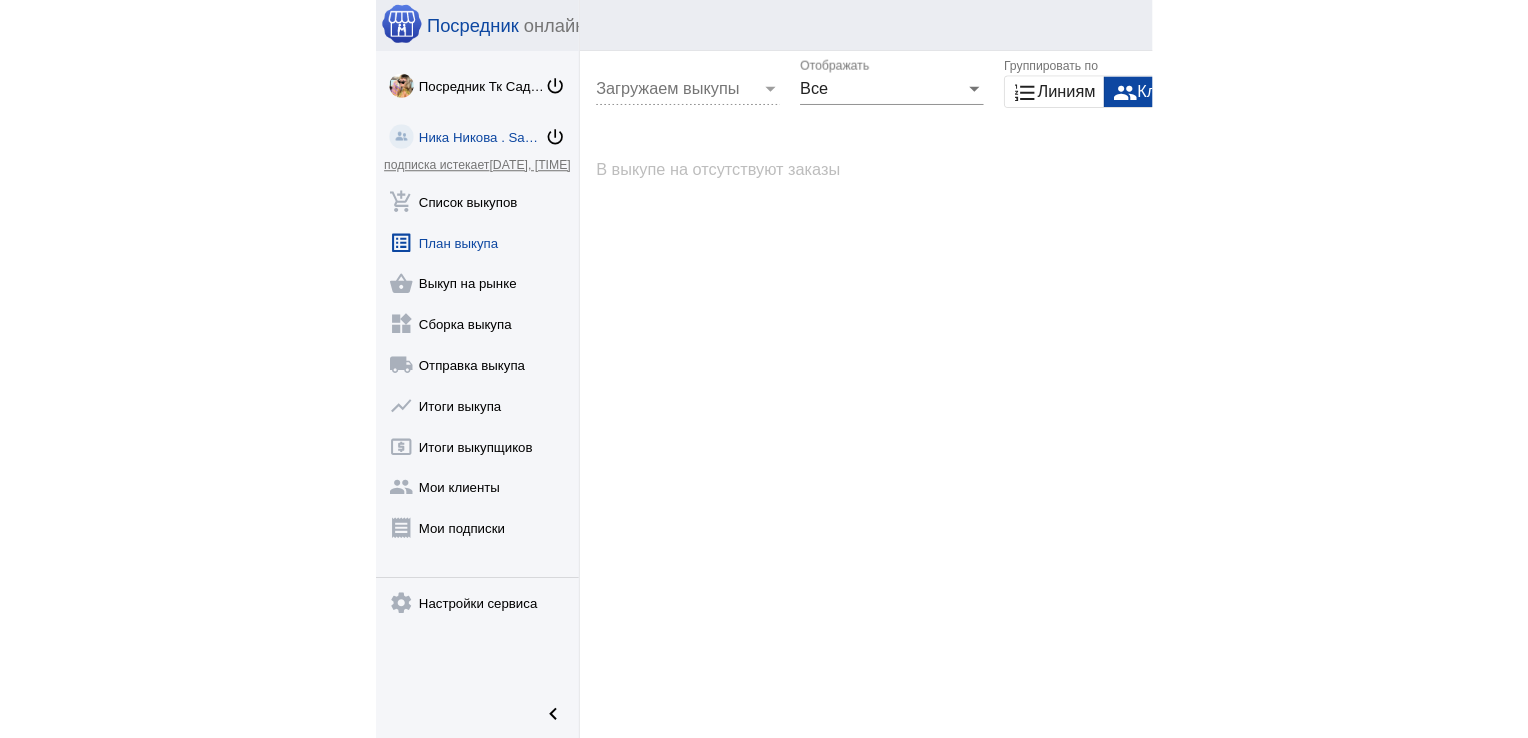 scroll, scrollTop: 0, scrollLeft: 0, axis: both 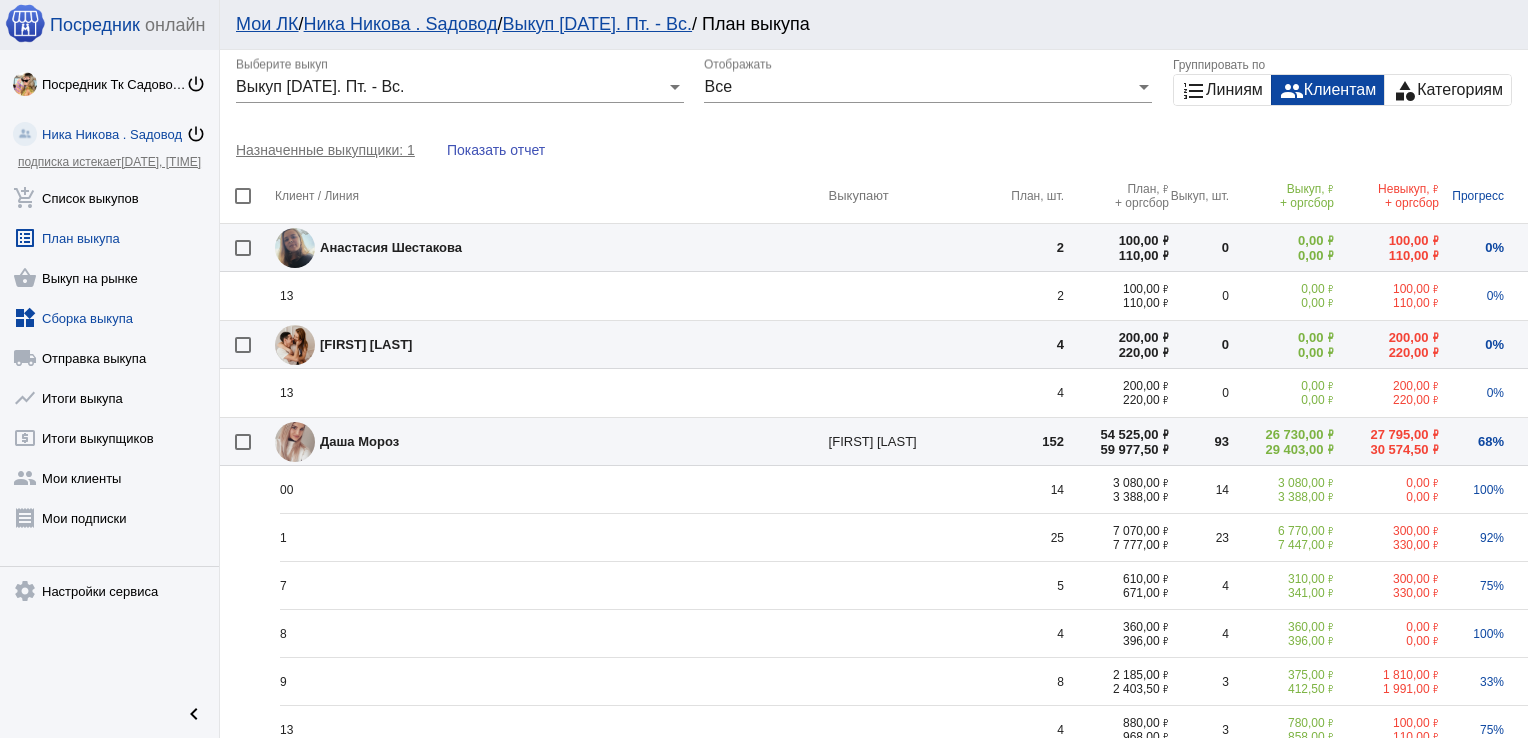 click on "widgets  Сборка выкупа" 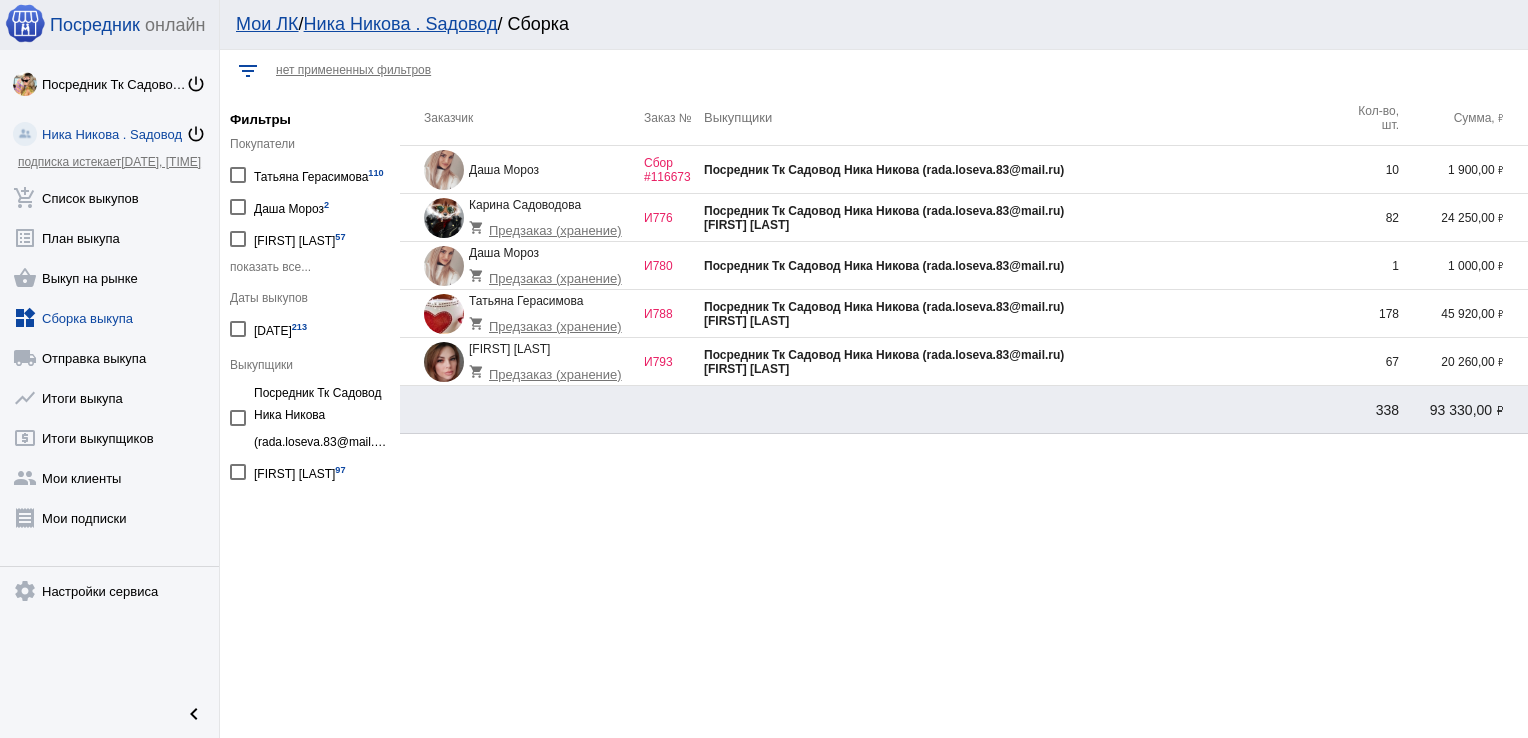 click on "[FIRST] [LAST]" 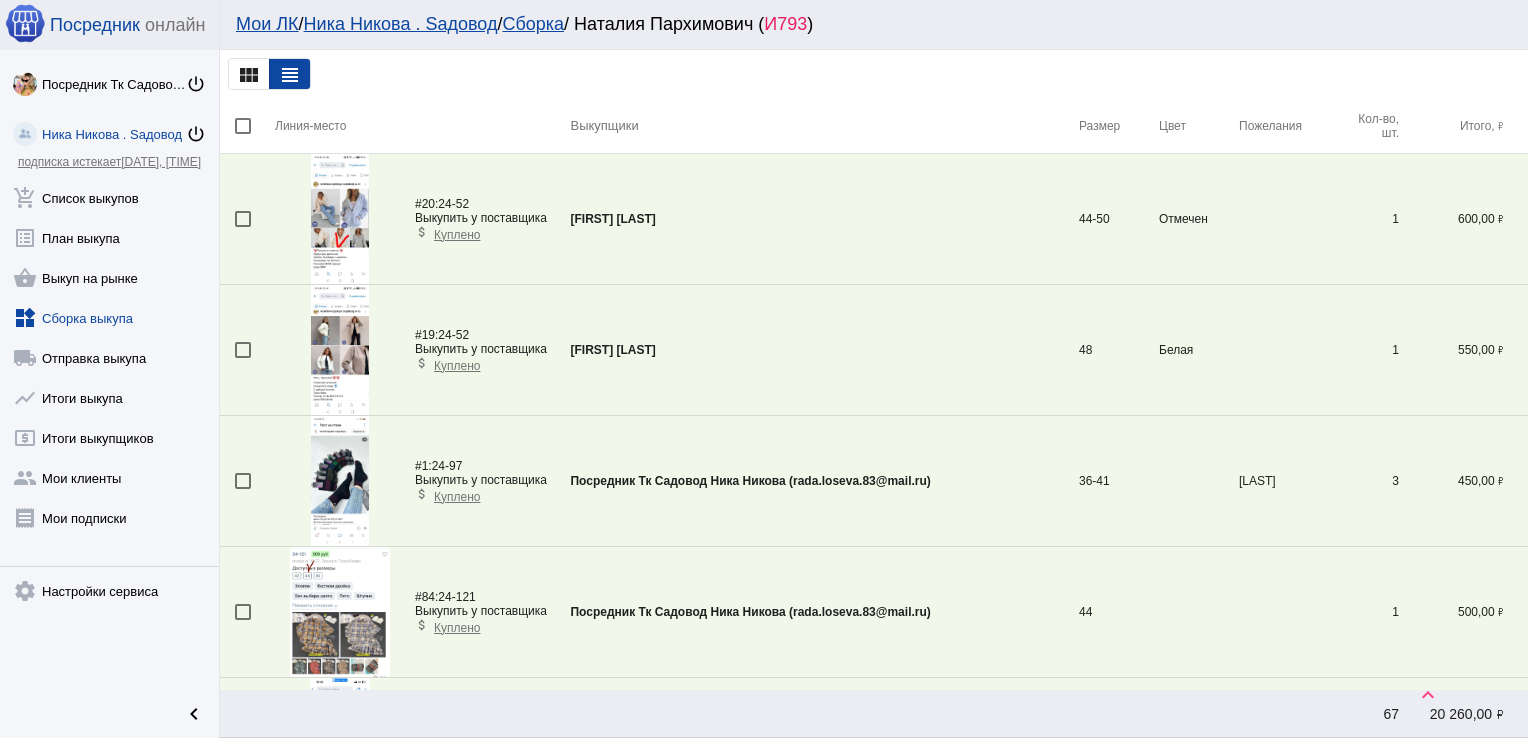 scroll, scrollTop: 463, scrollLeft: 0, axis: vertical 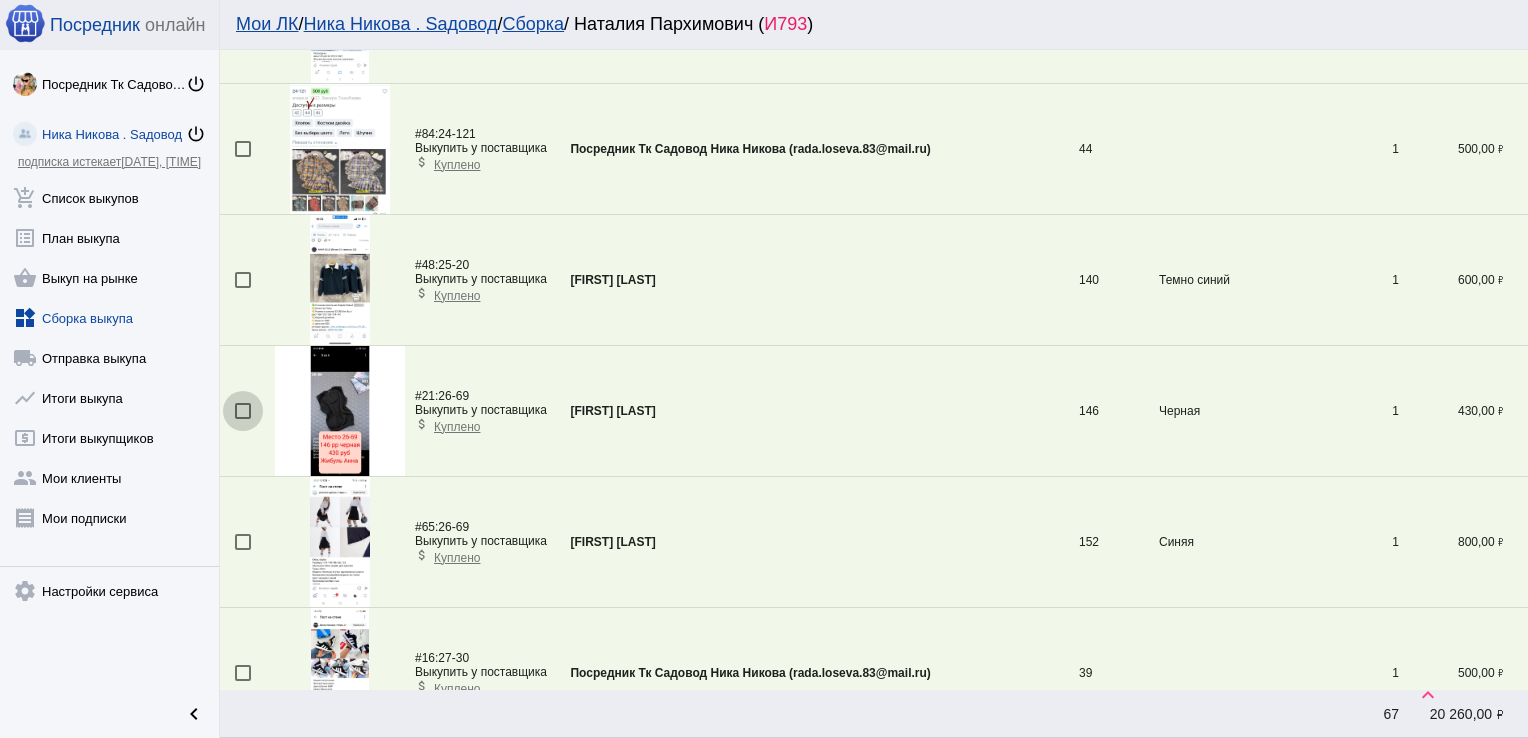 click at bounding box center [243, 411] 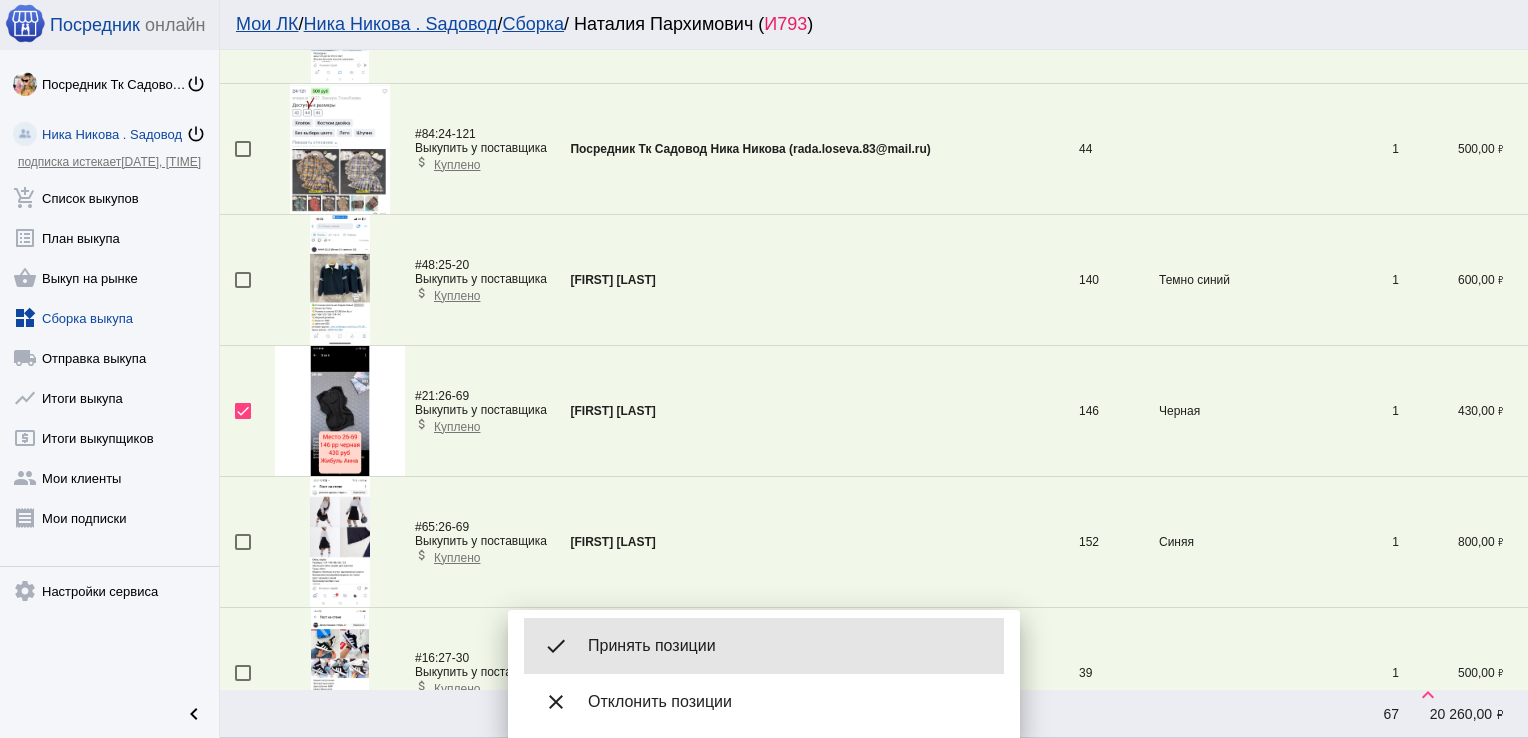 click on "Принять позиции" at bounding box center [788, 646] 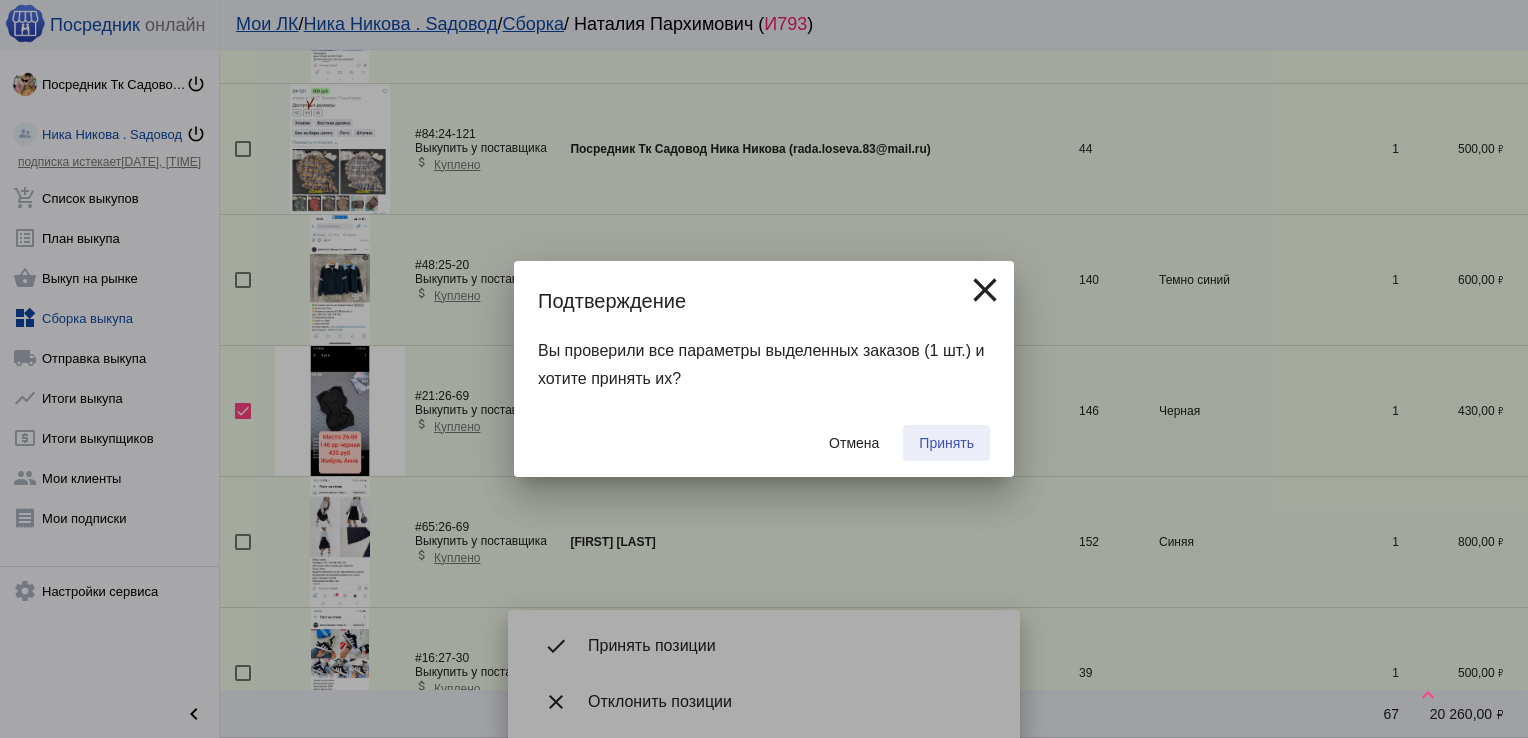 click on "Принять" at bounding box center (946, 443) 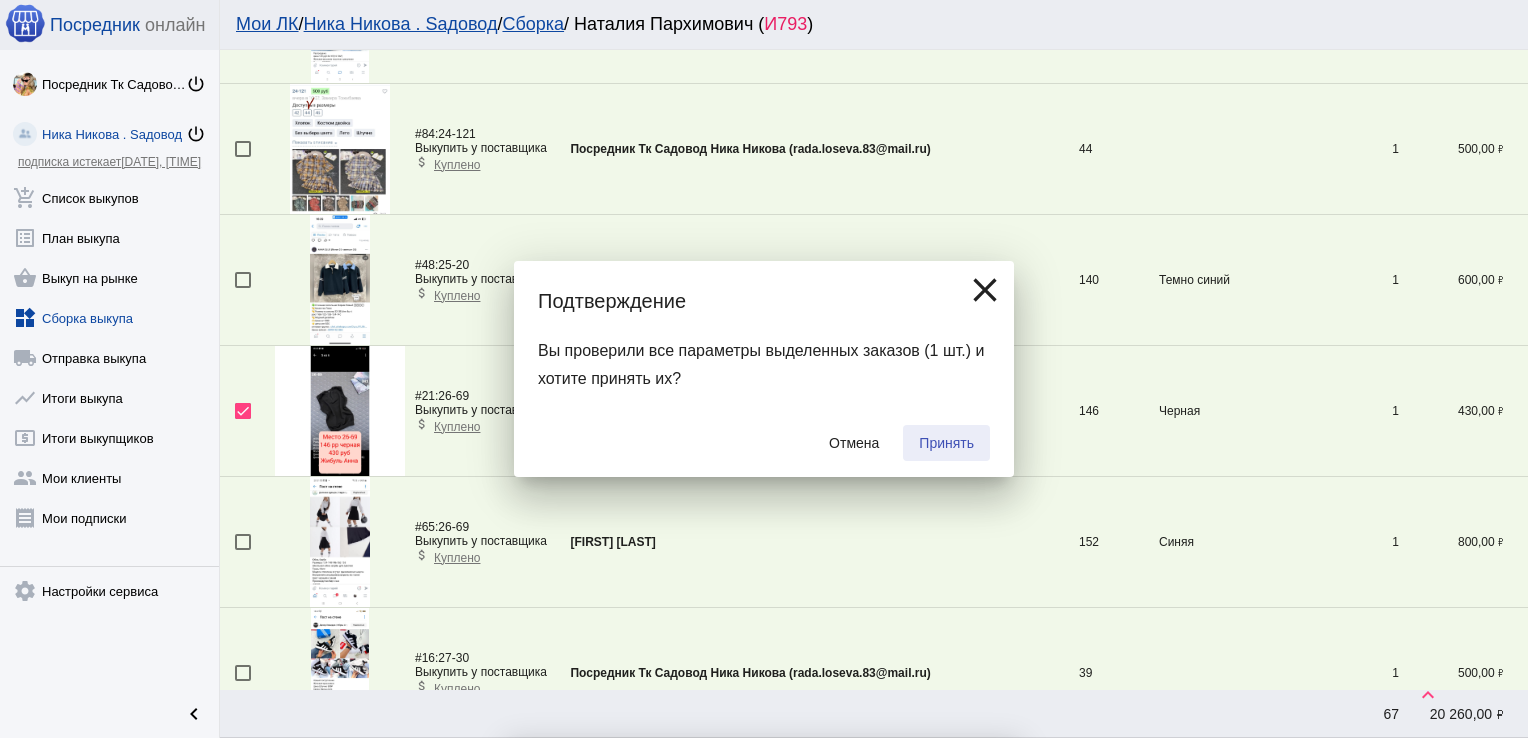 checkbox on "false" 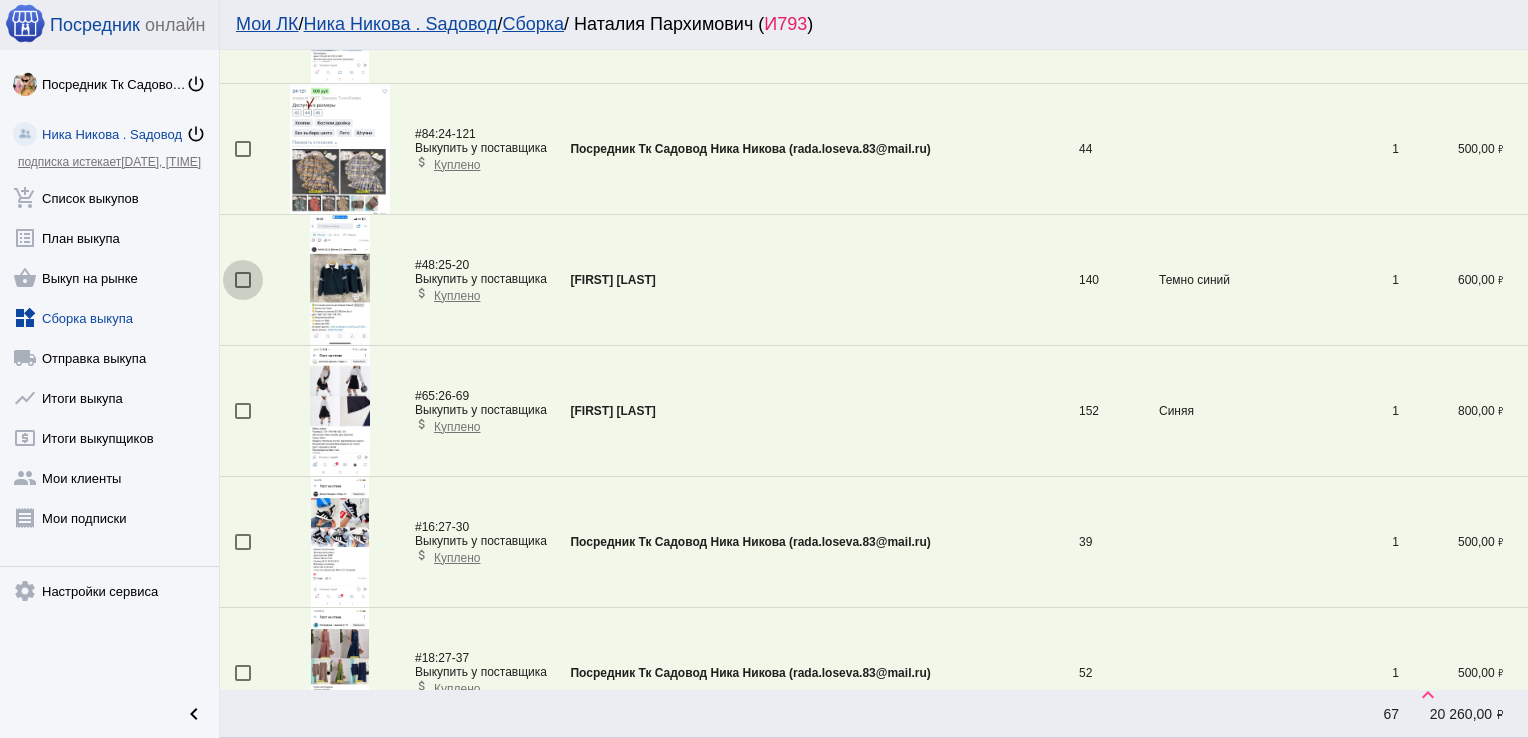 click at bounding box center (243, 280) 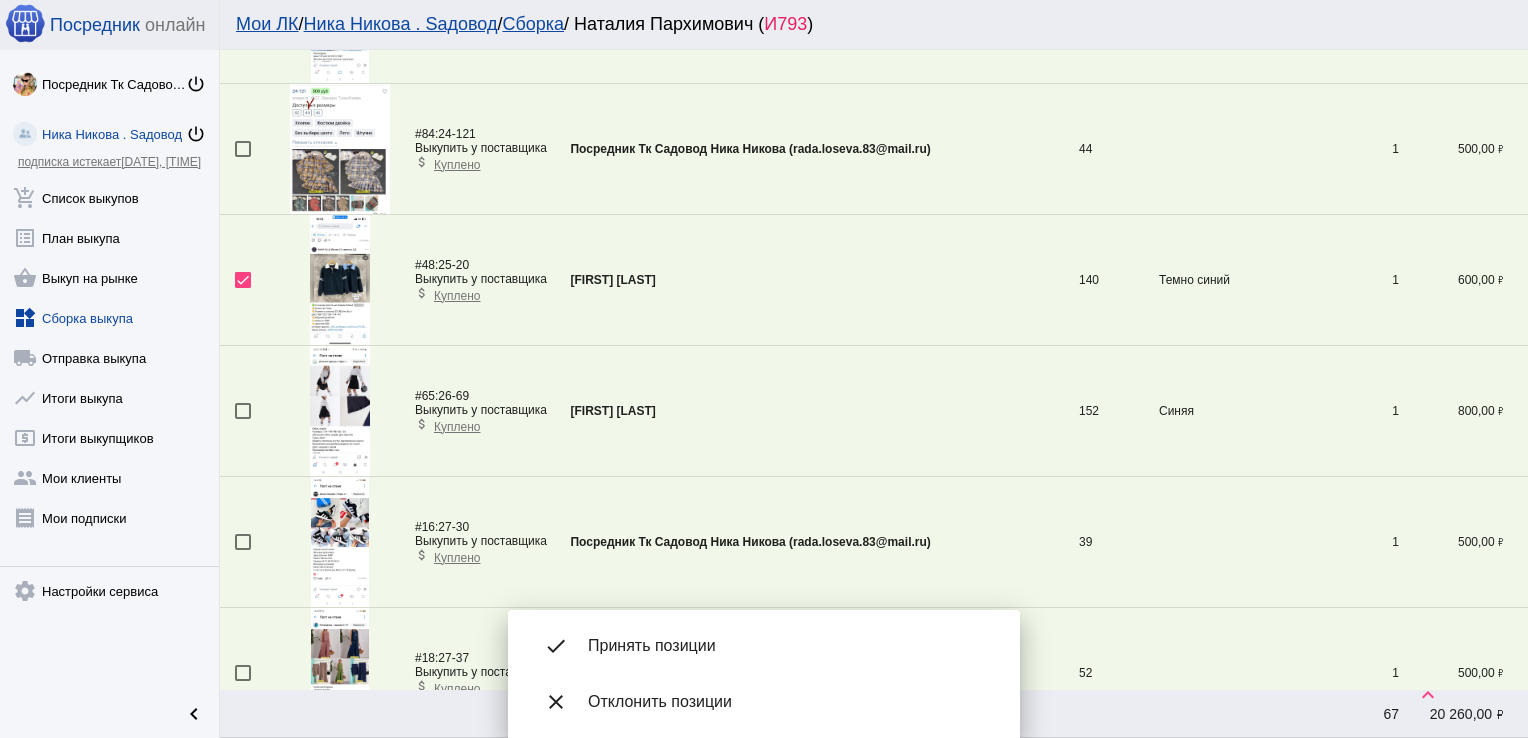 click on "Принять позиции" at bounding box center [788, 646] 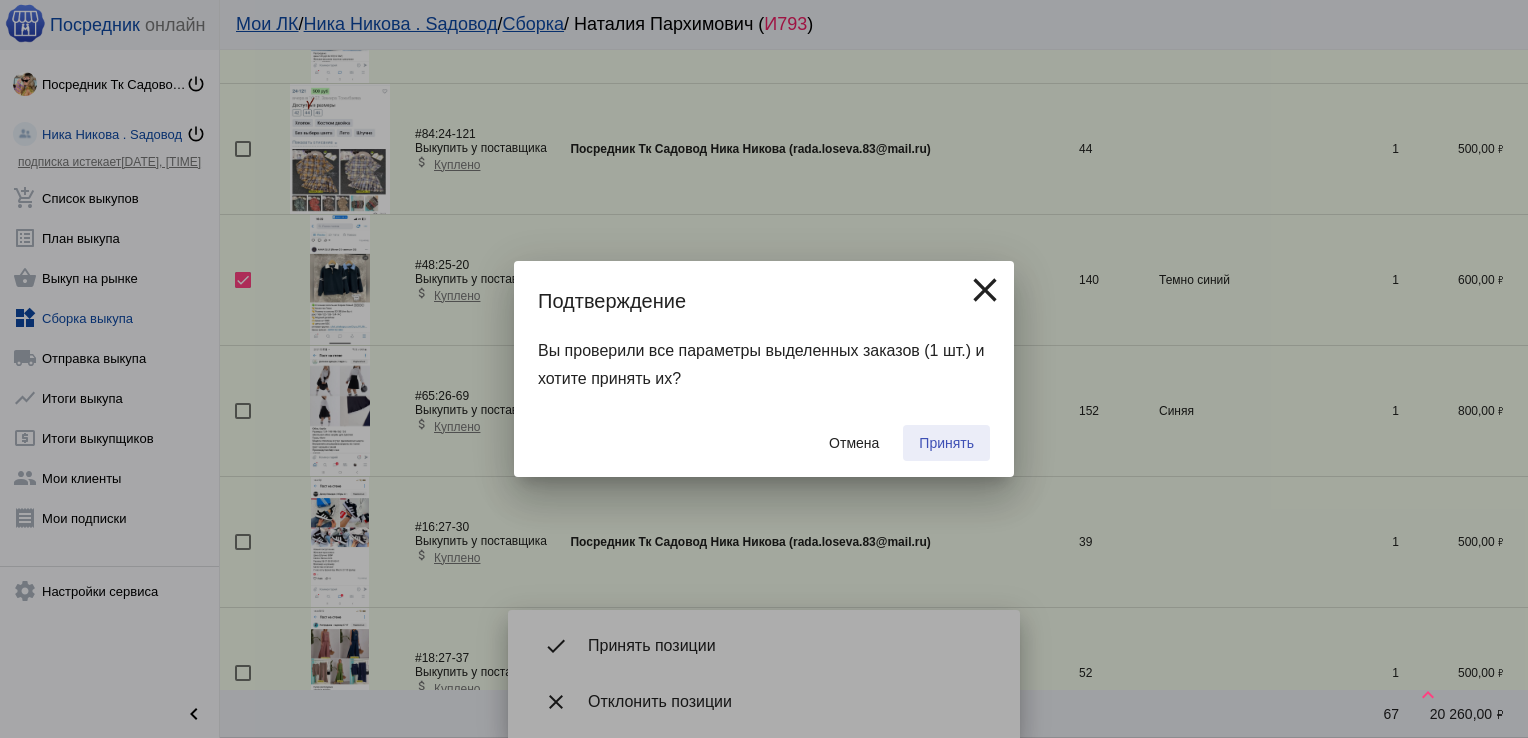 click on "Принять" at bounding box center (946, 443) 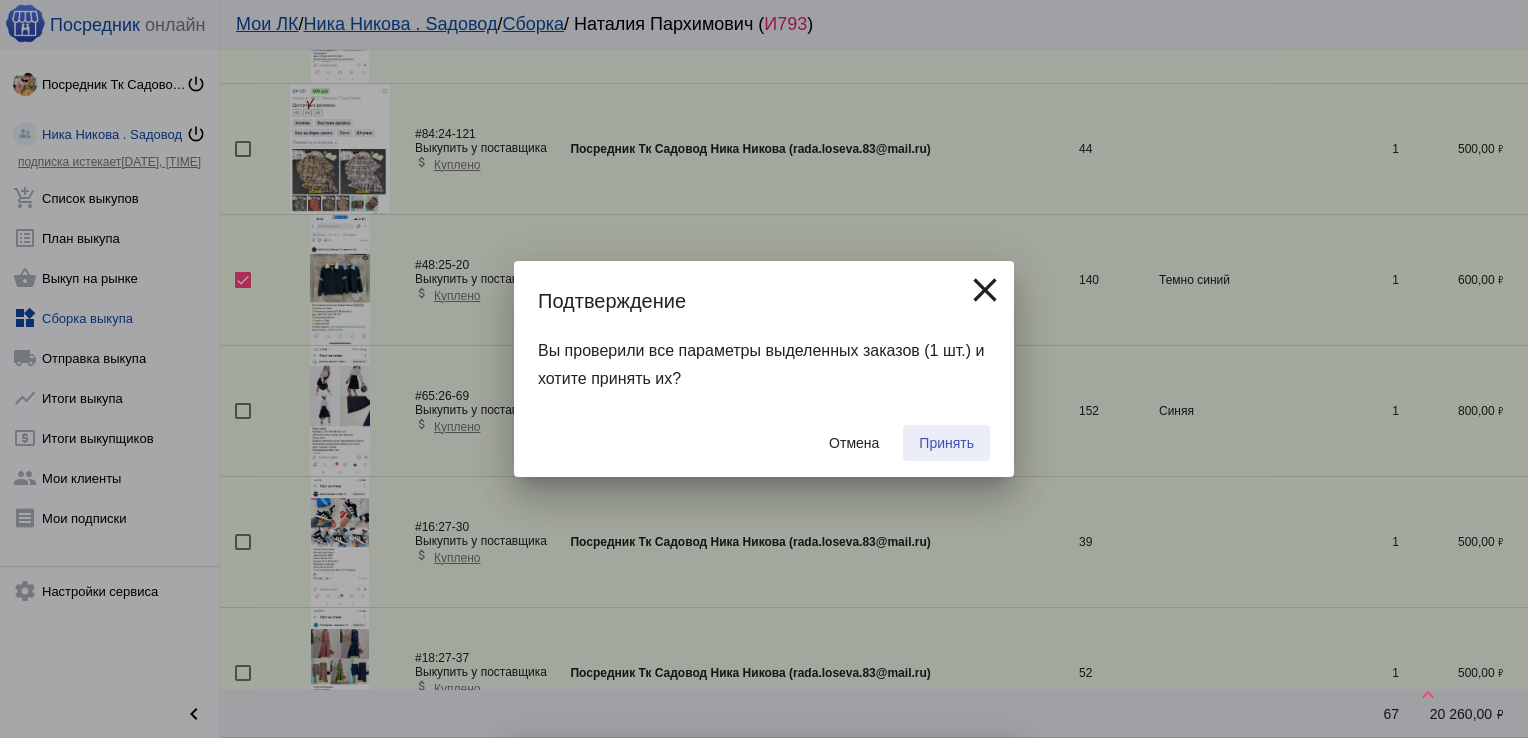 checkbox on "false" 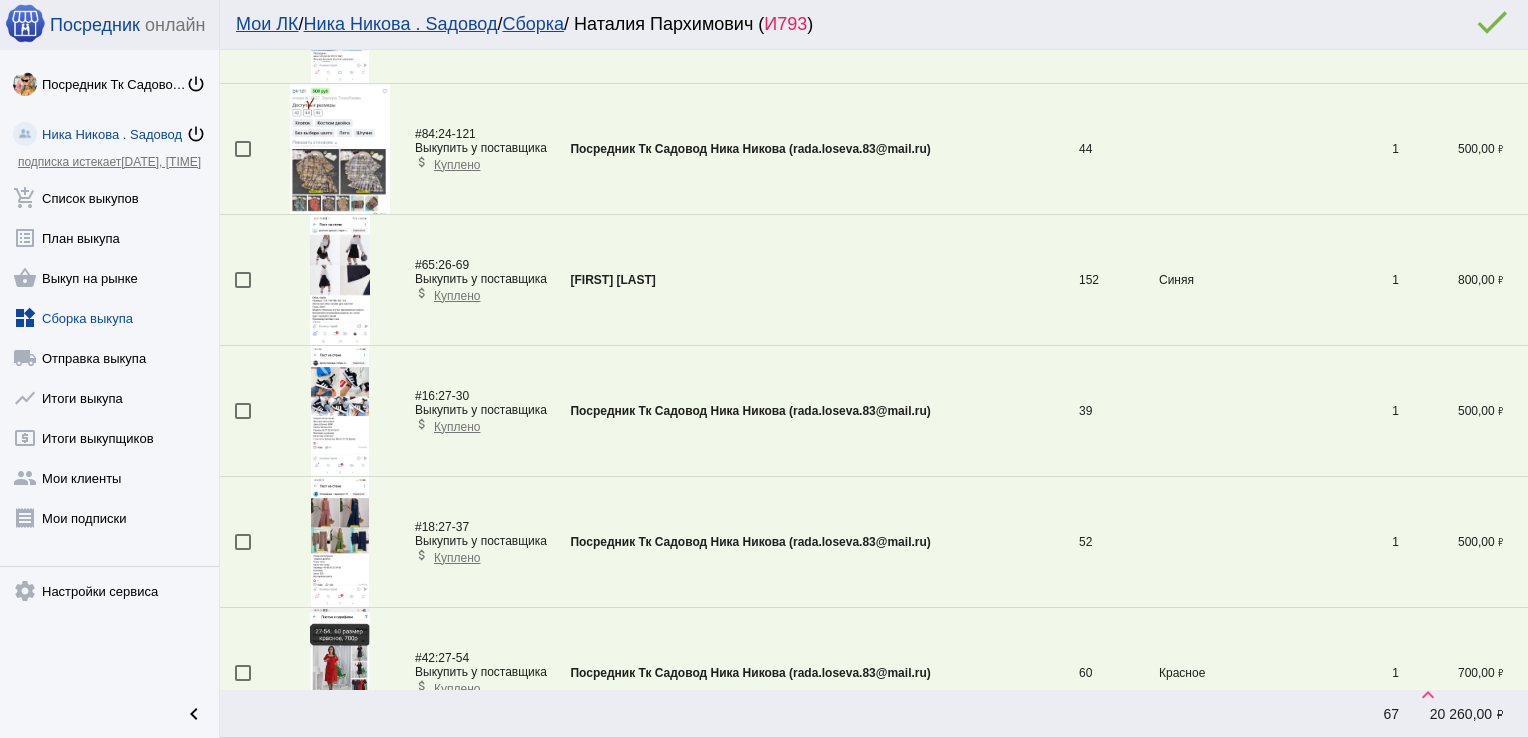 click at bounding box center (243, 280) 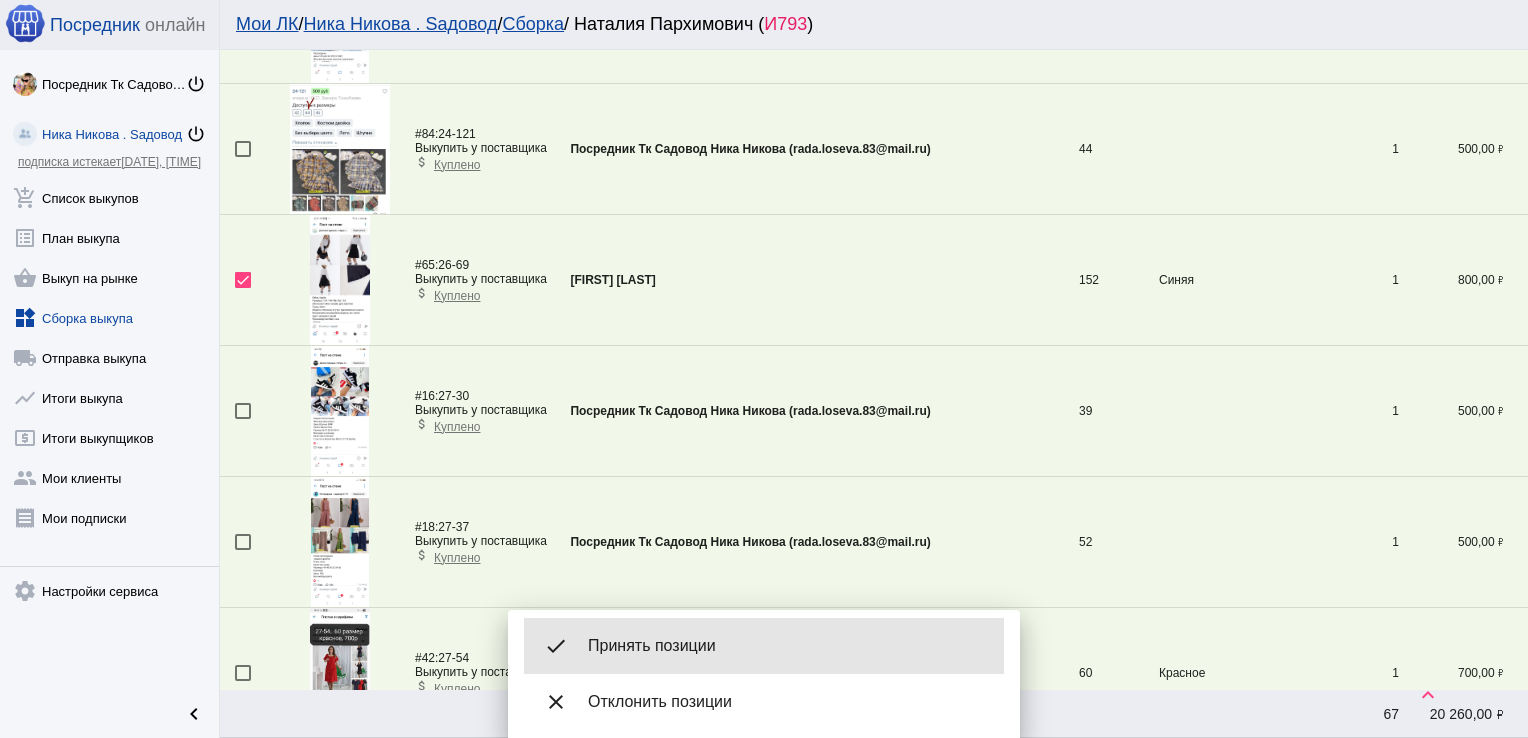 click on "done Принять позиции" at bounding box center (764, 646) 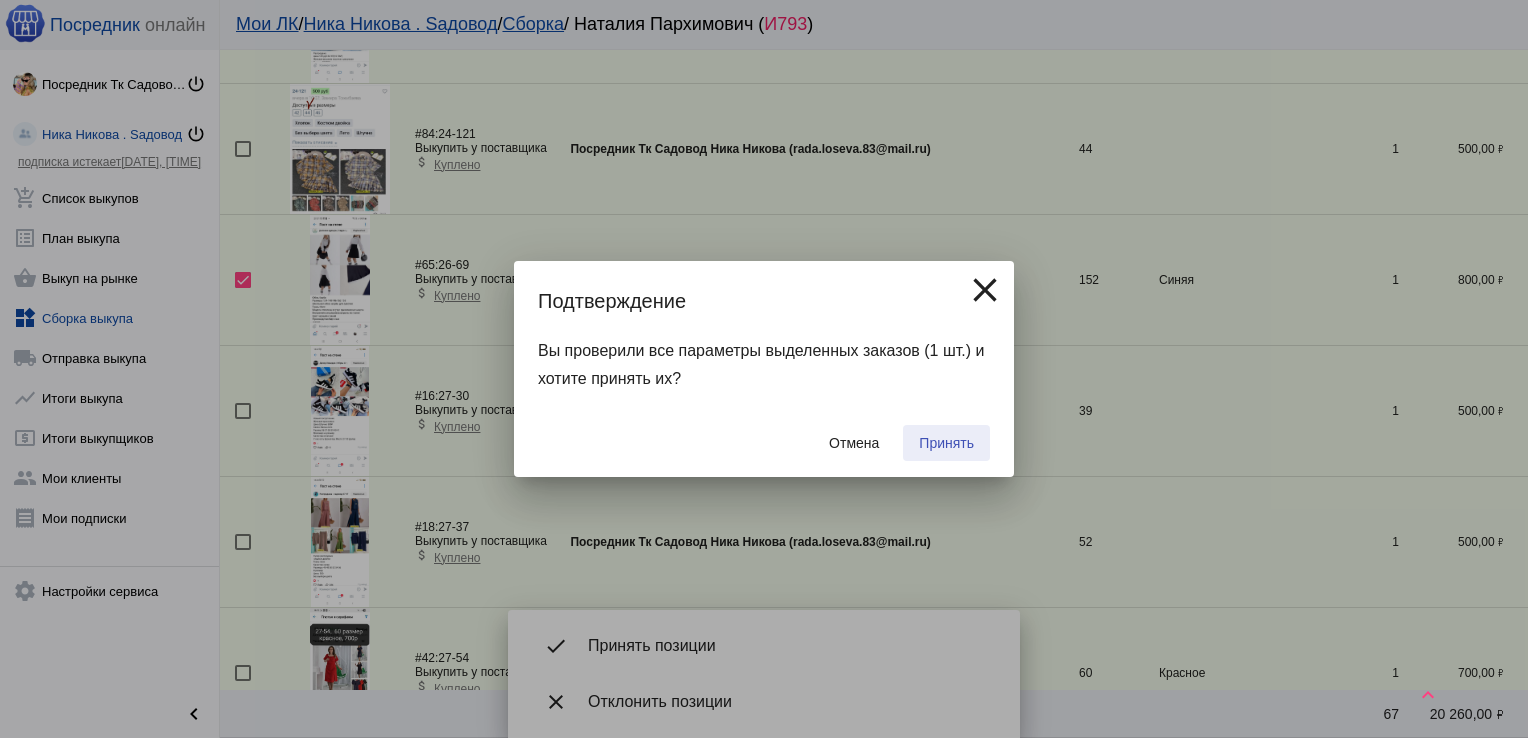 click on "Принять" at bounding box center [946, 443] 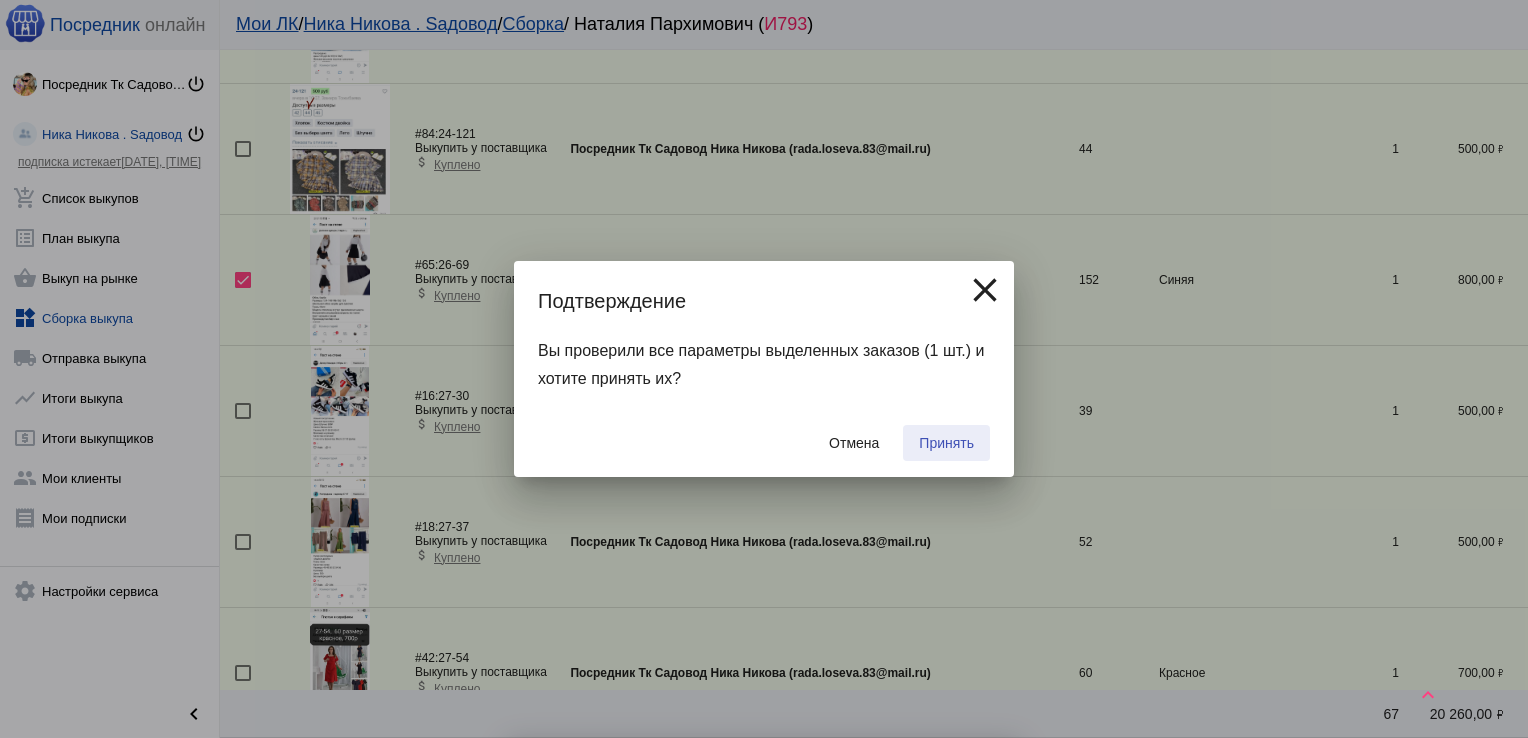 checkbox on "false" 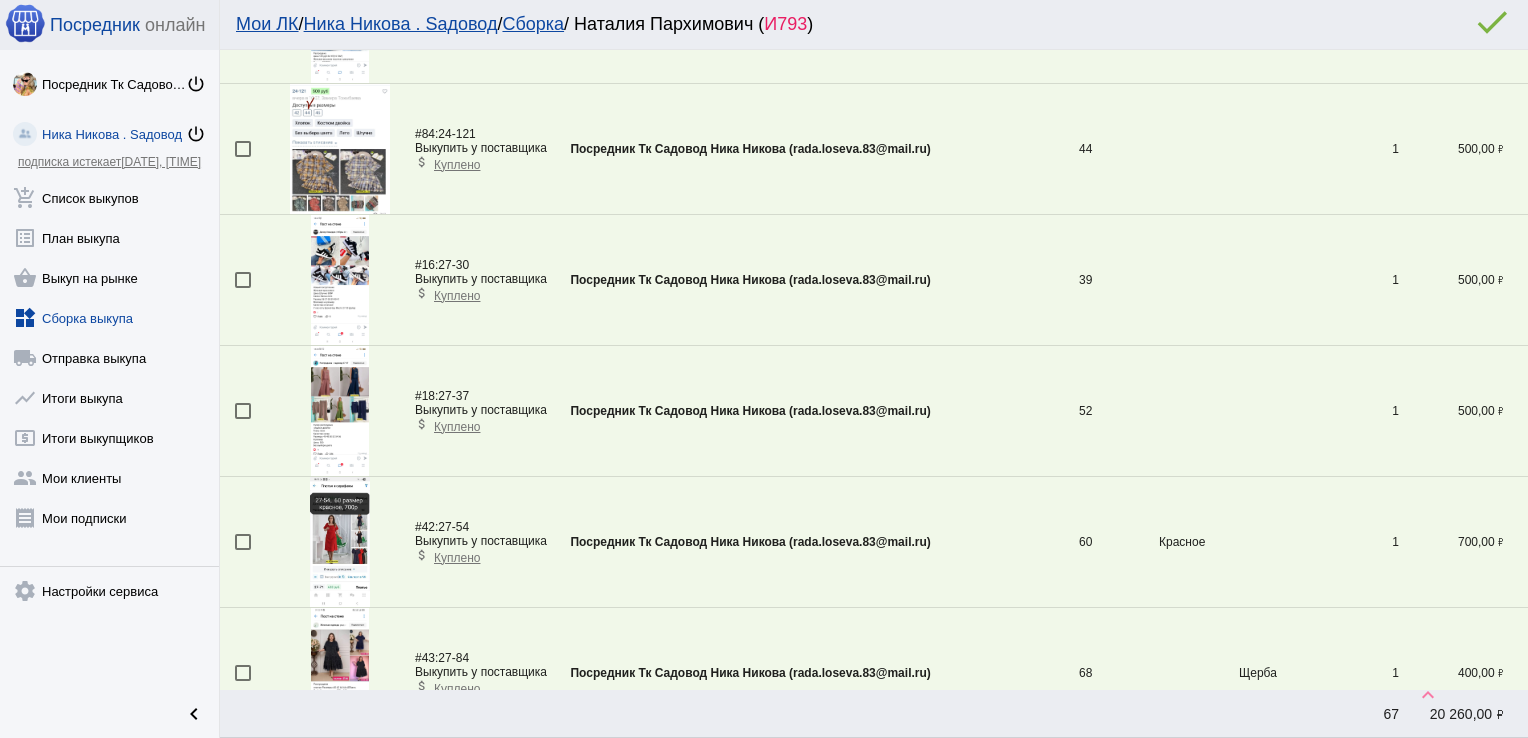 scroll, scrollTop: 0, scrollLeft: 0, axis: both 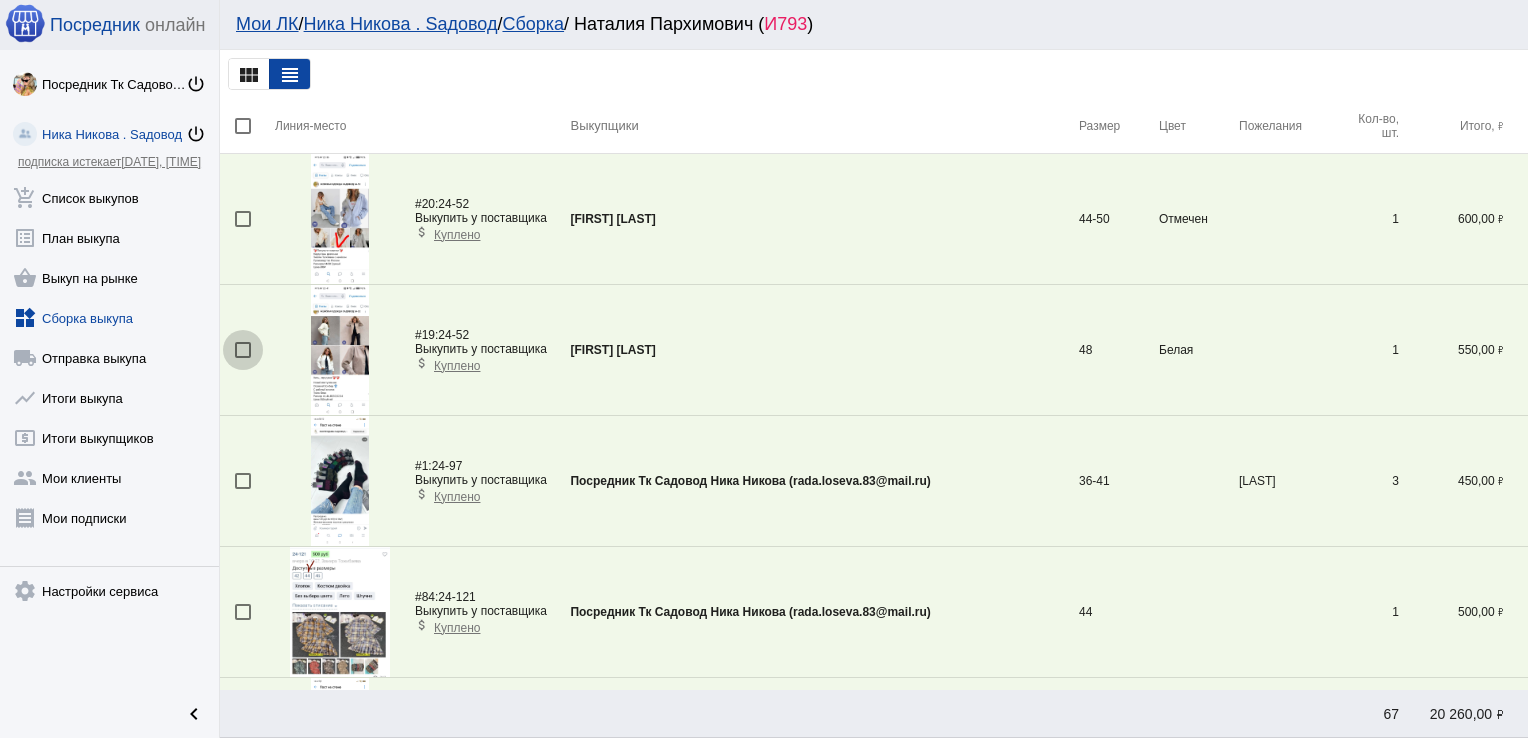 click at bounding box center [243, 350] 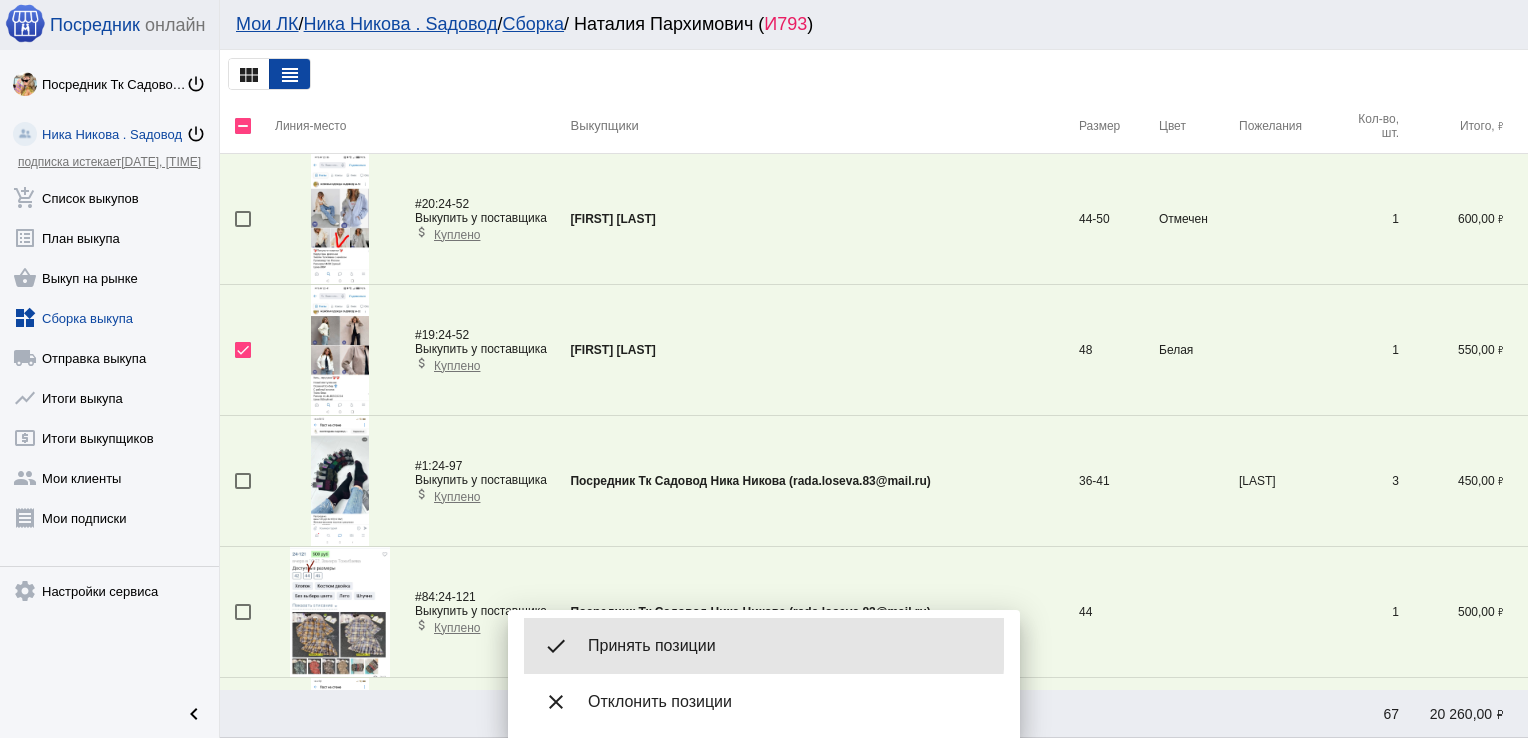 click on "Принять позиции" at bounding box center (788, 646) 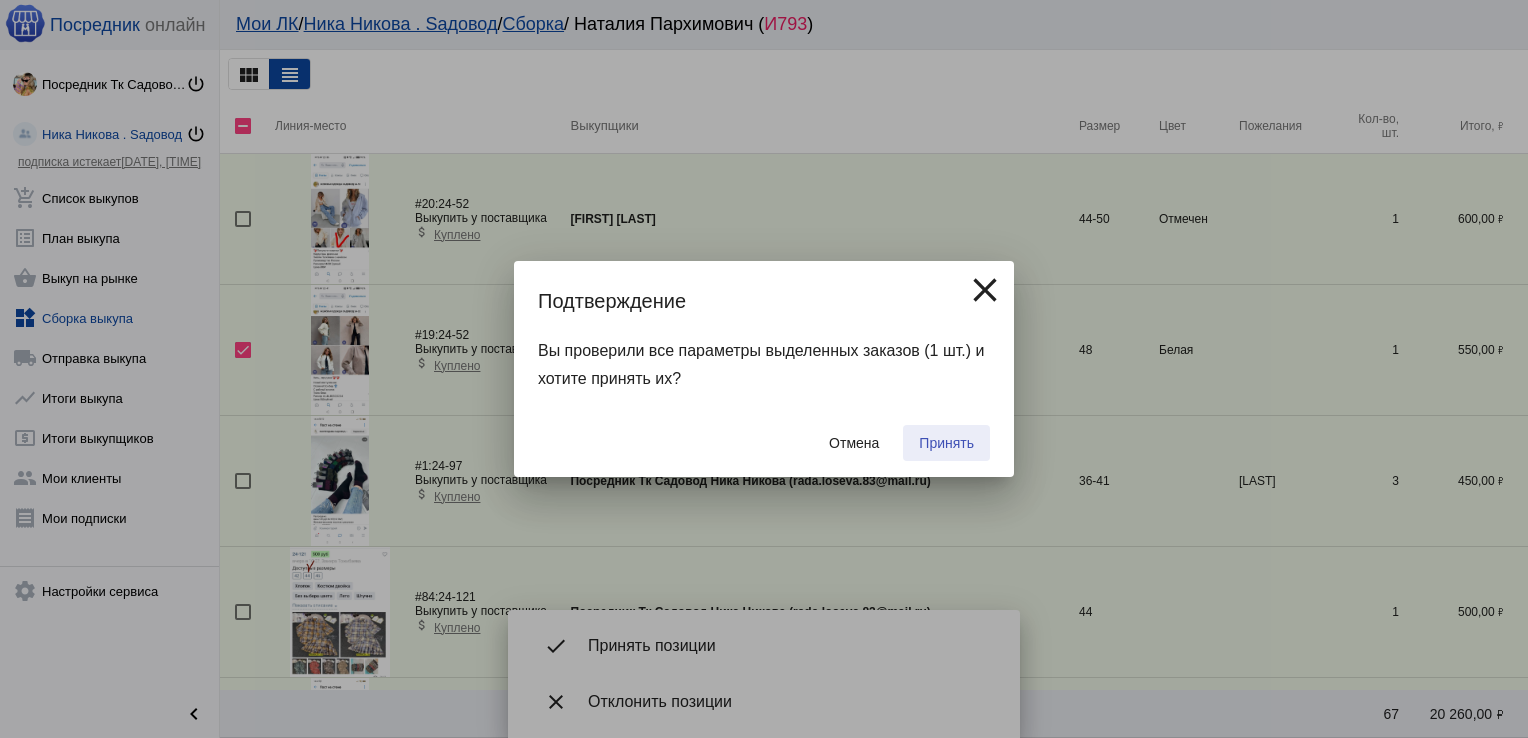click on "Принять" at bounding box center [946, 443] 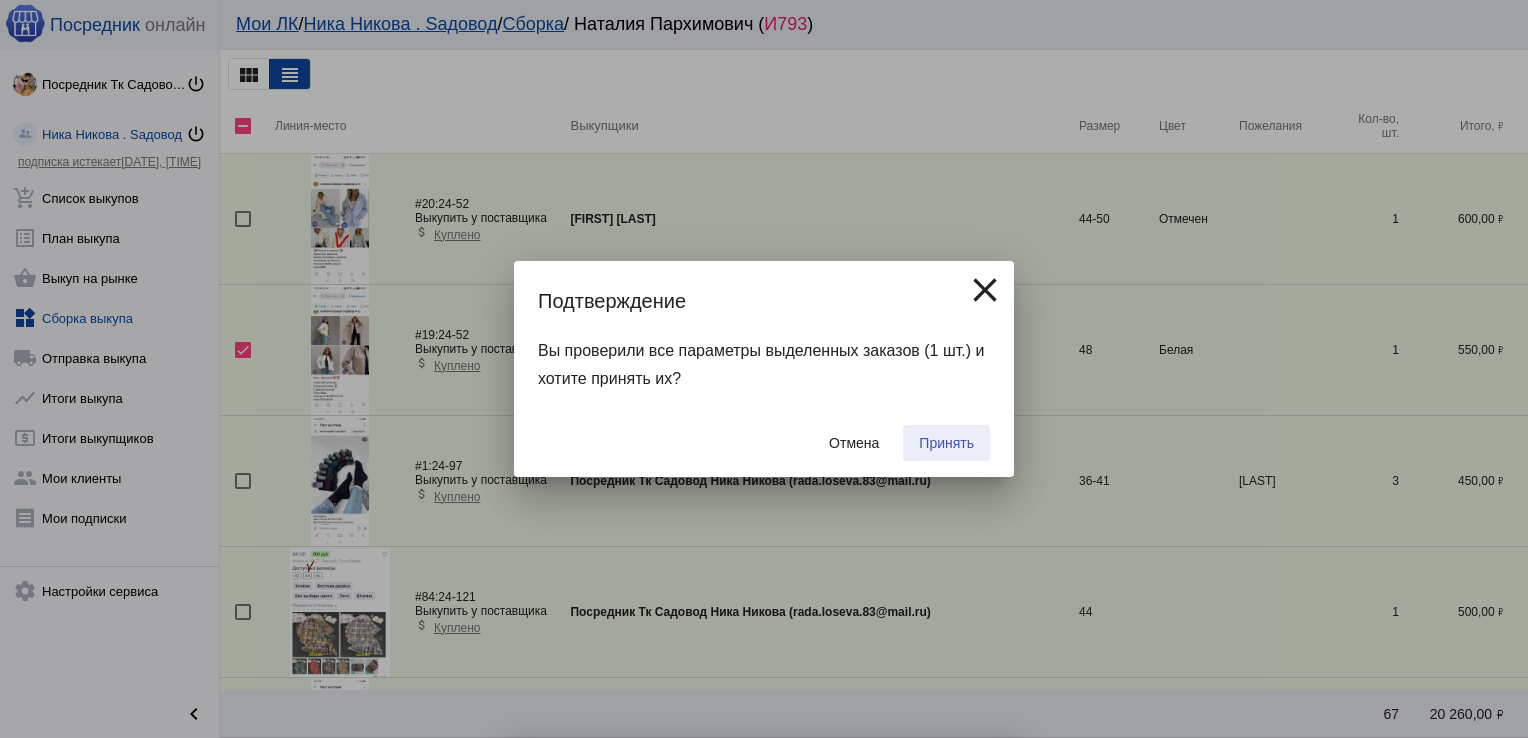 checkbox on "false" 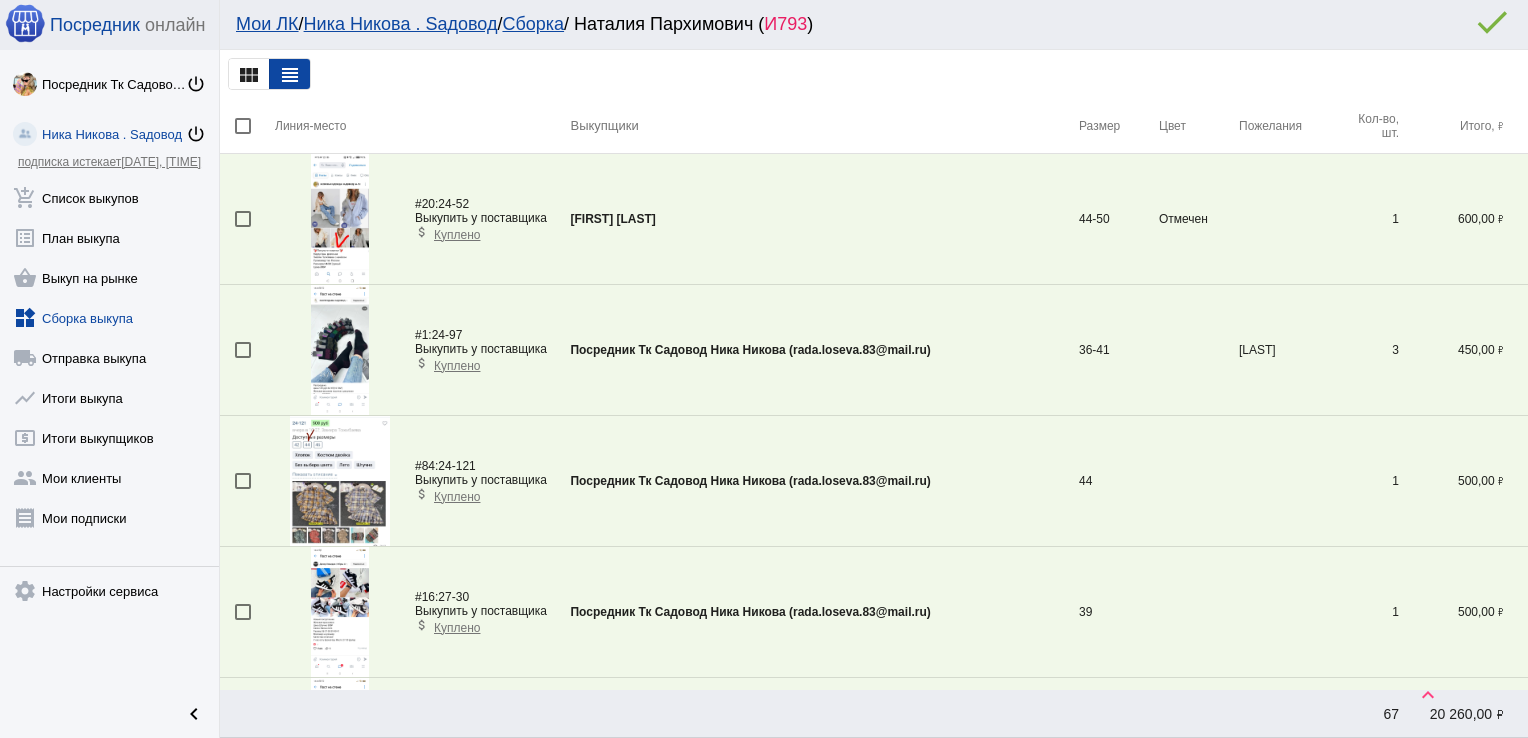 scroll, scrollTop: 1378, scrollLeft: 0, axis: vertical 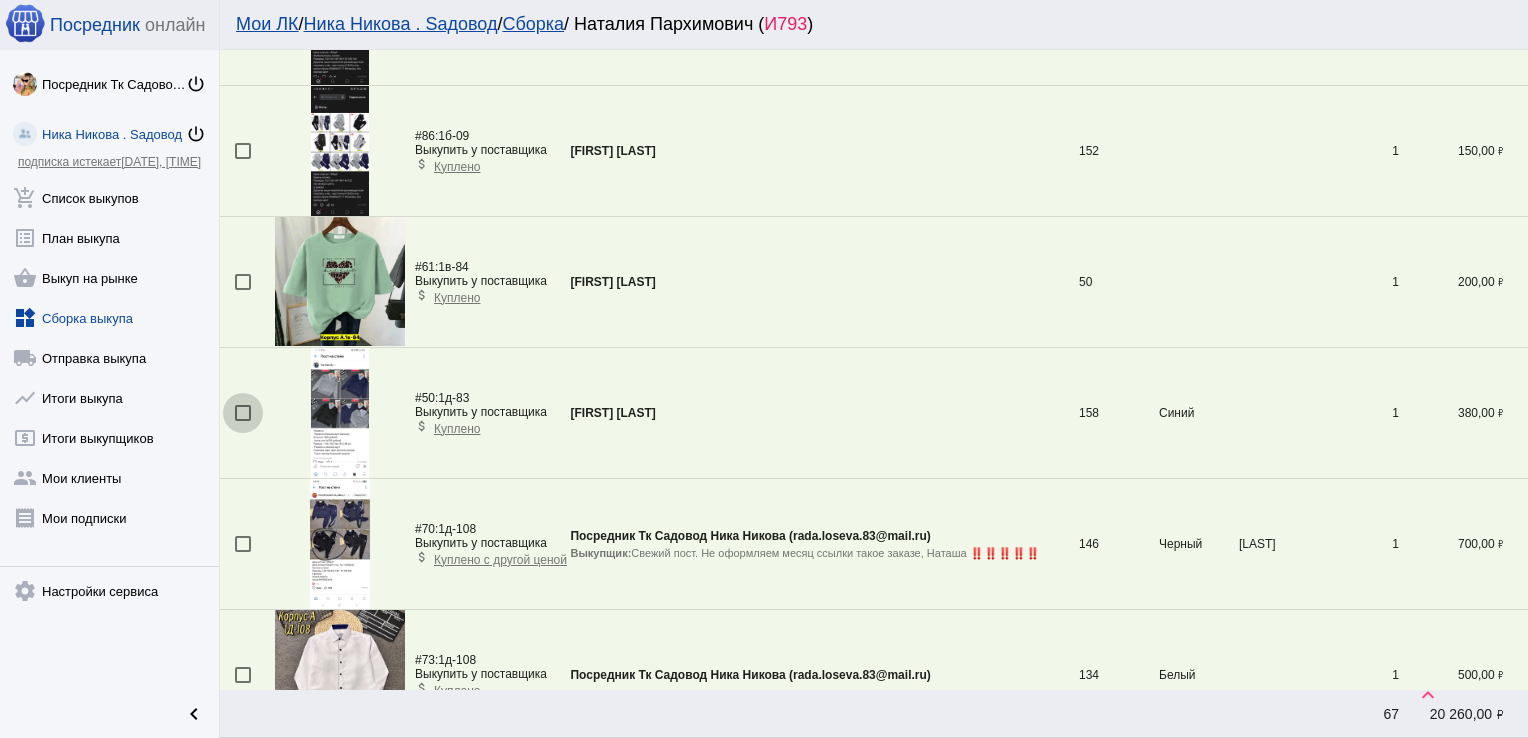 click at bounding box center (243, 413) 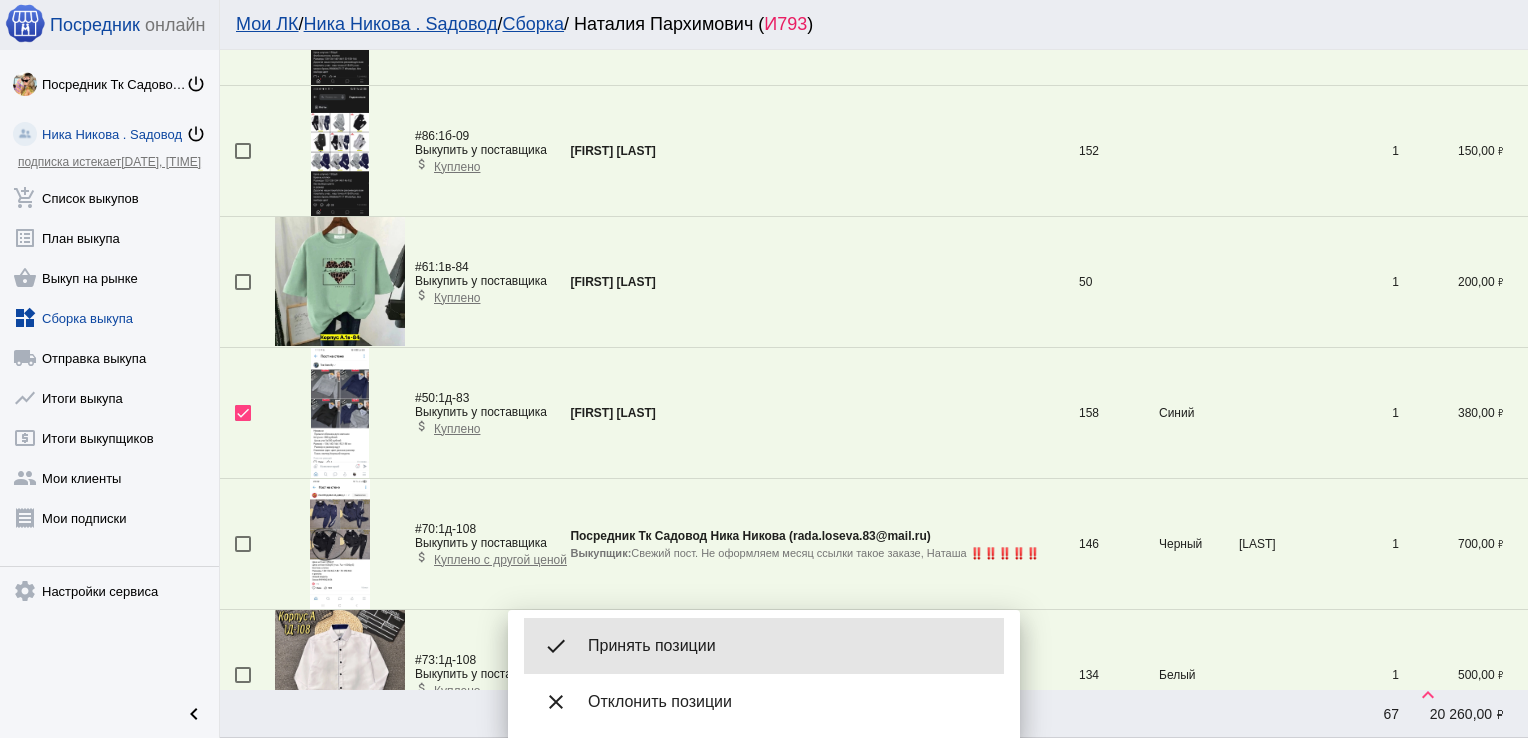 click on "Принять позиции" at bounding box center [788, 646] 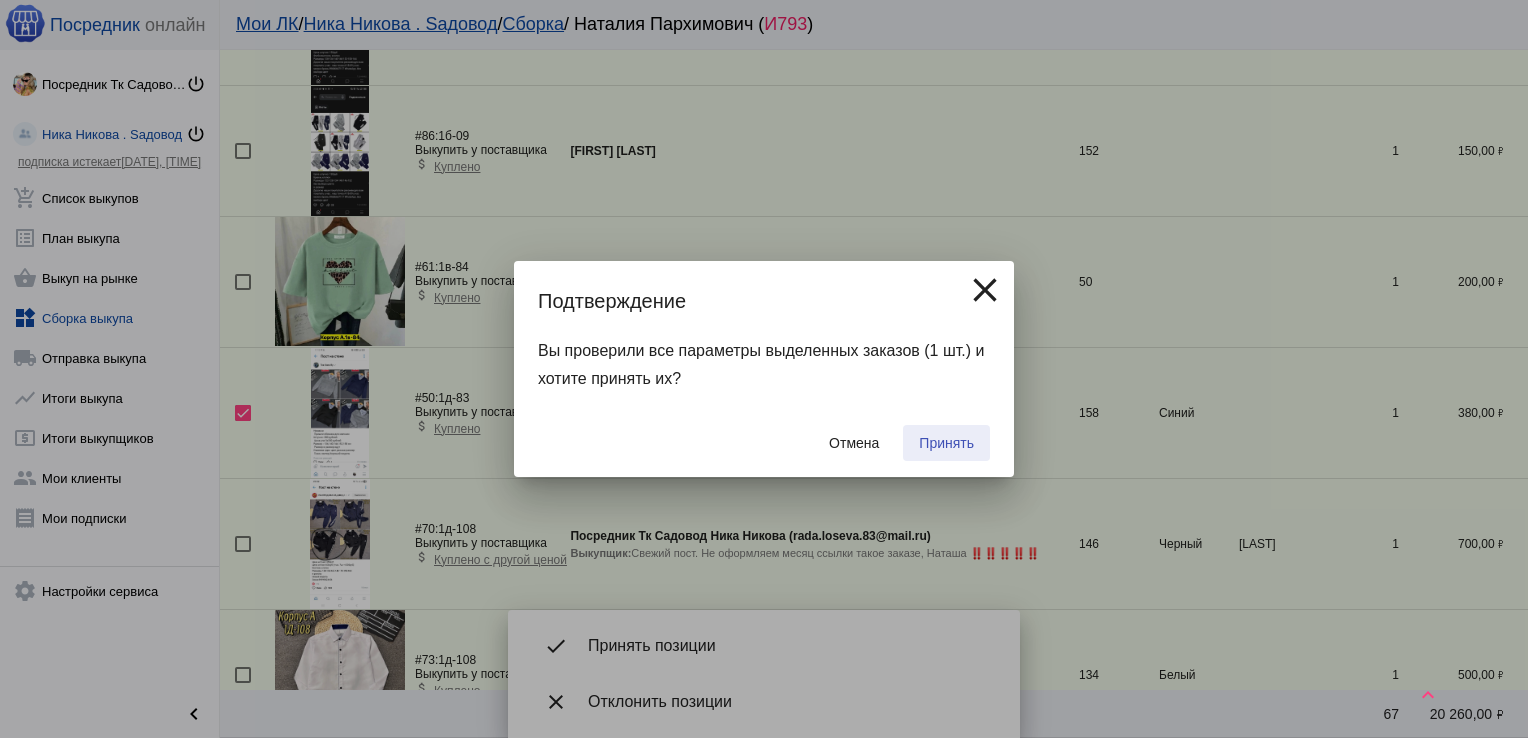 click on "Принять" at bounding box center (946, 443) 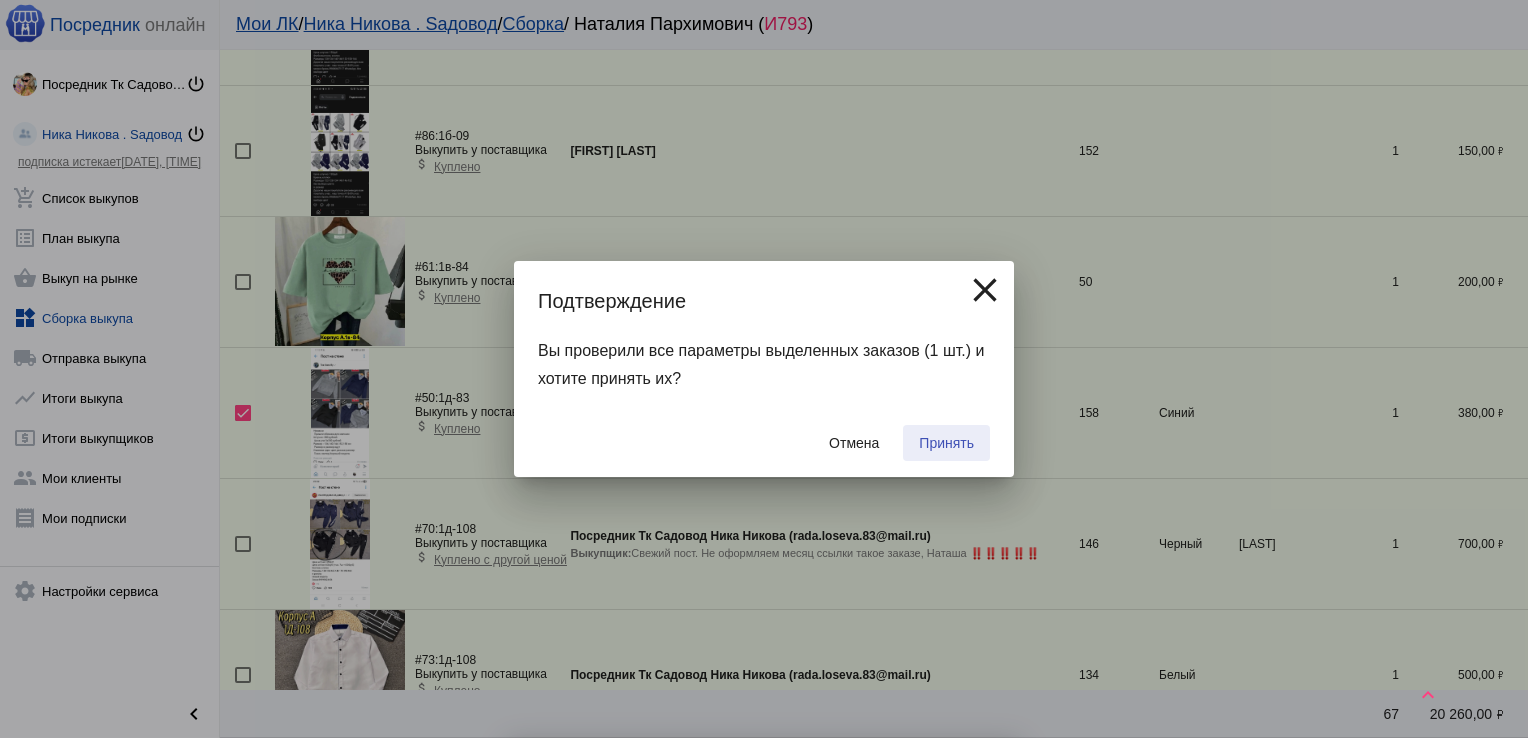 checkbox on "false" 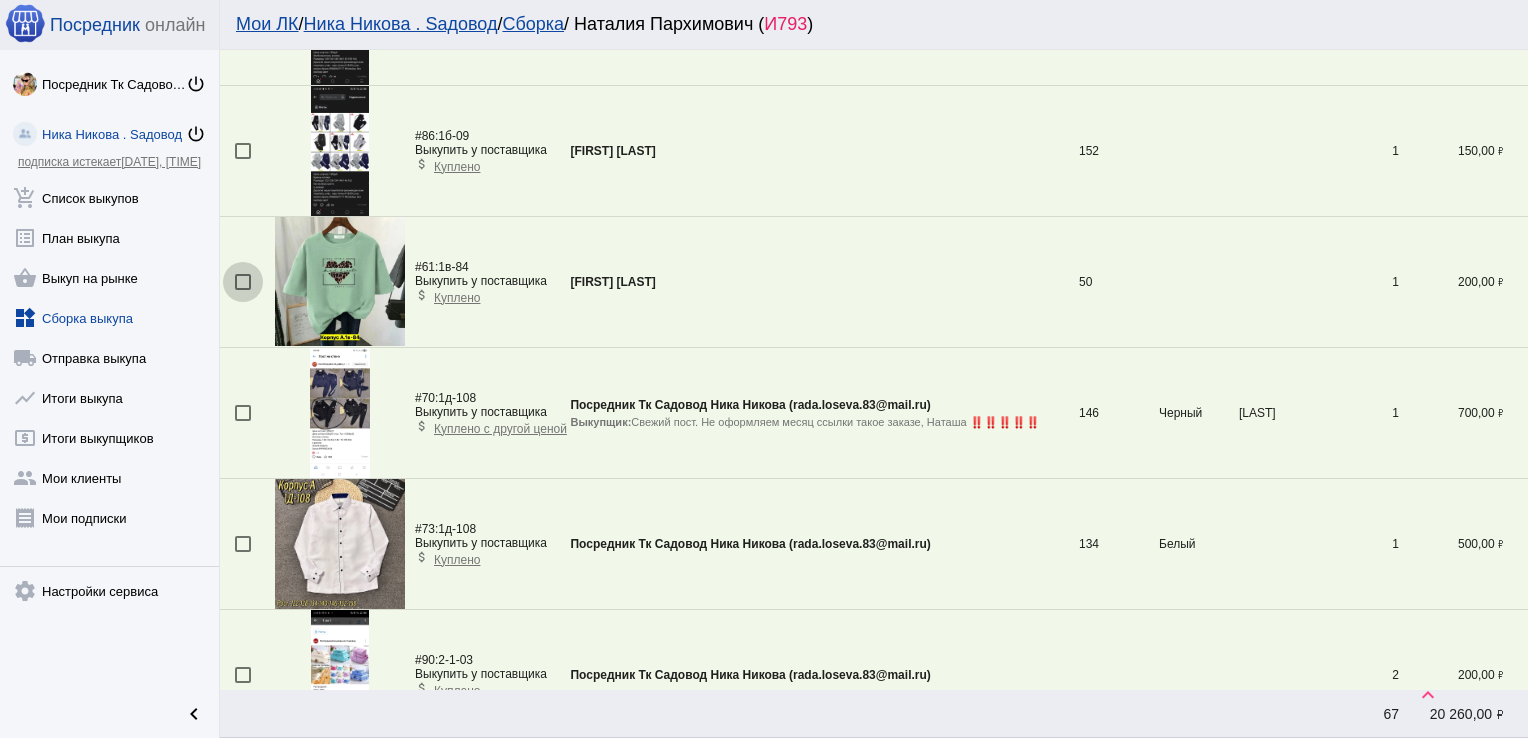 click at bounding box center (243, 282) 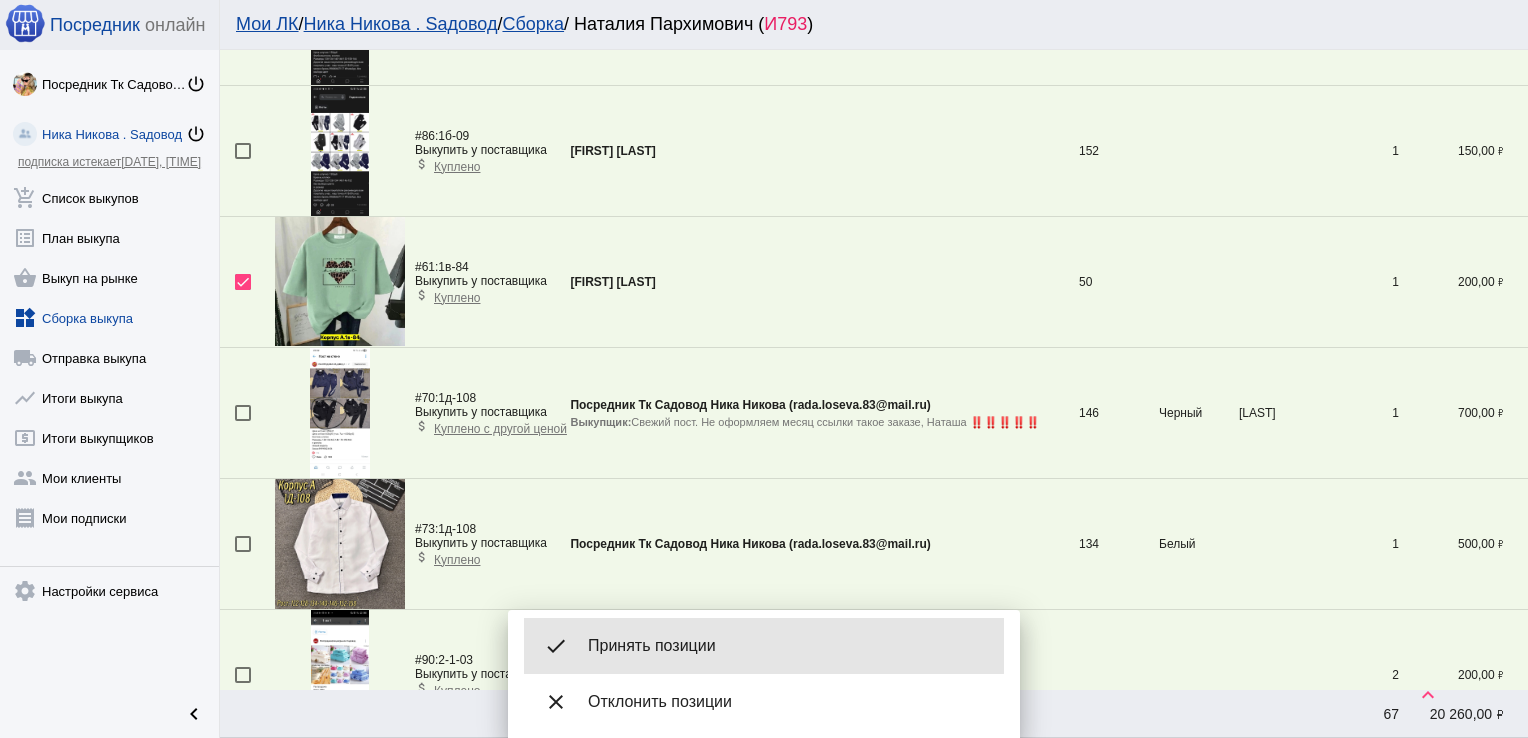 click on "Принять позиции" at bounding box center [788, 646] 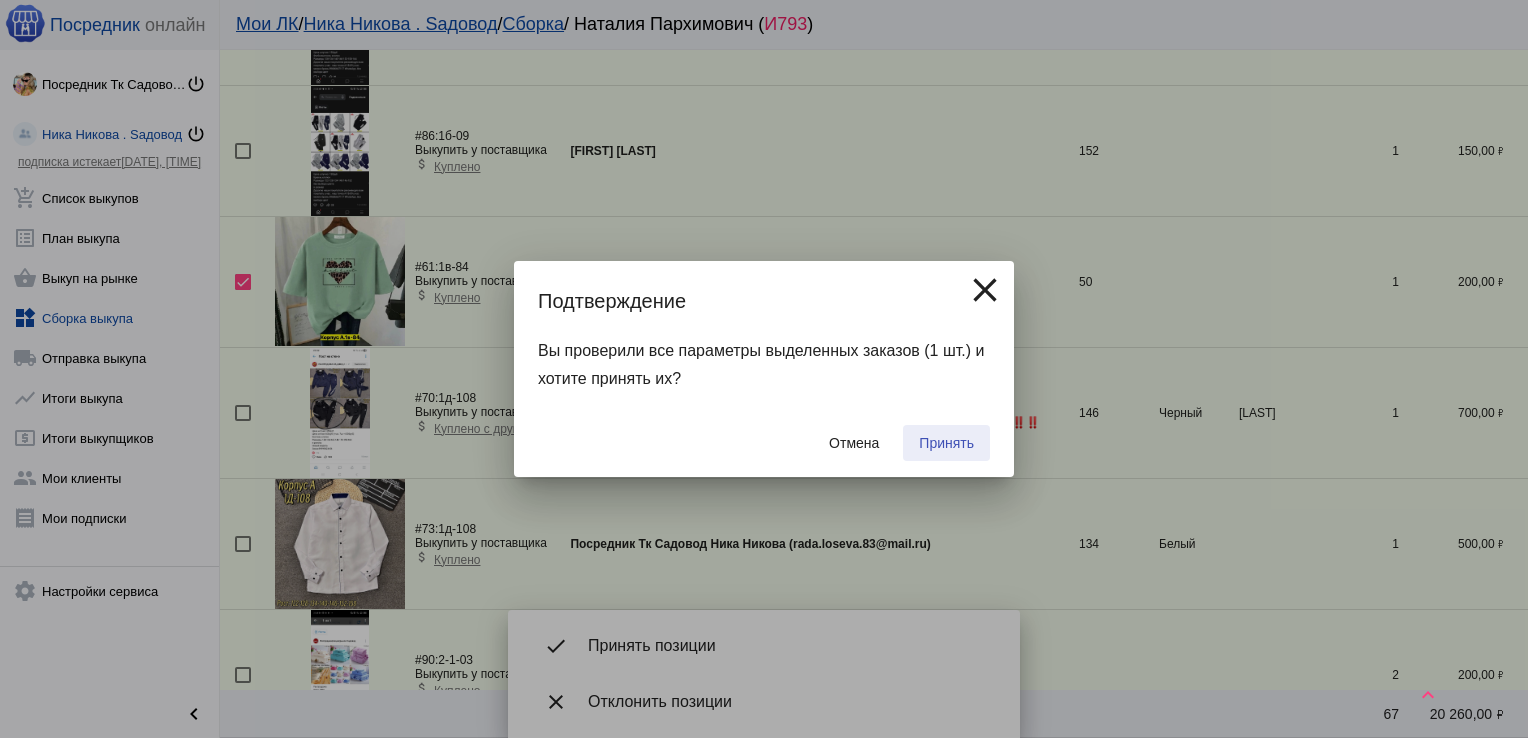 click on "Принять" at bounding box center [946, 443] 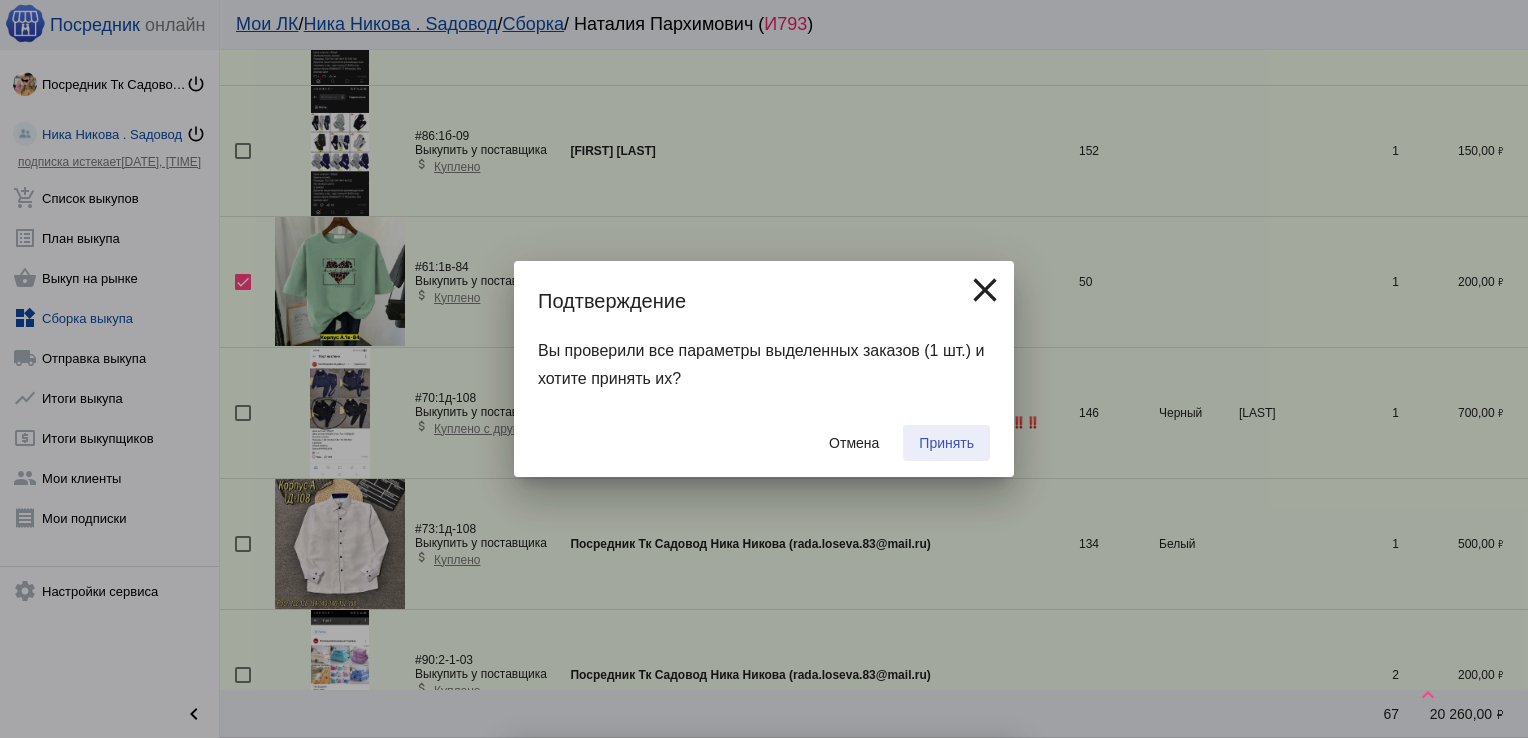 checkbox on "false" 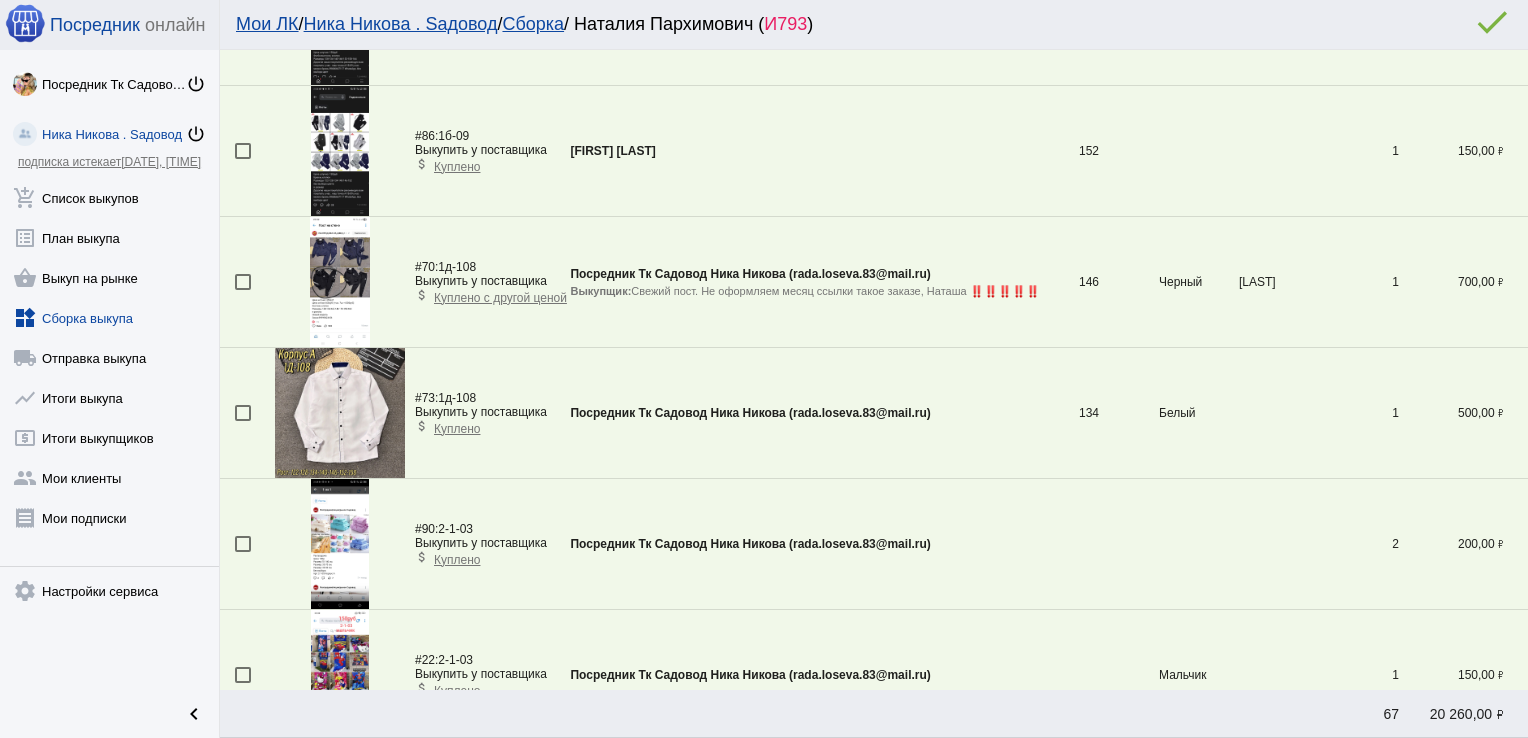 scroll, scrollTop: 0, scrollLeft: 0, axis: both 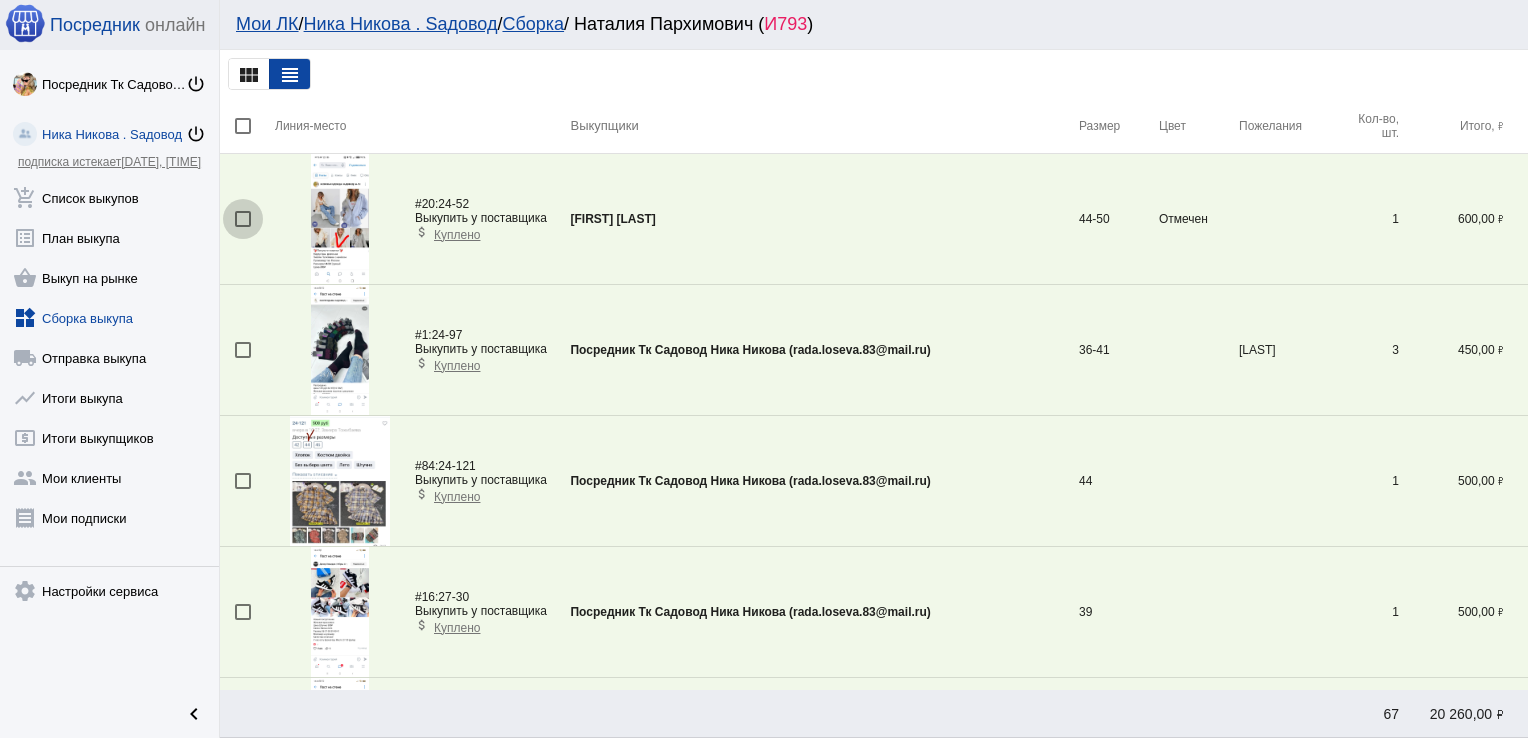 click at bounding box center (243, 219) 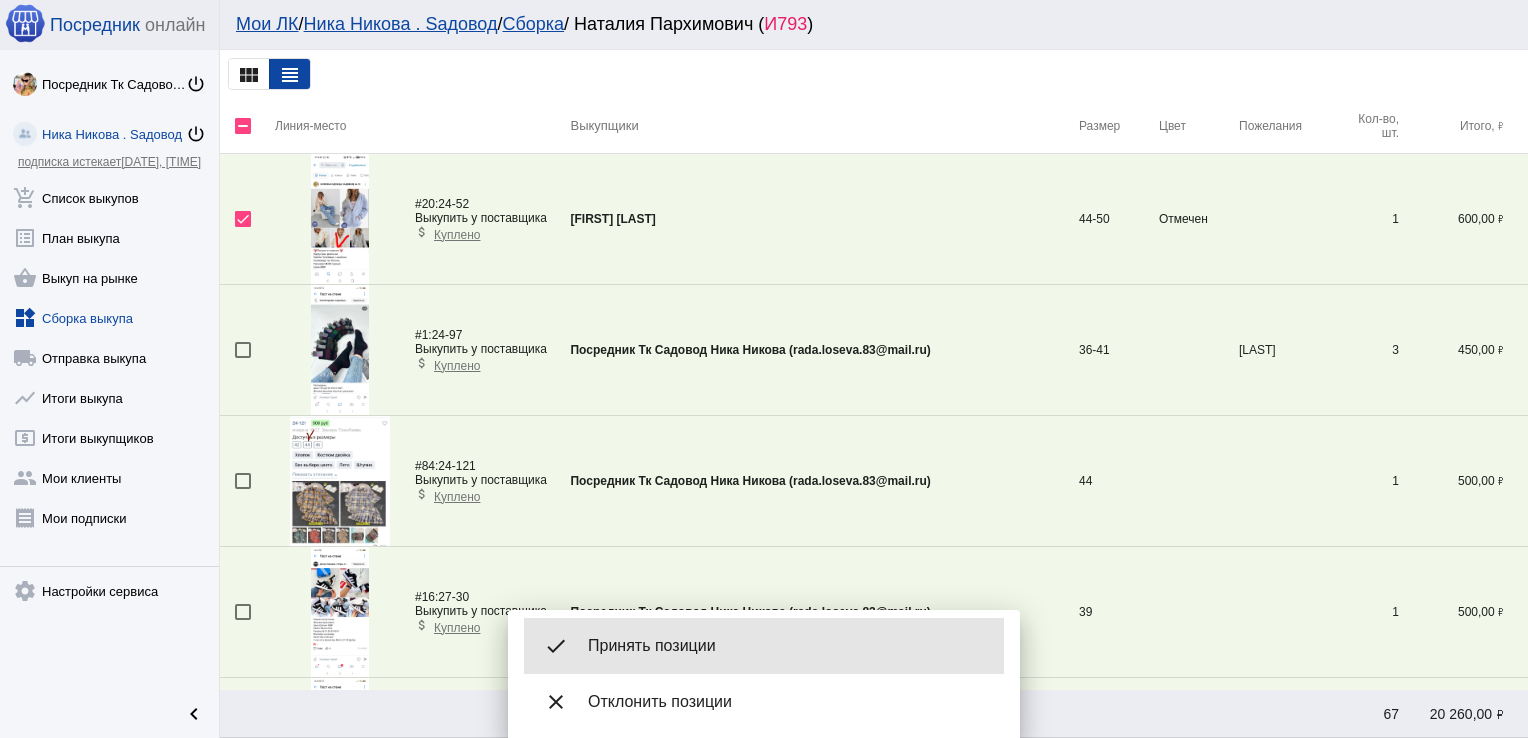 click on "done Принять позиции" at bounding box center (764, 646) 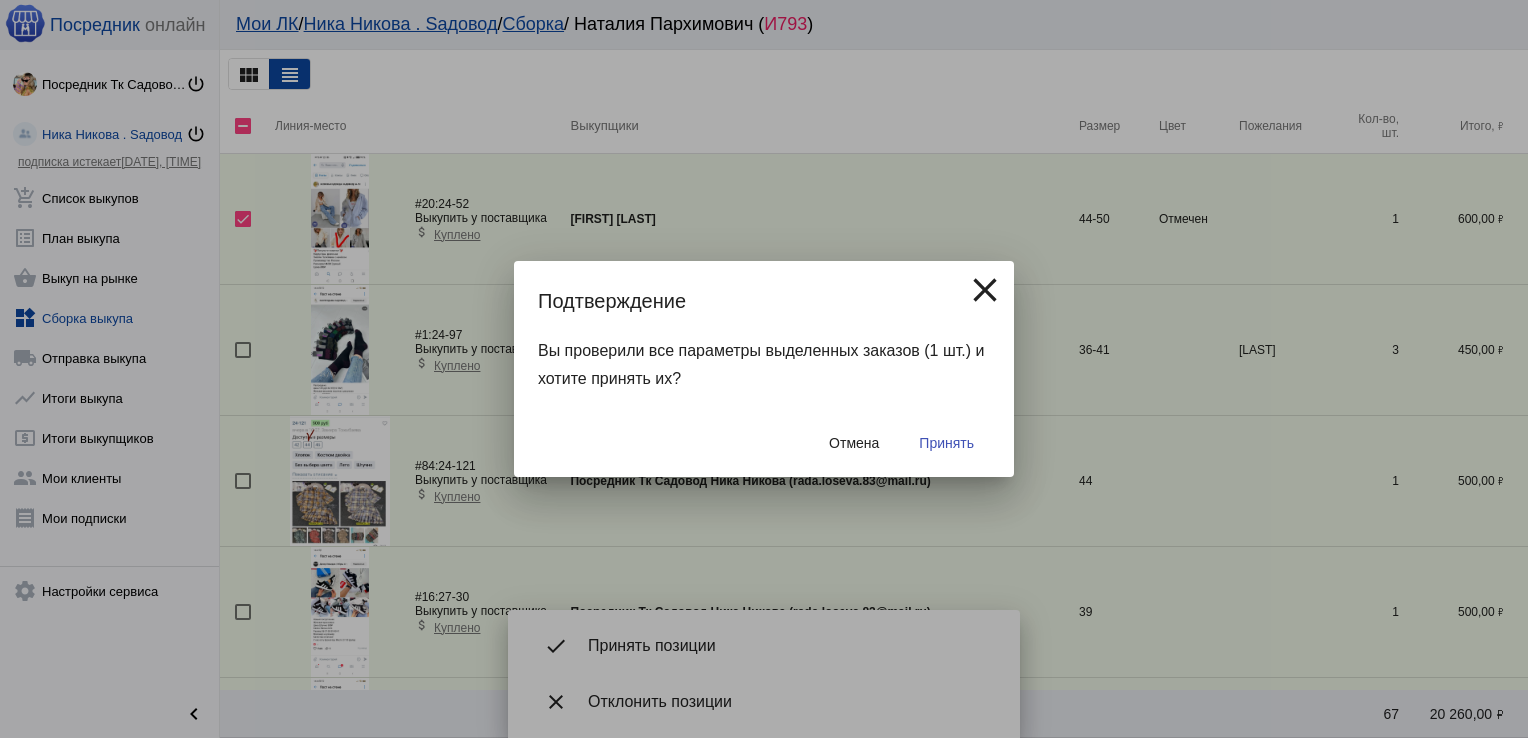 click on "Принять" at bounding box center (946, 443) 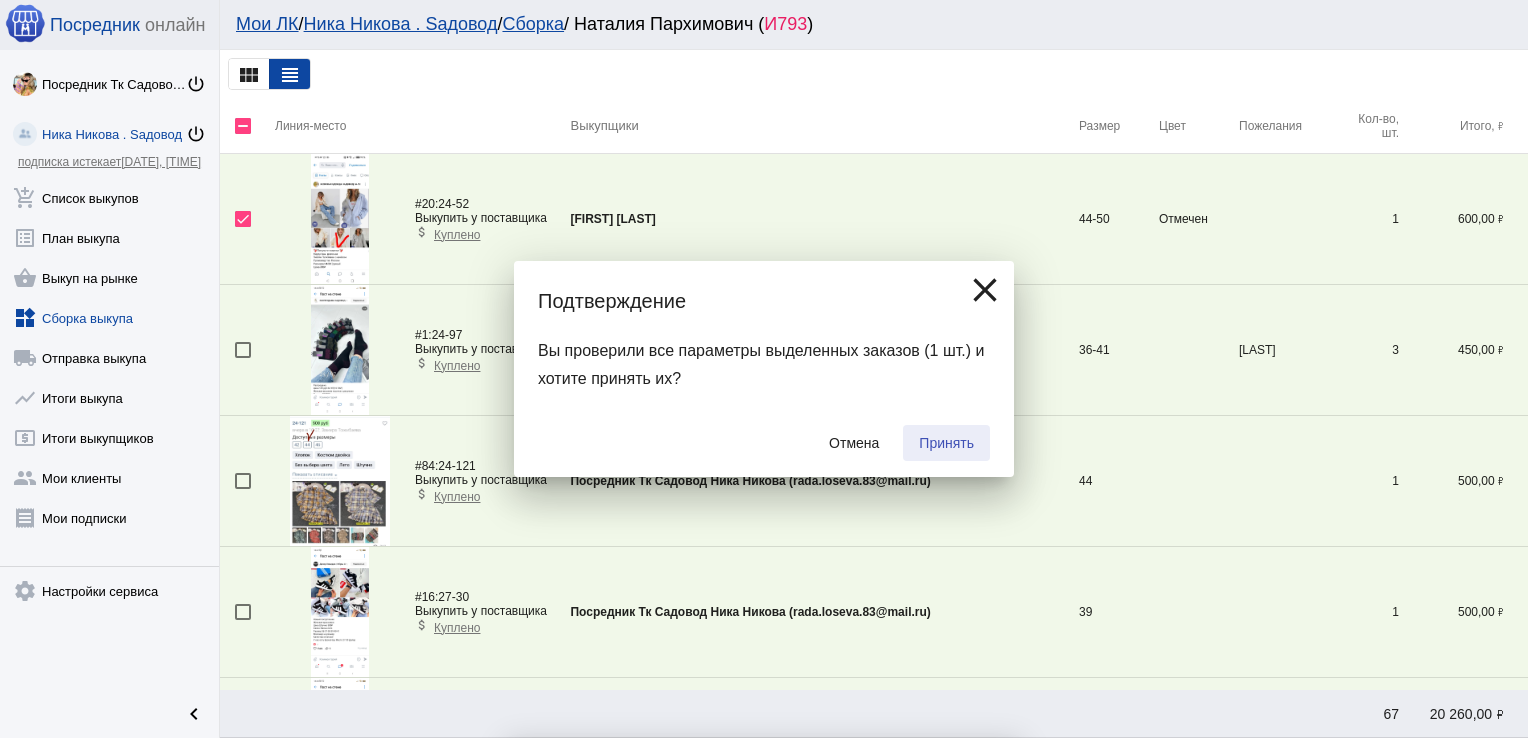 checkbox on "false" 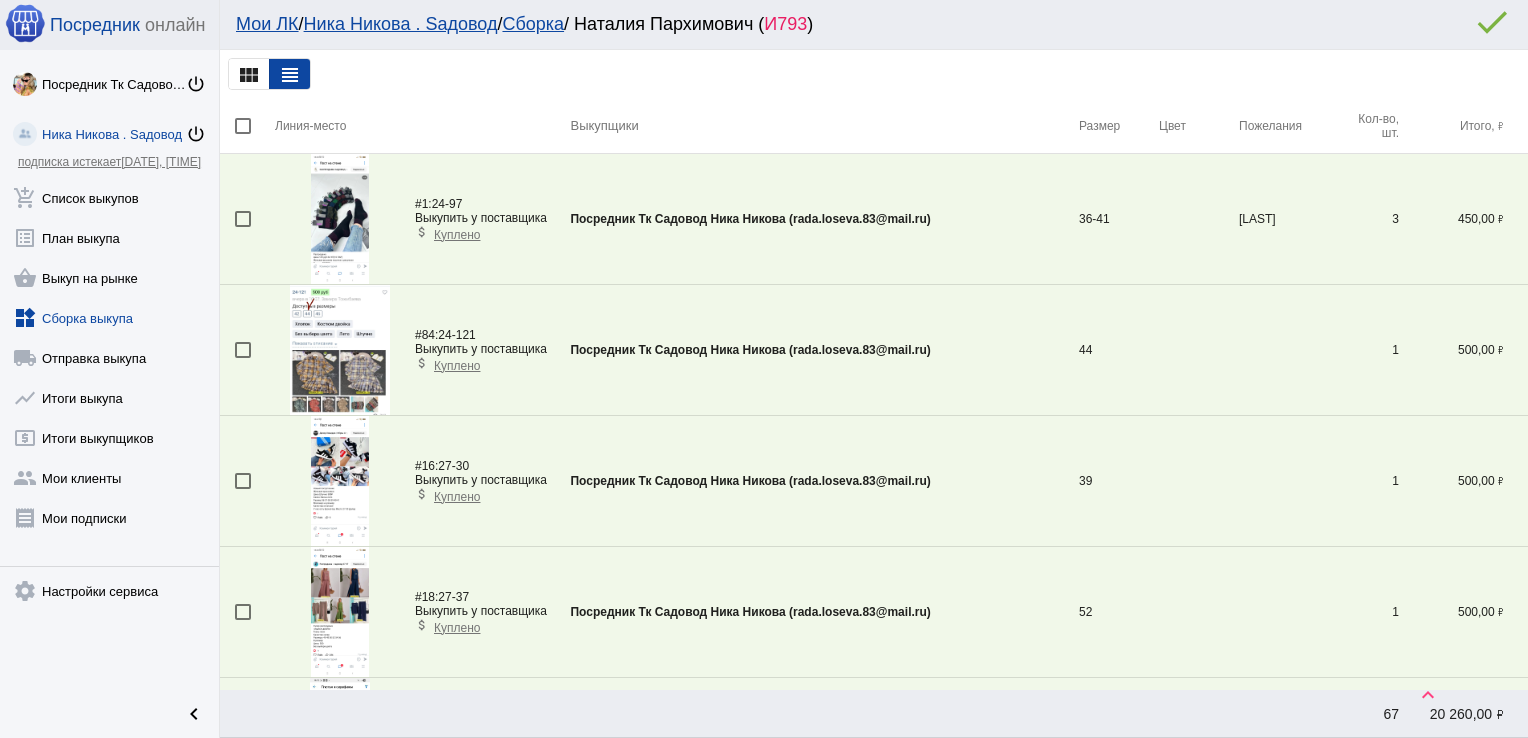 scroll, scrollTop: 6087, scrollLeft: 0, axis: vertical 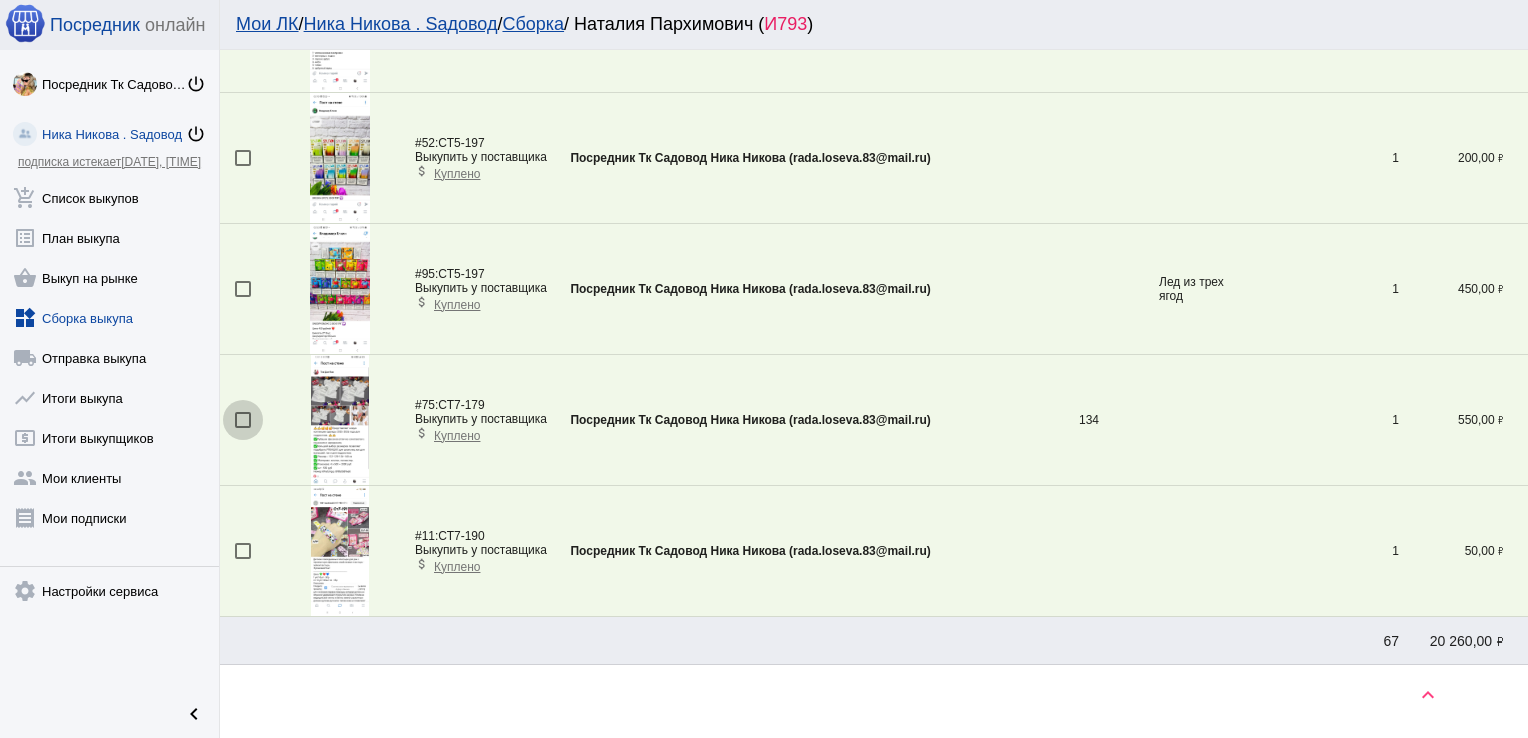 click at bounding box center [243, 420] 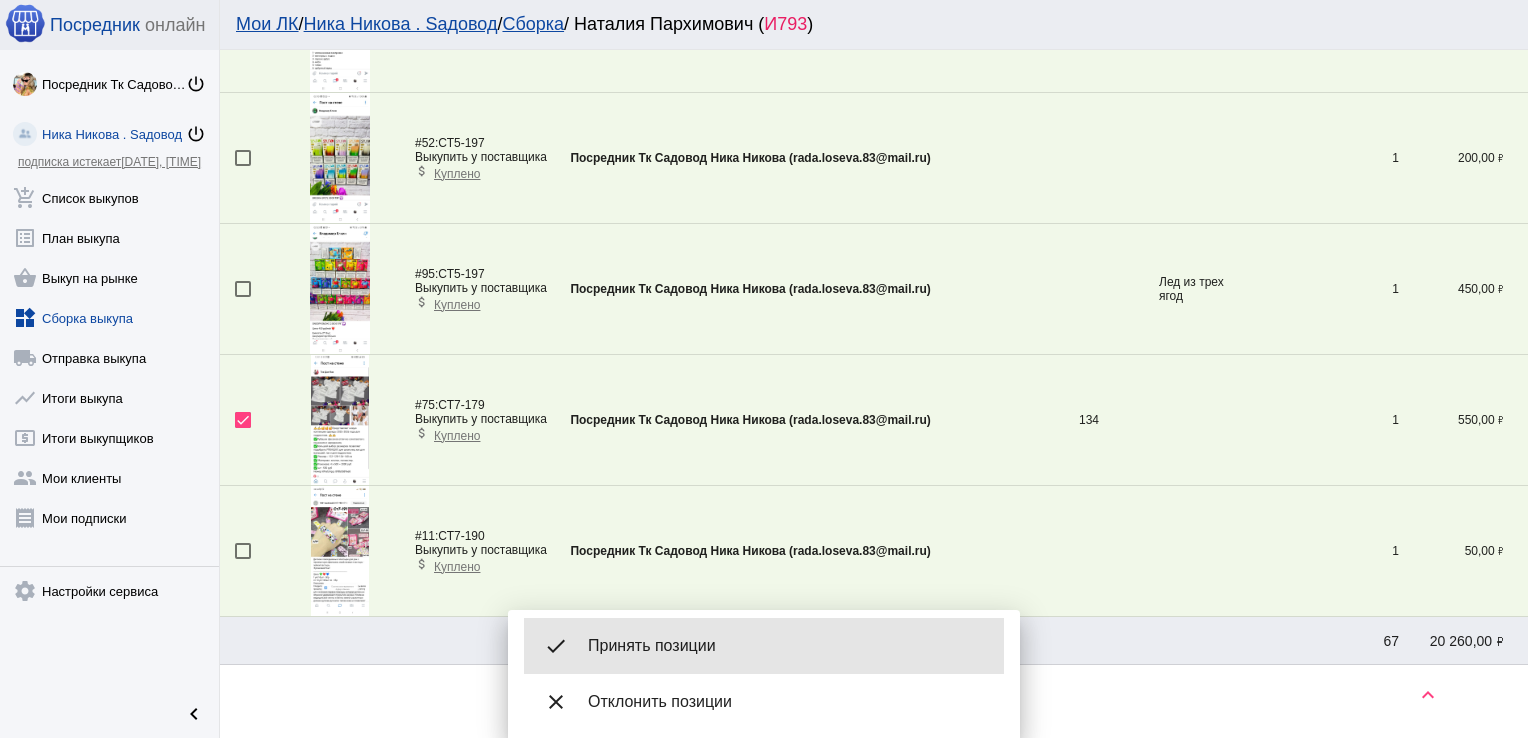 click on "Принять позиции" at bounding box center [788, 646] 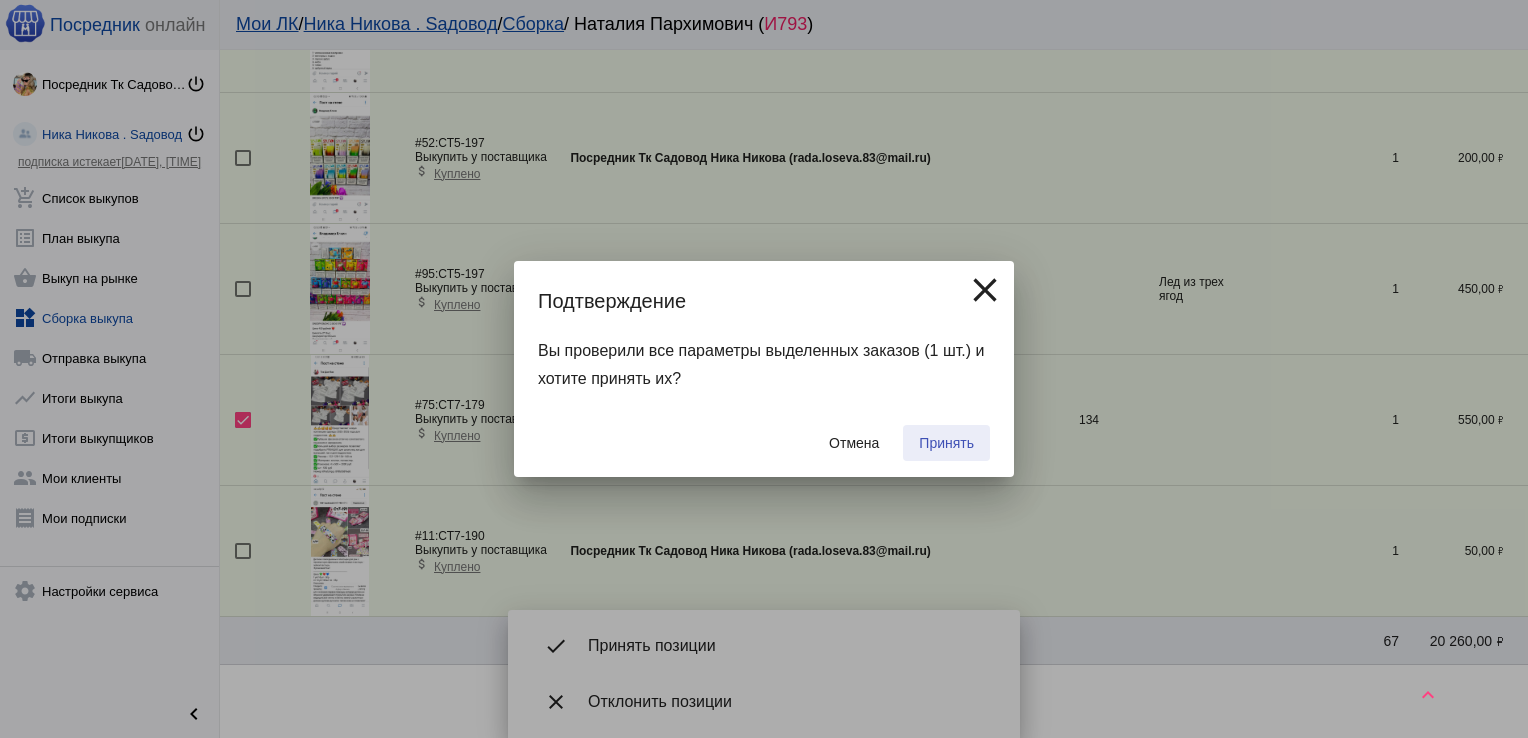 click on "Принять" at bounding box center (946, 443) 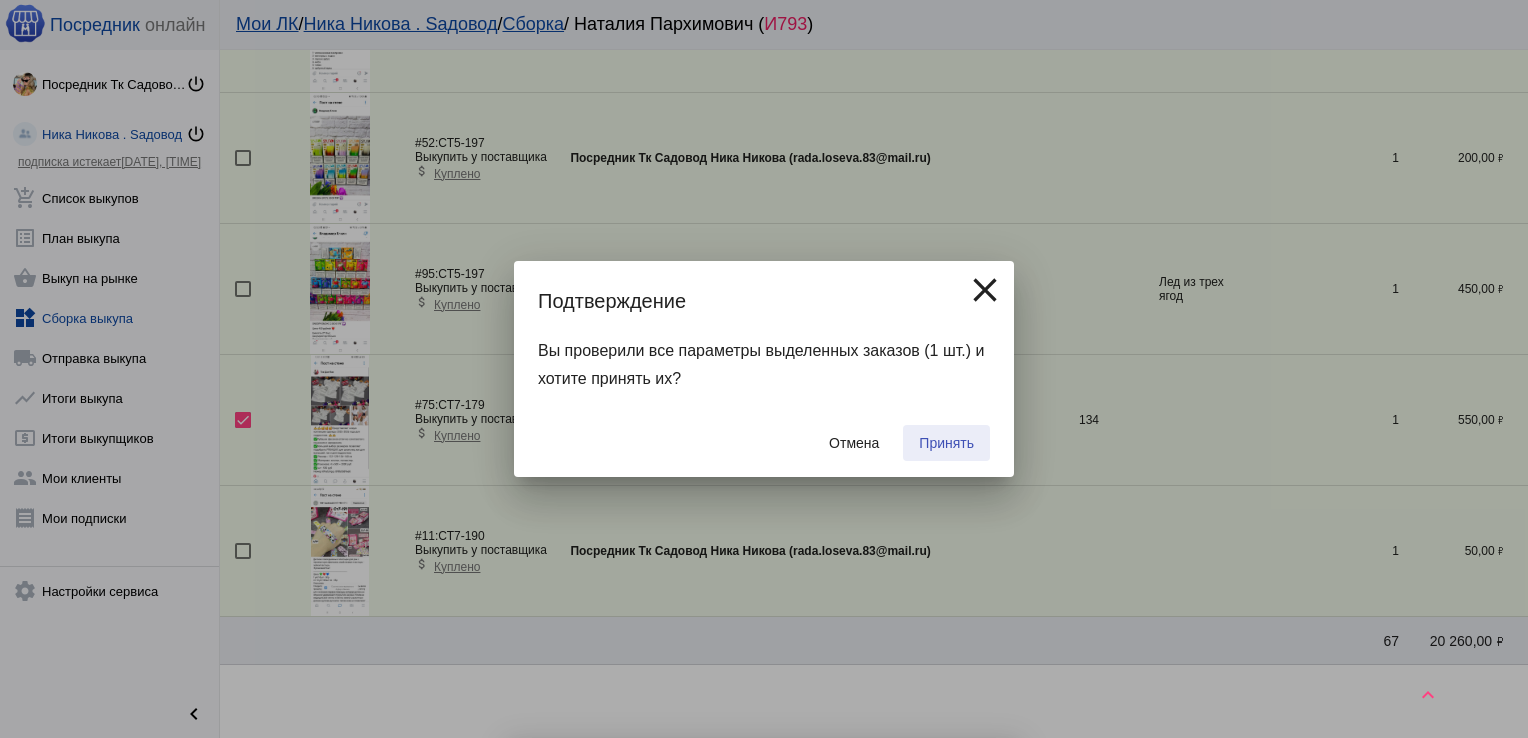 checkbox on "false" 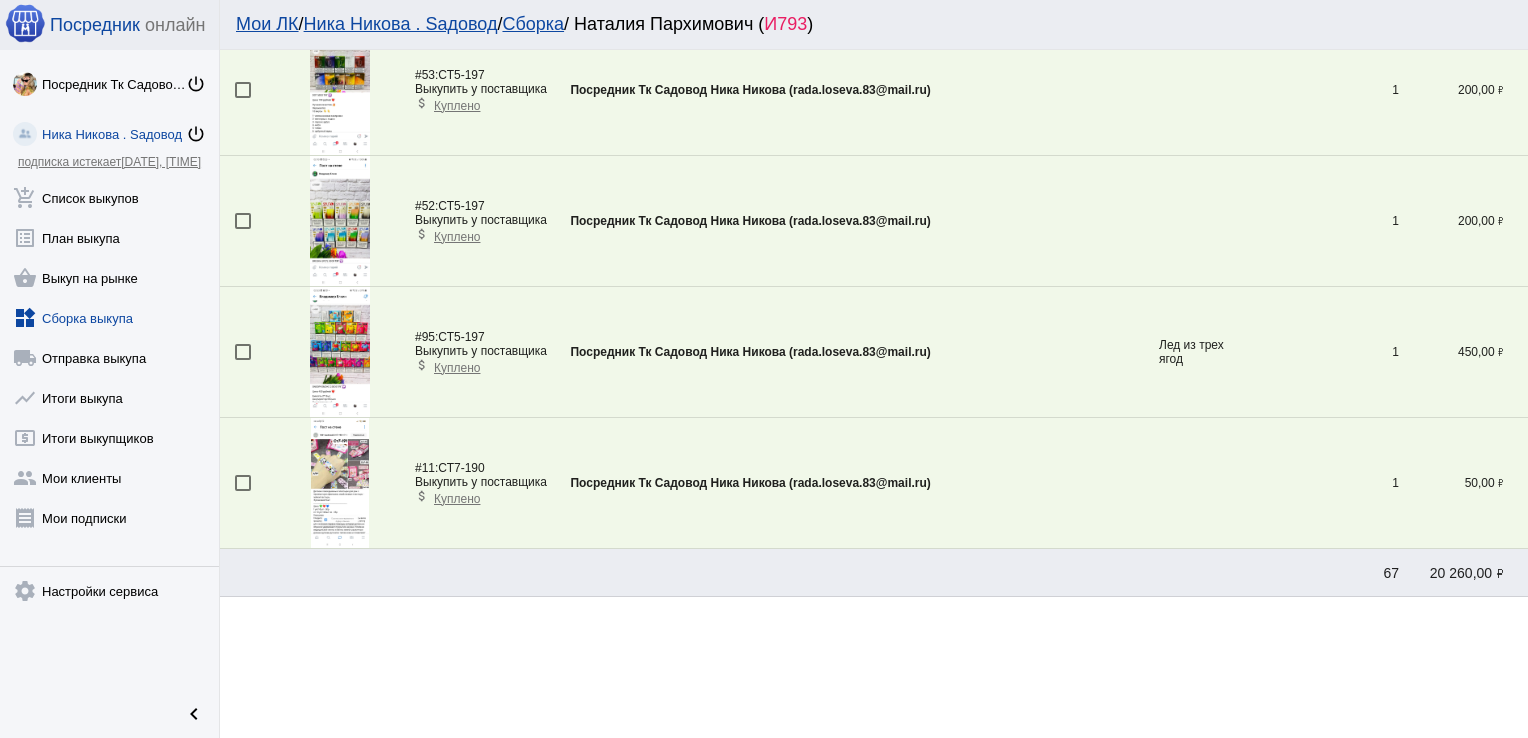 scroll, scrollTop: 0, scrollLeft: 0, axis: both 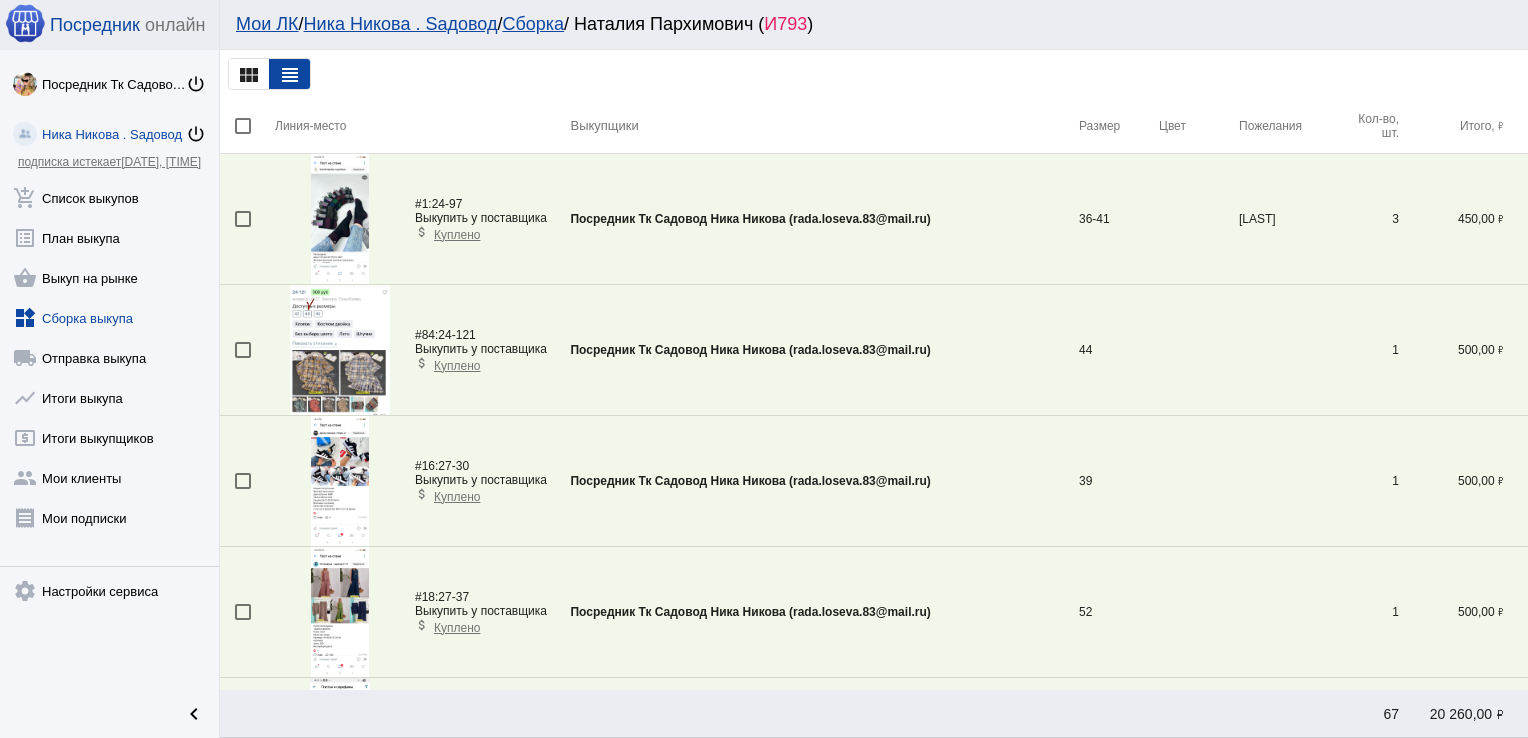 click at bounding box center (243, 219) 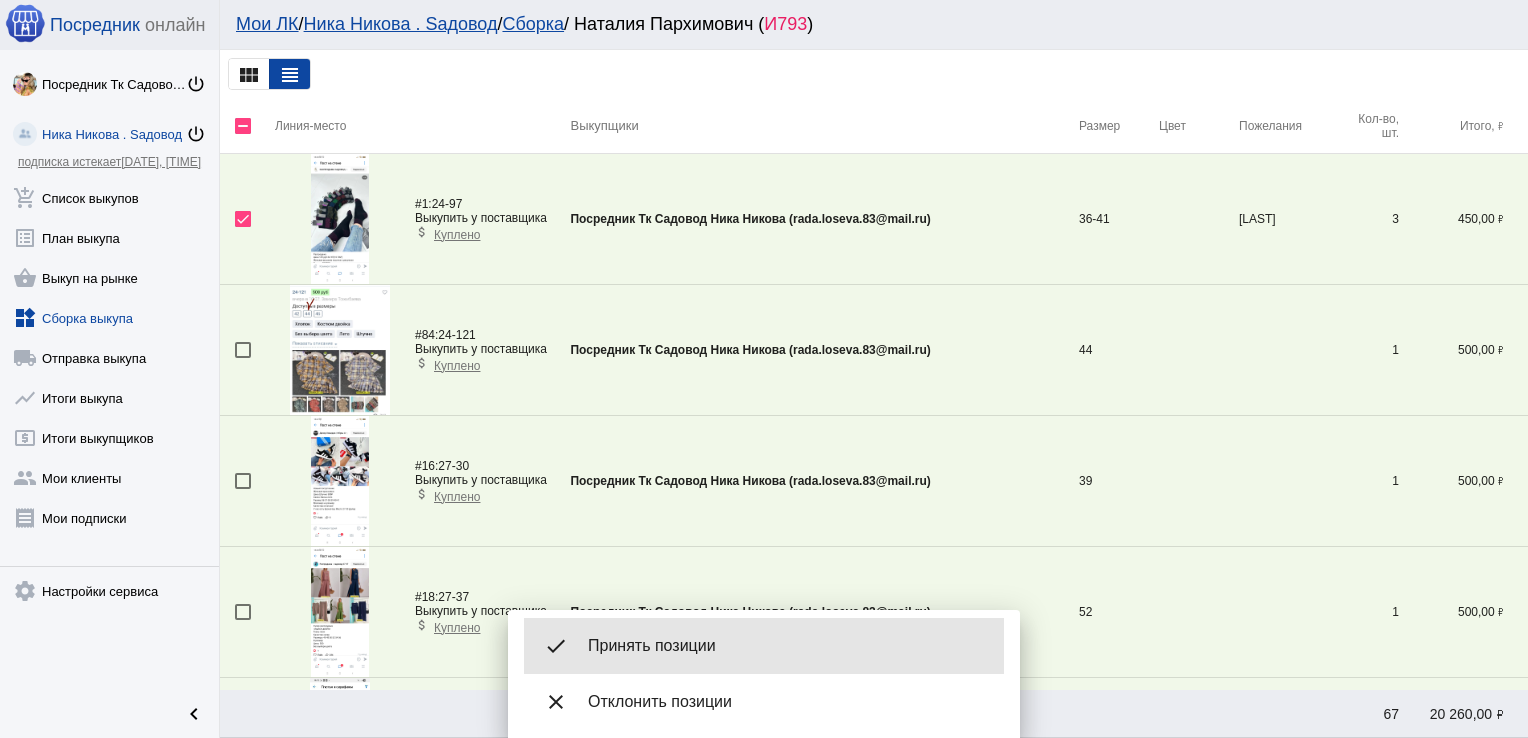 click on "Принять позиции" at bounding box center [788, 646] 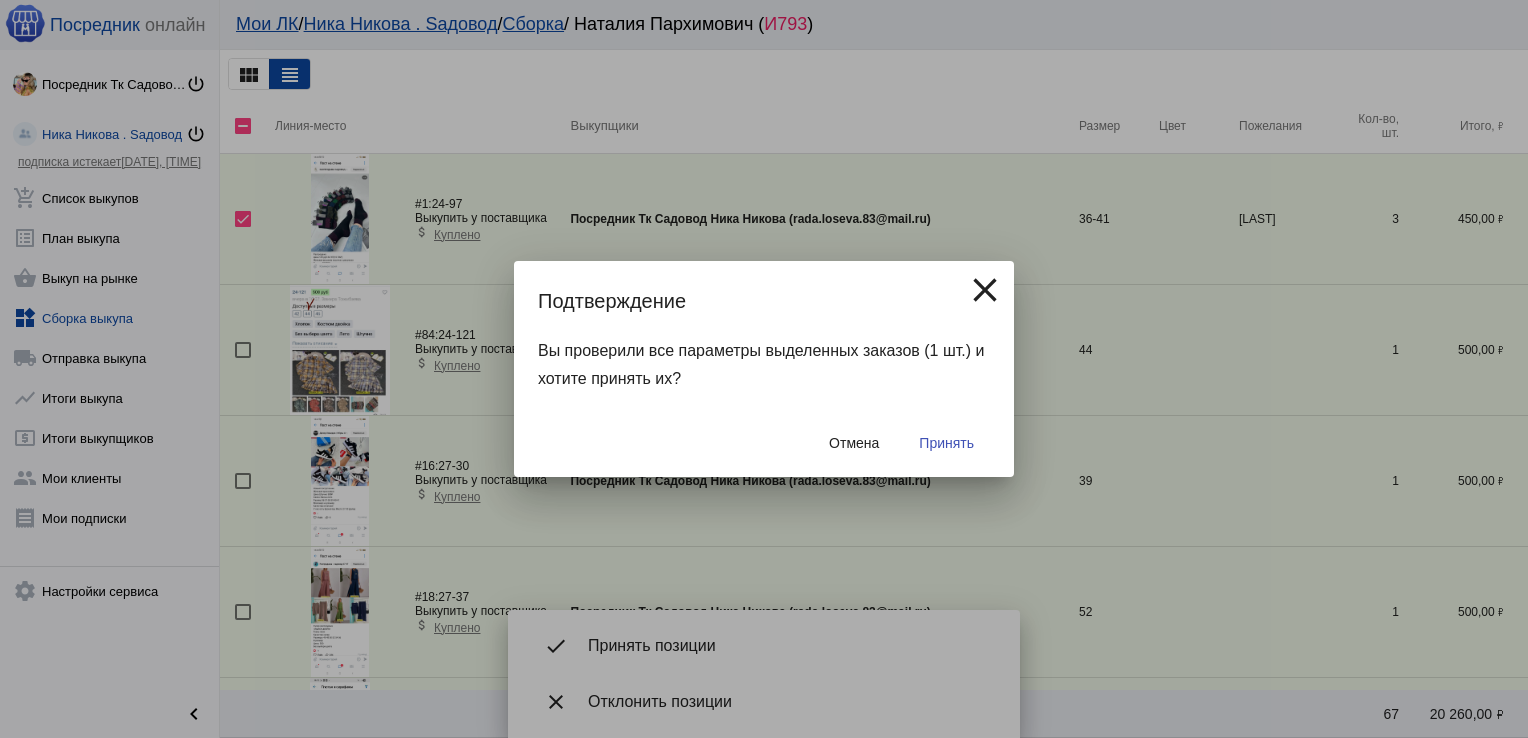 click on "Принять" at bounding box center [946, 443] 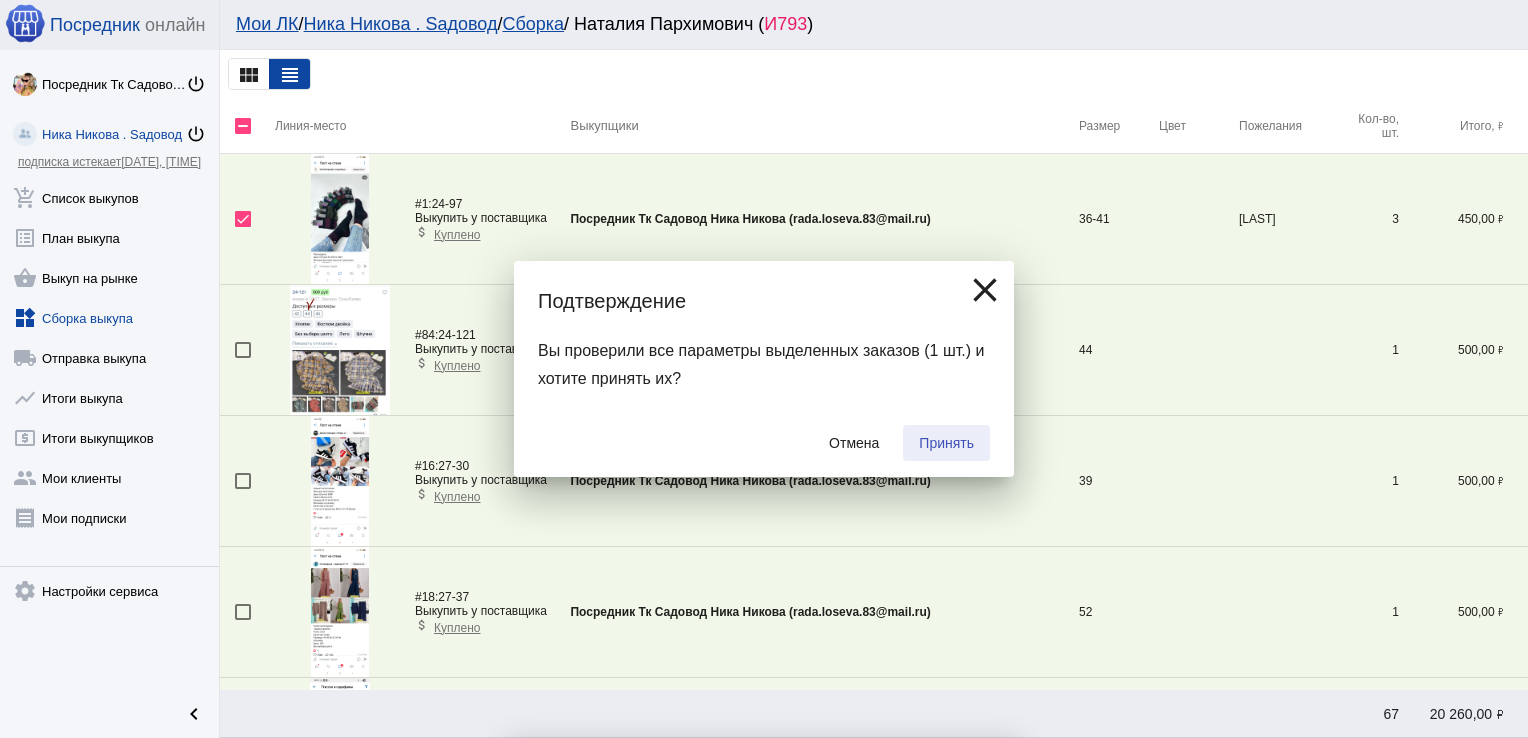 checkbox on "false" 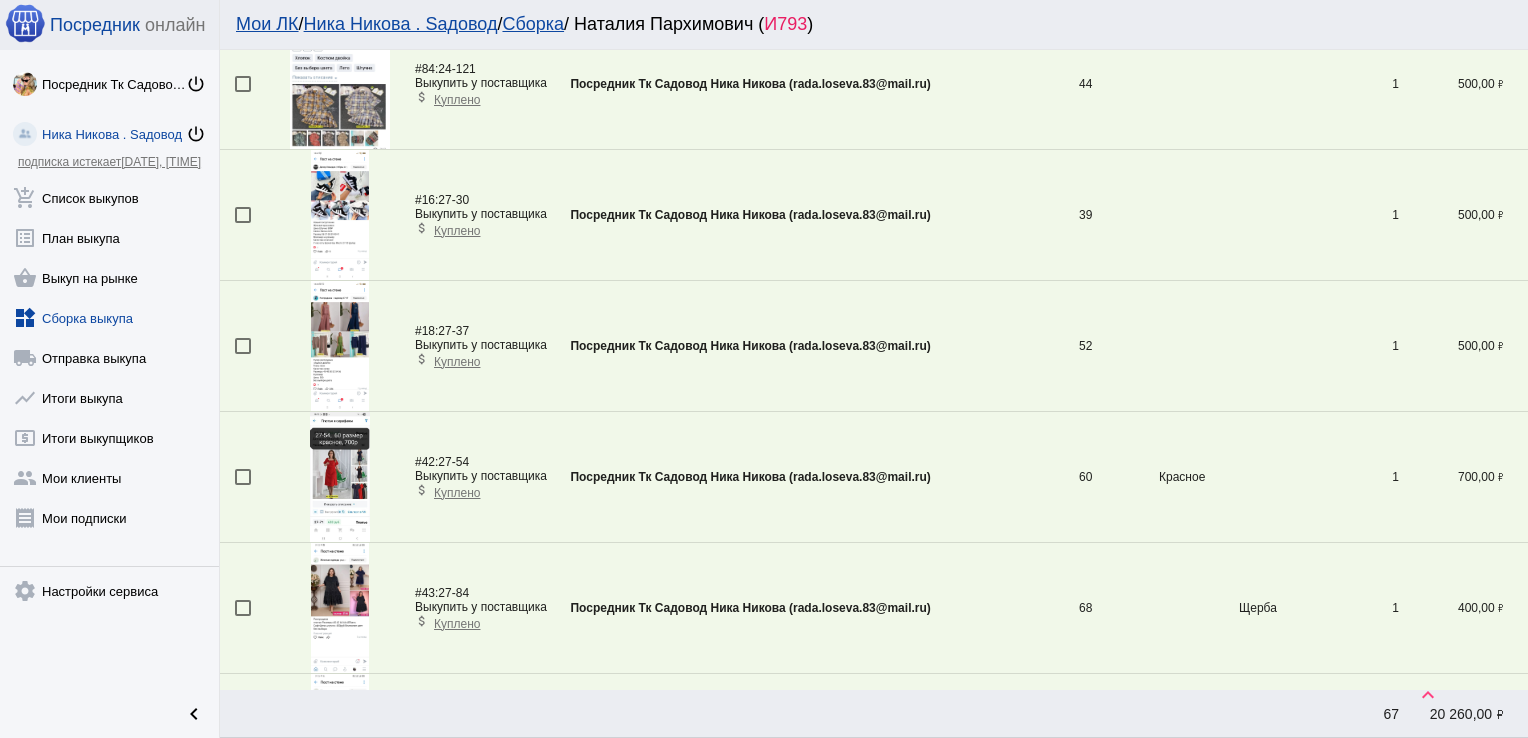 scroll, scrollTop: 176, scrollLeft: 0, axis: vertical 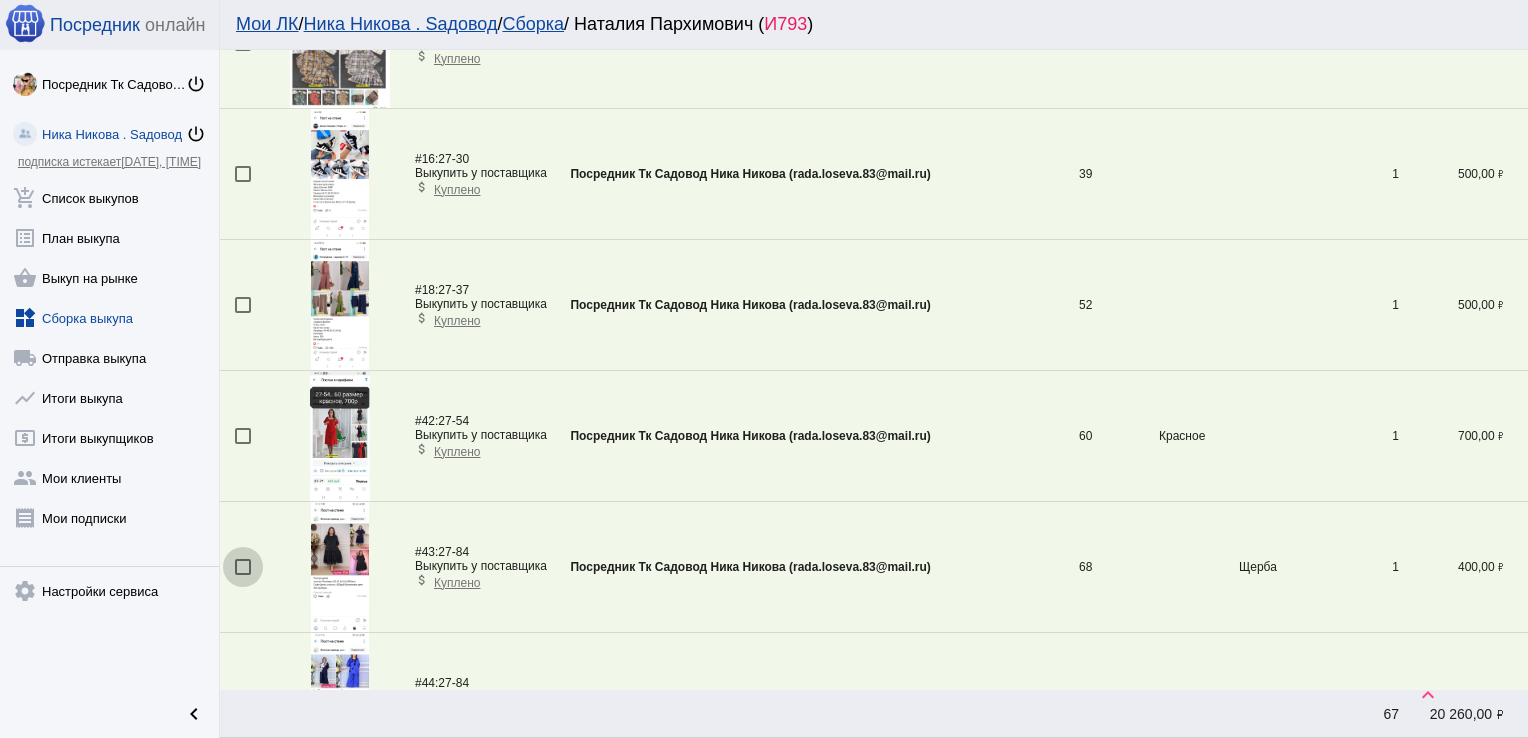 click at bounding box center [243, 567] 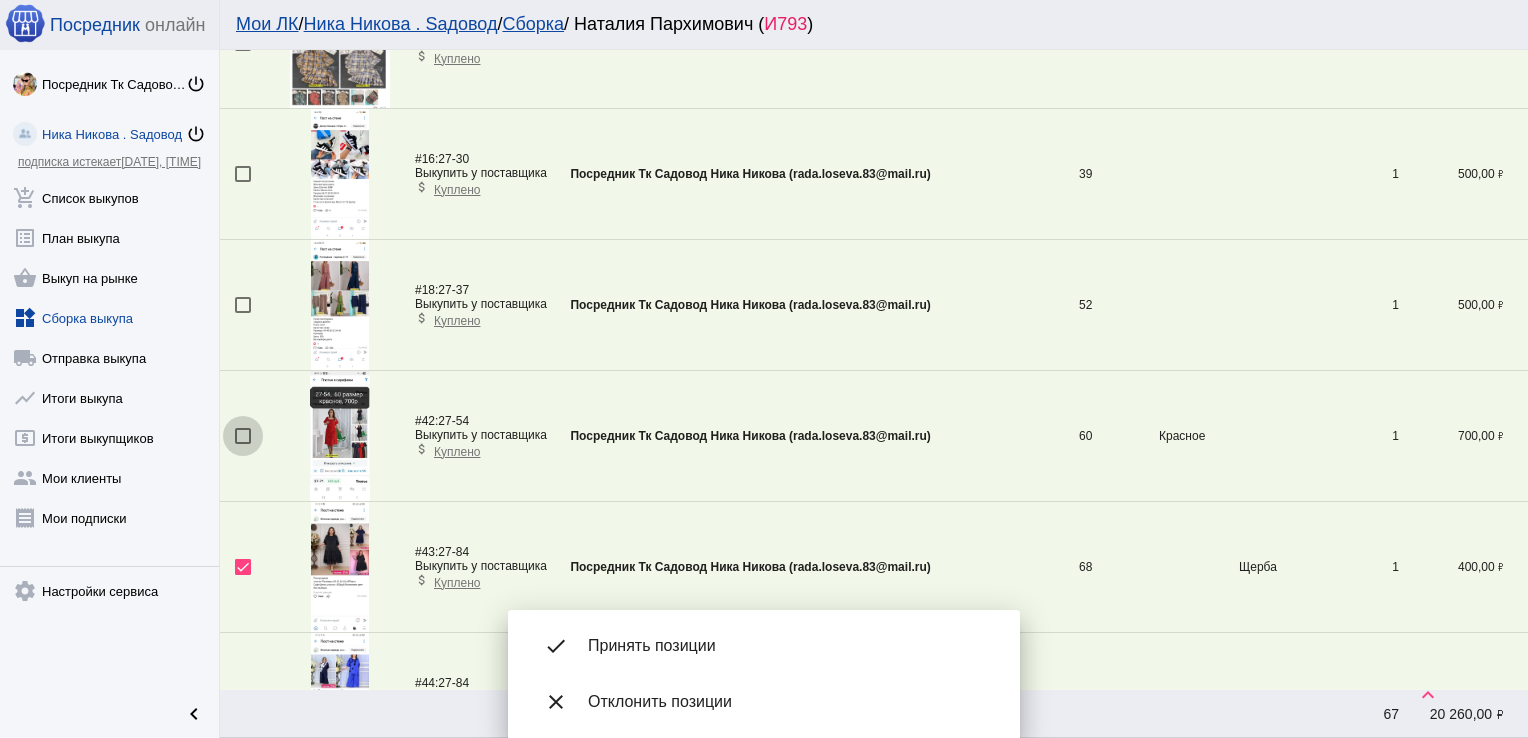 click at bounding box center (243, 436) 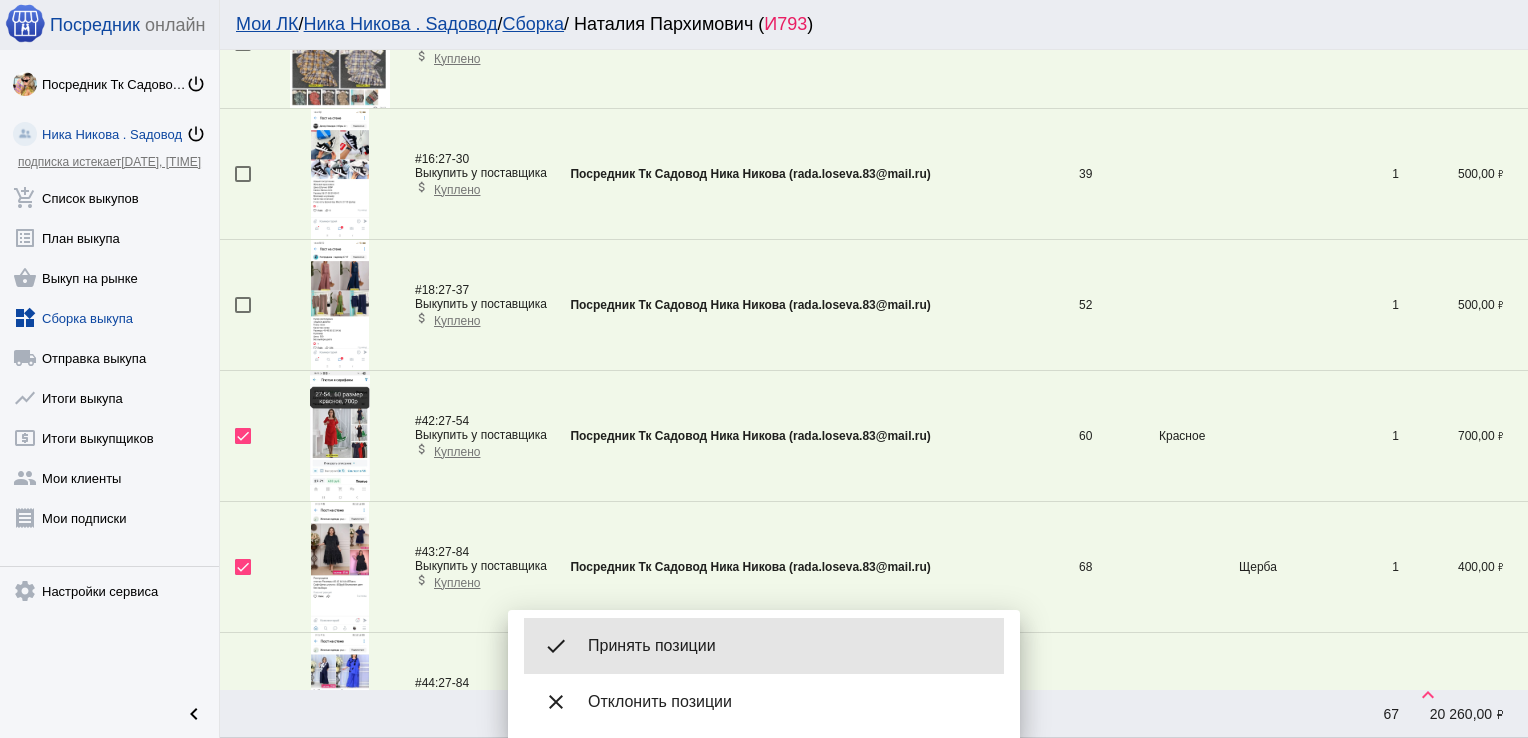 click on "Принять позиции" at bounding box center (788, 646) 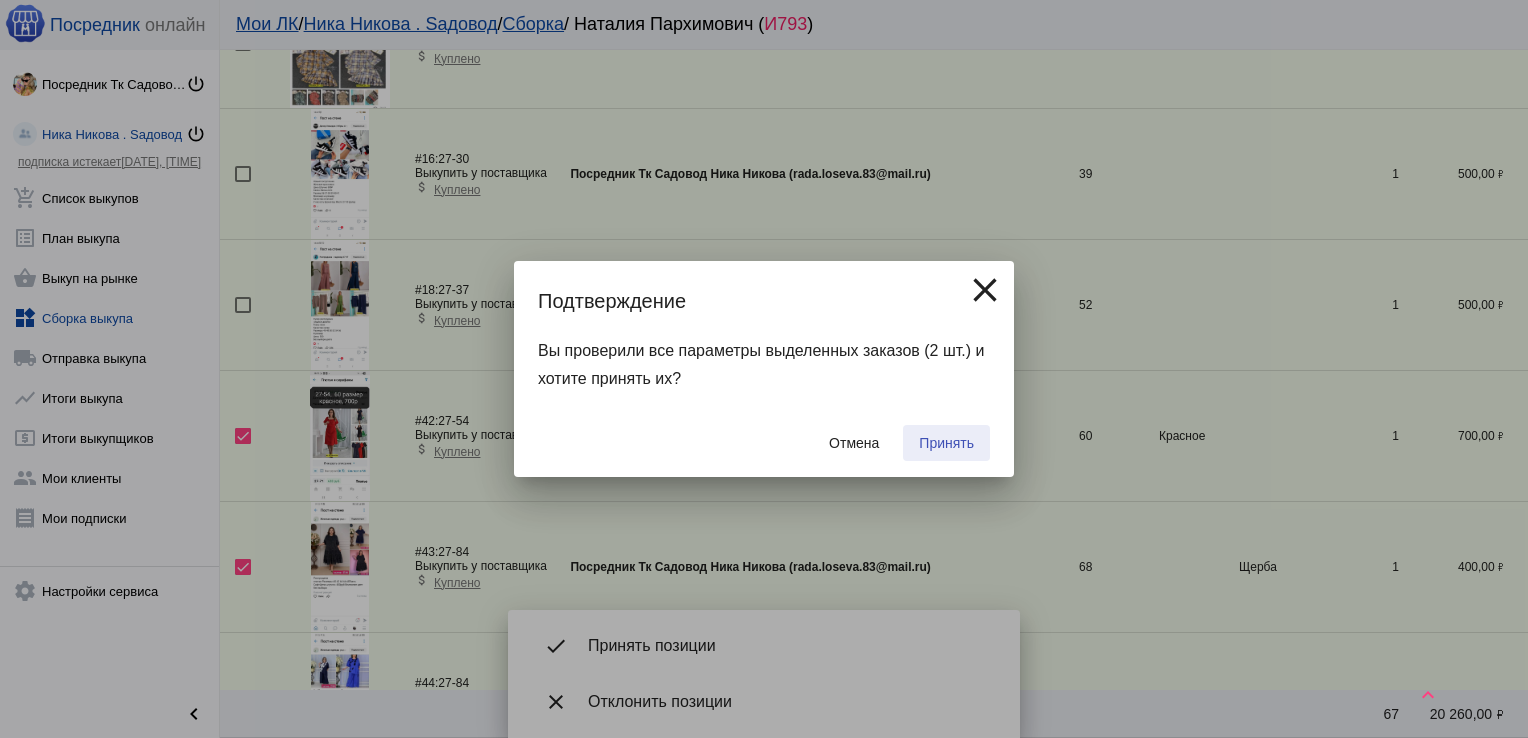 click on "Принять" at bounding box center [946, 443] 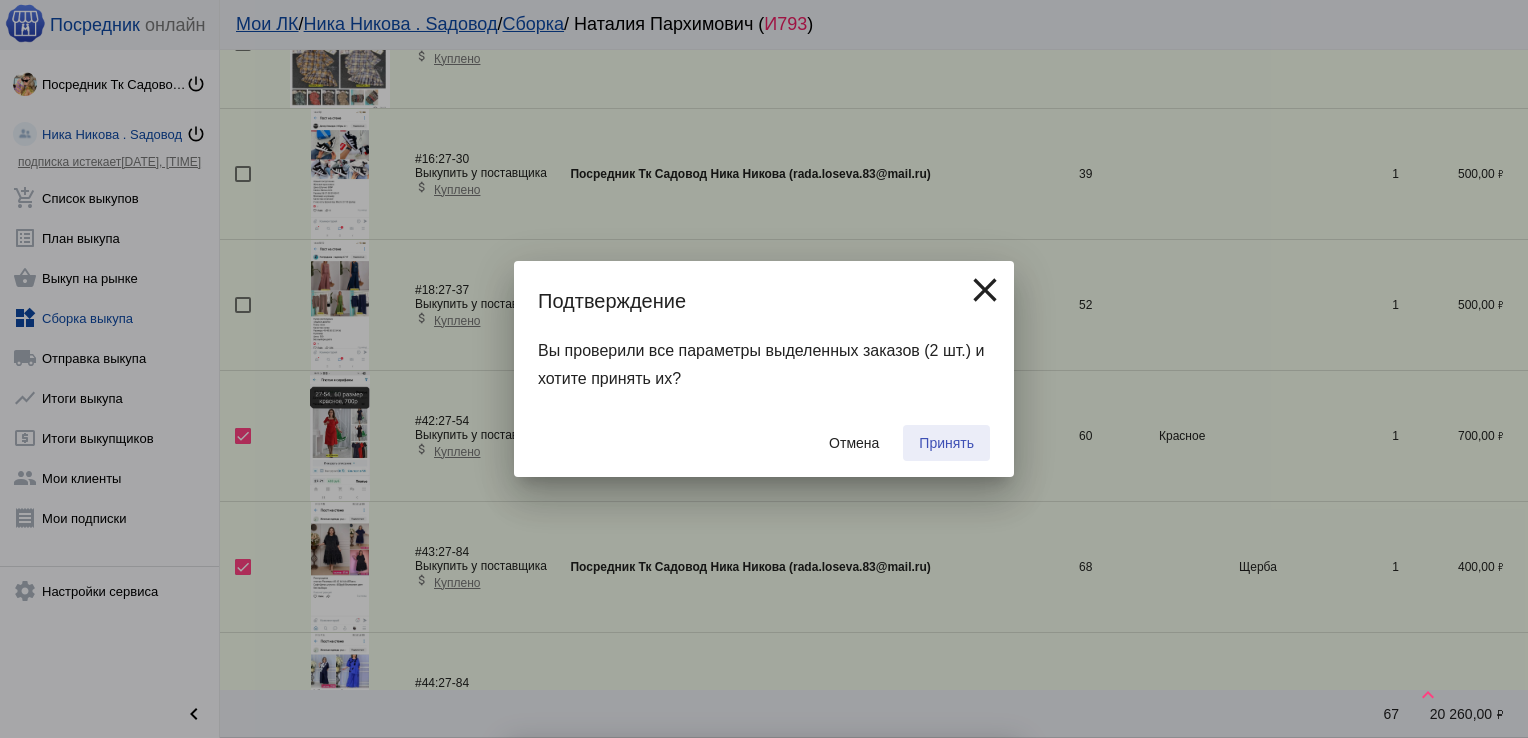 checkbox on "false" 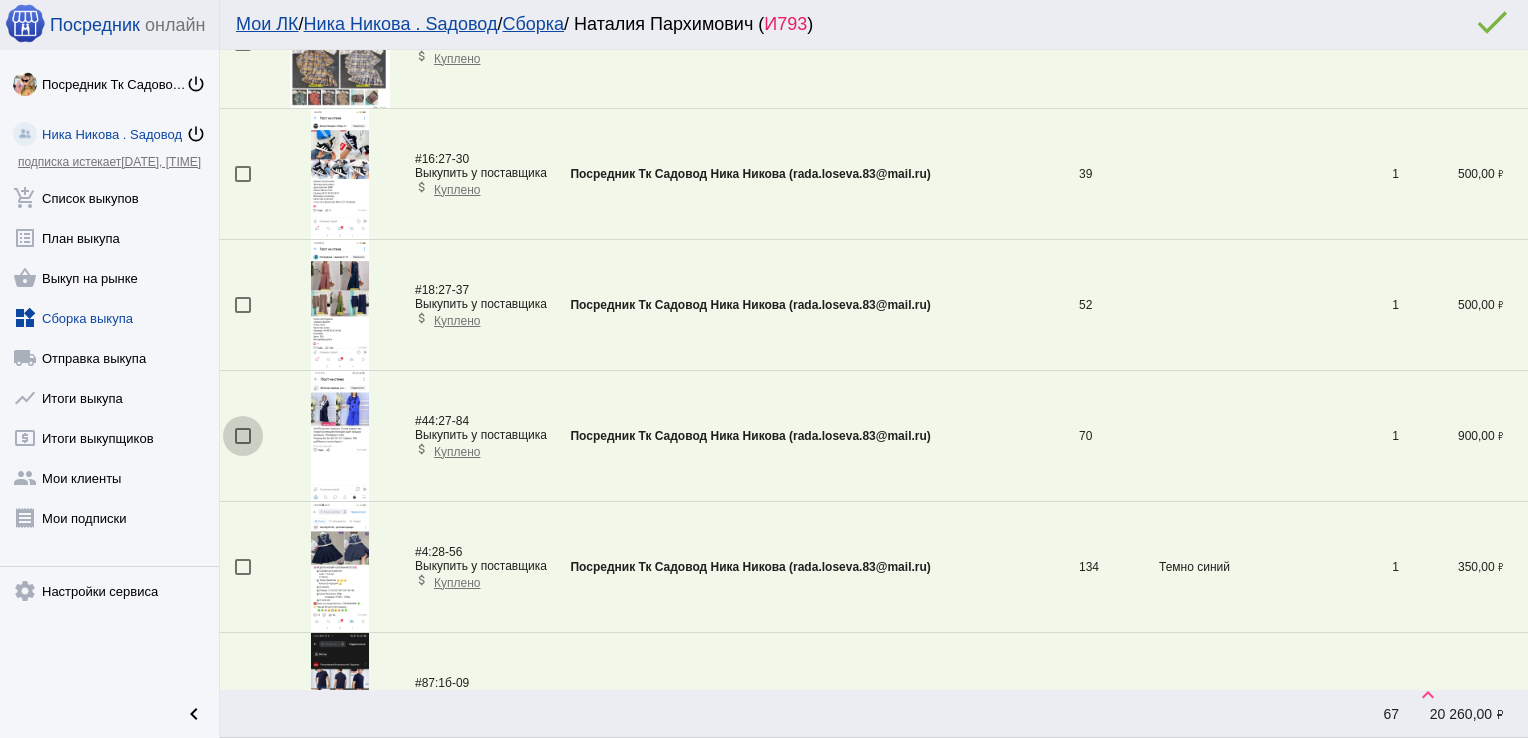 click at bounding box center [243, 436] 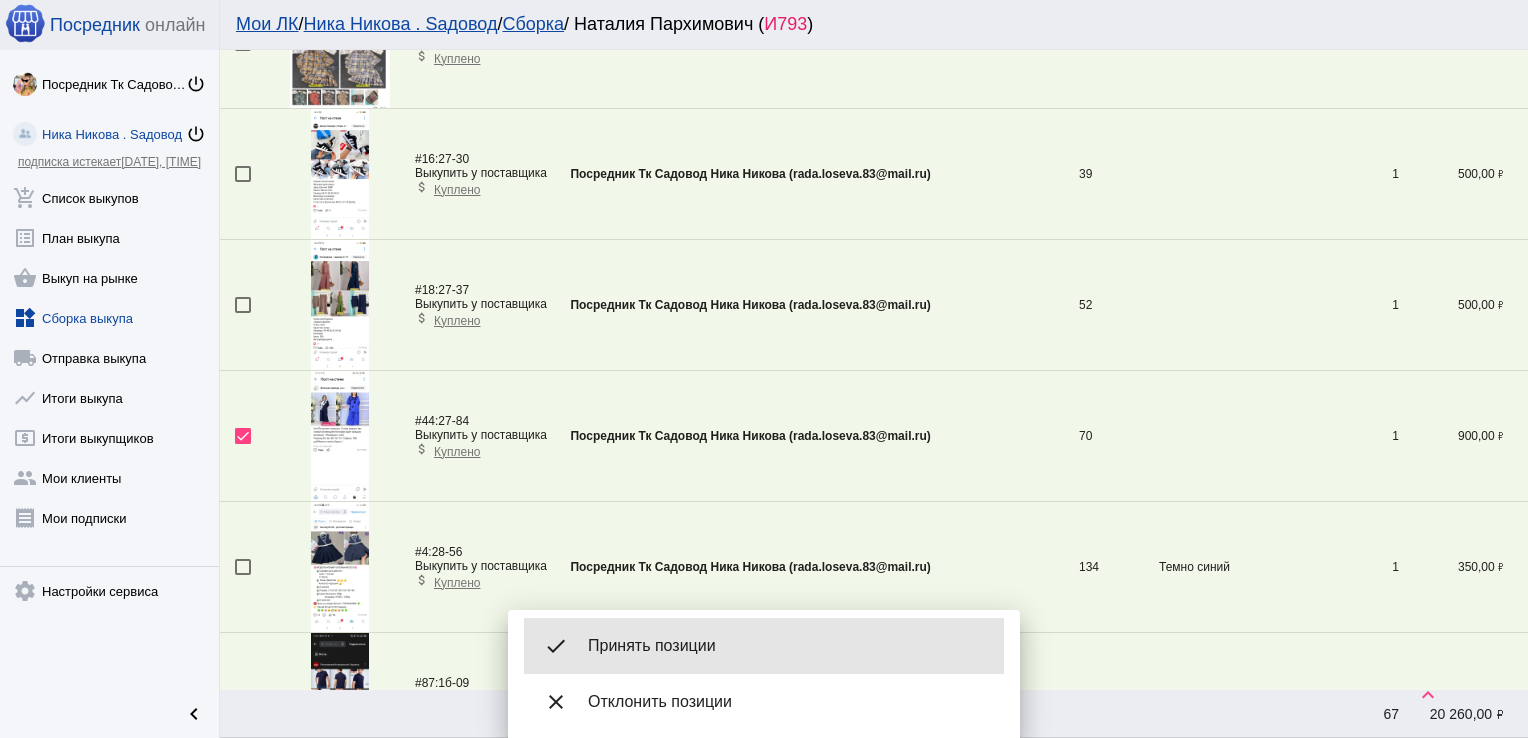 click on "done Принять позиции" at bounding box center (764, 646) 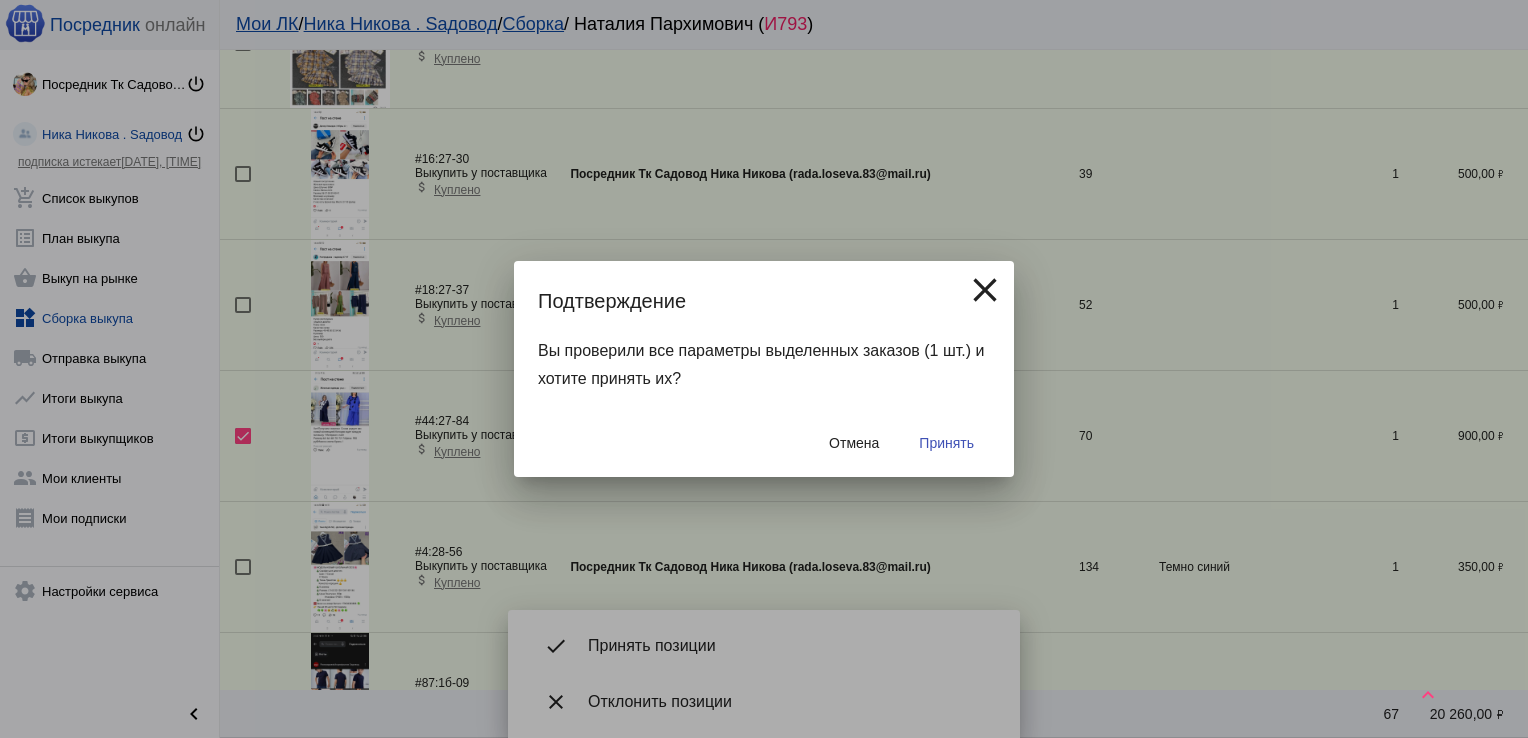 click on "Принять" at bounding box center [946, 443] 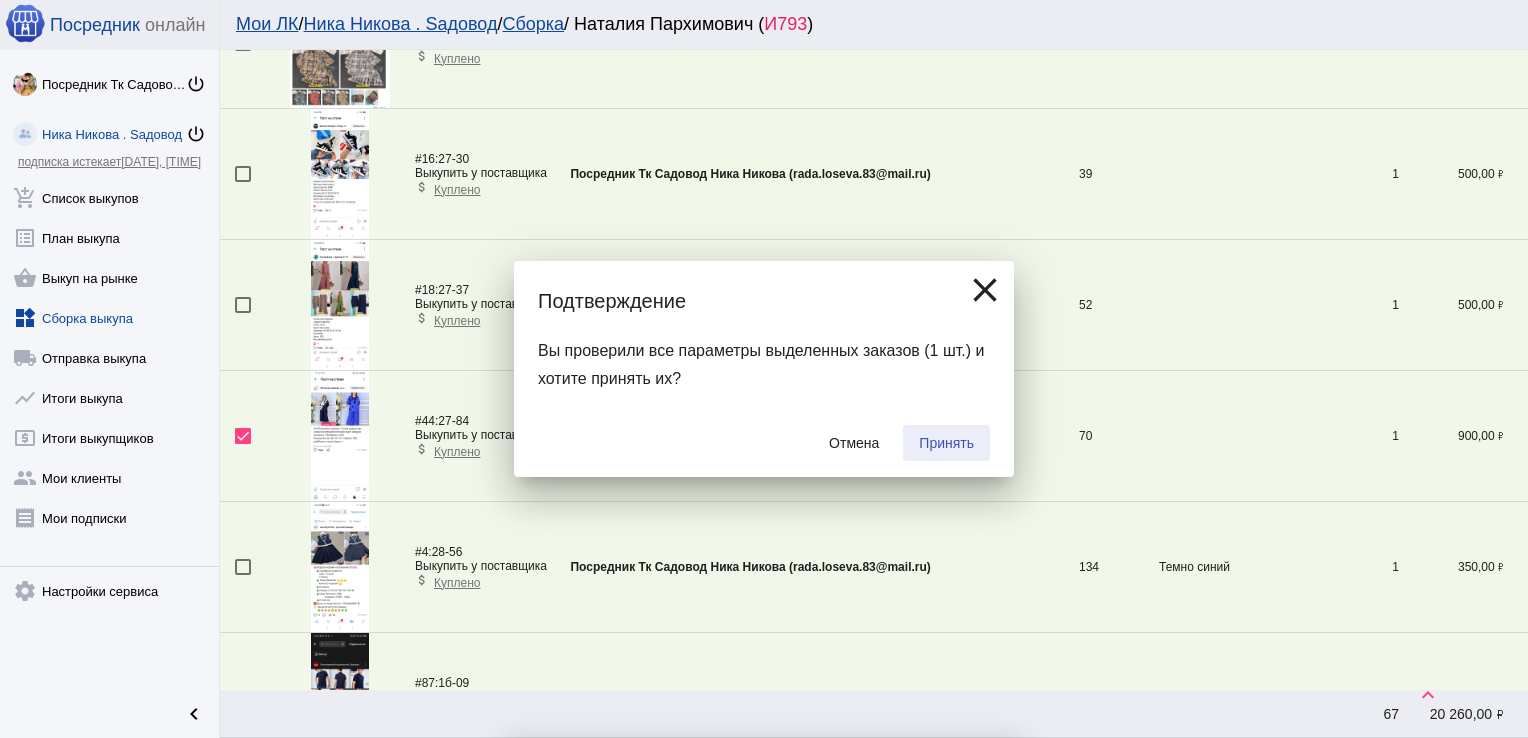 checkbox on "false" 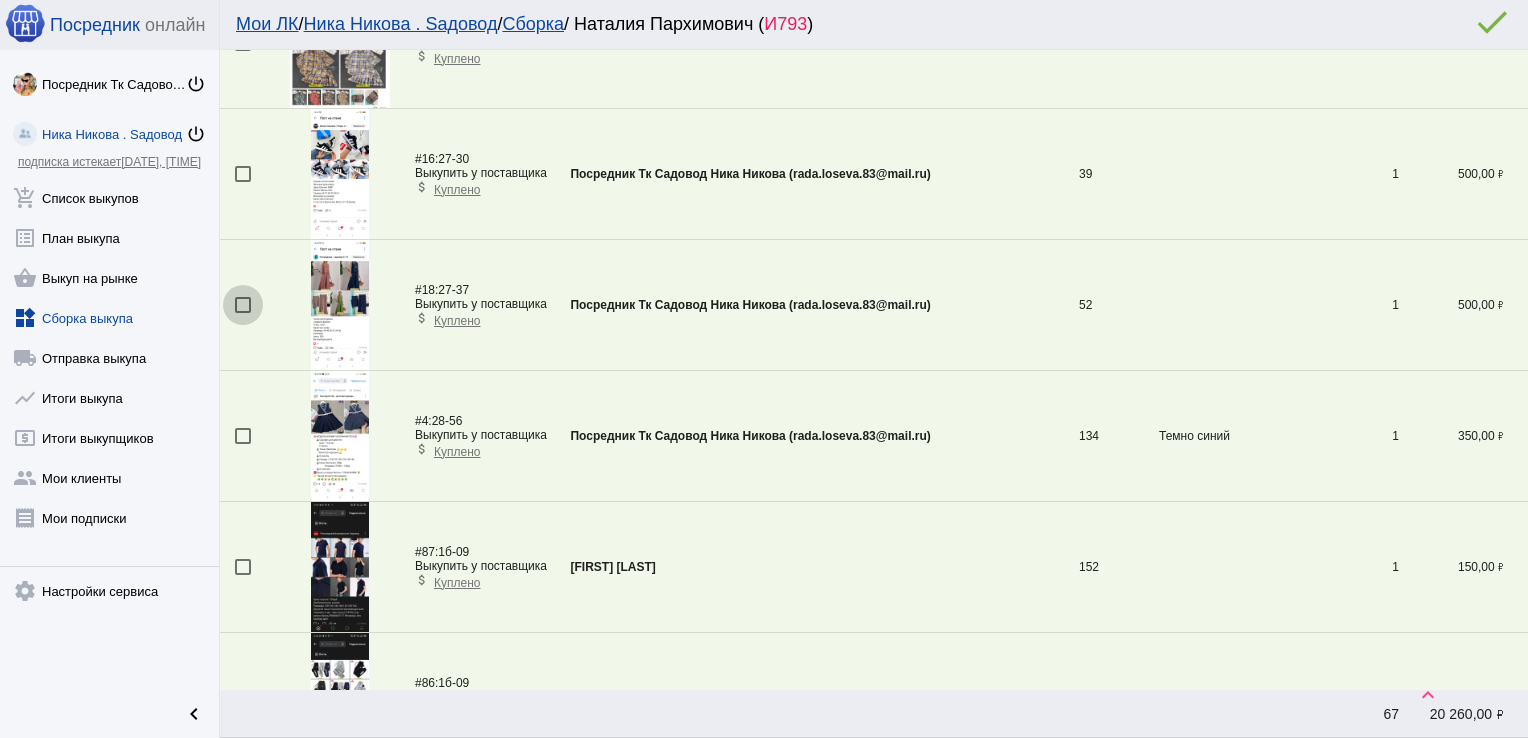 click at bounding box center (243, 305) 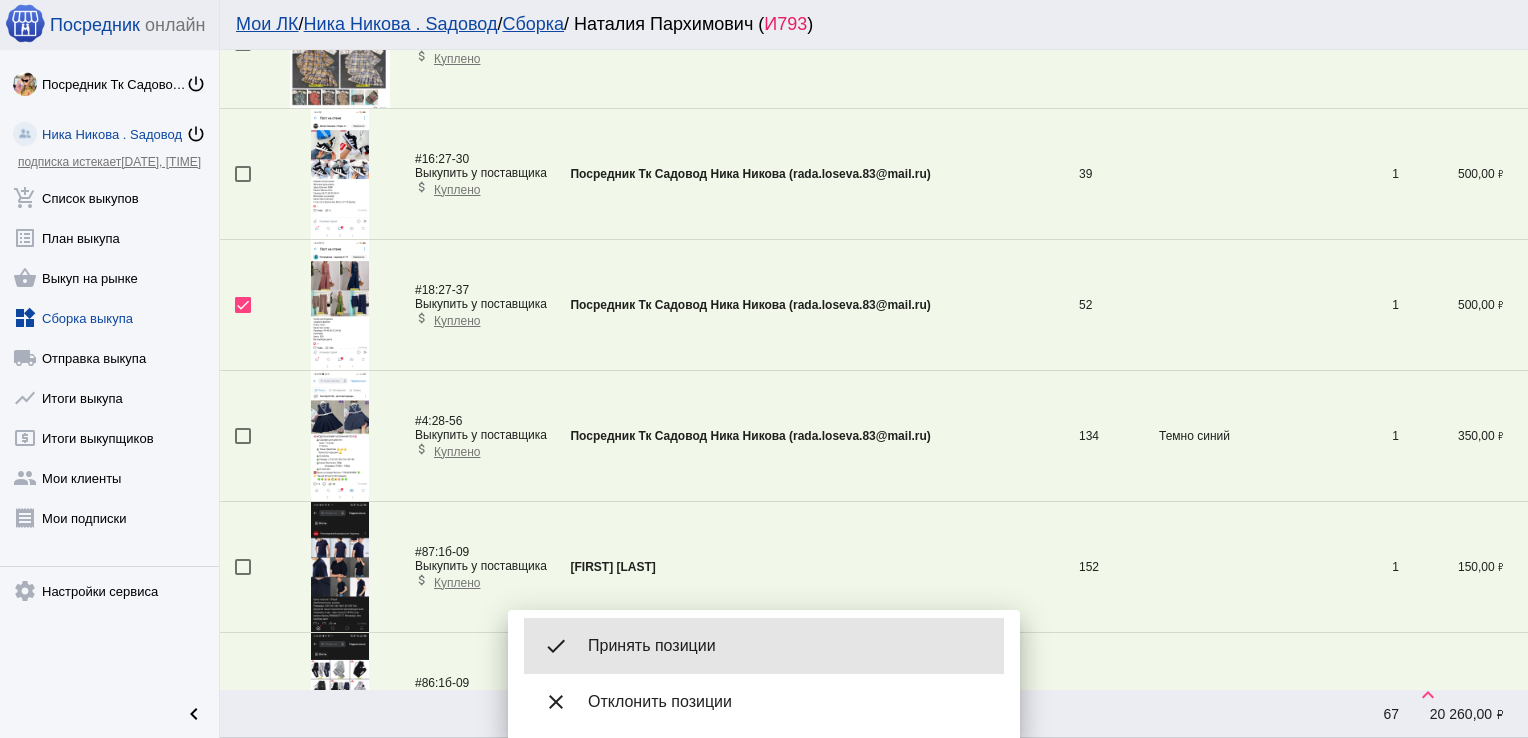 click on "Принять позиции" at bounding box center (788, 646) 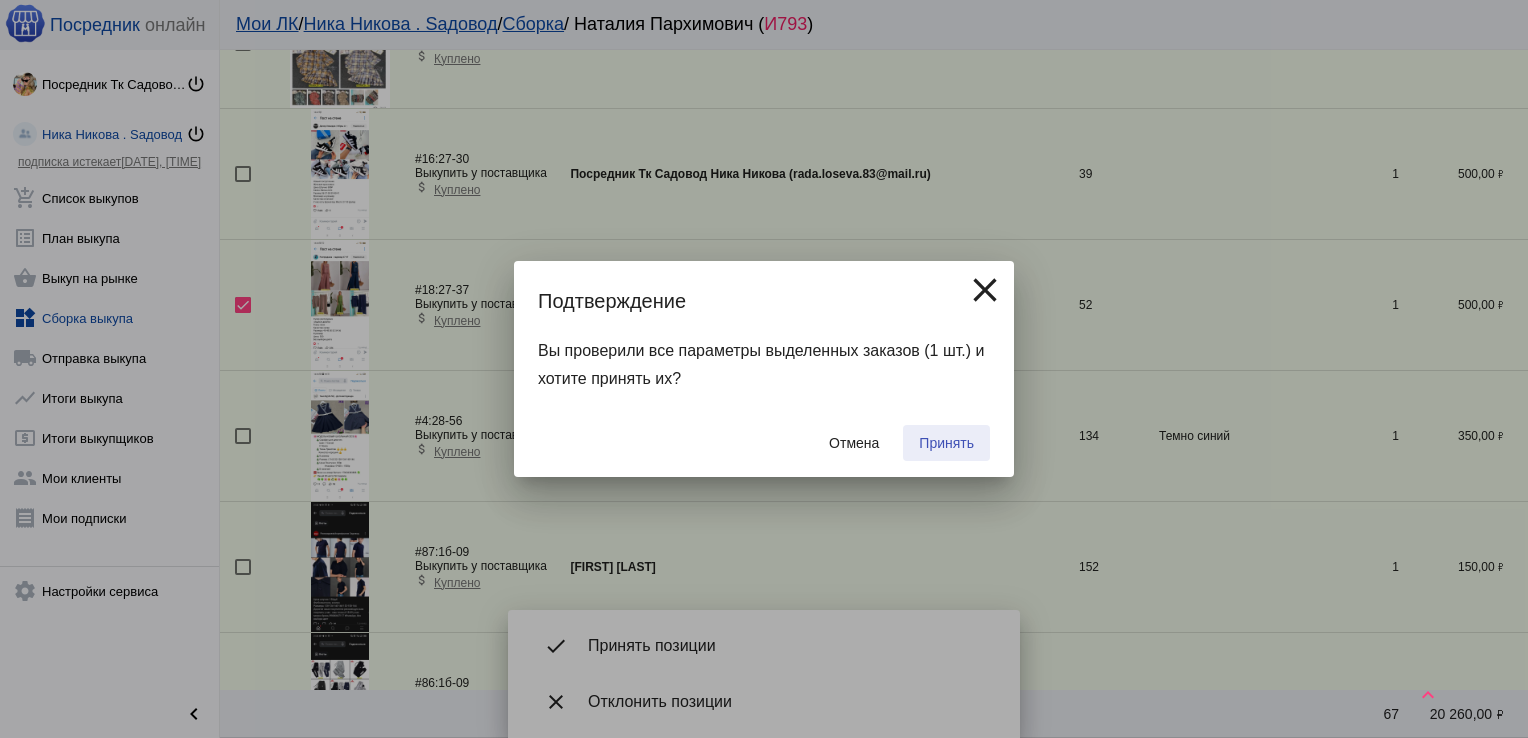 click on "Принять" at bounding box center (946, 443) 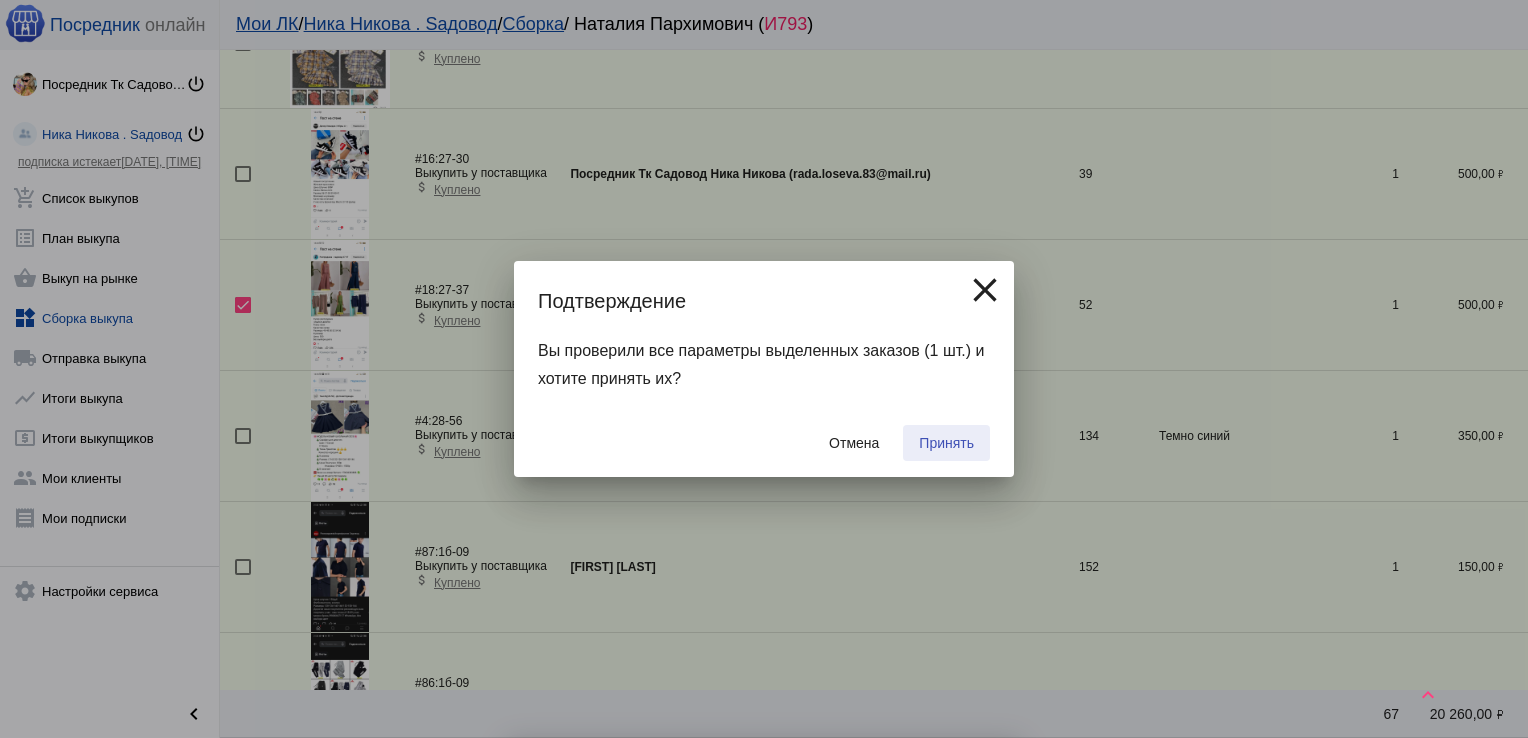 checkbox on "false" 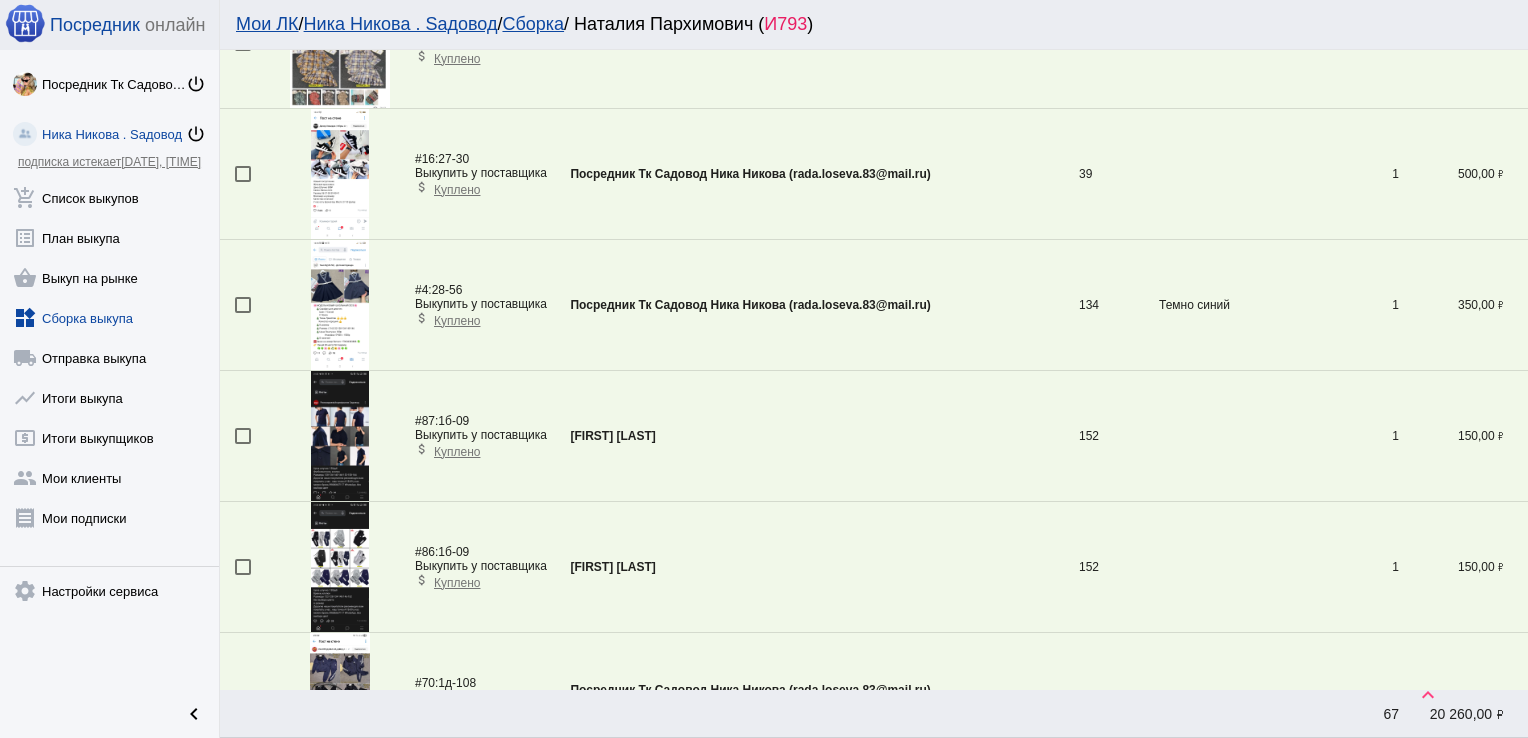 scroll, scrollTop: 2556, scrollLeft: 0, axis: vertical 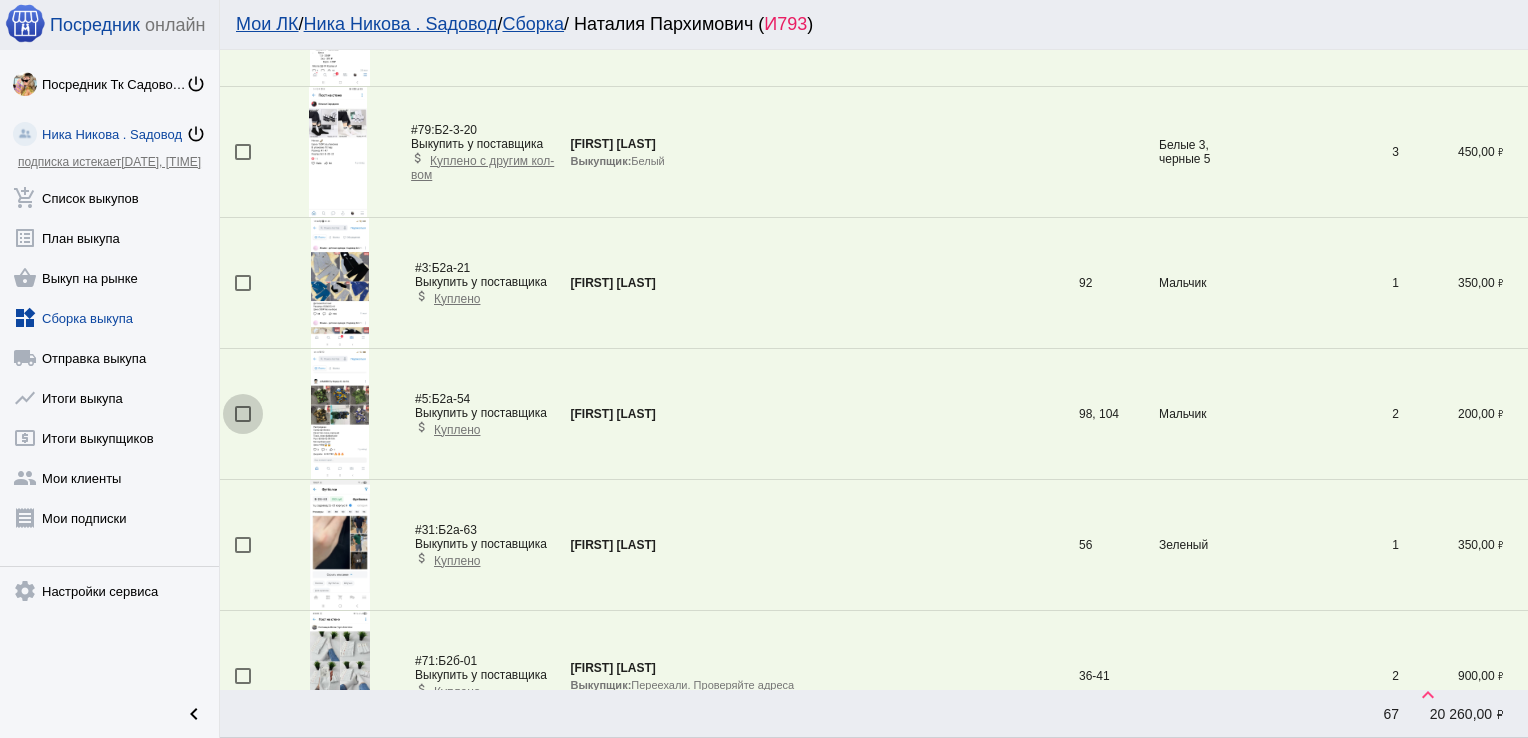 click at bounding box center [243, 414] 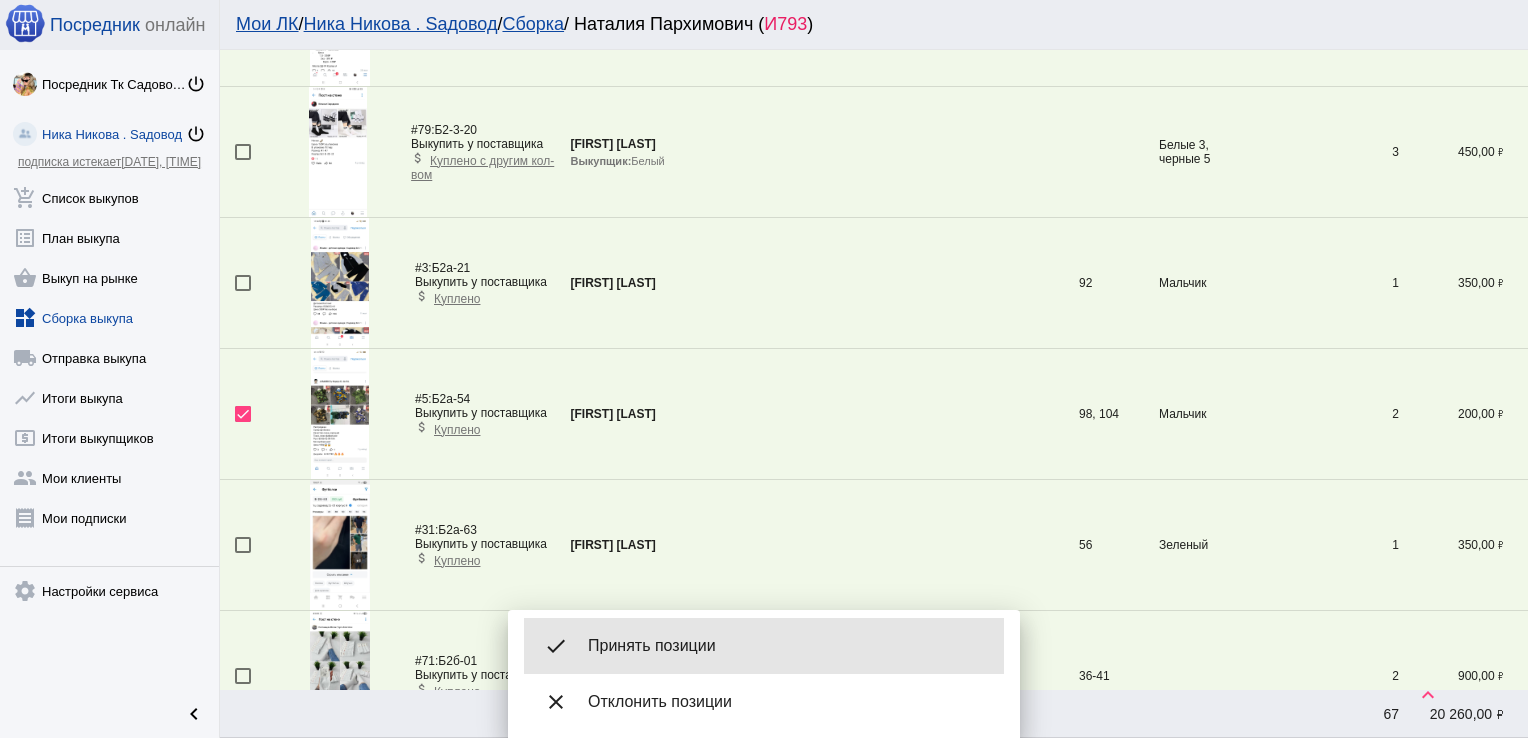 click on "Принять позиции" at bounding box center [788, 646] 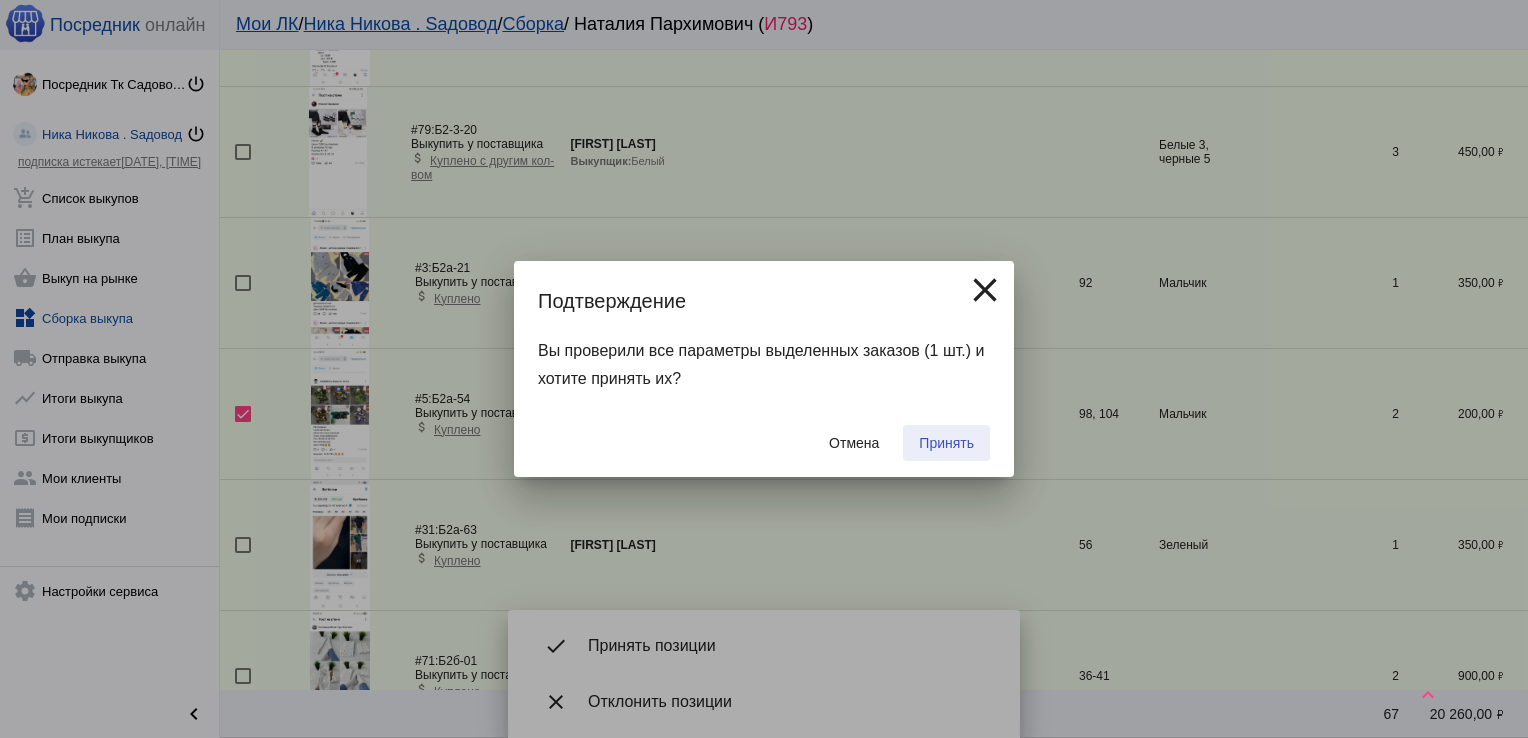 click on "Принять" at bounding box center (946, 443) 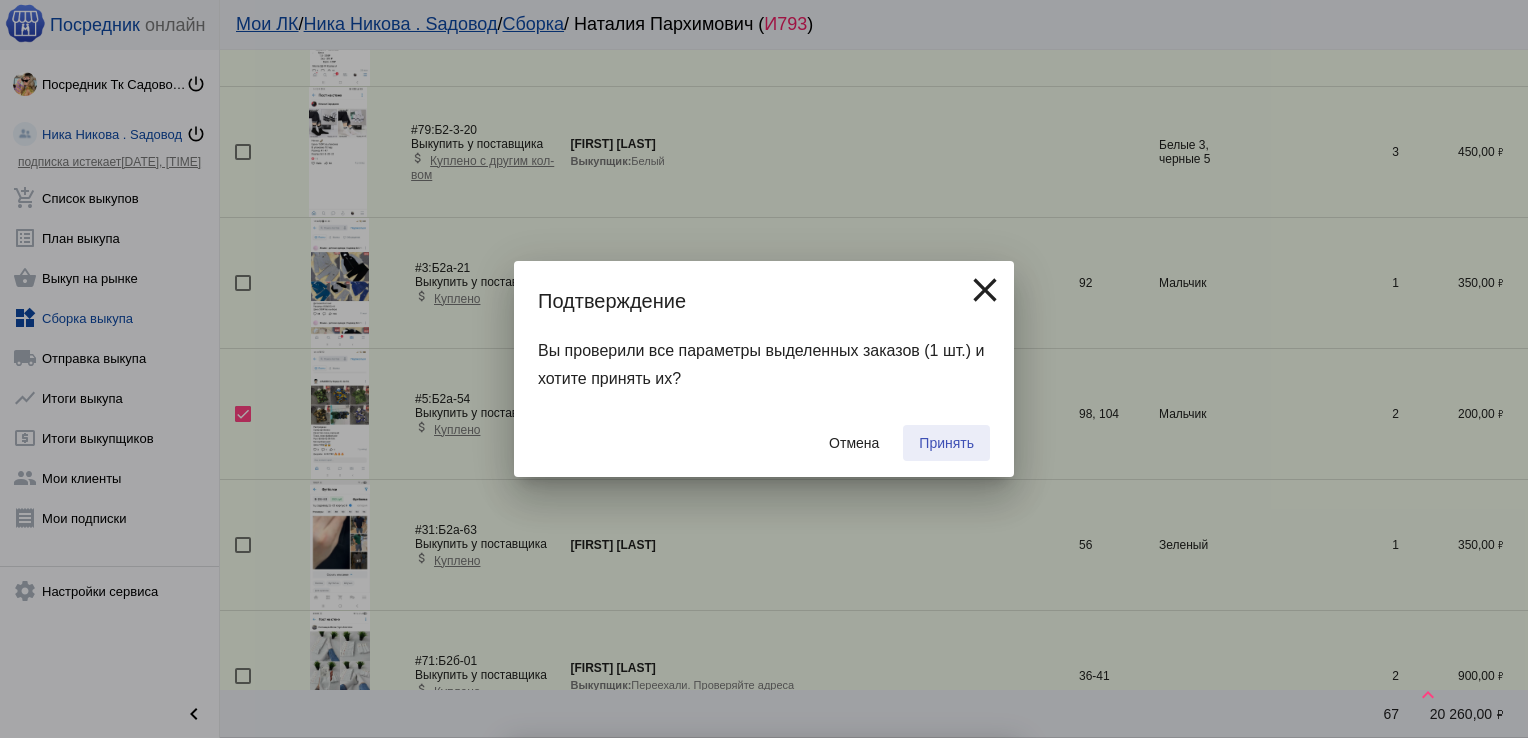 checkbox on "false" 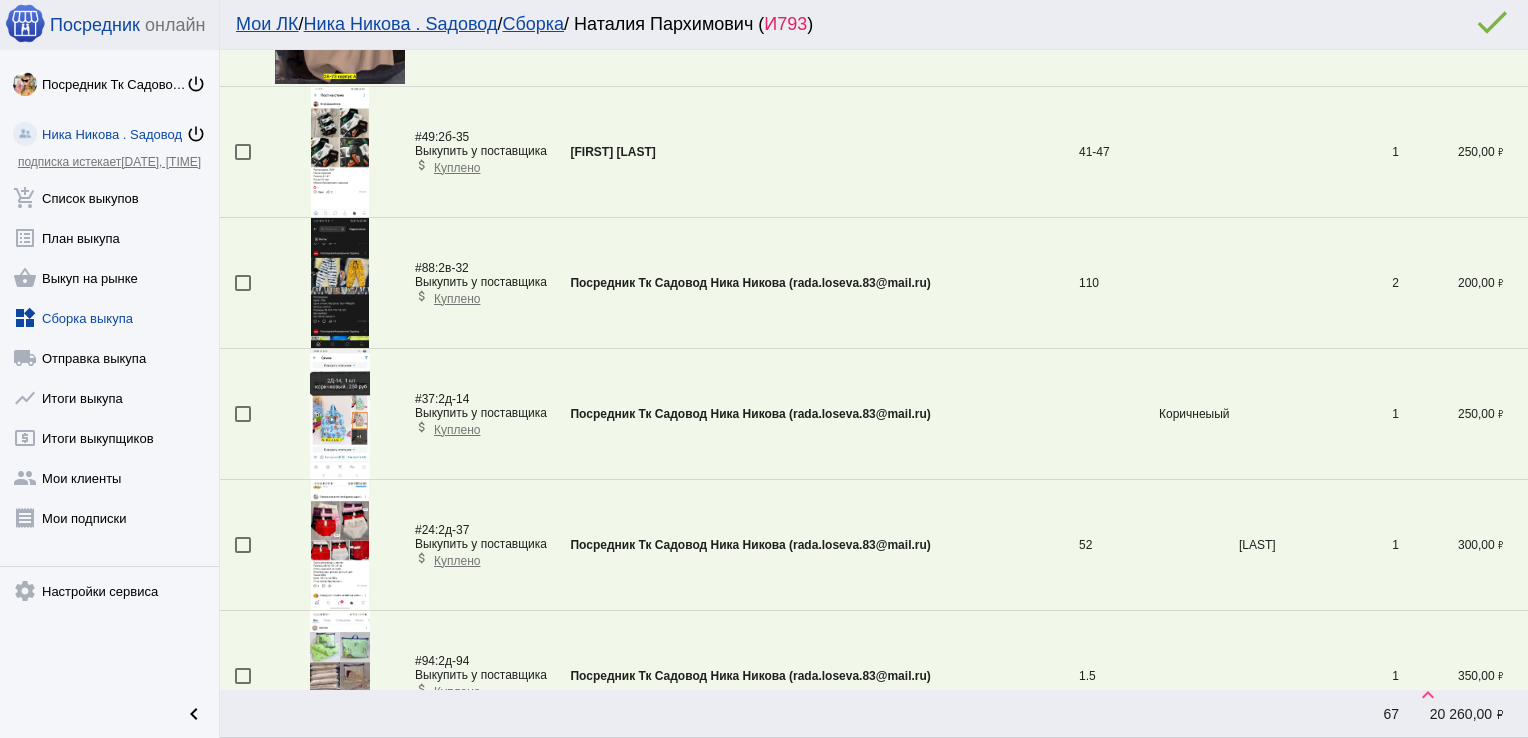 scroll, scrollTop: 2424, scrollLeft: 0, axis: vertical 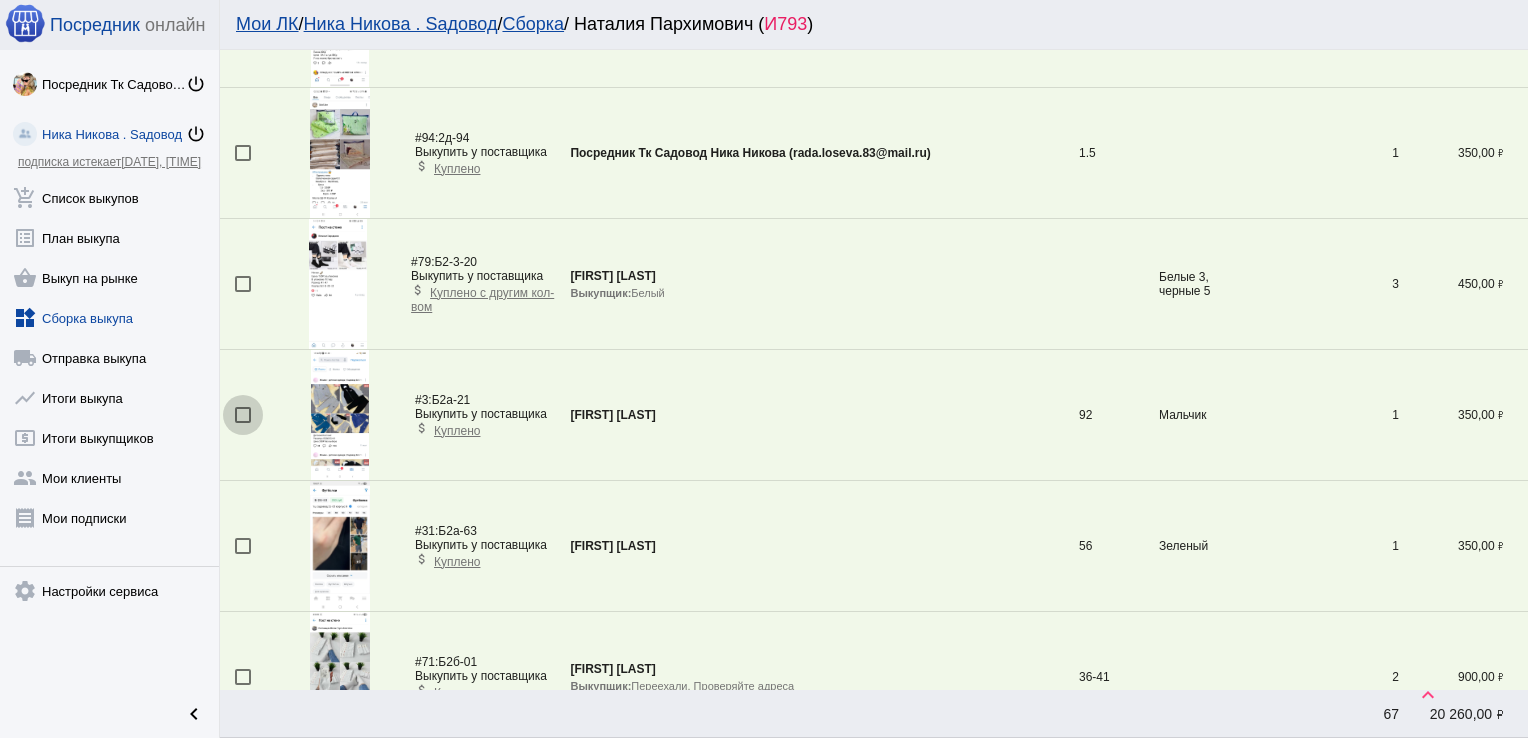click at bounding box center [243, 415] 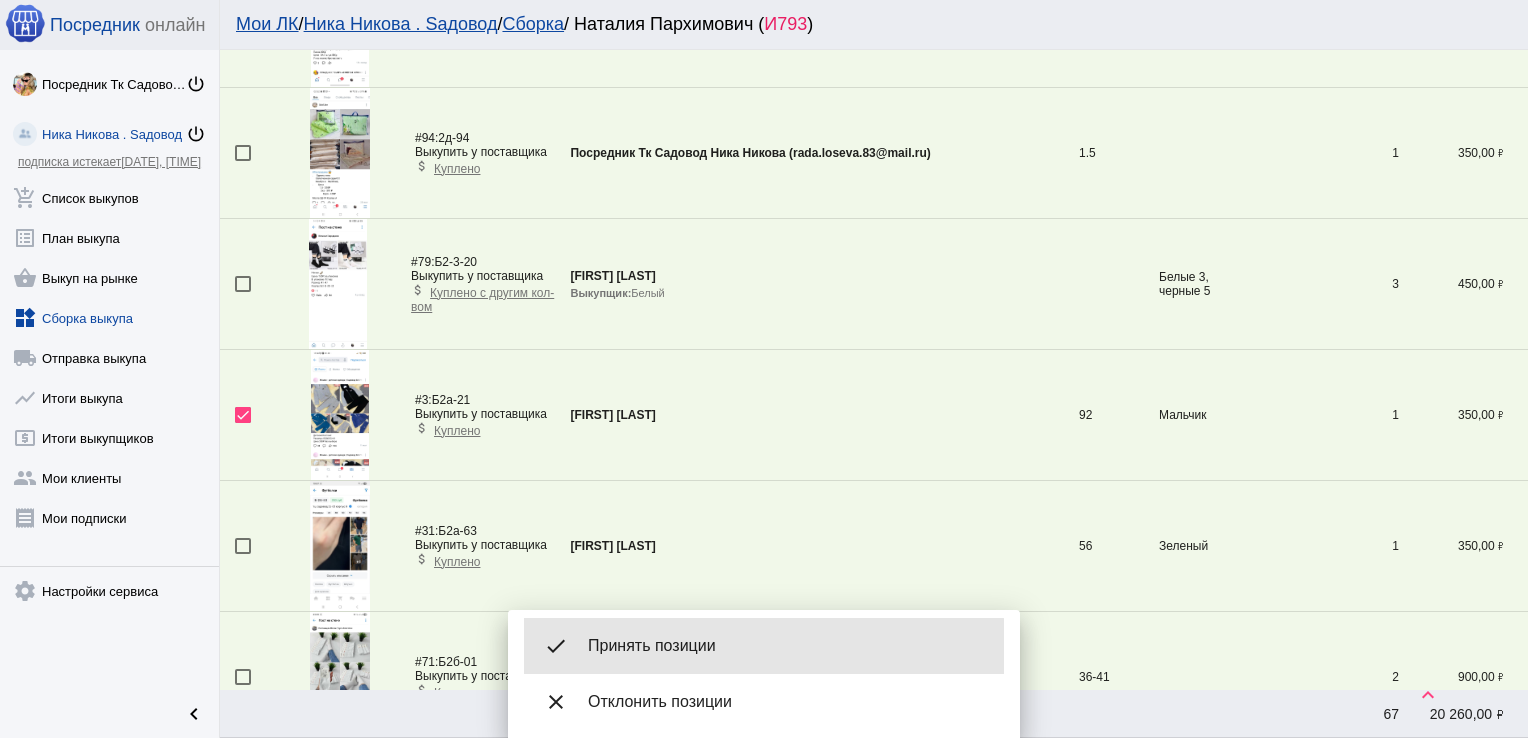 click on "Принять позиции" at bounding box center (788, 646) 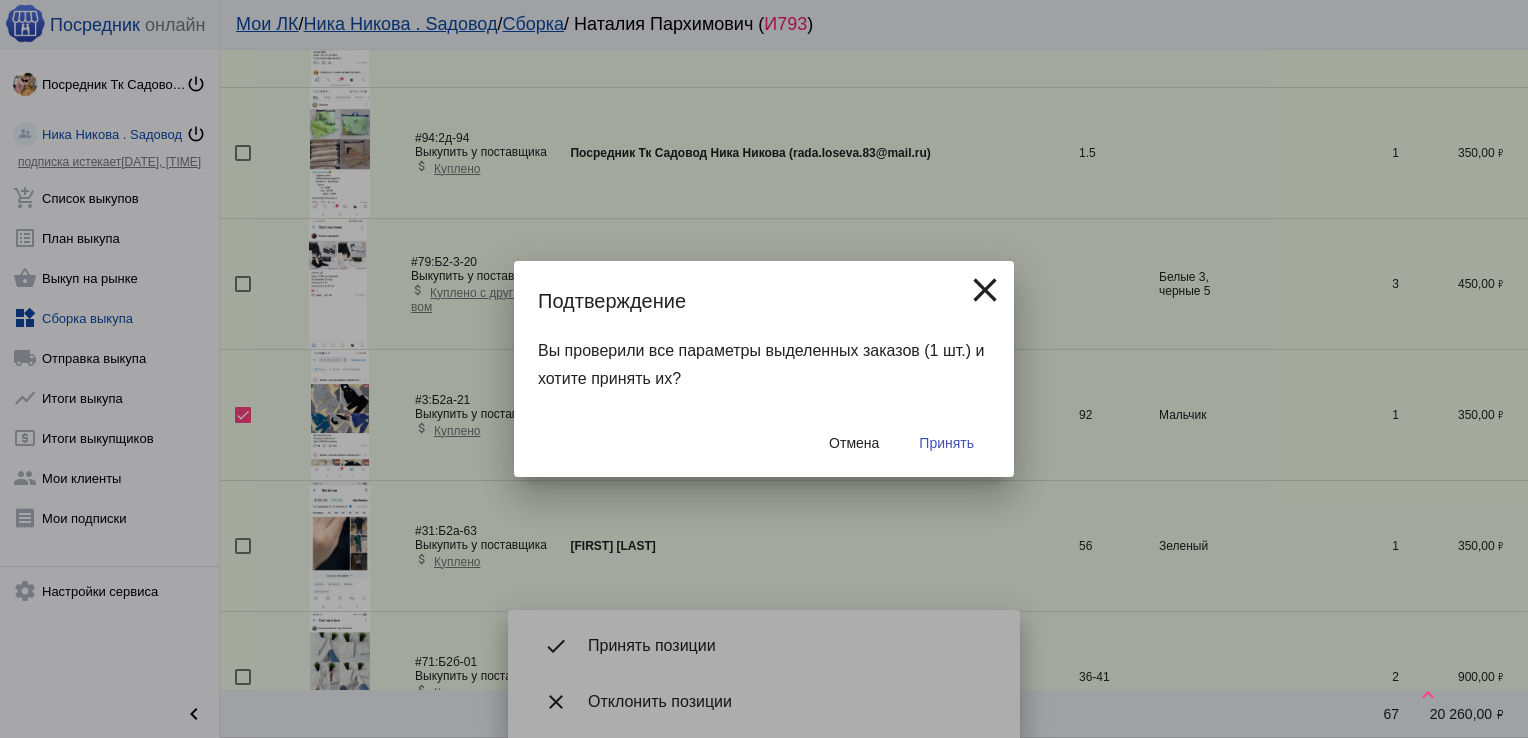 click on "Принять" at bounding box center (946, 443) 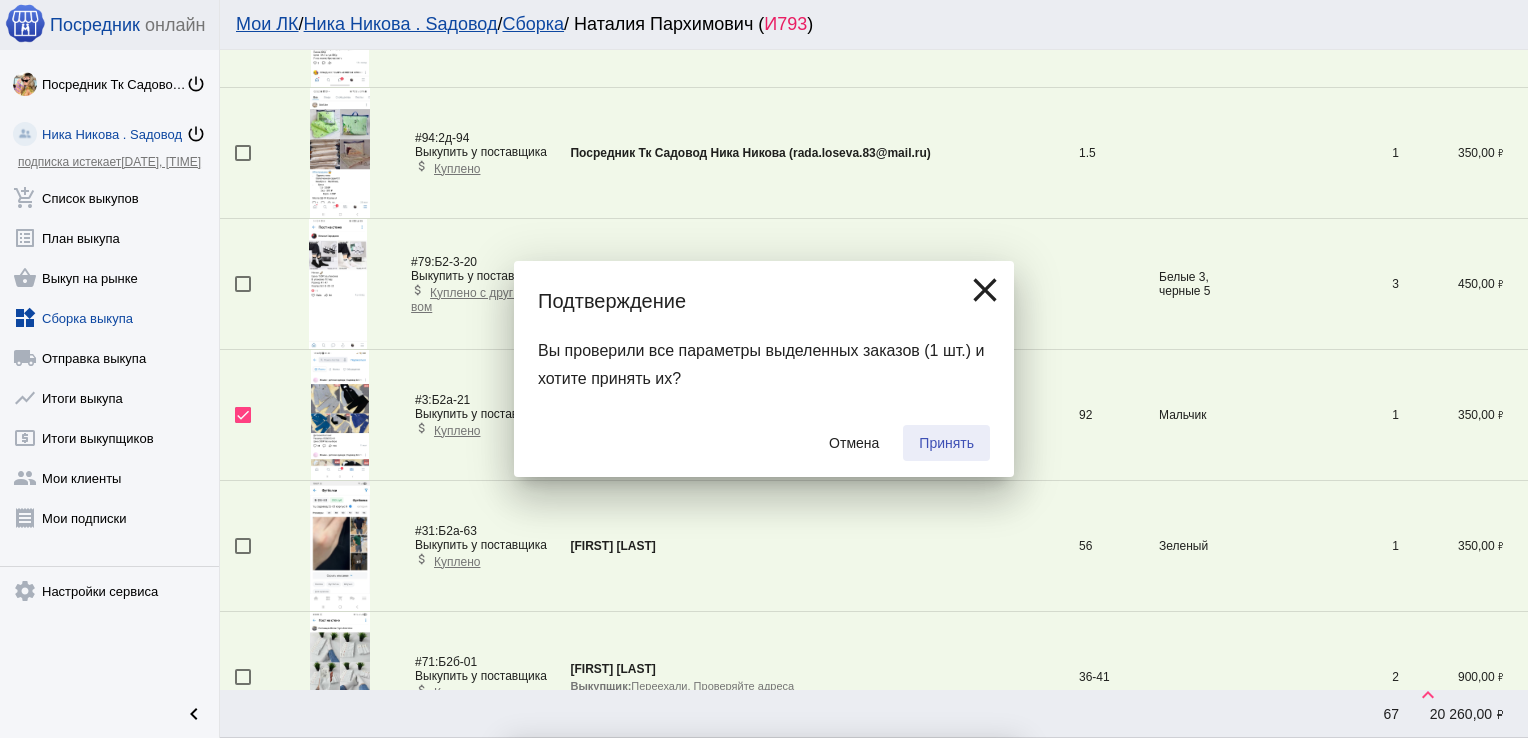 checkbox on "false" 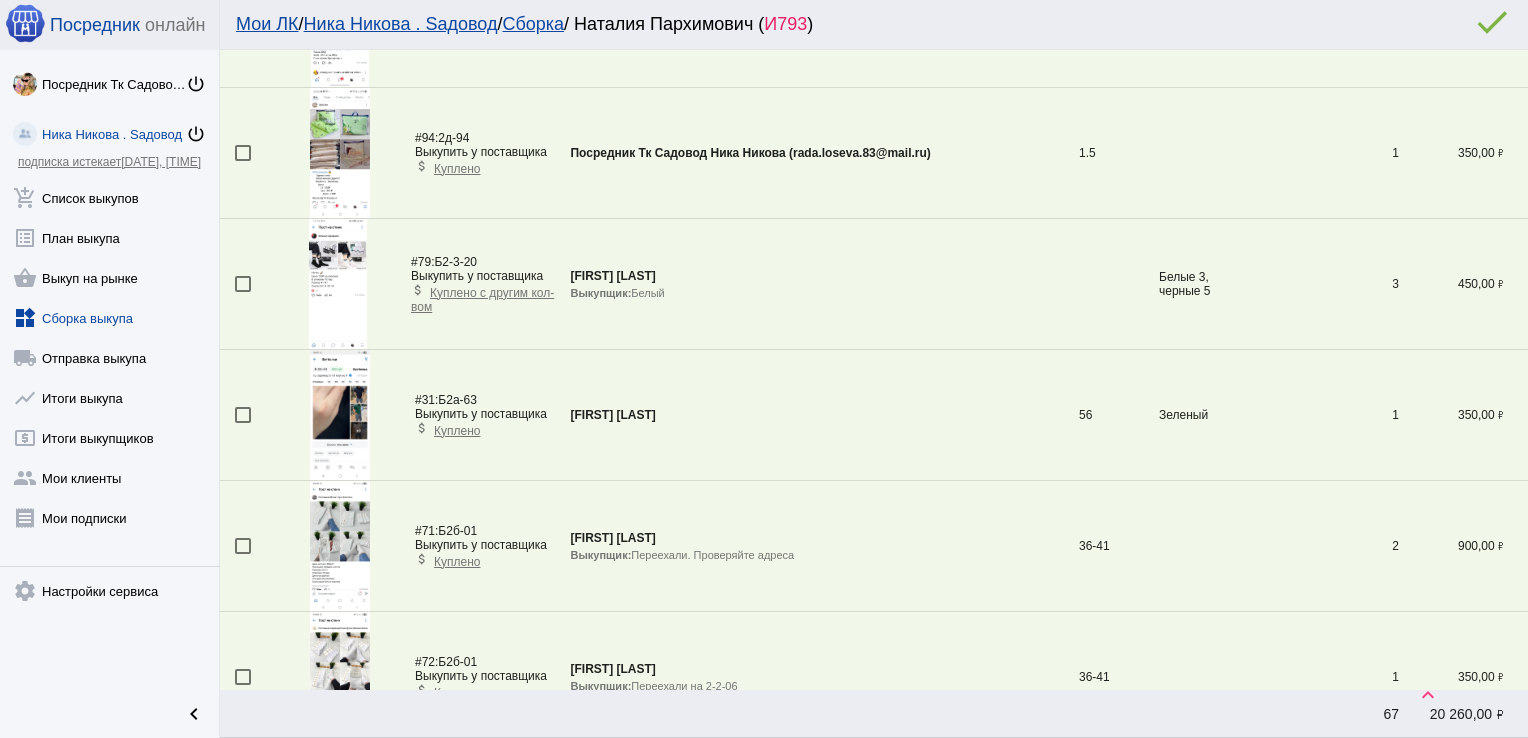 scroll, scrollTop: 2948, scrollLeft: 0, axis: vertical 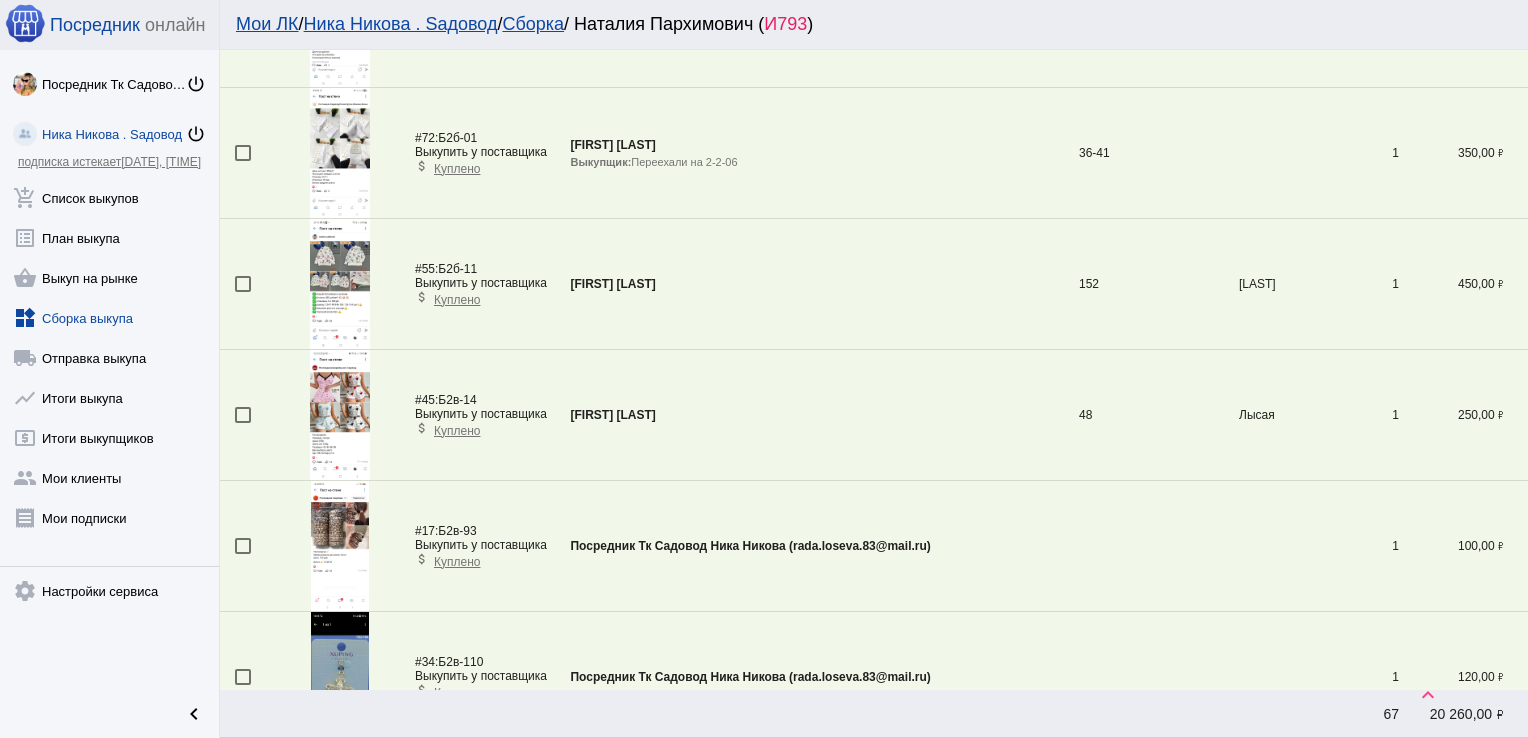 click at bounding box center [243, 415] 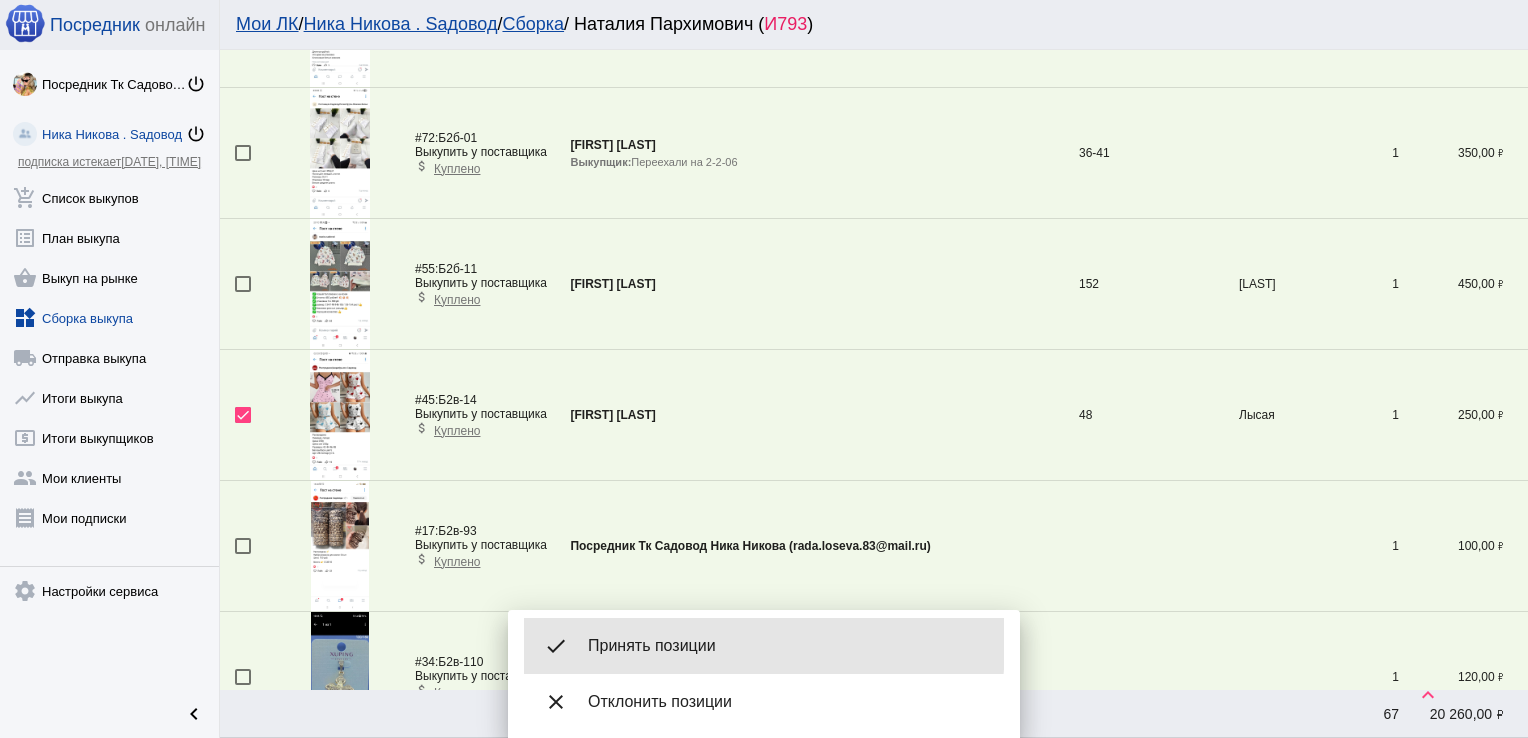 click on "Принять позиции" at bounding box center [788, 646] 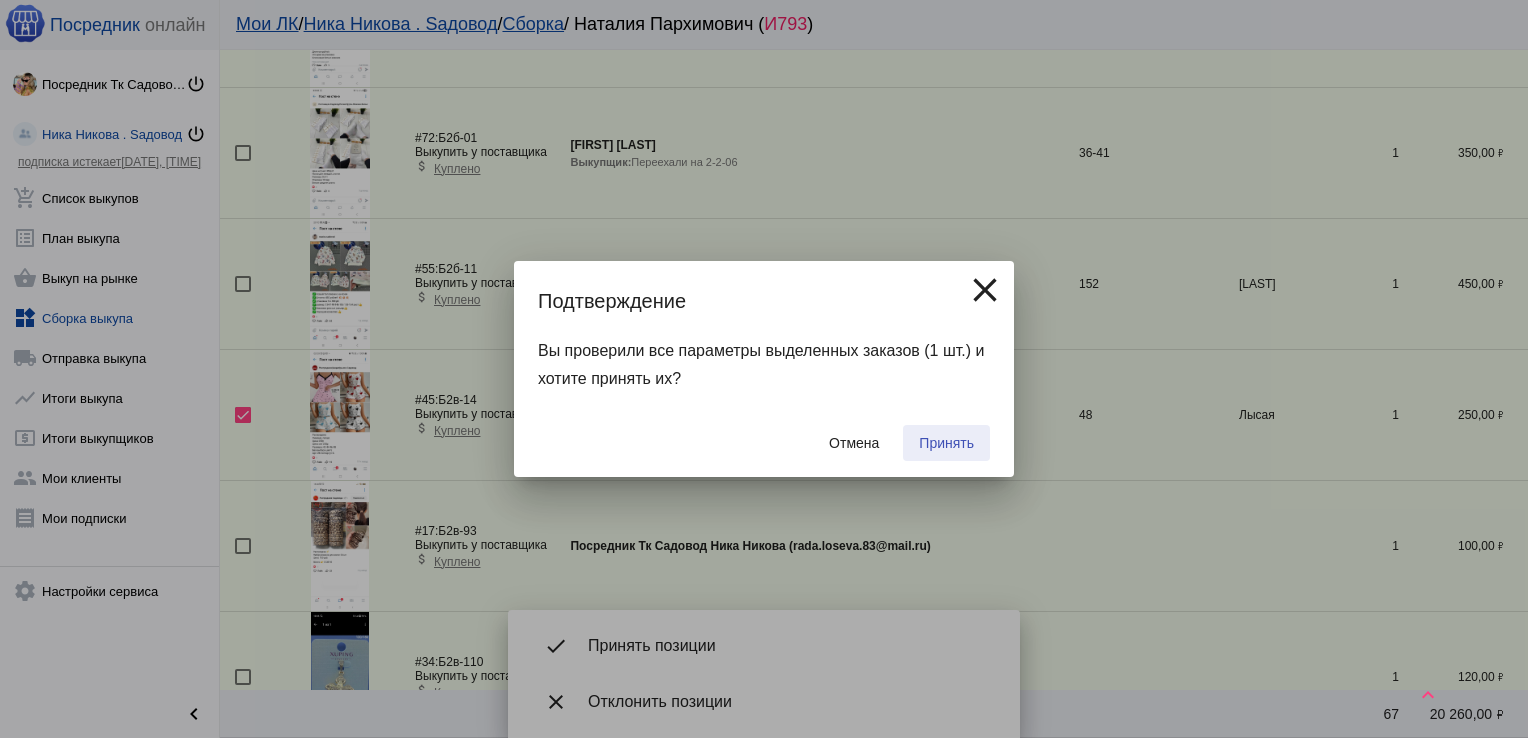 click on "Принять" at bounding box center [946, 443] 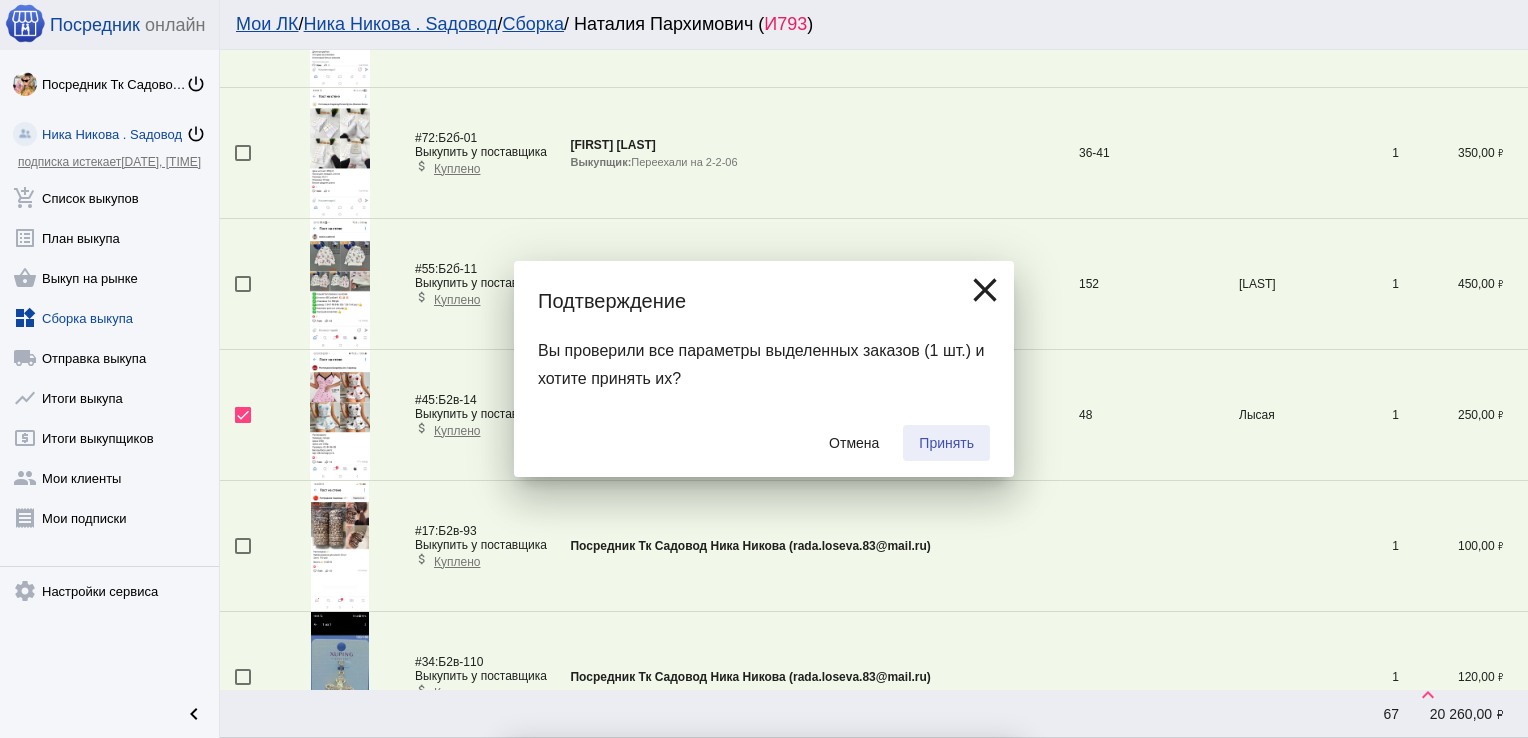 checkbox on "false" 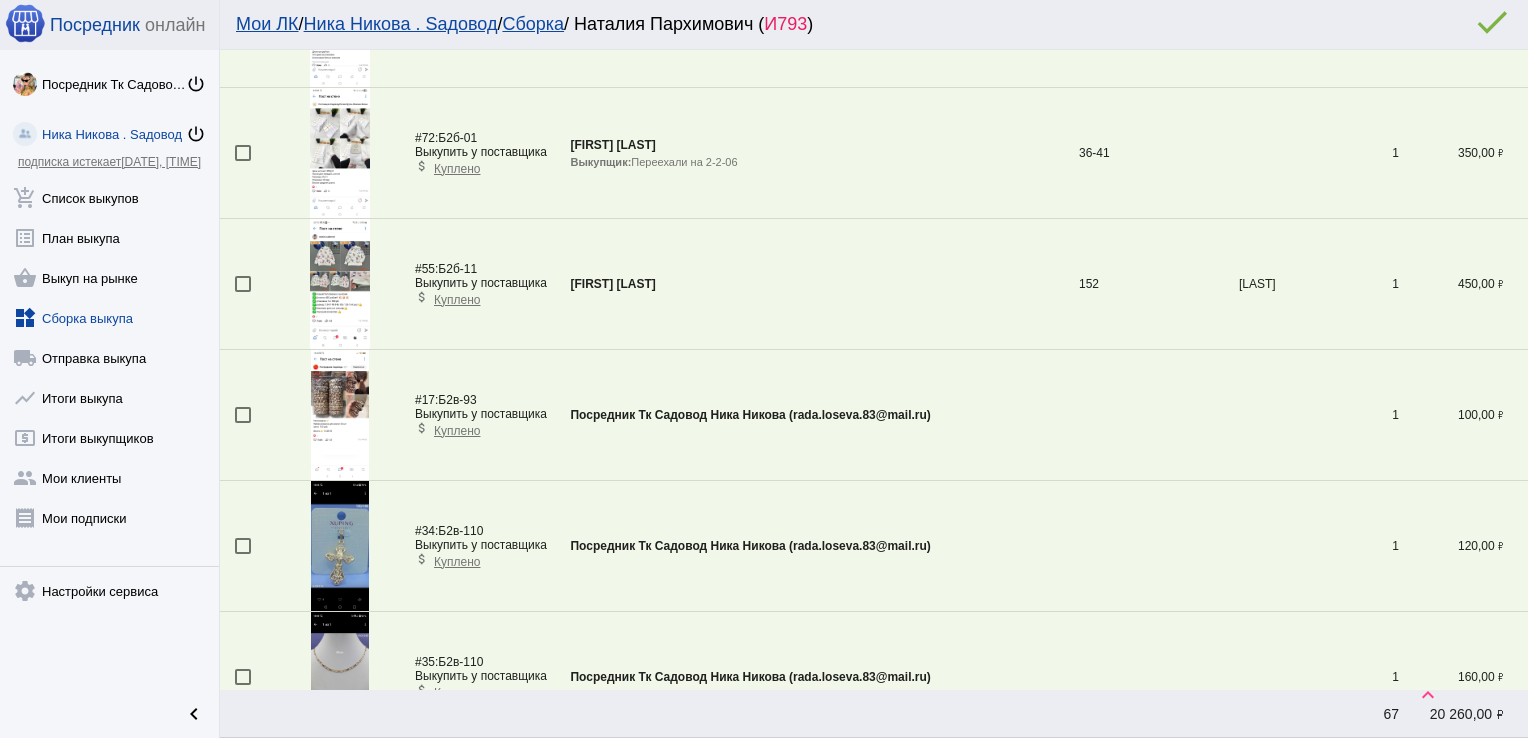 scroll, scrollTop: 201, scrollLeft: 0, axis: vertical 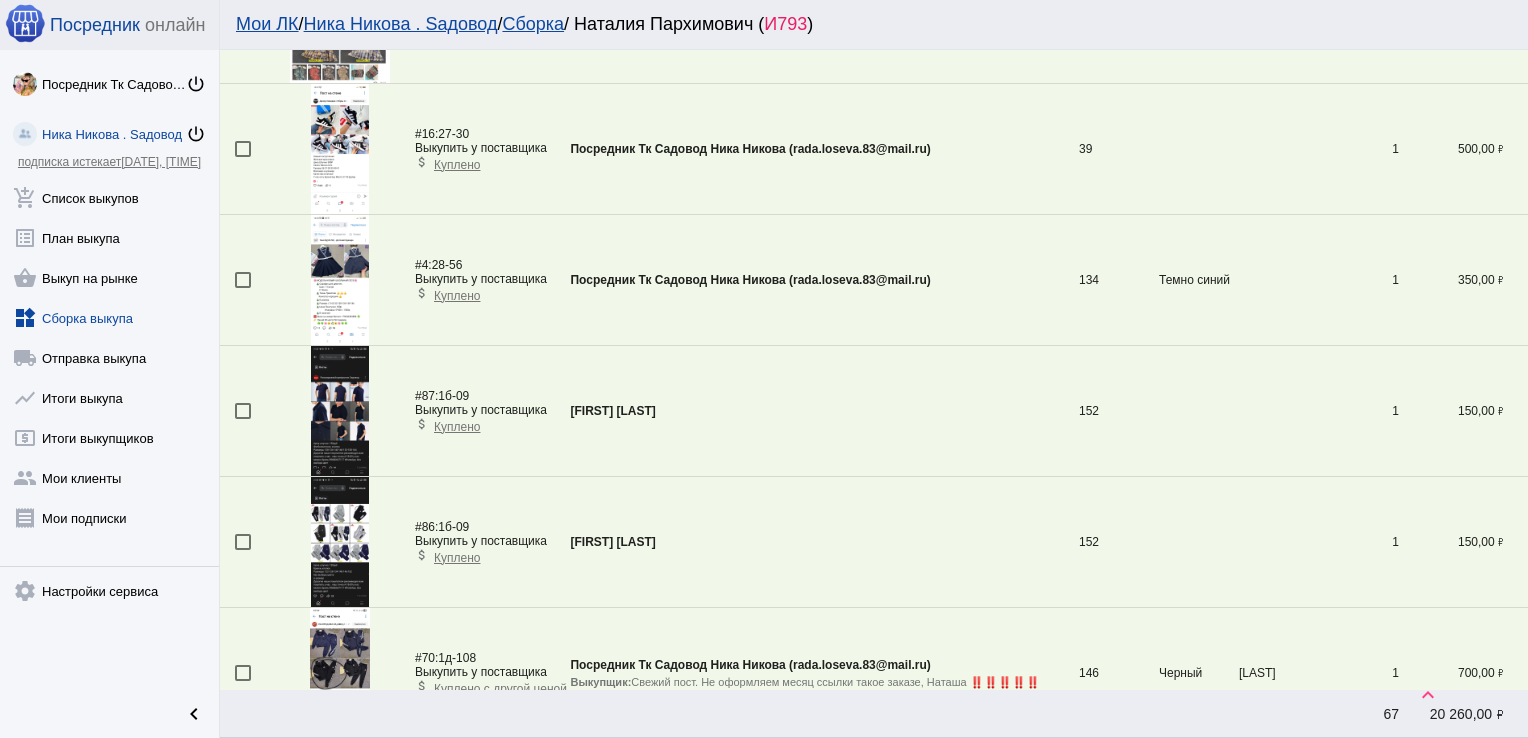 click at bounding box center (243, 411) 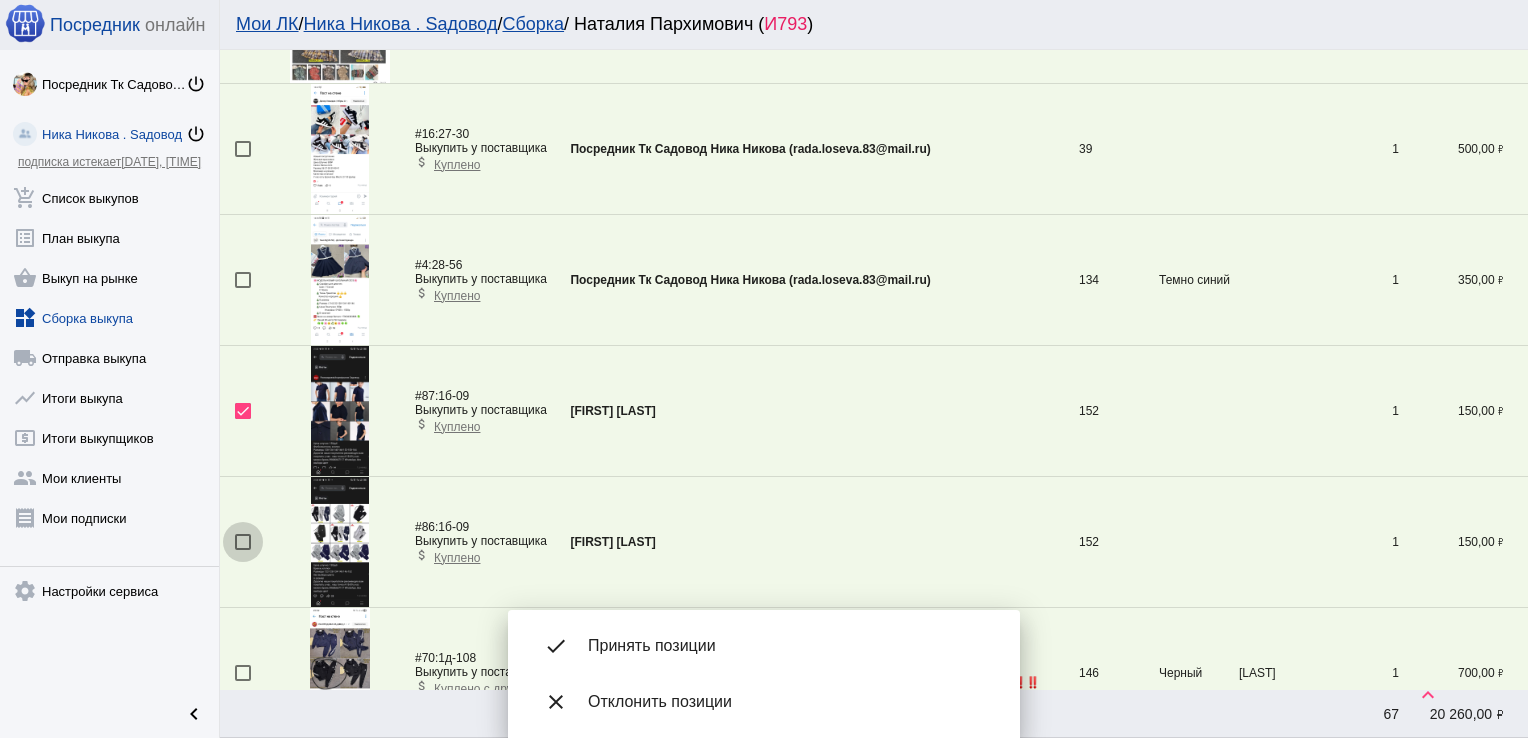 click at bounding box center [243, 542] 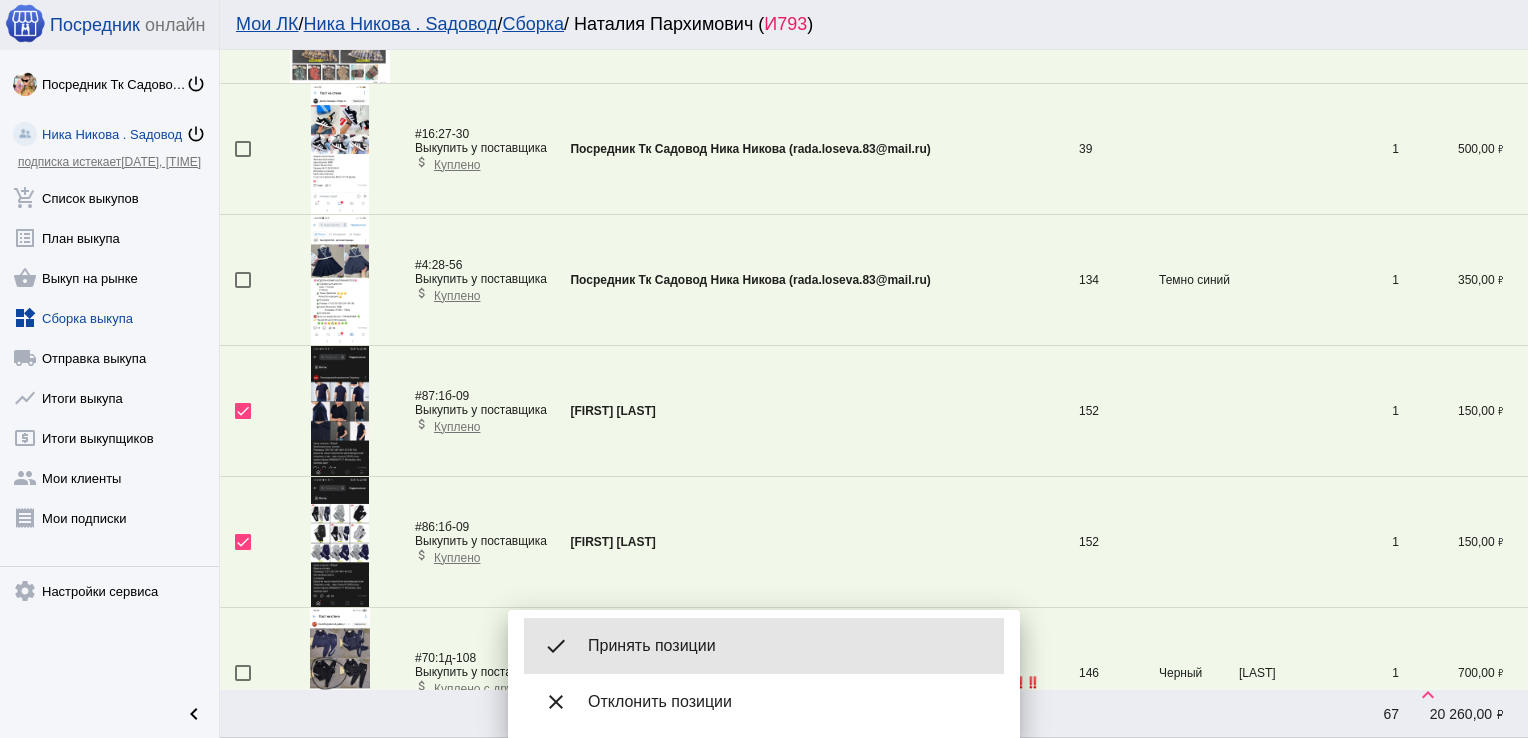 click on "Принять позиции" at bounding box center [788, 646] 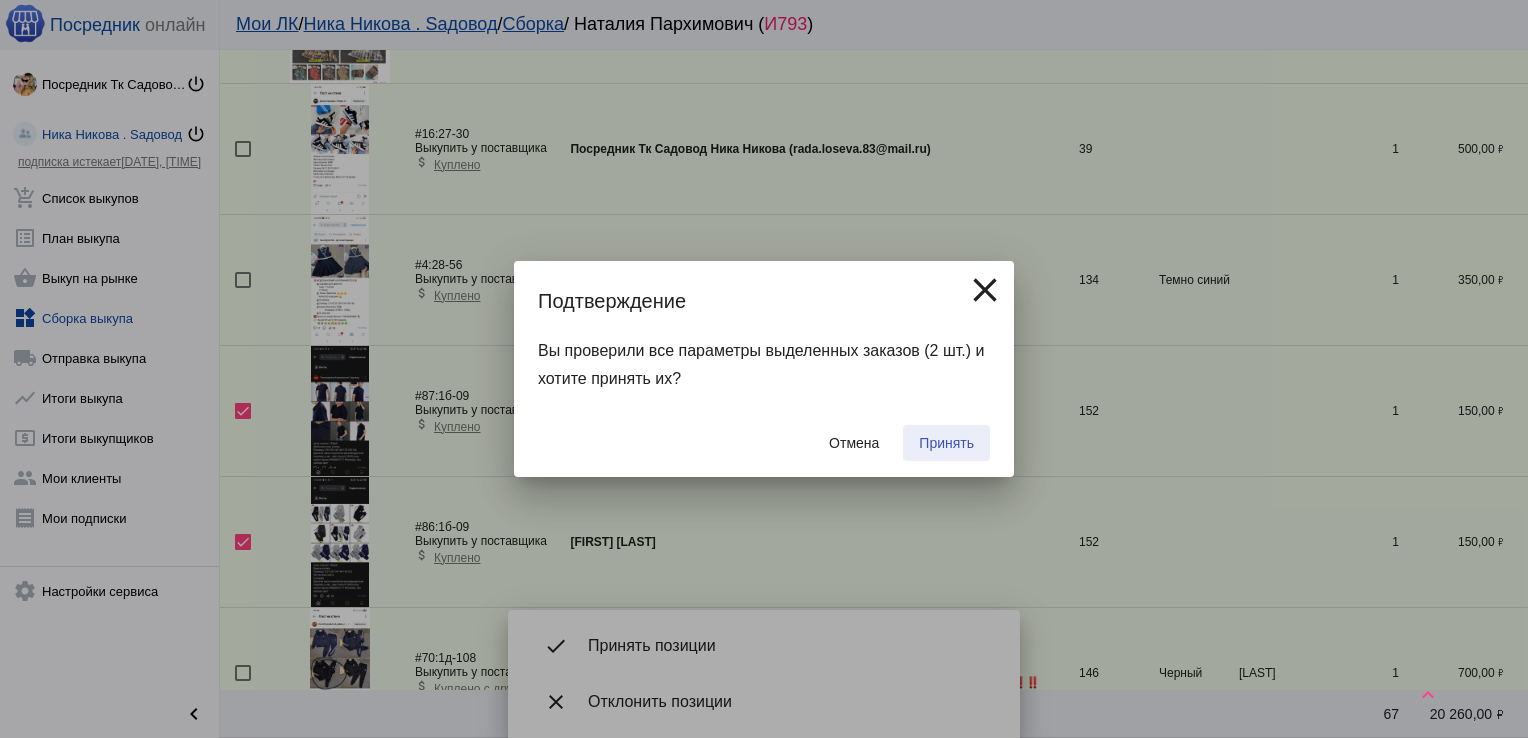 click on "Принять" at bounding box center (946, 443) 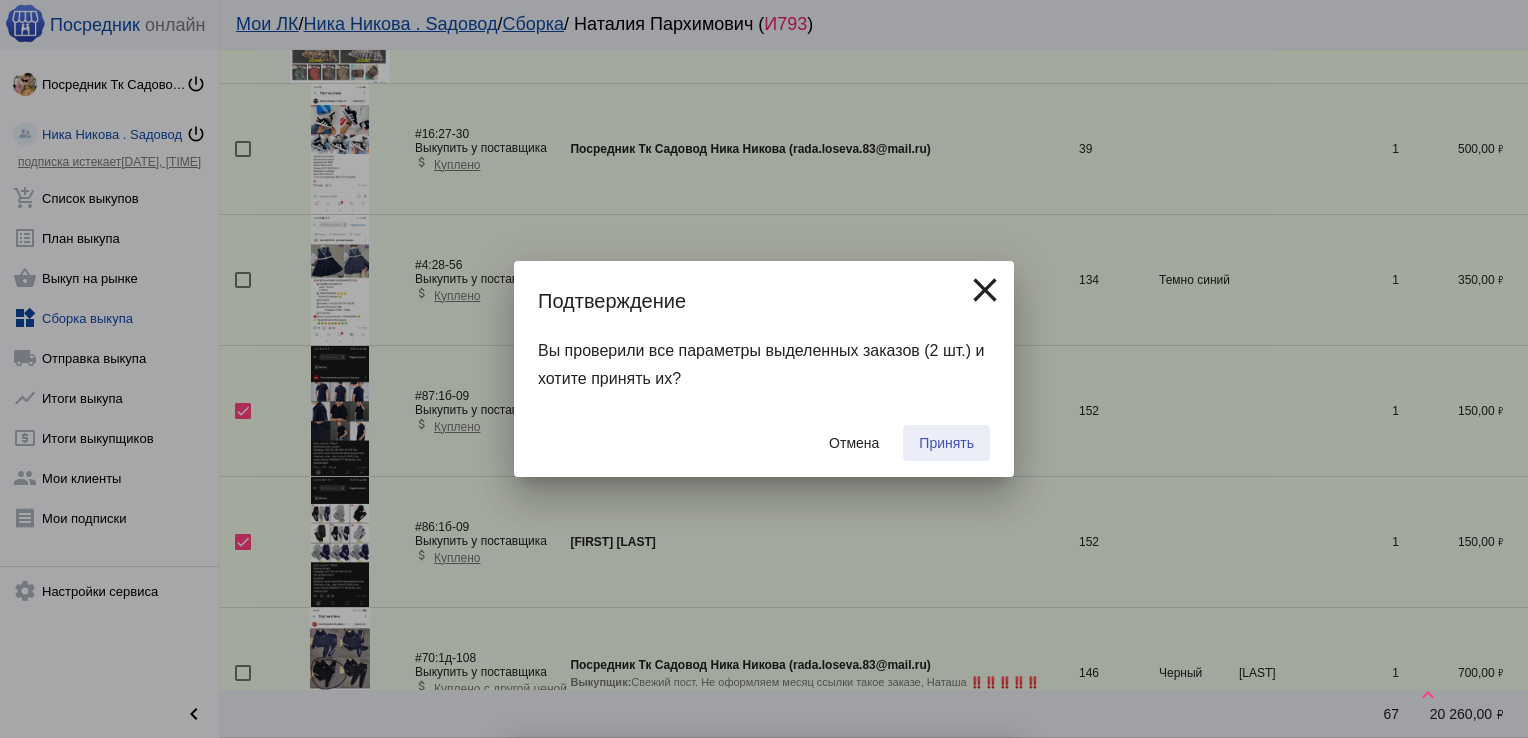 checkbox on "false" 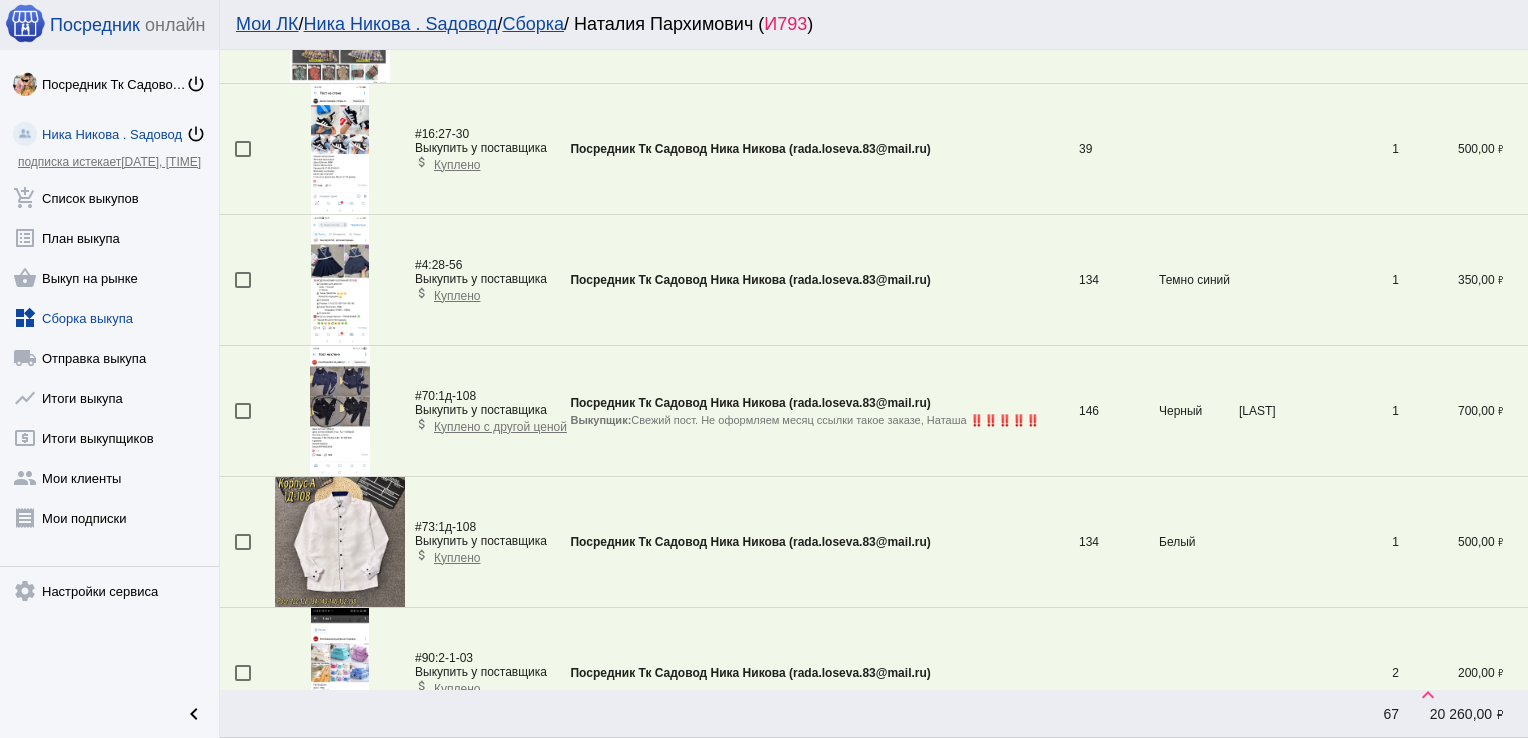 scroll, scrollTop: 2163, scrollLeft: 0, axis: vertical 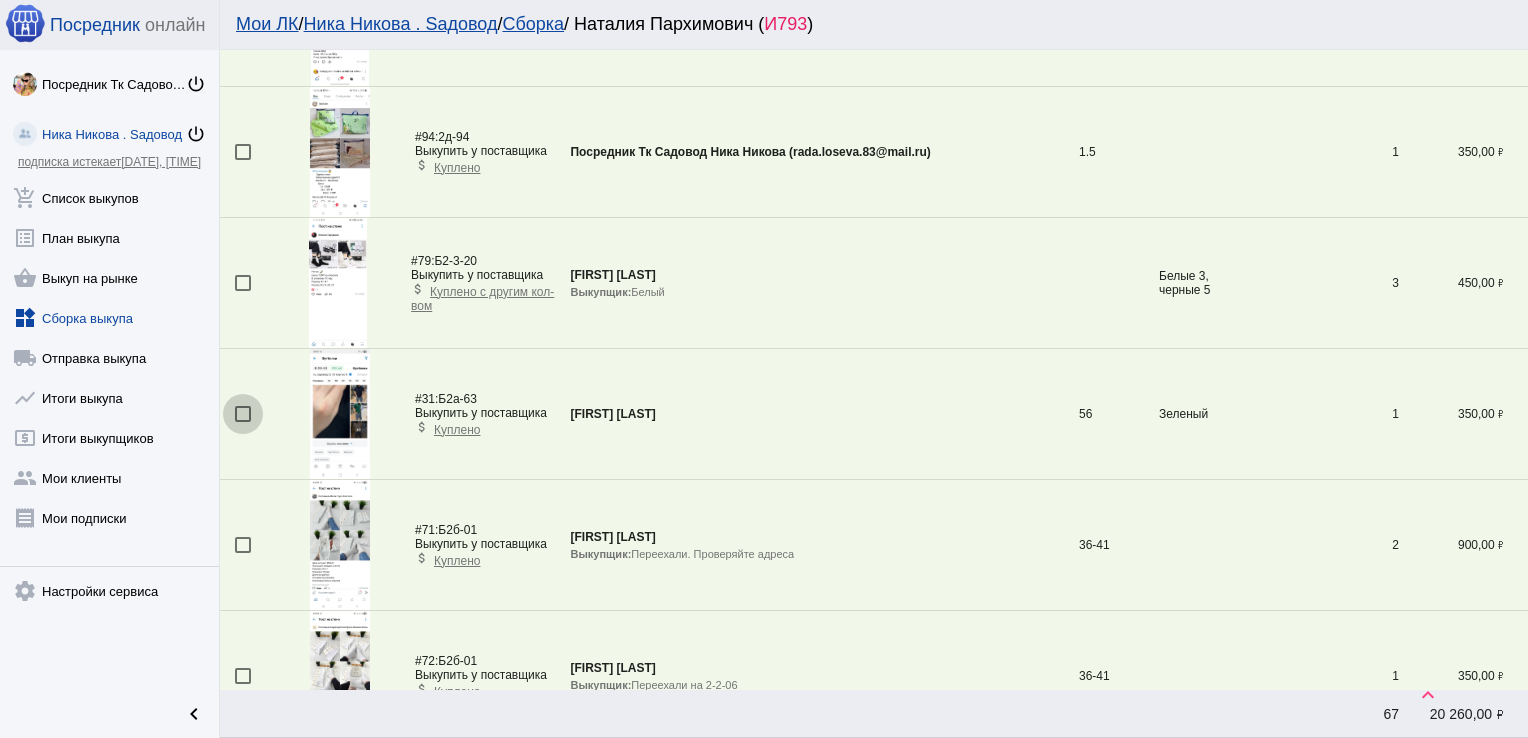 click at bounding box center [243, 414] 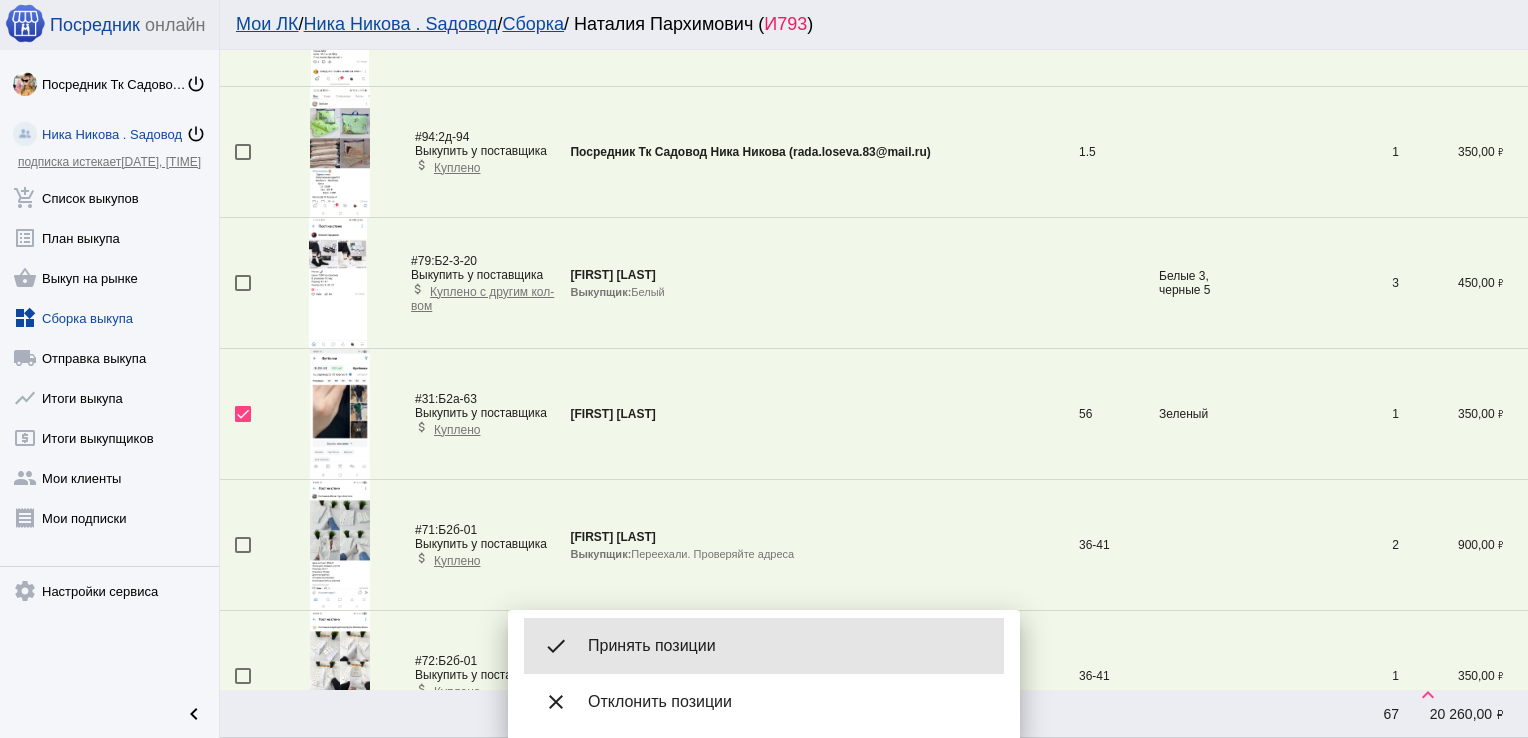click on "Принять позиции" at bounding box center (788, 646) 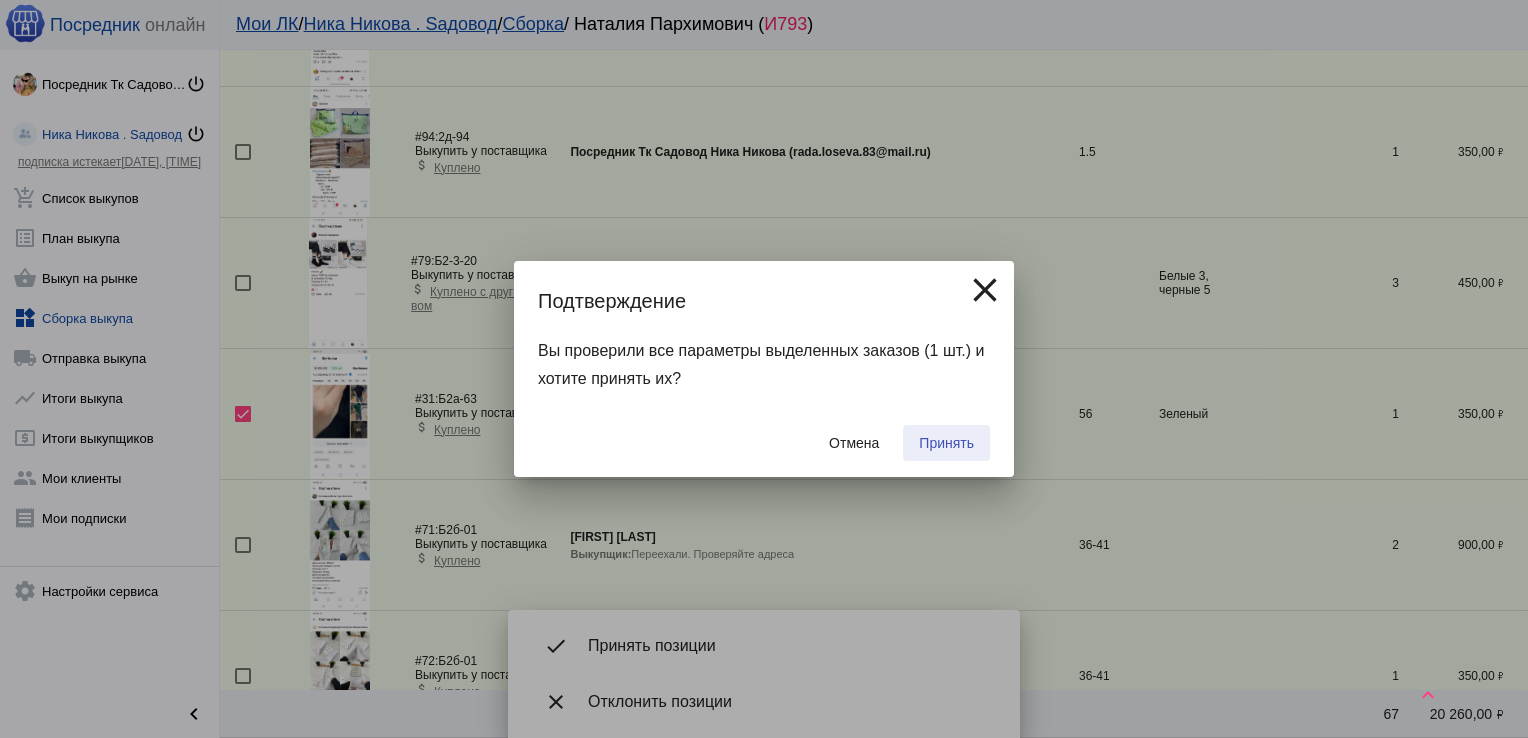 click on "Принять" at bounding box center [946, 443] 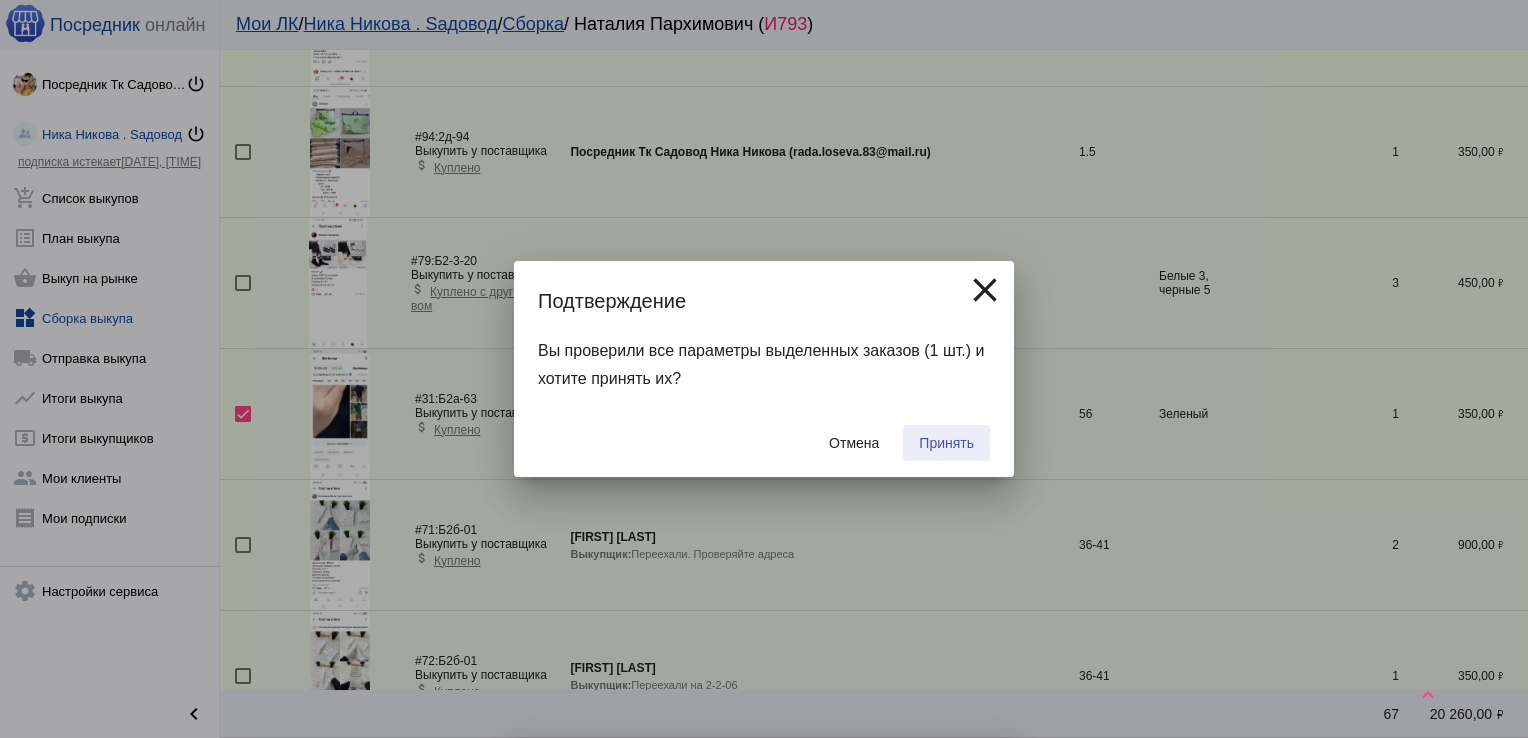 checkbox on "false" 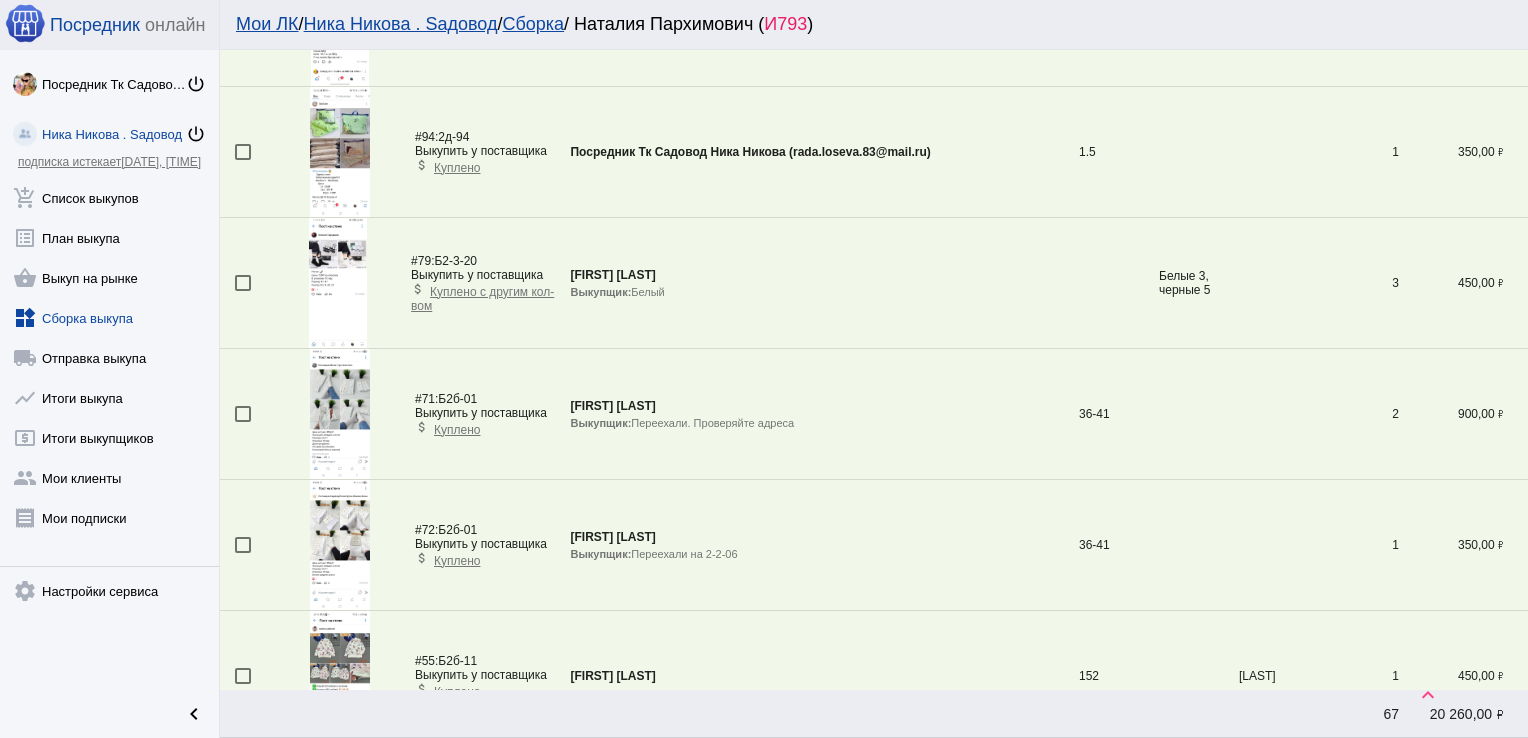 scroll, scrollTop: 4256, scrollLeft: 0, axis: vertical 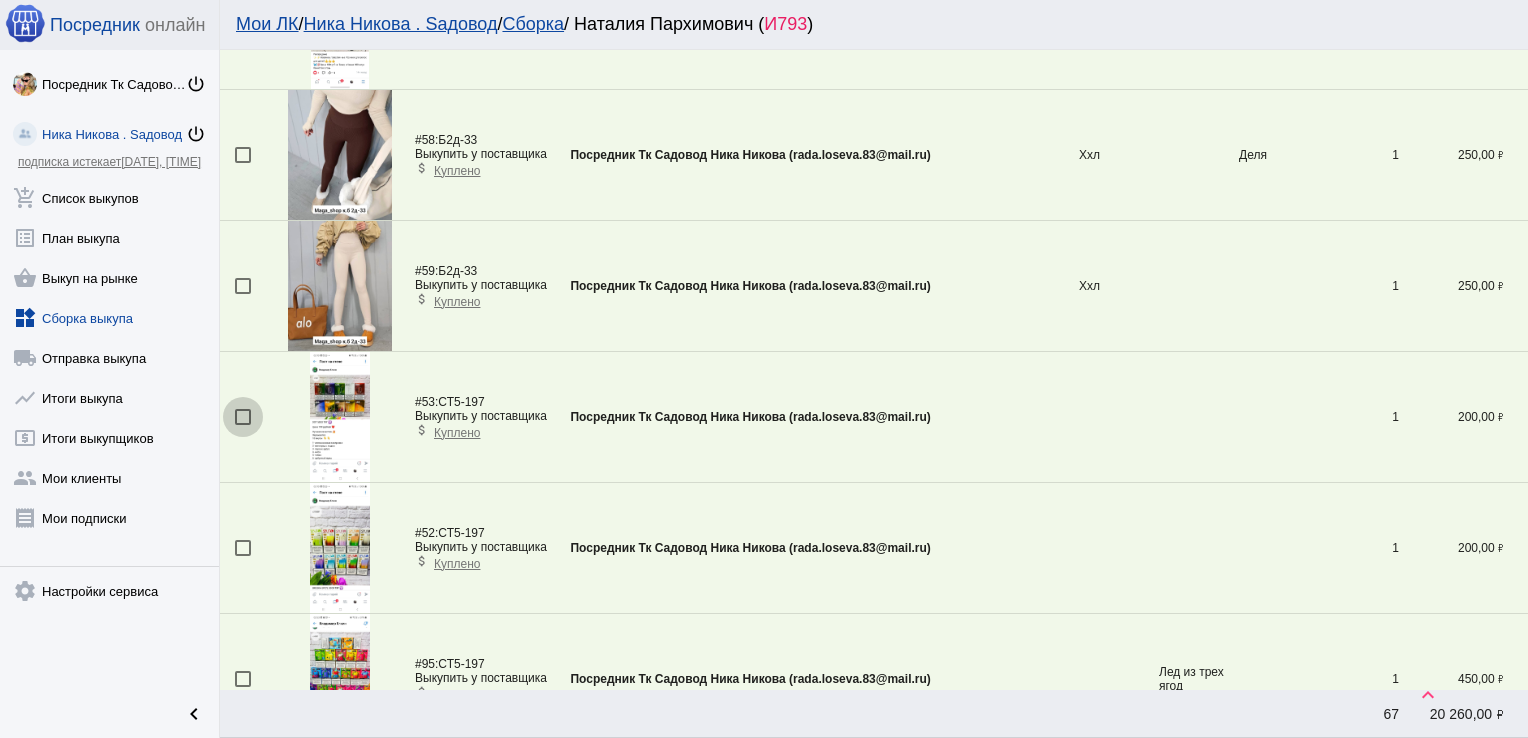 click at bounding box center [243, 417] 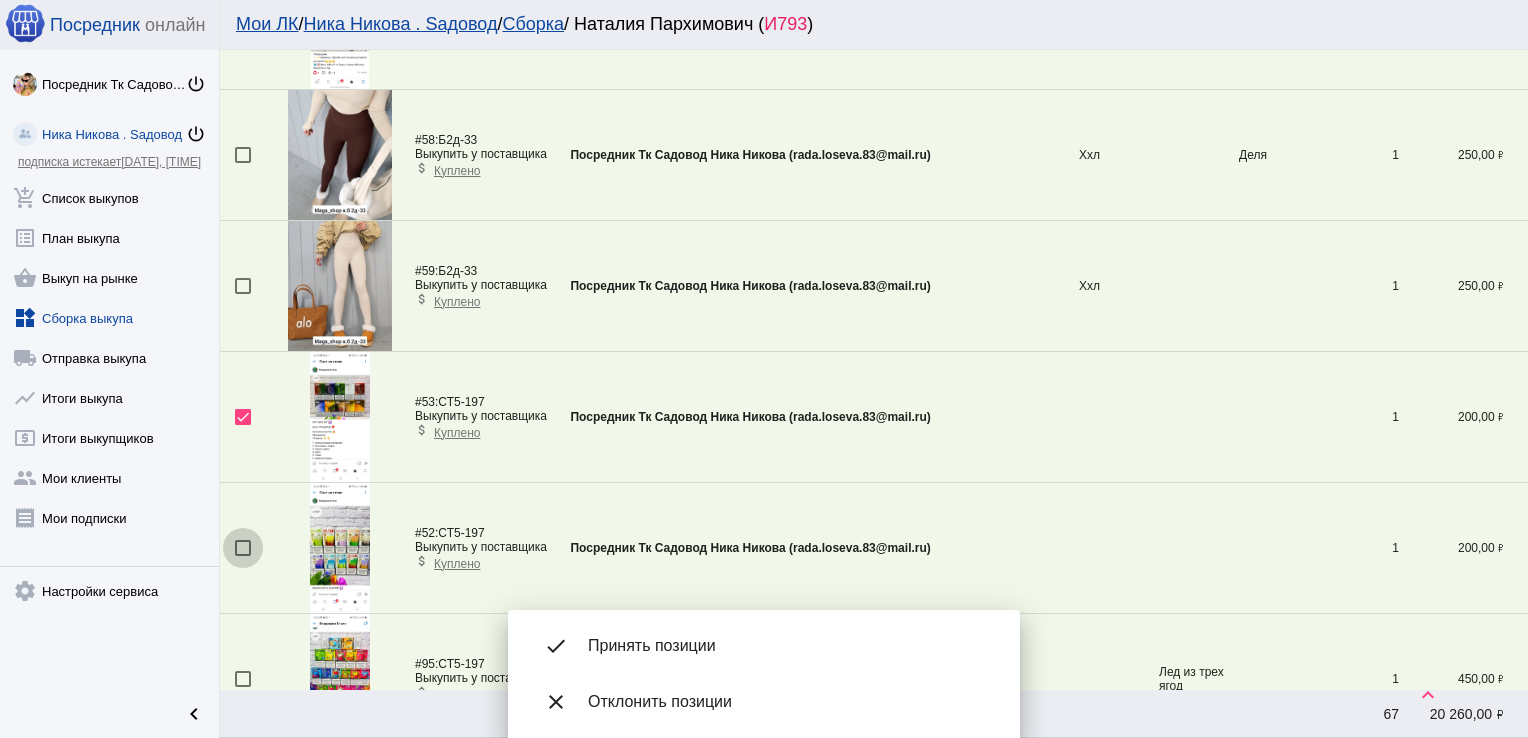 click at bounding box center (243, 548) 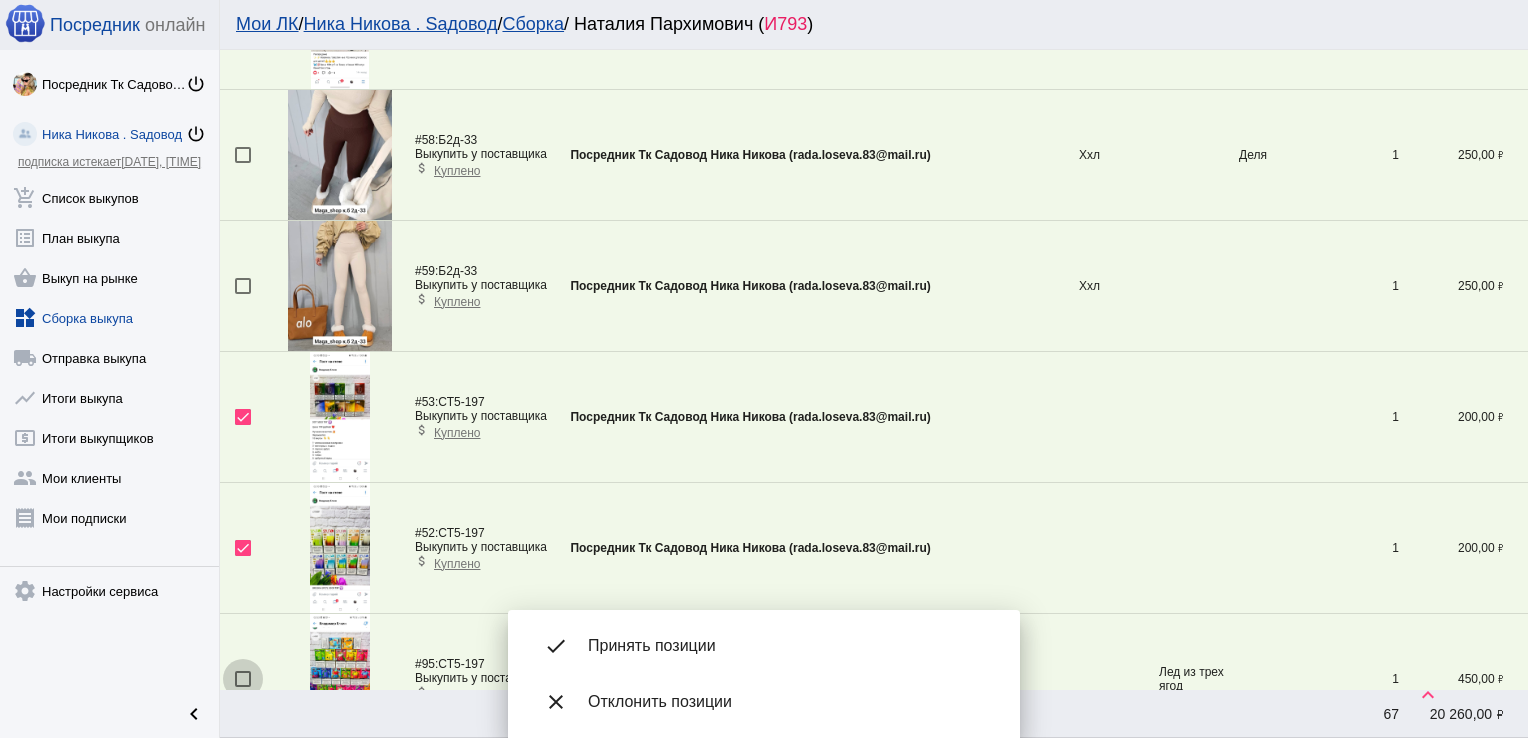 click at bounding box center (243, 679) 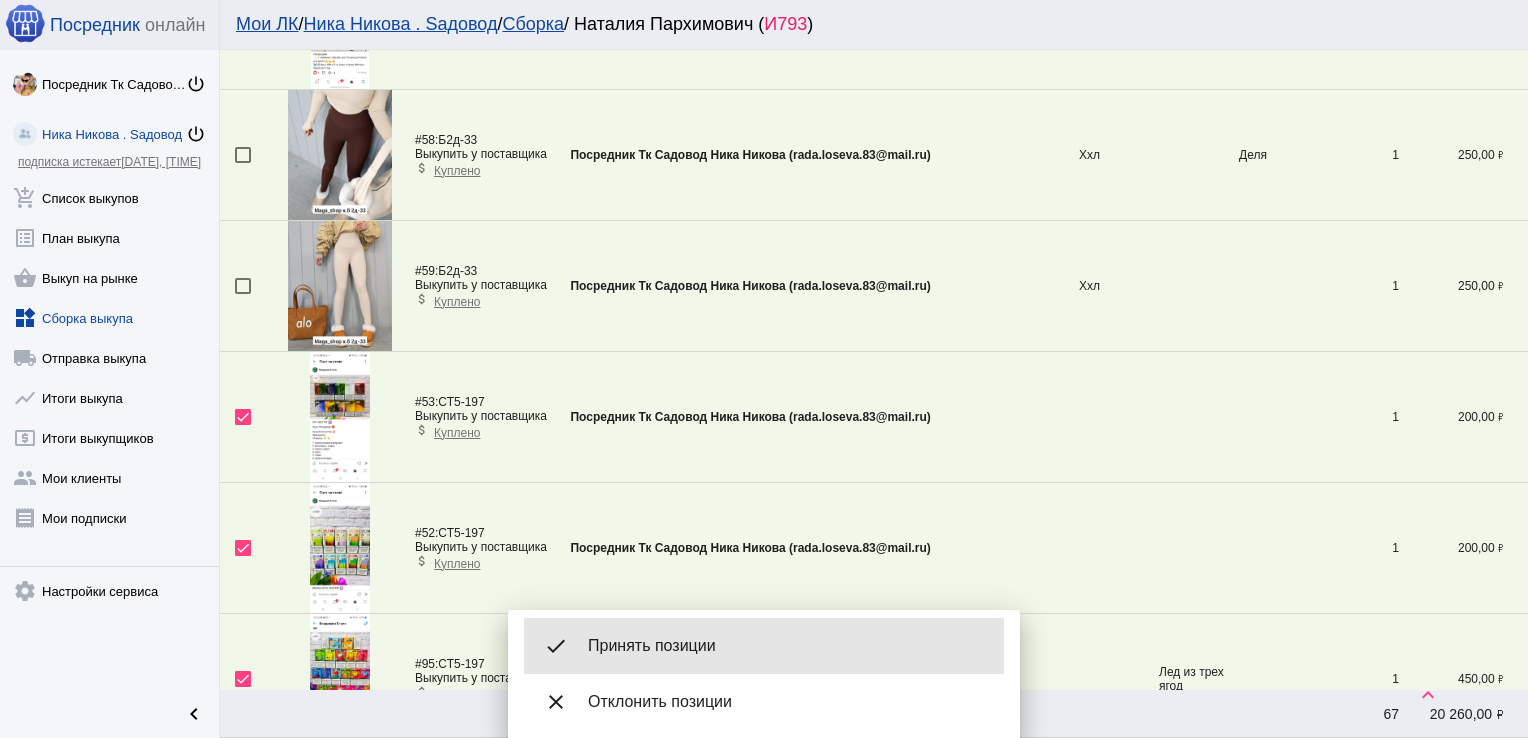 click on "Принять позиции" at bounding box center (788, 646) 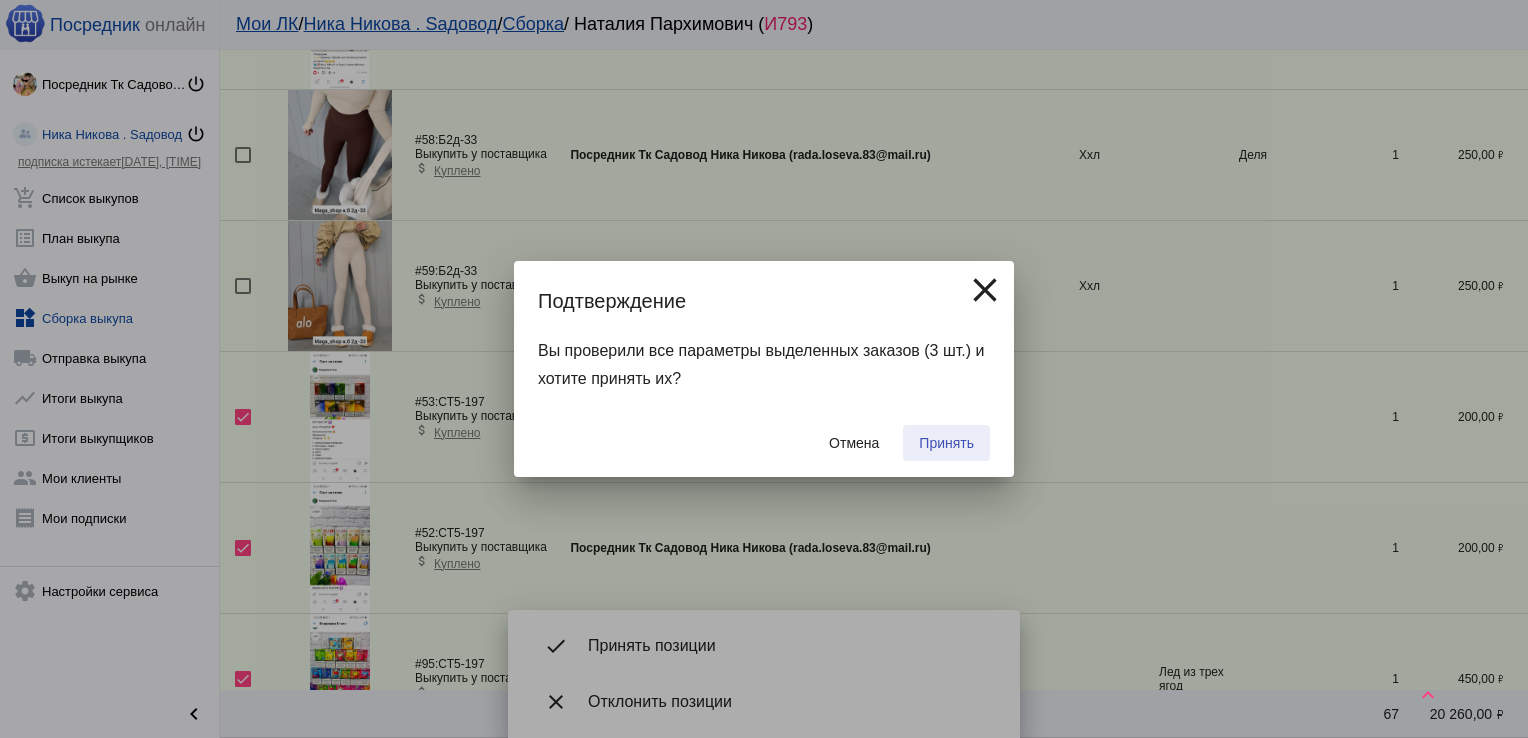 click on "Принять" at bounding box center [946, 443] 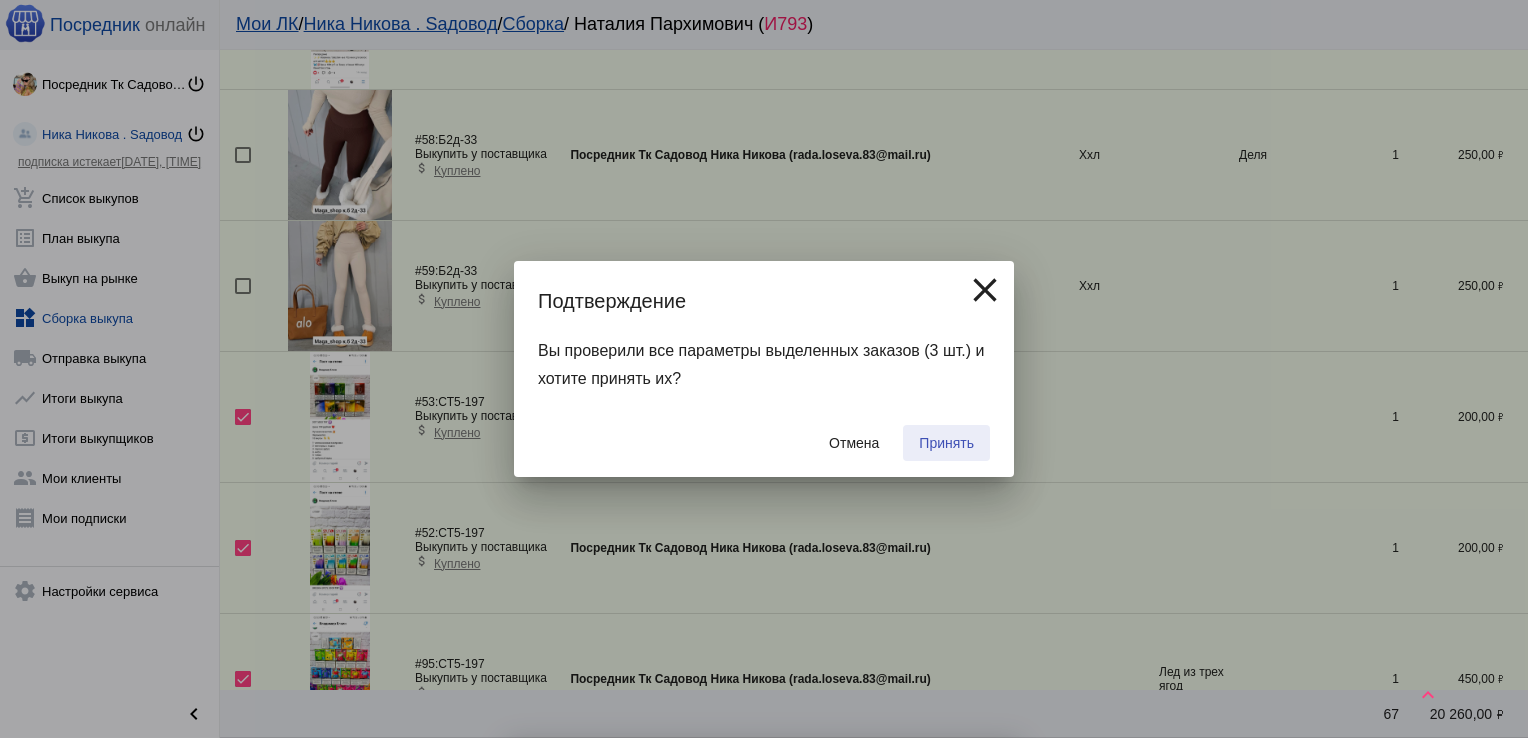 checkbox on "false" 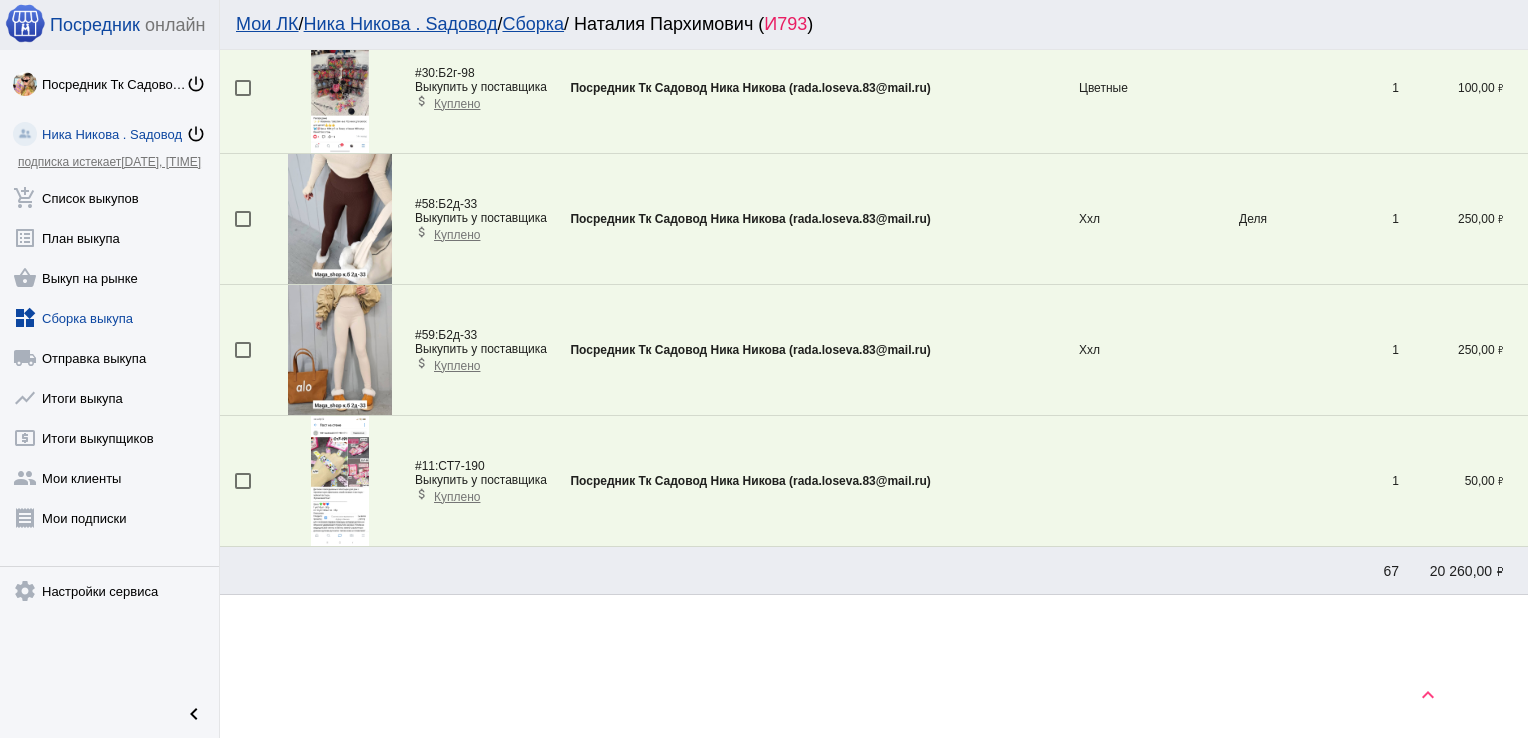scroll, scrollTop: 2424, scrollLeft: 0, axis: vertical 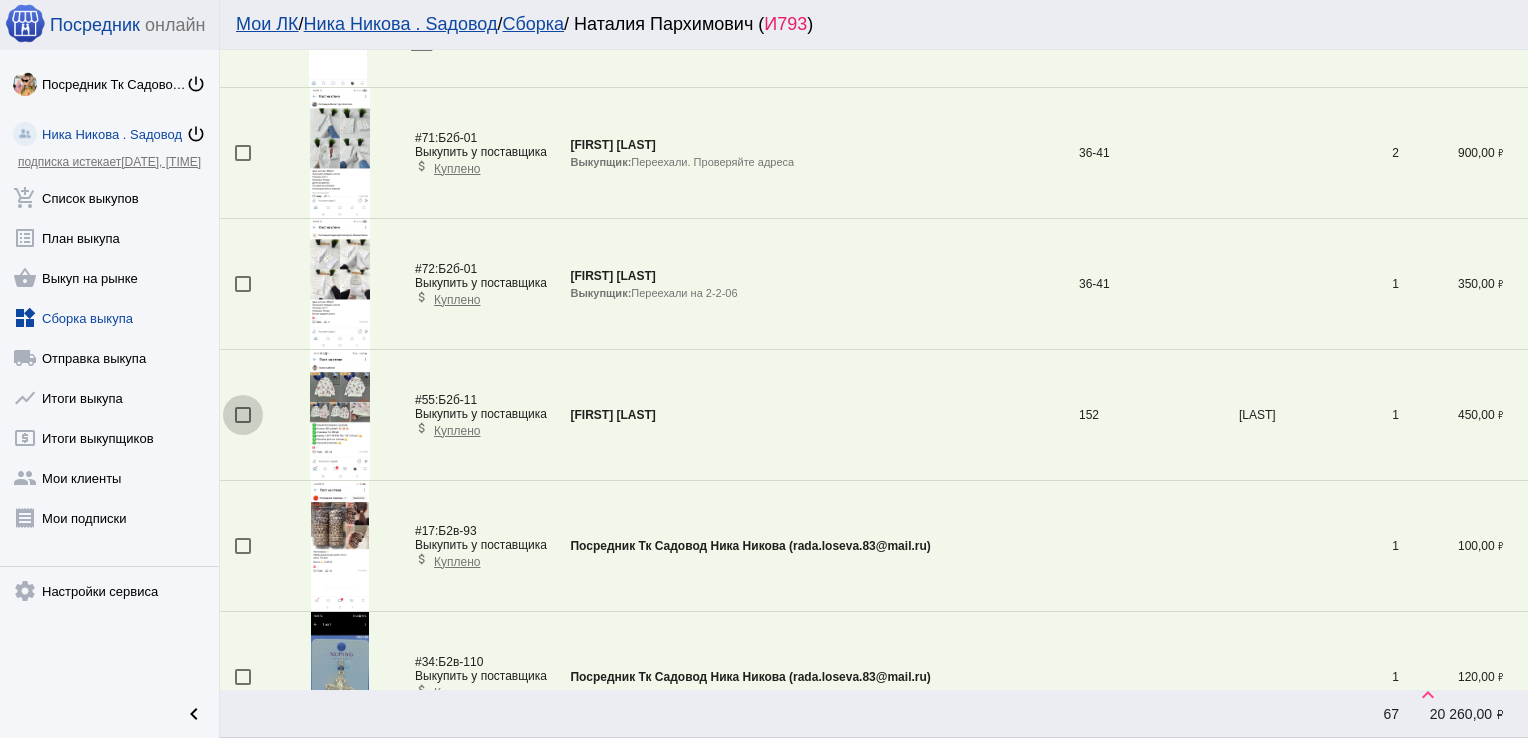 click at bounding box center (243, 415) 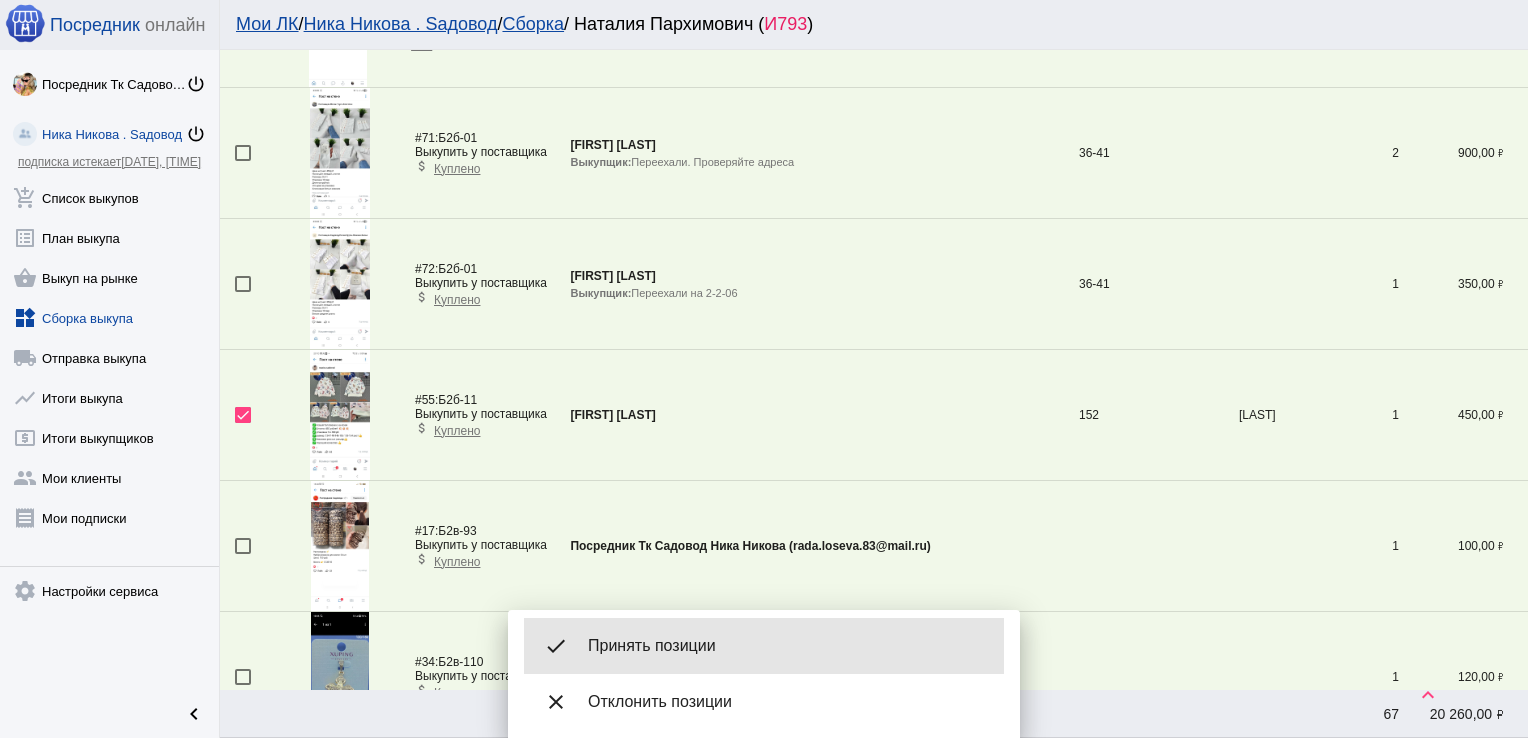 click on "Принять позиции" at bounding box center (788, 646) 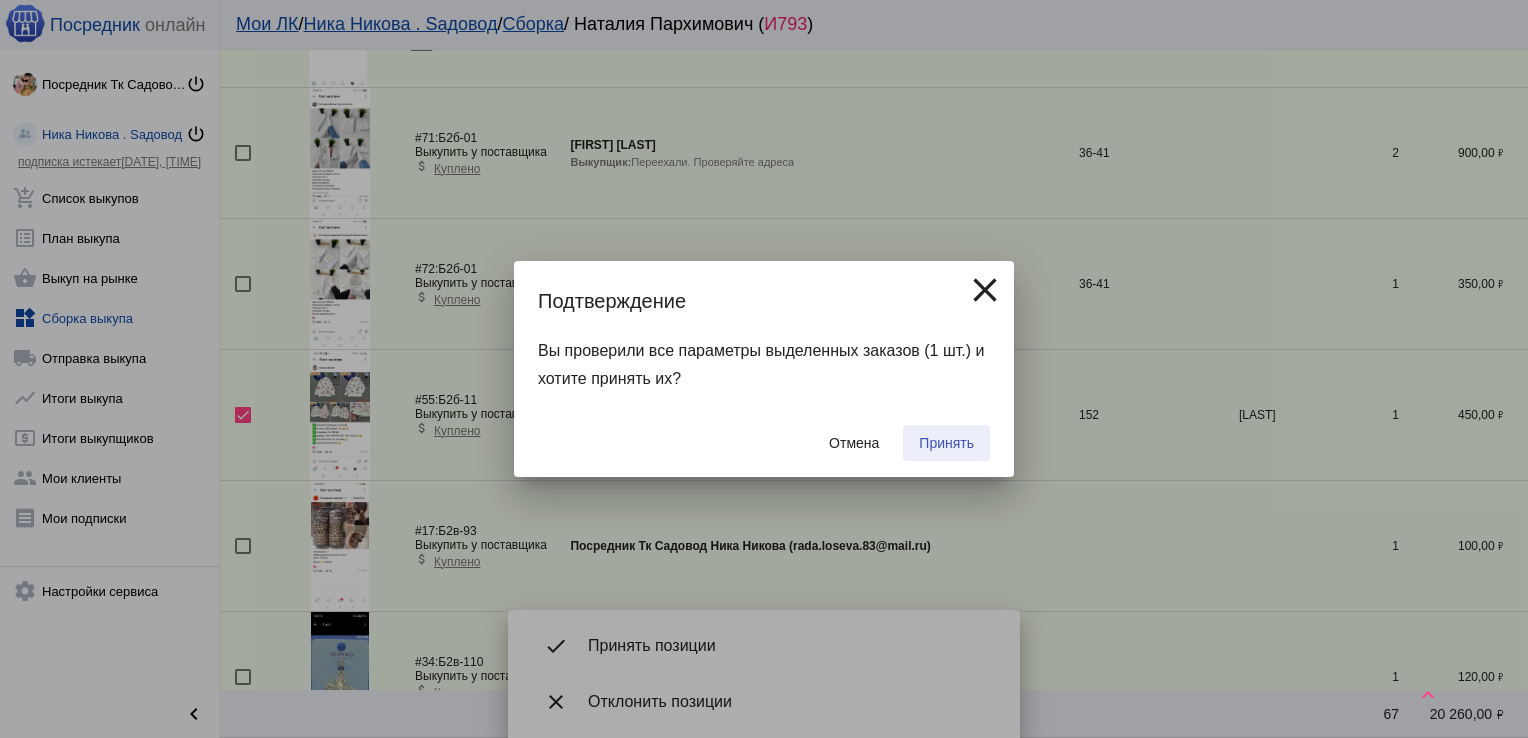 click on "Принять" at bounding box center (946, 443) 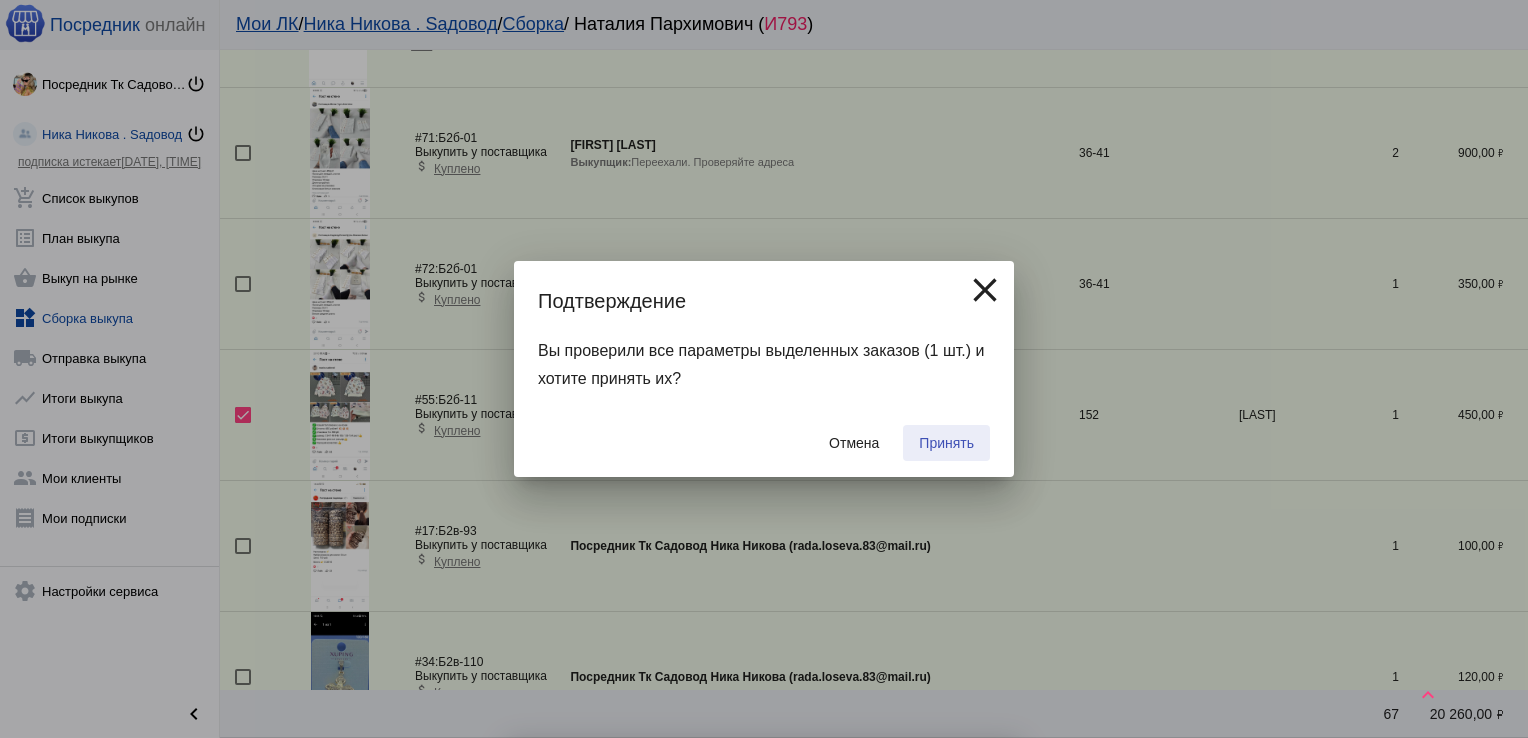 checkbox on "false" 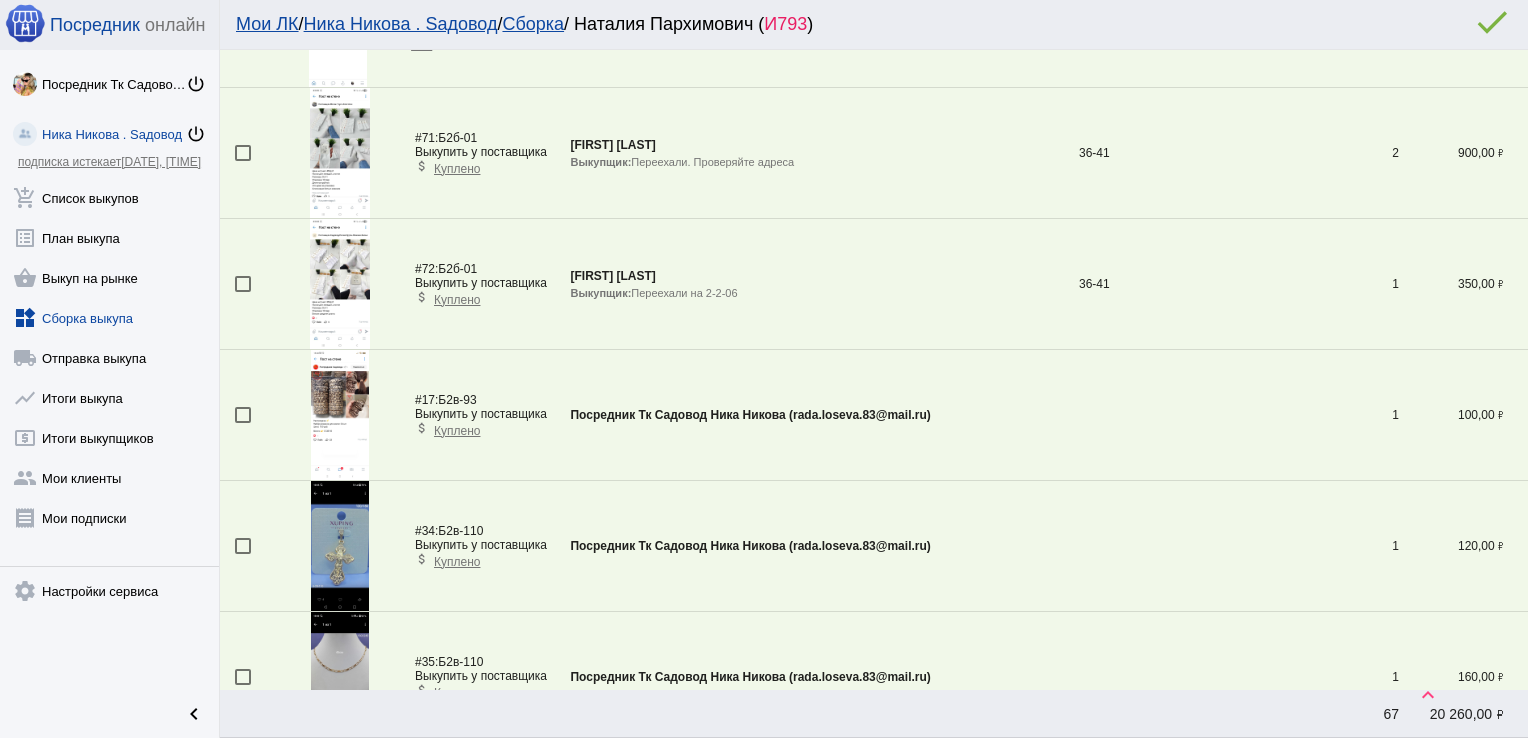 scroll, scrollTop: 3471, scrollLeft: 0, axis: vertical 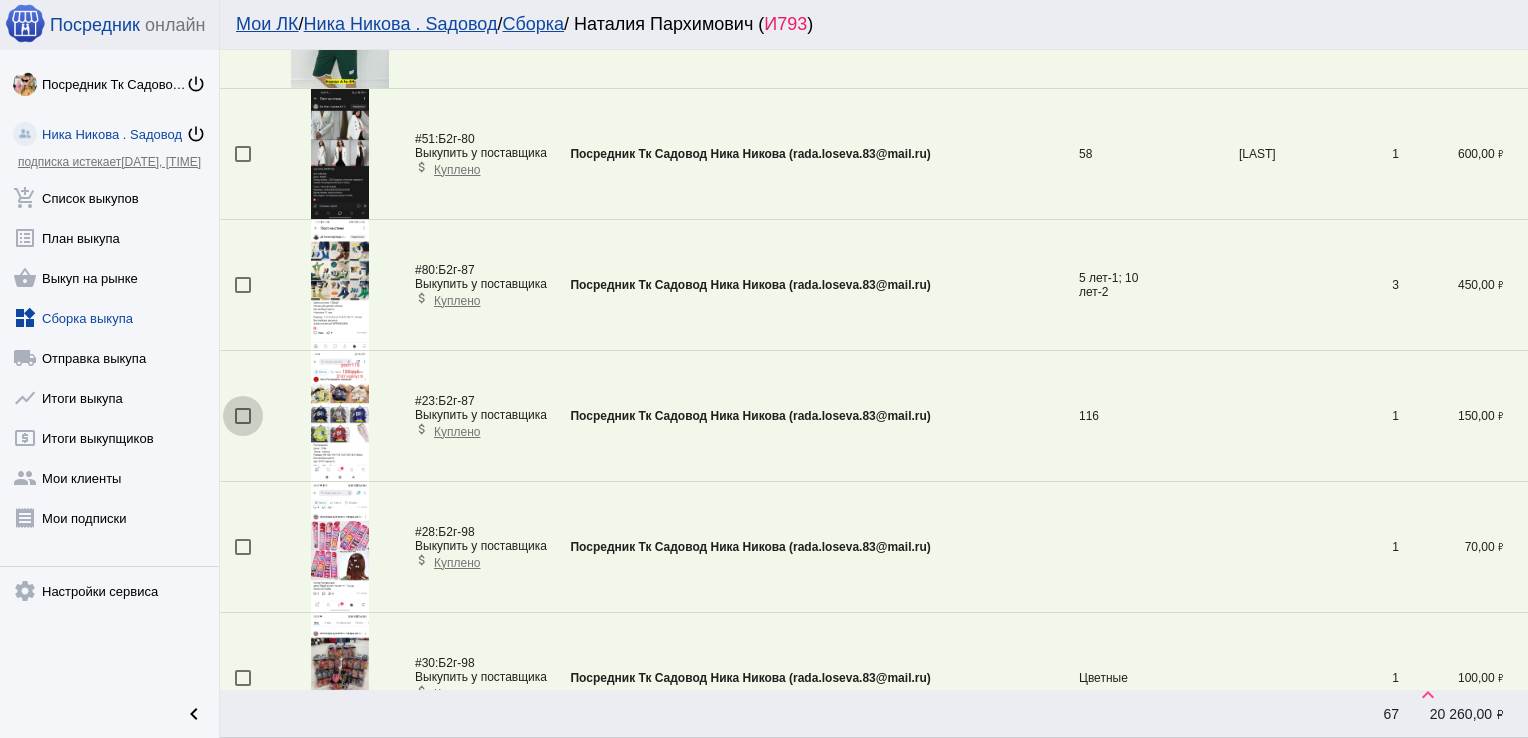 click at bounding box center (243, 416) 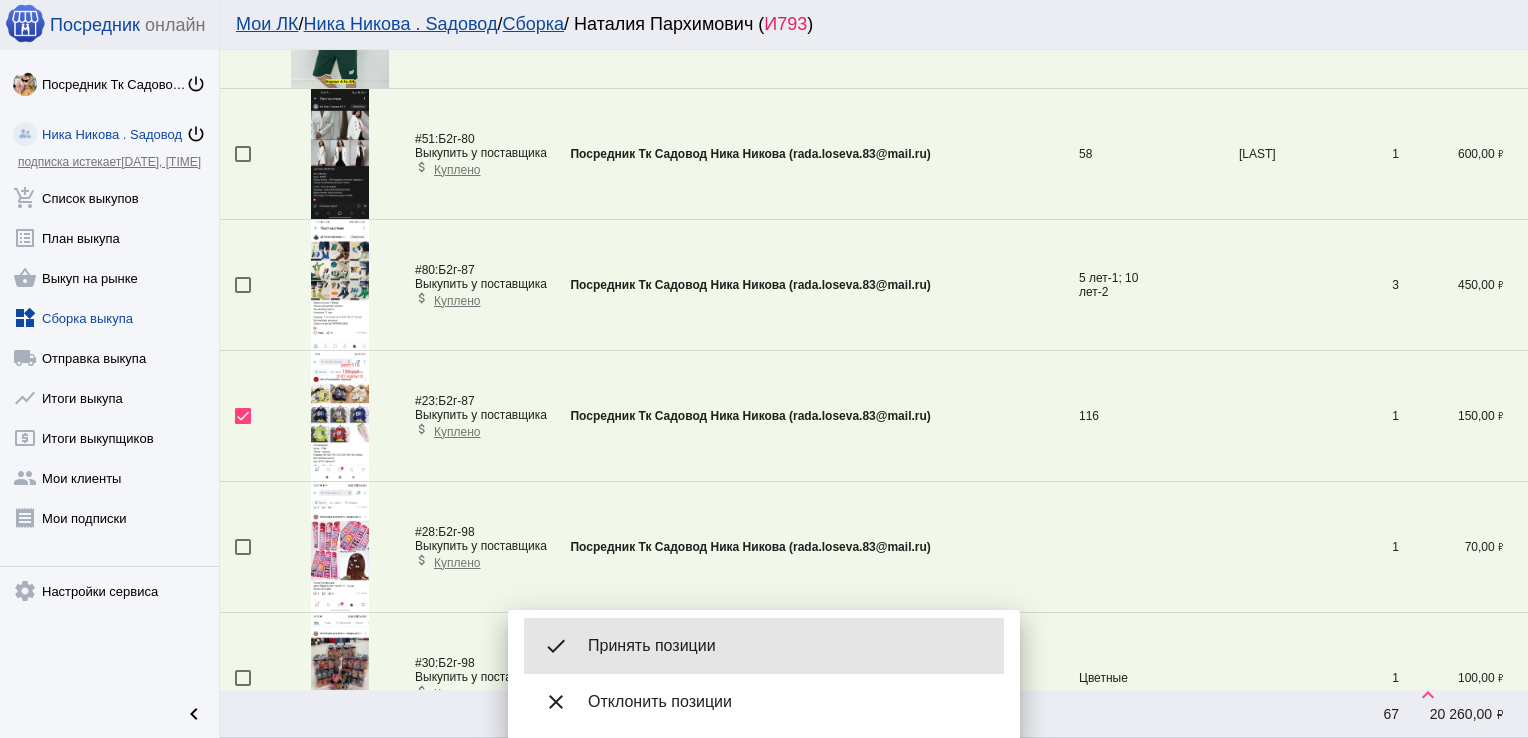 click on "done Принять позиции" at bounding box center (764, 646) 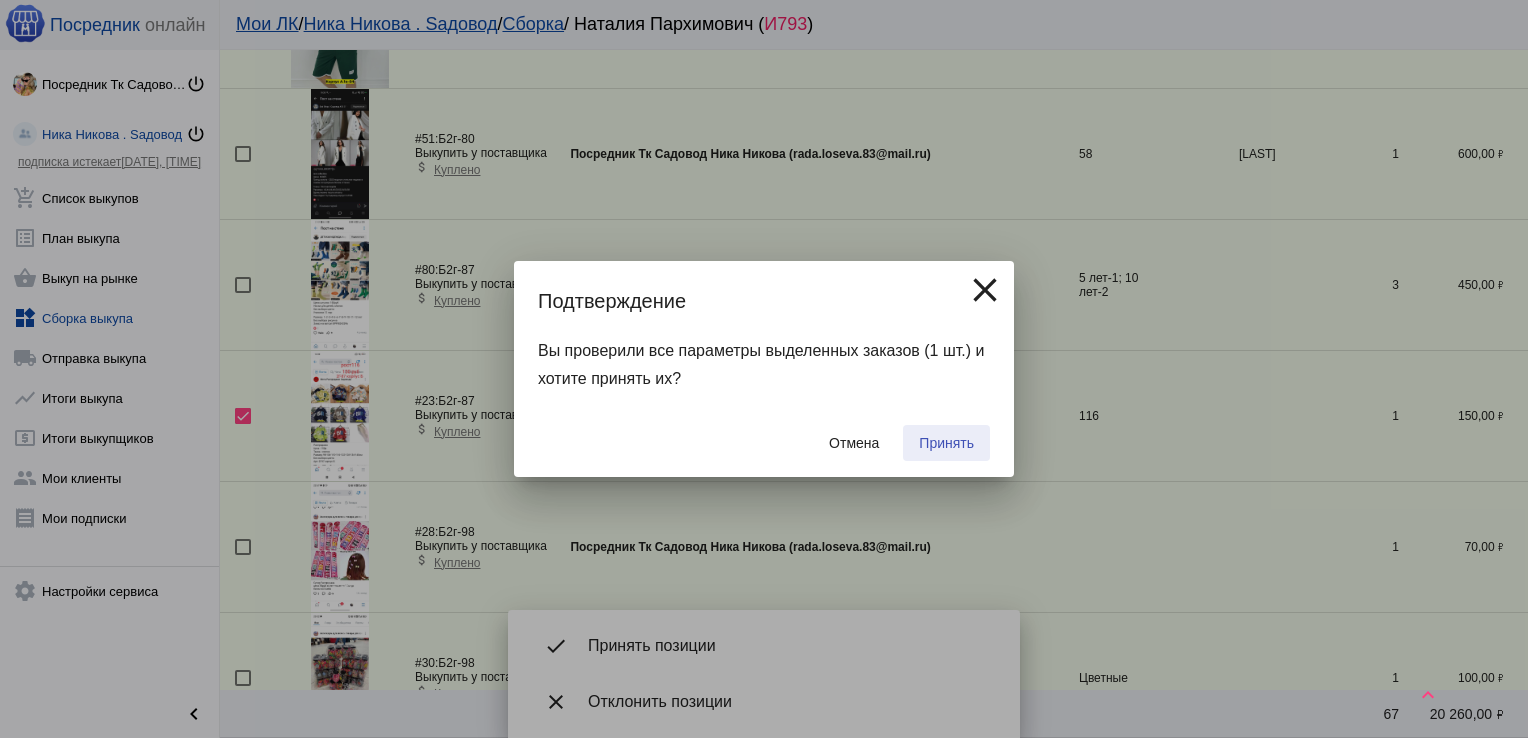 click on "Принять" at bounding box center (946, 443) 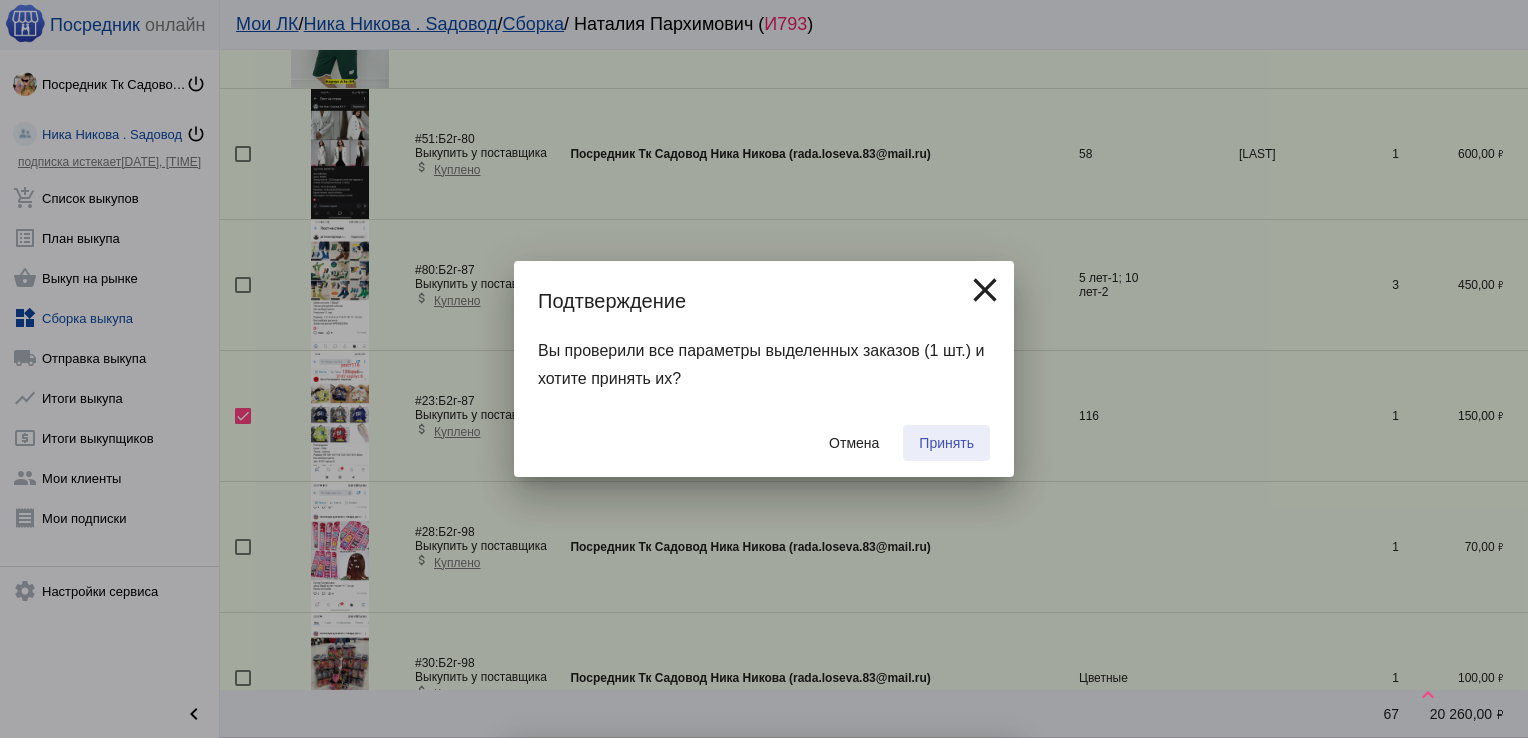 checkbox on "false" 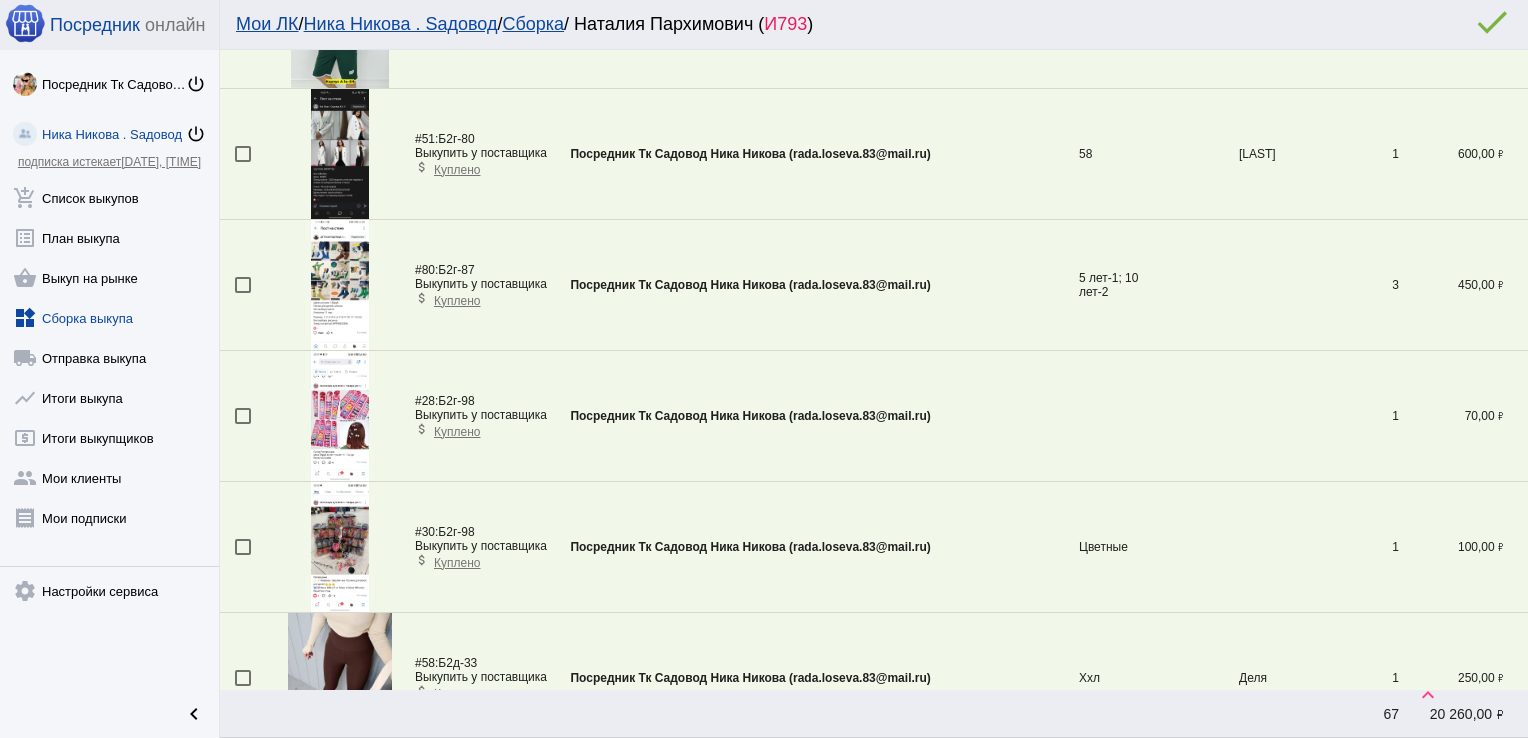 scroll, scrollTop: 593, scrollLeft: 0, axis: vertical 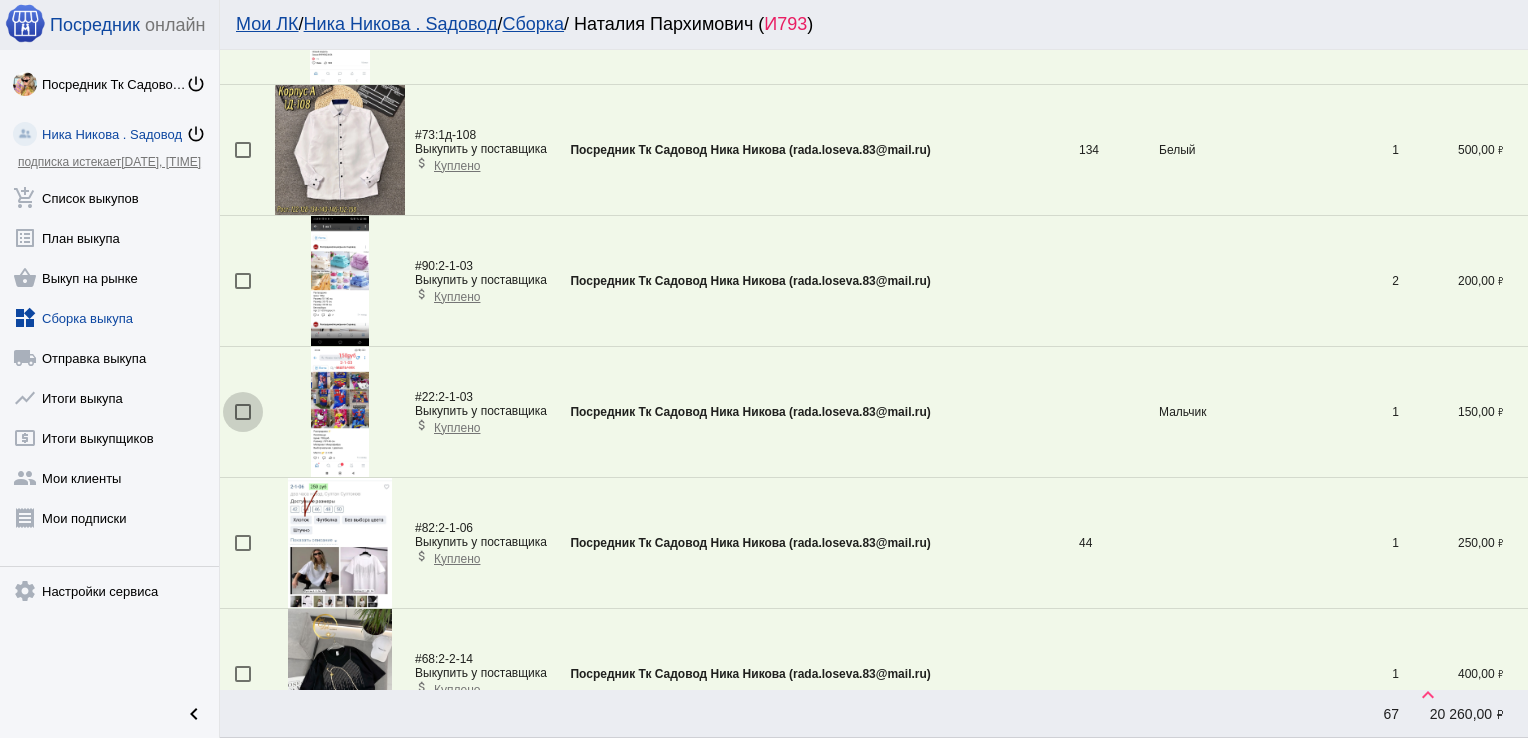 click at bounding box center (243, 412) 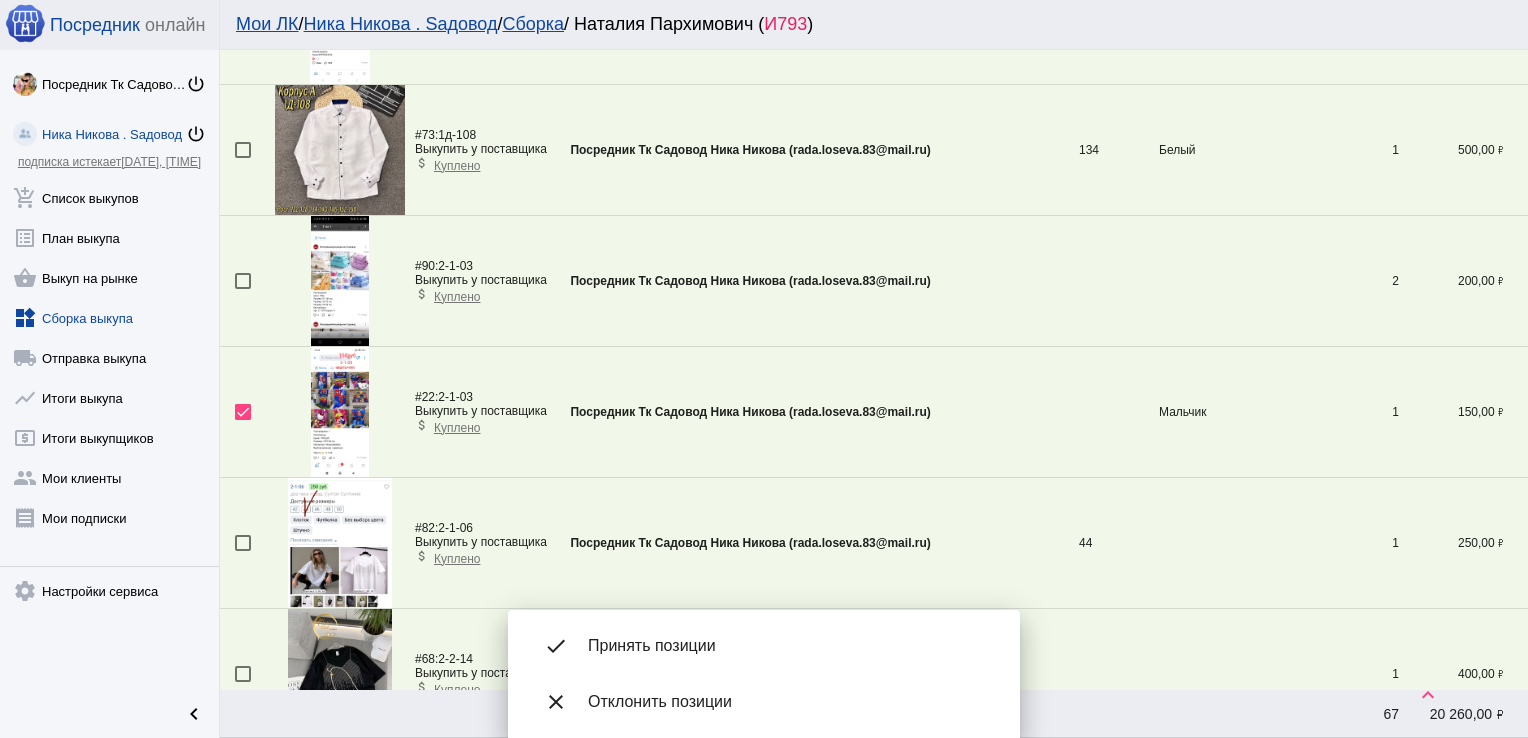 click on "Принять позиции" at bounding box center (788, 646) 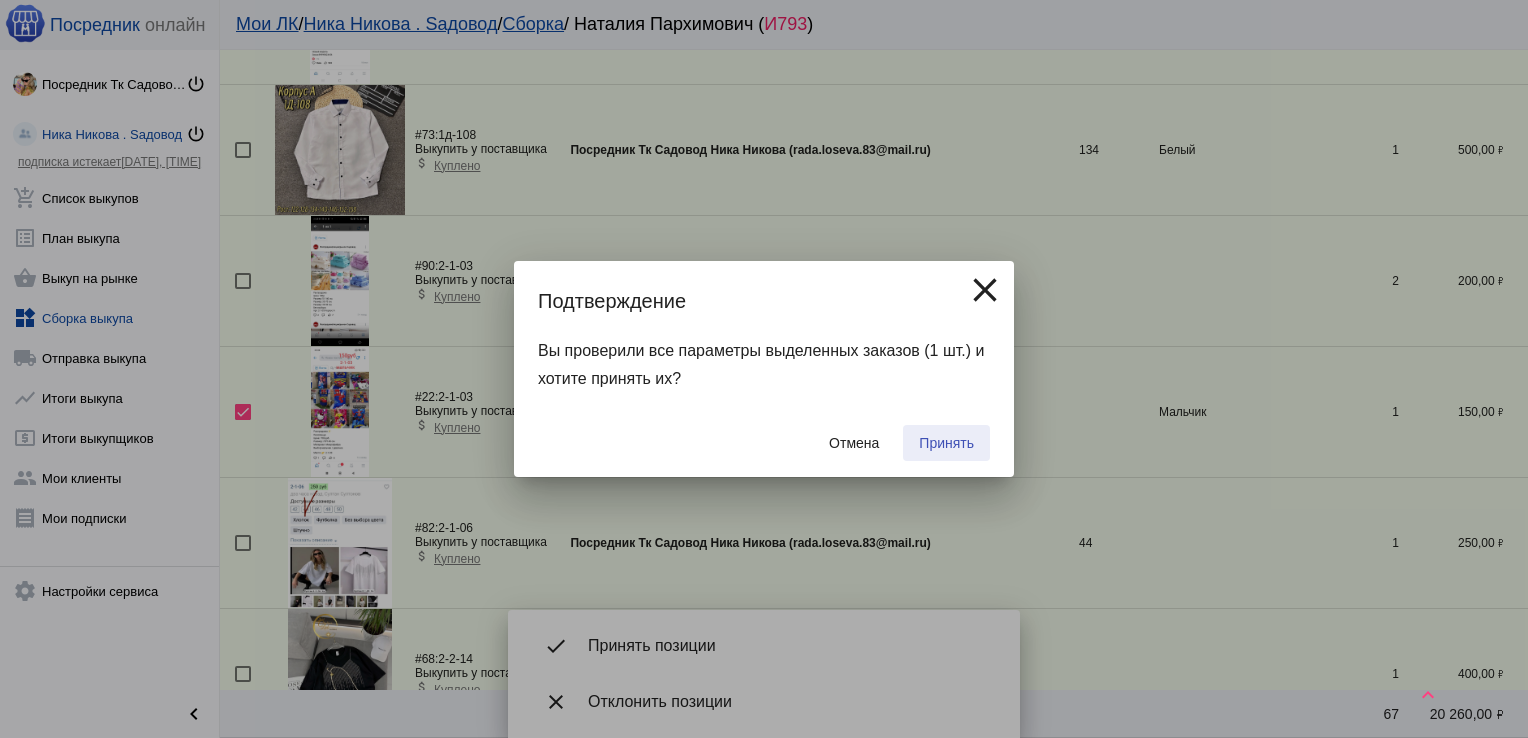 click on "Принять" at bounding box center [946, 443] 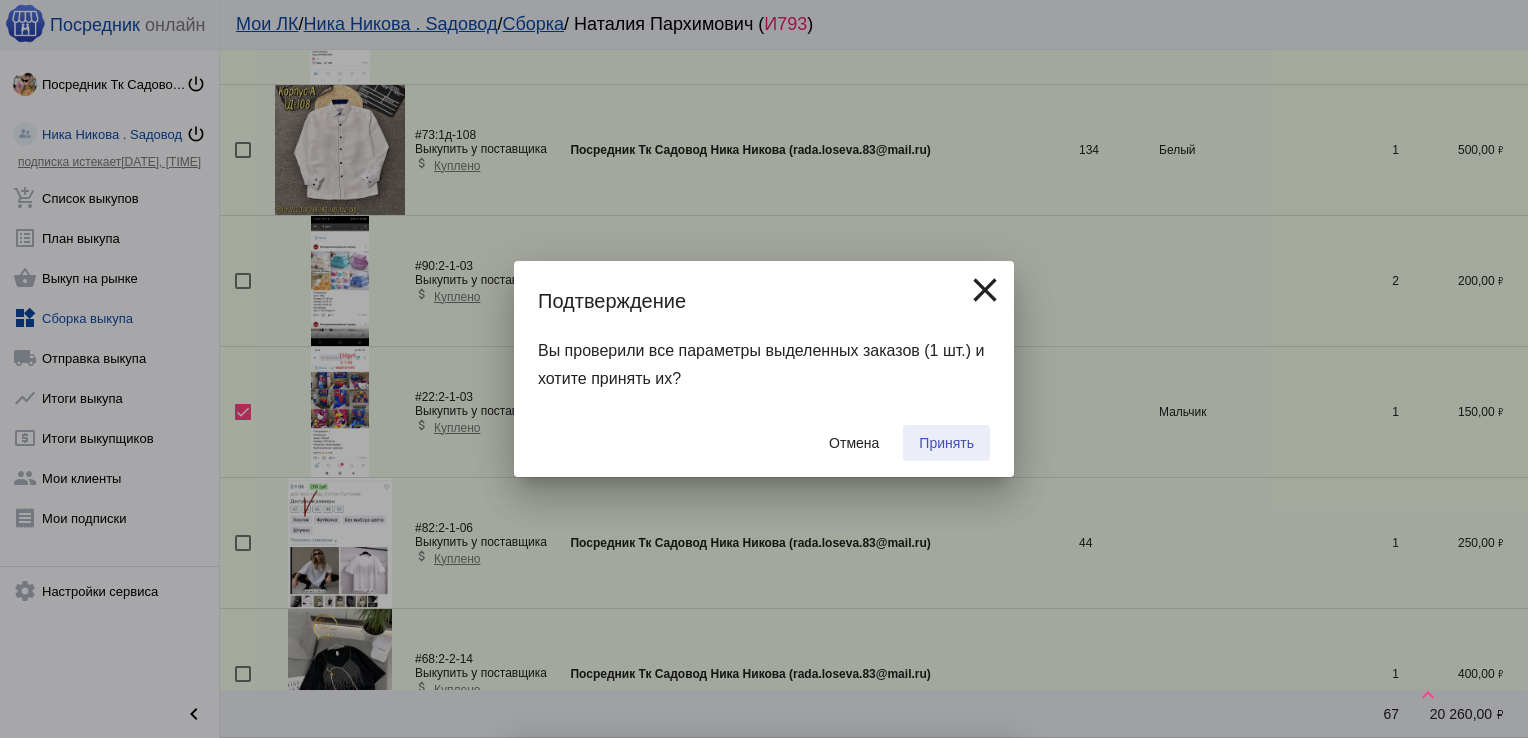 checkbox on "false" 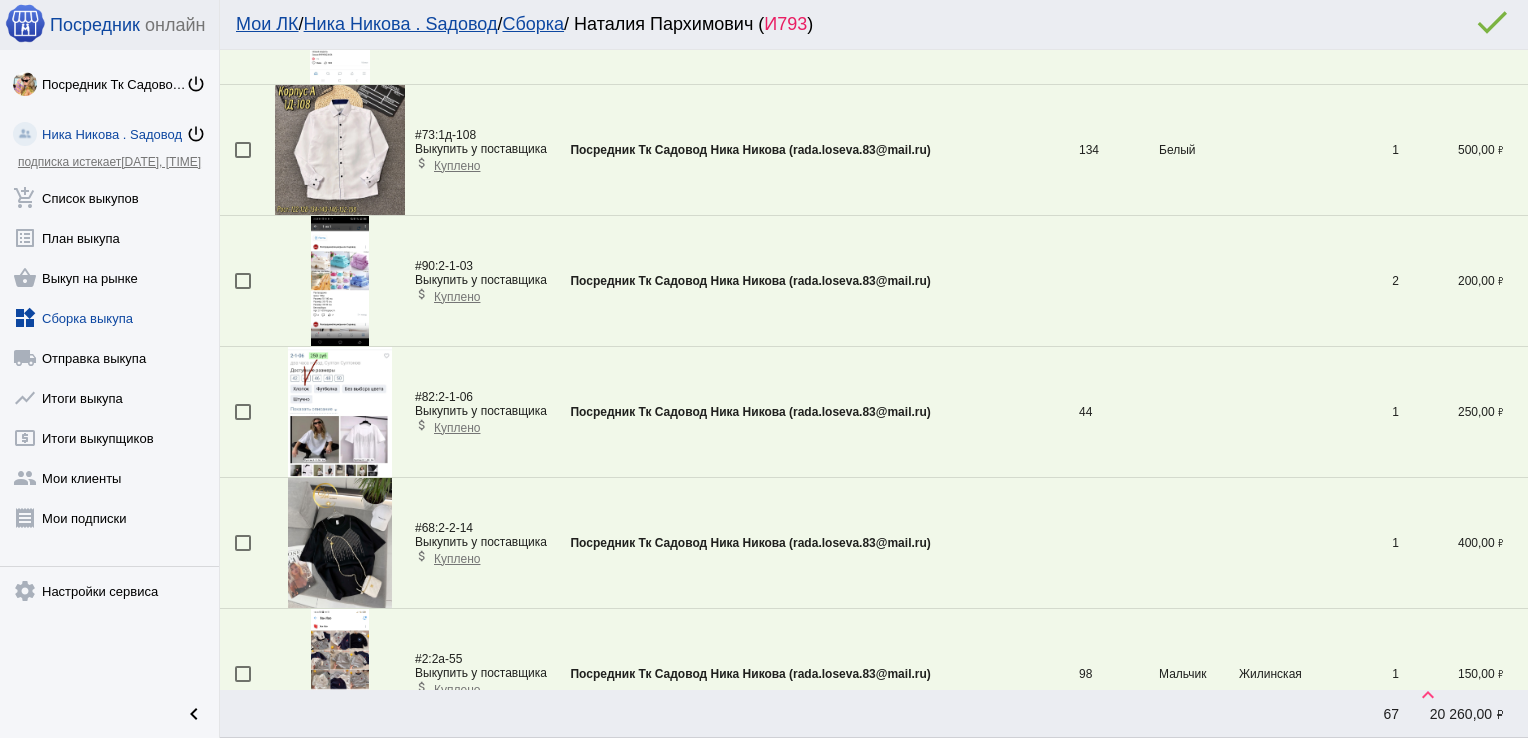 scroll, scrollTop: 3209, scrollLeft: 0, axis: vertical 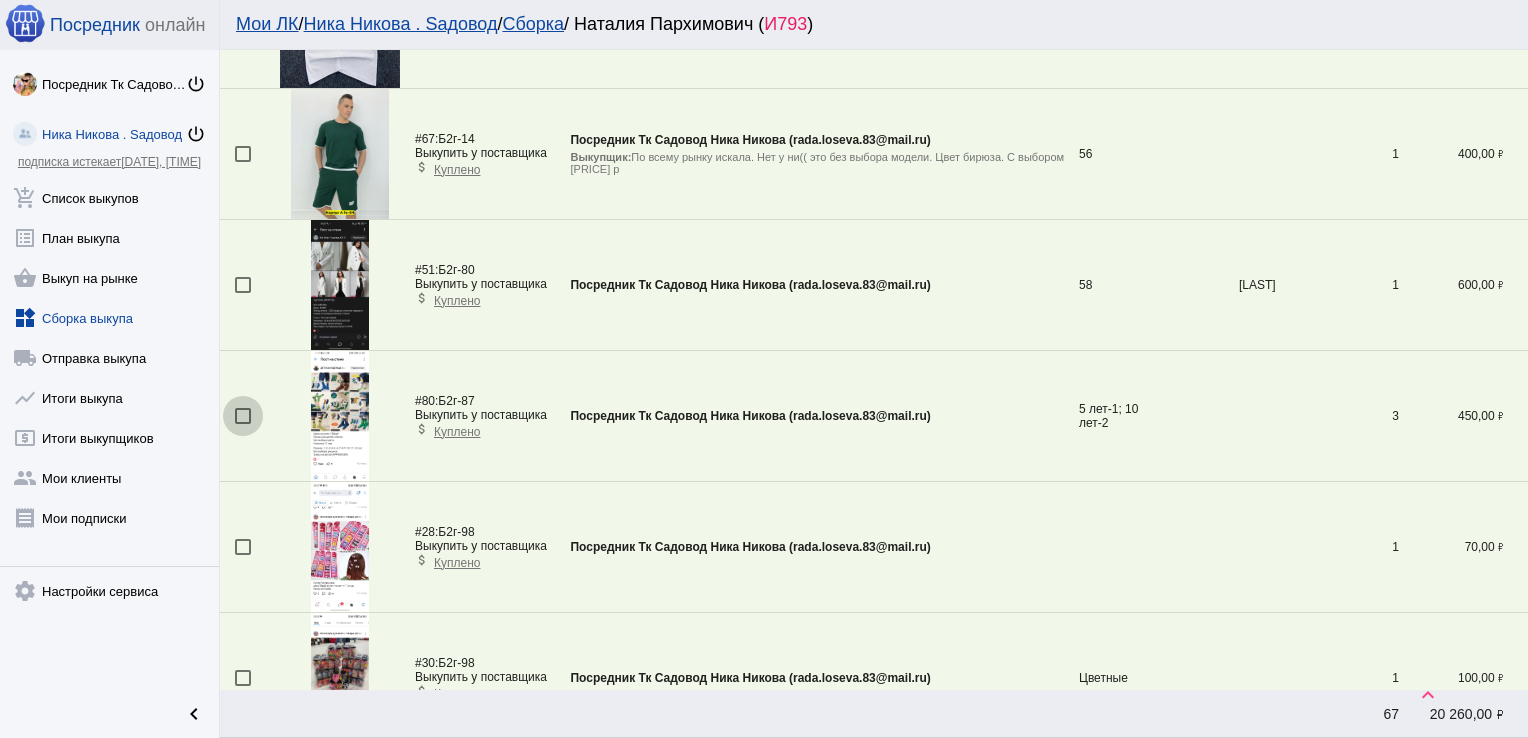 click at bounding box center [243, 416] 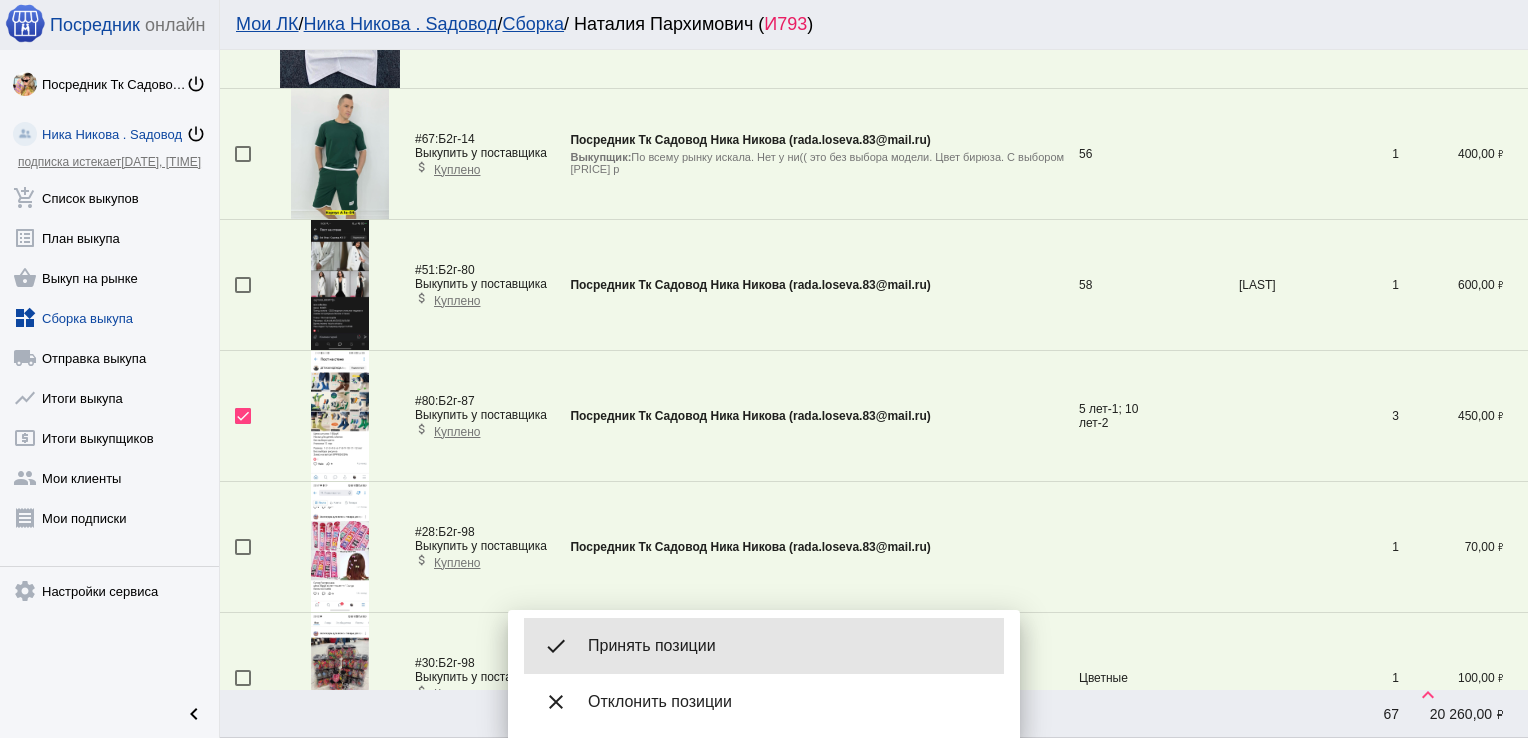 click on "Принять позиции" at bounding box center (788, 646) 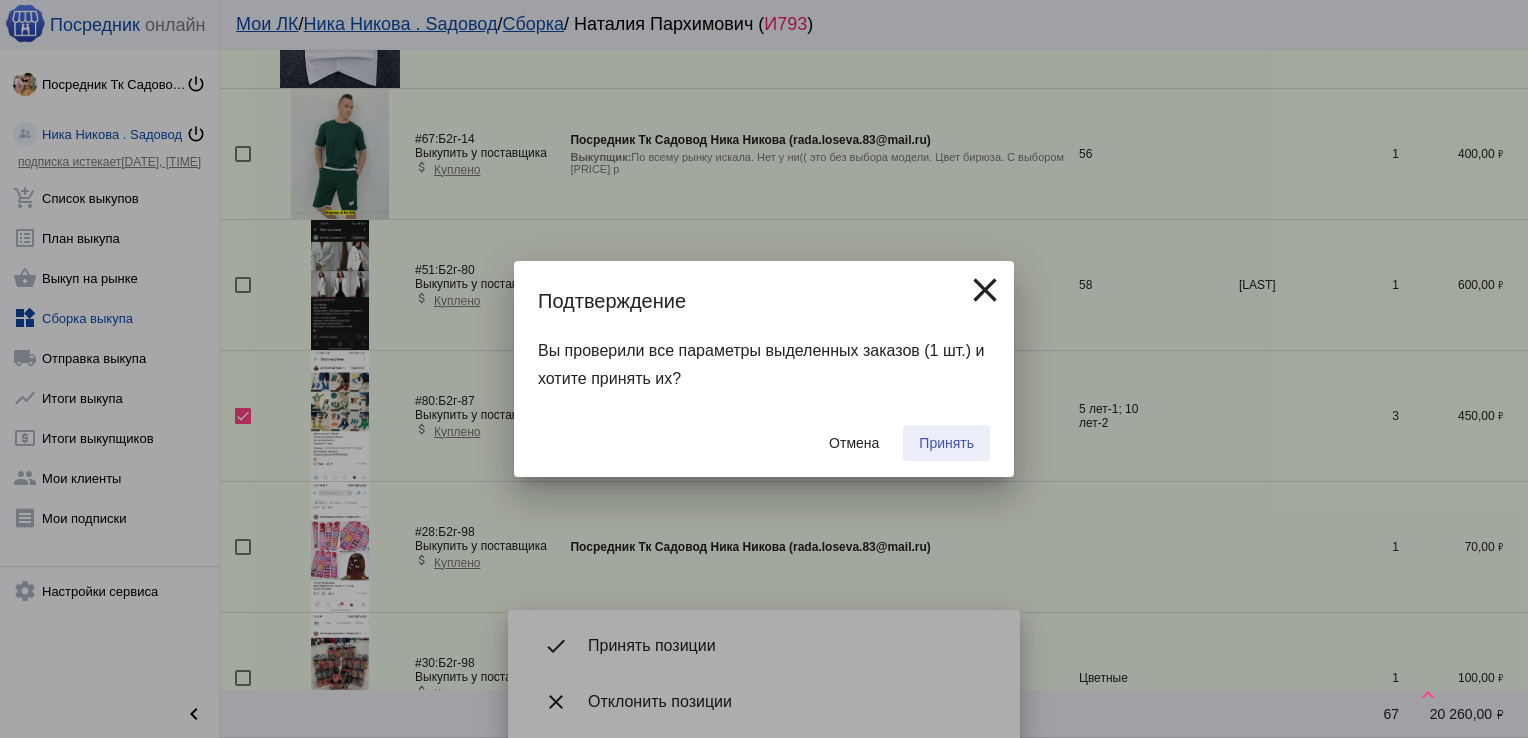 click on "Принять" at bounding box center (946, 443) 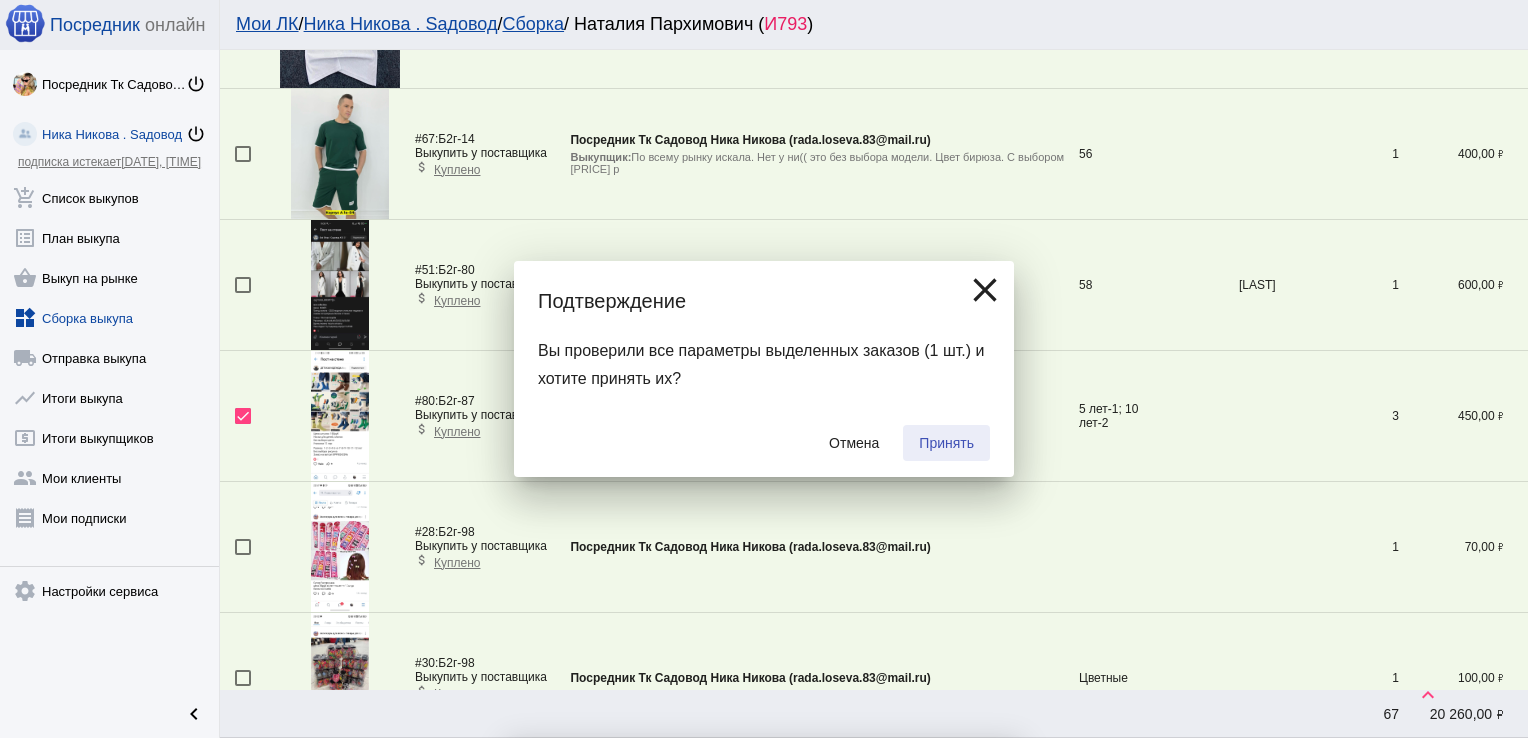 checkbox on "false" 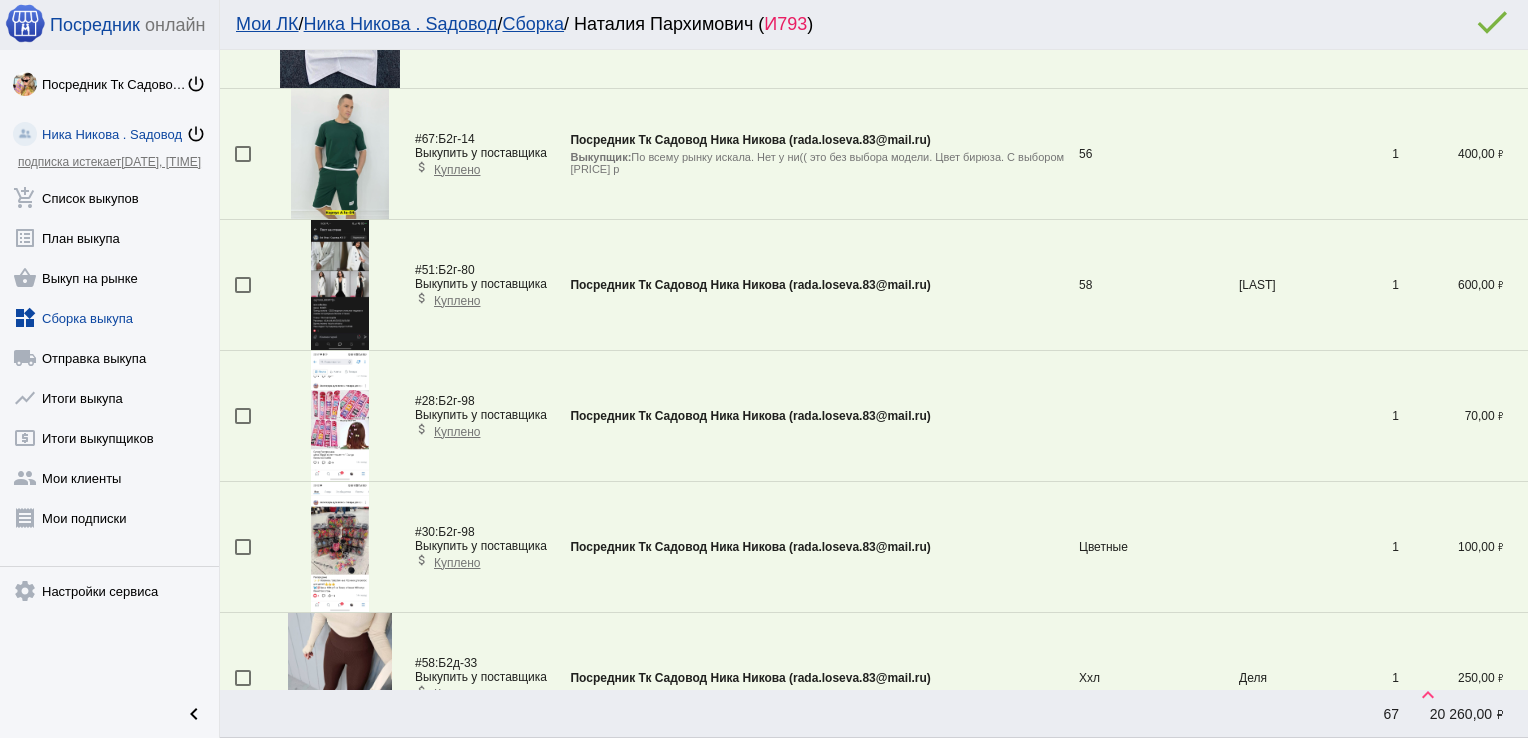 scroll, scrollTop: 1509, scrollLeft: 0, axis: vertical 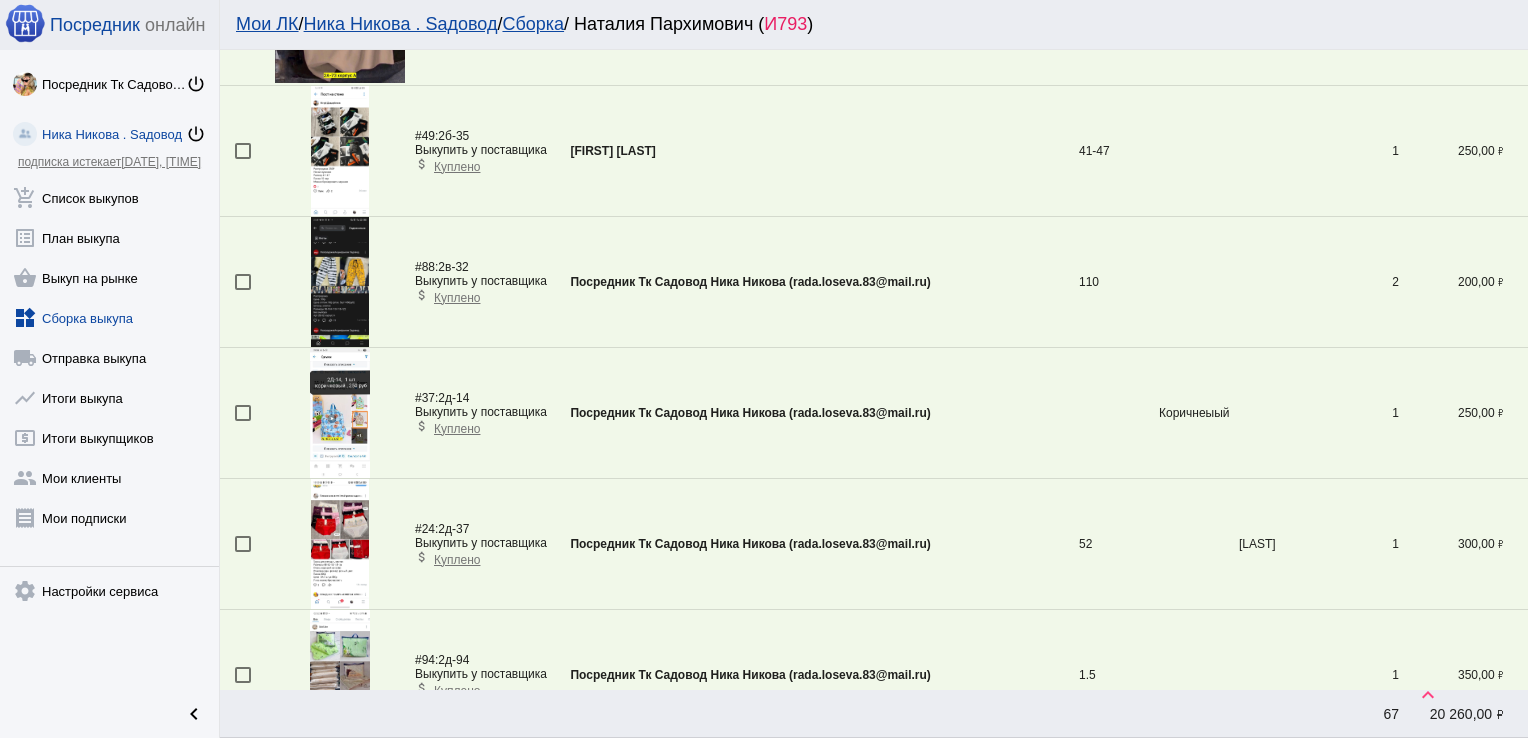 click at bounding box center [340, 413] 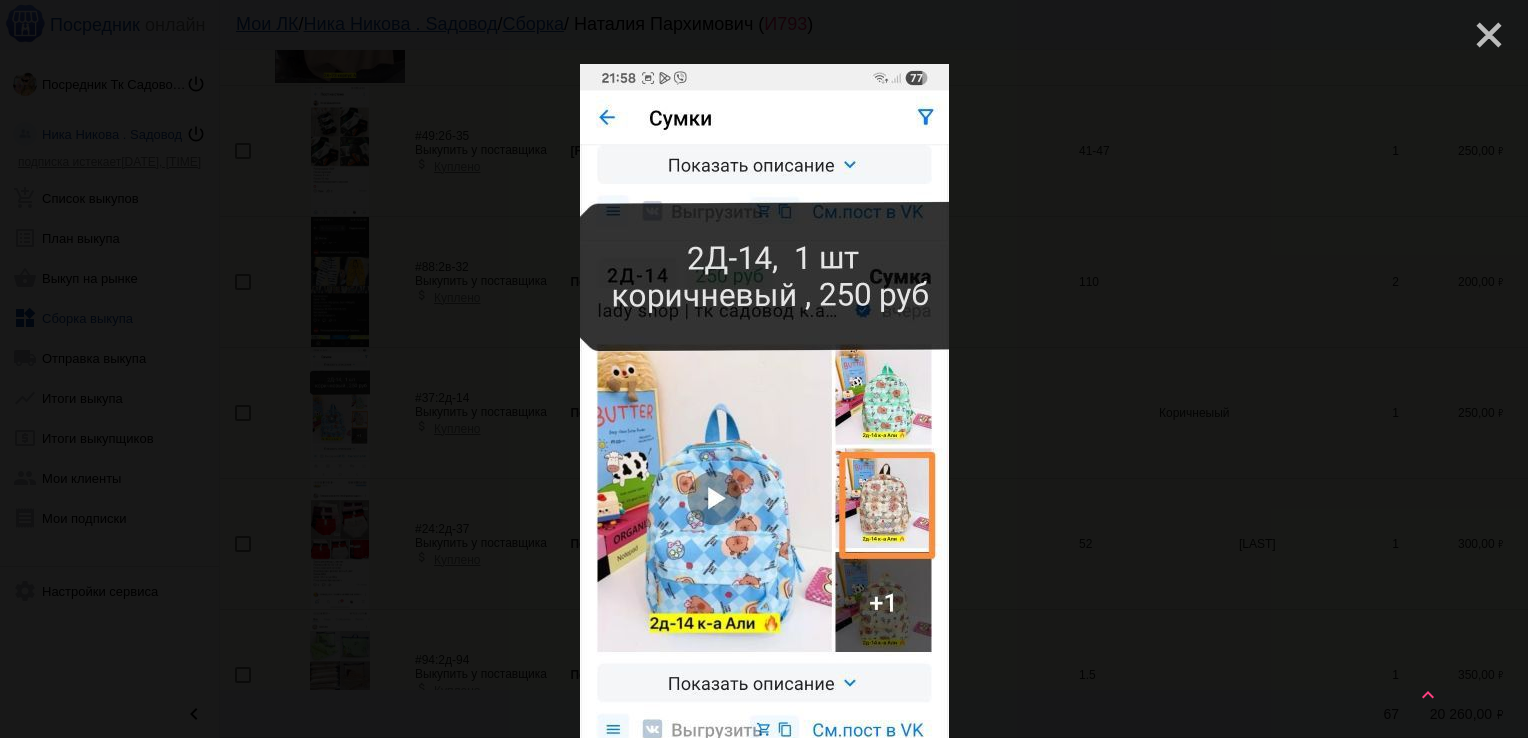 click on "close" 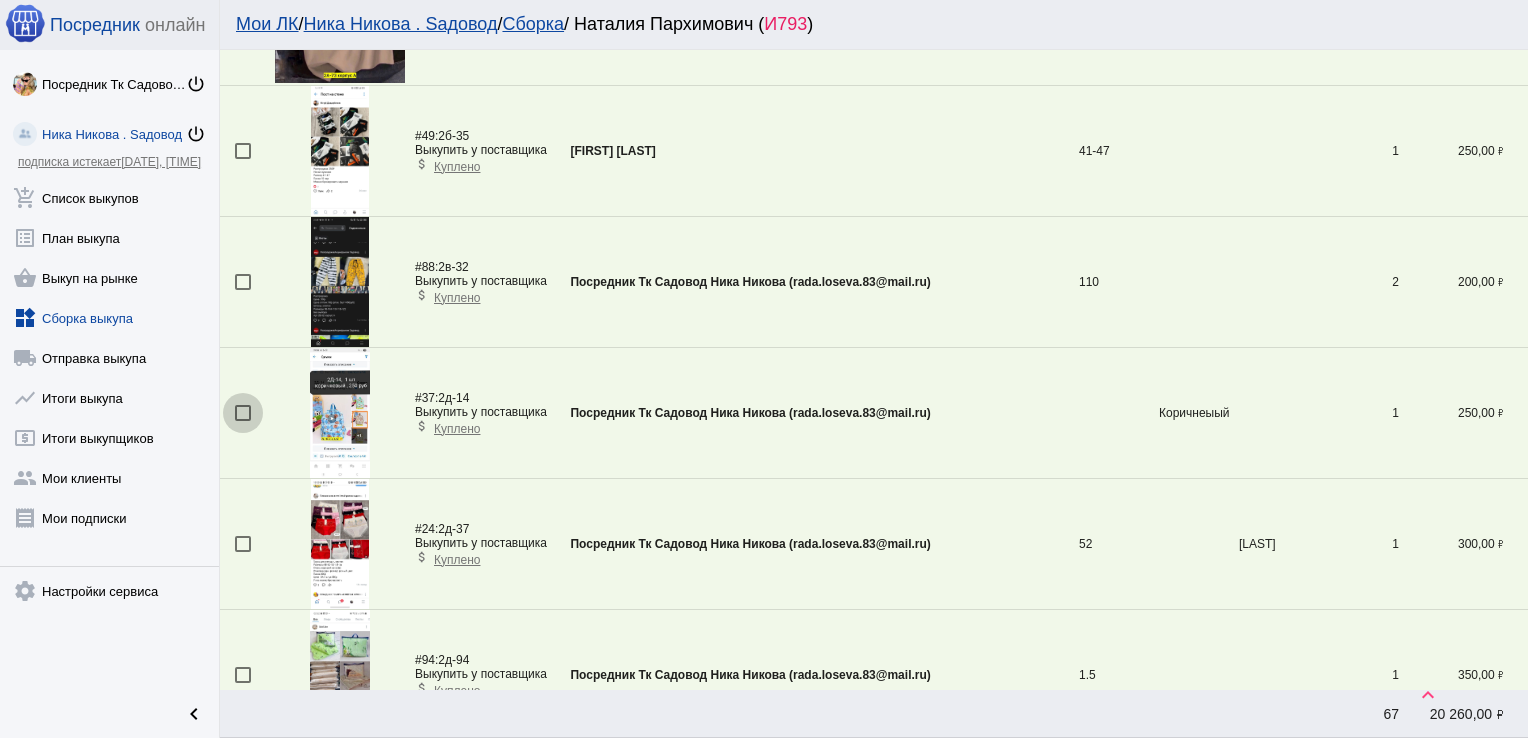 click at bounding box center [243, 413] 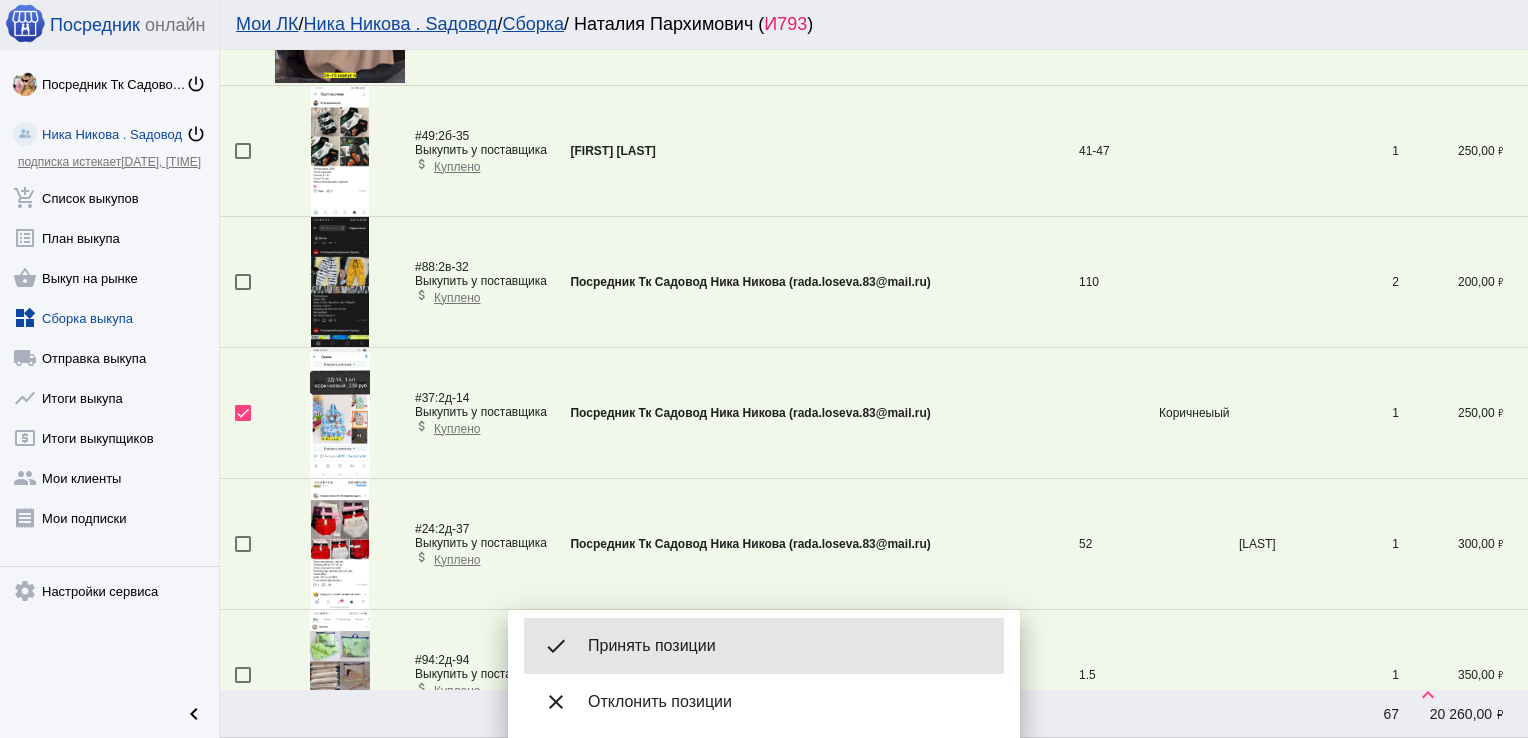 click on "Принять позиции" at bounding box center (788, 646) 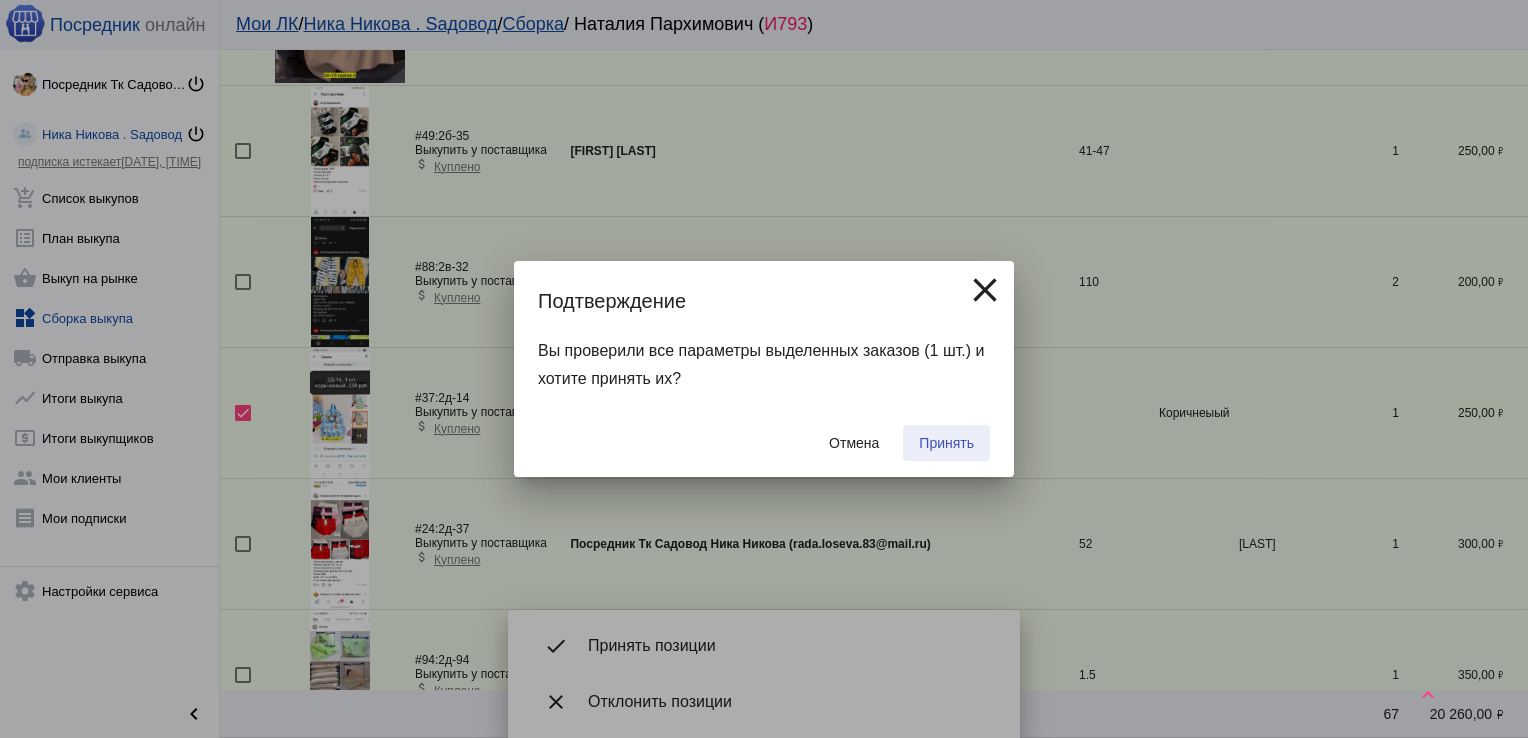click on "Принять" at bounding box center (946, 443) 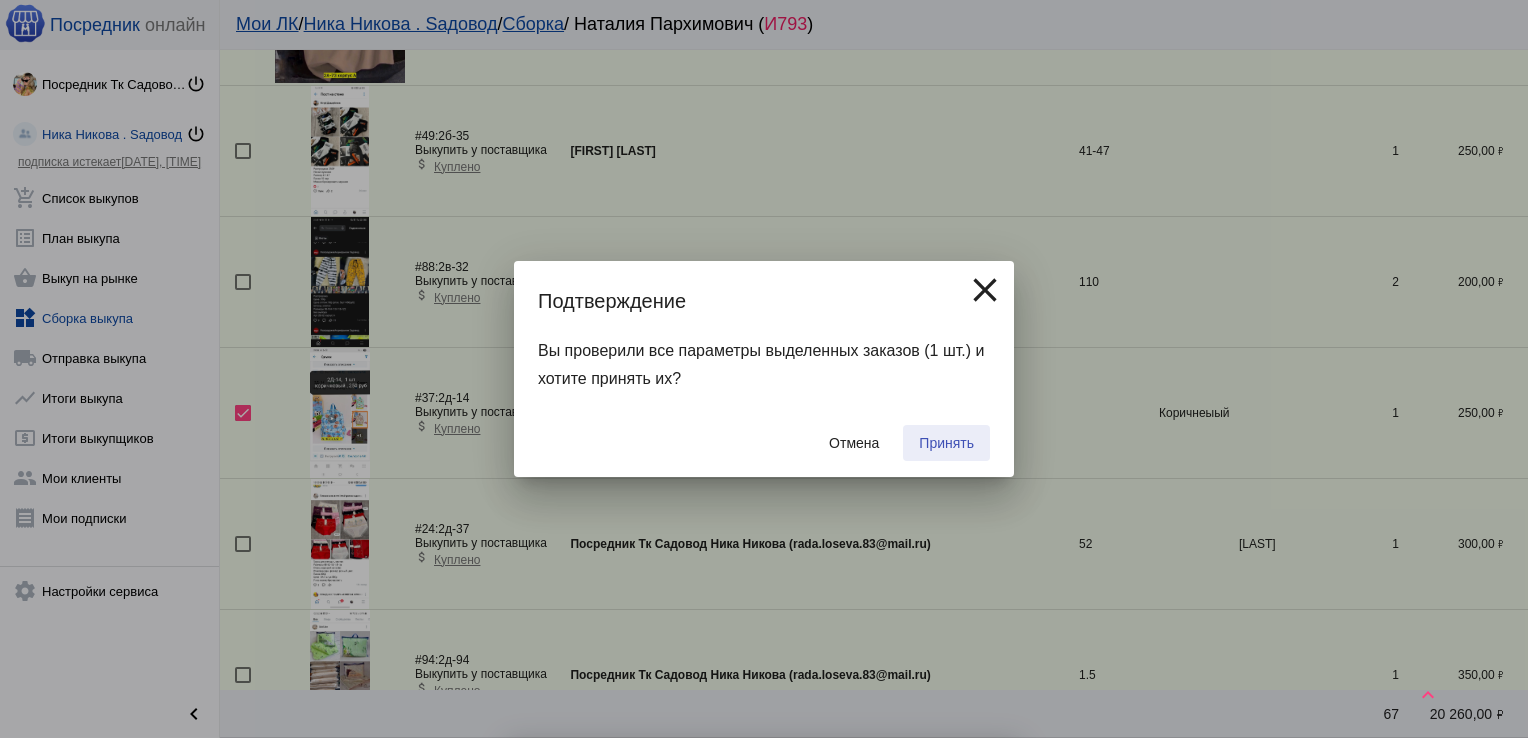 checkbox on "false" 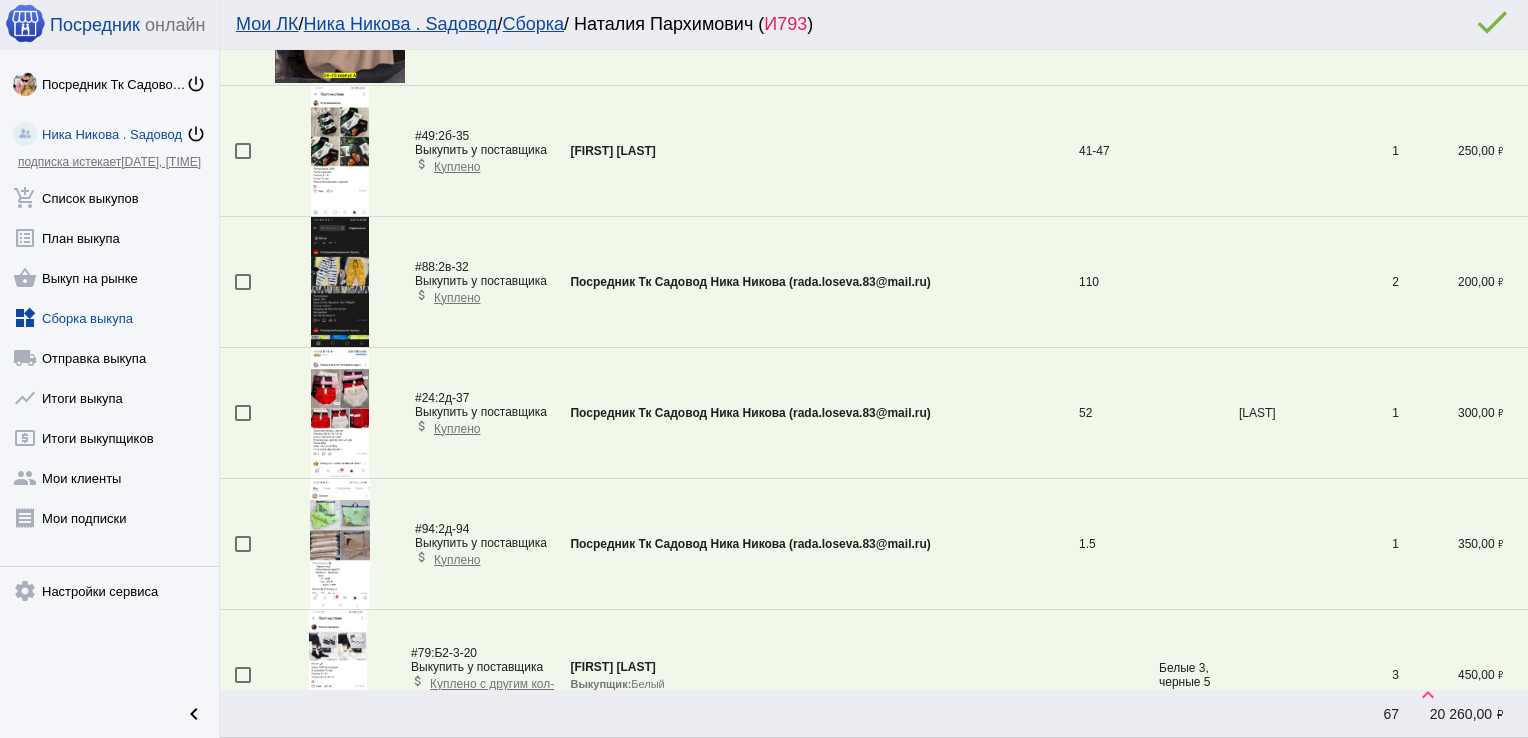 scroll, scrollTop: 2817, scrollLeft: 0, axis: vertical 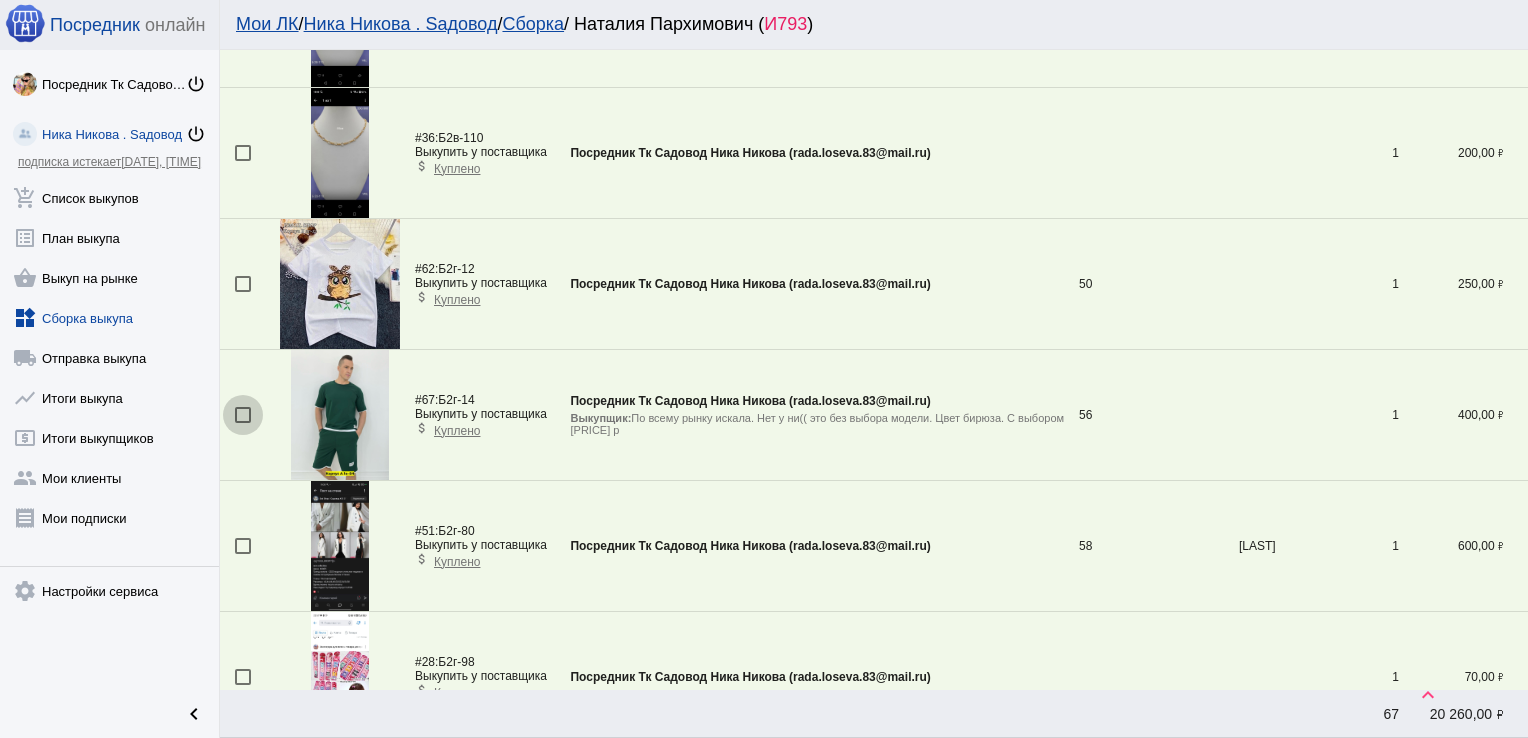 click at bounding box center [243, 415] 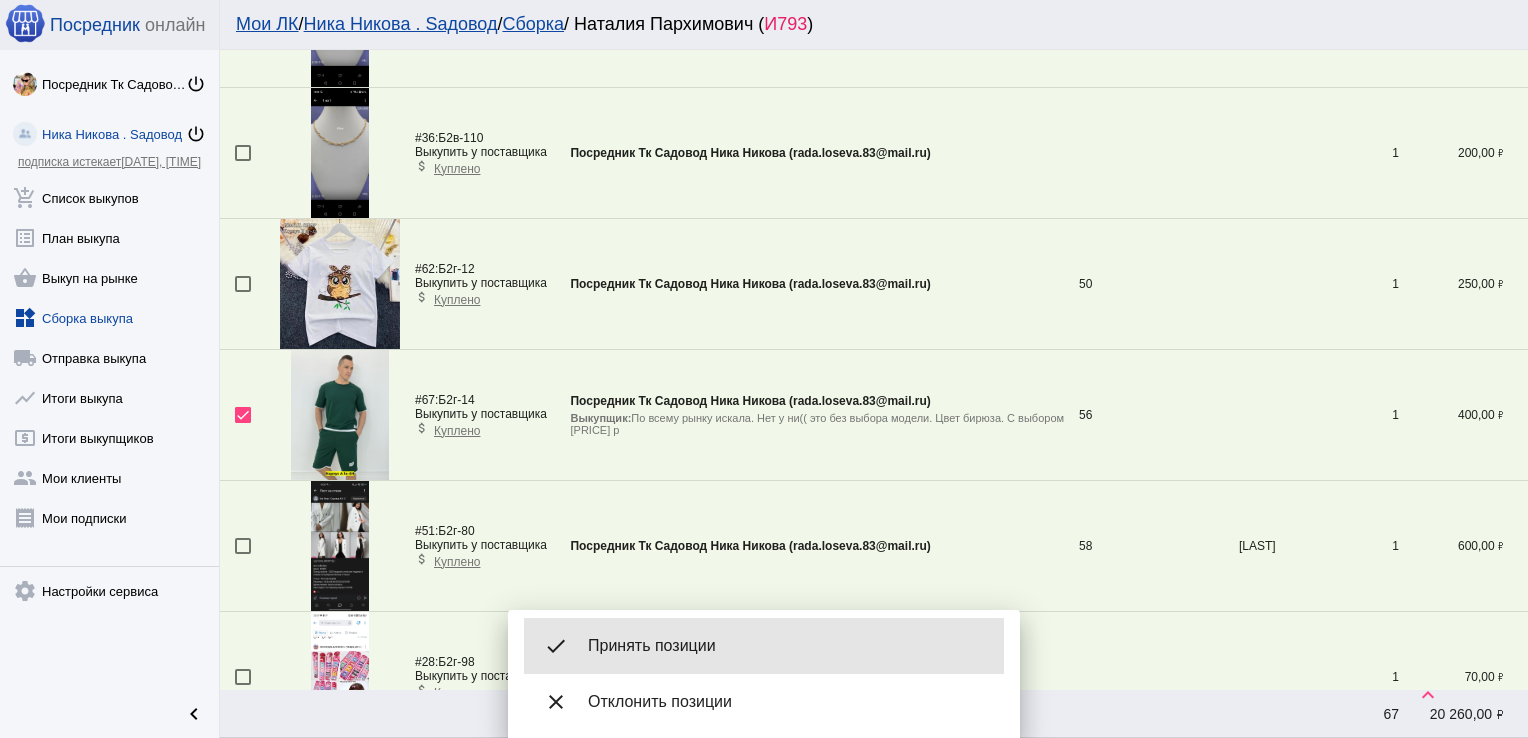 click on "done Принять позиции" at bounding box center [764, 646] 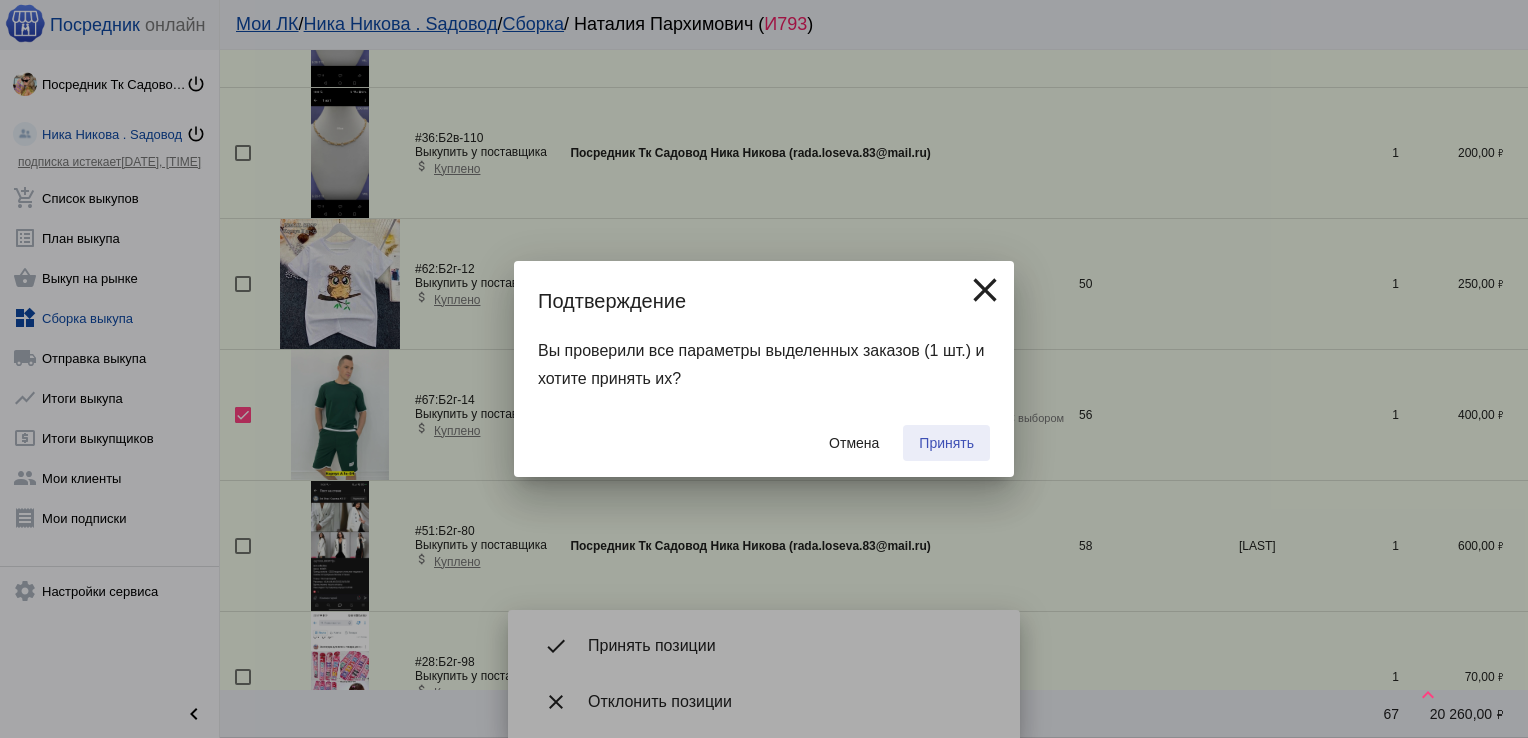 click on "Принять" at bounding box center [946, 443] 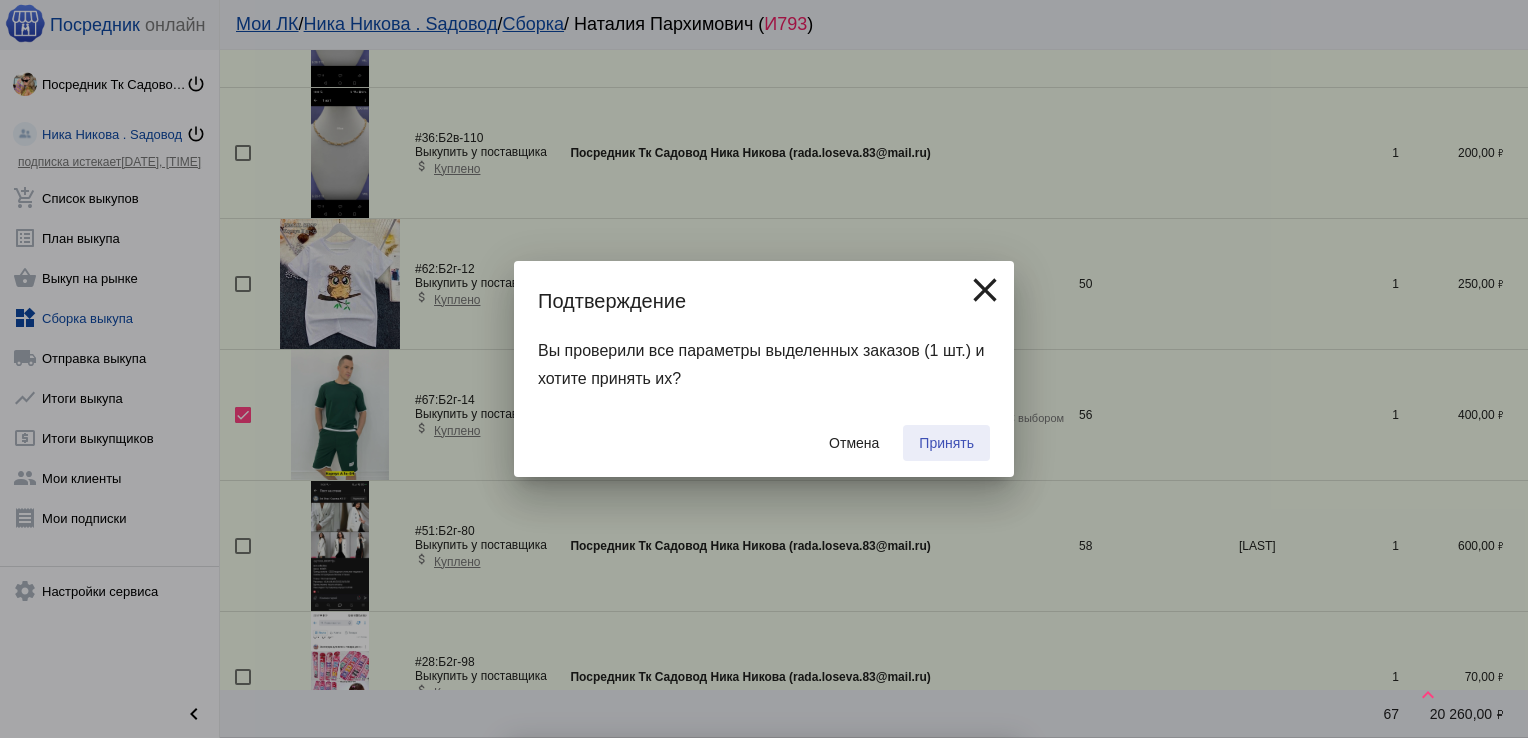 checkbox on "false" 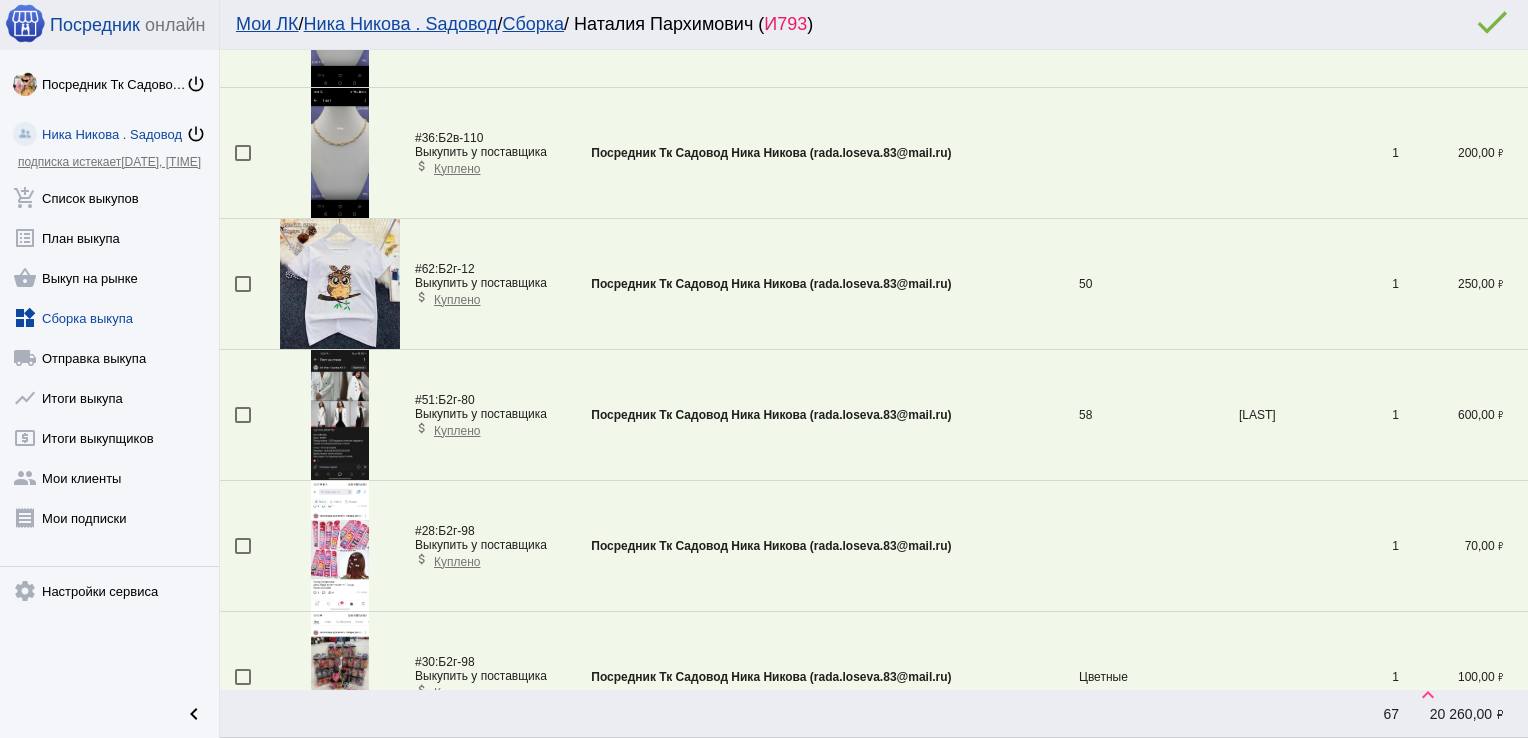 scroll, scrollTop: 855, scrollLeft: 0, axis: vertical 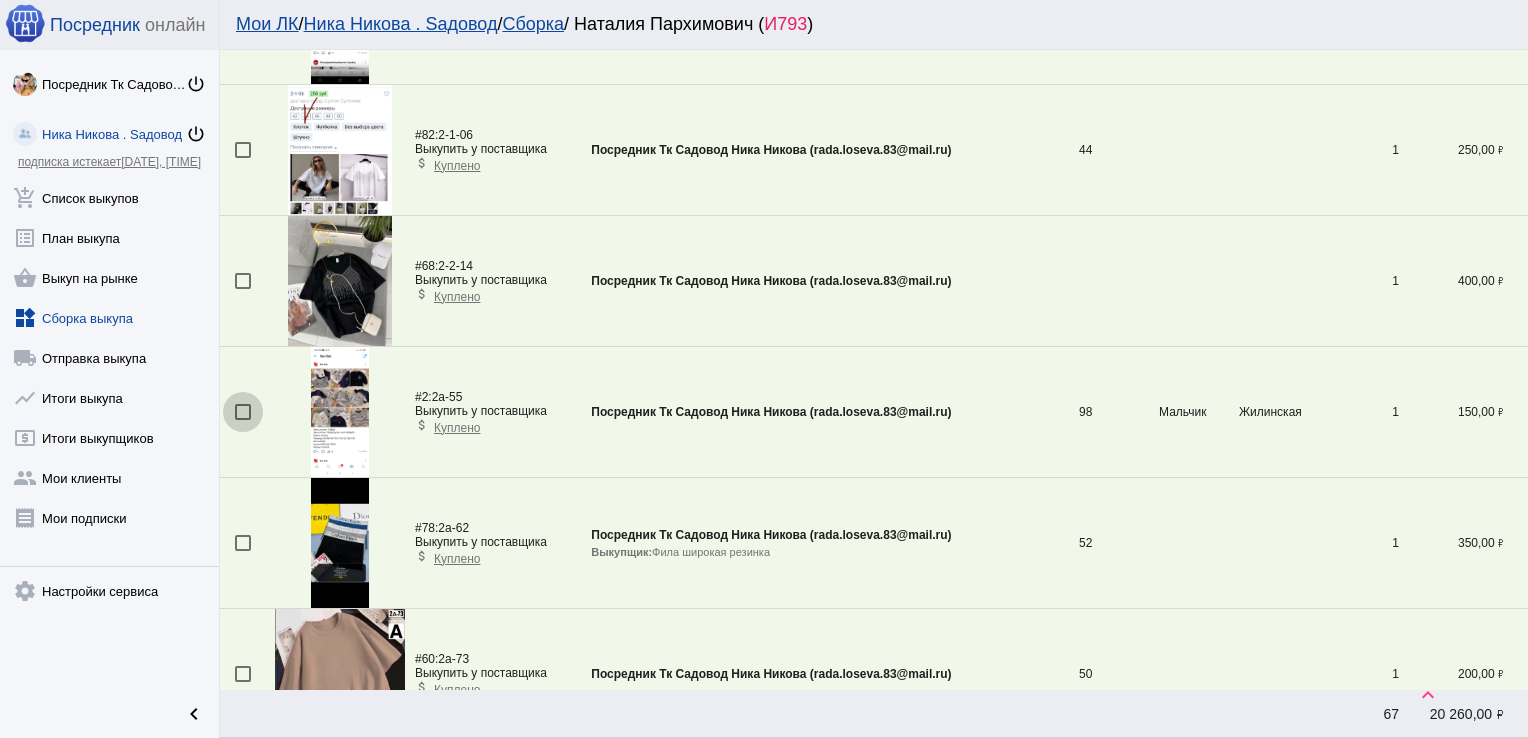 click at bounding box center [243, 412] 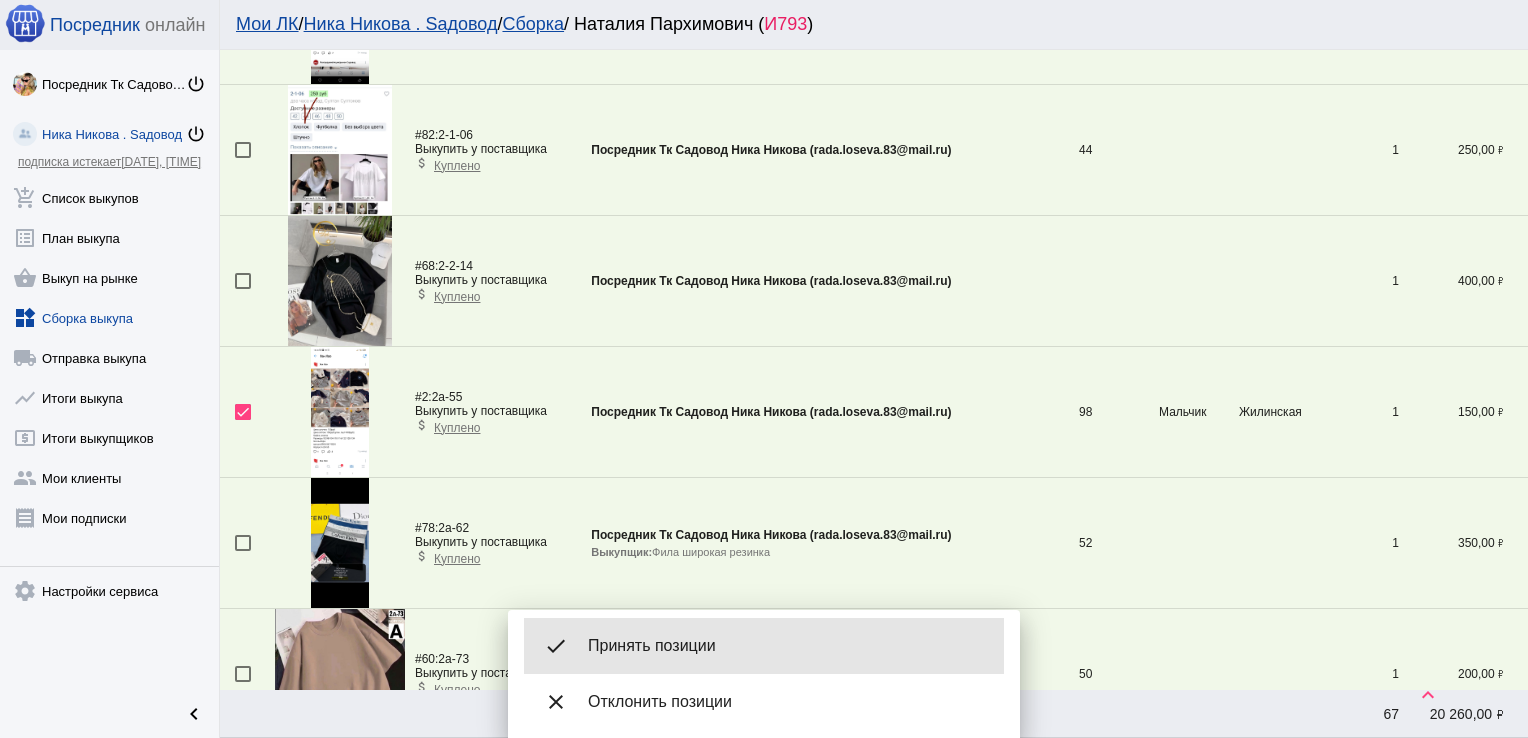 click on "Принять позиции" at bounding box center (788, 646) 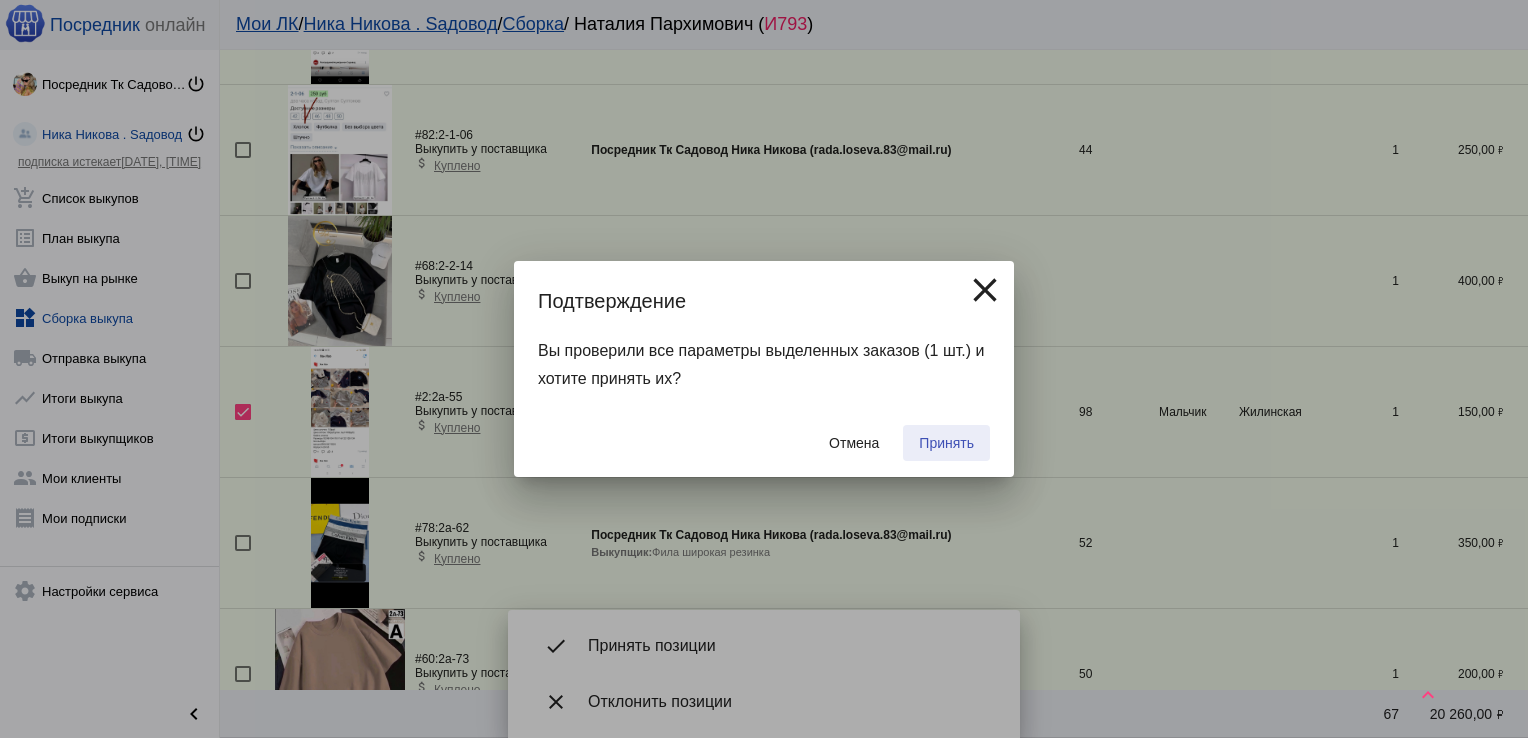 click on "Принять" at bounding box center [946, 443] 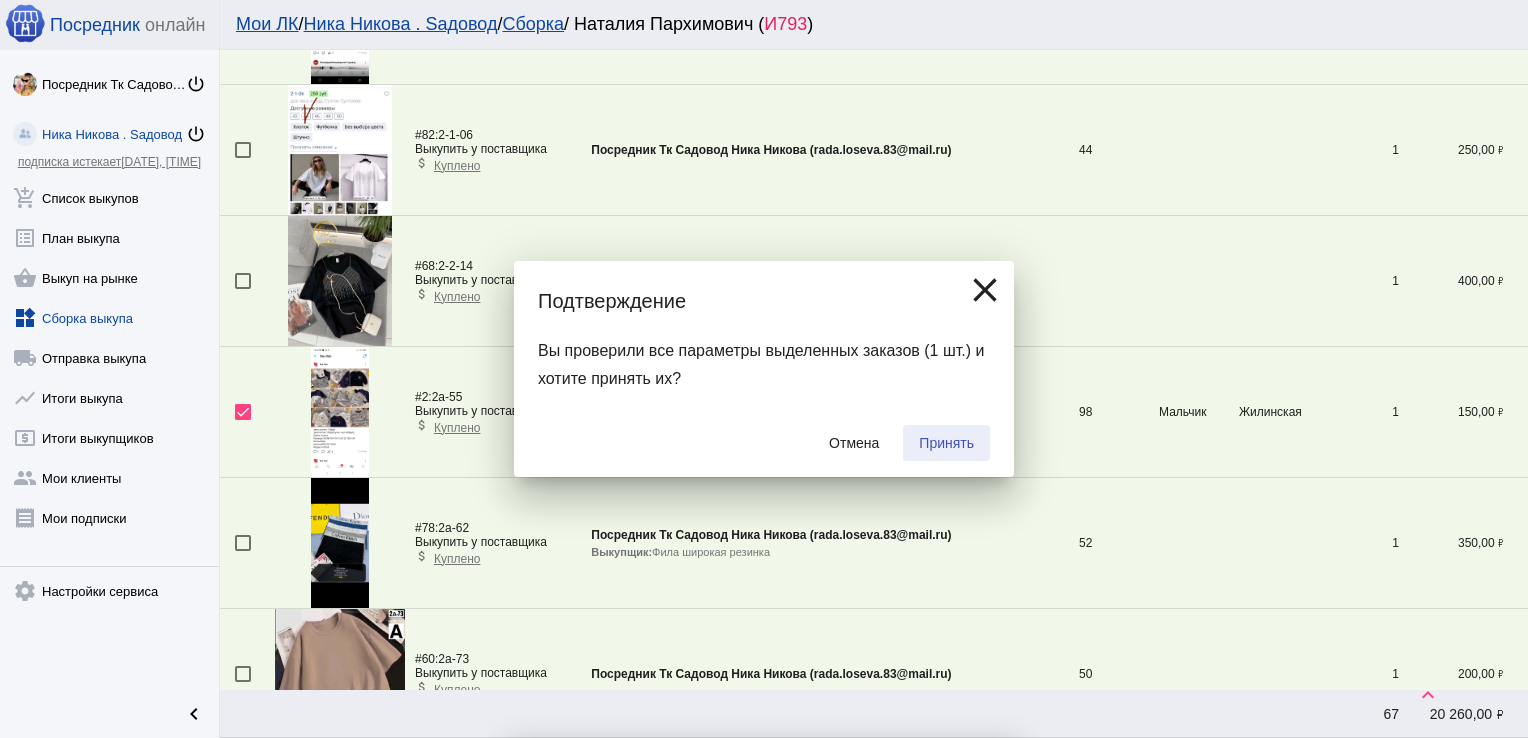 checkbox on "false" 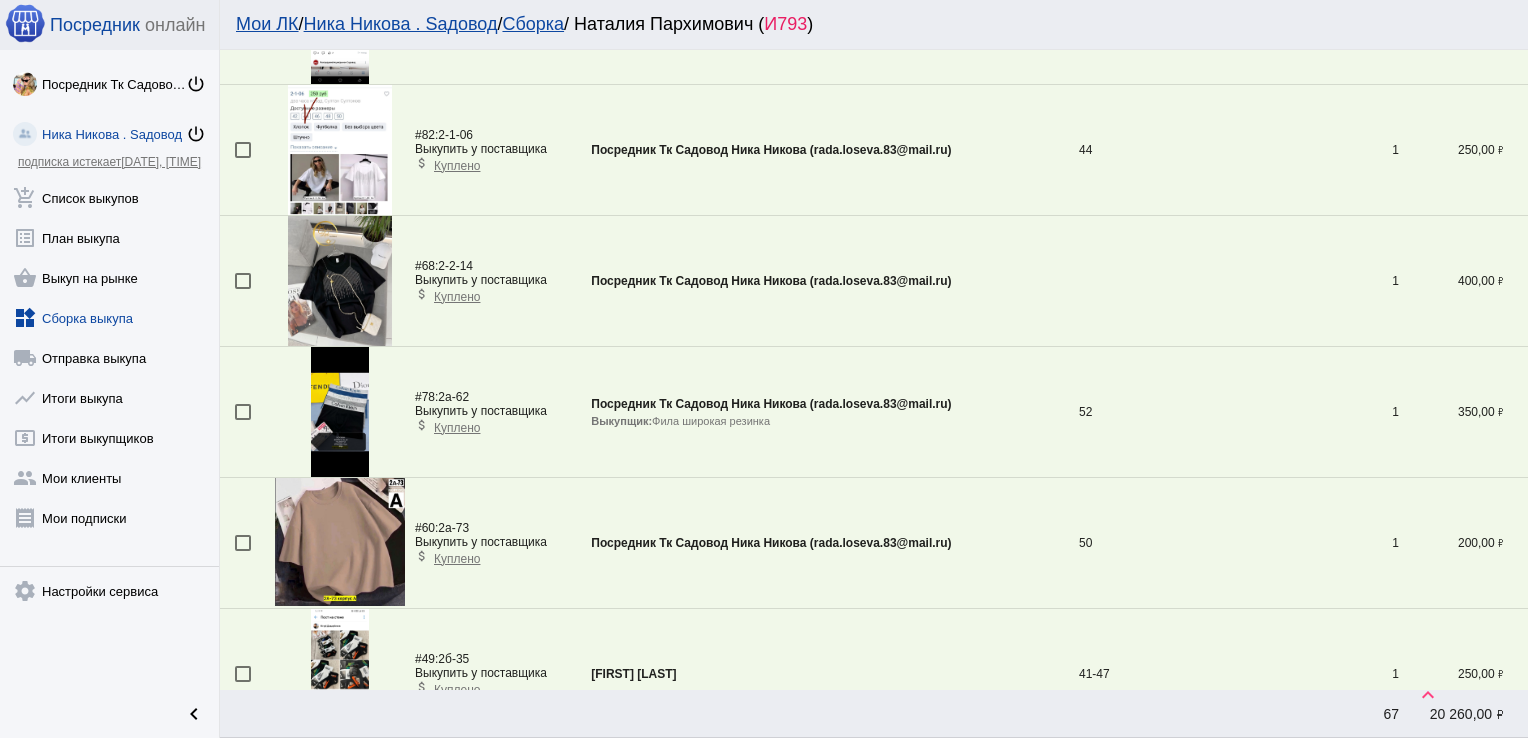 scroll, scrollTop: 463, scrollLeft: 0, axis: vertical 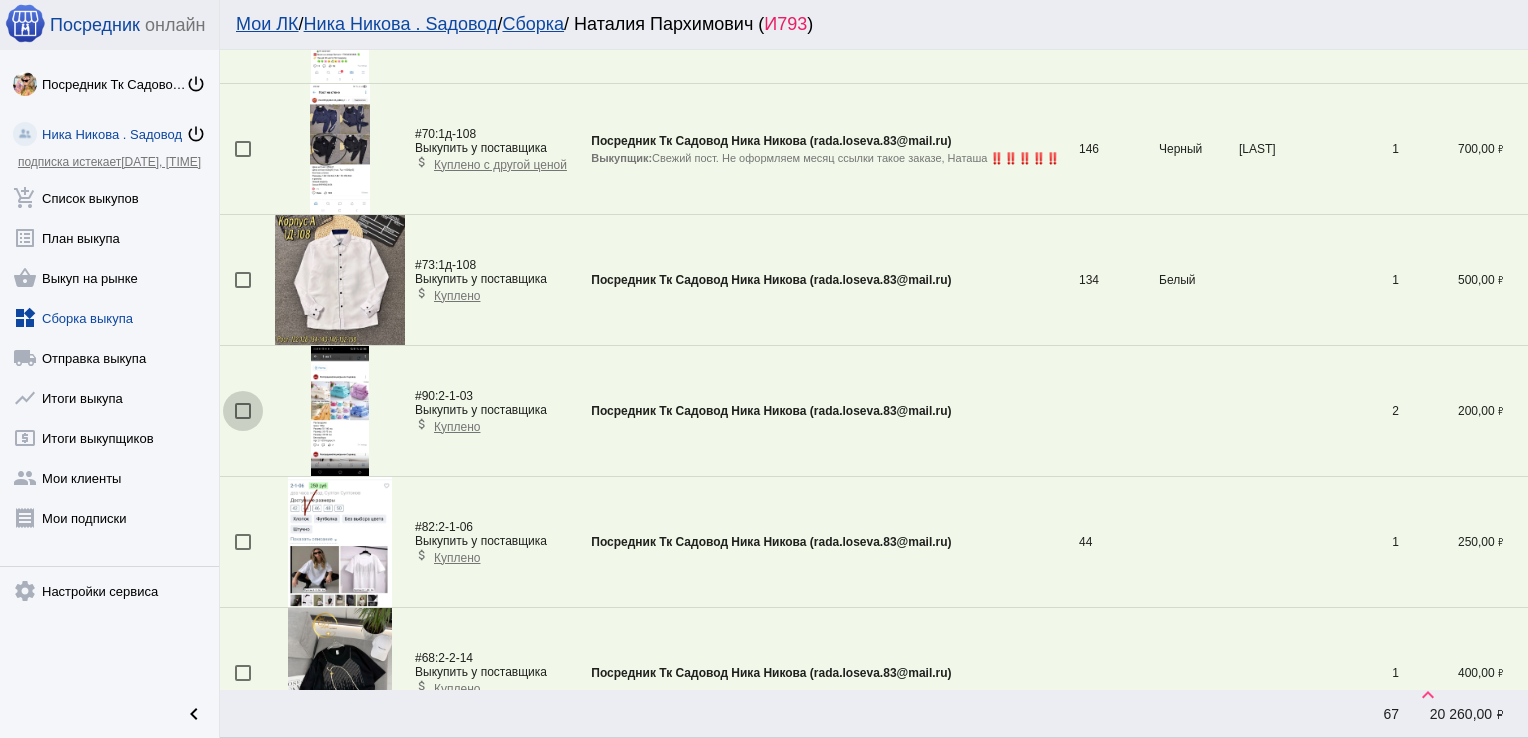 click at bounding box center (243, 411) 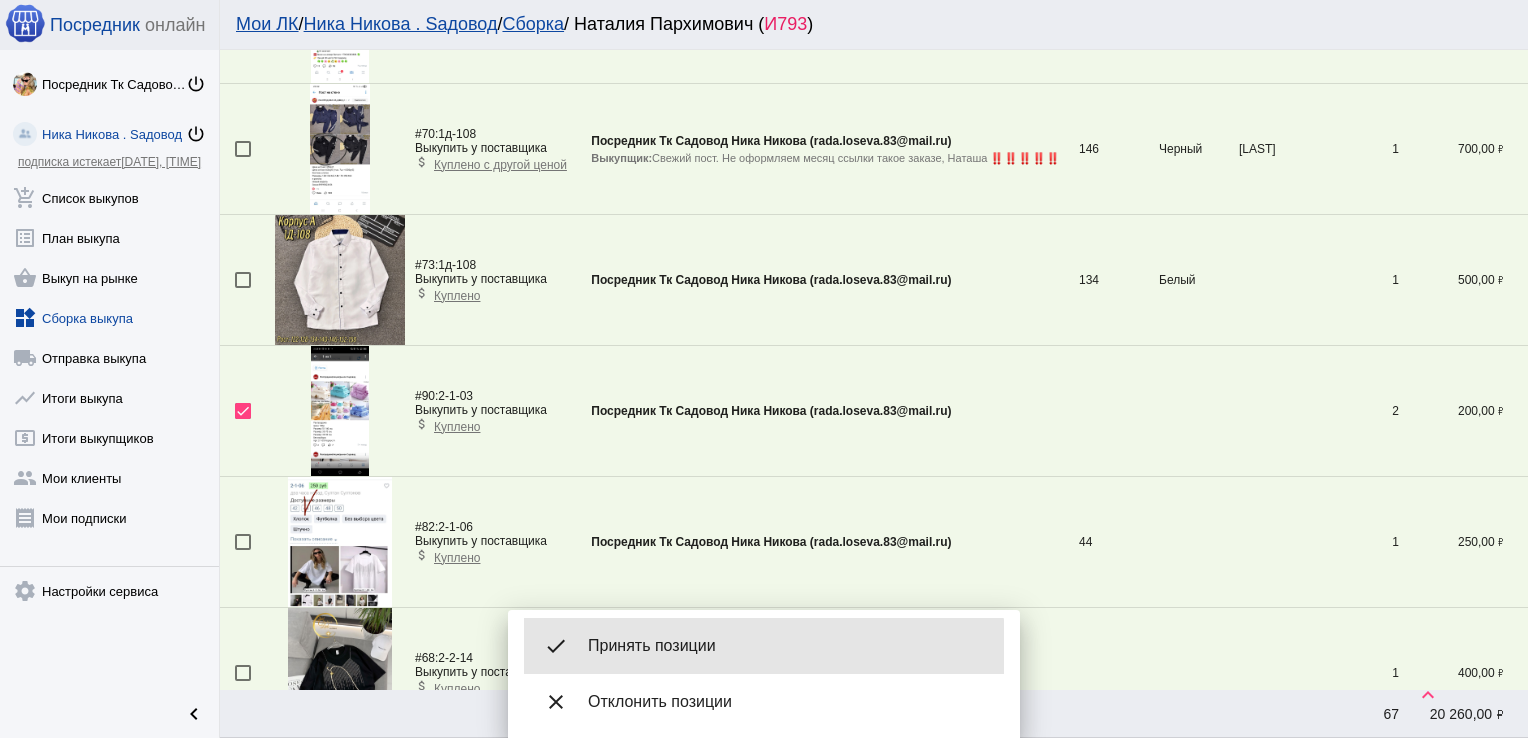 click on "done Принять позиции" at bounding box center (764, 646) 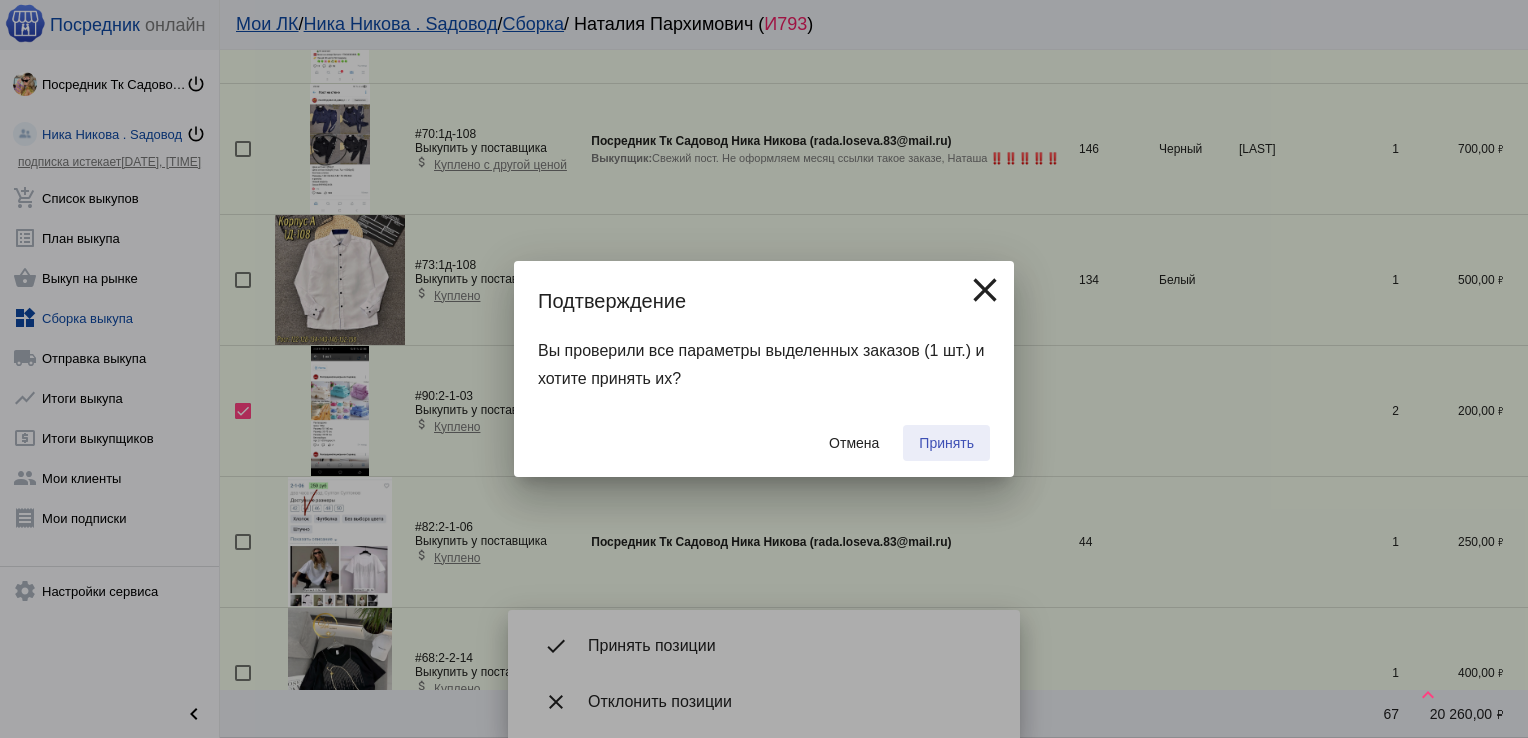 click on "Принять" at bounding box center [946, 443] 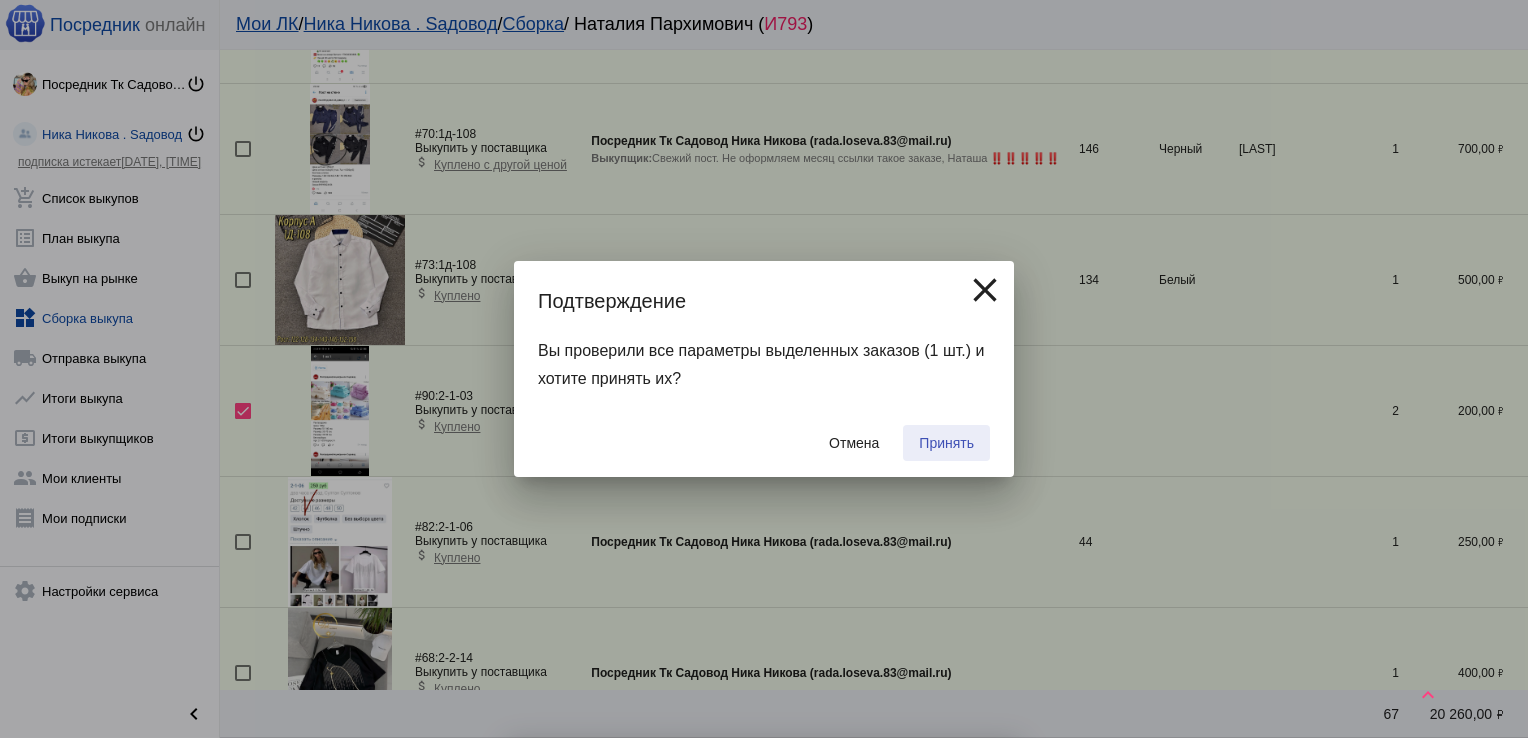 checkbox on "false" 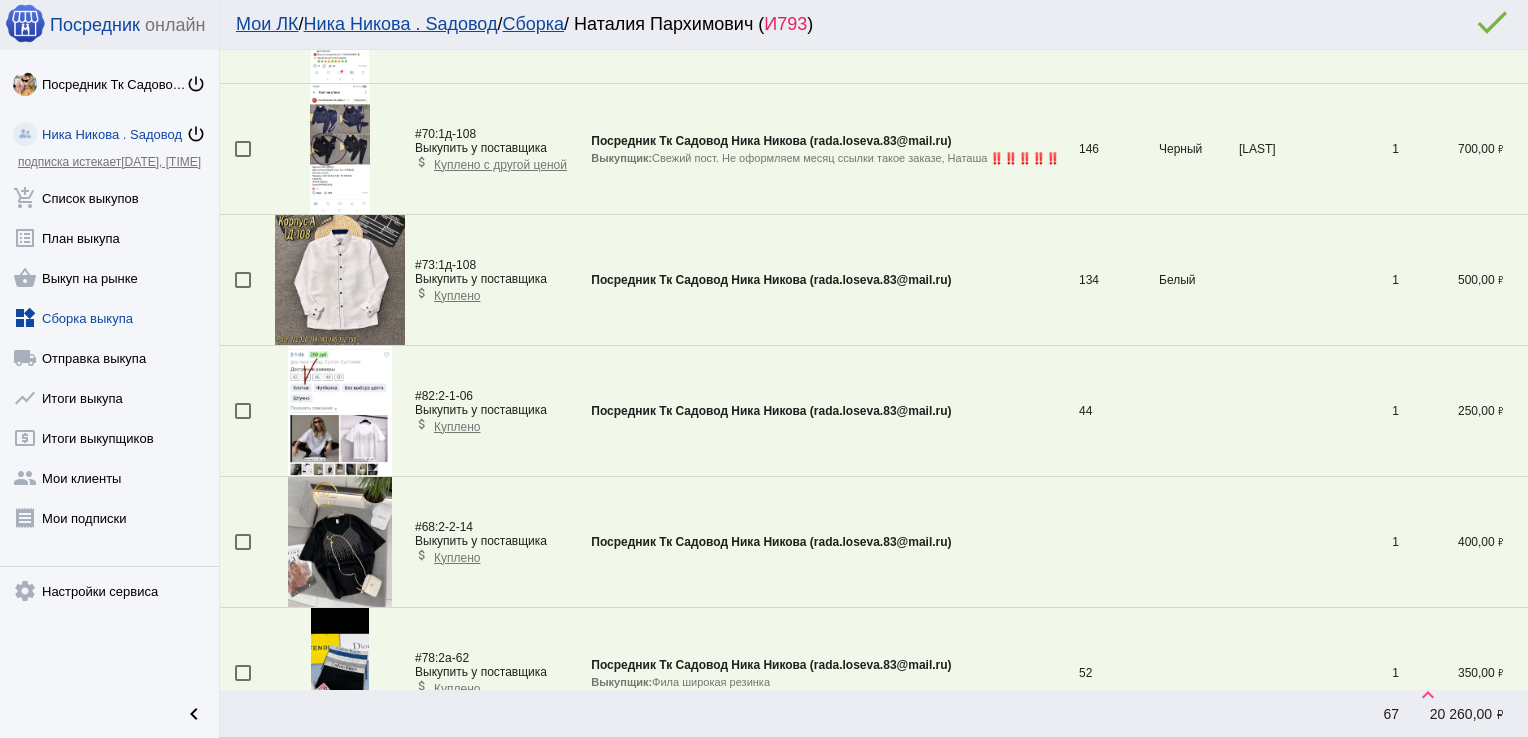 scroll, scrollTop: 2556, scrollLeft: 0, axis: vertical 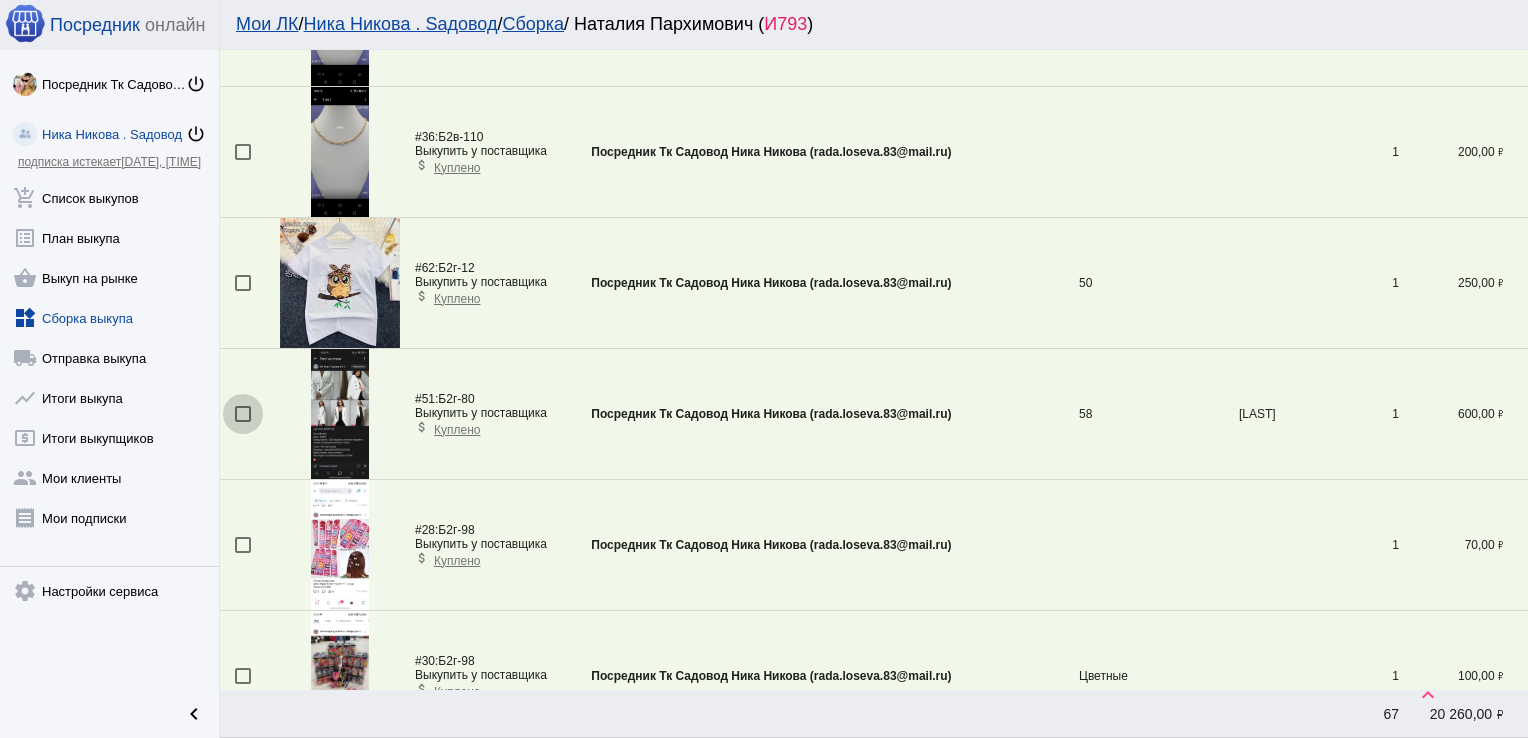 click at bounding box center (243, 414) 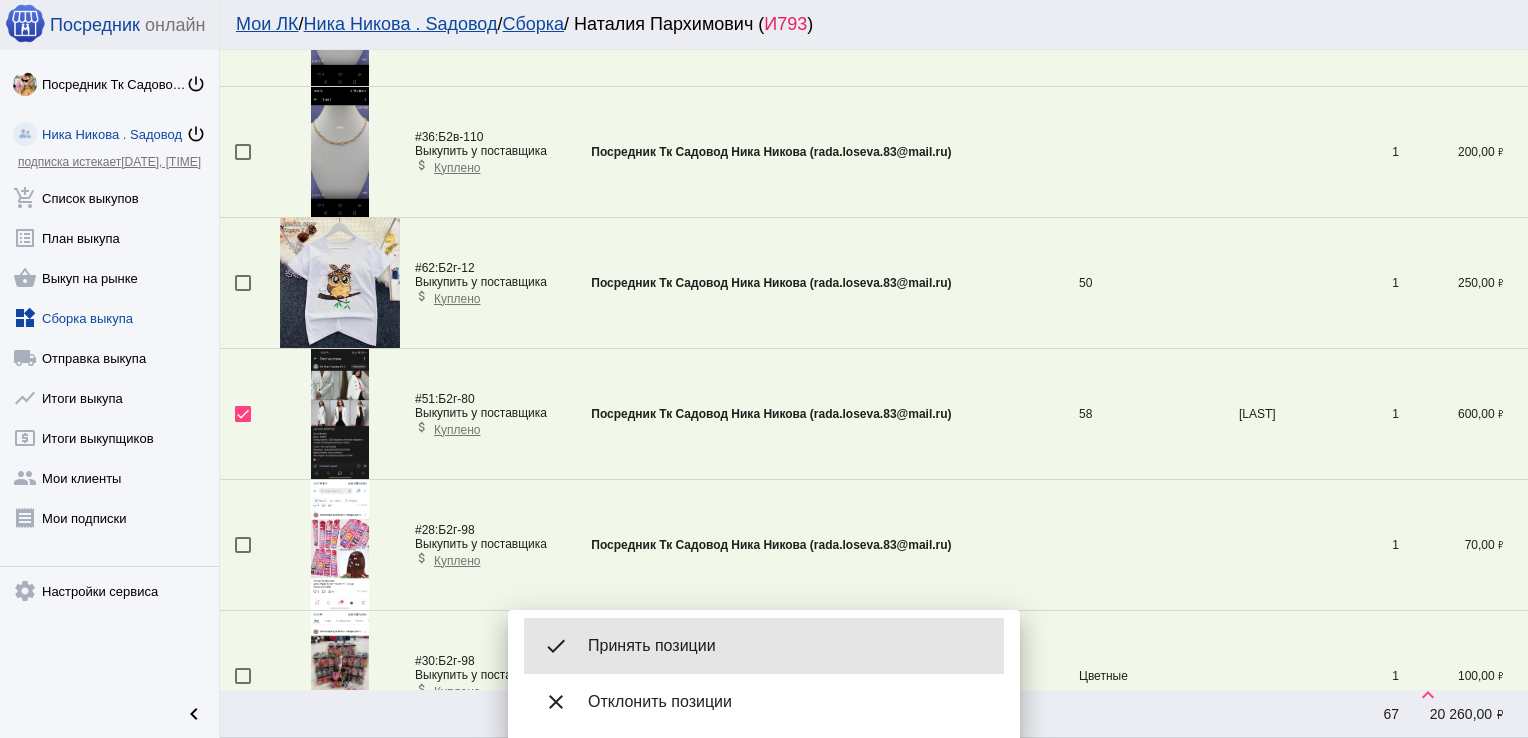 click on "Принять позиции" at bounding box center (788, 646) 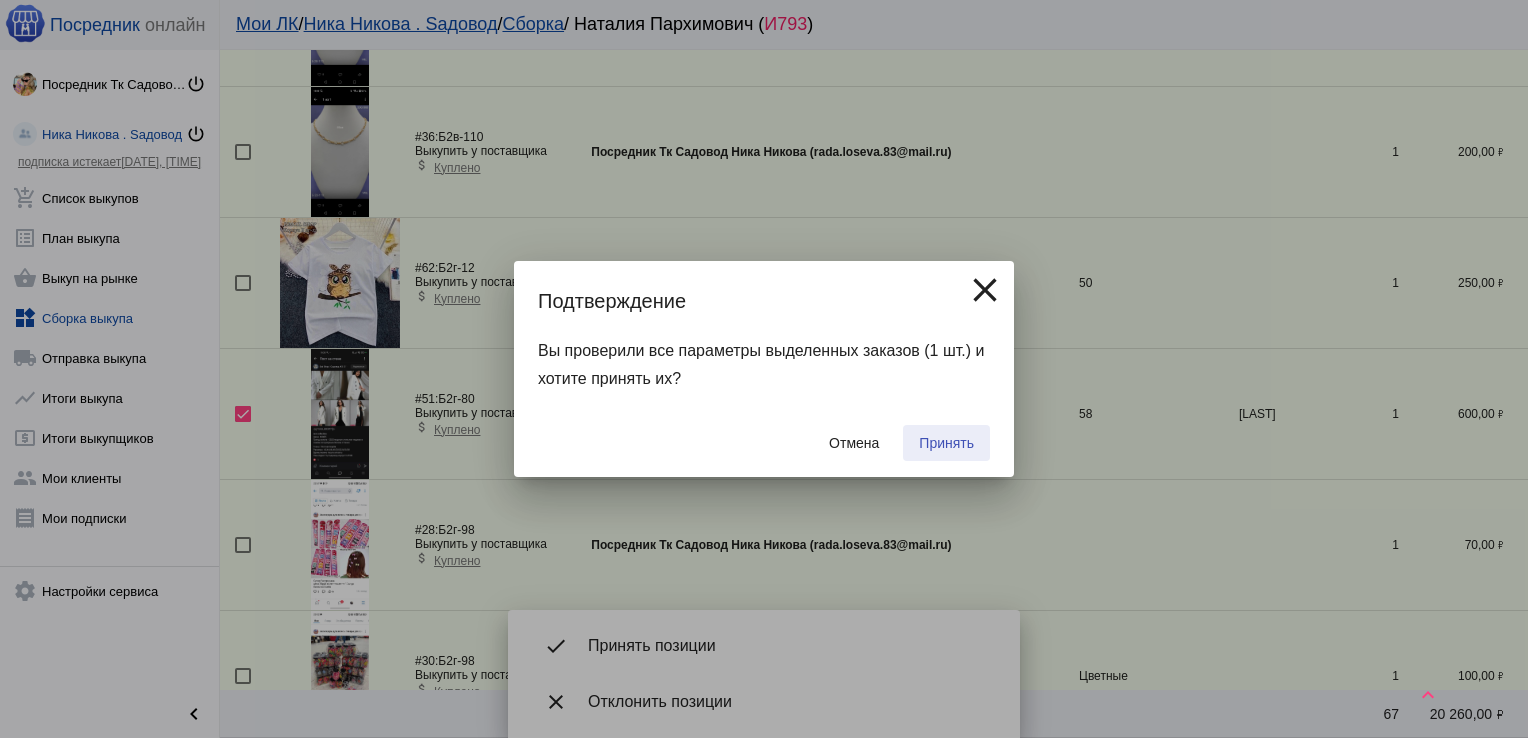 click on "Принять" at bounding box center (946, 443) 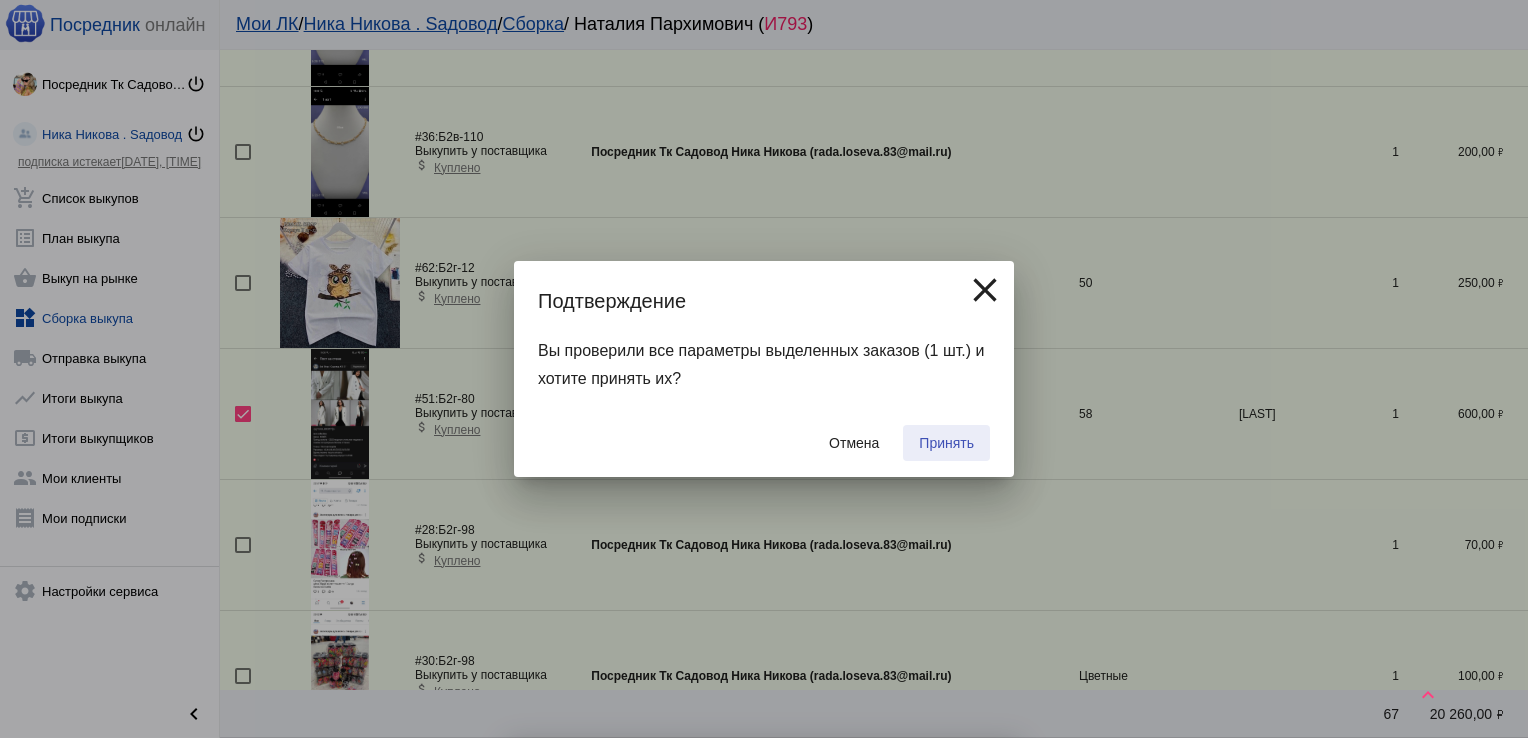 checkbox on "false" 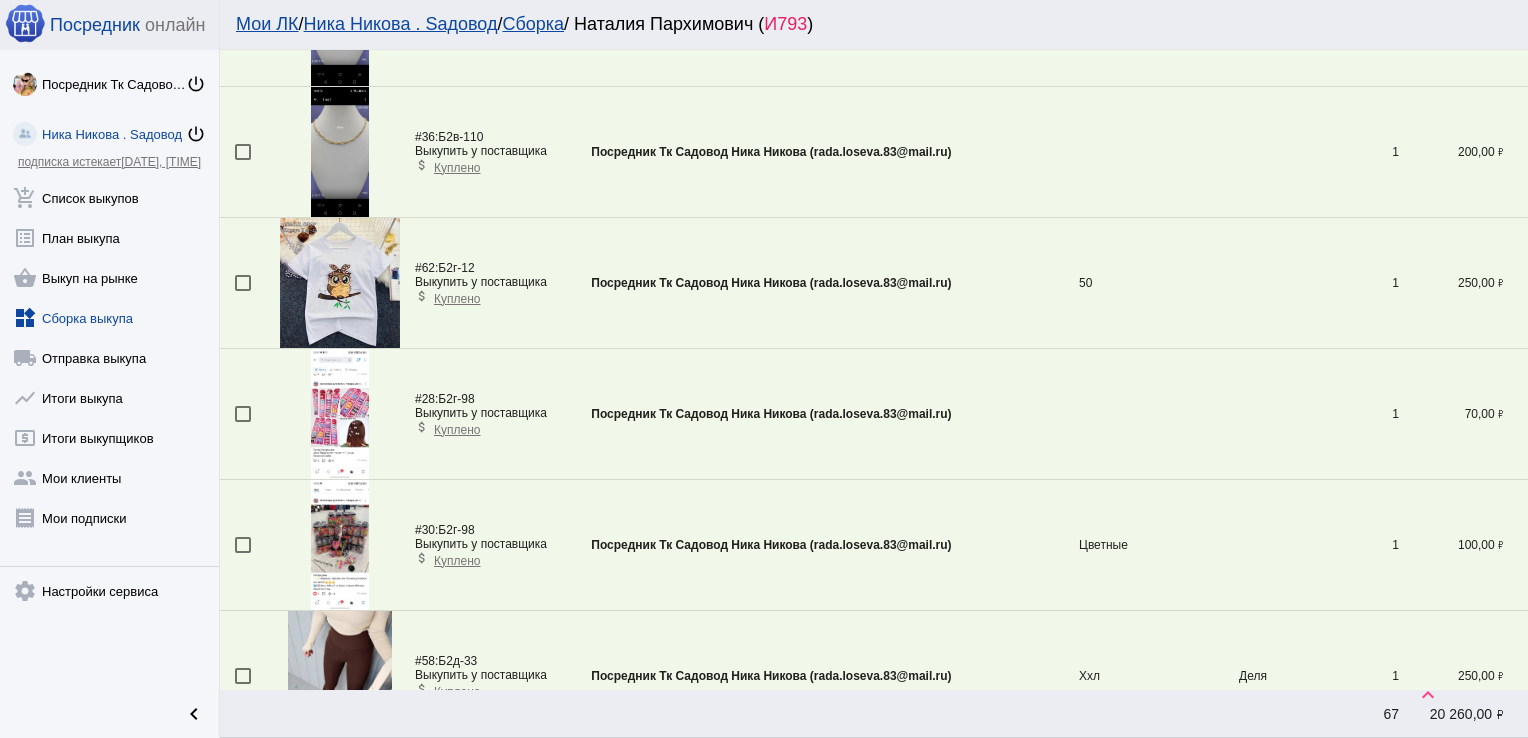 scroll, scrollTop: 986, scrollLeft: 0, axis: vertical 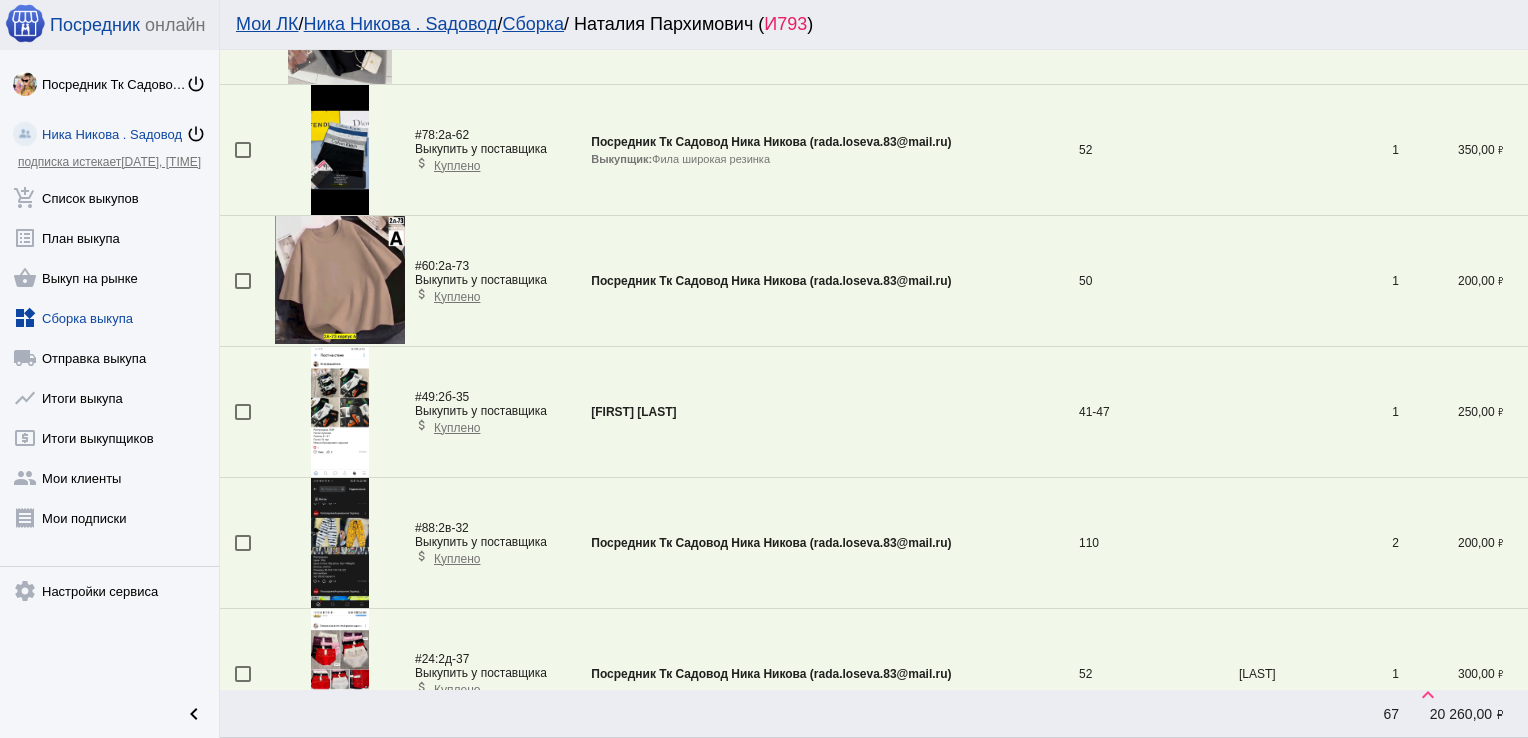 click at bounding box center (243, 412) 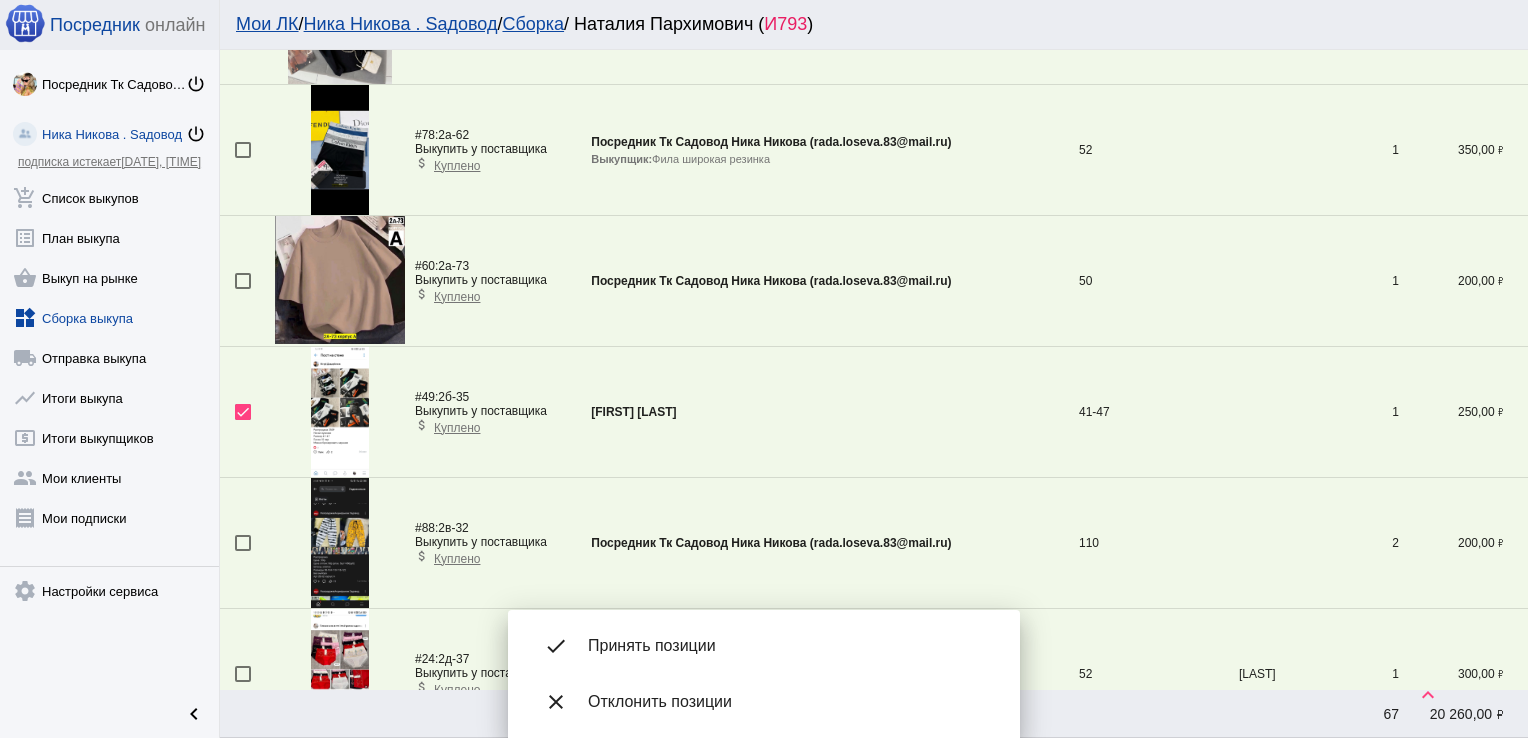 click on "Принять позиции" at bounding box center [788, 646] 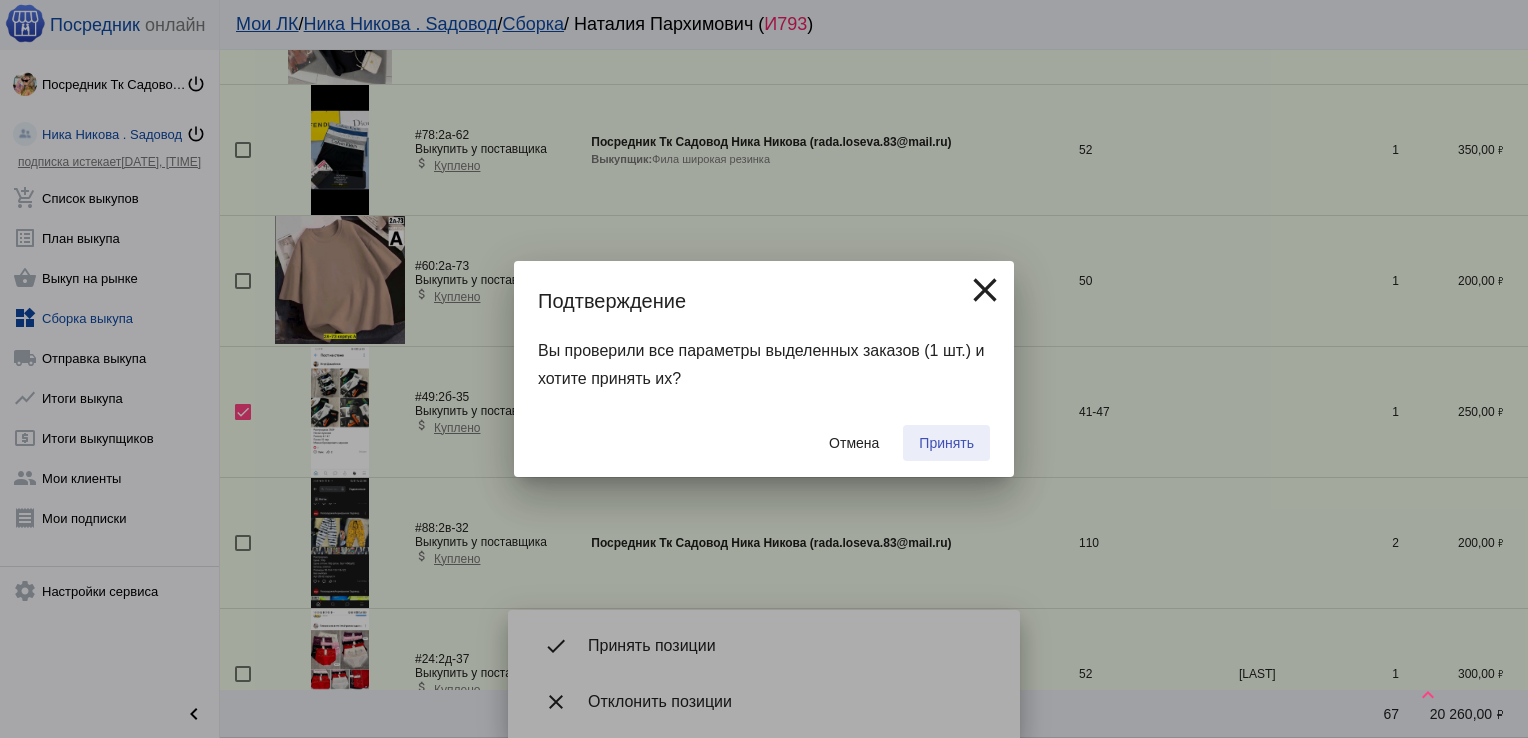 click on "Принять" at bounding box center [946, 443] 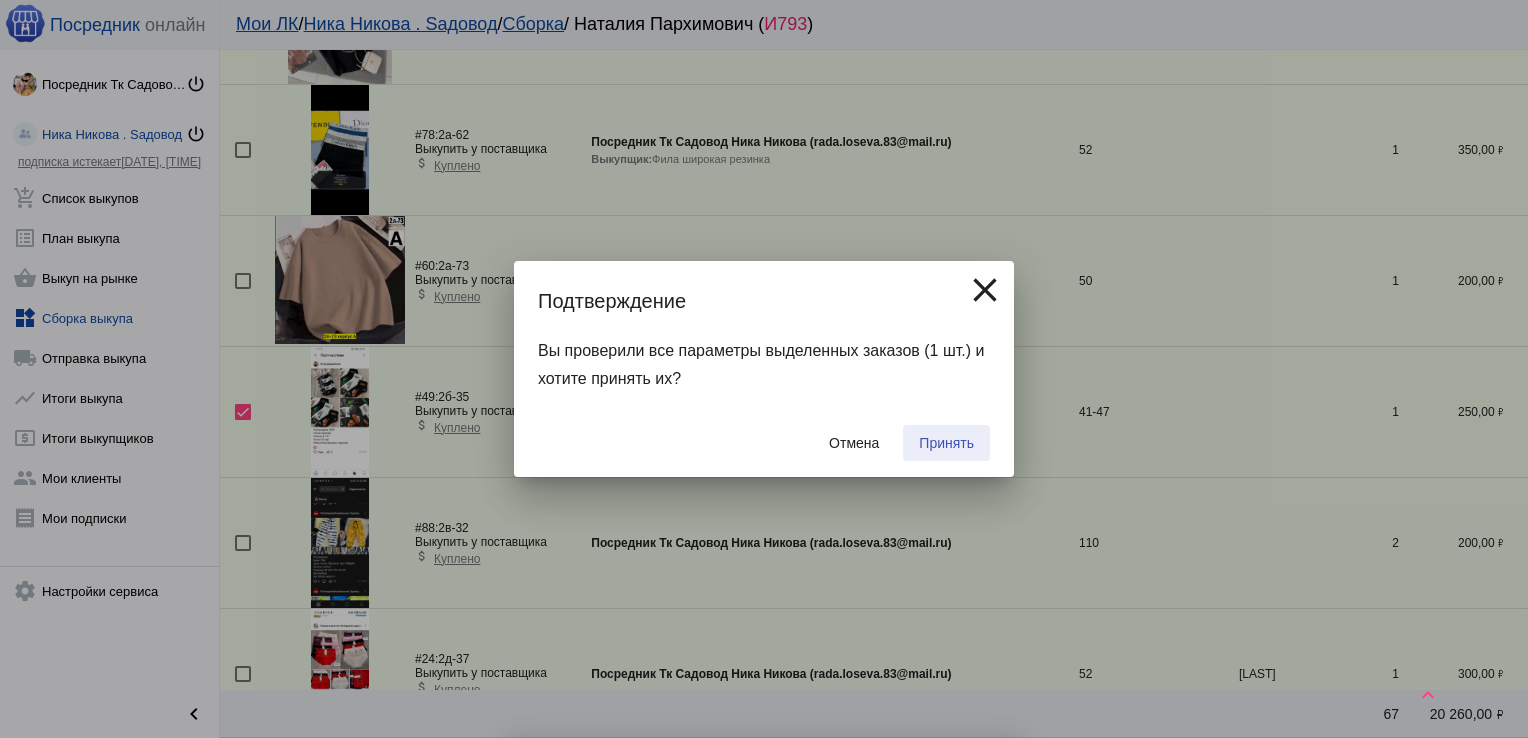 checkbox on "false" 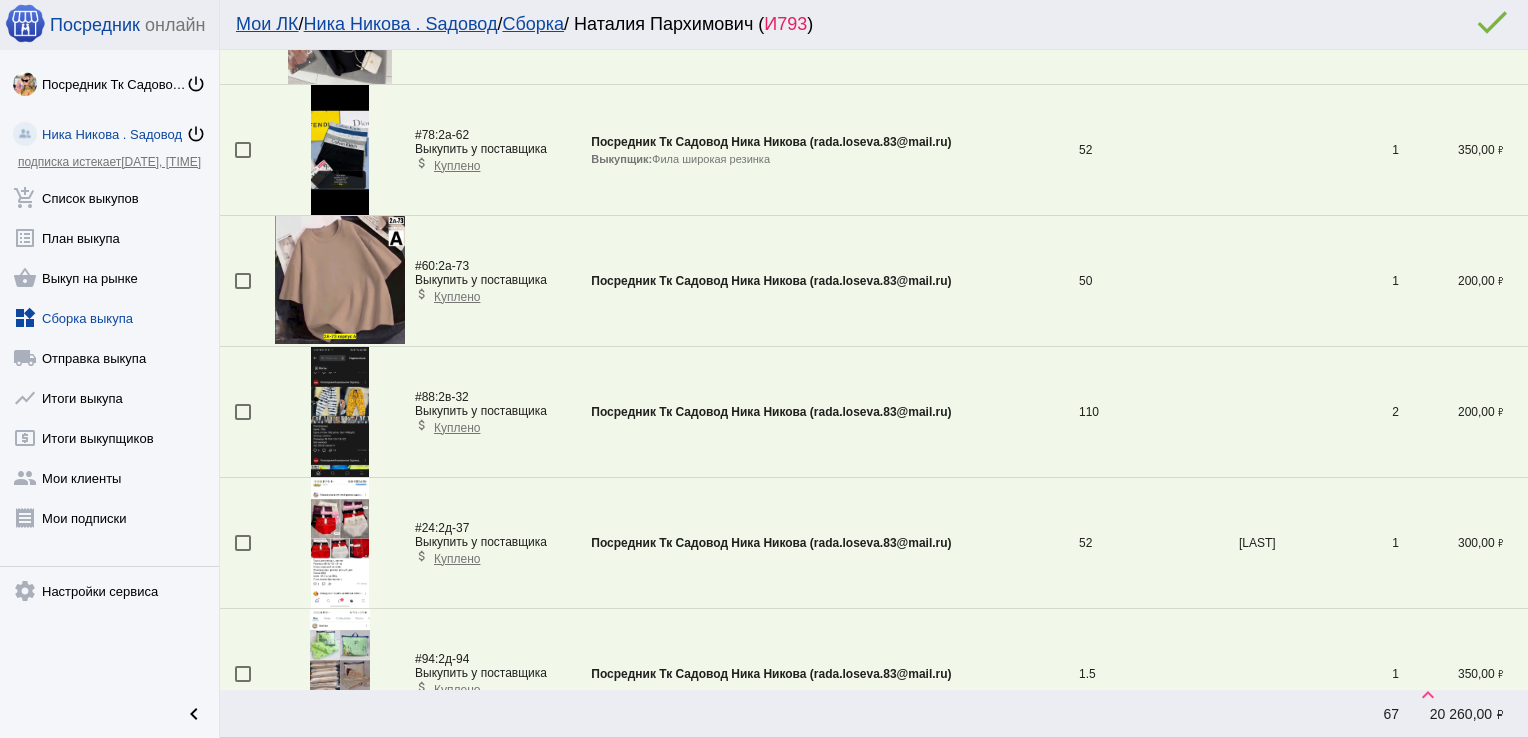 scroll, scrollTop: 1378, scrollLeft: 0, axis: vertical 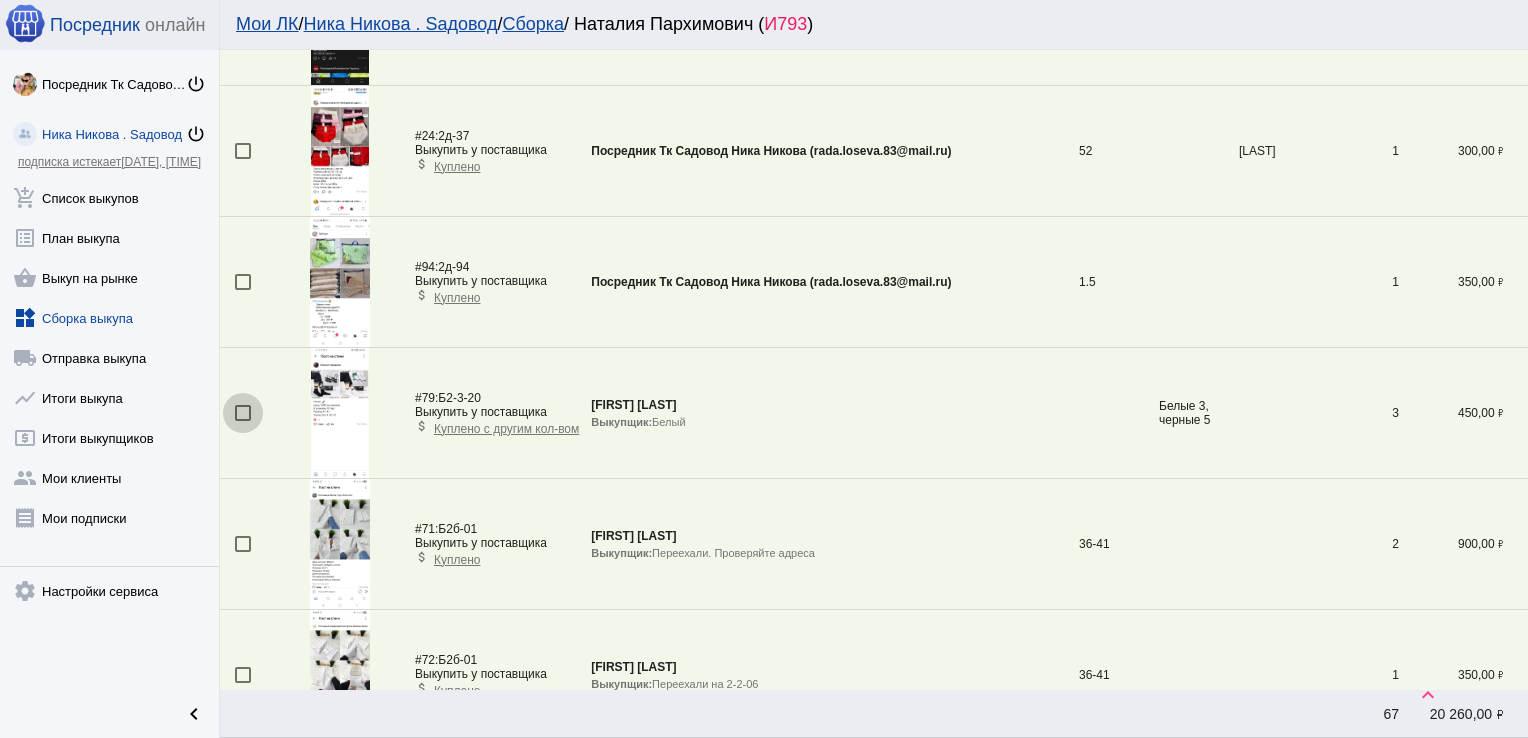 click at bounding box center [243, 413] 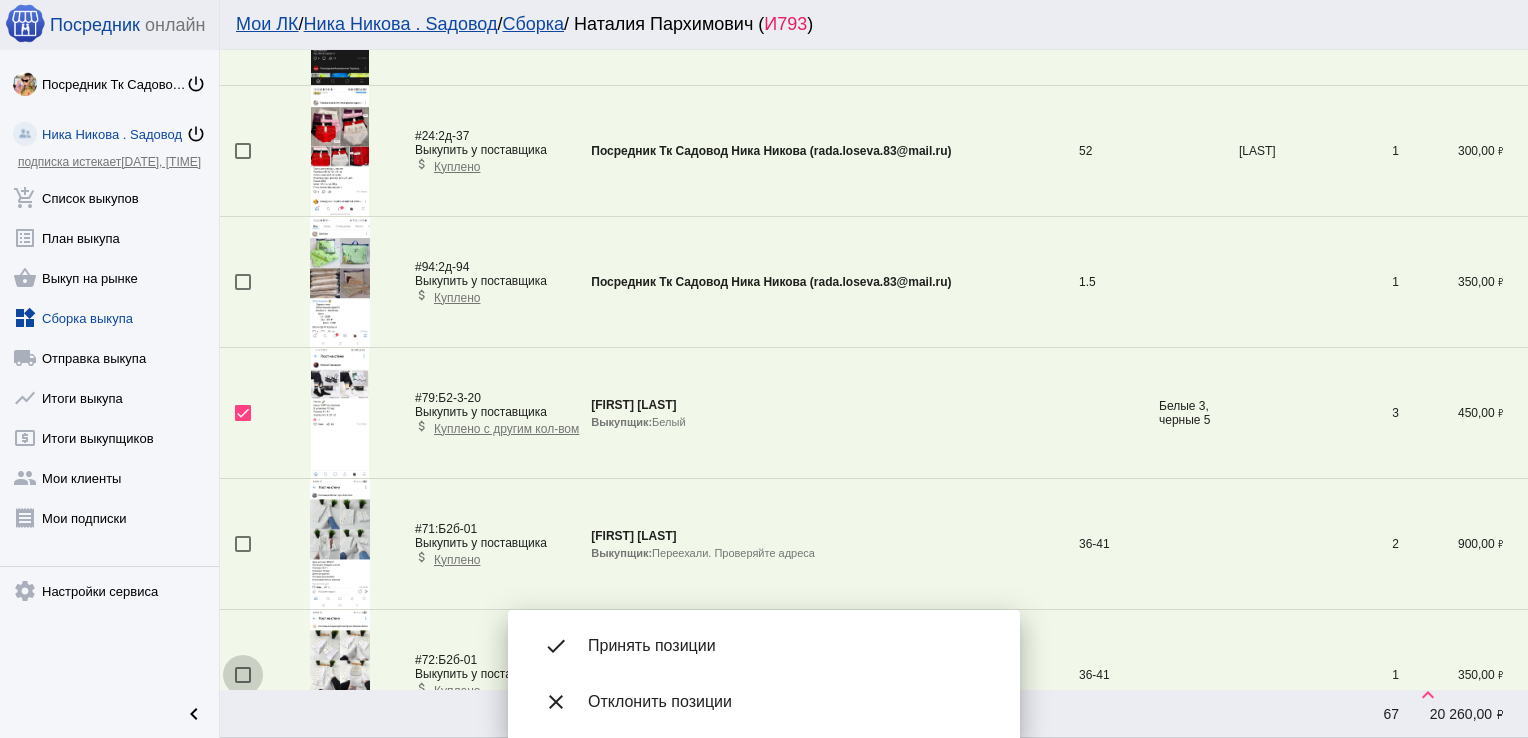 click at bounding box center [243, 675] 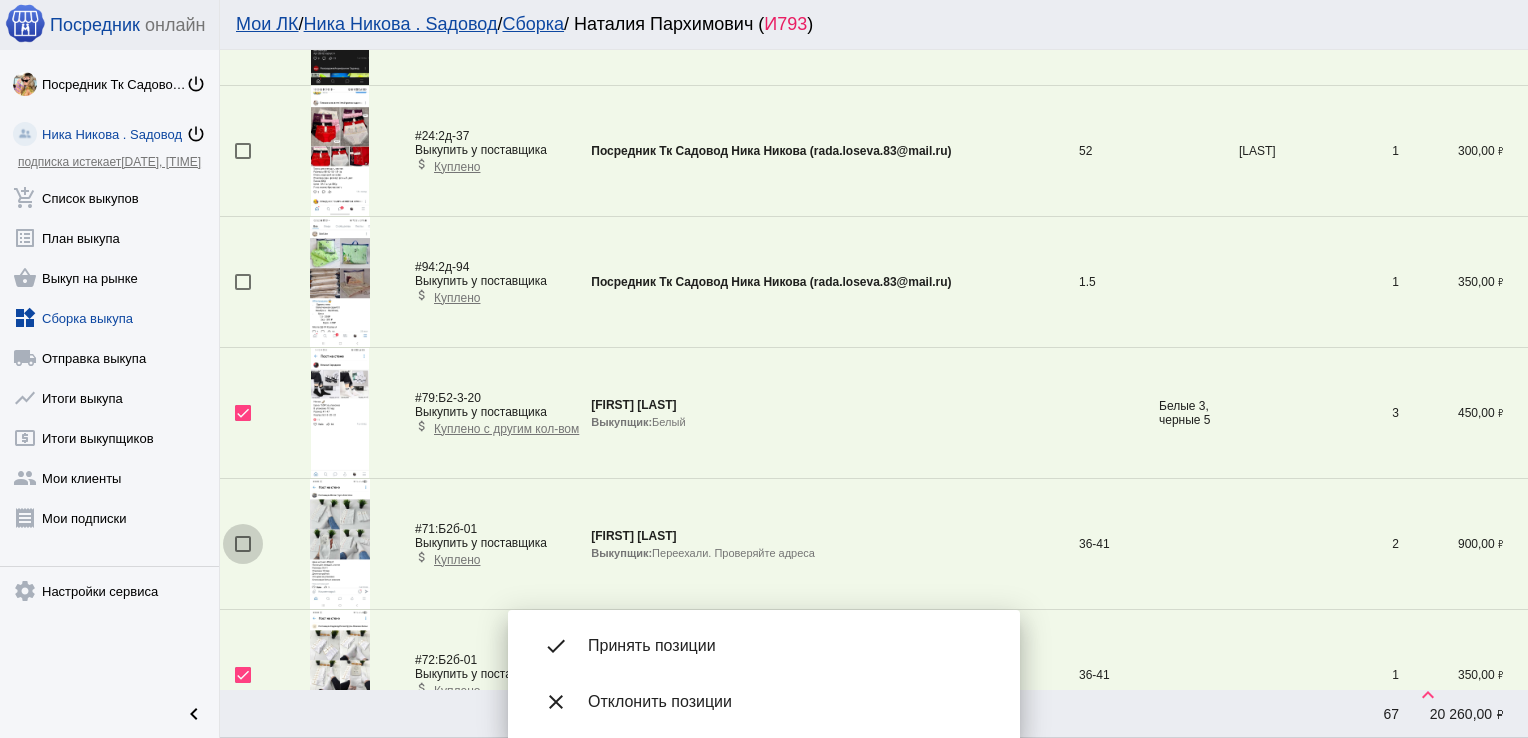 click at bounding box center [243, 544] 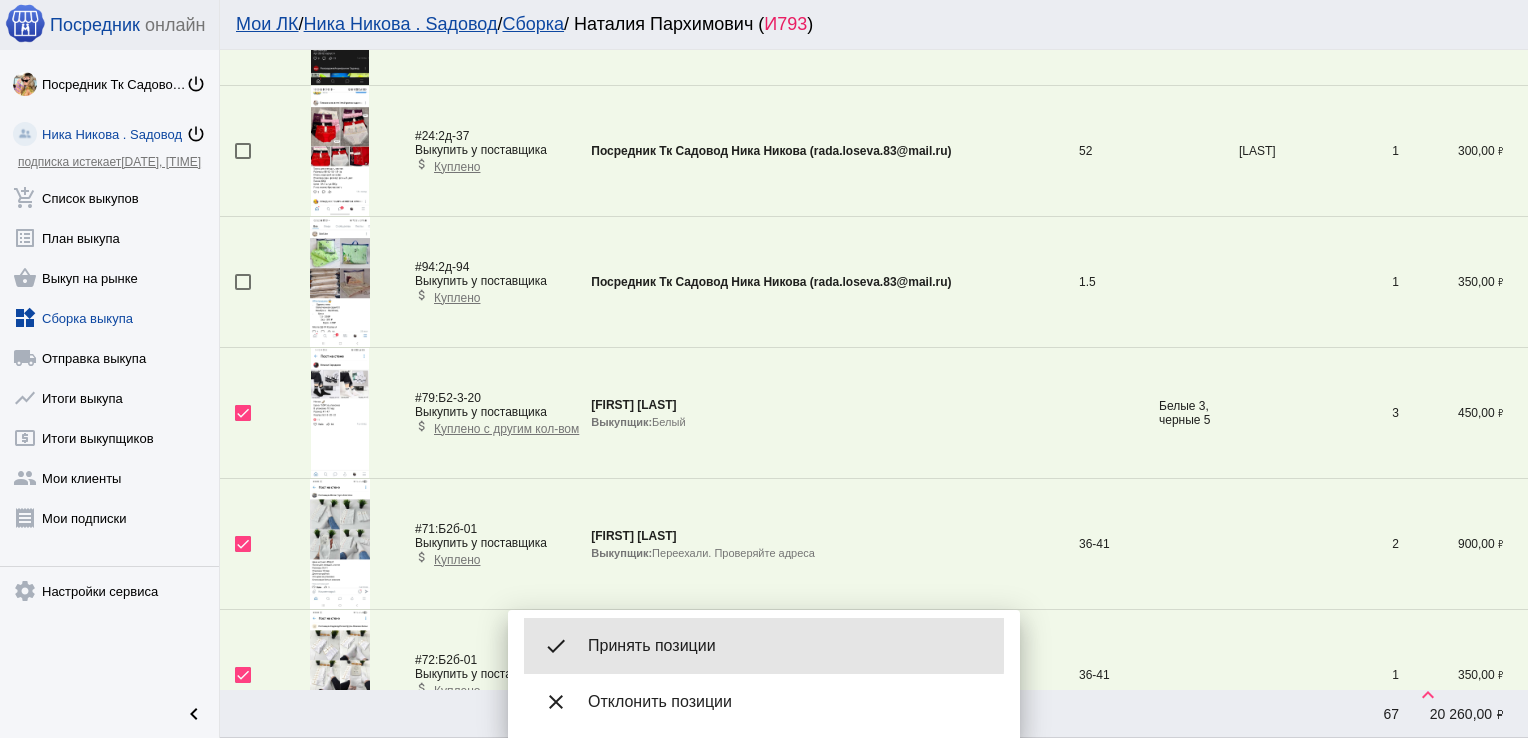 click on "Принять позиции" at bounding box center [788, 646] 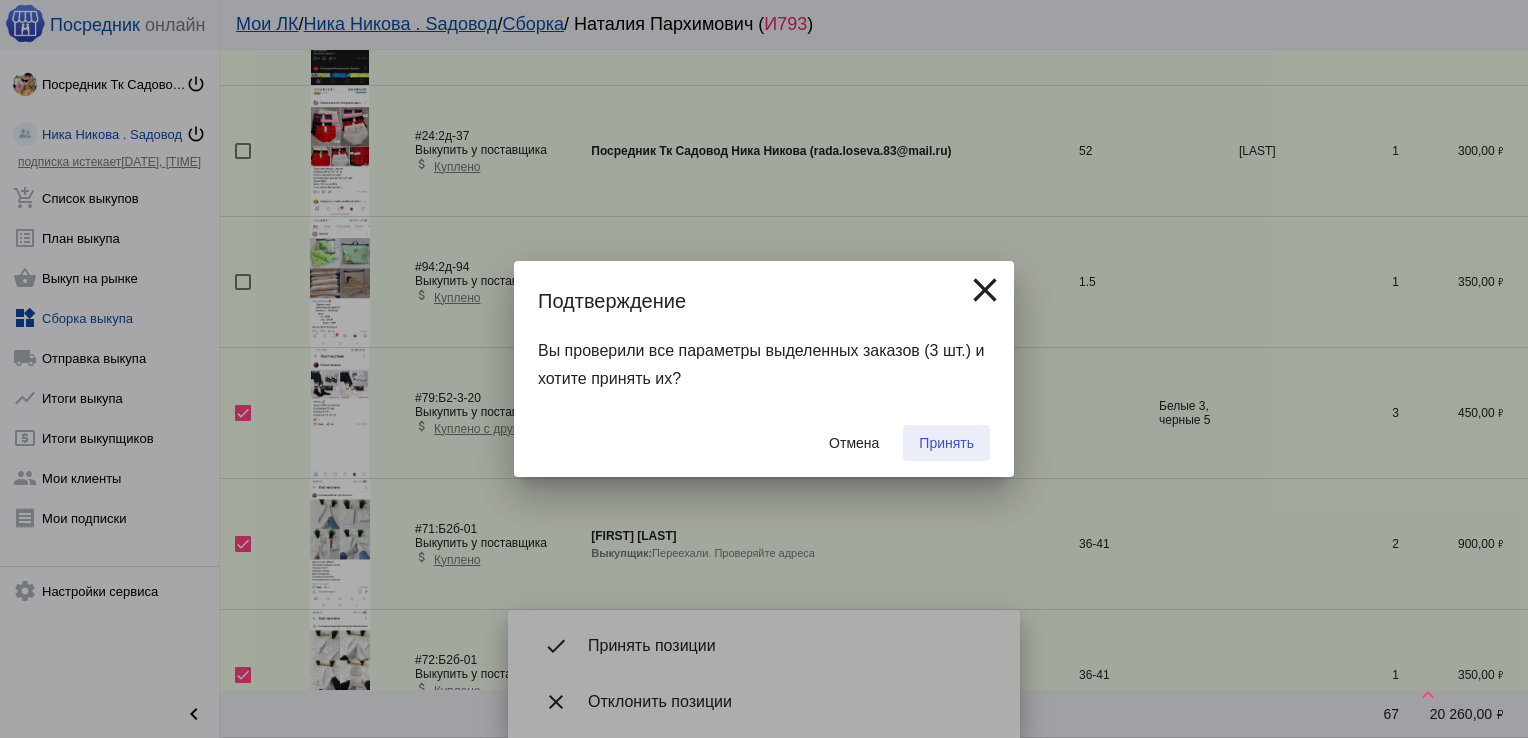 click on "Принять" at bounding box center (946, 443) 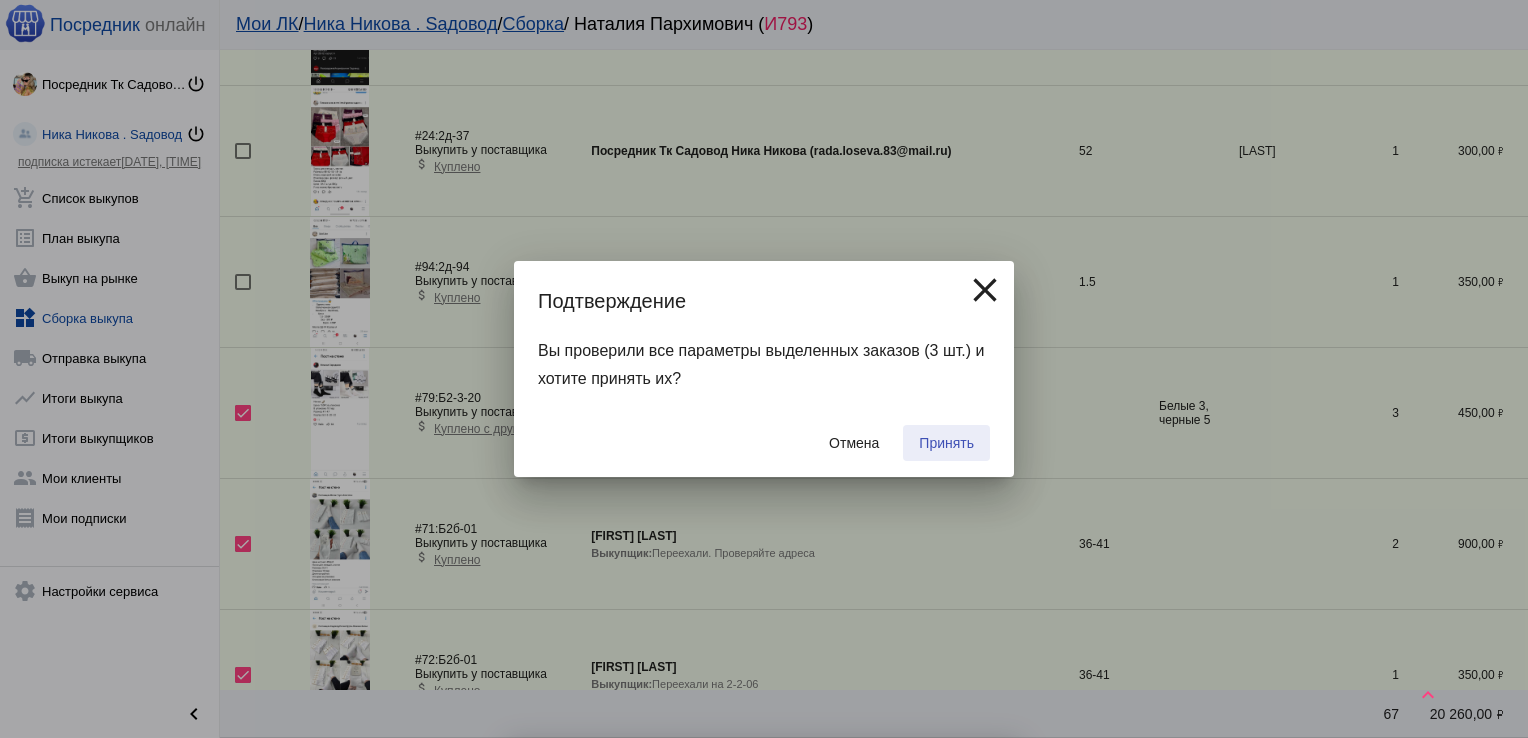 checkbox on "false" 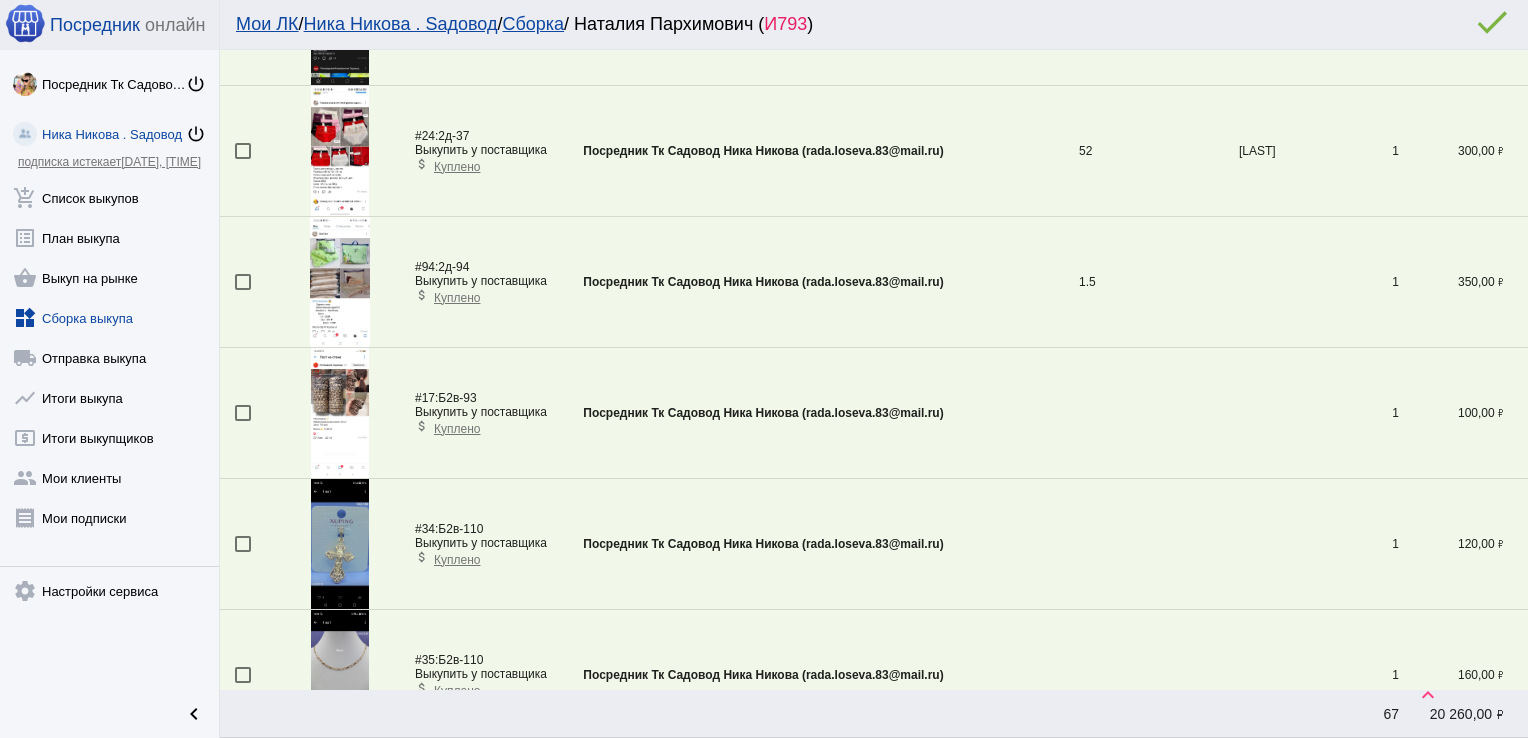 scroll, scrollTop: 986, scrollLeft: 0, axis: vertical 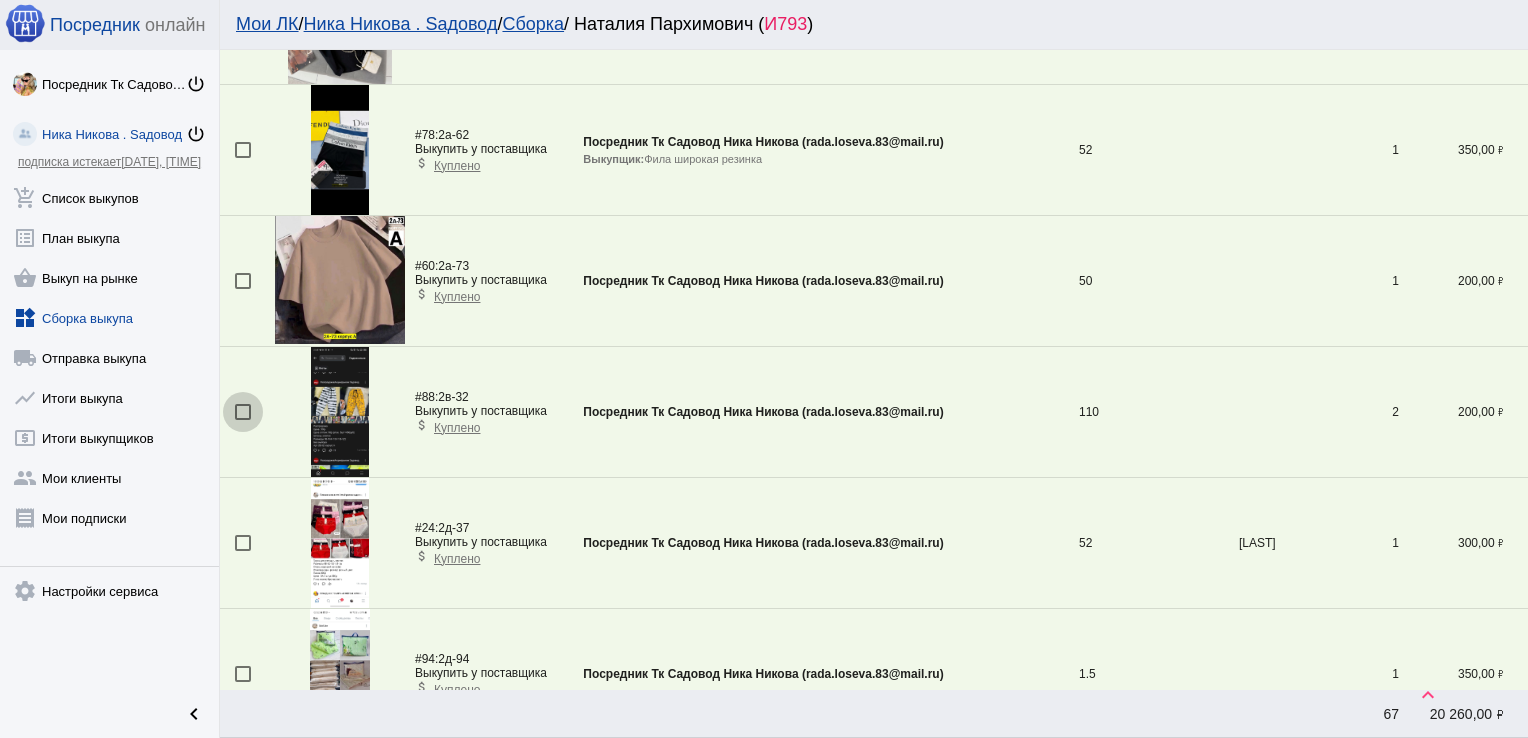 click at bounding box center (243, 412) 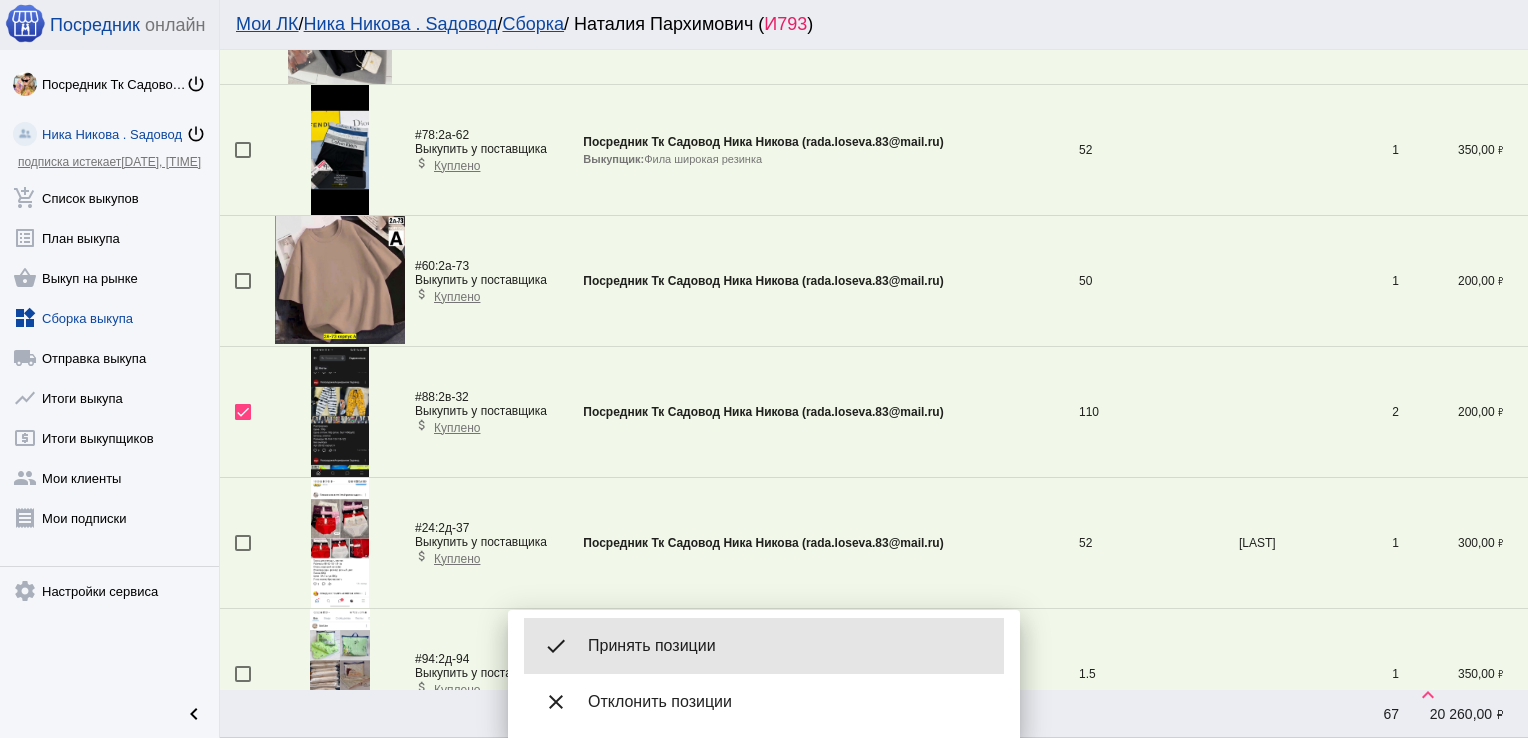 click on "Принять позиции" at bounding box center (788, 646) 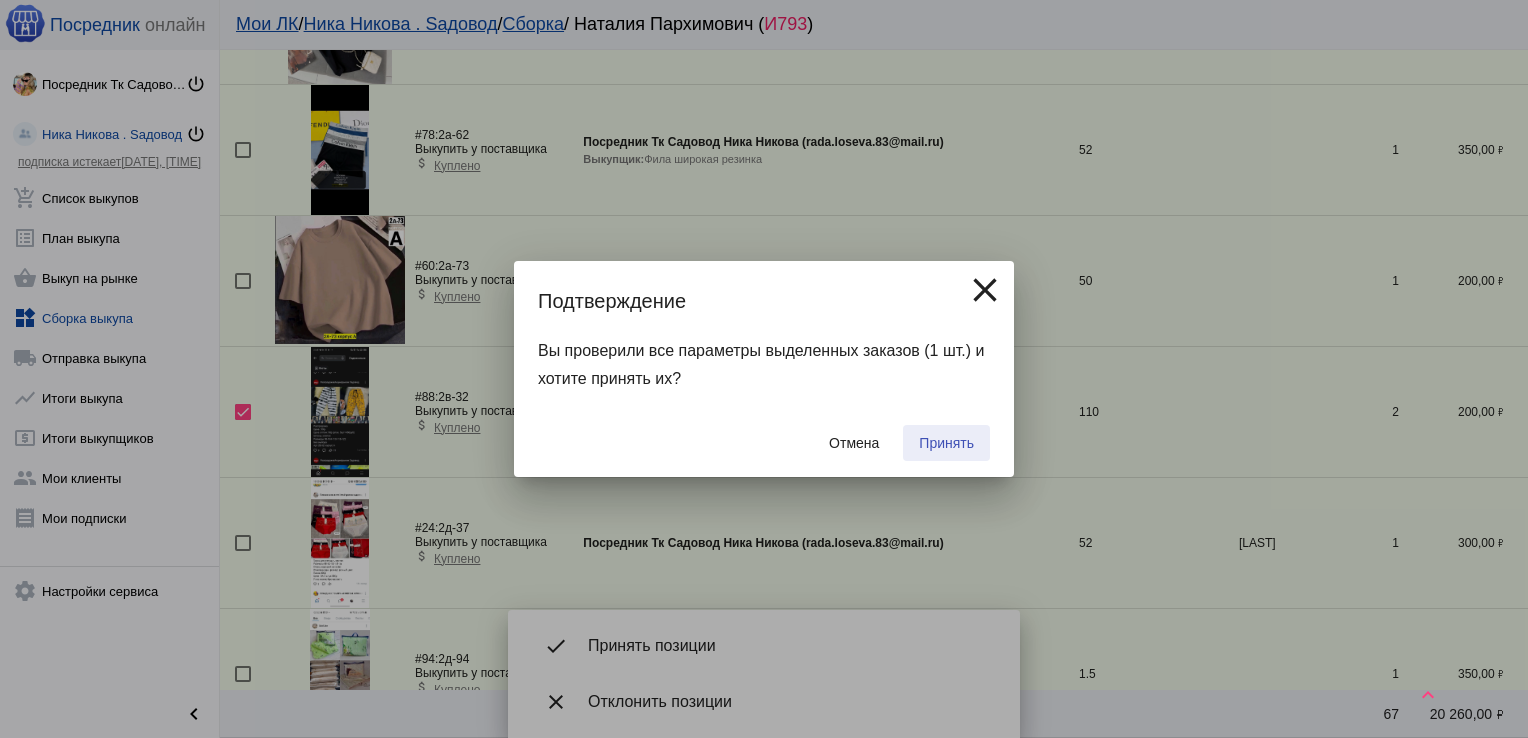 click on "Принять" at bounding box center [946, 443] 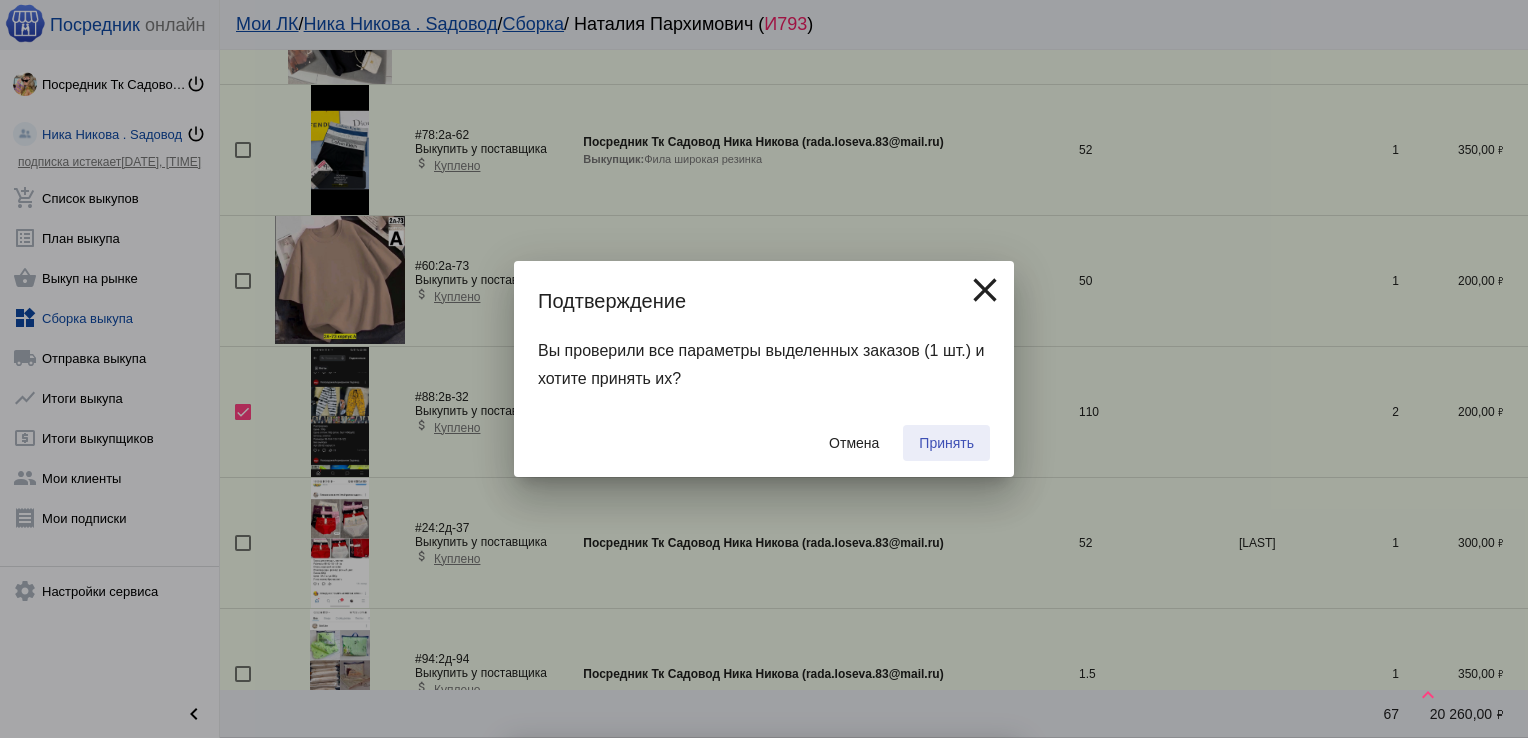 checkbox on "false" 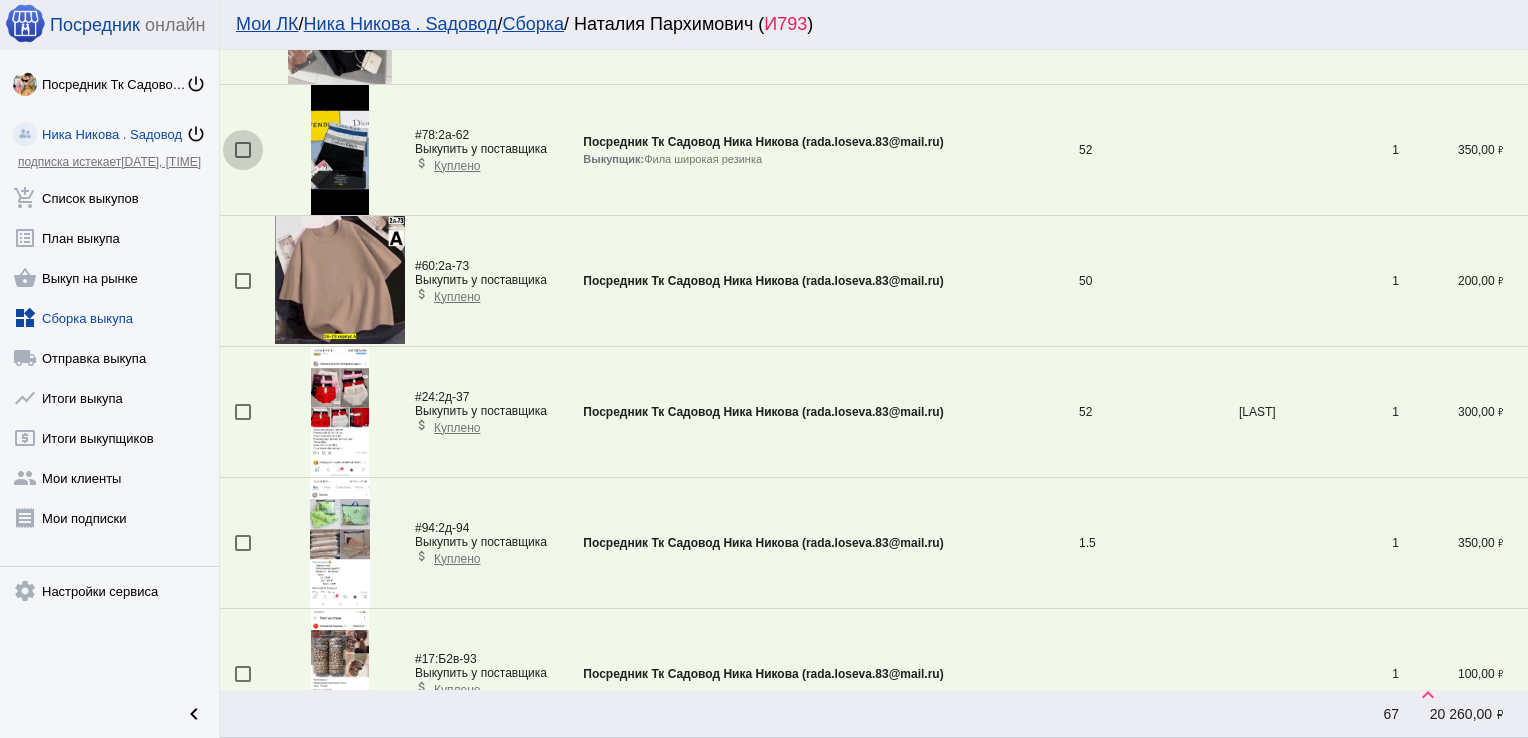 click at bounding box center (243, 150) 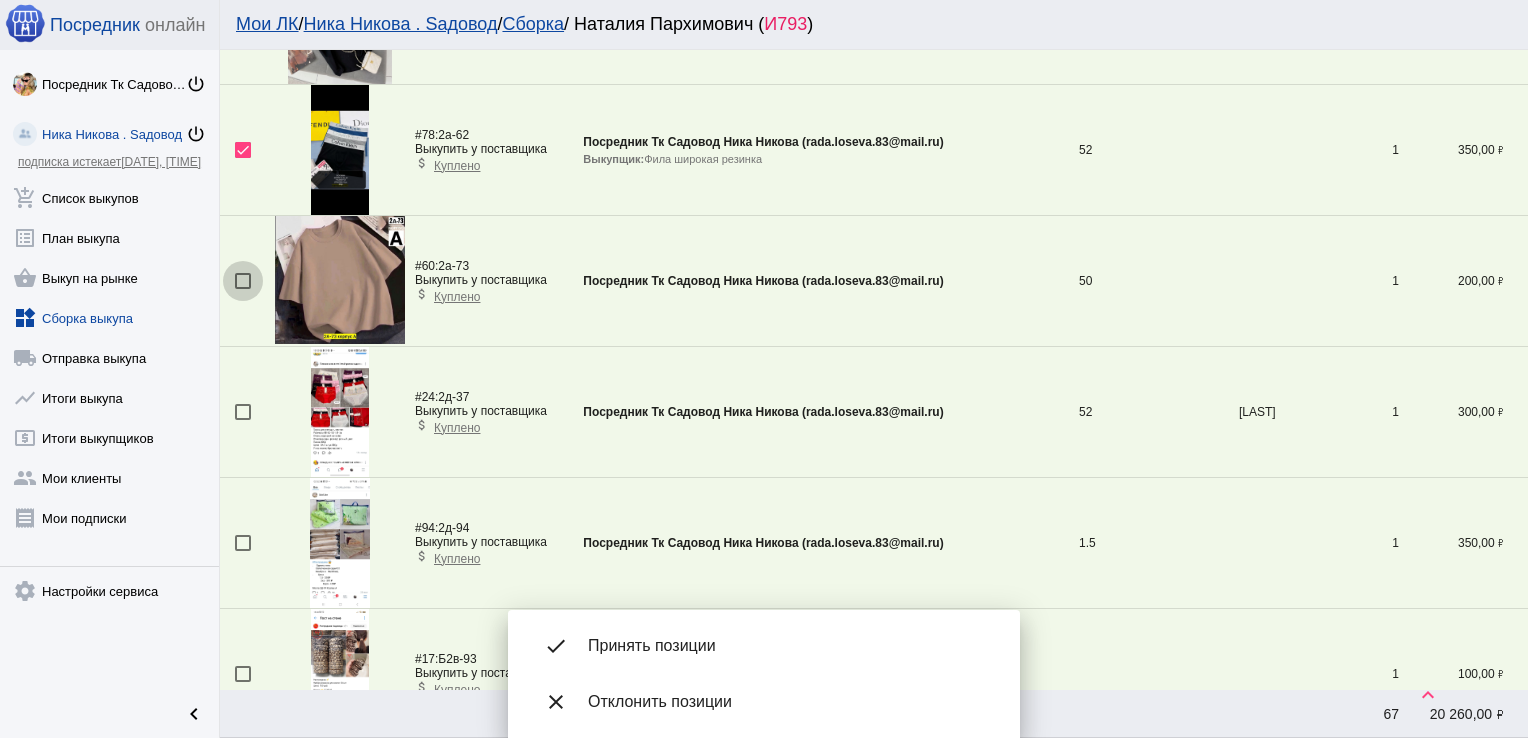 click at bounding box center (243, 281) 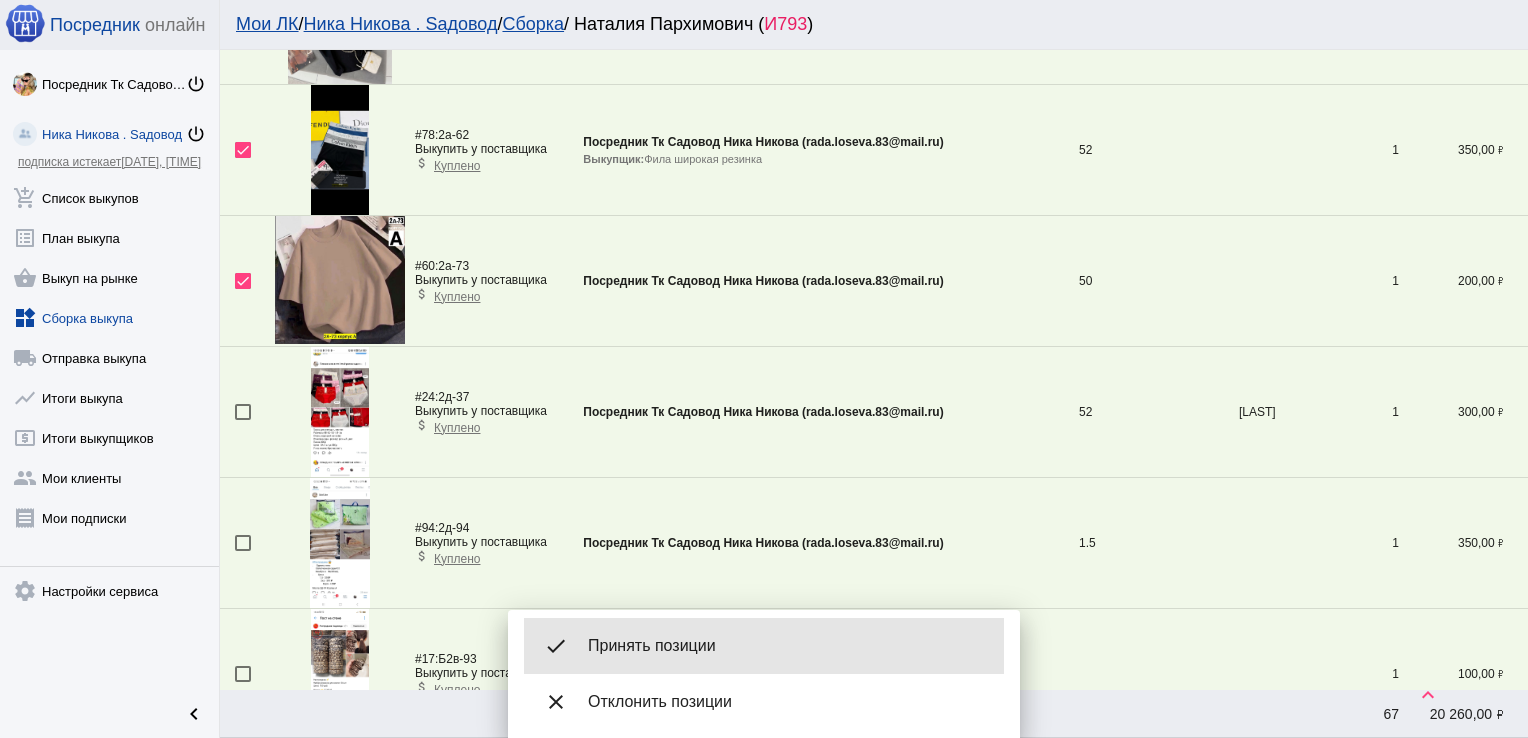 click on "Принять позиции" at bounding box center [788, 646] 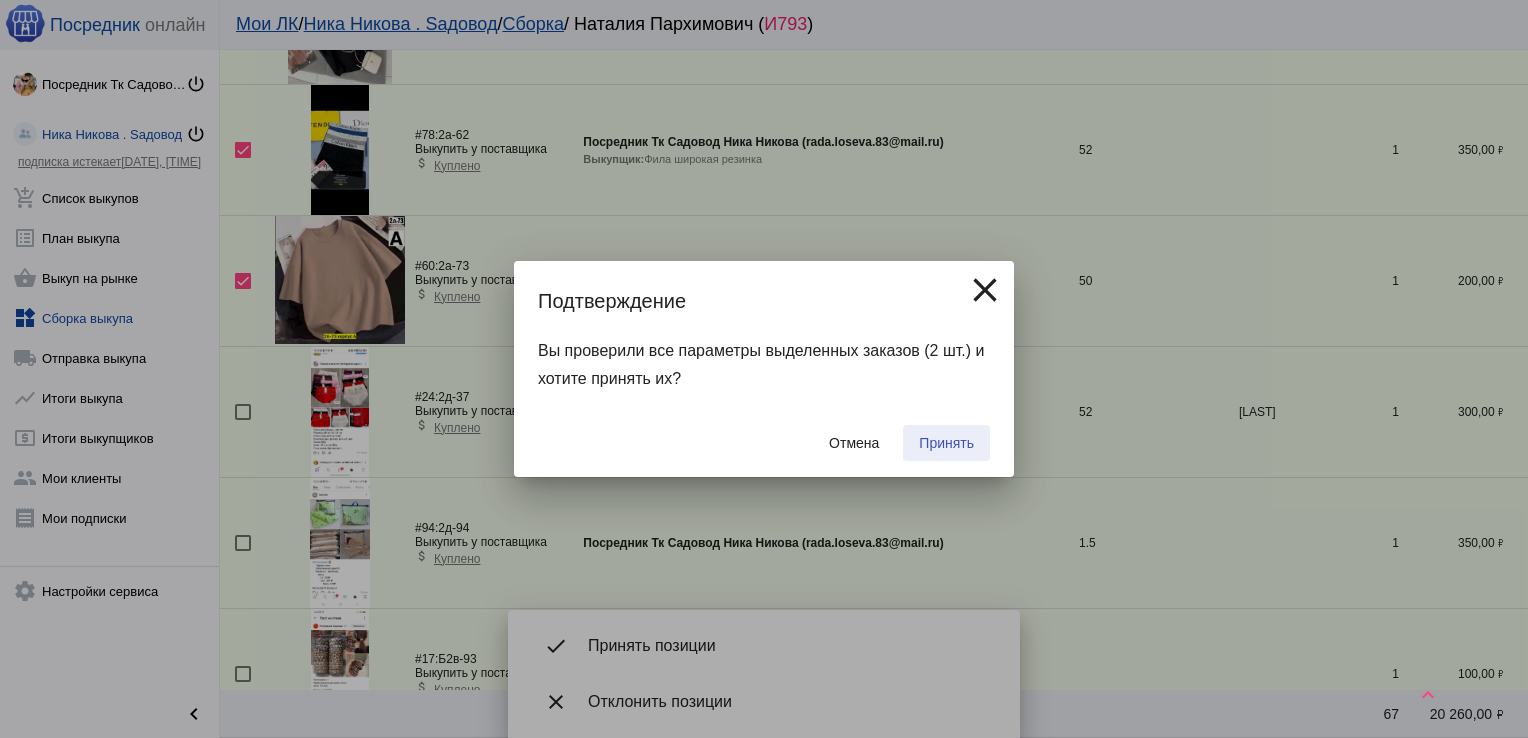 click on "Принять" at bounding box center [946, 443] 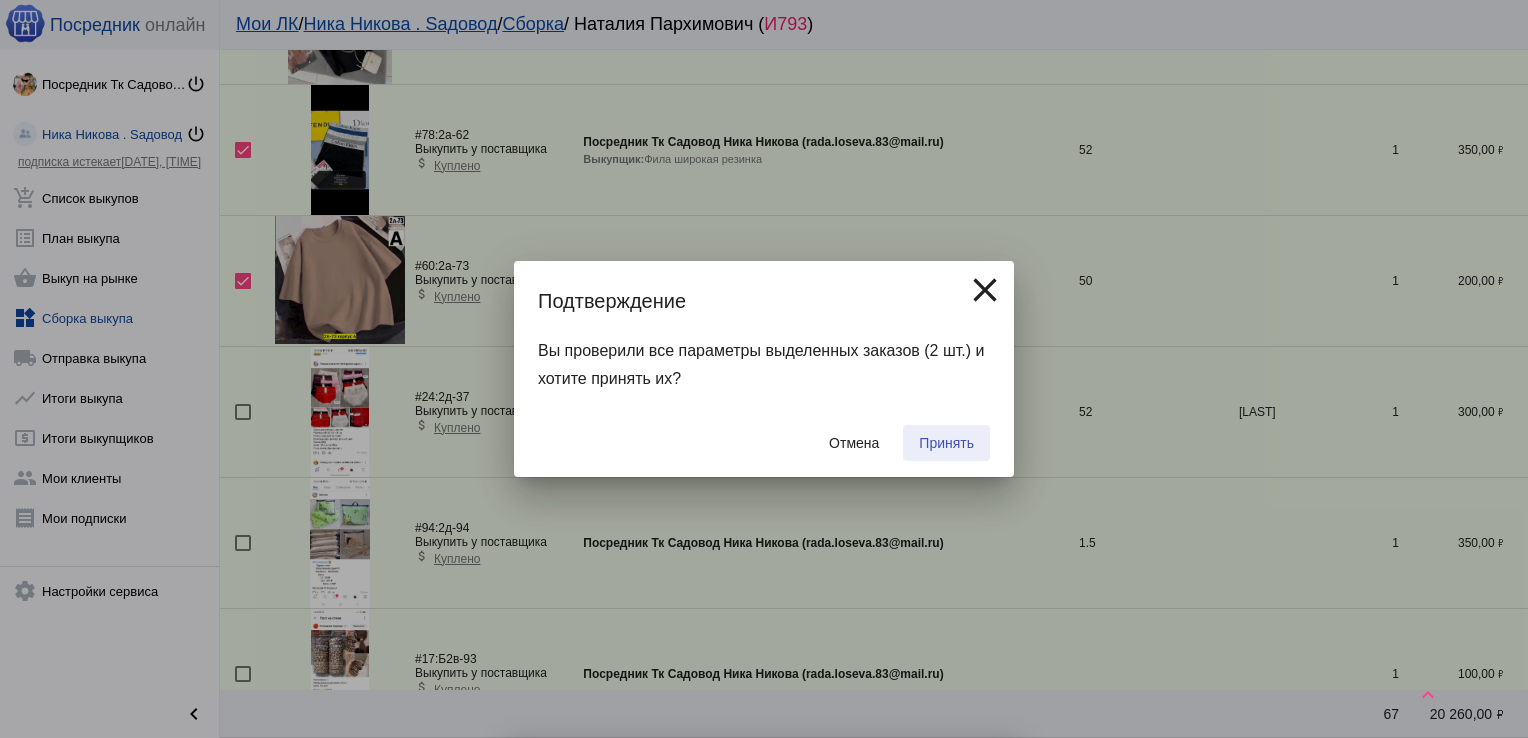 checkbox on "false" 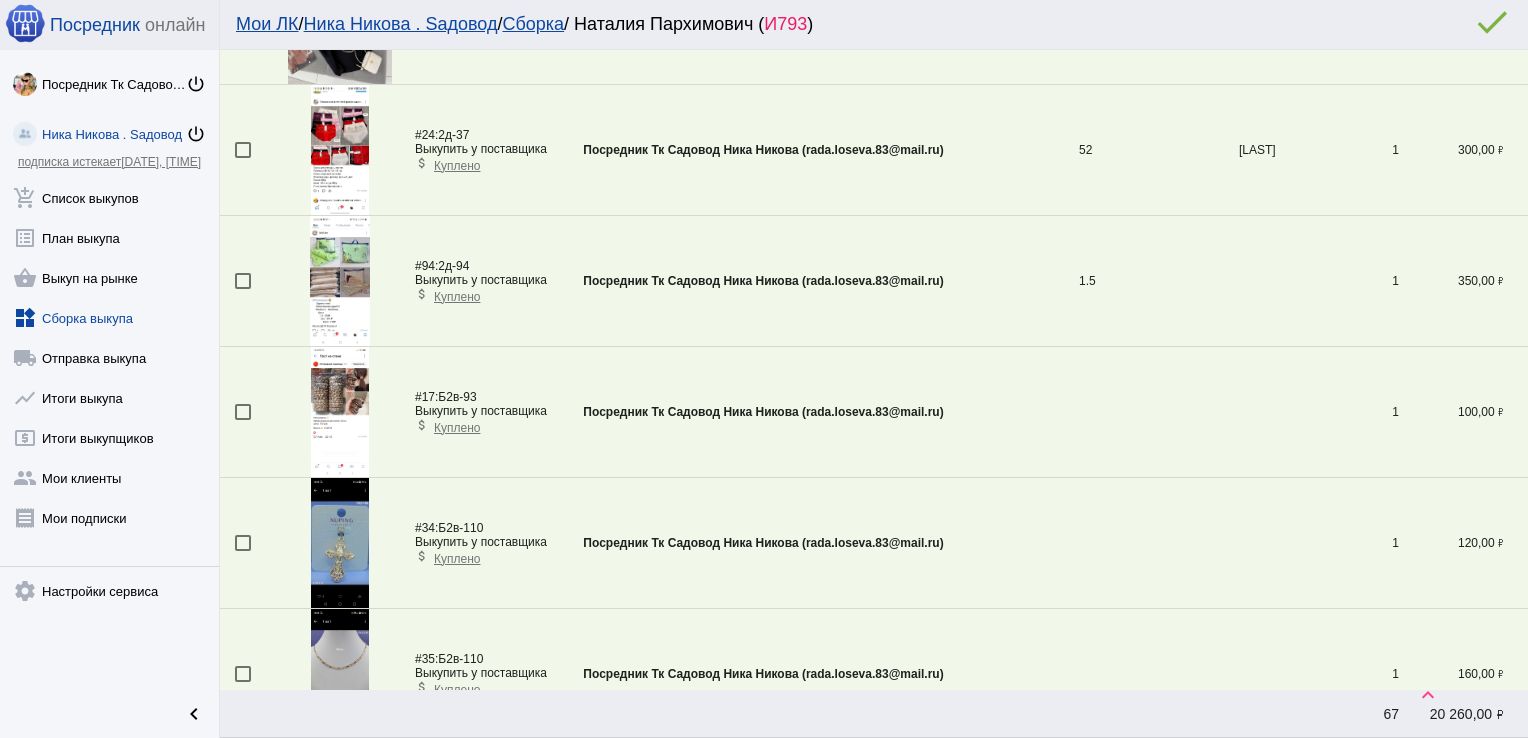 scroll, scrollTop: 463, scrollLeft: 0, axis: vertical 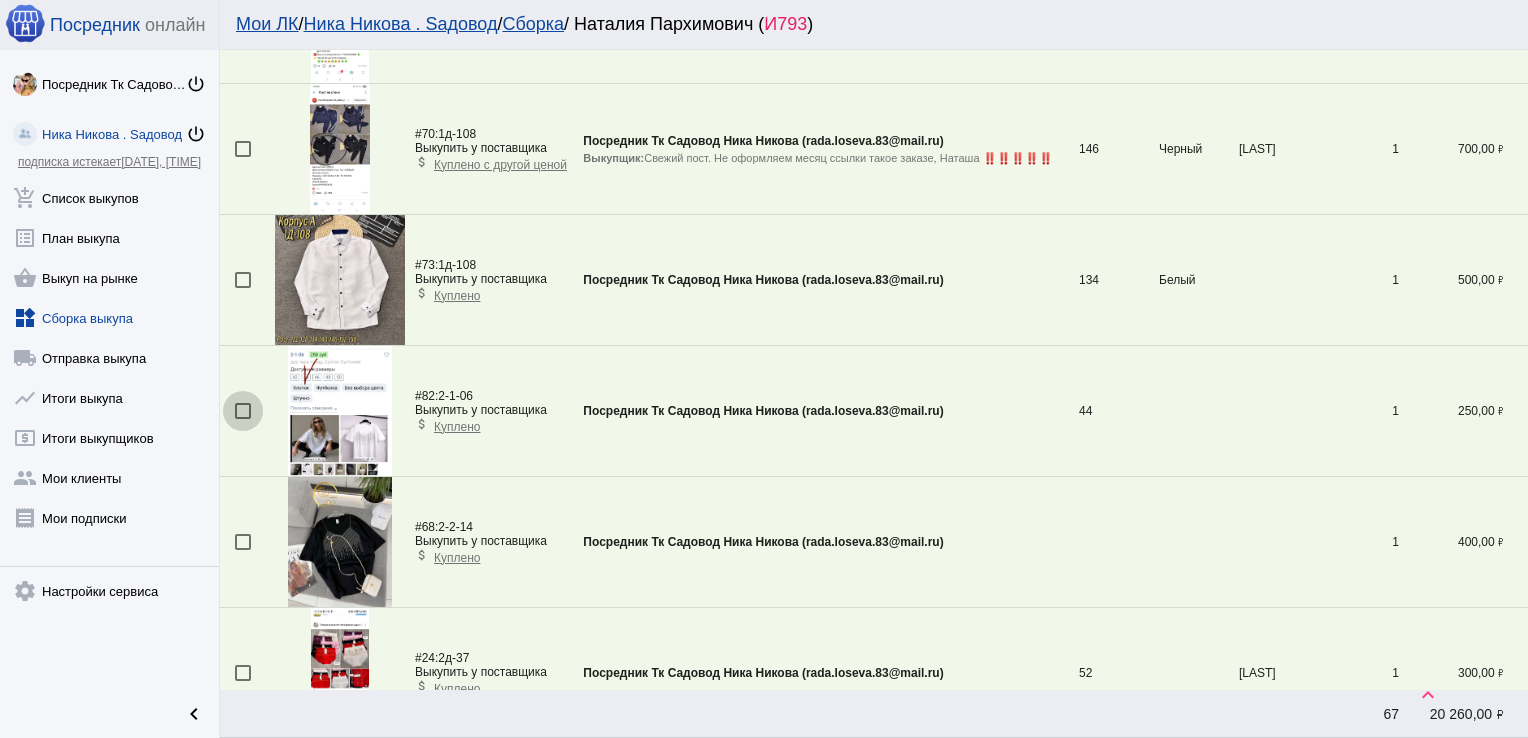 click at bounding box center (243, 411) 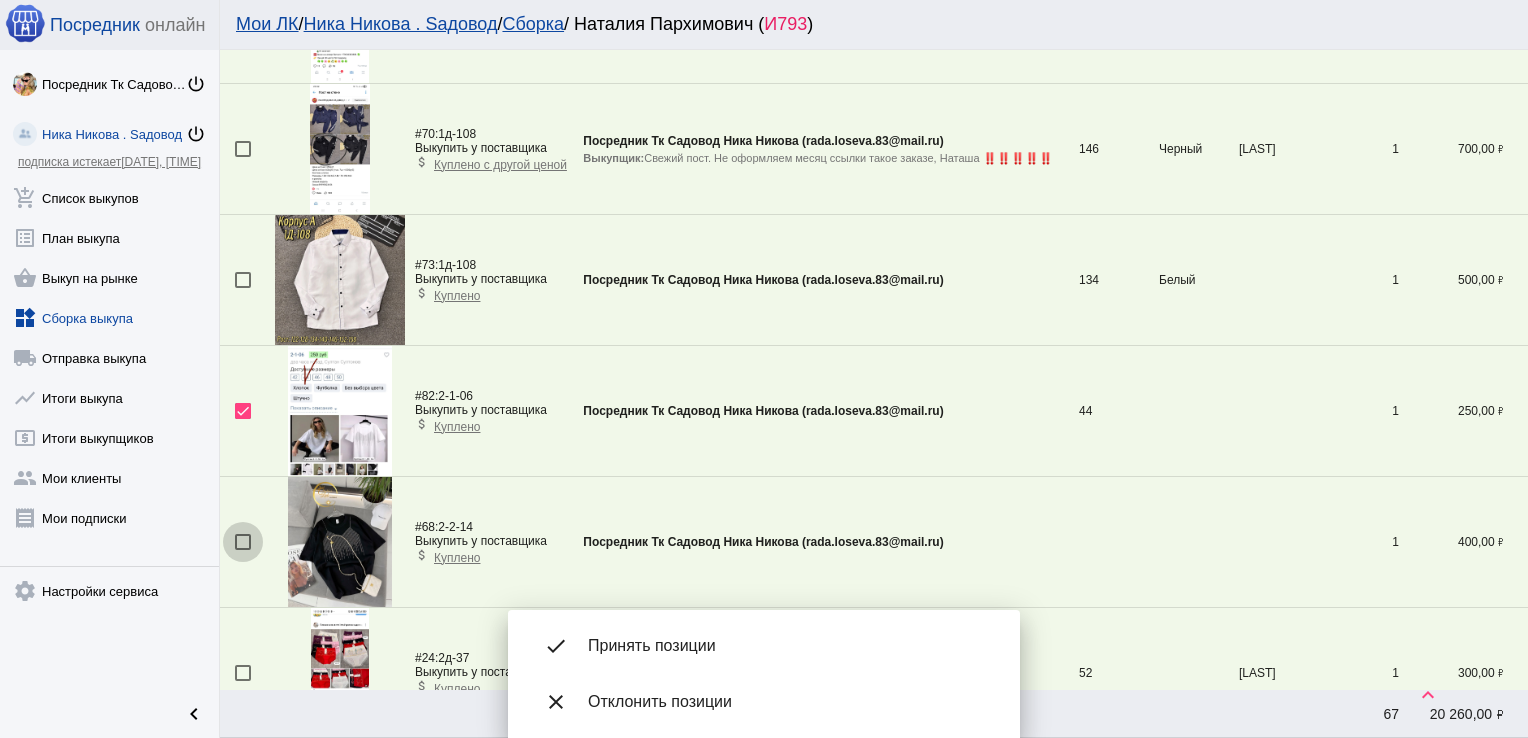 click at bounding box center [243, 542] 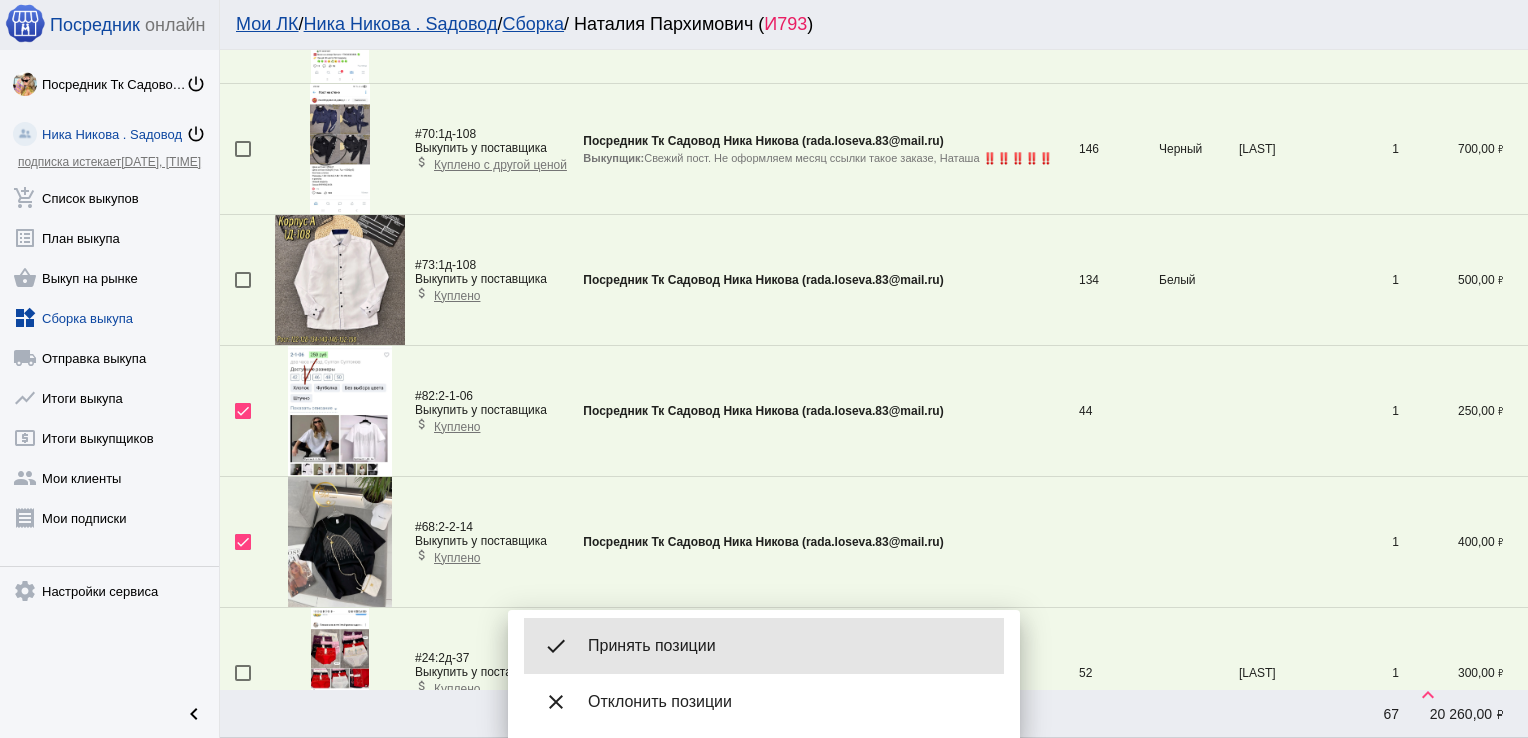 click on "done Принять позиции" at bounding box center (764, 646) 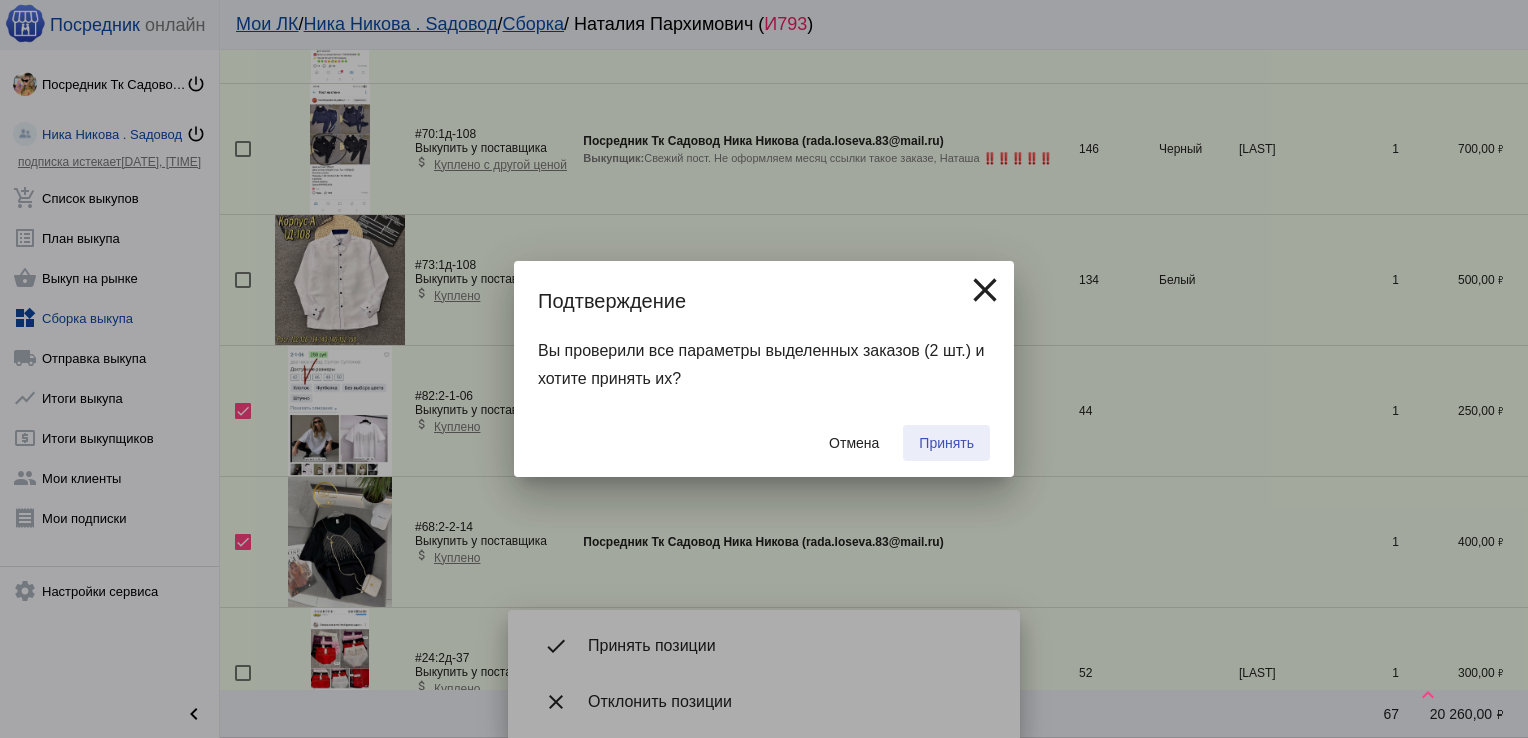 click on "Принять" at bounding box center (946, 443) 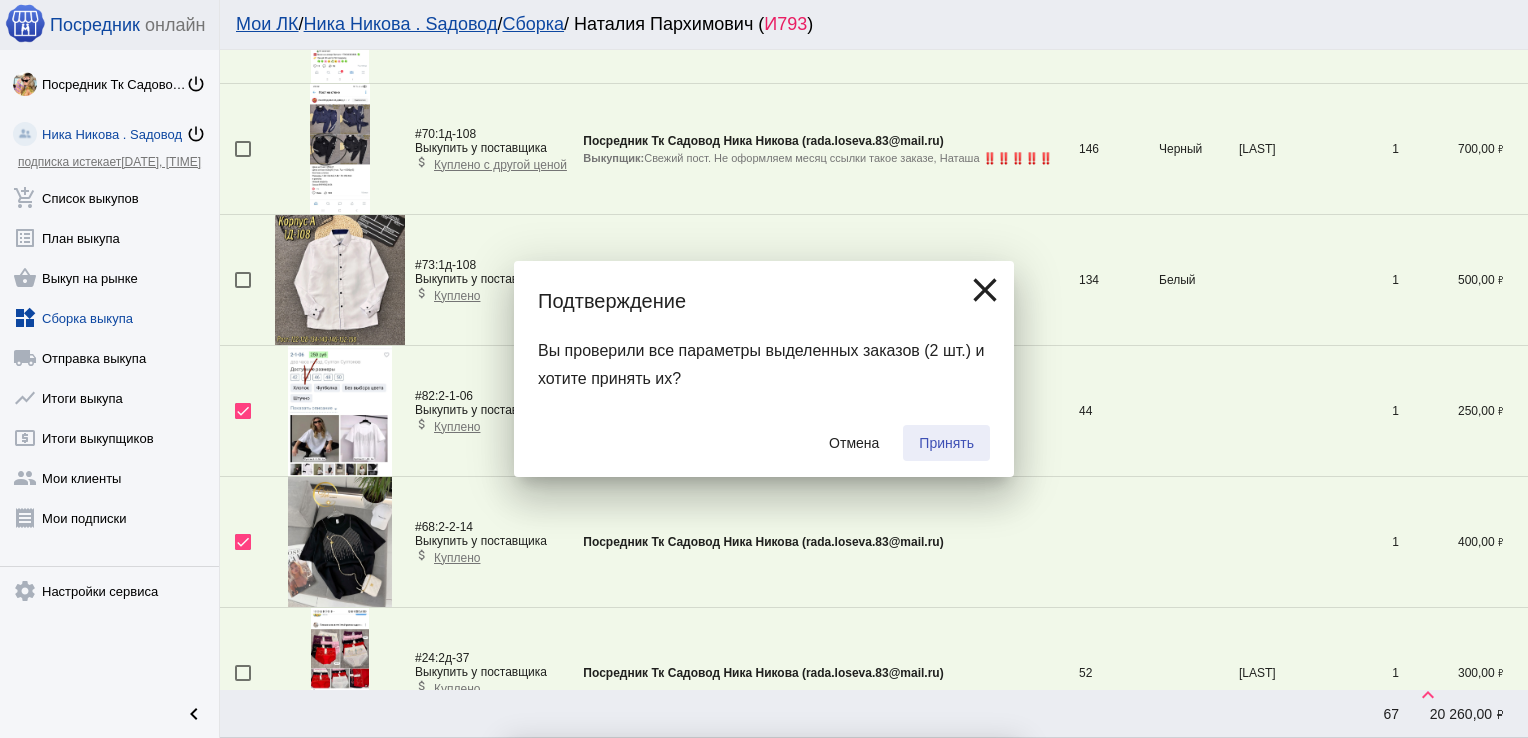 checkbox on "false" 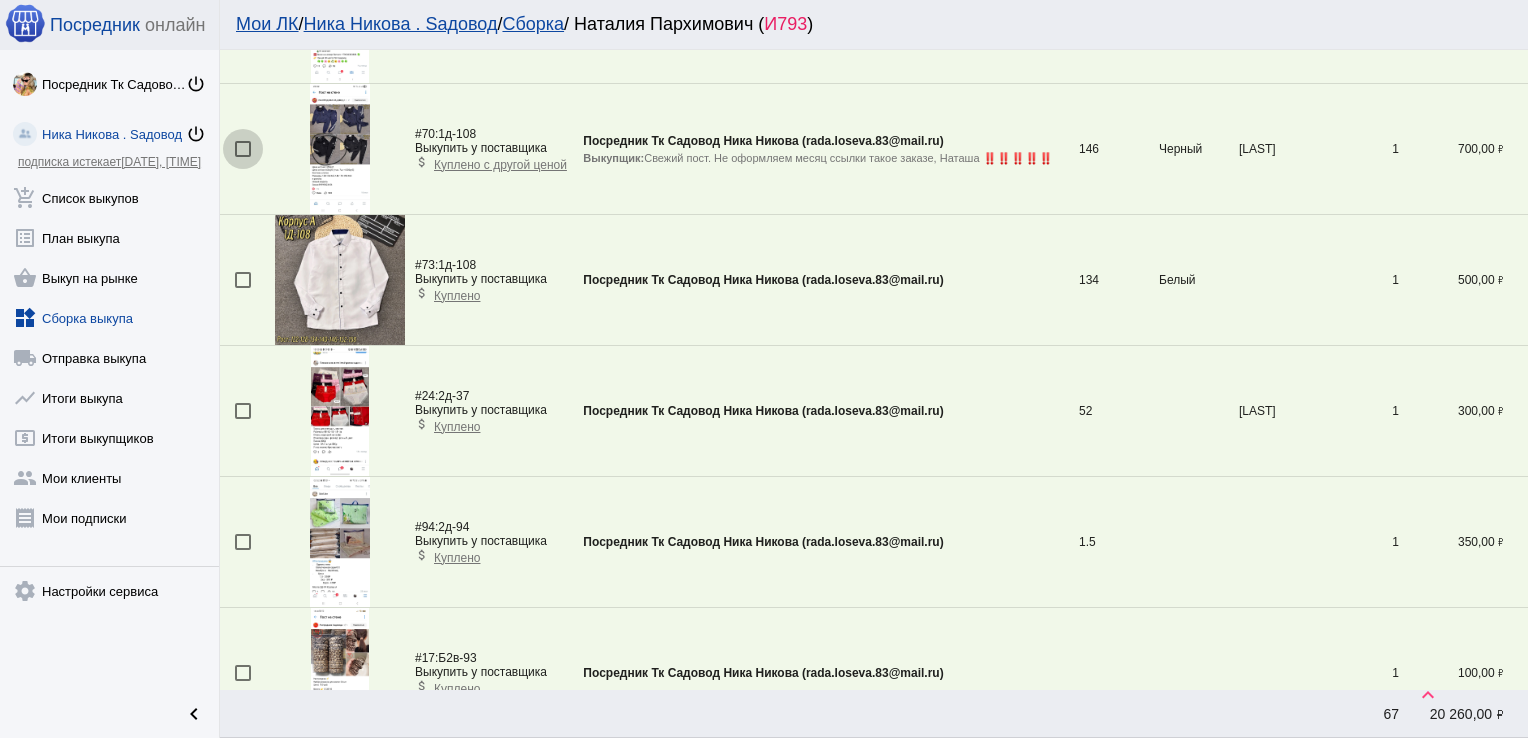 click at bounding box center [243, 149] 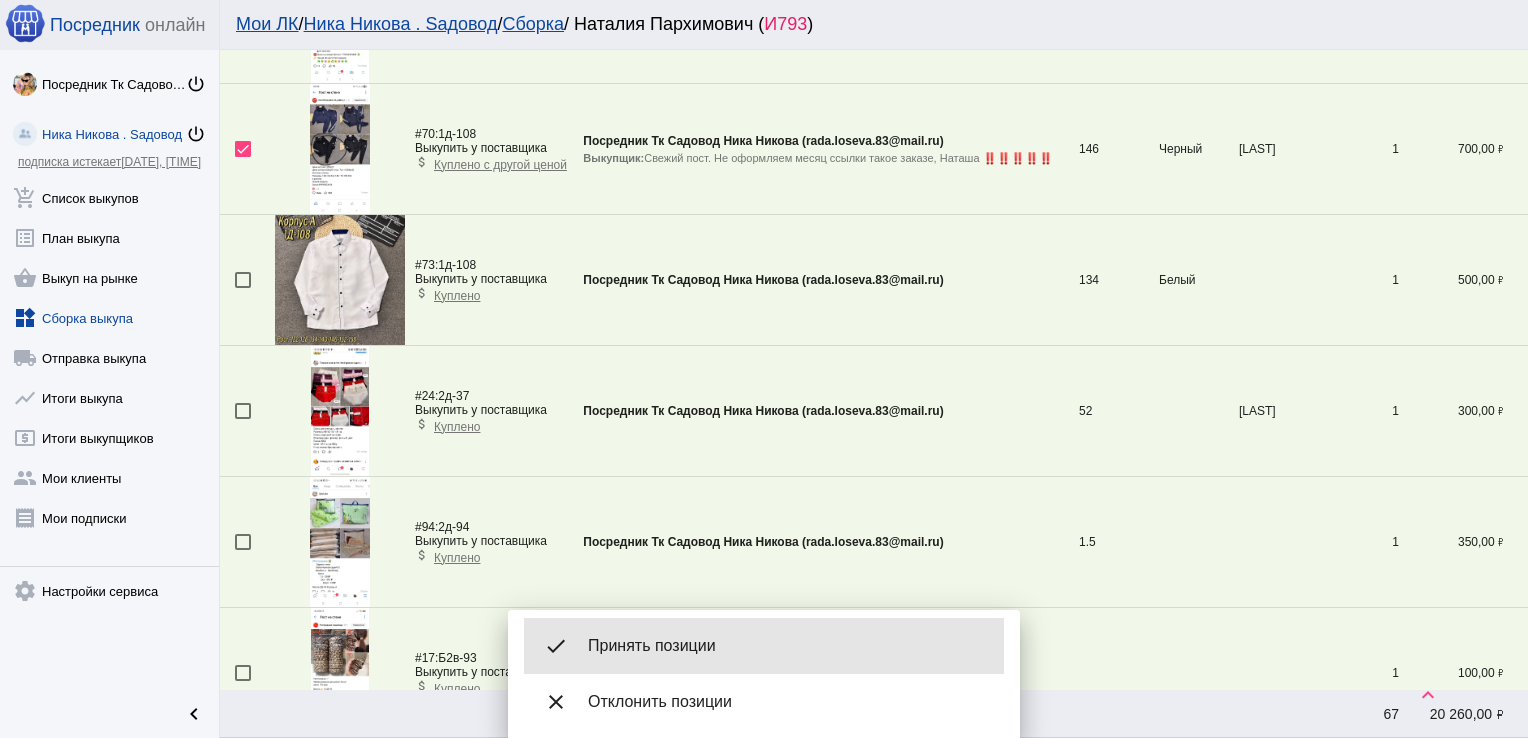 click on "Принять позиции" at bounding box center [788, 646] 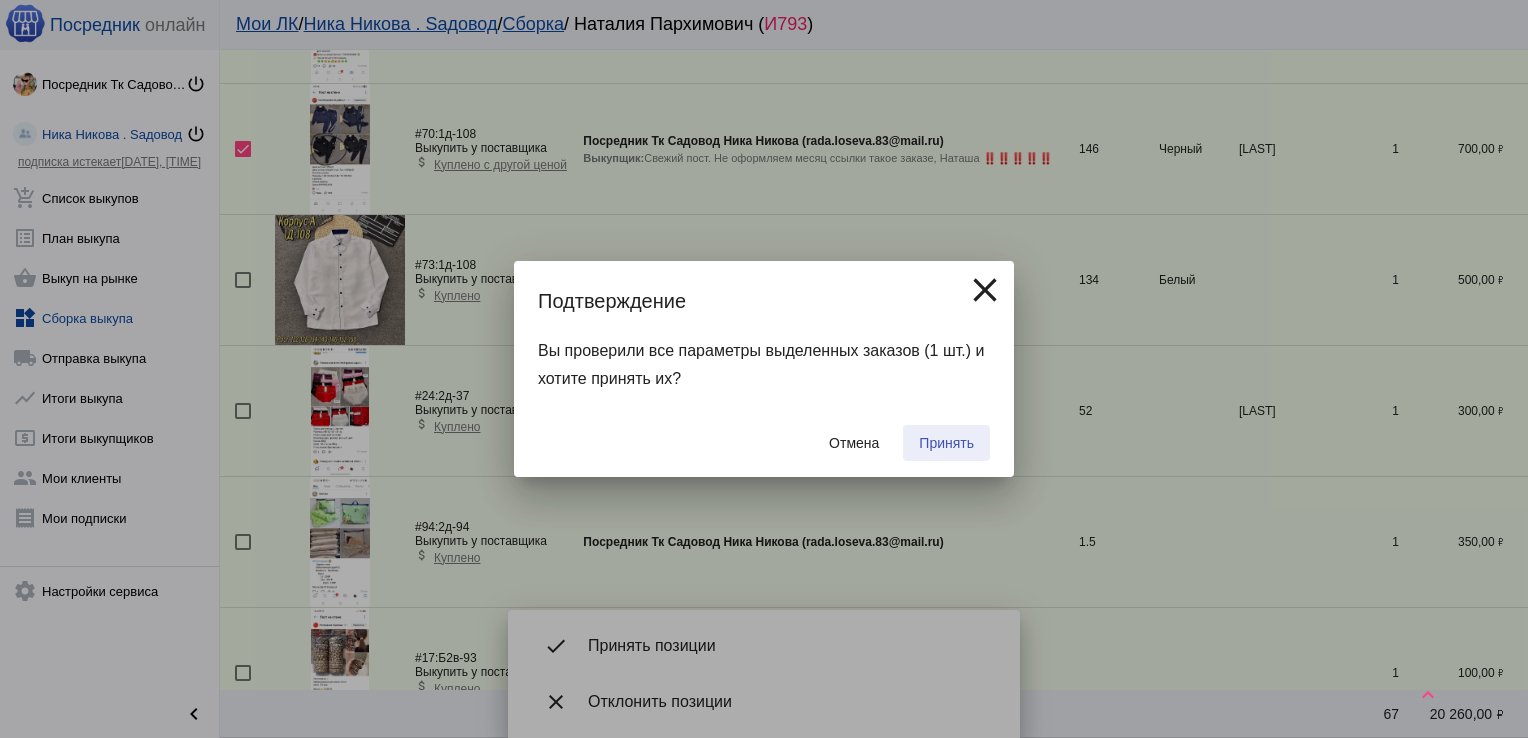 click on "Принять" at bounding box center (946, 443) 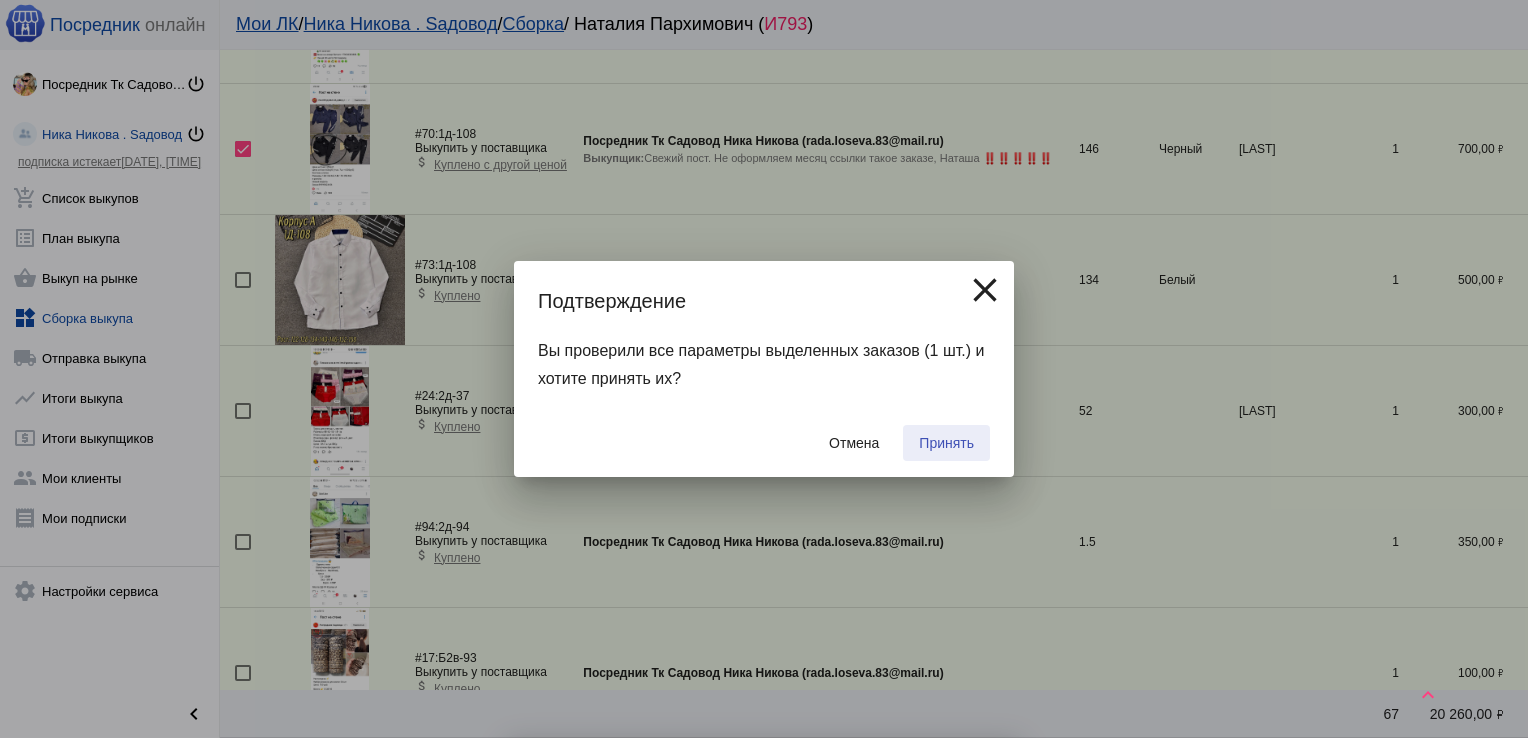 checkbox on "false" 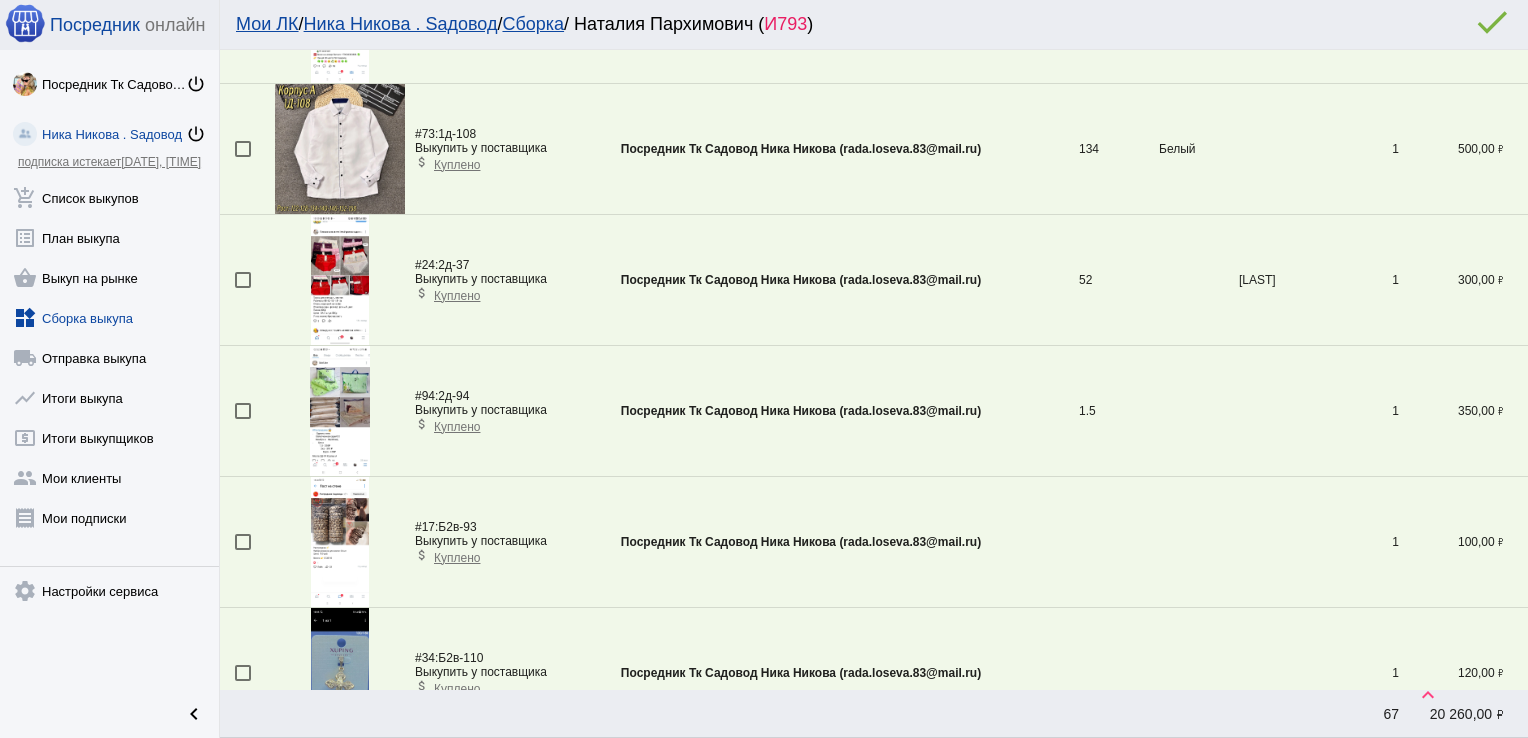 scroll, scrollTop: 1116, scrollLeft: 0, axis: vertical 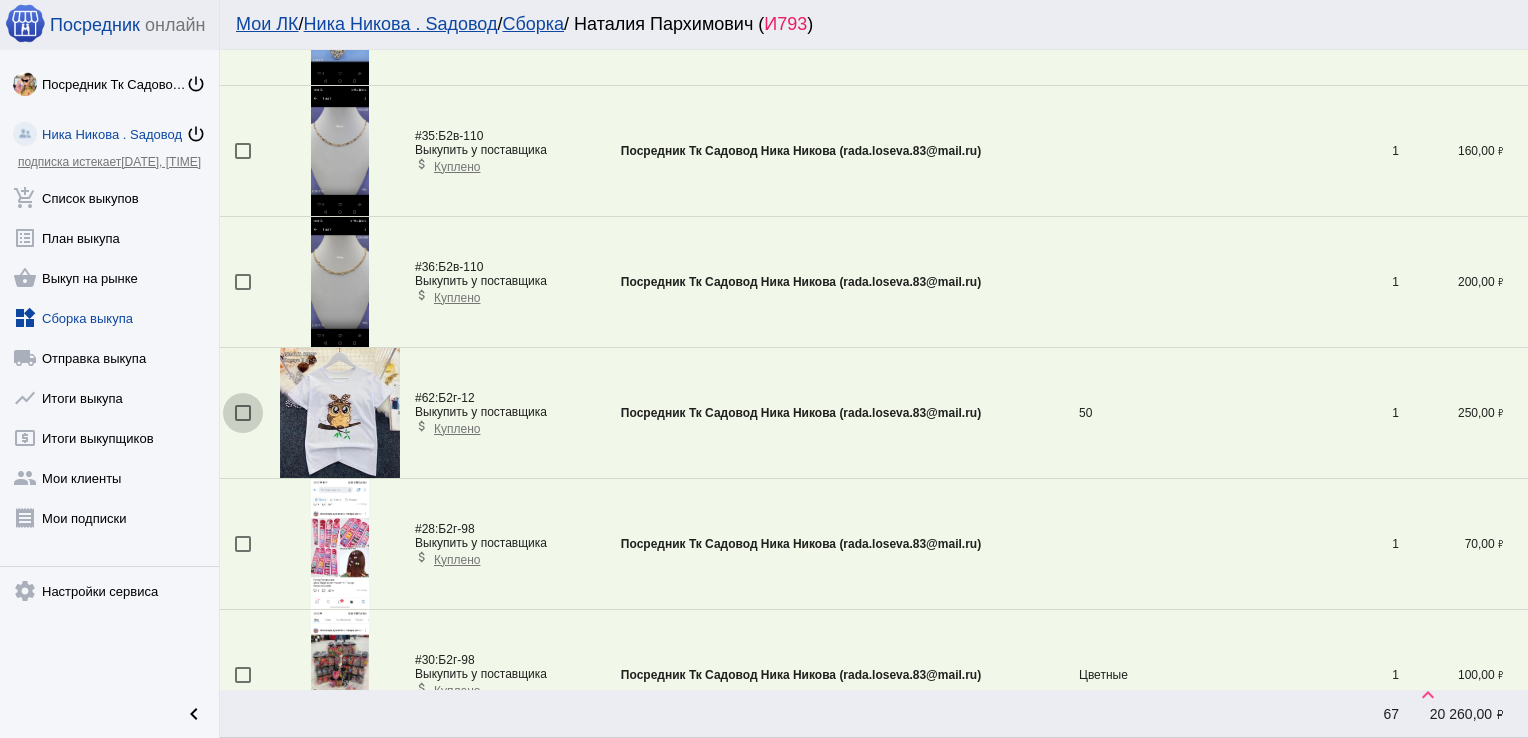 click at bounding box center [243, 413] 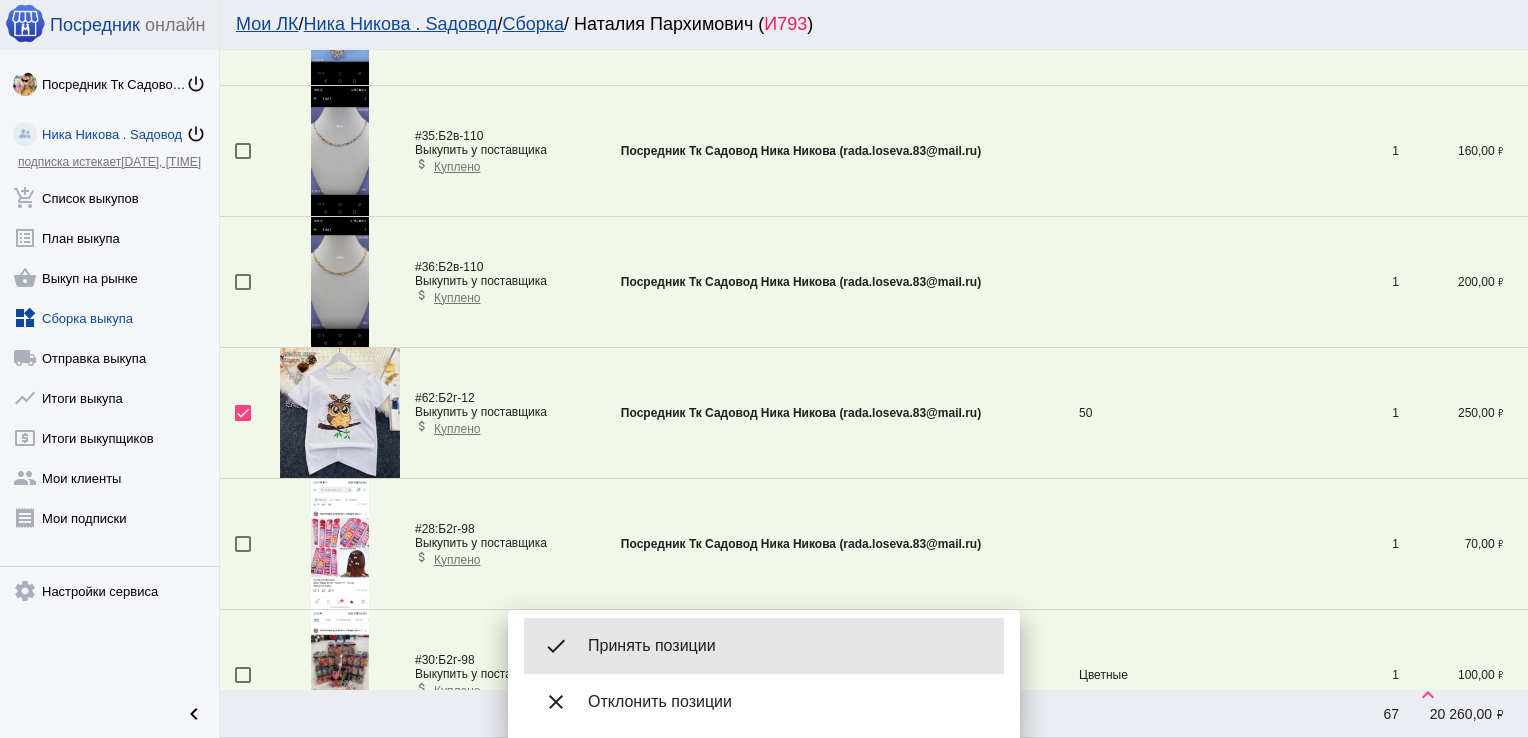click on "Принять позиции" at bounding box center [788, 646] 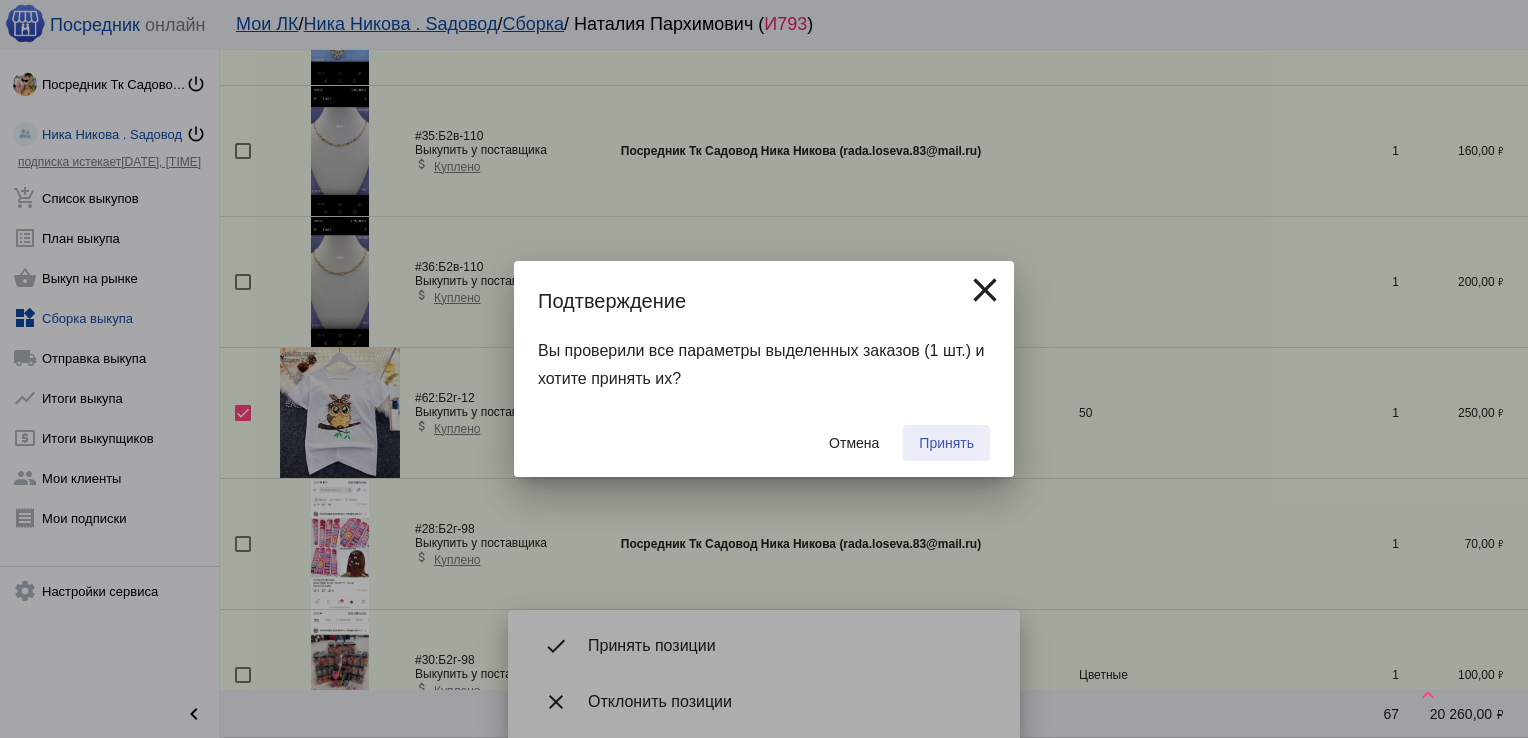 click on "Принять" at bounding box center [946, 443] 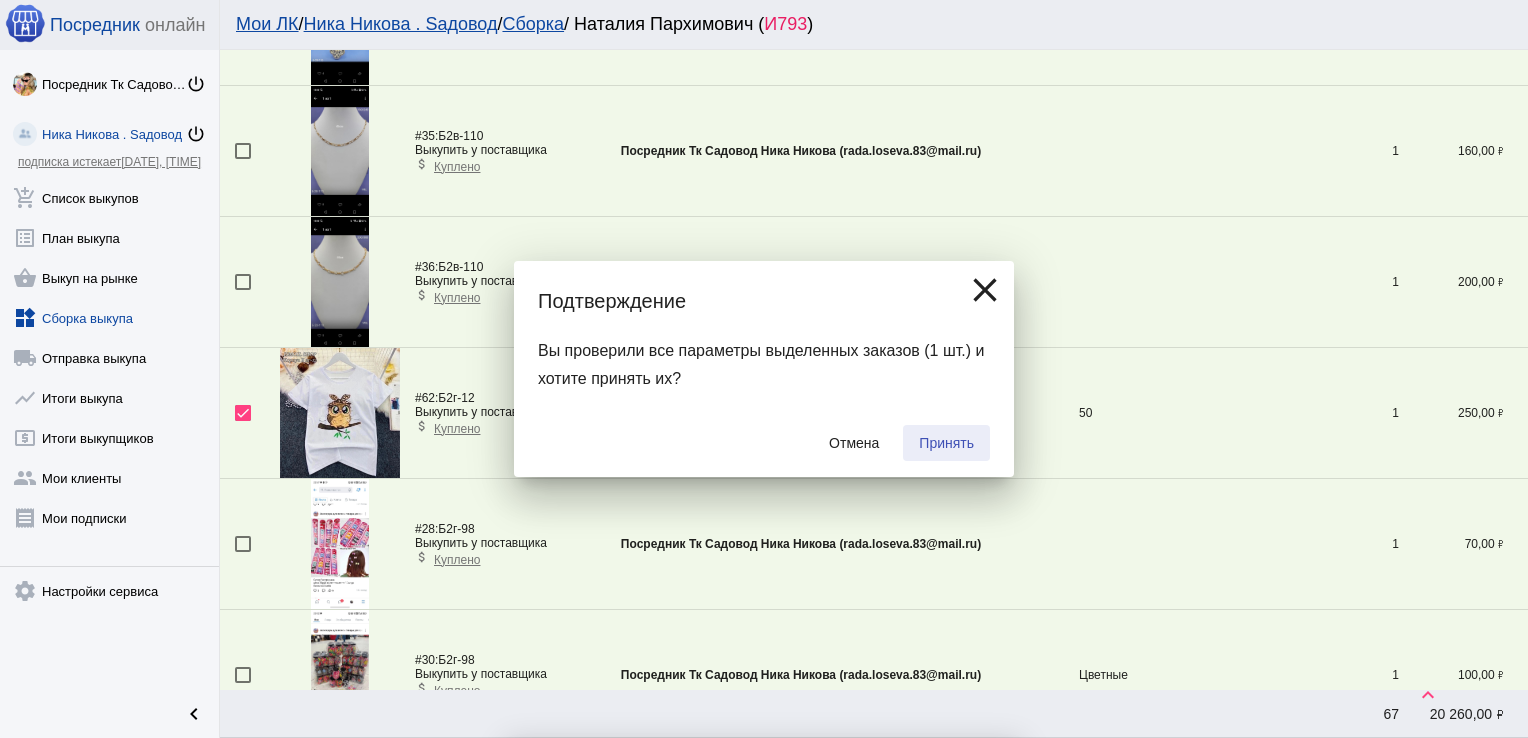 checkbox on "false" 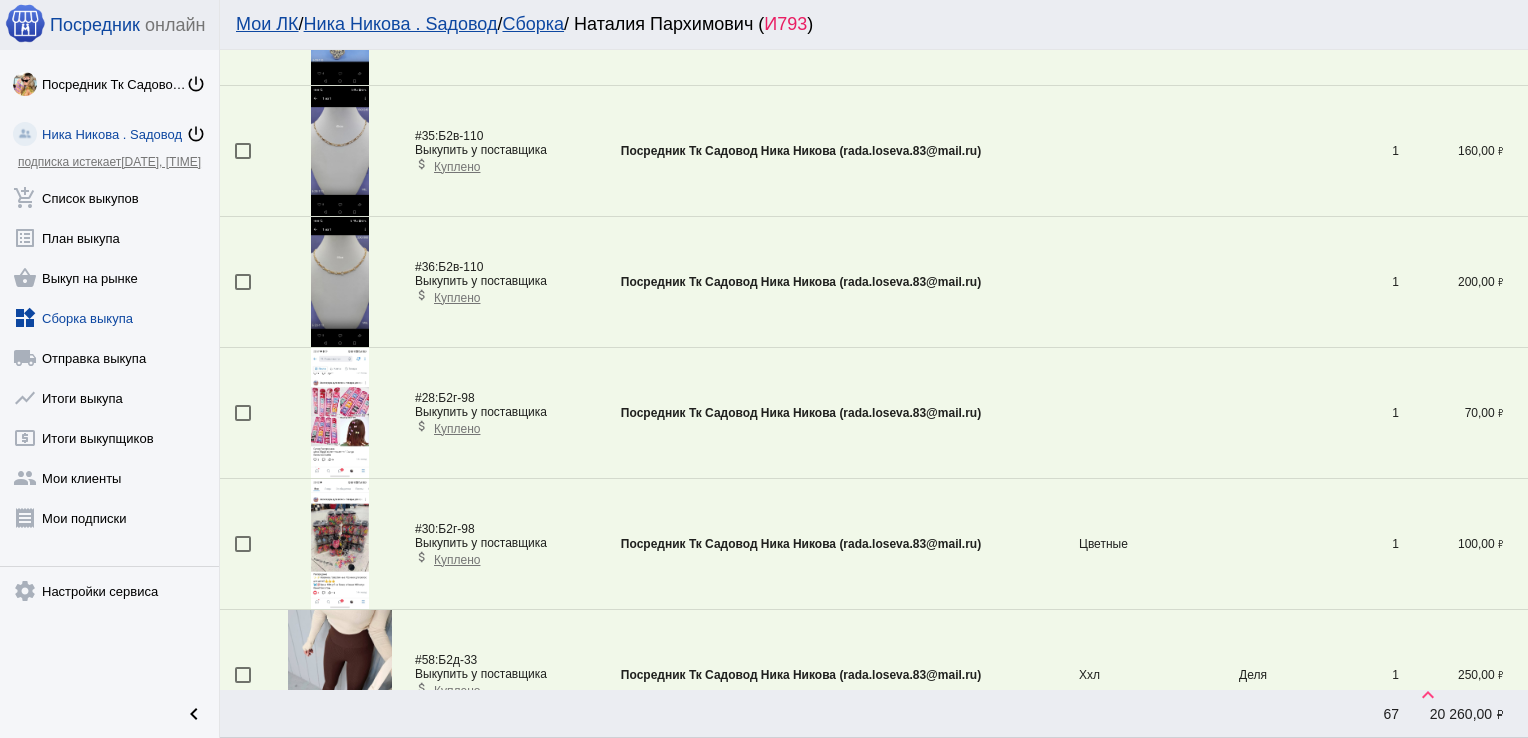 click at bounding box center (243, 675) 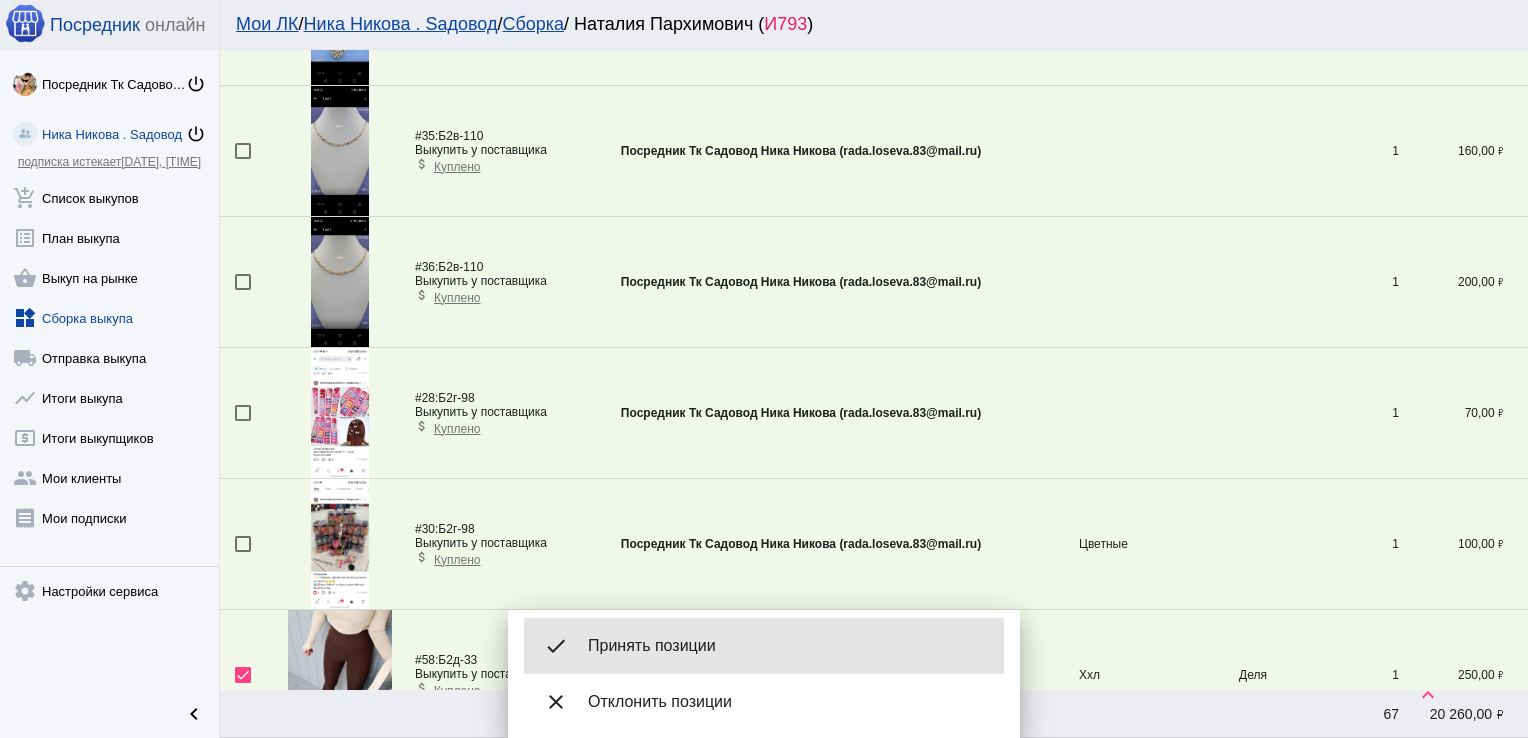 click on "Принять позиции" at bounding box center [788, 646] 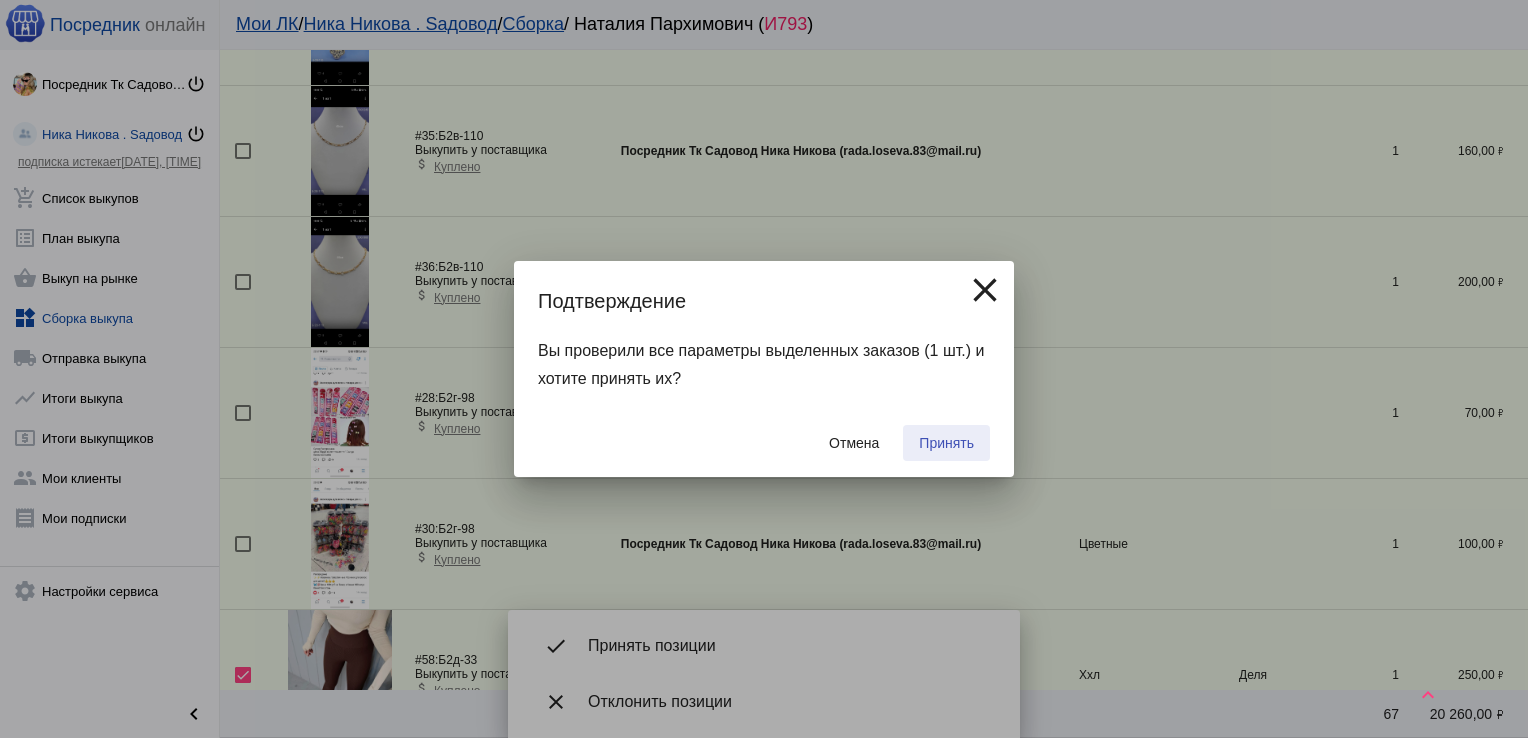 click on "Принять" at bounding box center [946, 443] 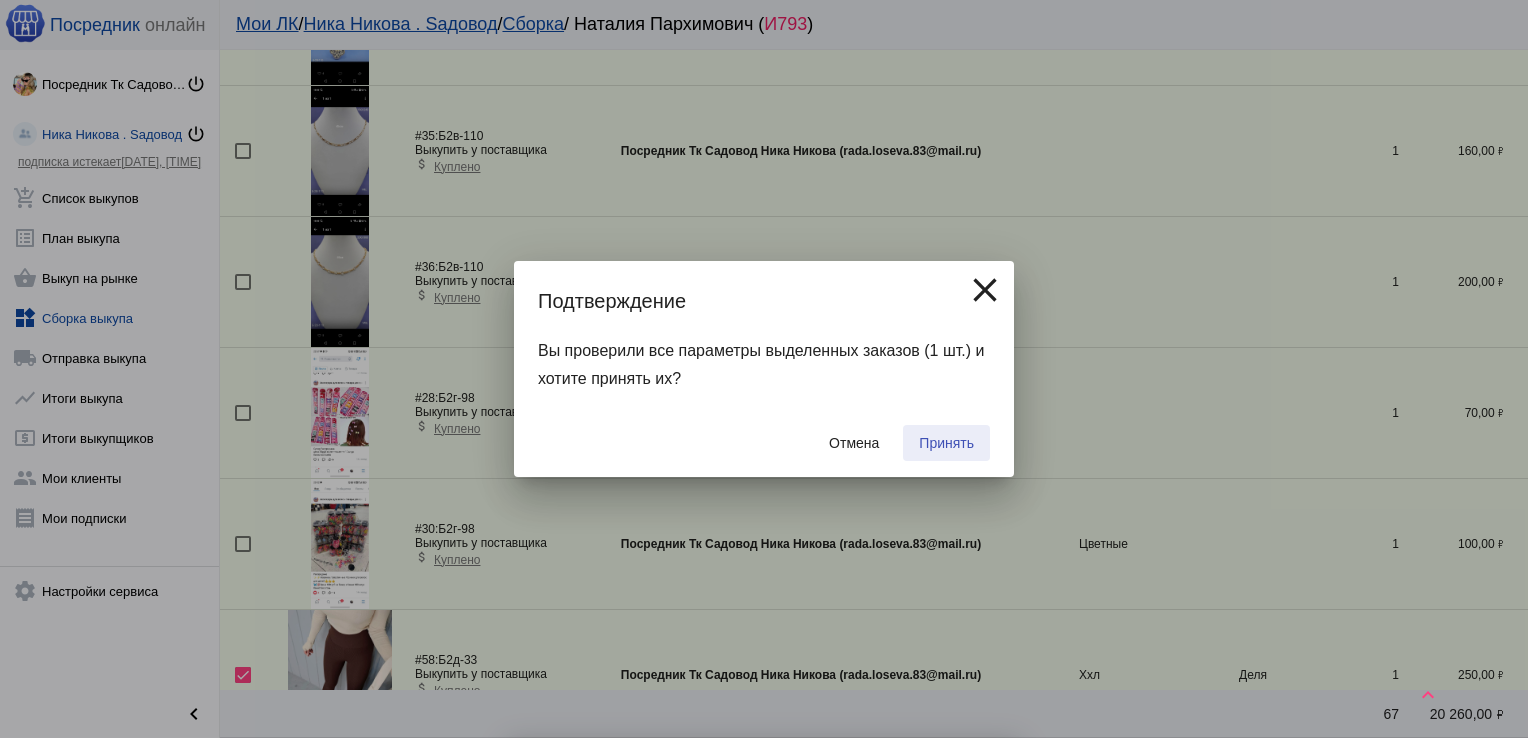checkbox on "false" 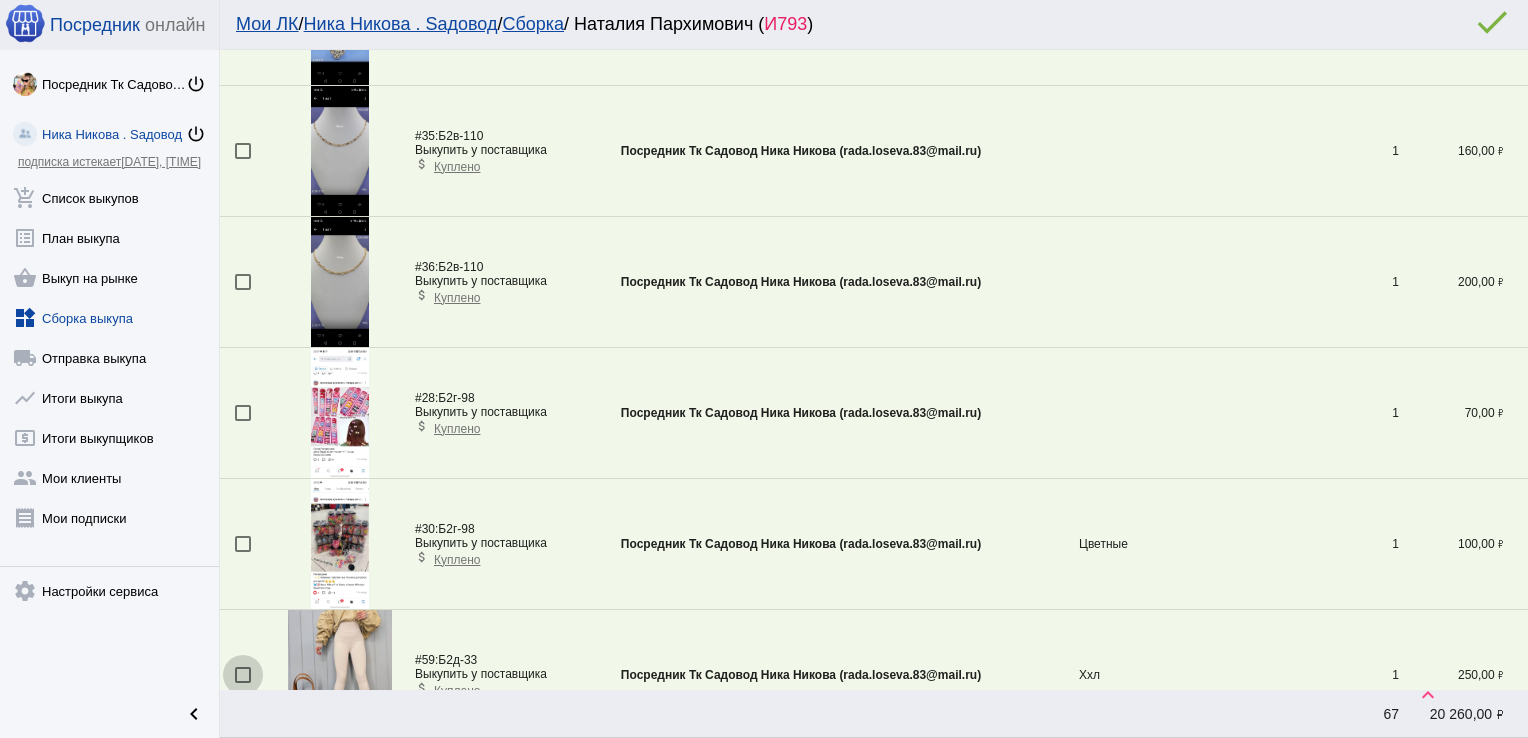 click at bounding box center (243, 675) 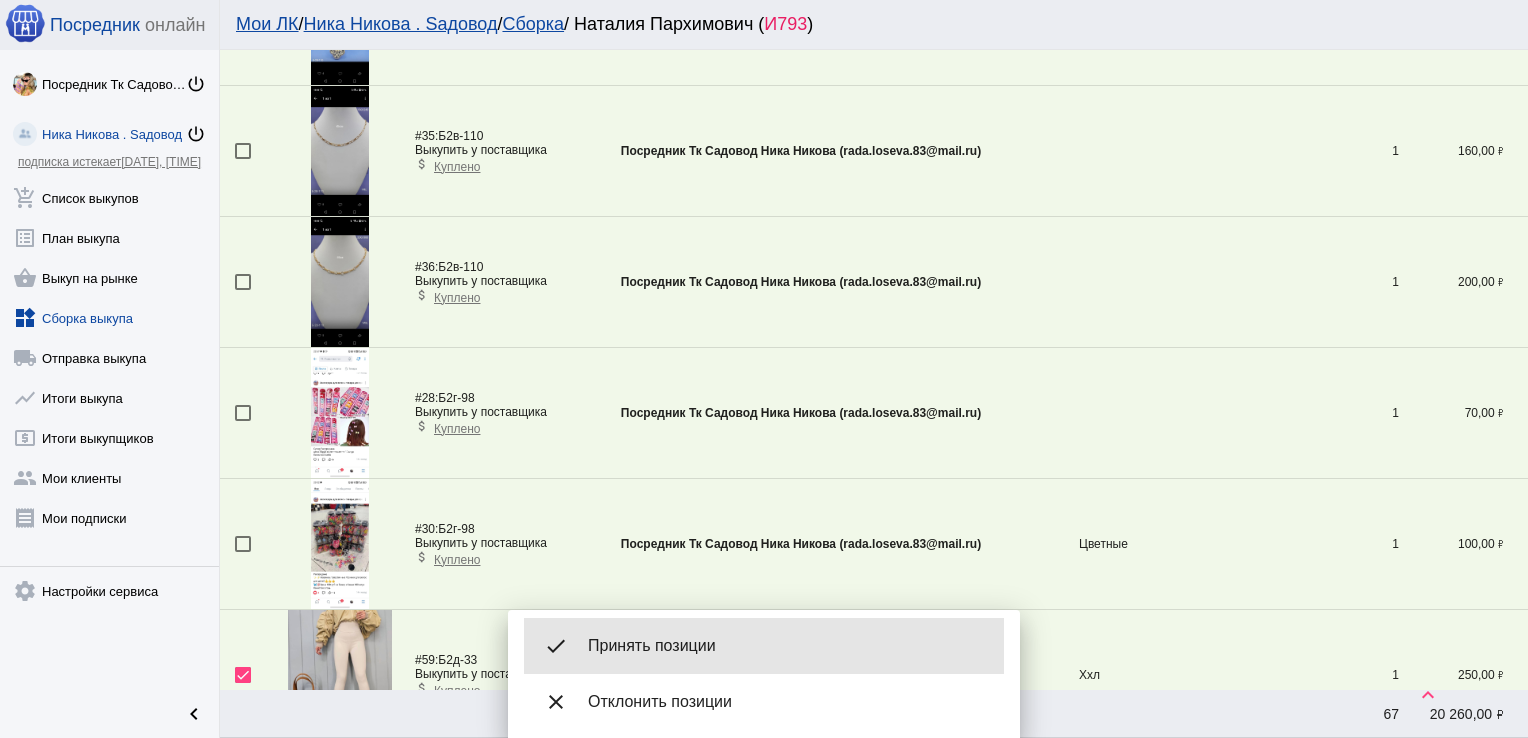 click on "Принять позиции" at bounding box center [788, 646] 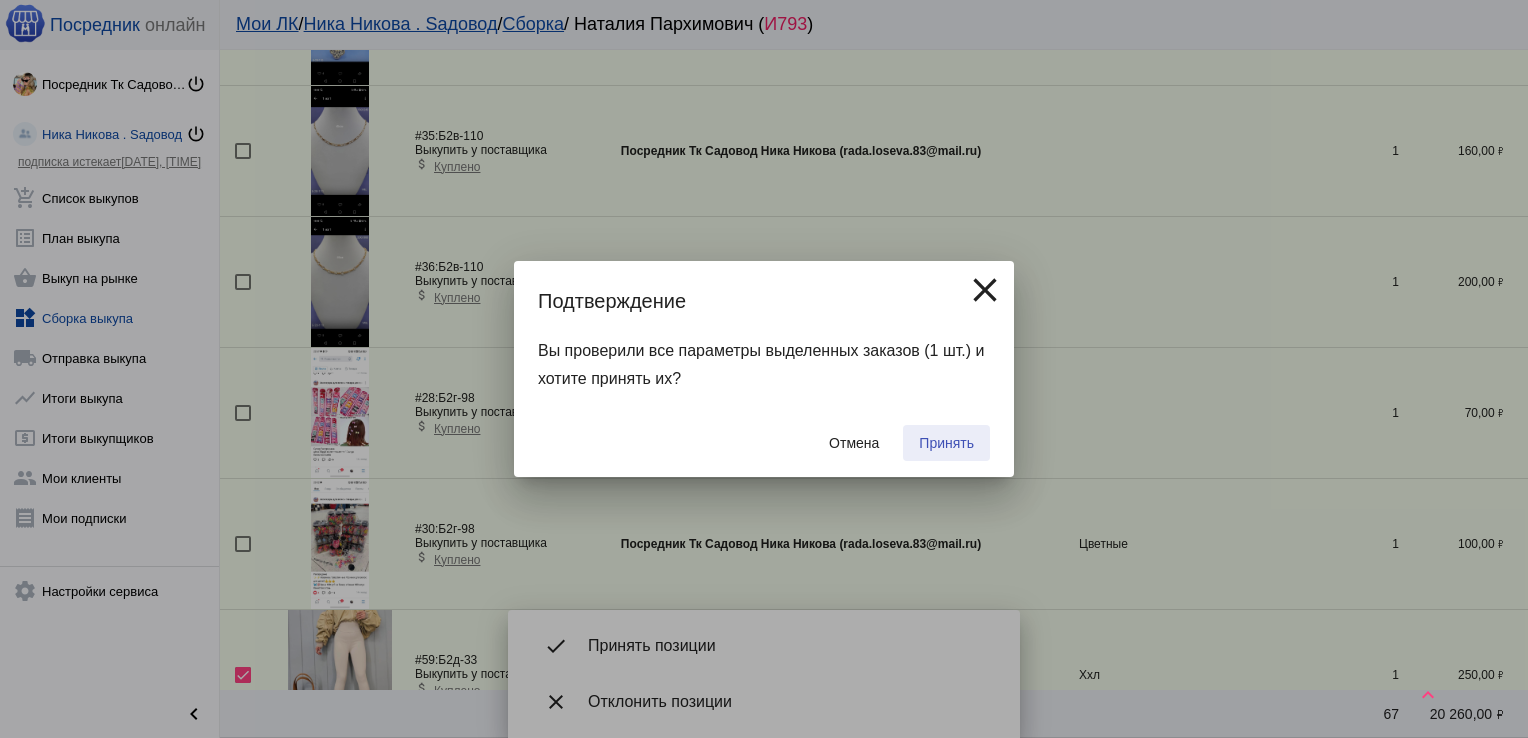 click on "Принять" at bounding box center [946, 443] 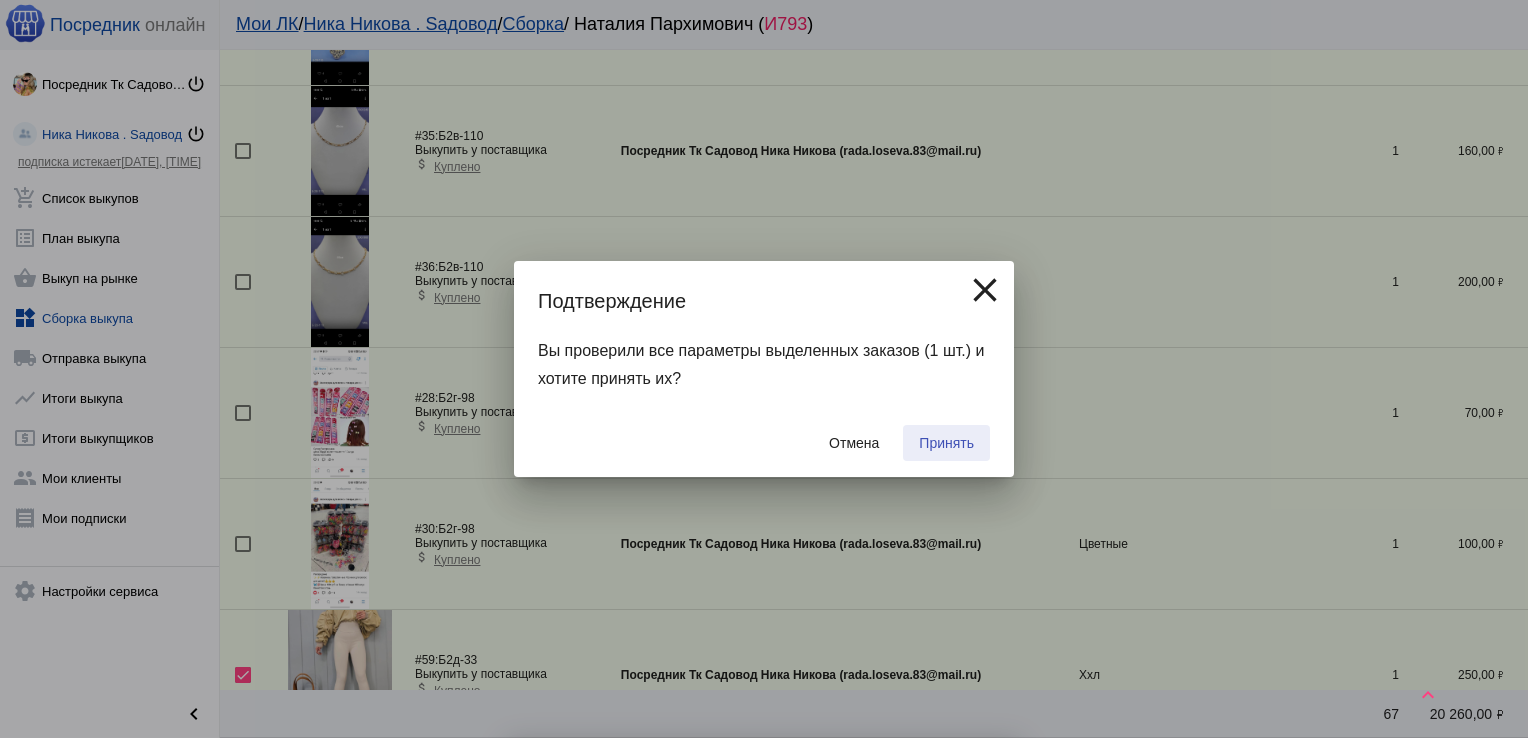 checkbox on "false" 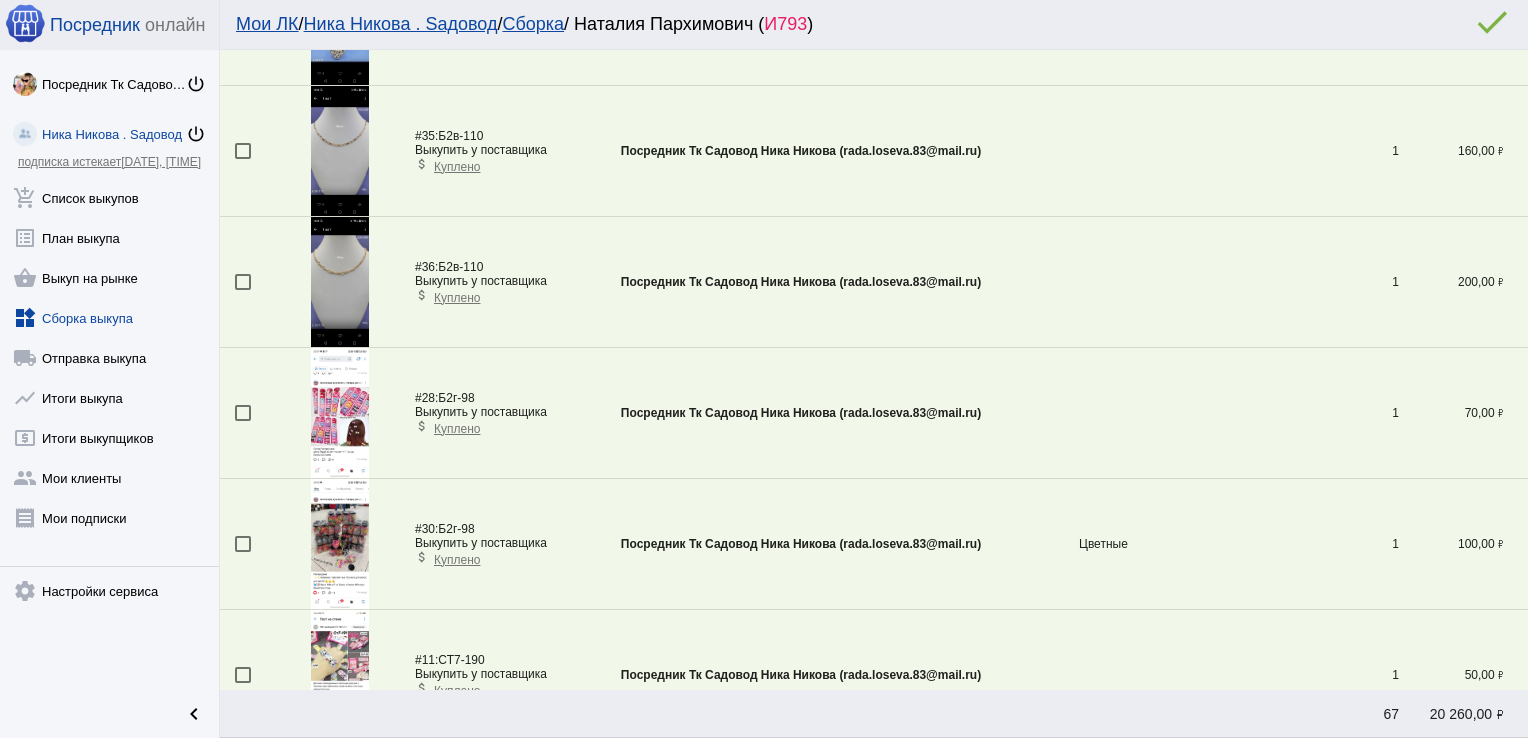 scroll, scrollTop: 70, scrollLeft: 0, axis: vertical 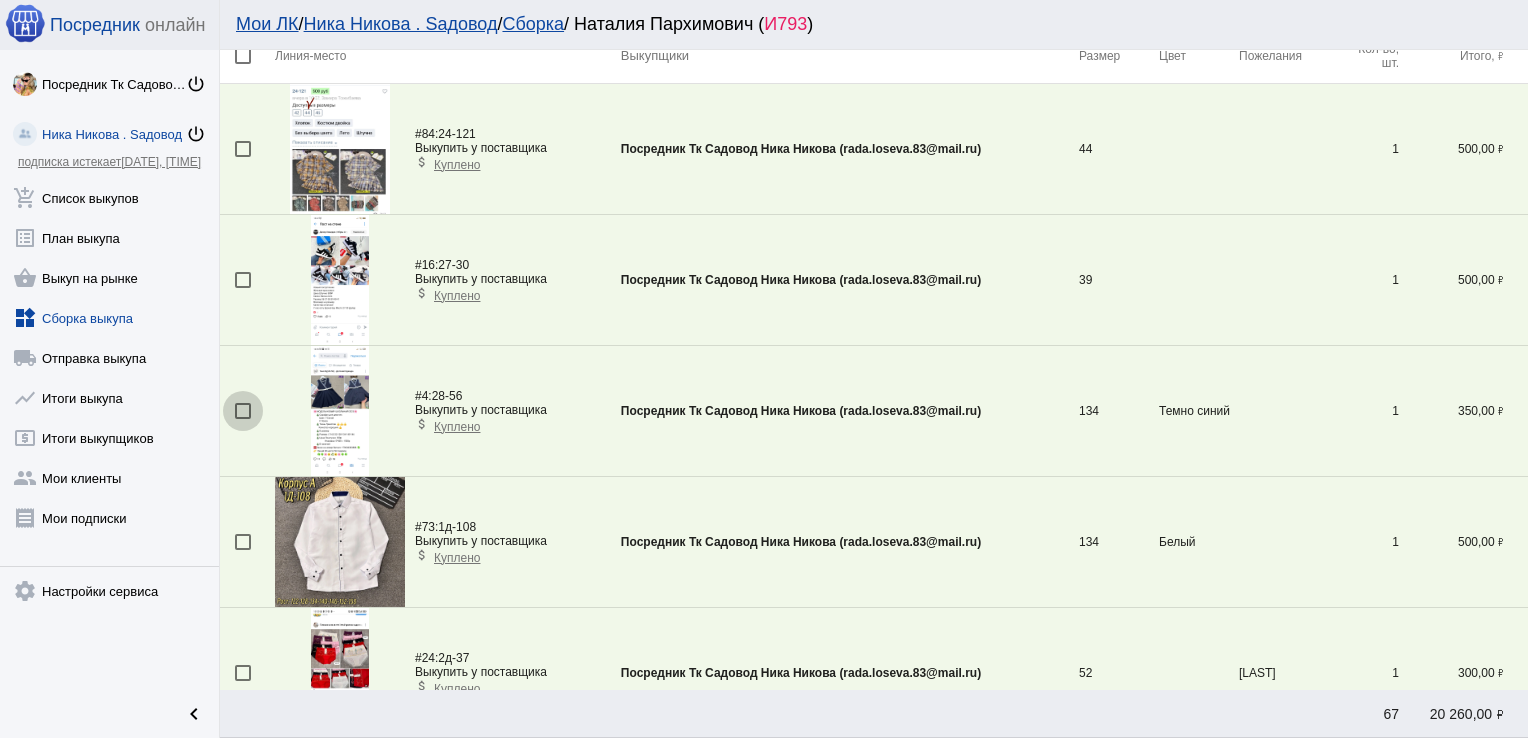click at bounding box center [243, 411] 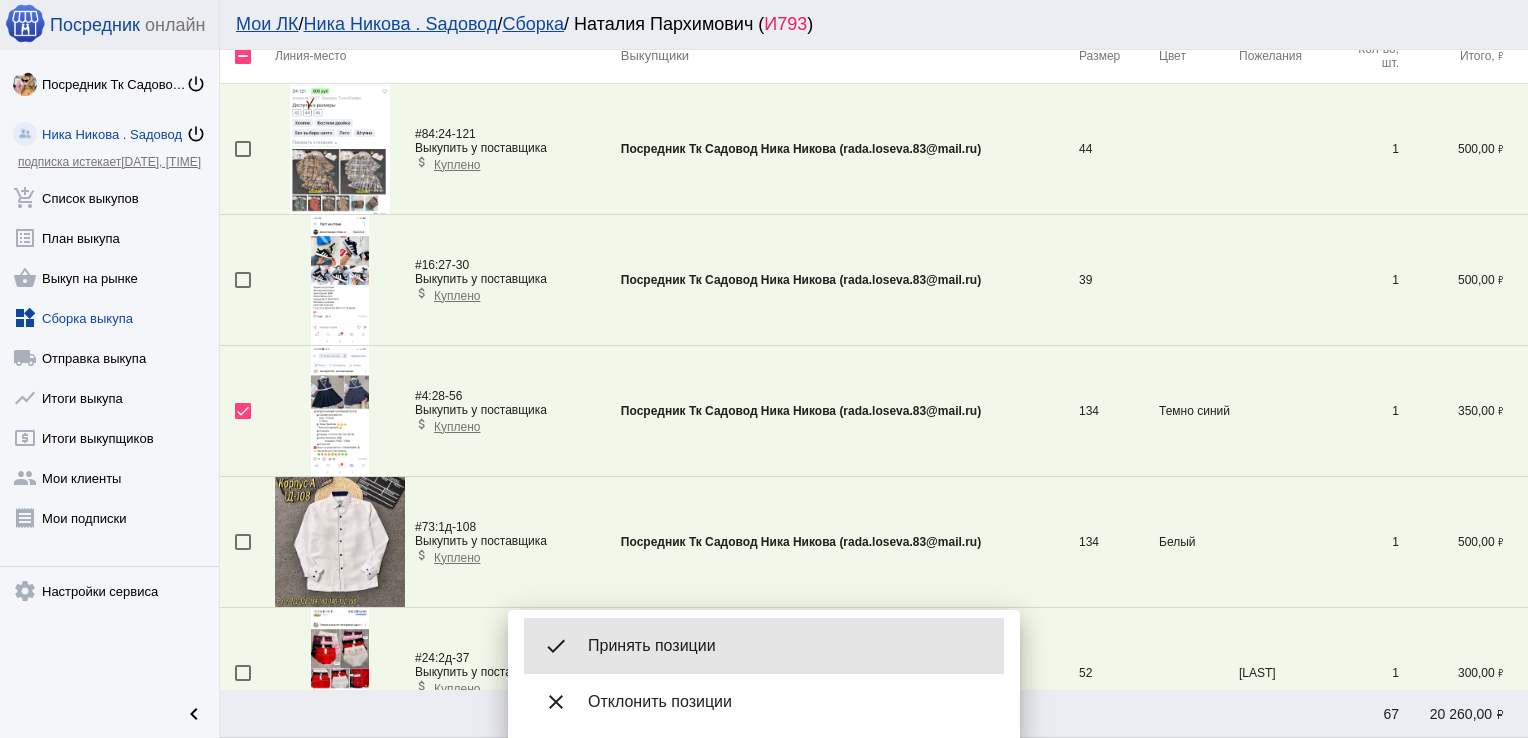 click on "Принять позиции" at bounding box center [788, 646] 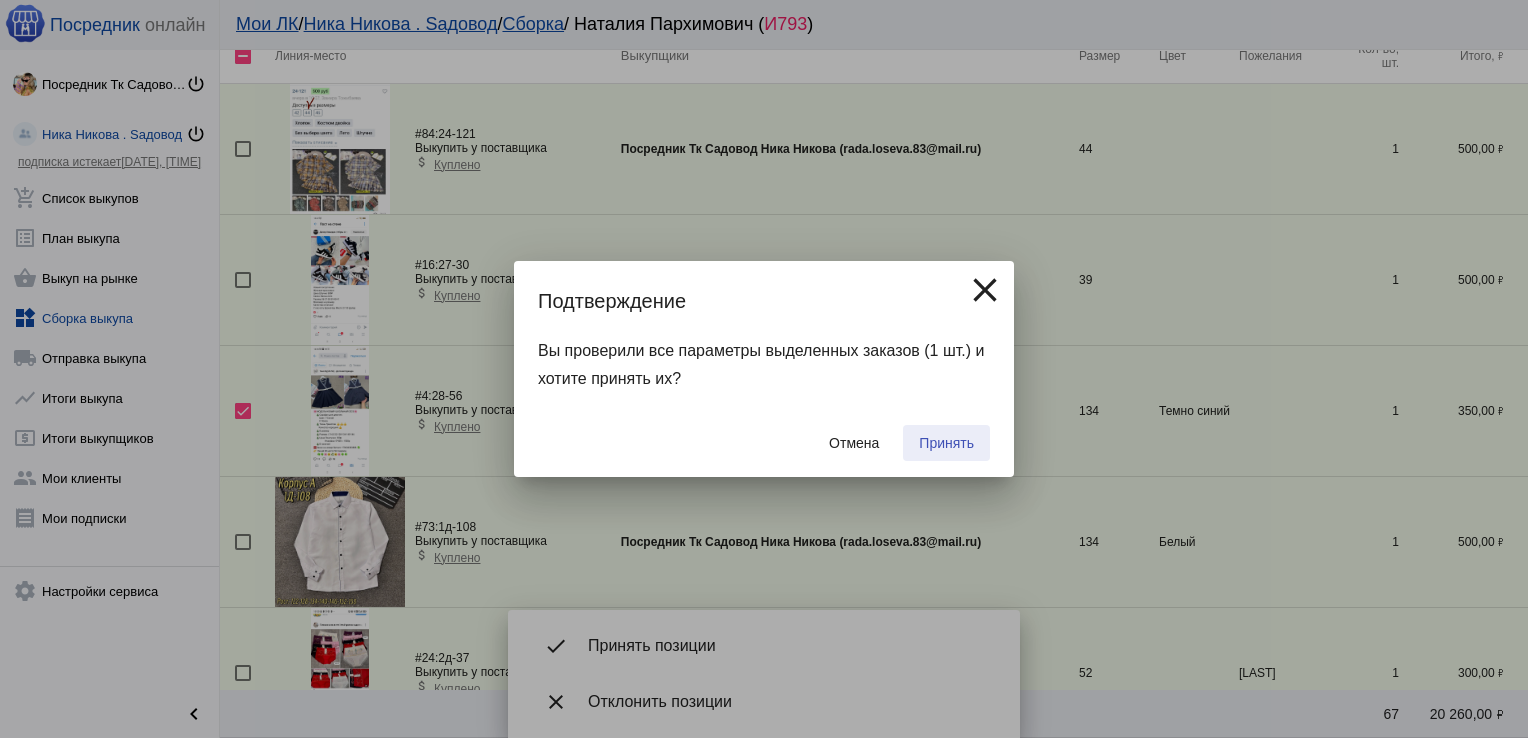click on "Принять" at bounding box center (946, 443) 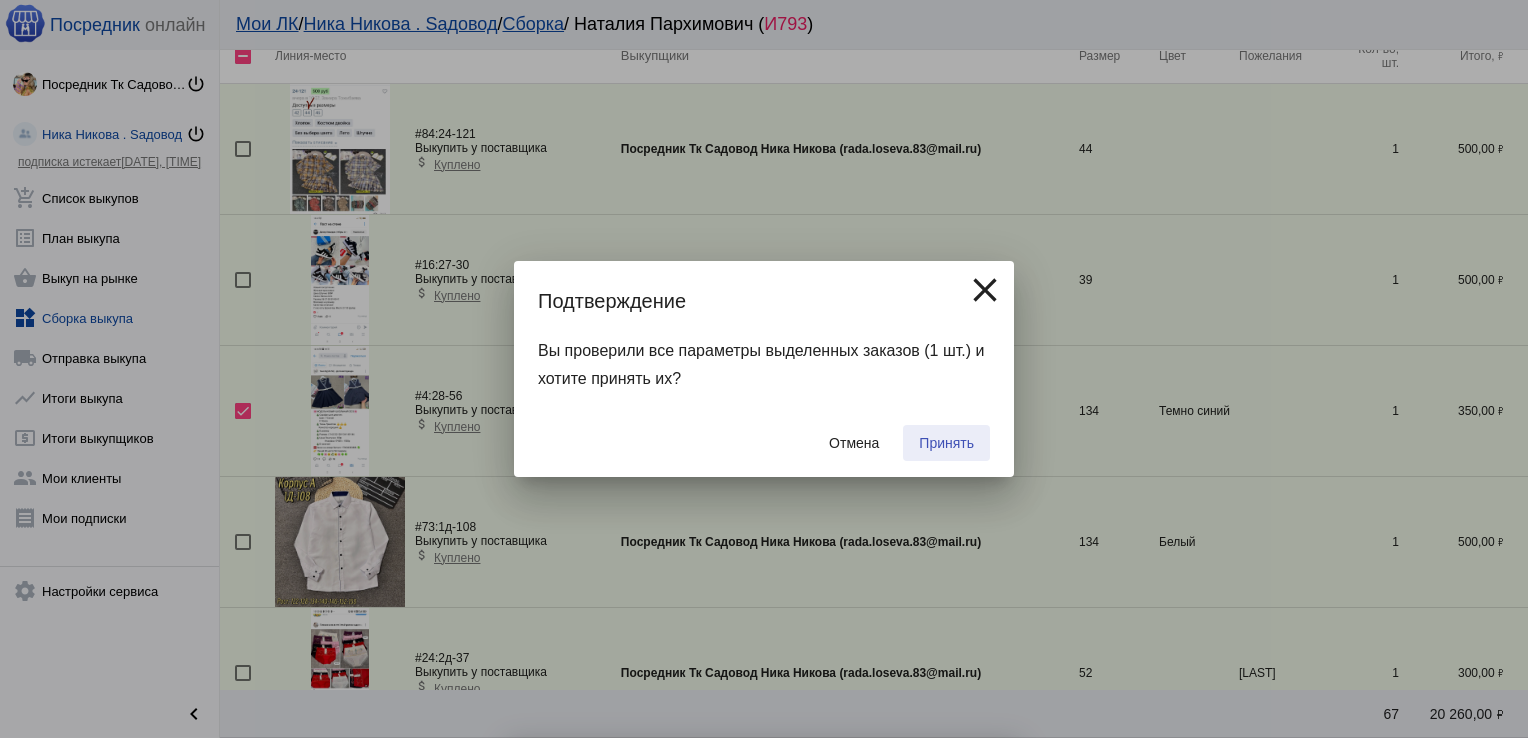 checkbox on "false" 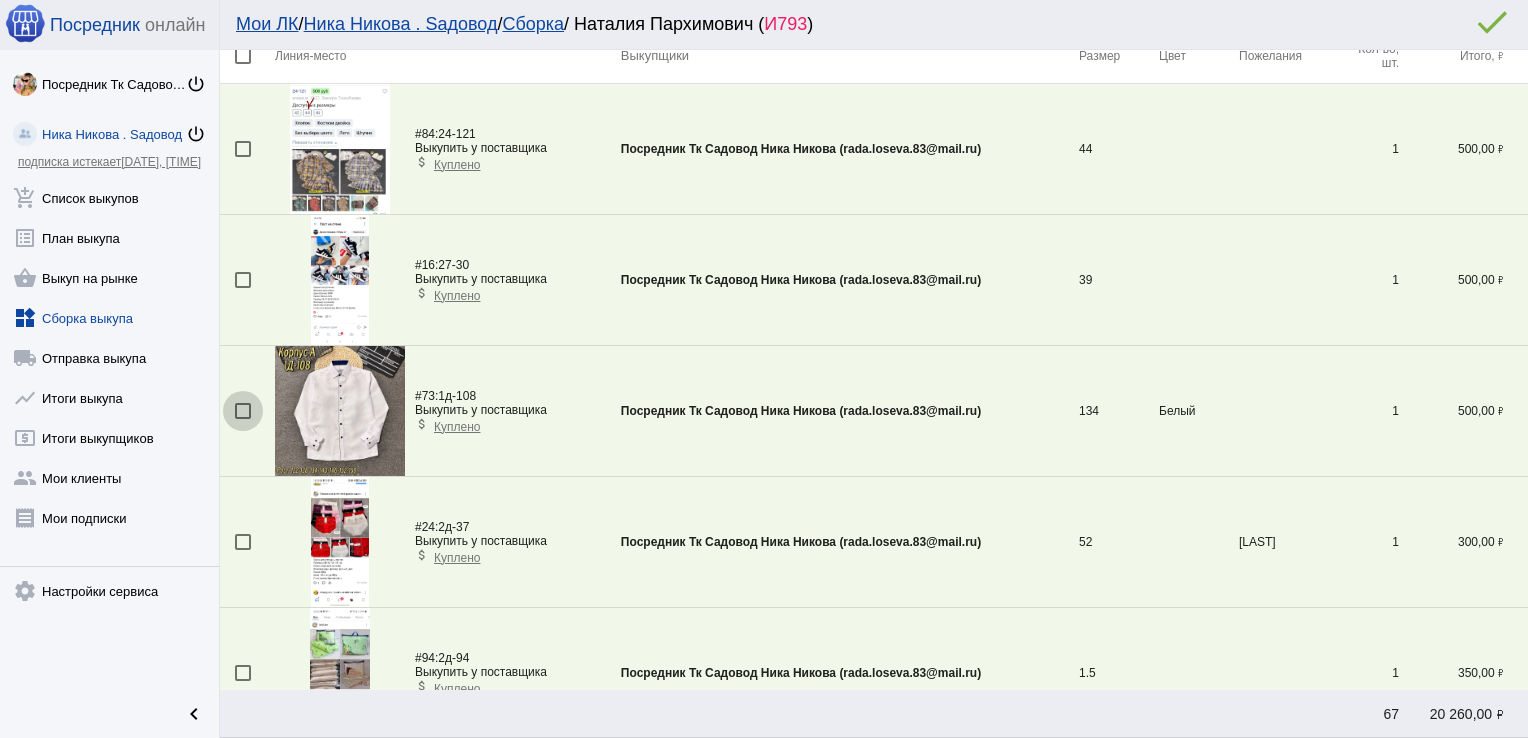 click at bounding box center (243, 411) 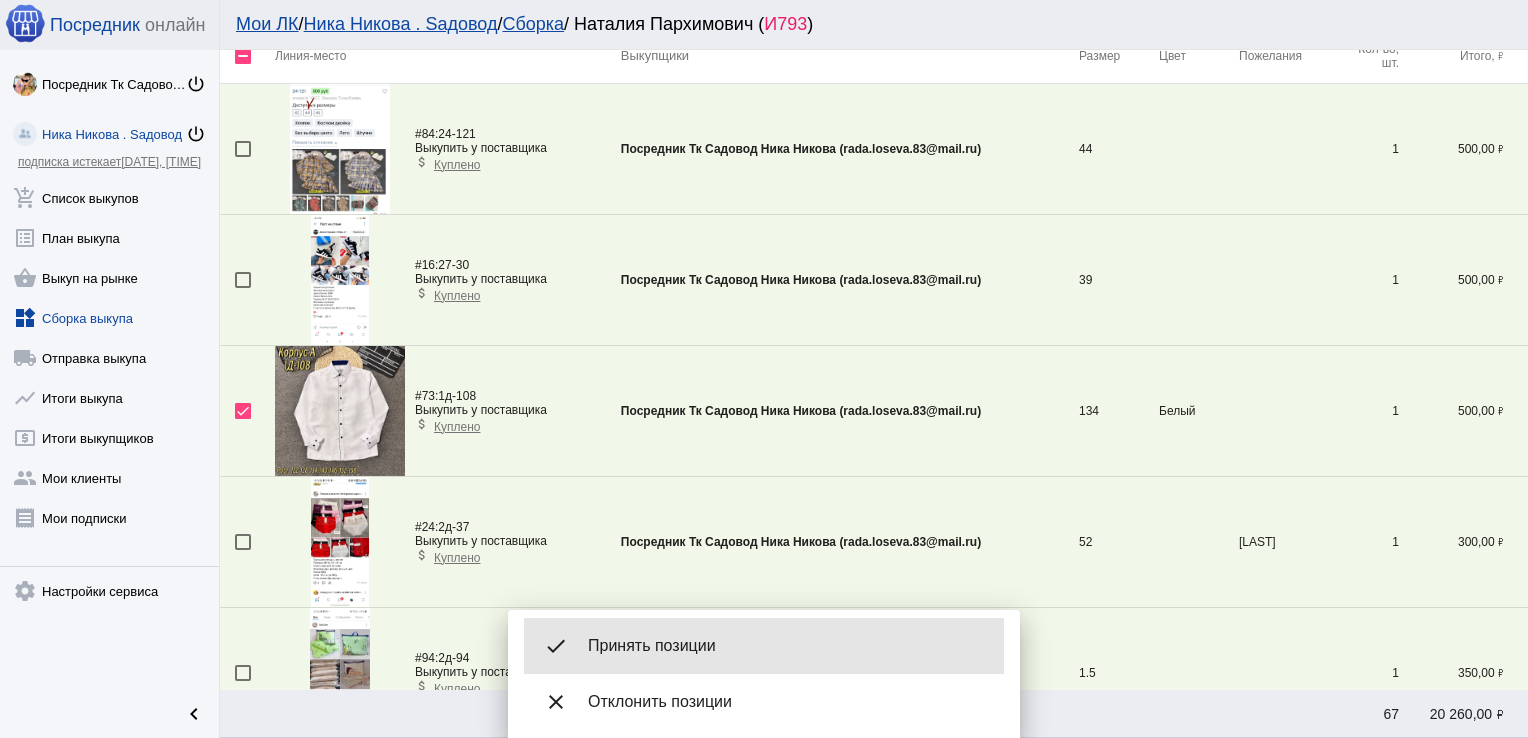 click on "done Принять позиции" at bounding box center [764, 646] 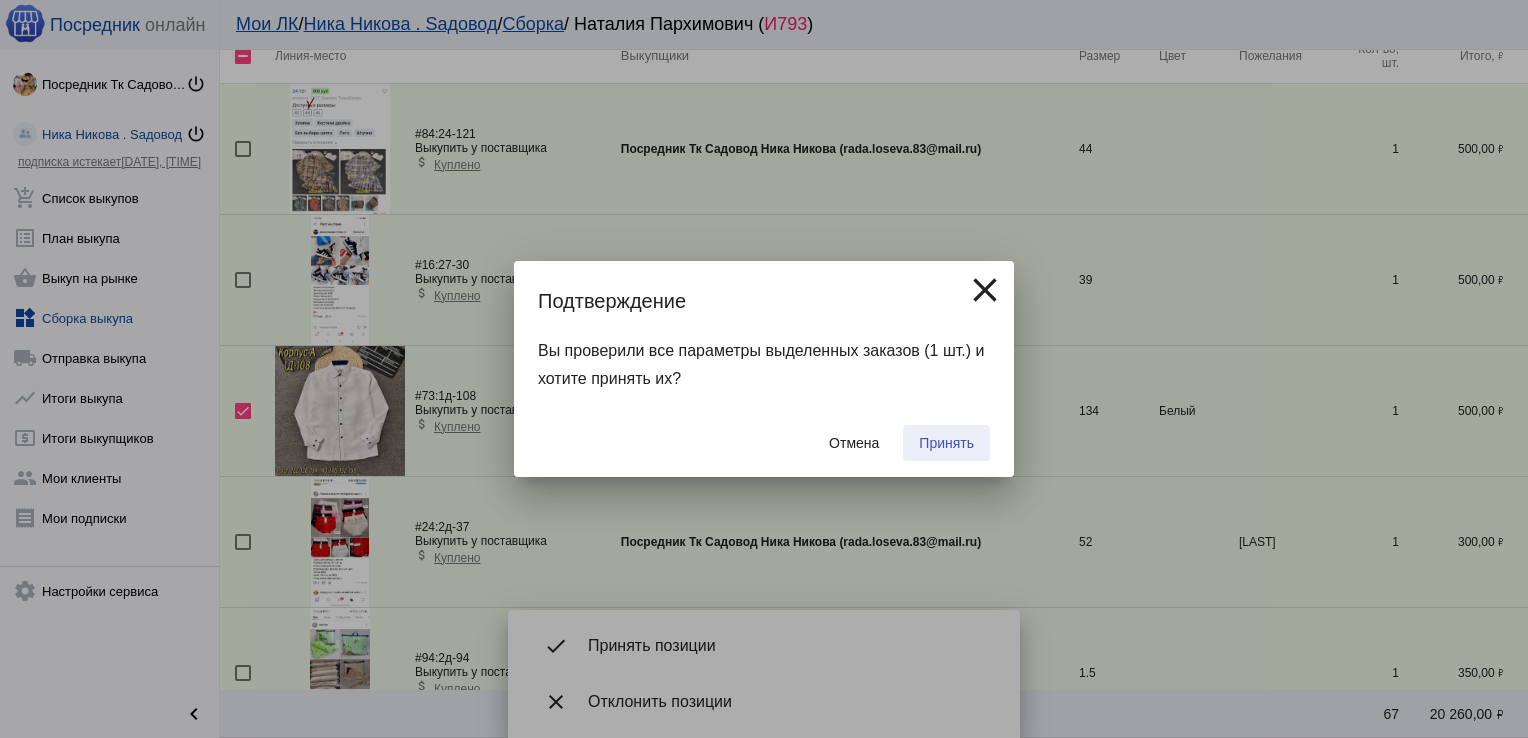 click on "Принять" at bounding box center [946, 443] 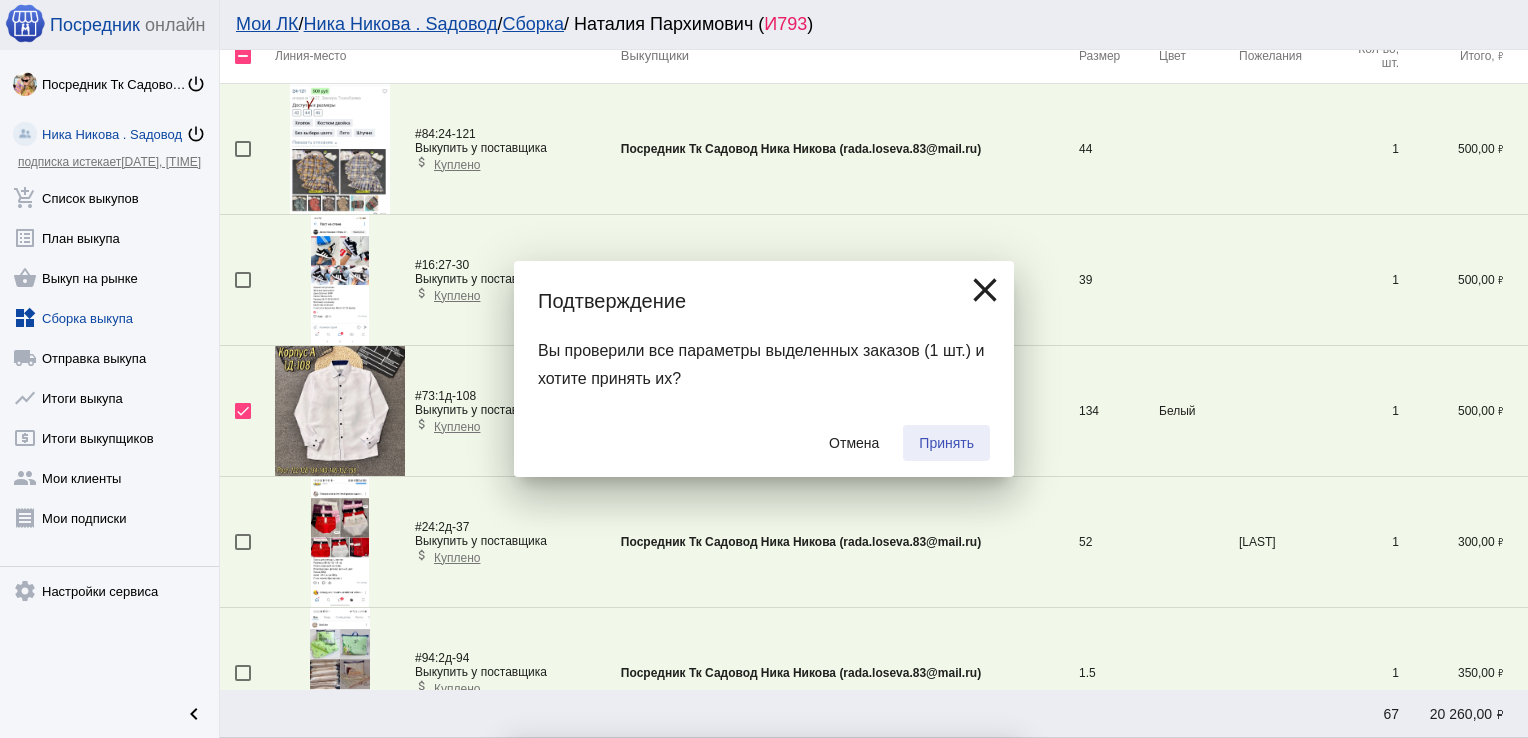 checkbox on "false" 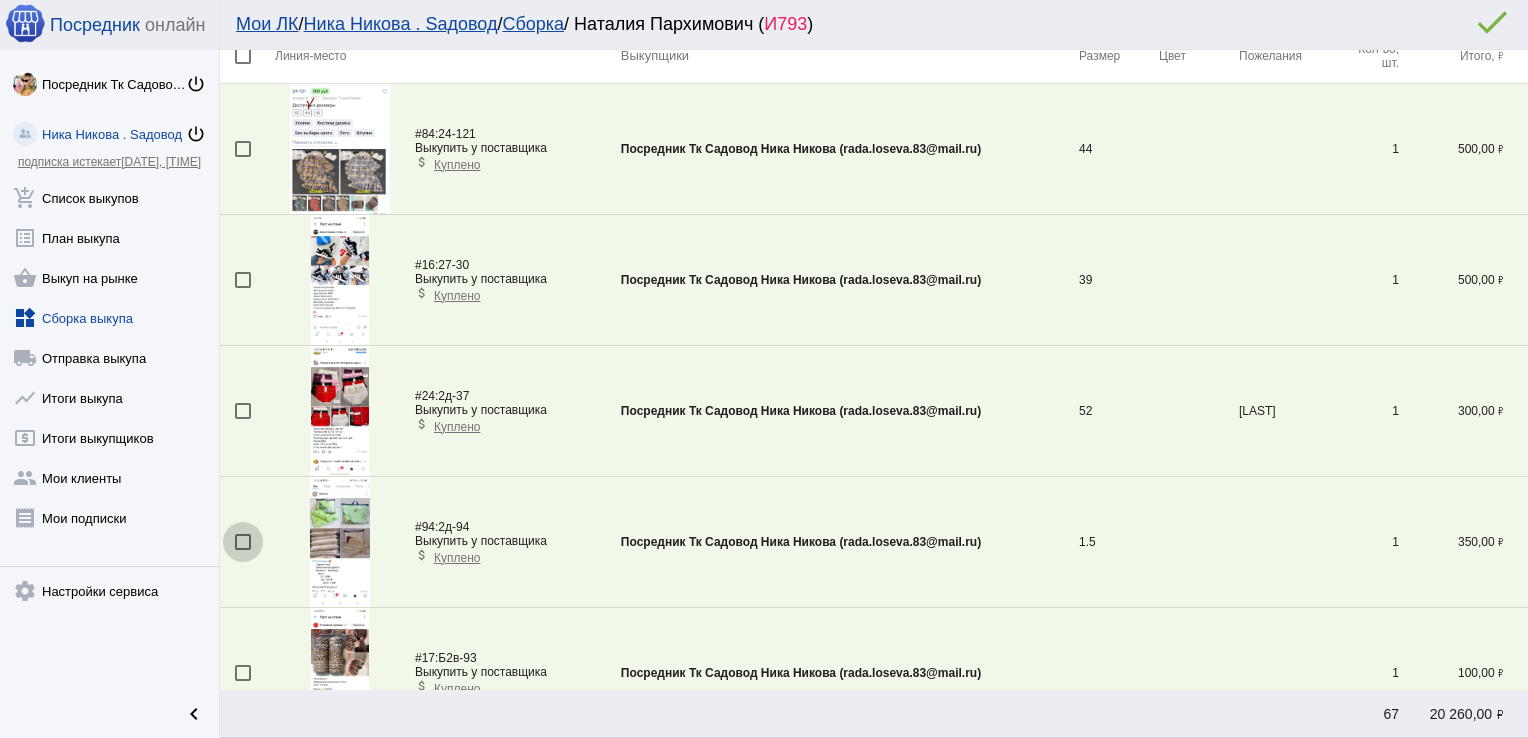 click at bounding box center [243, 542] 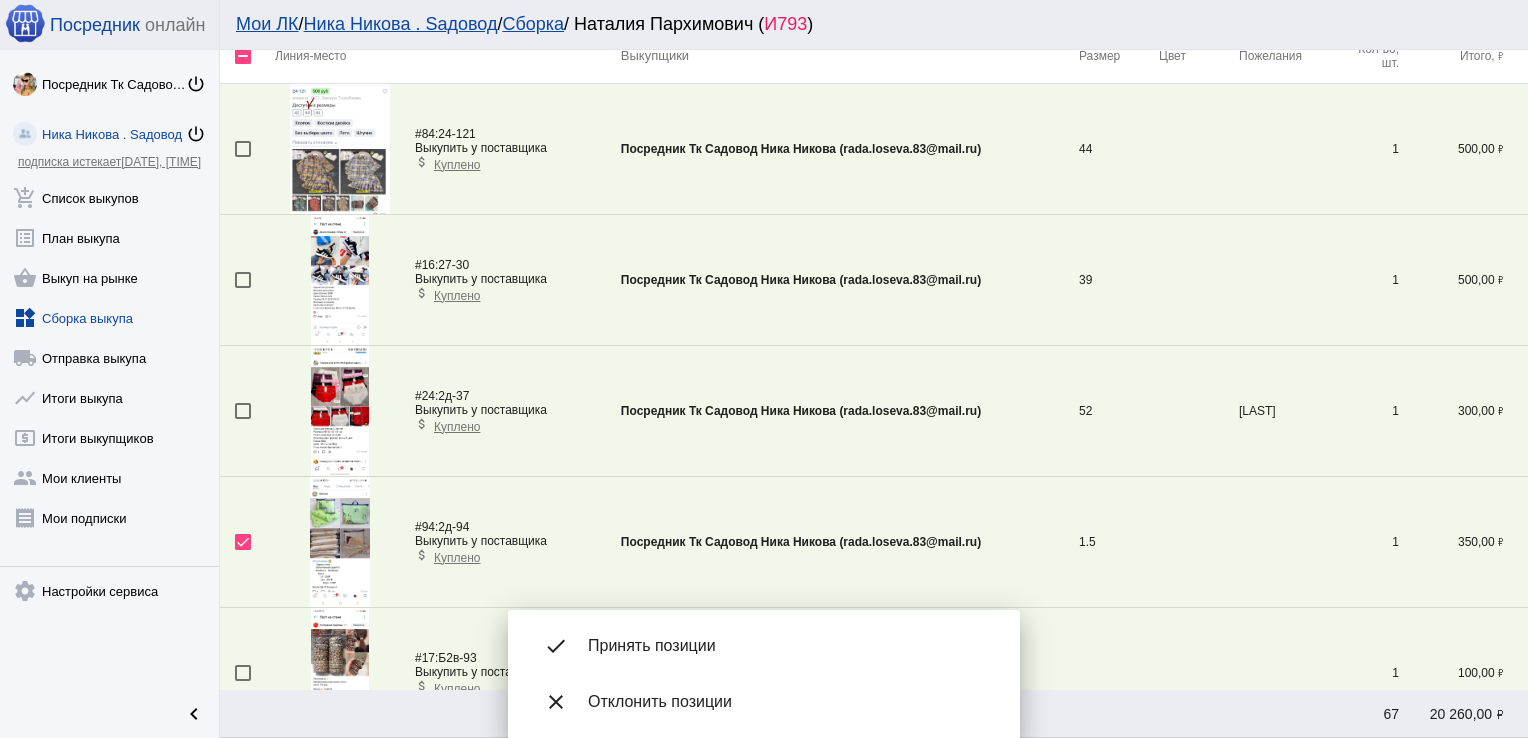 click at bounding box center (340, 542) 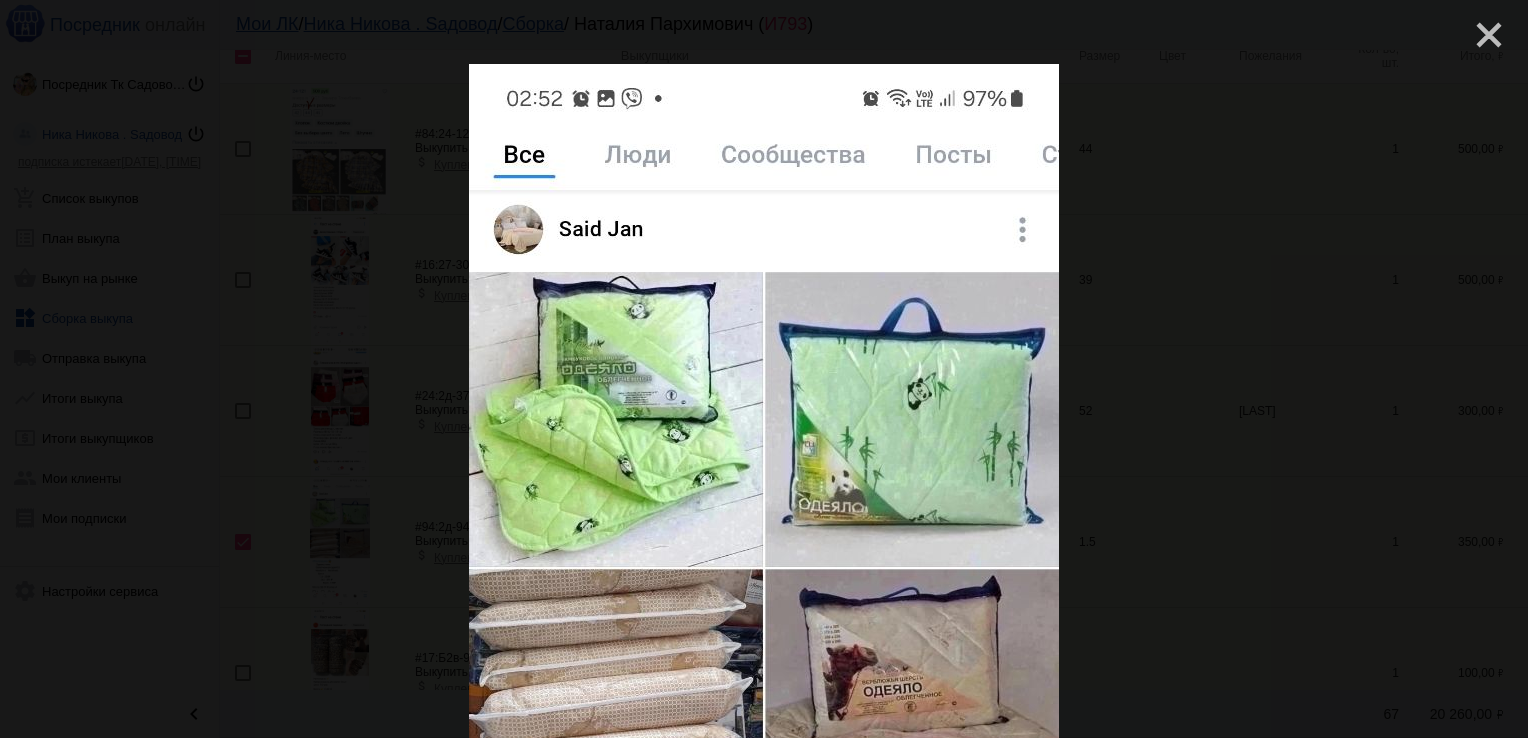 click on "close" 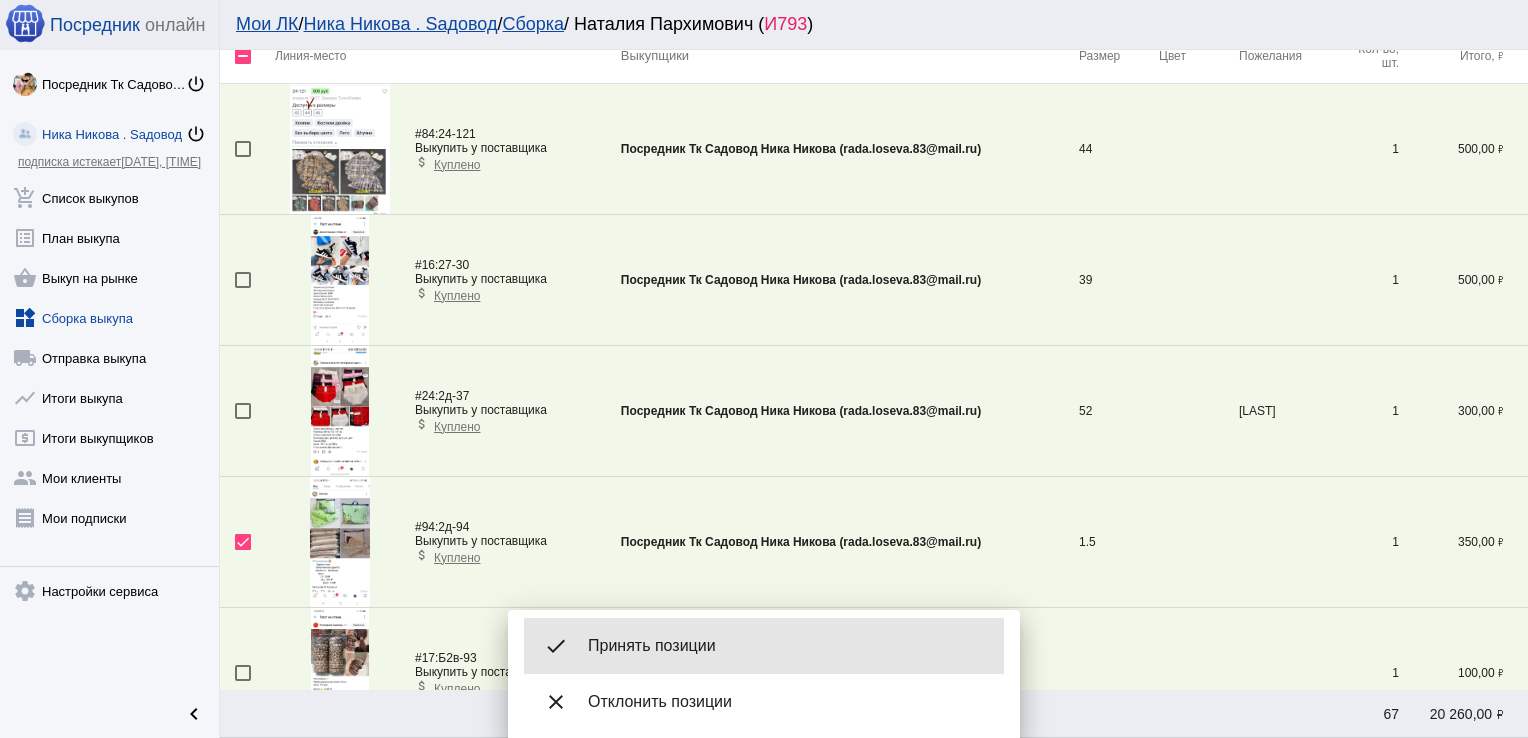 click on "Принять позиции" at bounding box center (788, 646) 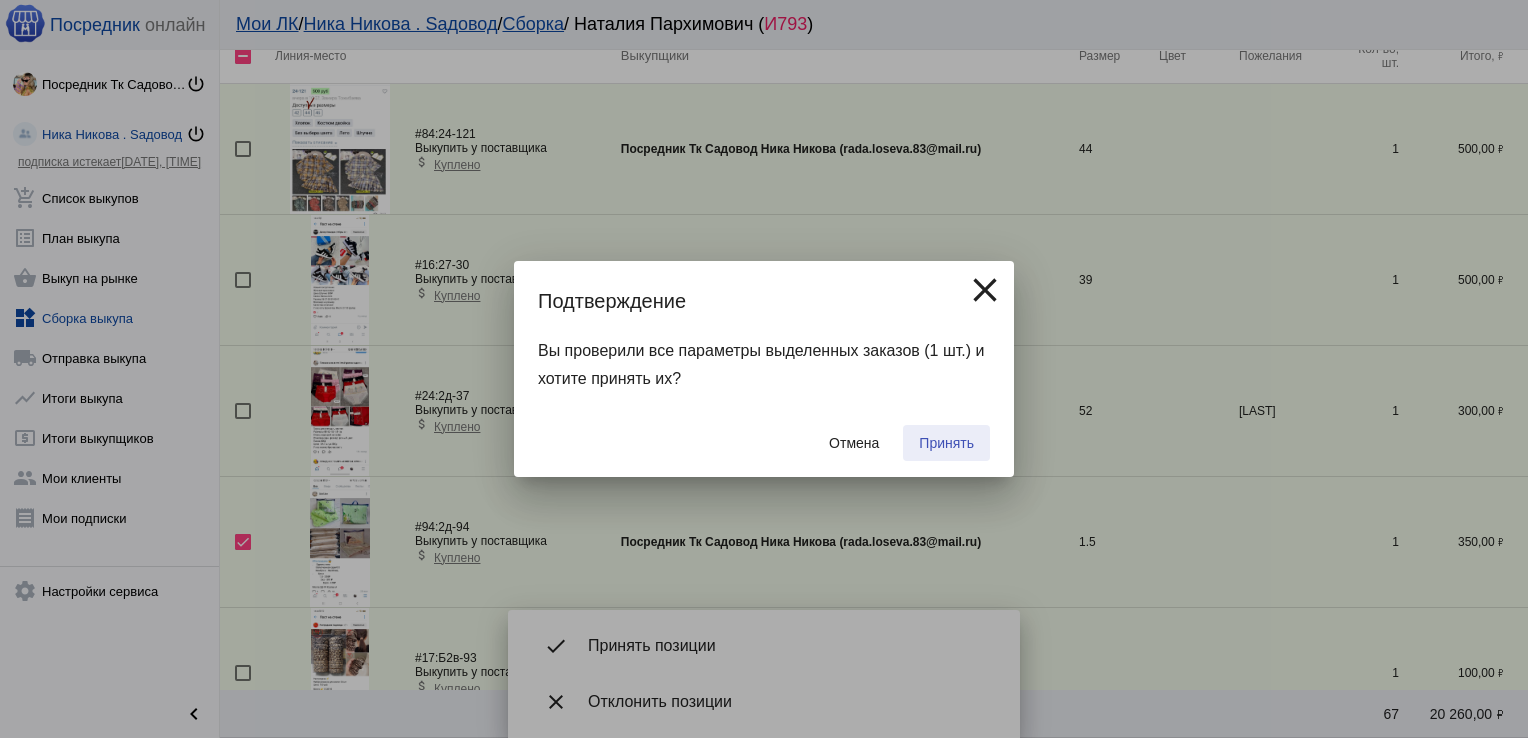 click on "Принять" at bounding box center (946, 443) 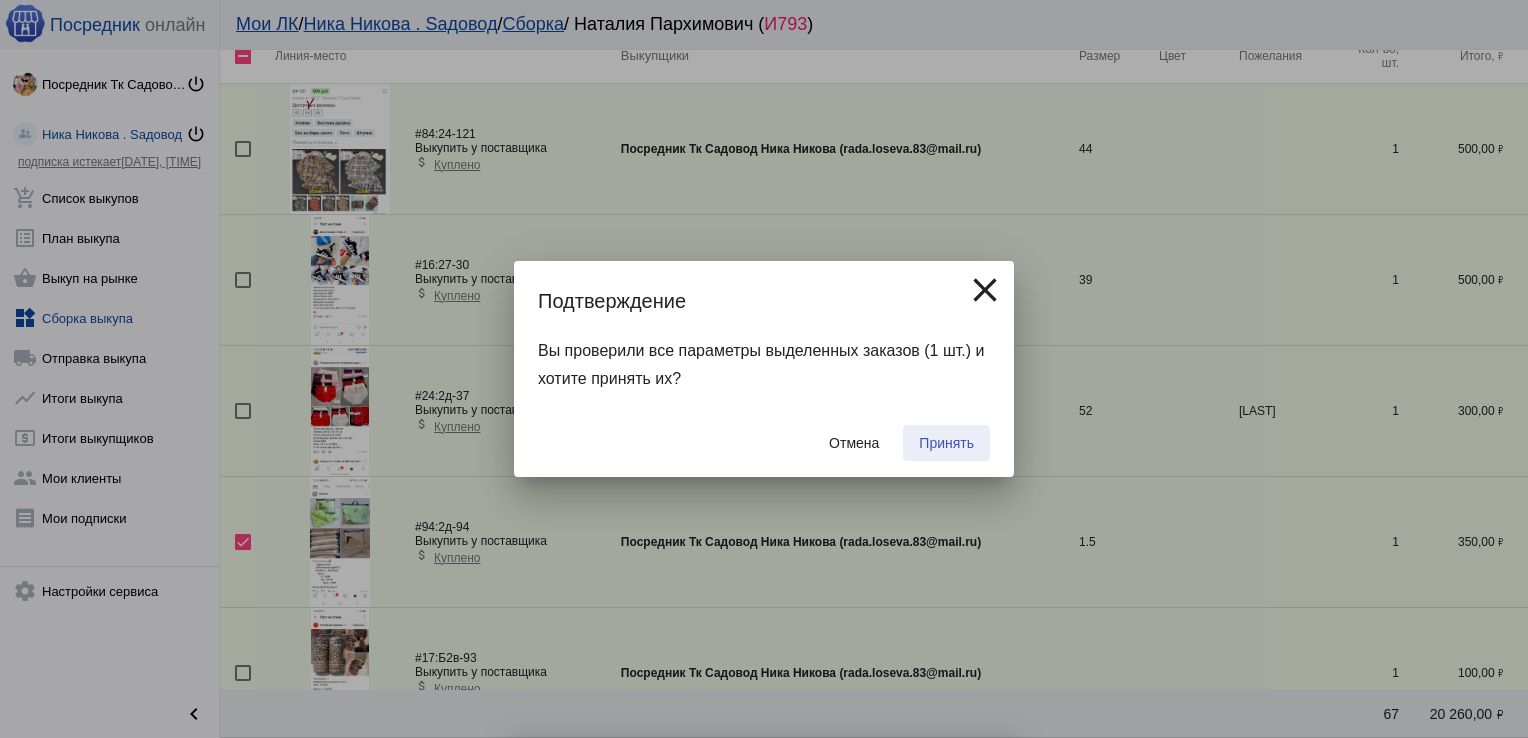 checkbox on "false" 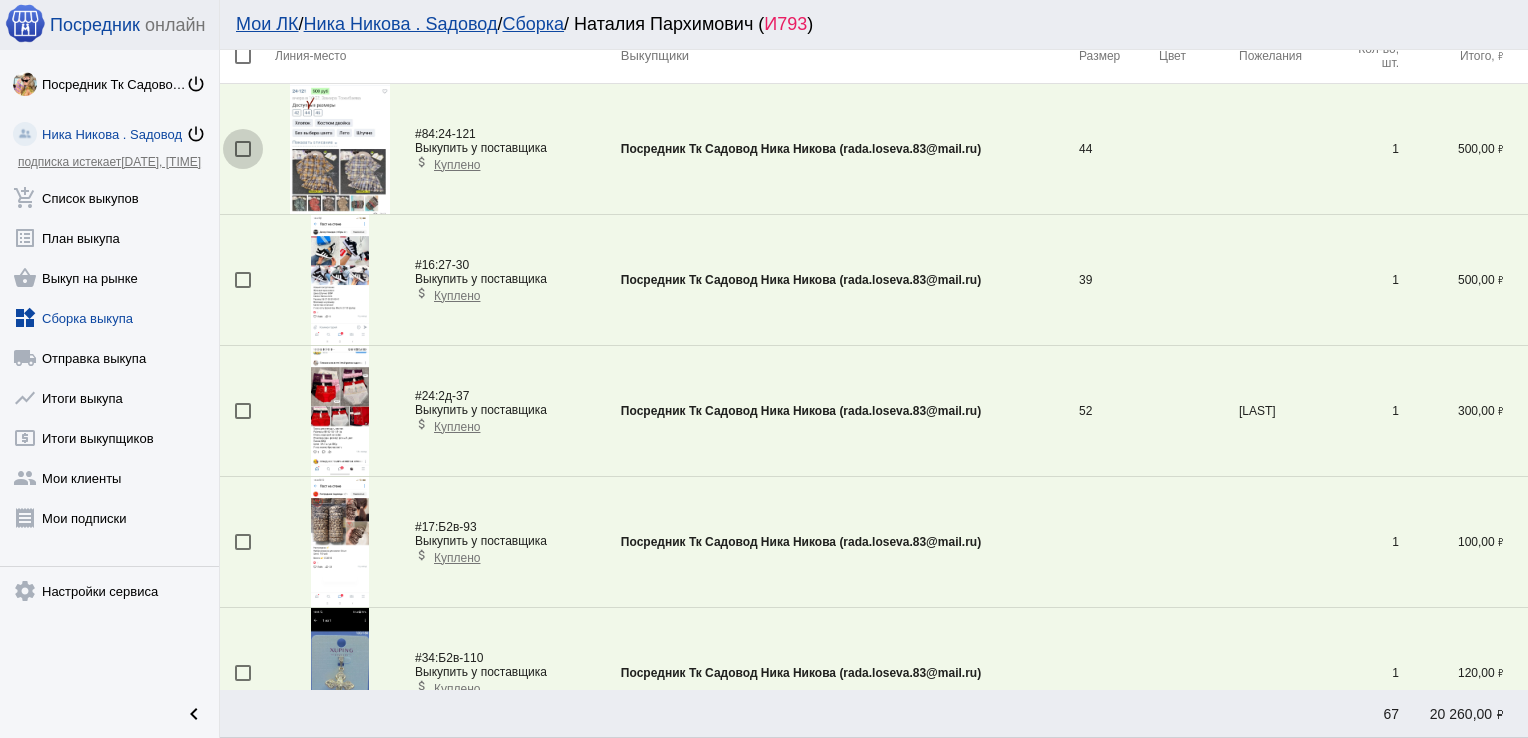 click at bounding box center [243, 149] 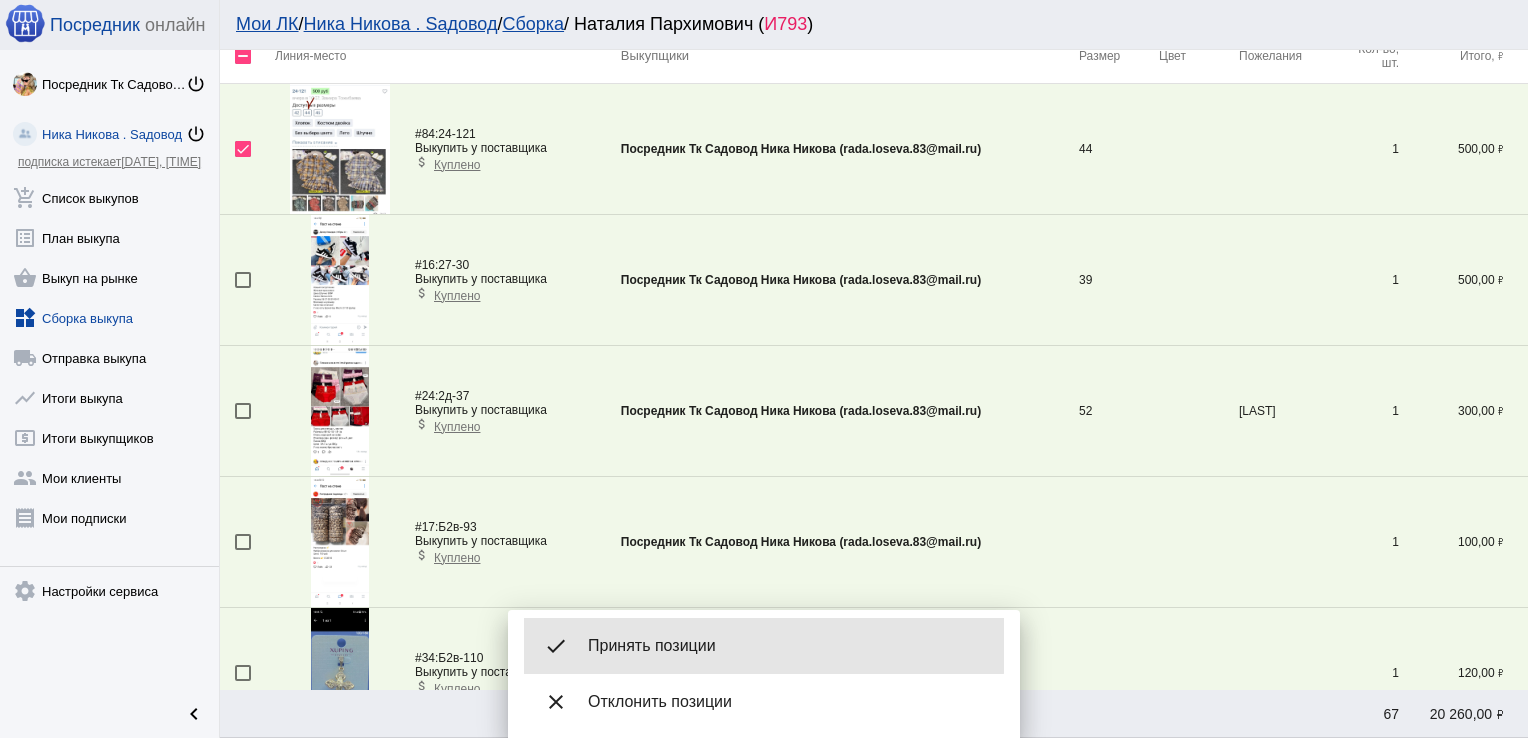 click on "Принять позиции" at bounding box center (788, 646) 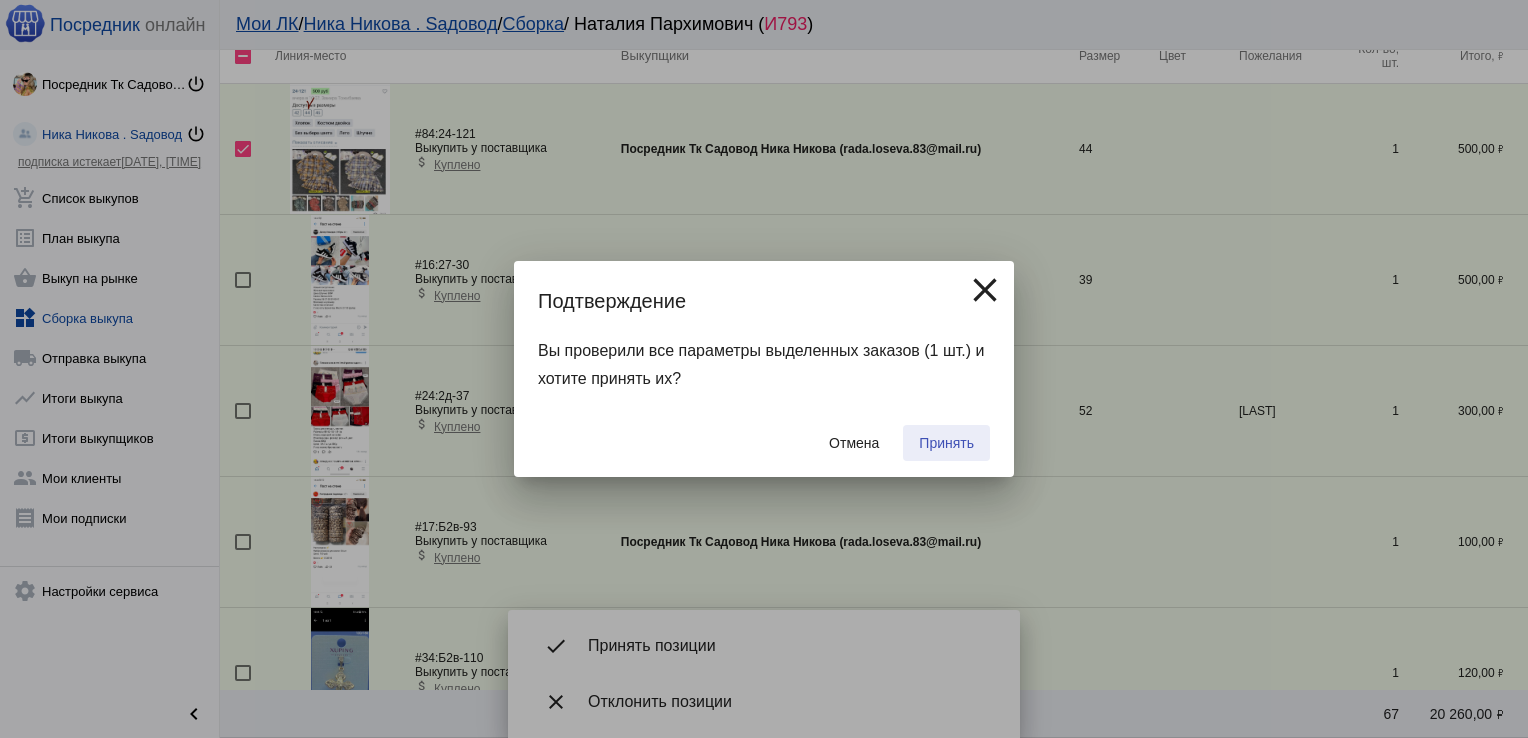 click on "Принять" at bounding box center (946, 443) 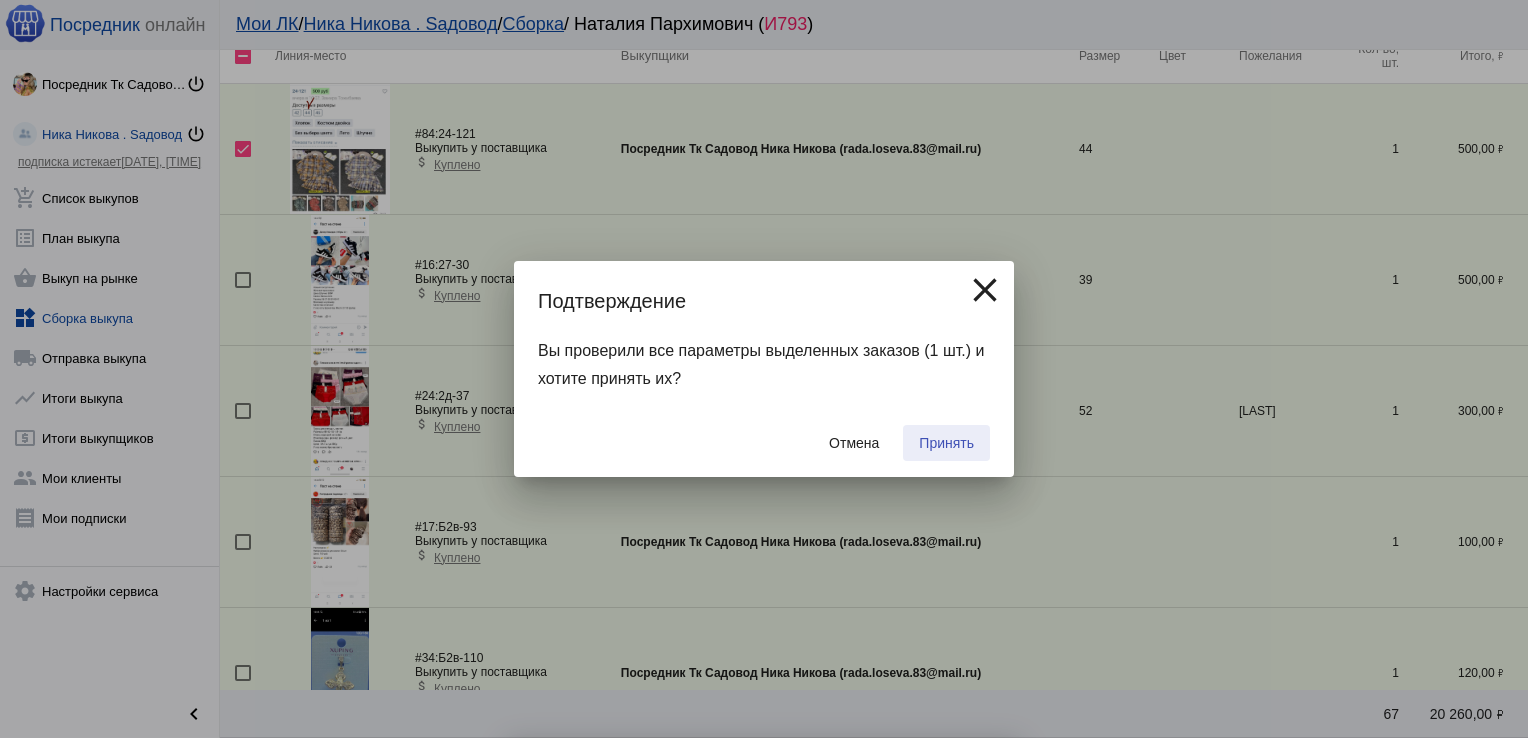 checkbox on "false" 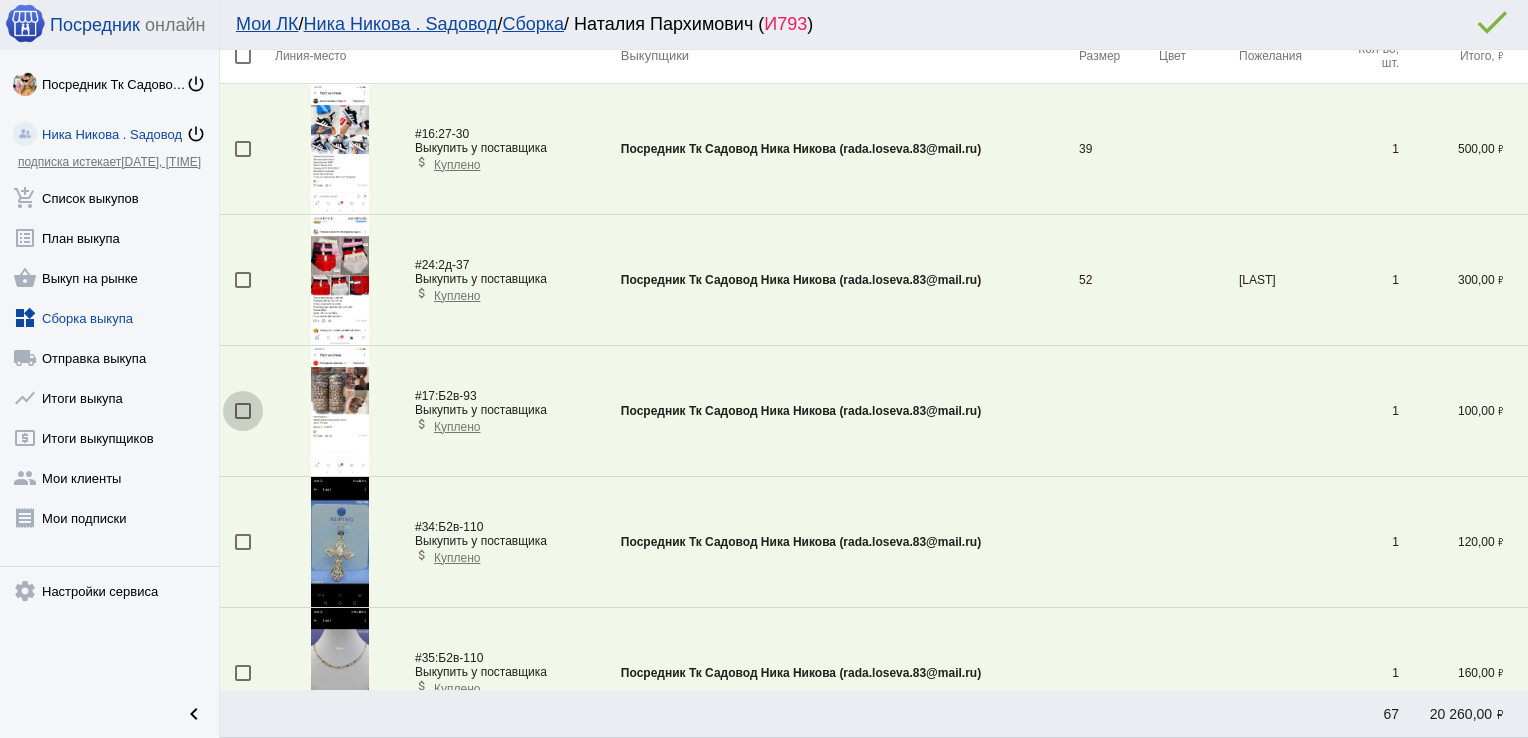 click at bounding box center (243, 411) 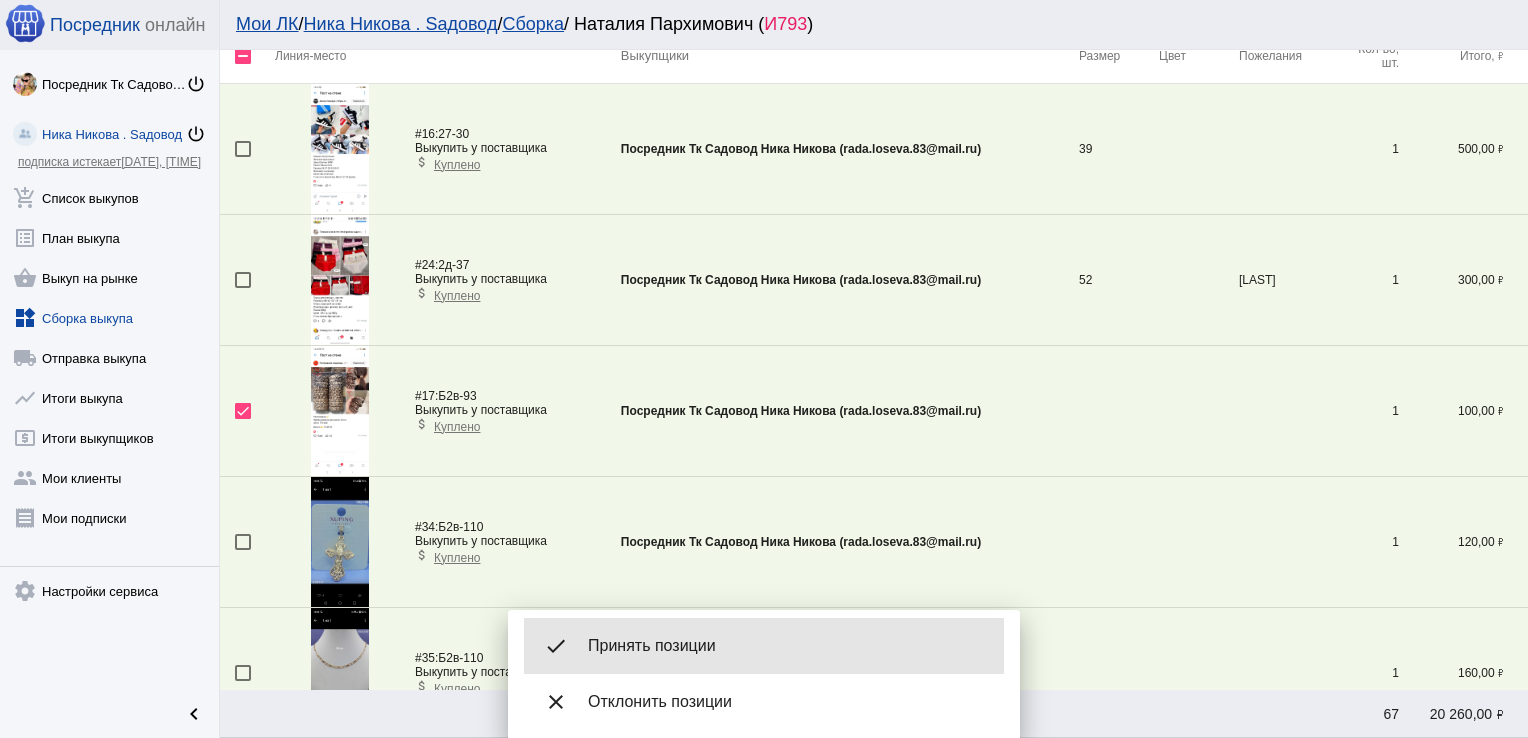 click on "Принять позиции" at bounding box center (788, 646) 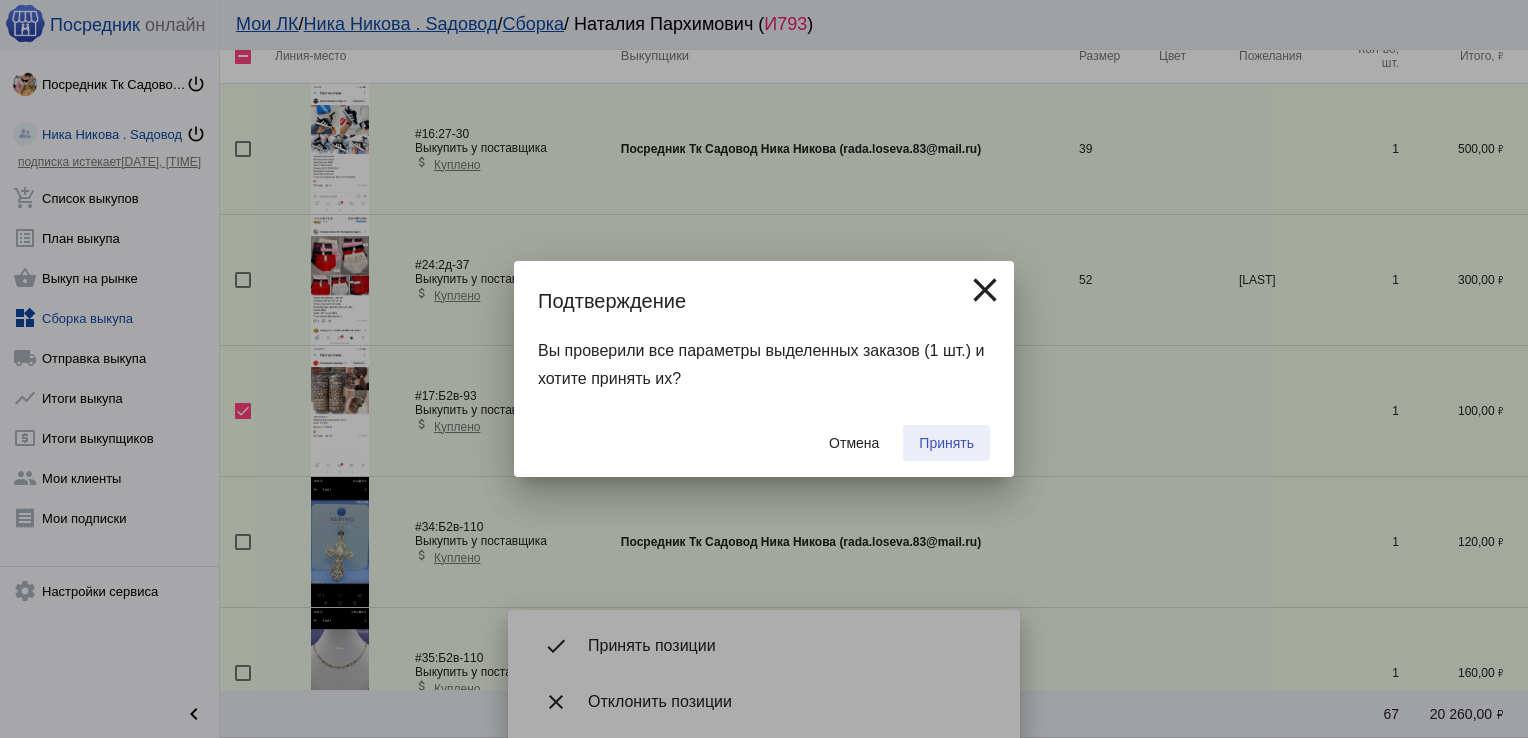 click on "Принять" at bounding box center (946, 443) 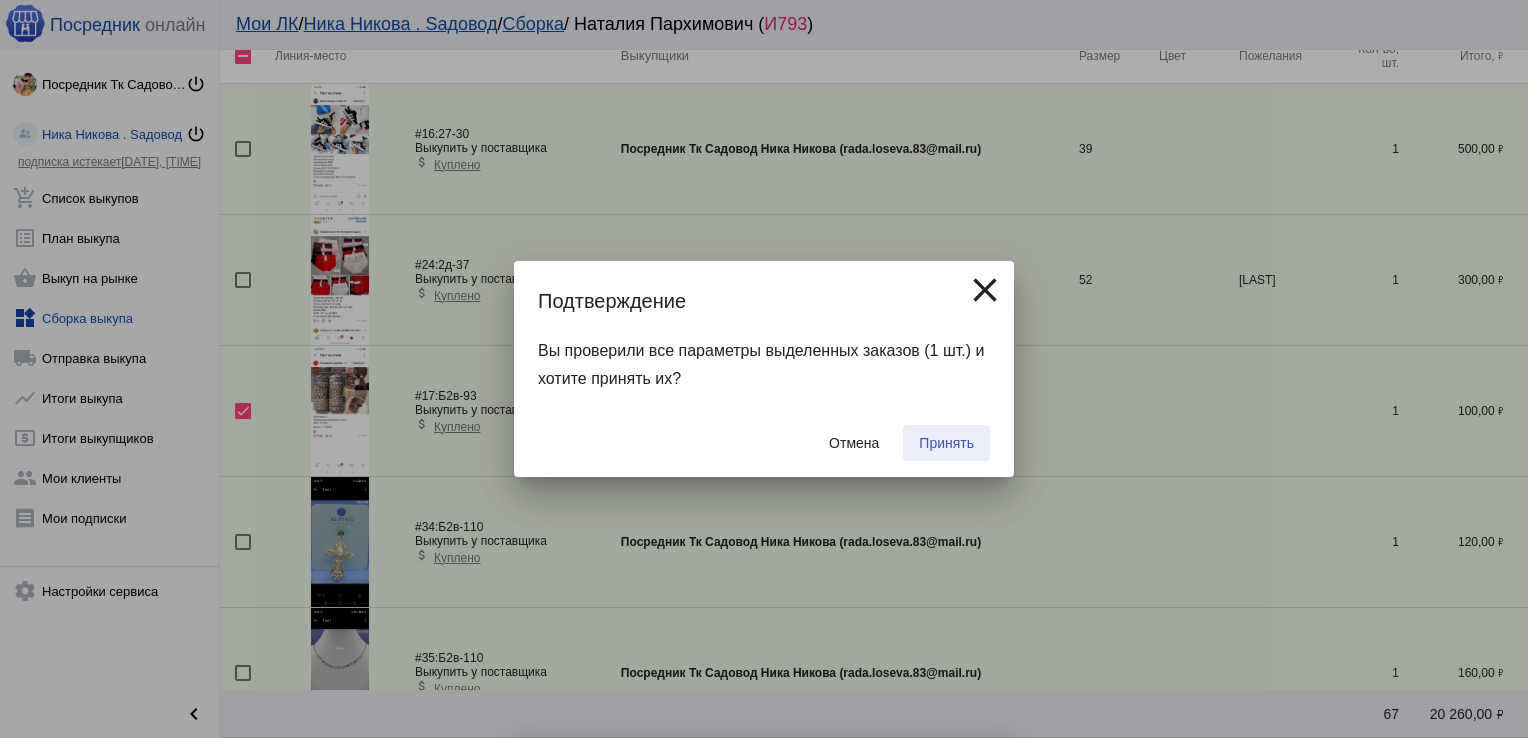 checkbox on "false" 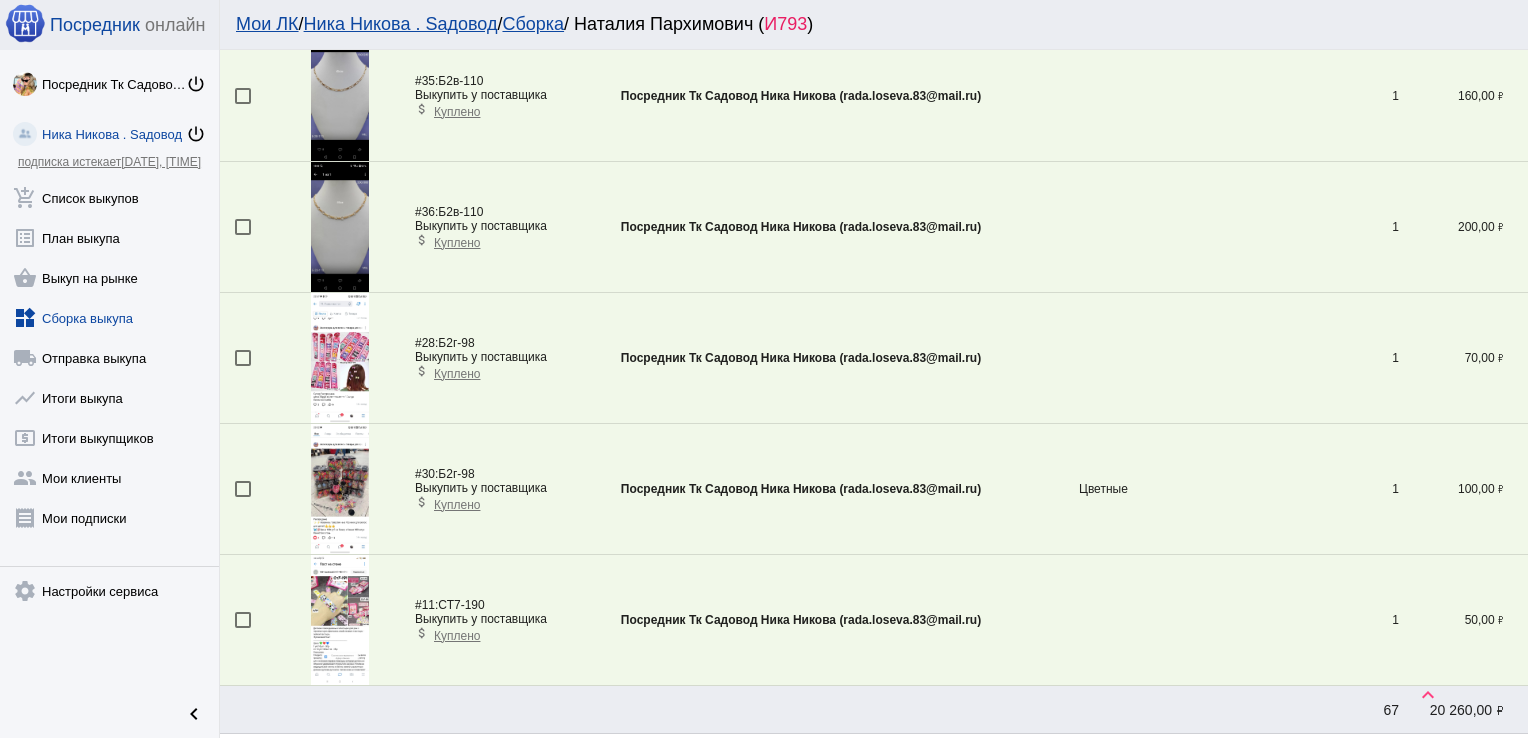 scroll, scrollTop: 512, scrollLeft: 0, axis: vertical 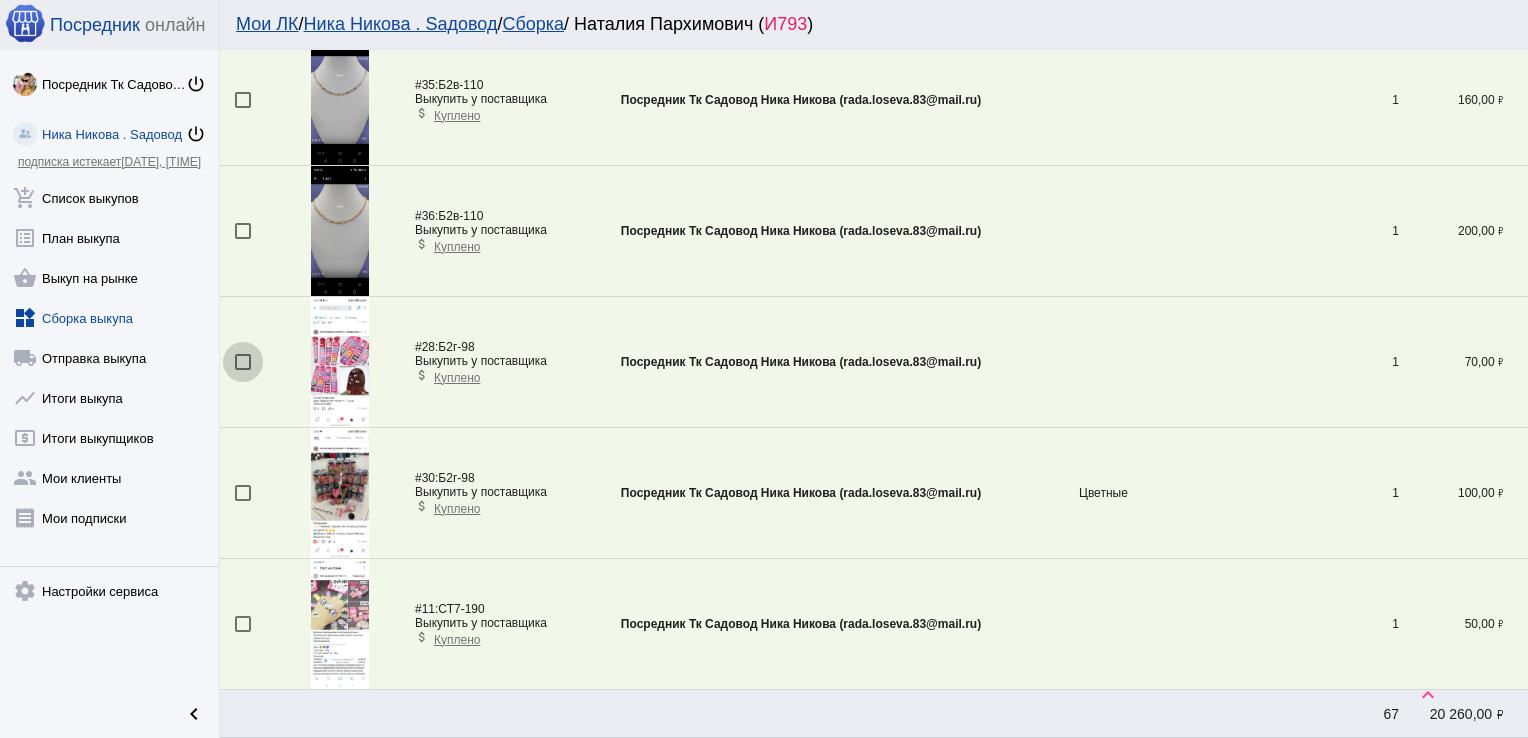 click at bounding box center [243, 362] 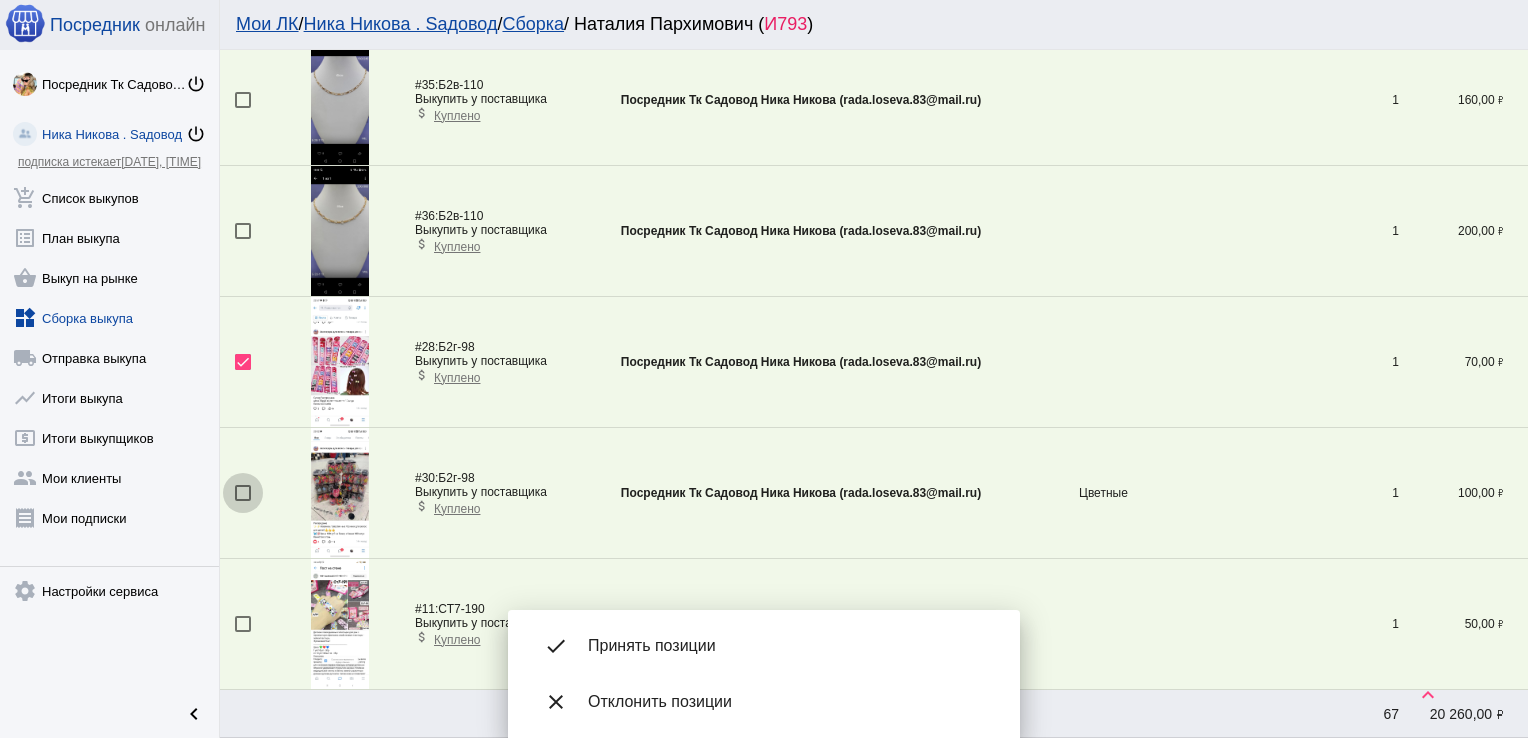 click at bounding box center [243, 493] 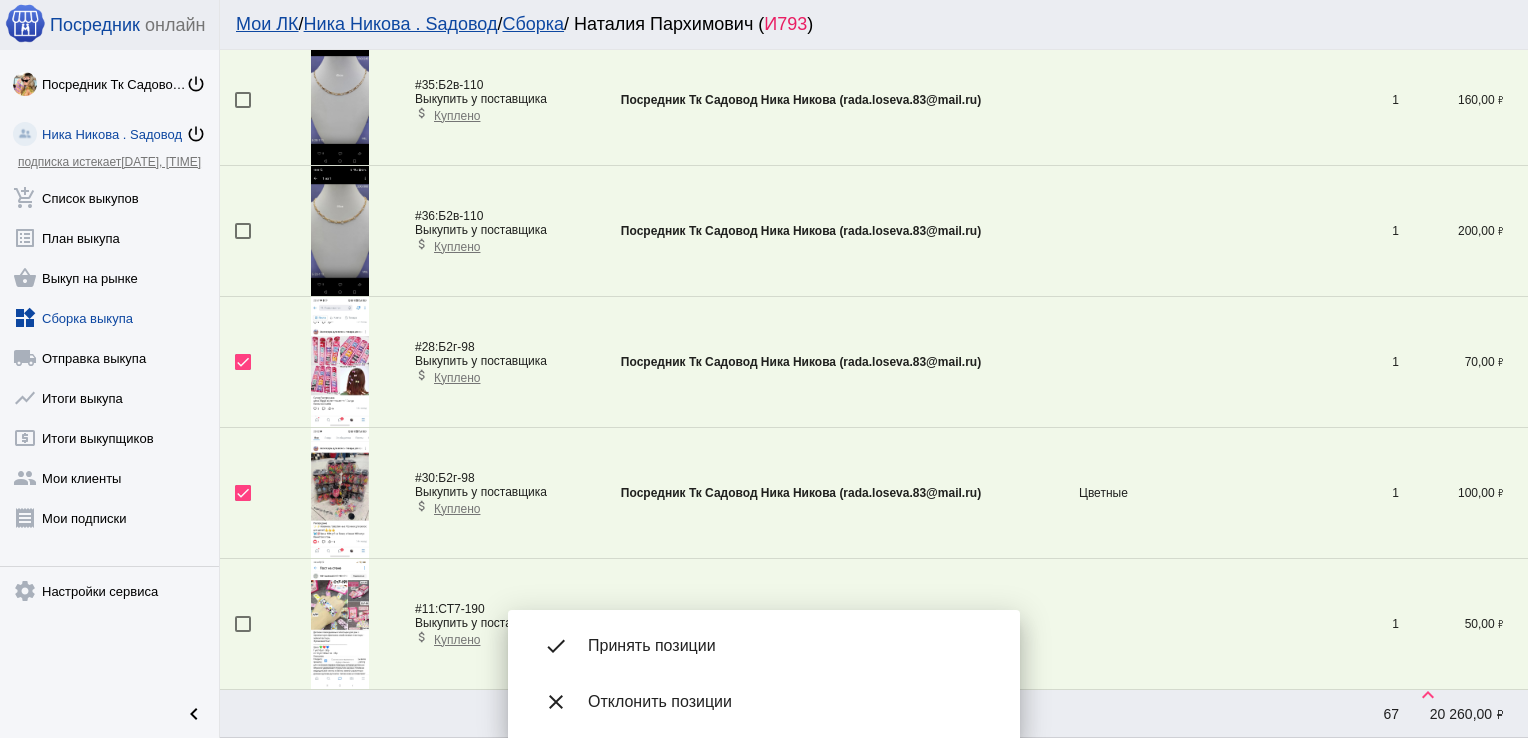 click at bounding box center (243, 624) 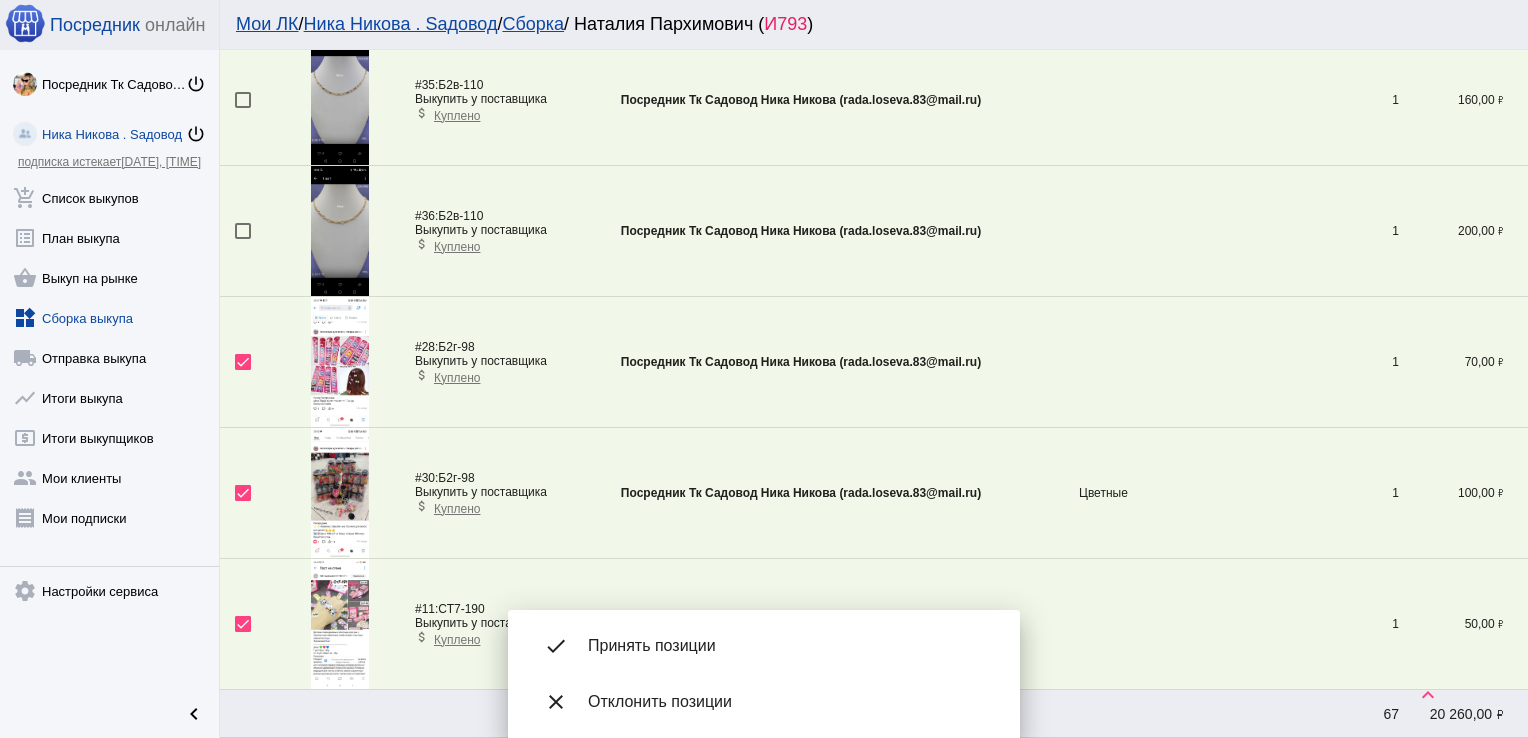 click on "Принять позиции" at bounding box center [788, 646] 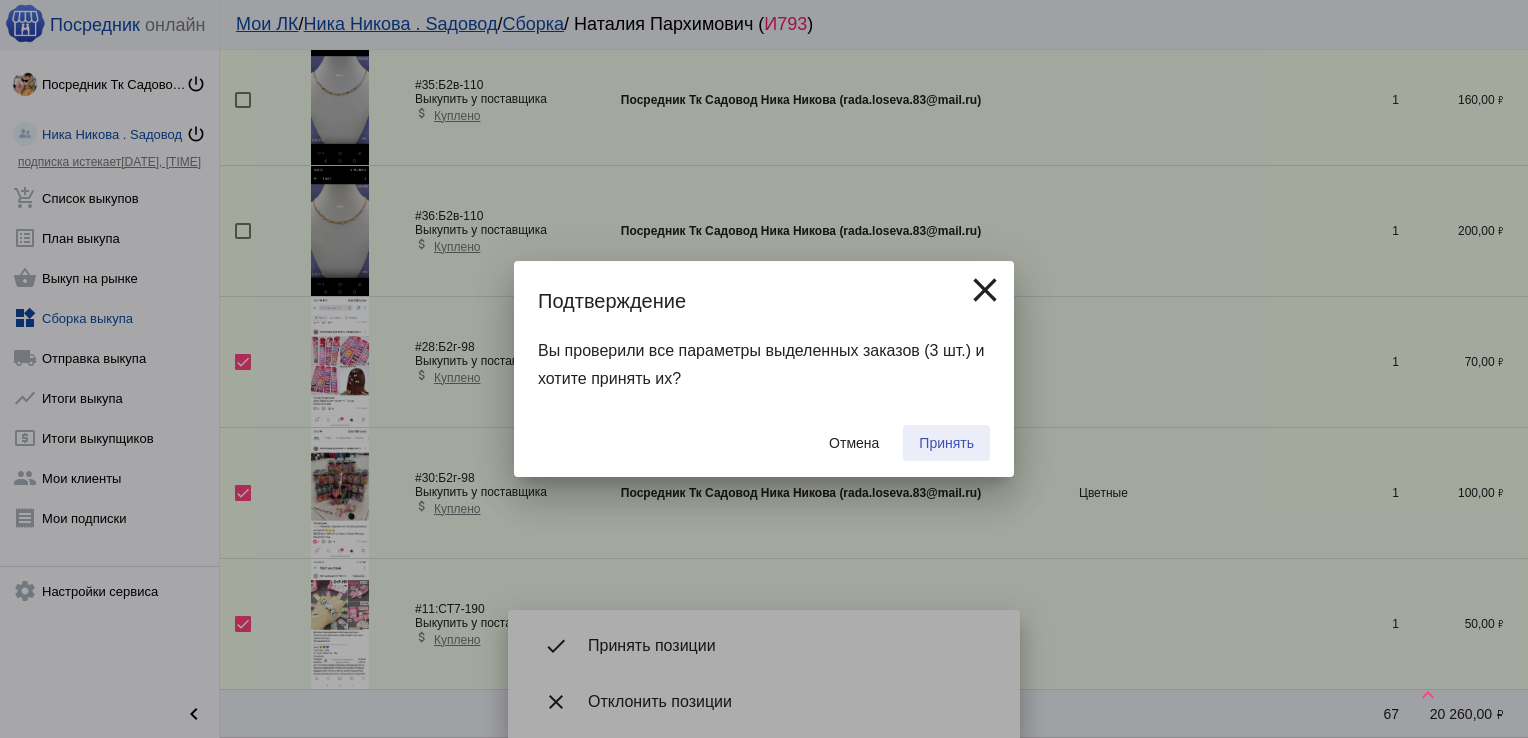 click on "Принять" at bounding box center (946, 443) 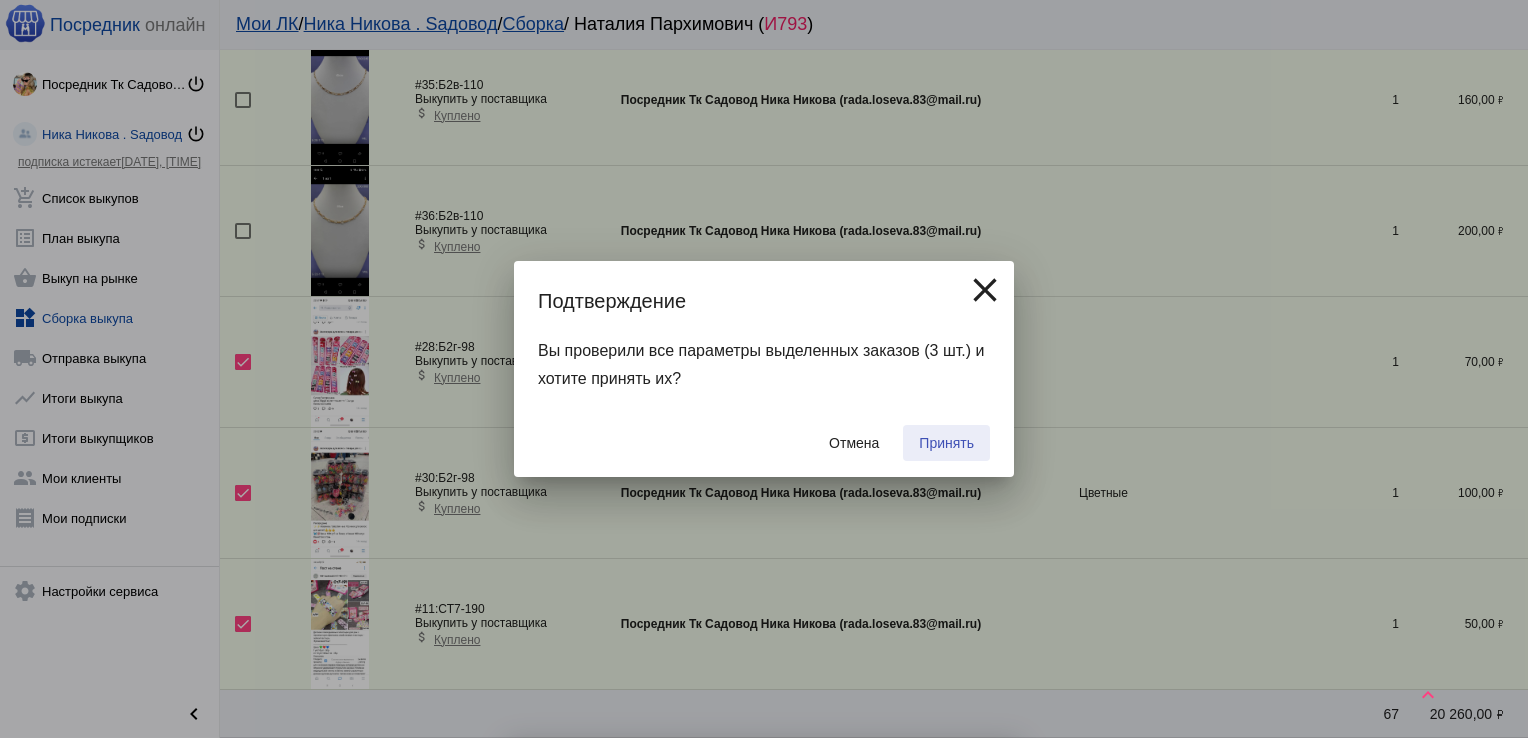 checkbox on "false" 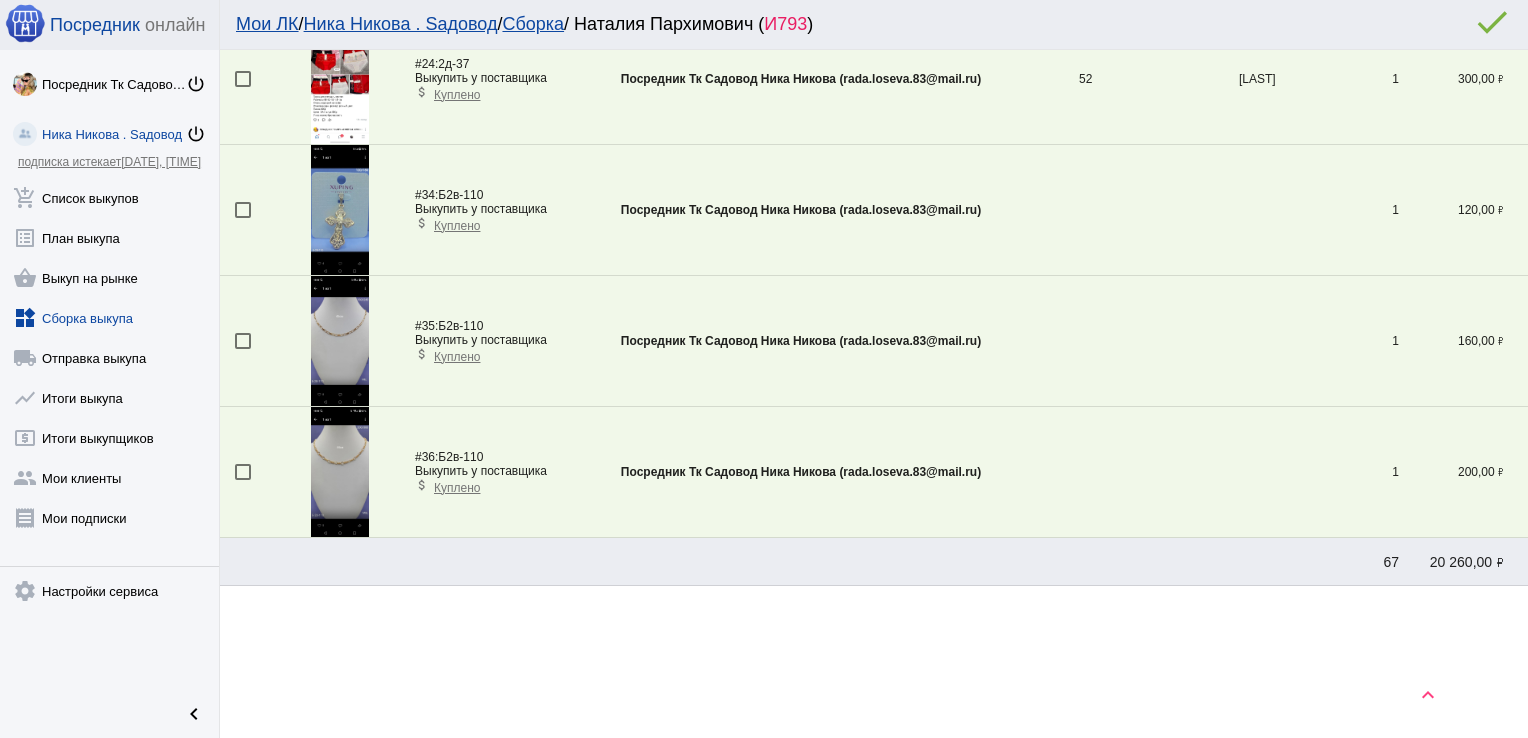 scroll, scrollTop: 268, scrollLeft: 0, axis: vertical 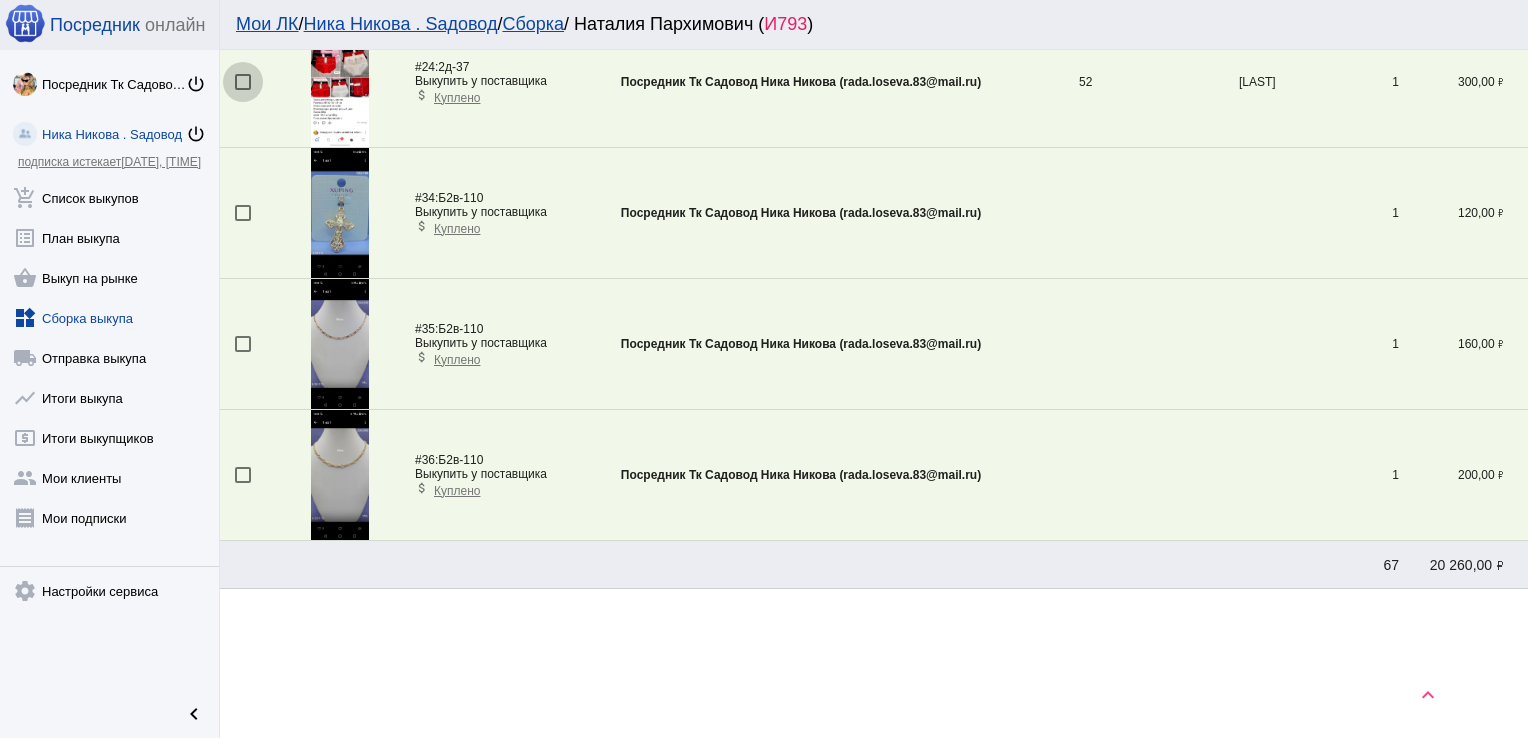 click at bounding box center (243, 82) 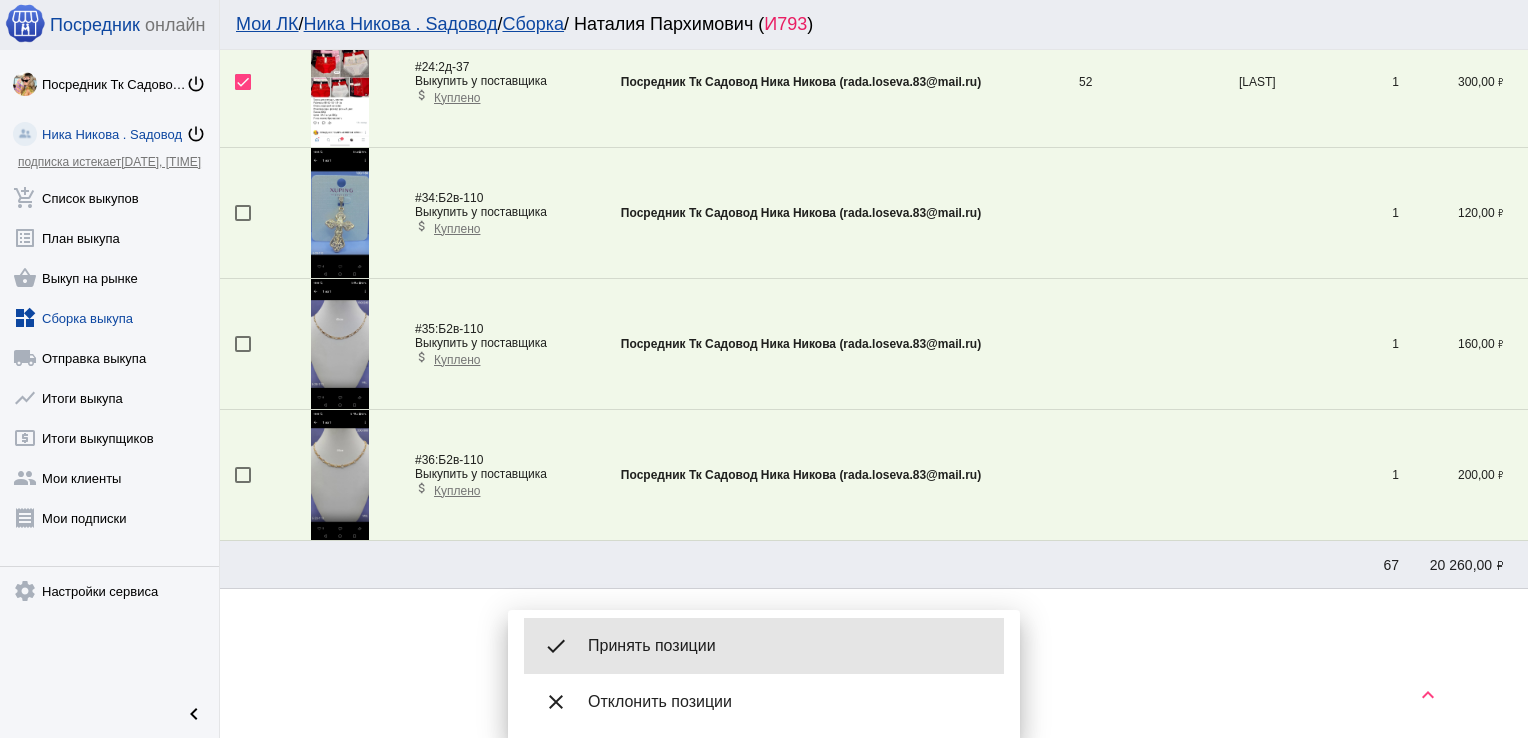click on "done Принять позиции" at bounding box center (764, 646) 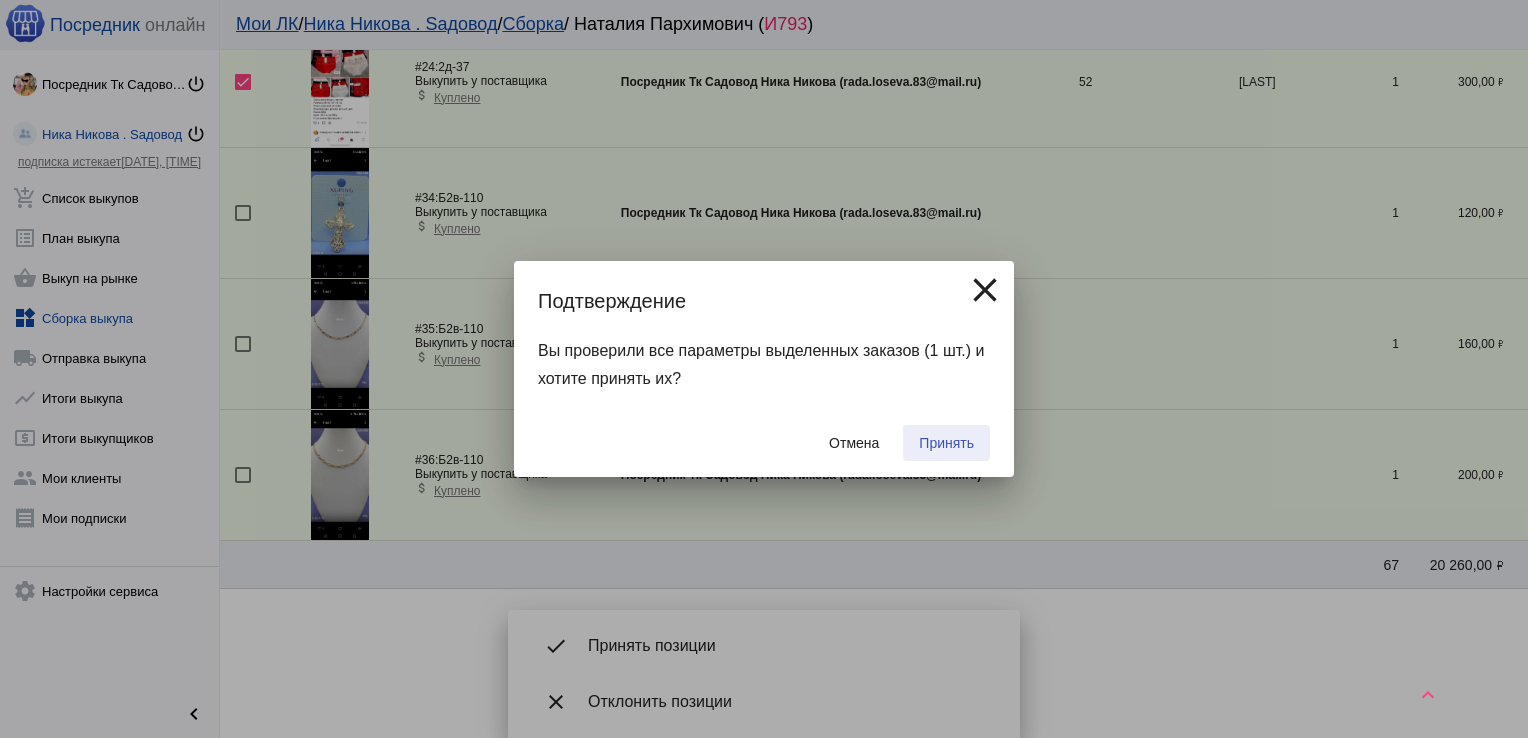 click on "Принять" at bounding box center [946, 443] 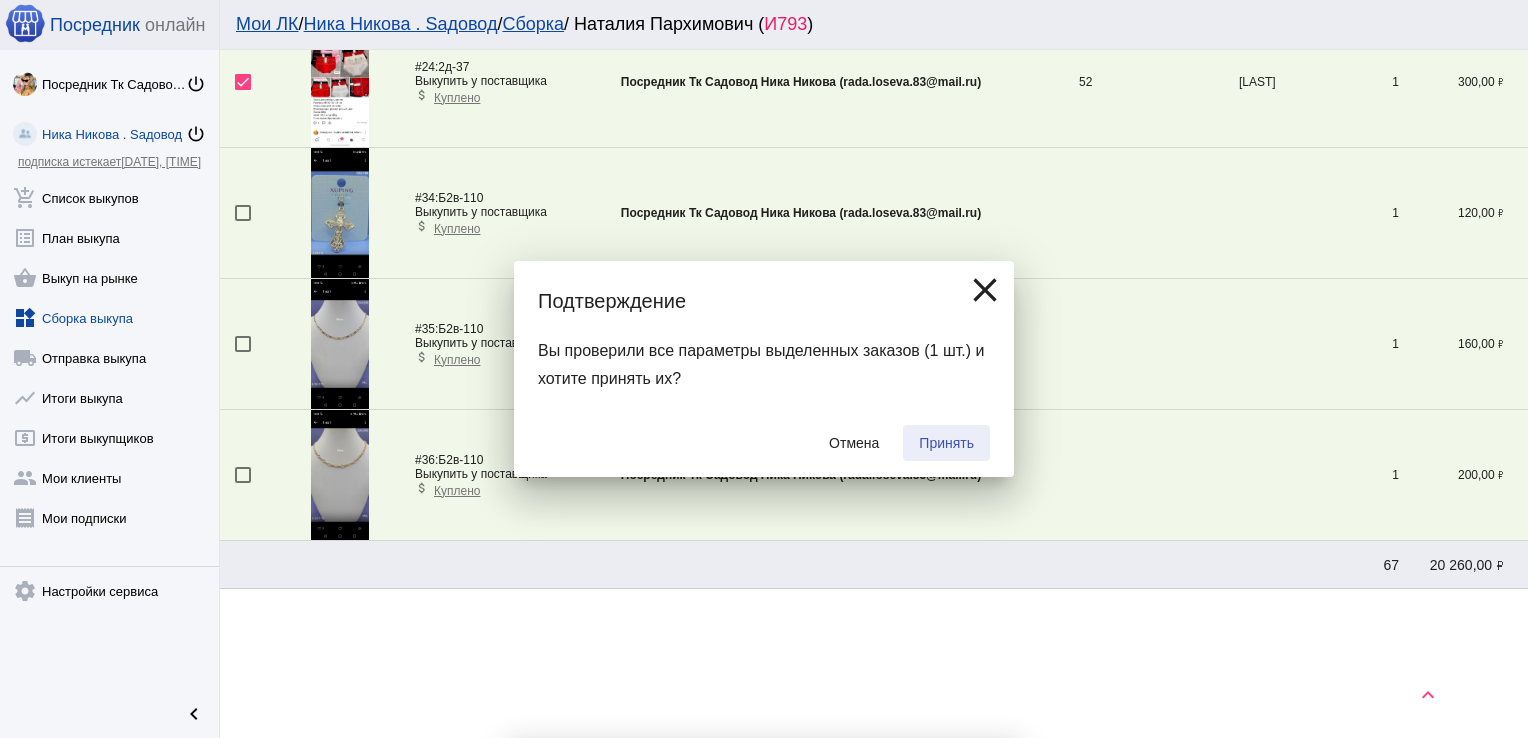 checkbox on "false" 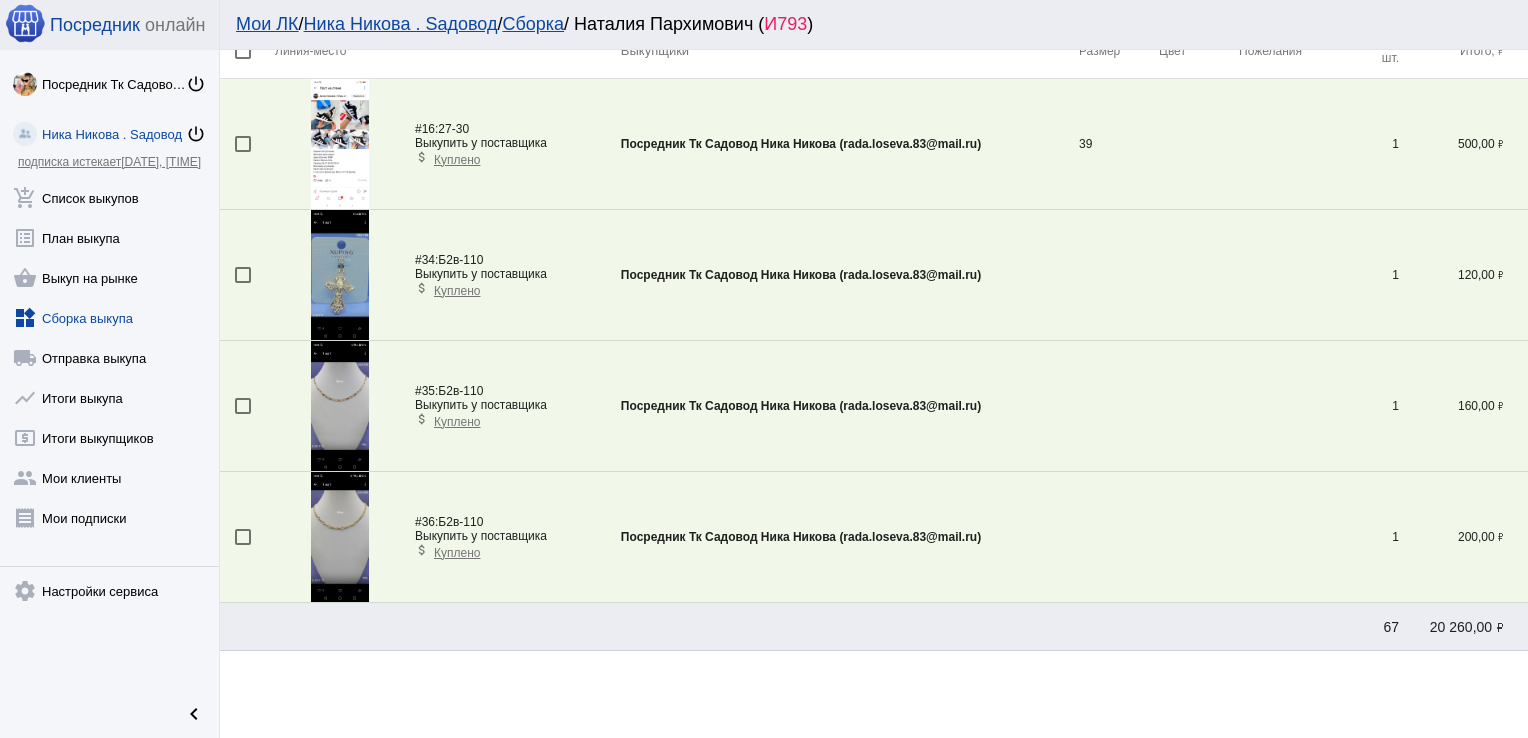 scroll, scrollTop: 69, scrollLeft: 0, axis: vertical 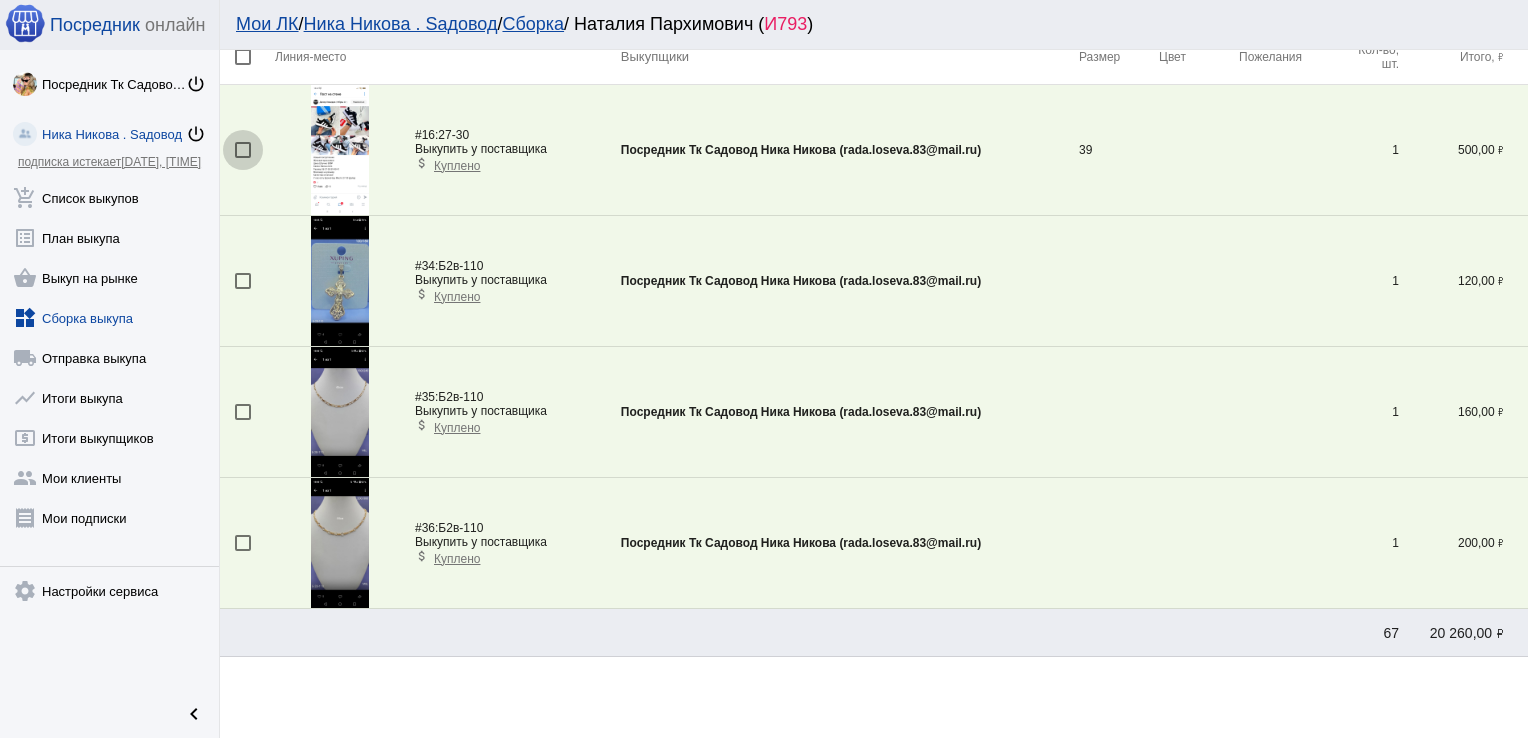 click at bounding box center (243, 150) 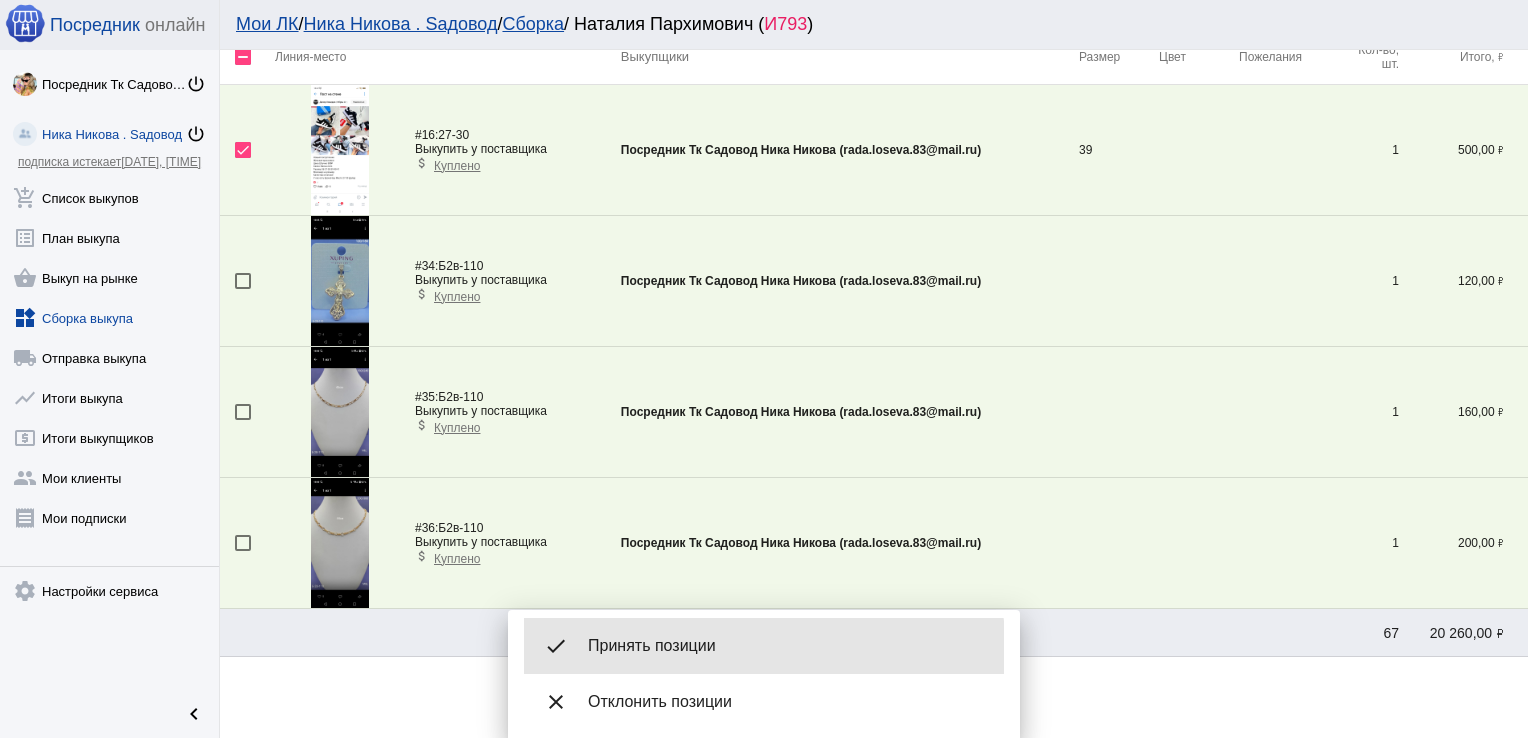 click on "done Принять позиции" at bounding box center (764, 646) 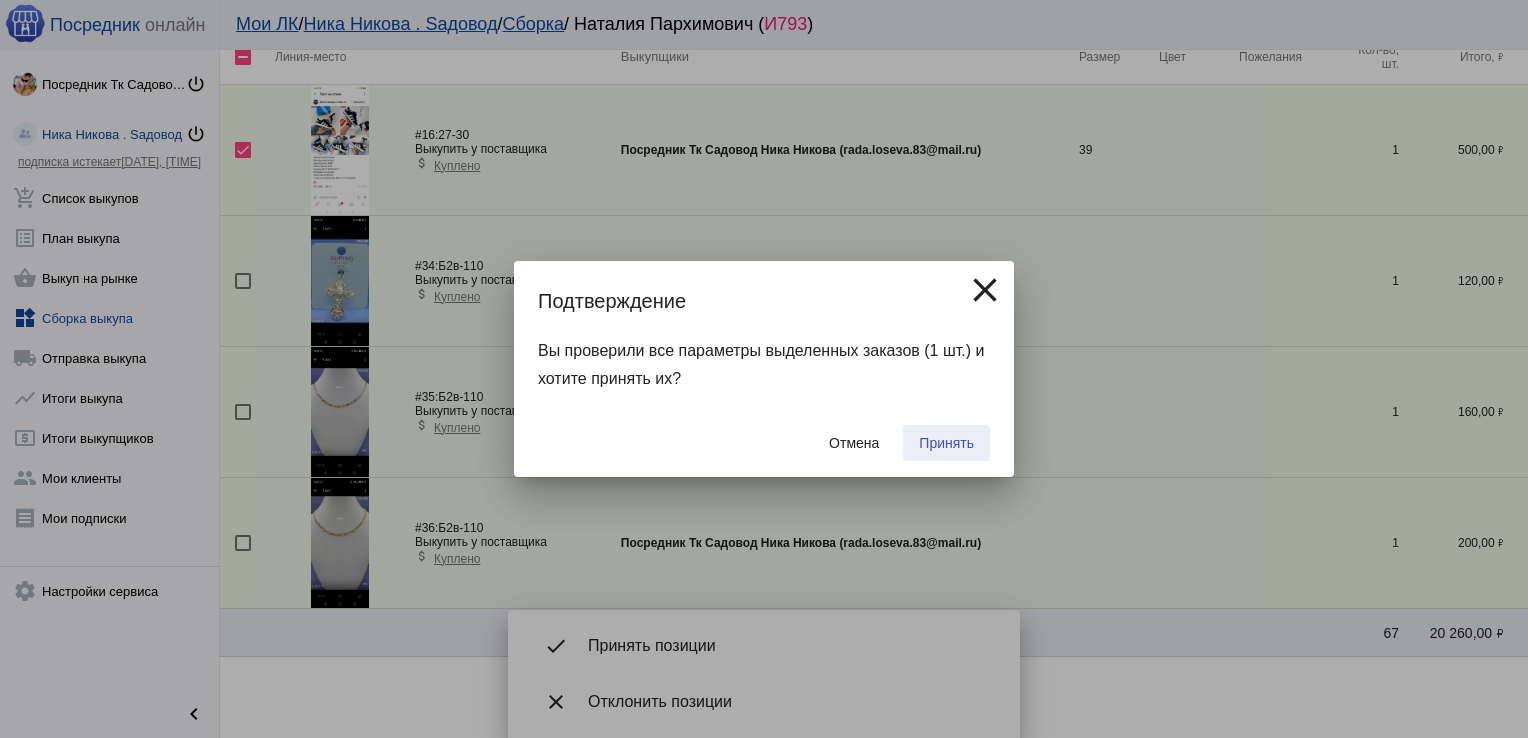 click on "Принять" at bounding box center [946, 443] 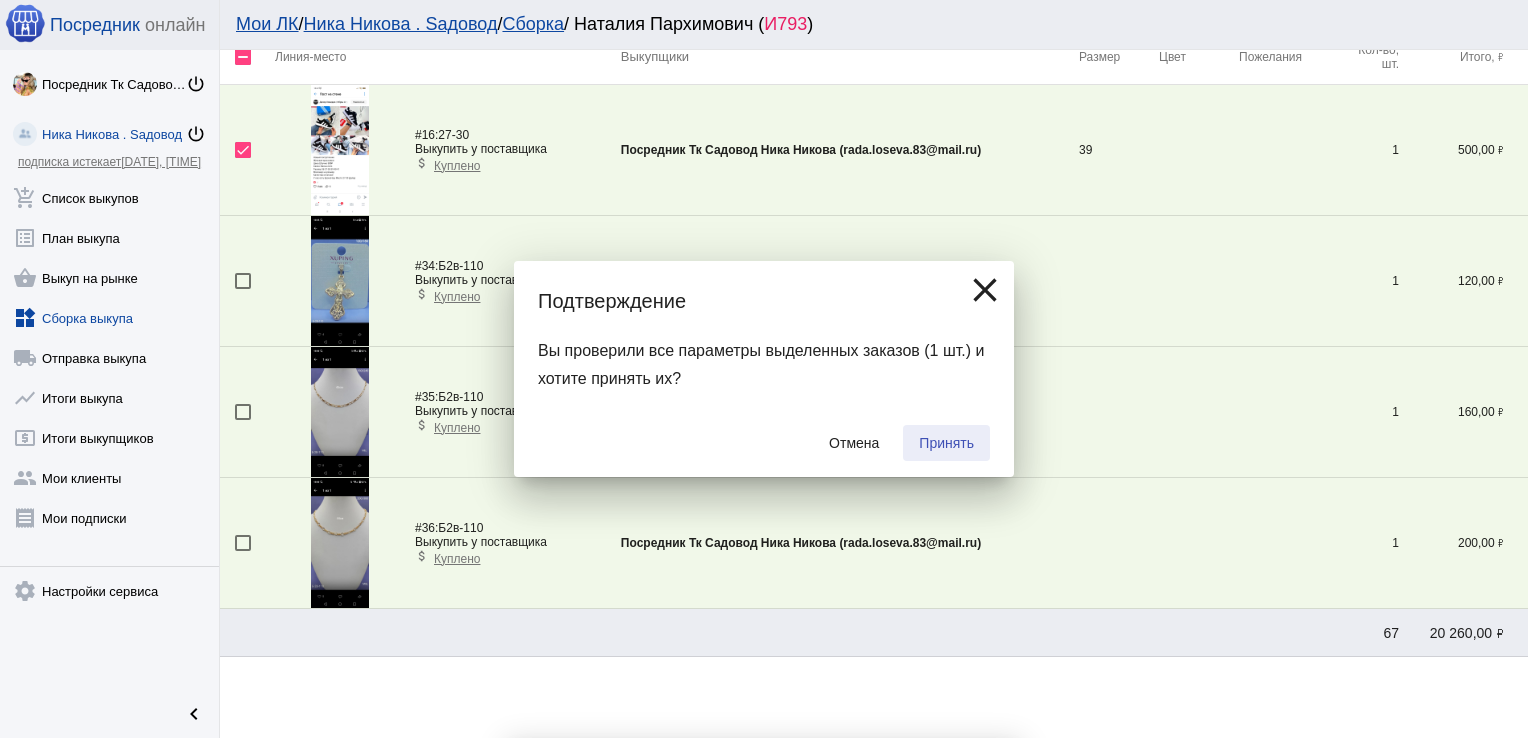 checkbox on "false" 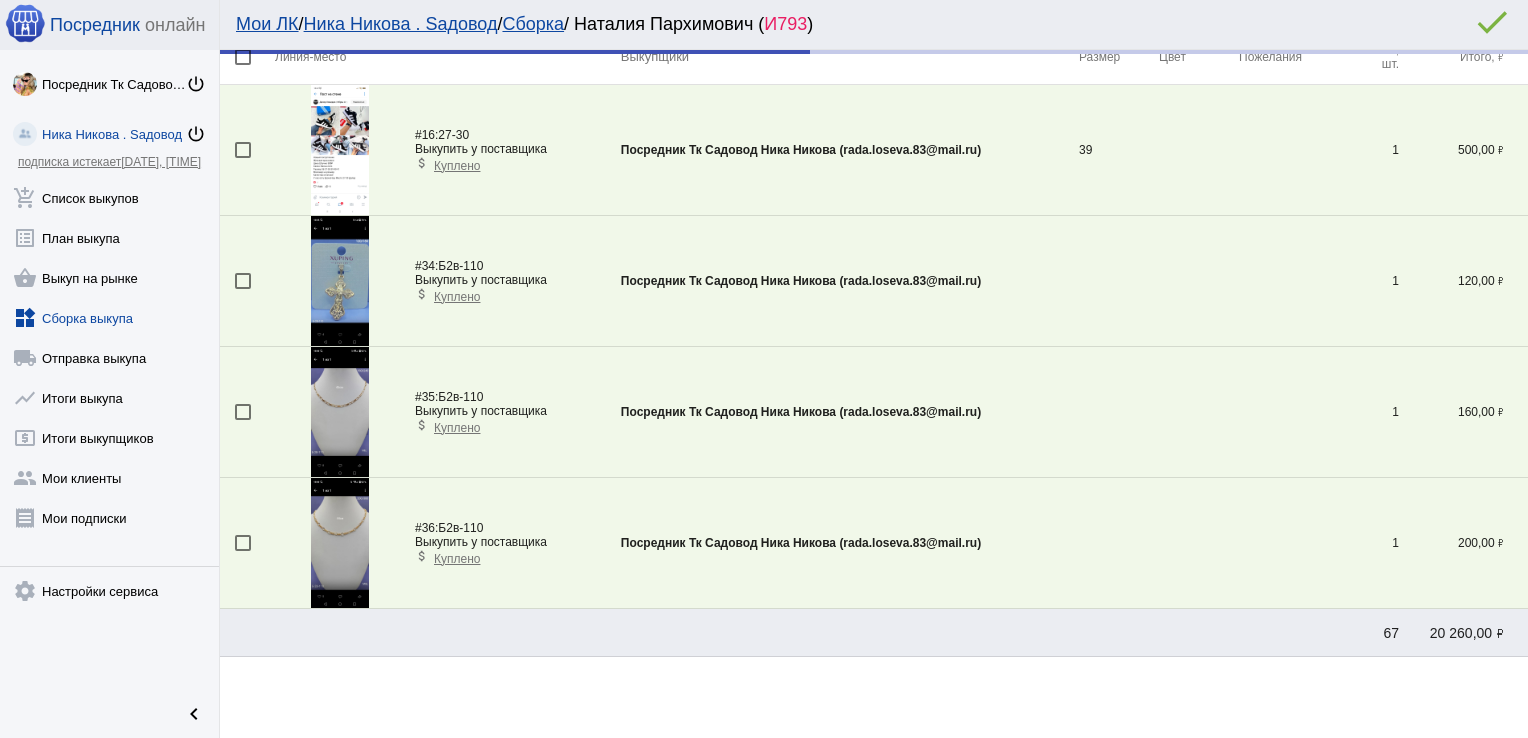 scroll, scrollTop: 7, scrollLeft: 0, axis: vertical 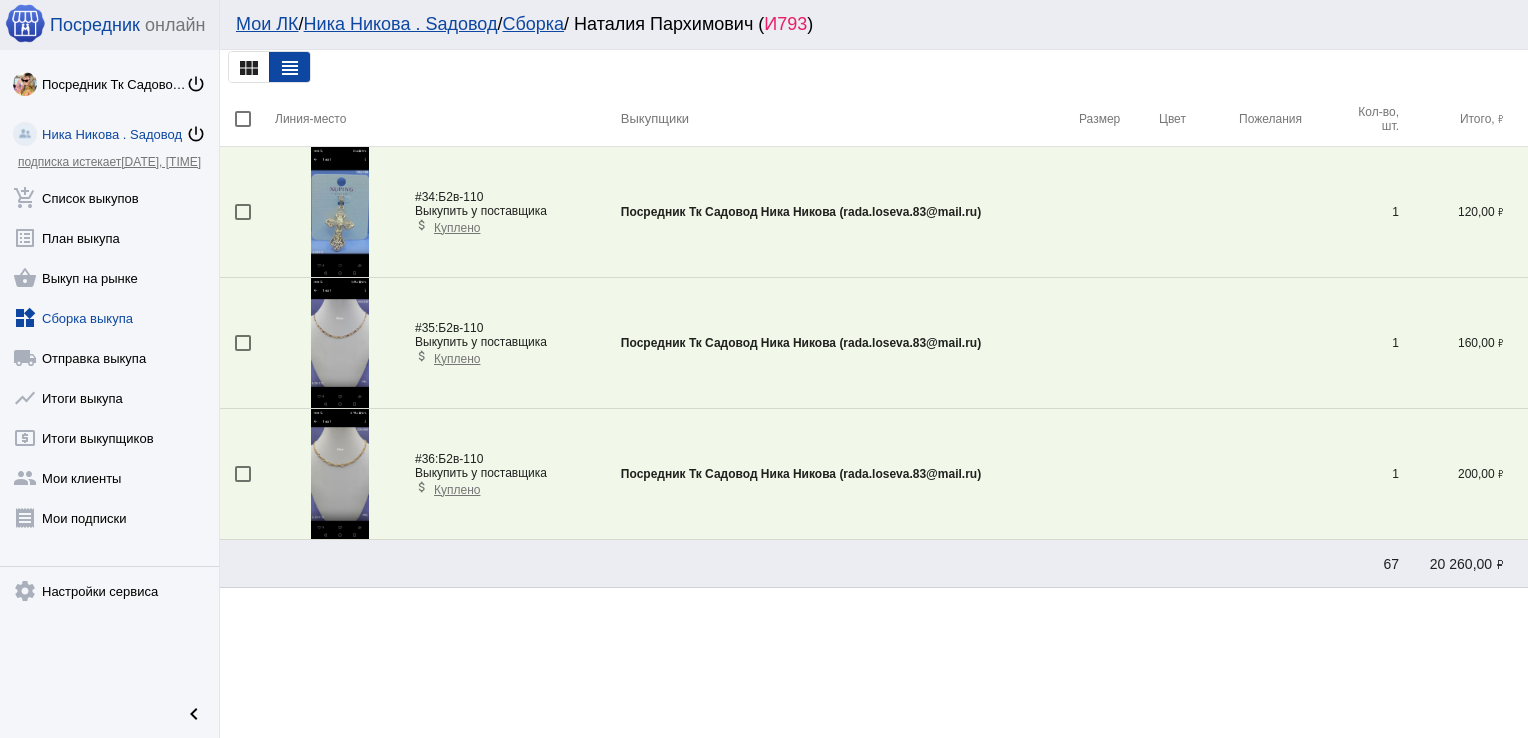 click on "widgets  Сборка выкупа" 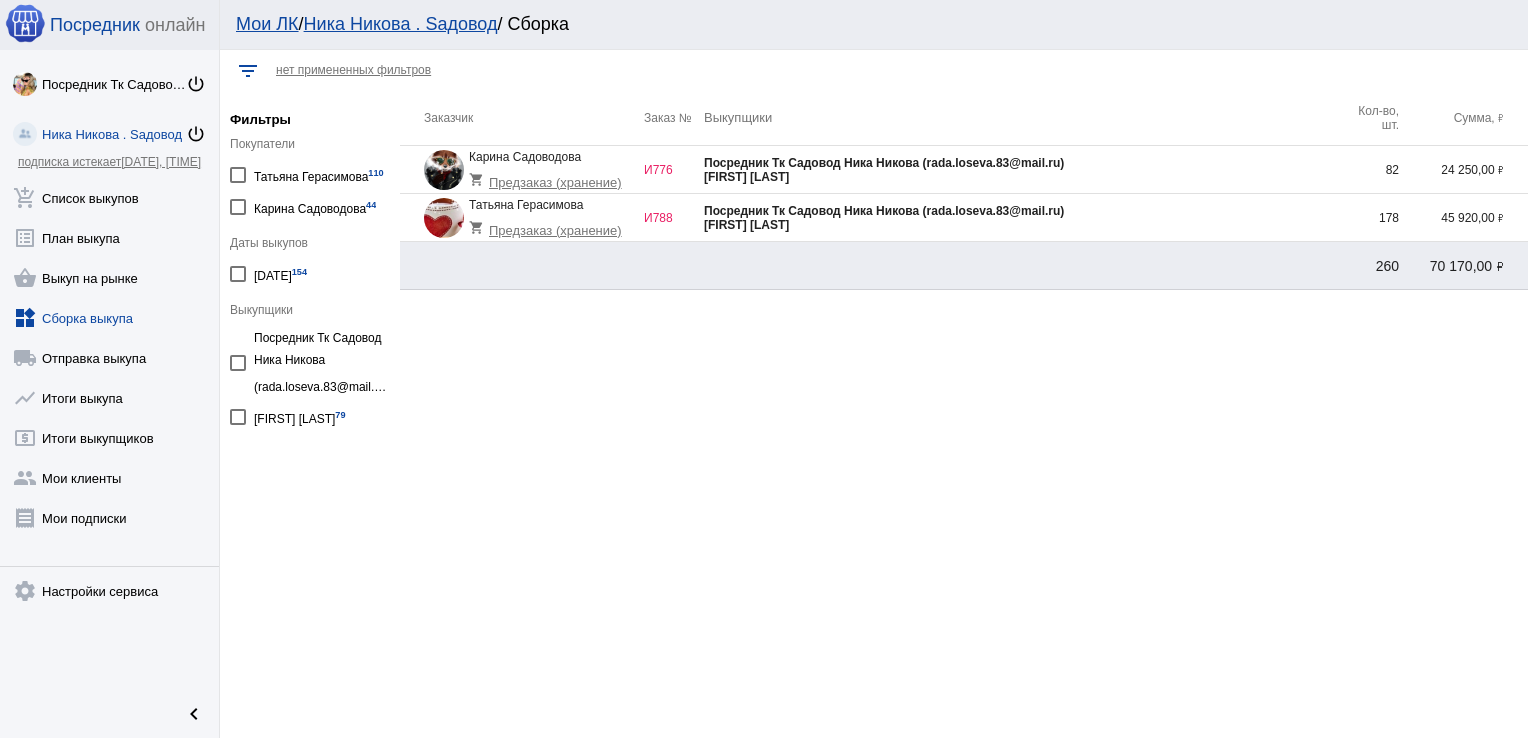 click on "Посредник Тк Садовод Ника Никова ([EMAIL])" 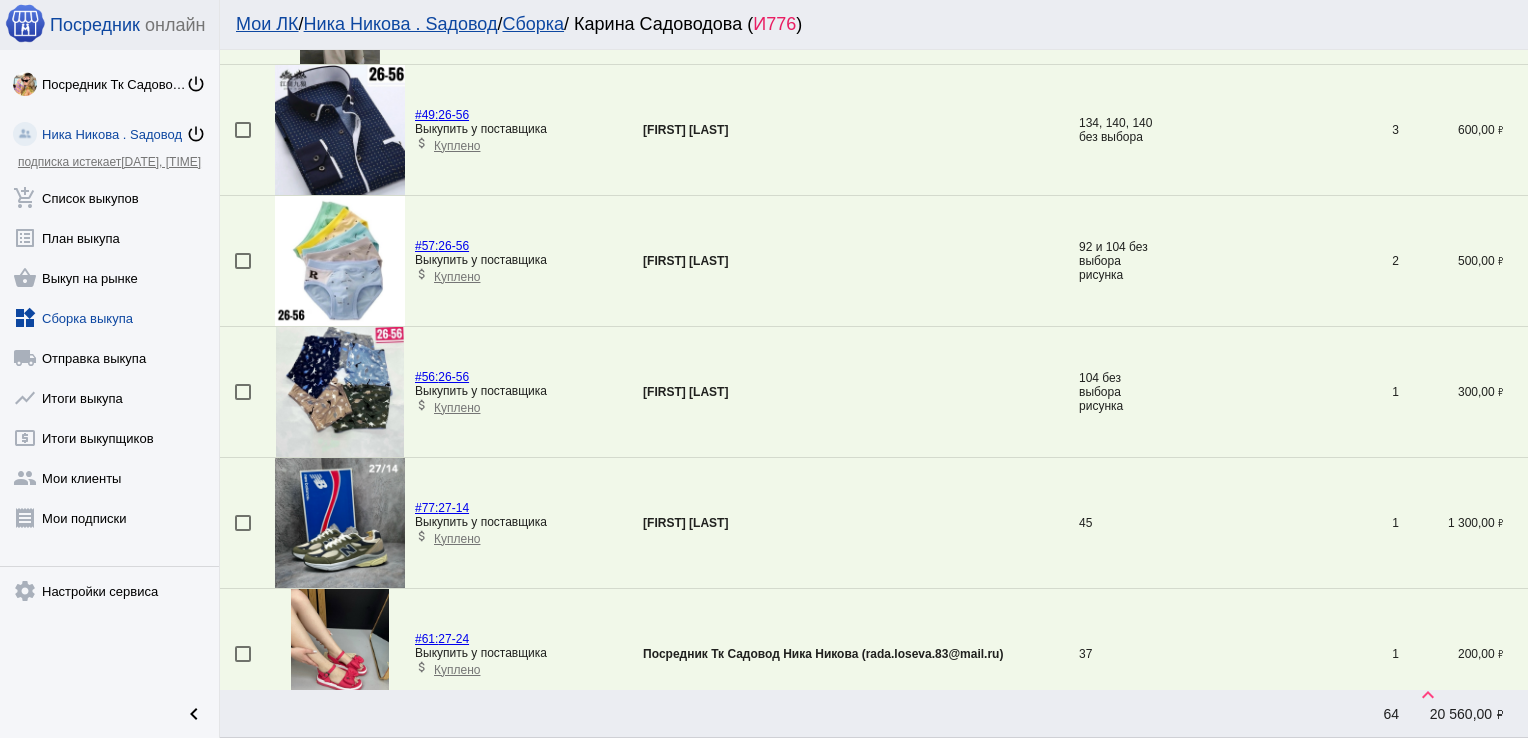 scroll, scrollTop: 253, scrollLeft: 0, axis: vertical 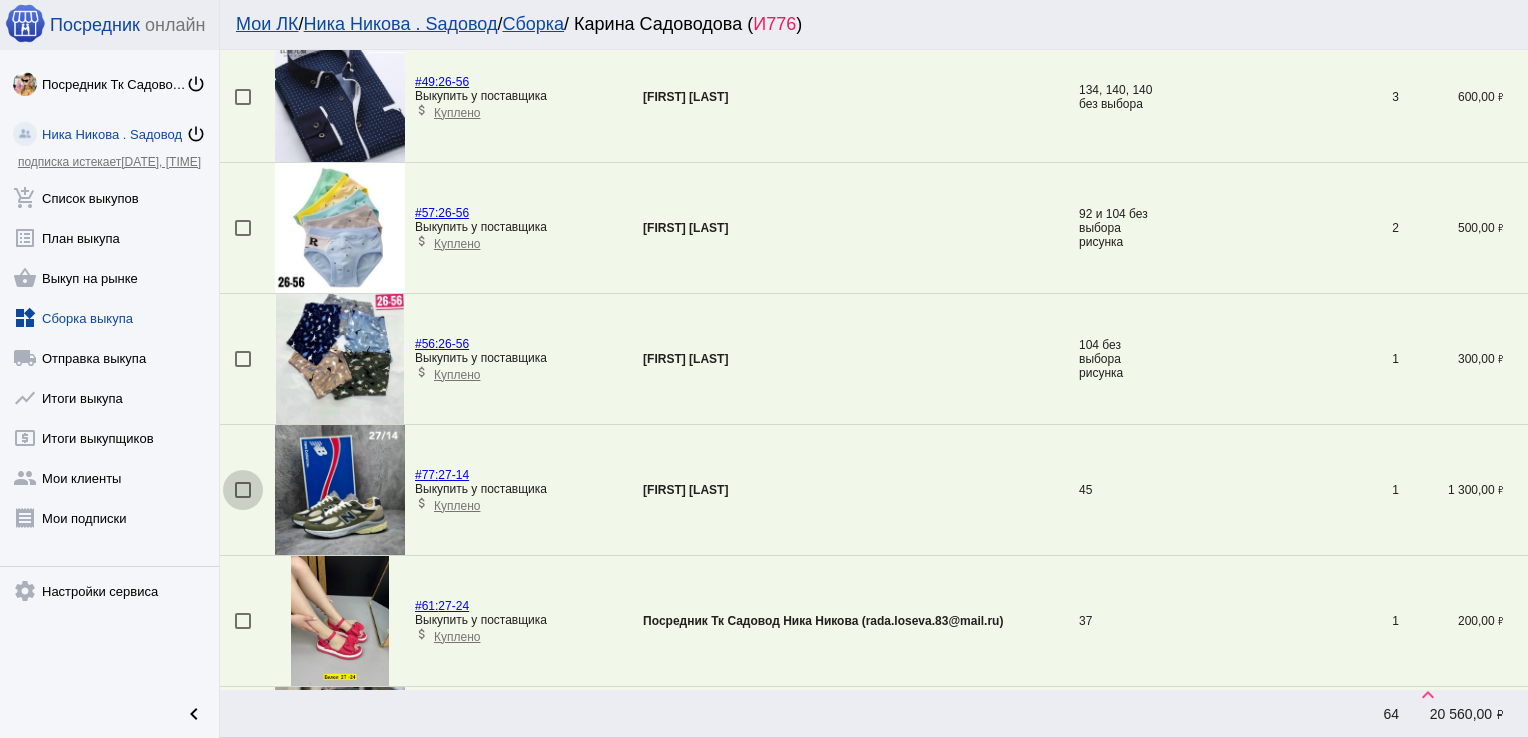 click at bounding box center [243, 490] 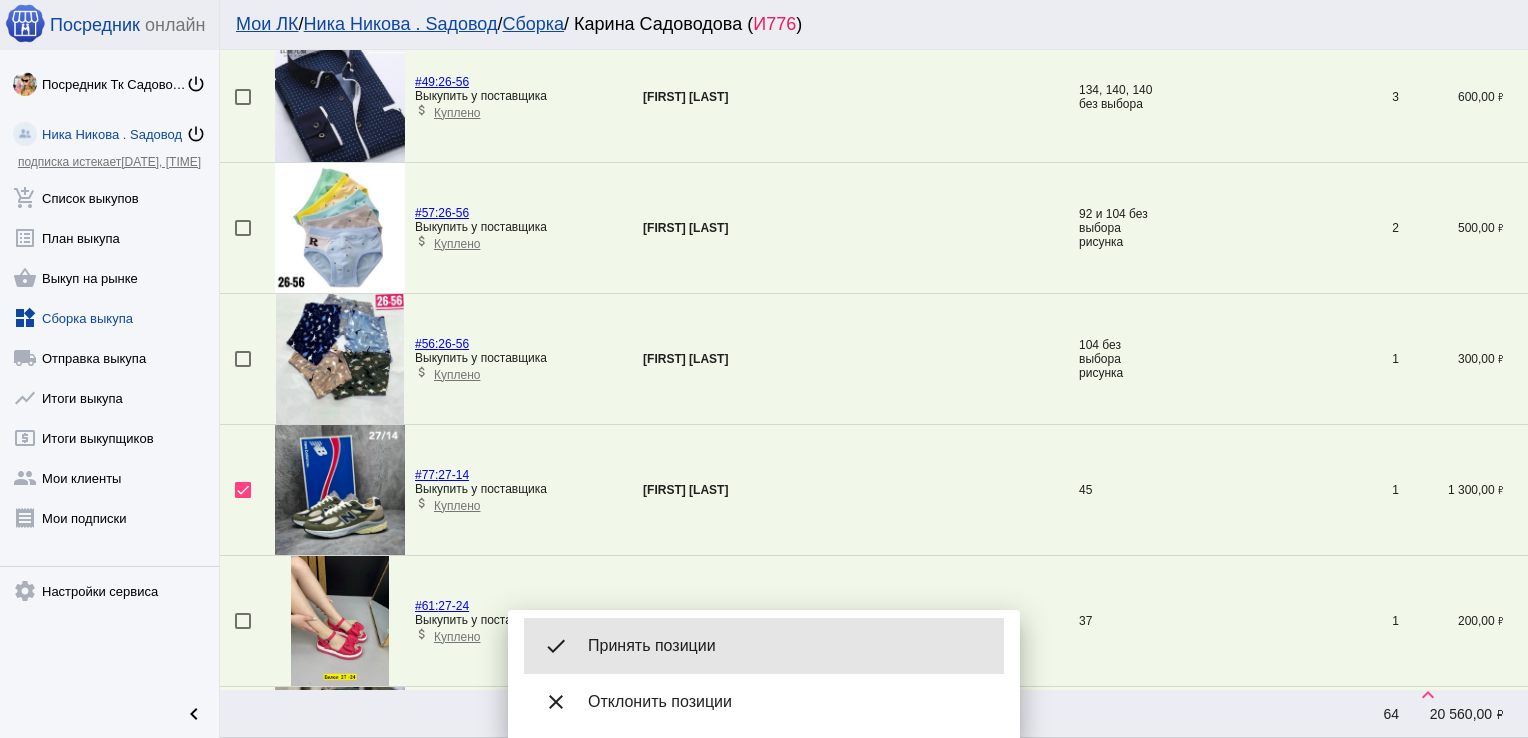 click on "Принять позиции" at bounding box center [788, 646] 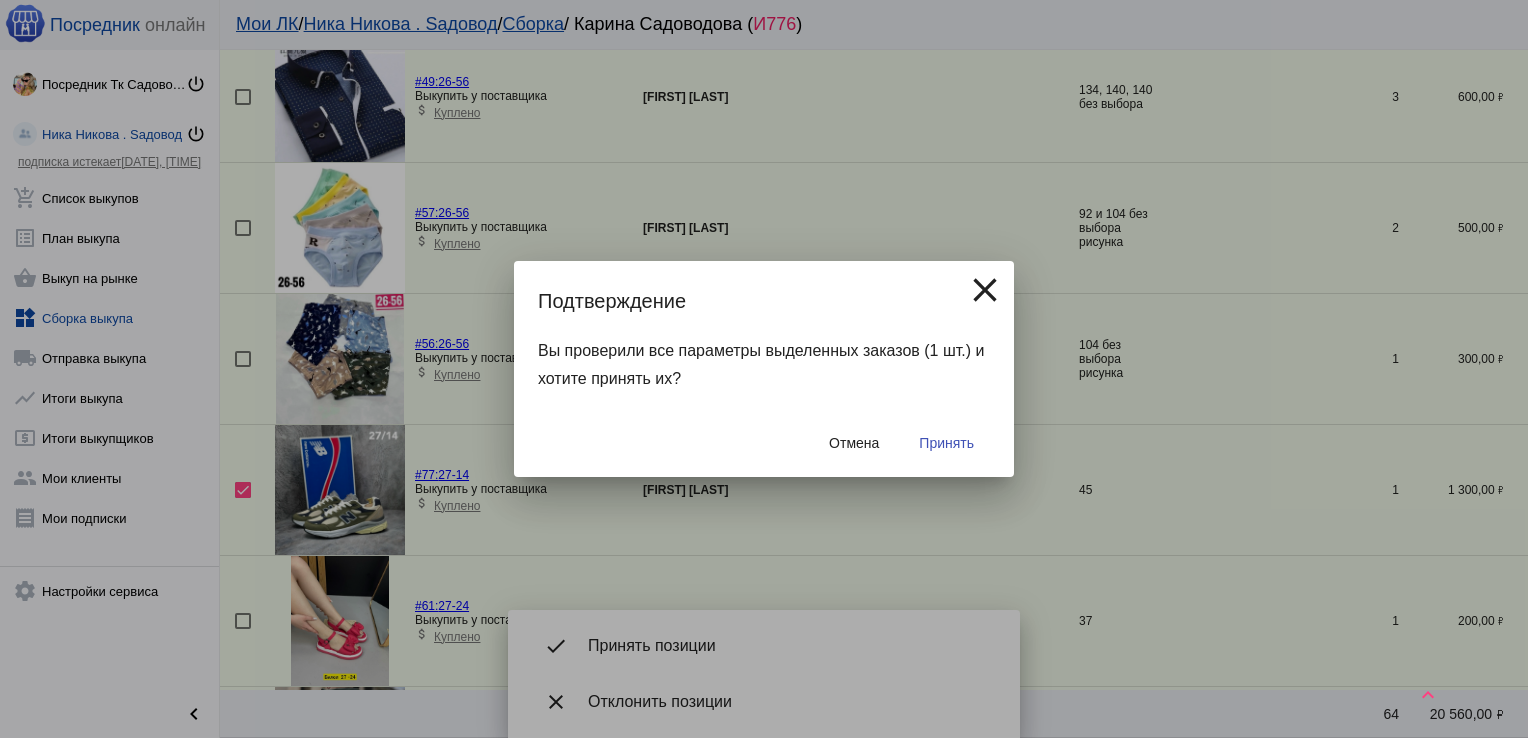 click on "Принять" at bounding box center (946, 443) 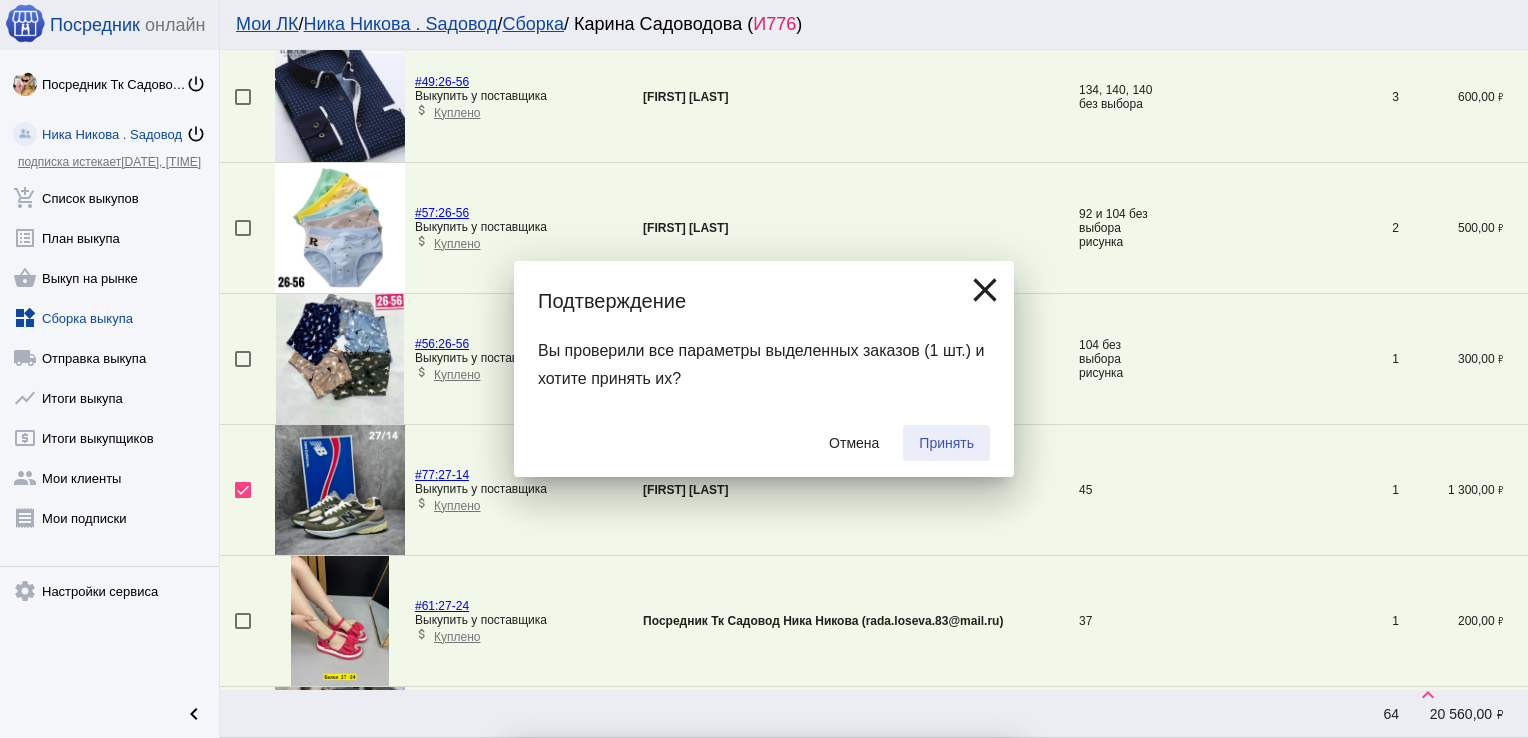checkbox on "false" 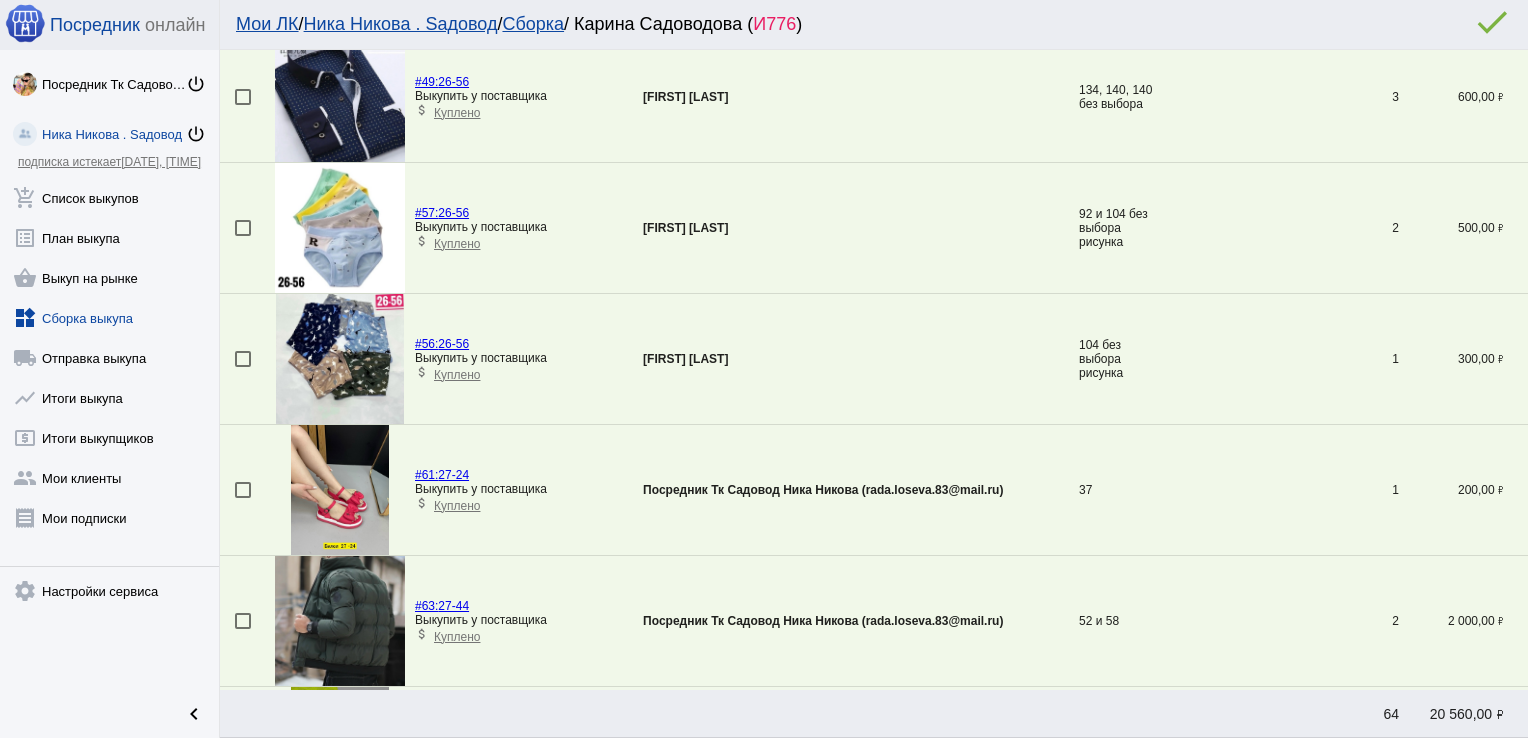 scroll, scrollTop: 0, scrollLeft: 0, axis: both 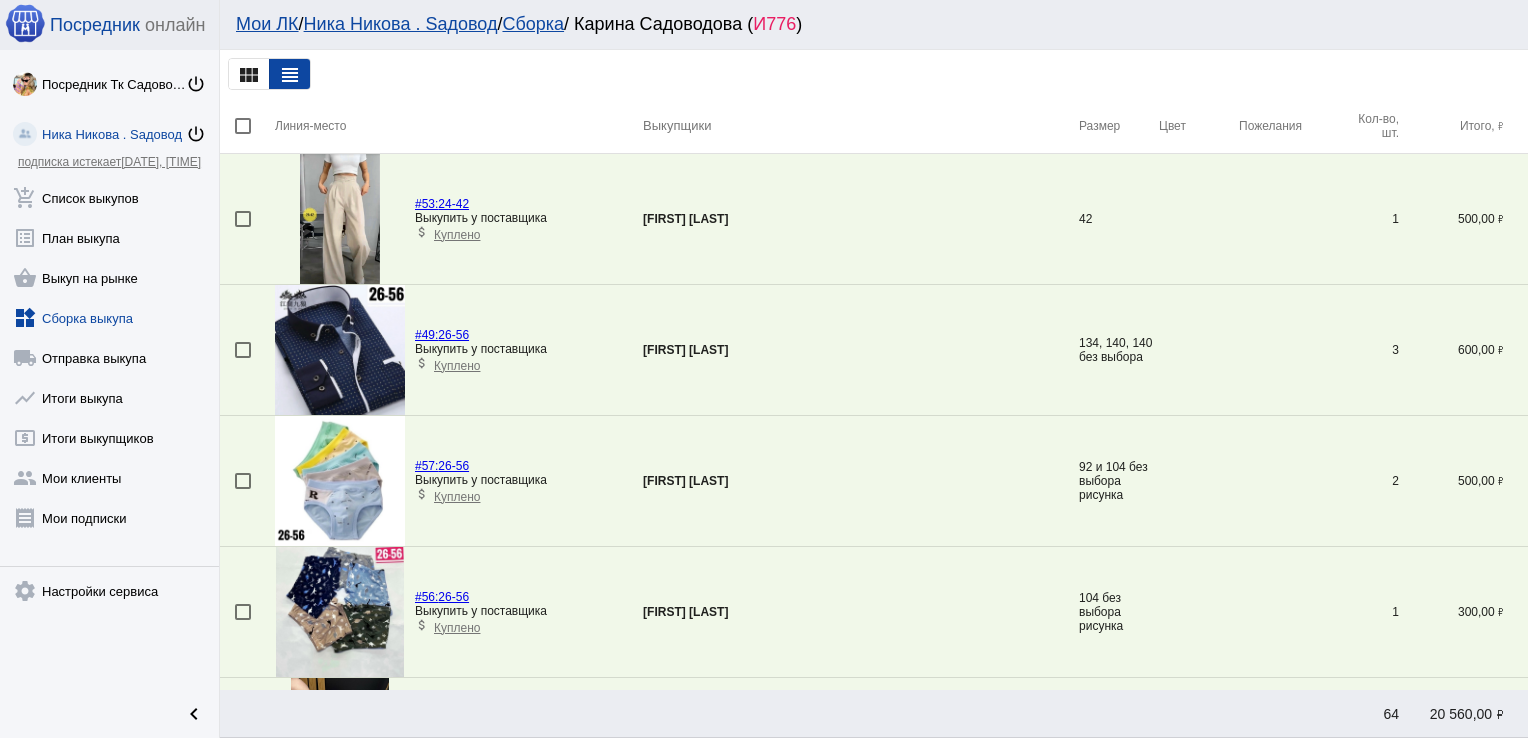 click at bounding box center [243, 219] 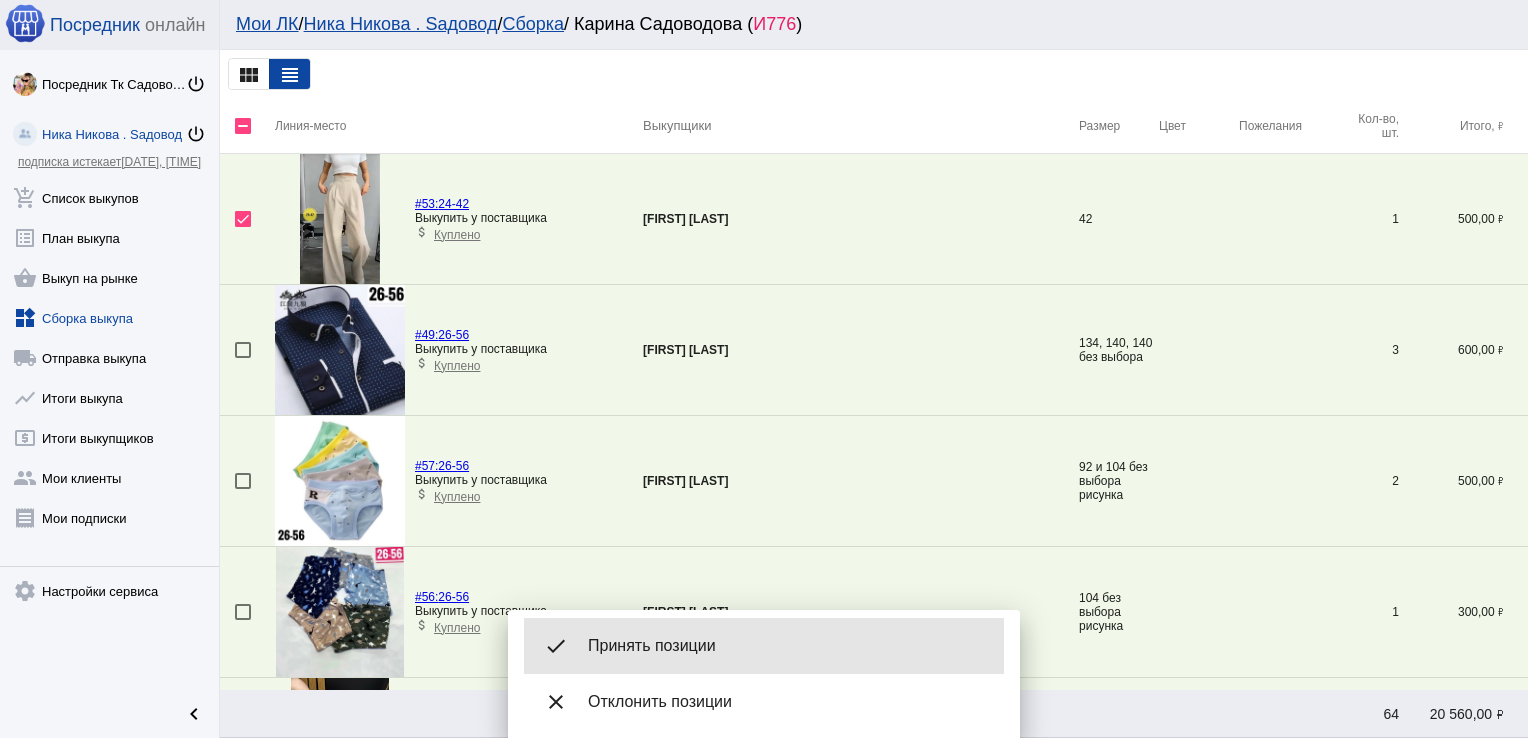 click on "Принять позиции" at bounding box center [788, 646] 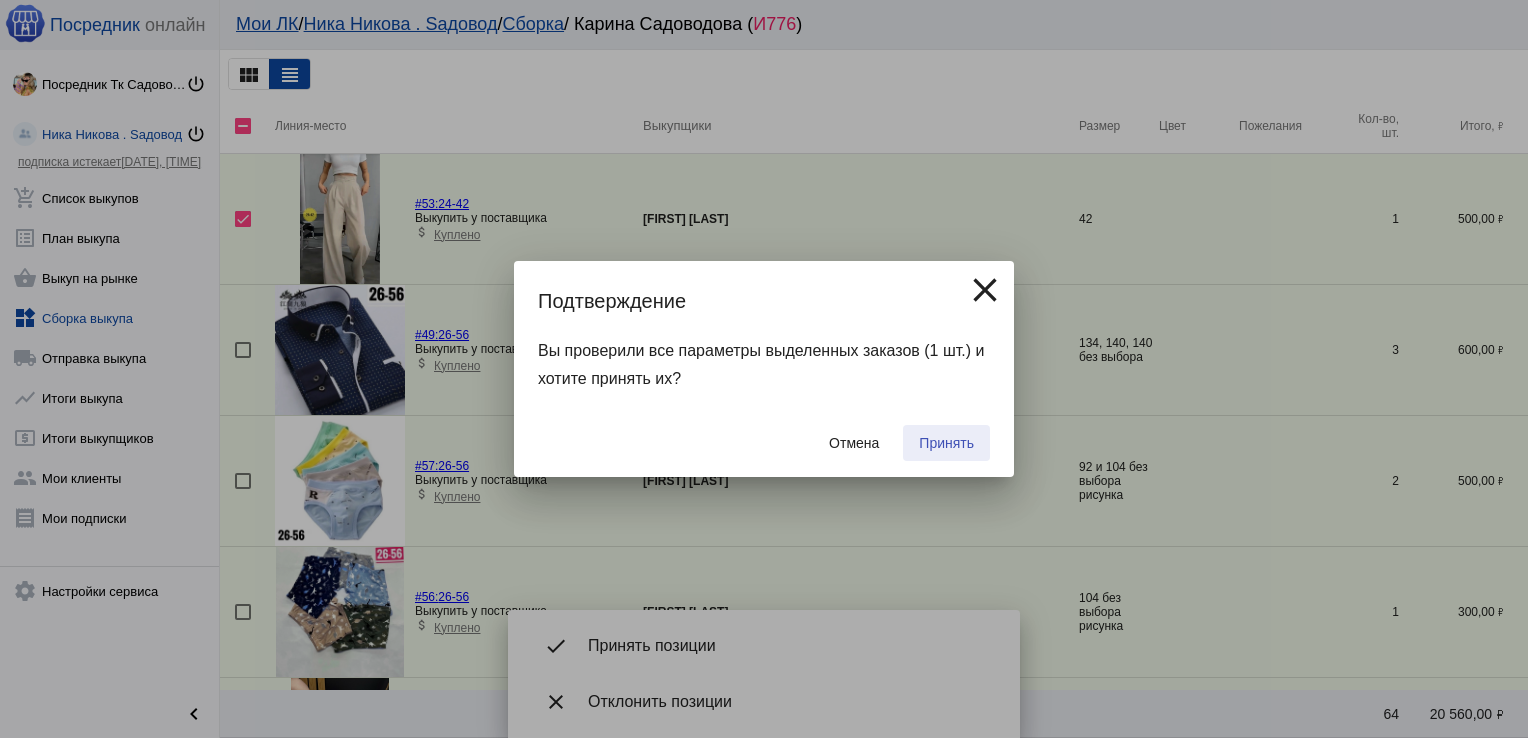 click on "Принять" at bounding box center (946, 443) 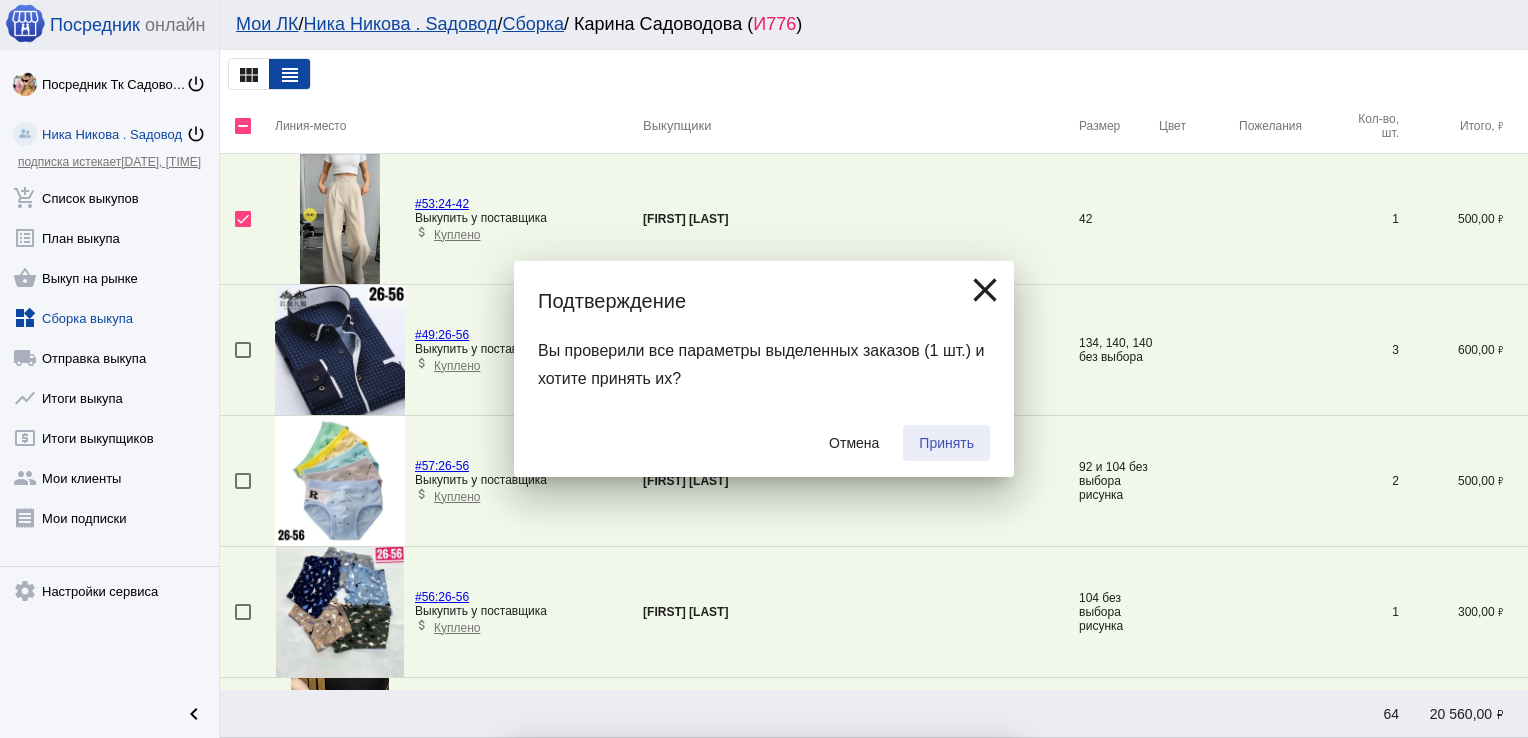 checkbox on "false" 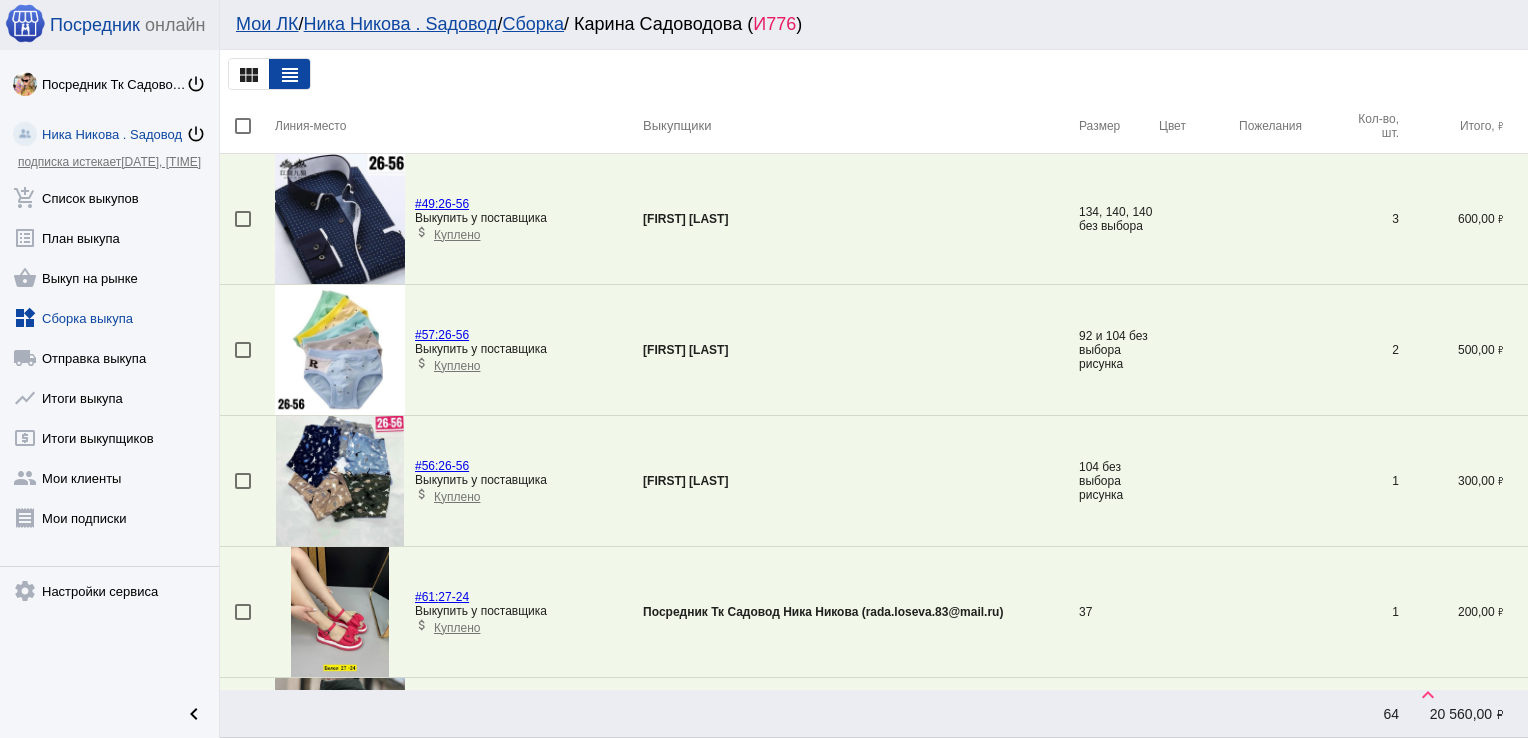 scroll, scrollTop: 463, scrollLeft: 0, axis: vertical 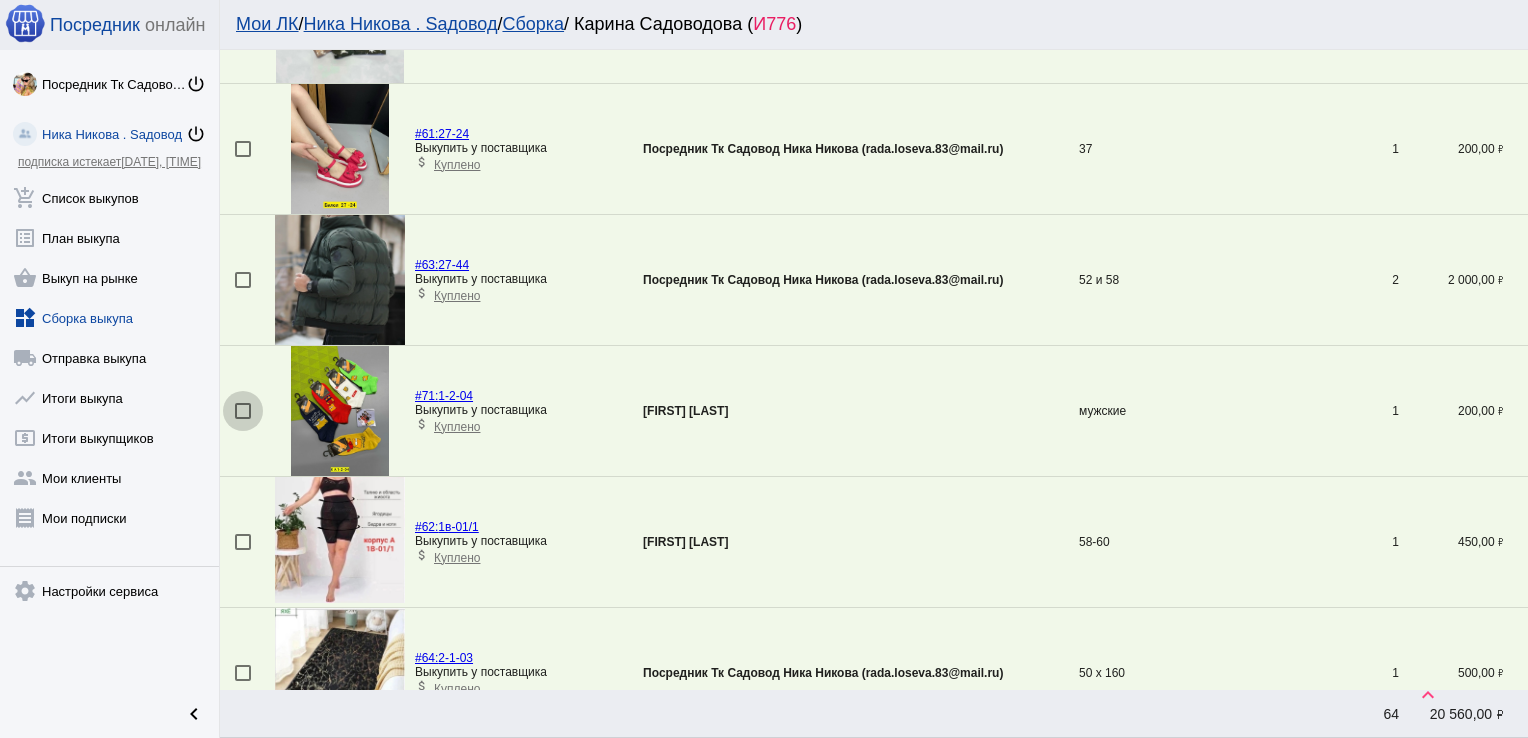 click at bounding box center [243, 411] 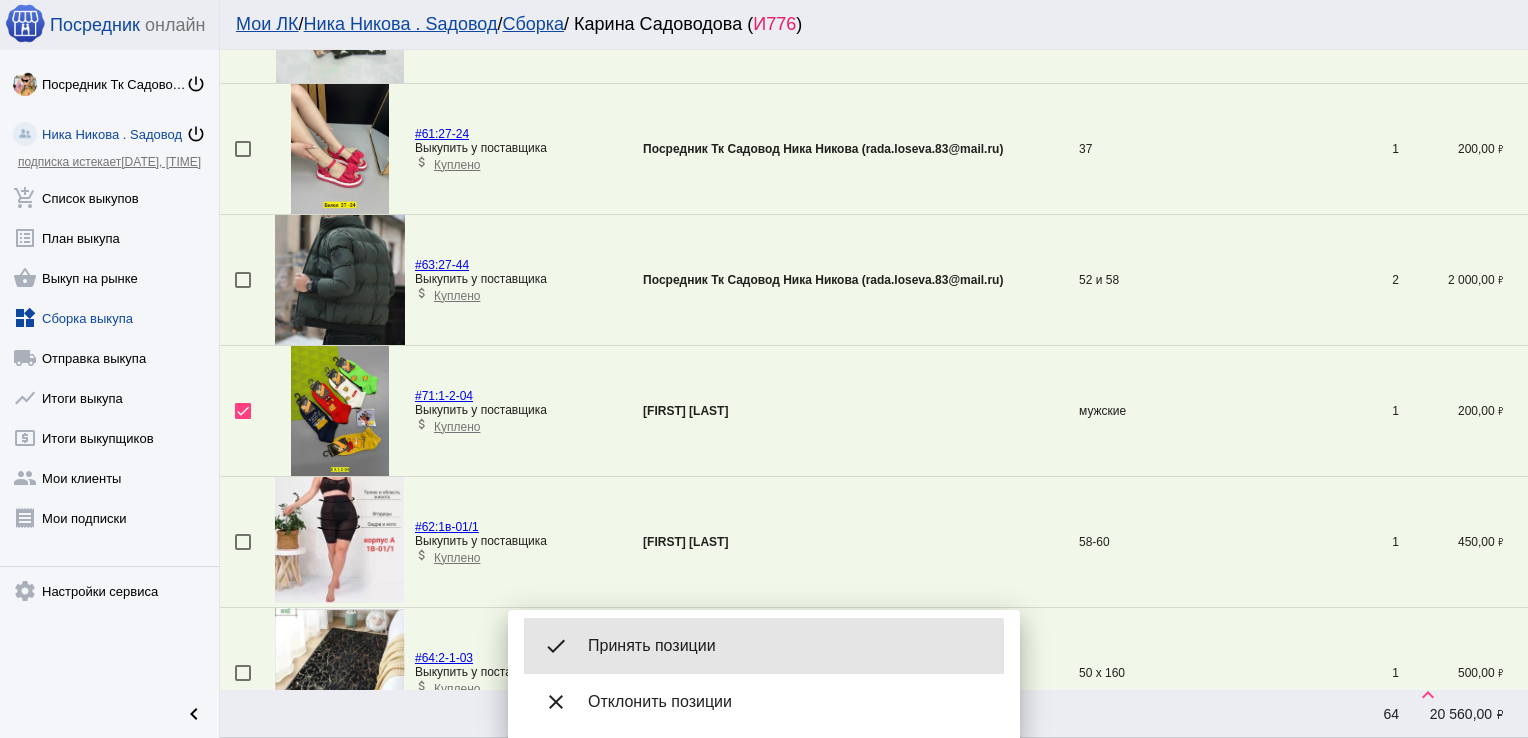 click on "Принять позиции" at bounding box center (788, 646) 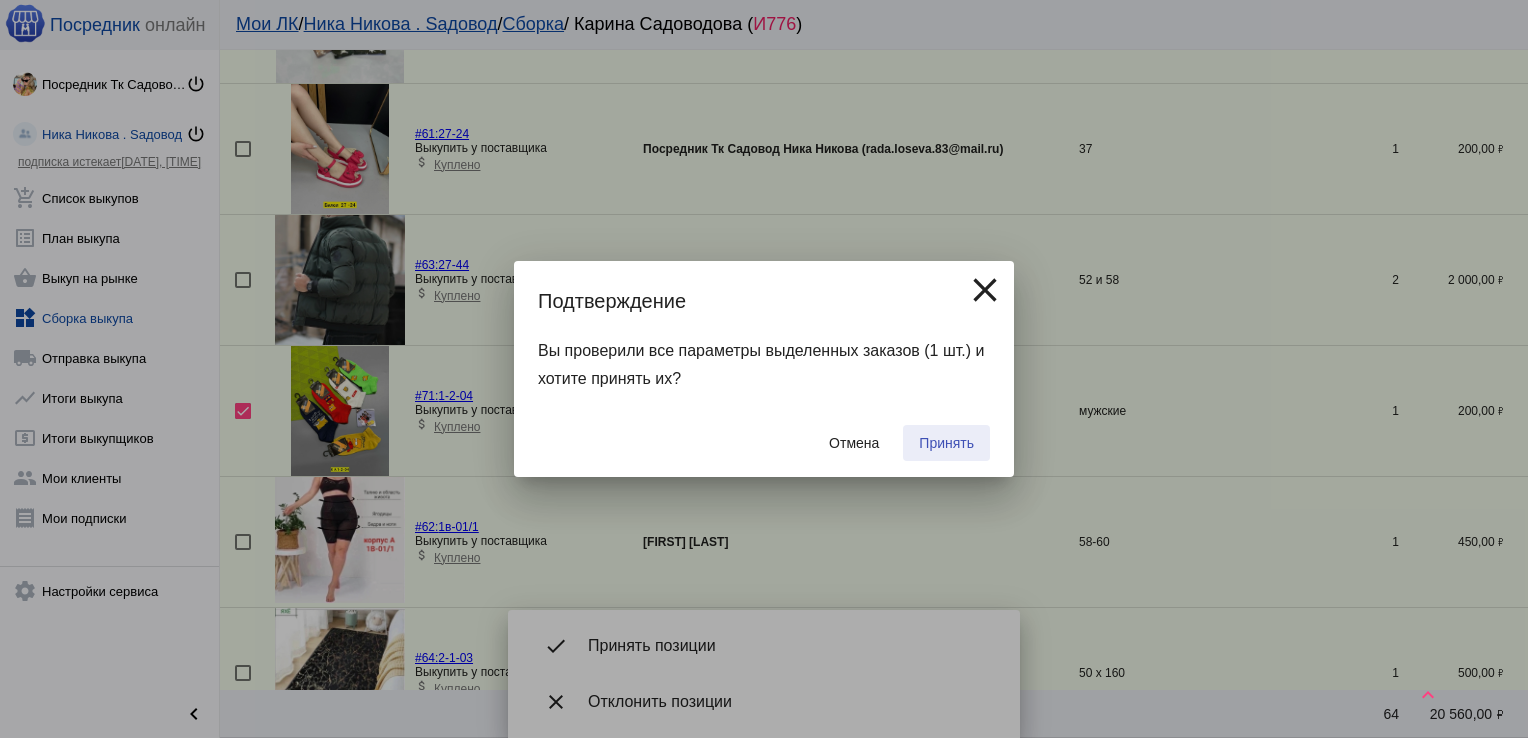 click on "Принять" at bounding box center (946, 443) 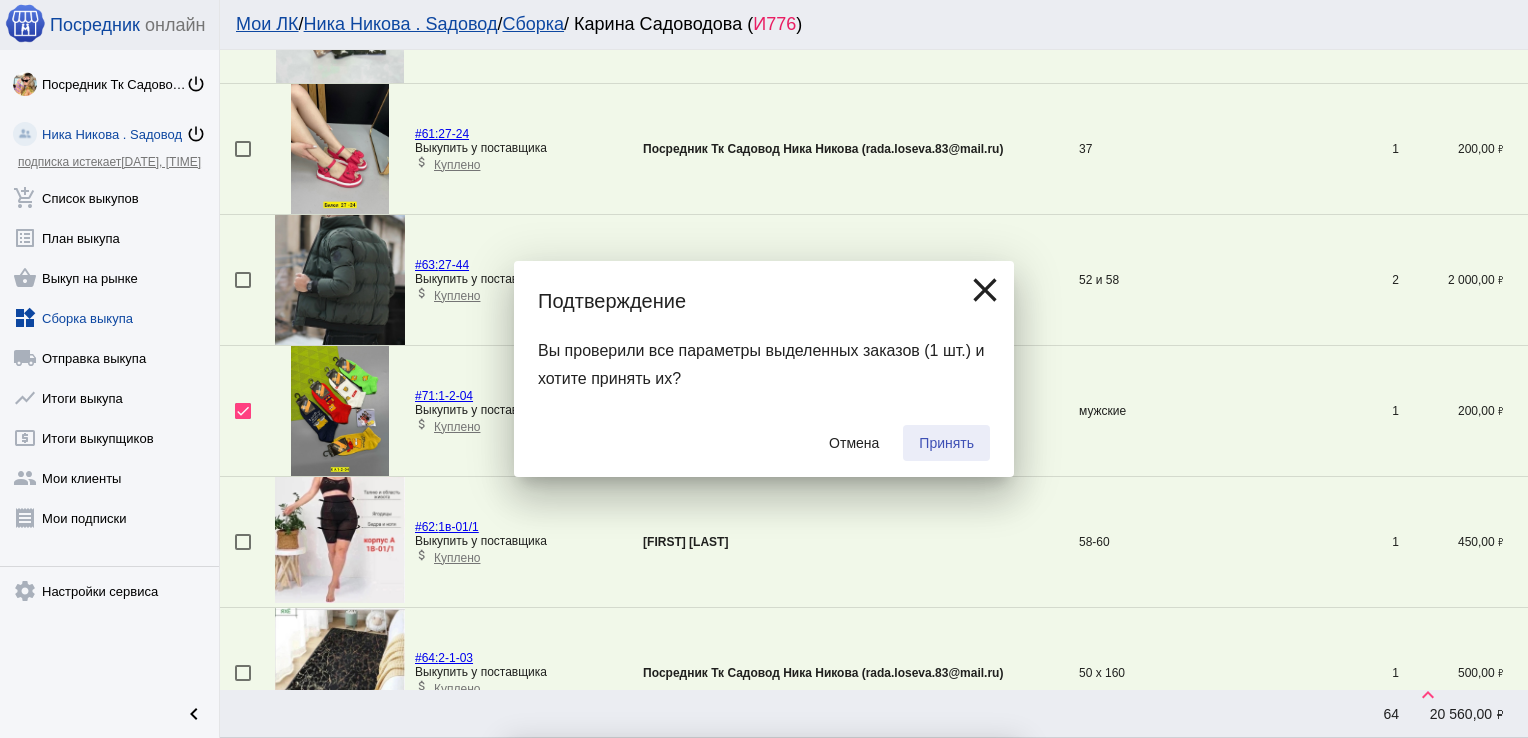 checkbox on "false" 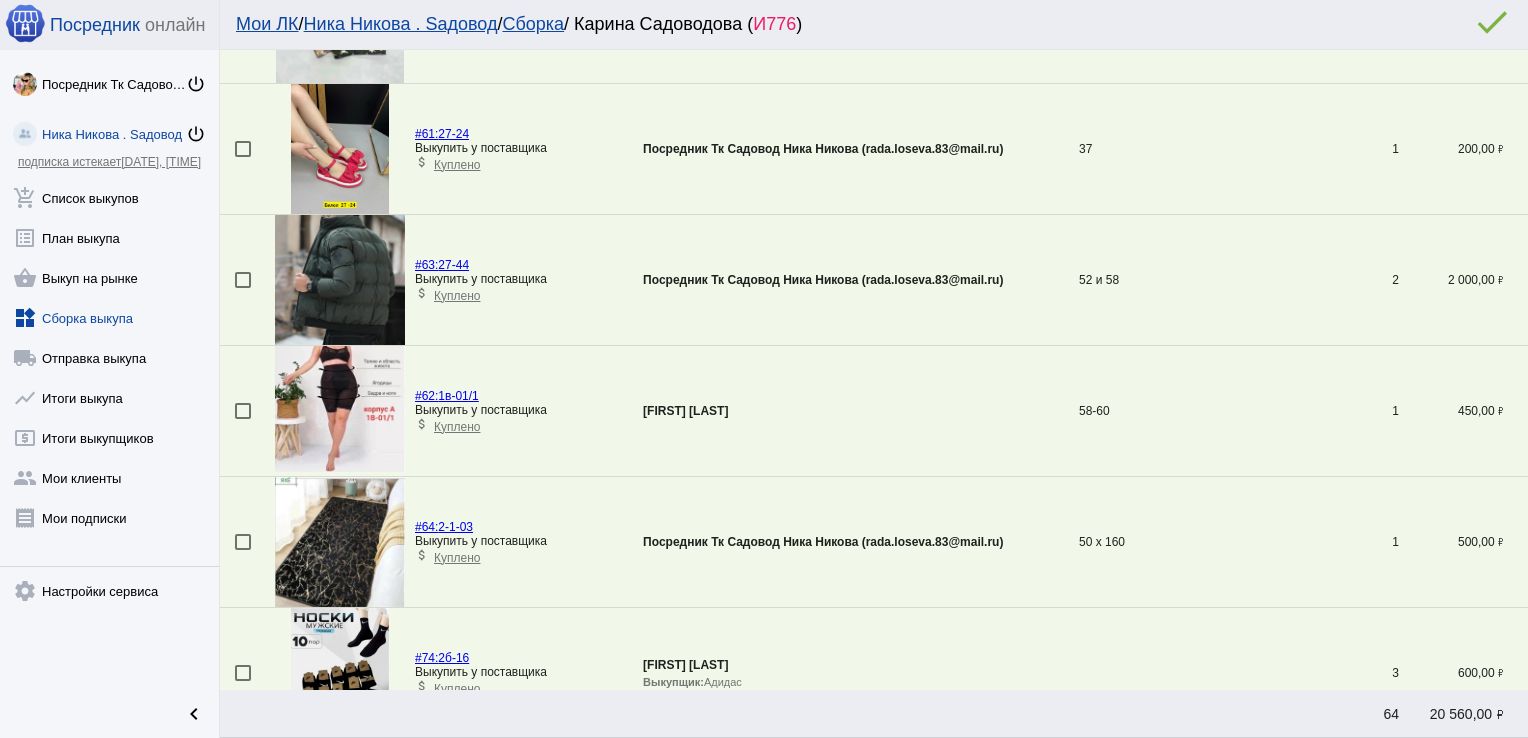 scroll, scrollTop: 0, scrollLeft: 0, axis: both 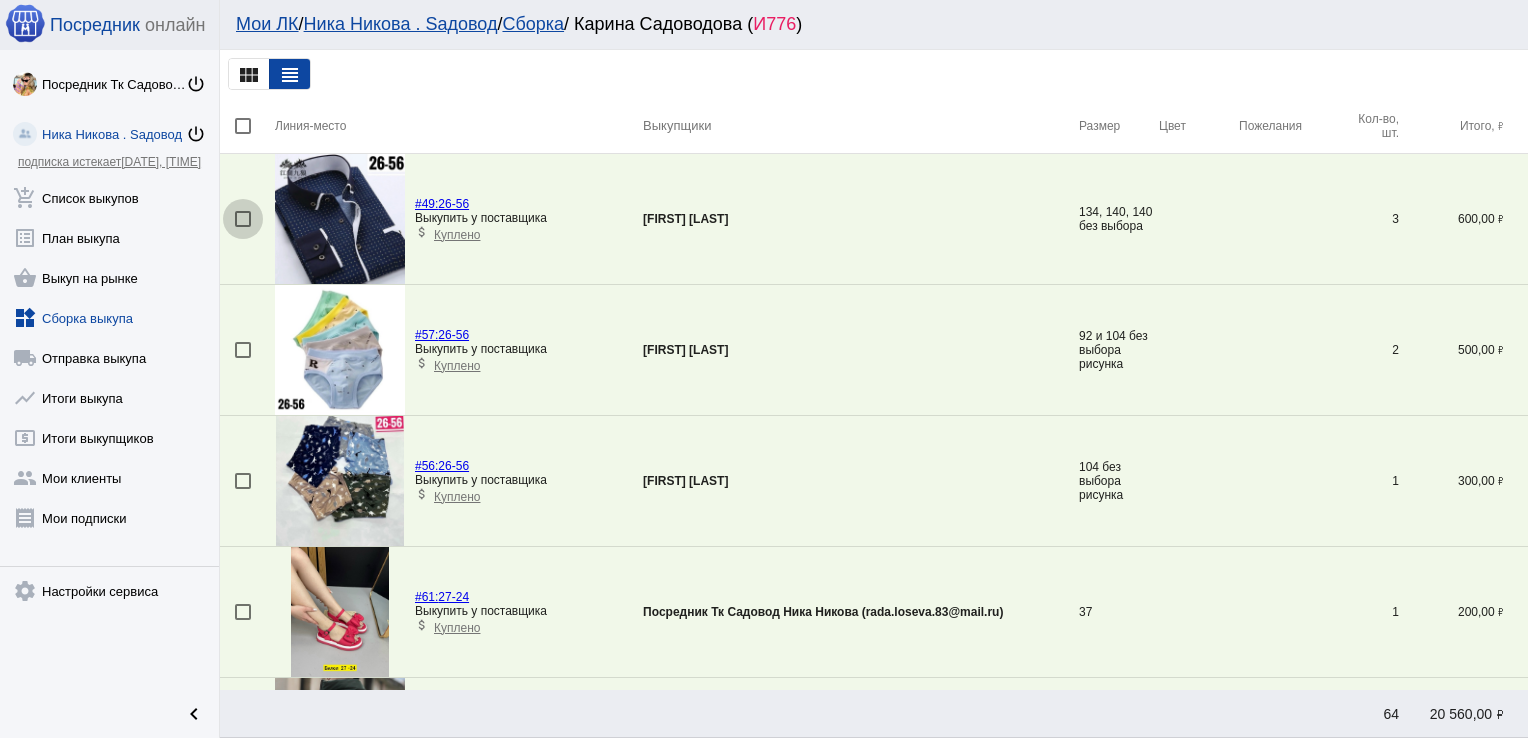 click at bounding box center (243, 219) 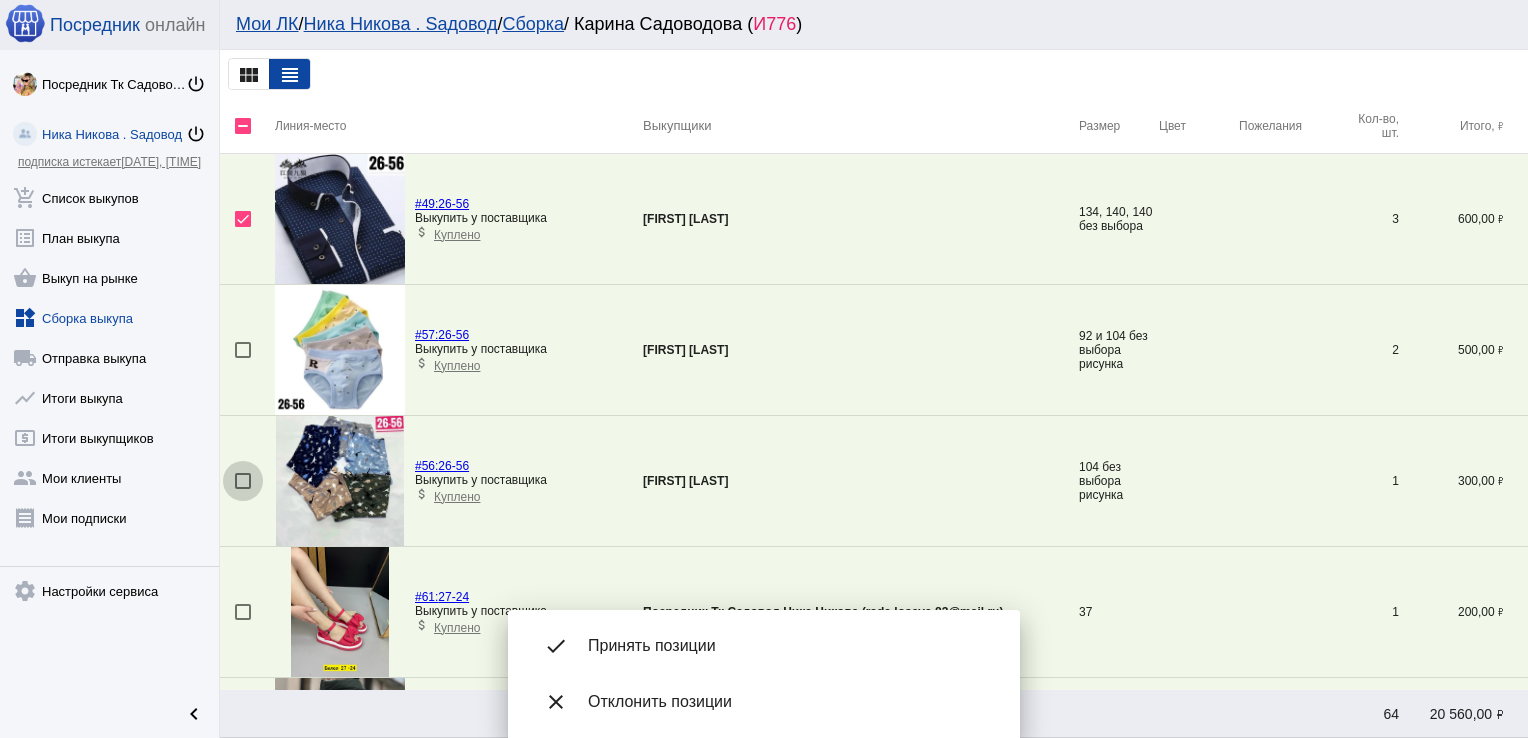 click at bounding box center (243, 481) 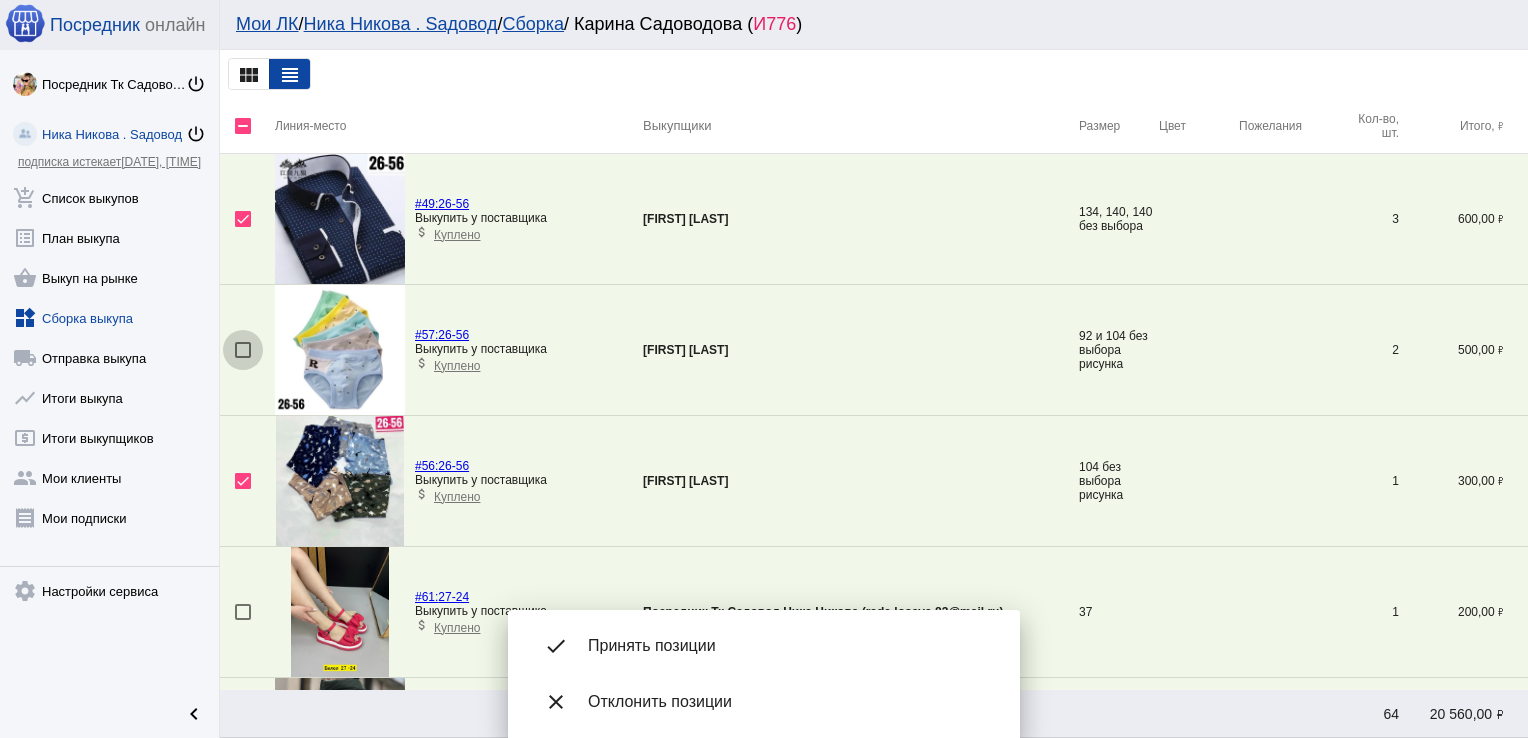 click at bounding box center (243, 350) 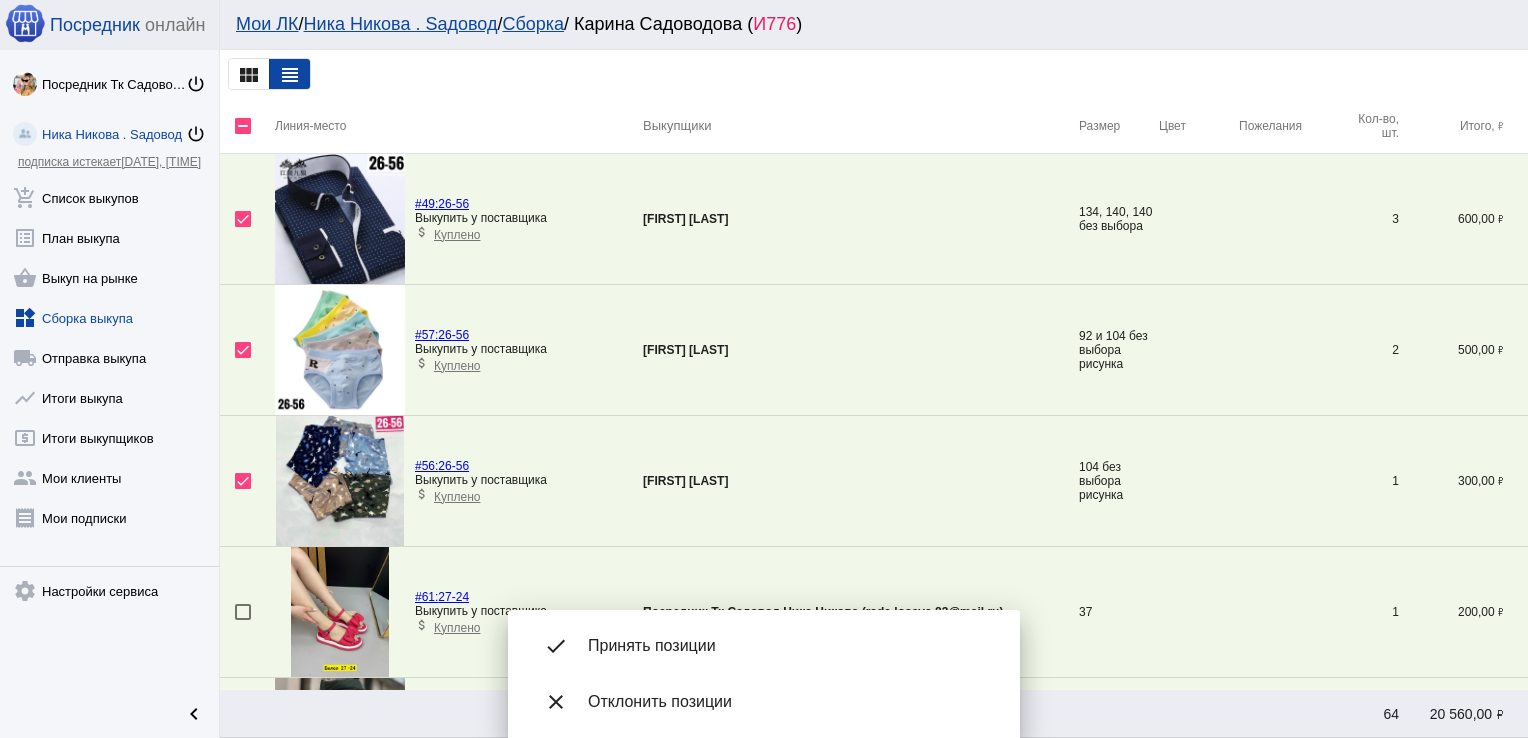 click on "done Принять позиции" at bounding box center (764, 646) 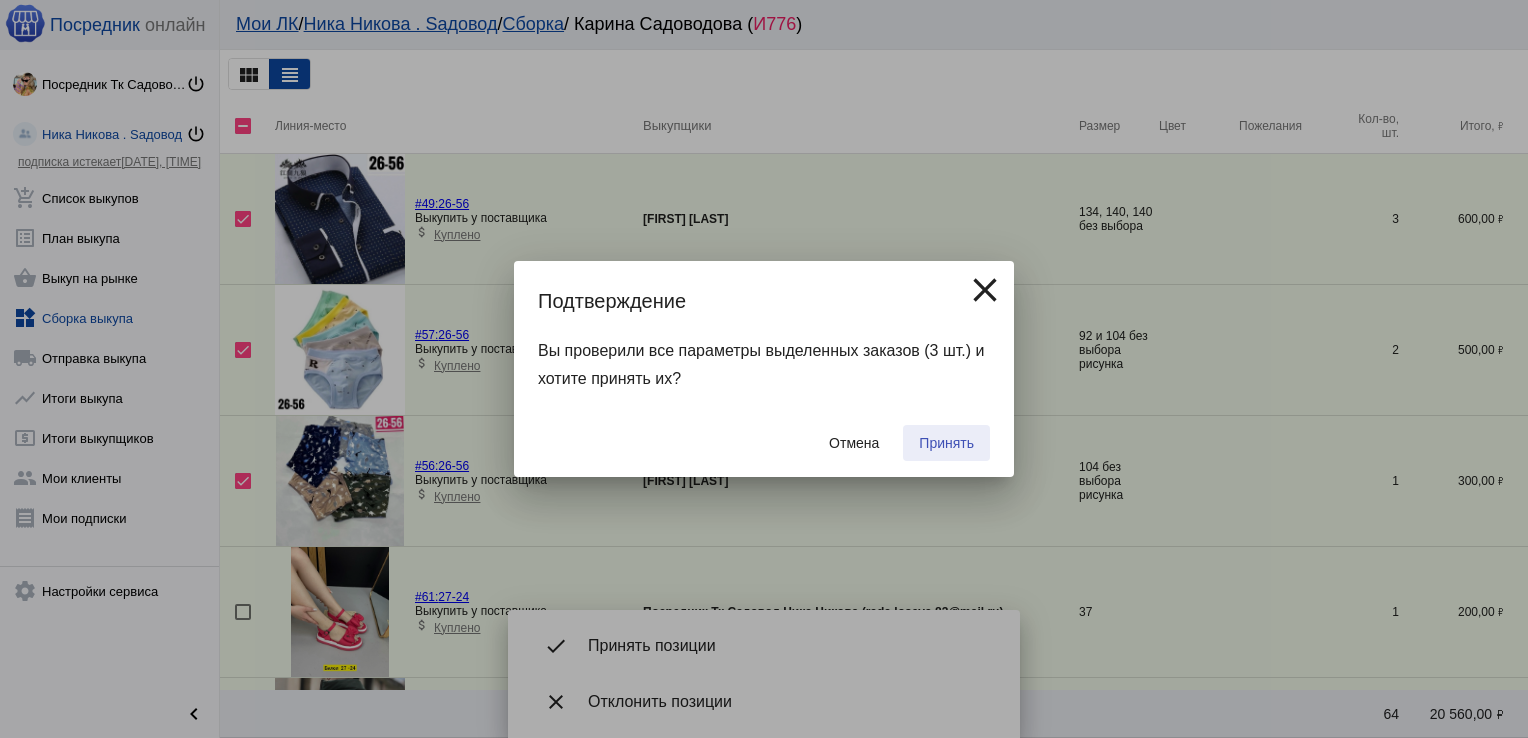click on "Принять" at bounding box center [946, 443] 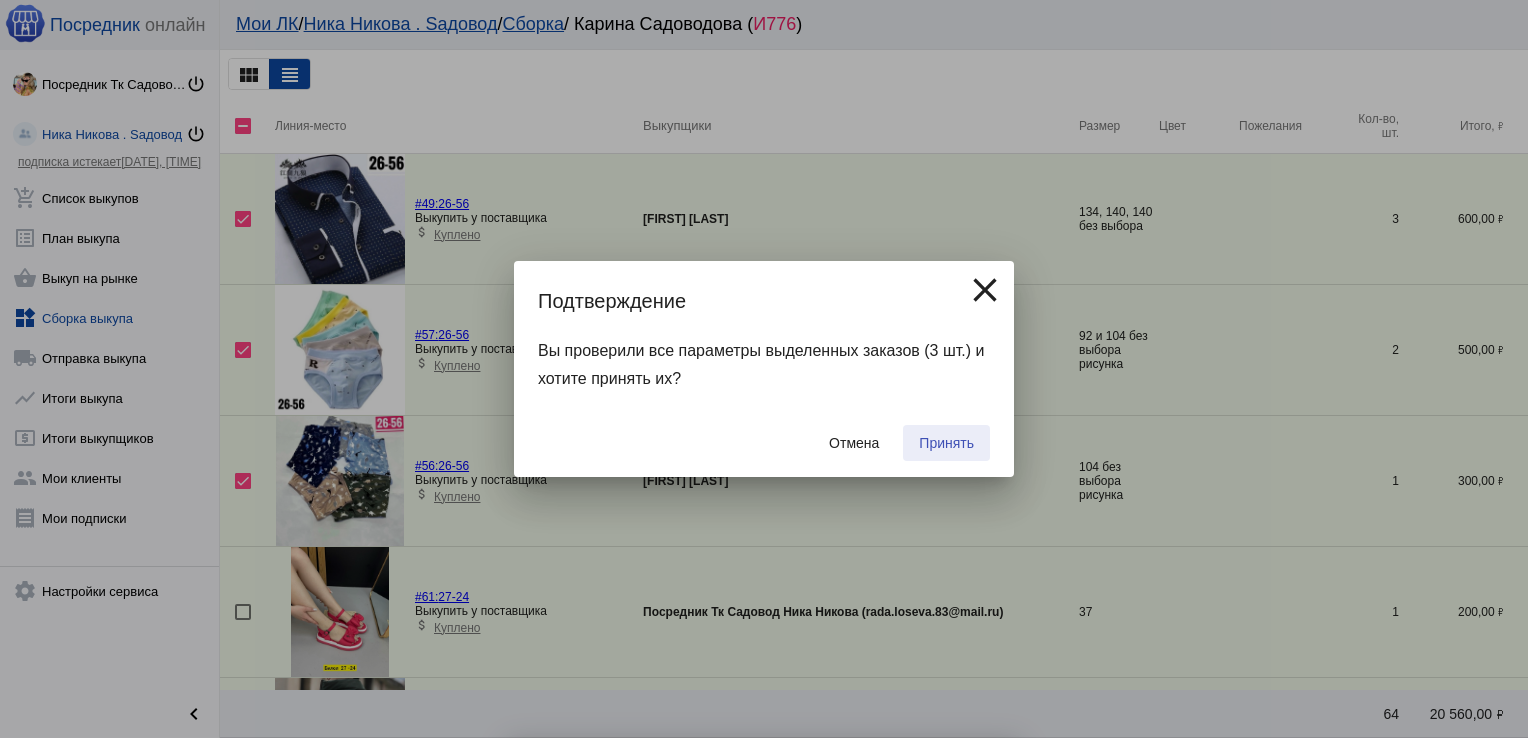 checkbox on "false" 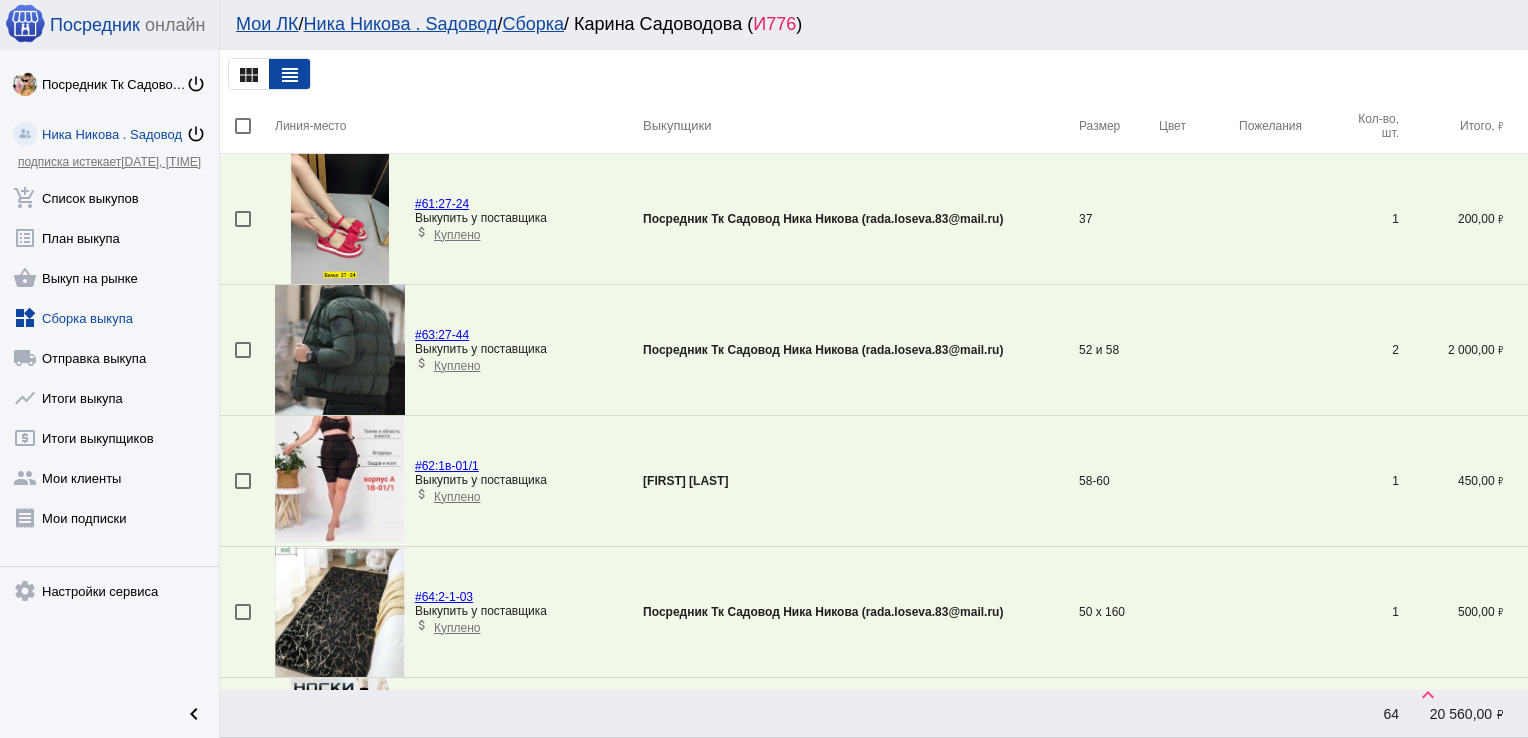 scroll, scrollTop: 3602, scrollLeft: 0, axis: vertical 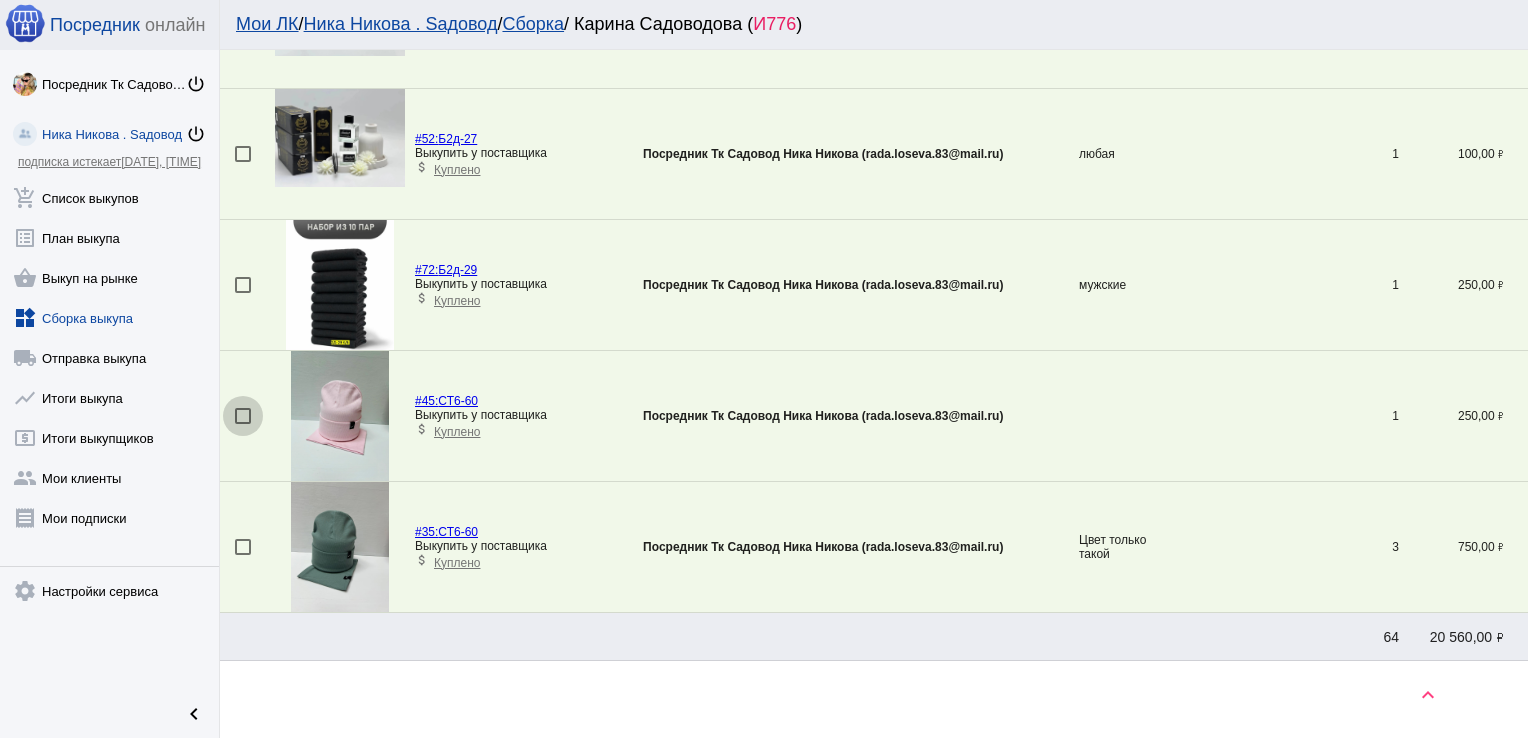 click at bounding box center (243, 416) 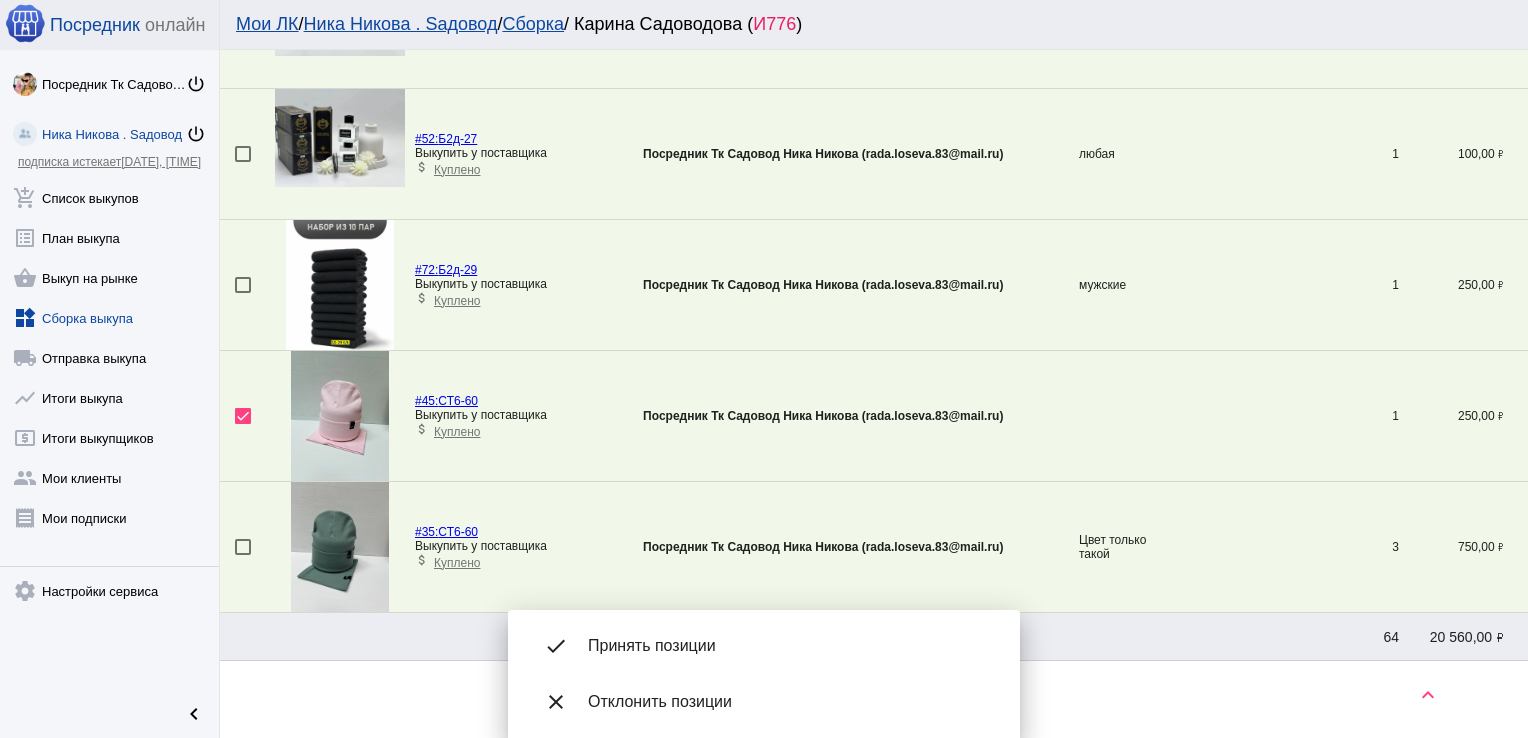 click at bounding box center [243, 547] 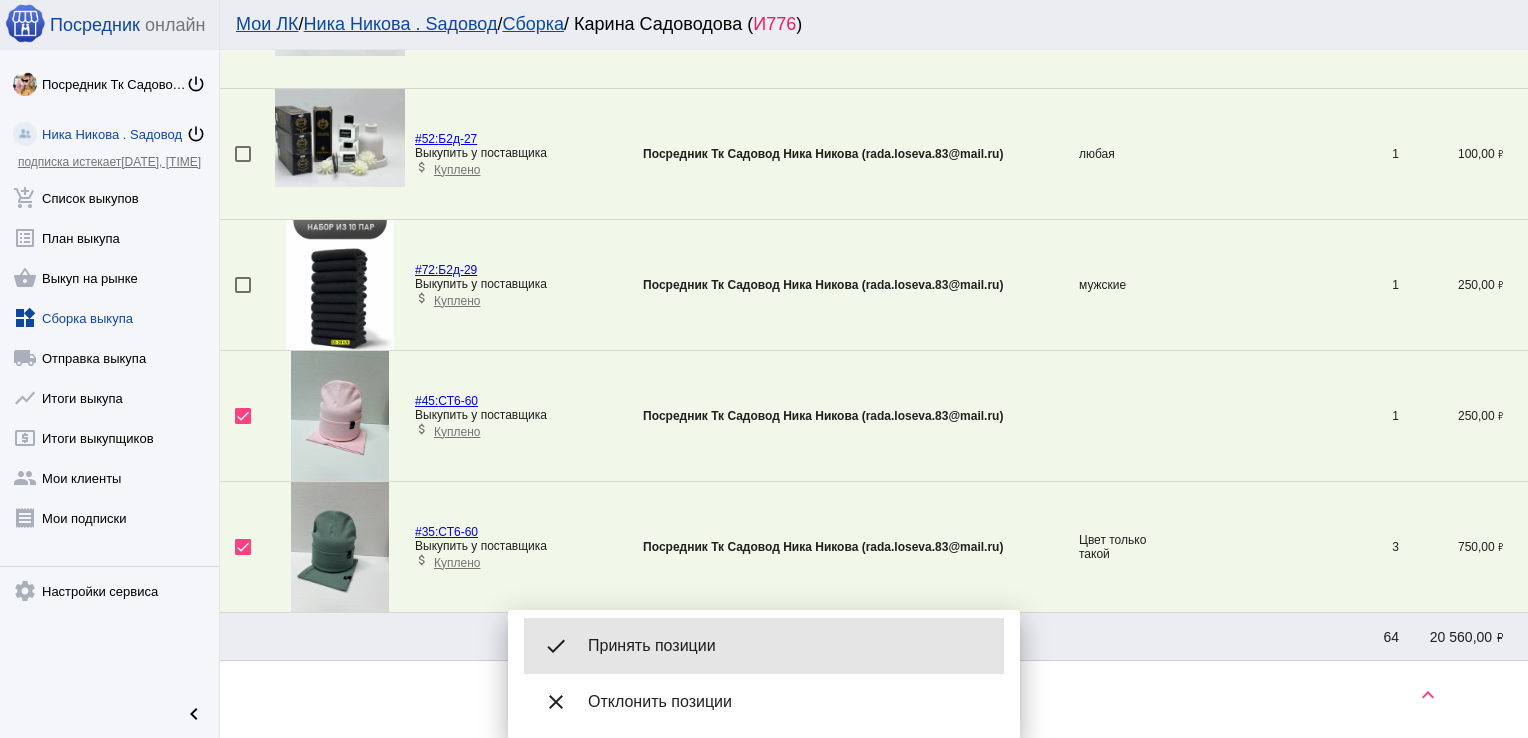 click on "done Принять позиции" at bounding box center [764, 646] 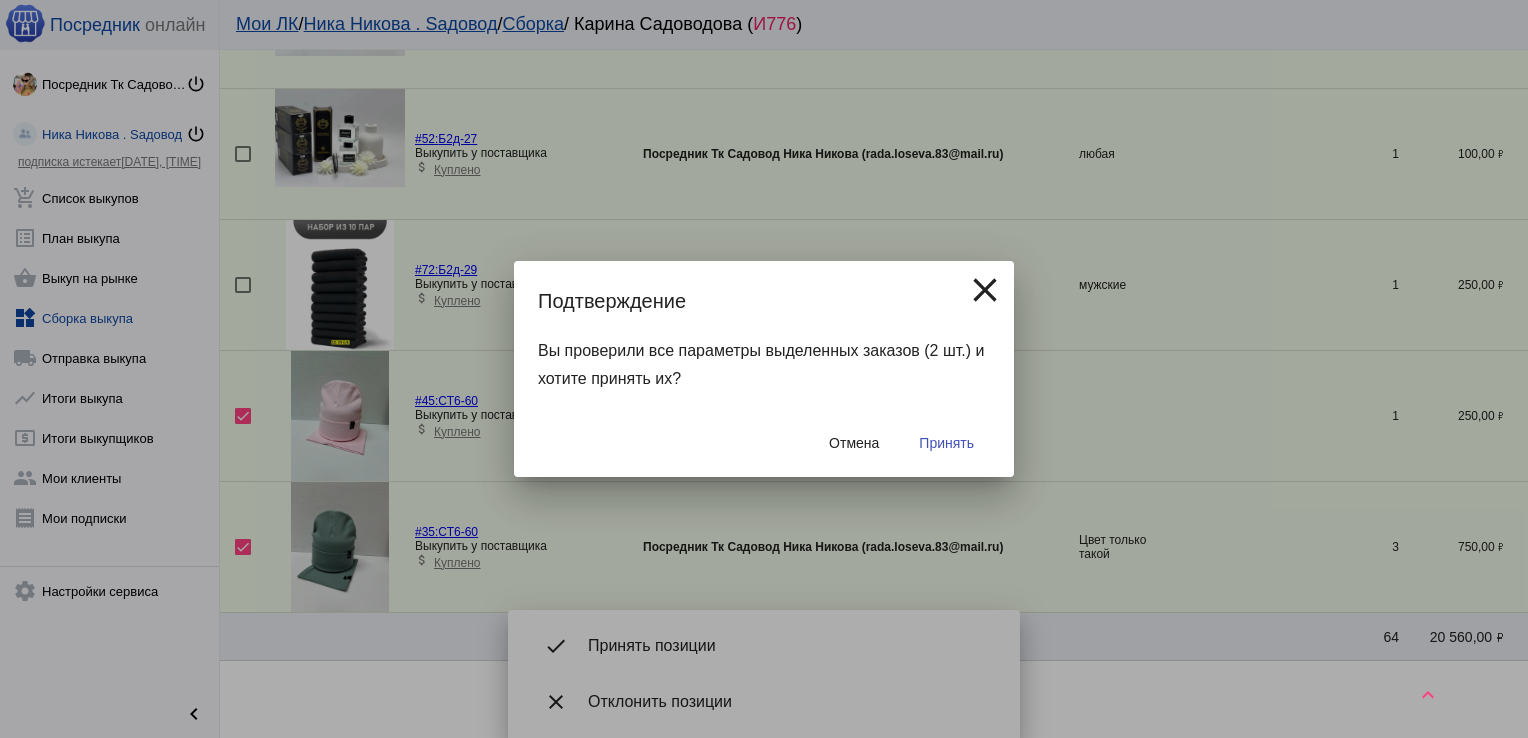click on "Принять" at bounding box center [946, 443] 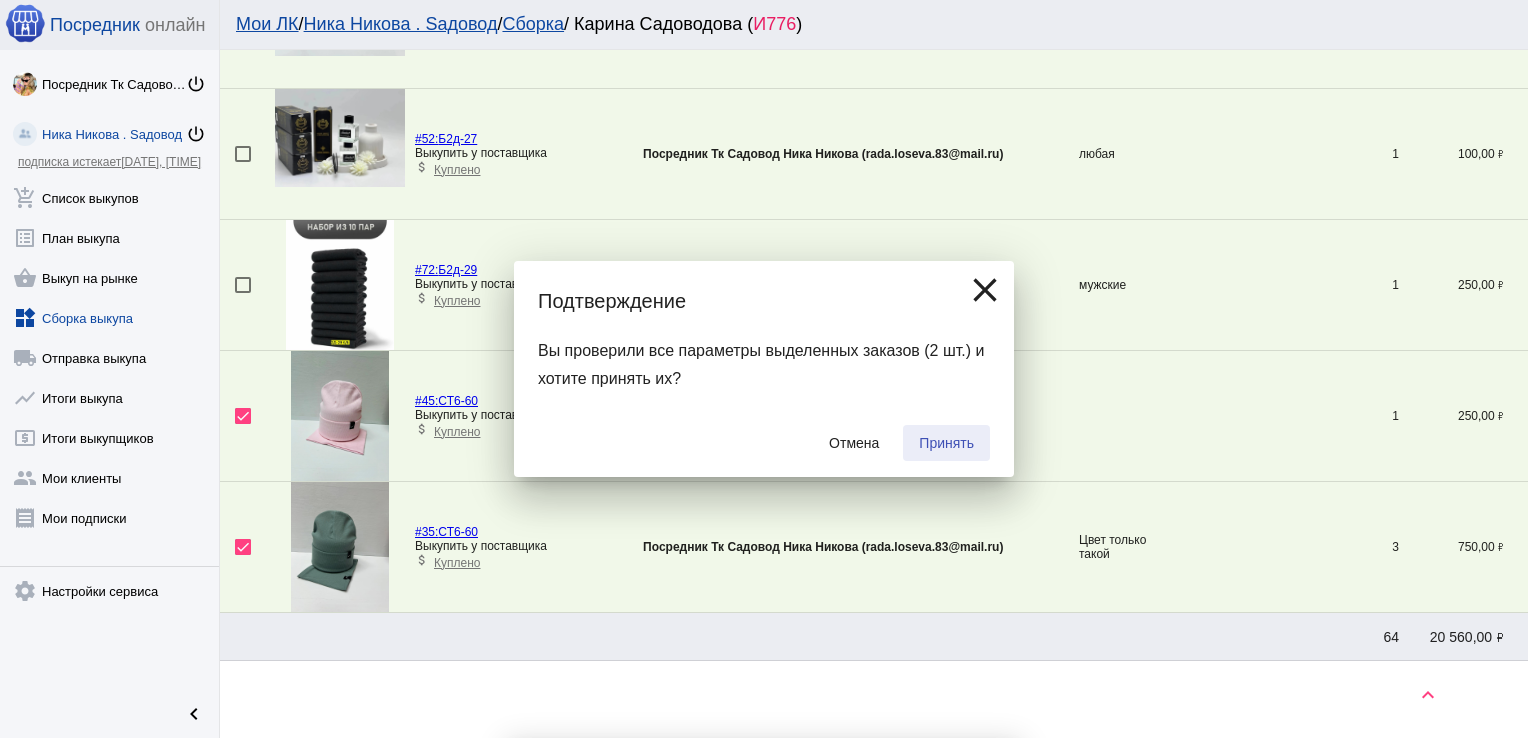 checkbox on "false" 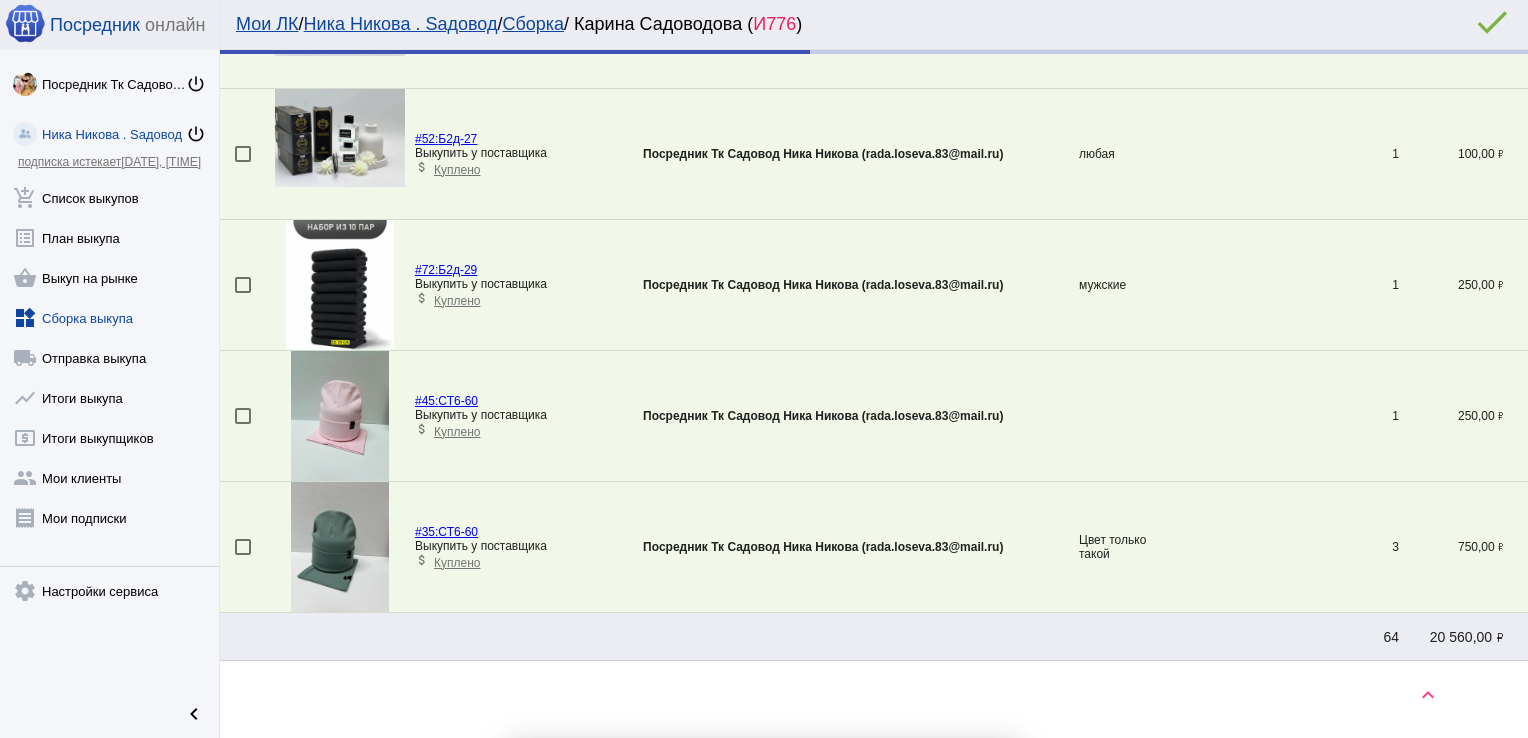 scroll, scrollTop: 3408, scrollLeft: 0, axis: vertical 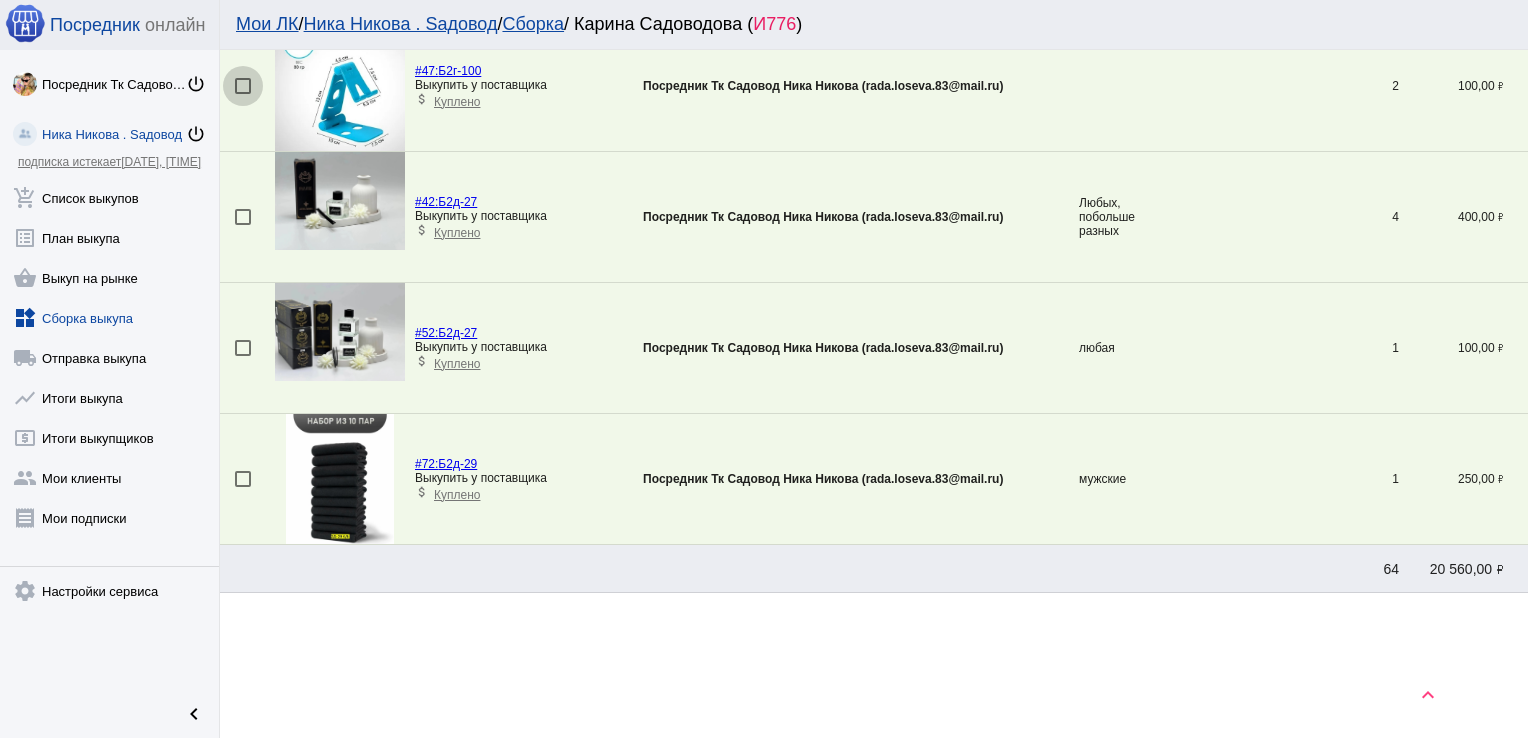 click at bounding box center (243, 86) 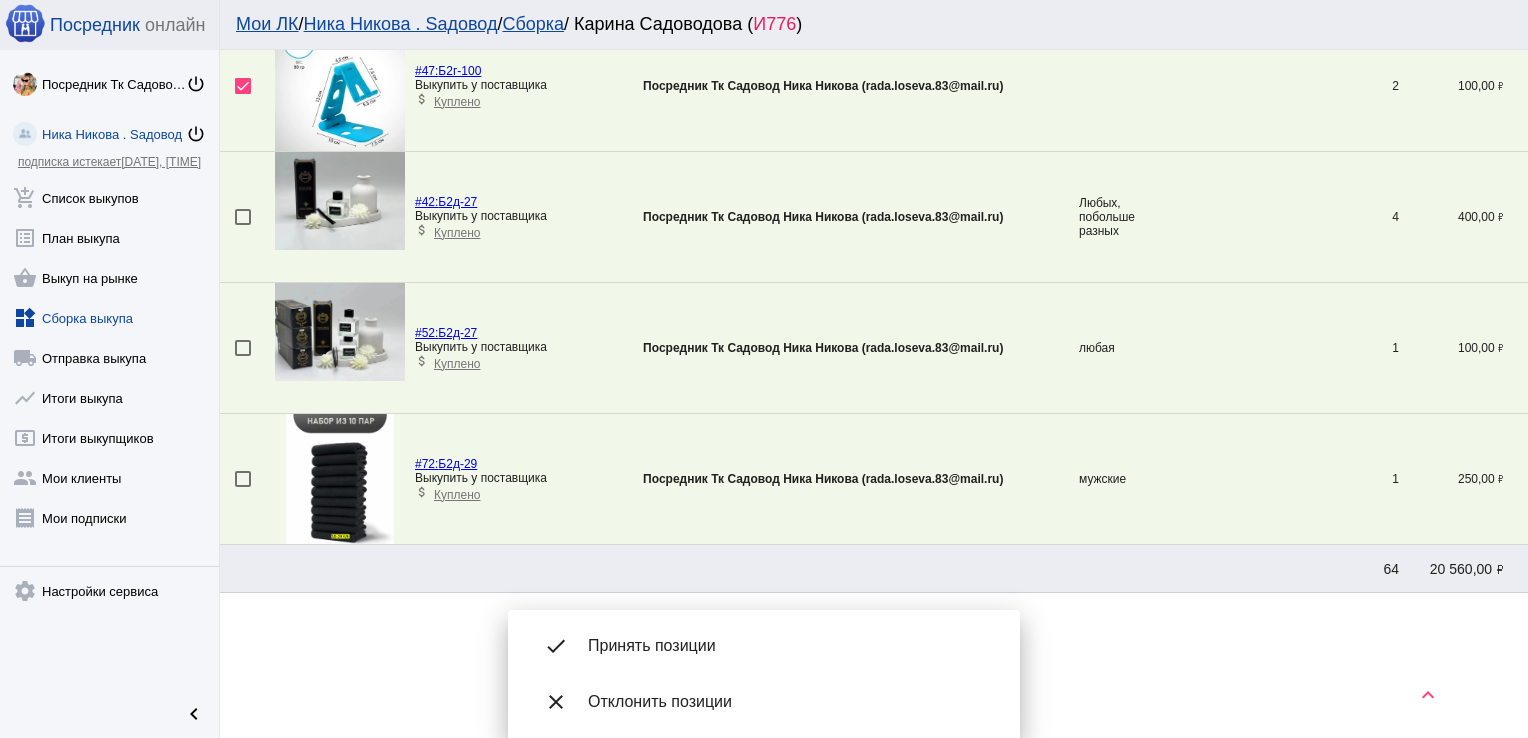 click on "Принять позиции" at bounding box center [788, 646] 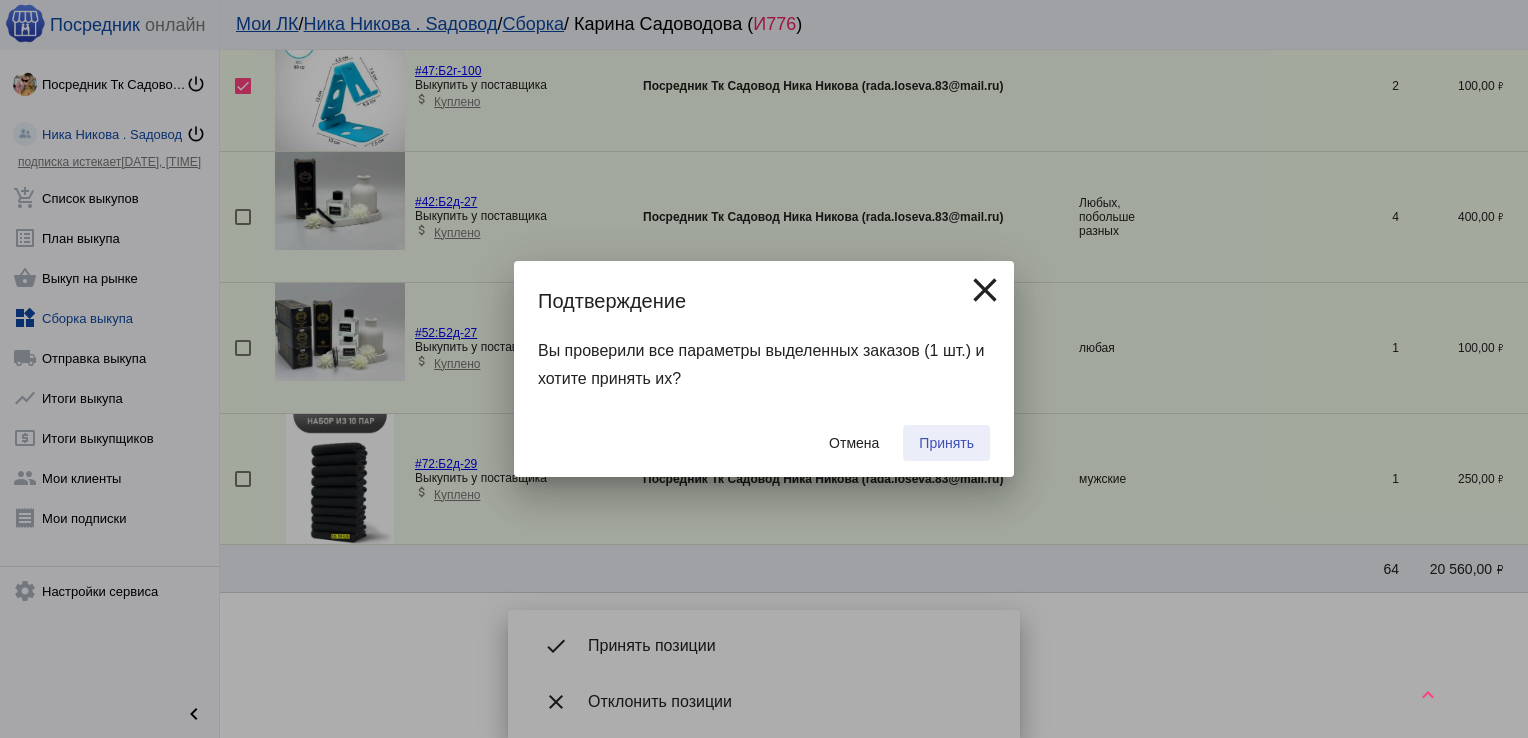 click on "Принять" at bounding box center (946, 443) 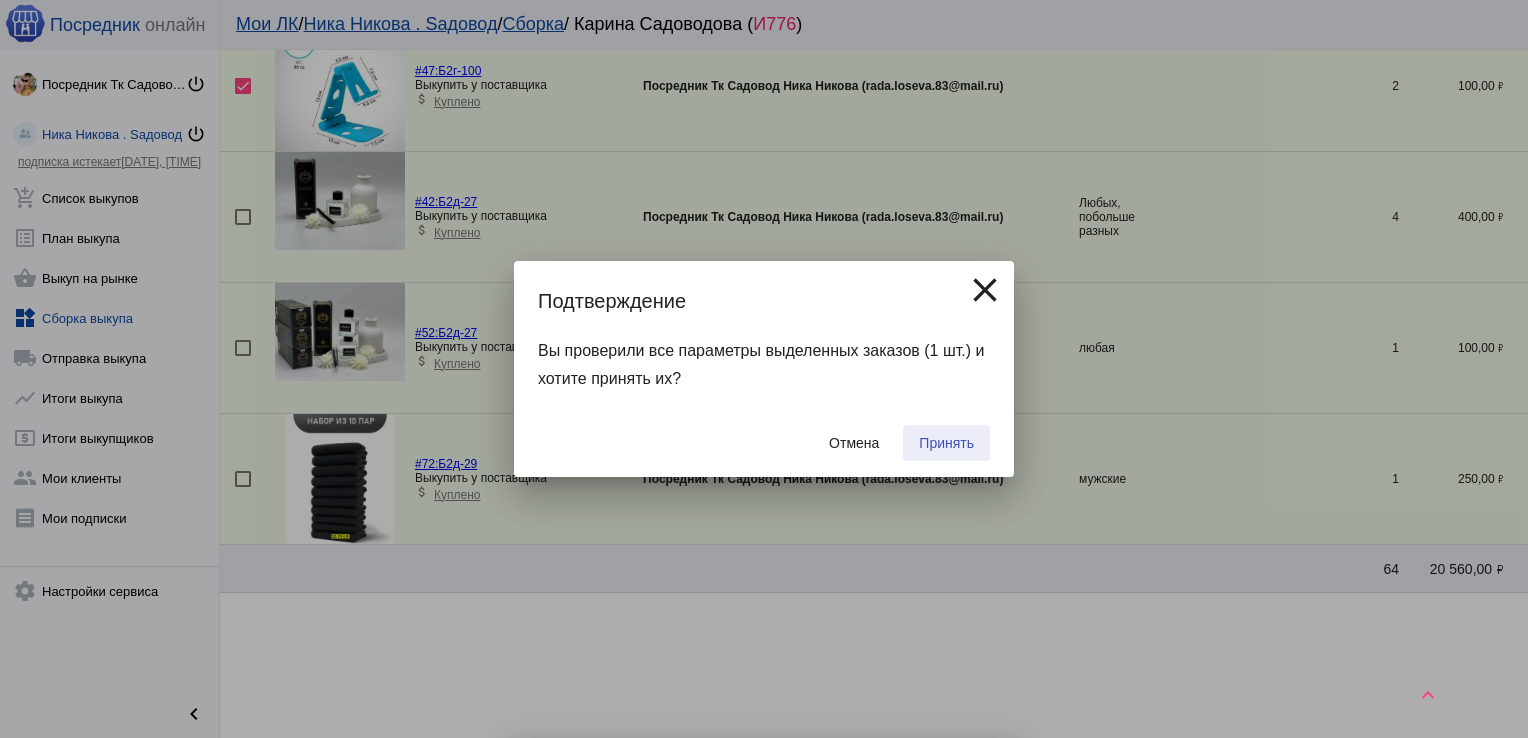 checkbox on "false" 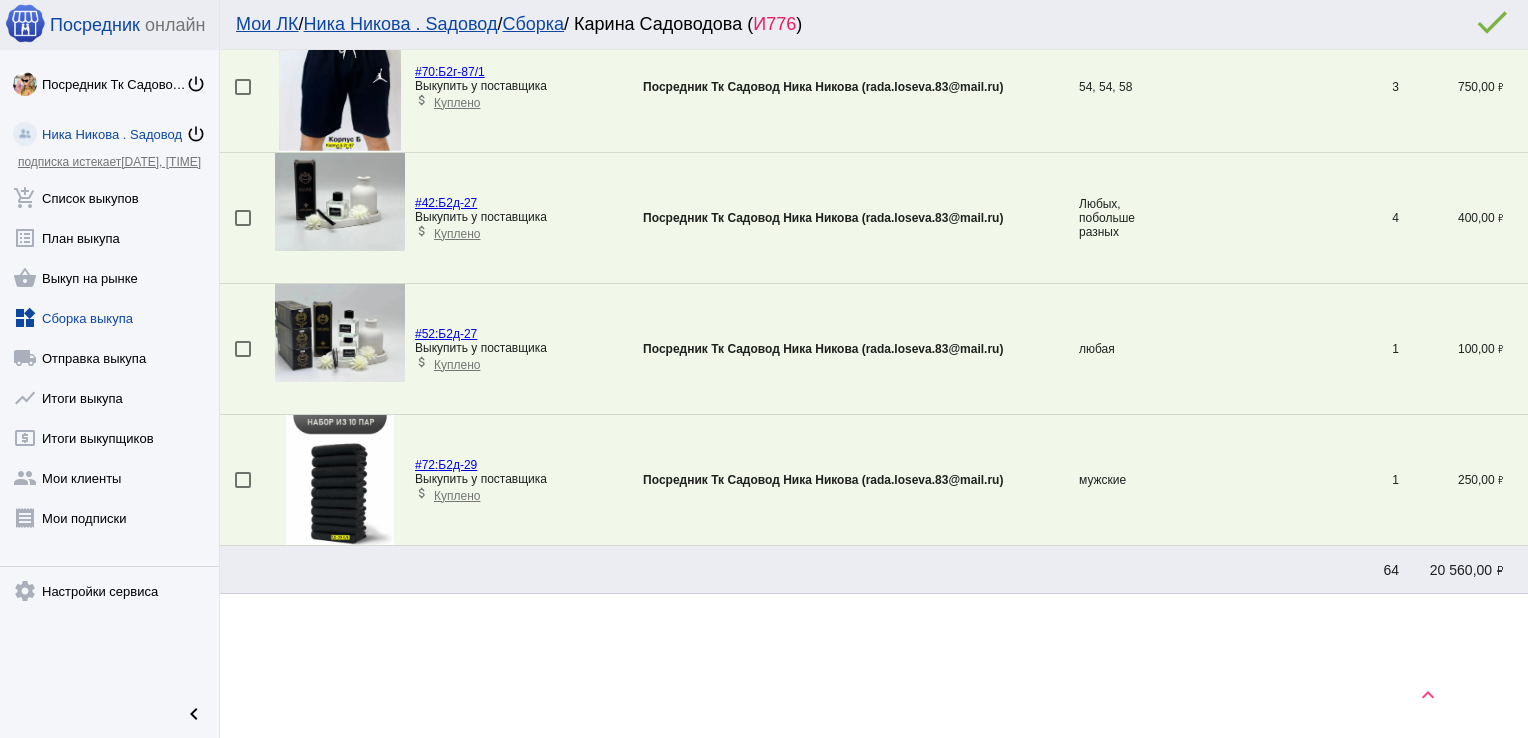 scroll, scrollTop: 1901, scrollLeft: 0, axis: vertical 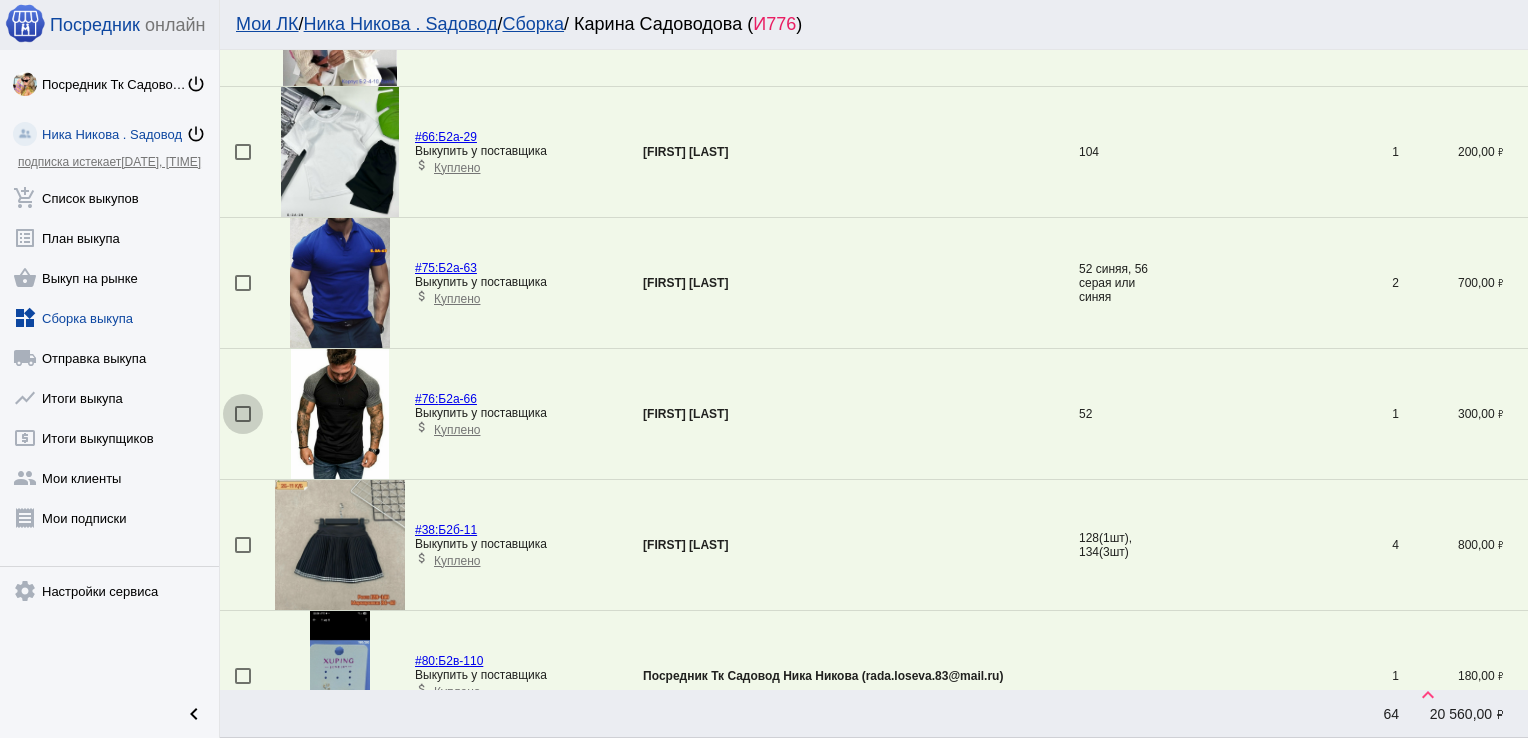 click at bounding box center [243, 414] 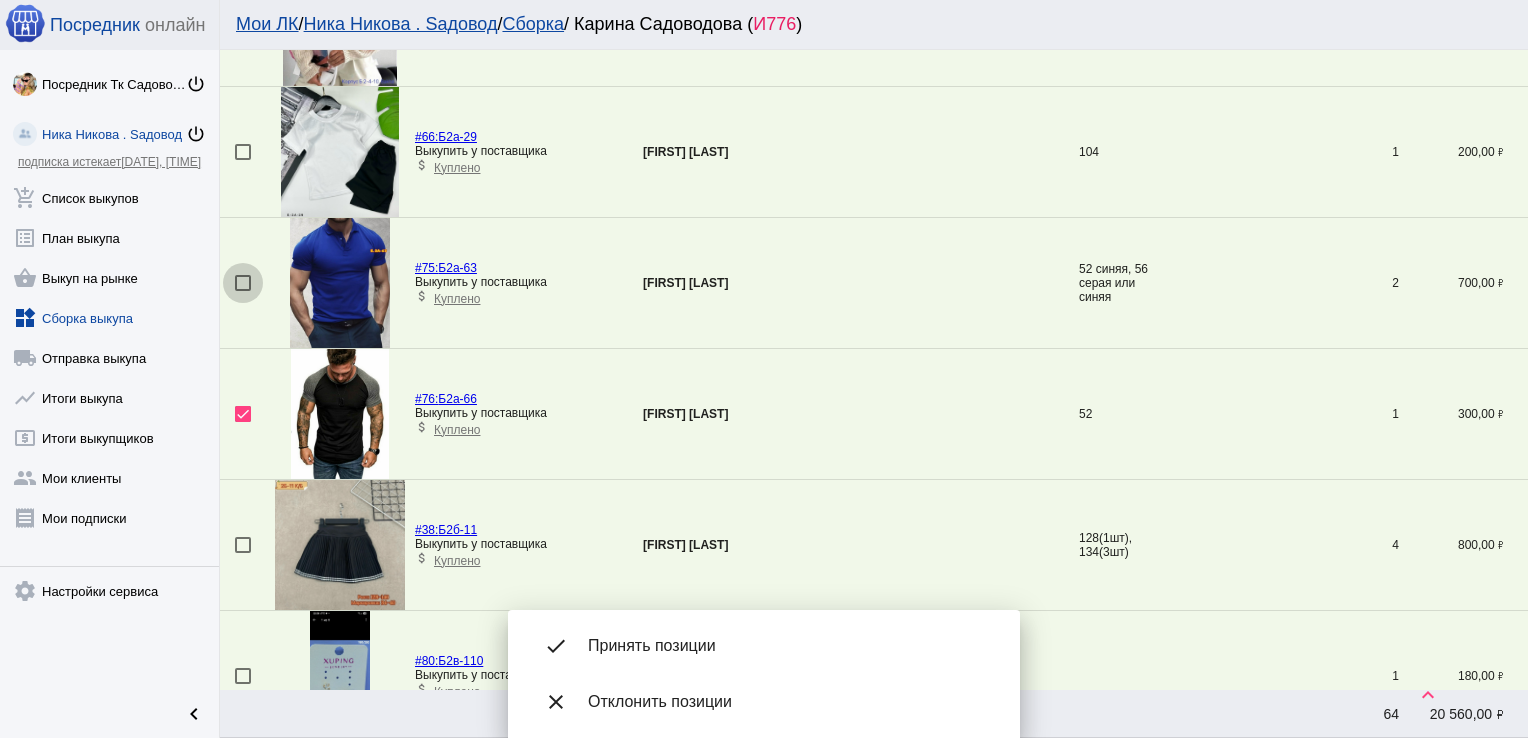 click at bounding box center [243, 283] 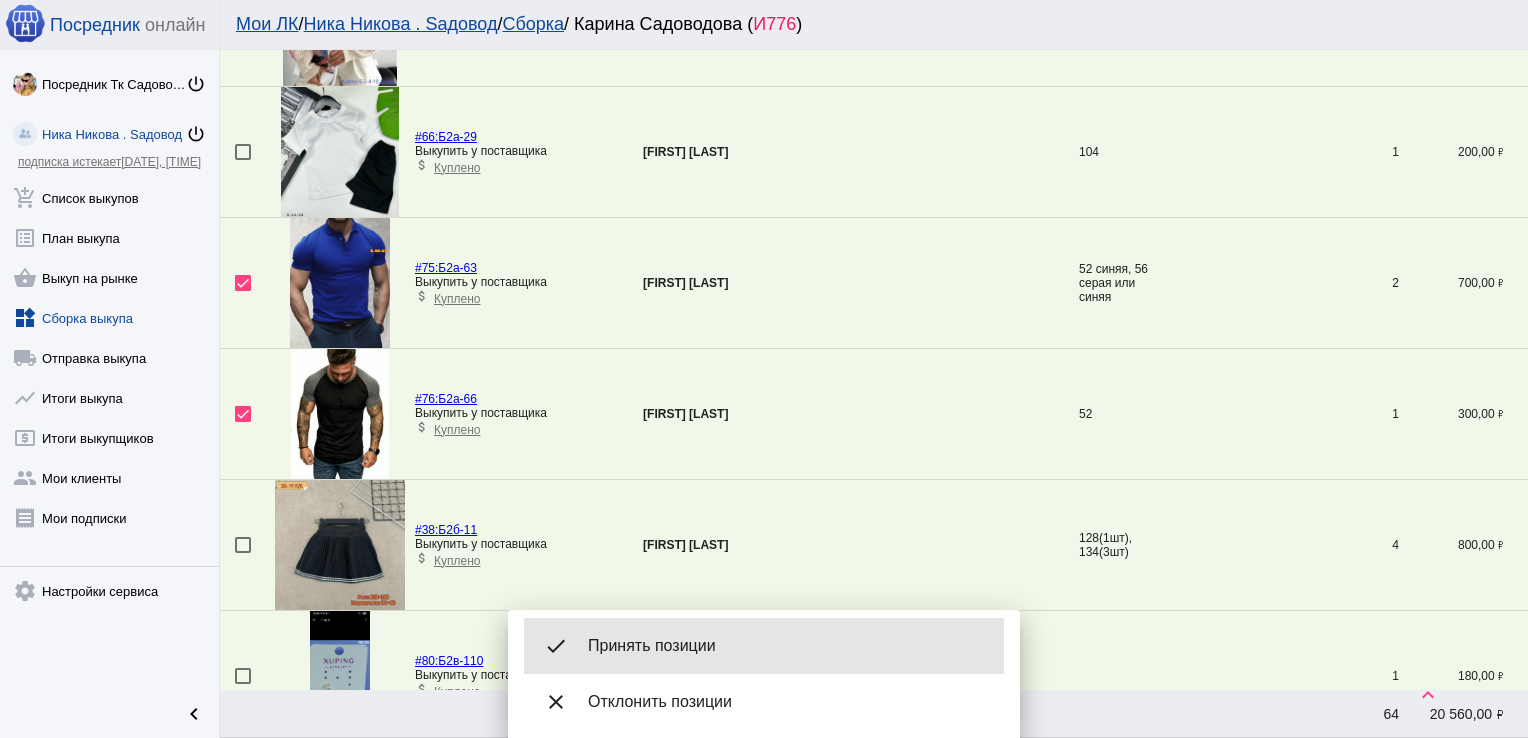 click on "Принять позиции" at bounding box center (788, 646) 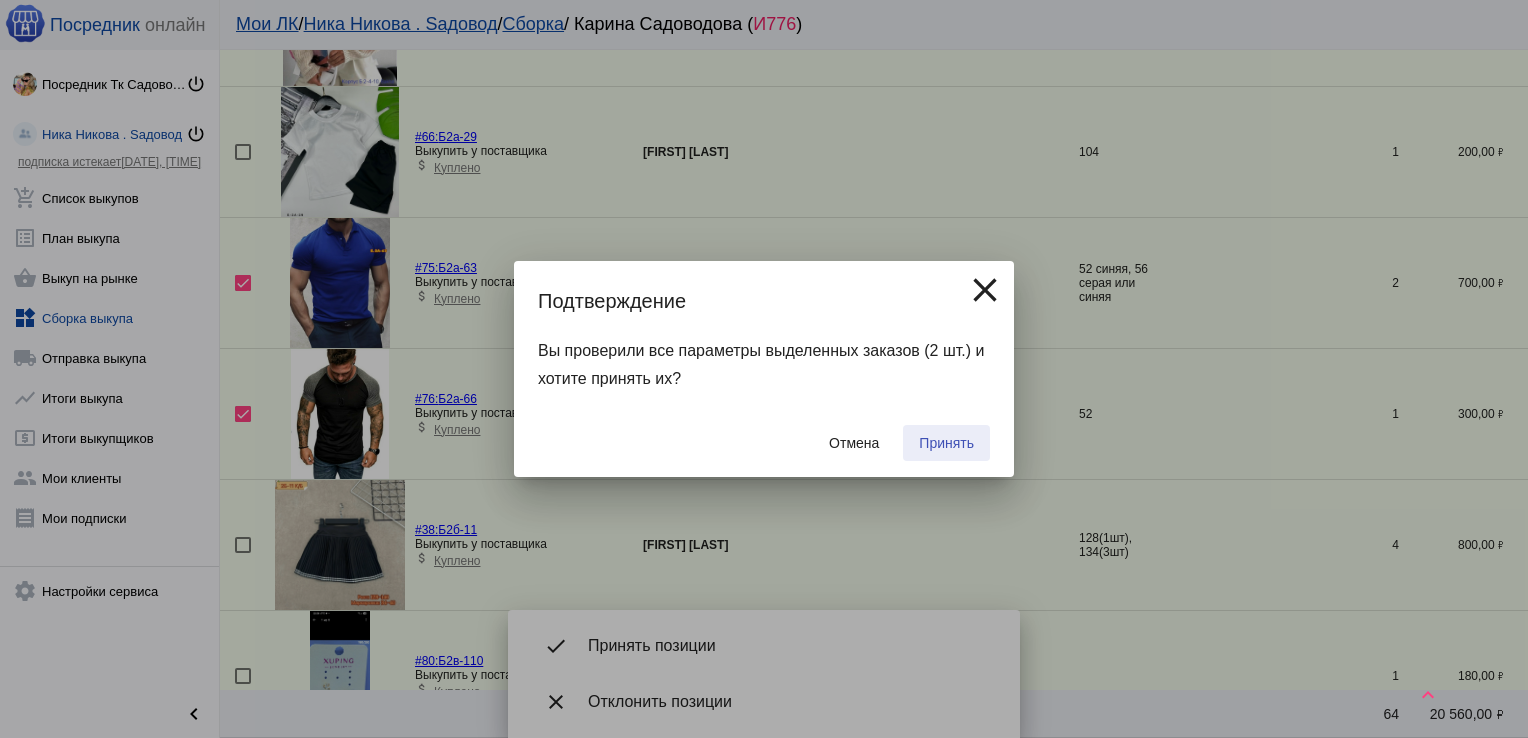 click on "Принять" at bounding box center [946, 443] 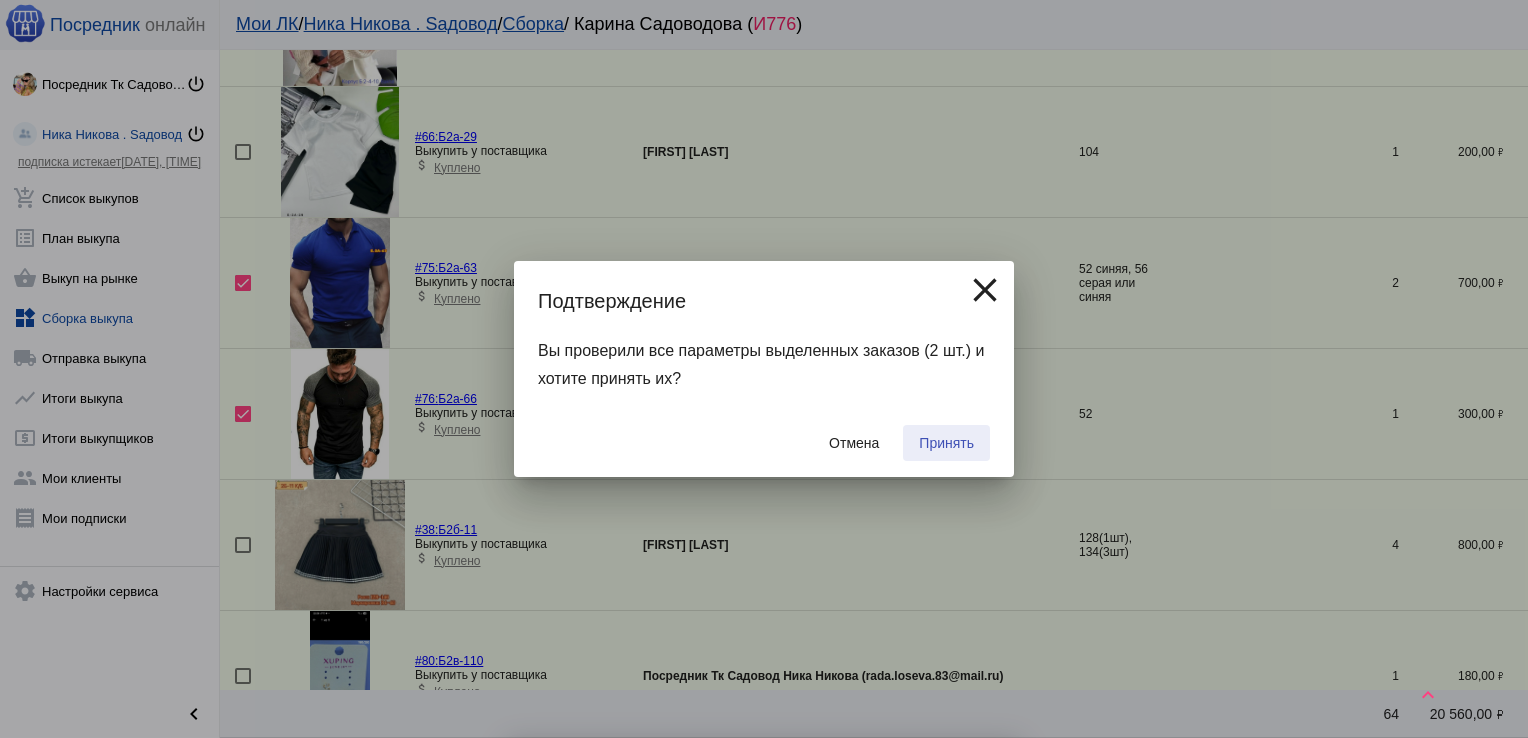 checkbox on "false" 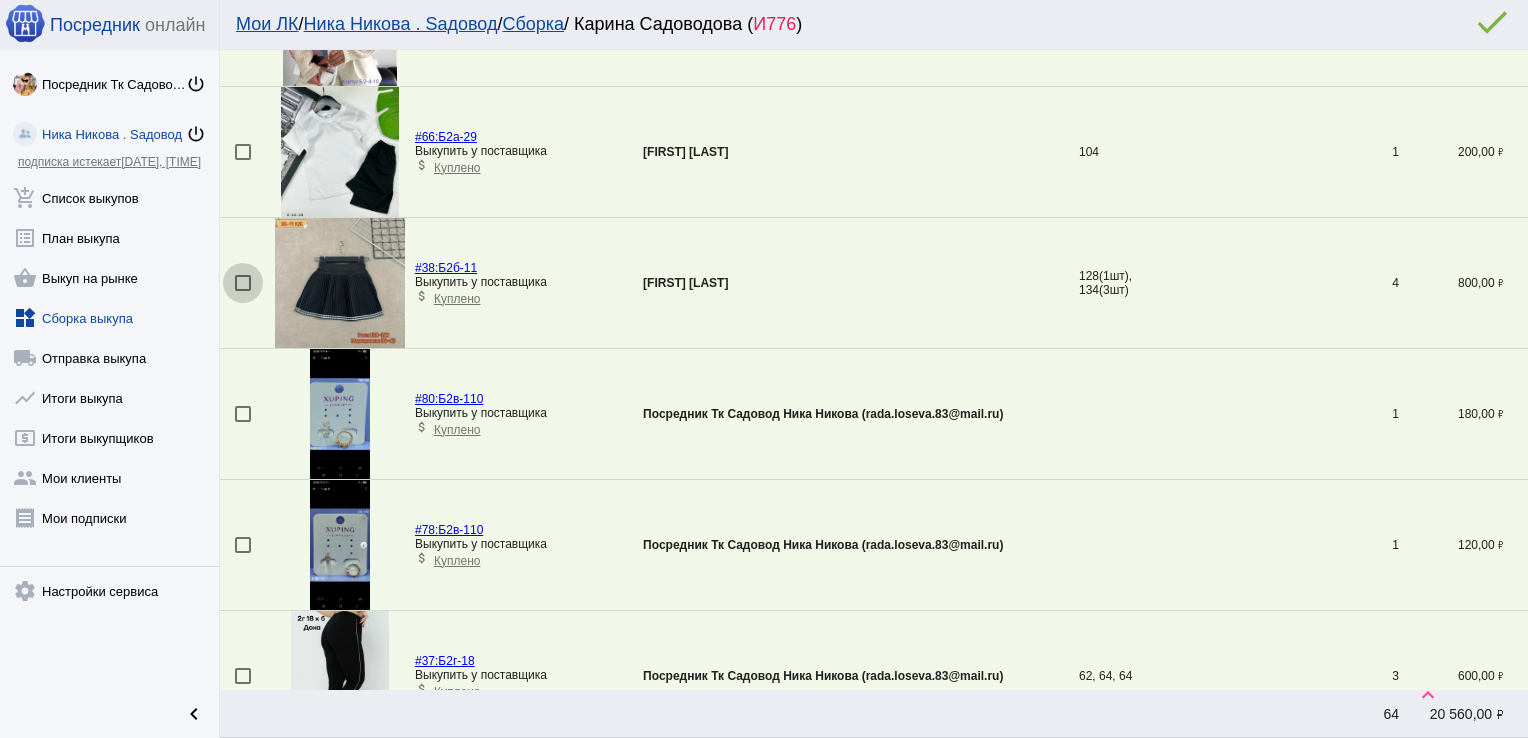 click at bounding box center (243, 283) 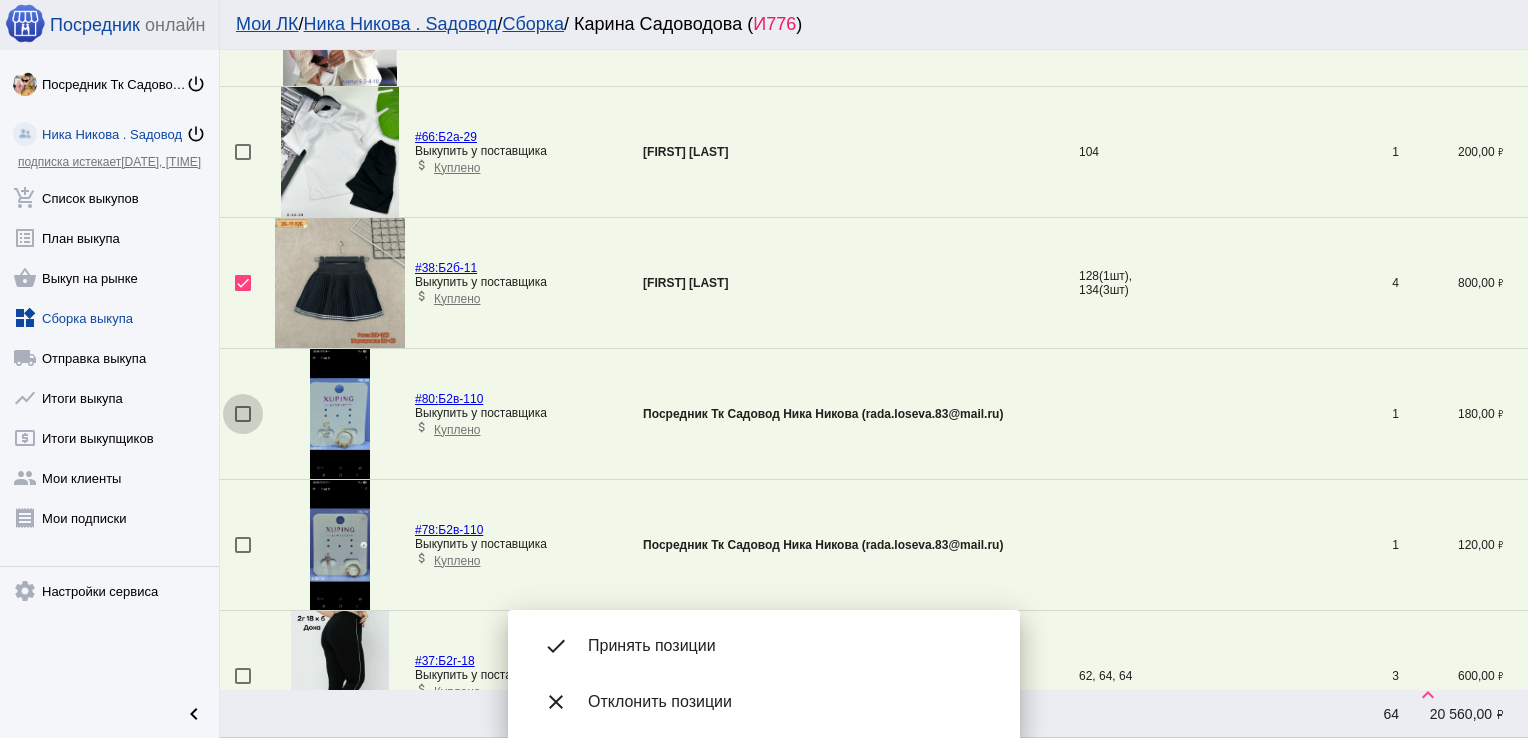 click at bounding box center (243, 414) 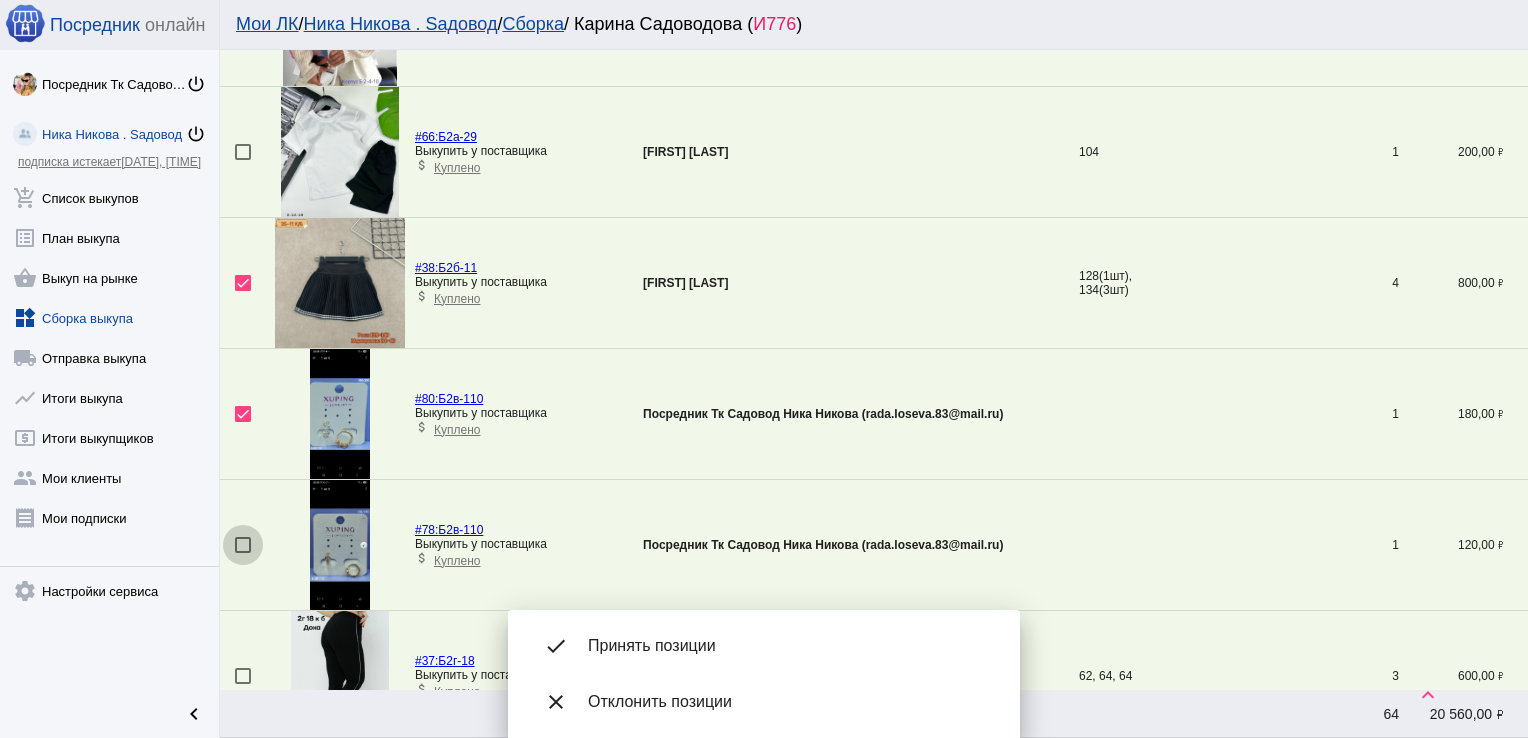 click at bounding box center (243, 545) 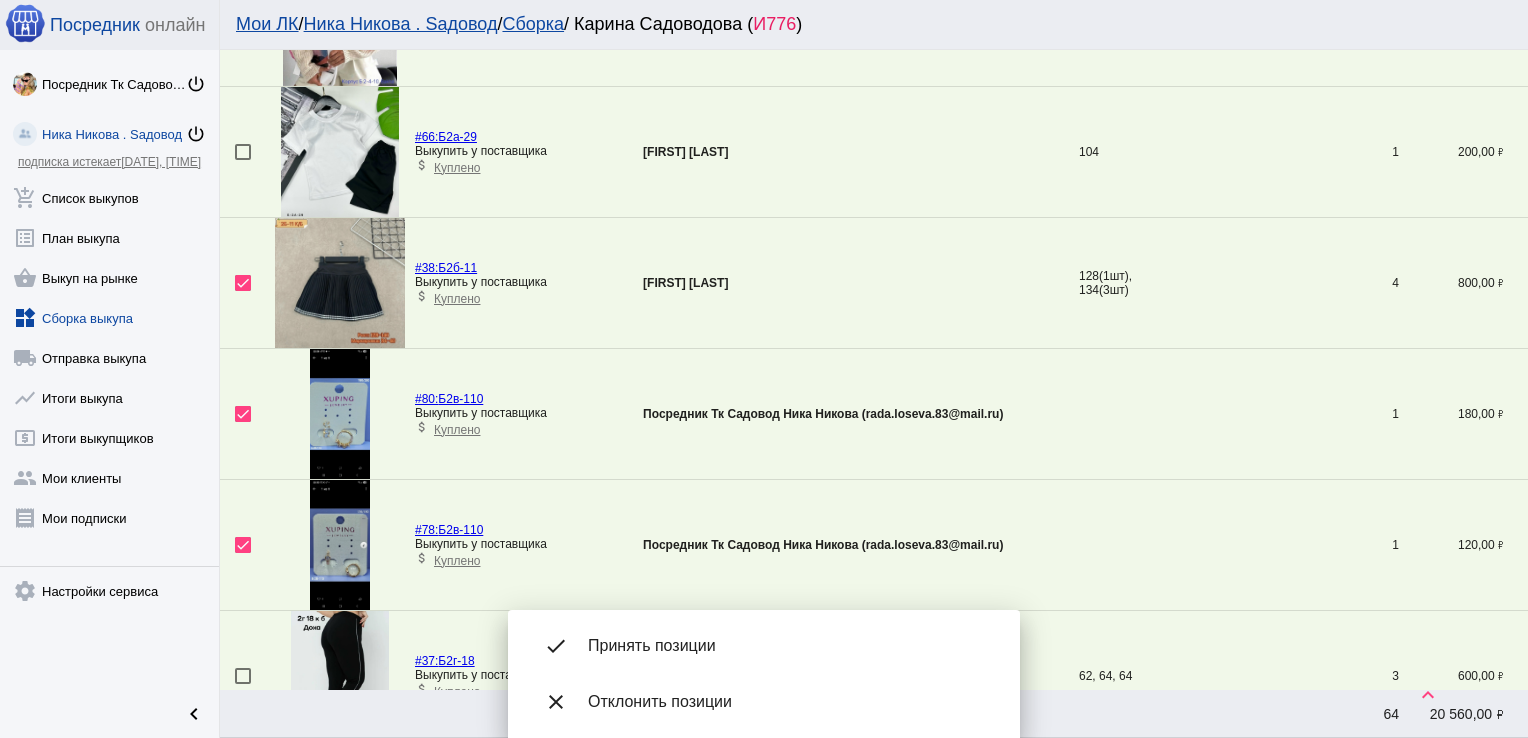 click on "Принять позиции" at bounding box center [788, 646] 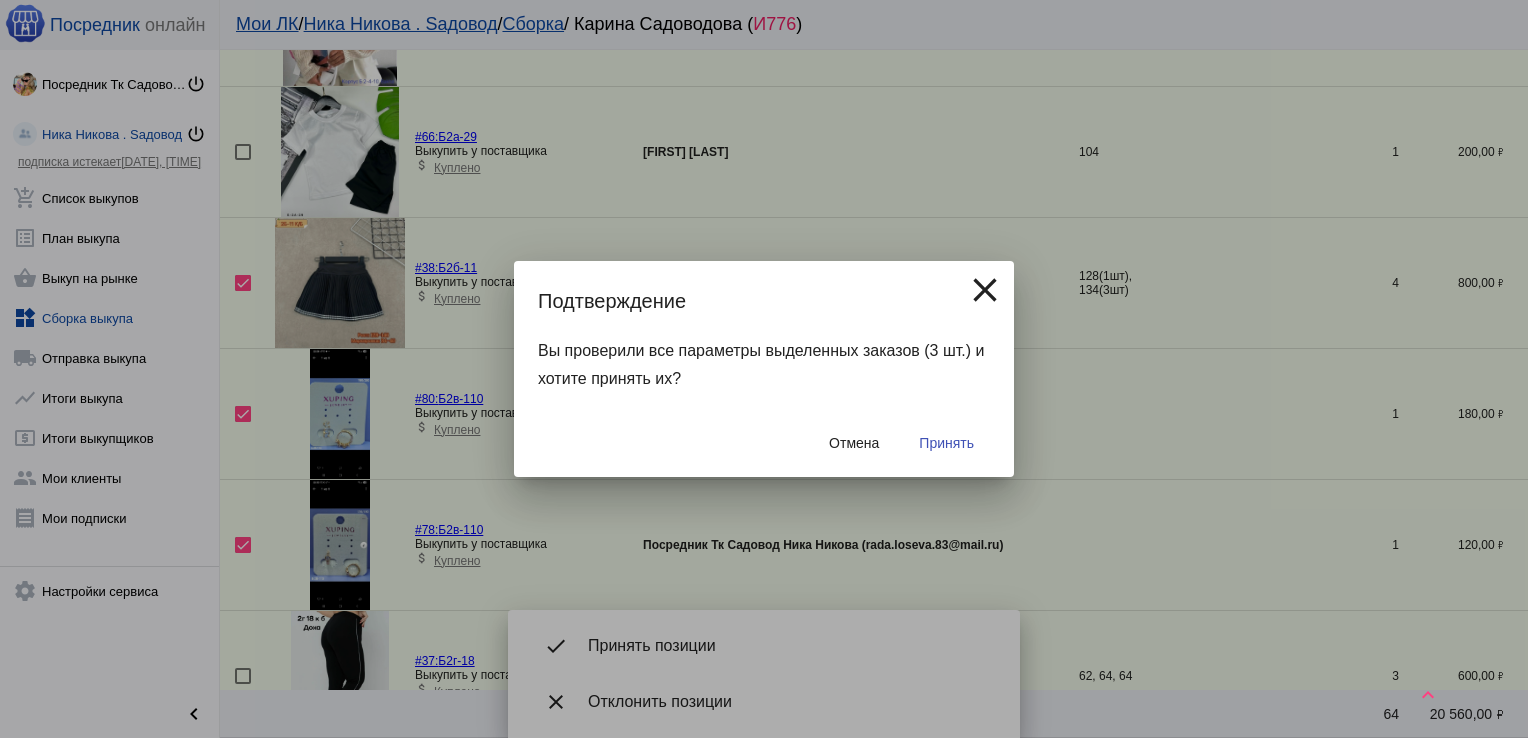 click on "Принять" at bounding box center (946, 443) 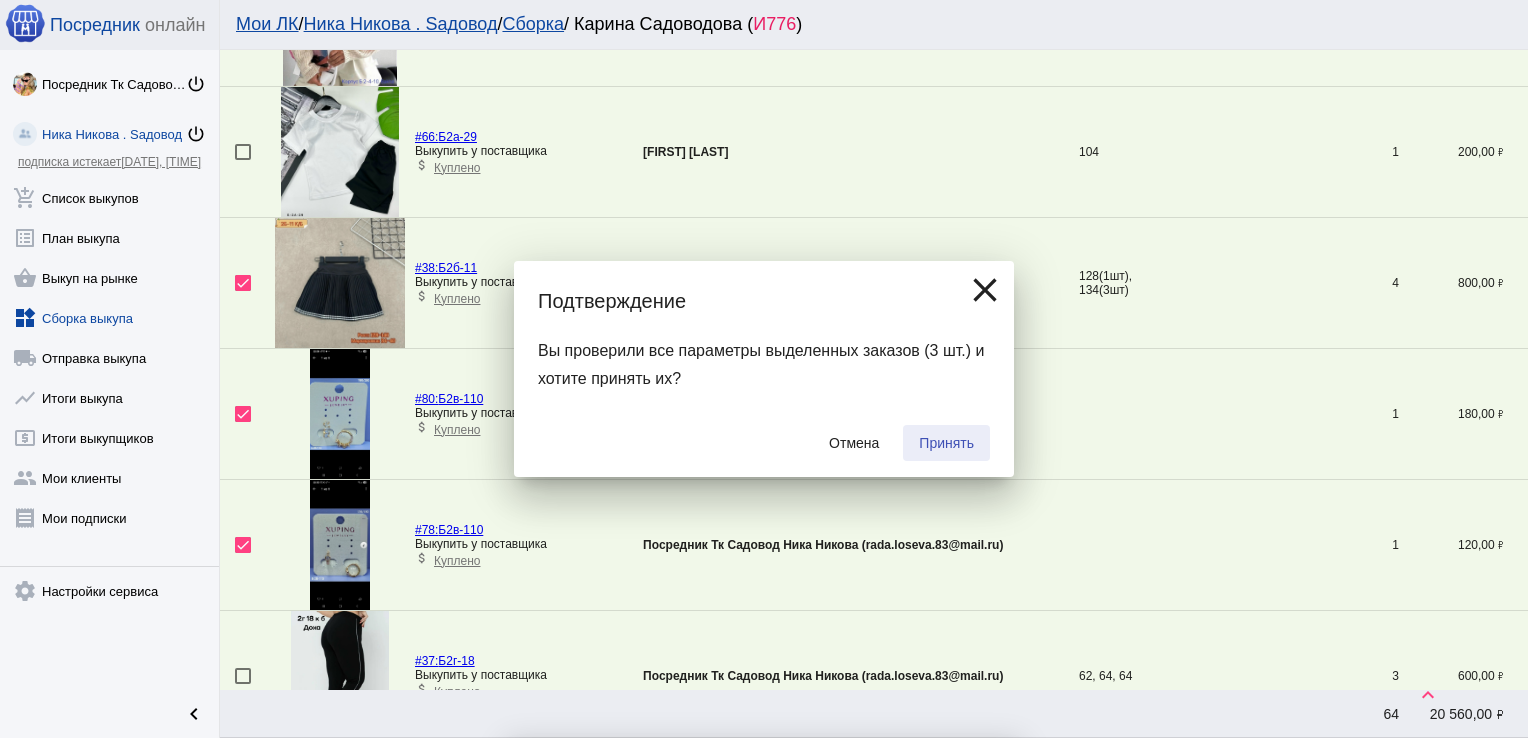 checkbox on "false" 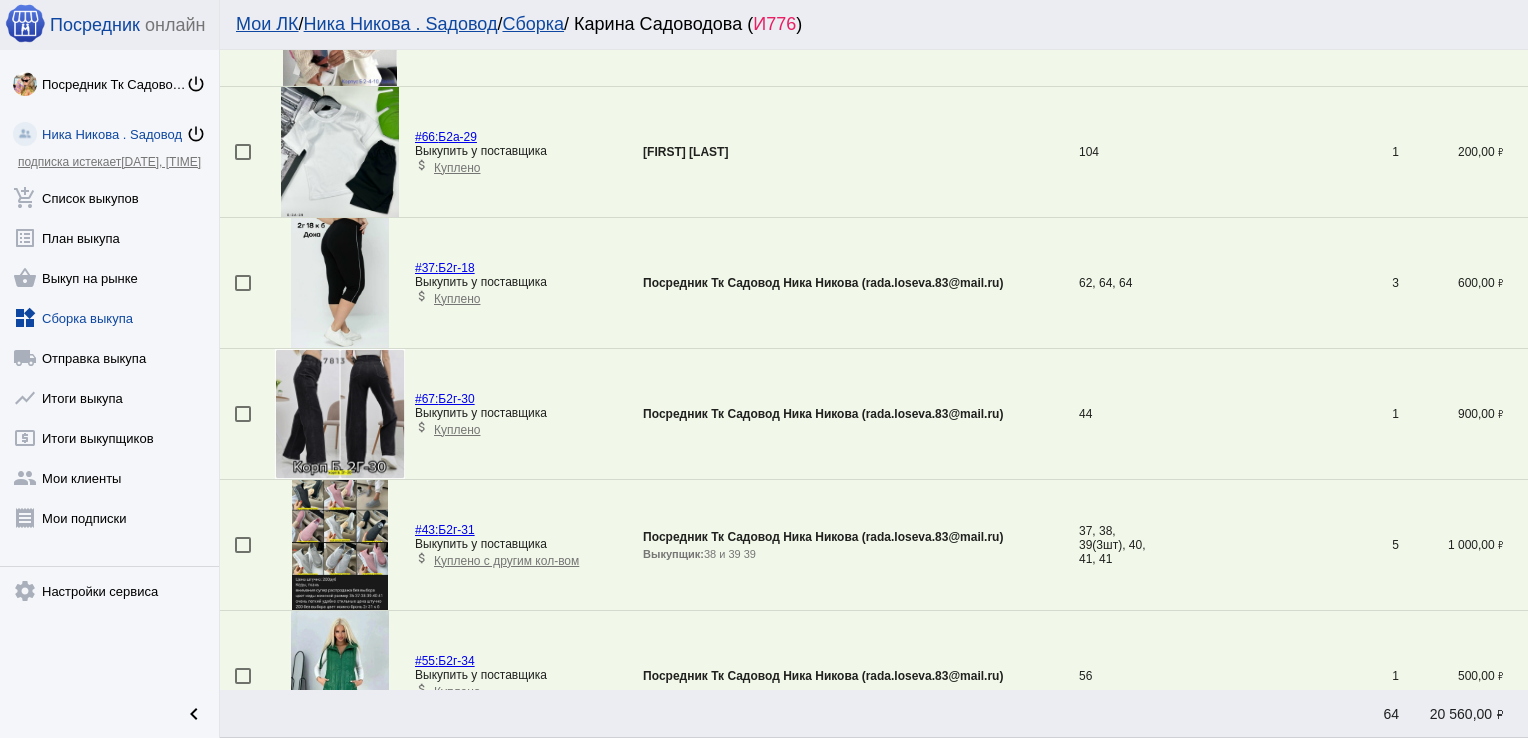 scroll, scrollTop: 70, scrollLeft: 0, axis: vertical 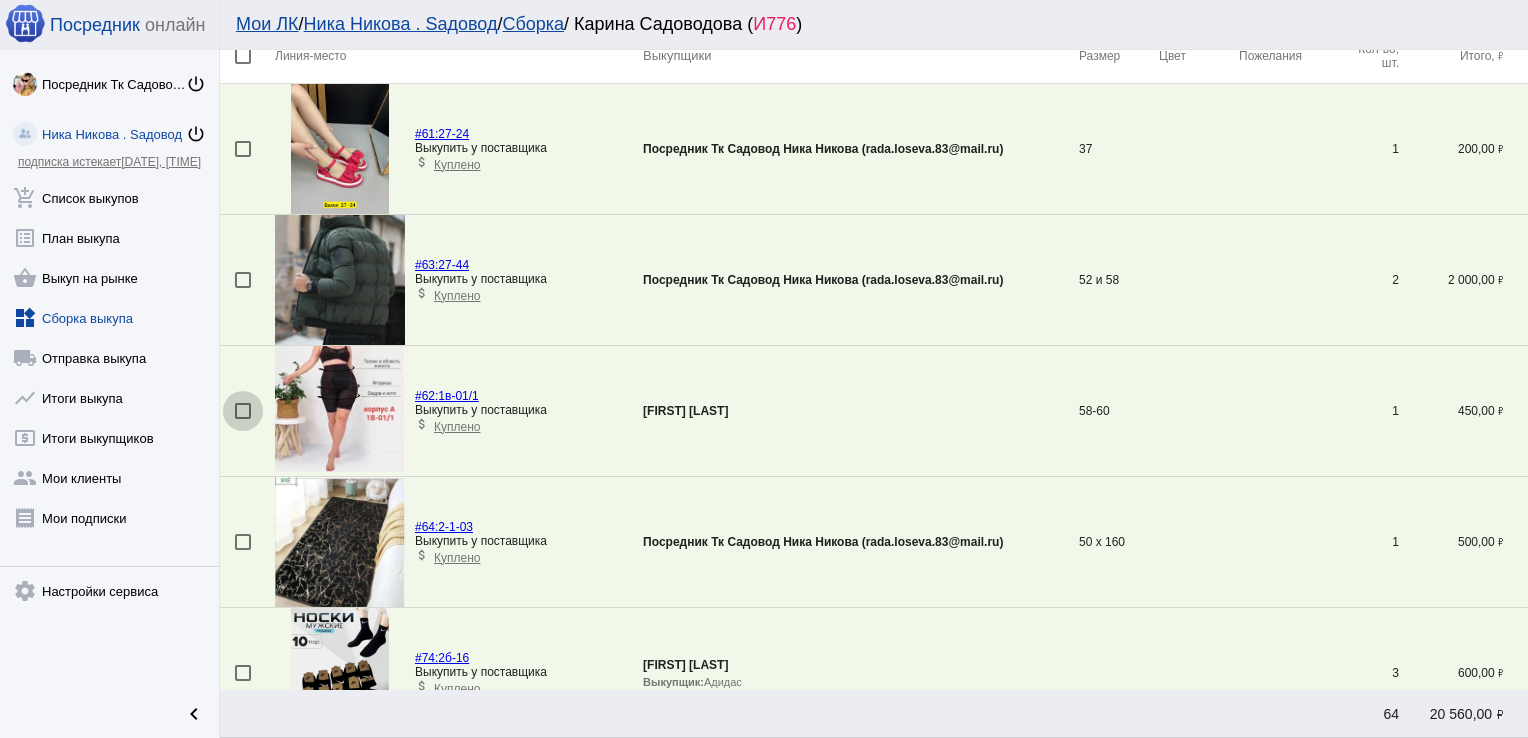 click at bounding box center [243, 411] 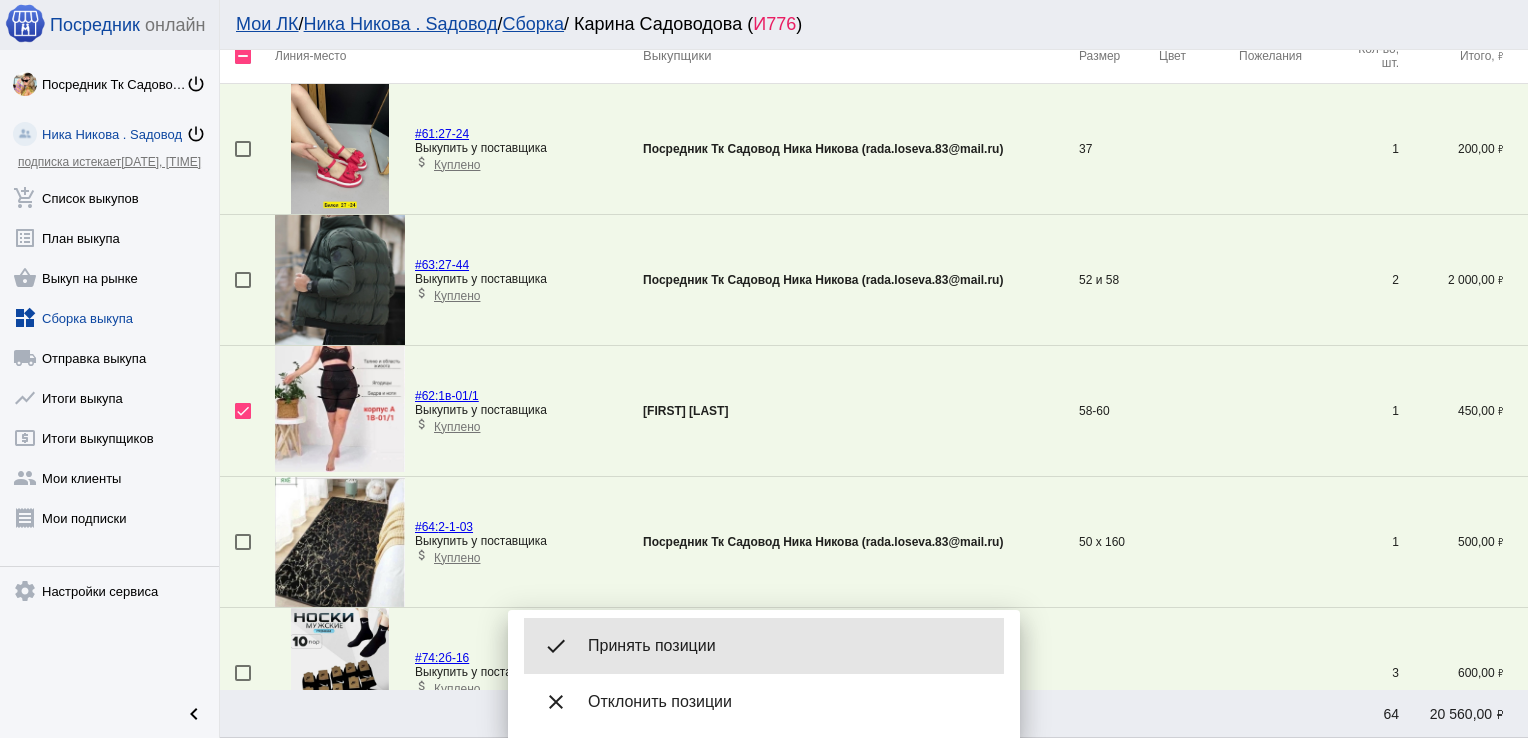 click on "Принять позиции" at bounding box center [788, 646] 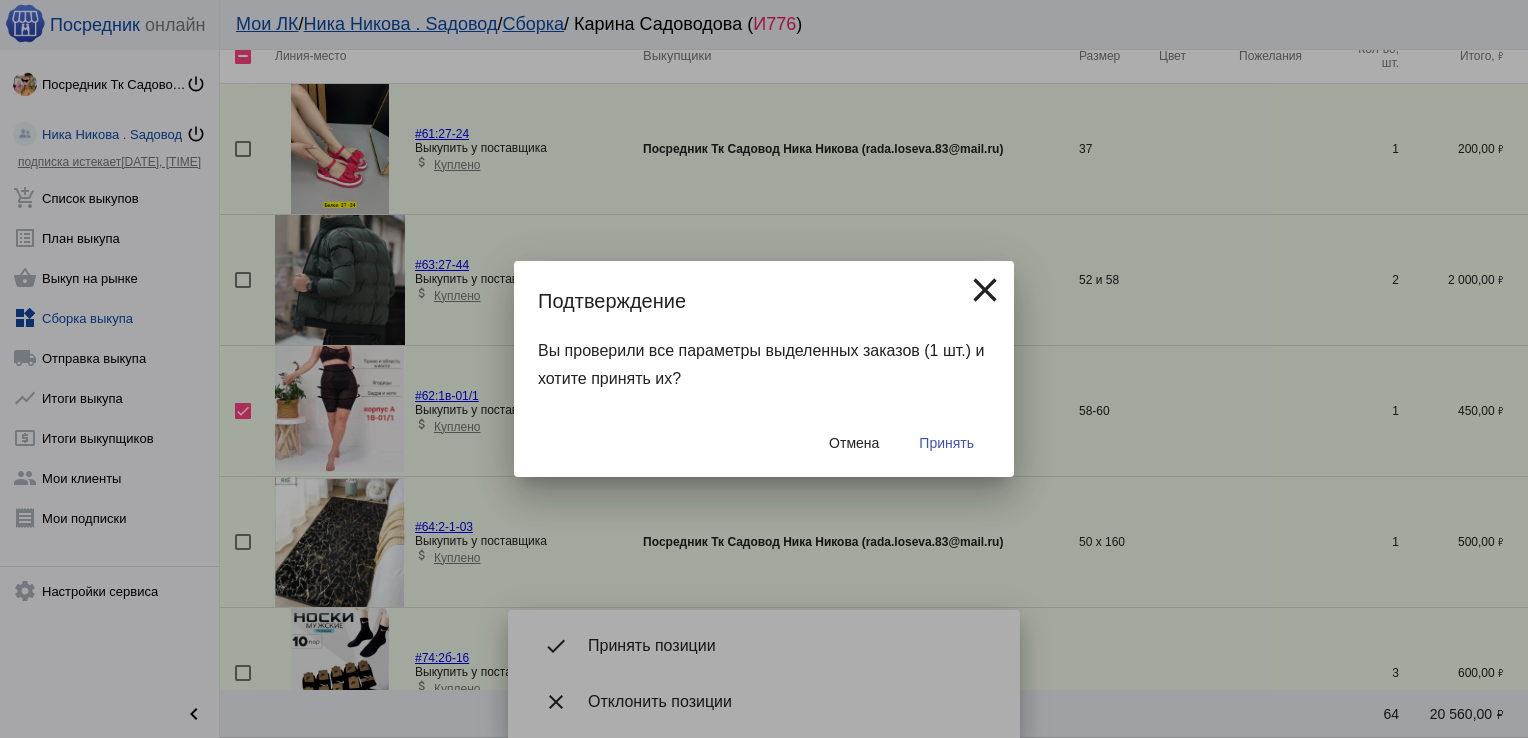 click on "Принять" at bounding box center [946, 443] 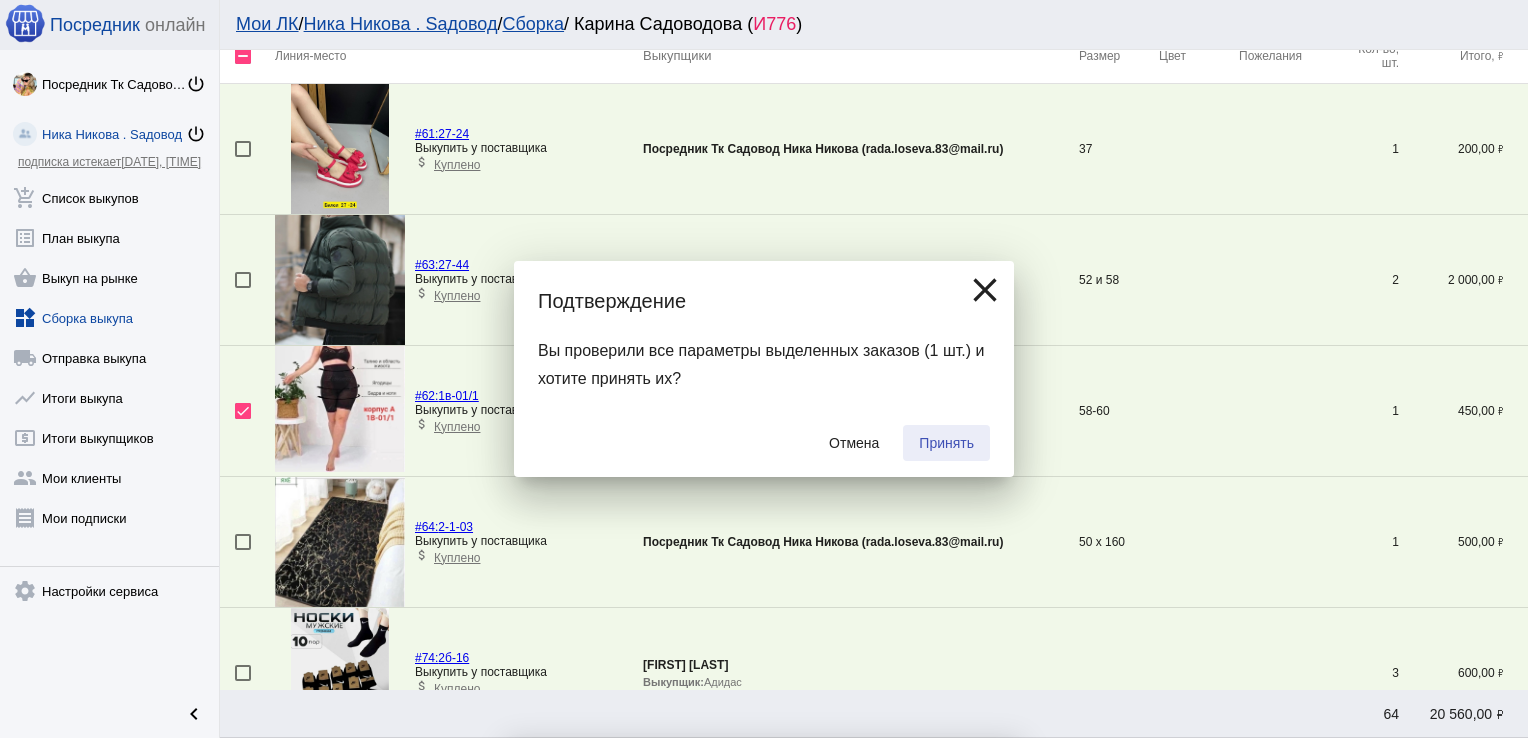 checkbox on "false" 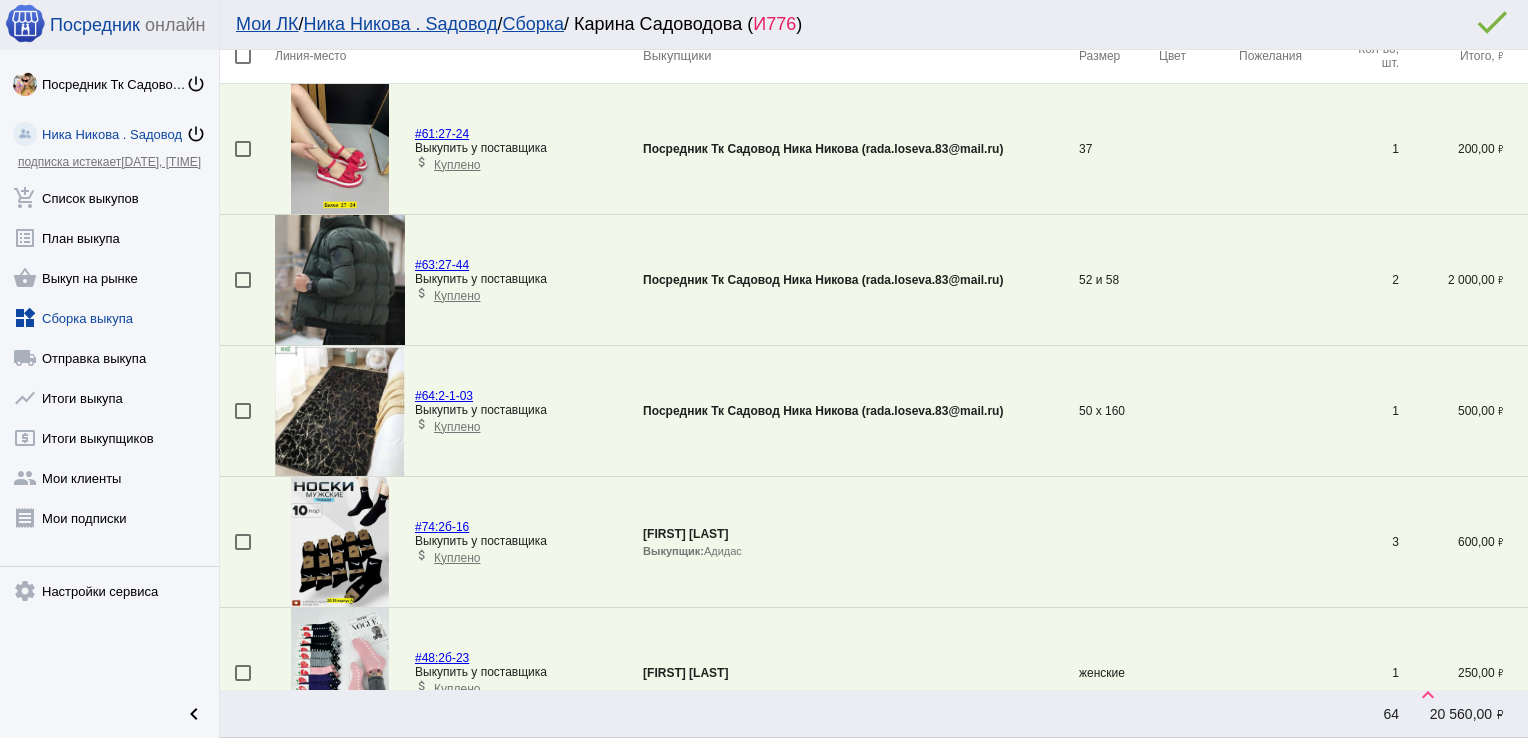 scroll, scrollTop: 1509, scrollLeft: 0, axis: vertical 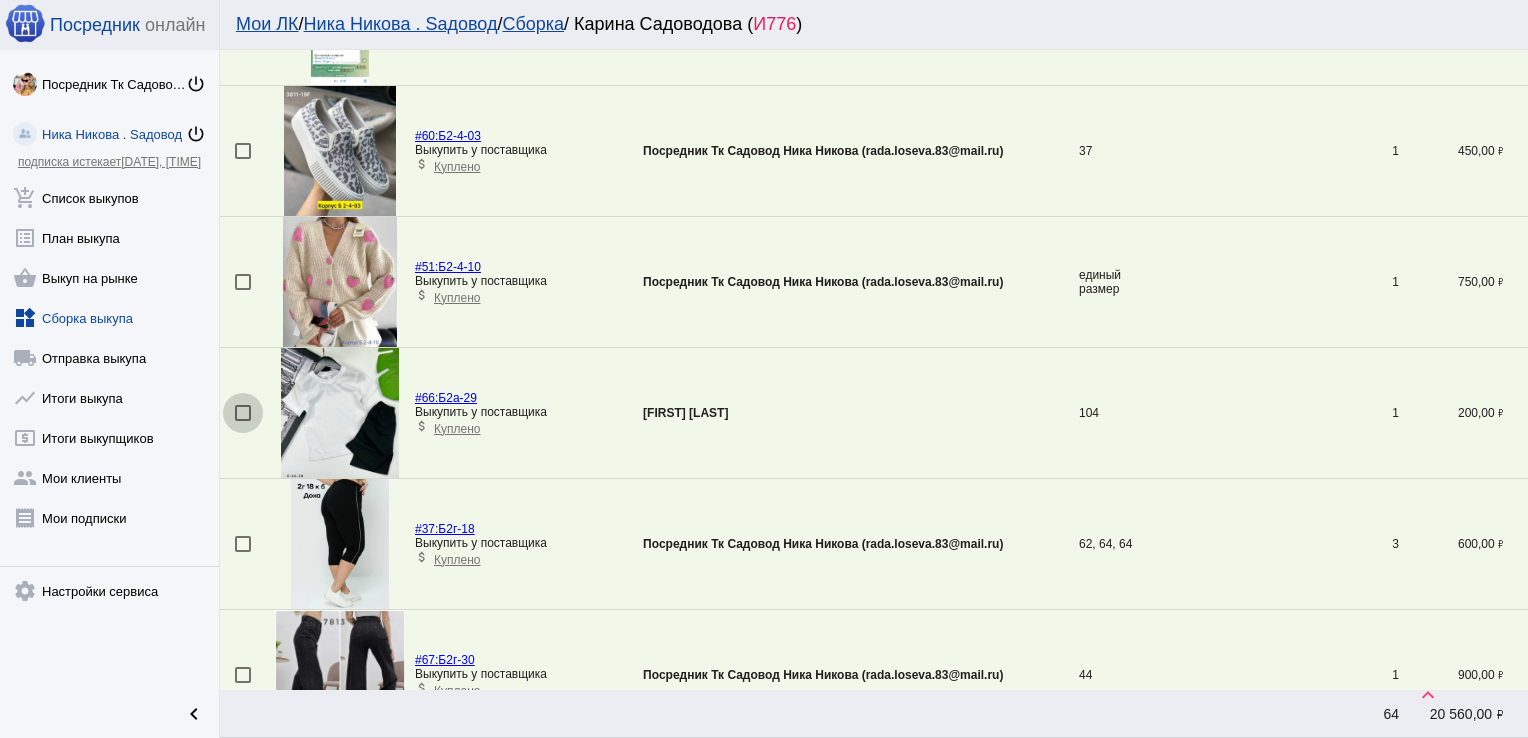 click at bounding box center (243, 413) 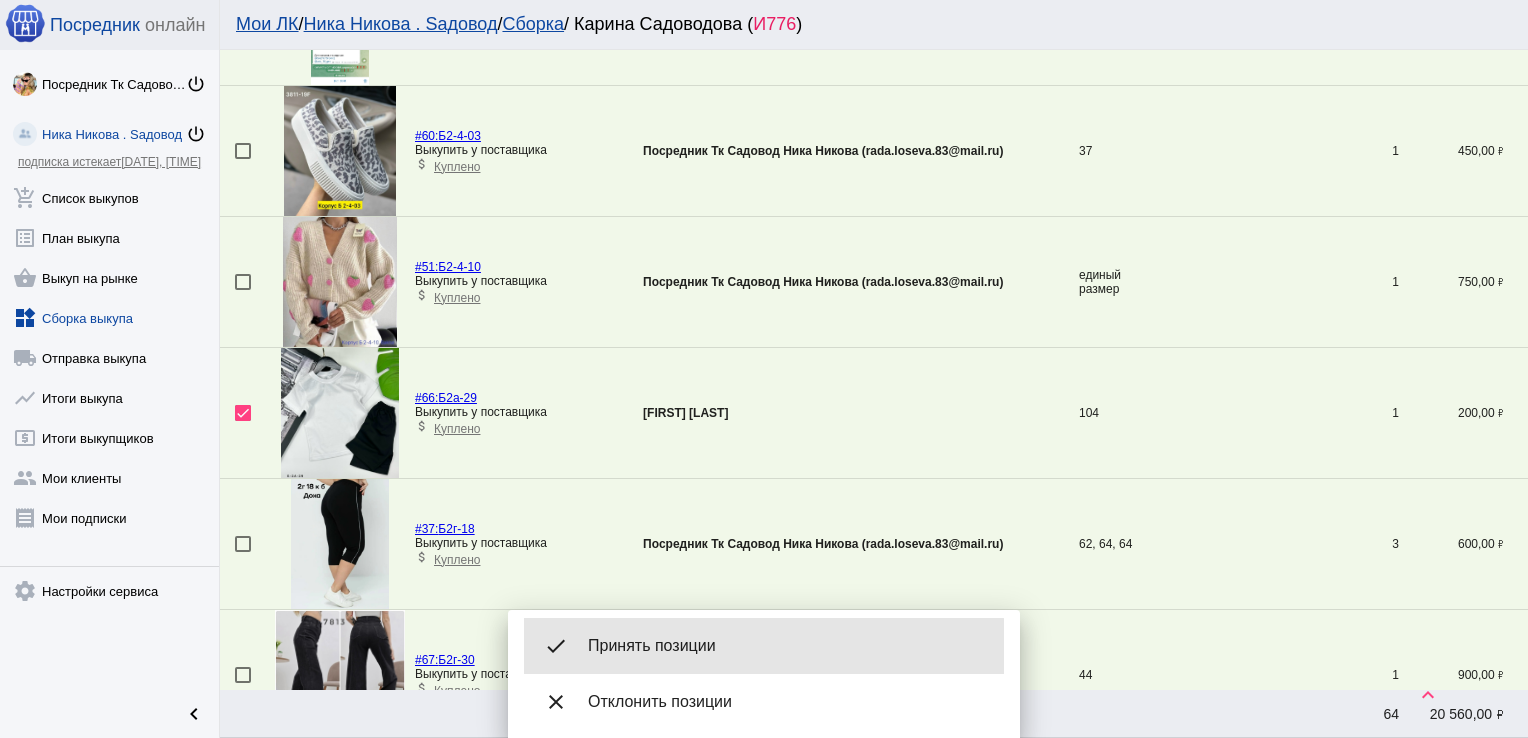 click on "Принять позиции" at bounding box center (788, 646) 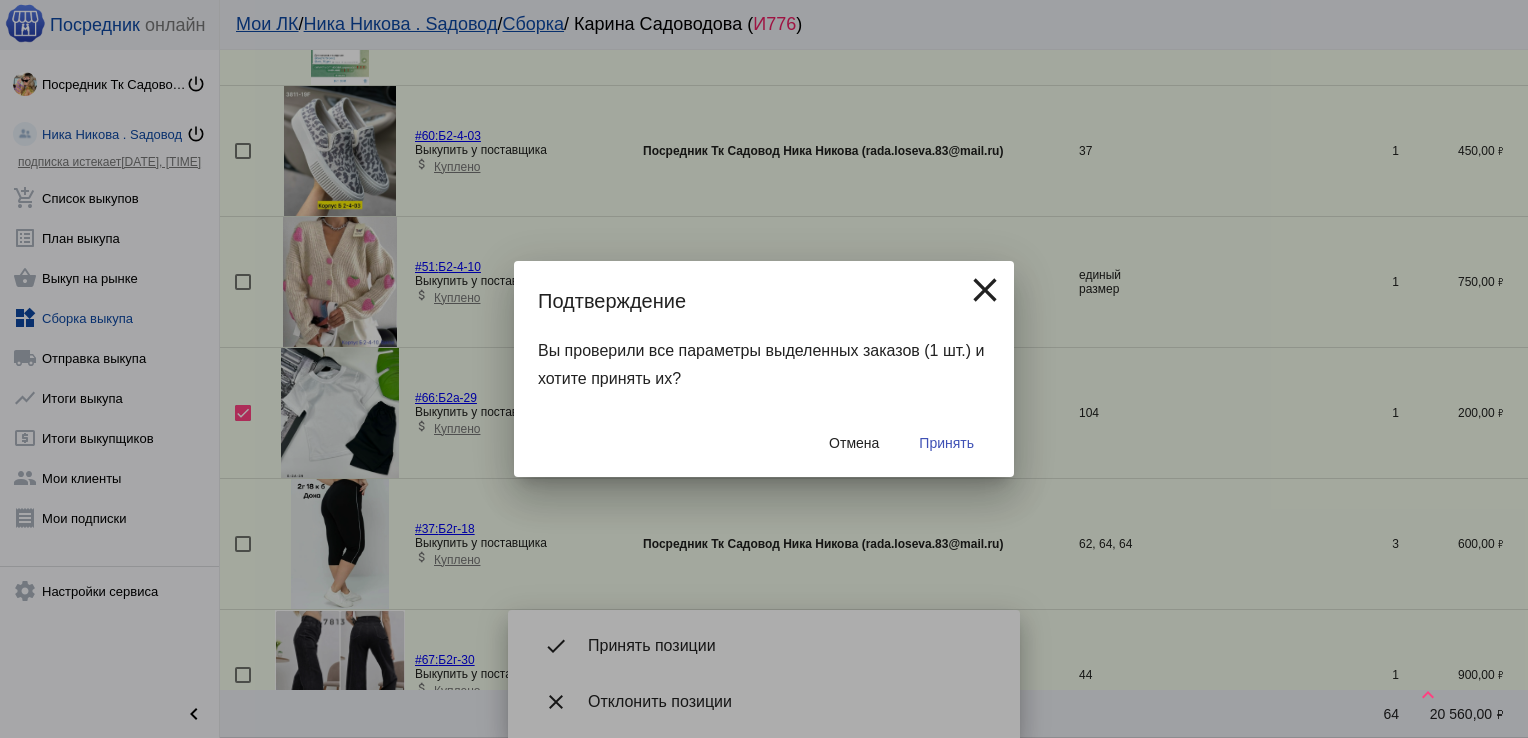 click on "Принять" at bounding box center (946, 443) 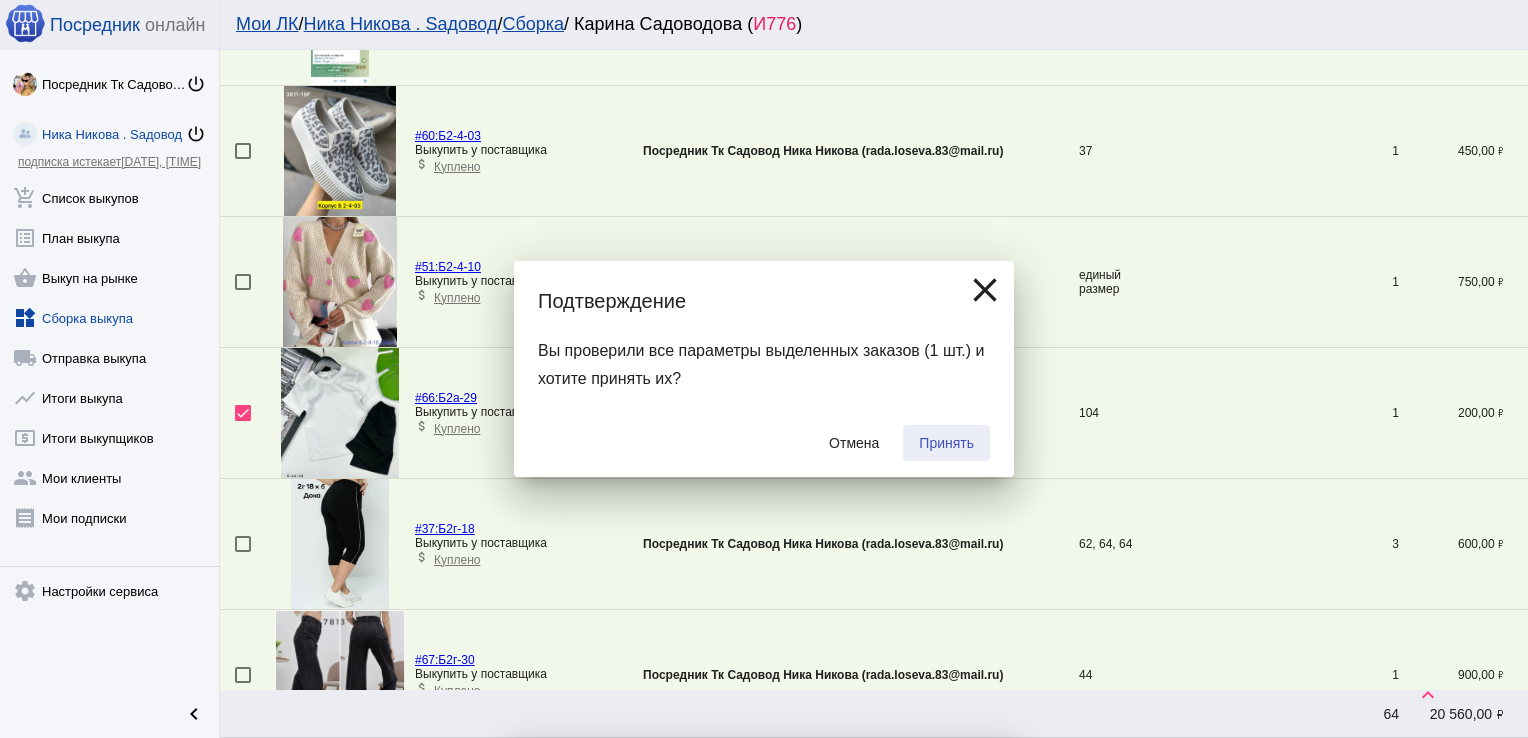checkbox on "false" 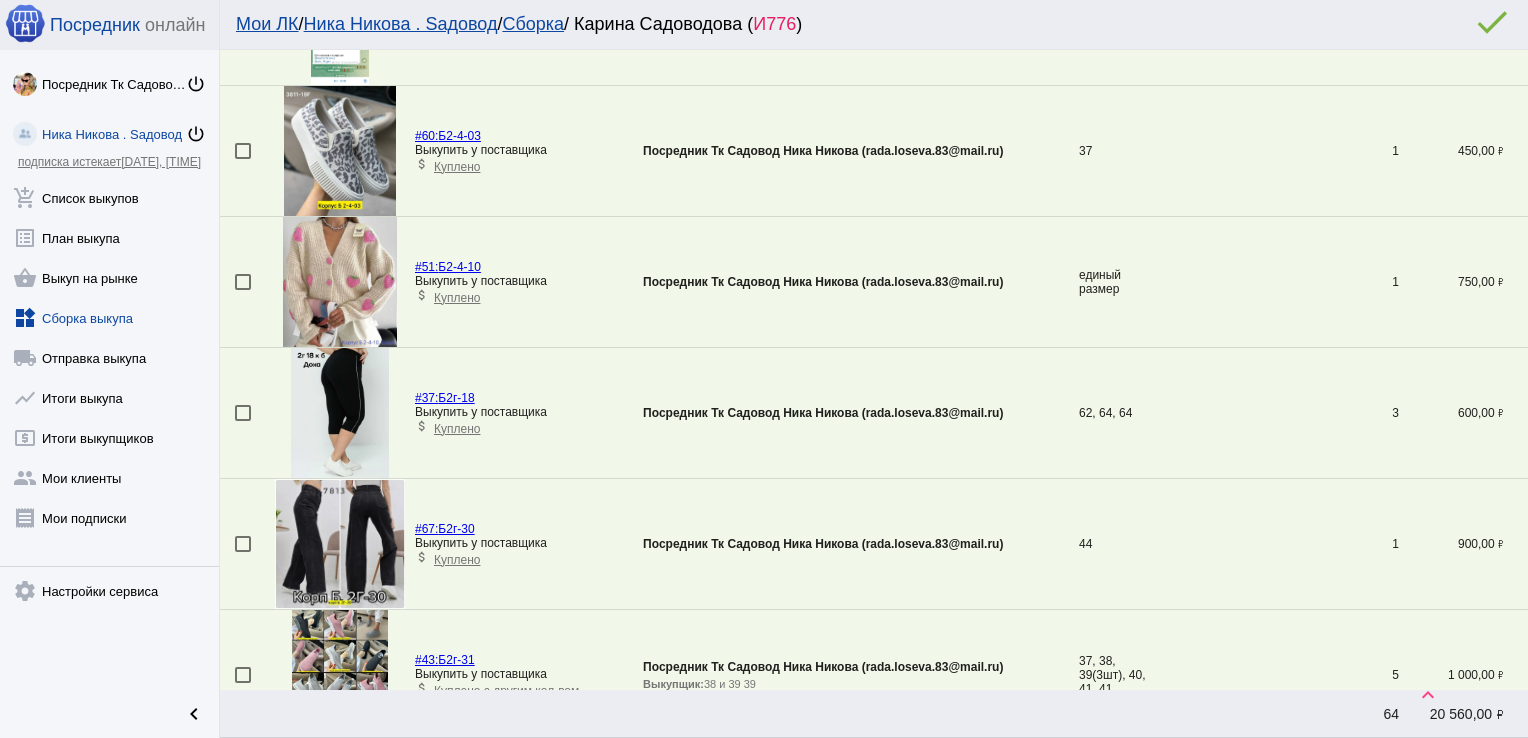 scroll, scrollTop: 463, scrollLeft: 0, axis: vertical 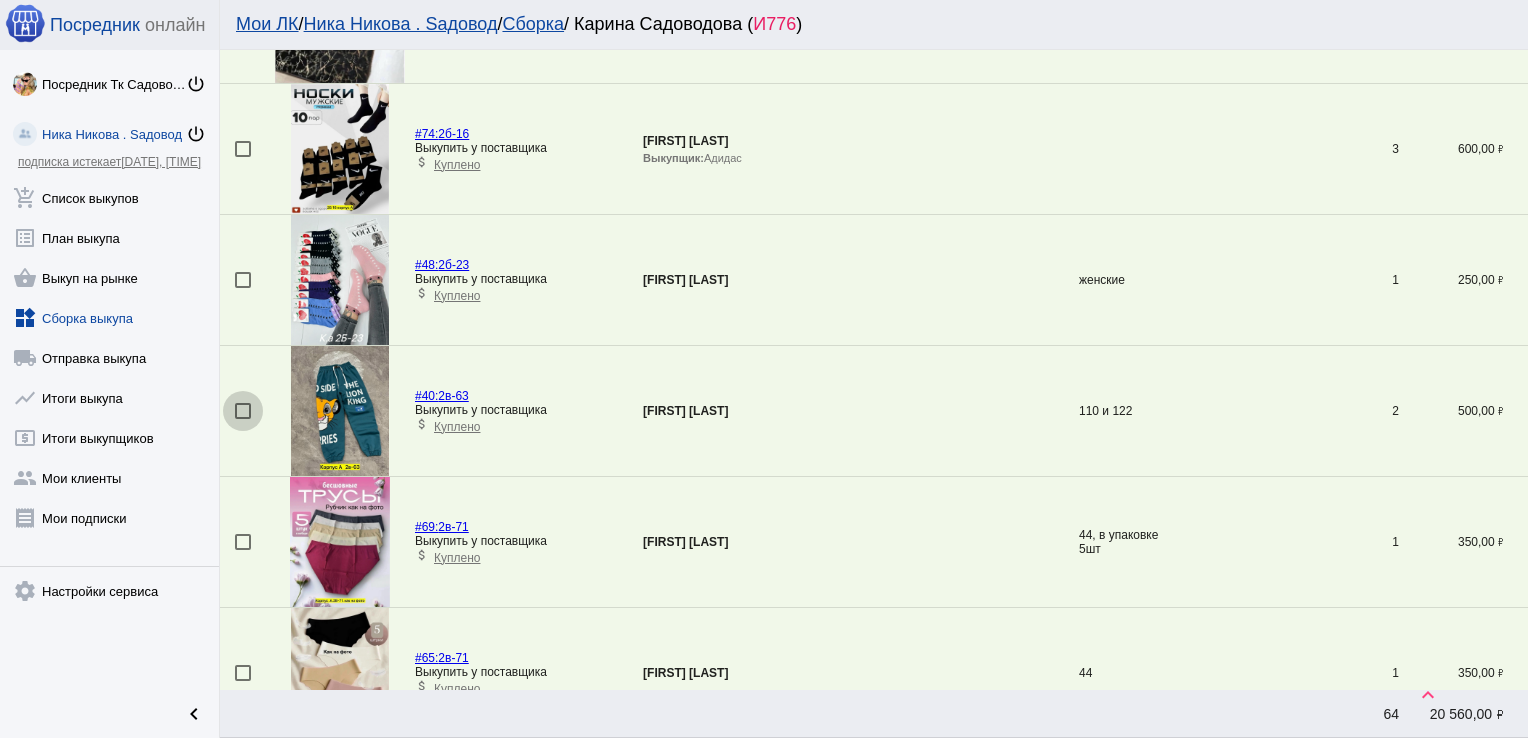 click at bounding box center (243, 411) 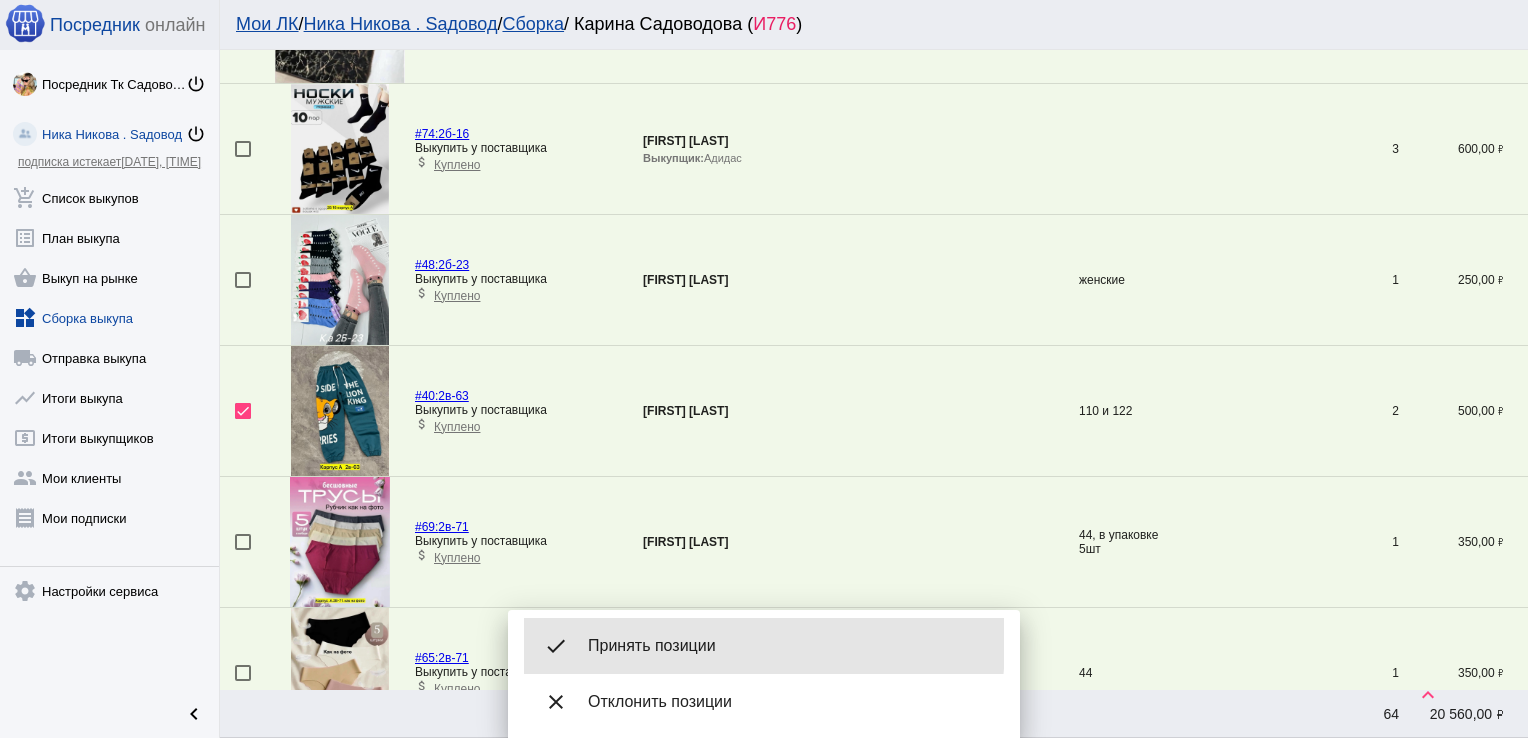 click on "Принять позиции" at bounding box center (788, 646) 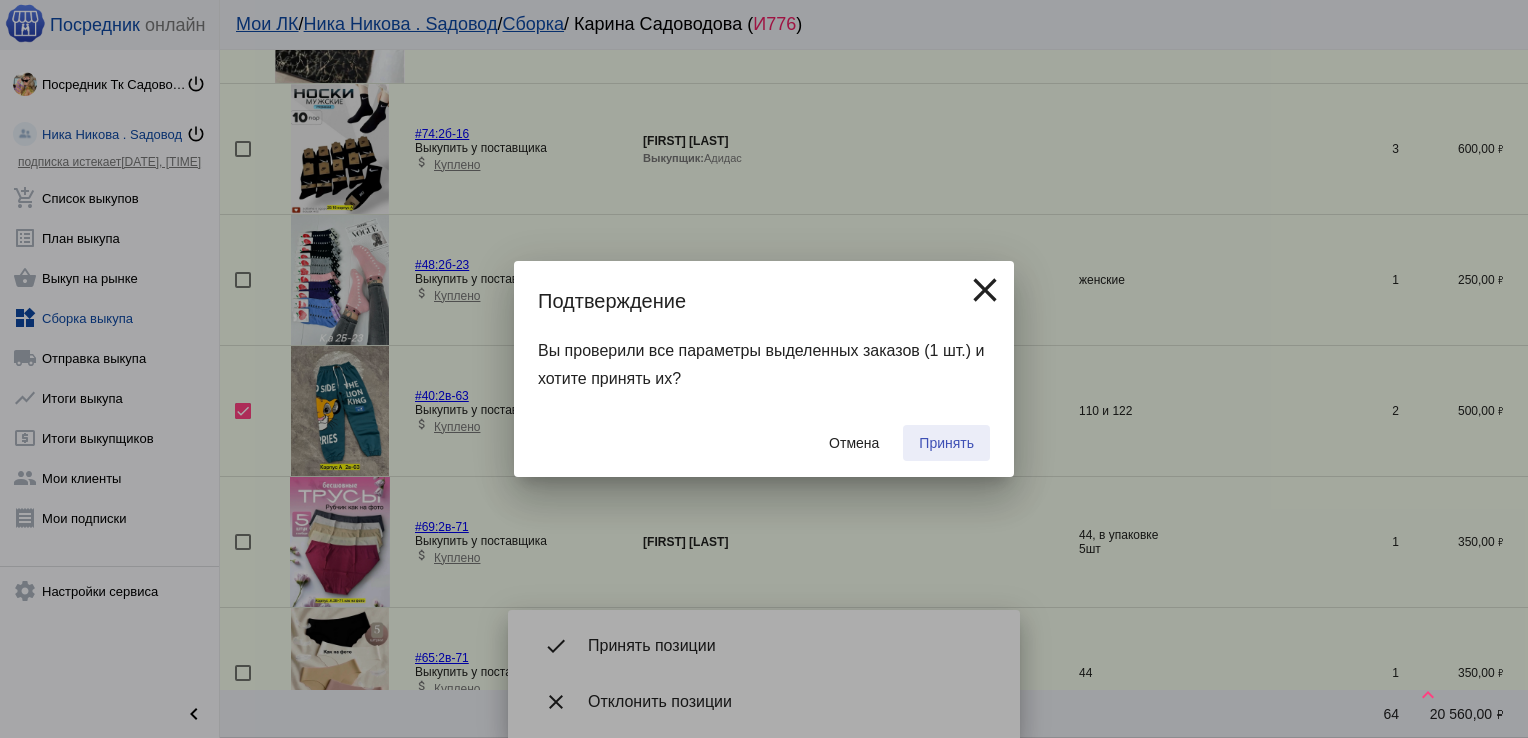 click on "Принять" at bounding box center (946, 443) 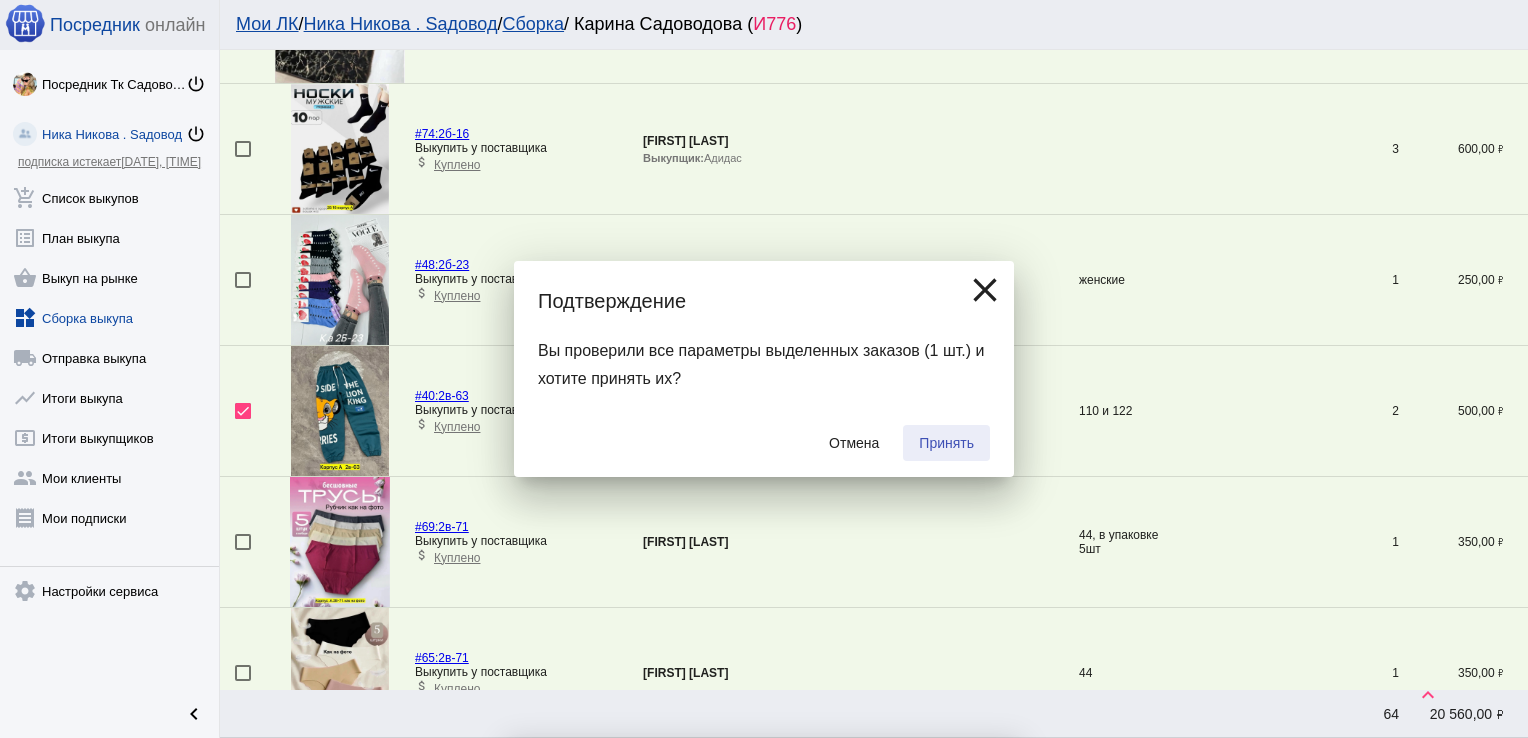 checkbox on "false" 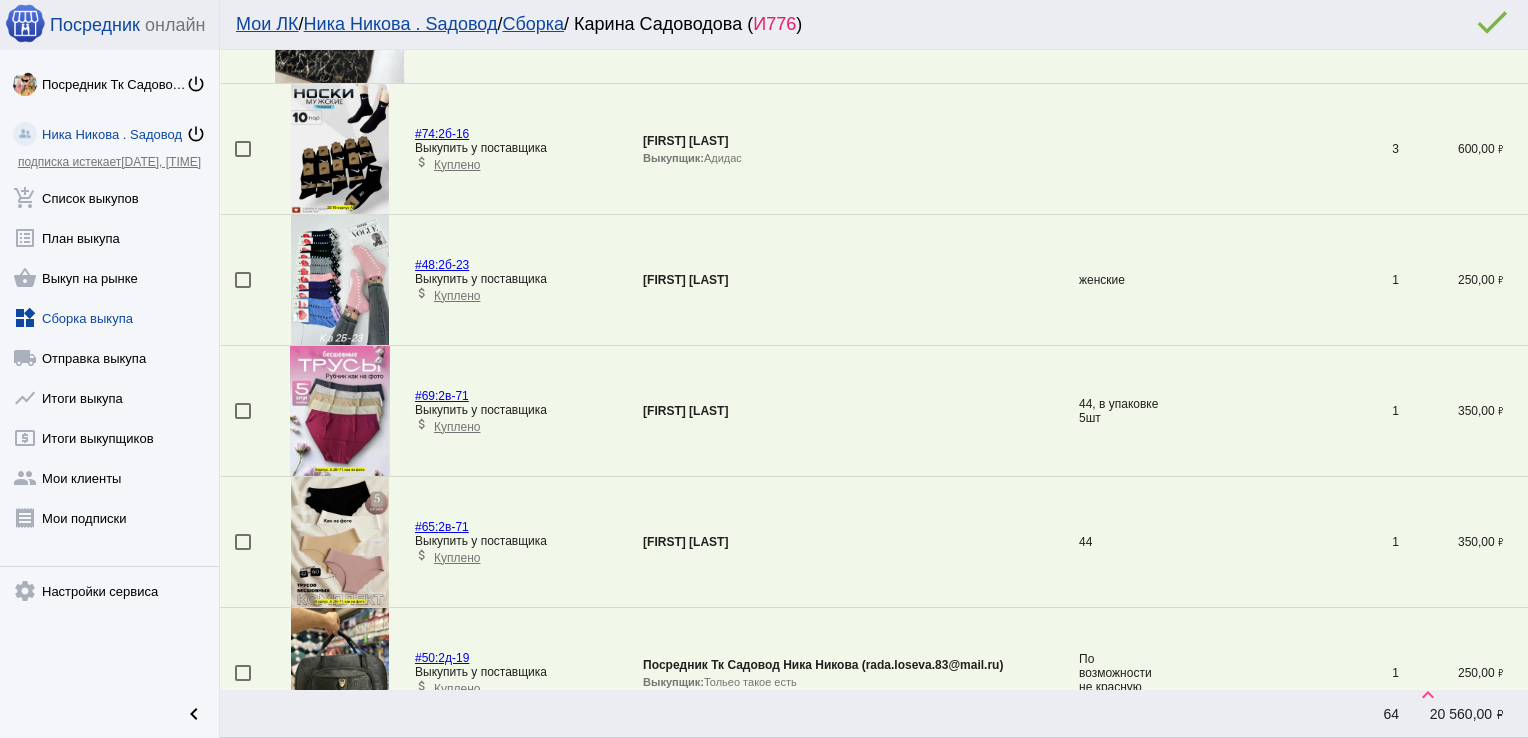 scroll, scrollTop: 1116, scrollLeft: 0, axis: vertical 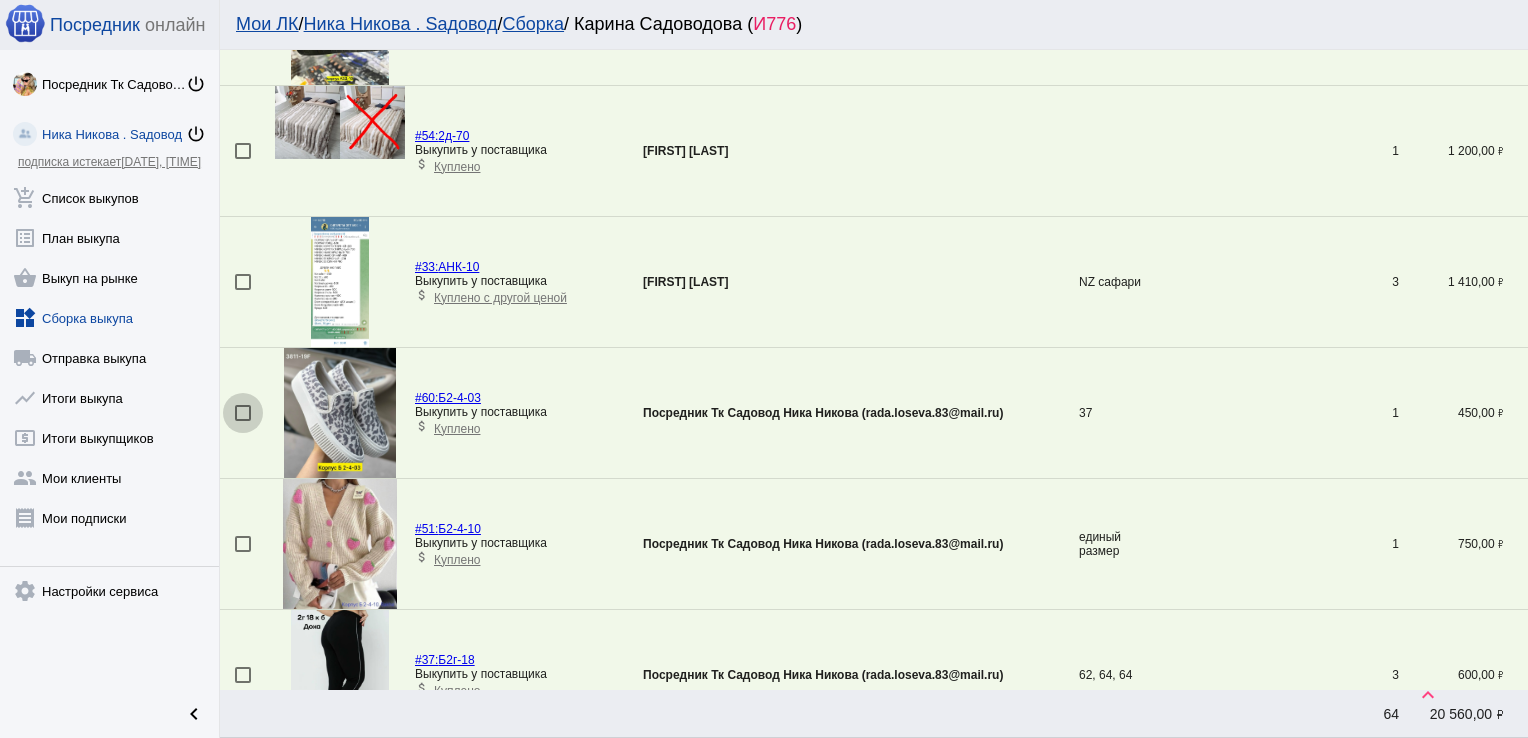 click at bounding box center [243, 413] 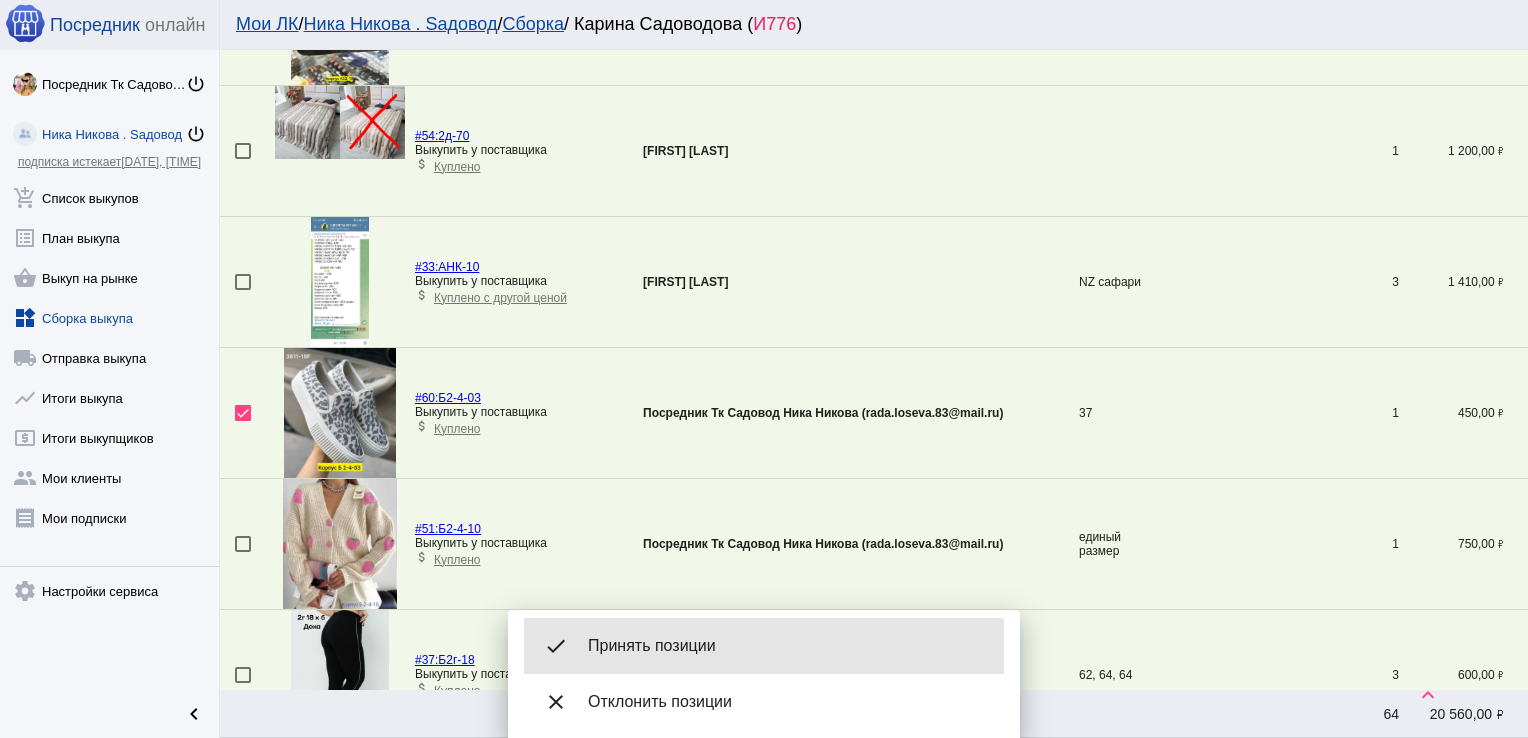 click on "Принять позиции" at bounding box center [788, 646] 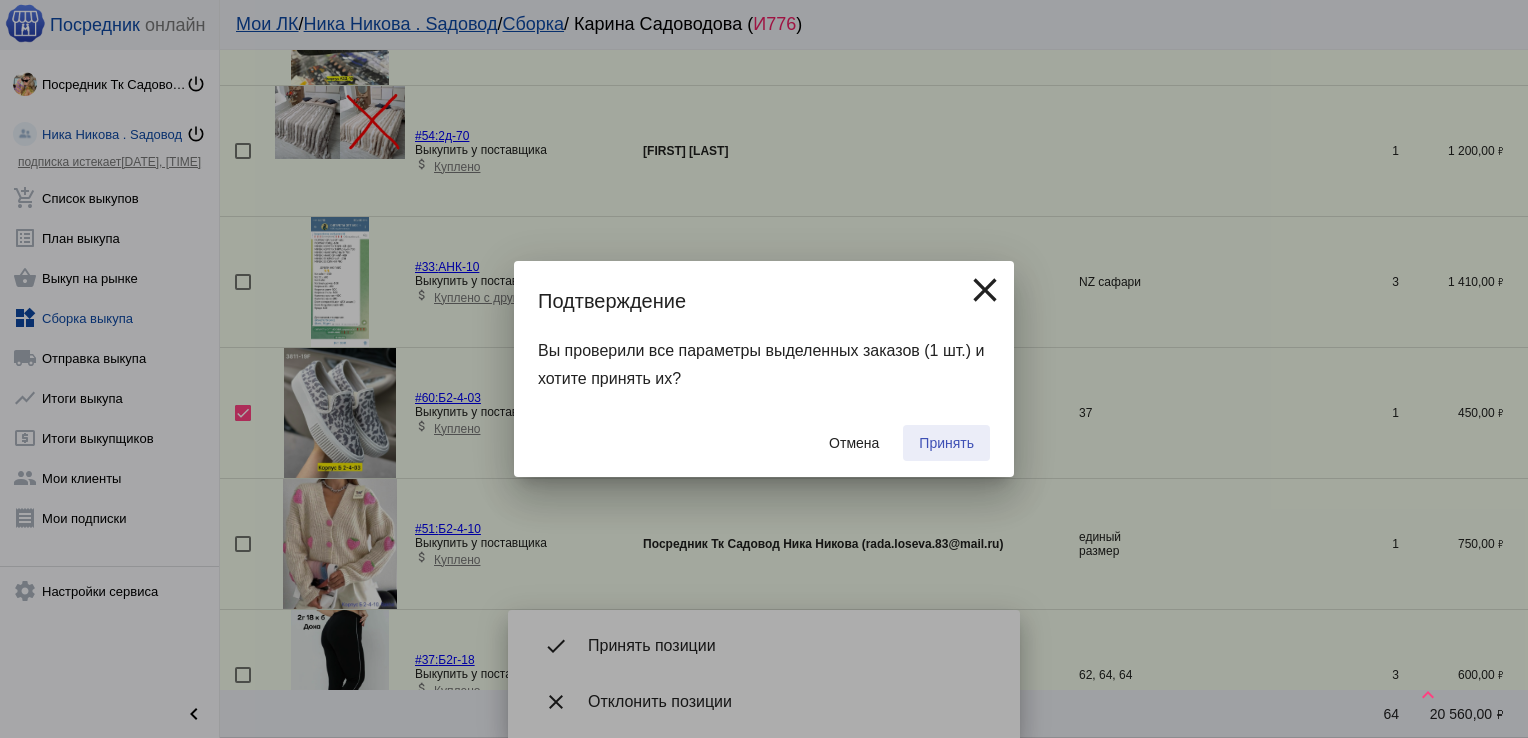 click on "Принять" at bounding box center (946, 443) 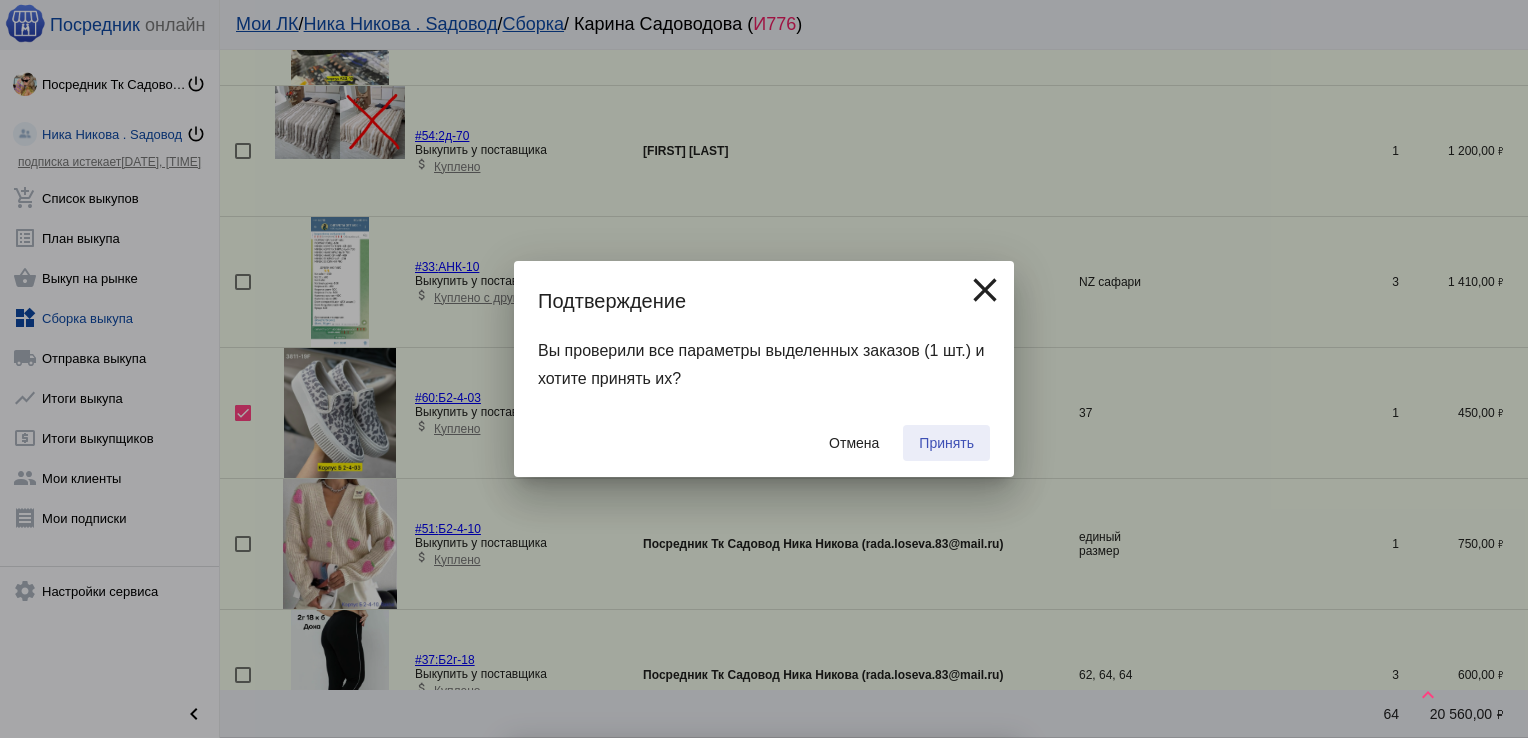 checkbox on "false" 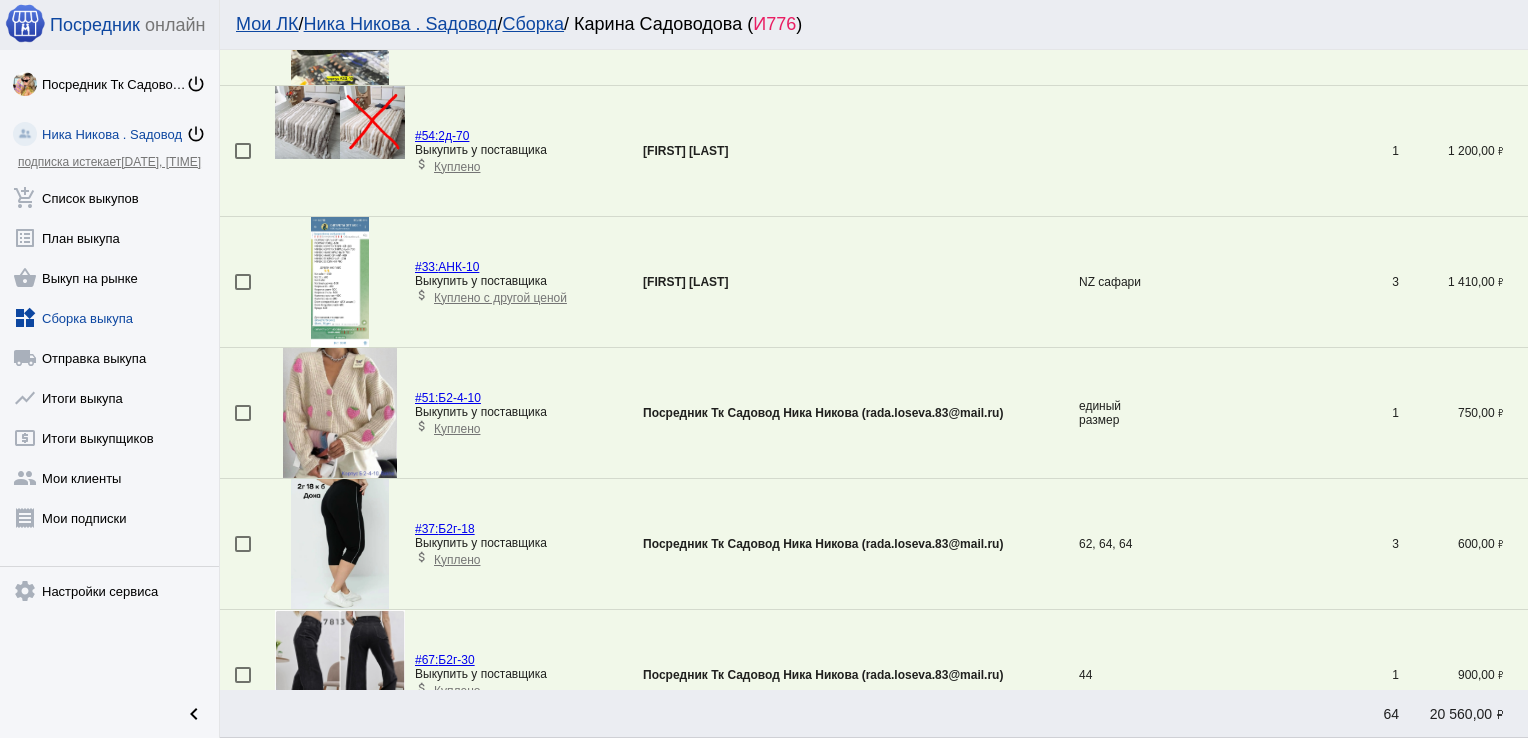 scroll, scrollTop: 0, scrollLeft: 0, axis: both 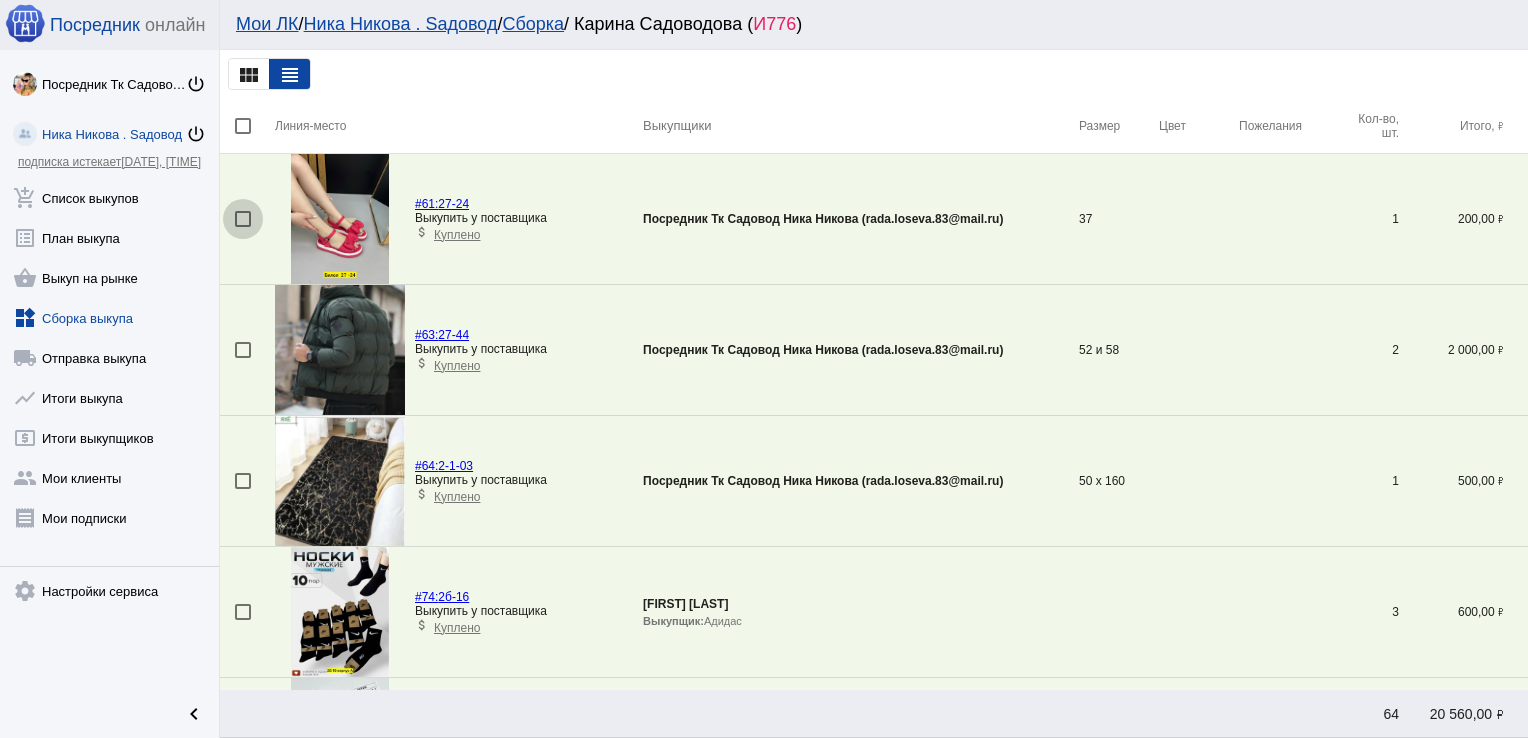 click at bounding box center (243, 219) 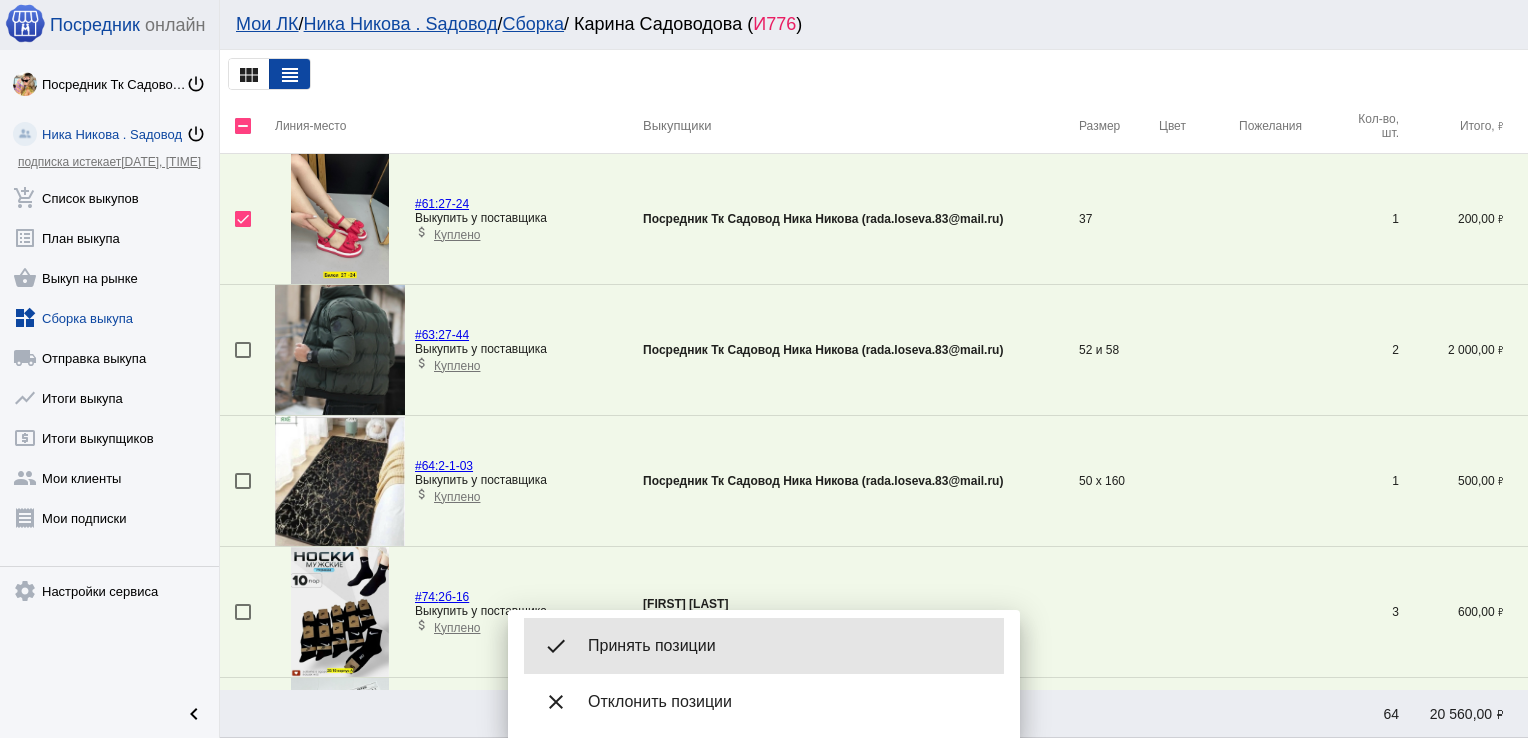 click on "Принять позиции" at bounding box center [788, 646] 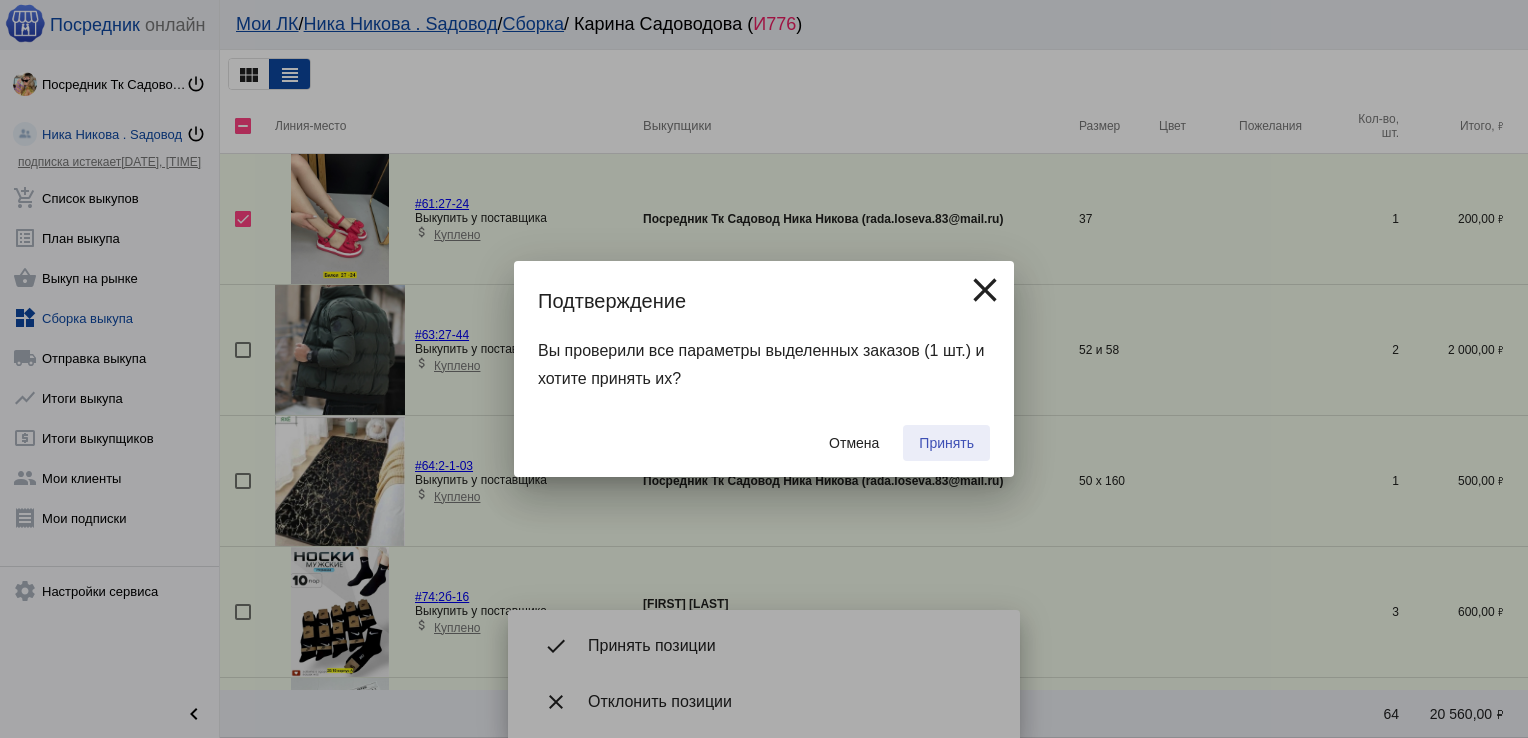 click on "Принять" at bounding box center (946, 443) 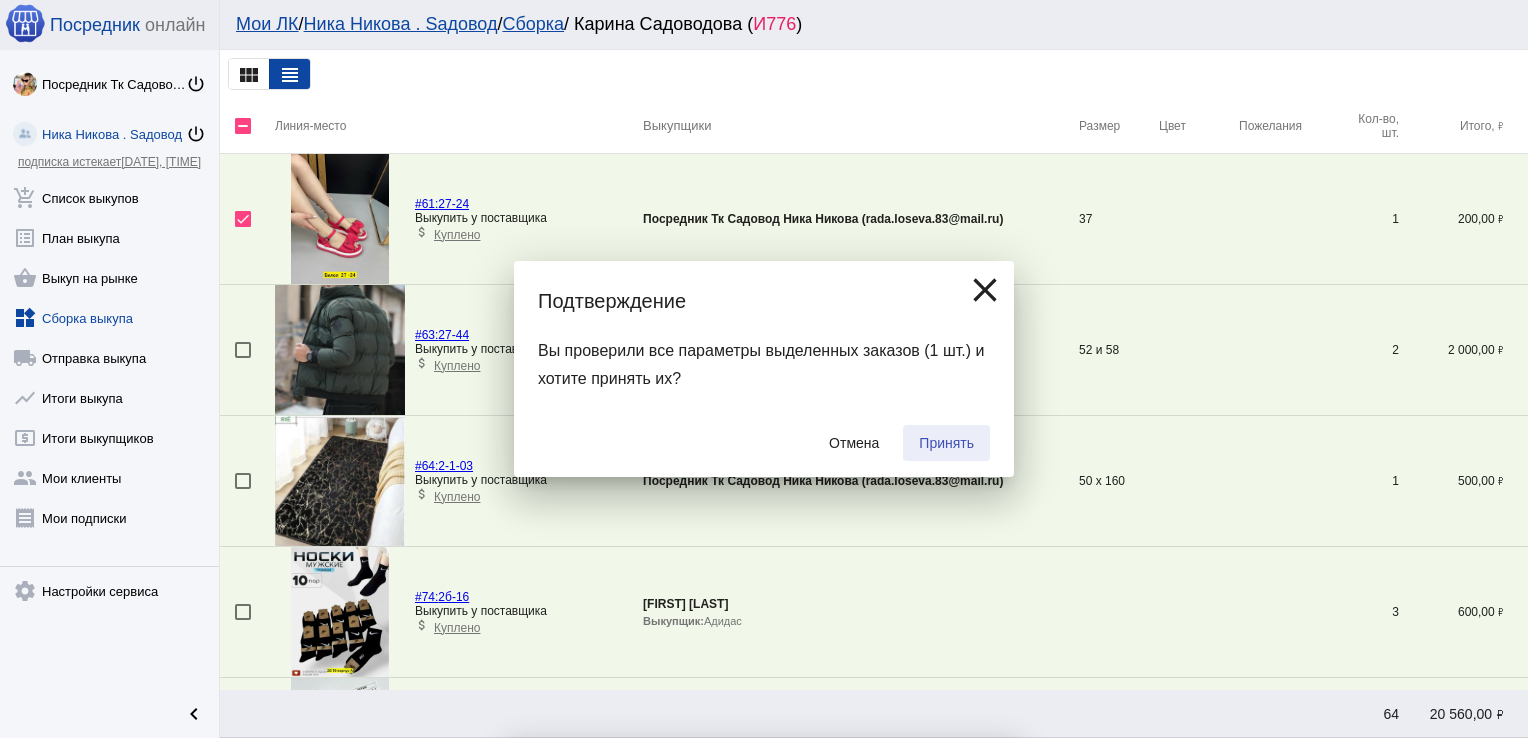 checkbox on "false" 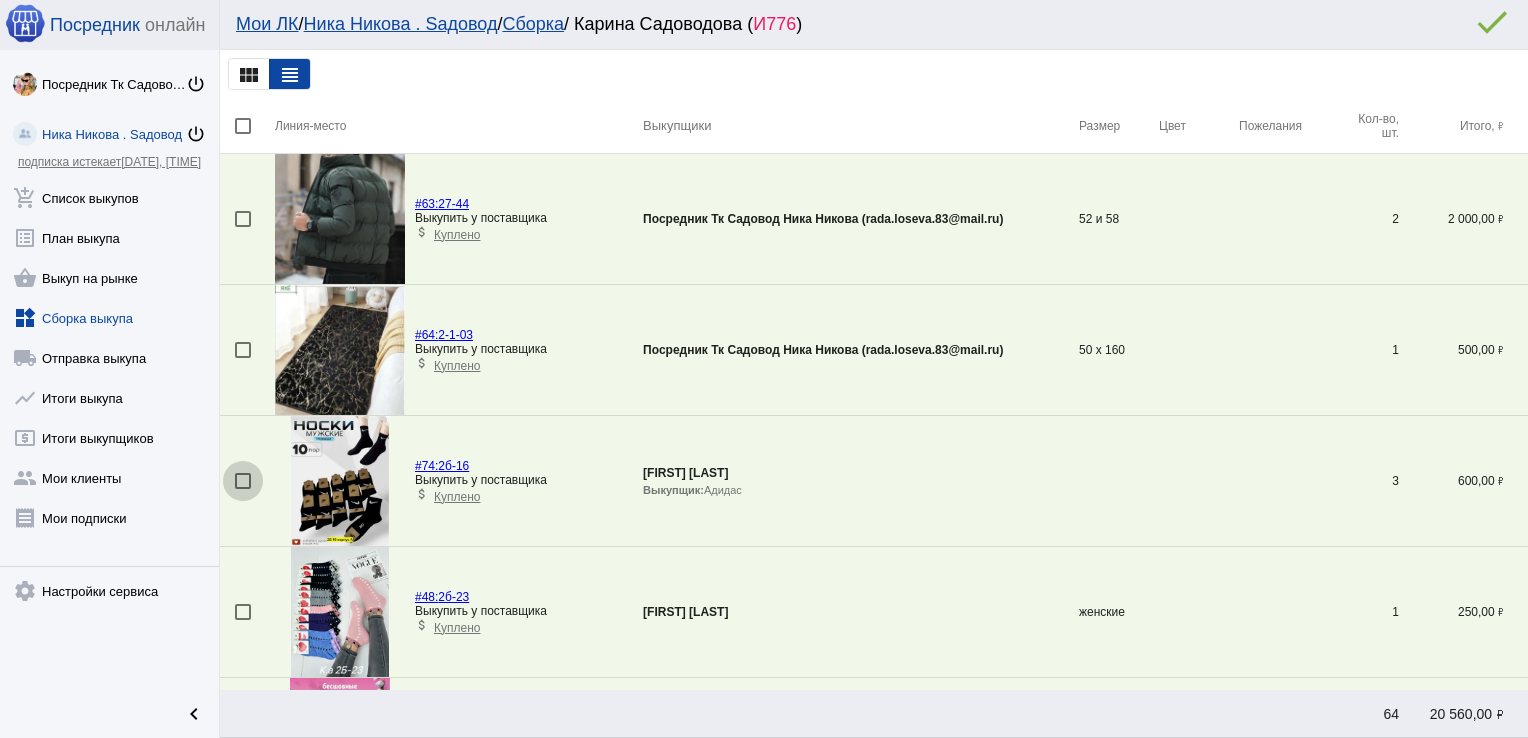 click at bounding box center [243, 481] 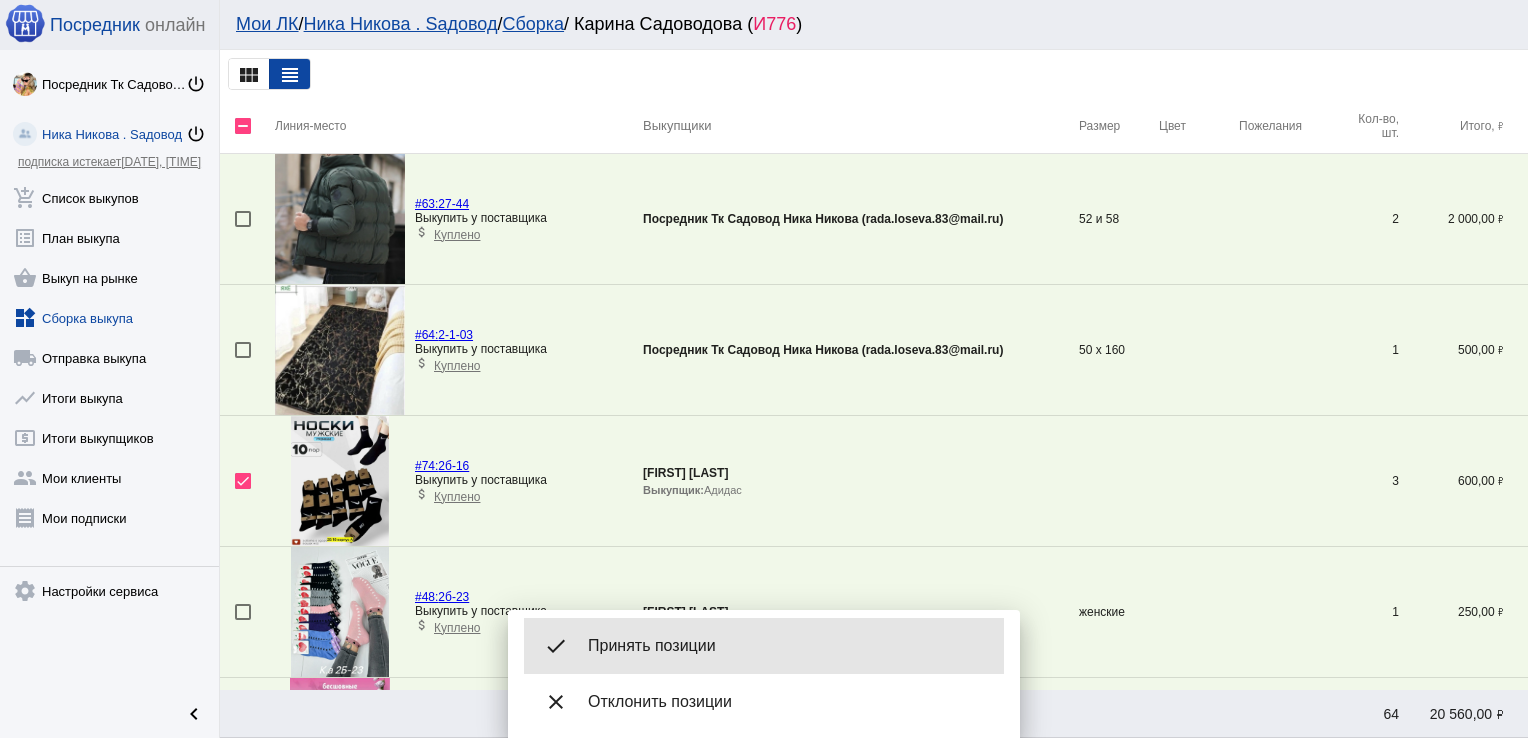 click on "Принять позиции" at bounding box center [788, 646] 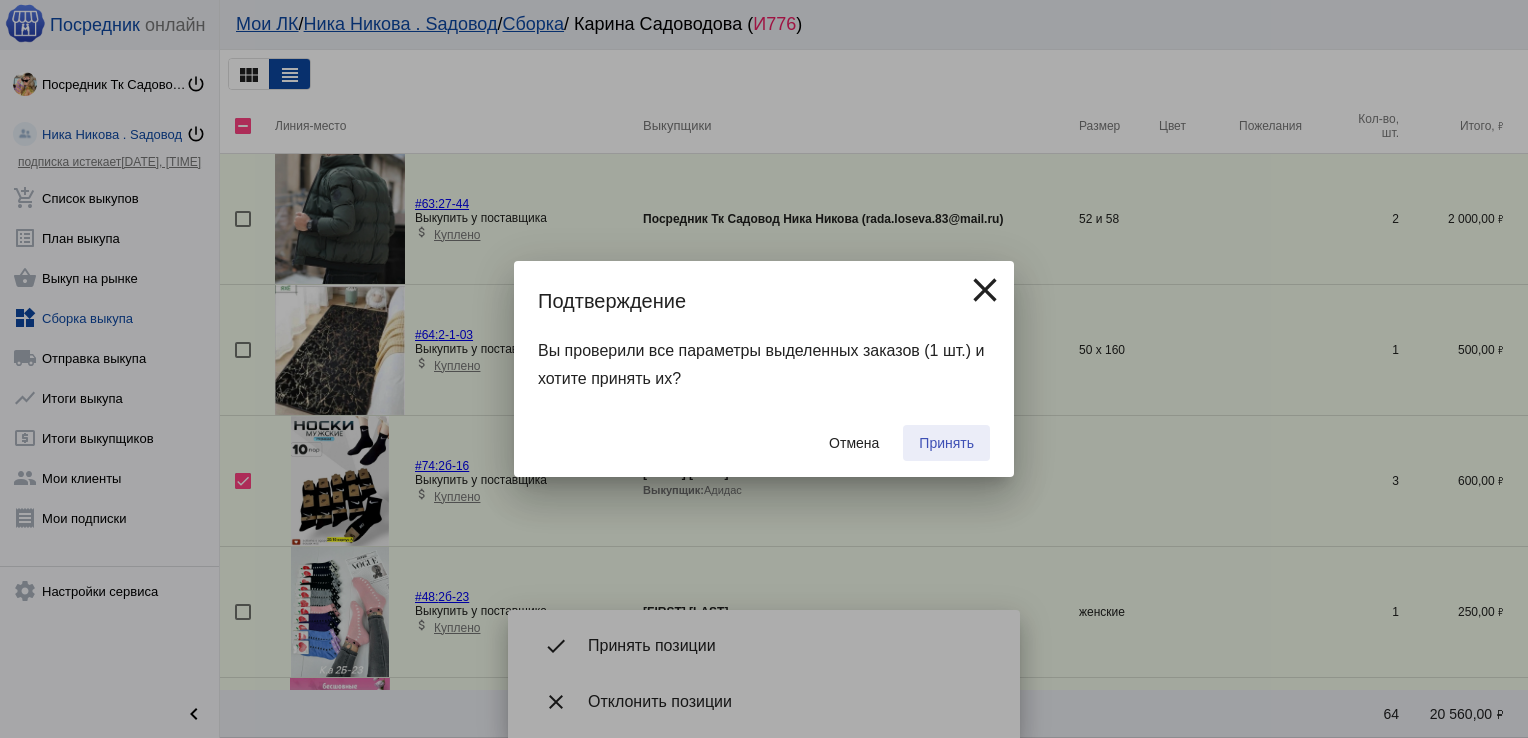 click on "Принять" at bounding box center (946, 443) 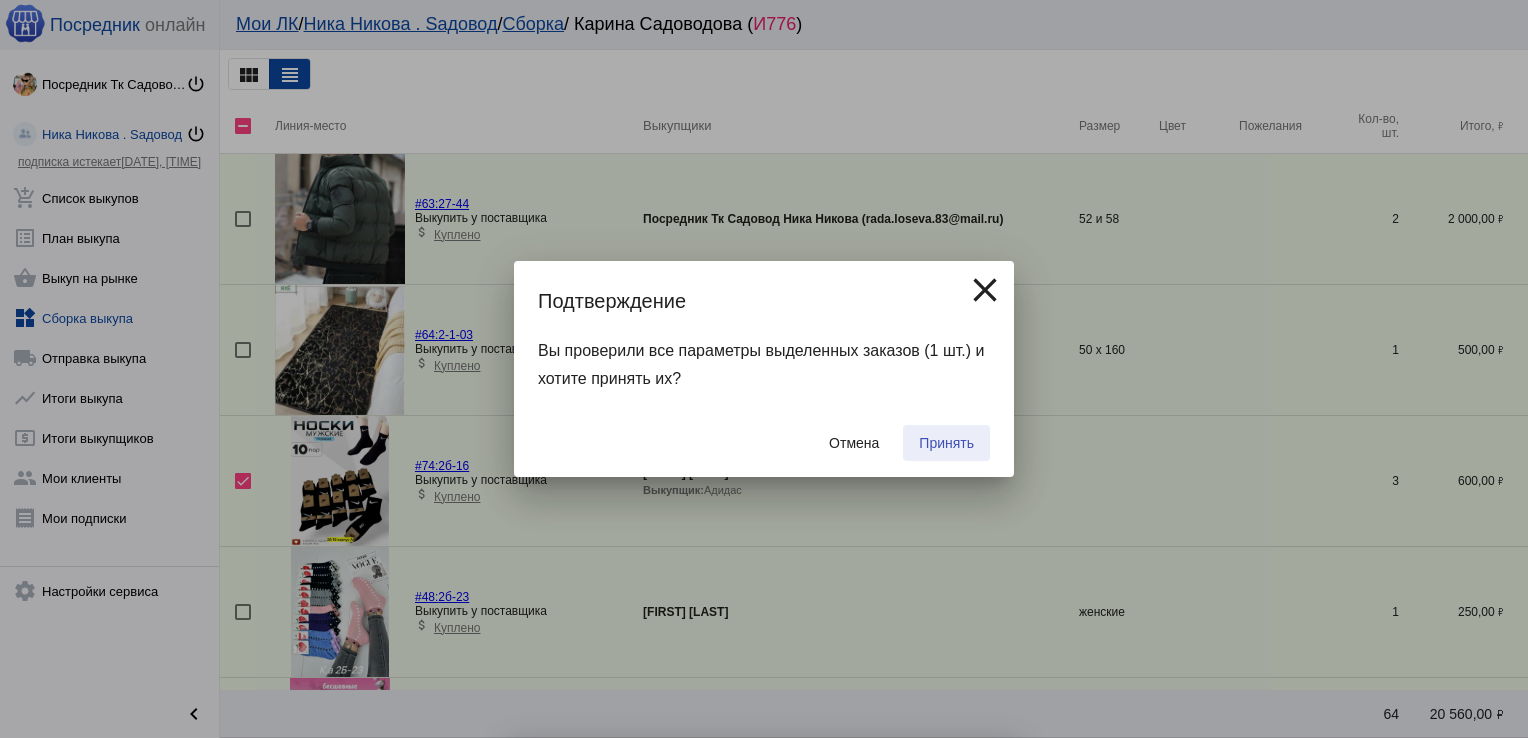 checkbox on "false" 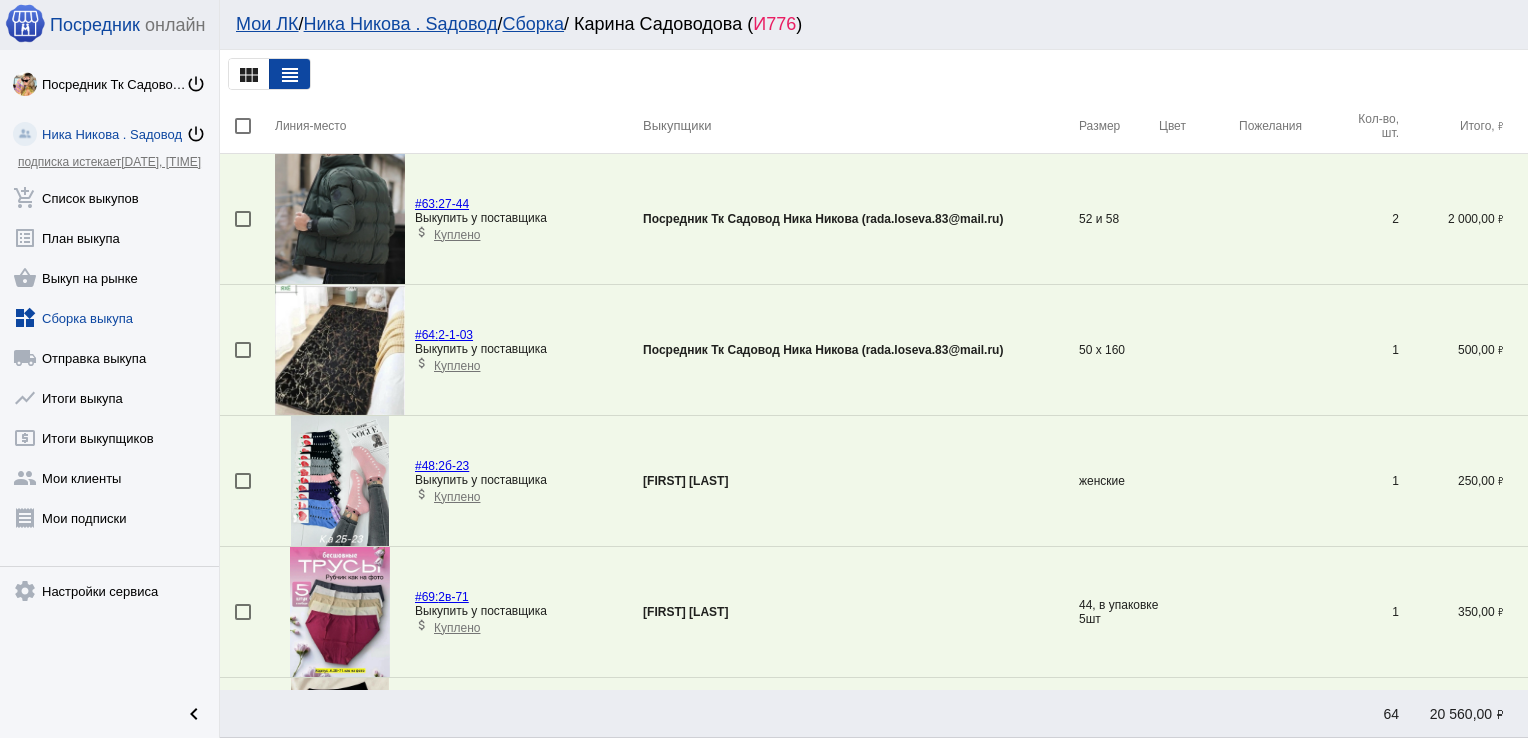 click at bounding box center (243, 219) 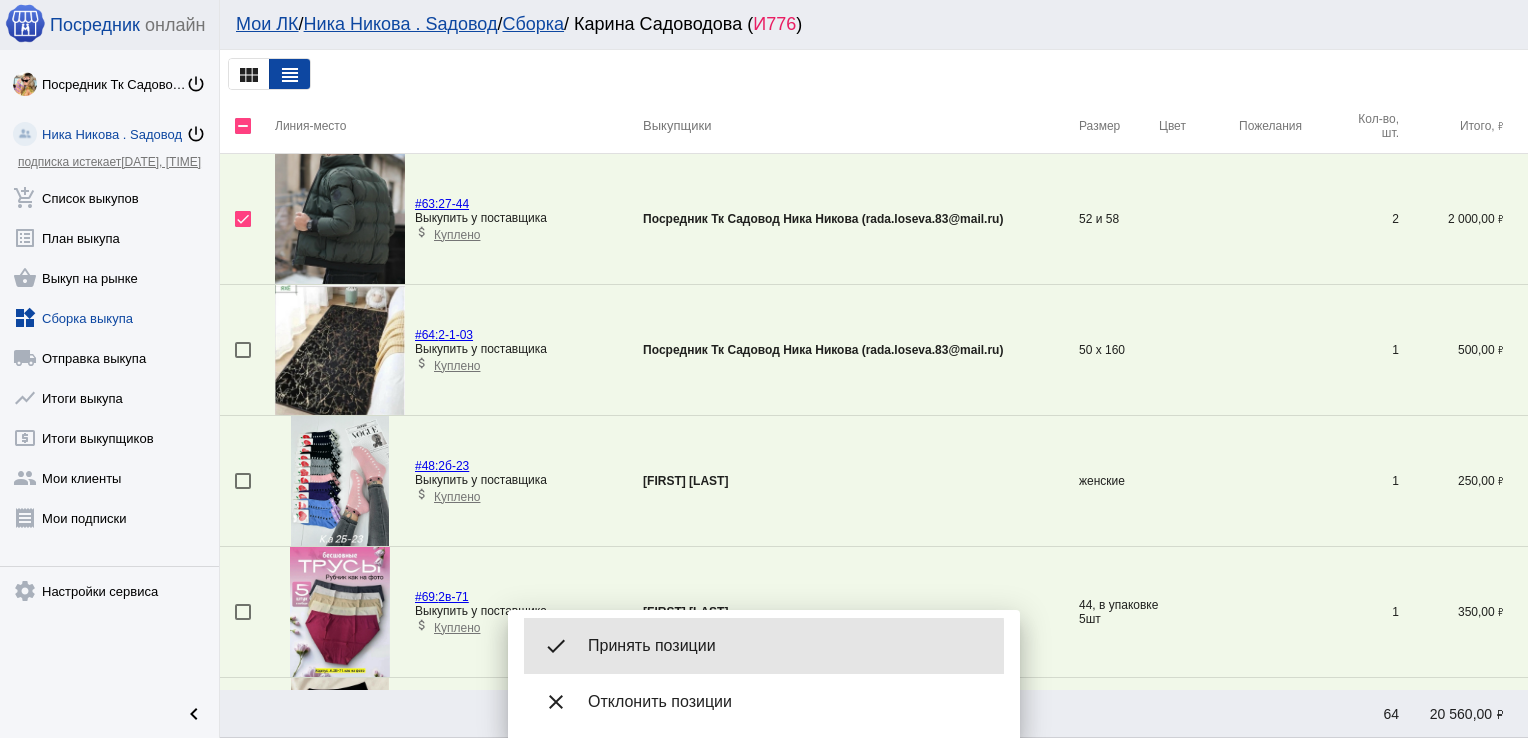 click on "Принять позиции" at bounding box center (788, 646) 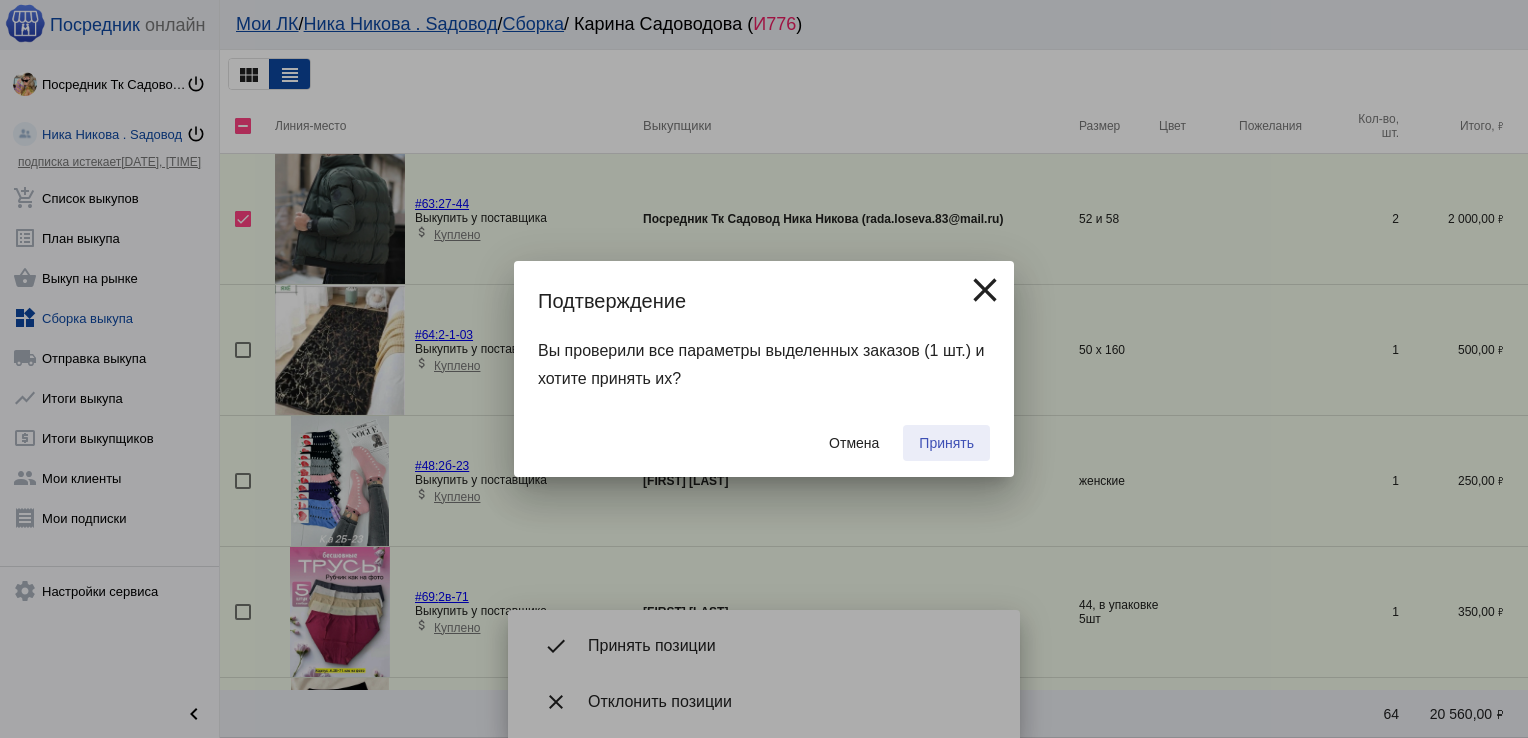 click on "Принять" at bounding box center [946, 443] 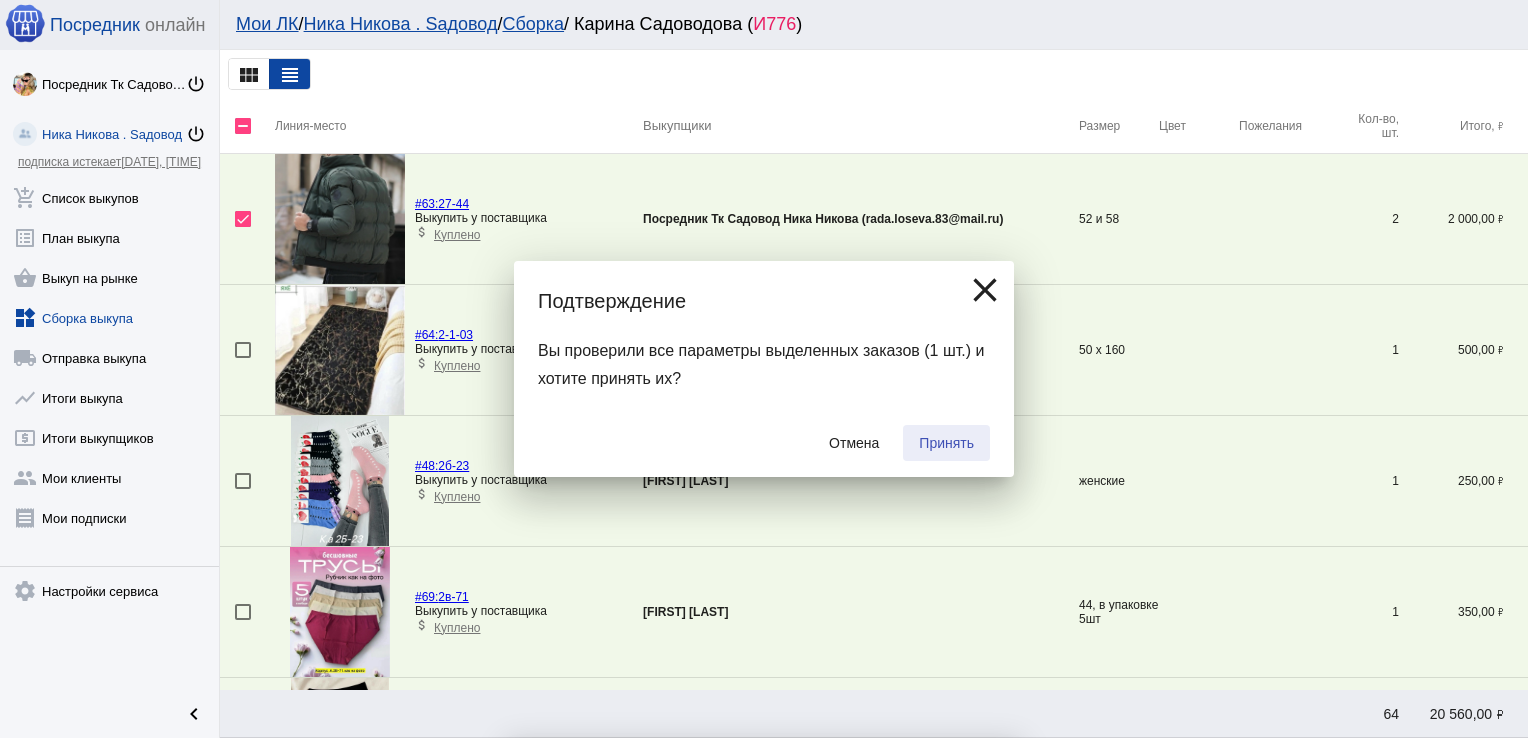 checkbox on "false" 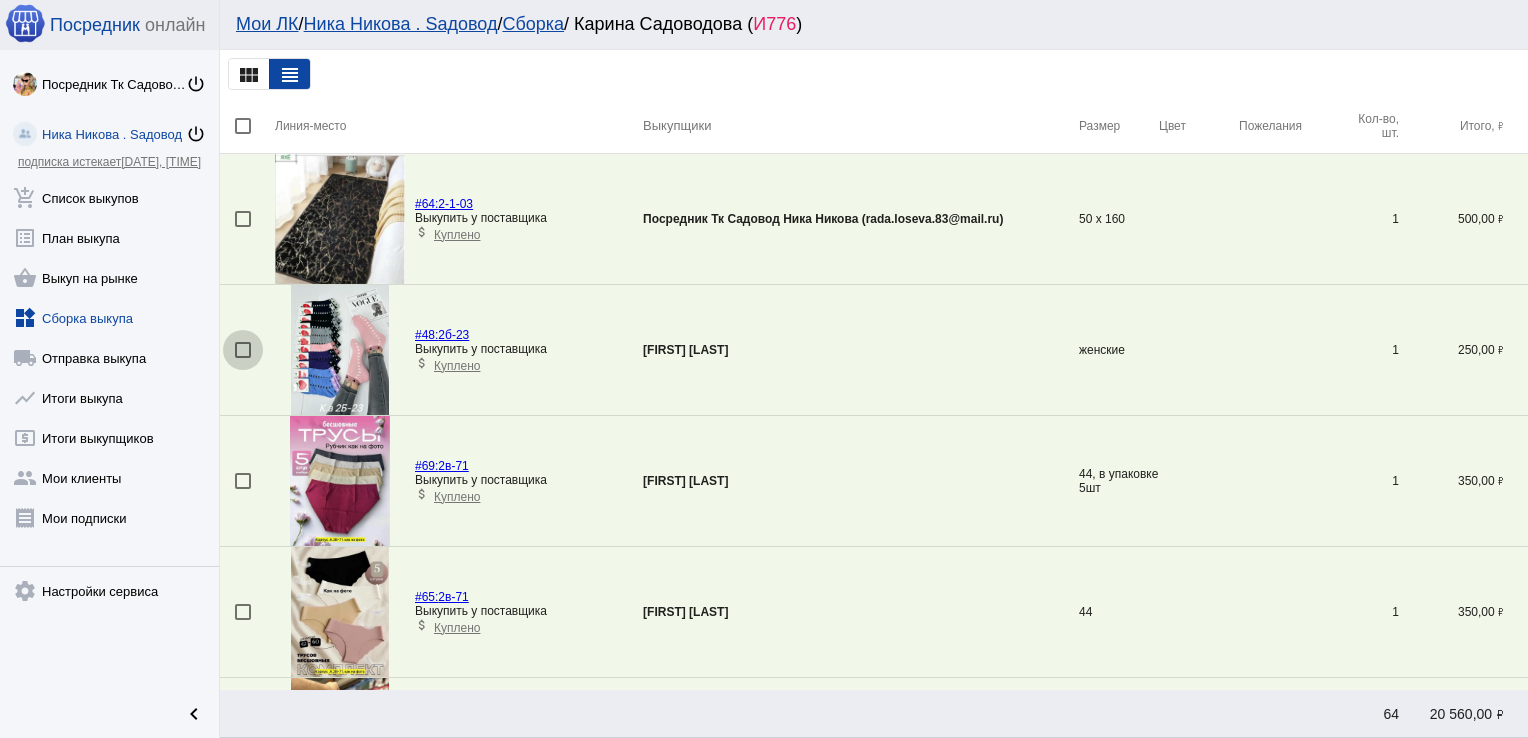 click at bounding box center [243, 350] 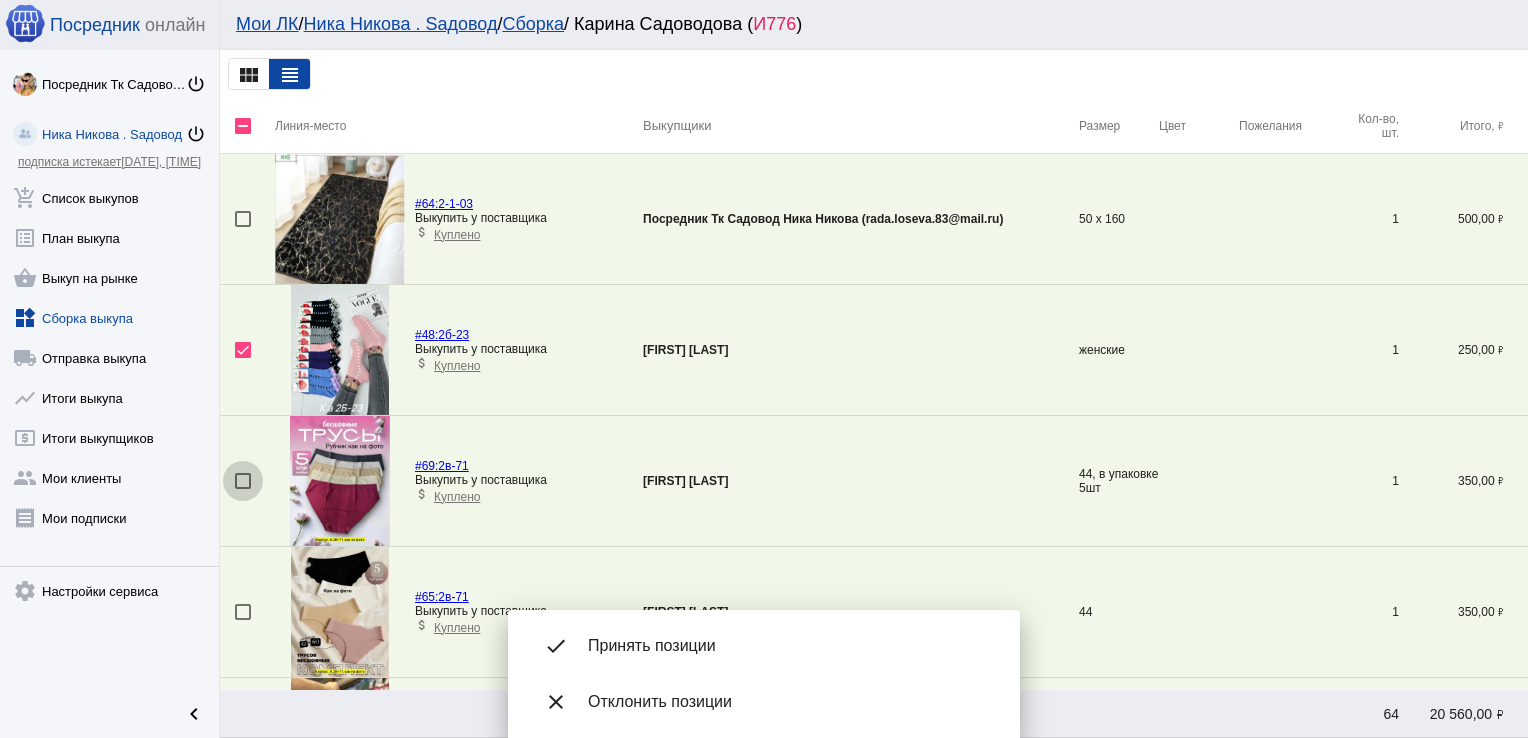 click at bounding box center (243, 481) 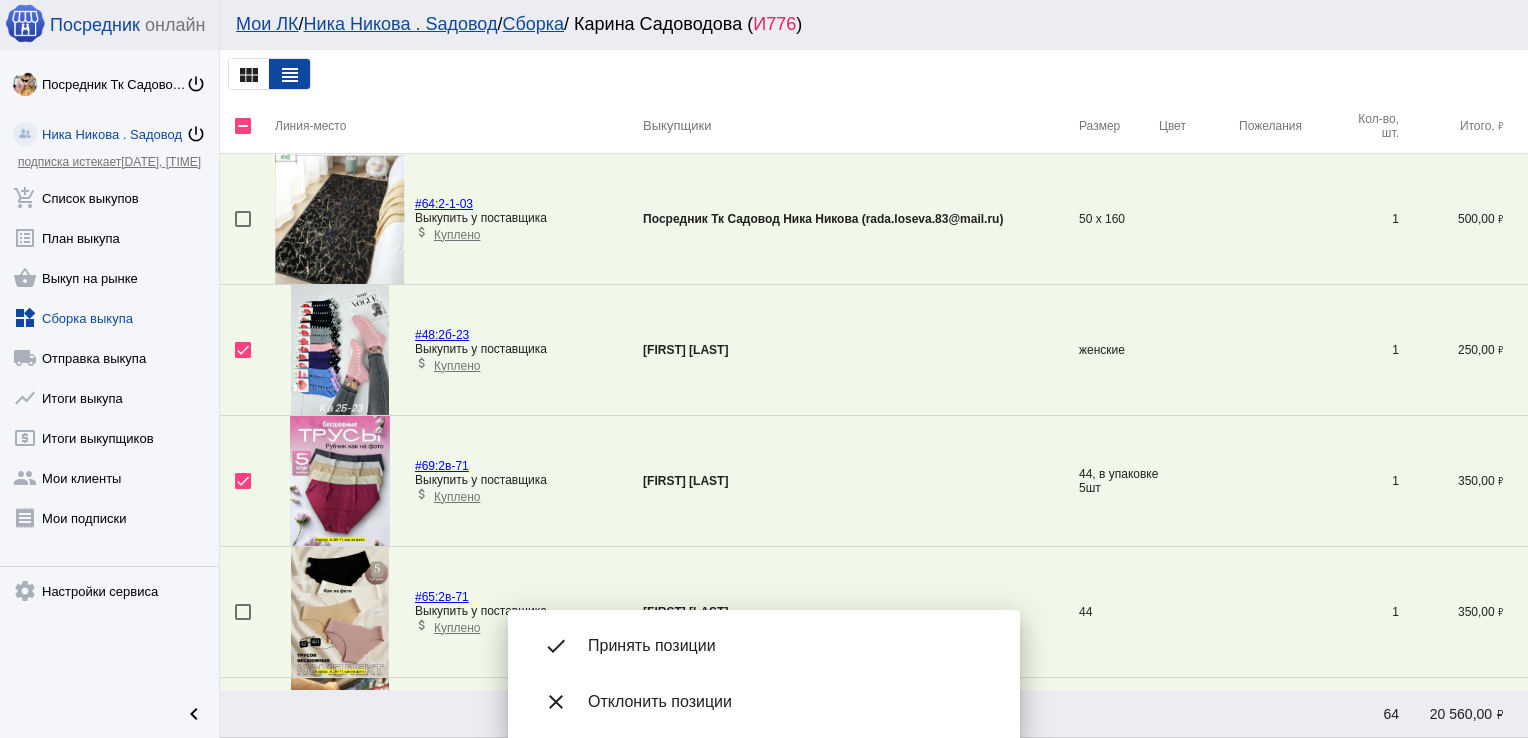 click at bounding box center [243, 612] 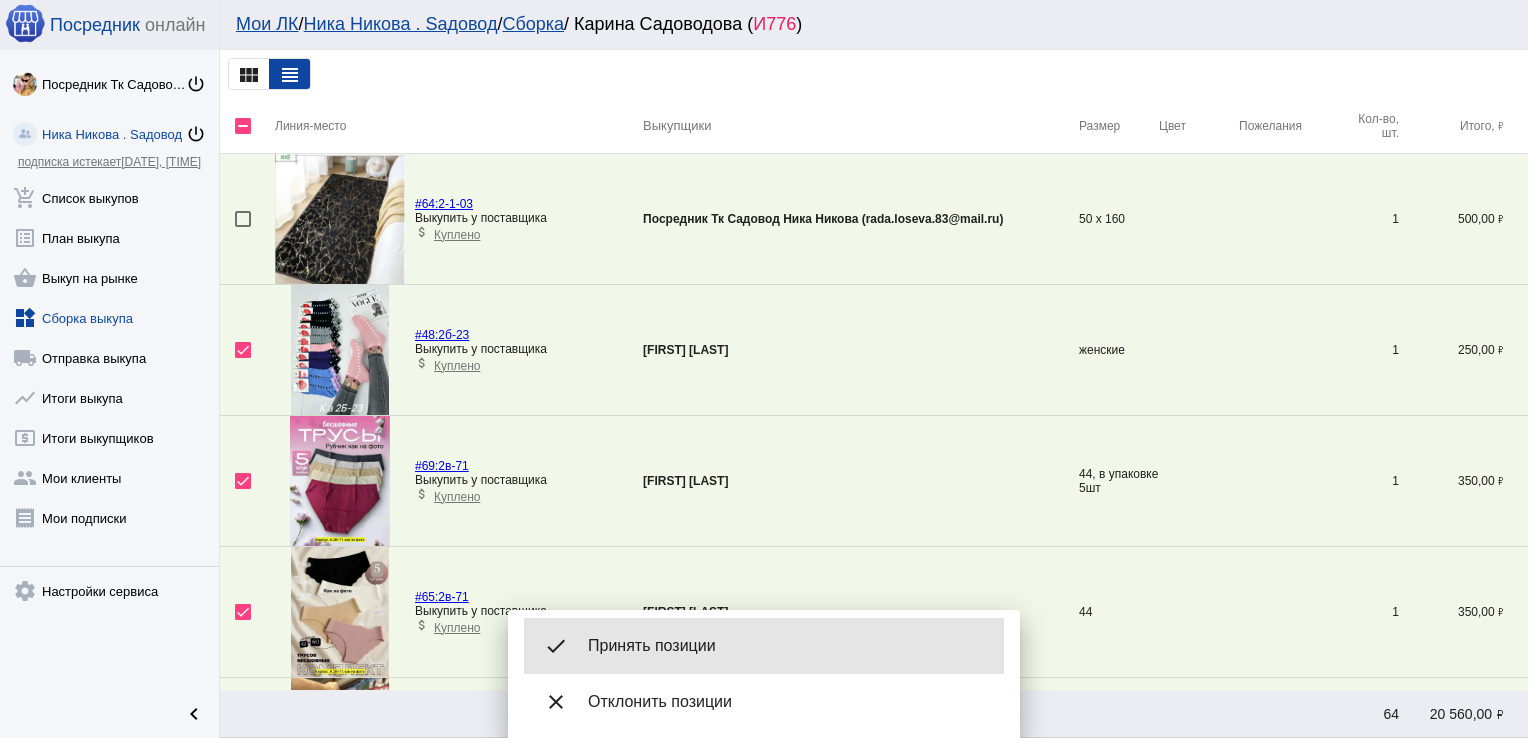 click on "Принять позиции" at bounding box center (788, 646) 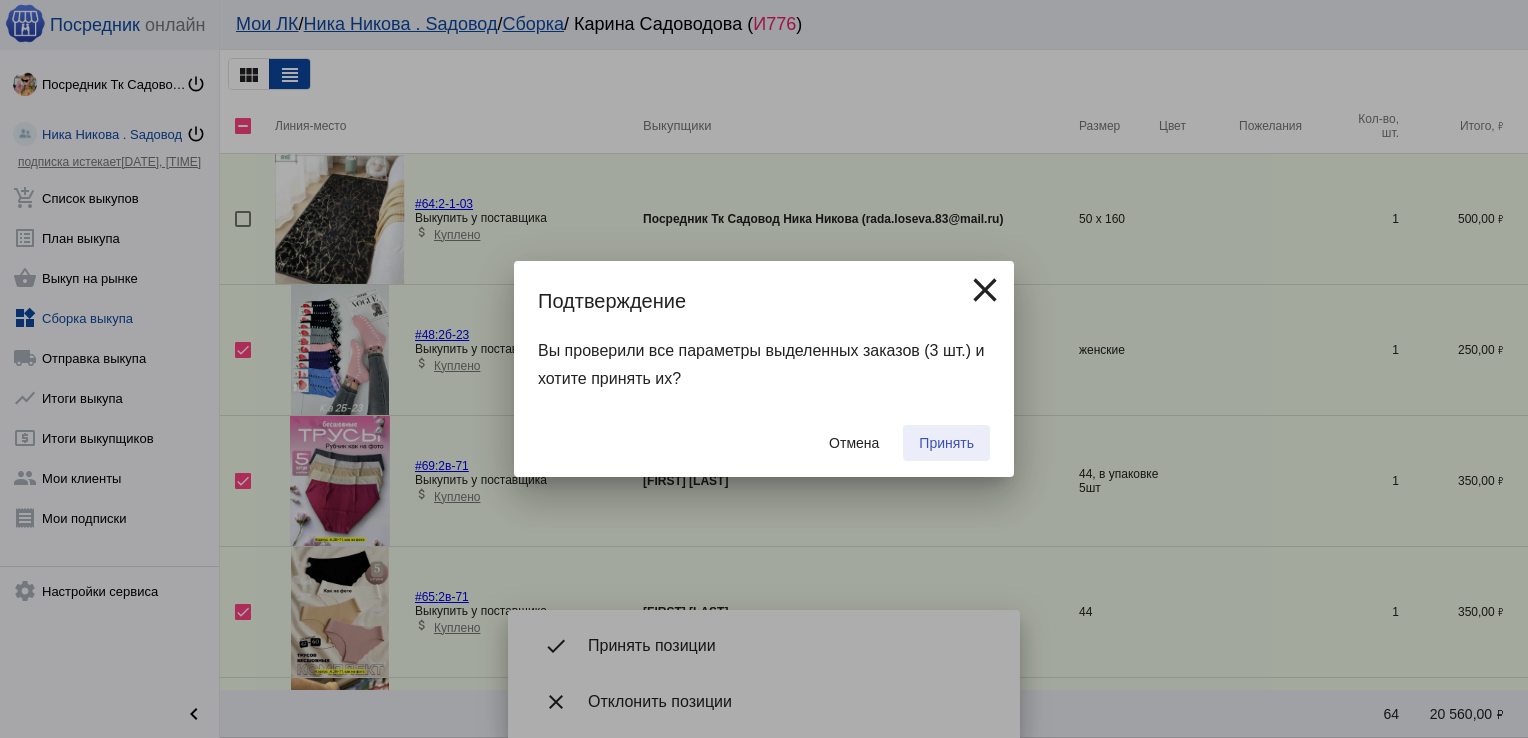 click on "Принять" at bounding box center [946, 443] 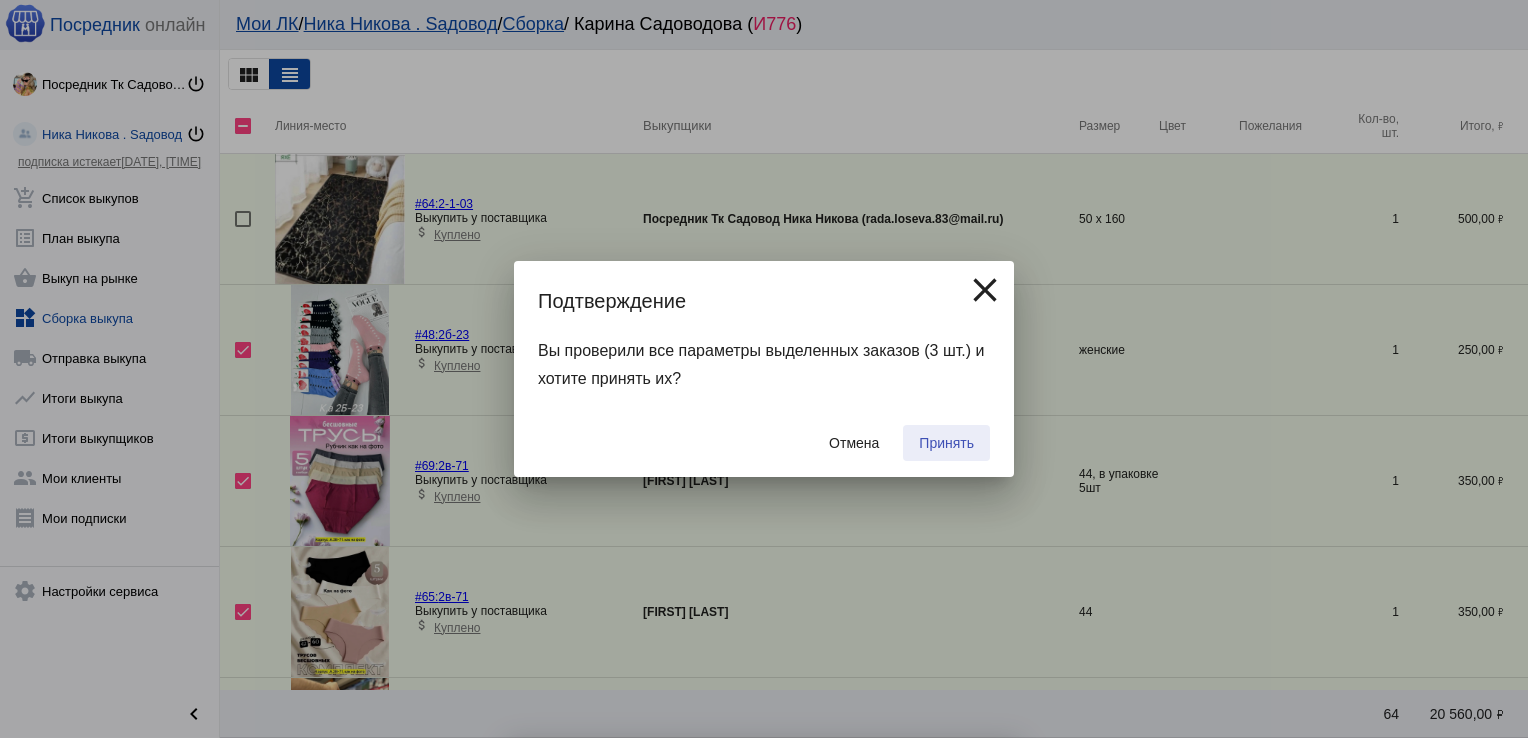 checkbox on "false" 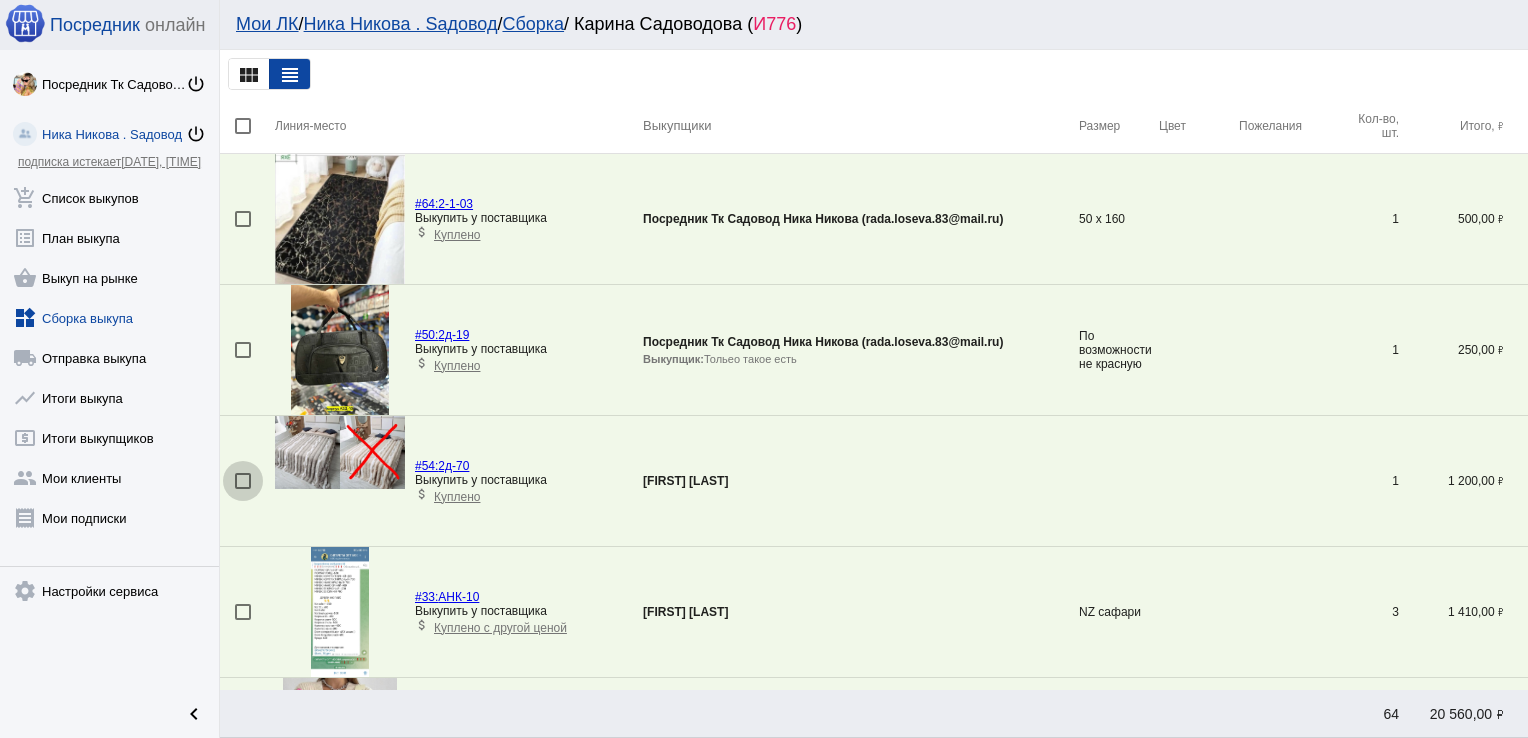 click at bounding box center [243, 481] 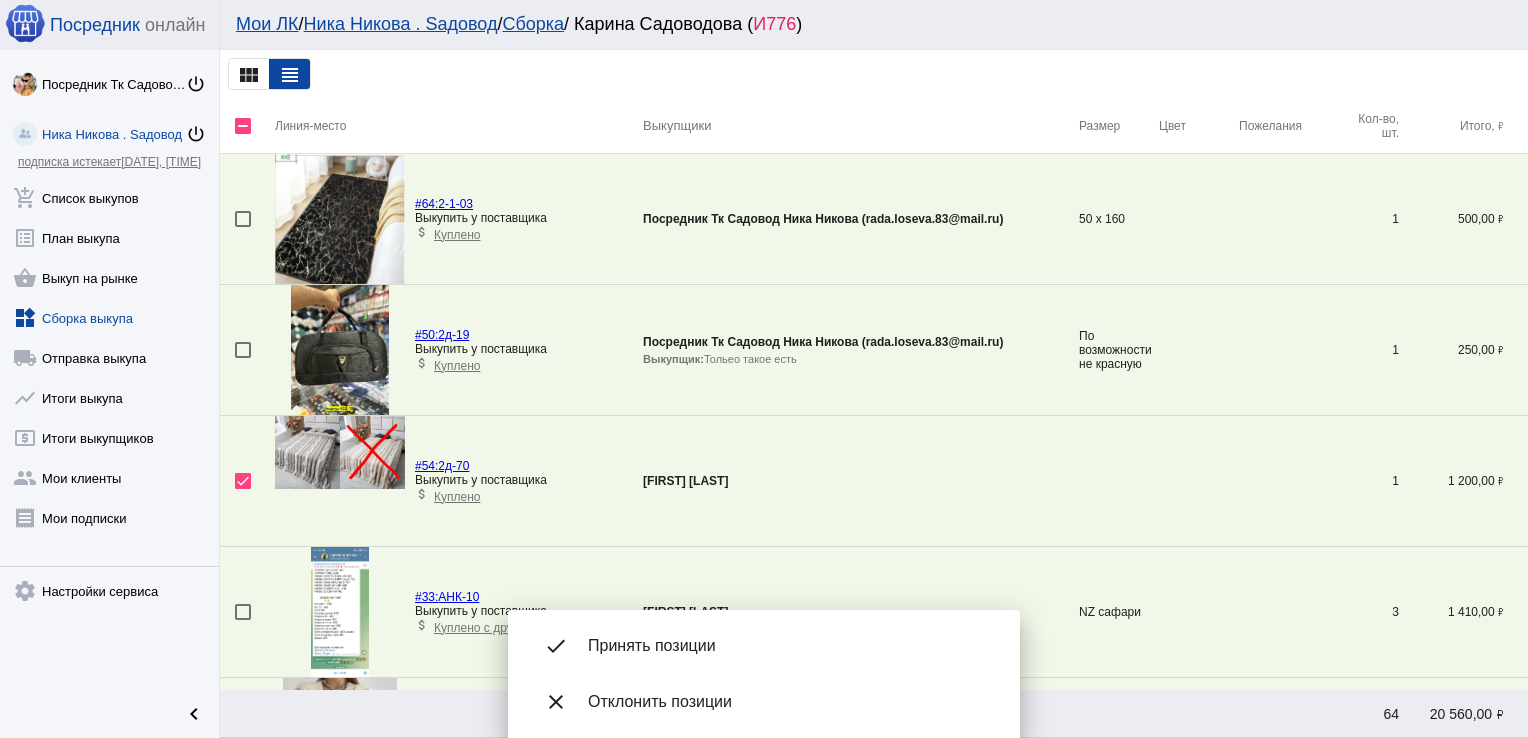 click on "Принять позиции" at bounding box center (788, 646) 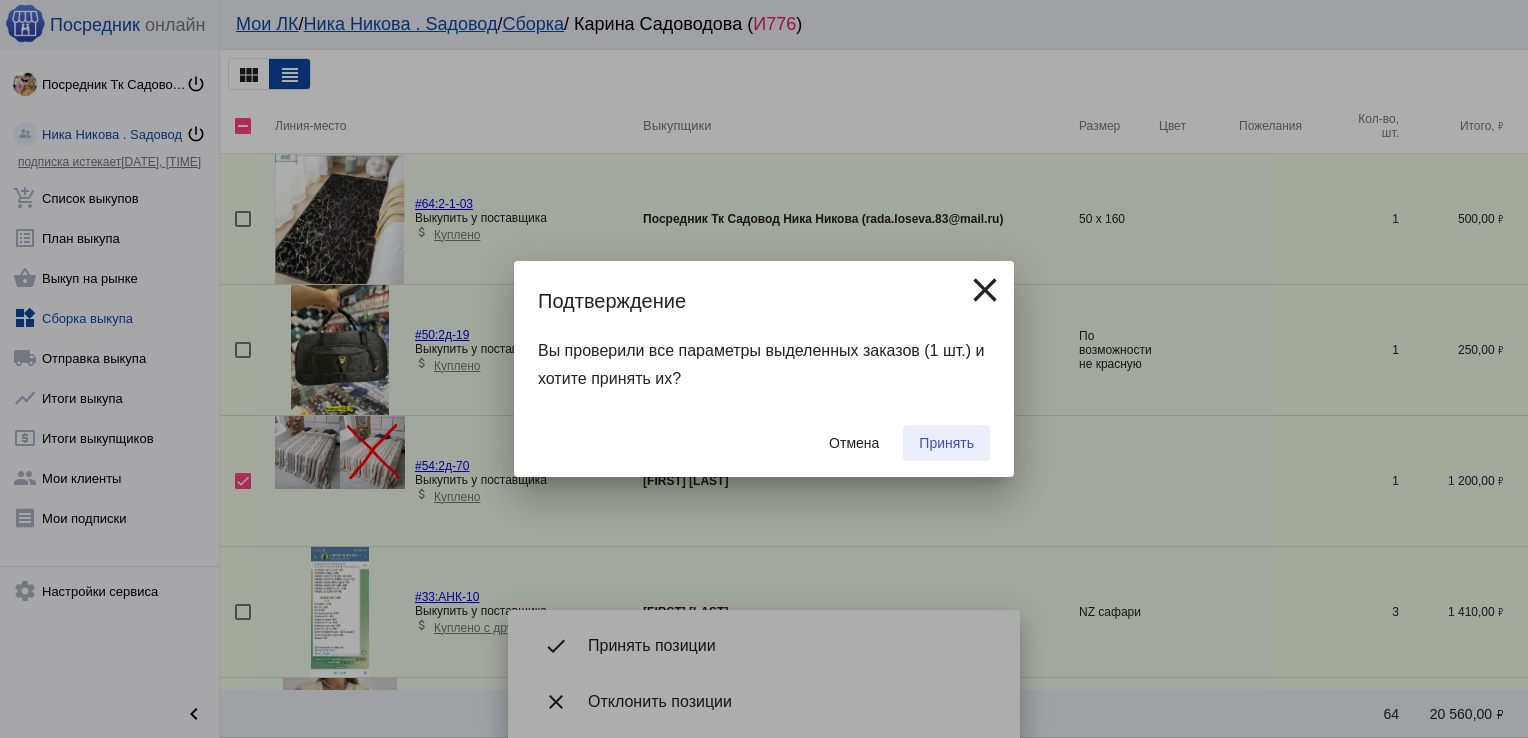 click on "Принять" at bounding box center (946, 443) 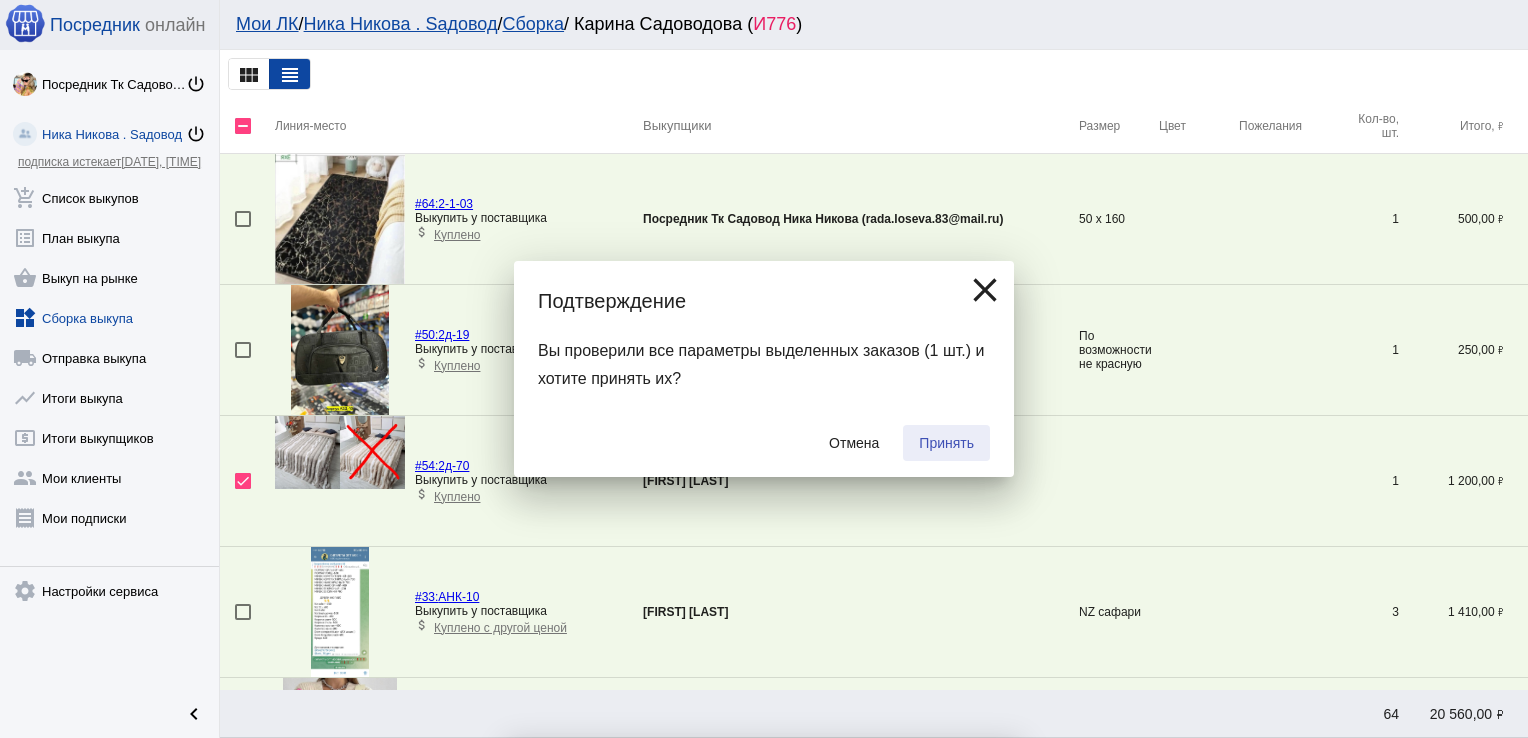 checkbox on "false" 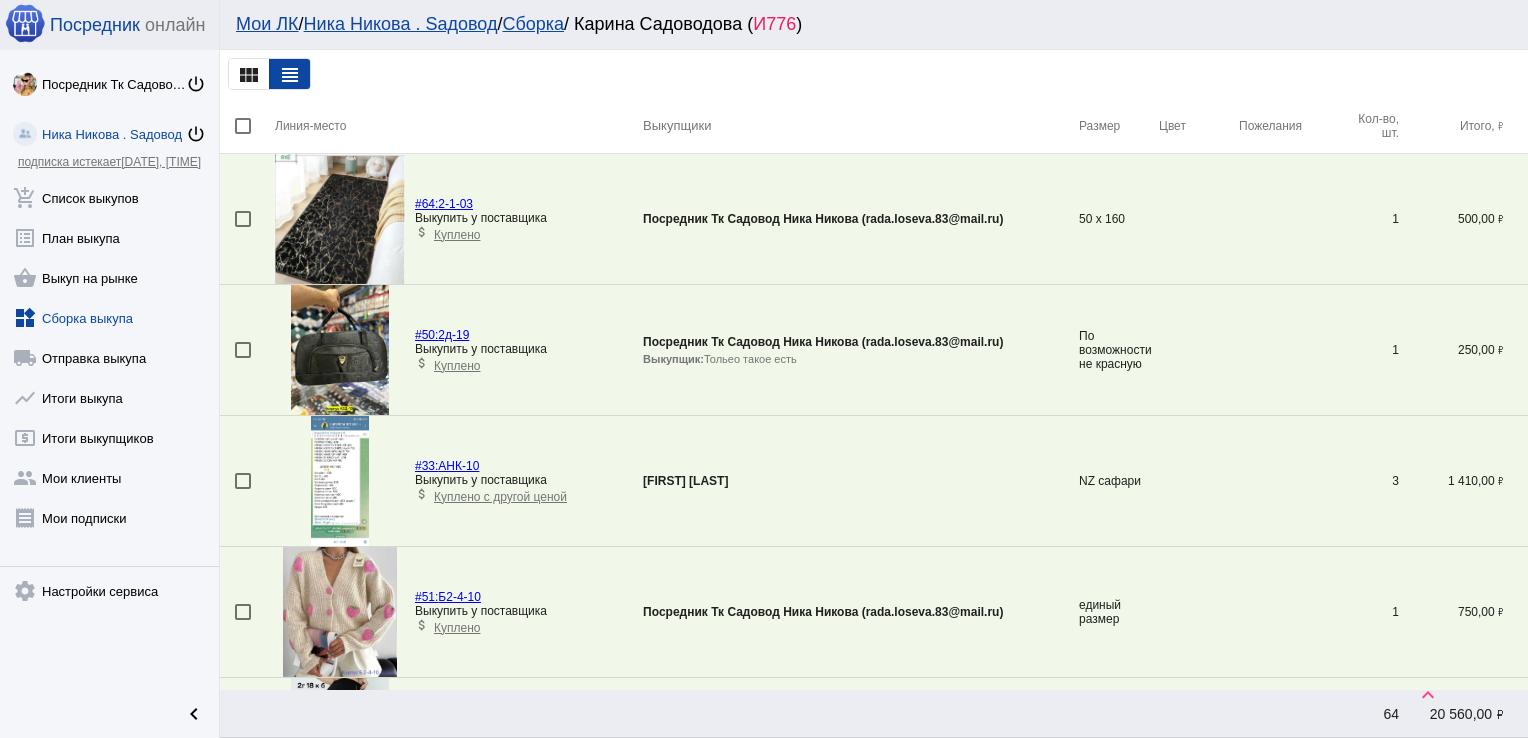 scroll, scrollTop: 855, scrollLeft: 0, axis: vertical 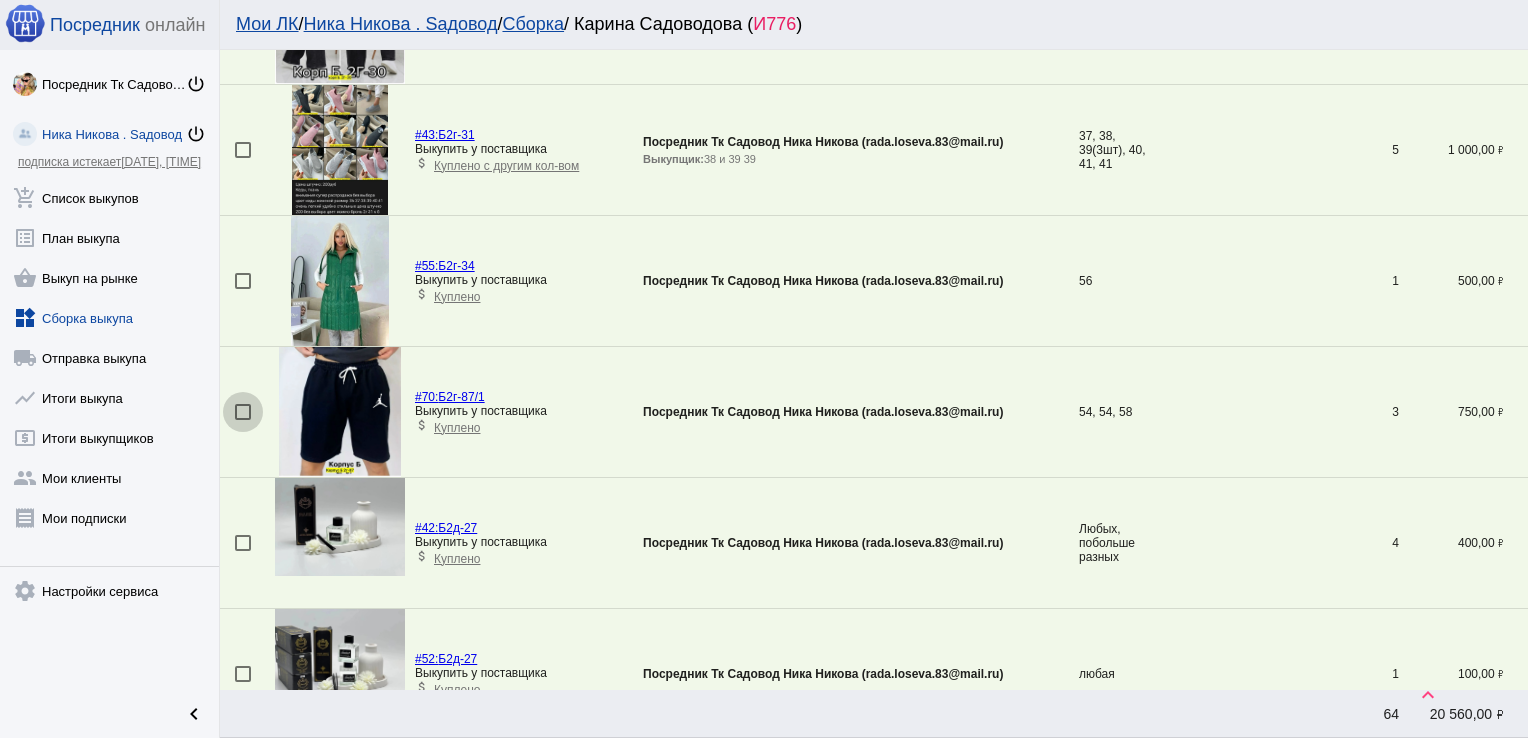 click at bounding box center (243, 412) 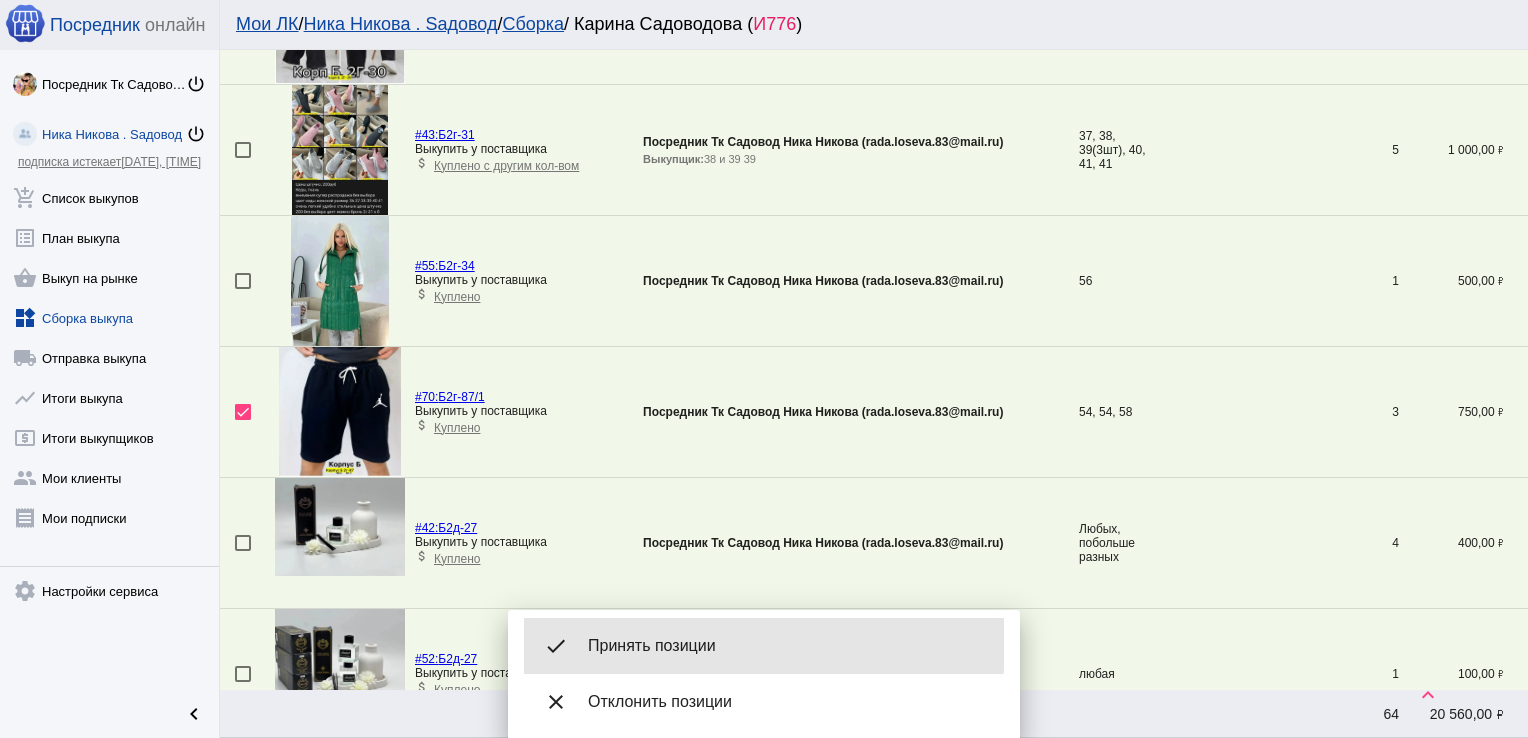 click on "Принять позиции" at bounding box center [788, 646] 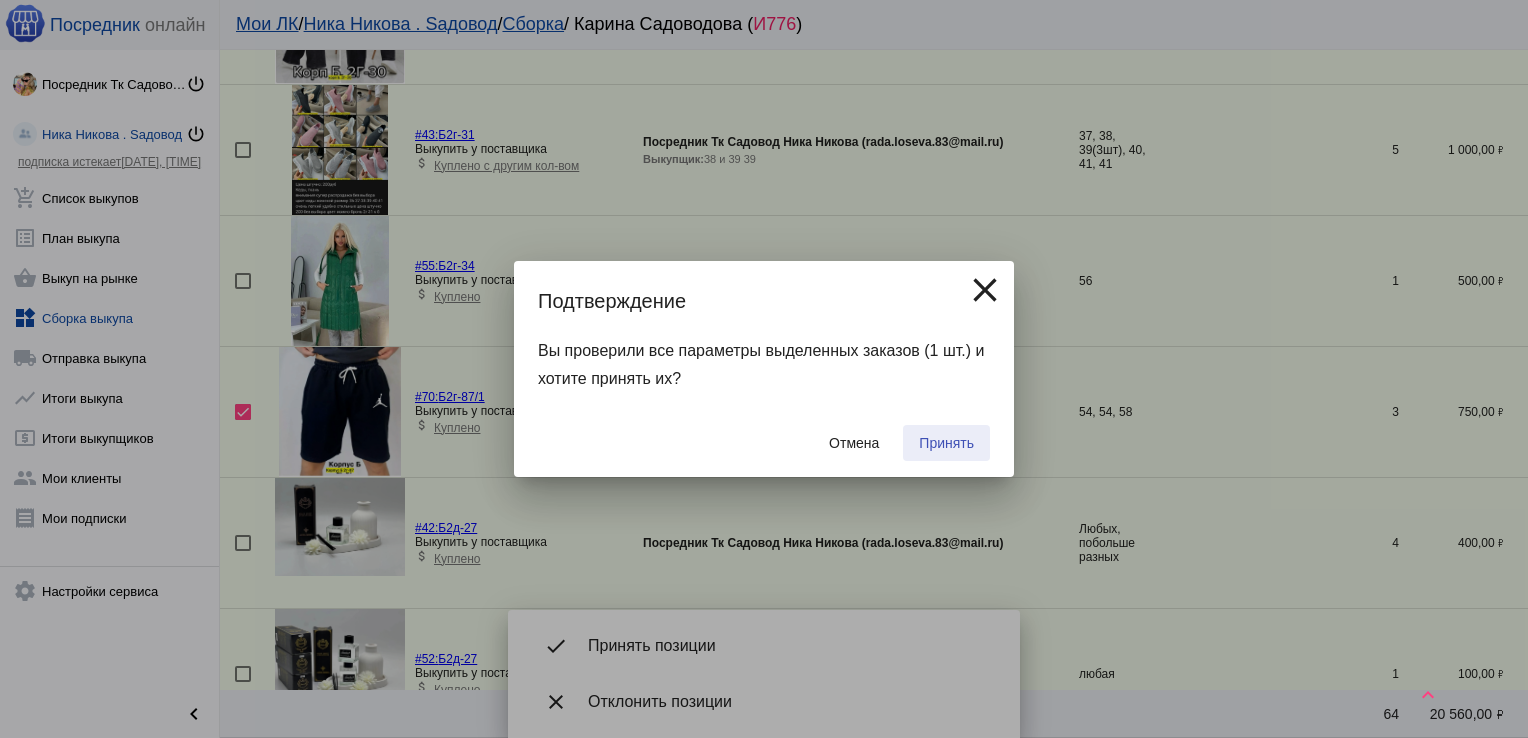 click on "Принять" at bounding box center (946, 443) 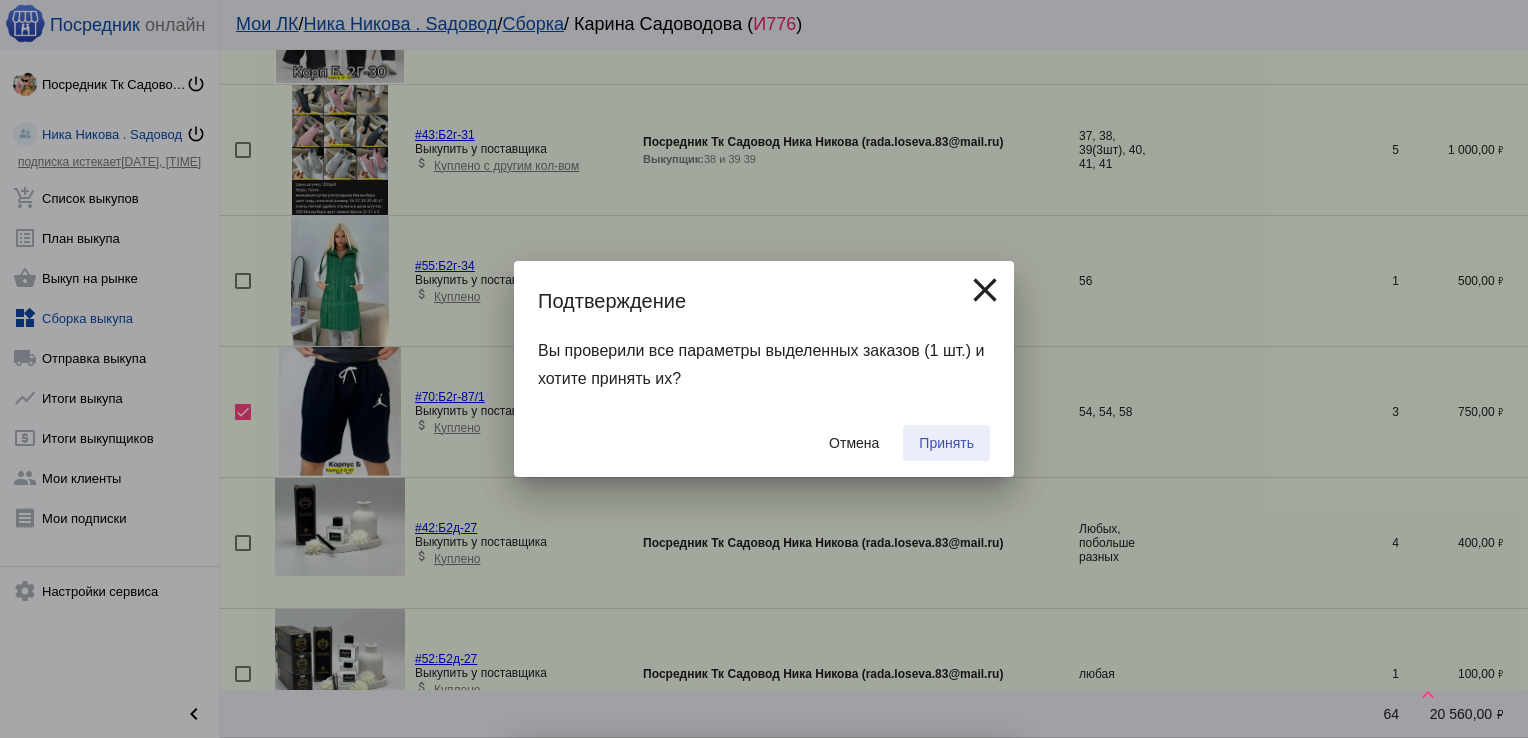 checkbox on "false" 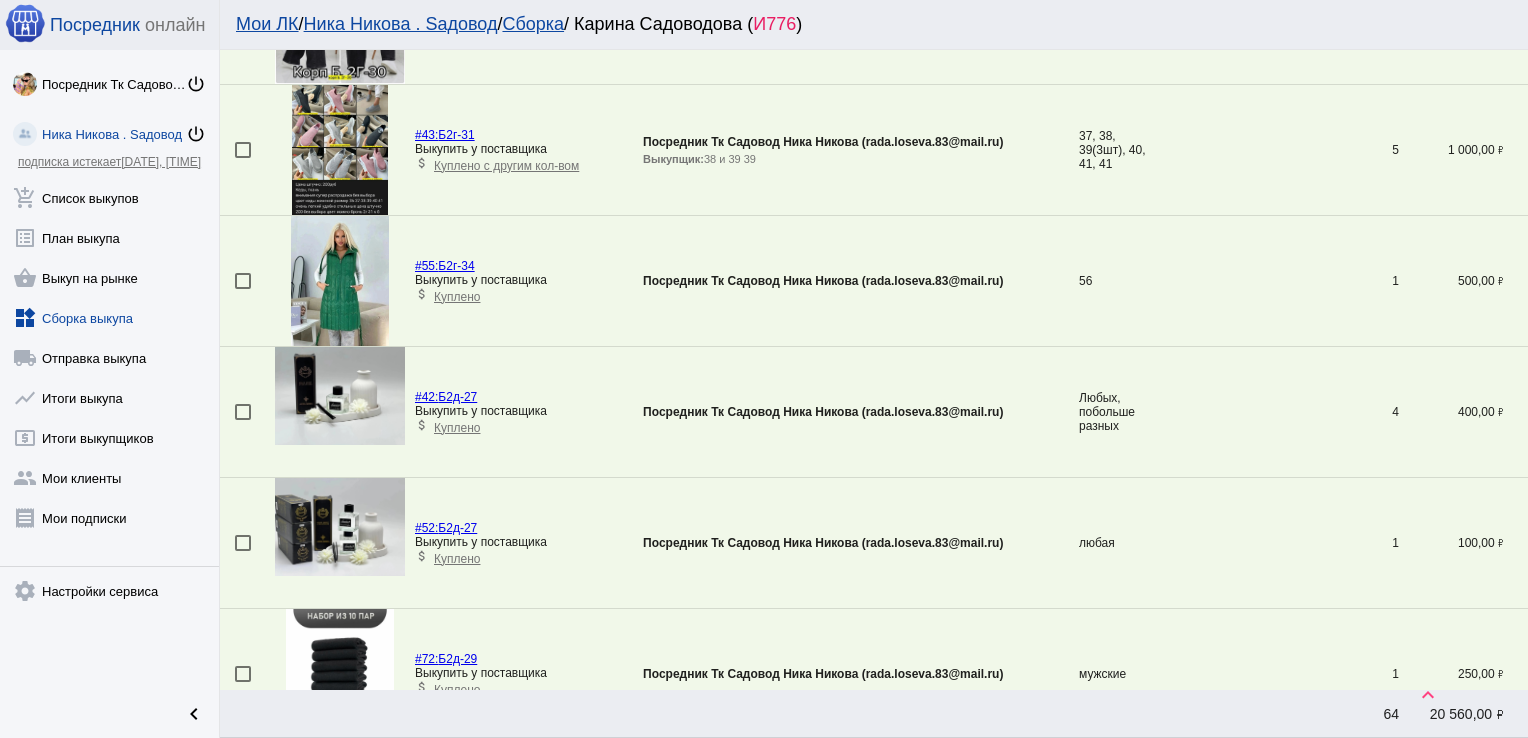 scroll, scrollTop: 332, scrollLeft: 0, axis: vertical 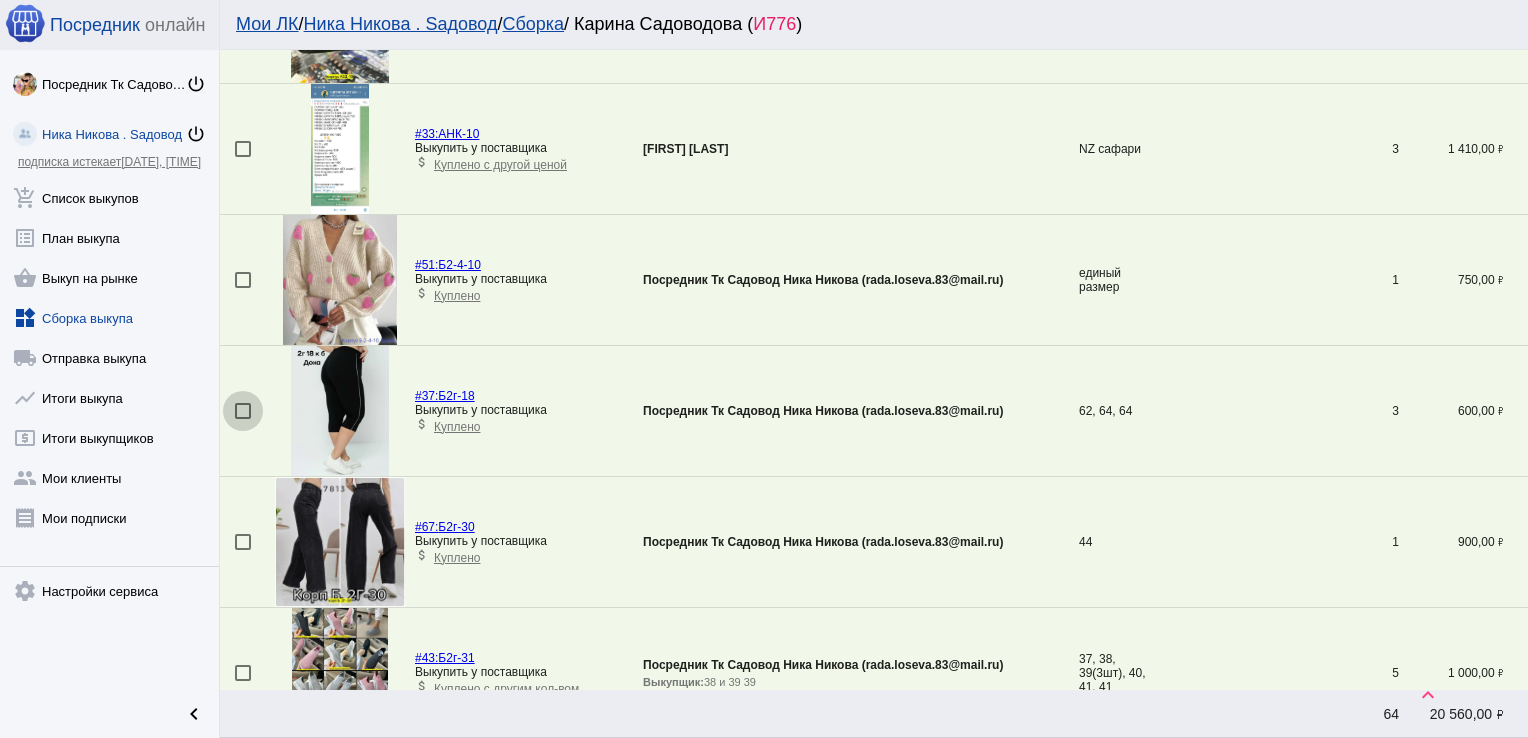click at bounding box center (243, 411) 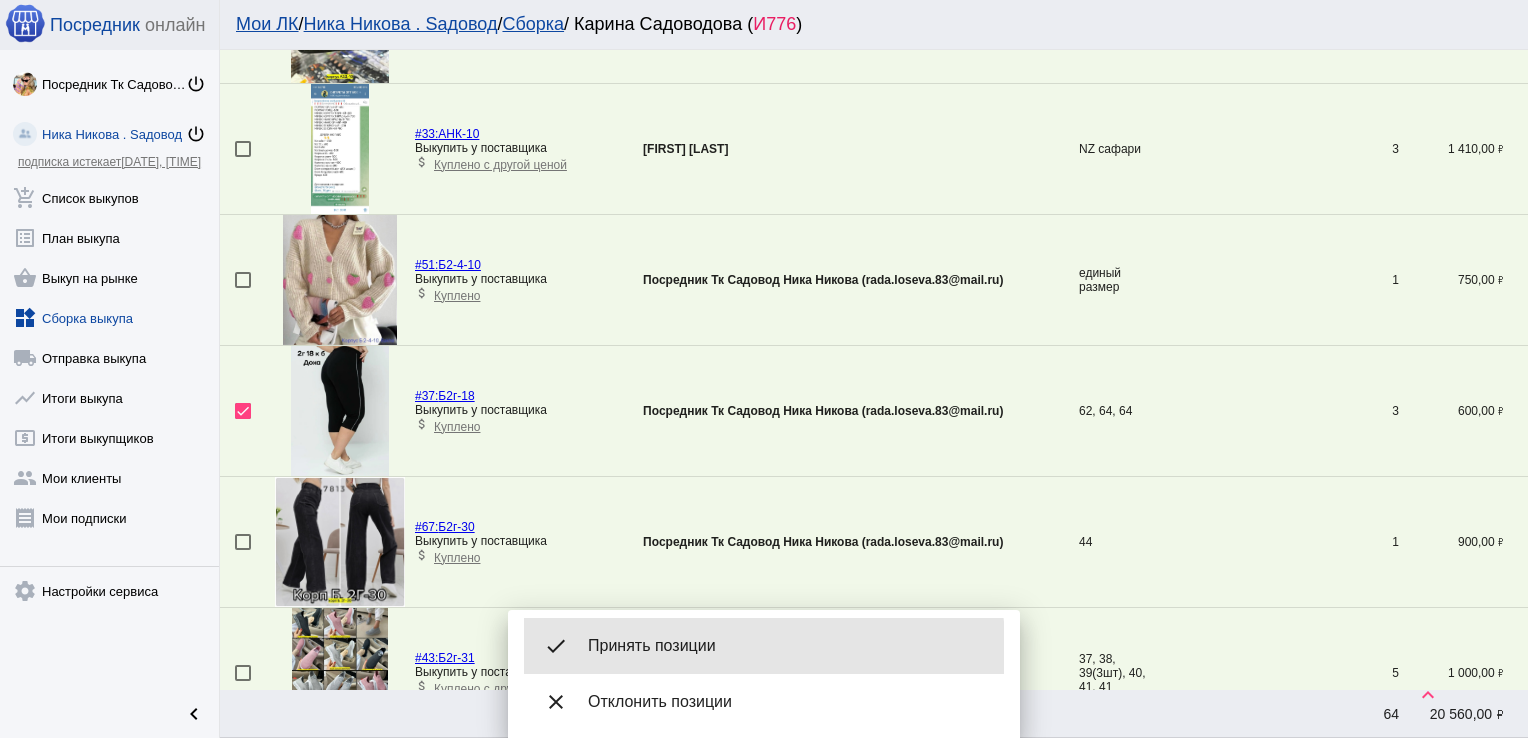 click on "done Принять позиции" at bounding box center [764, 646] 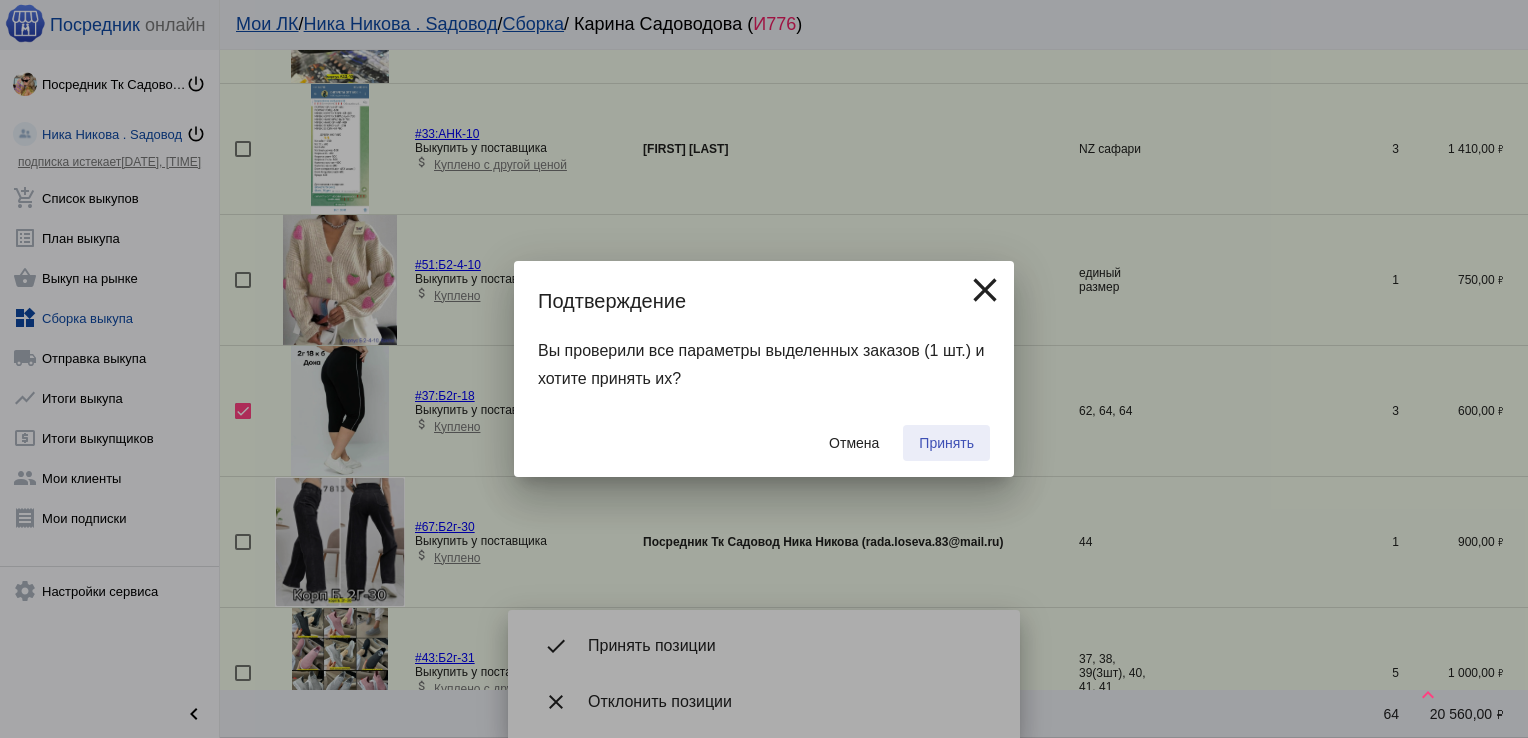 click on "Принять" at bounding box center (946, 443) 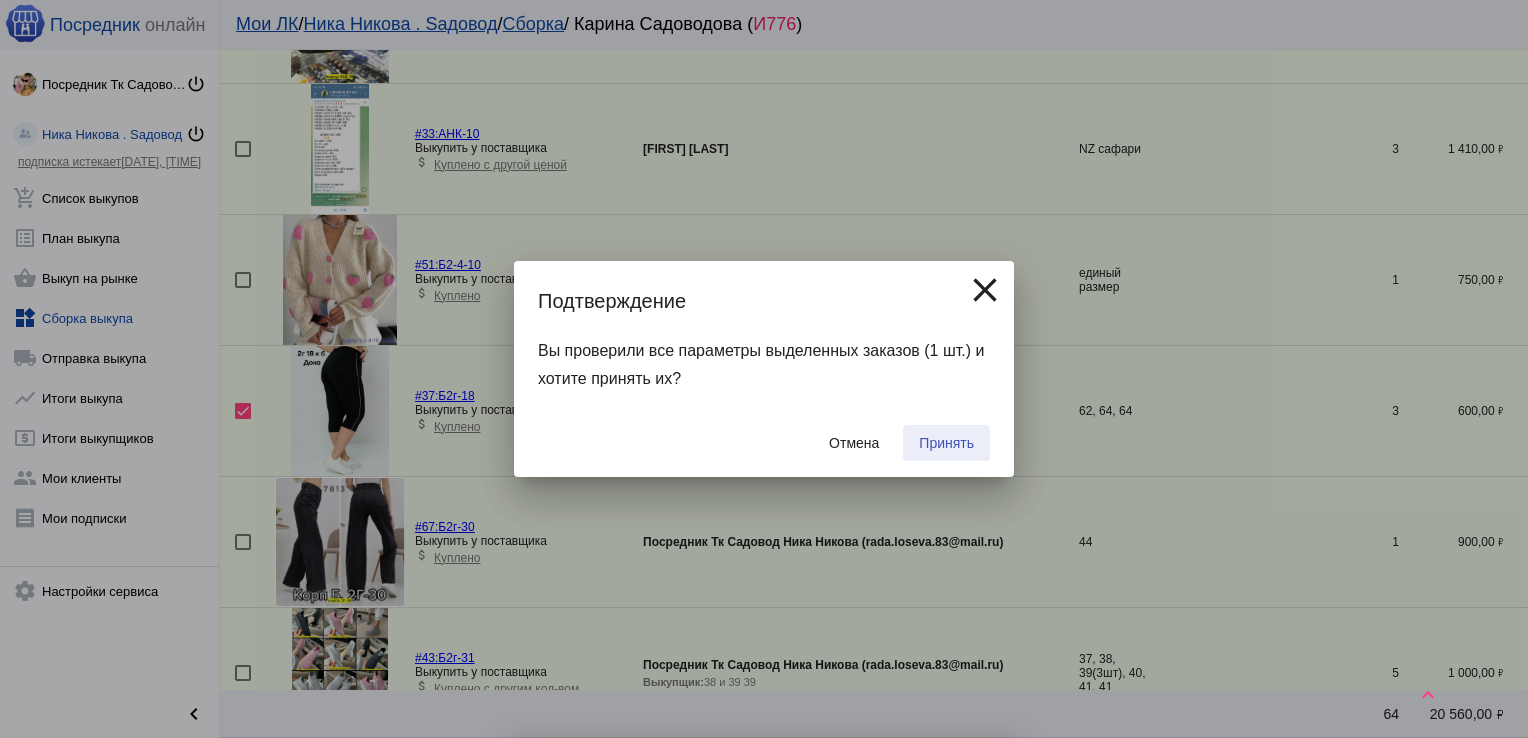 checkbox on "false" 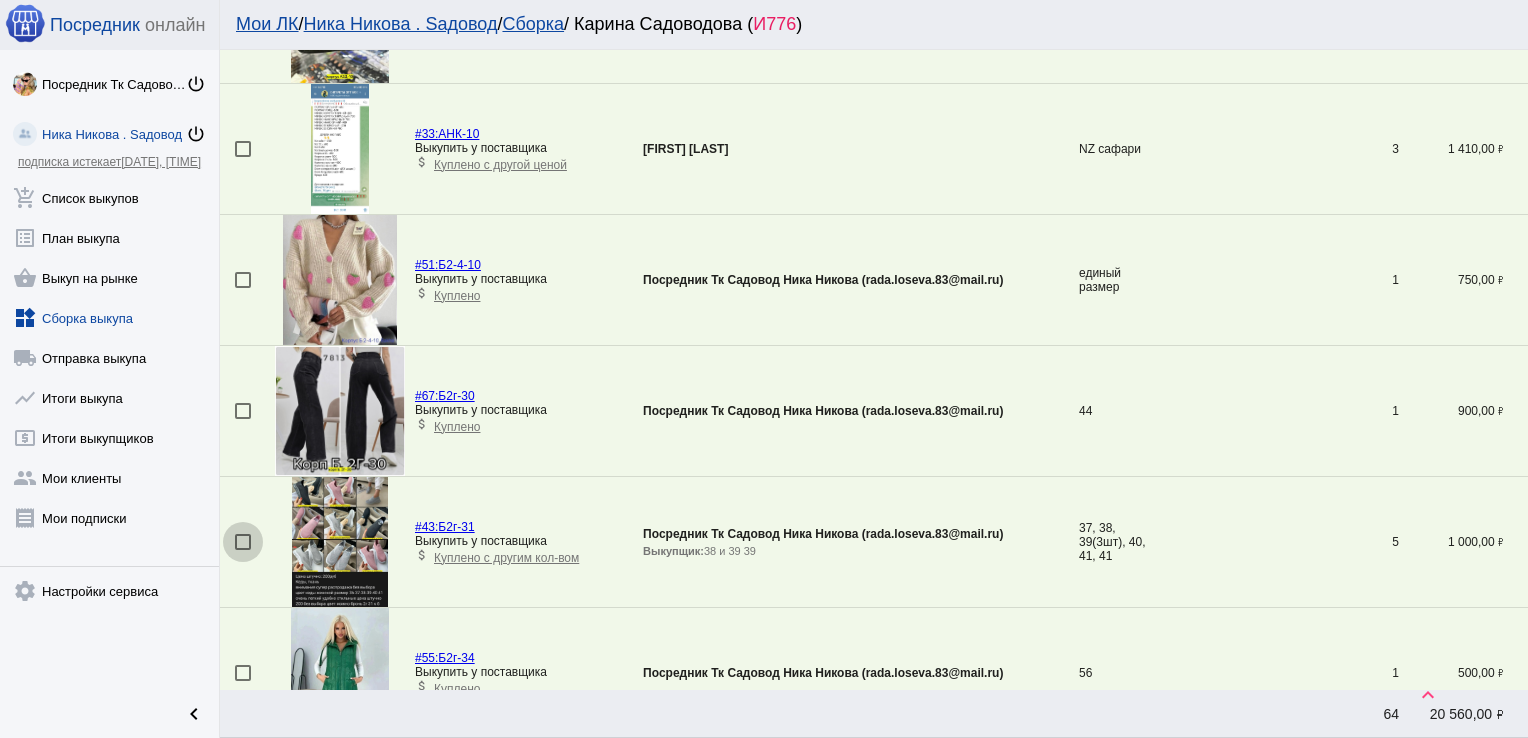 click at bounding box center [243, 542] 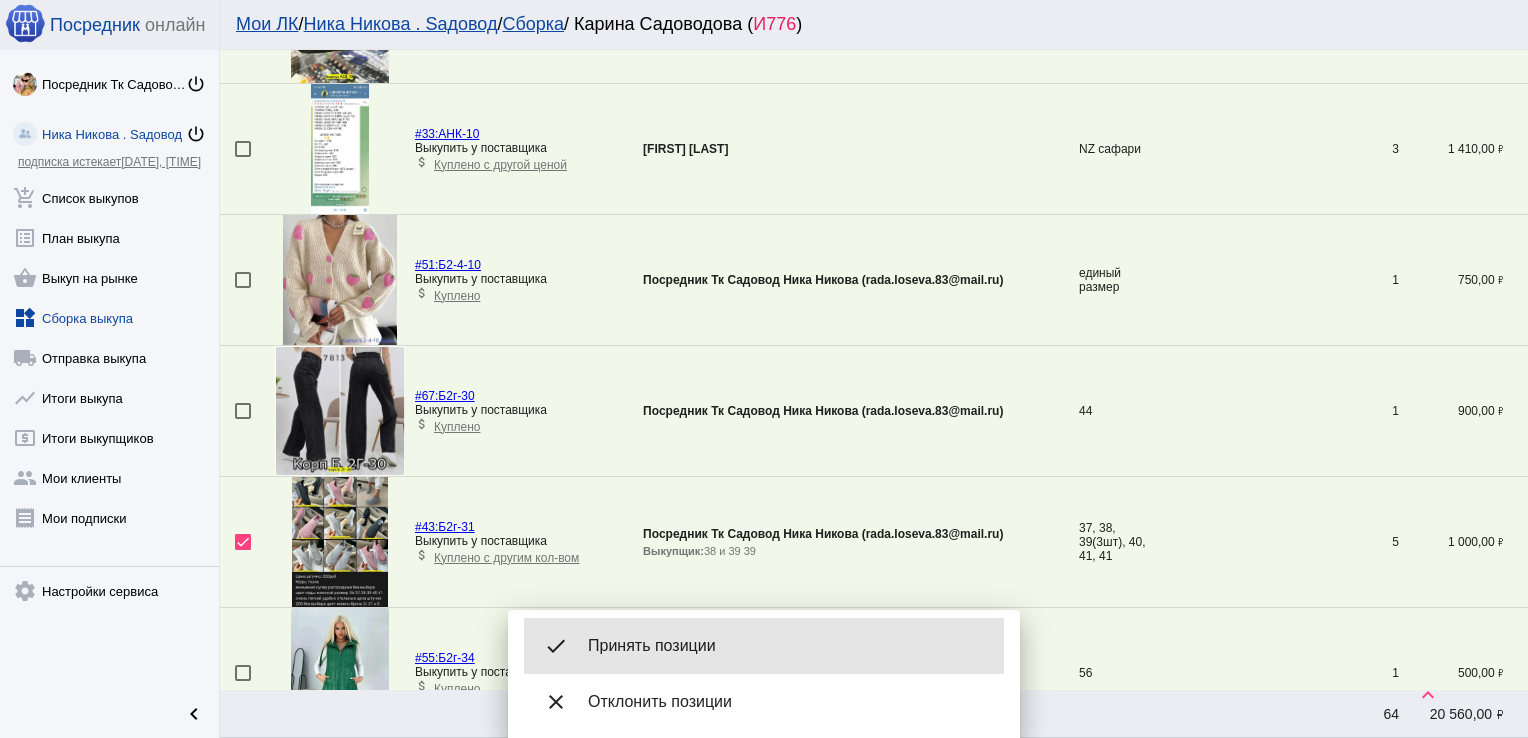 click on "done Принять позиции" at bounding box center (764, 646) 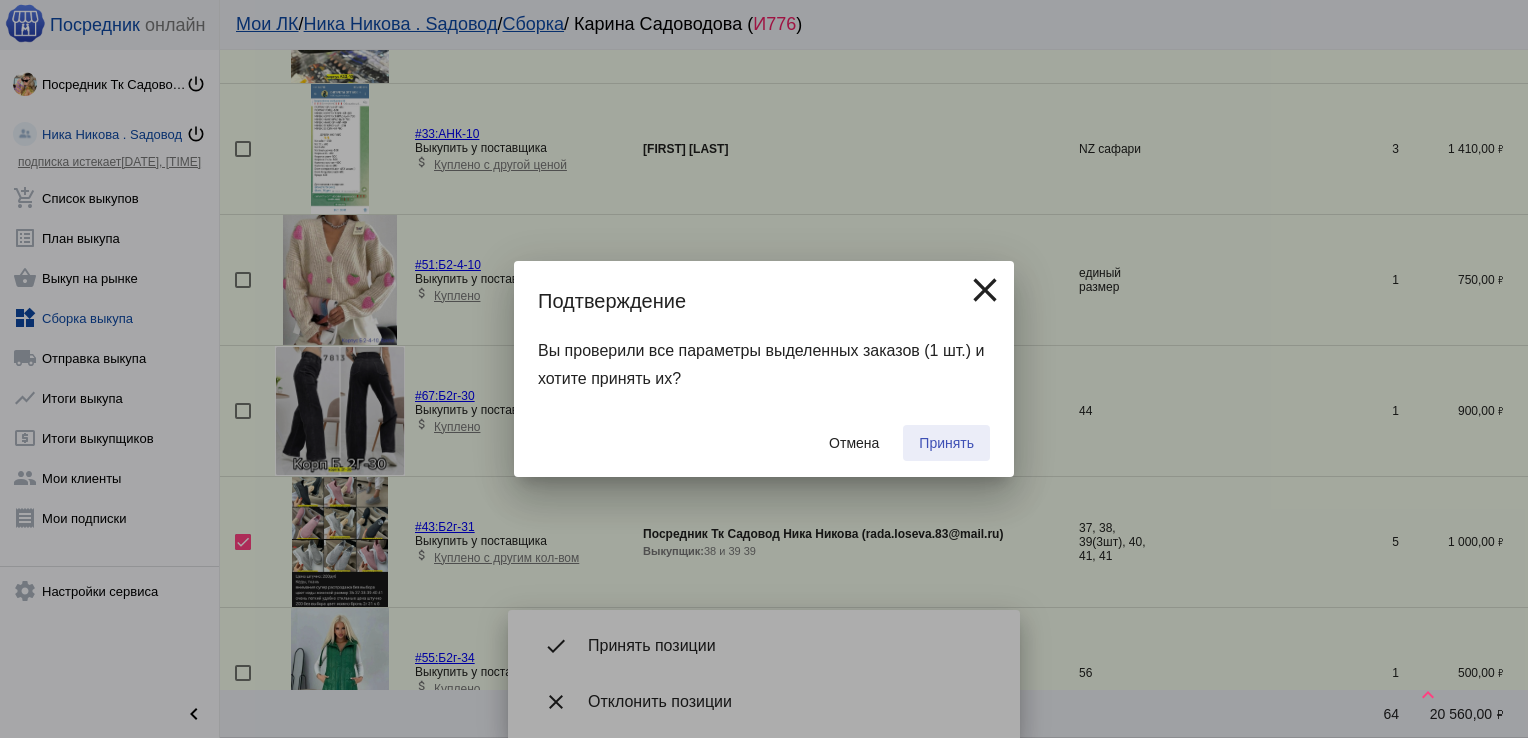 click on "Принять" at bounding box center (946, 443) 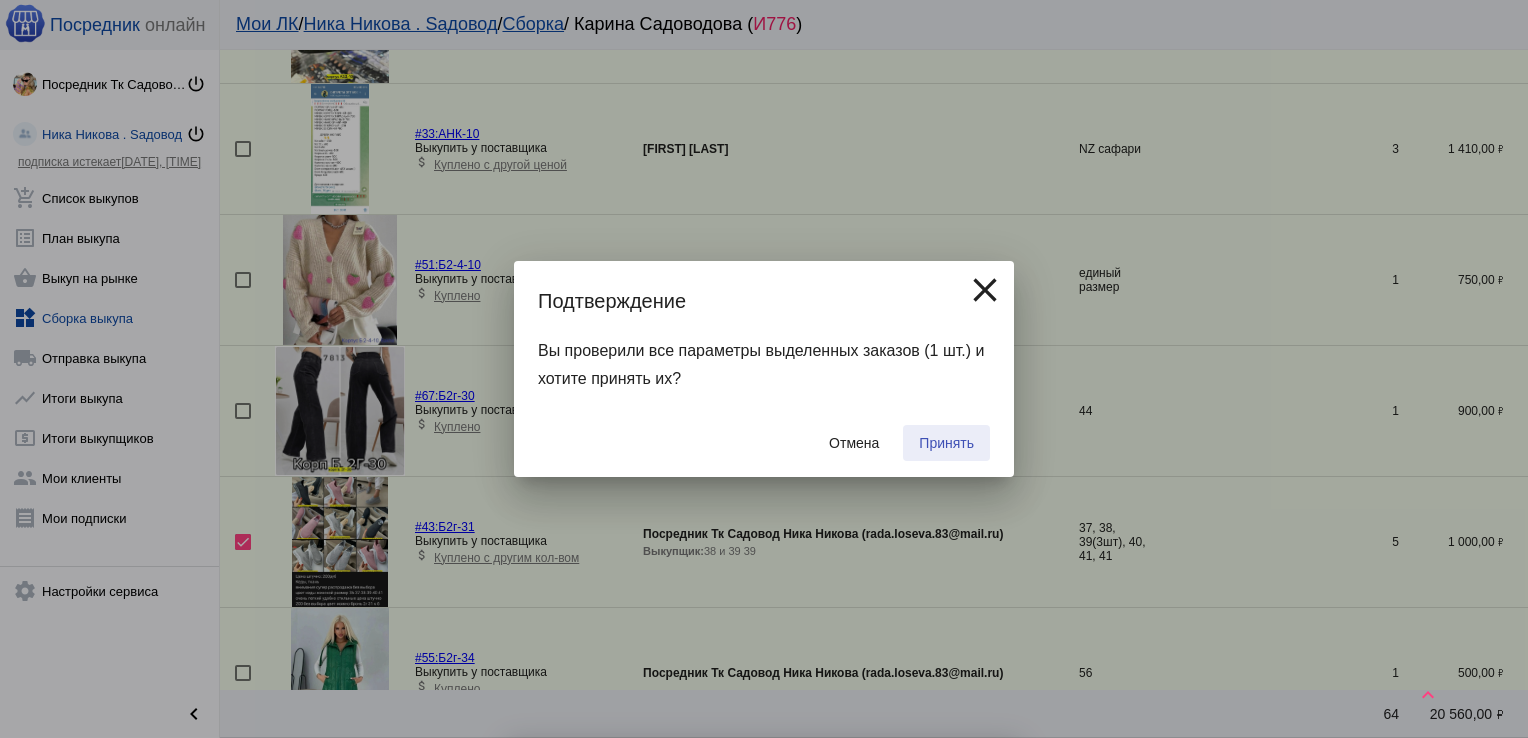 checkbox on "false" 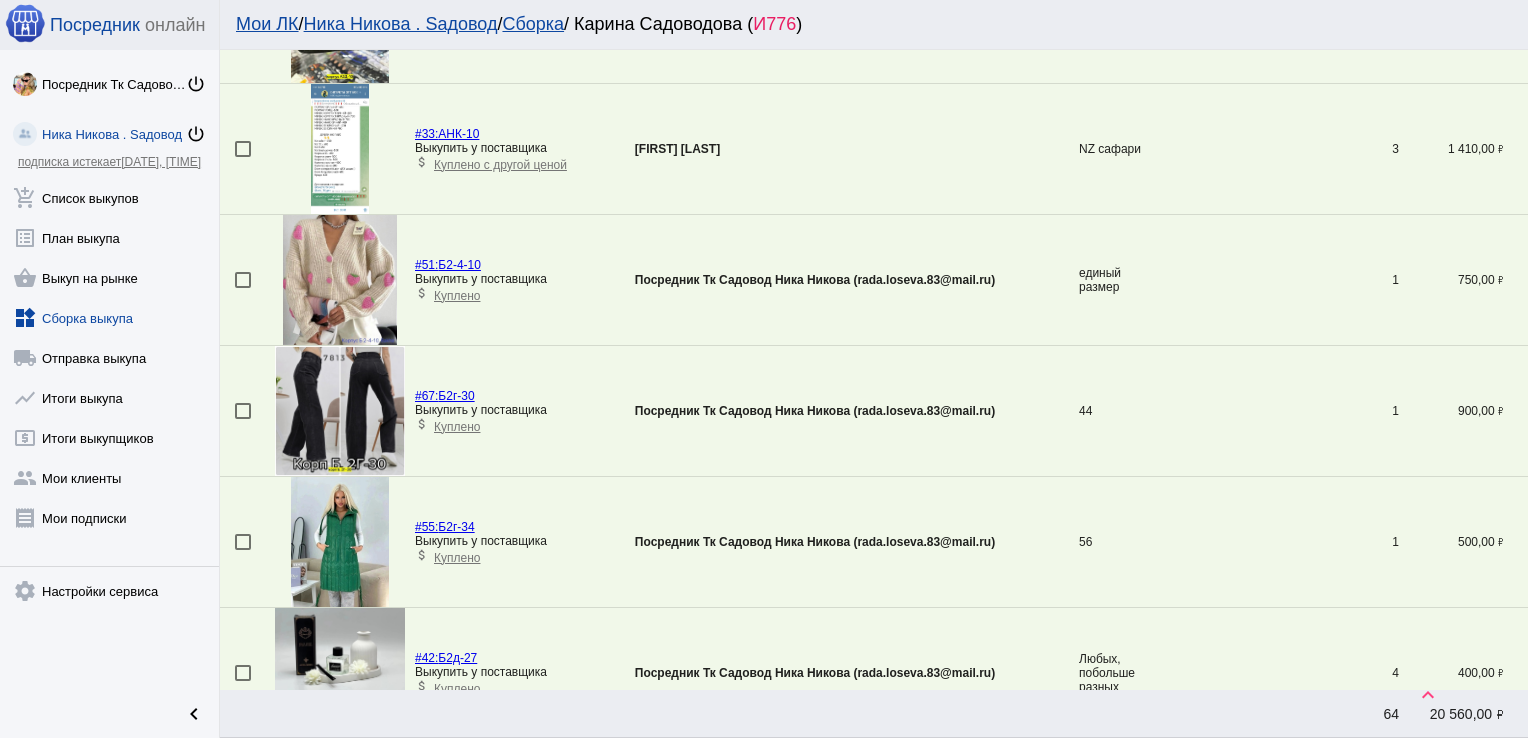 scroll, scrollTop: 792, scrollLeft: 0, axis: vertical 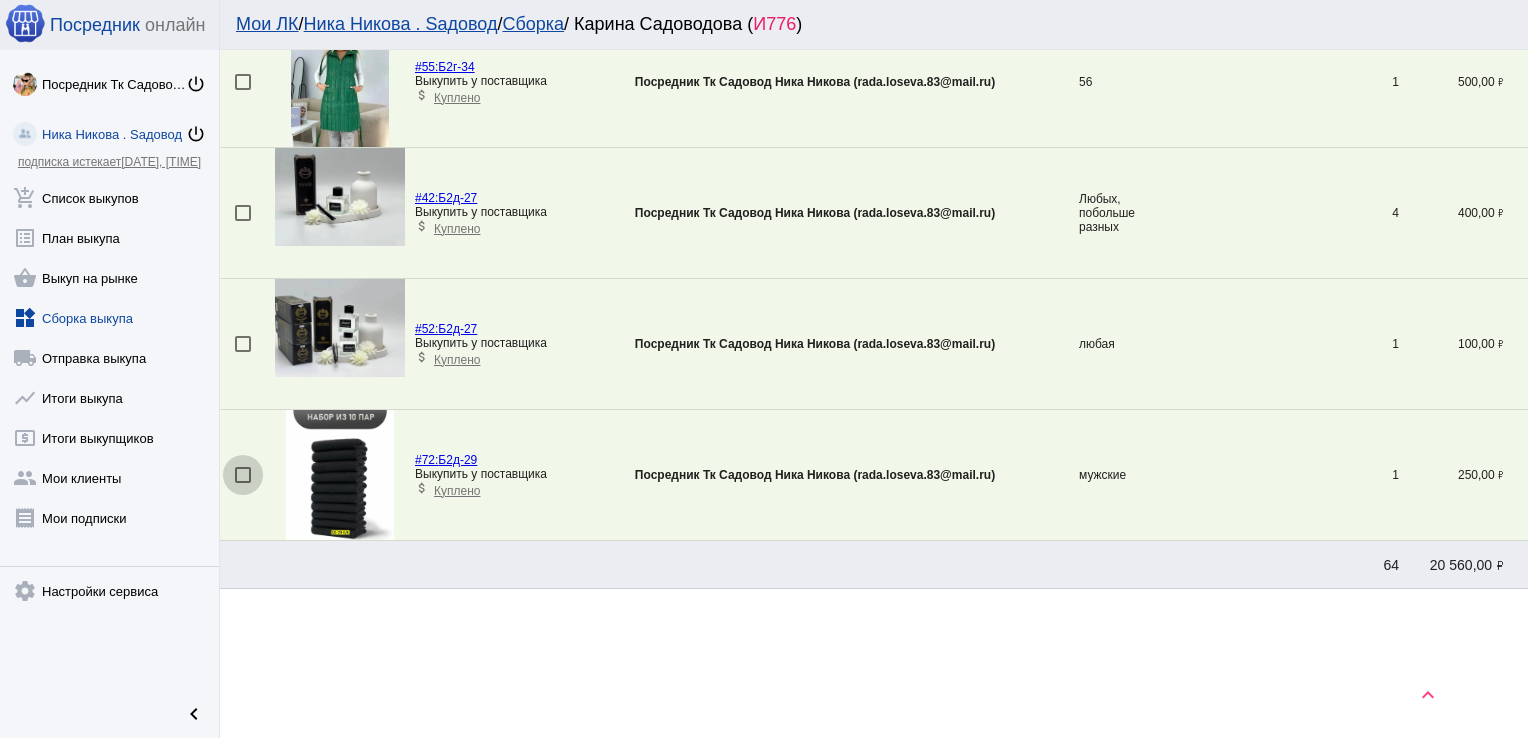 click at bounding box center [243, 475] 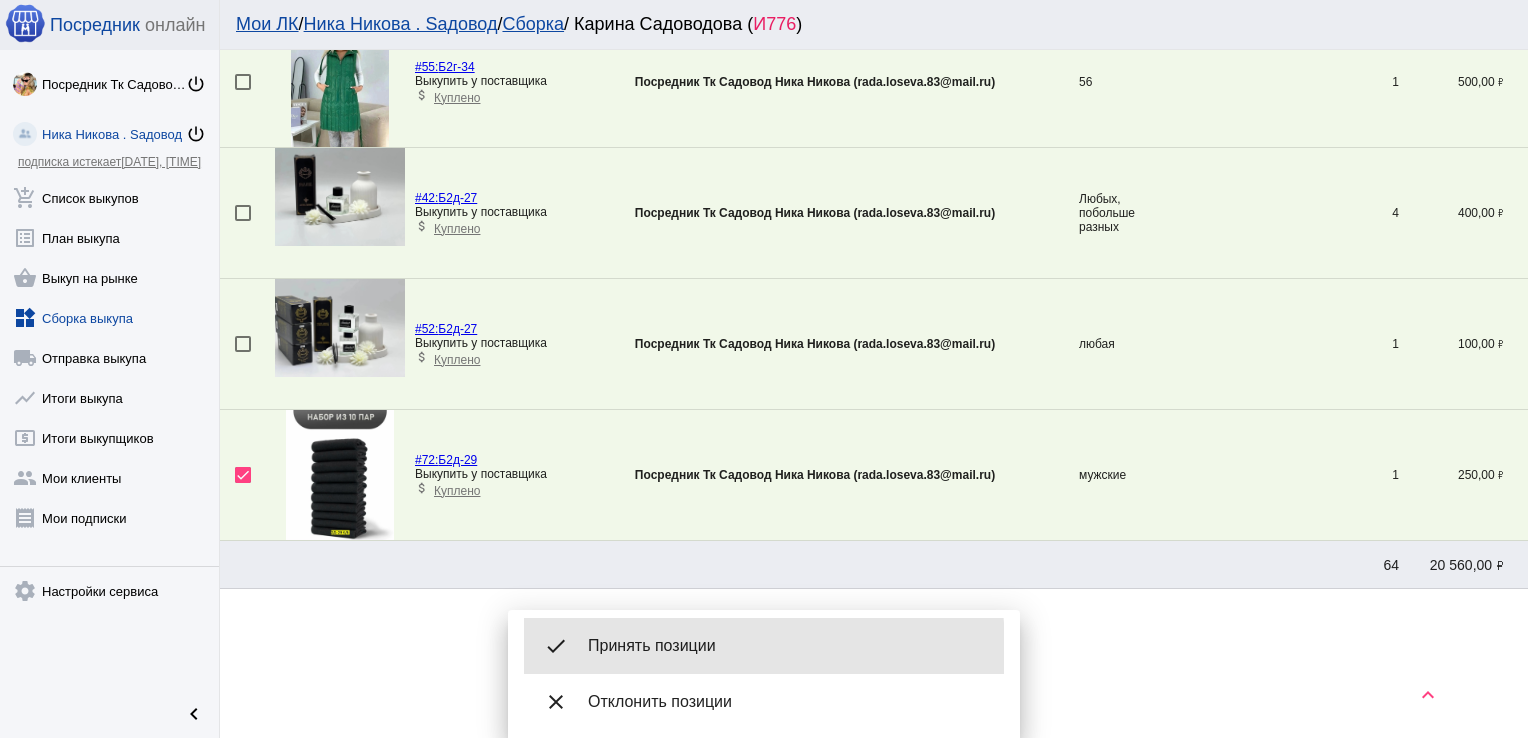click on "Принять позиции" at bounding box center (788, 646) 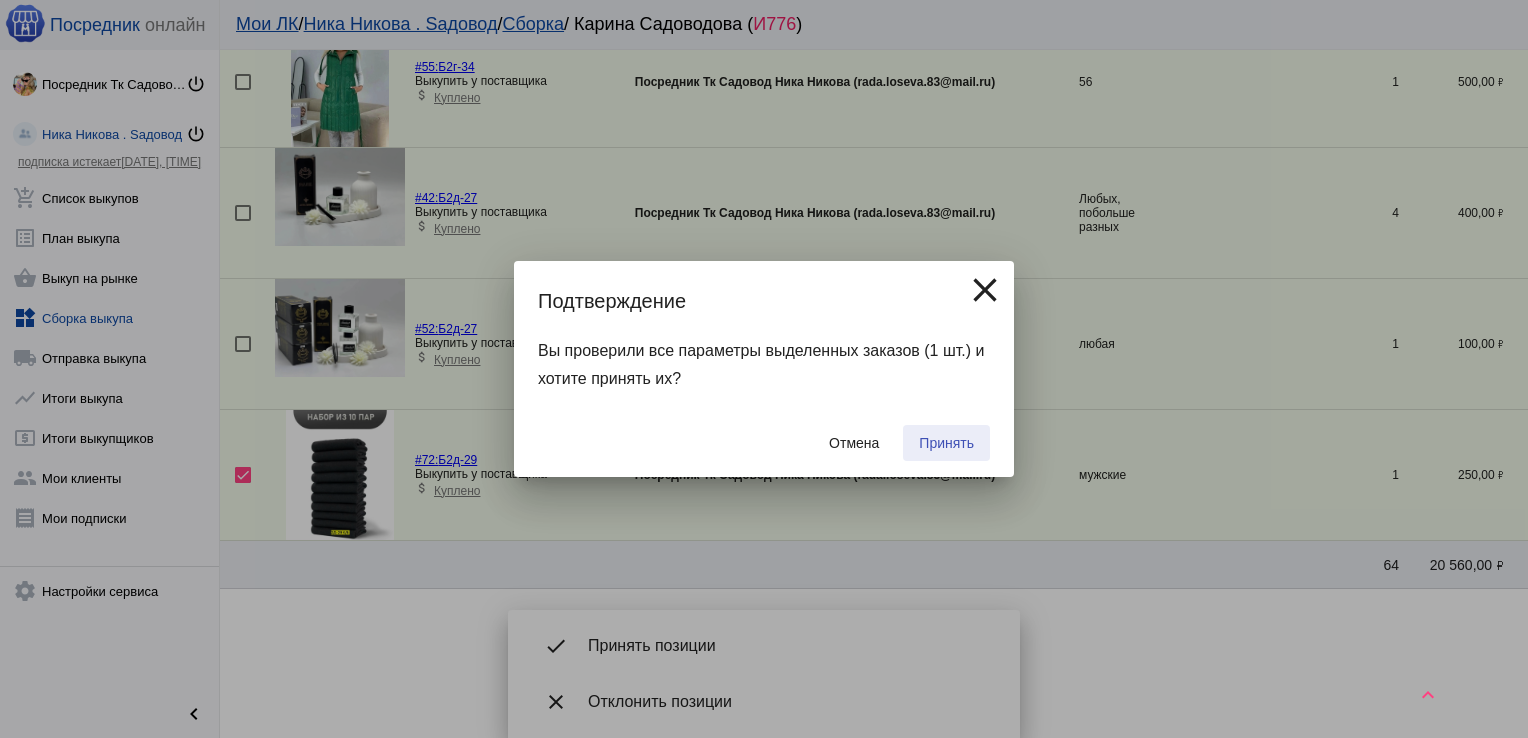 click on "Принять" at bounding box center (946, 443) 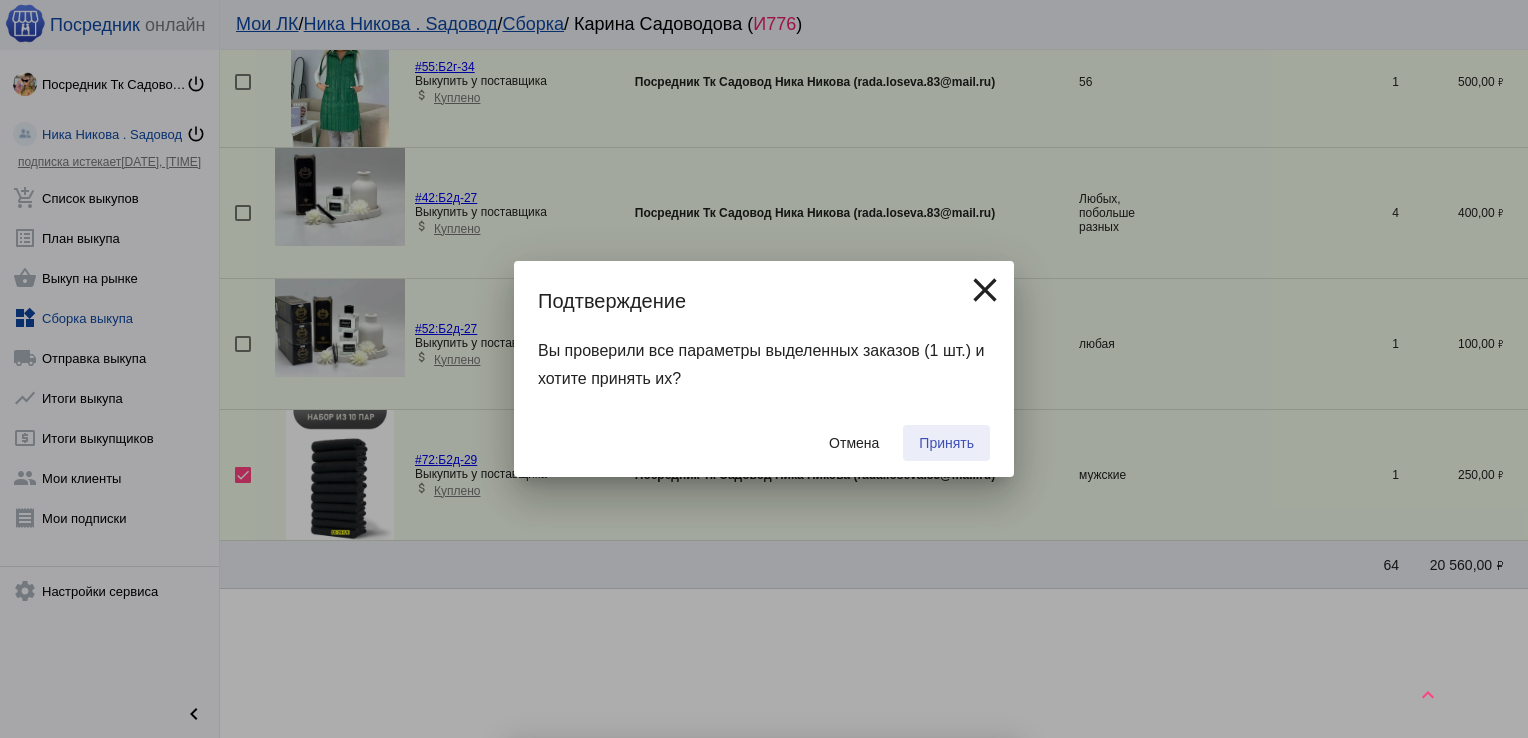 checkbox on "false" 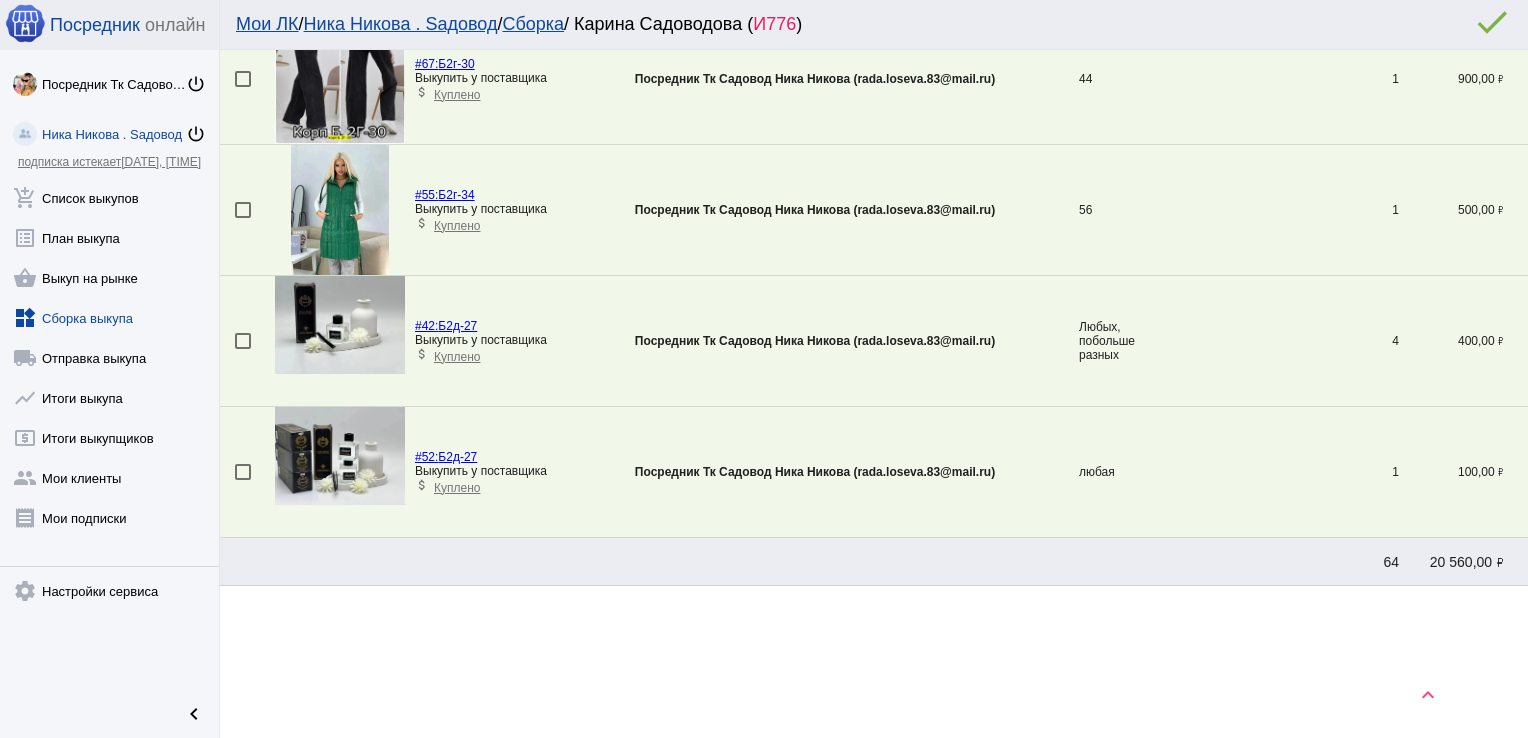 scroll, scrollTop: 661, scrollLeft: 0, axis: vertical 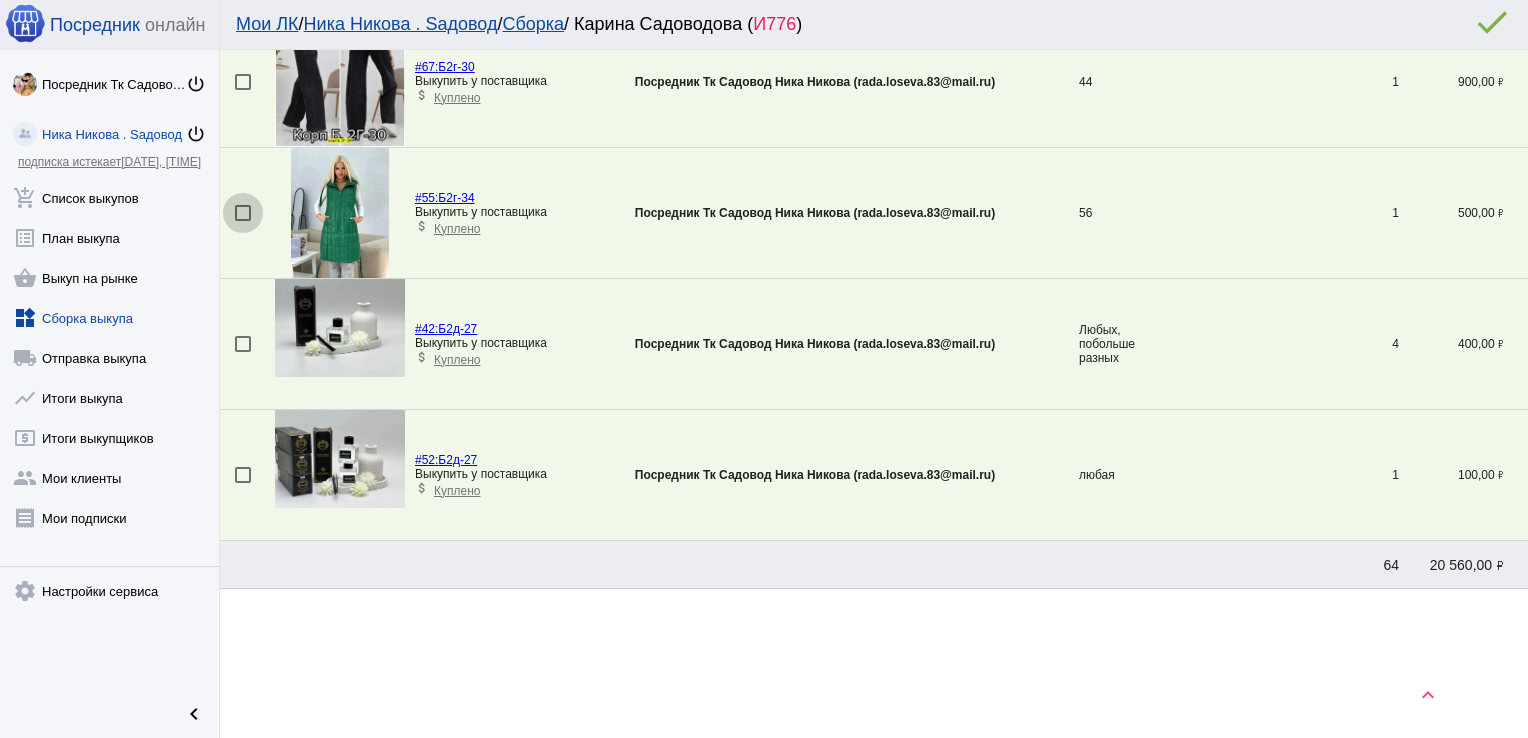 click at bounding box center (243, 213) 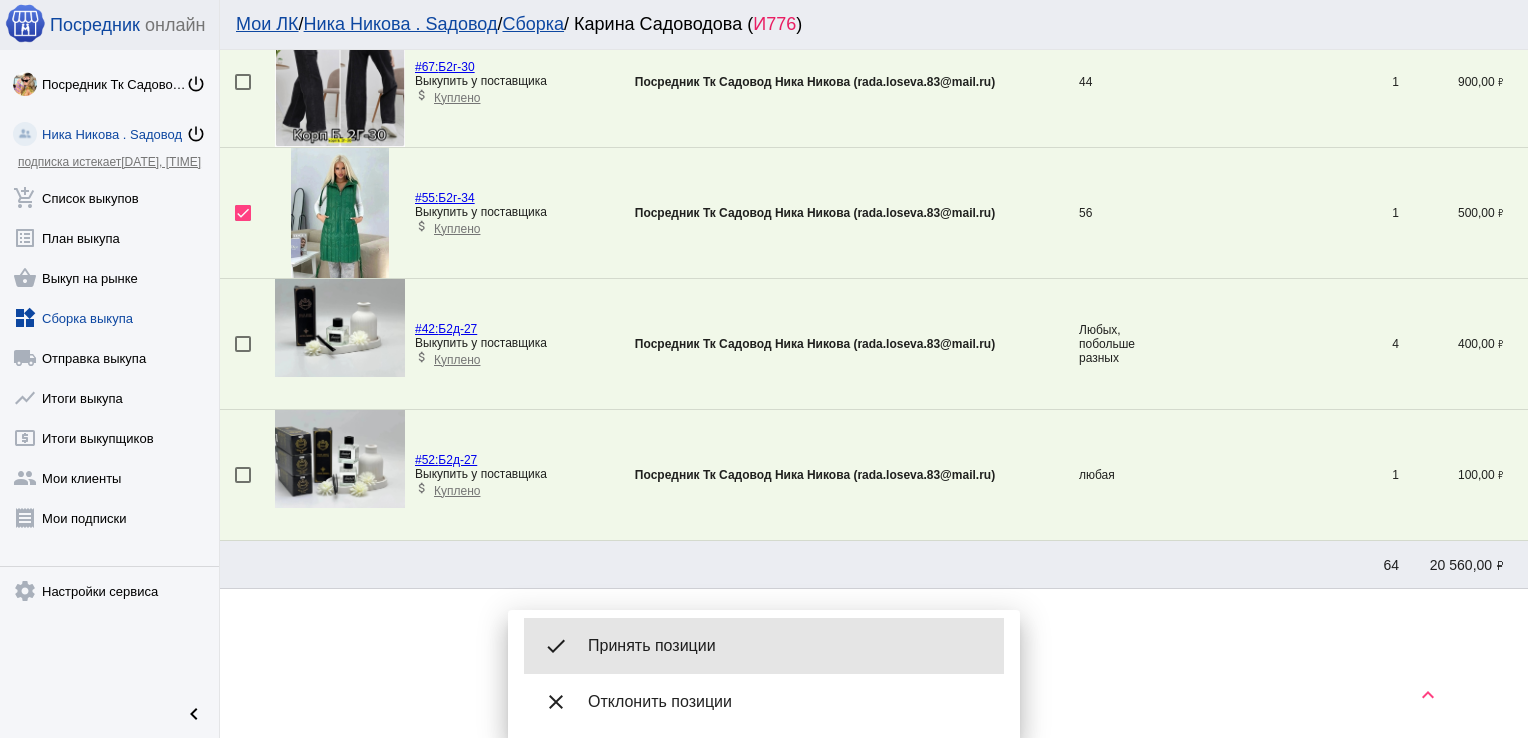 click on "Принять позиции" at bounding box center [788, 646] 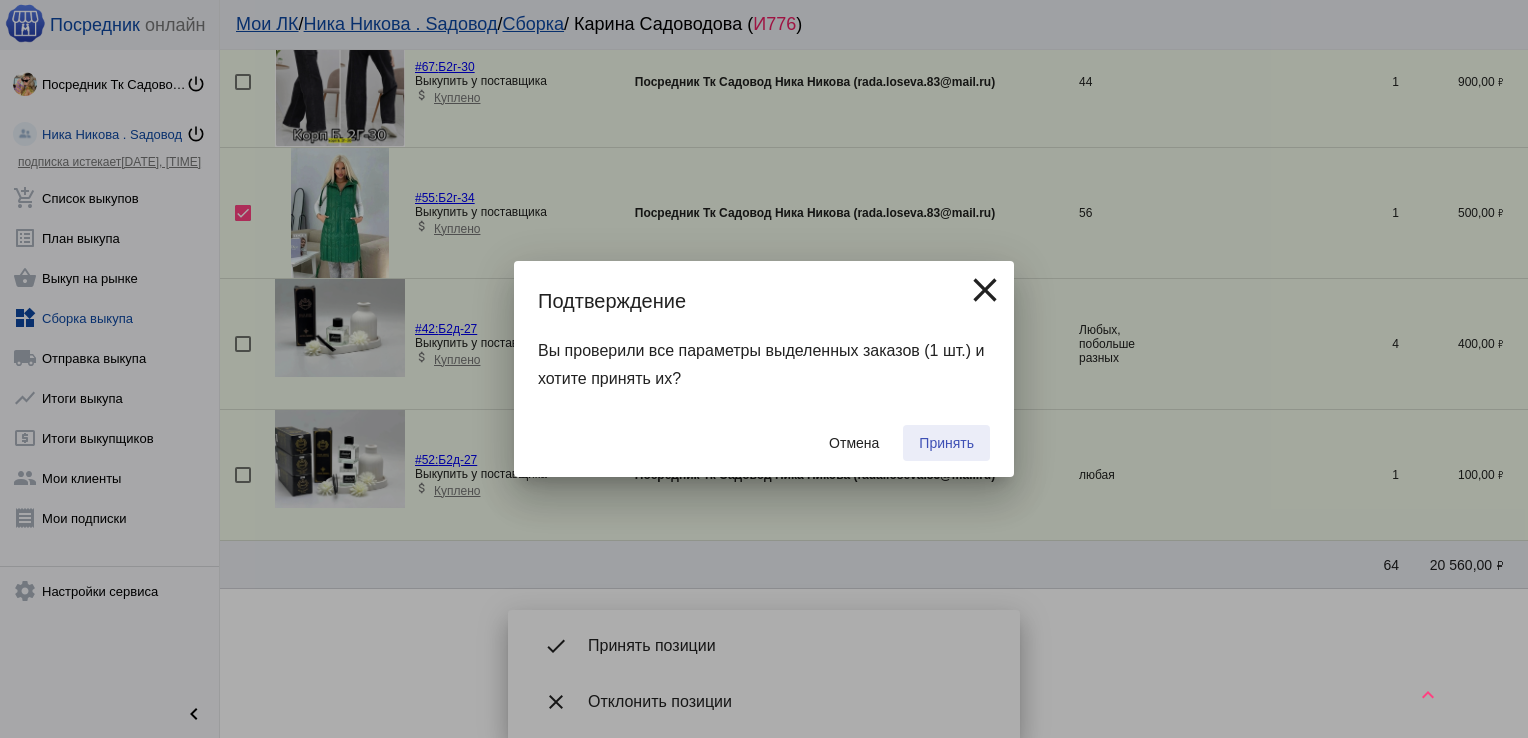 click on "Принять" at bounding box center (946, 443) 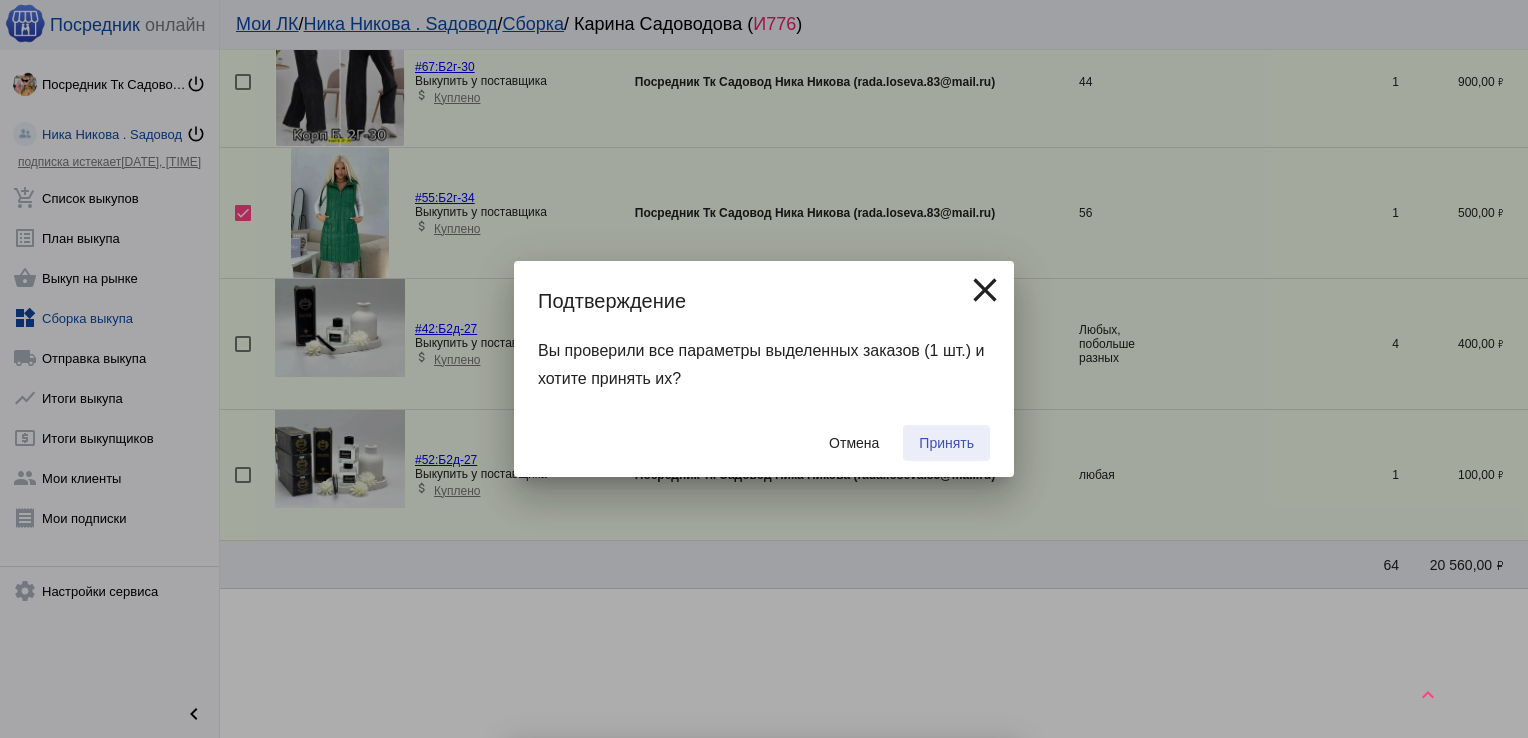 checkbox on "false" 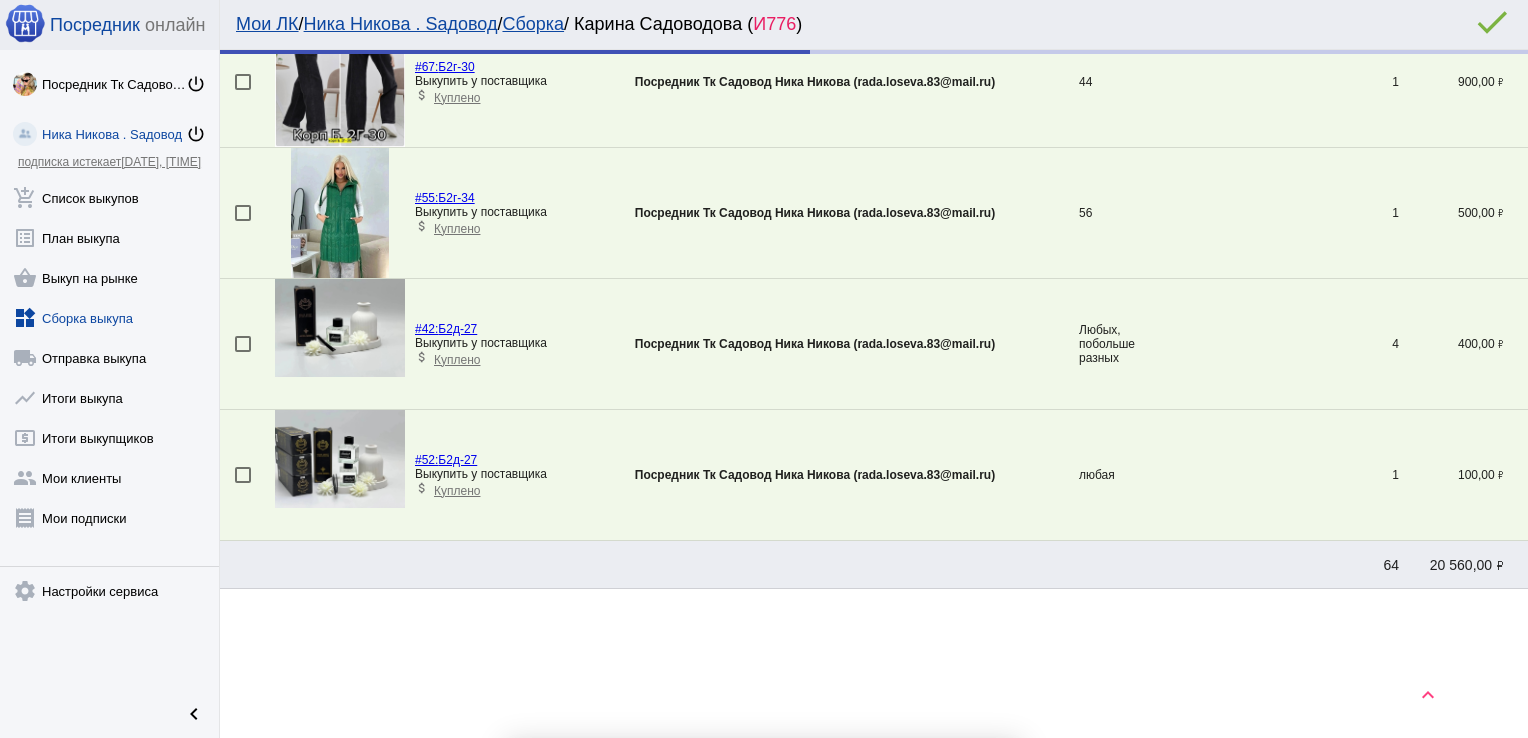 scroll, scrollTop: 530, scrollLeft: 0, axis: vertical 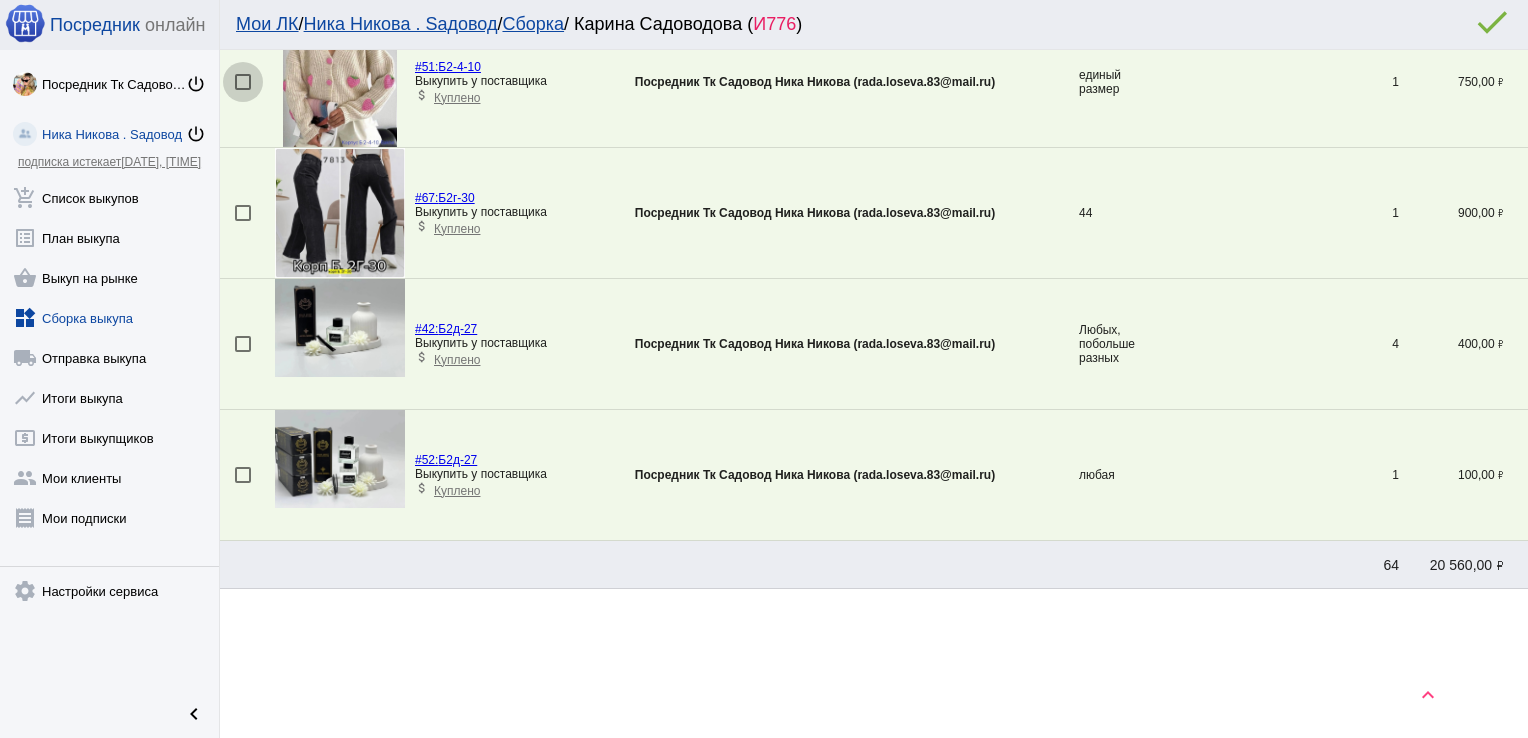 click at bounding box center (243, 82) 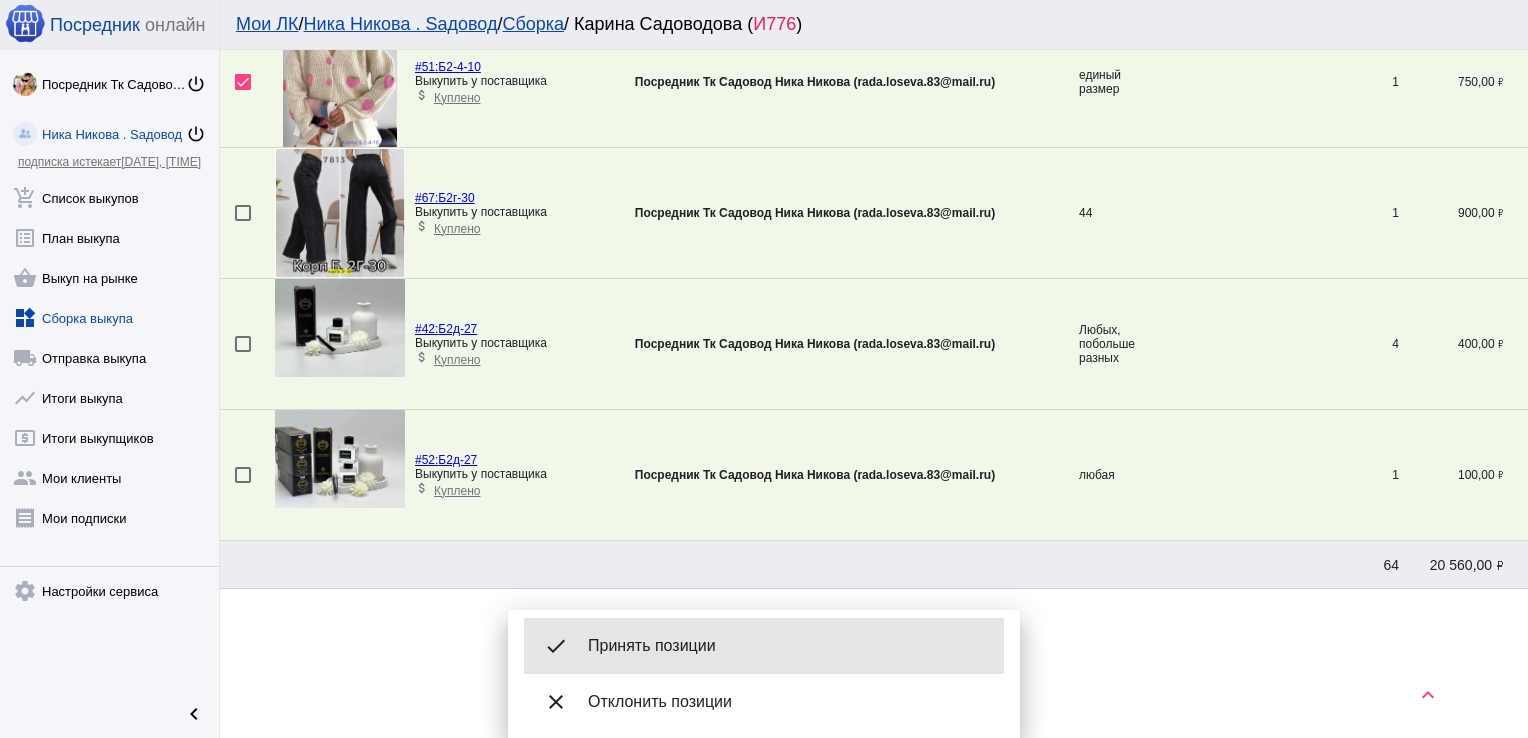 click on "done Принять позиции" at bounding box center (764, 646) 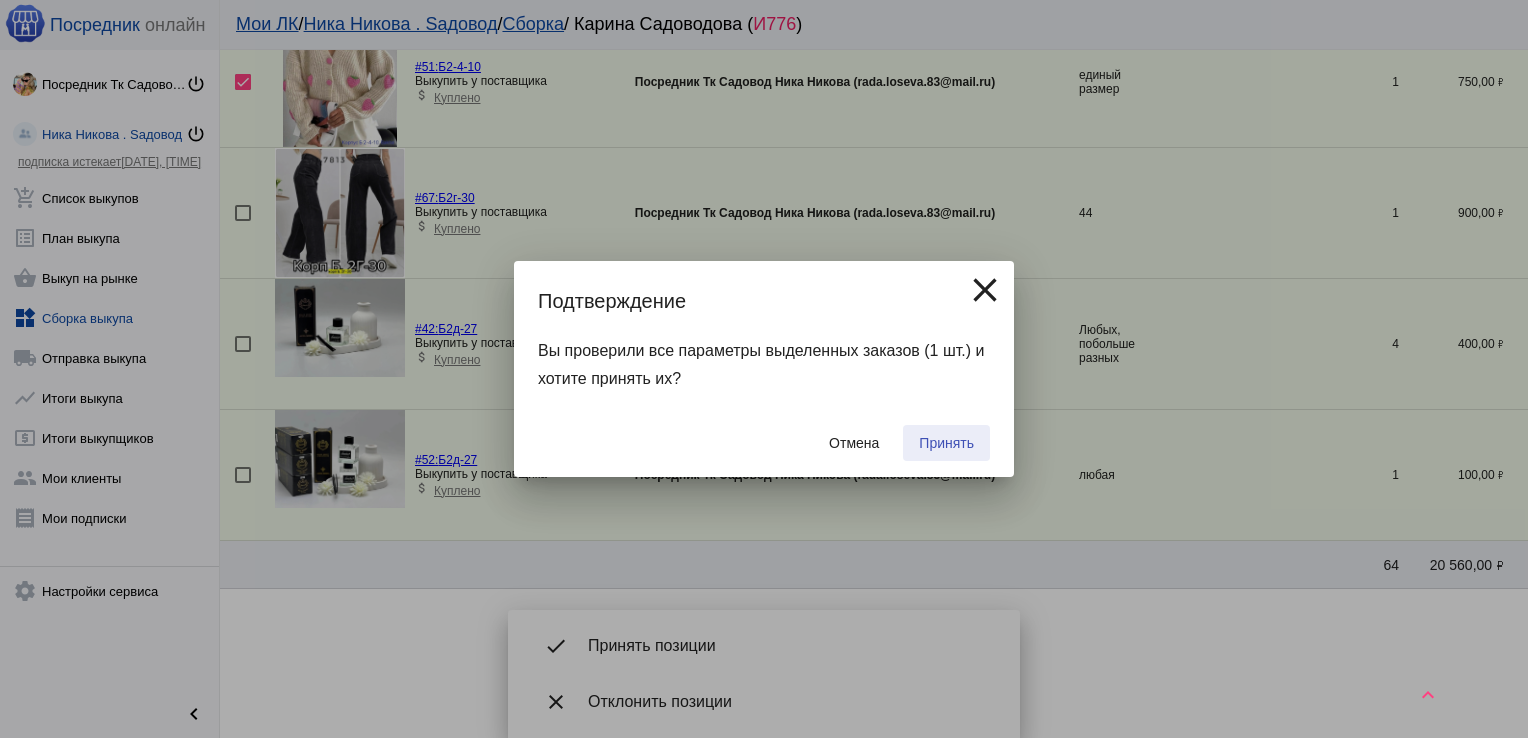 click on "Принять" at bounding box center [946, 443] 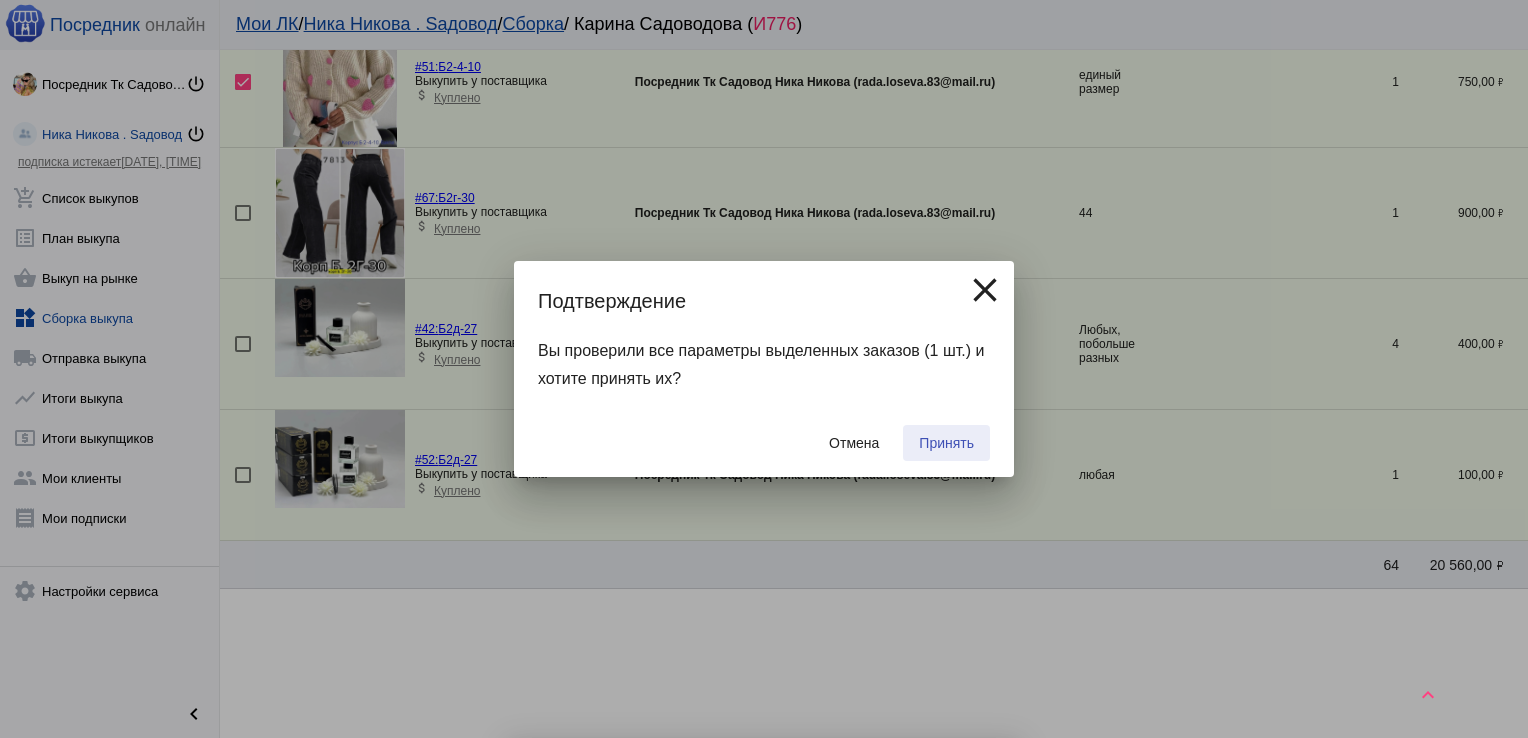 checkbox on "false" 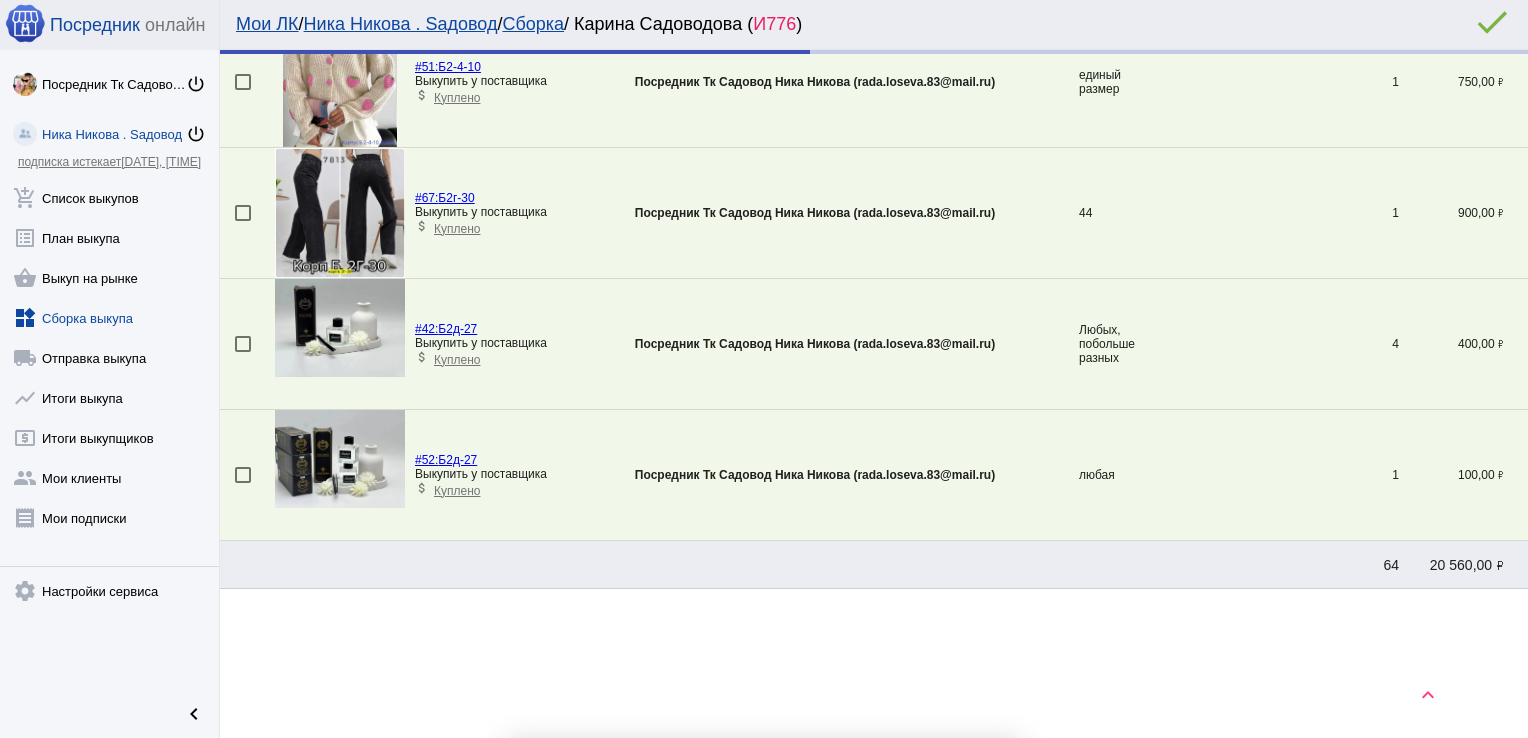 scroll, scrollTop: 399, scrollLeft: 0, axis: vertical 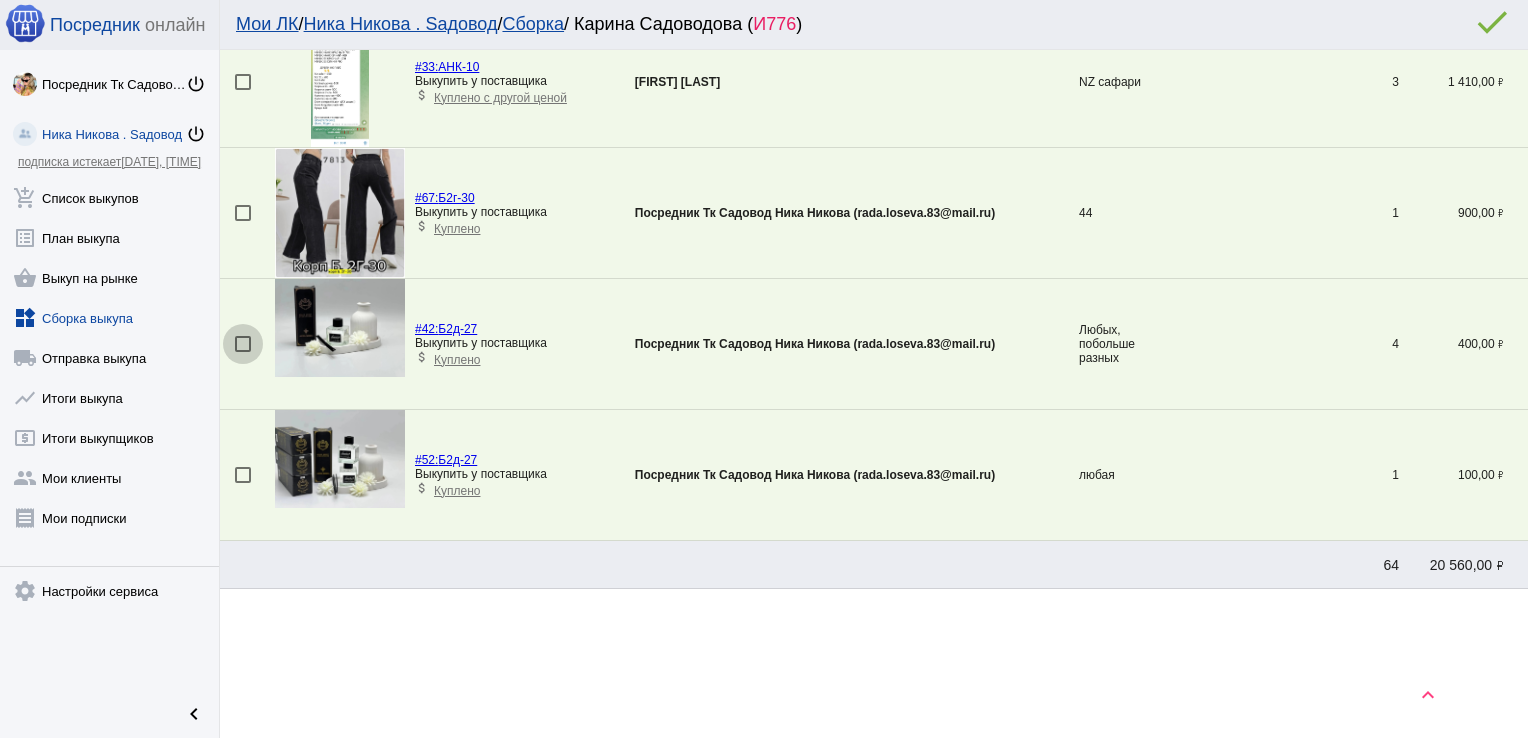 click at bounding box center (243, 344) 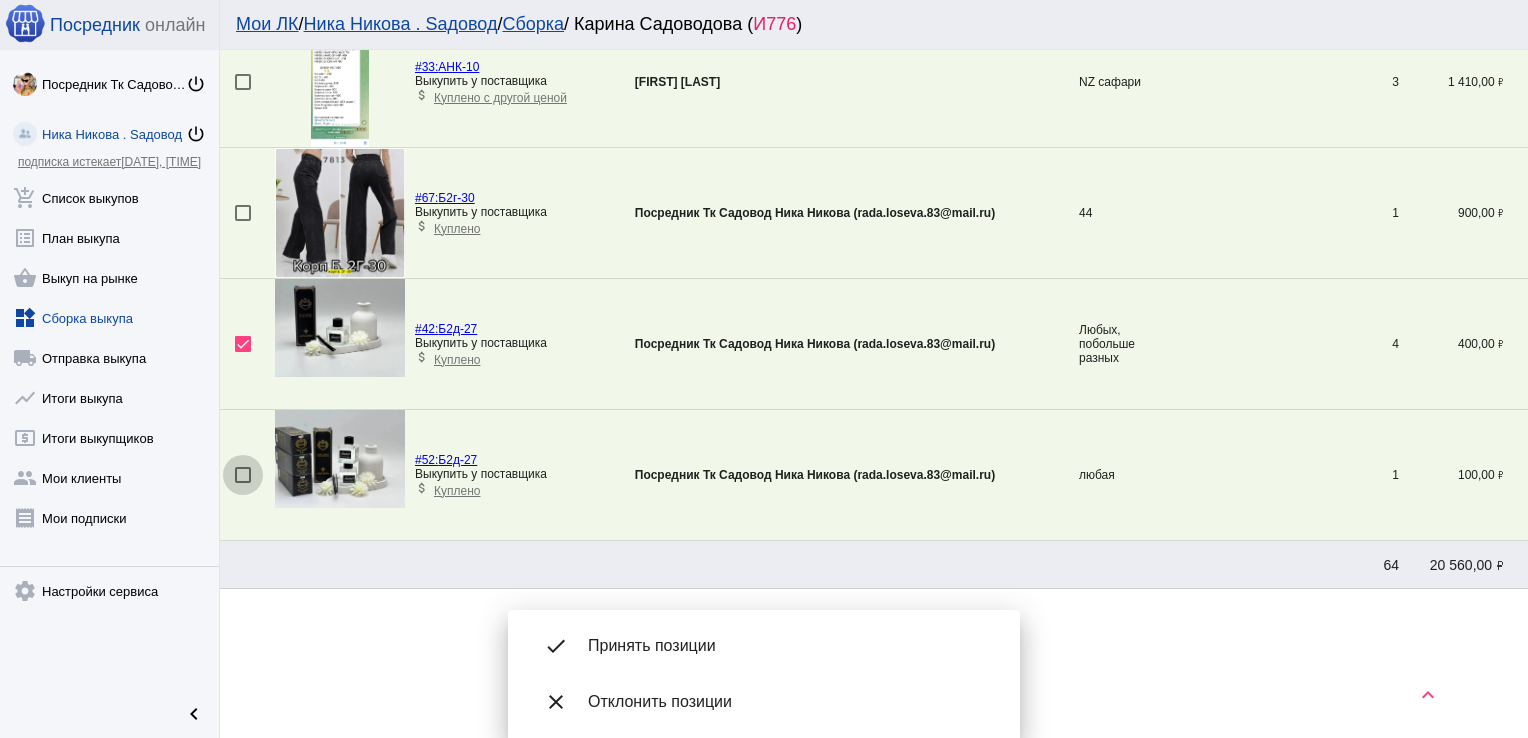 click at bounding box center (243, 475) 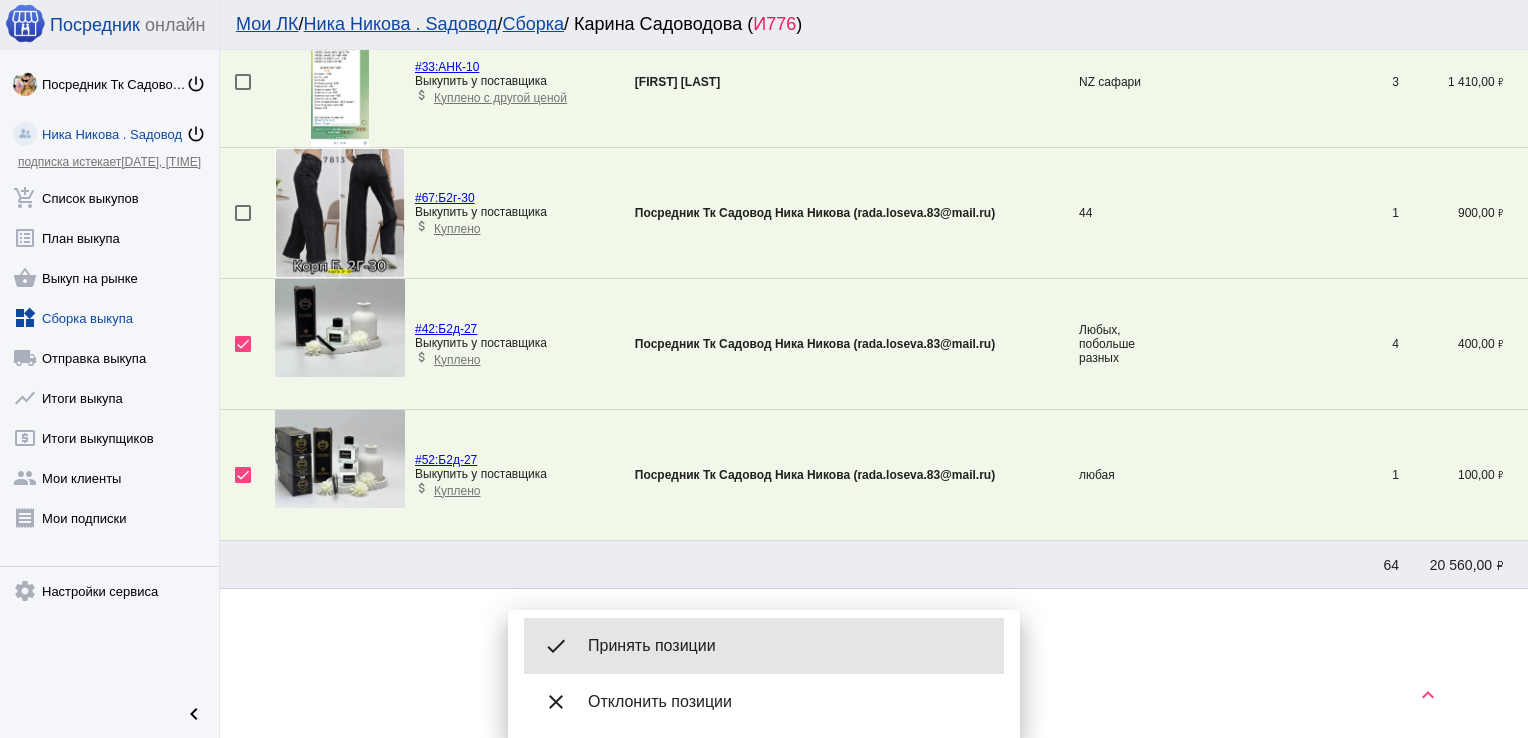 click on "Принять позиции" at bounding box center [788, 646] 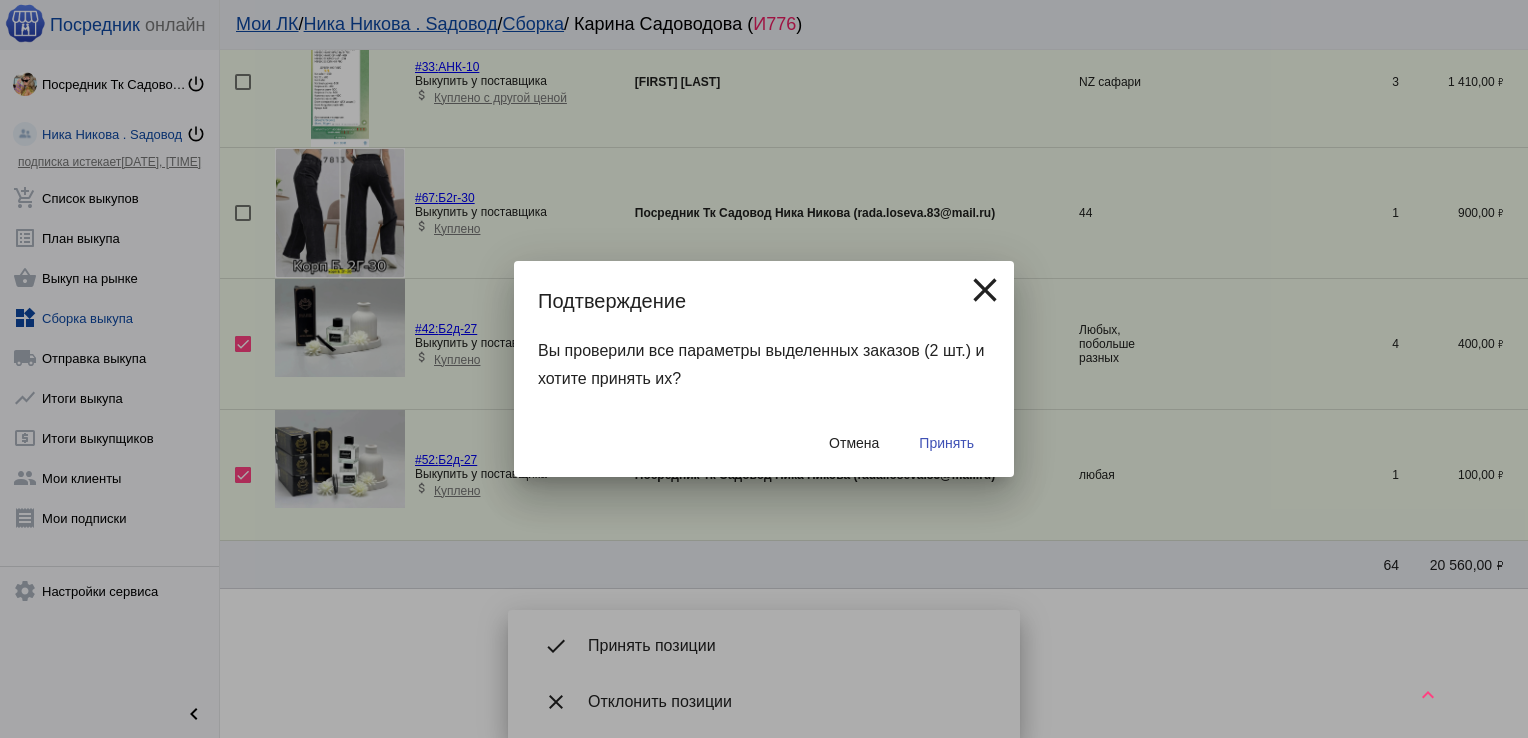 click on "Принять" at bounding box center (946, 443) 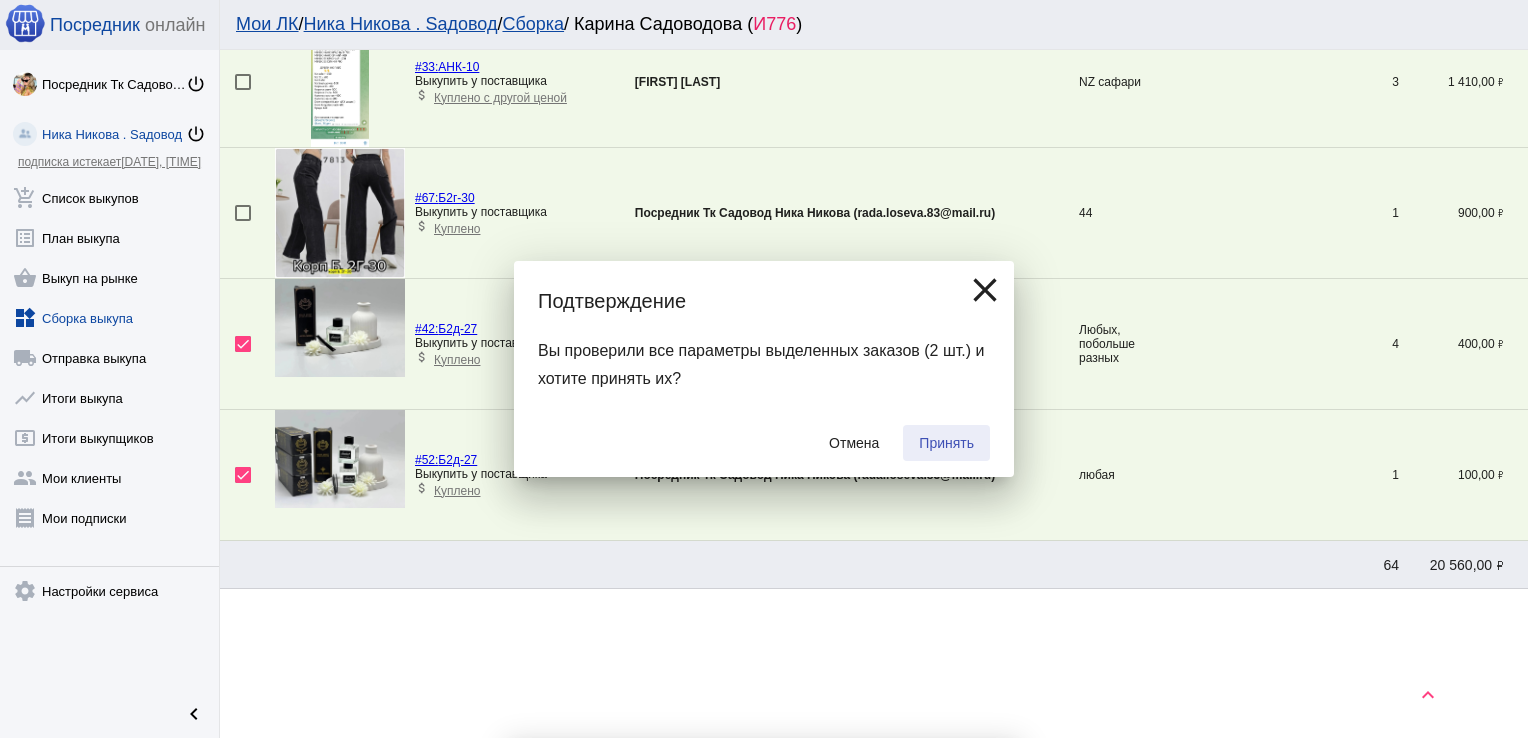 checkbox on "false" 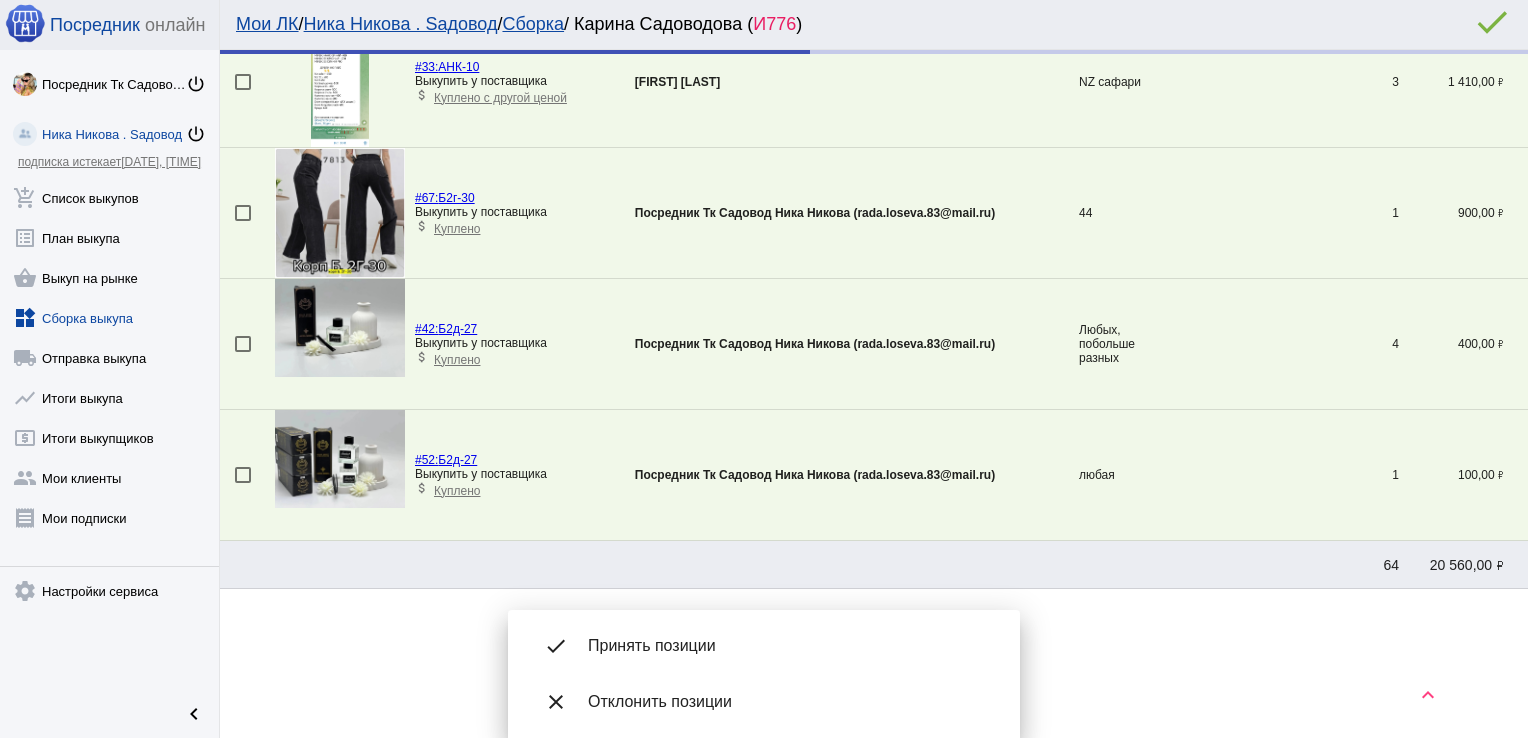 scroll, scrollTop: 138, scrollLeft: 0, axis: vertical 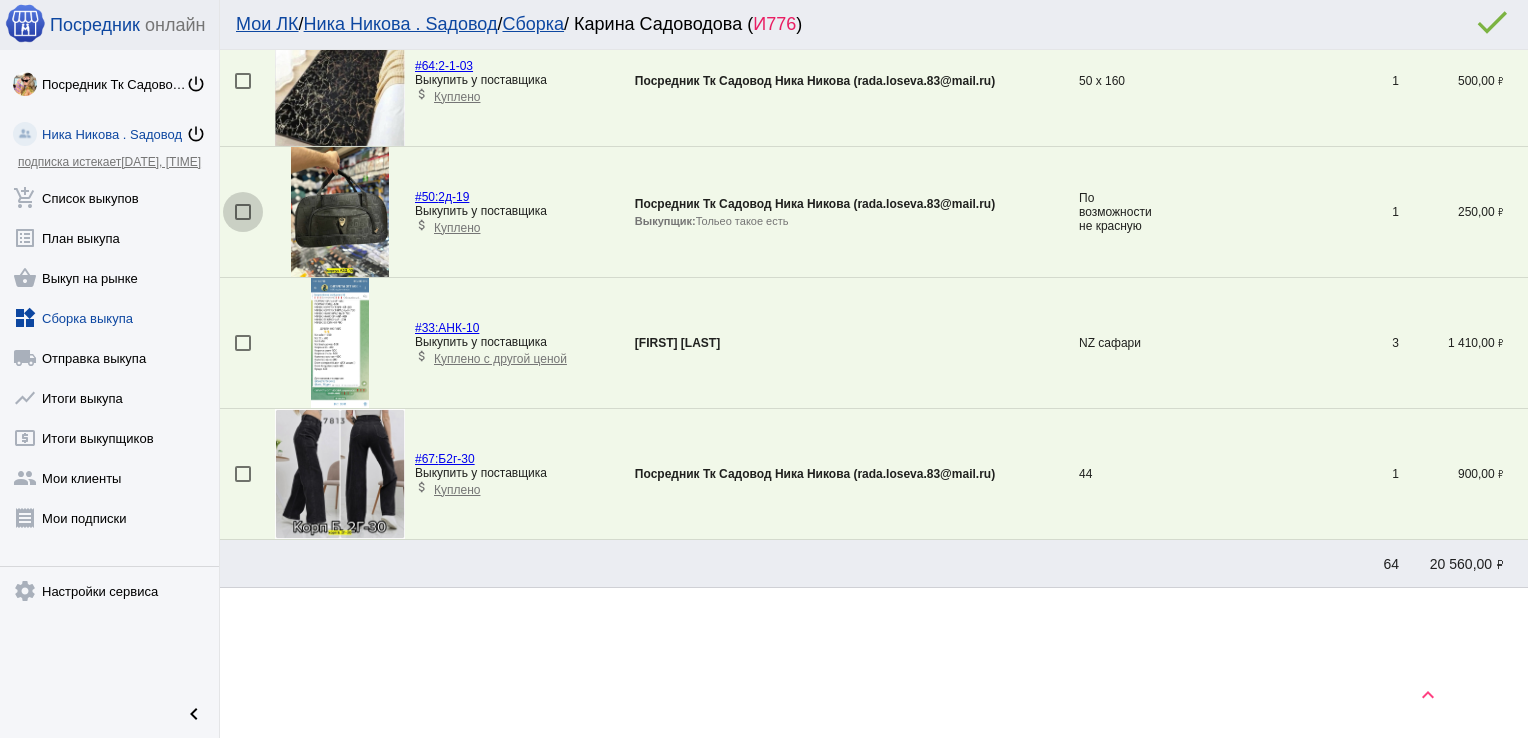click at bounding box center (243, 212) 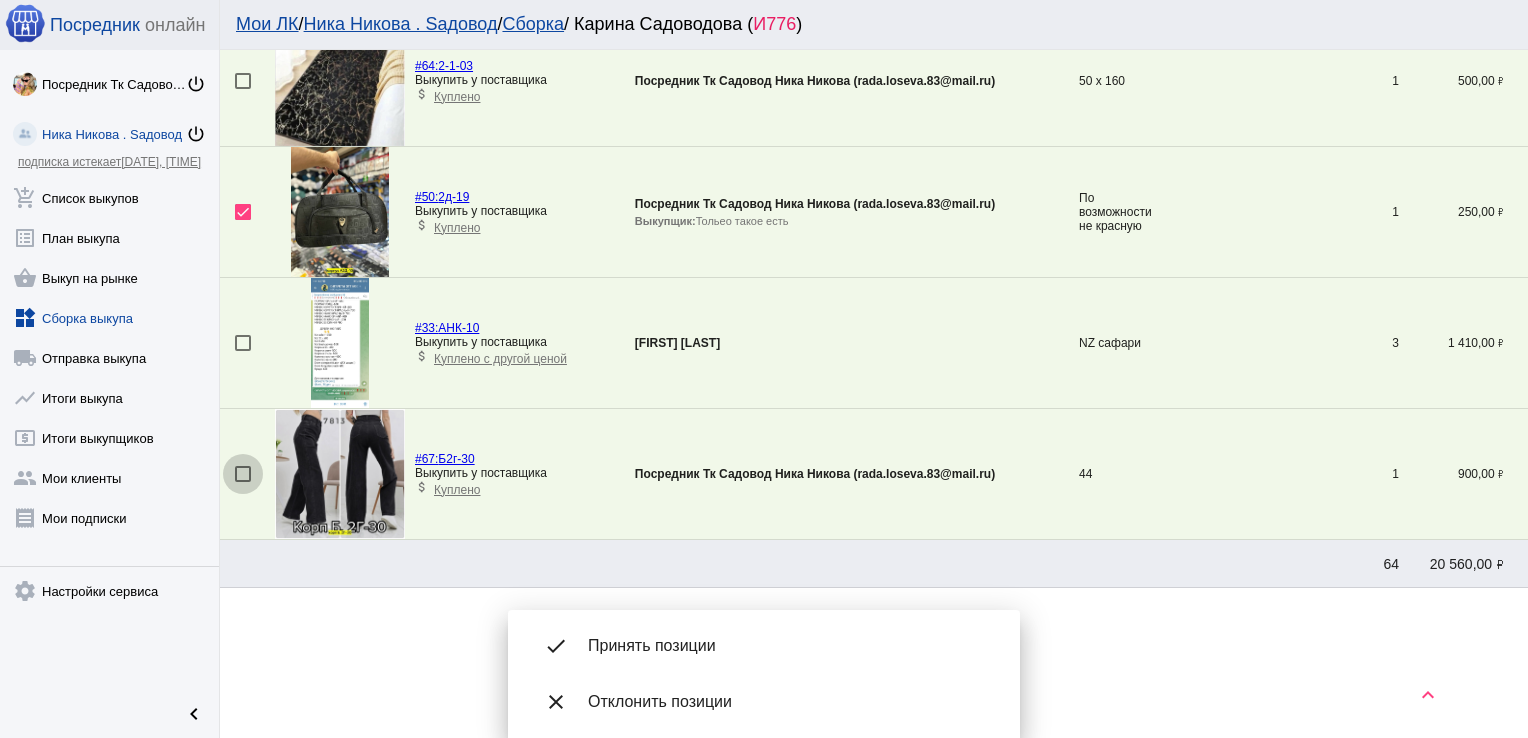 click at bounding box center (243, 474) 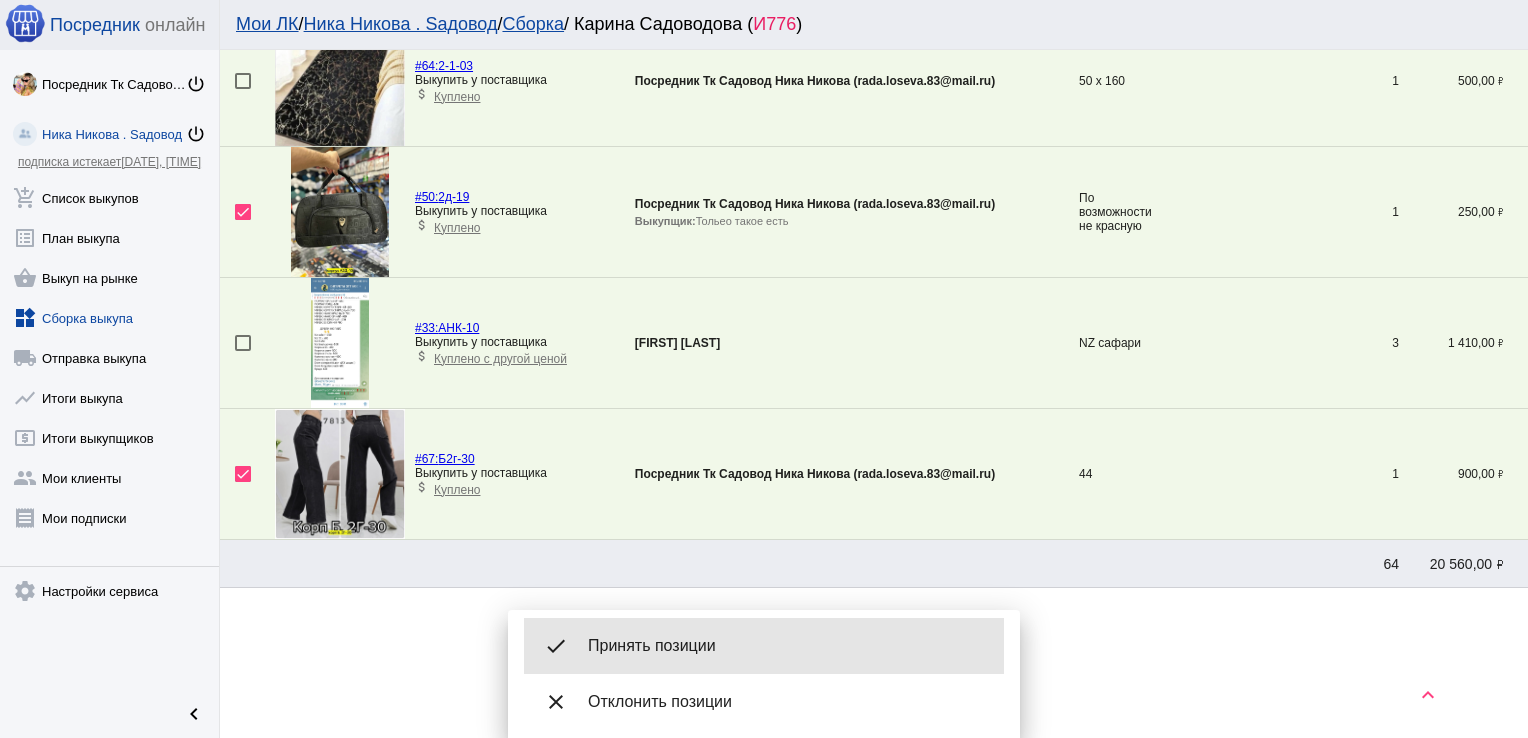 click on "Принять позиции" at bounding box center (788, 646) 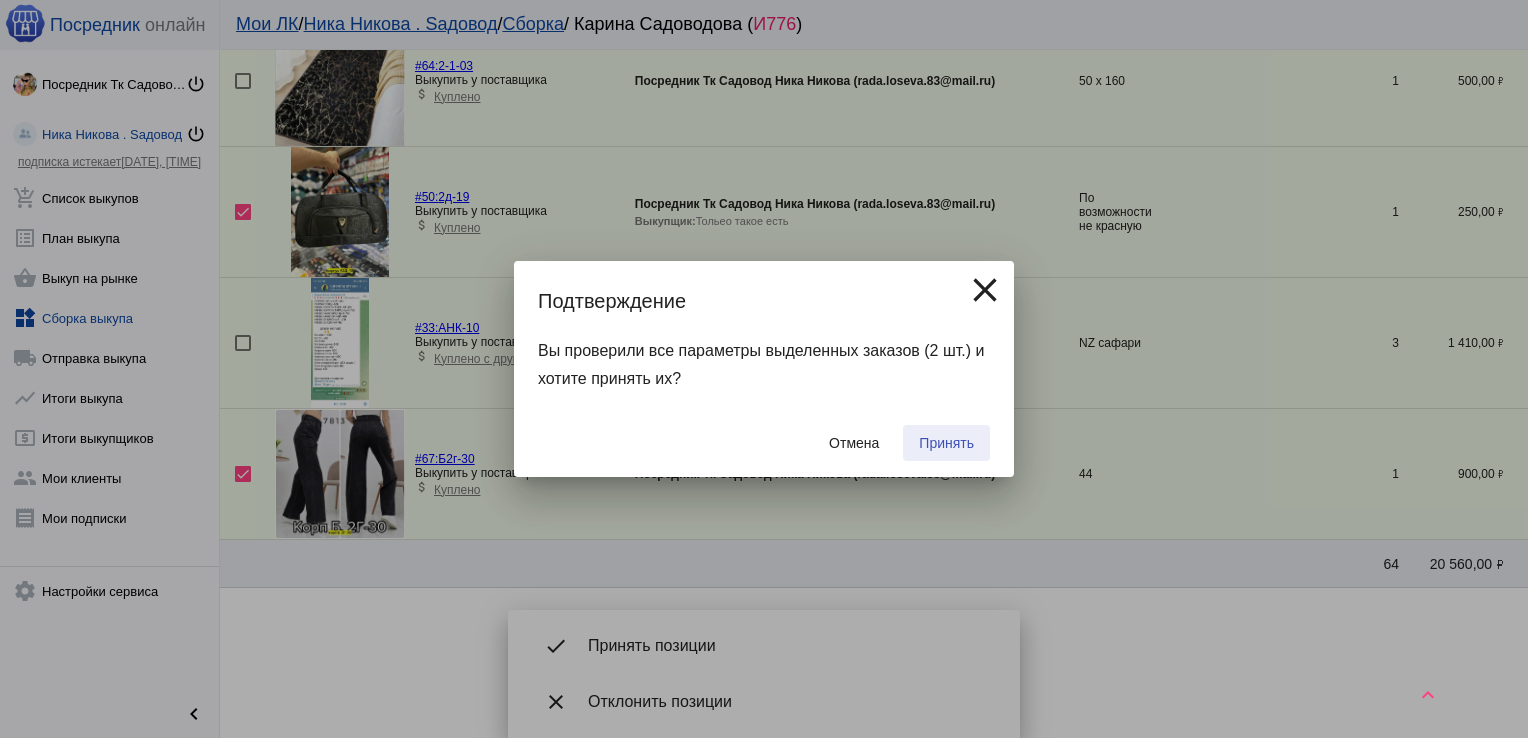 click on "Принять" at bounding box center [946, 443] 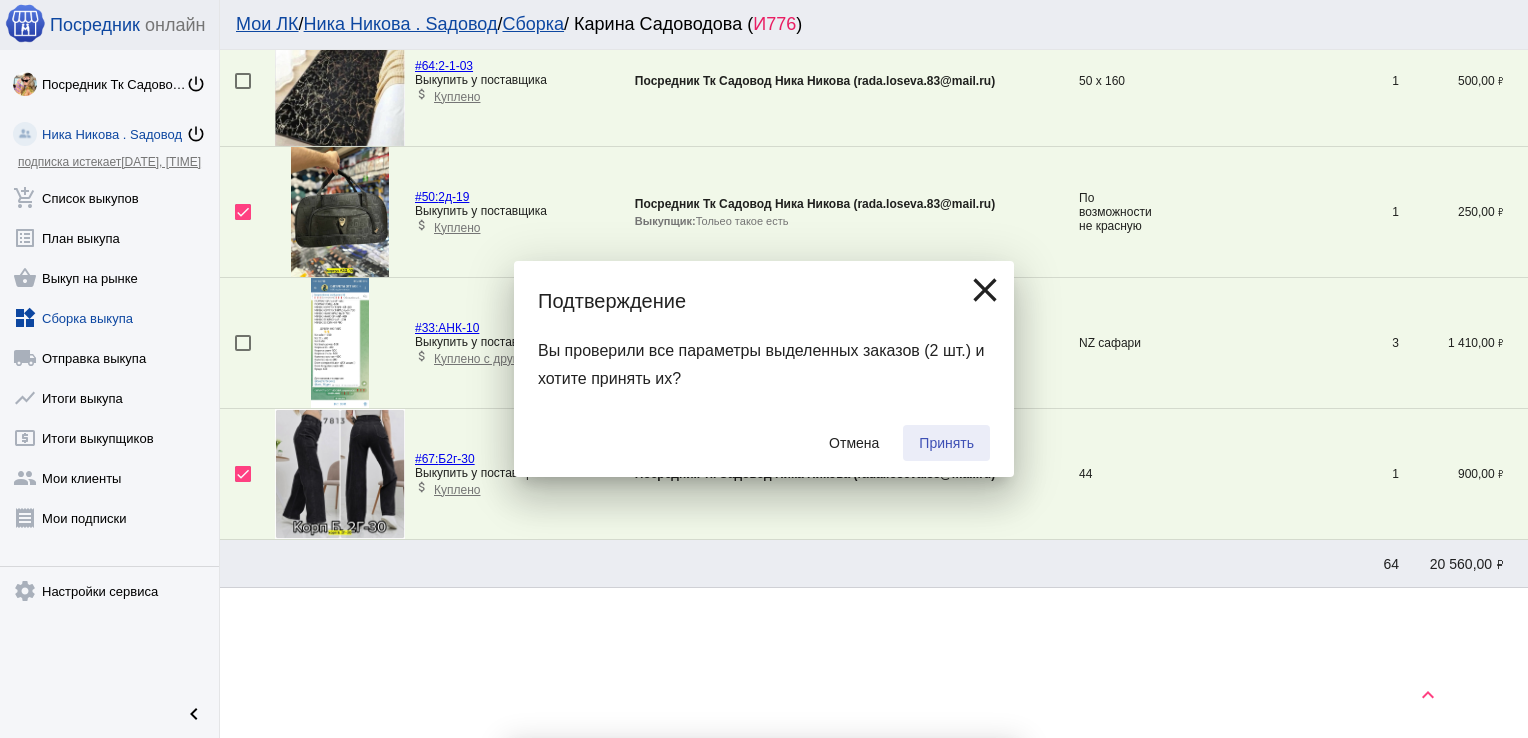 checkbox on "false" 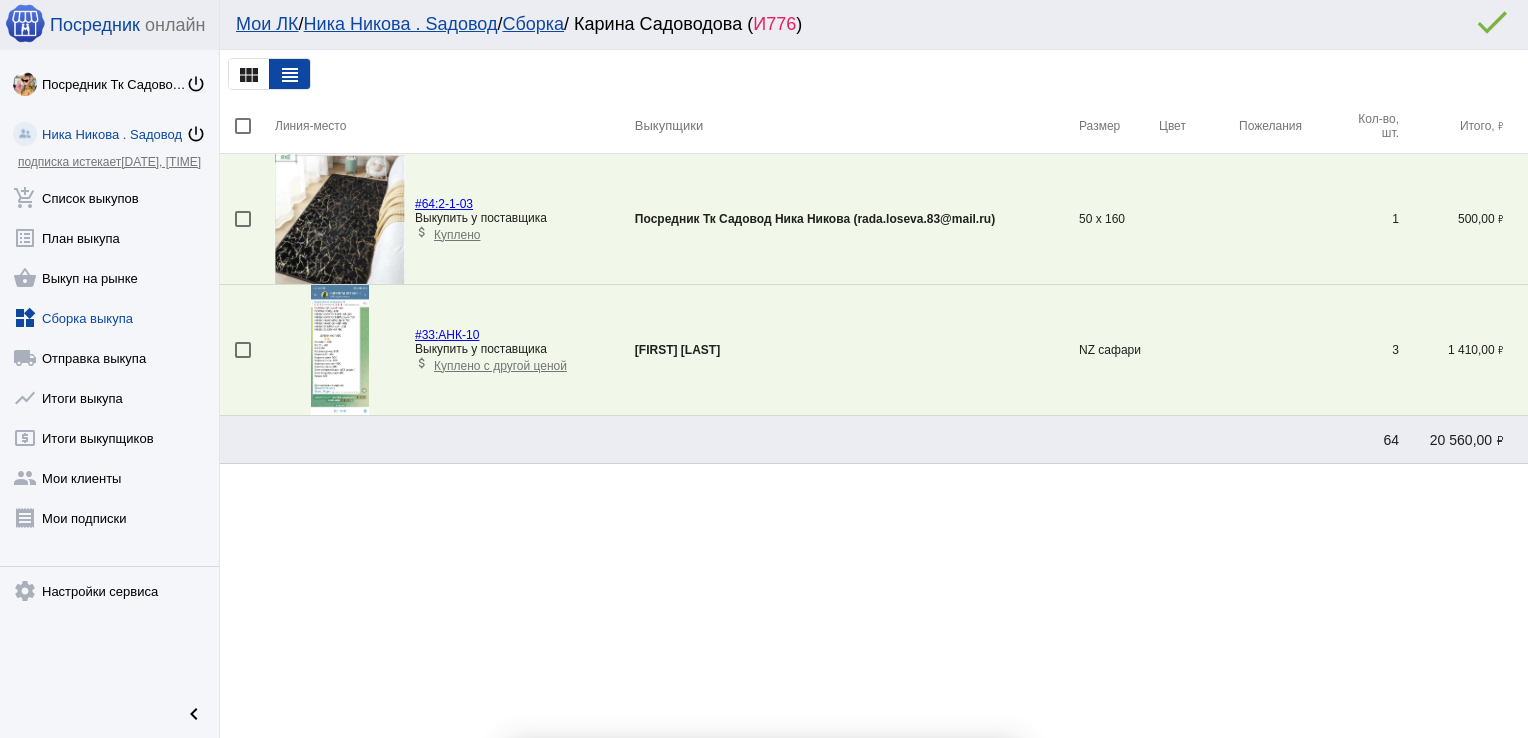 scroll, scrollTop: 0, scrollLeft: 0, axis: both 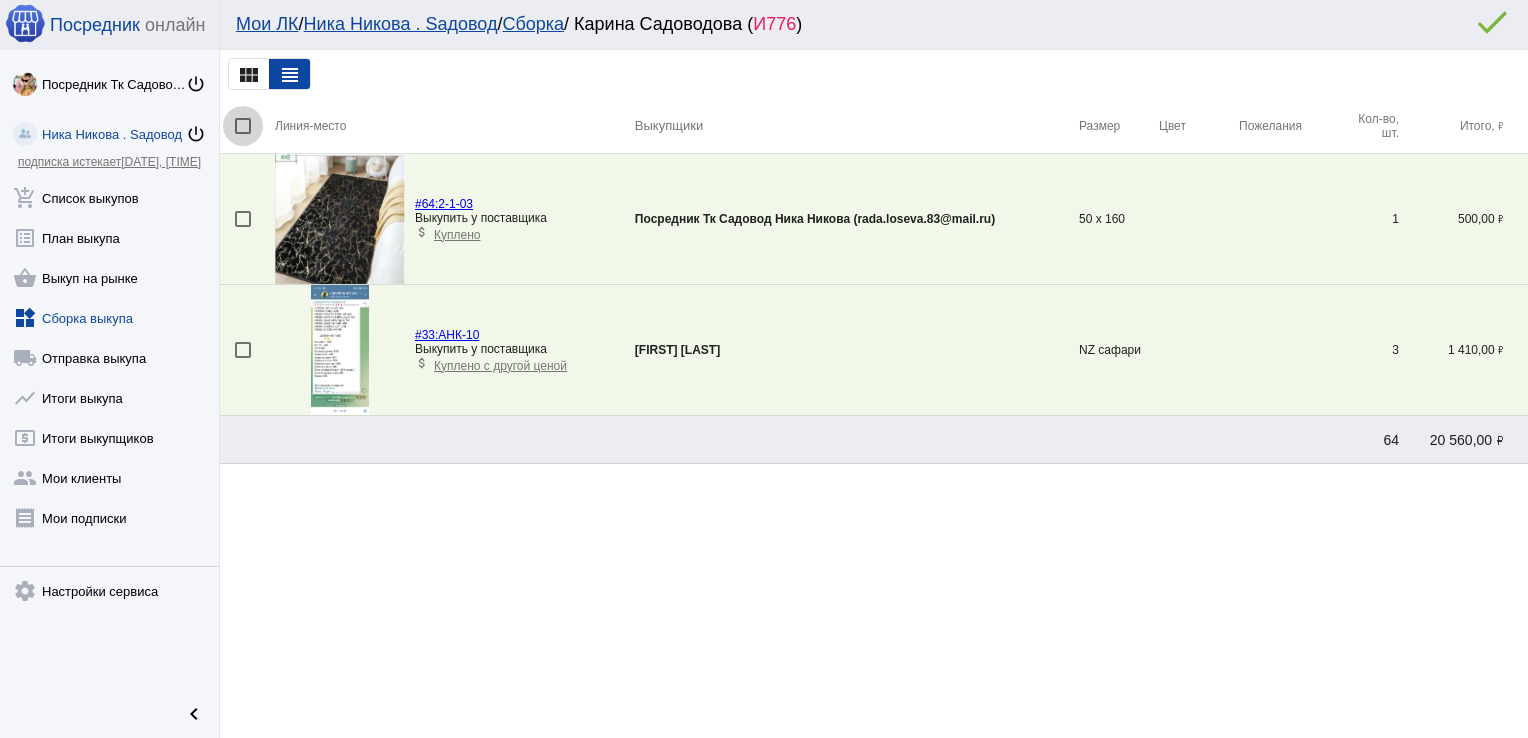 click at bounding box center (243, 126) 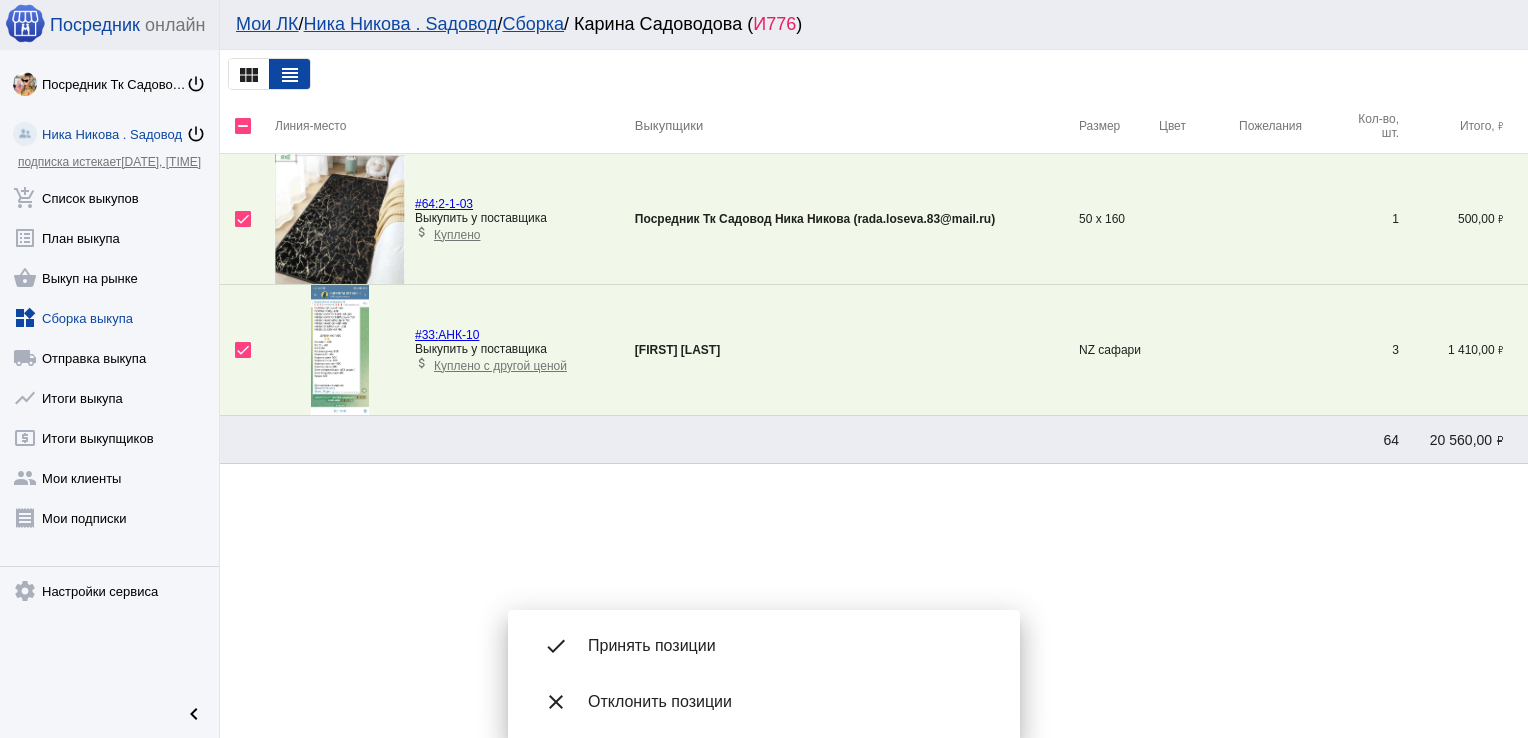 click on "done Принять позиции" at bounding box center (764, 646) 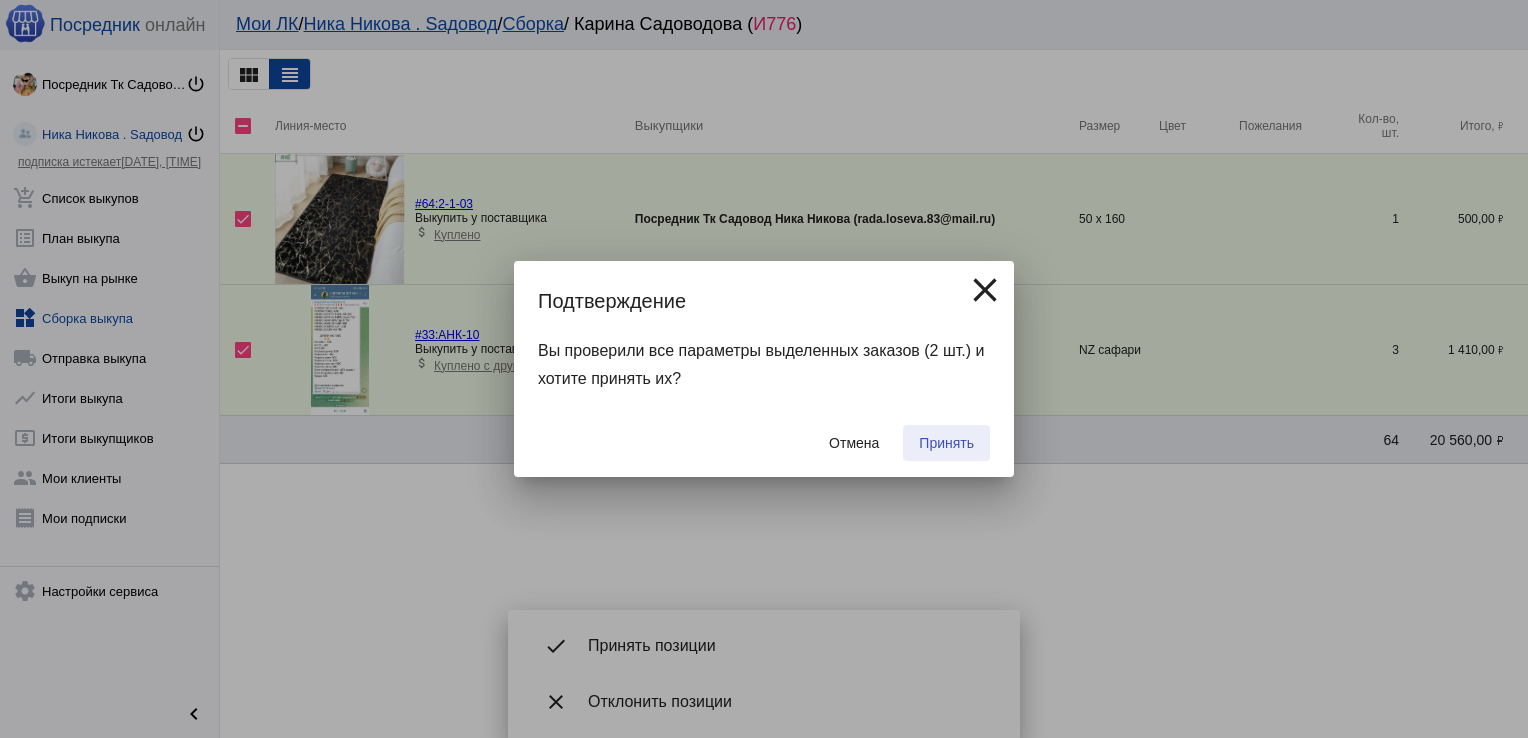 click on "Принять" at bounding box center (946, 443) 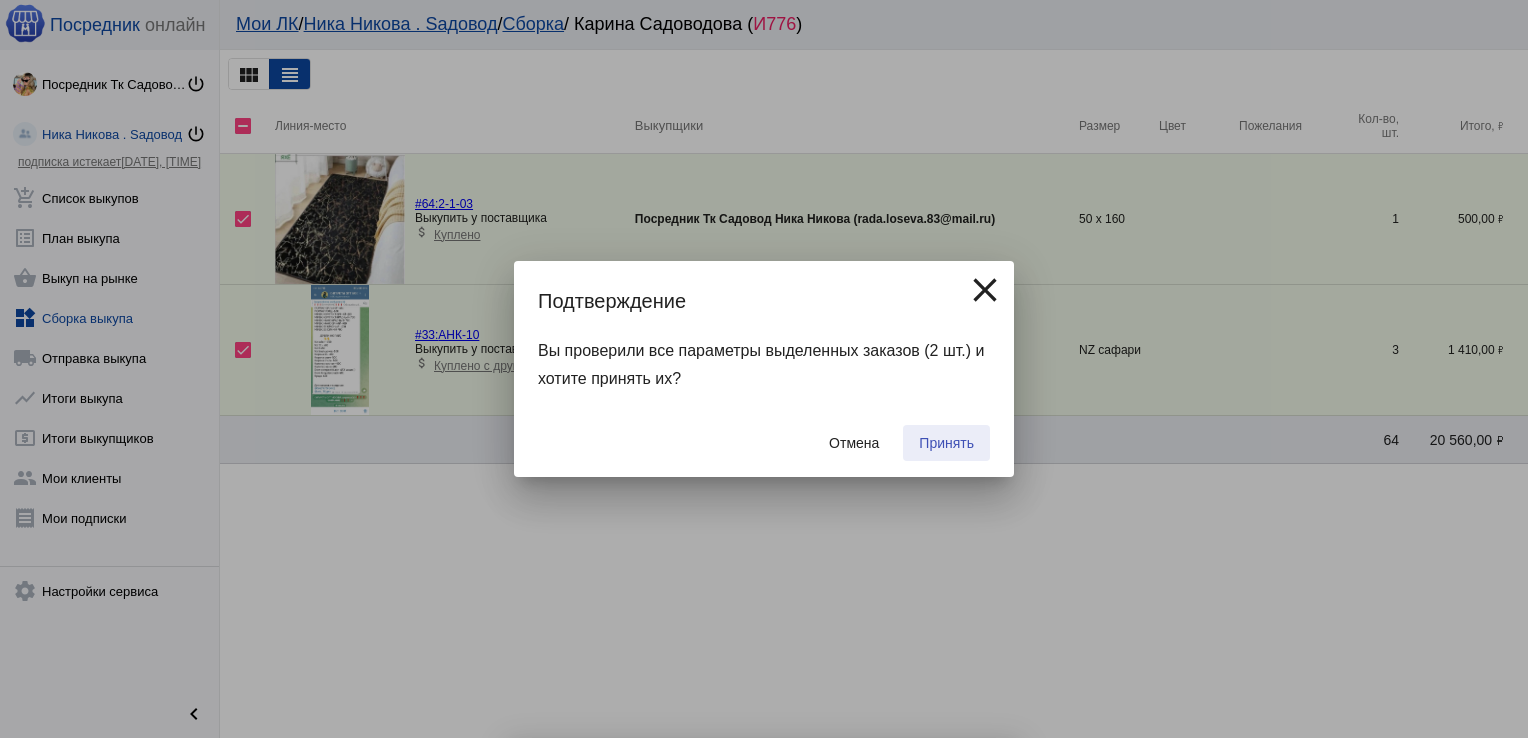 checkbox on "false" 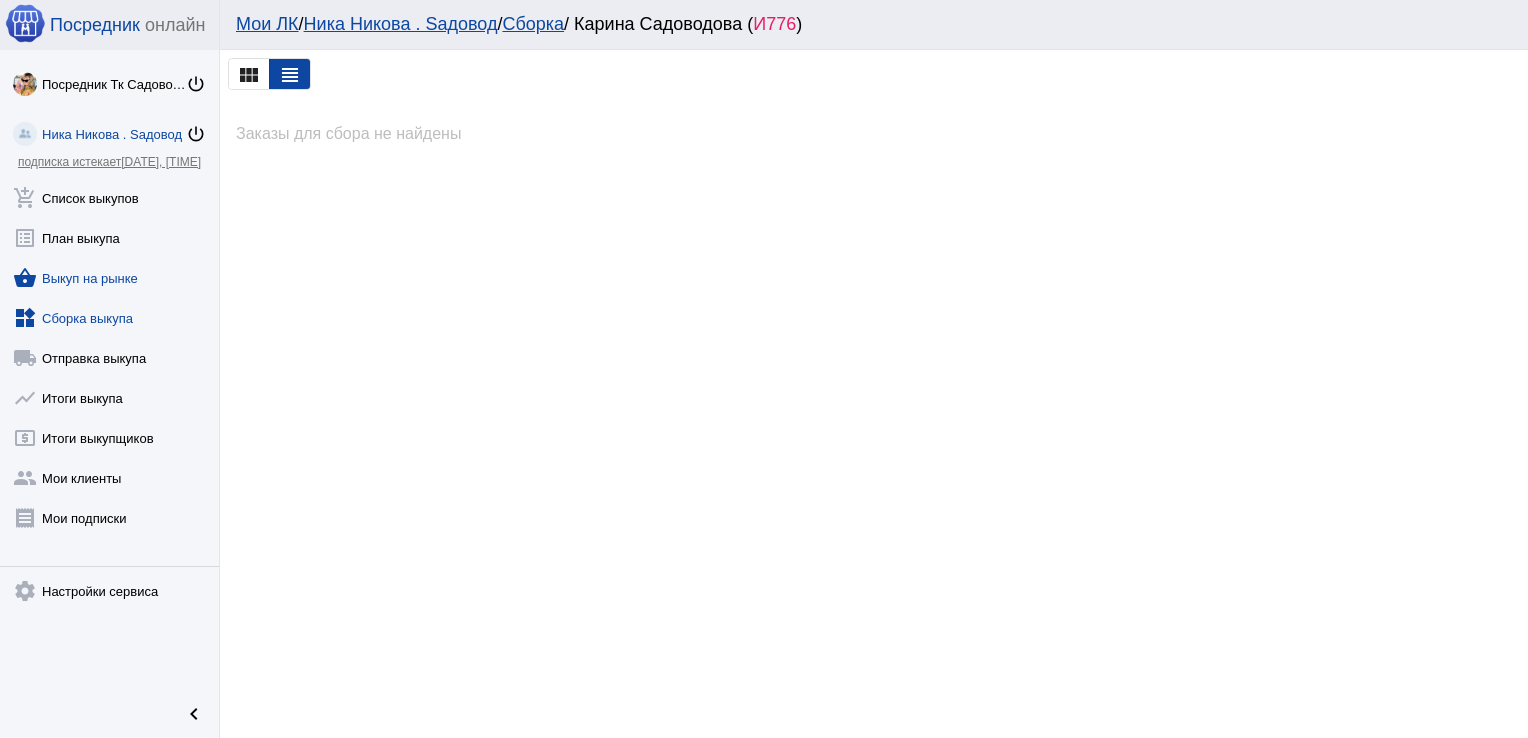click on "shopping_basket  Выкуп на рынке" 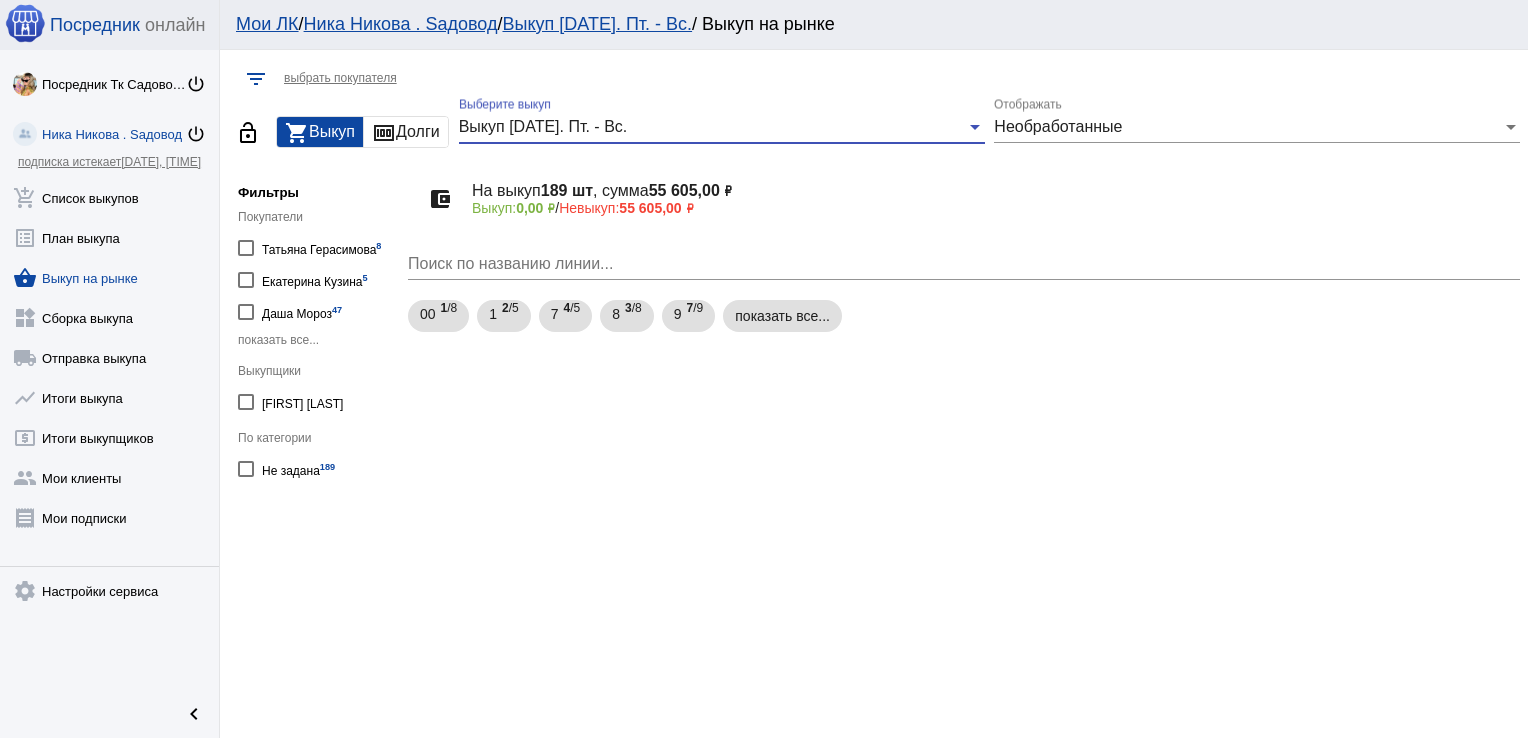 click on "Выкуп [DATE] - [DATE]. Пт. - Вс." at bounding box center [543, 126] 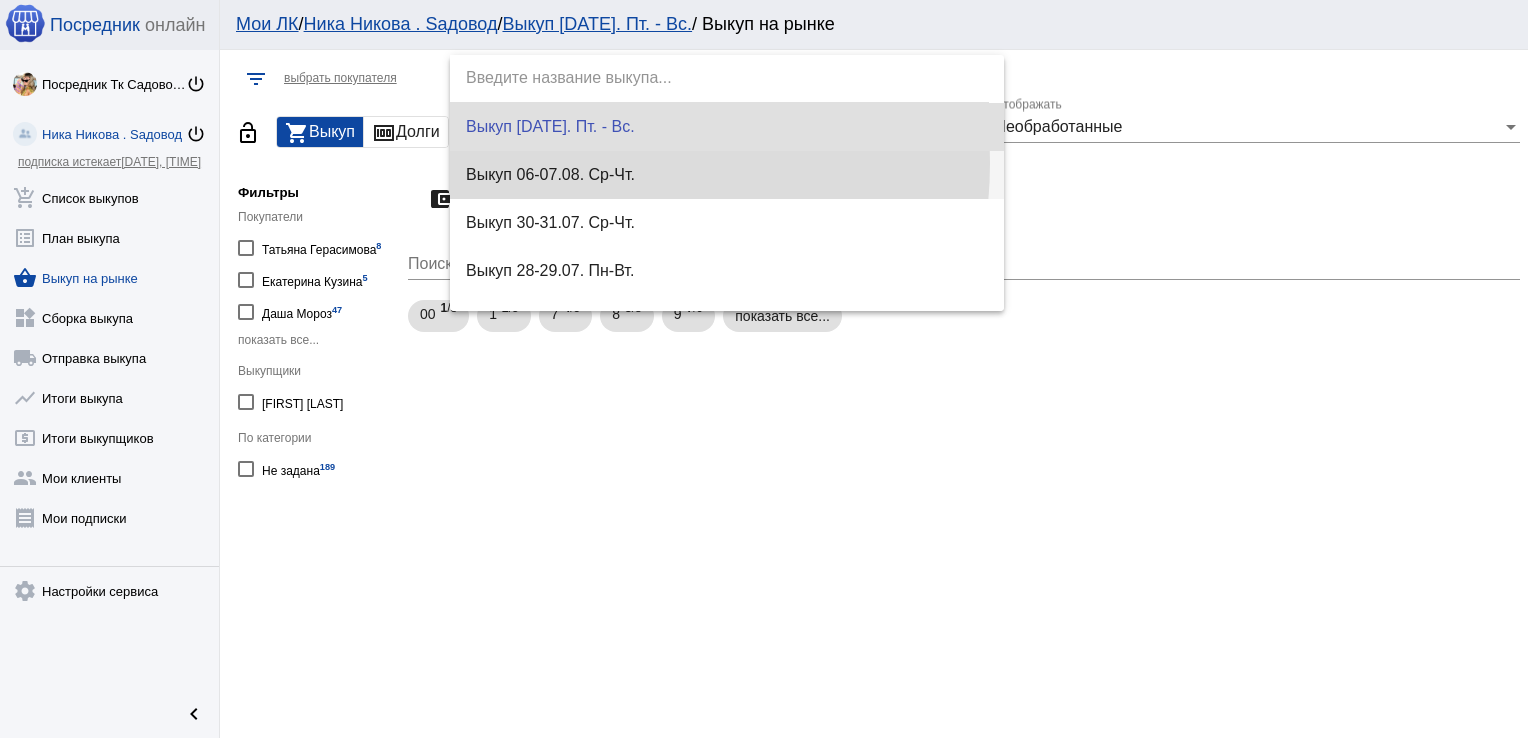 click on "Выкуп 06-07.08. Ср-Чт." at bounding box center [727, 175] 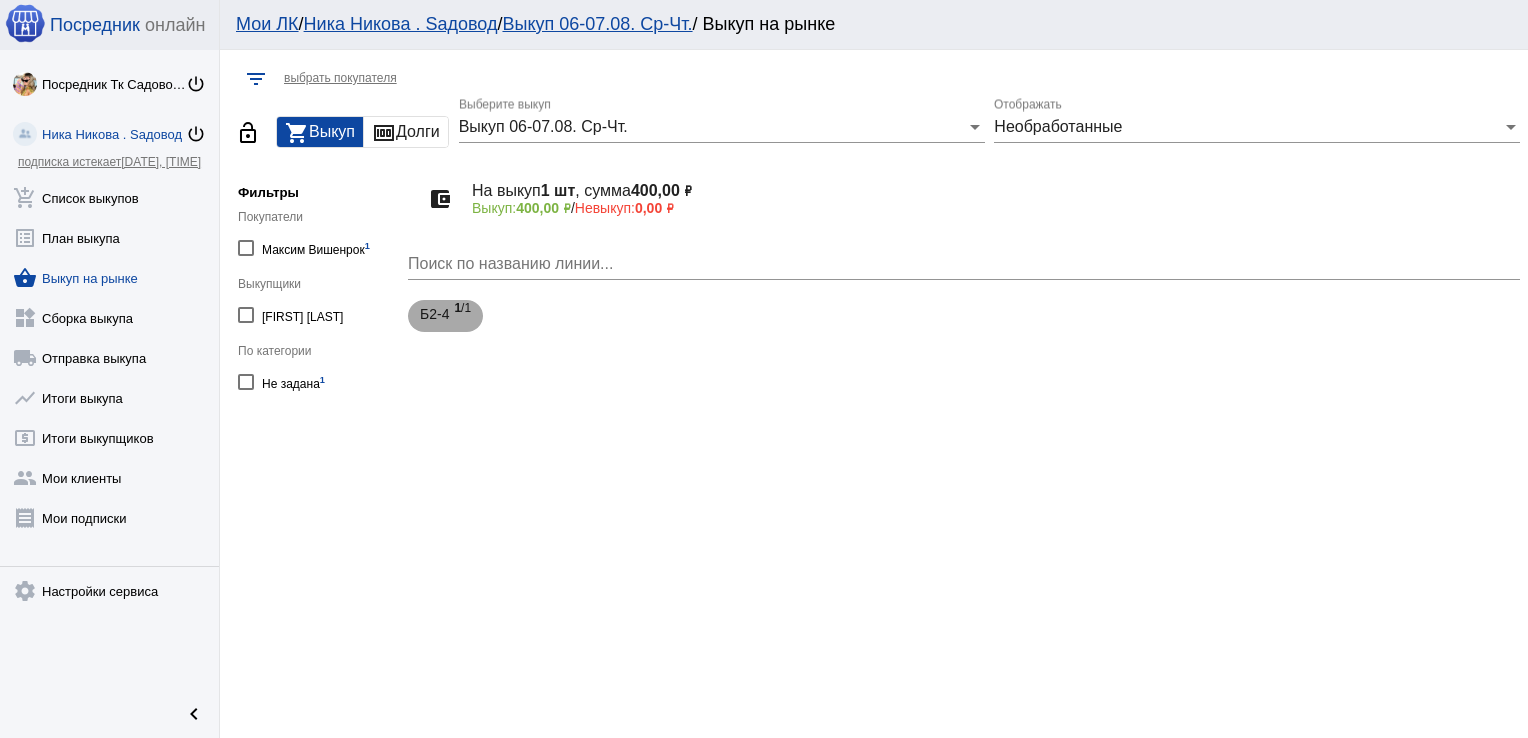 click on "Б2-4" at bounding box center [434, 314] 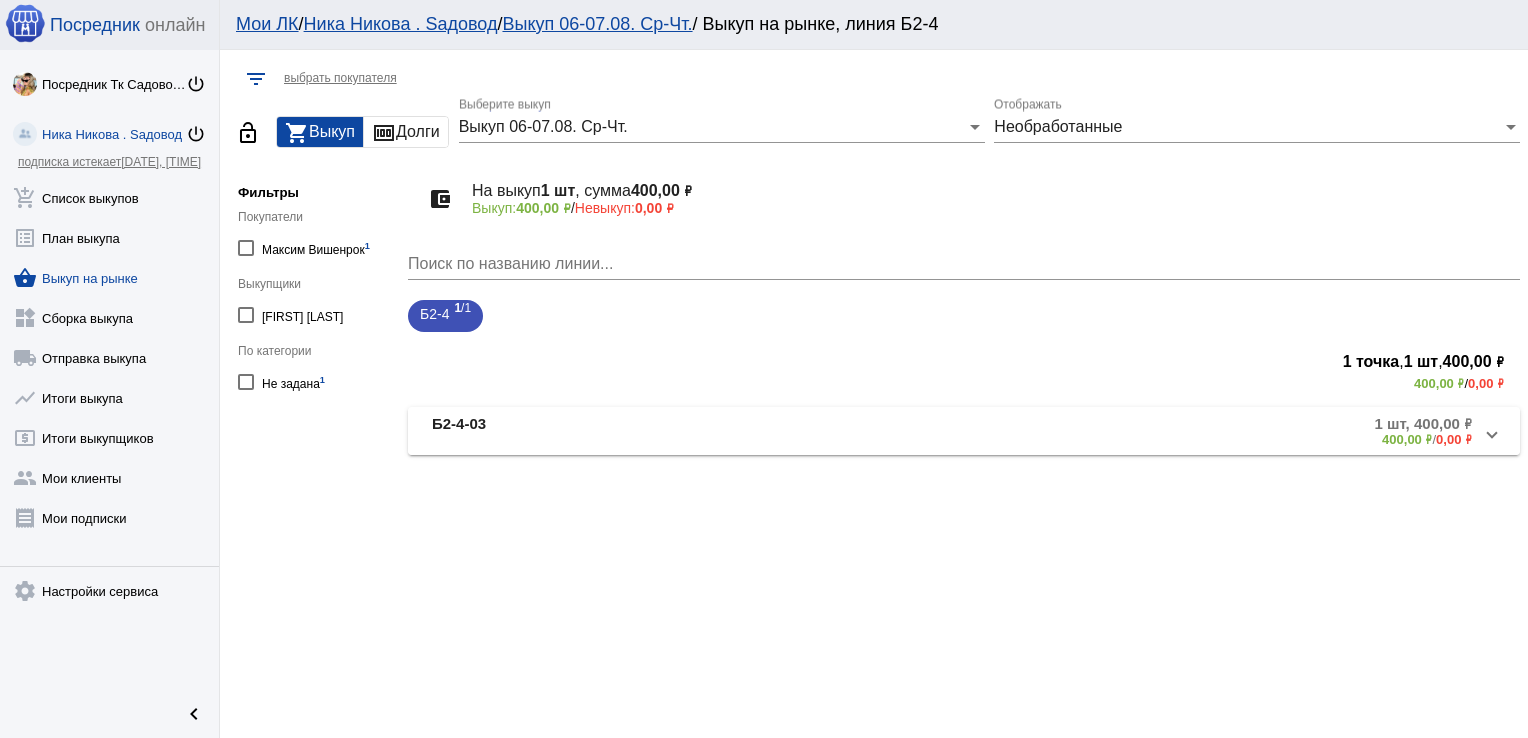 click on "Б2-4-03" at bounding box center (604, 431) 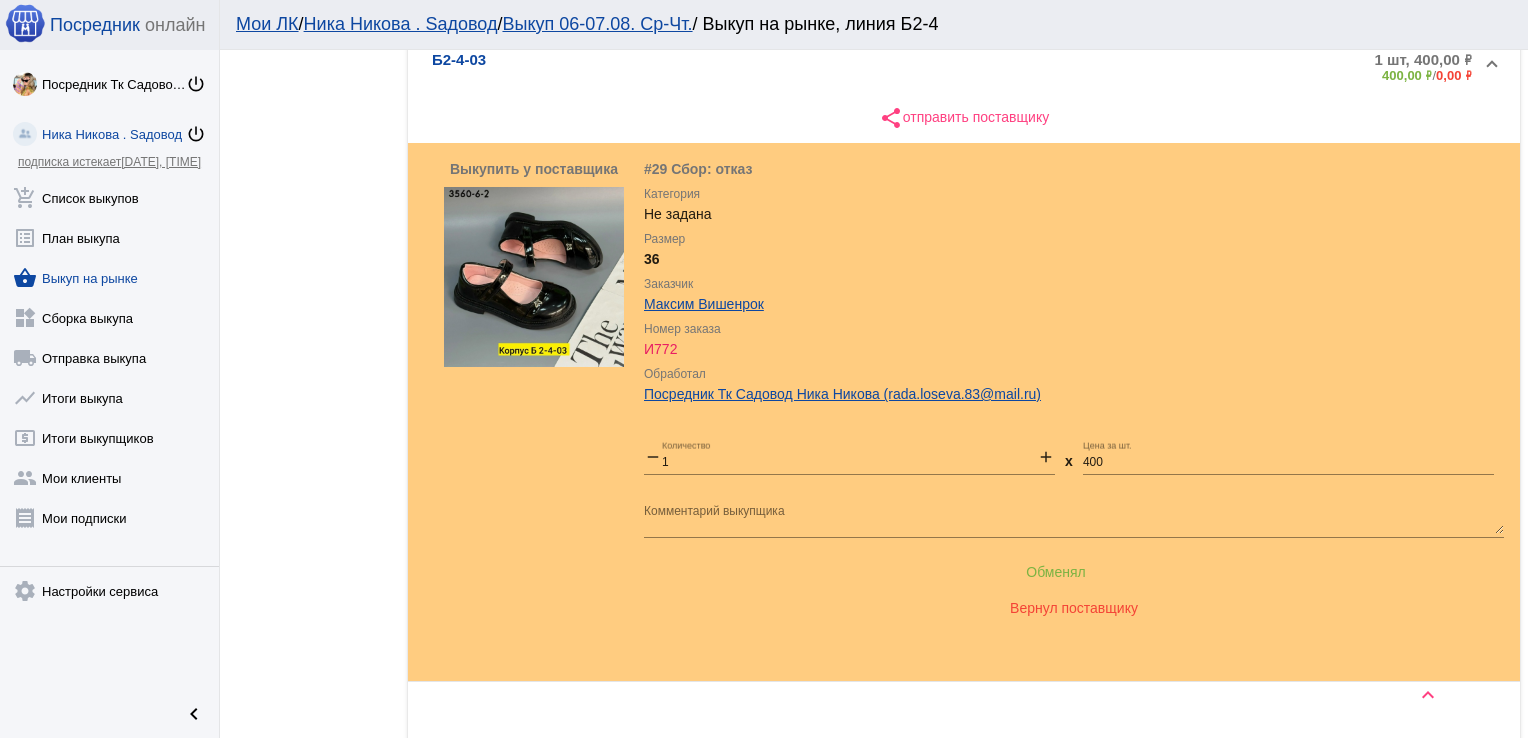 scroll, scrollTop: 377, scrollLeft: 0, axis: vertical 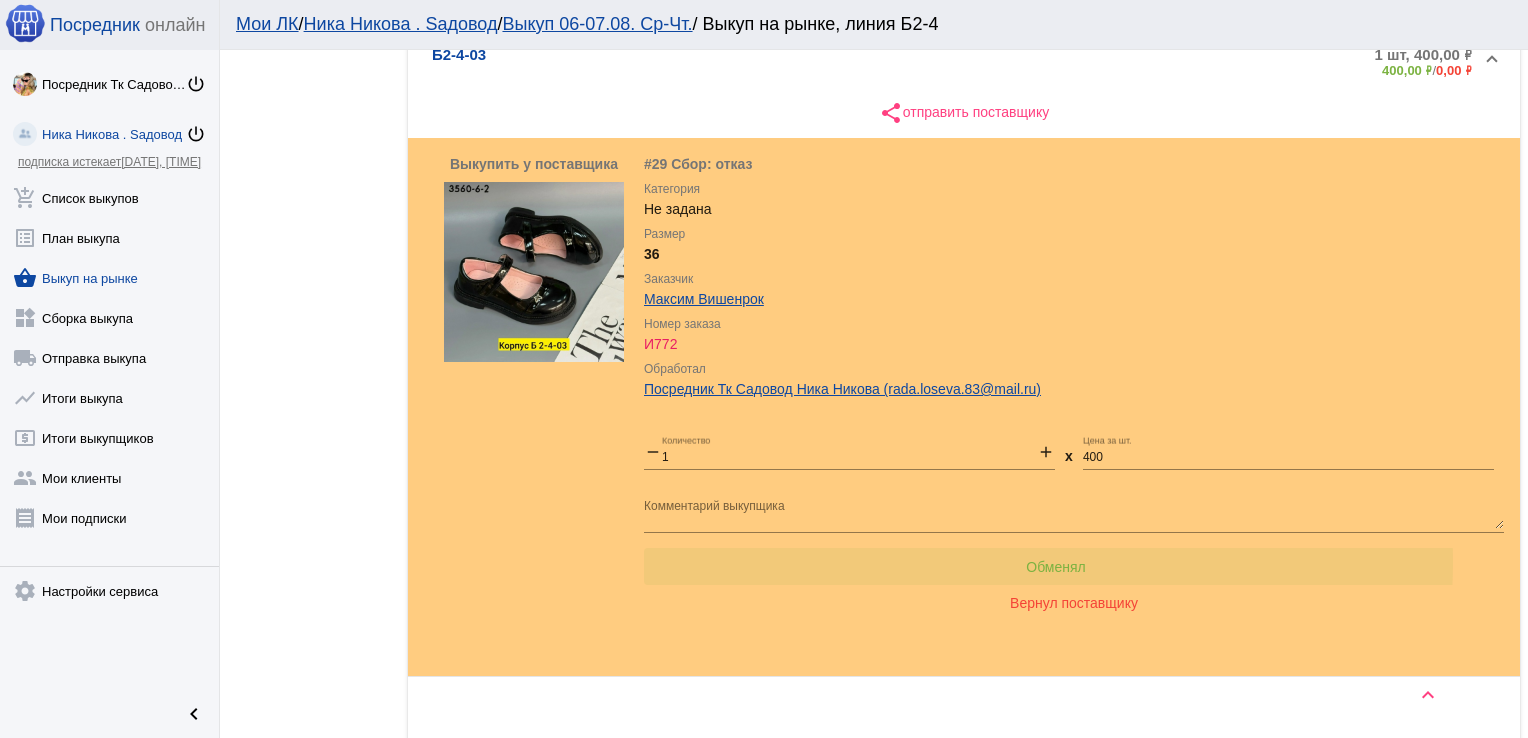 click on "Обменял" at bounding box center [1056, 567] 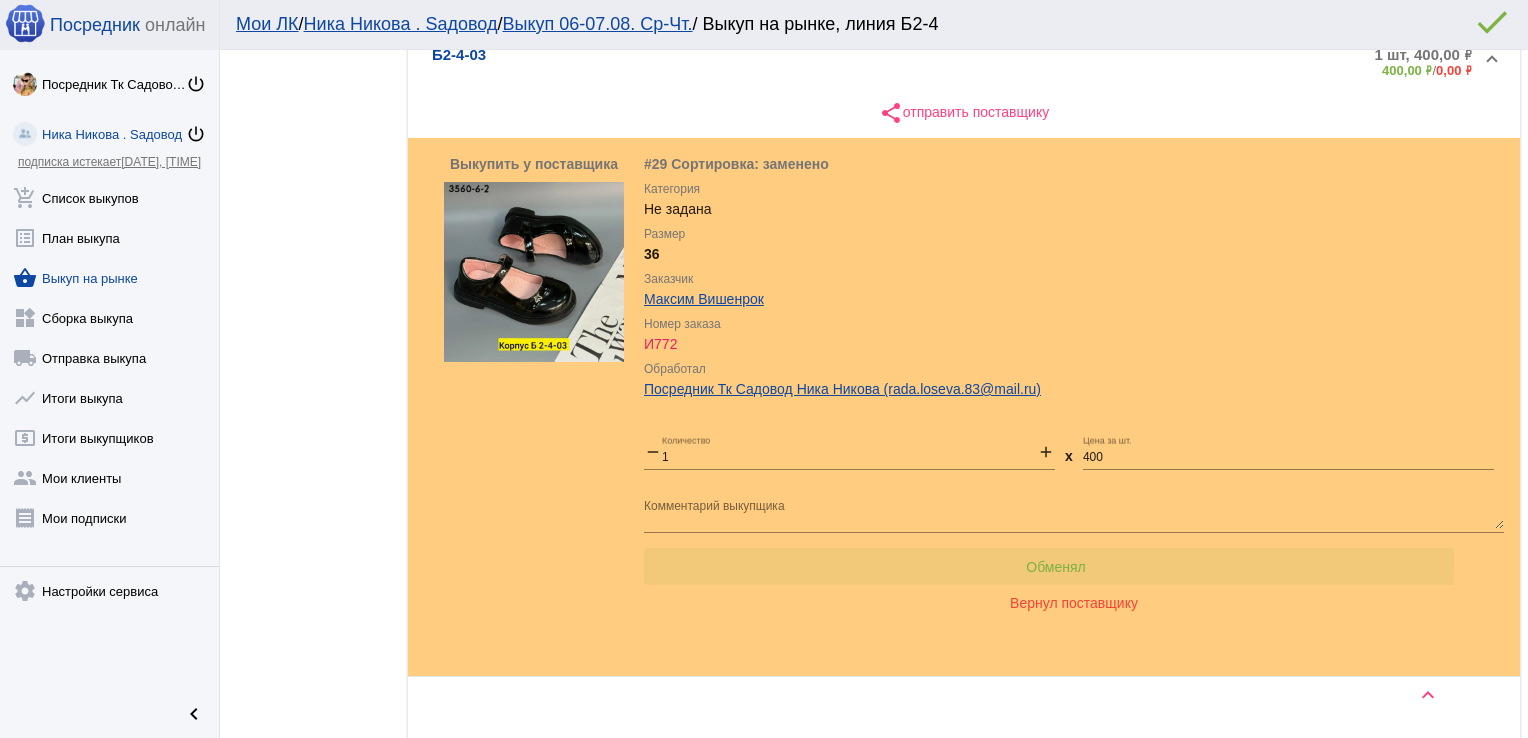 click on "Обменял" at bounding box center [1056, 567] 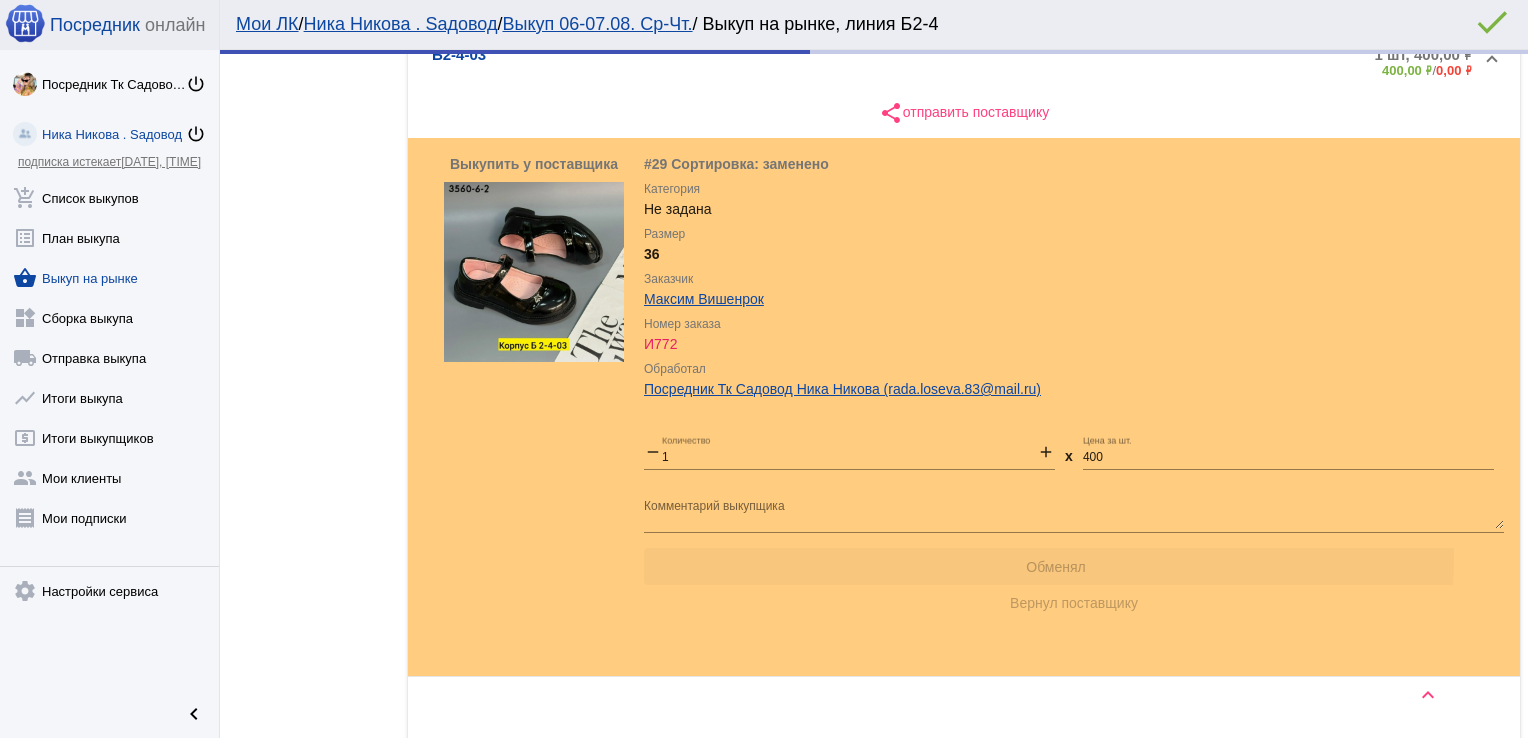 scroll, scrollTop: 543, scrollLeft: 0, axis: vertical 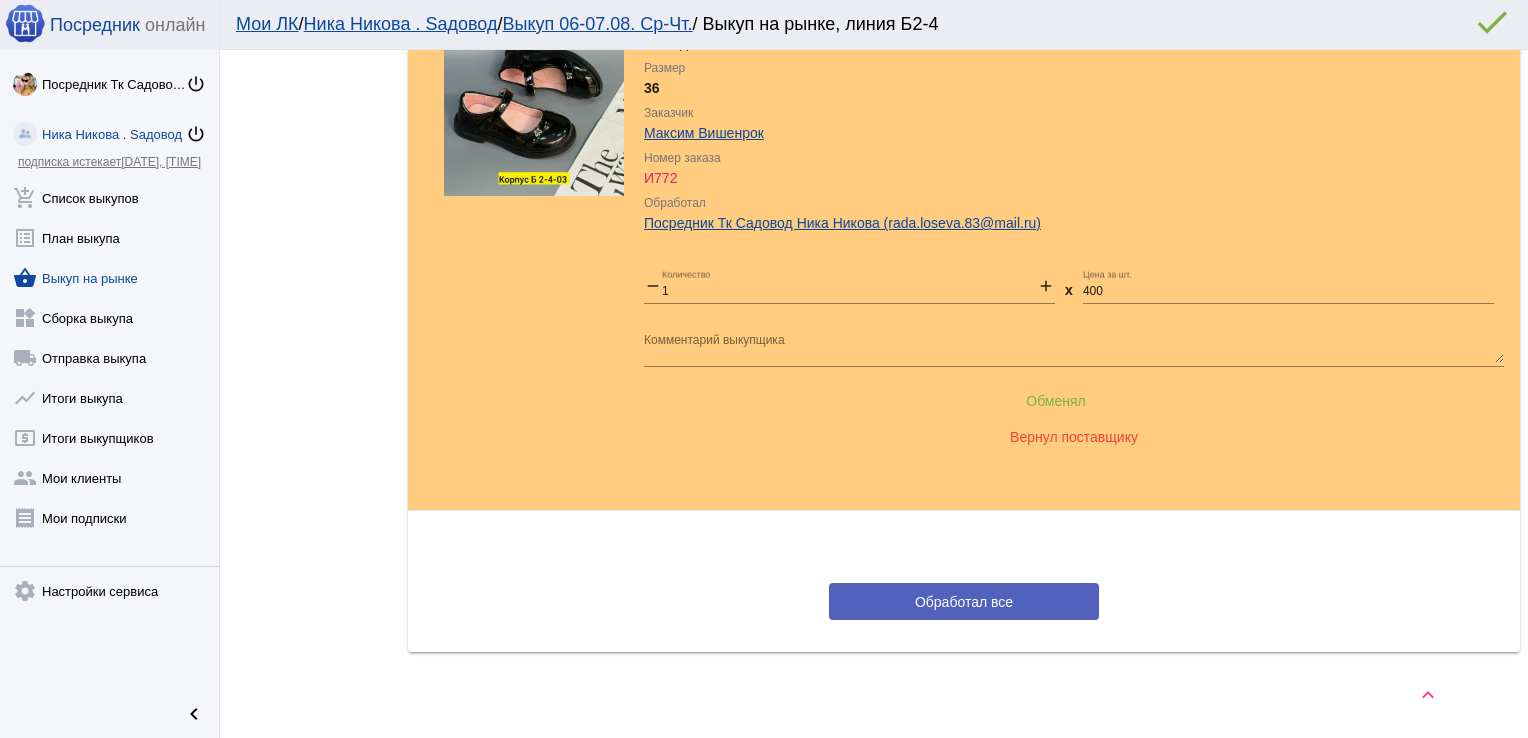 click on "Обработал все" at bounding box center (964, 602) 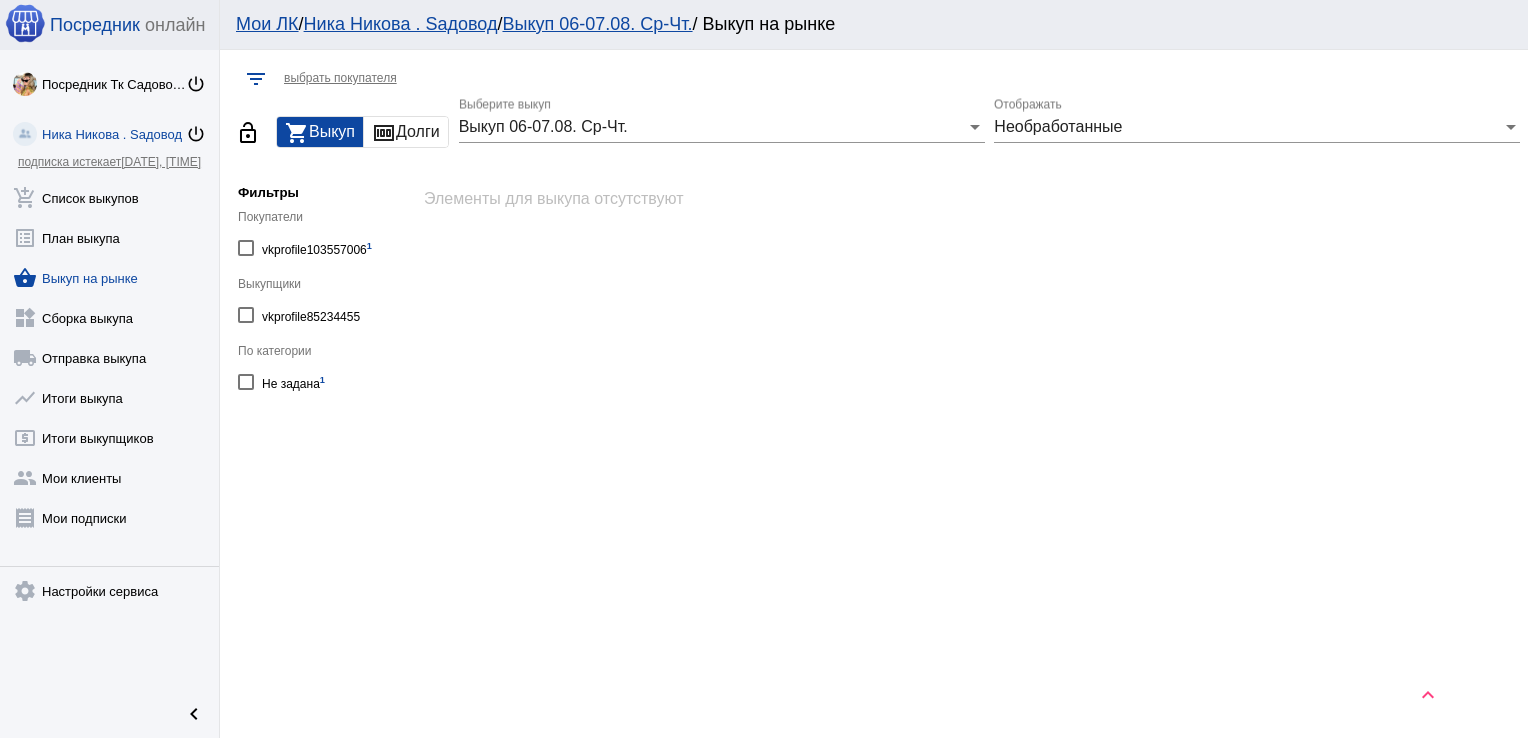 scroll, scrollTop: 0, scrollLeft: 0, axis: both 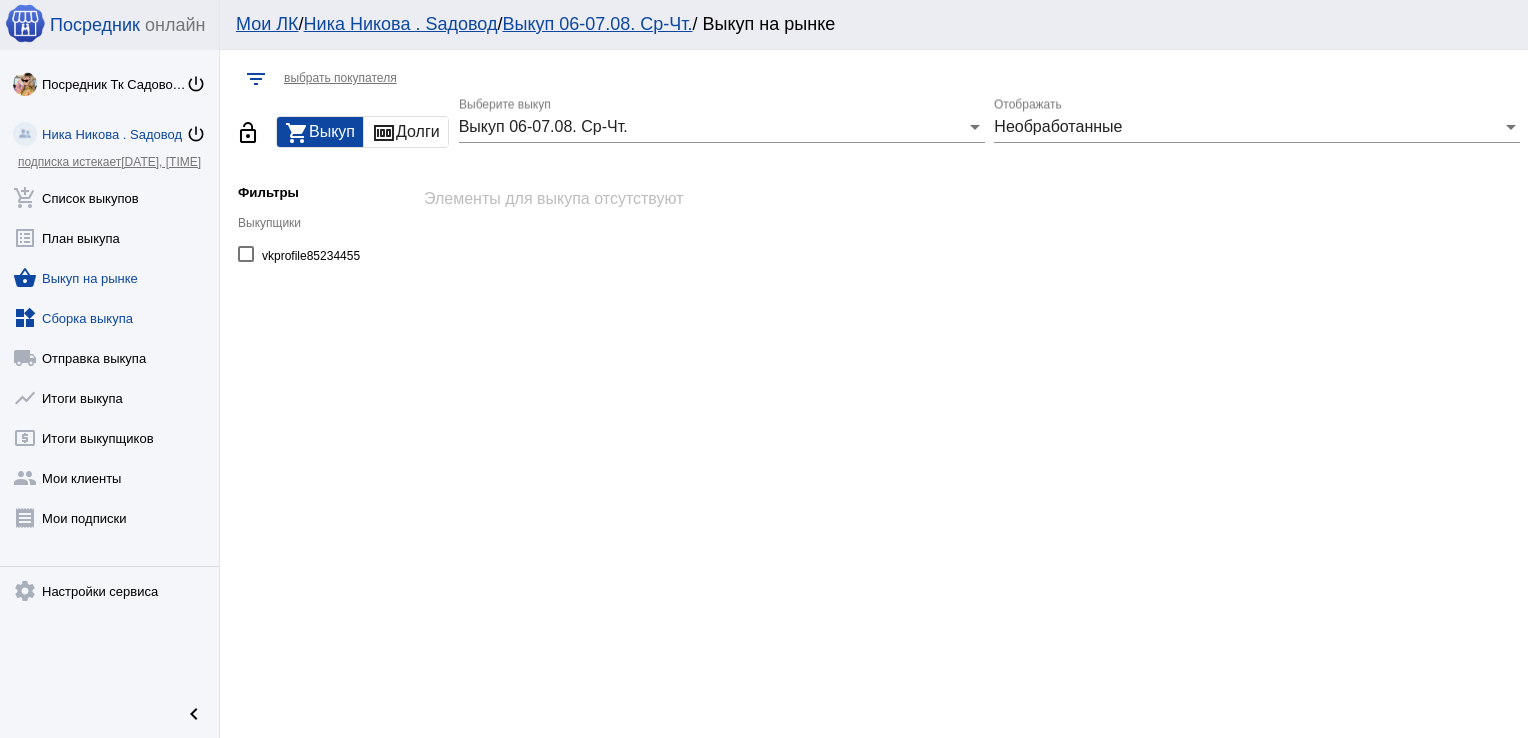 click on "widgets  Сборка выкупа" 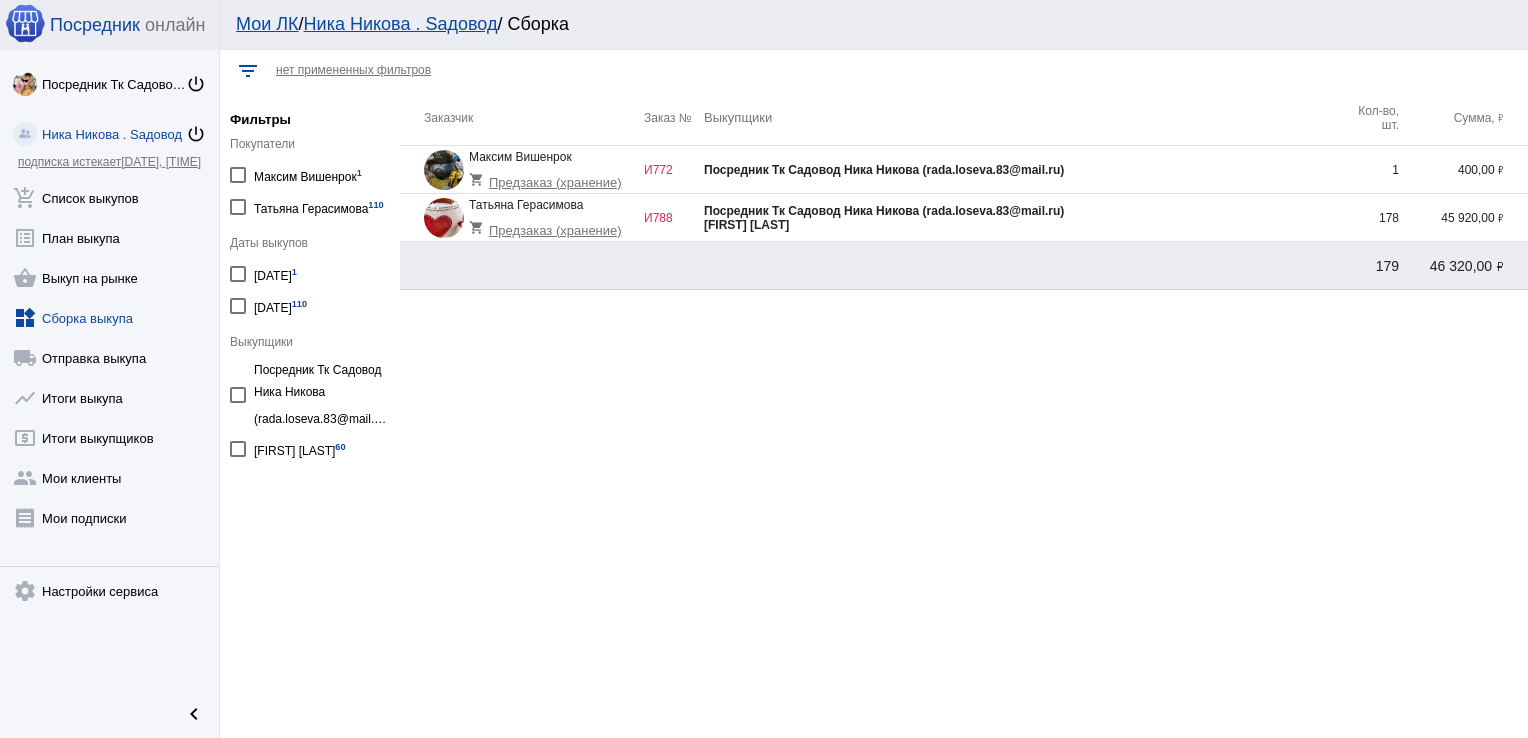 click on "Посредник Тк Садовод Ника Никова ([EMAIL])" 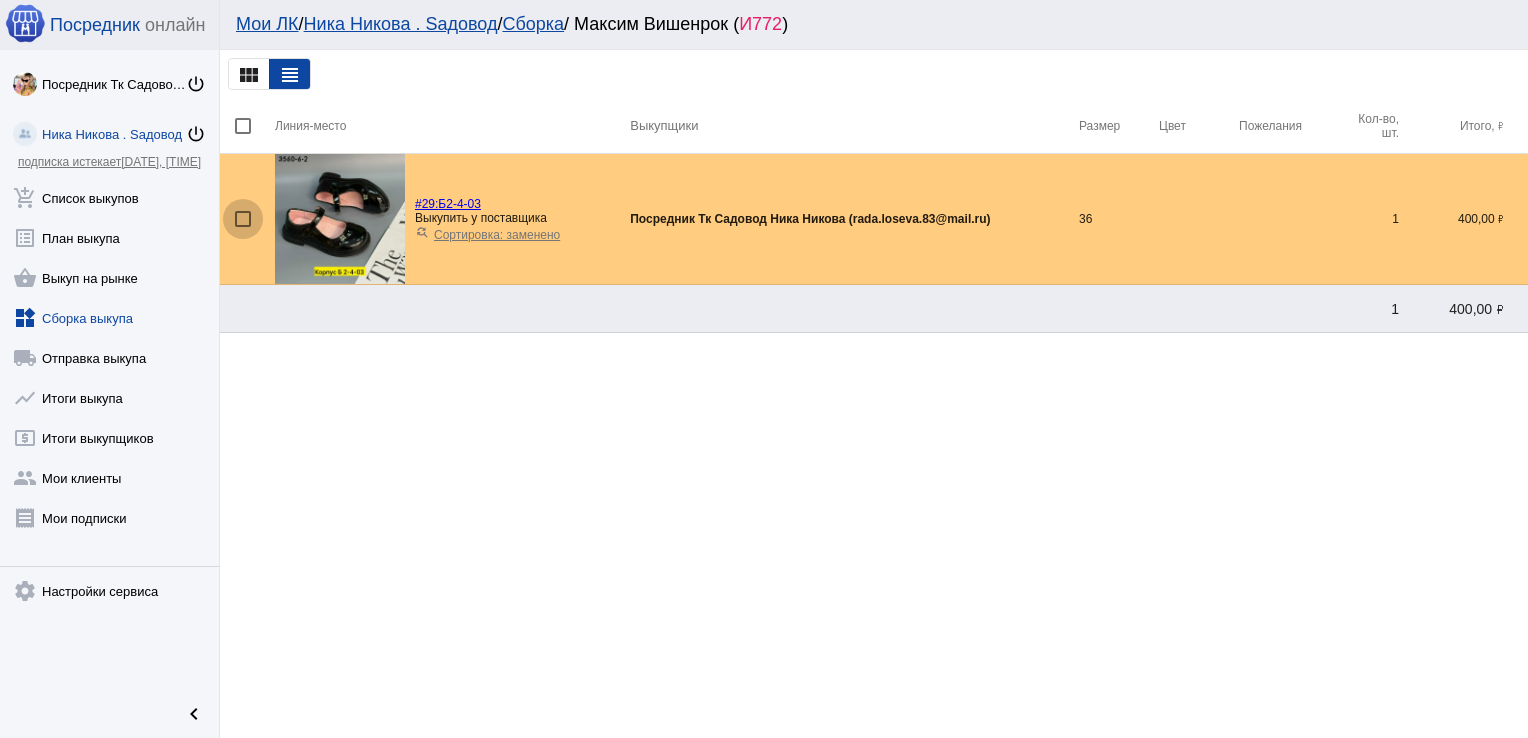 click at bounding box center [243, 219] 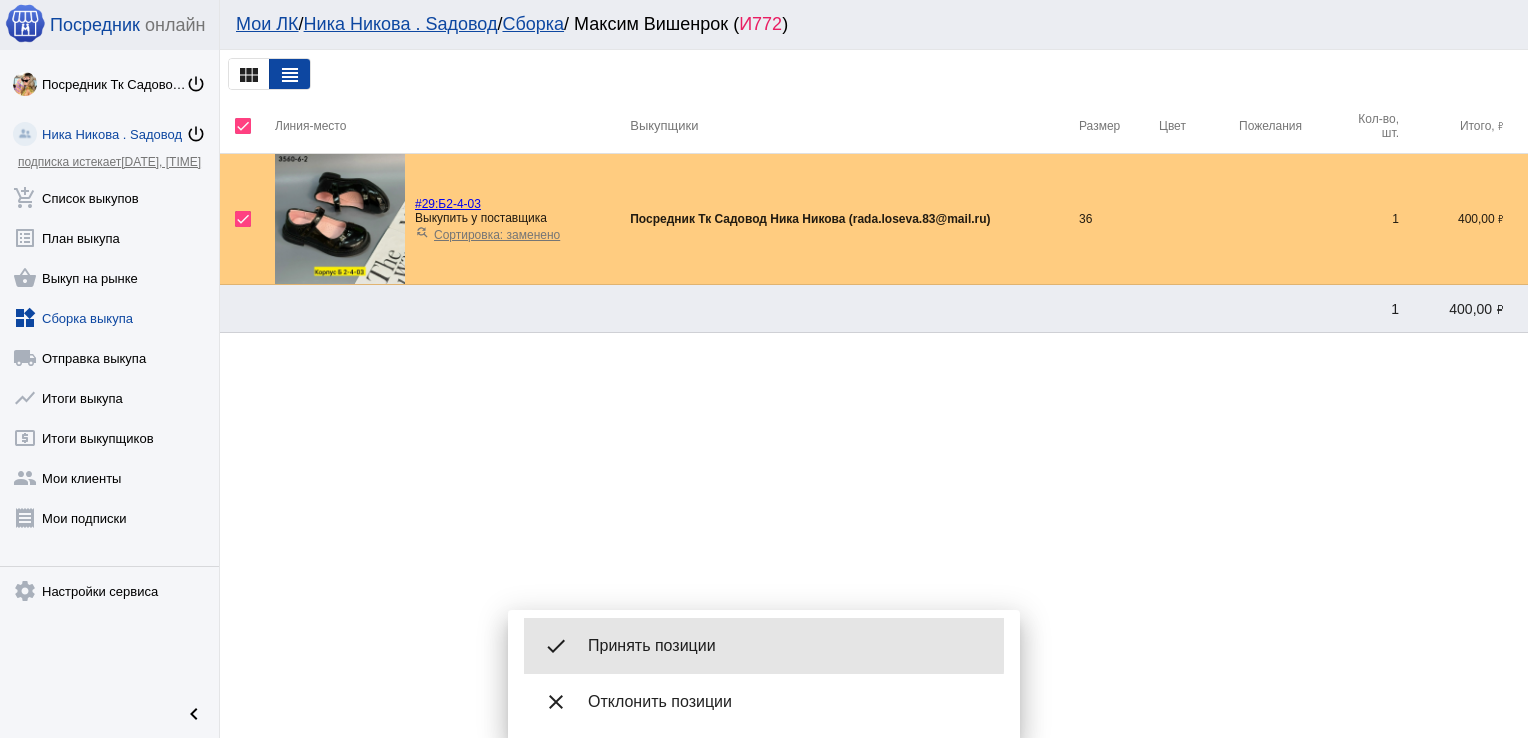 click on "Принять позиции" at bounding box center (788, 646) 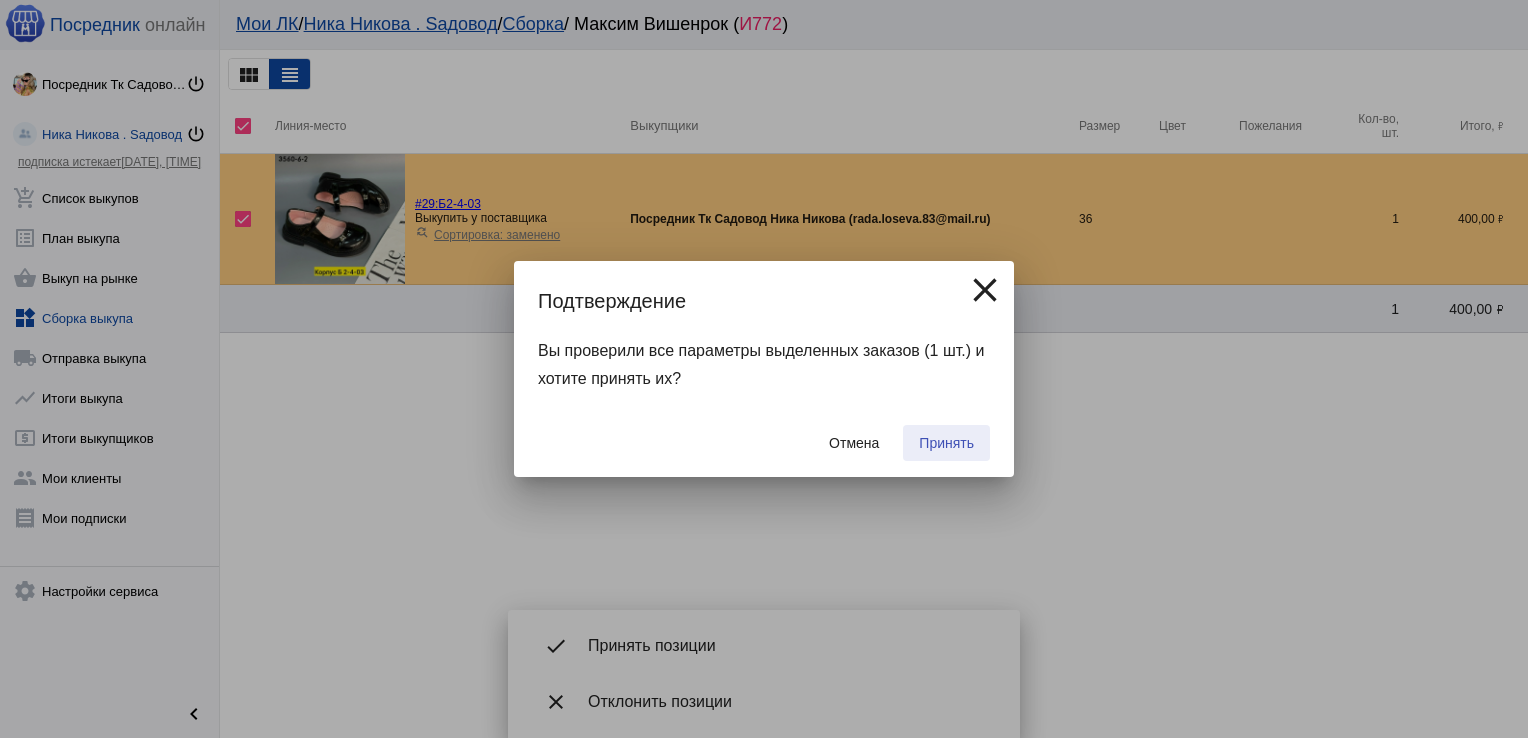 click on "Принять" at bounding box center (946, 443) 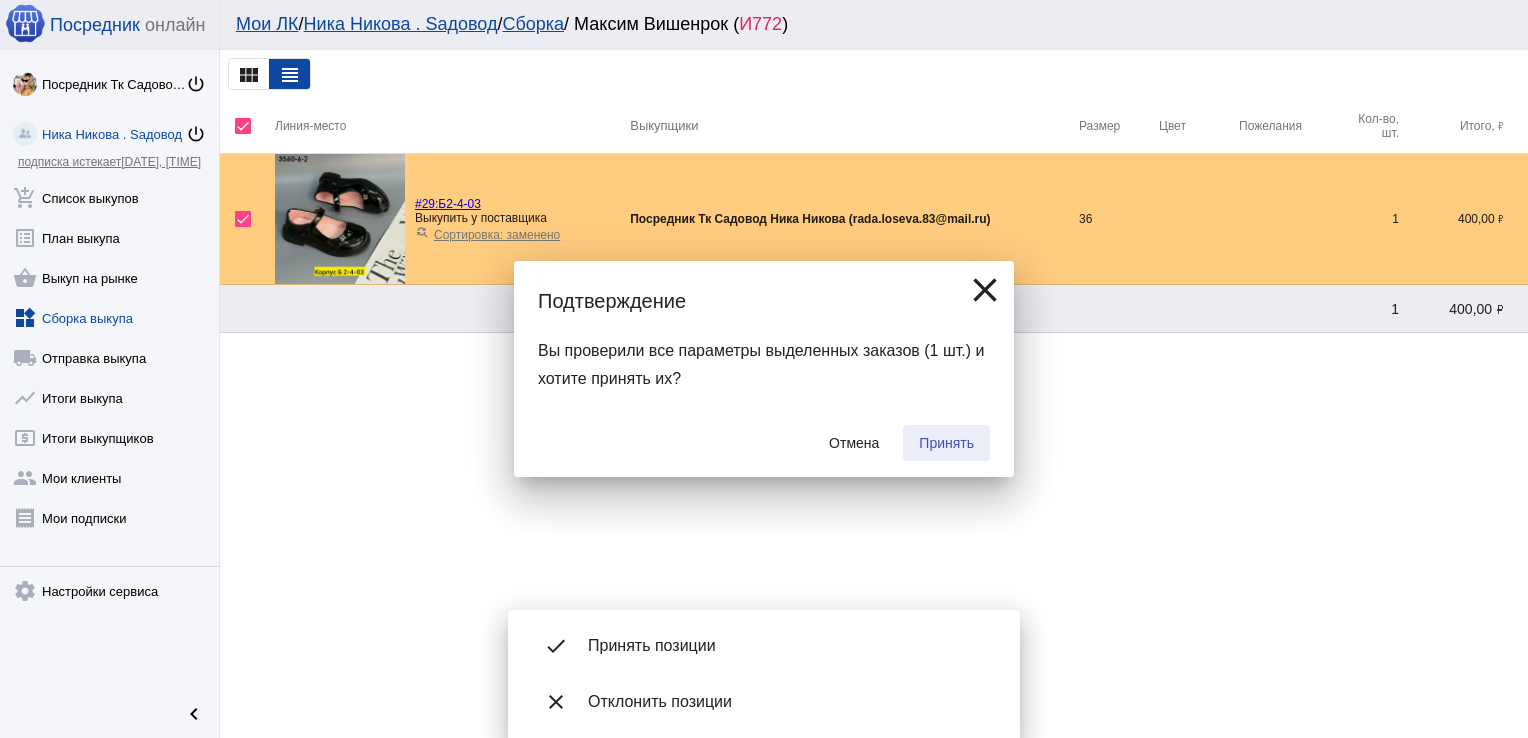 checkbox on "false" 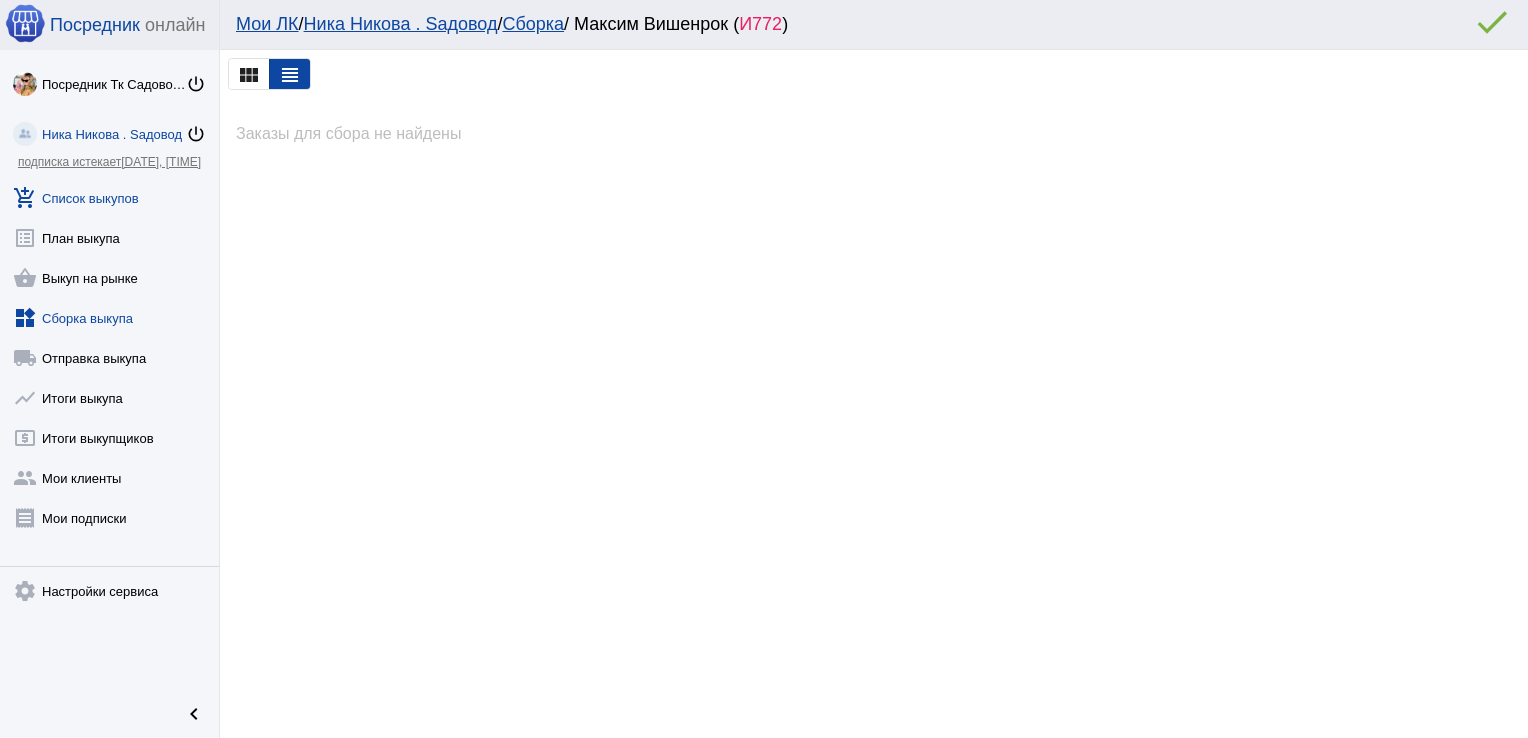 click on "add_shopping_cart  Список выкупов" 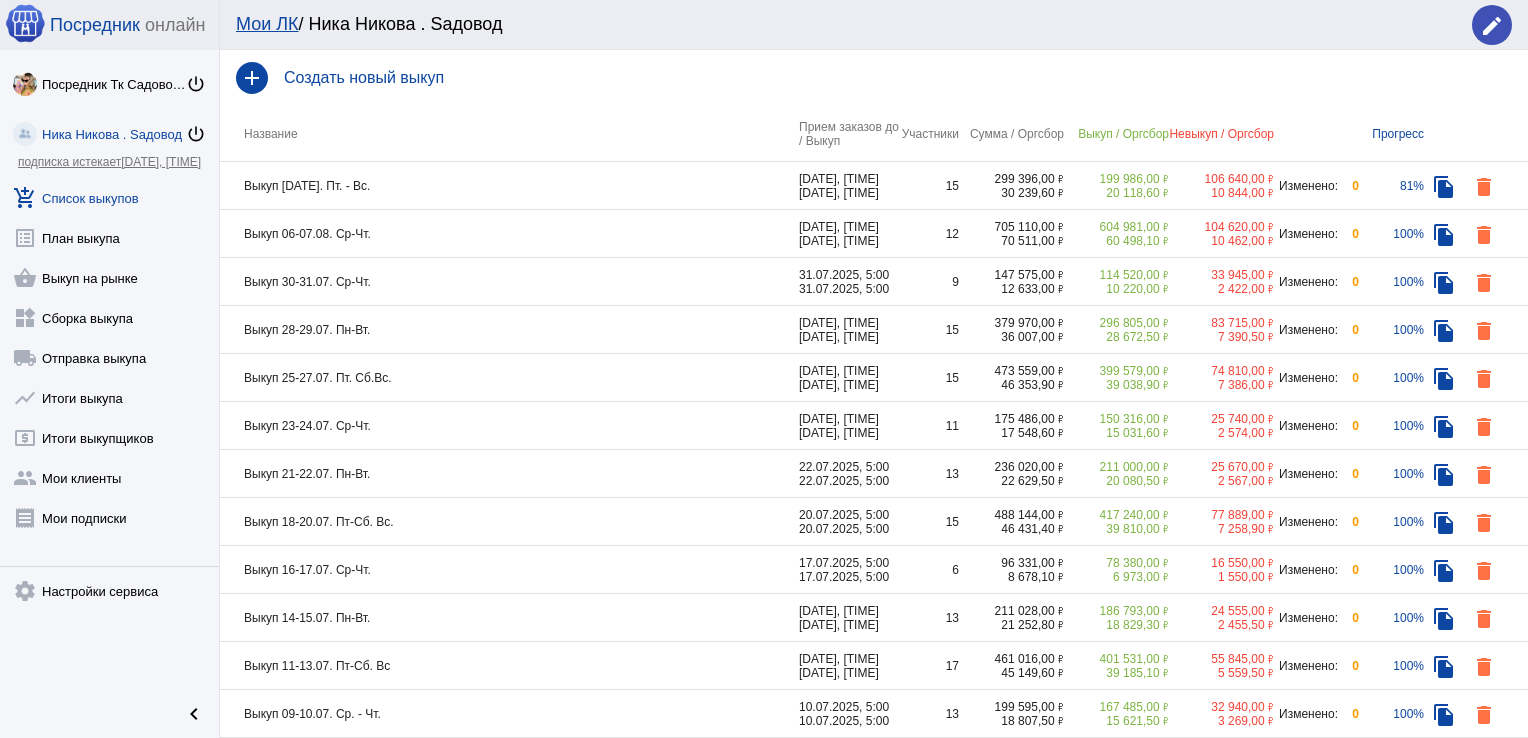 click on "Выкуп [DATE] - [DATE]. Пт. - Вс." 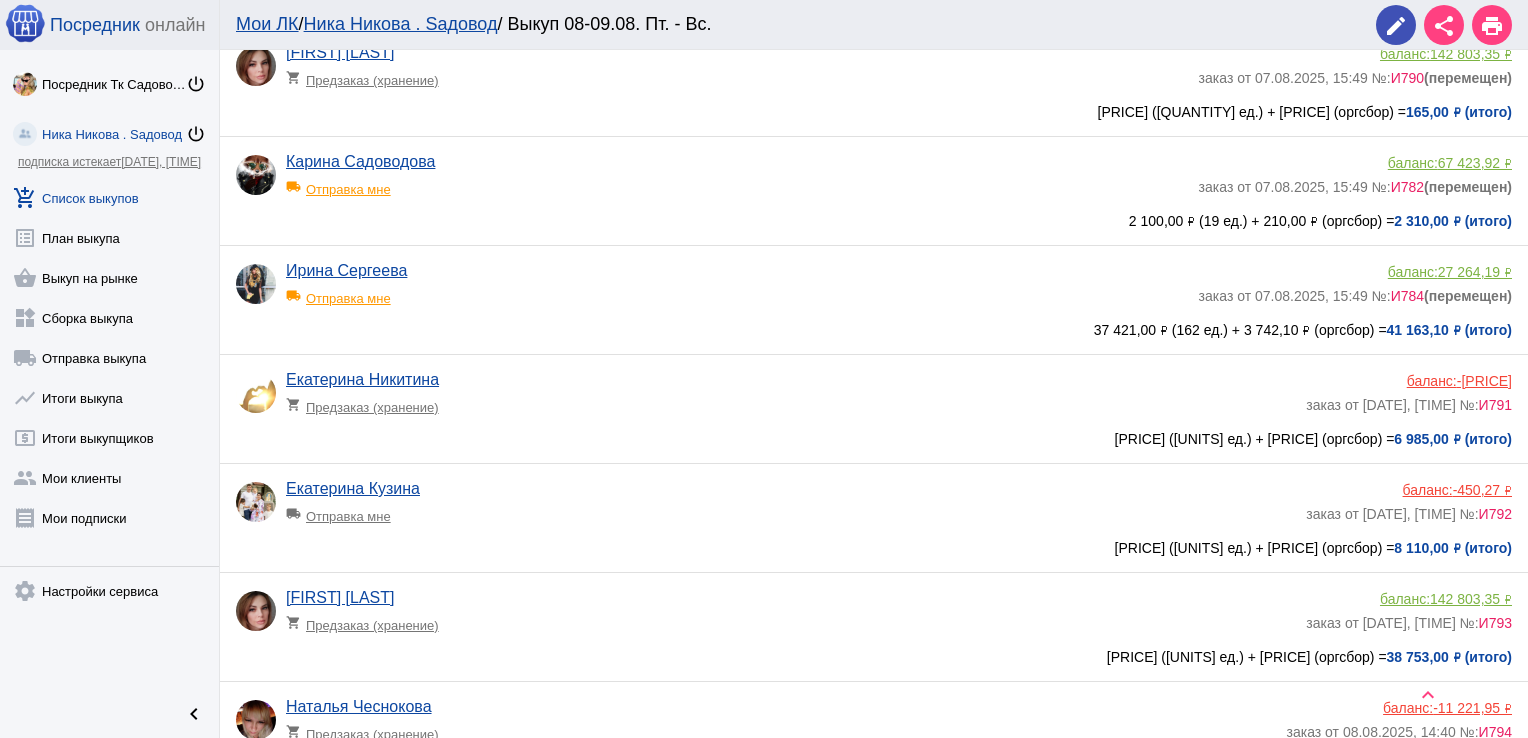 scroll, scrollTop: 1560, scrollLeft: 0, axis: vertical 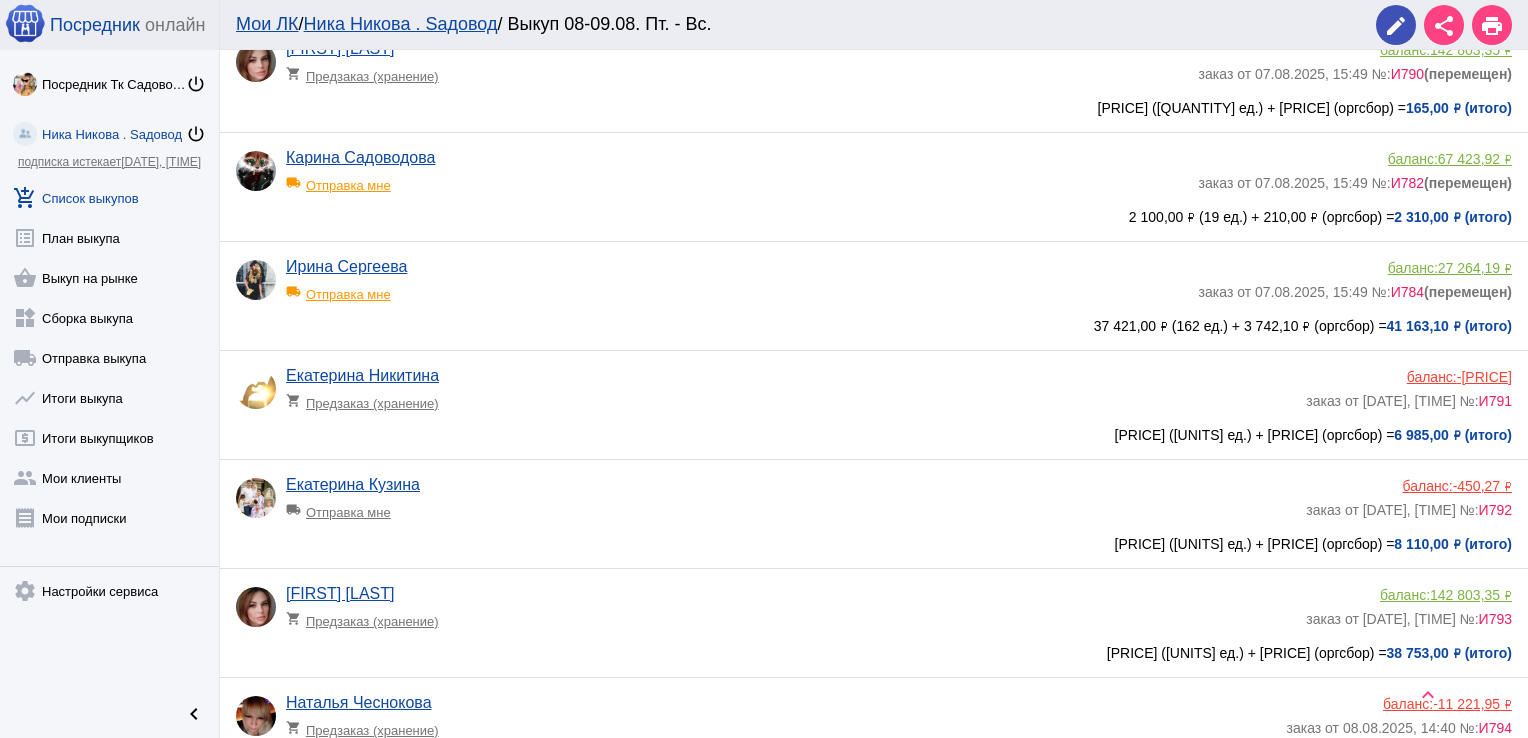 click on "local_shipping  Отправка мне" 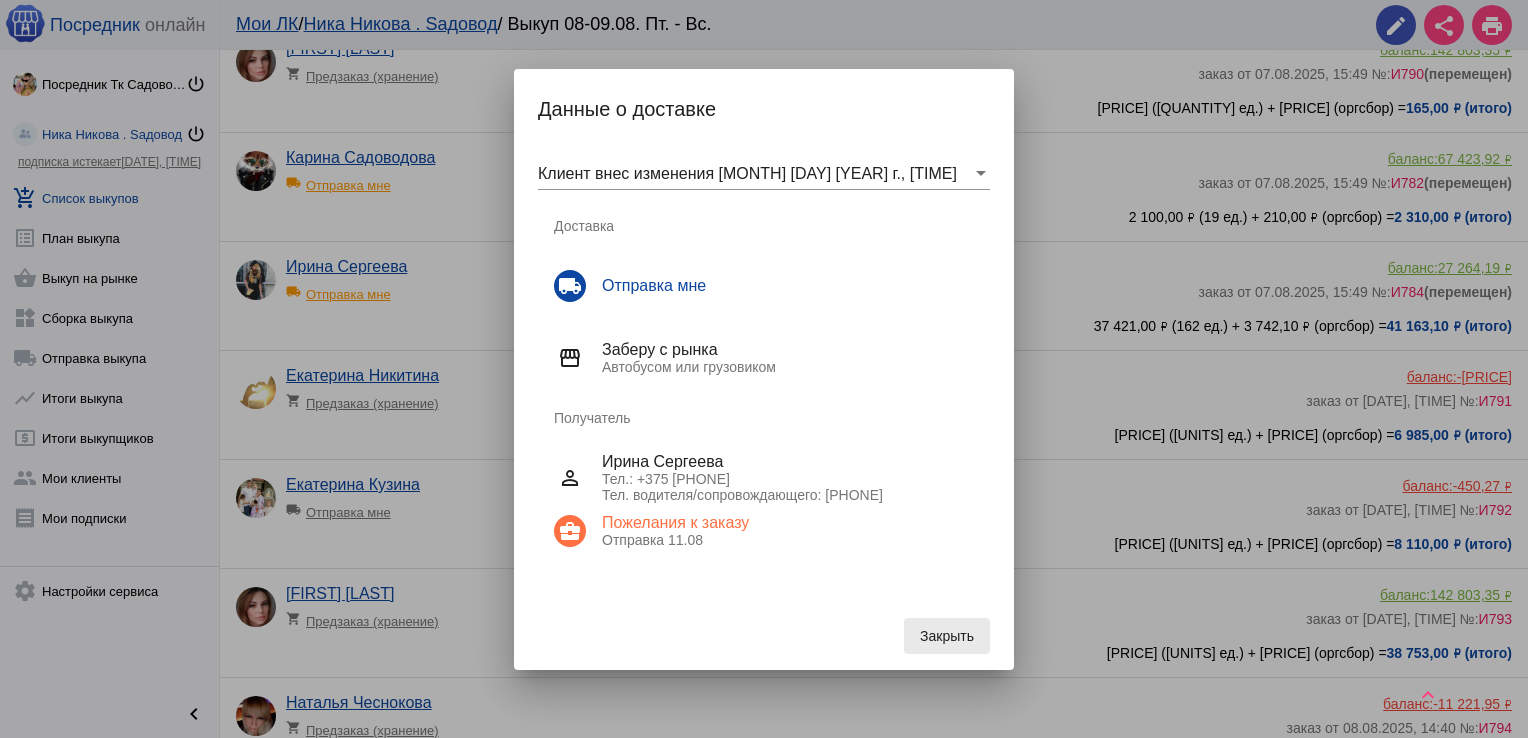 click on "Закрыть" at bounding box center [947, 636] 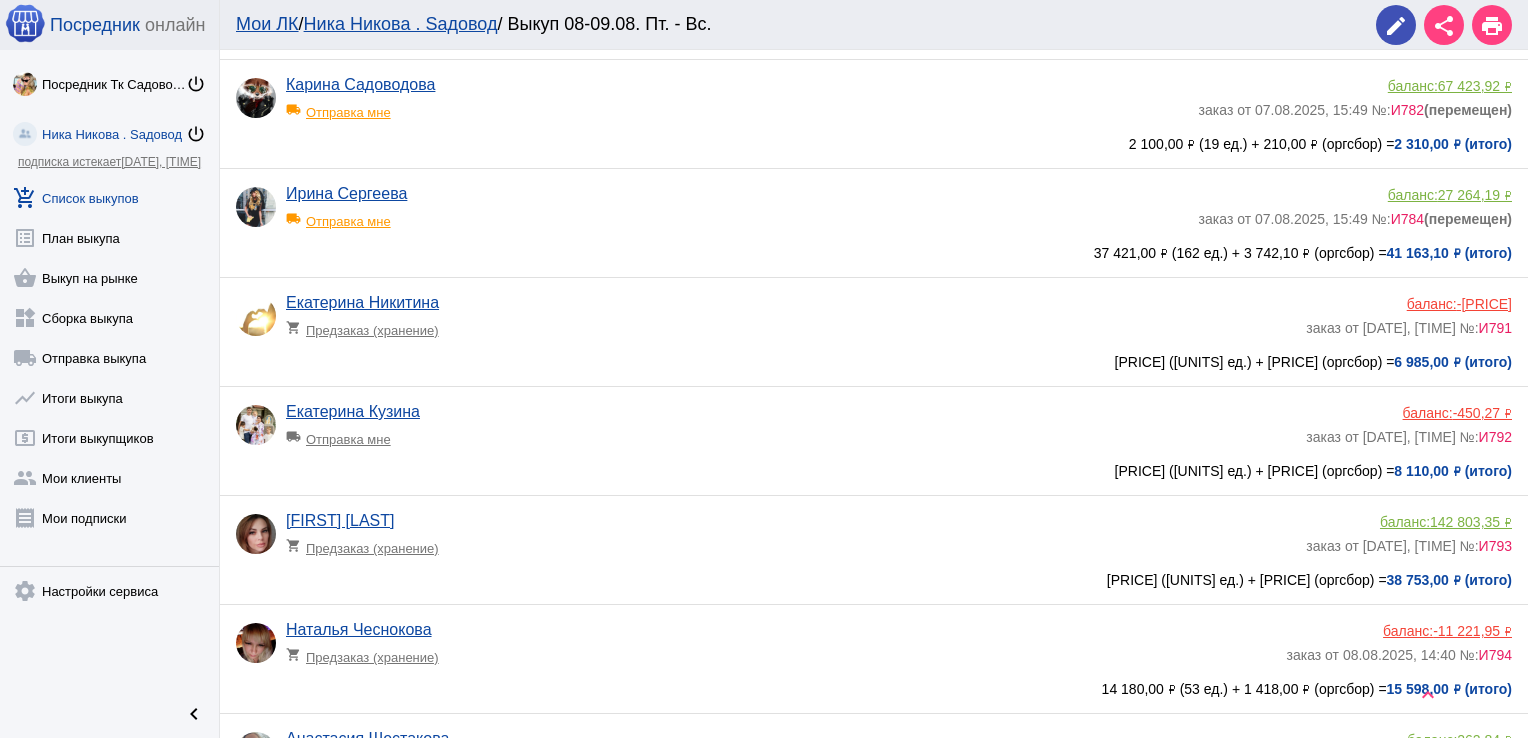 scroll, scrollTop: 1560, scrollLeft: 0, axis: vertical 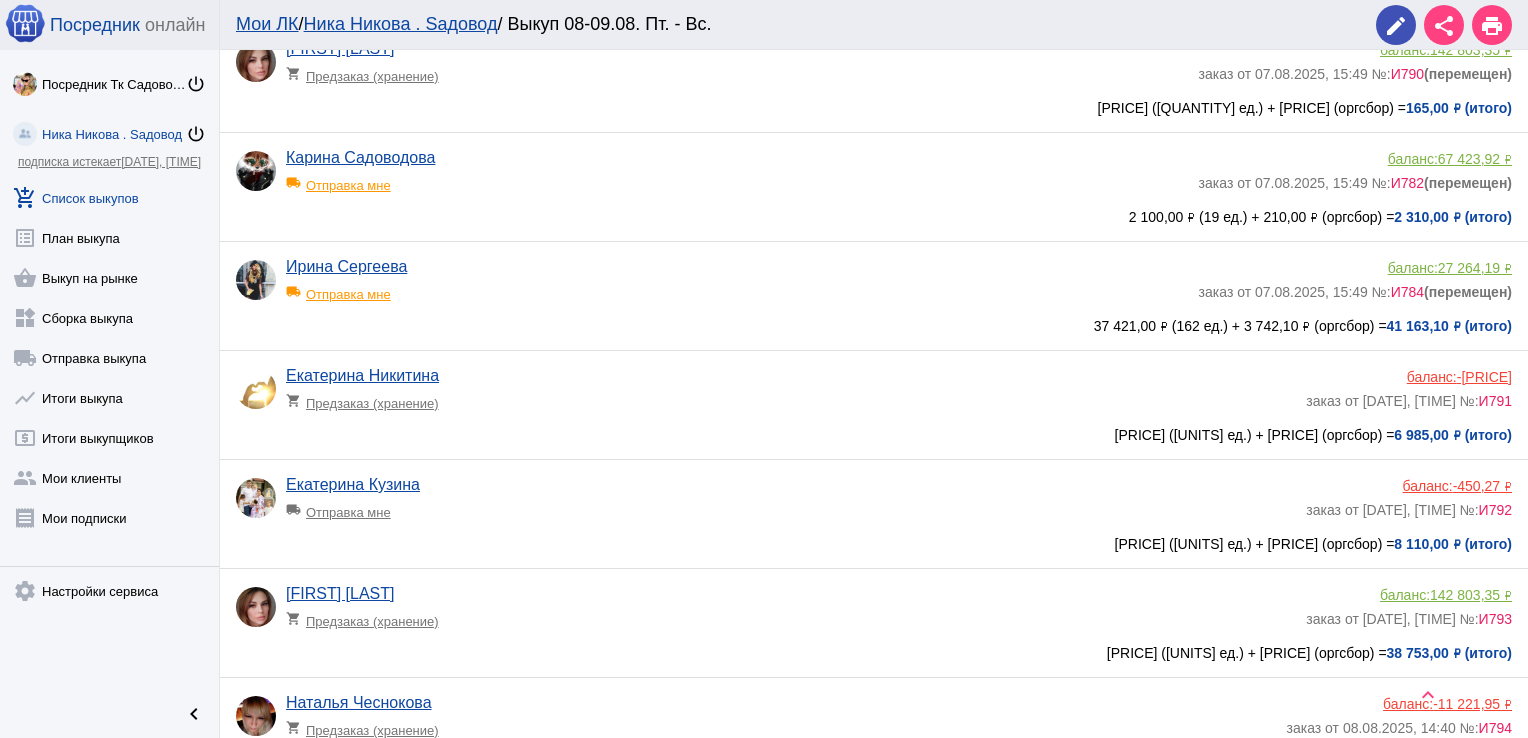 click on "7 100,00 ₽ (16 ед.) + 1 010,00 ₽ (оргсбор) =  8 110,00 ₽ (итого)" 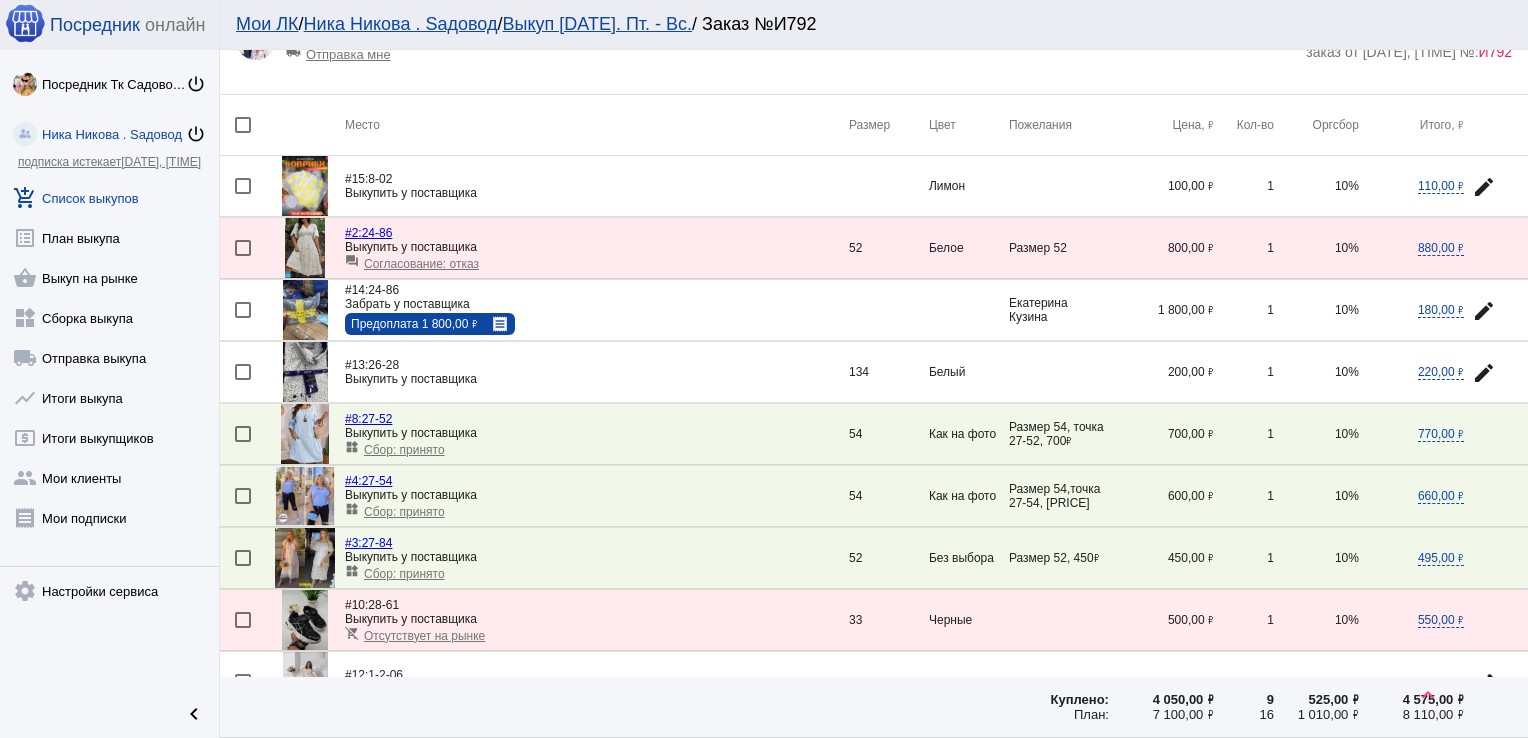 scroll, scrollTop: 0, scrollLeft: 0, axis: both 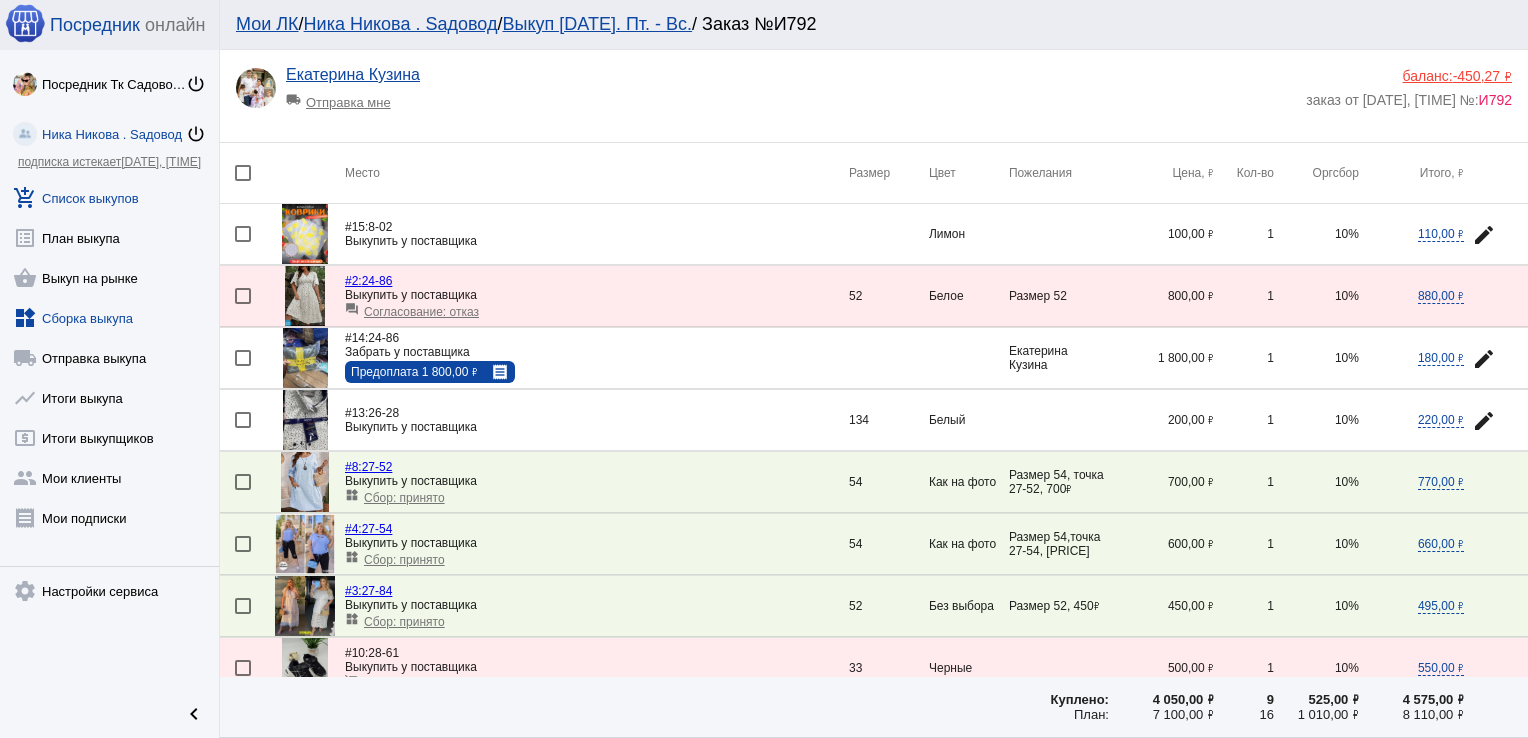 click on "widgets  Сборка выкупа" 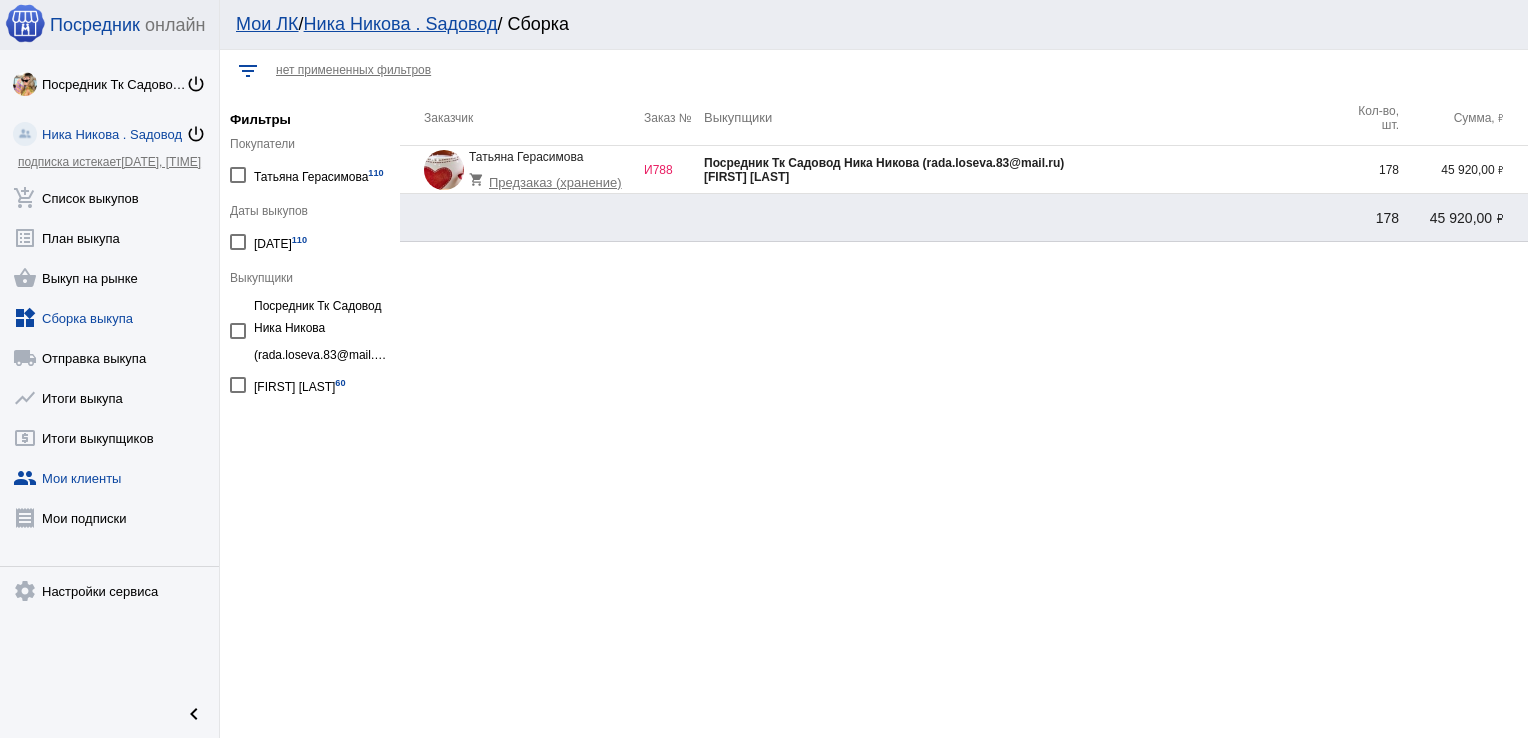 click on "group  Мои клиенты" 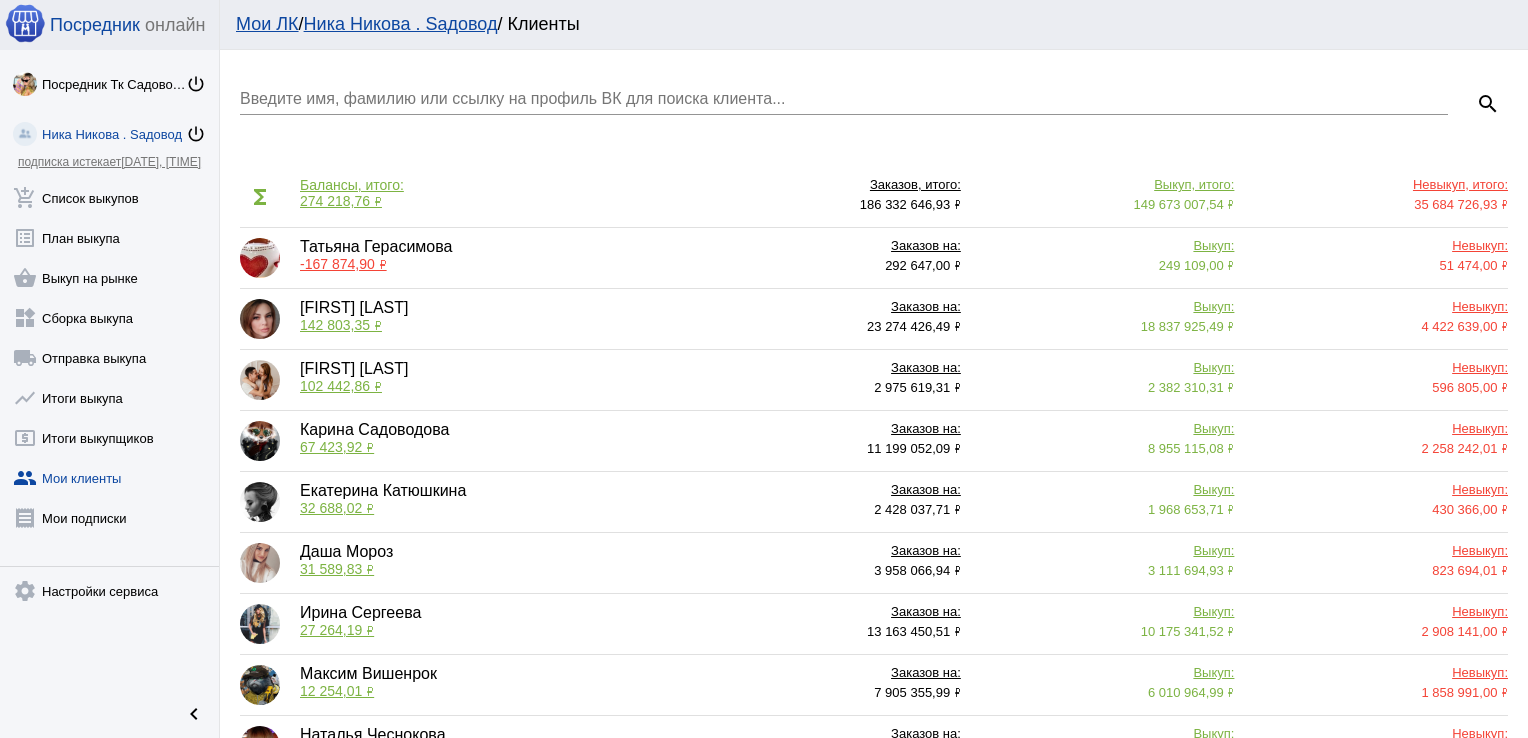 click on "Введите имя, фамилию или ссылку на профиль ВК для поиска клиента..." at bounding box center [844, 99] 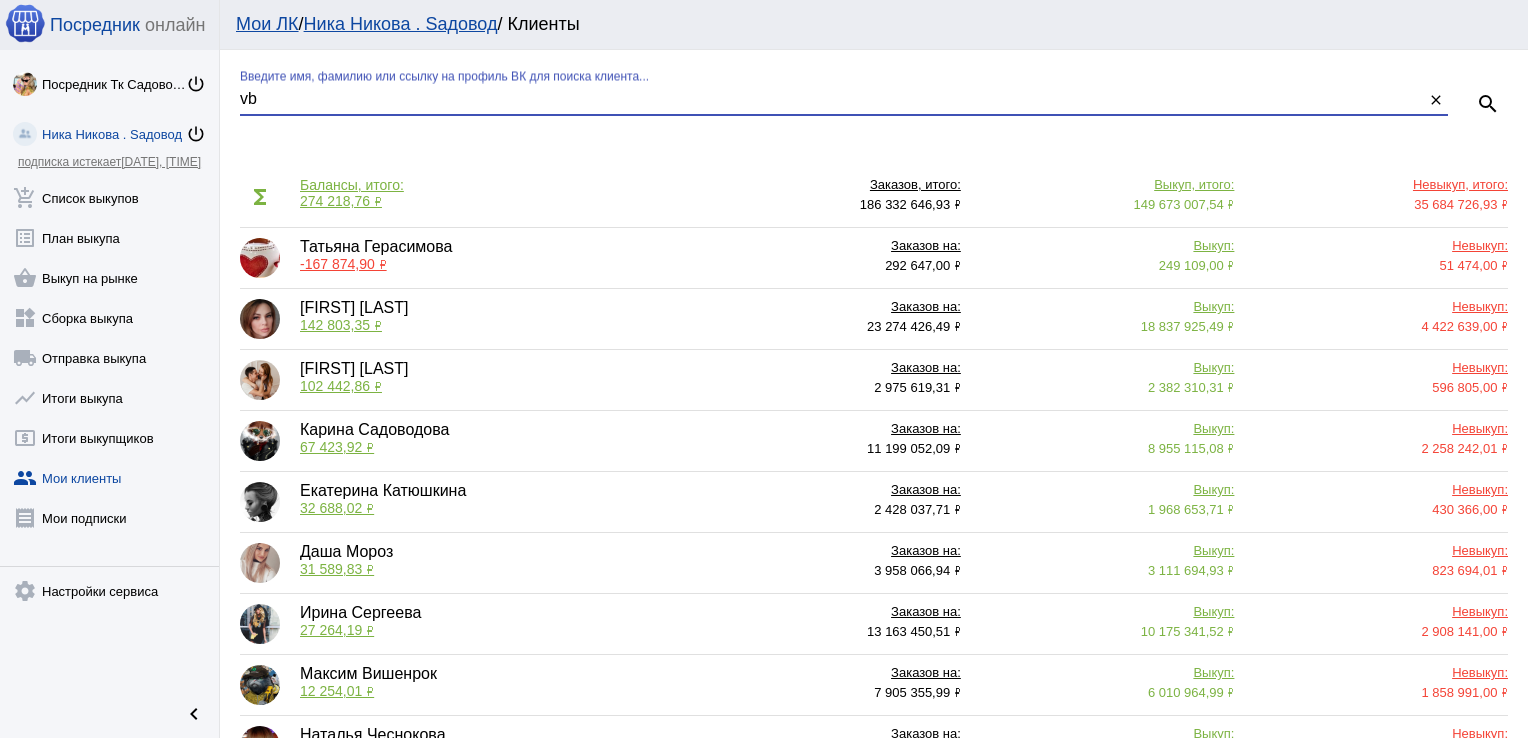 type on "v" 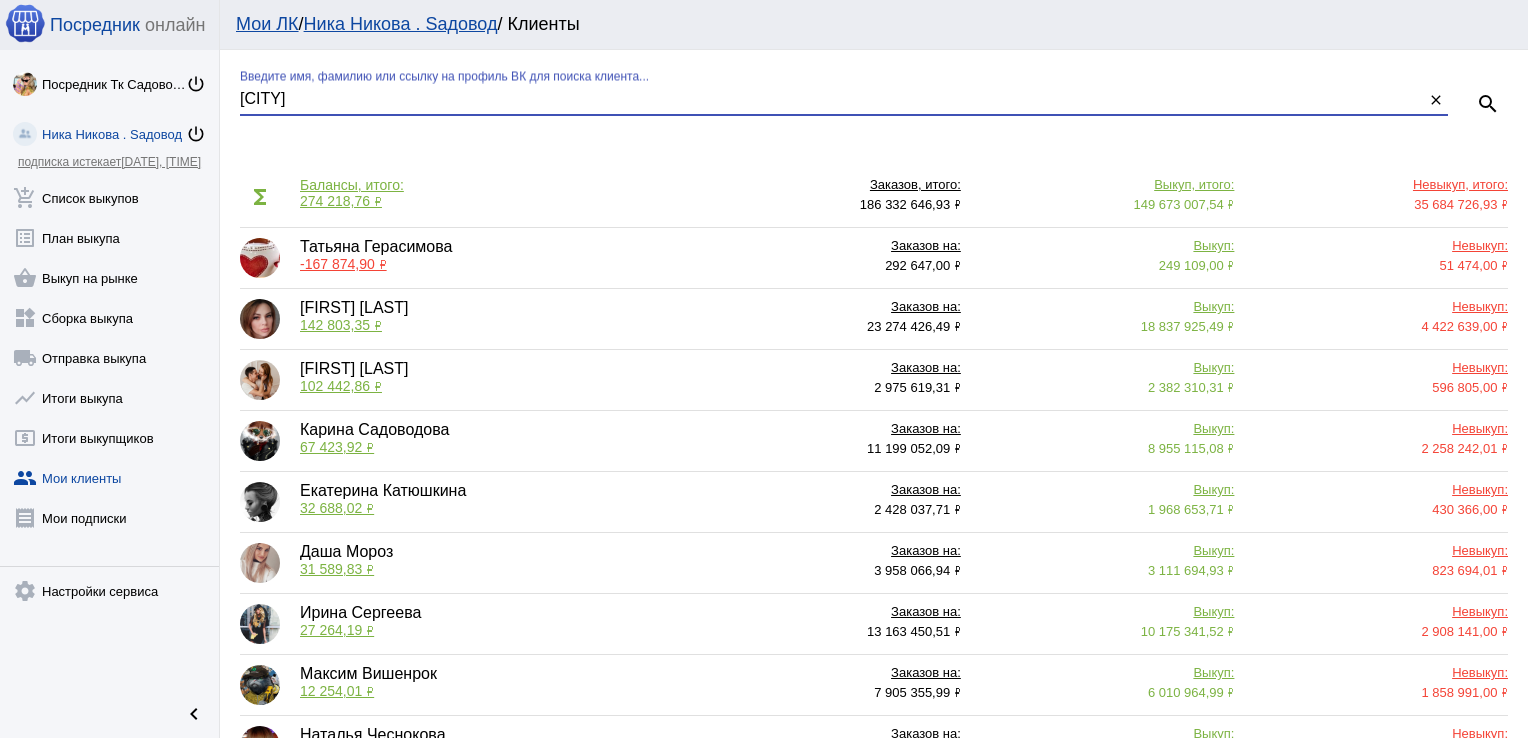 type on "минск" 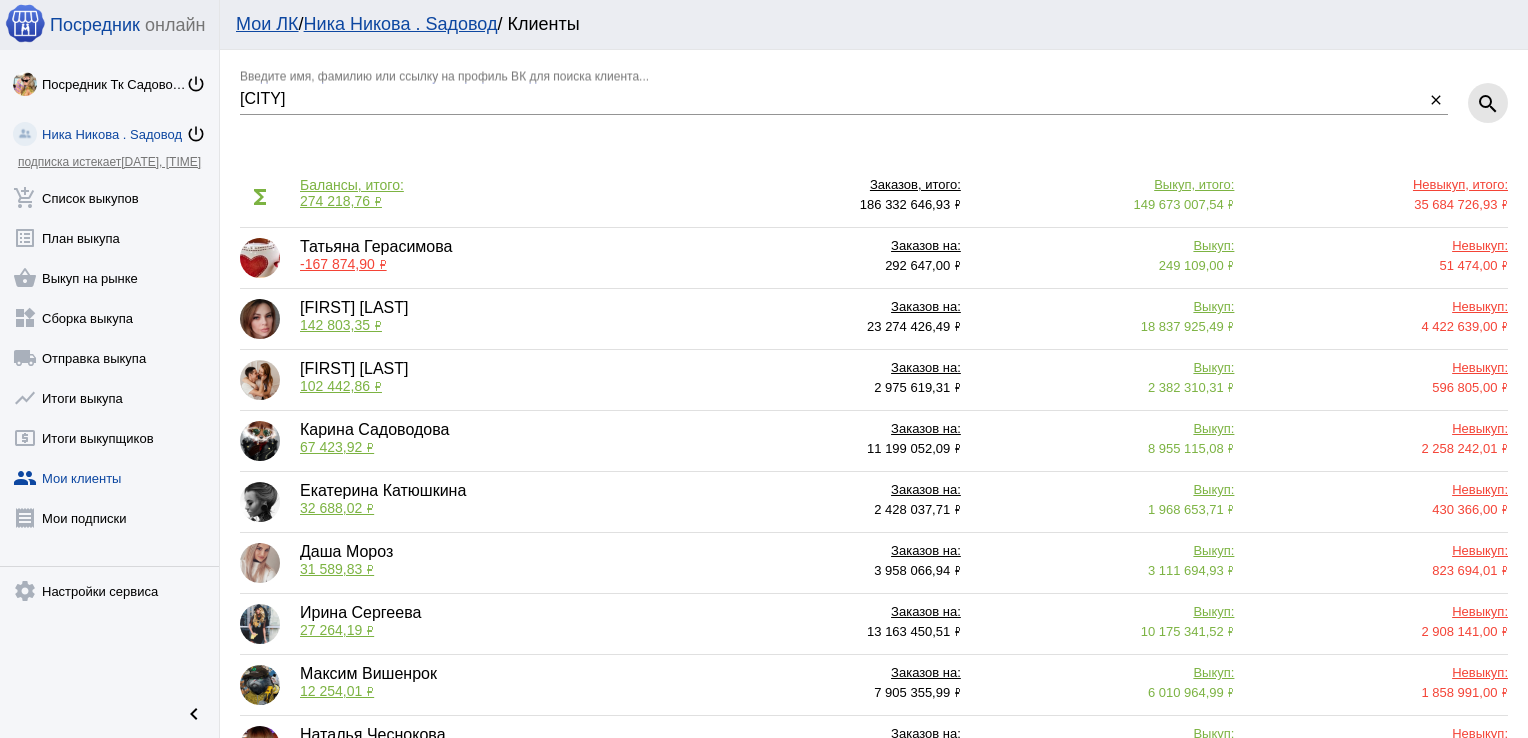 click on "search" 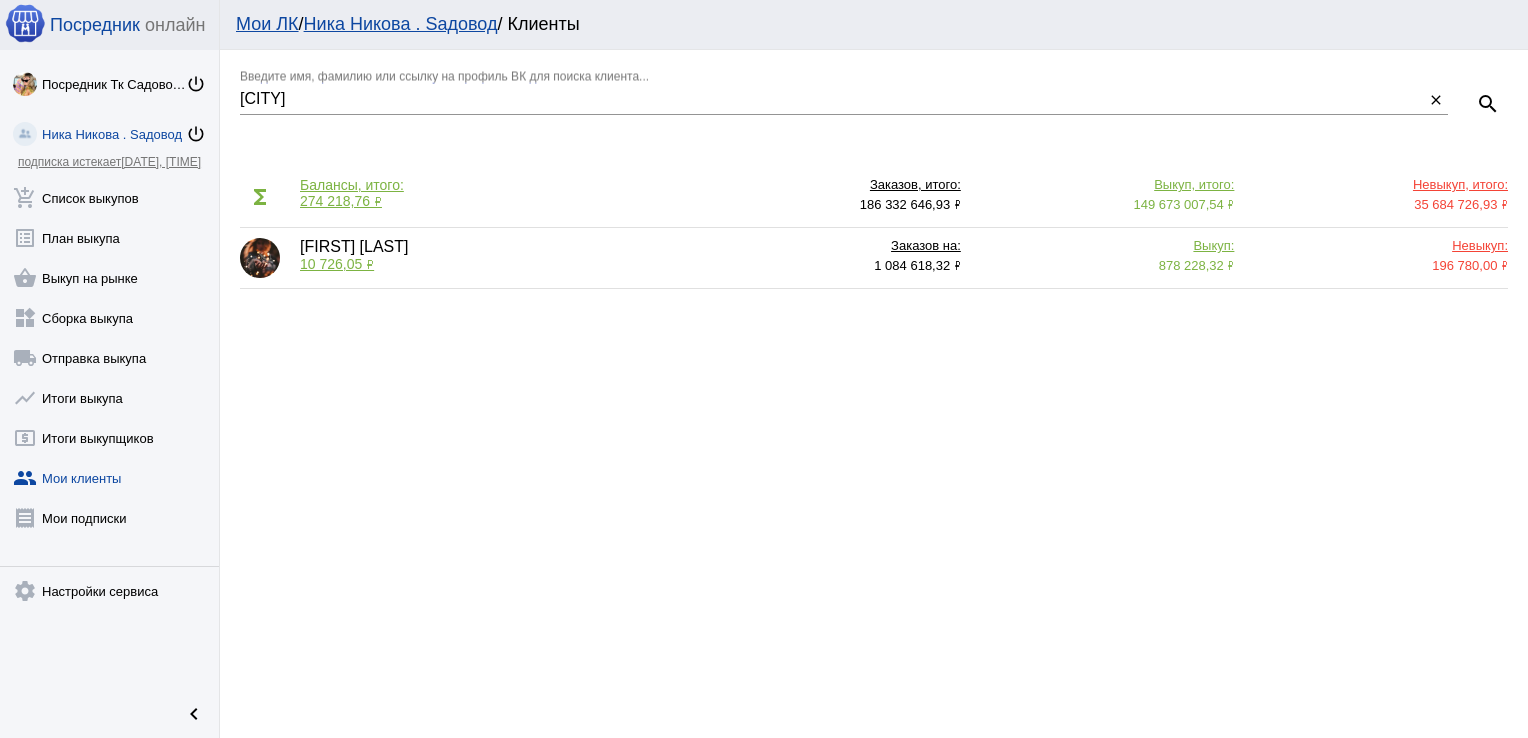 click on "group  Мои клиенты" 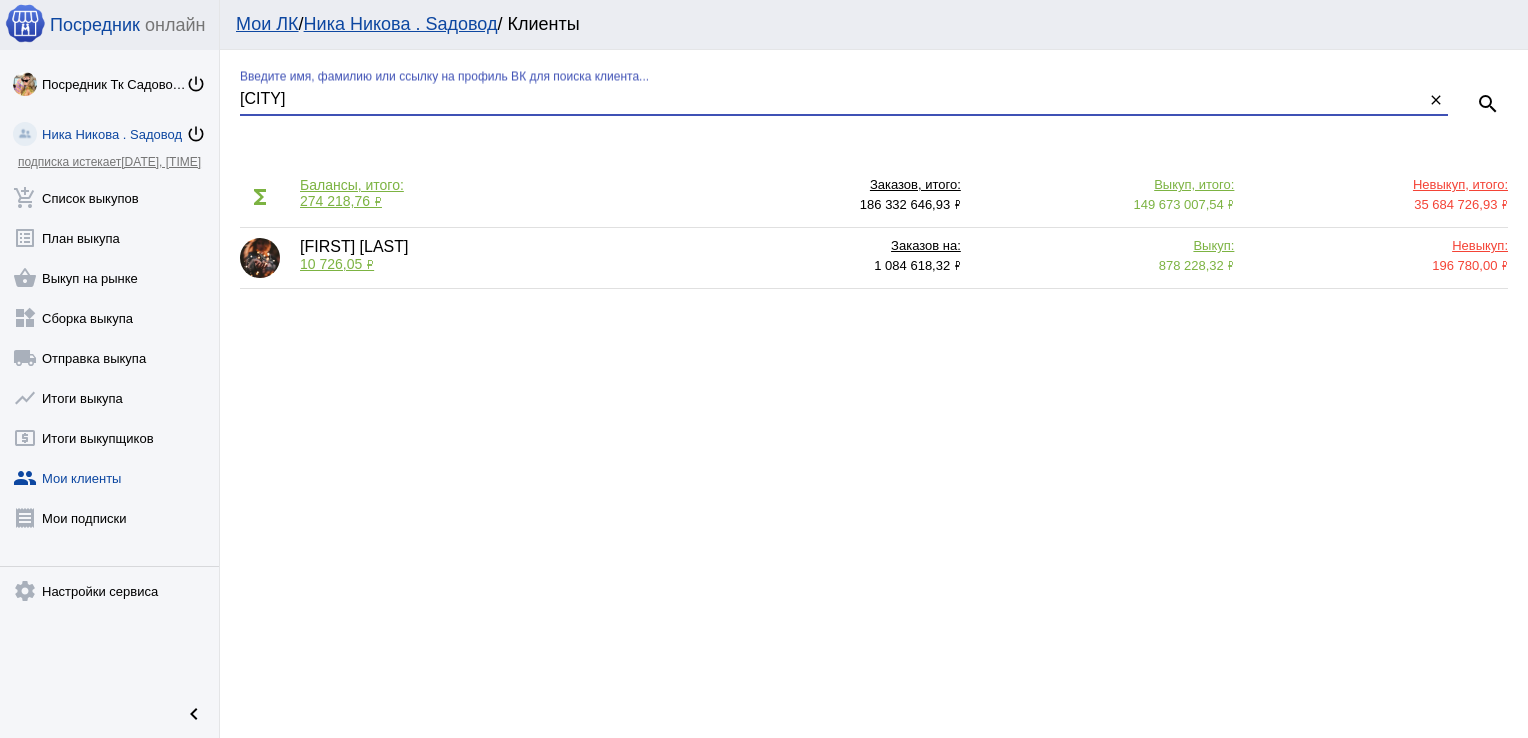 click on "минск" at bounding box center (832, 99) 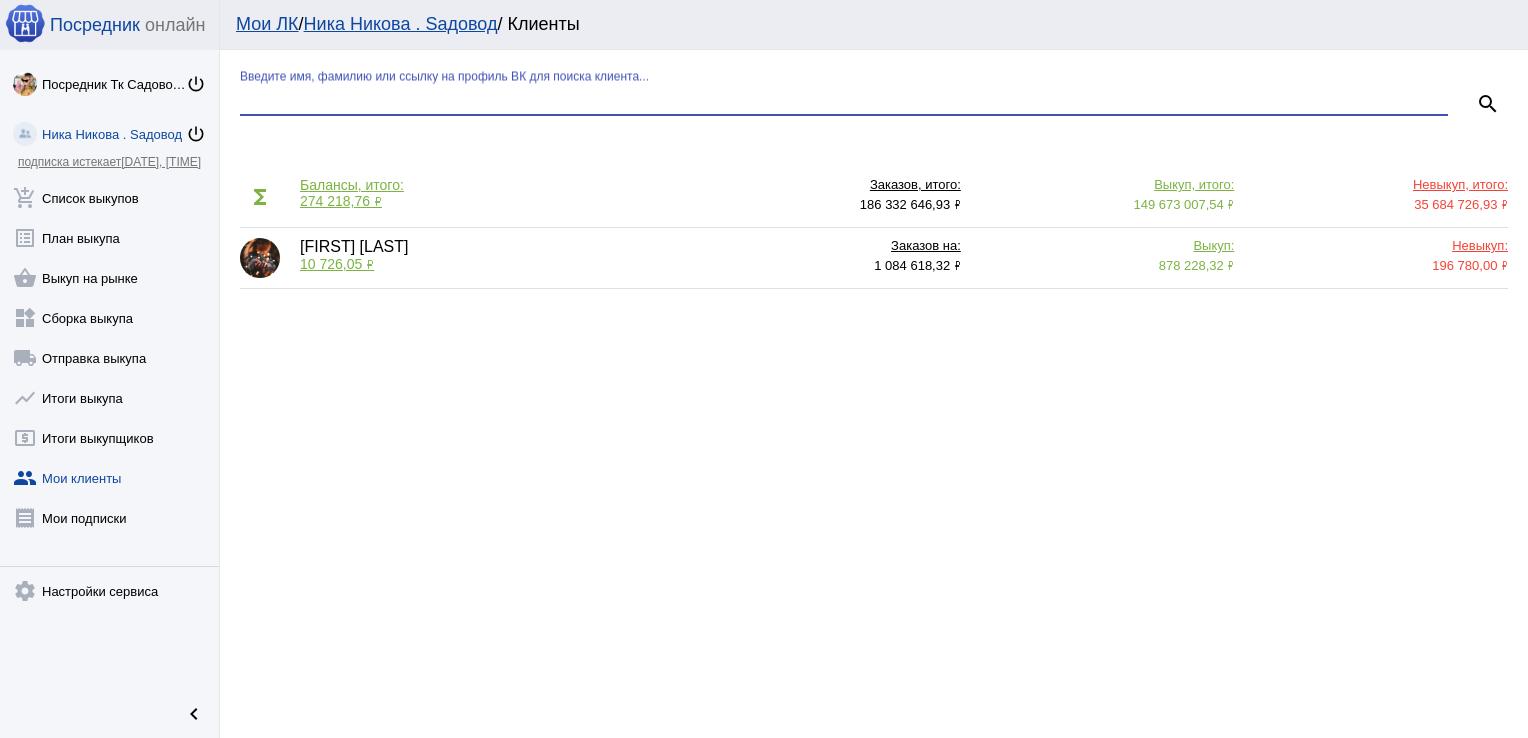 type 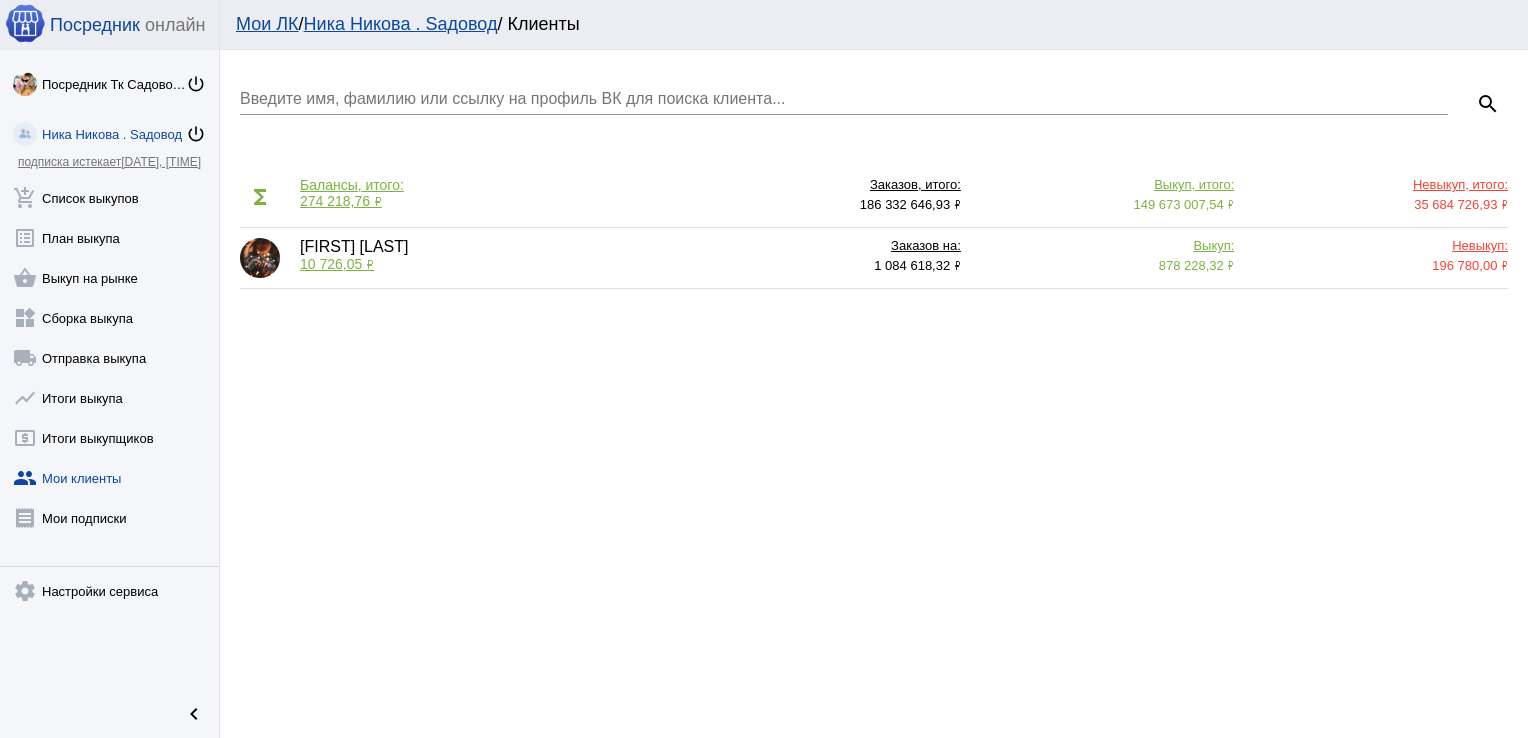 click on "group  Мои клиенты" 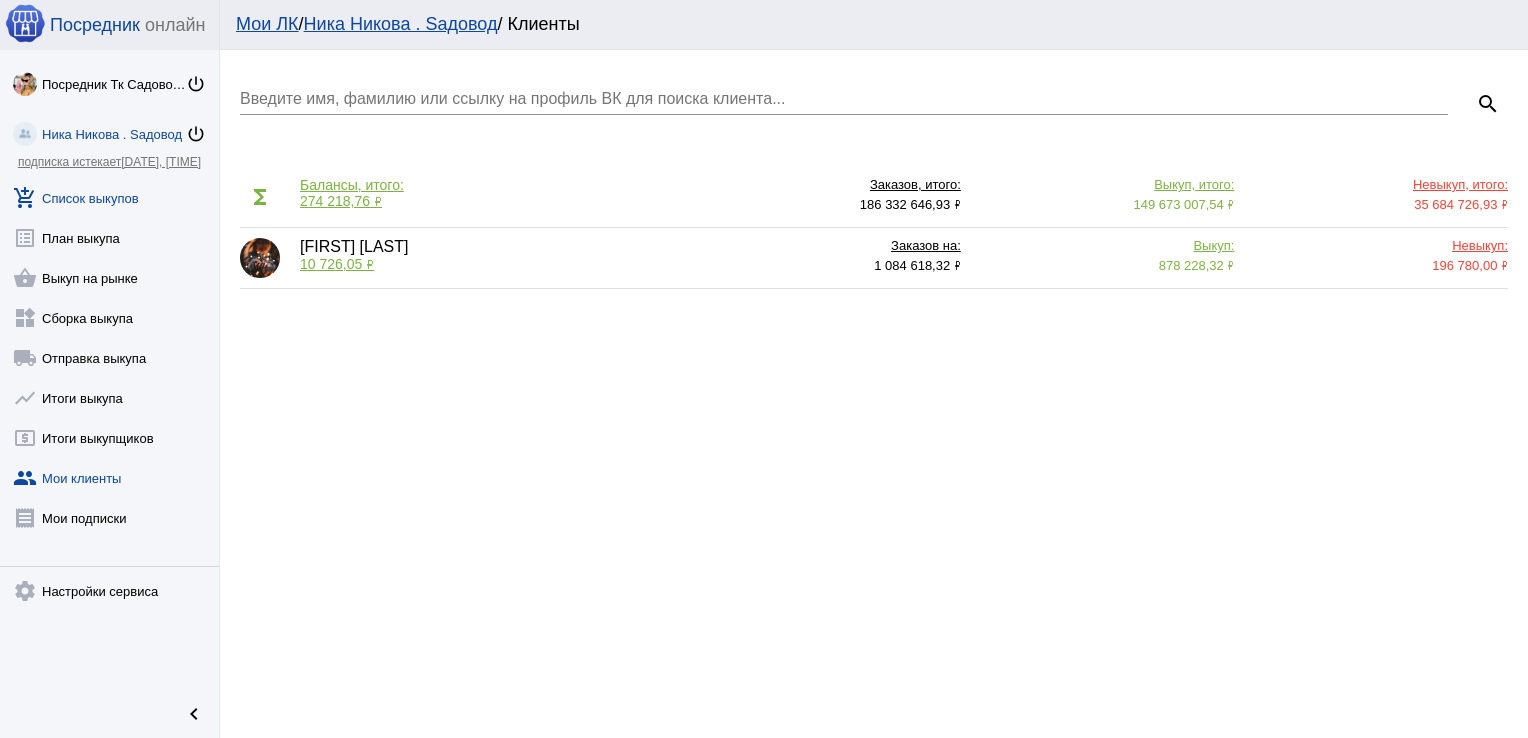 click on "add_shopping_cart  Список выкупов" 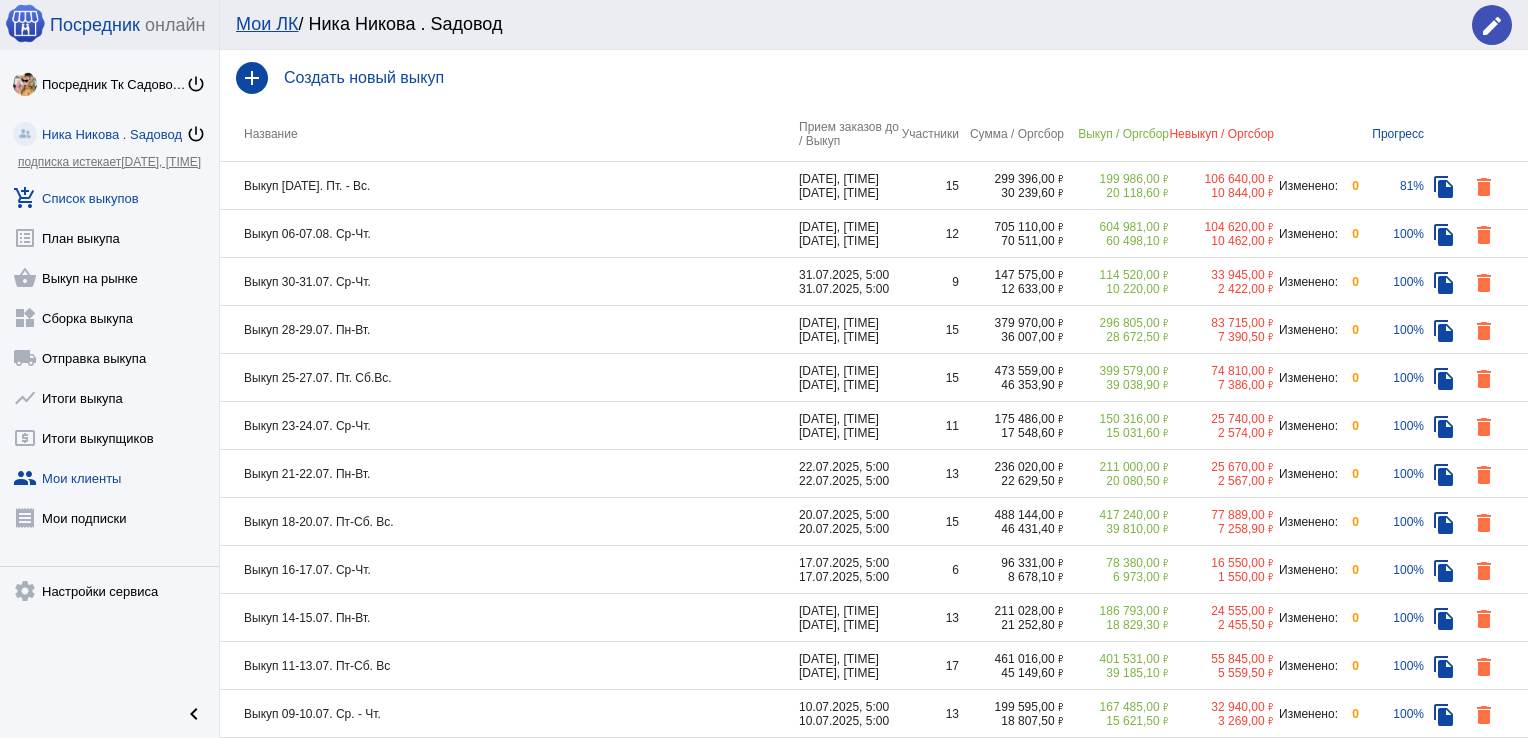 click on "group  Мои клиенты" 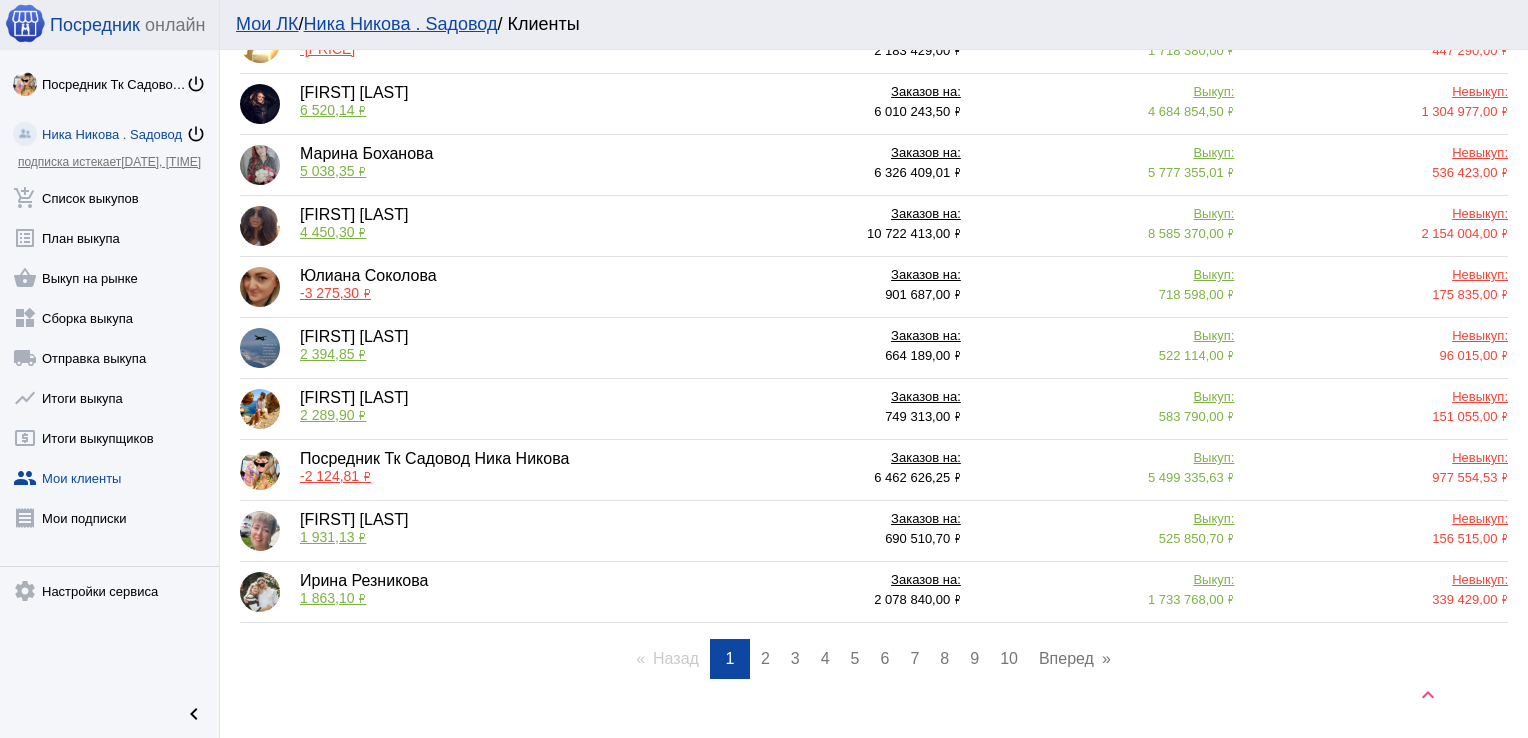 scroll, scrollTop: 856, scrollLeft: 0, axis: vertical 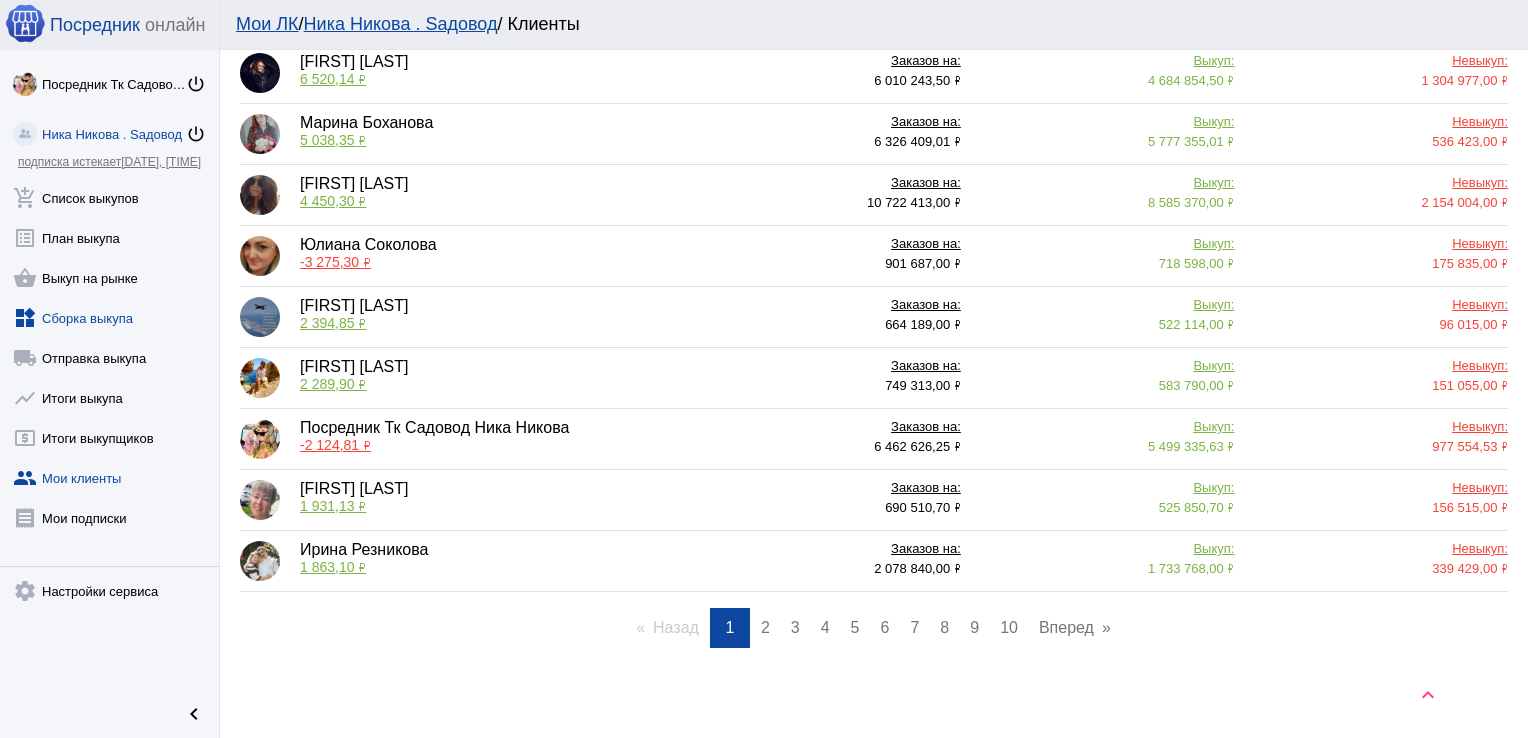 click on "widgets  Сборка выкупа" 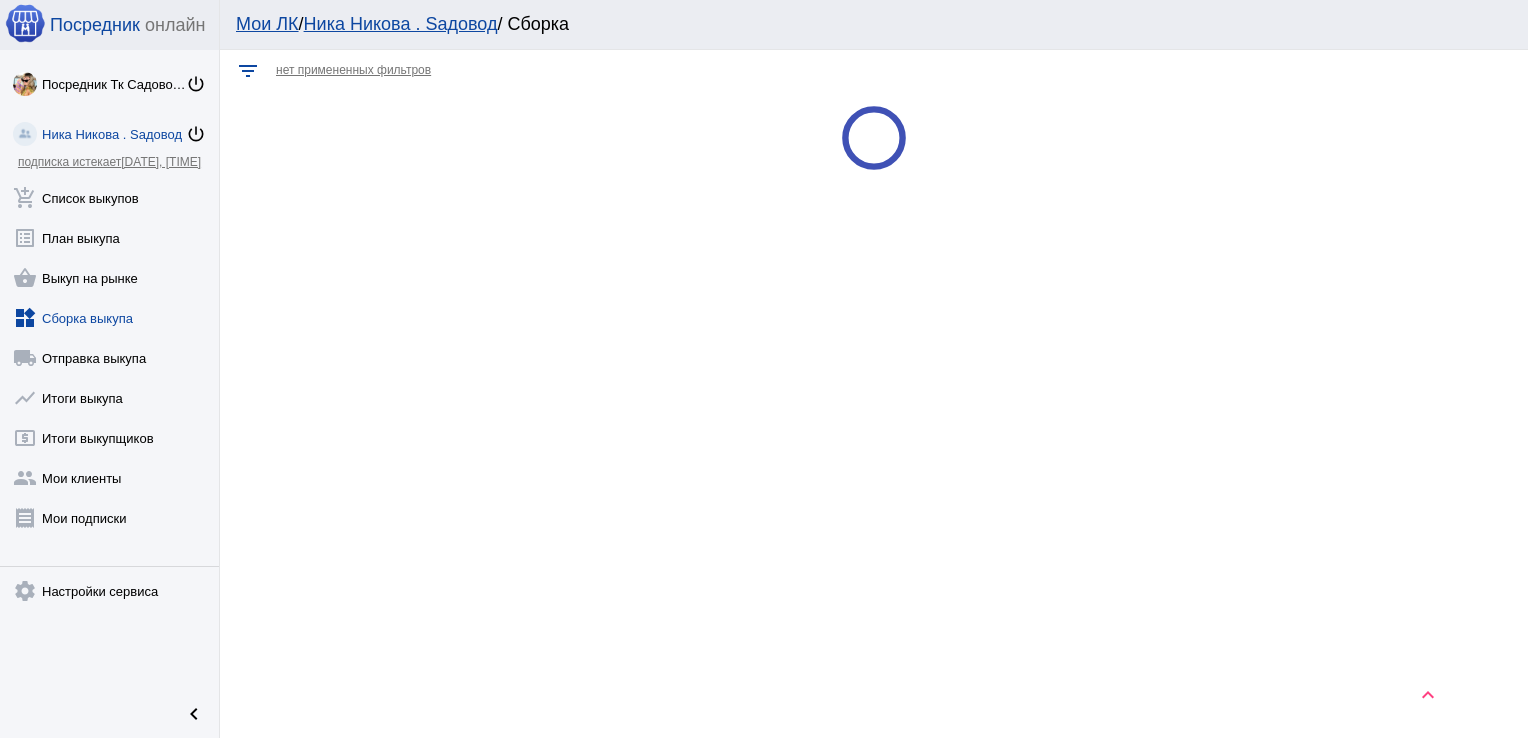 scroll, scrollTop: 0, scrollLeft: 0, axis: both 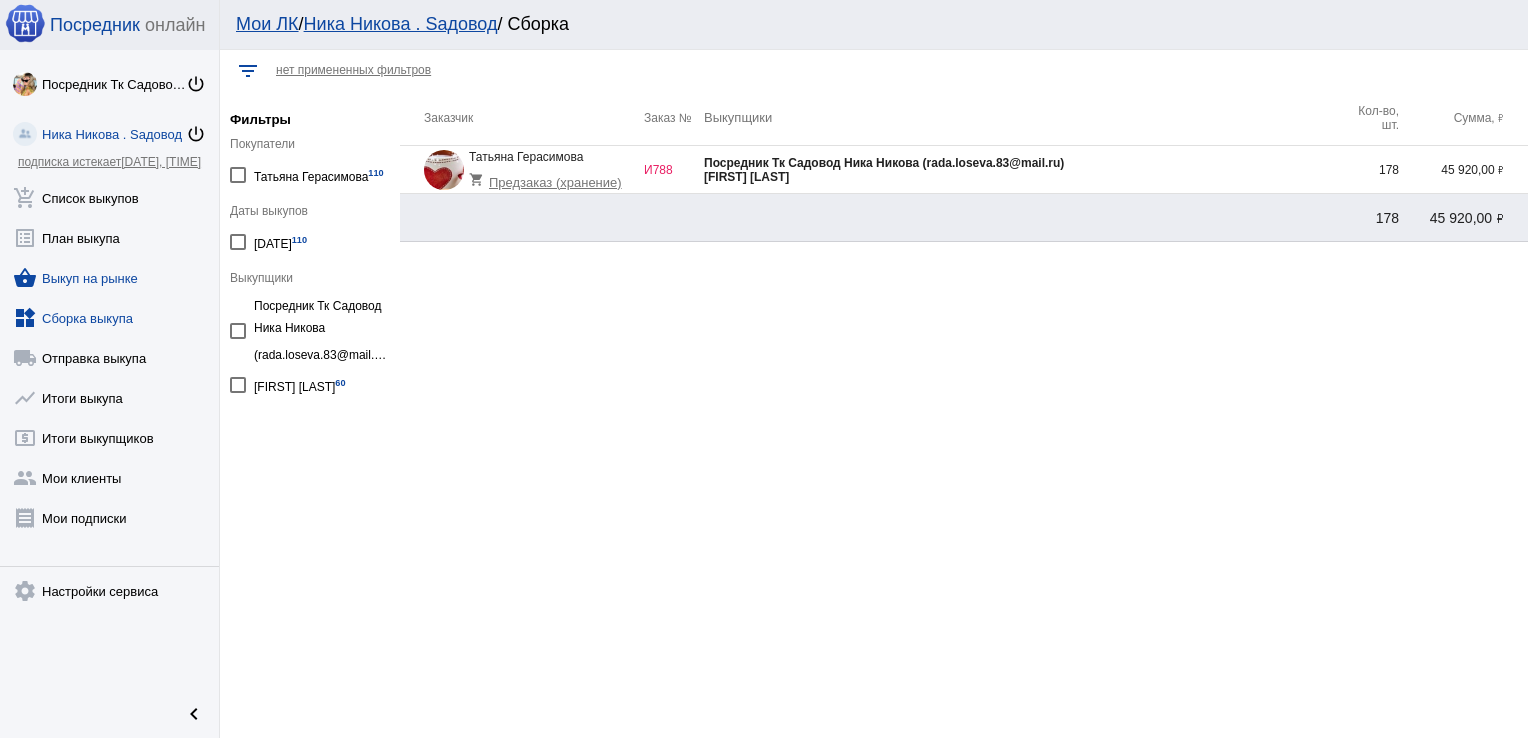 click on "shopping_basket  Выкуп на рынке" 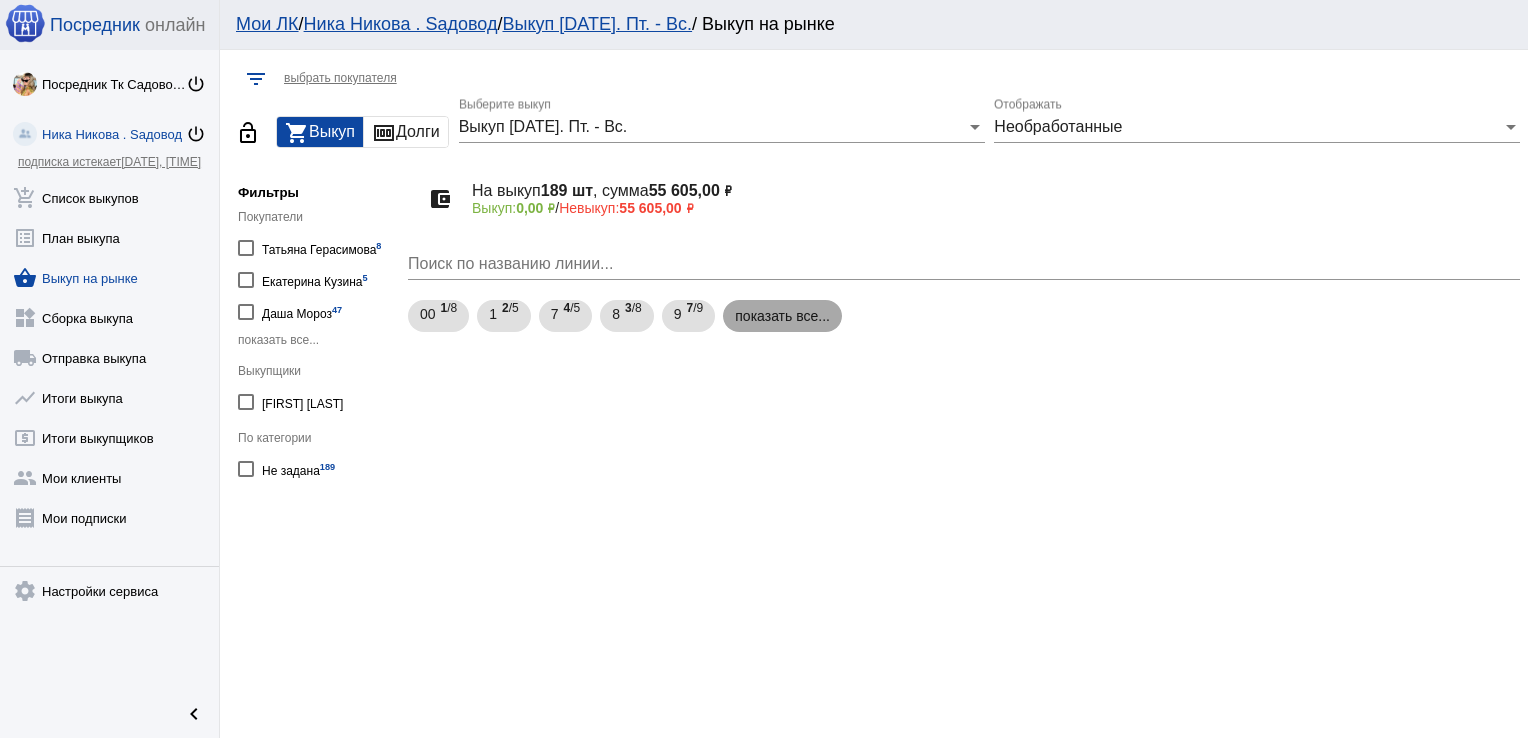 click on "показать все..." at bounding box center [782, 316] 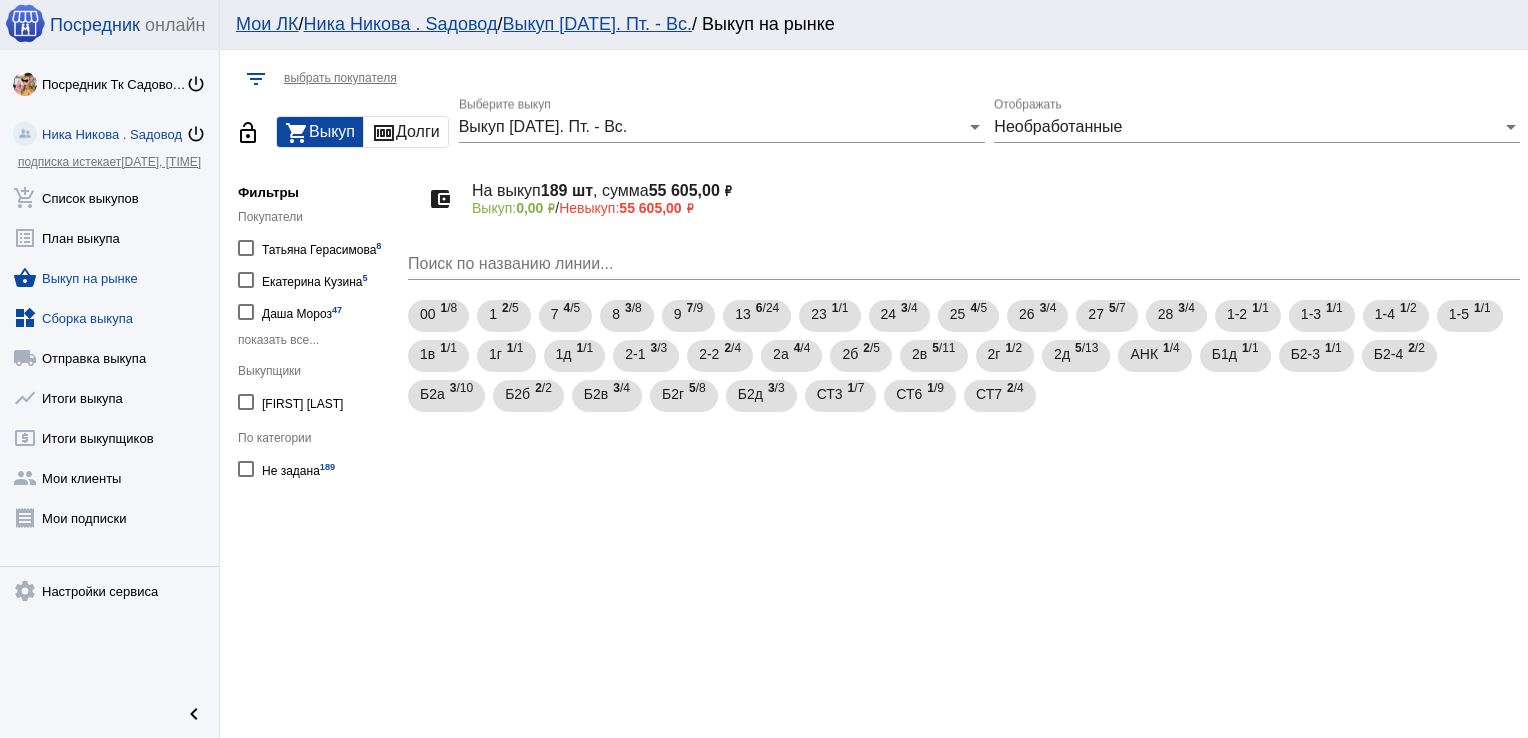 click on "widgets  Сборка выкупа" 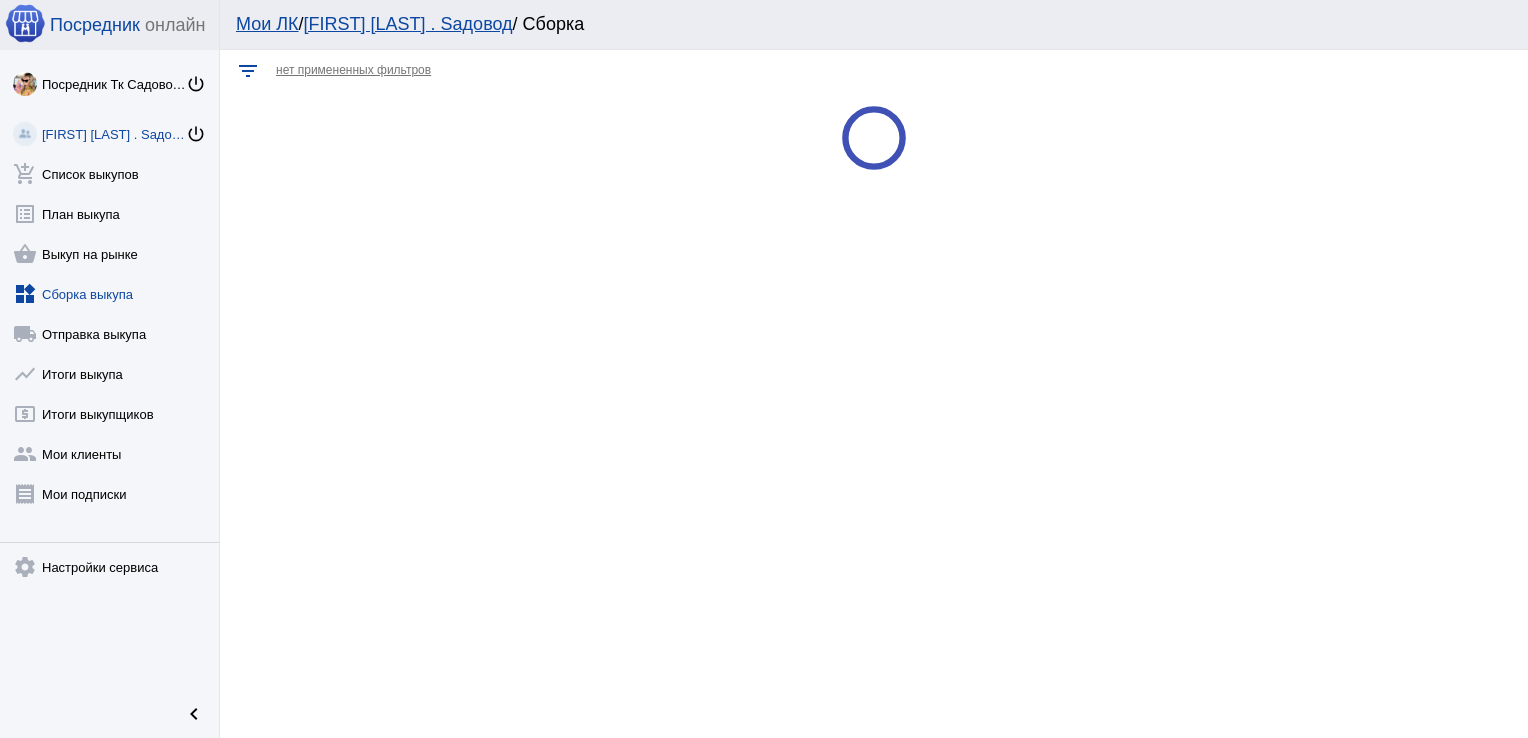 scroll, scrollTop: 0, scrollLeft: 0, axis: both 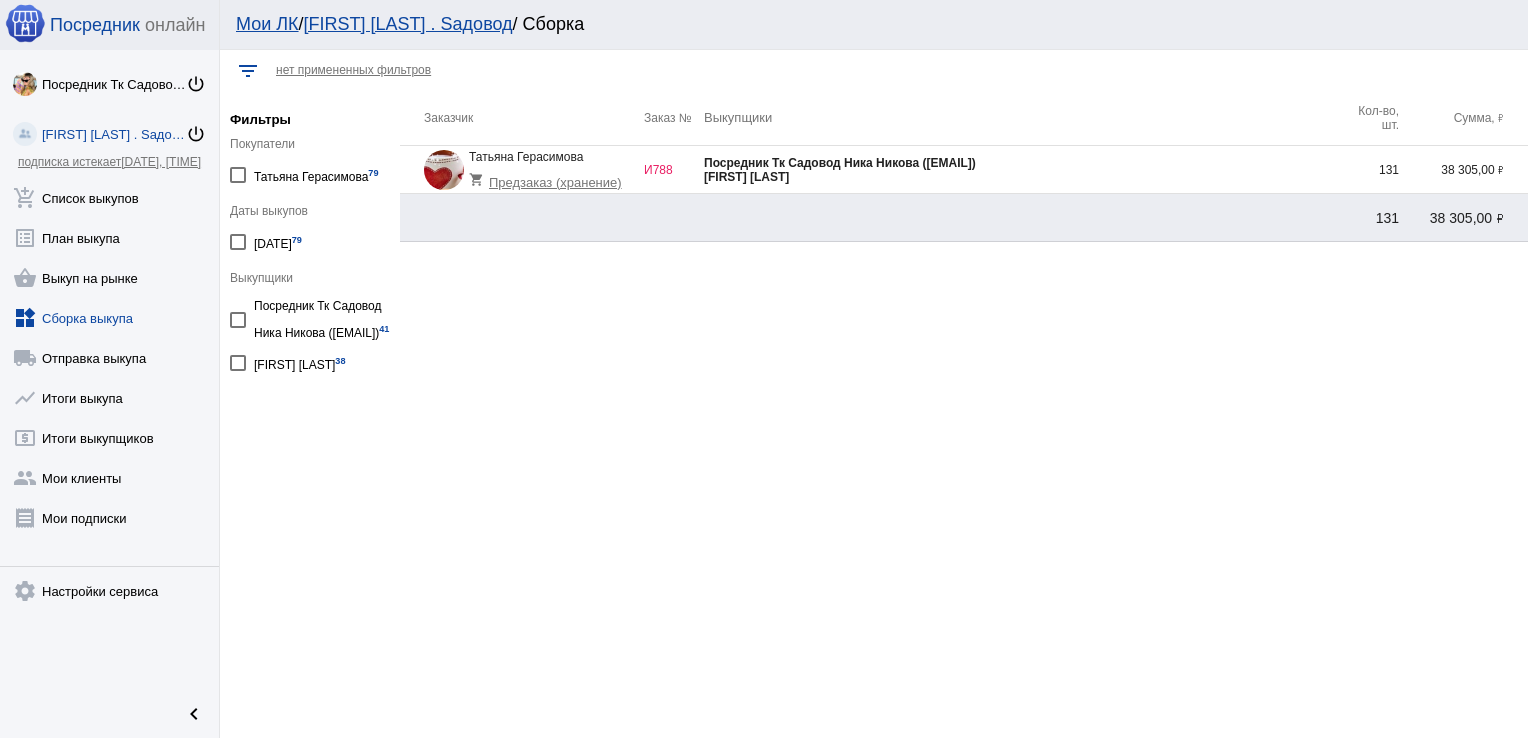 click on "[FIRST] [LAST]" 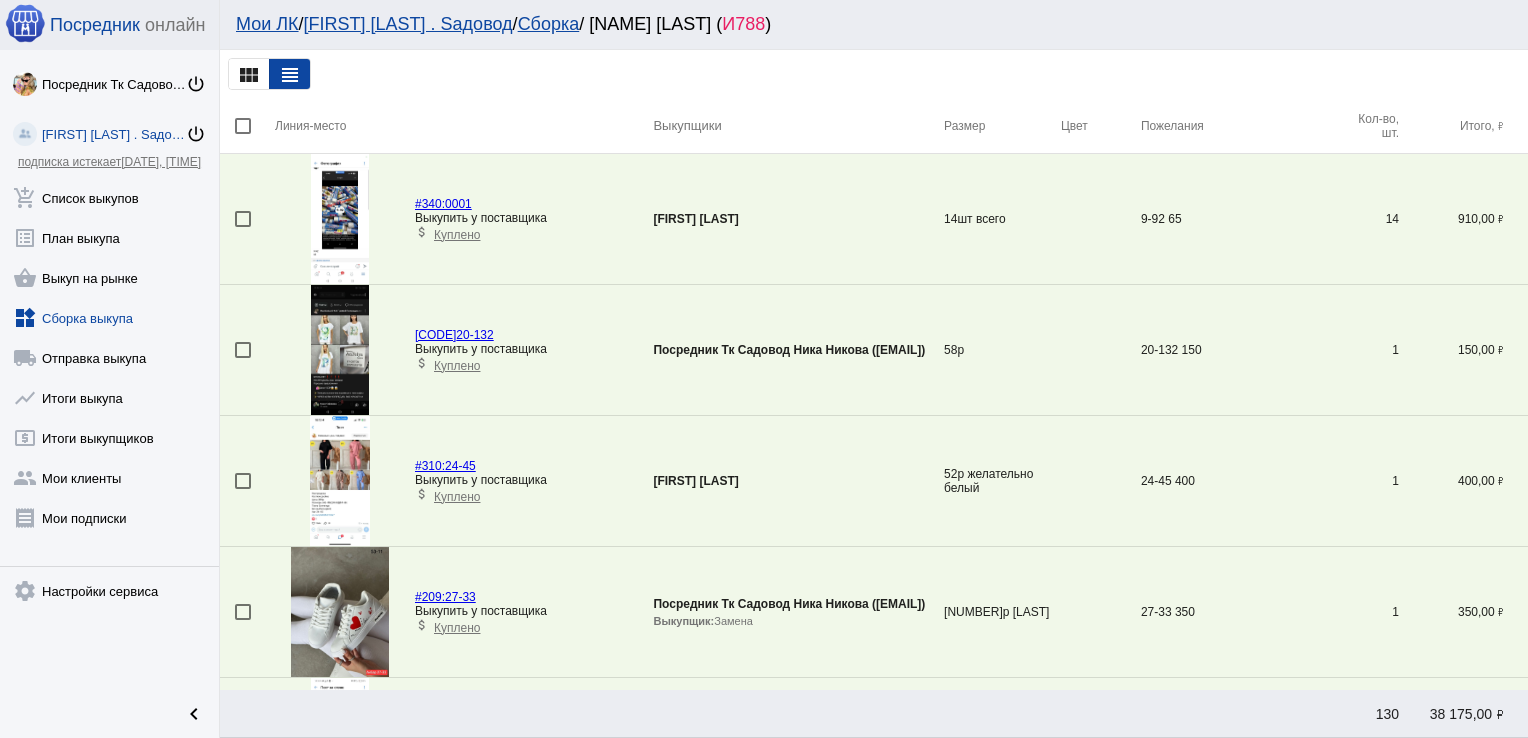 click on "9-92
65" at bounding box center [1240, 219] 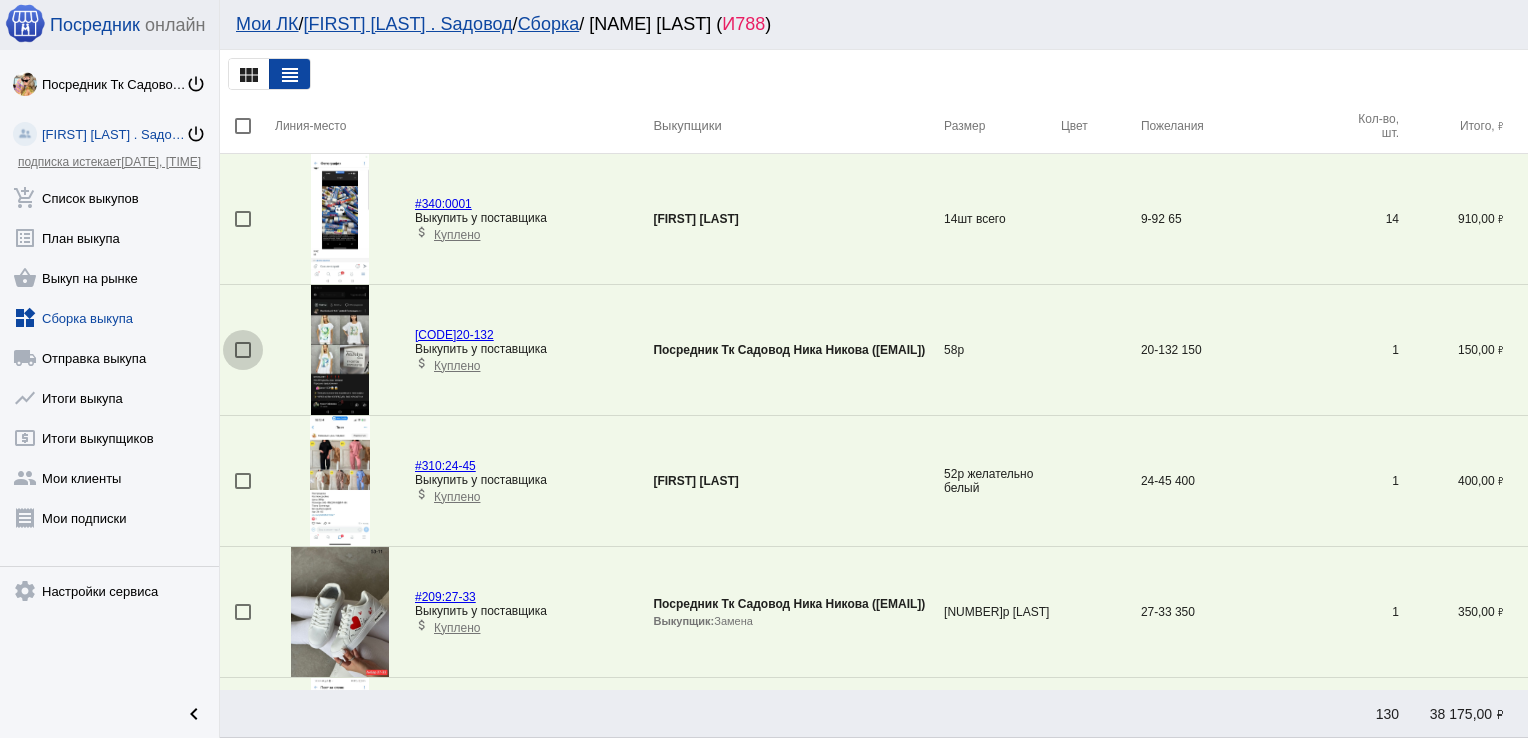 click at bounding box center [243, 350] 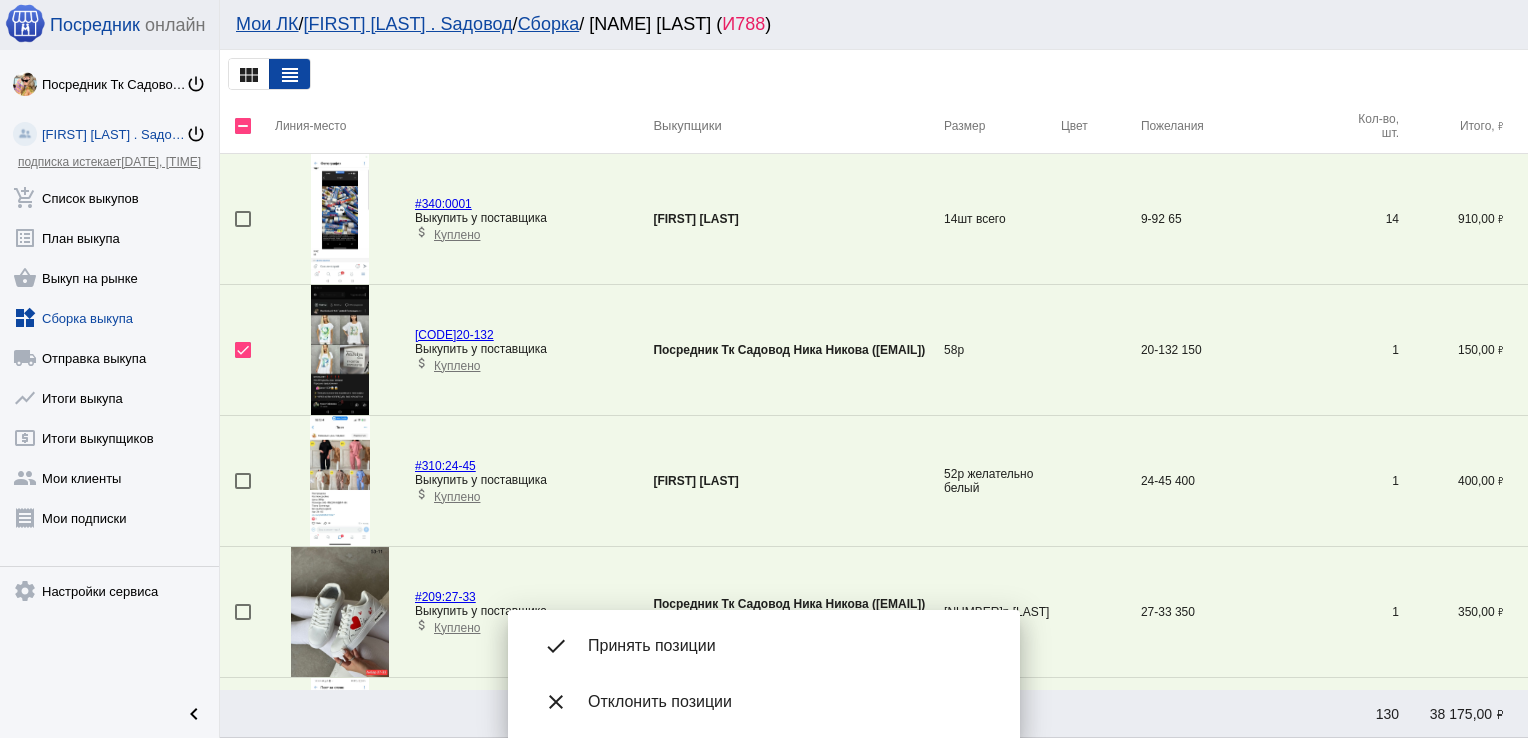 click on "done Принять позиции" at bounding box center [764, 646] 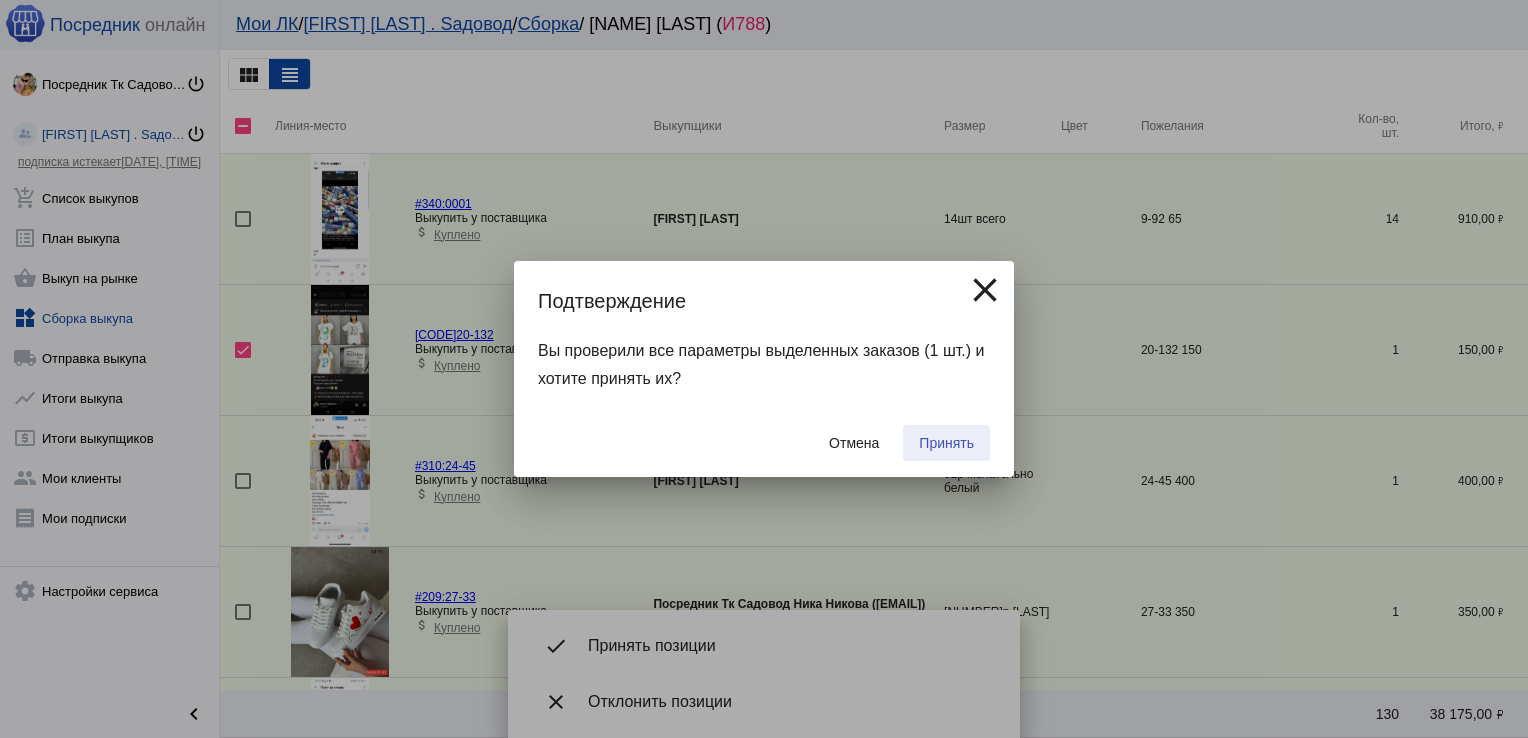 click on "Принять" at bounding box center (946, 443) 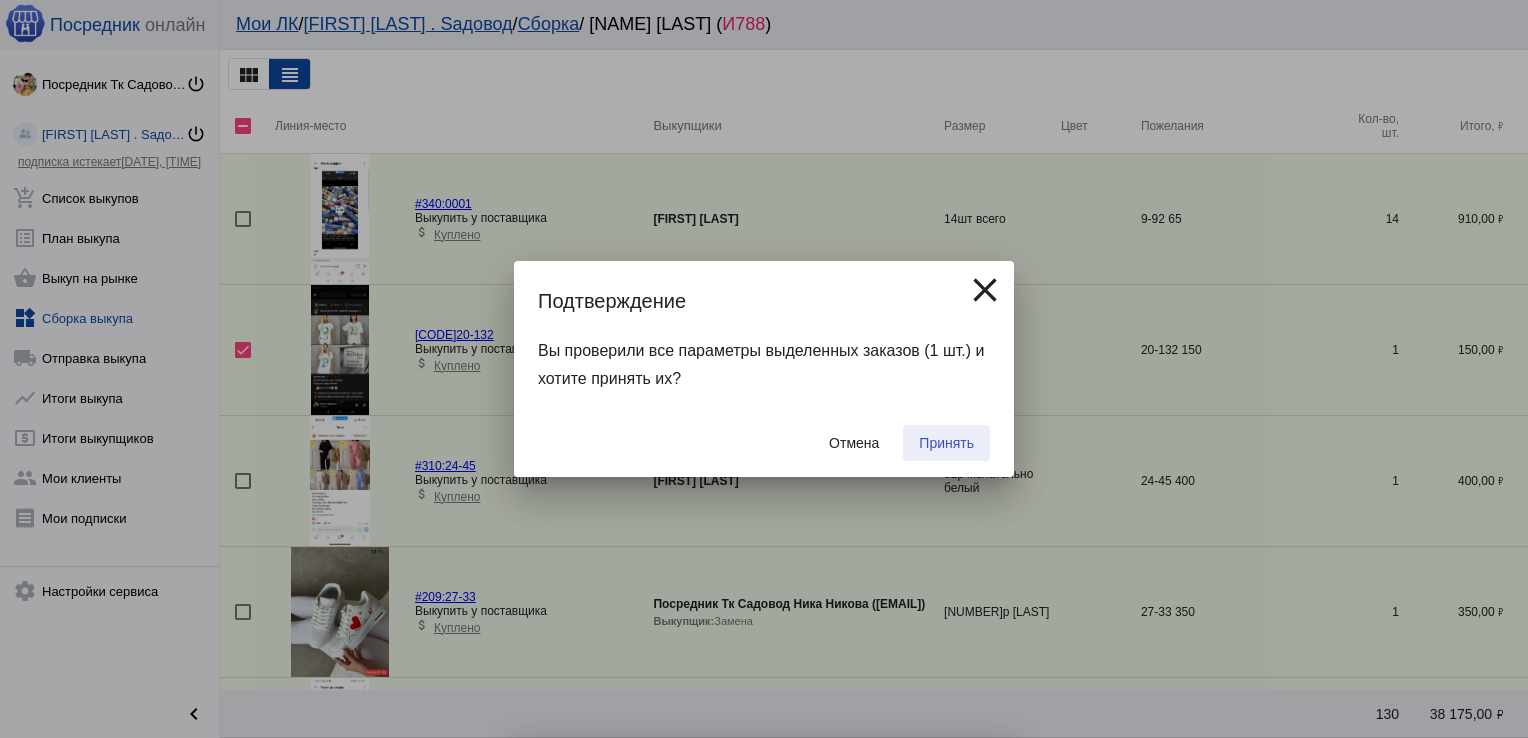 checkbox on "false" 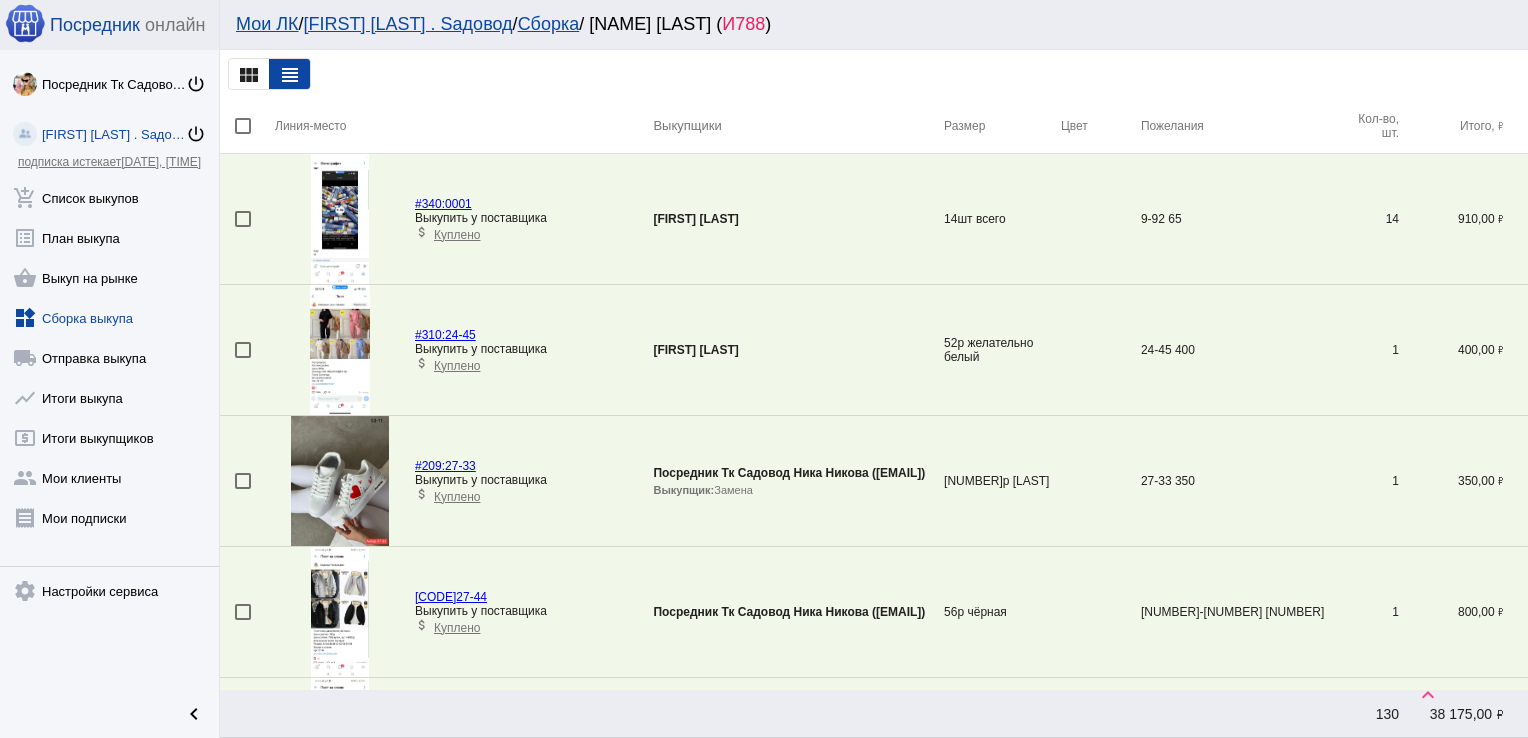 scroll, scrollTop: 1509, scrollLeft: 0, axis: vertical 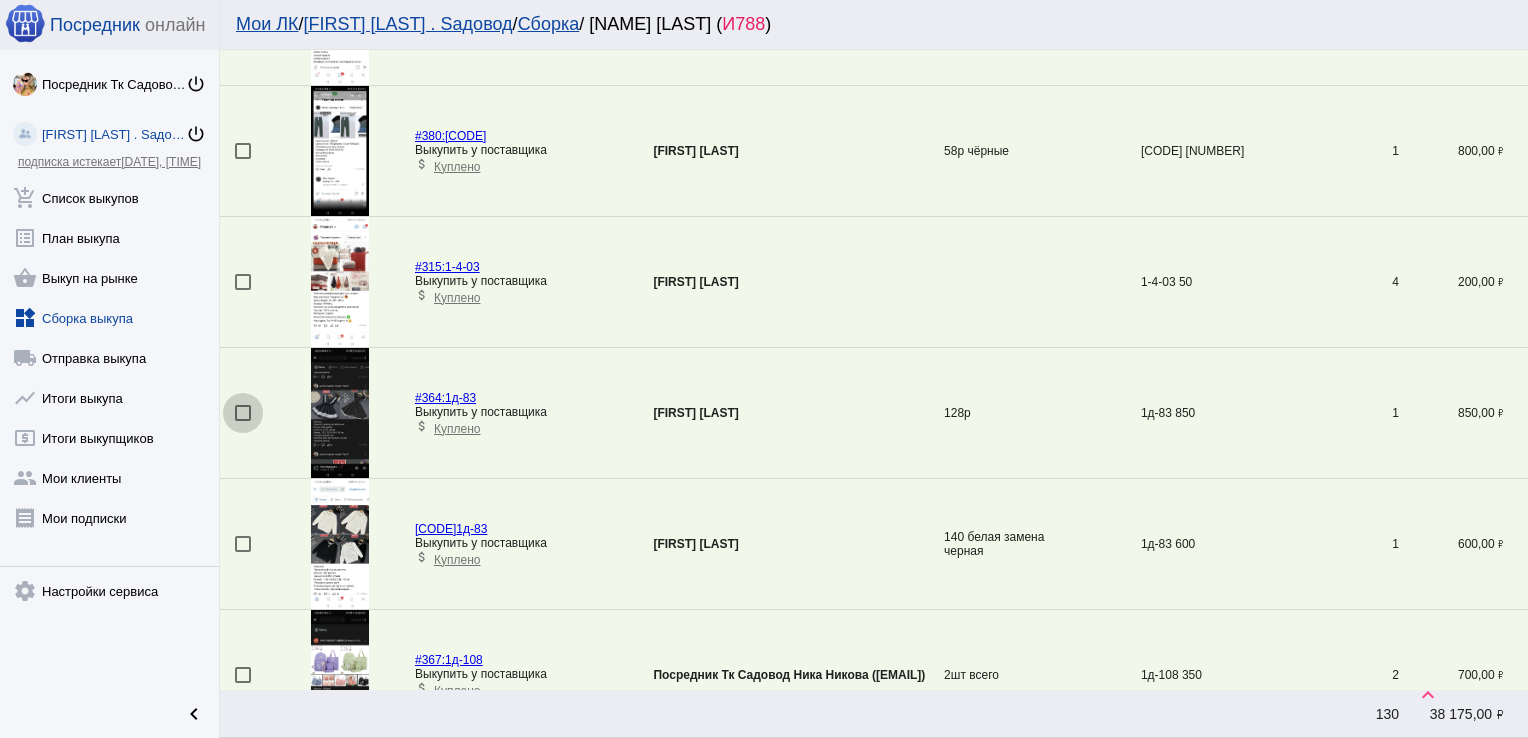 click at bounding box center (243, 413) 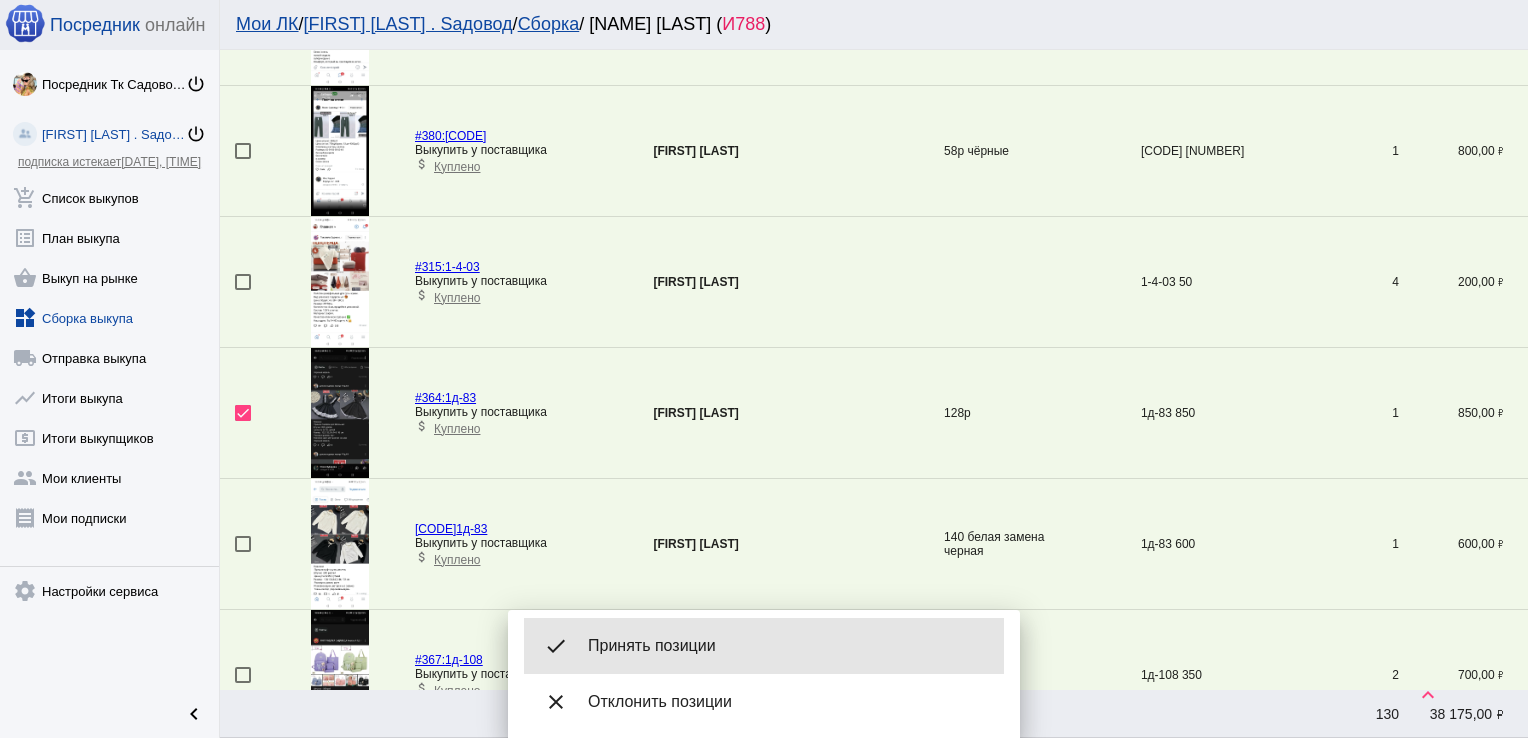 click on "done Принять позиции" at bounding box center [764, 646] 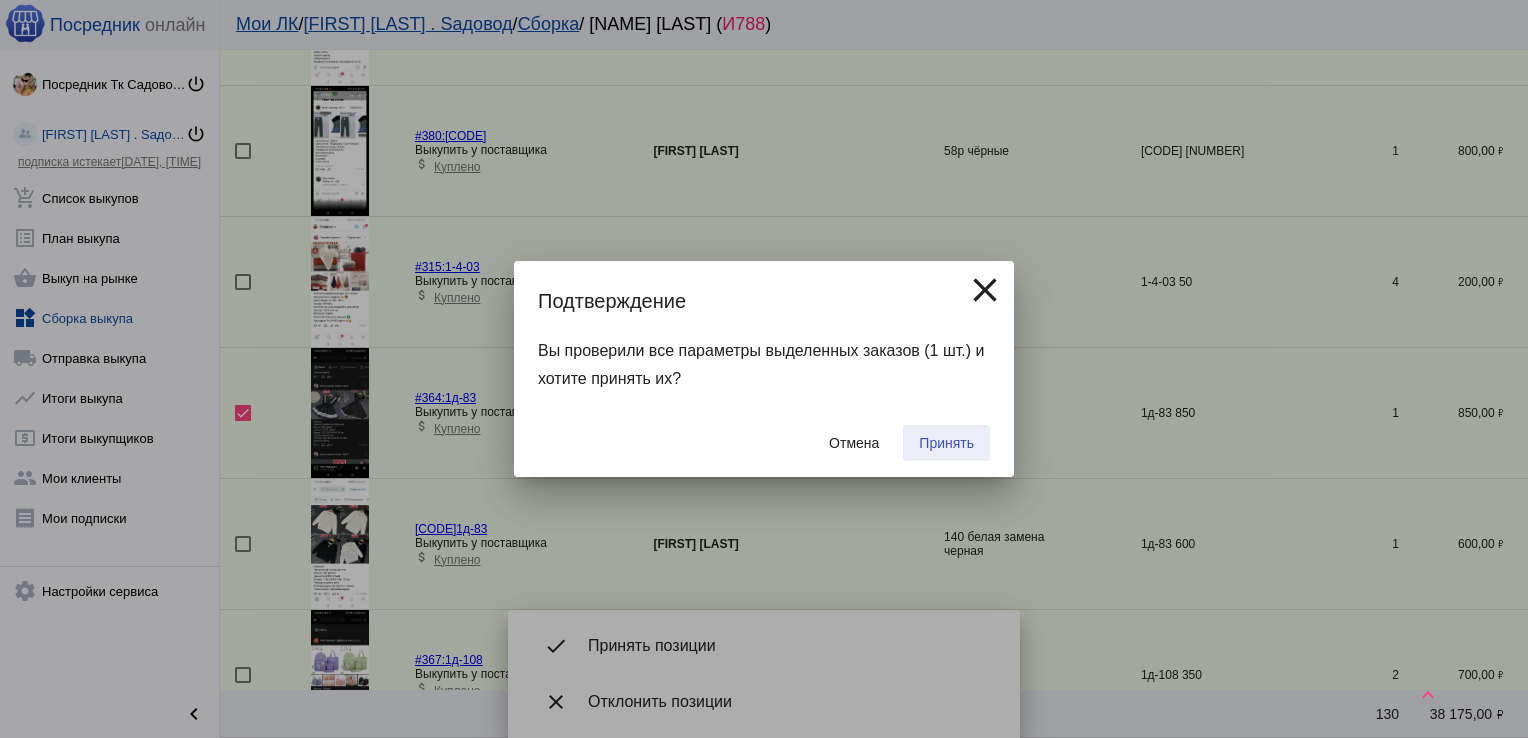 click on "Принять" at bounding box center (946, 443) 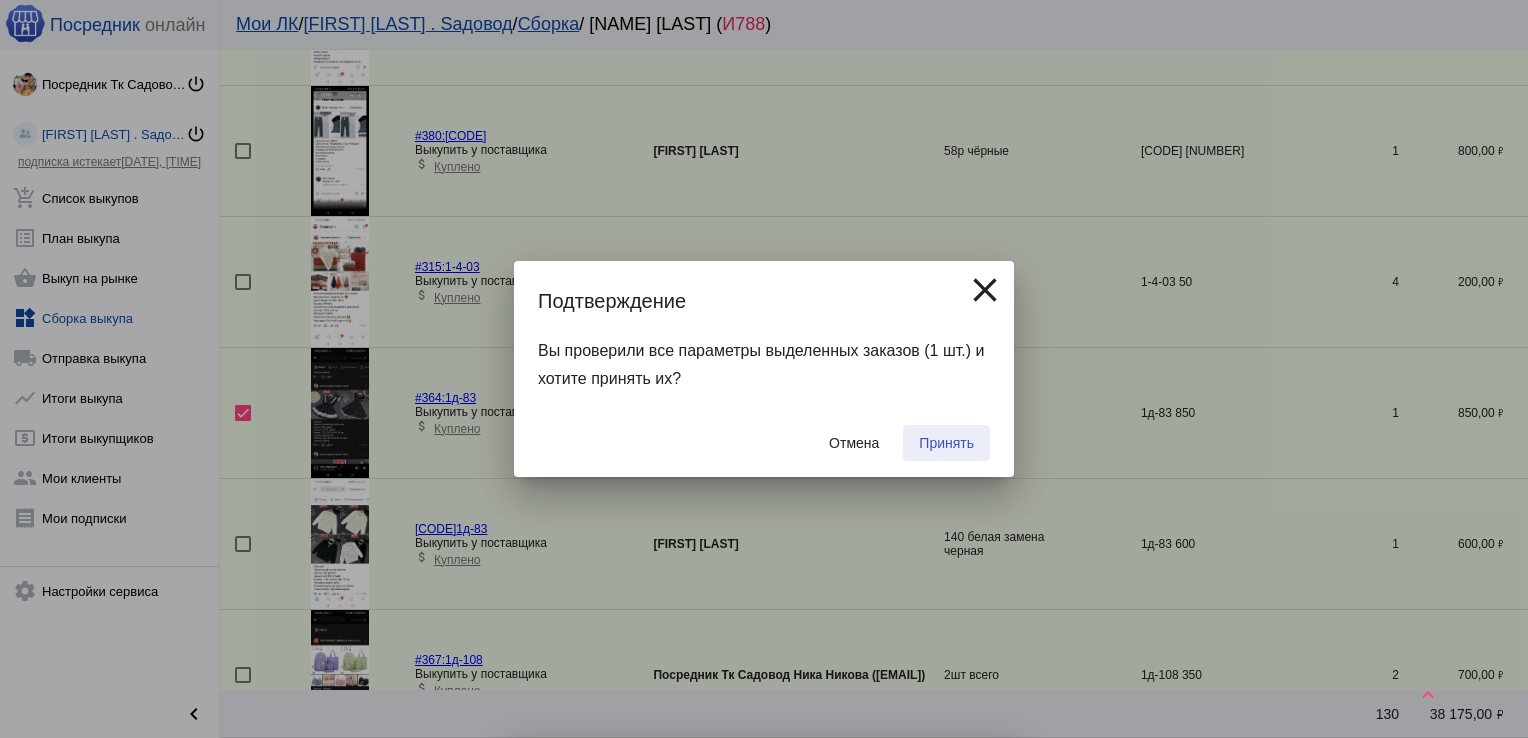 checkbox on "false" 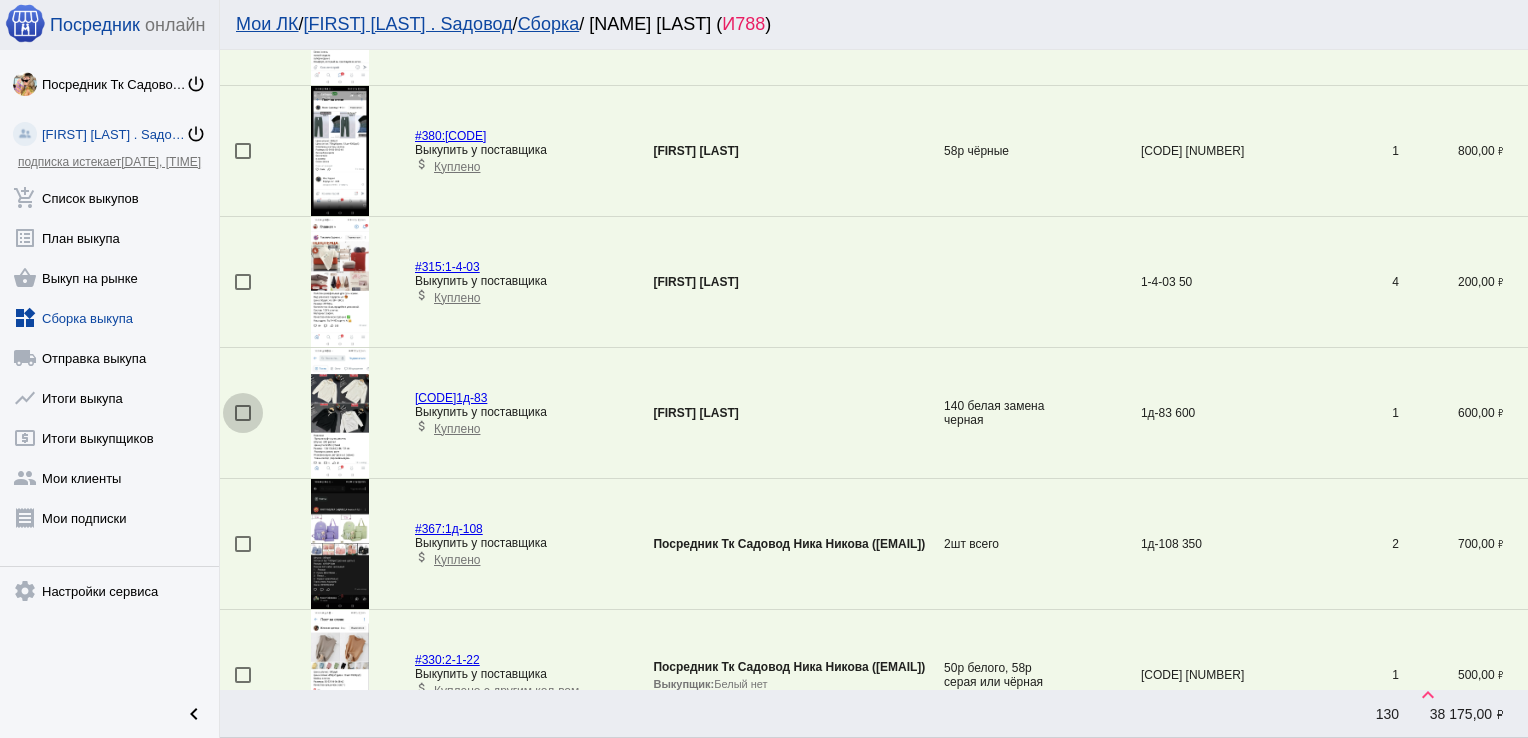 click at bounding box center [243, 413] 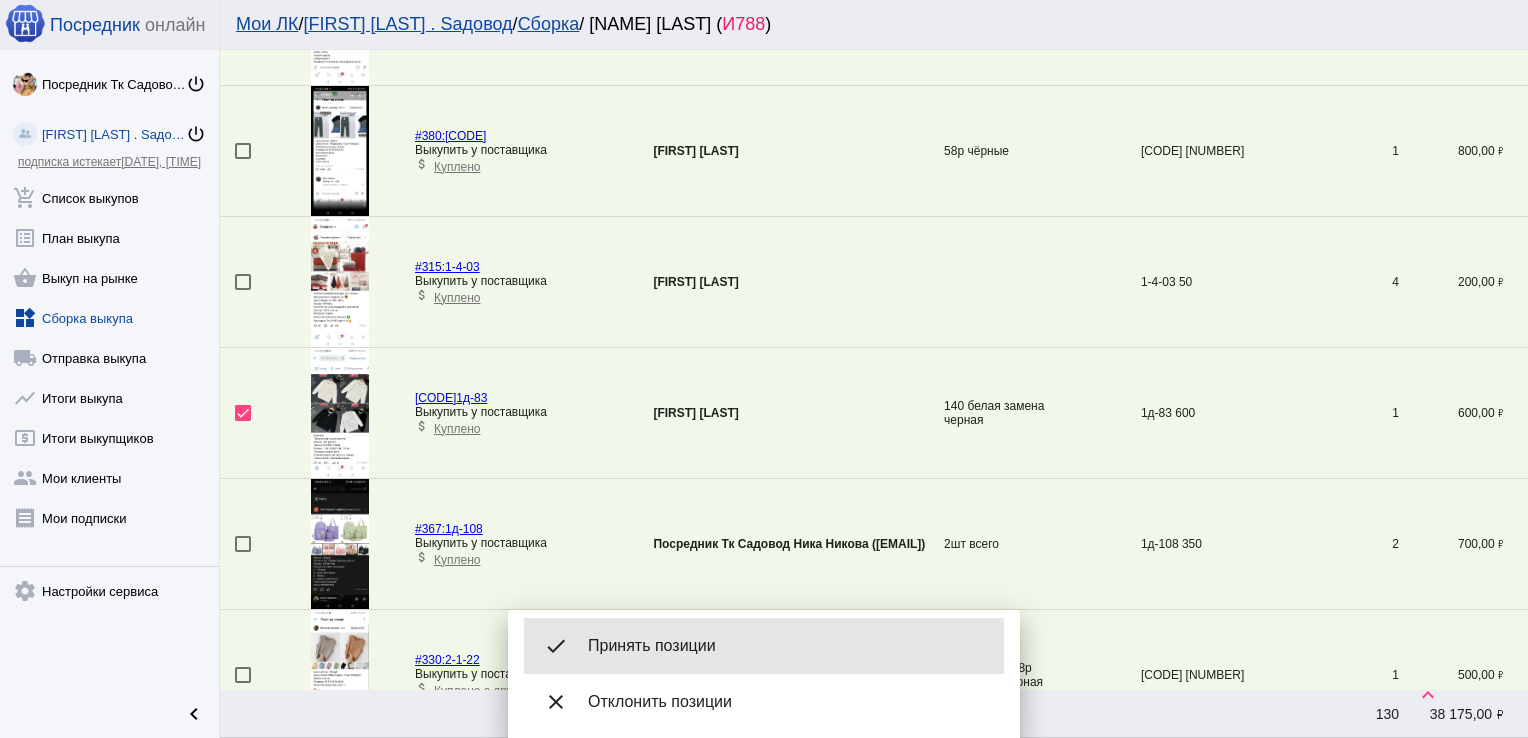 click on "done Принять позиции" at bounding box center (764, 646) 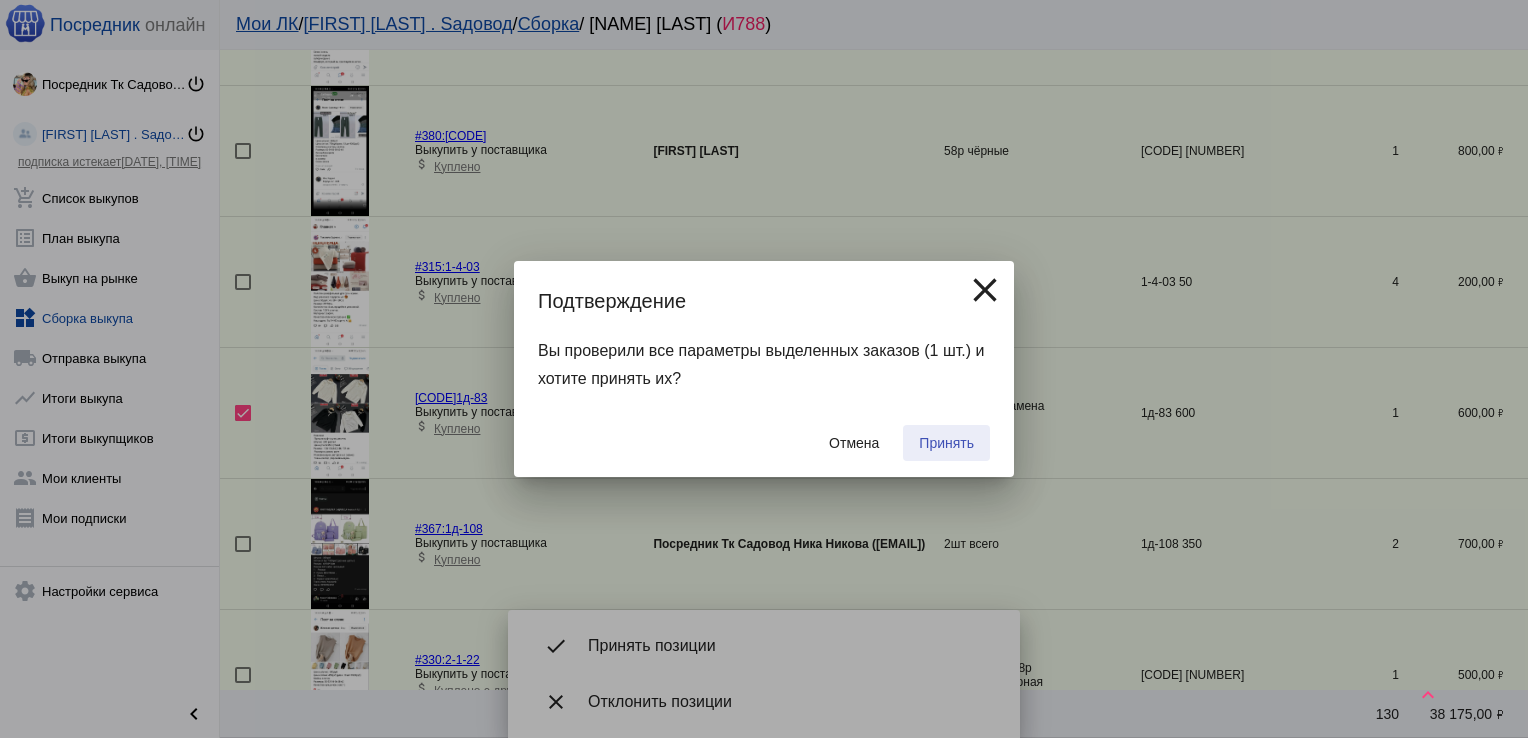 click on "Принять" at bounding box center [946, 443] 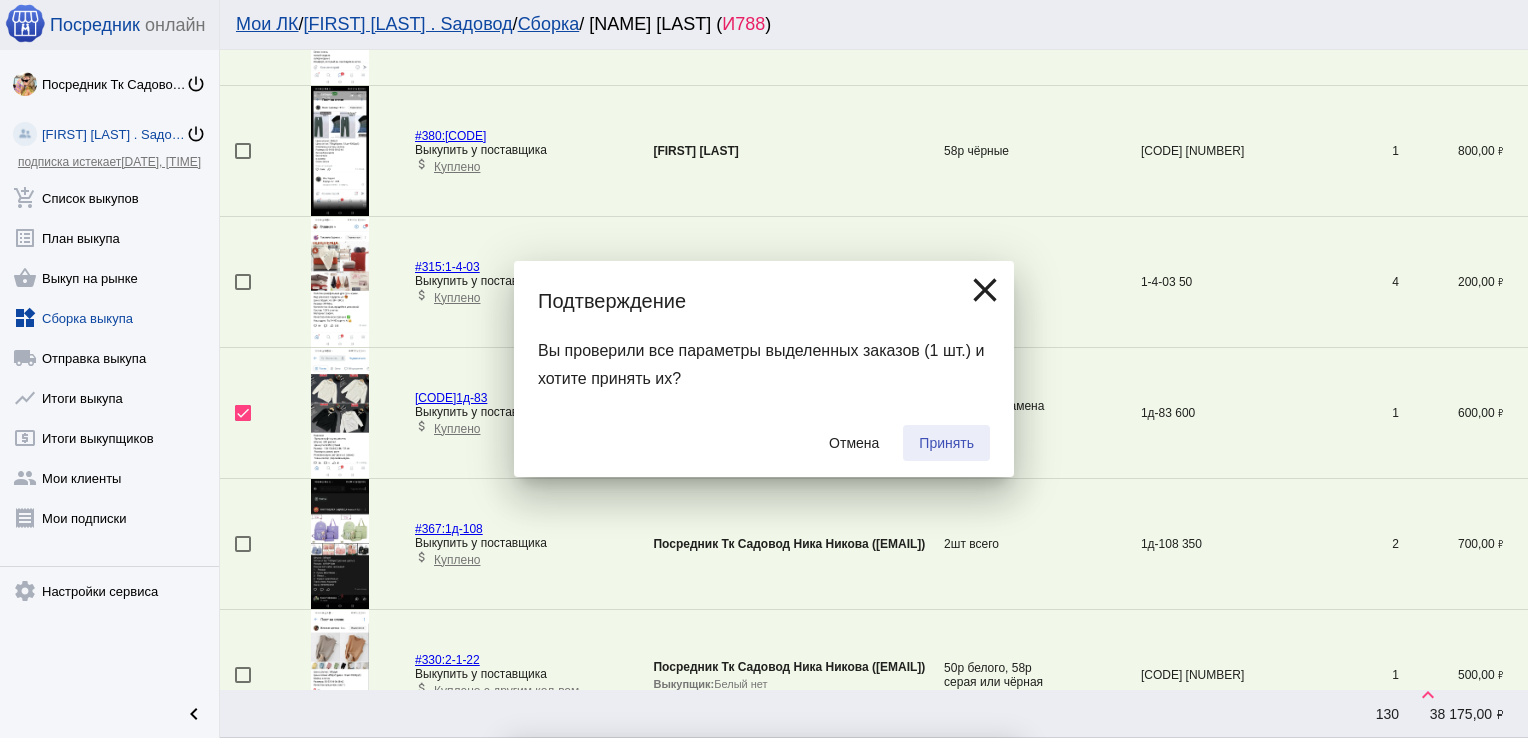 checkbox on "false" 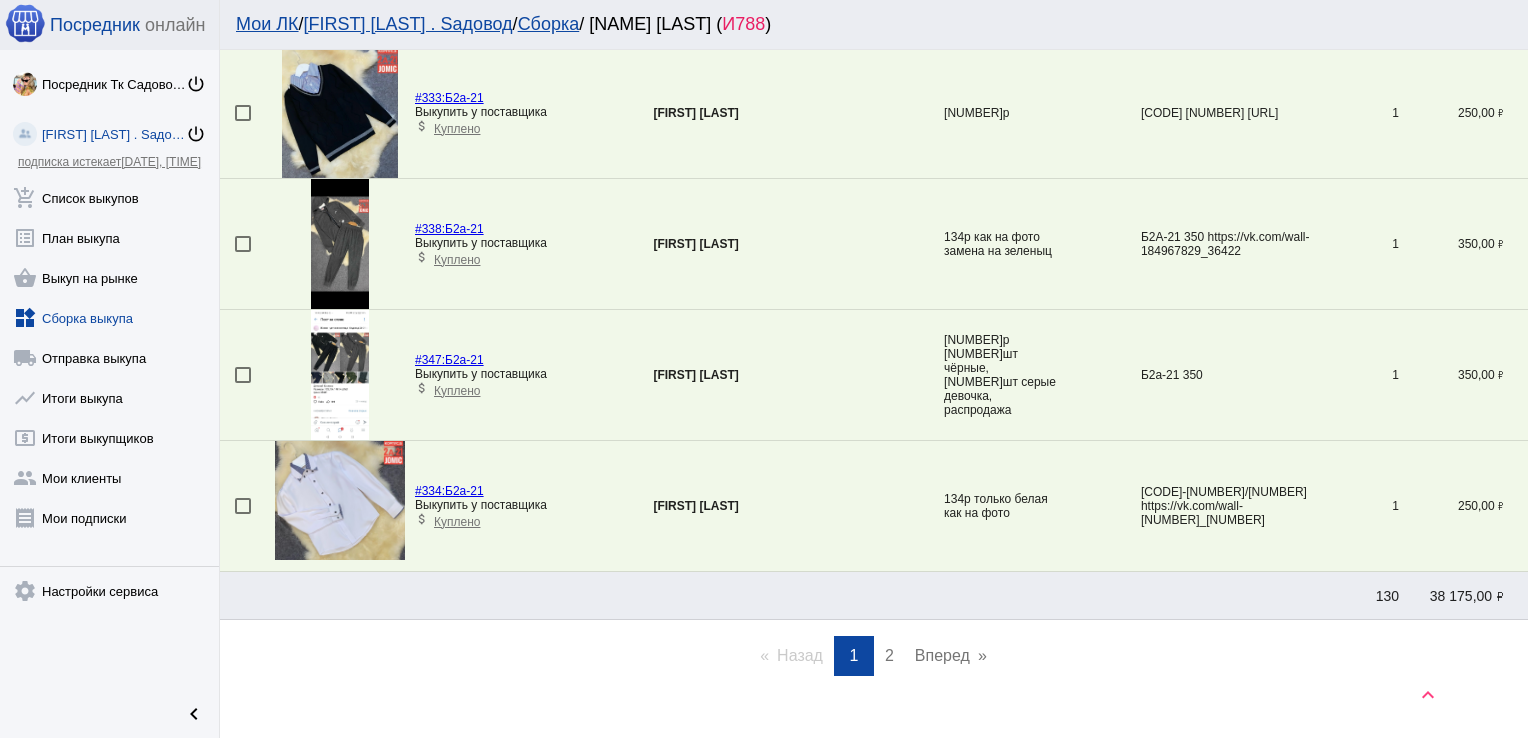 scroll, scrollTop: 6155, scrollLeft: 0, axis: vertical 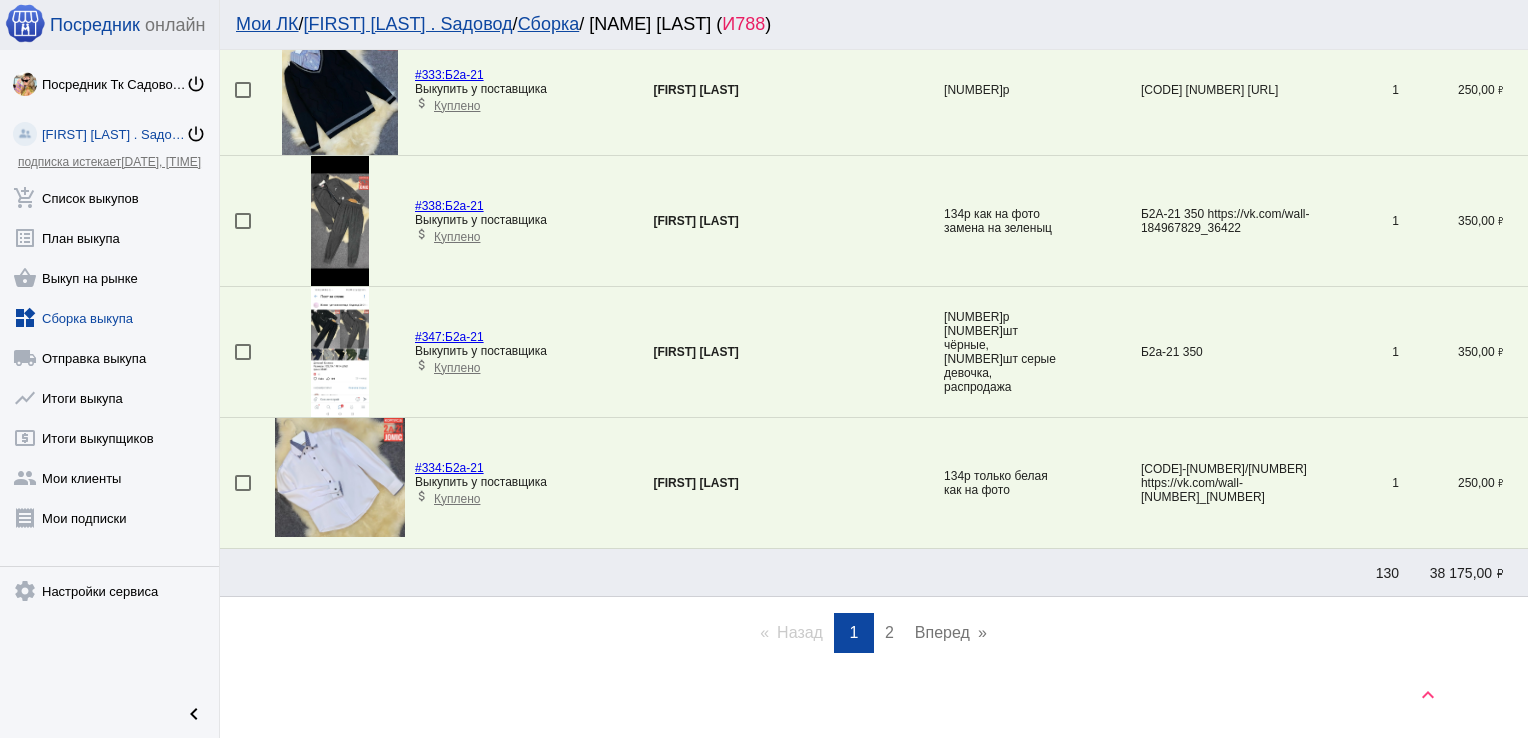 click on "page  2" at bounding box center [889, 633] 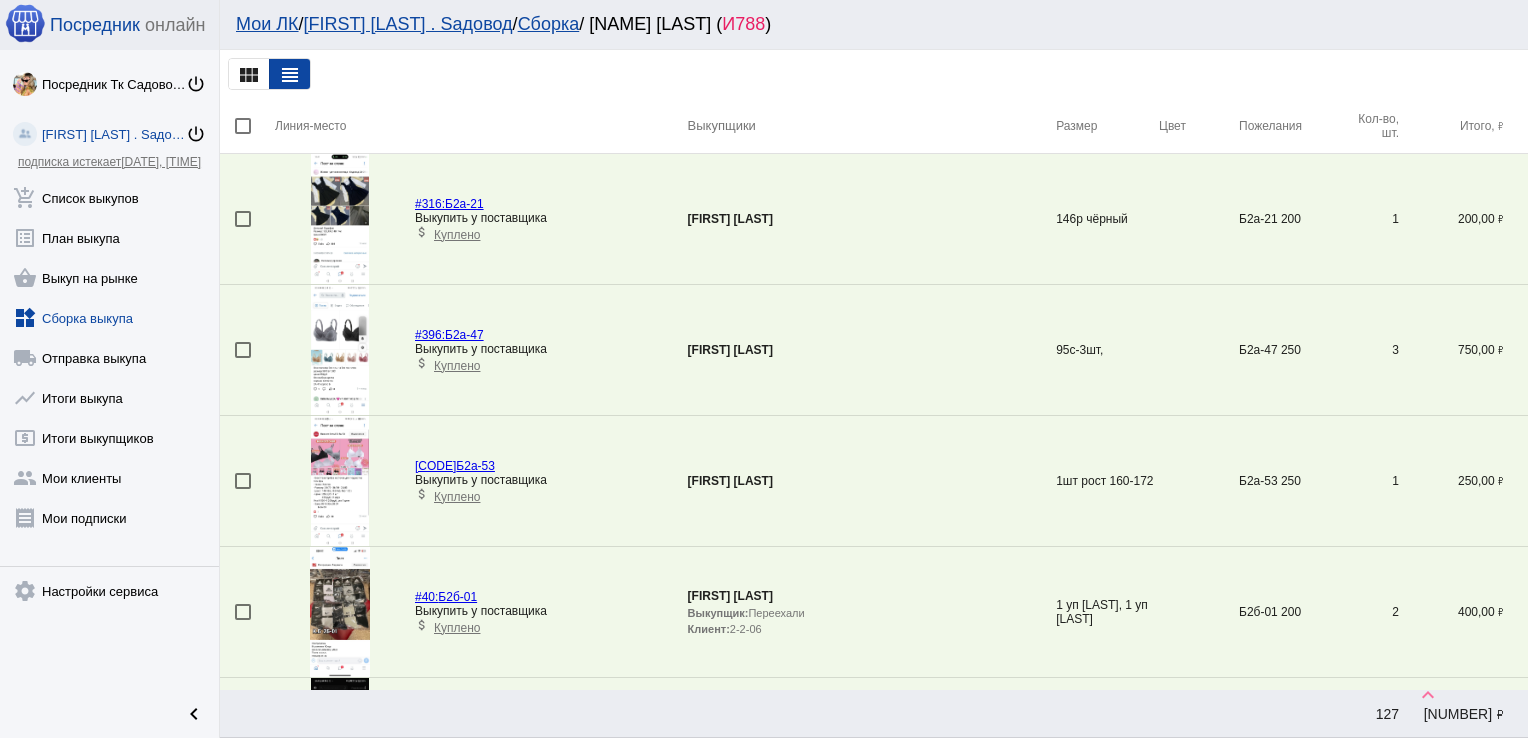 scroll, scrollTop: 2556, scrollLeft: 0, axis: vertical 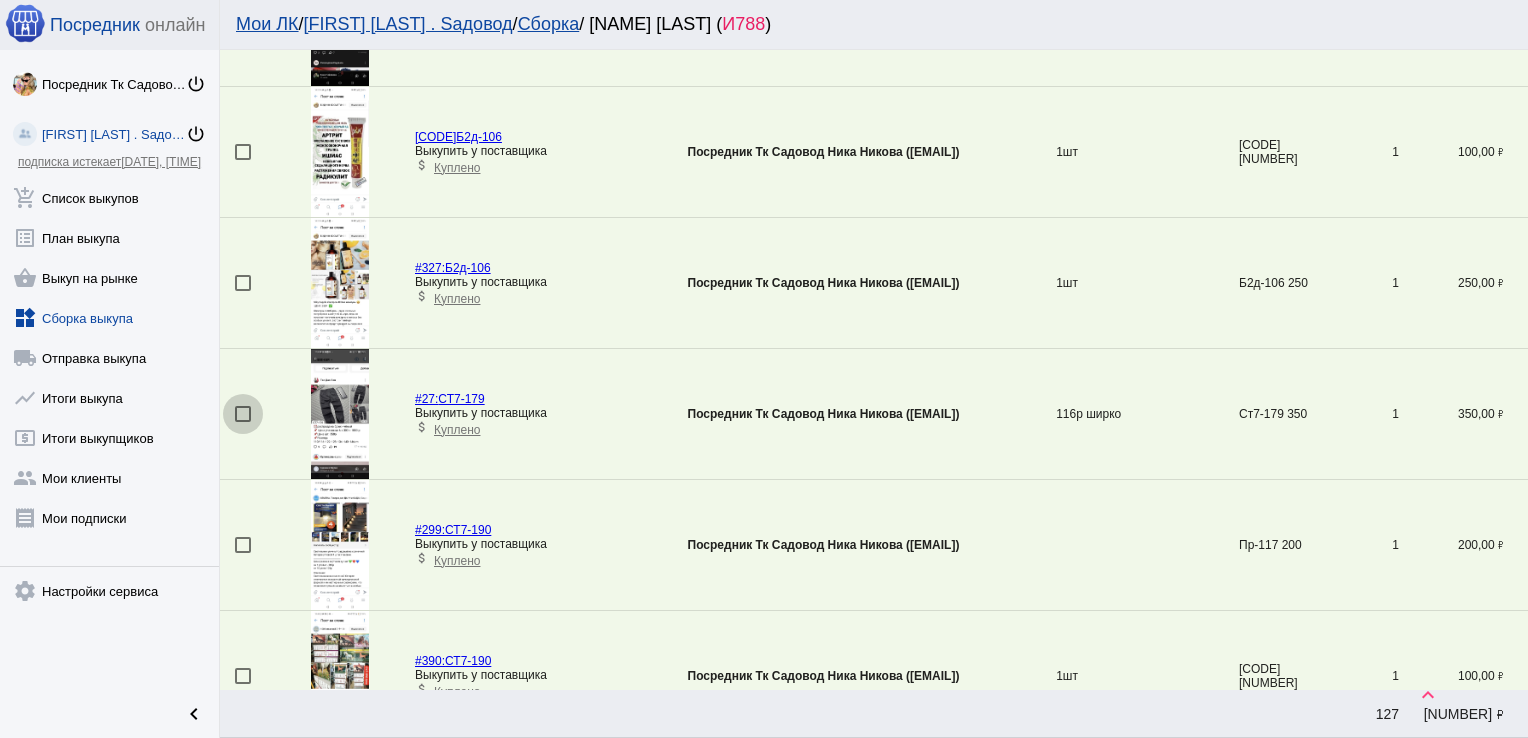 click at bounding box center [243, 414] 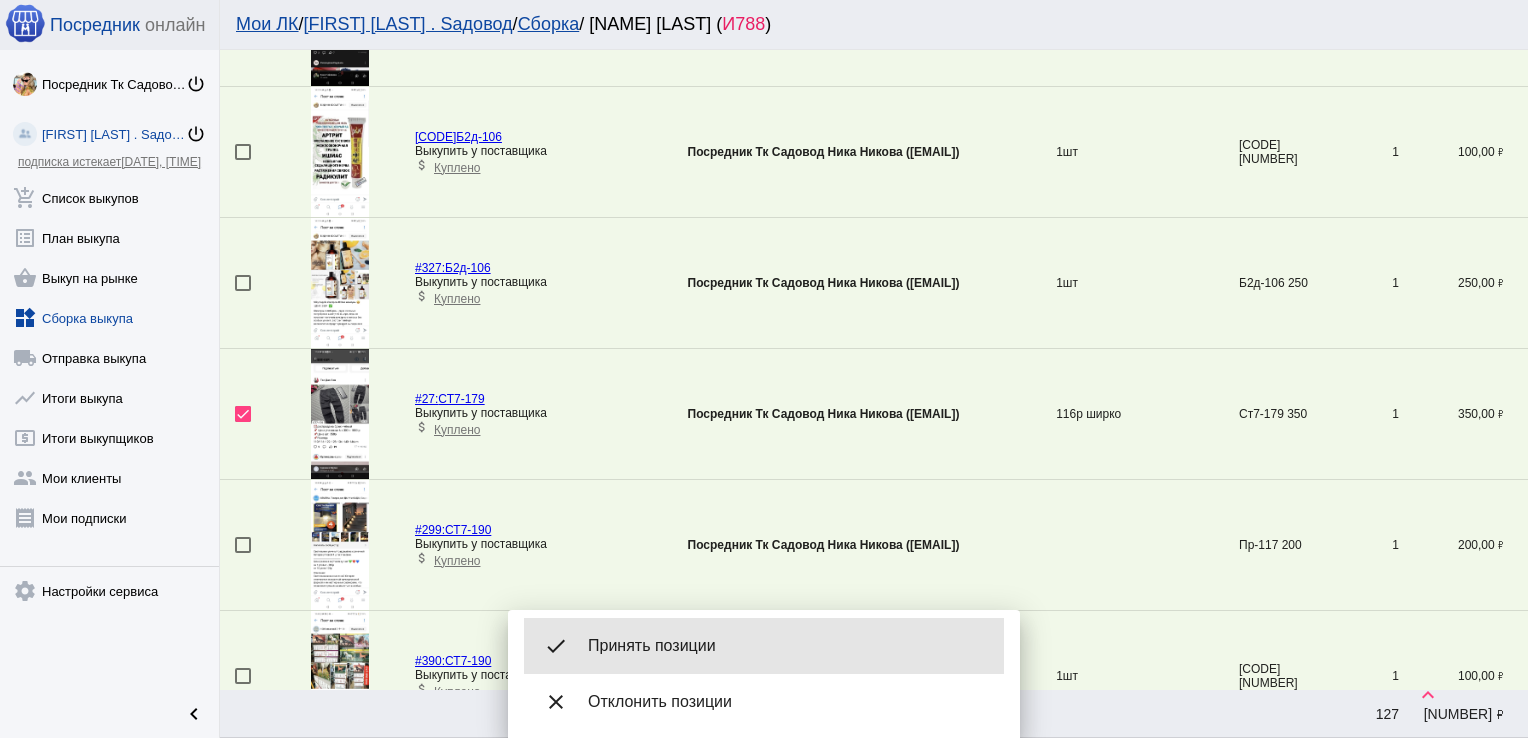click on "Принять позиции" at bounding box center (788, 646) 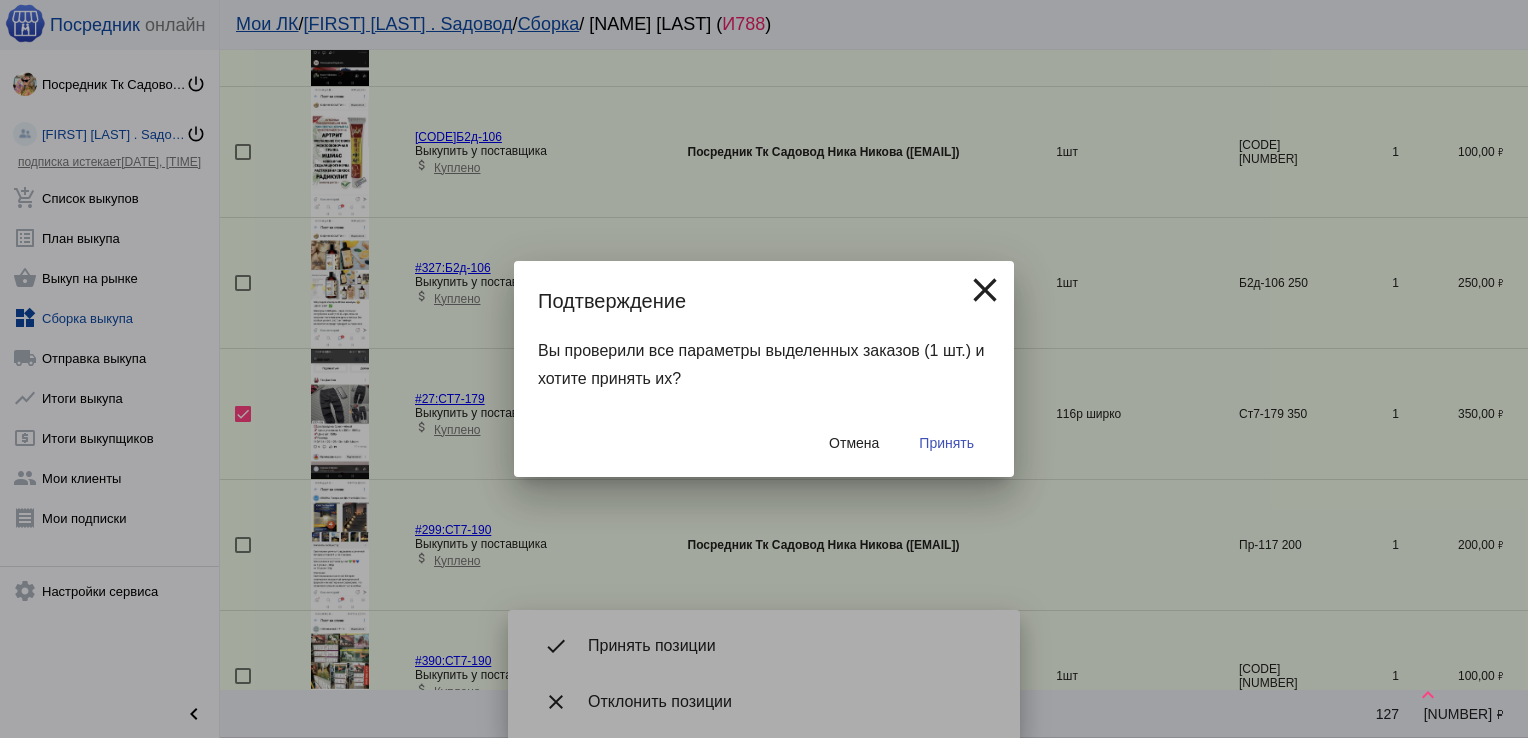 click on "Принять" at bounding box center (946, 443) 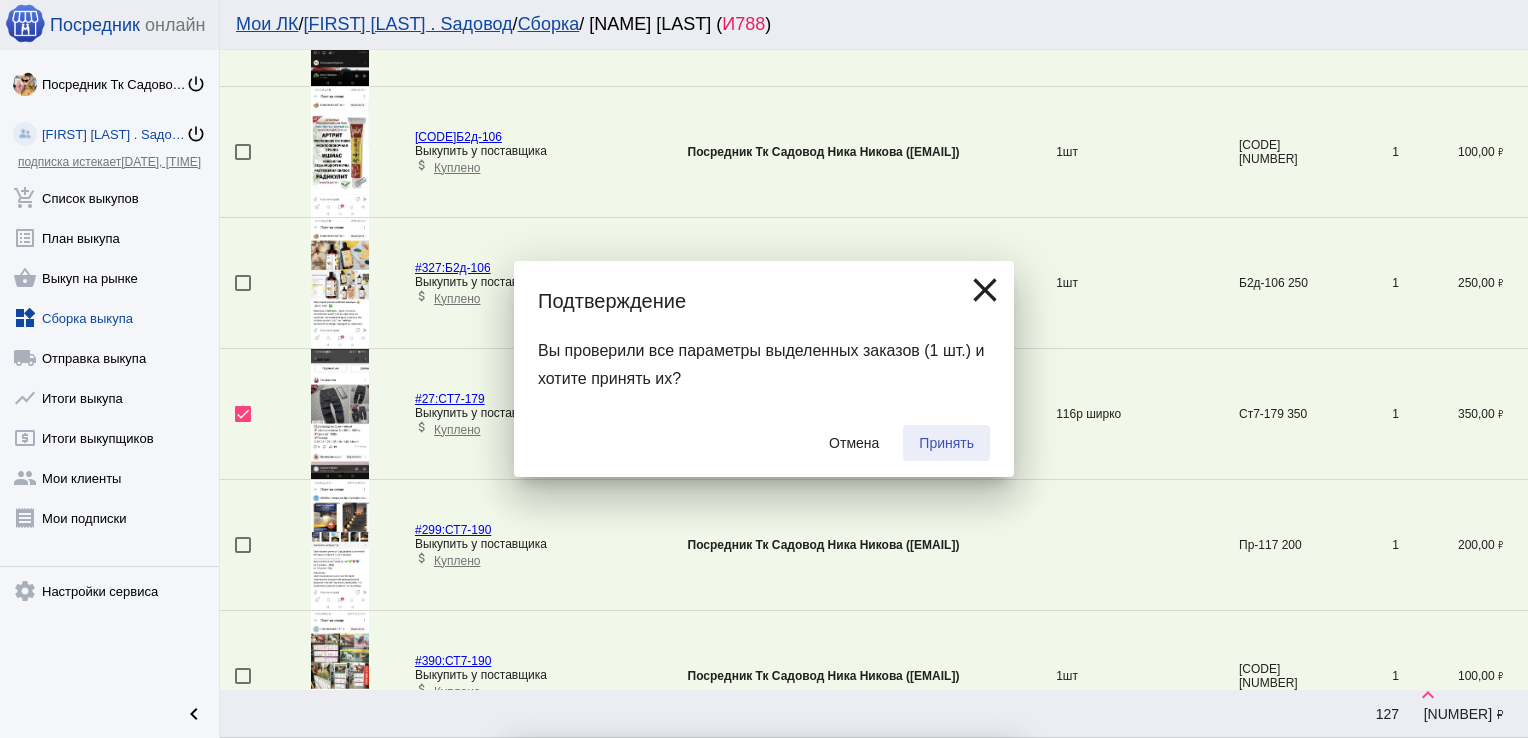 checkbox on "false" 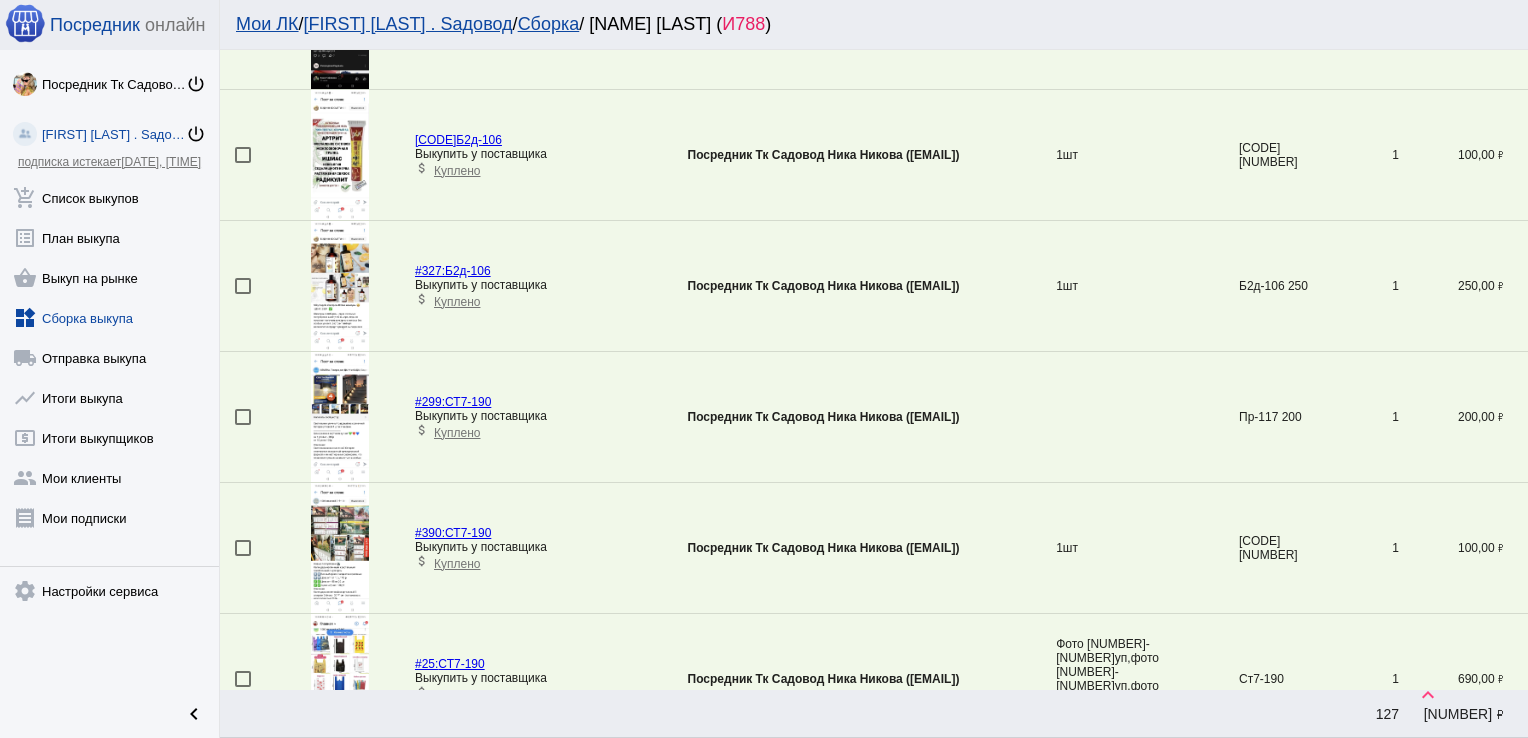 scroll, scrollTop: 2754, scrollLeft: 0, axis: vertical 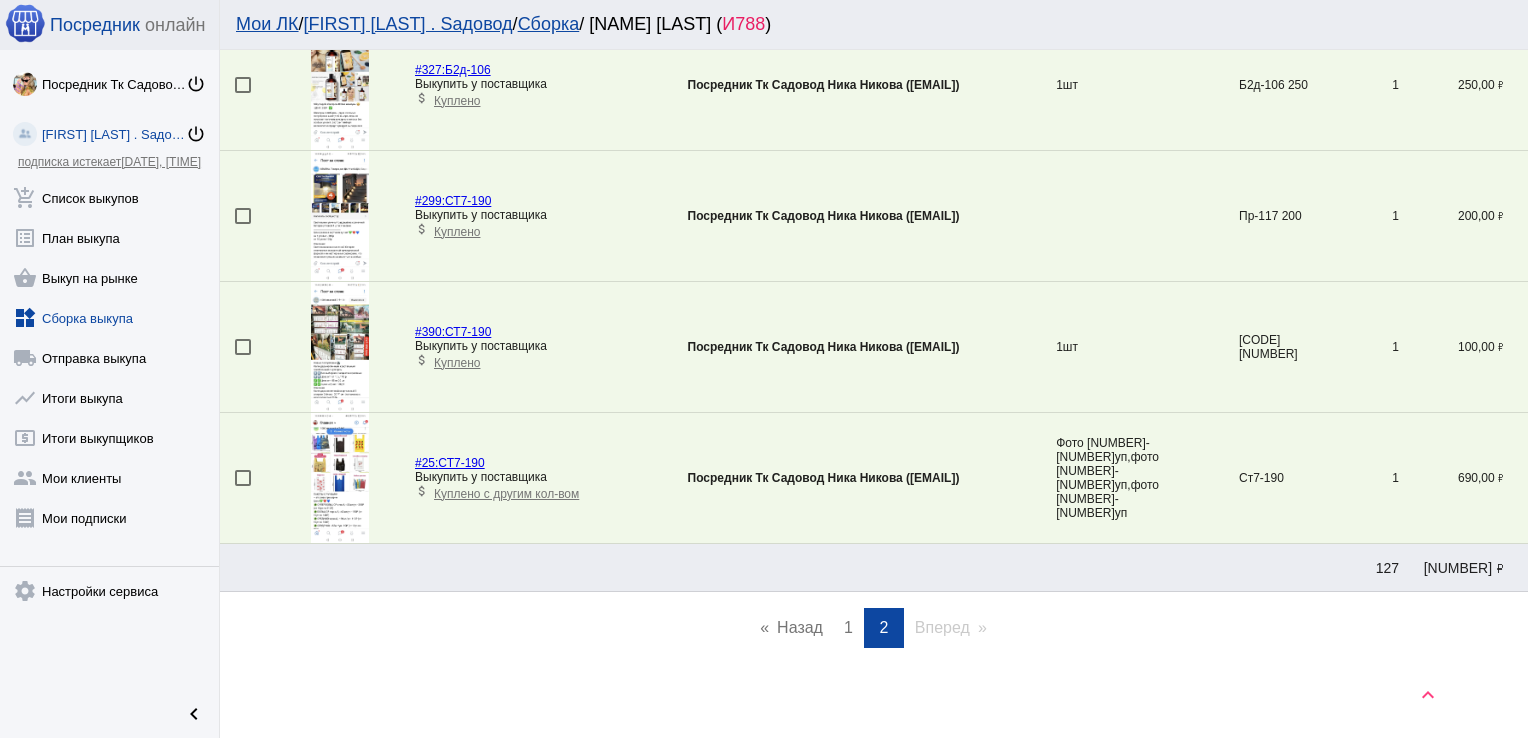 click on "page  1" at bounding box center (848, 628) 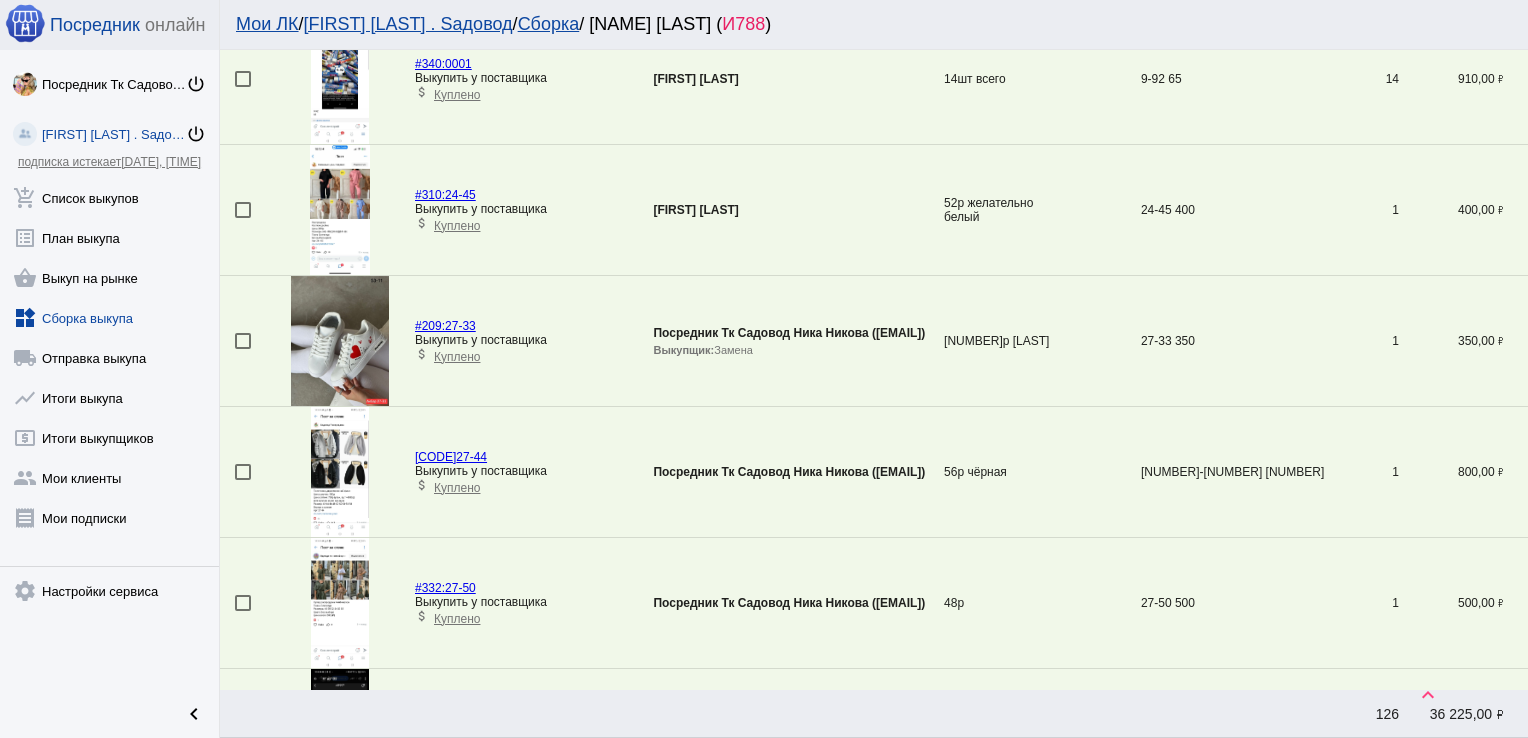 scroll, scrollTop: 183, scrollLeft: 0, axis: vertical 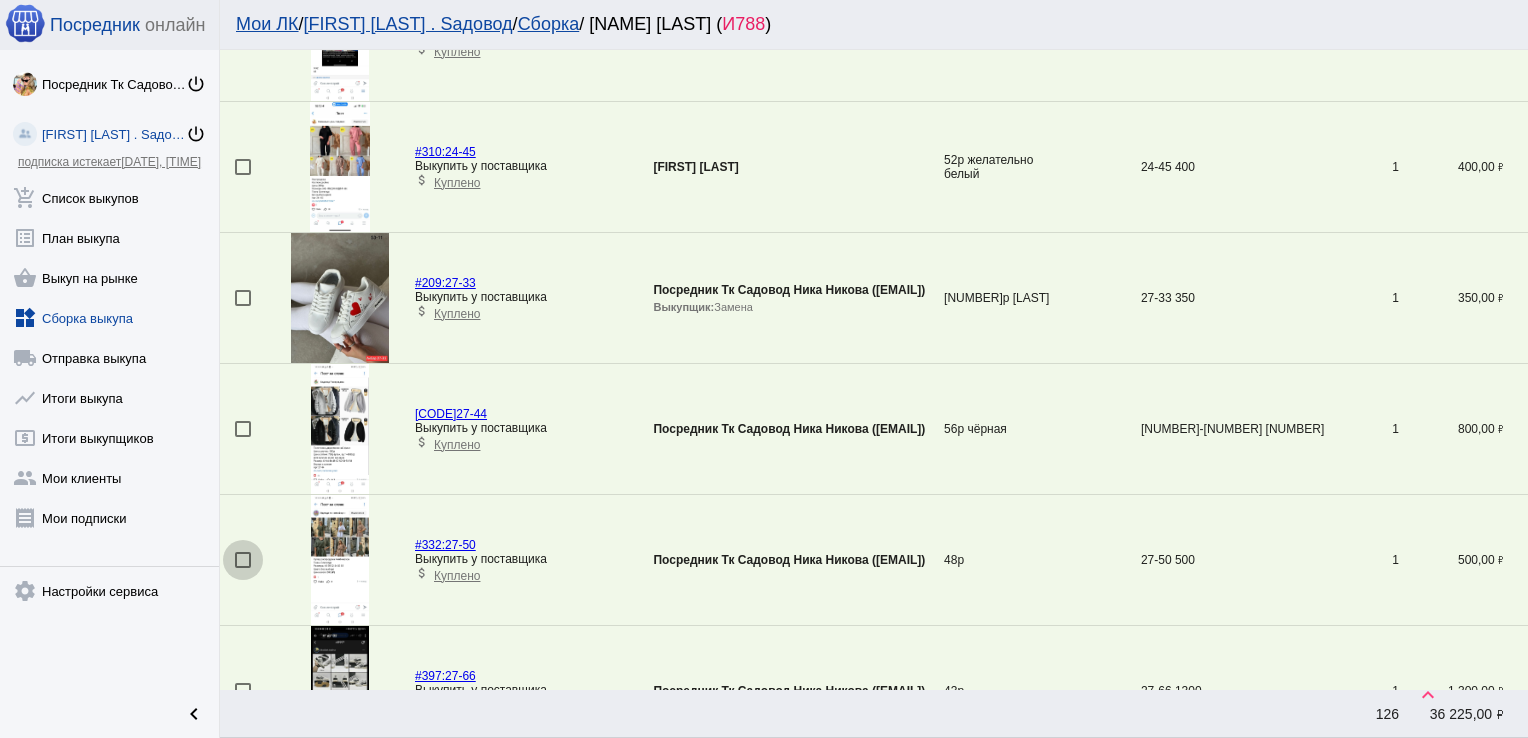 click at bounding box center (243, 560) 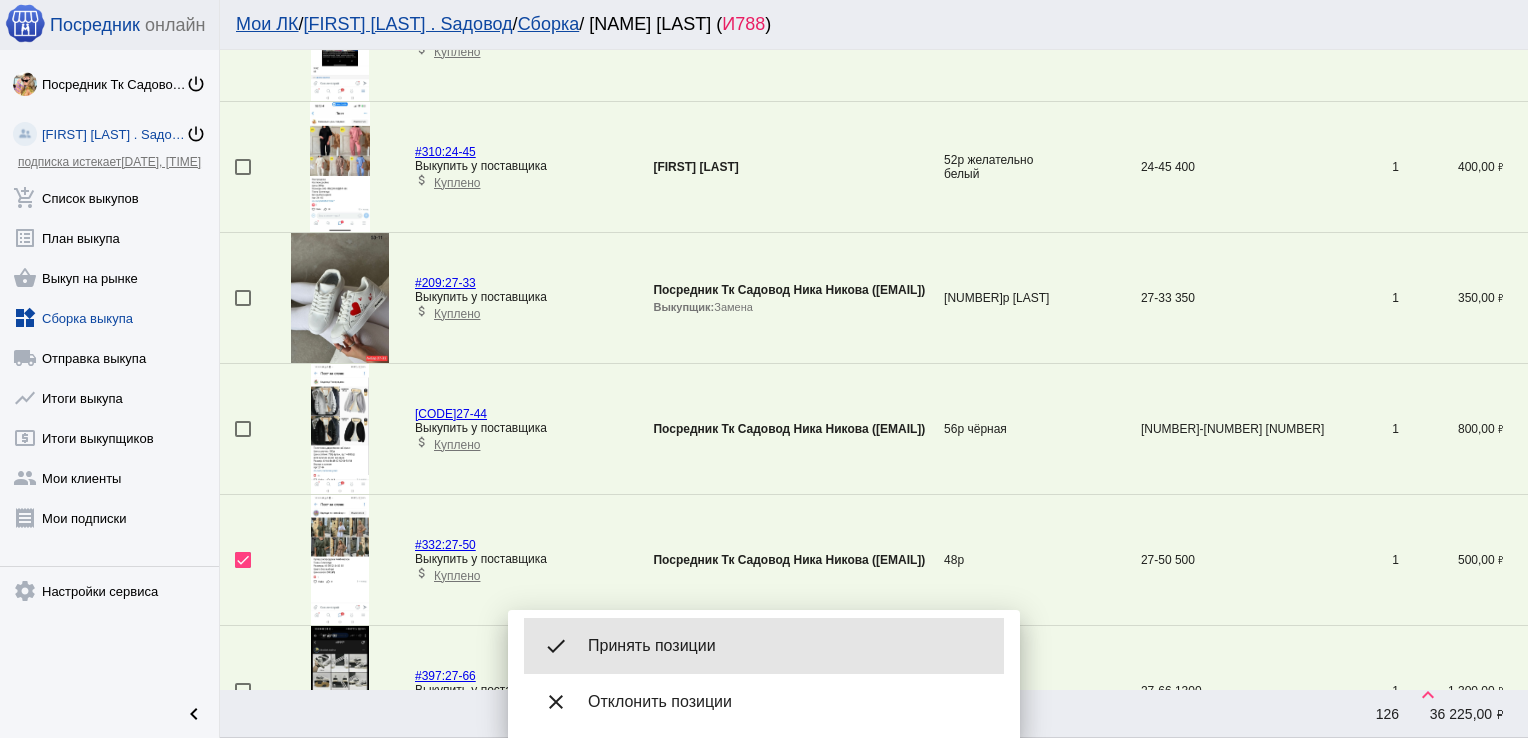 click on "done Принять позиции" at bounding box center [764, 646] 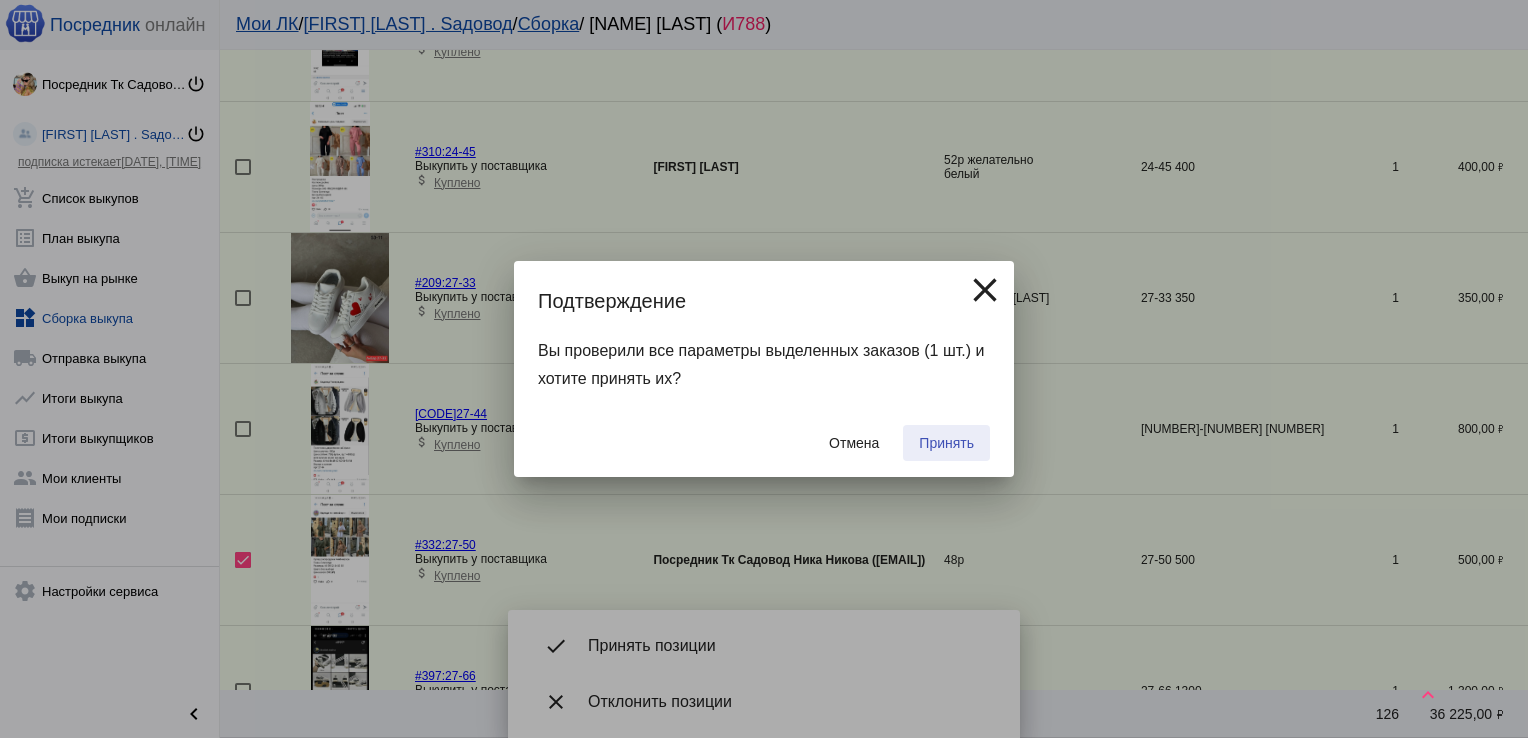 click on "Принять" at bounding box center [946, 443] 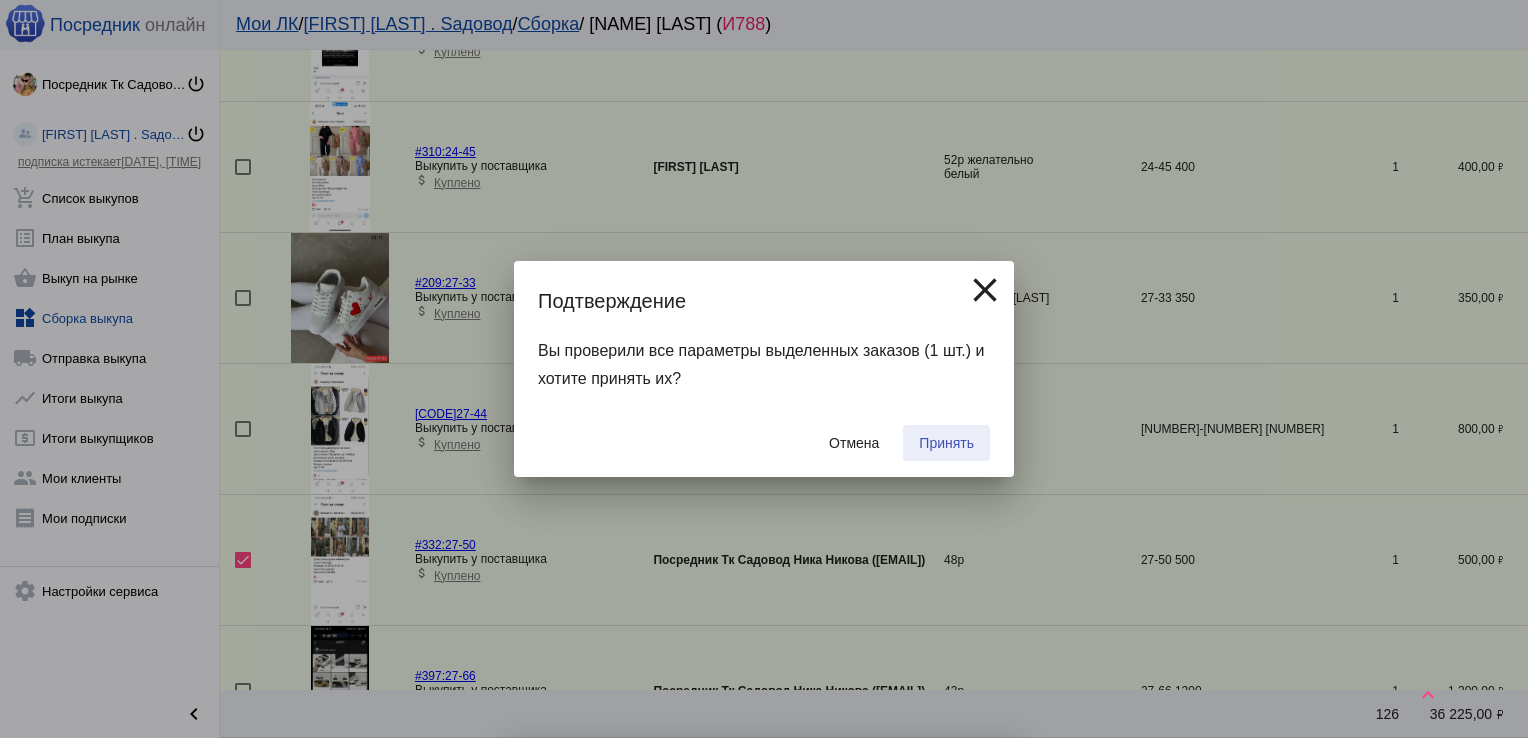 checkbox on "false" 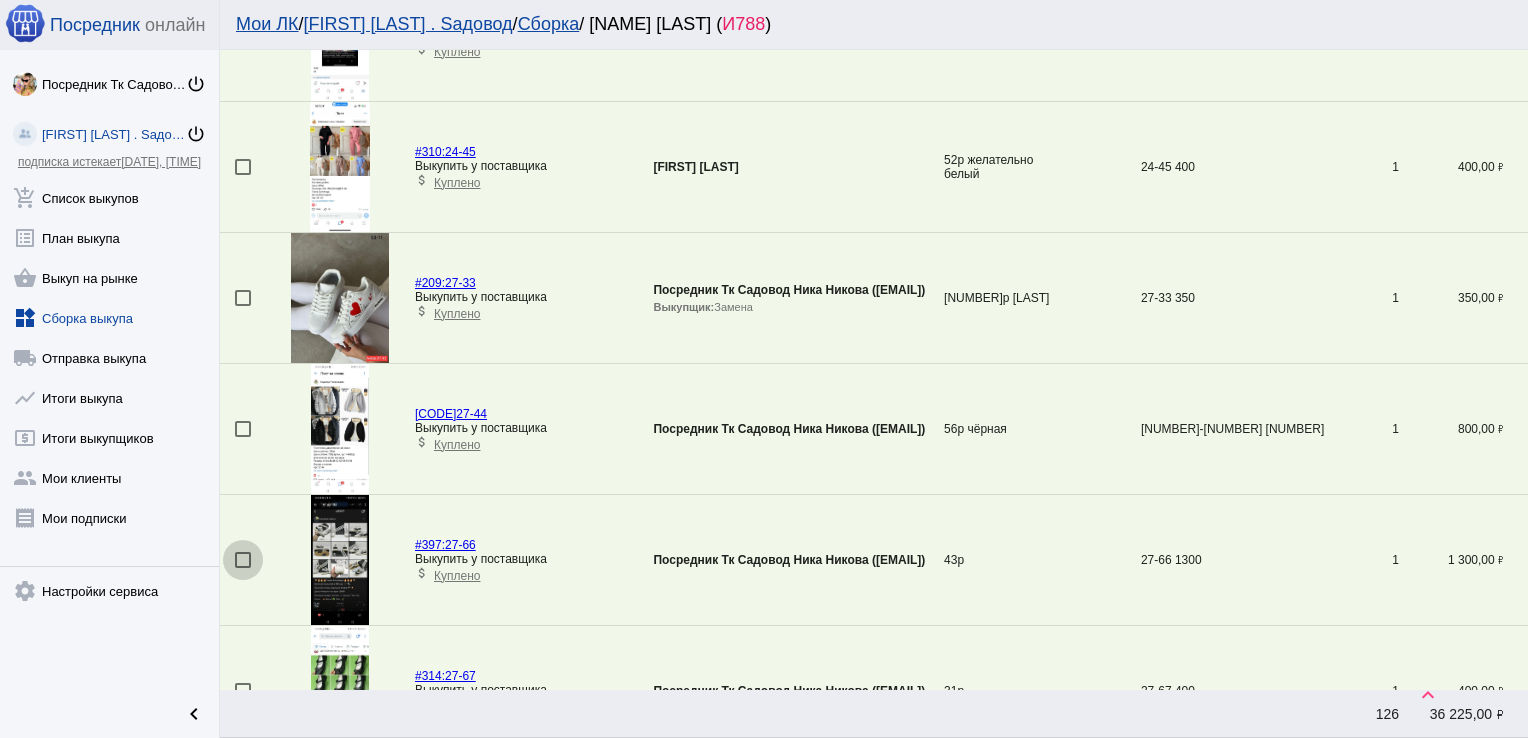 click at bounding box center [243, 560] 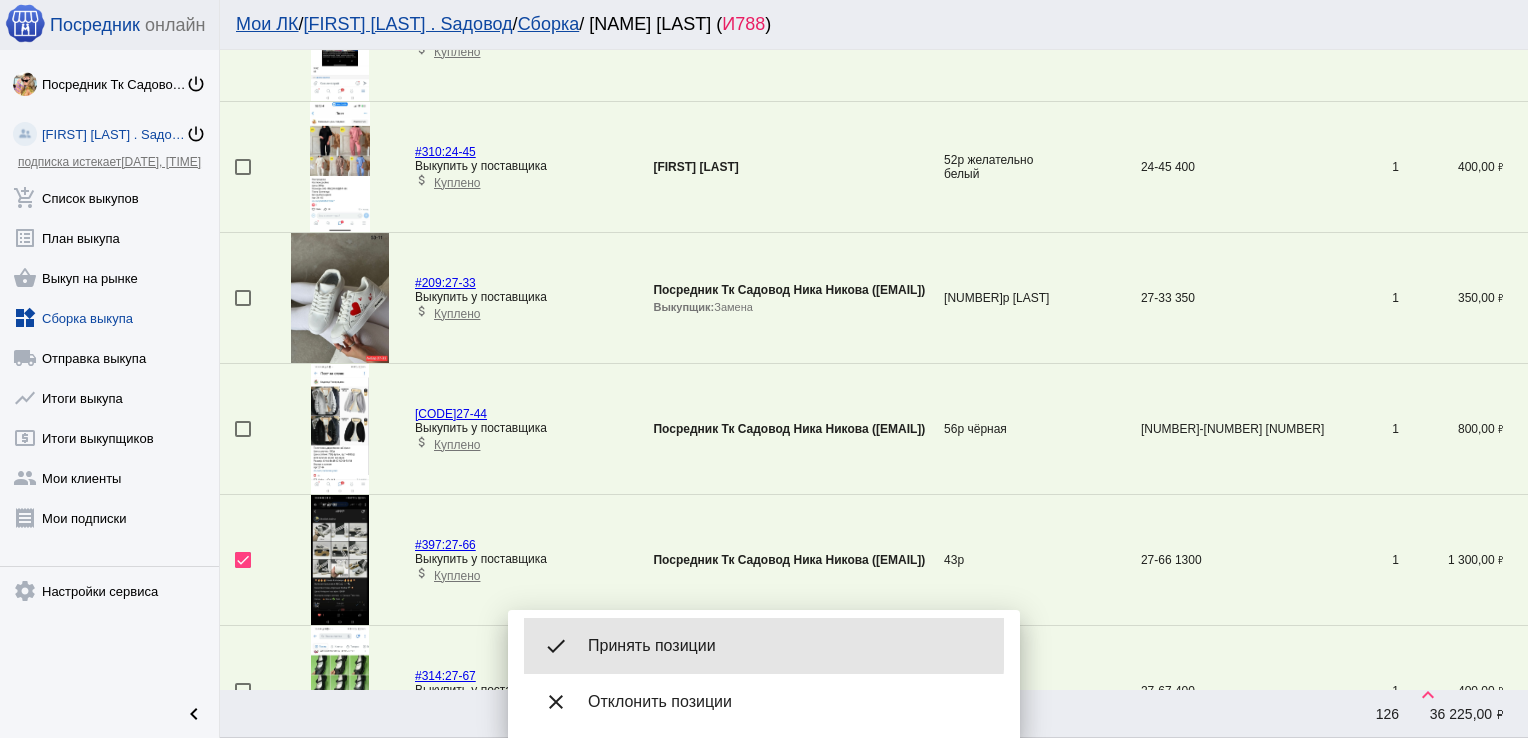 click on "Принять позиции" at bounding box center [788, 646] 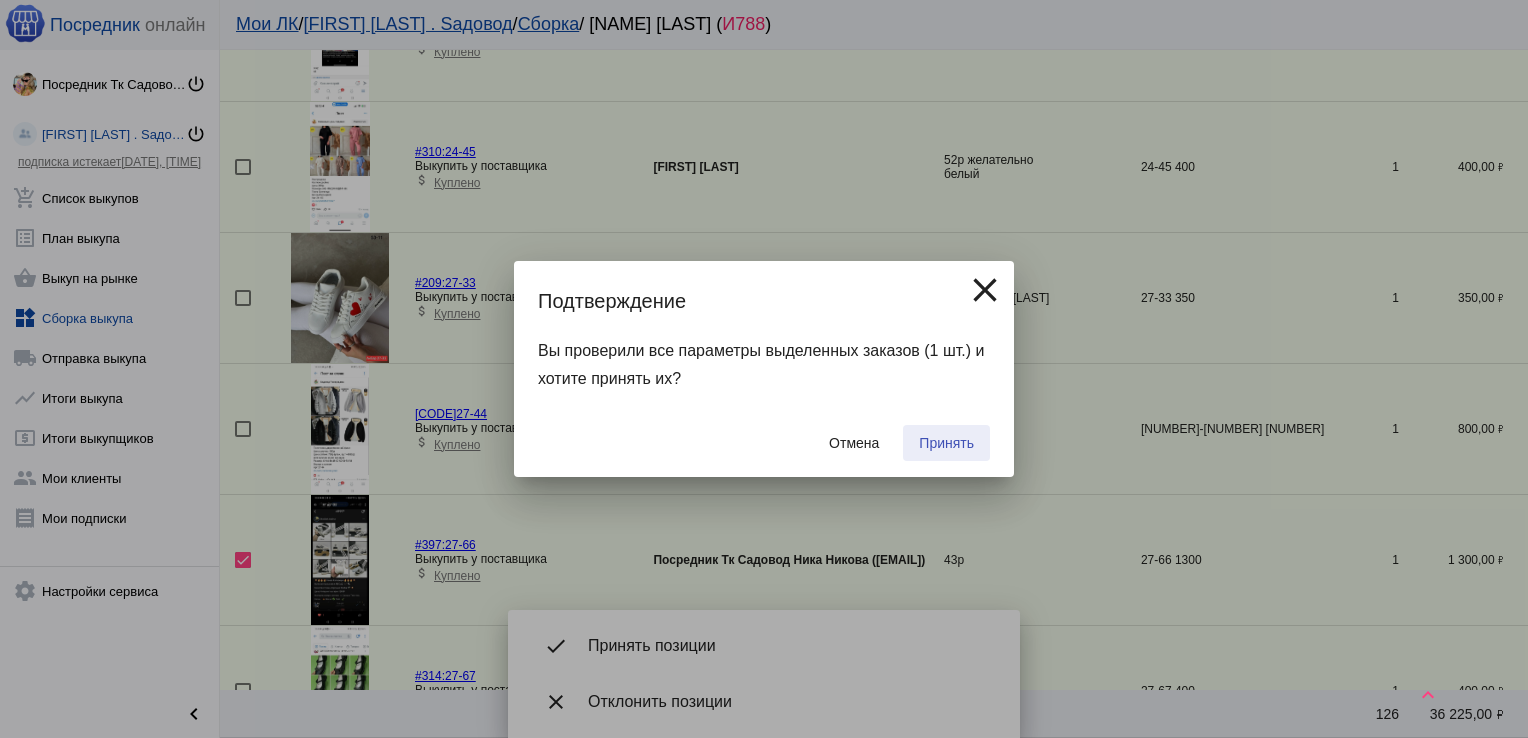 click on "Принять" at bounding box center (946, 443) 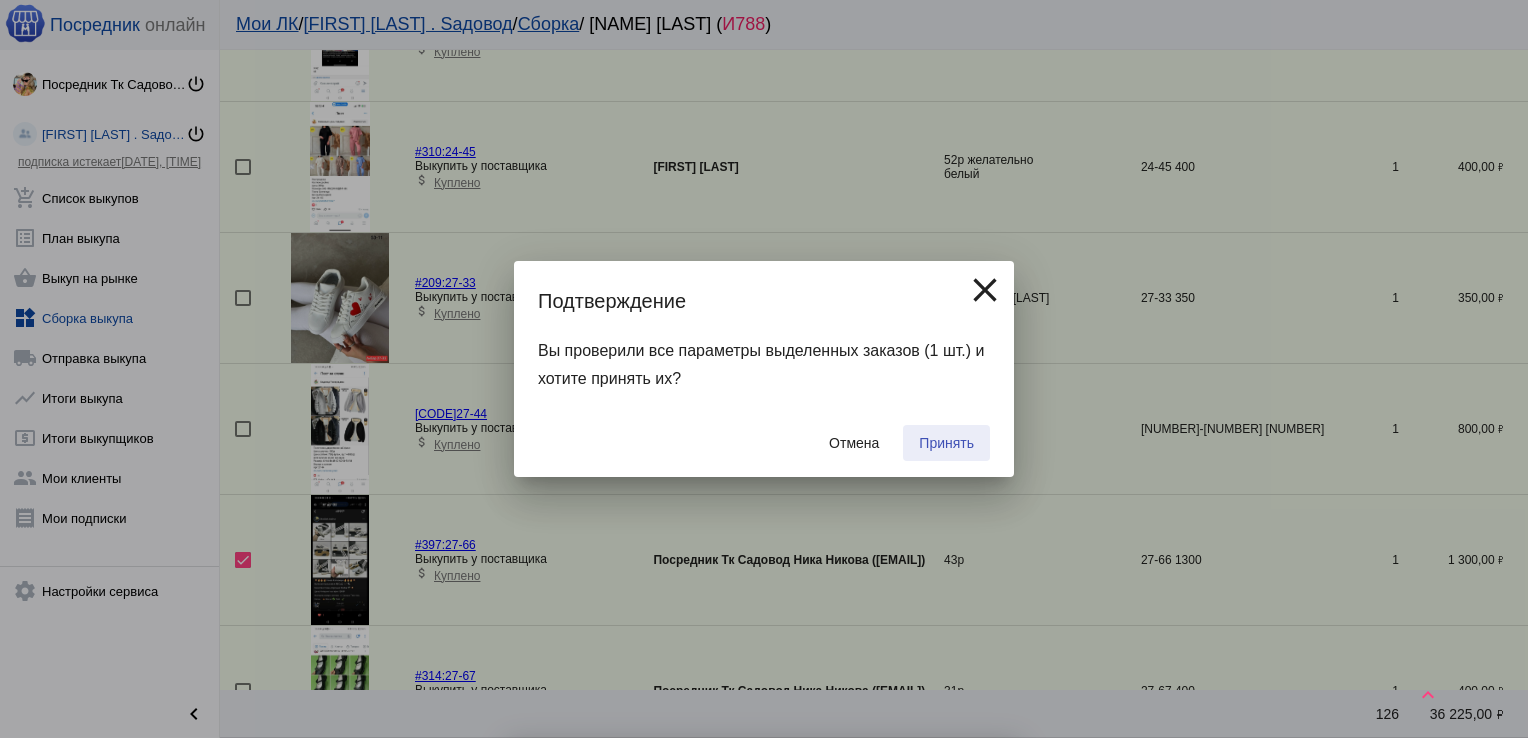 checkbox on "false" 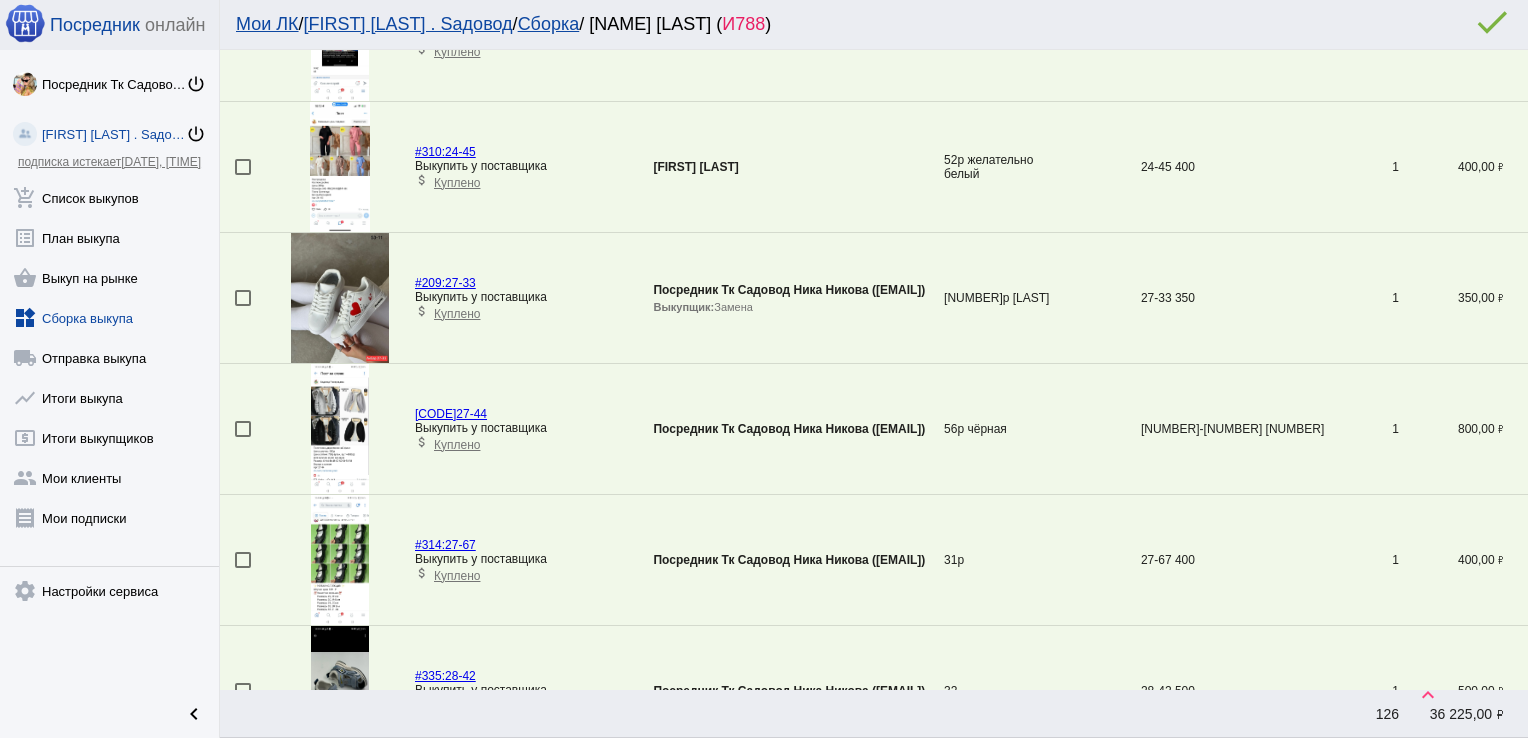 scroll, scrollTop: 855, scrollLeft: 0, axis: vertical 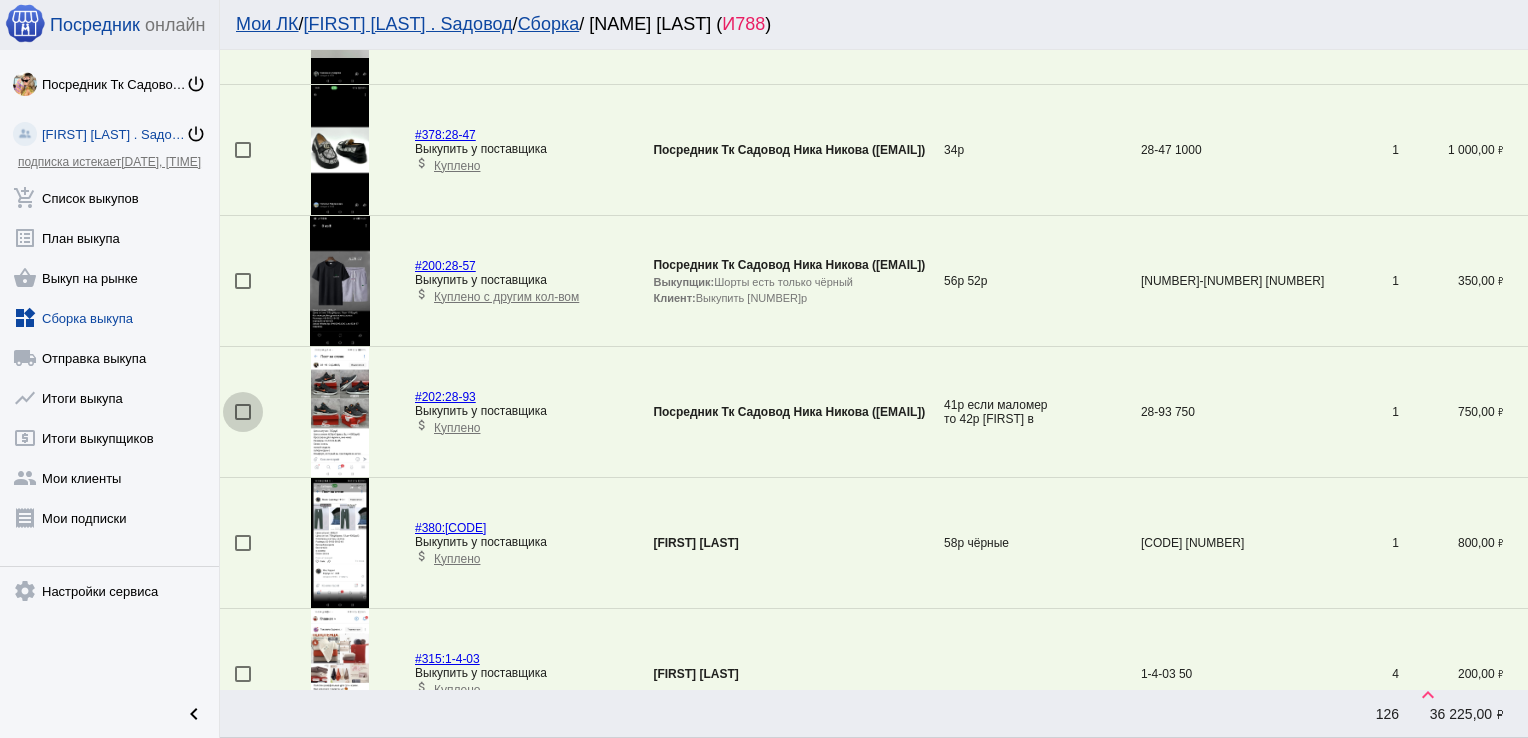 click at bounding box center [243, 412] 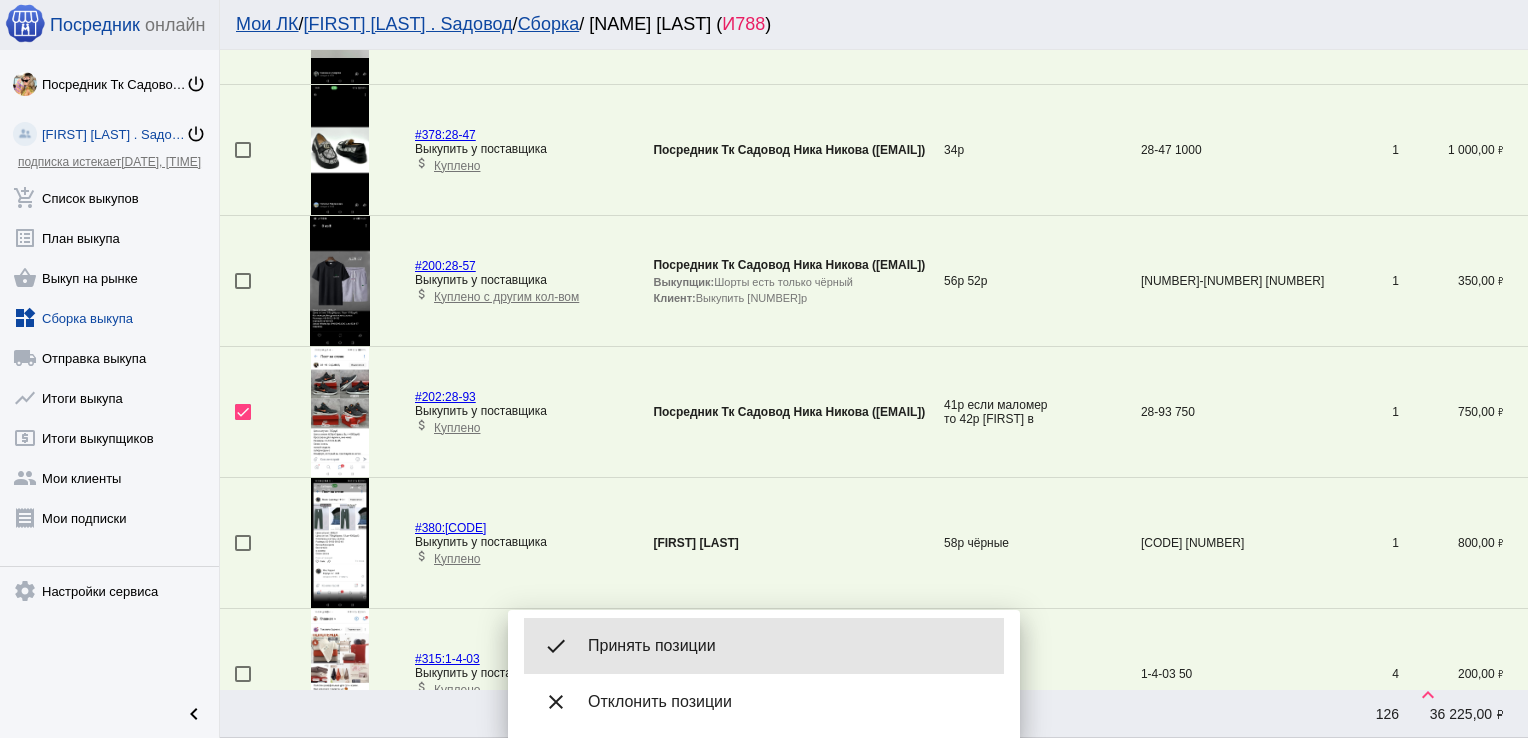 click on "Принять позиции" at bounding box center [788, 646] 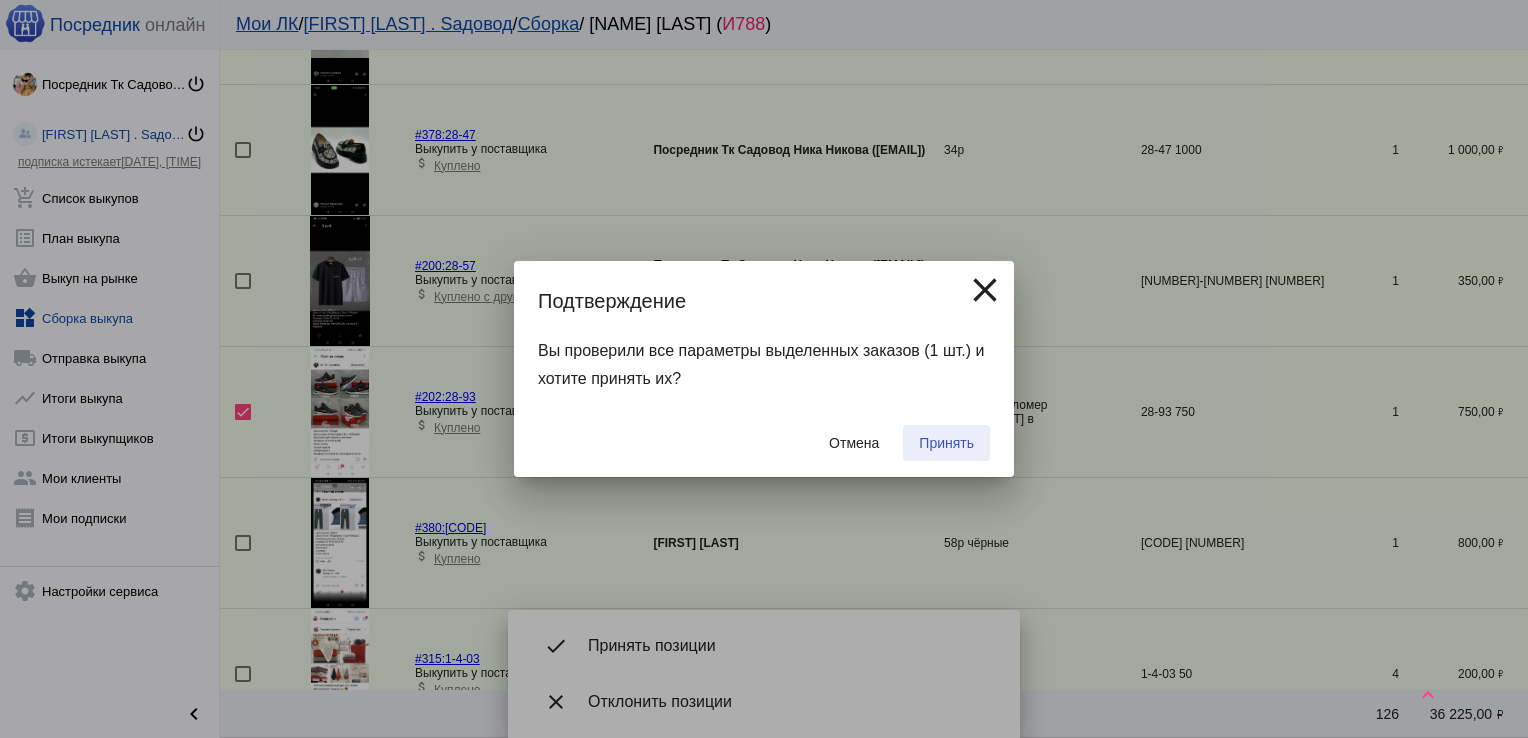 click on "Принять" at bounding box center (946, 443) 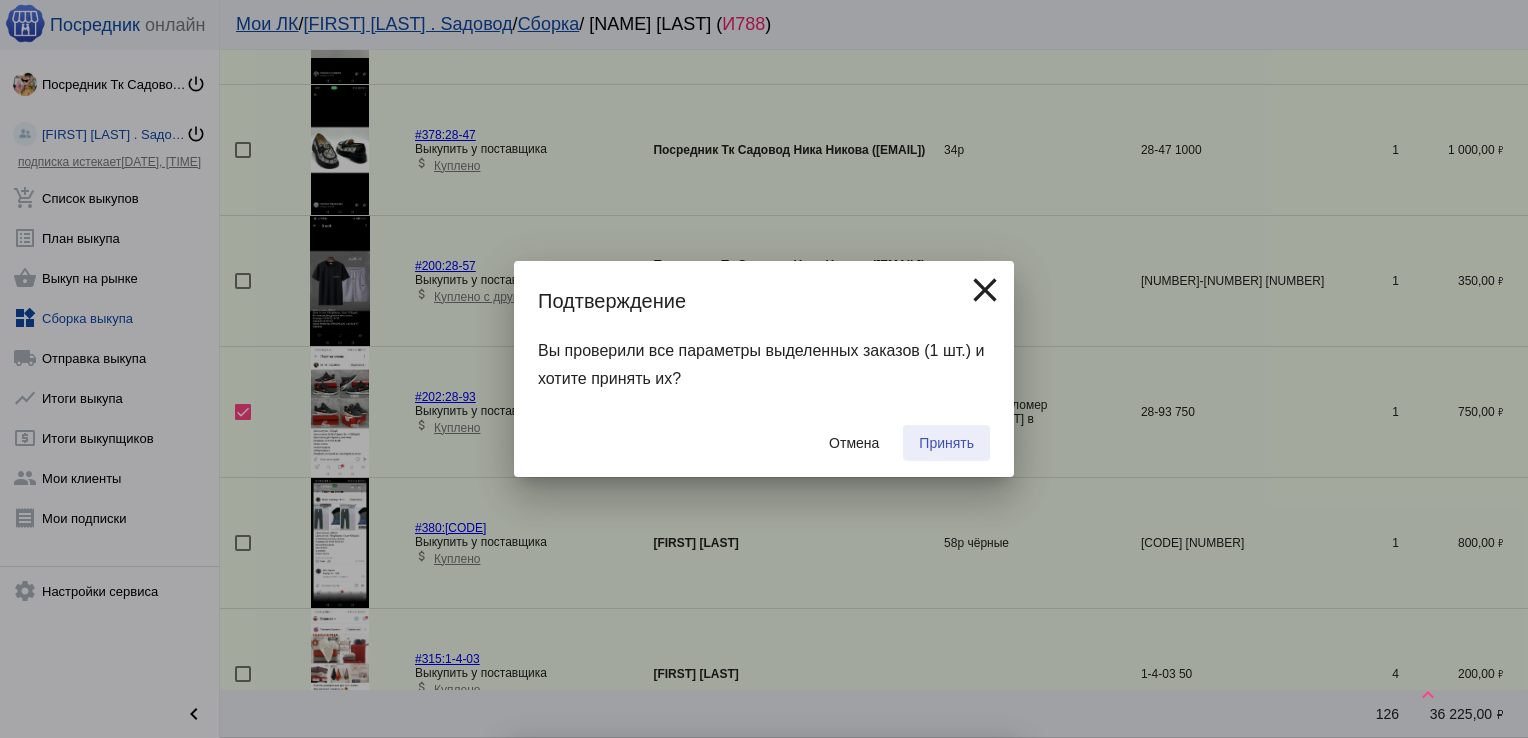 checkbox on "false" 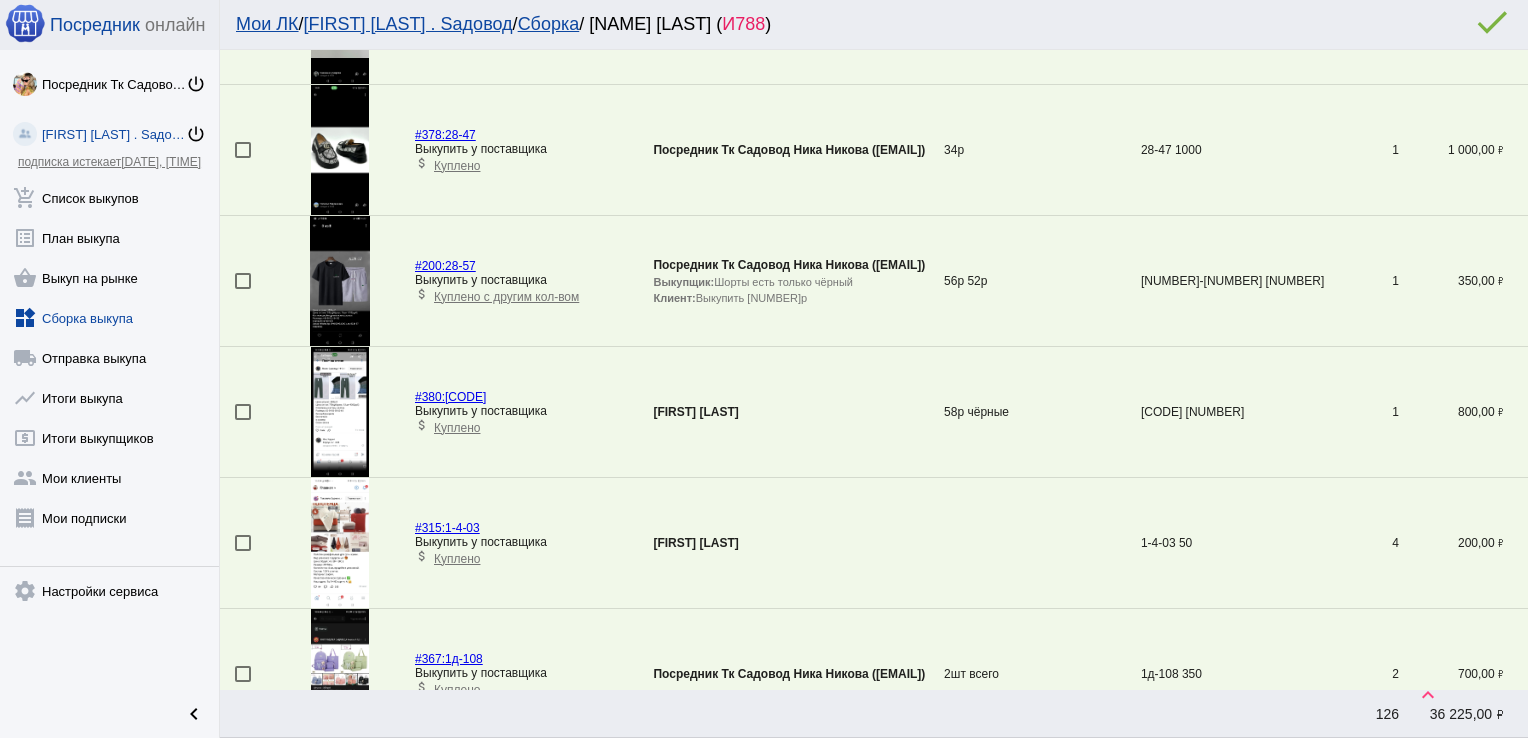 scroll, scrollTop: 332, scrollLeft: 0, axis: vertical 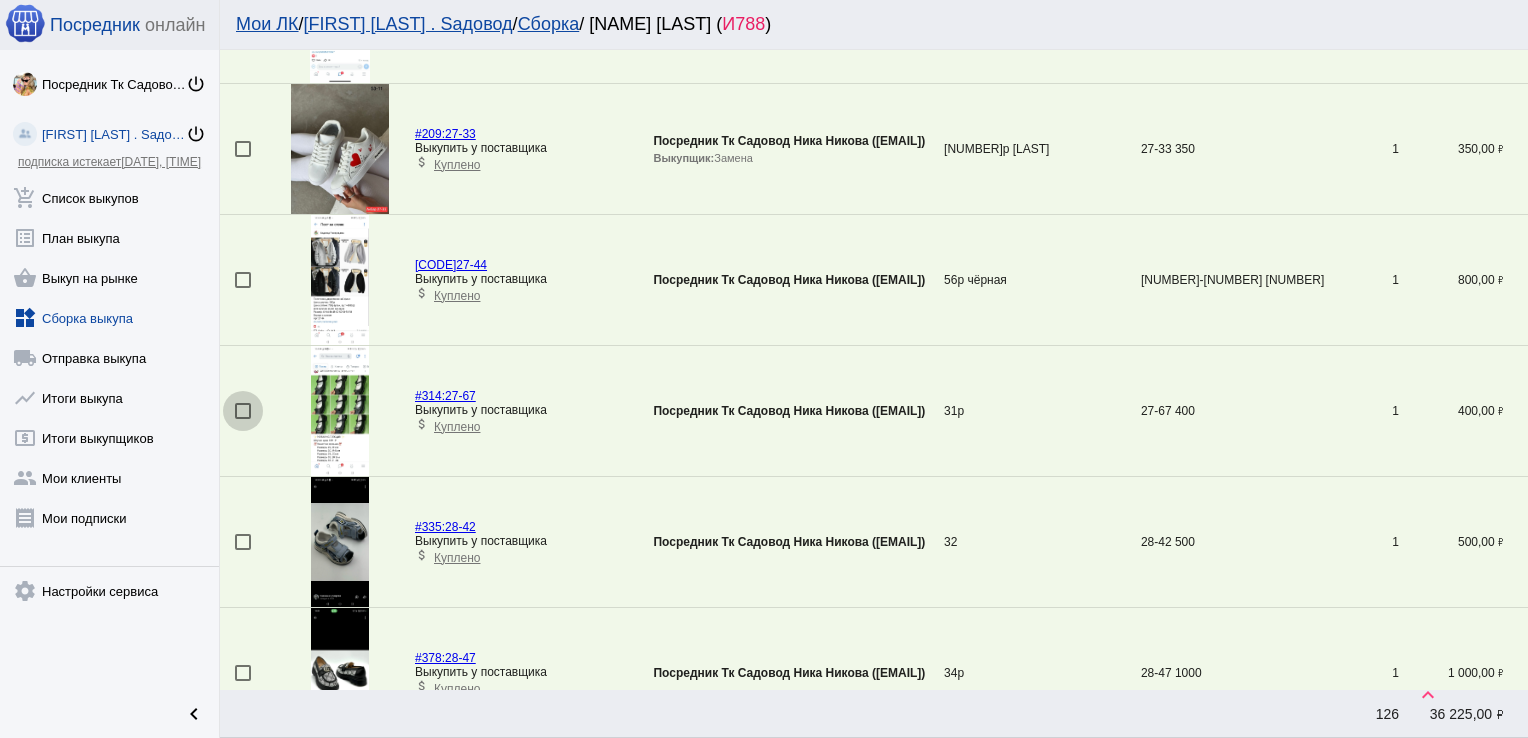 click at bounding box center [243, 411] 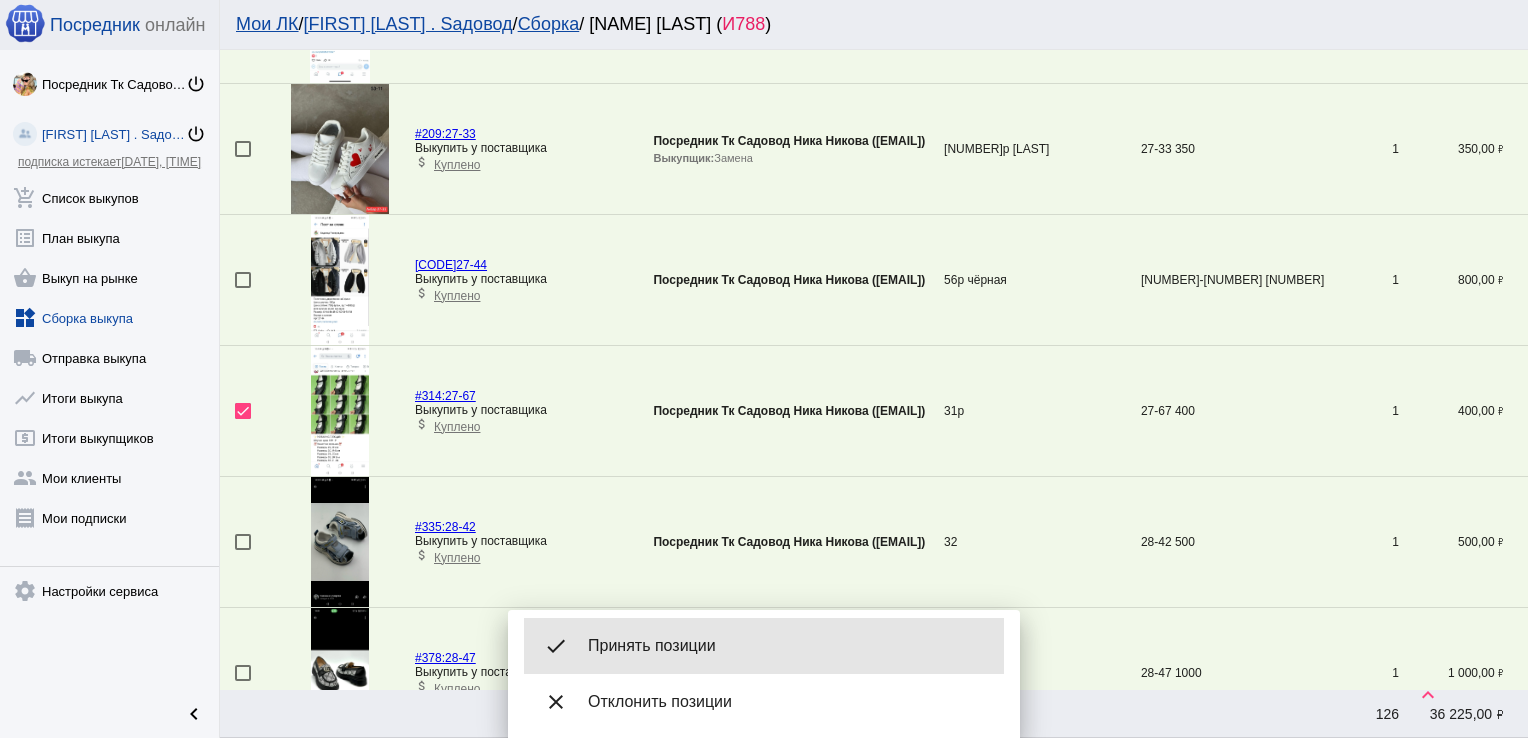 click on "Принять позиции" at bounding box center [788, 646] 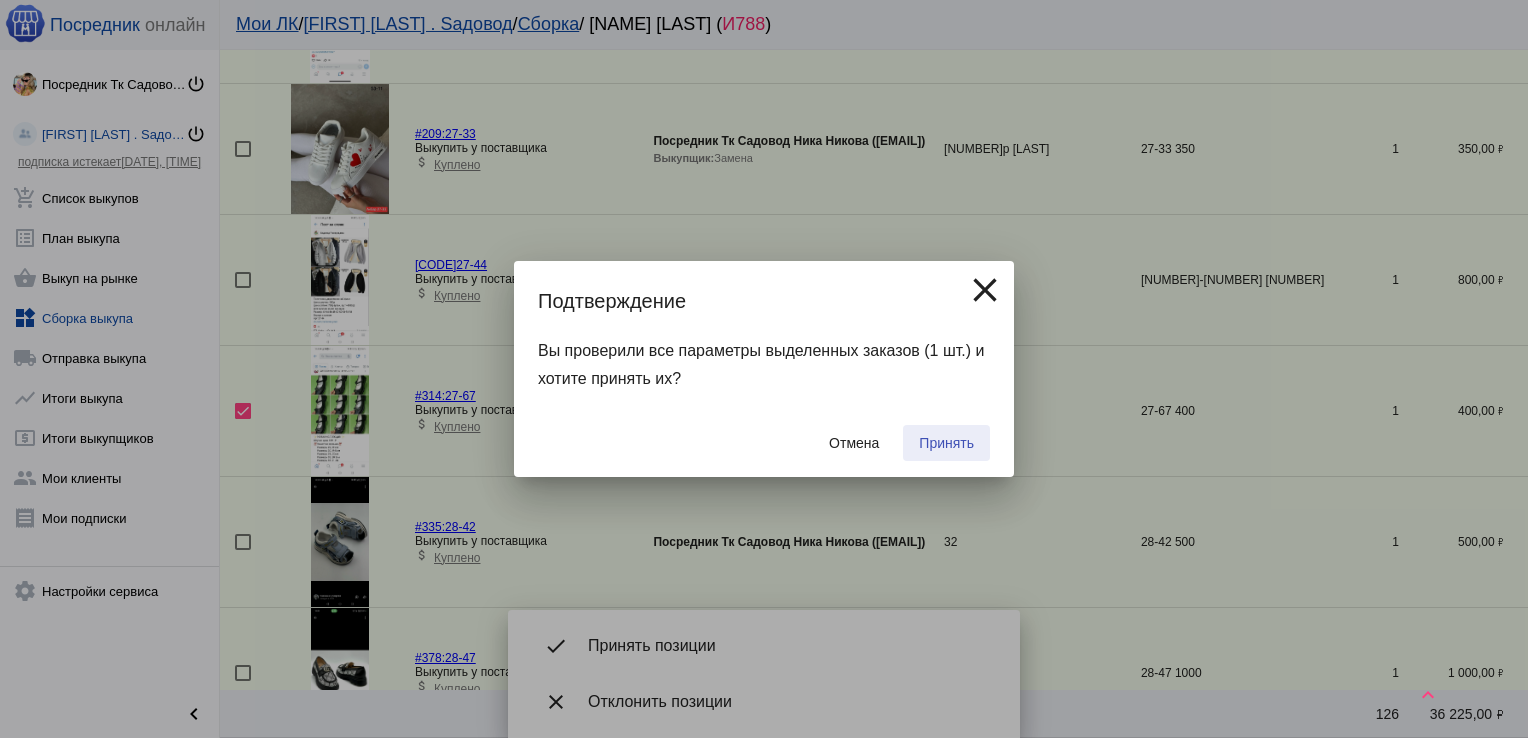 click on "Принять" at bounding box center (946, 443) 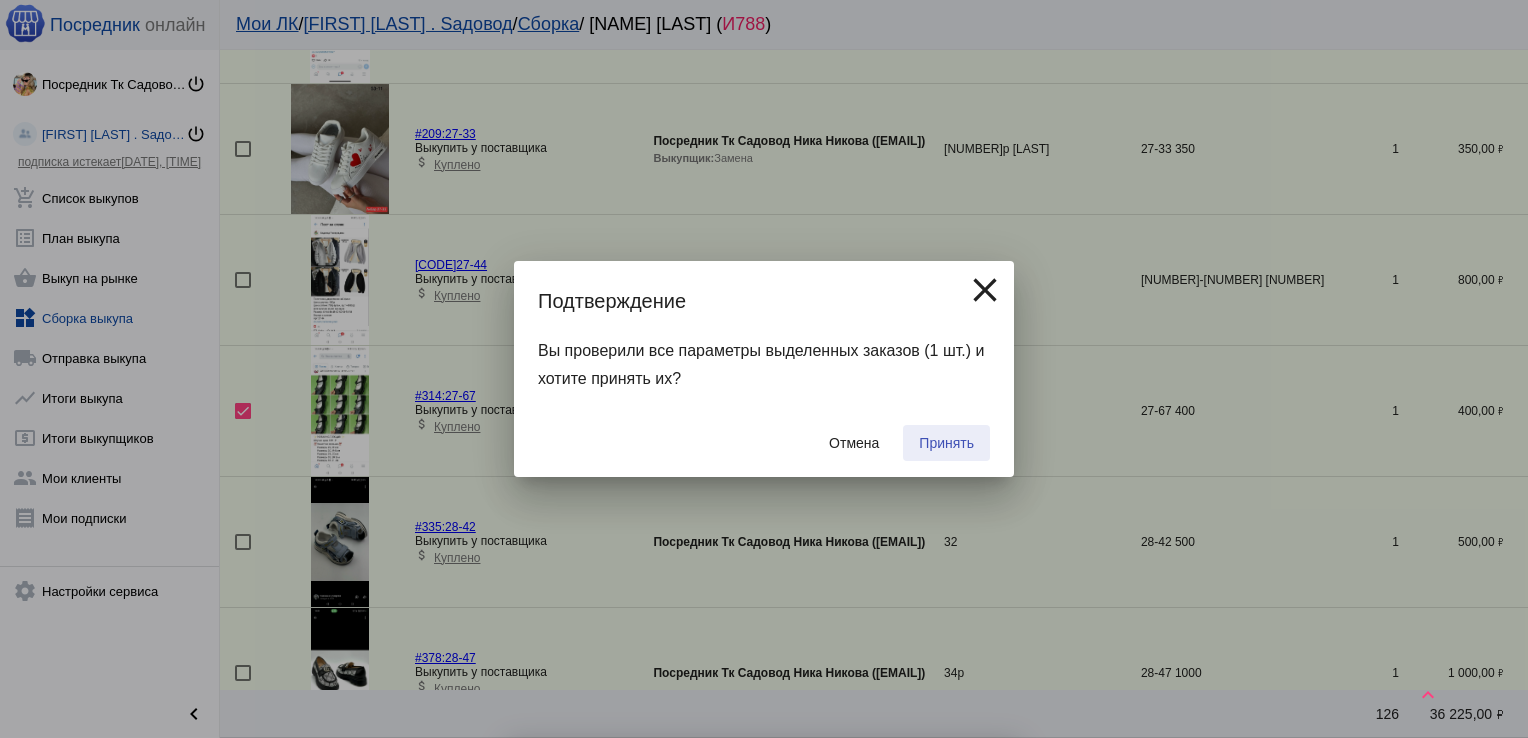 checkbox on "false" 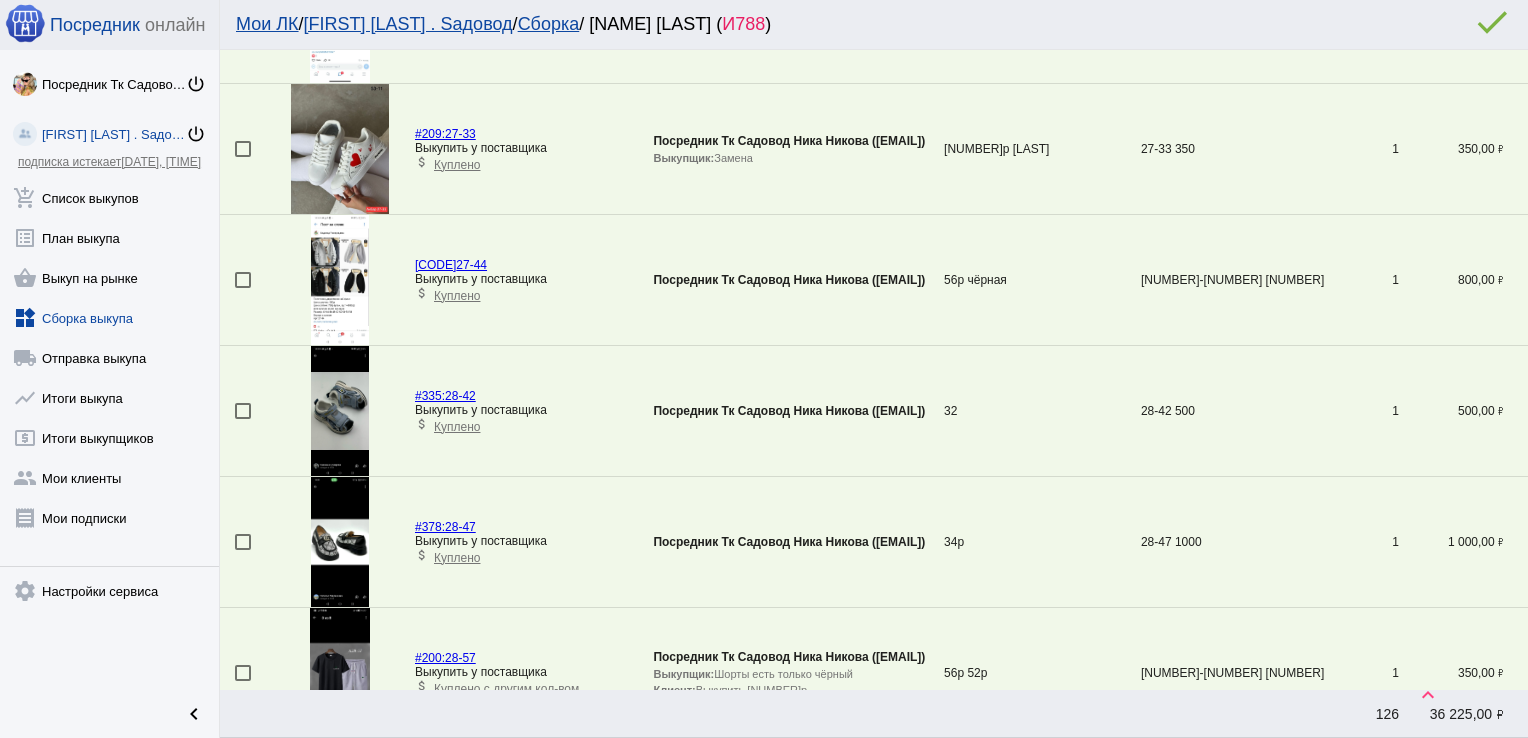 scroll, scrollTop: 5956, scrollLeft: 0, axis: vertical 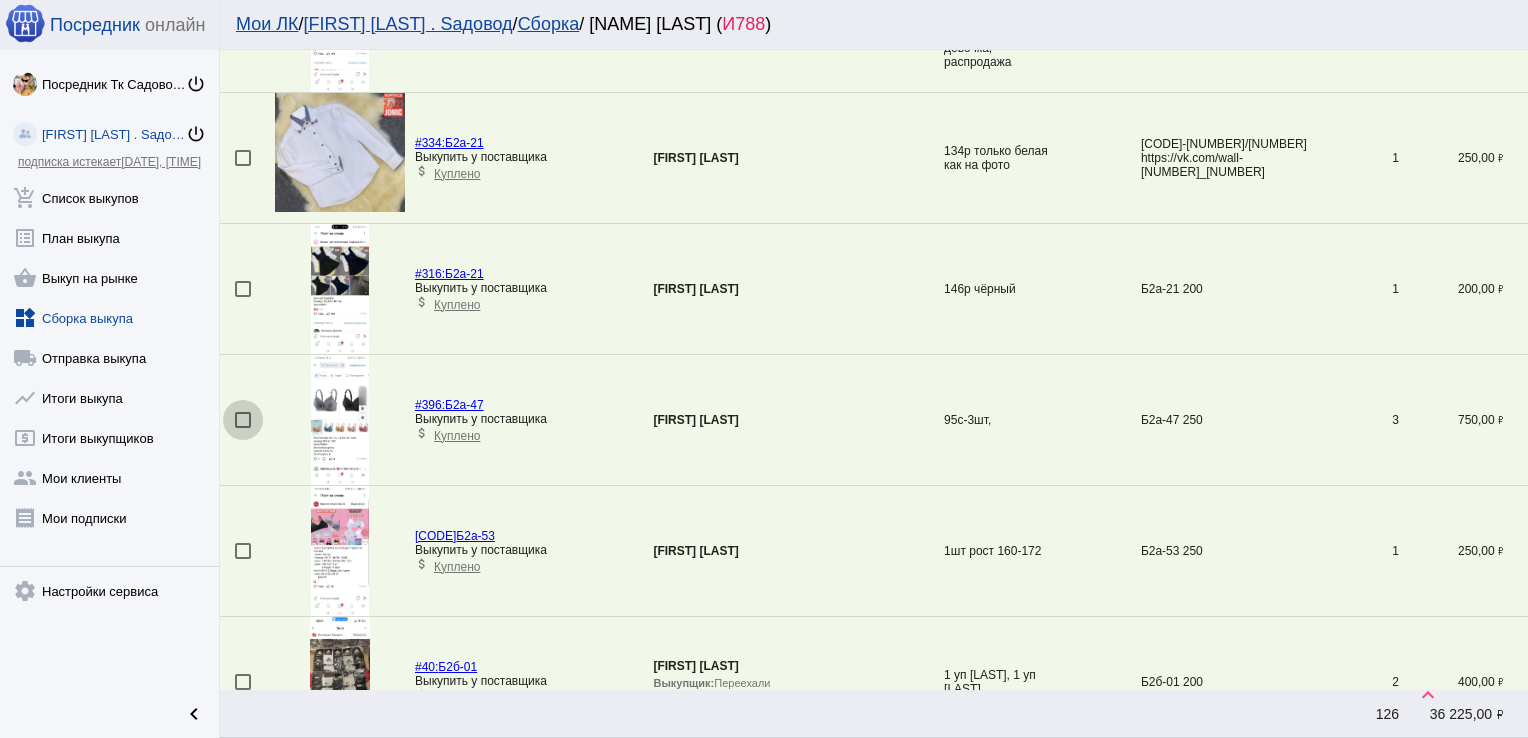 click at bounding box center (243, 420) 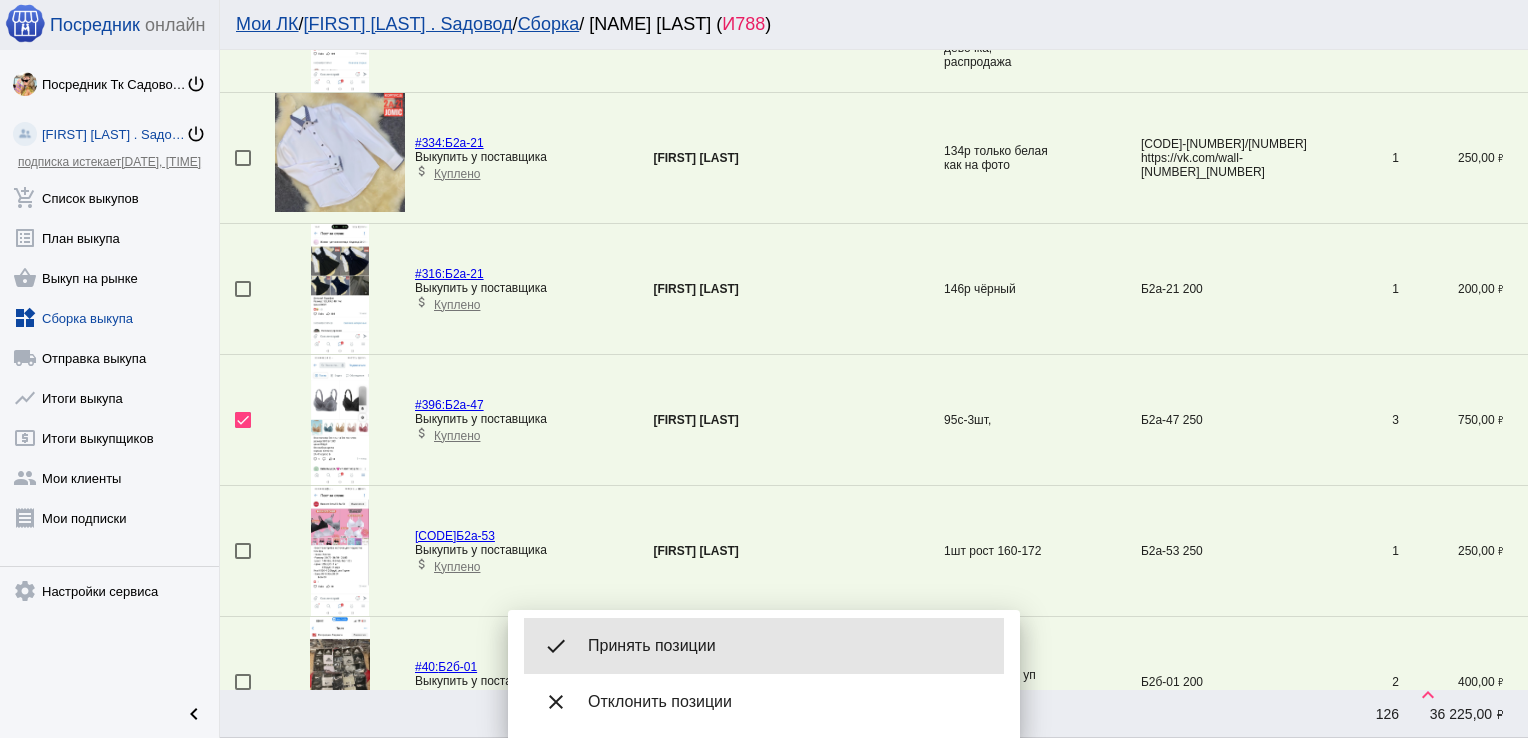 click on "Принять позиции" at bounding box center [788, 646] 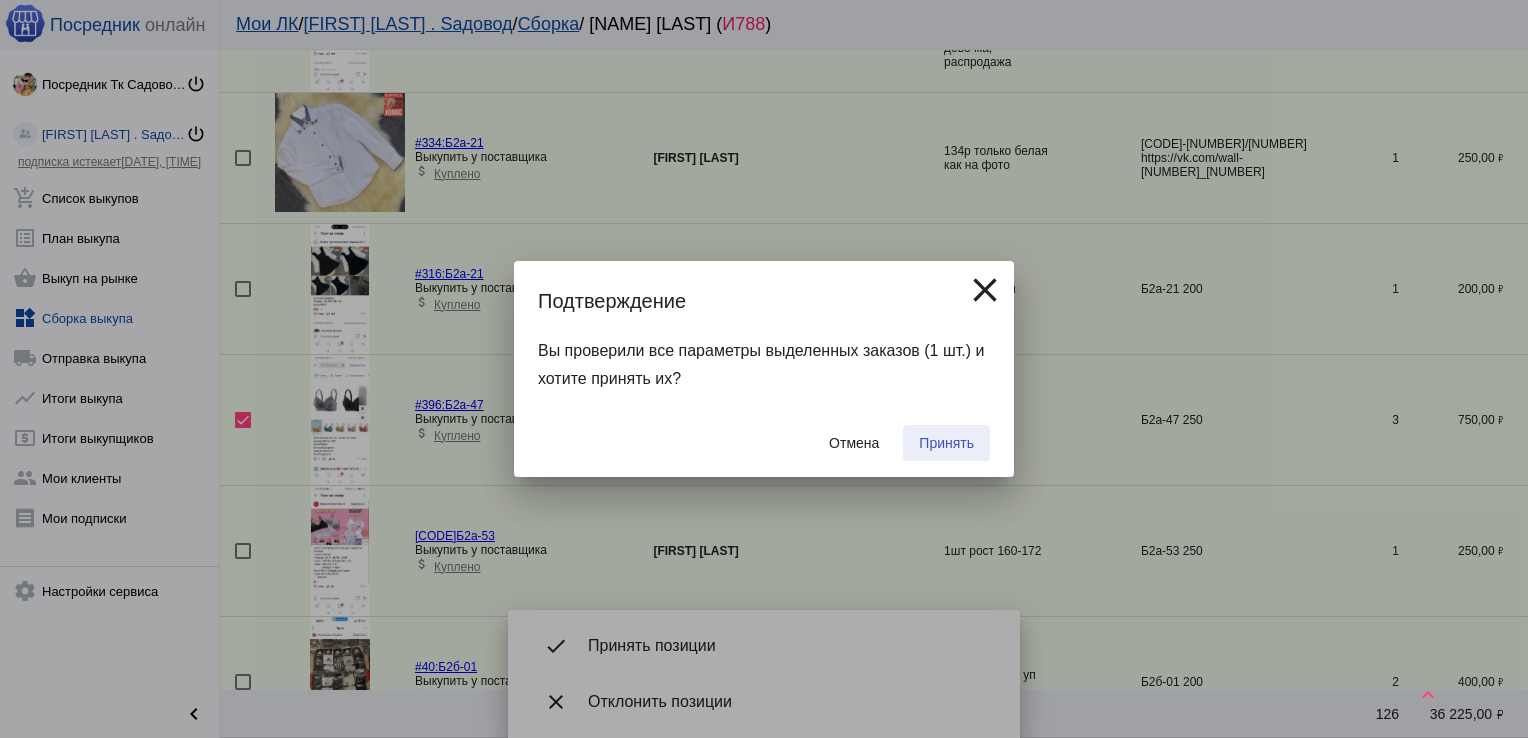 click on "Принять" at bounding box center (946, 443) 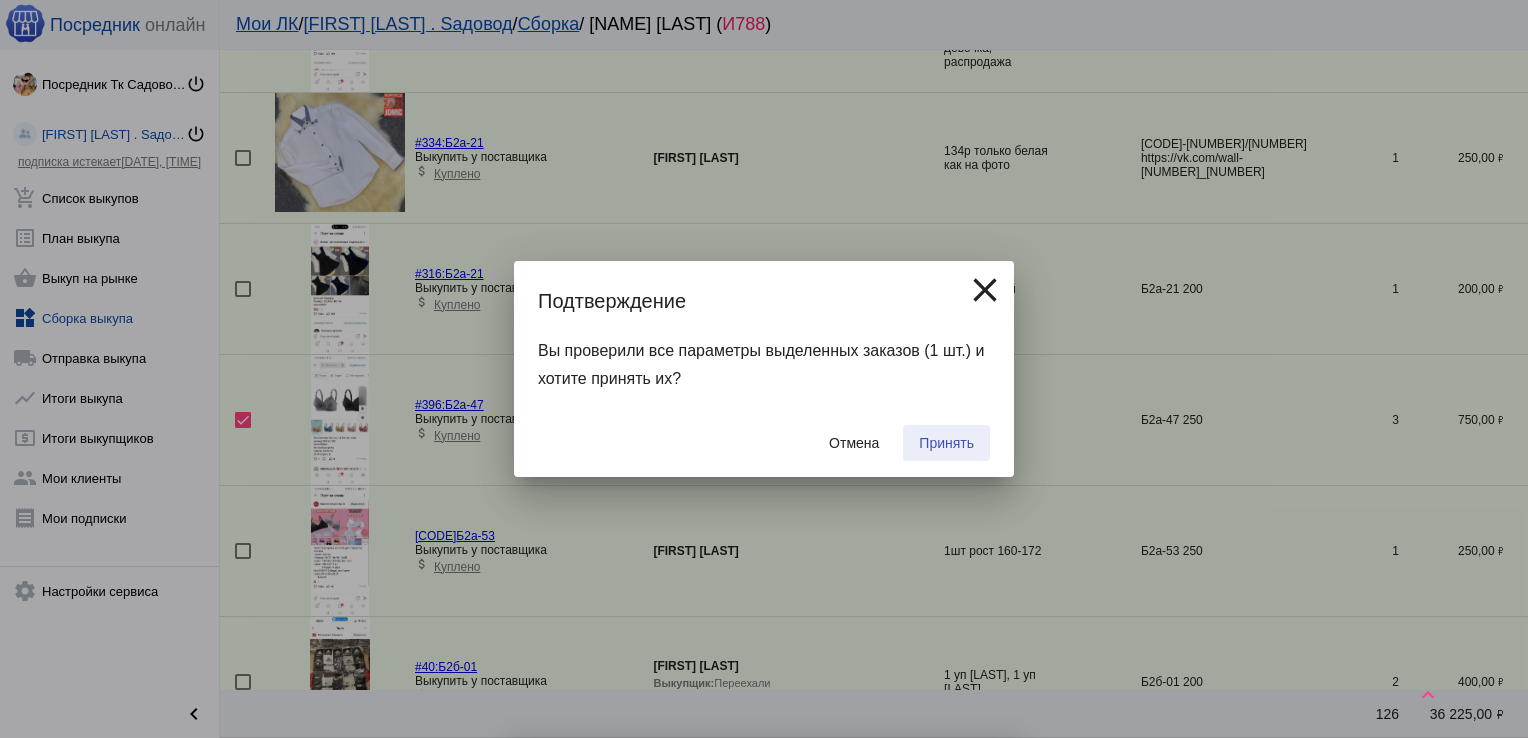 checkbox on "false" 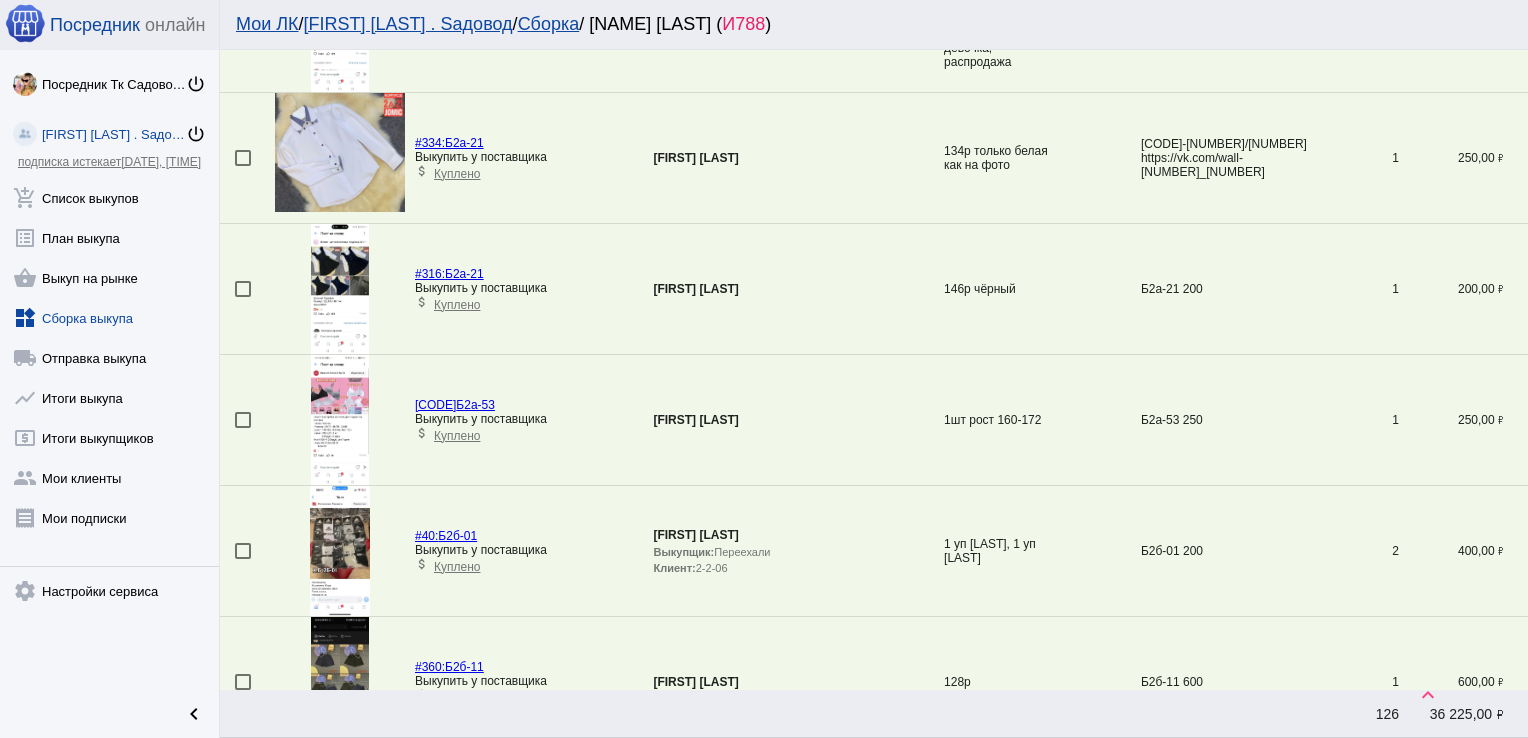 scroll, scrollTop: 6155, scrollLeft: 0, axis: vertical 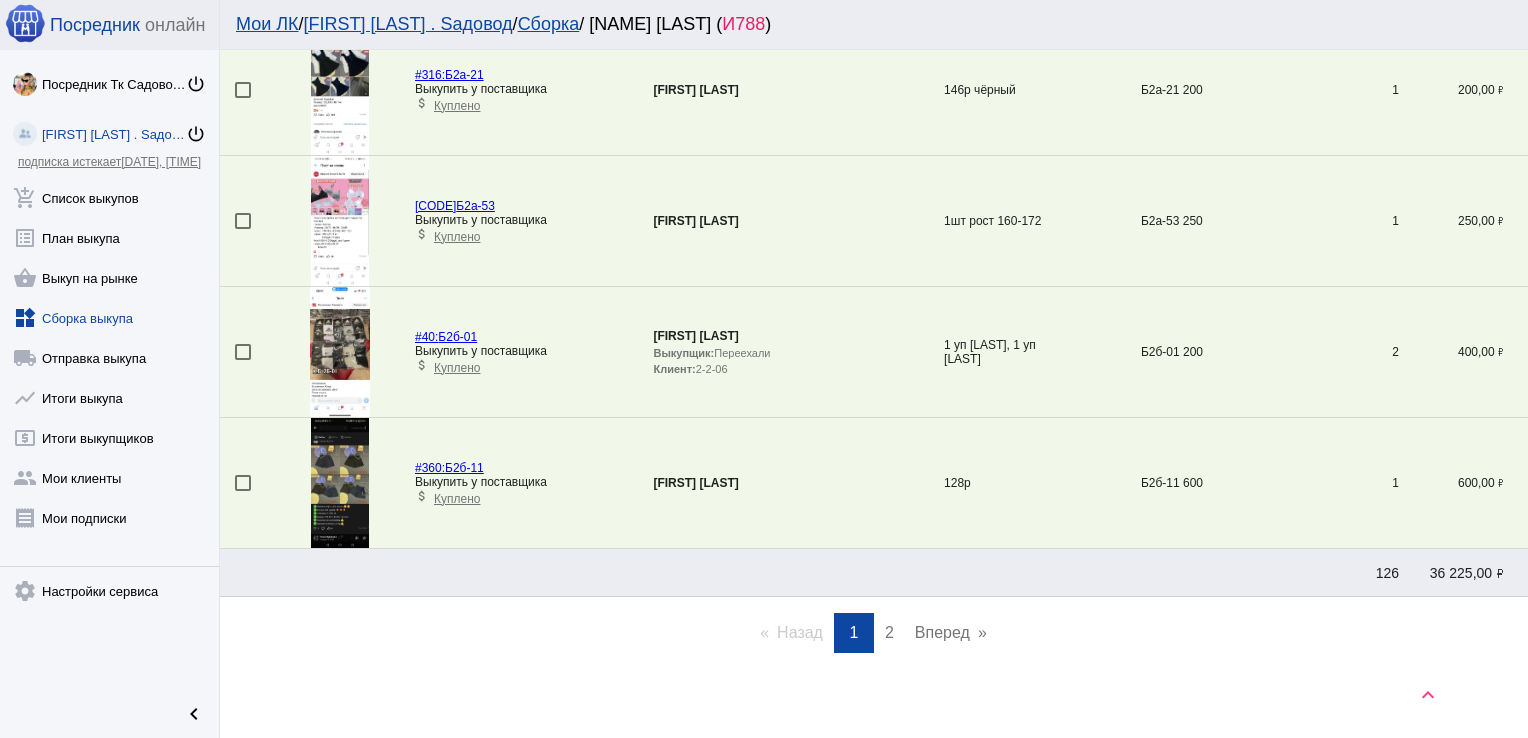 click on "2" at bounding box center [889, 632] 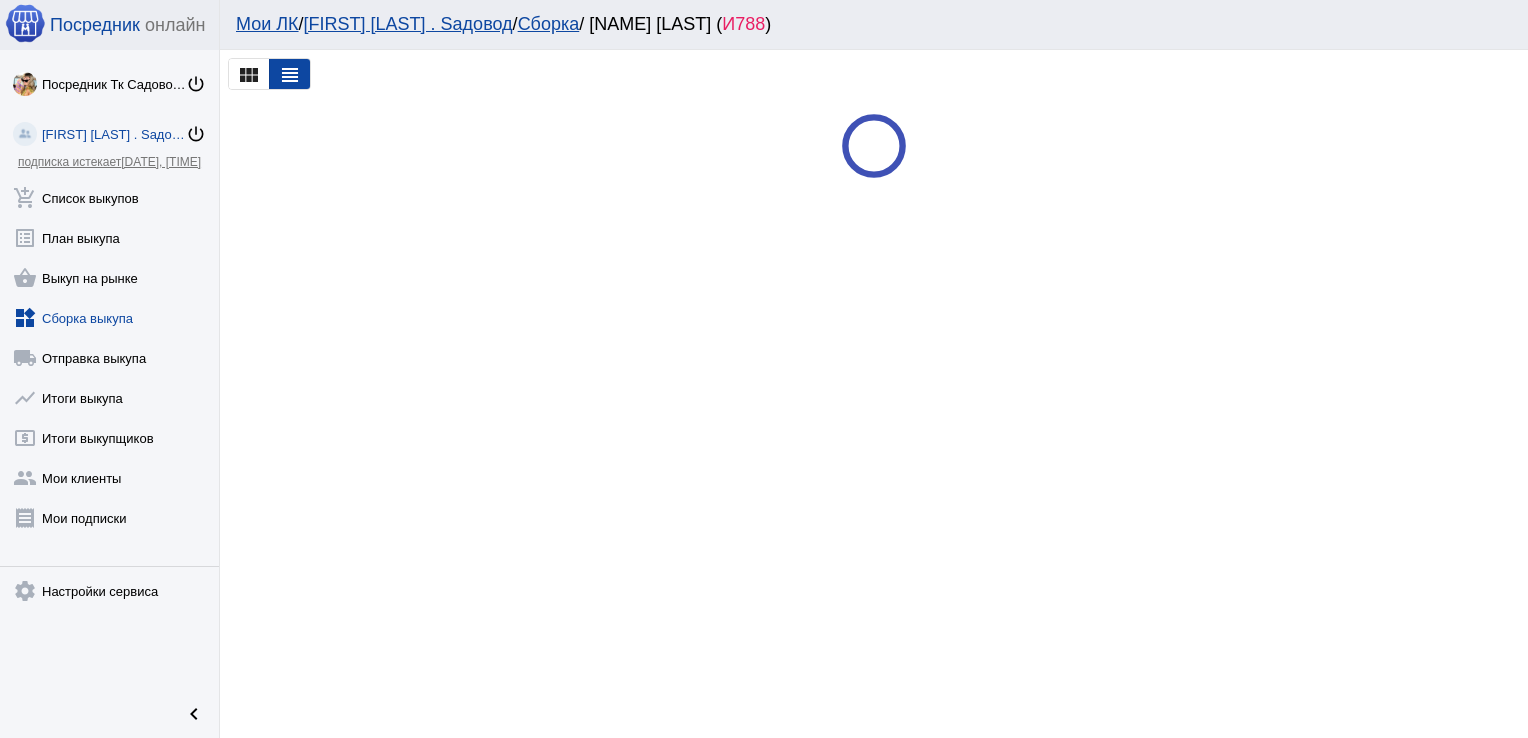 scroll, scrollTop: 0, scrollLeft: 0, axis: both 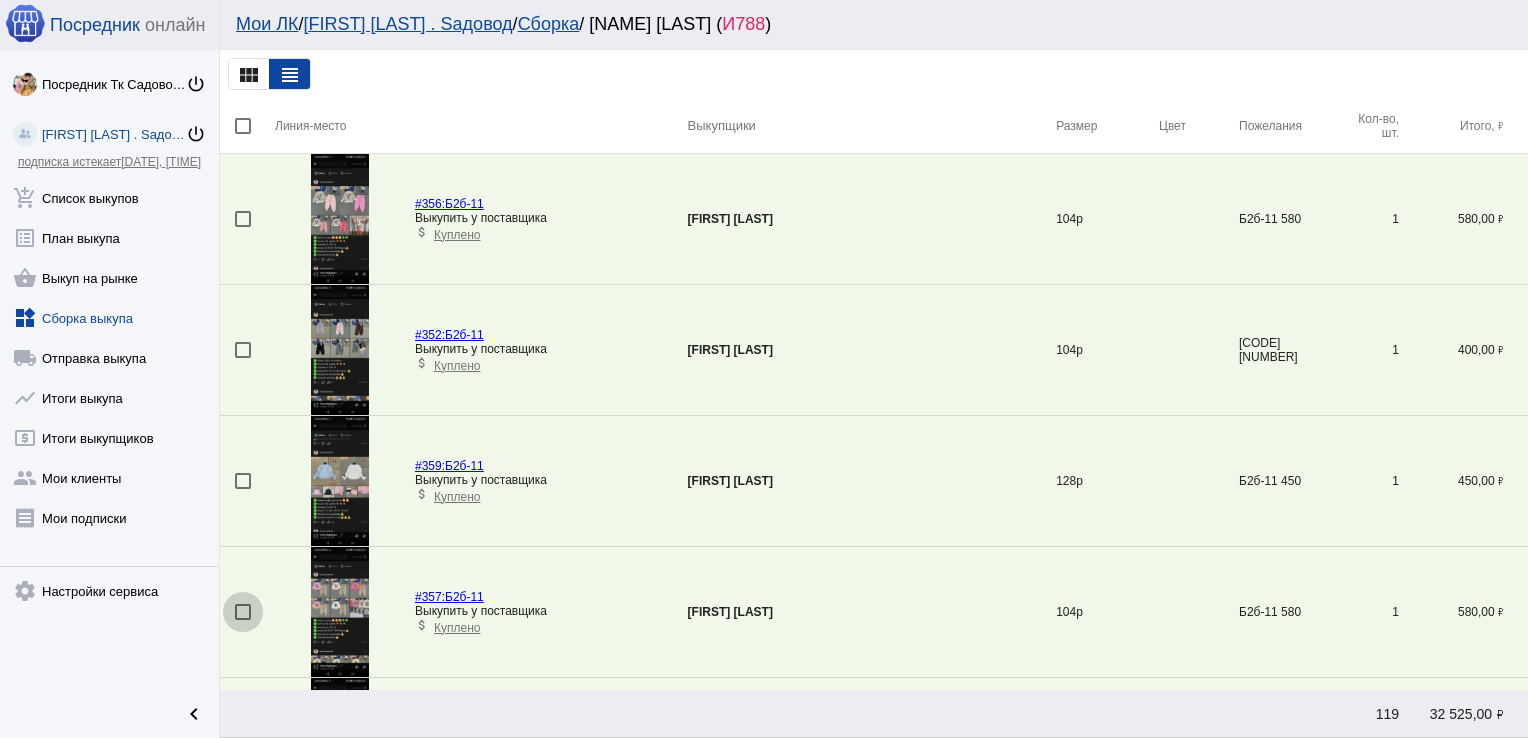 click at bounding box center [243, 612] 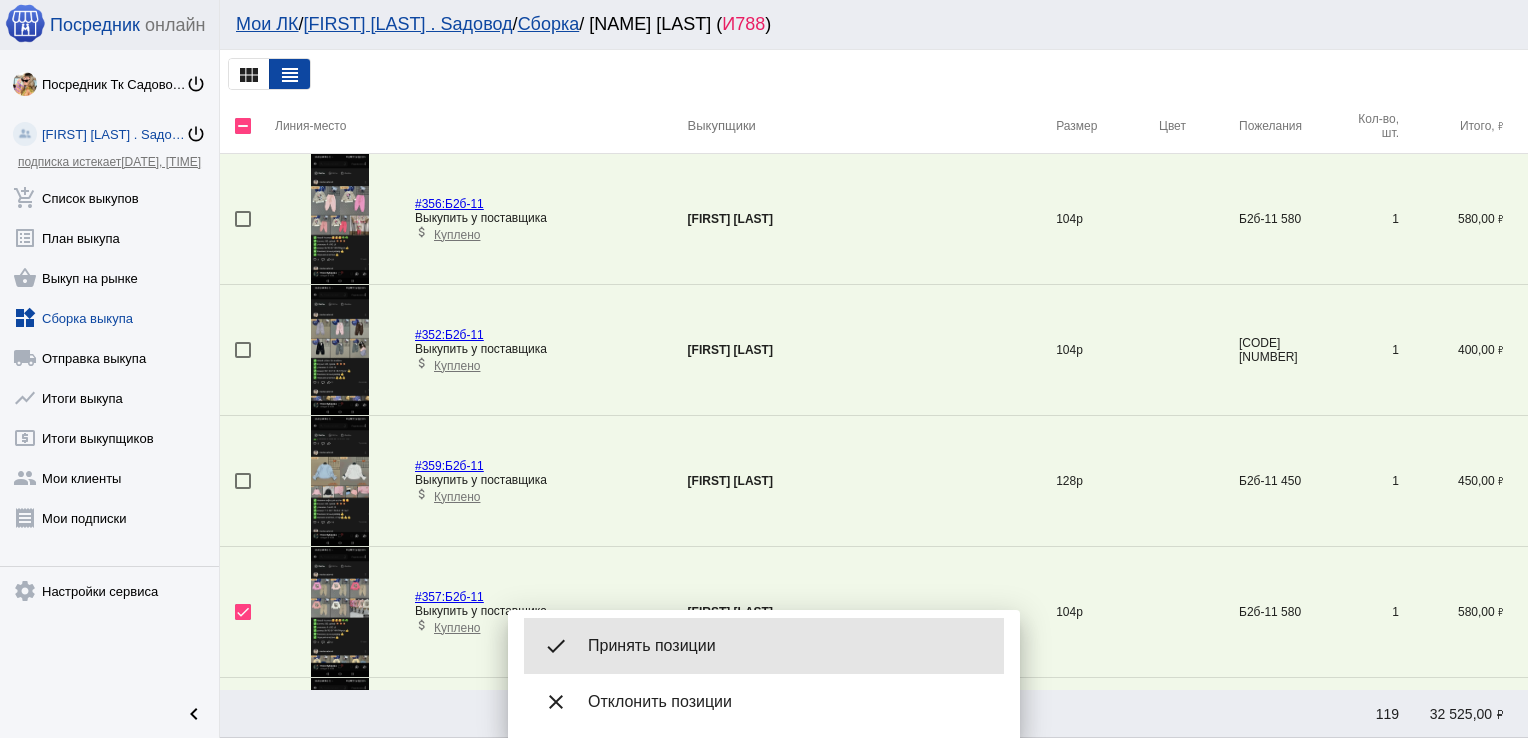 click on "Принять позиции" at bounding box center [788, 646] 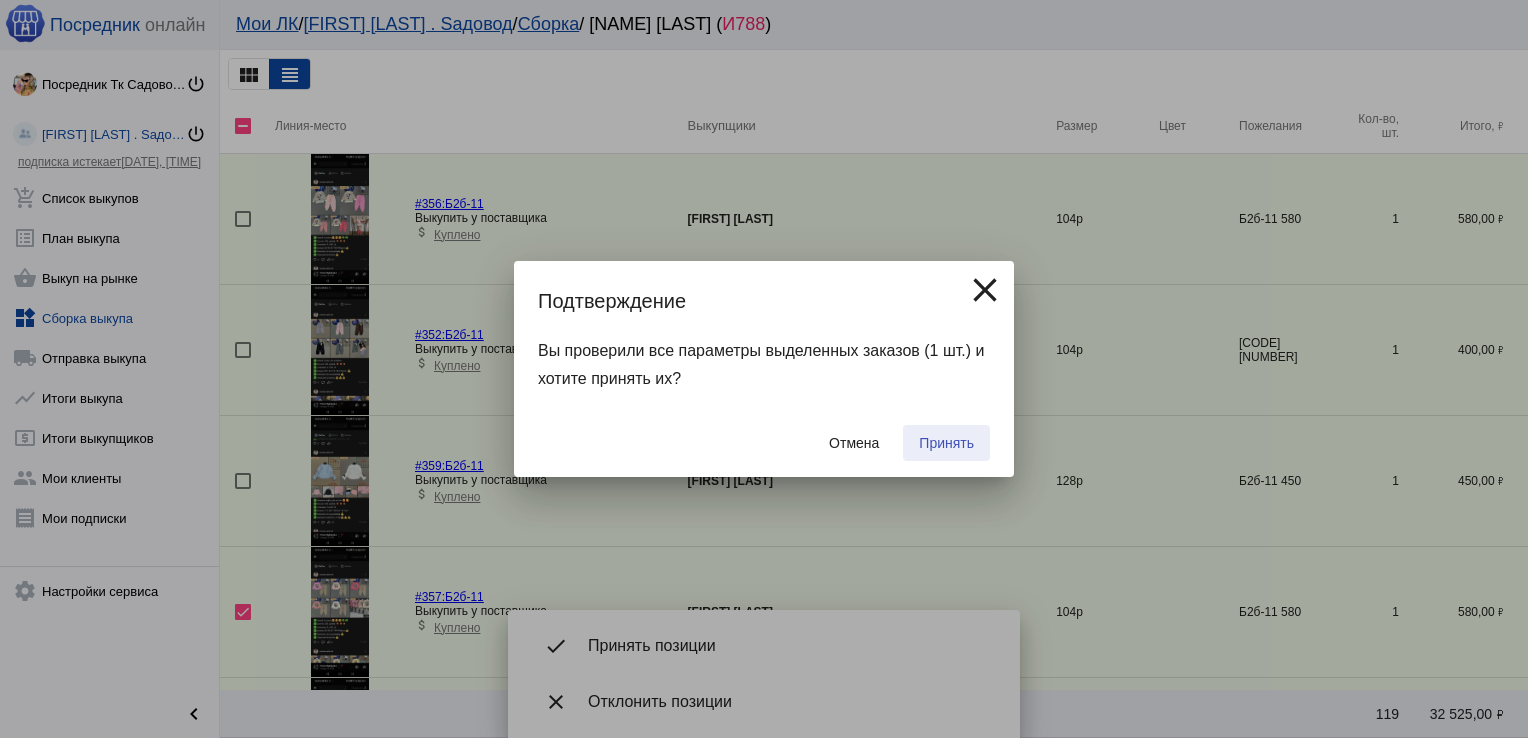 click on "Принять" at bounding box center (946, 443) 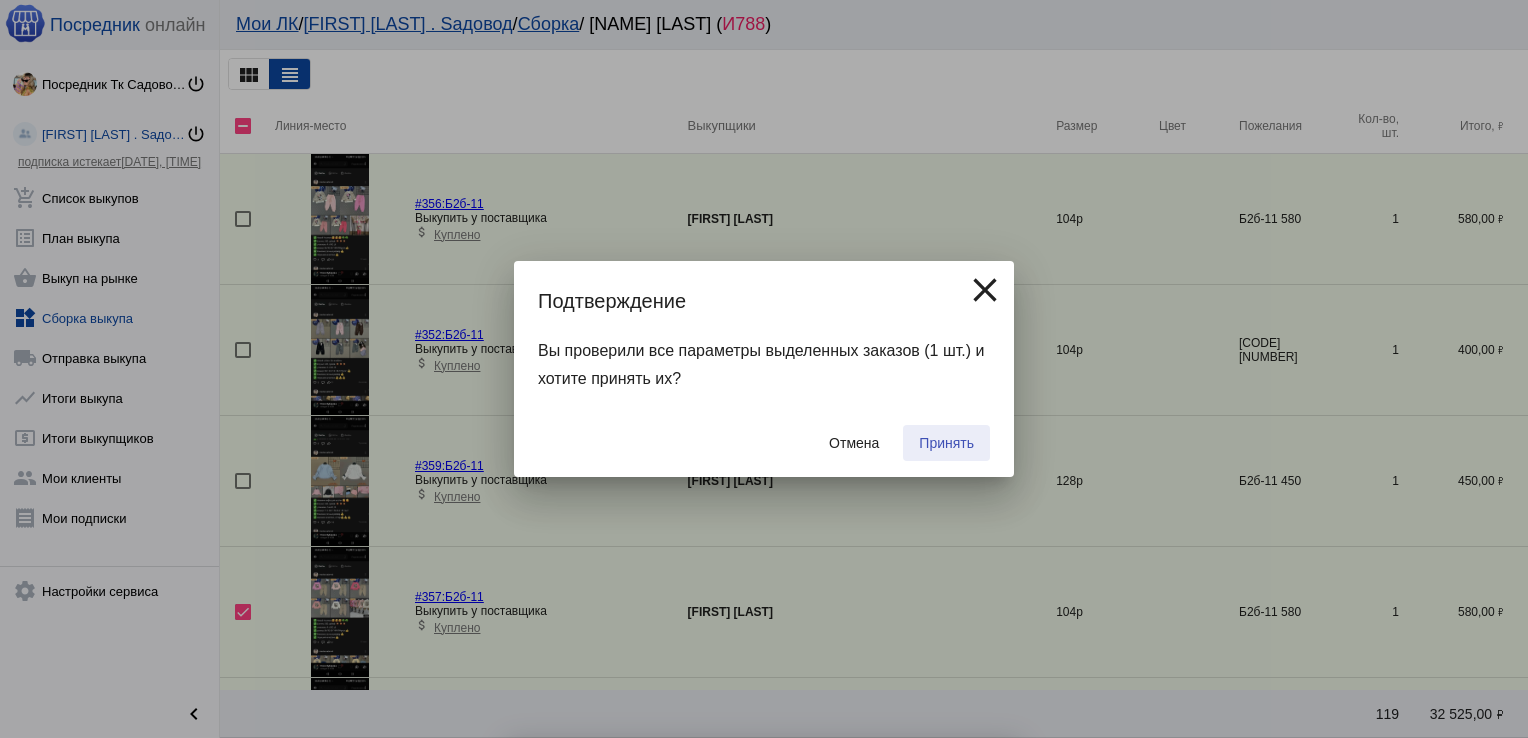 checkbox on "false" 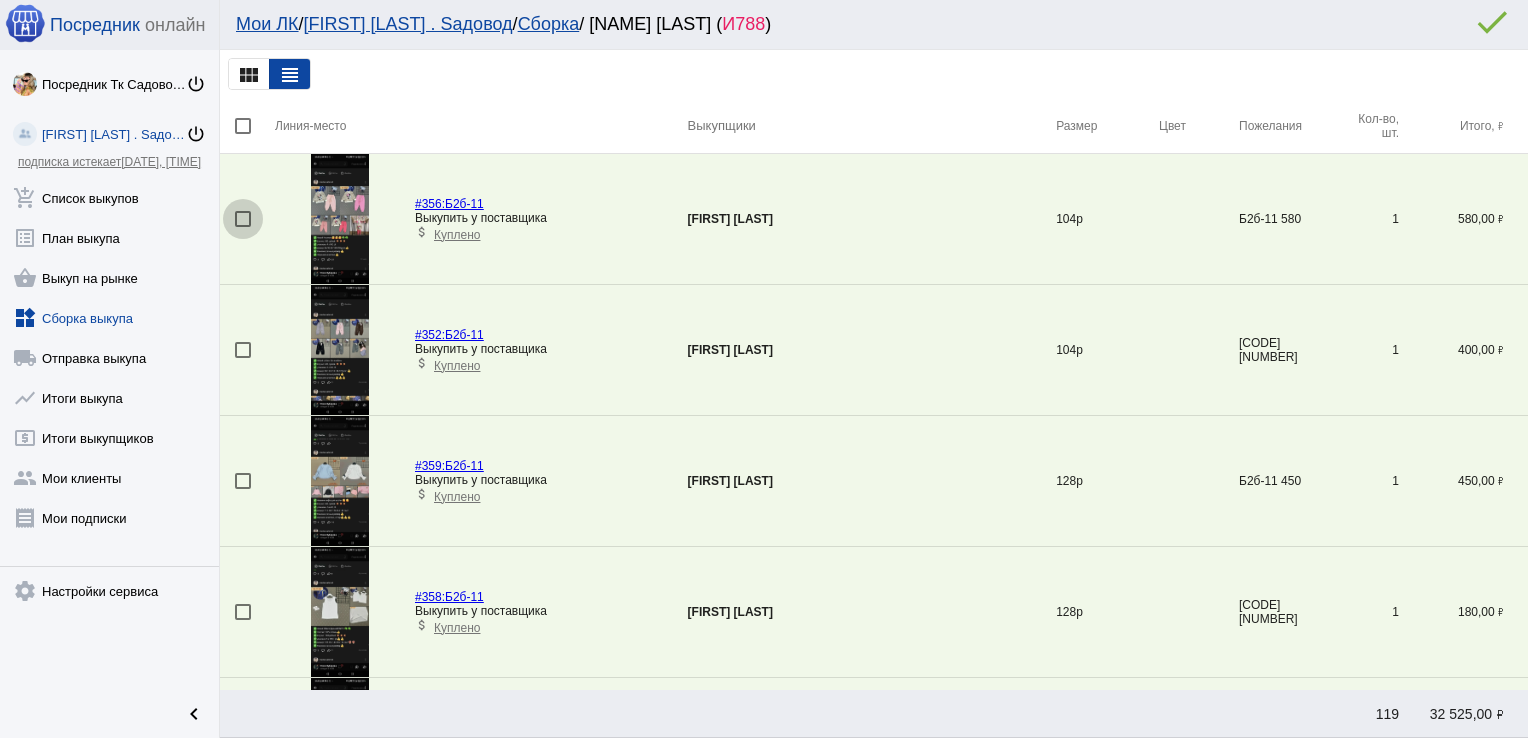 click at bounding box center [243, 219] 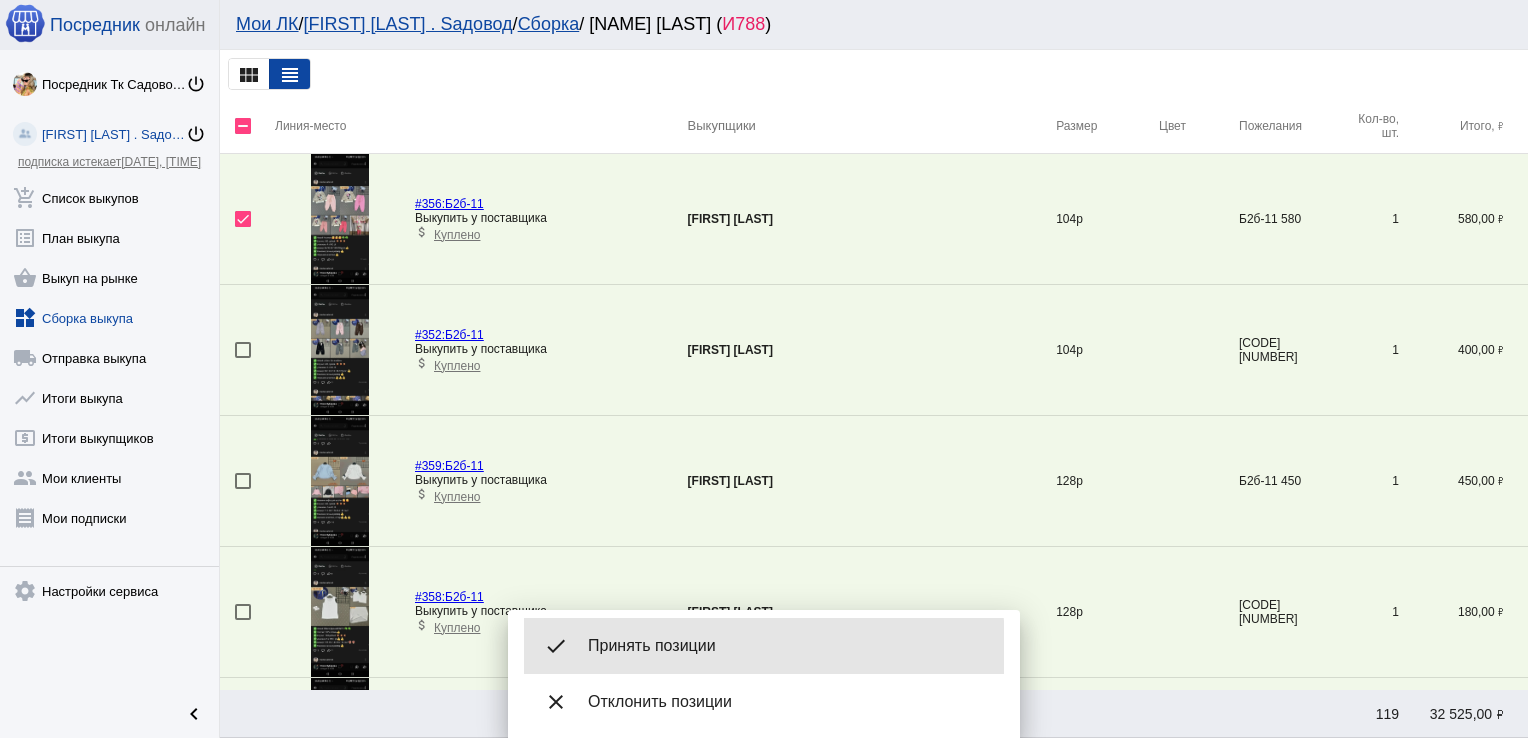 click on "done Принять позиции" at bounding box center (764, 646) 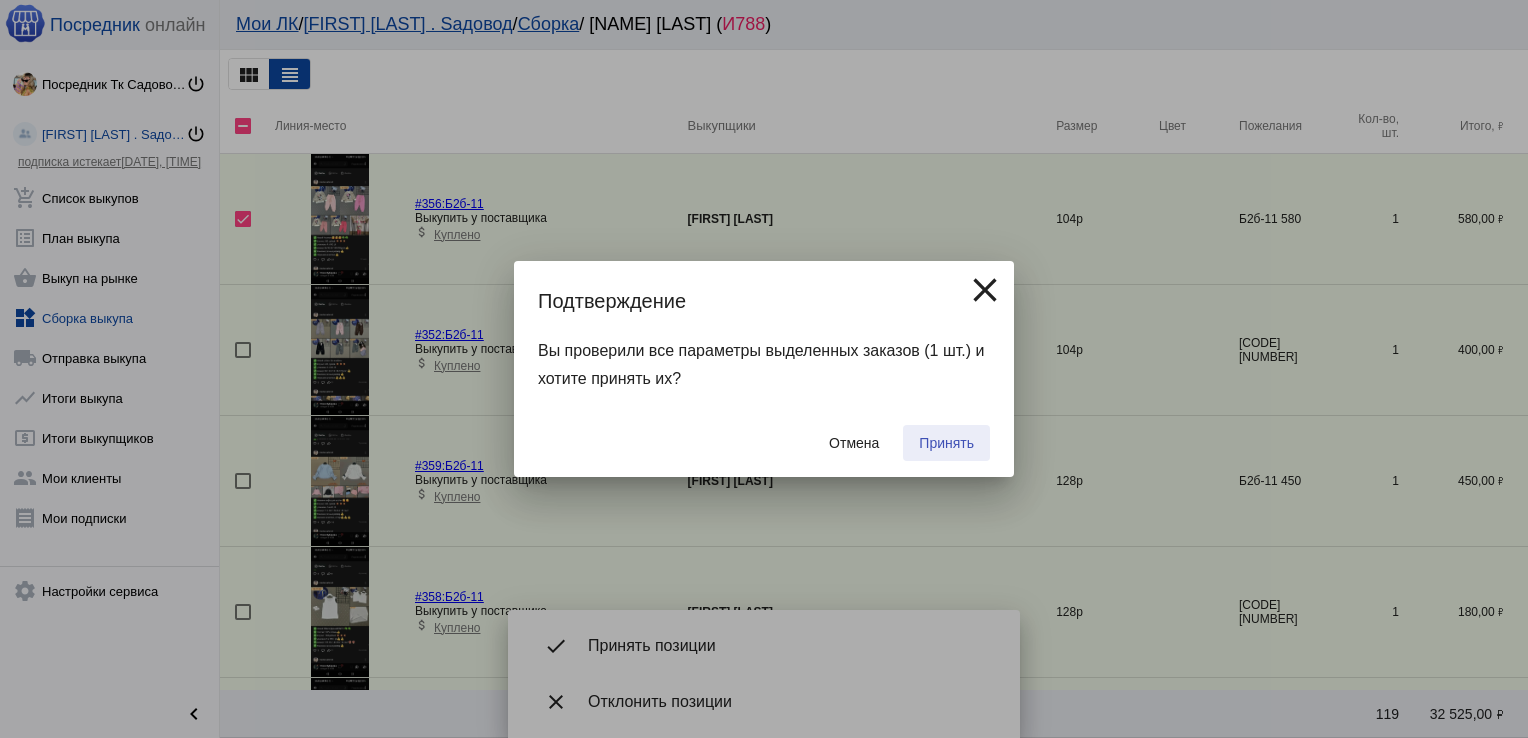 click on "Принять" at bounding box center [946, 443] 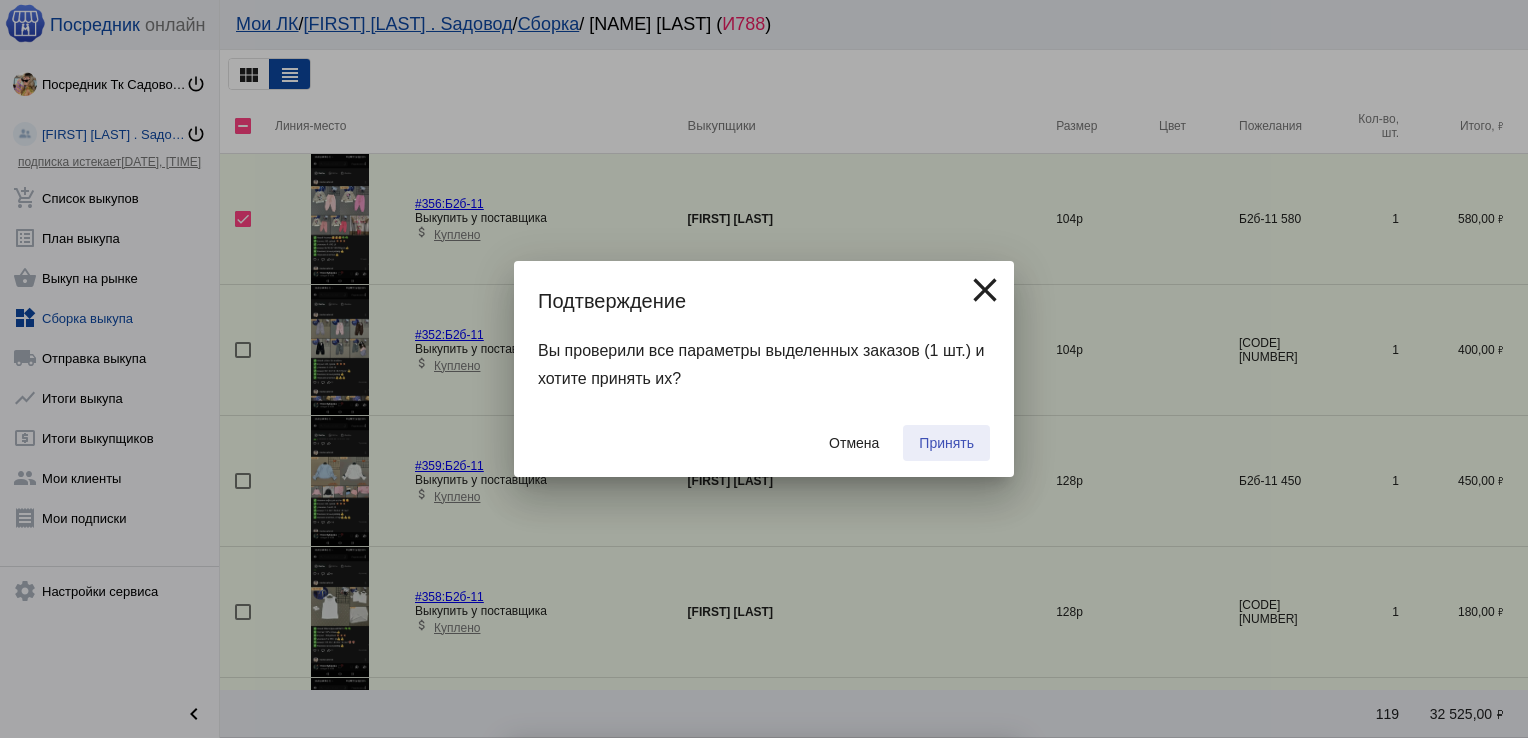 checkbox on "false" 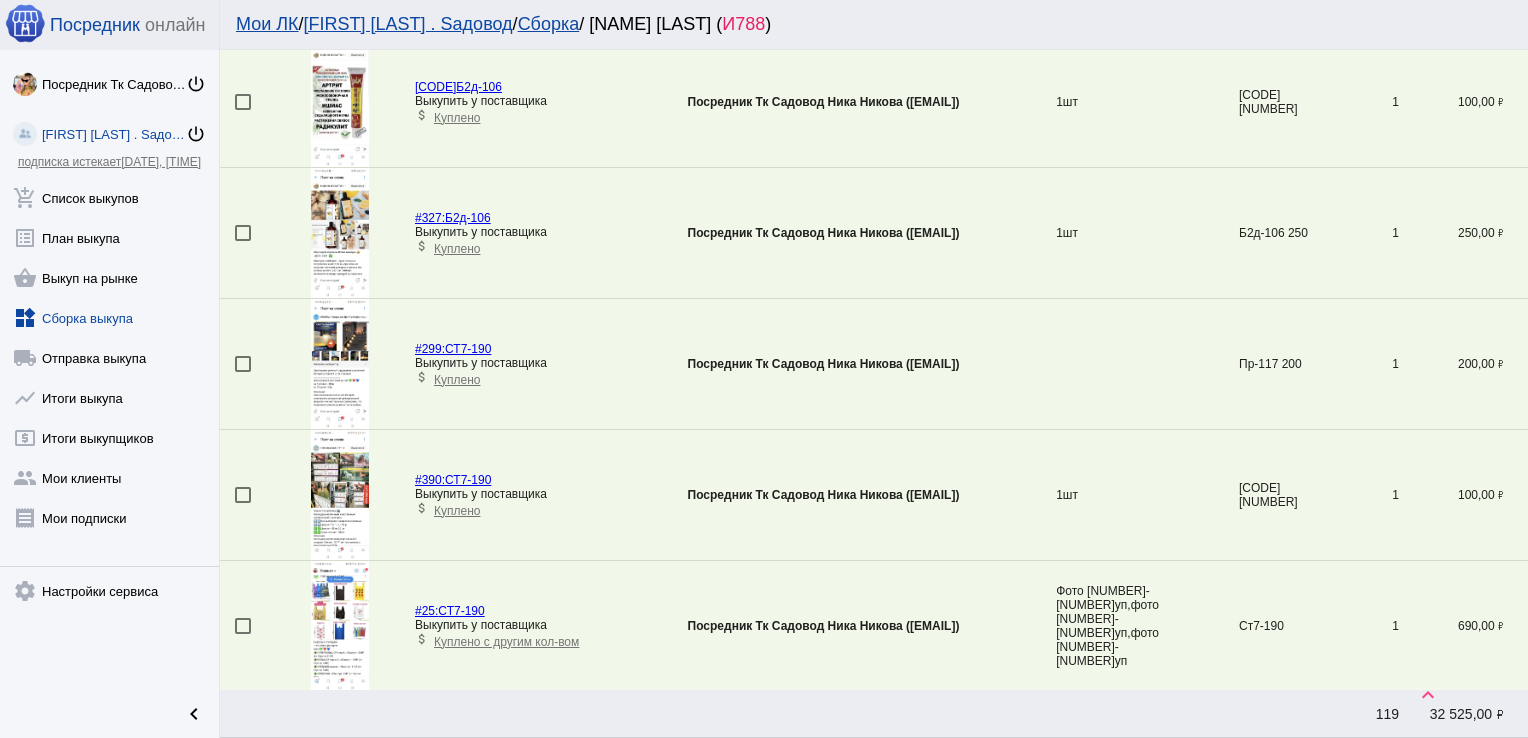 scroll, scrollTop: 1838, scrollLeft: 0, axis: vertical 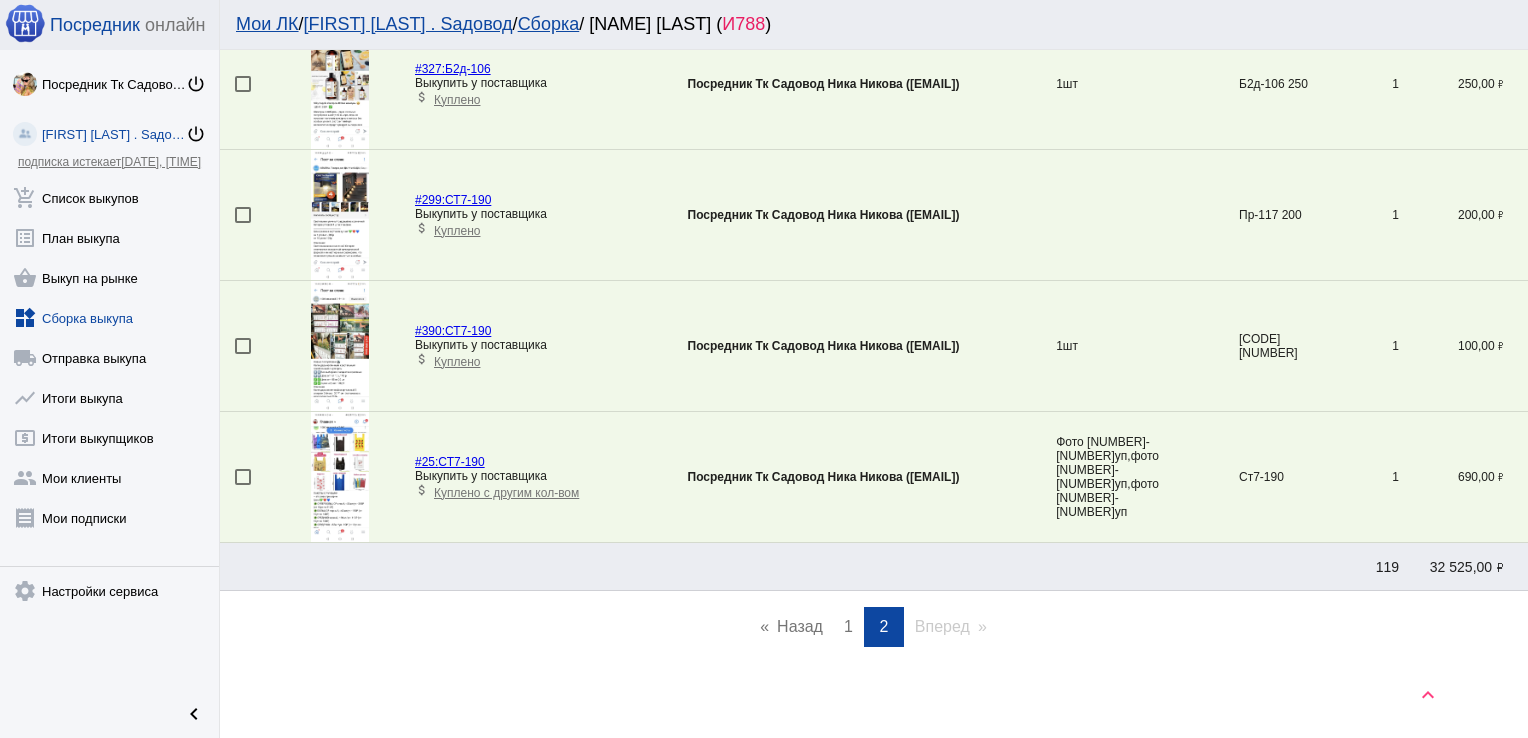 click on "1" at bounding box center (848, 626) 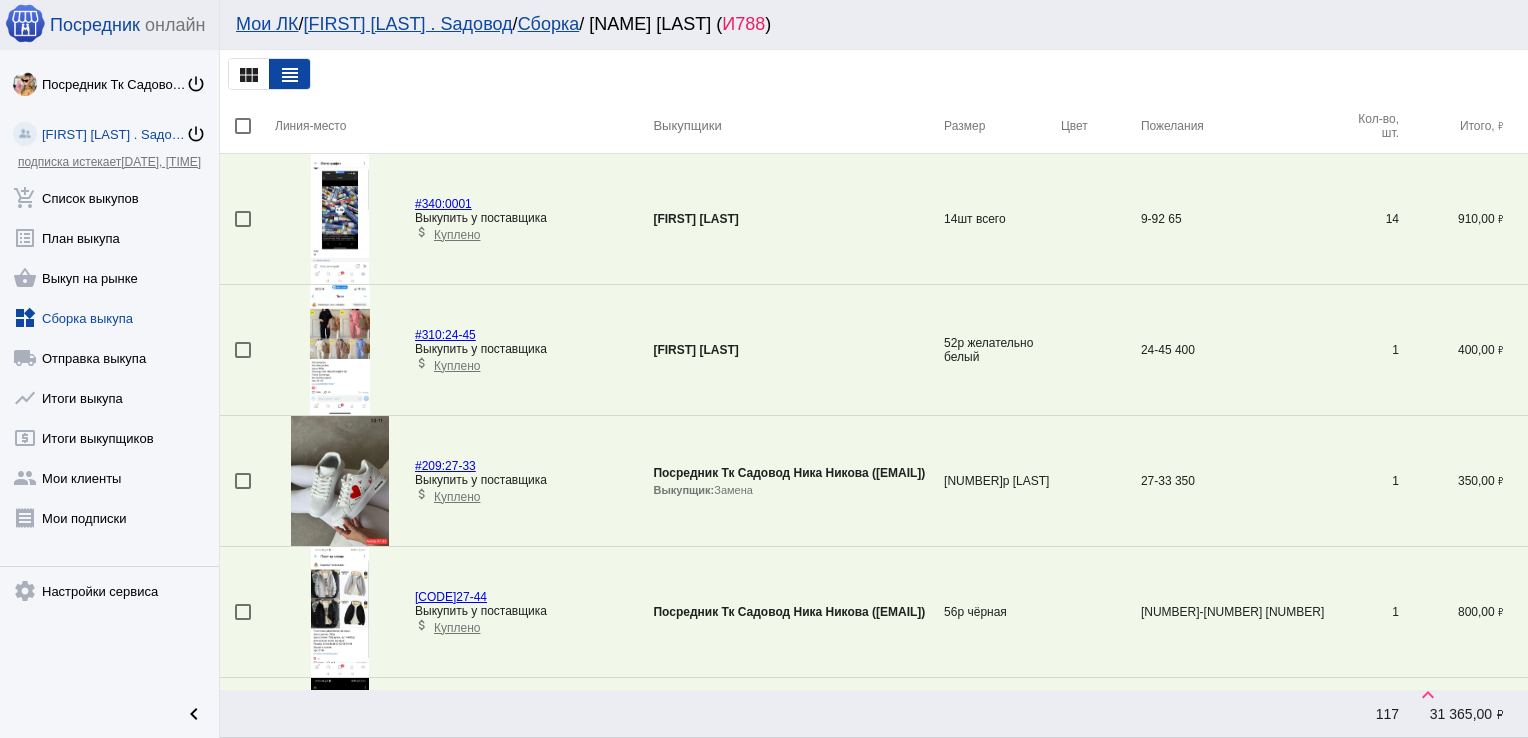 scroll, scrollTop: 4779, scrollLeft: 0, axis: vertical 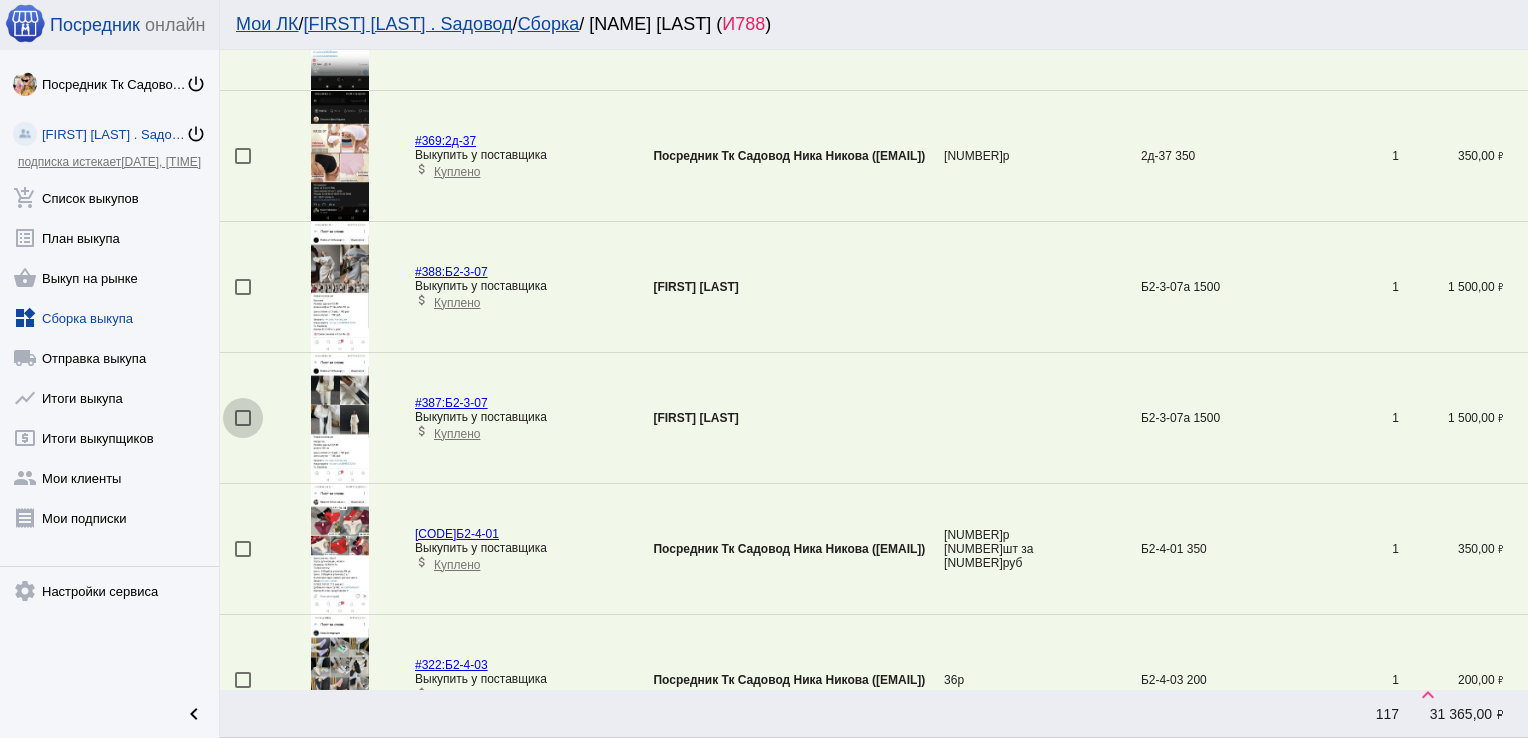 click at bounding box center [243, 418] 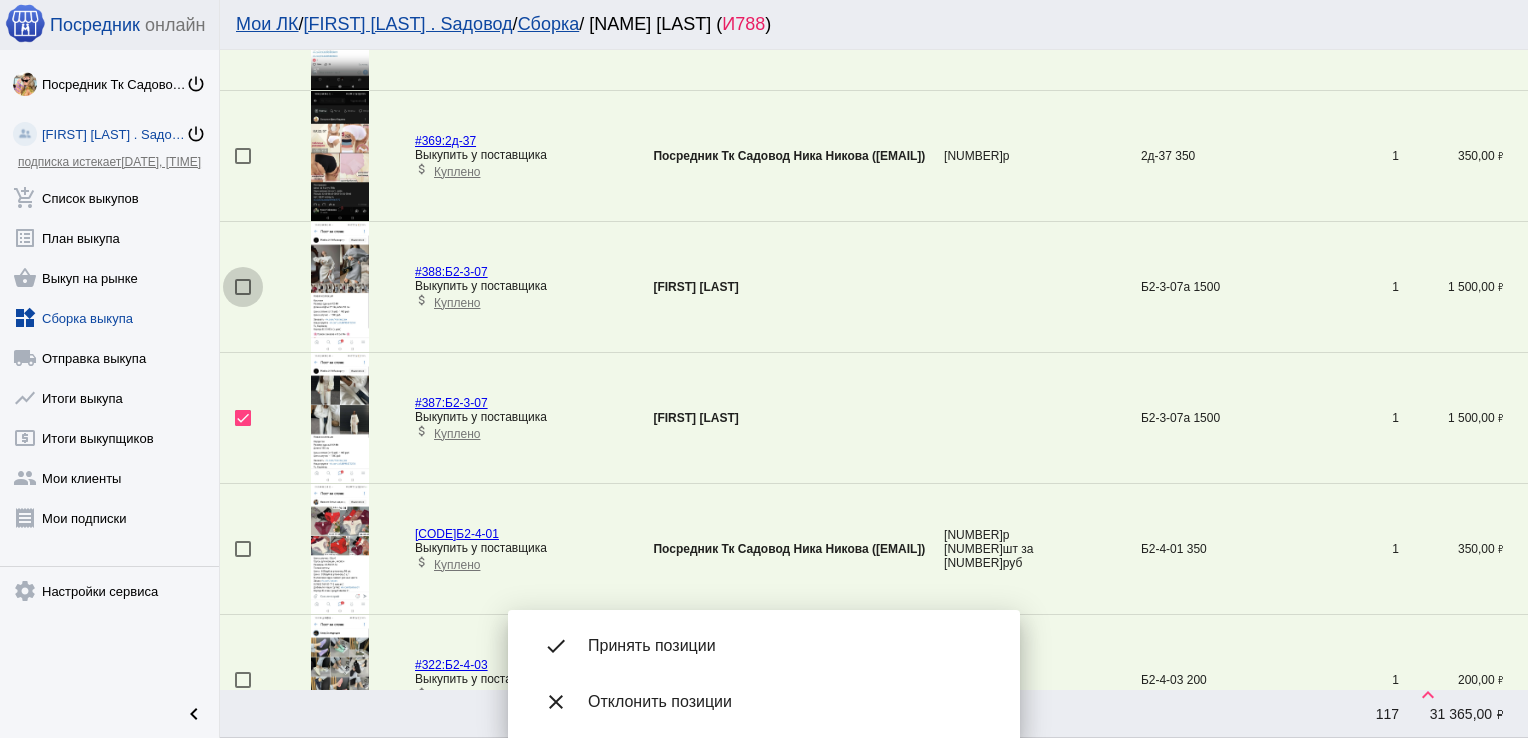 click at bounding box center [243, 287] 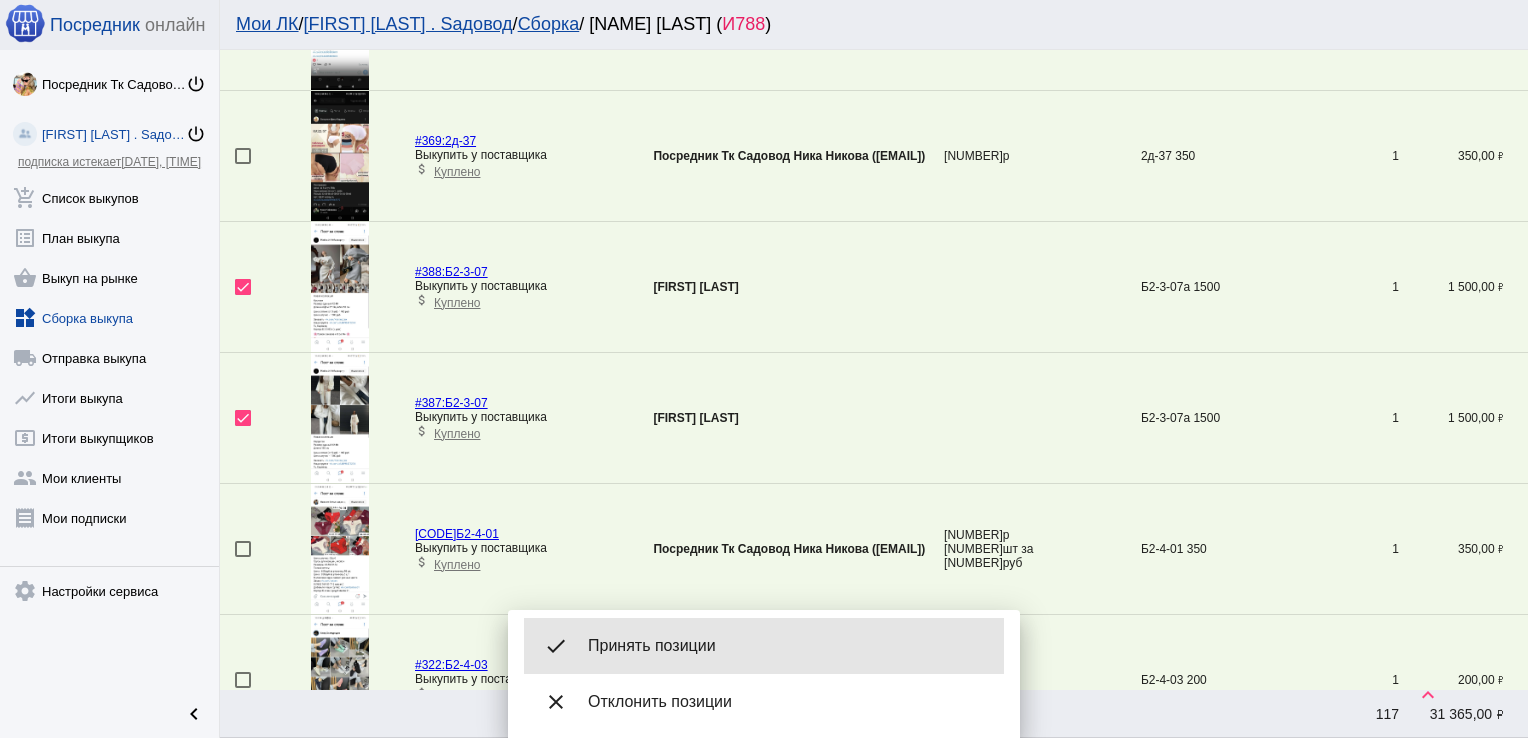 click on "Принять позиции" at bounding box center [788, 646] 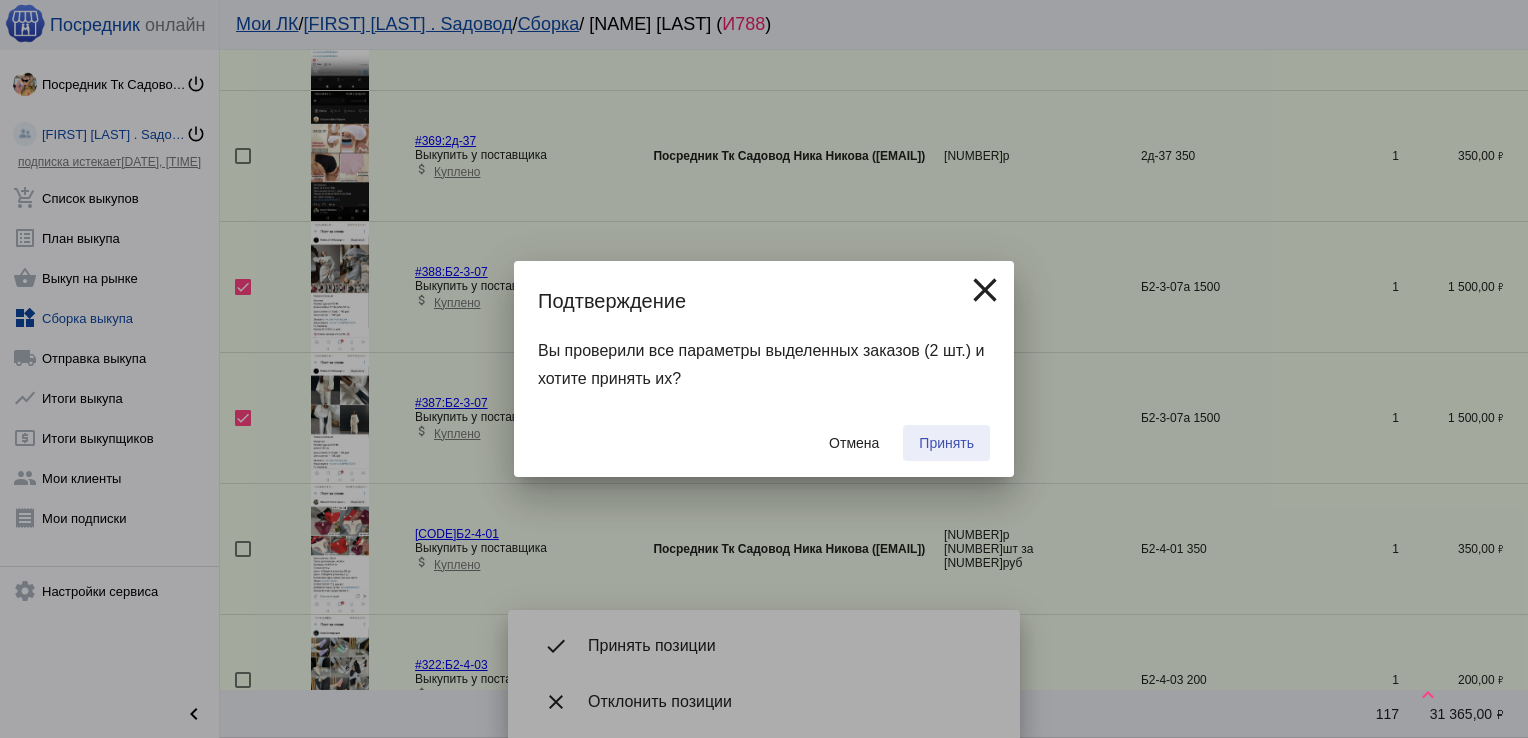 click on "Принять" at bounding box center (946, 443) 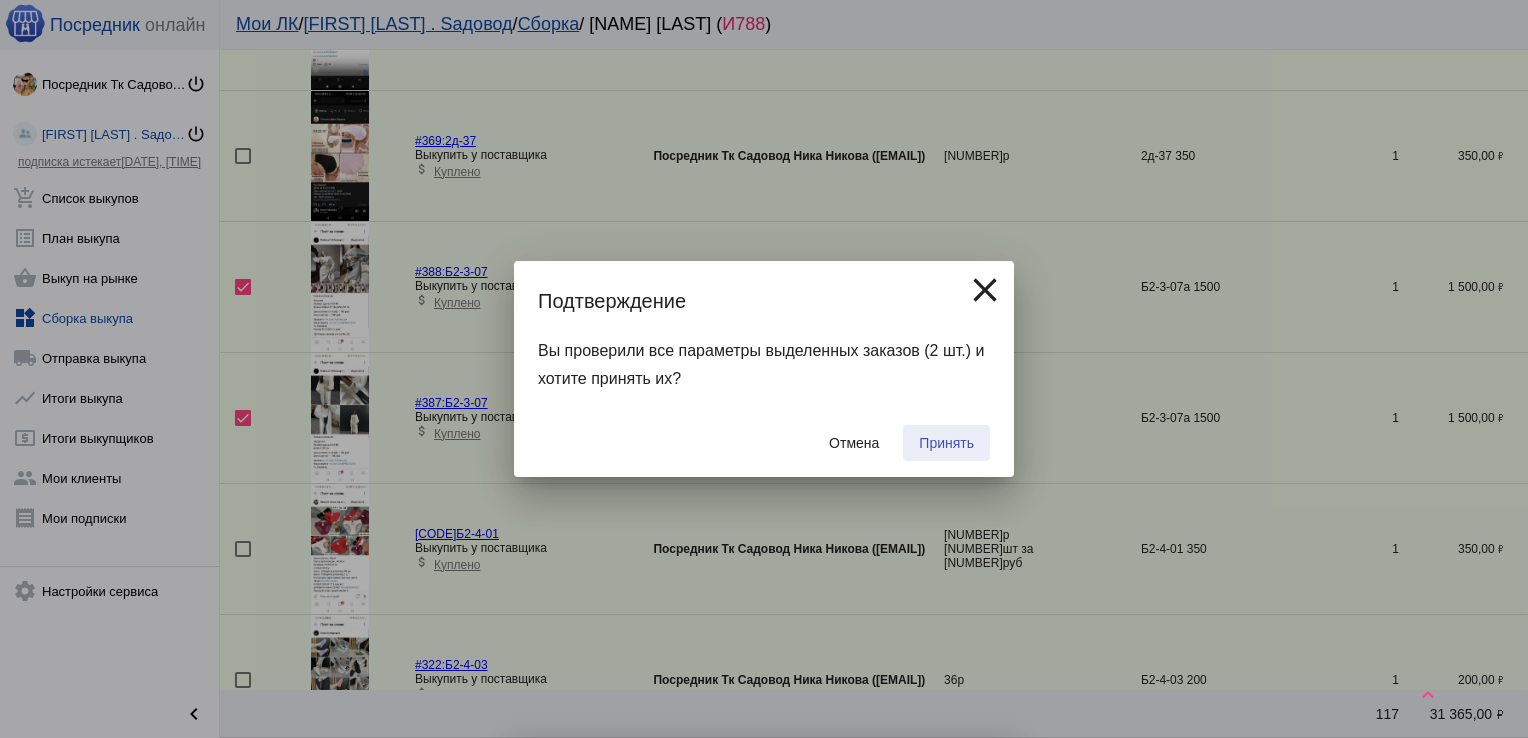 checkbox on "false" 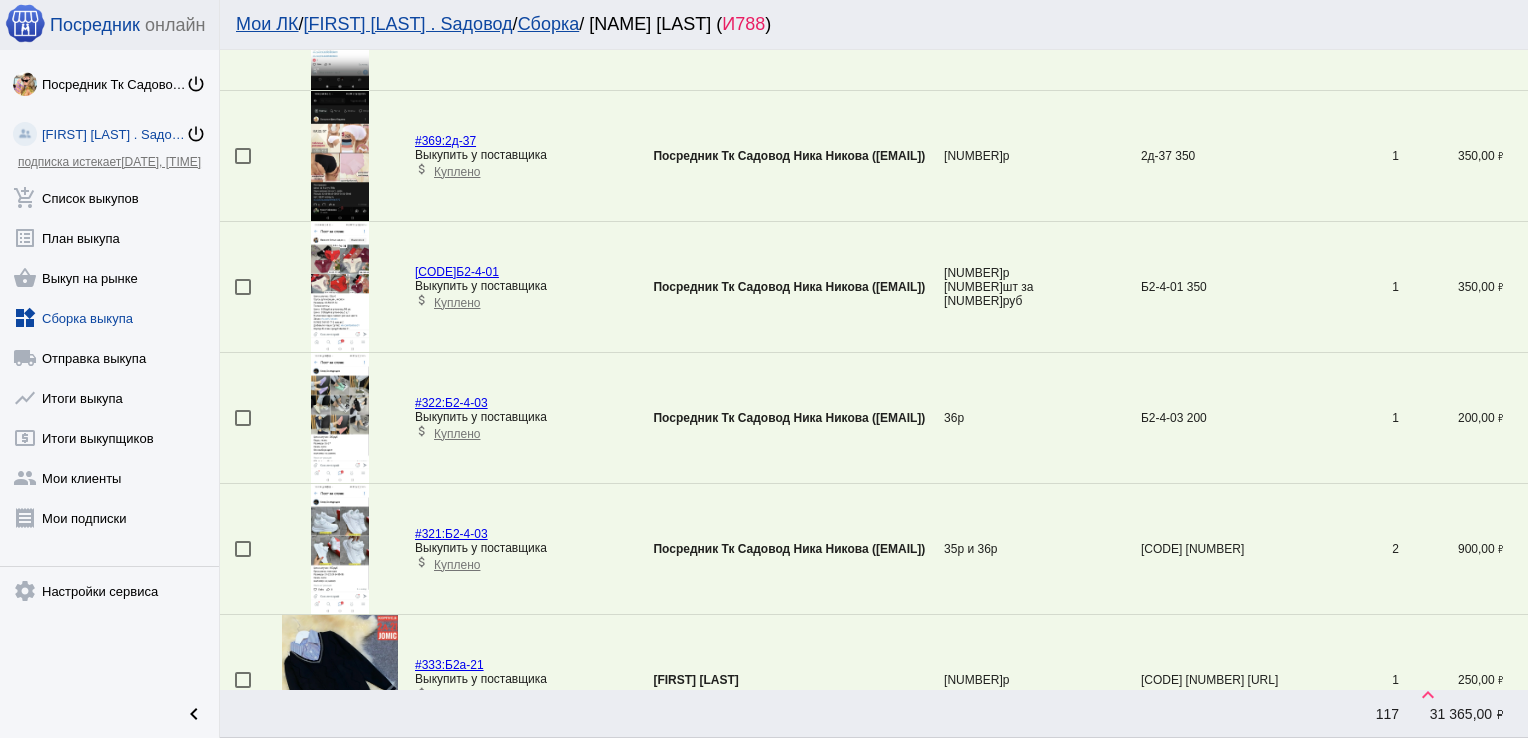 scroll, scrollTop: 1378, scrollLeft: 0, axis: vertical 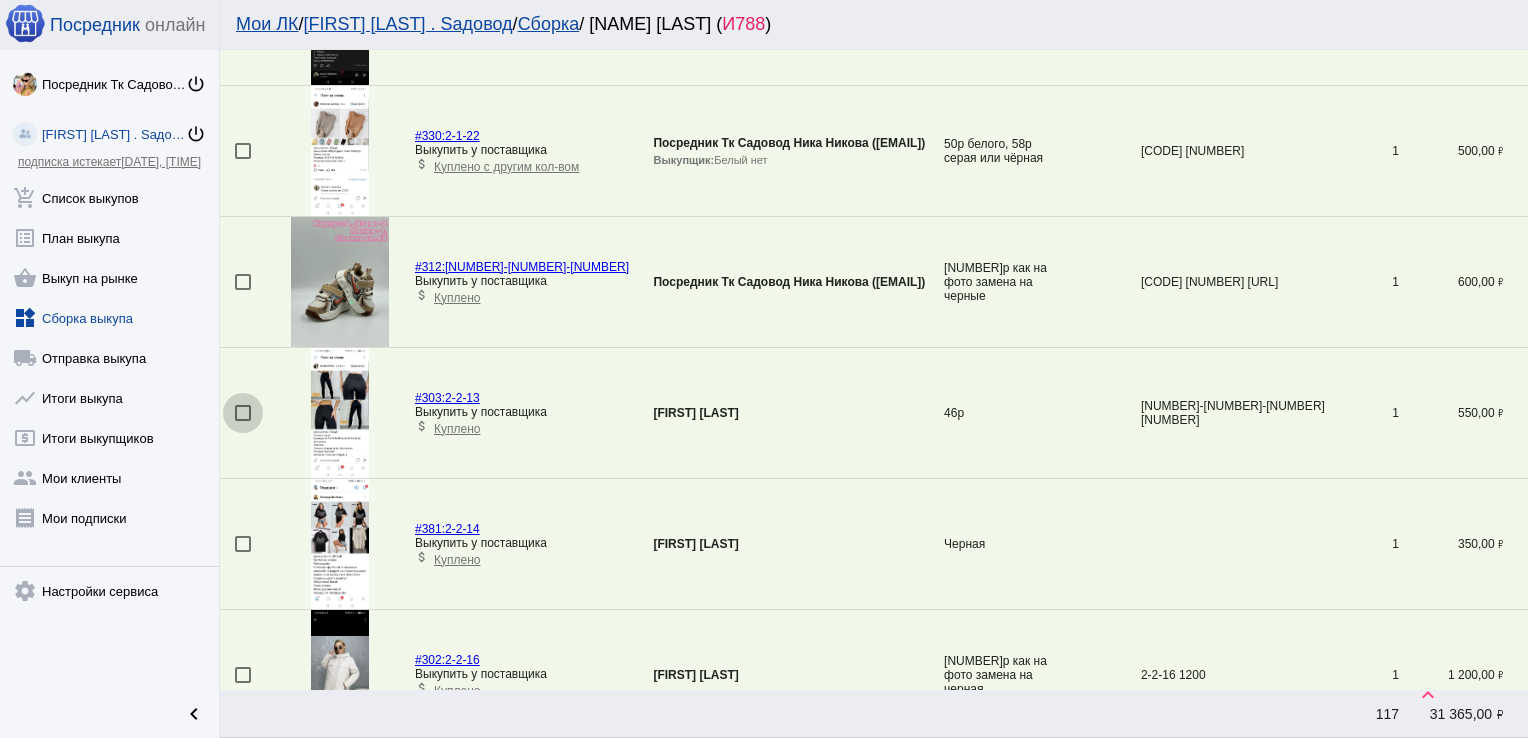 click at bounding box center [243, 413] 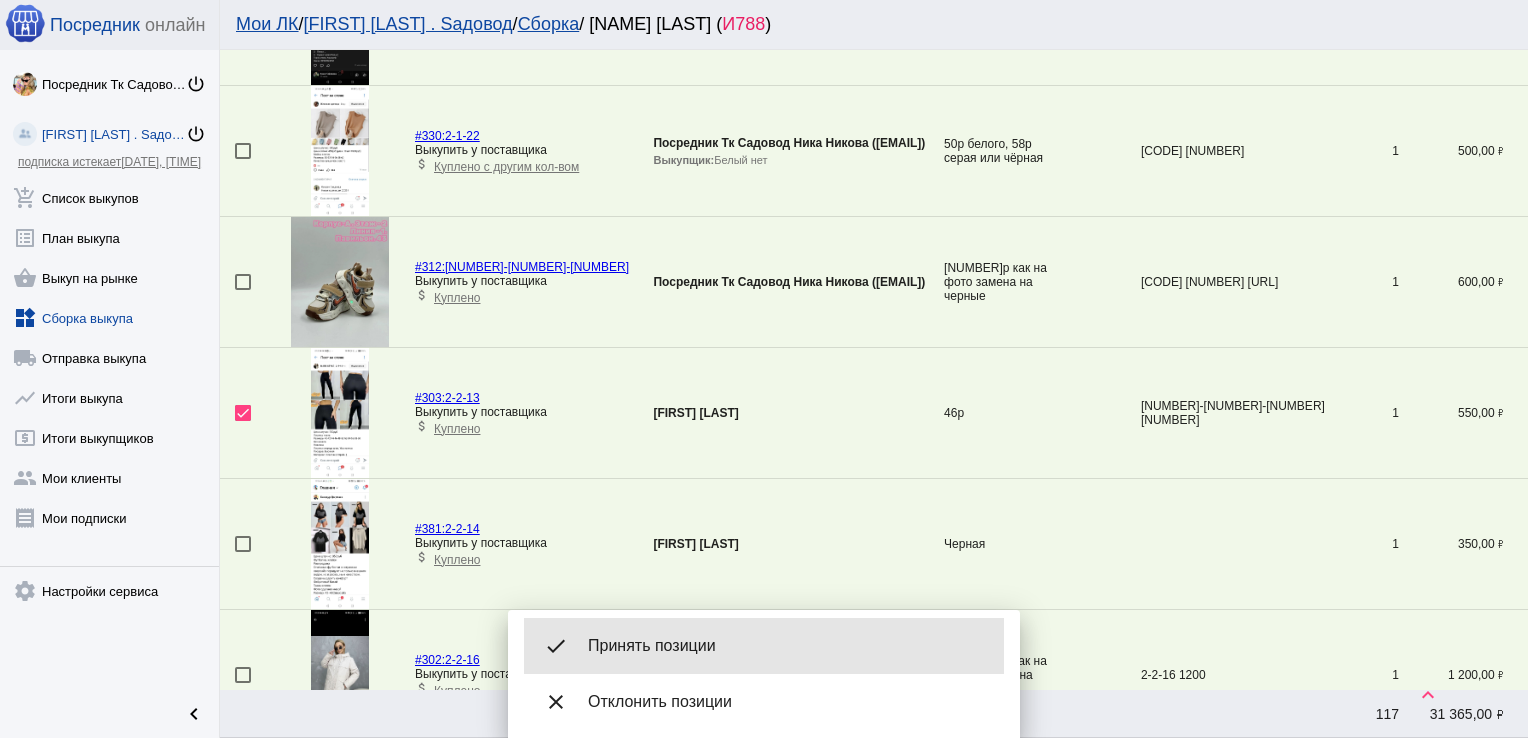 click on "Принять позиции" at bounding box center (788, 646) 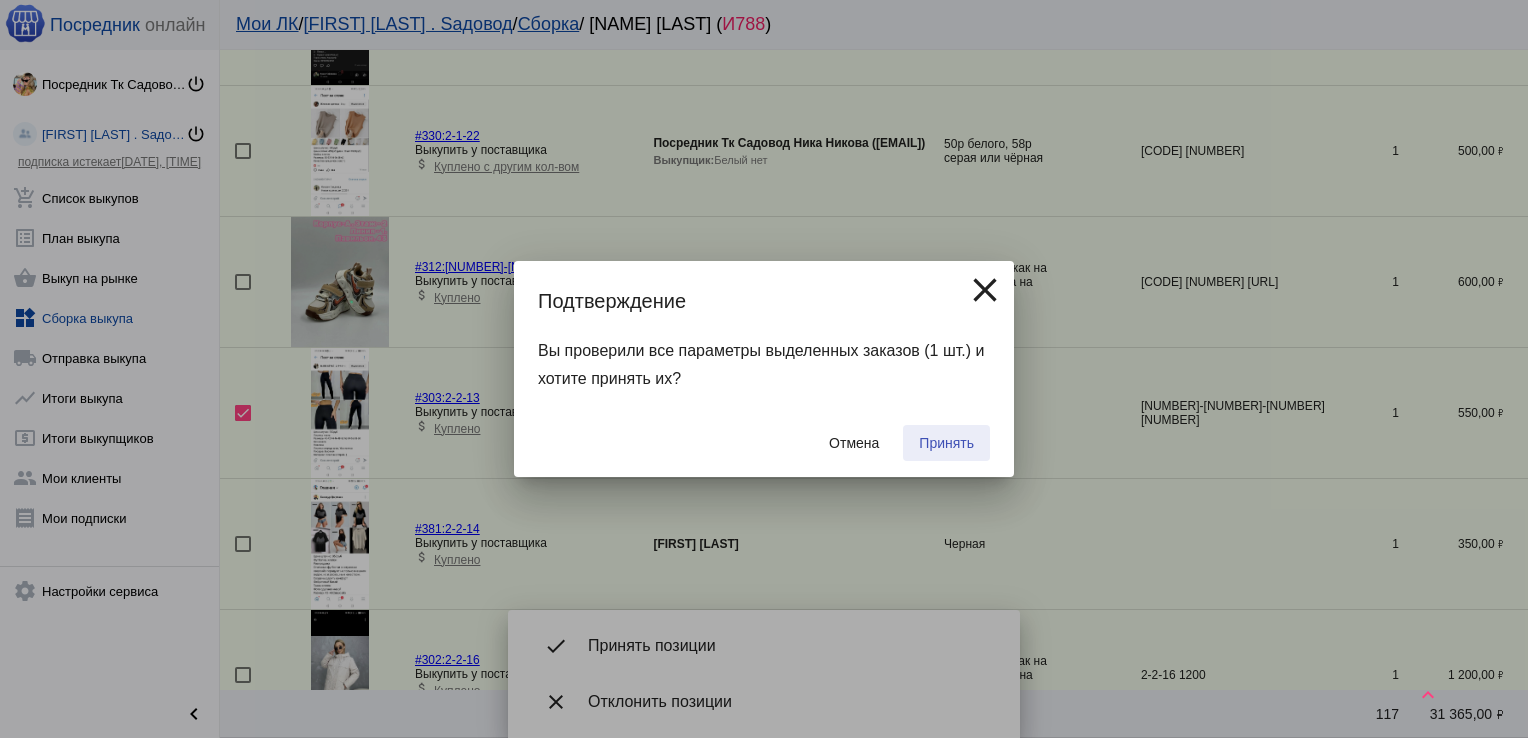 click on "Принять" at bounding box center (946, 443) 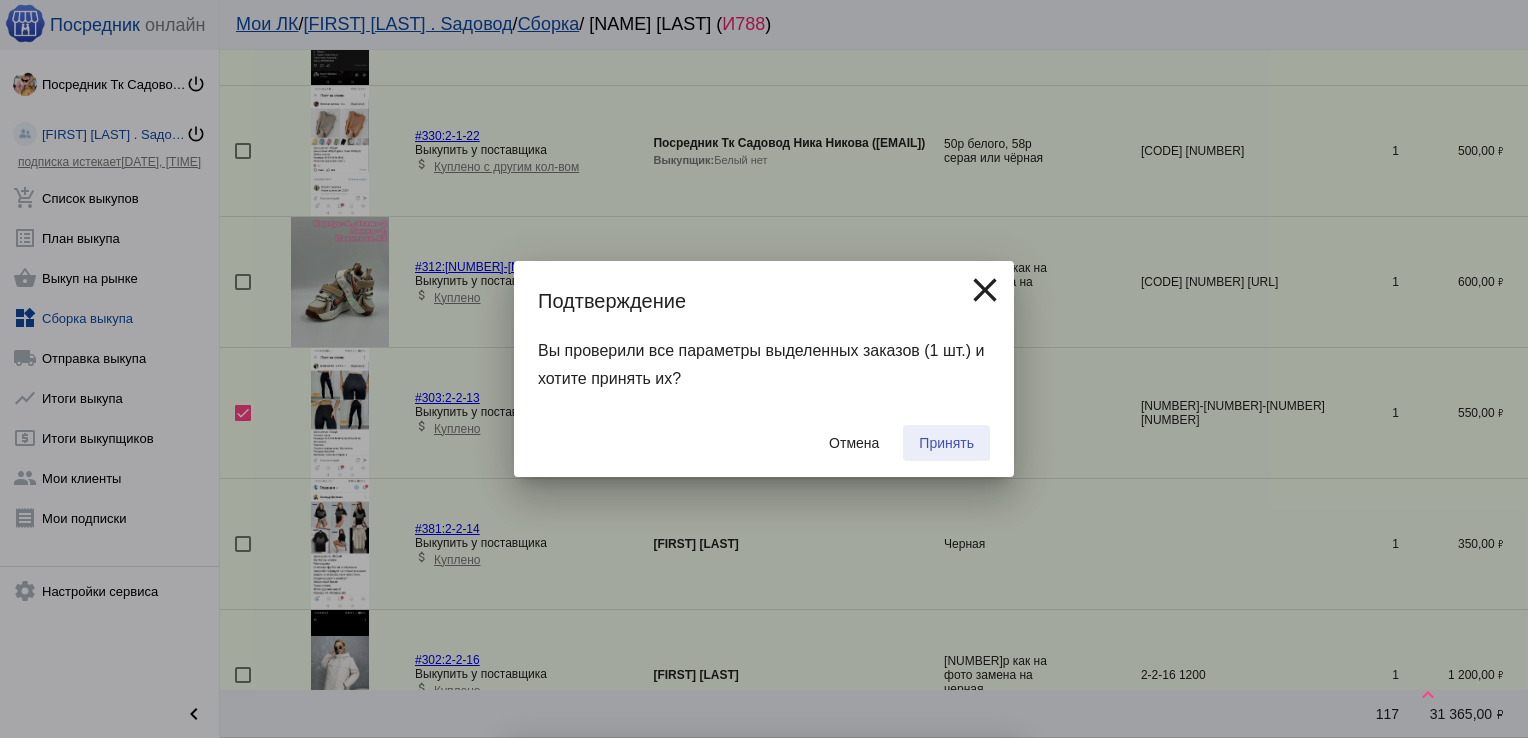checkbox on "false" 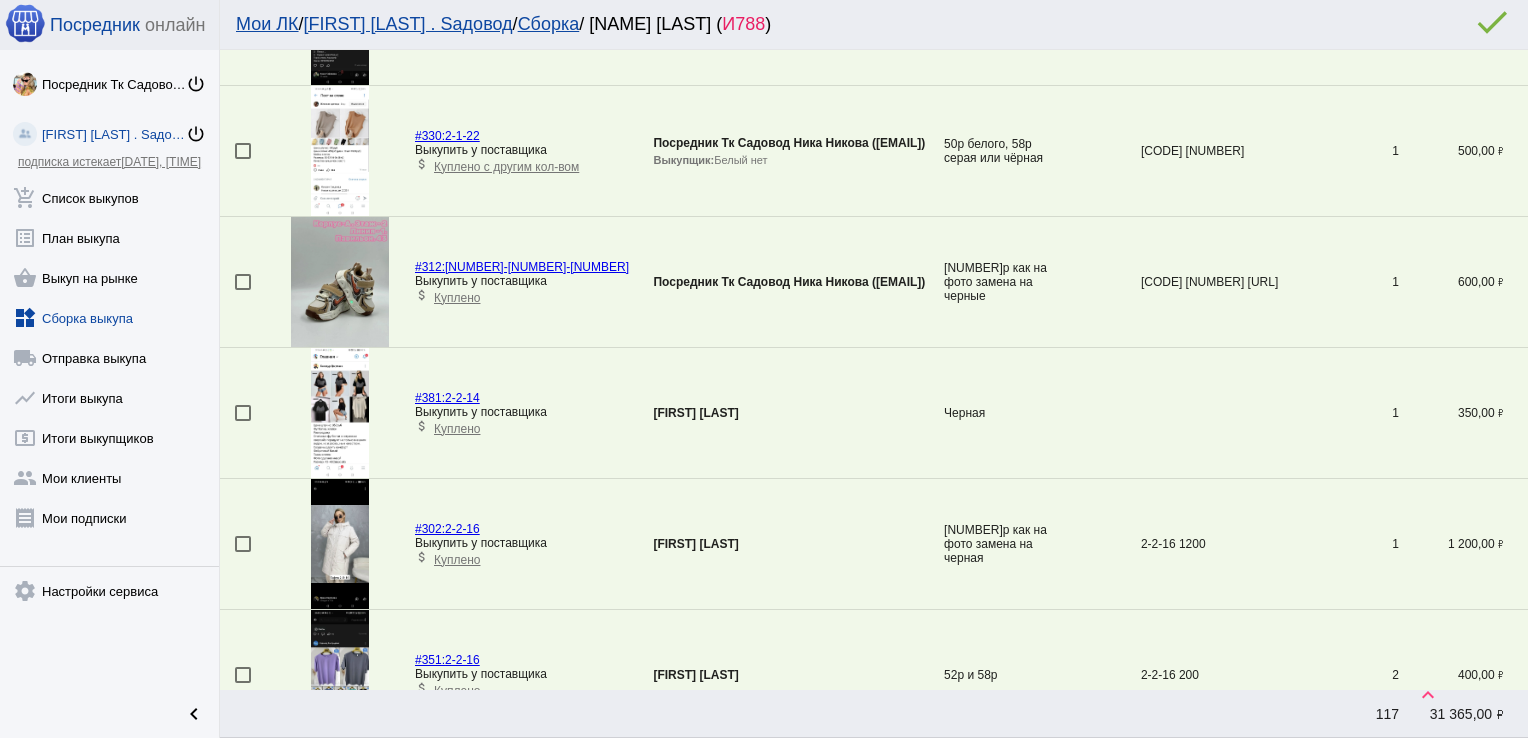 scroll, scrollTop: 2424, scrollLeft: 0, axis: vertical 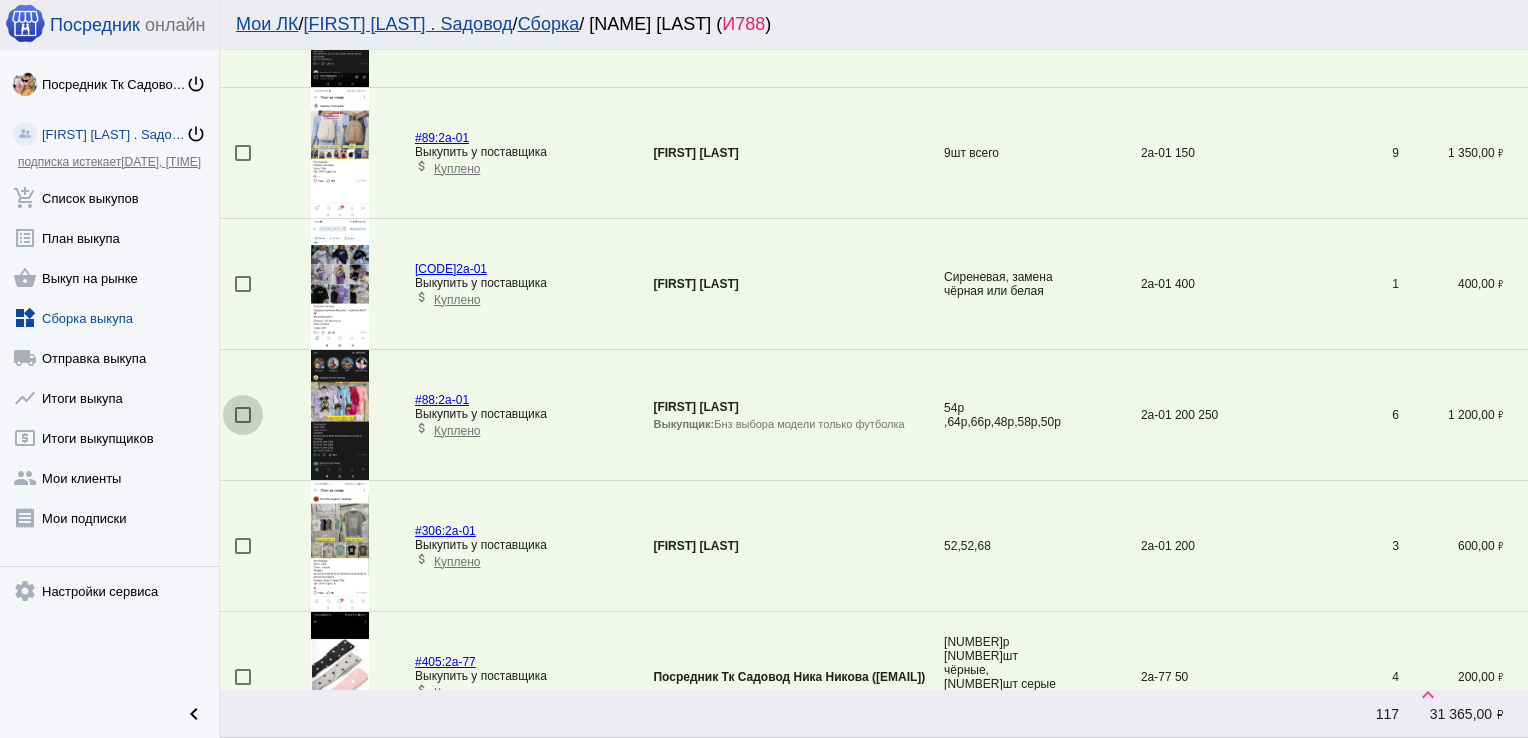 click at bounding box center [243, 415] 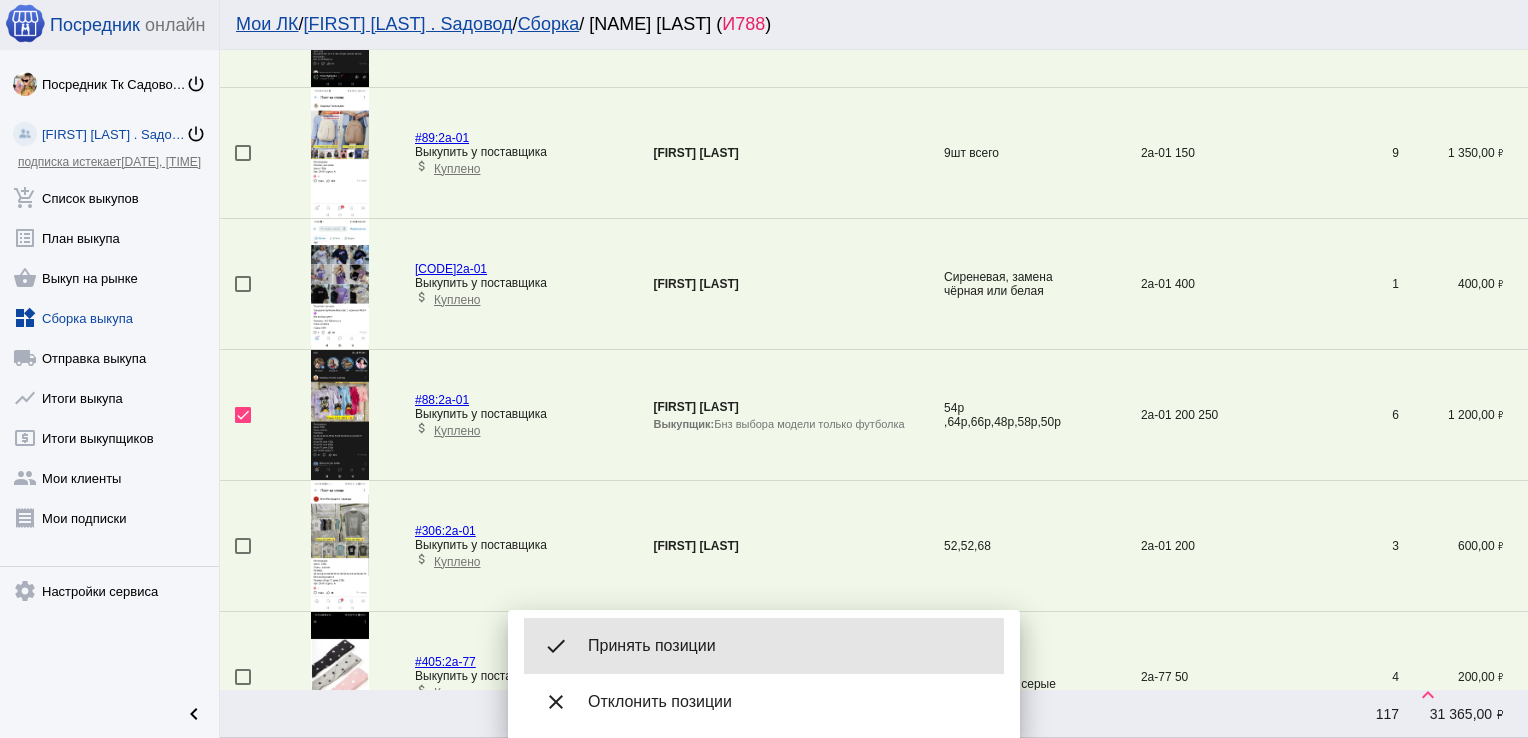 click on "Принять позиции" at bounding box center [788, 646] 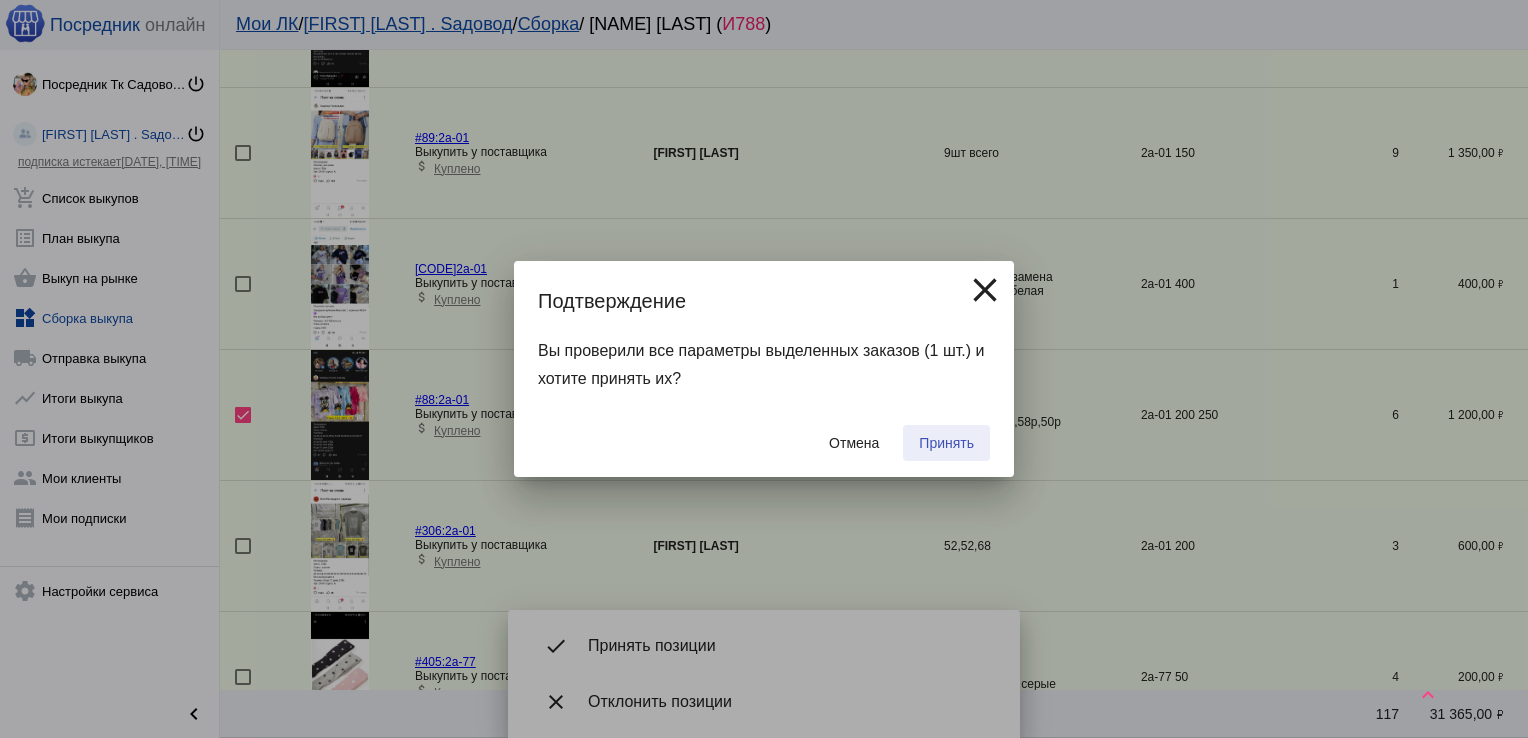 click on "Принять" at bounding box center (946, 443) 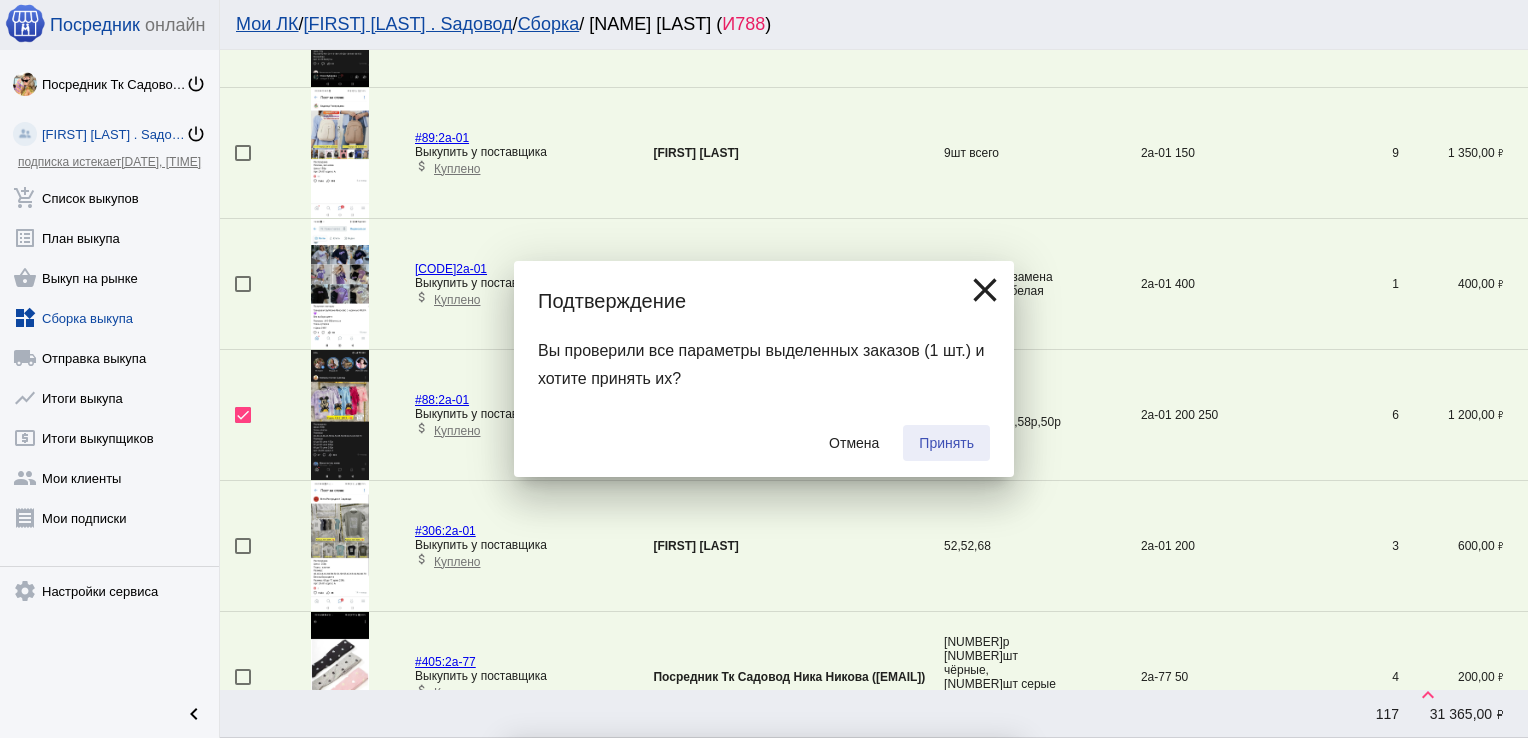 checkbox on "false" 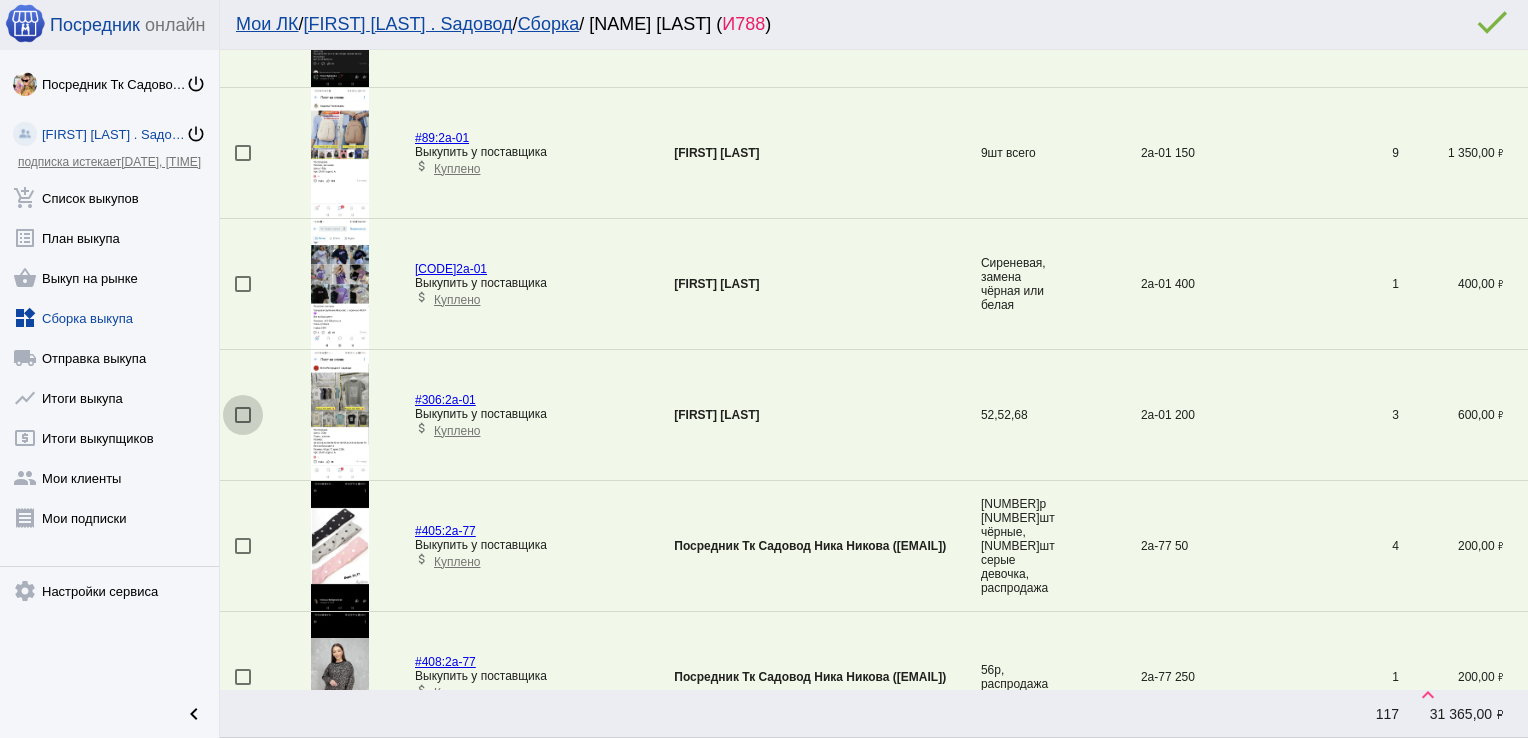 click at bounding box center [243, 415] 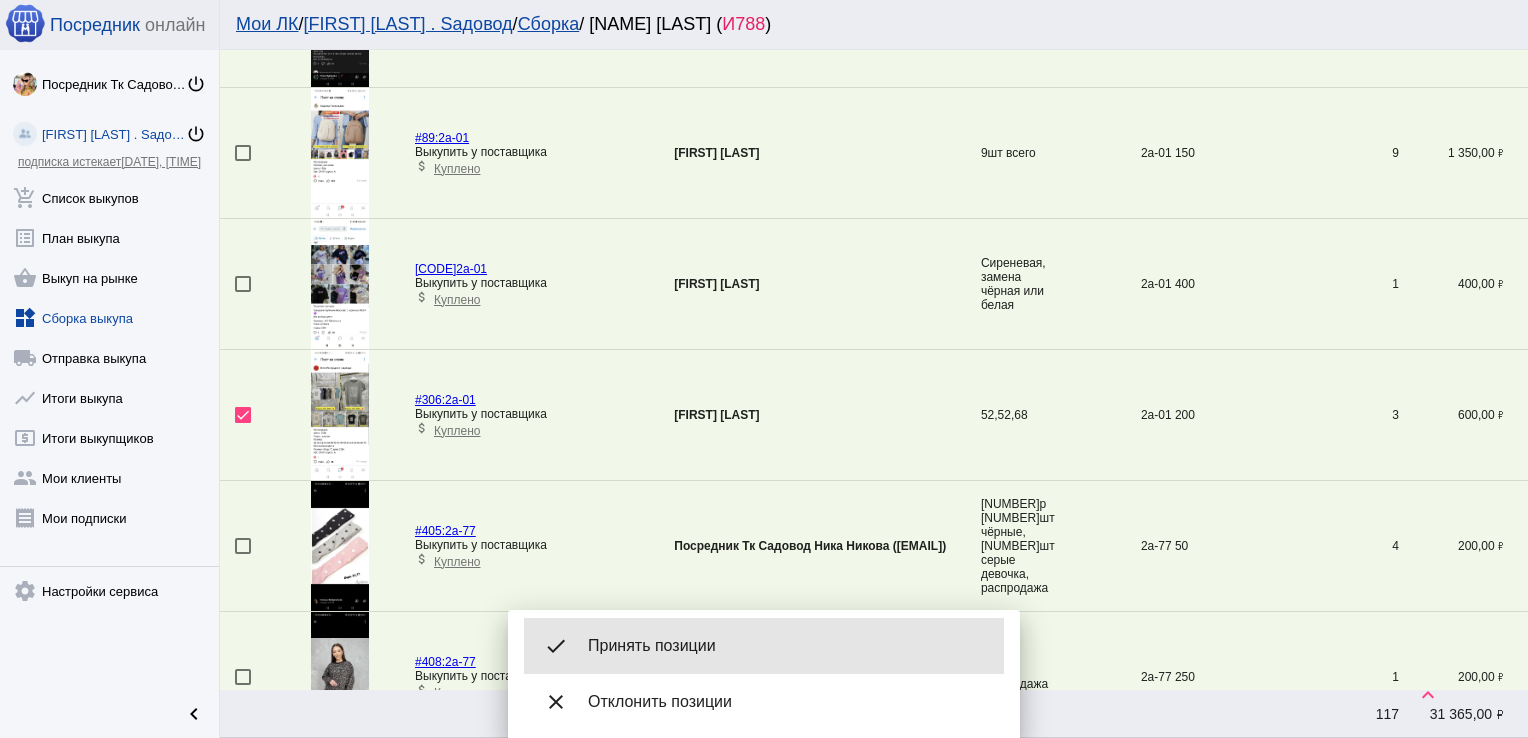 click on "Принять позиции" at bounding box center [788, 646] 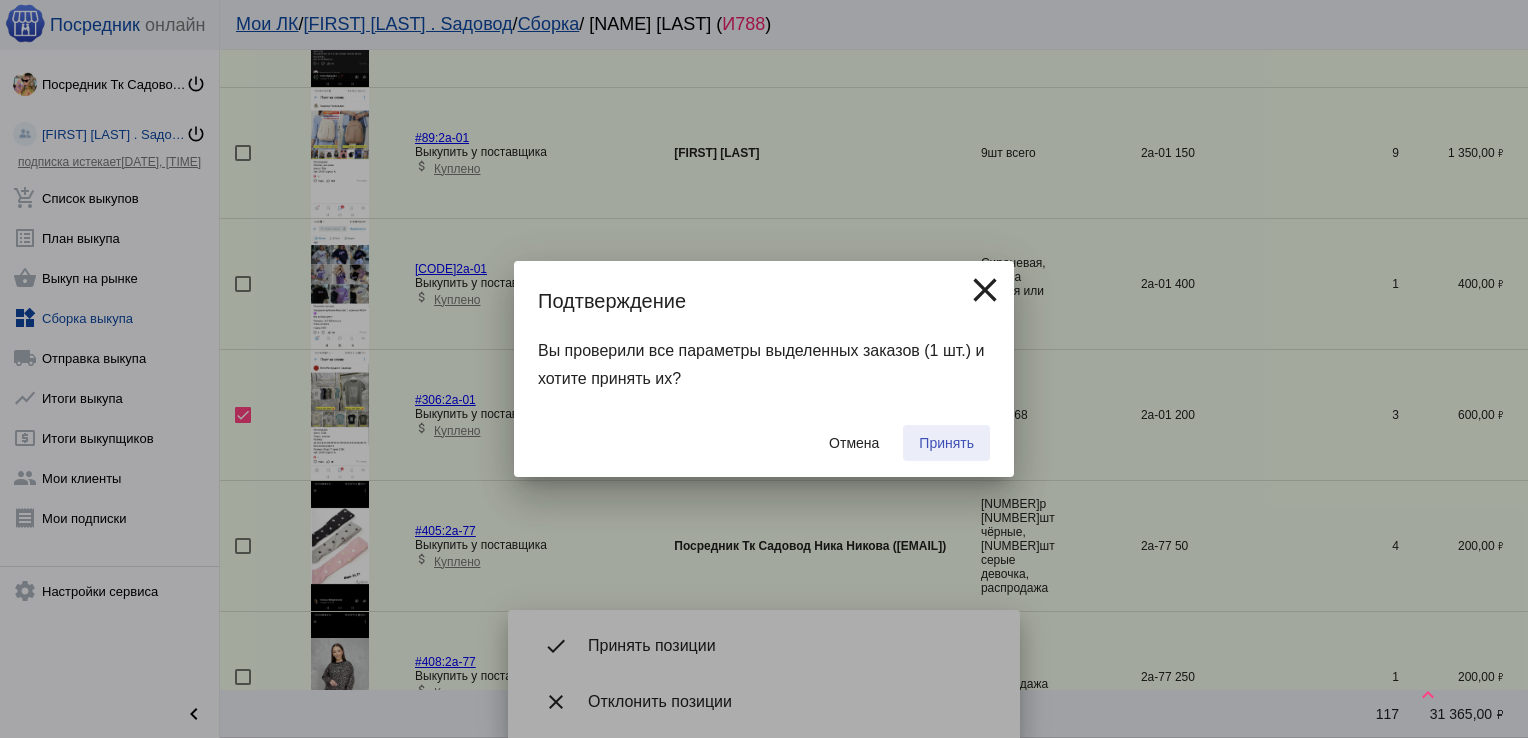 click on "Принять" at bounding box center [946, 443] 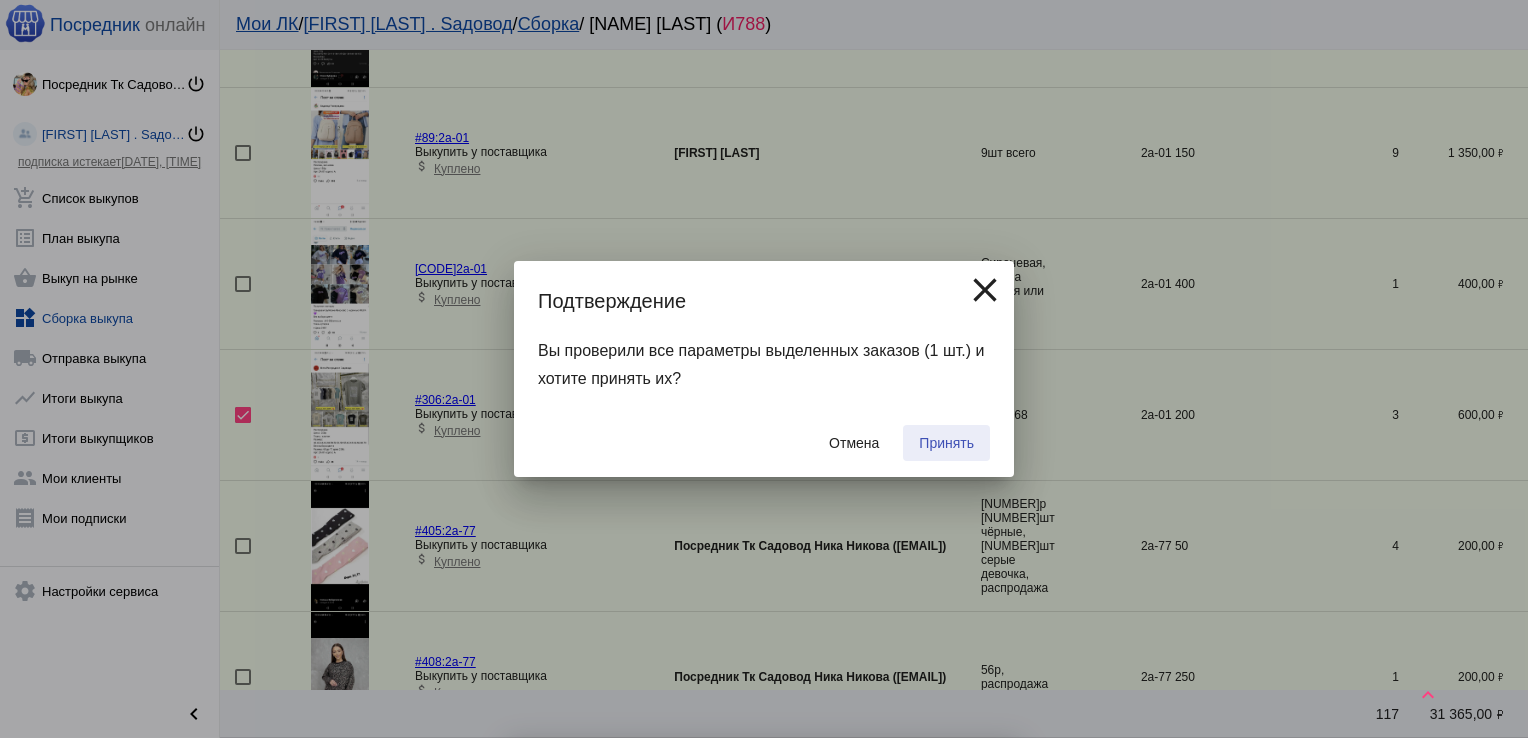 checkbox on "false" 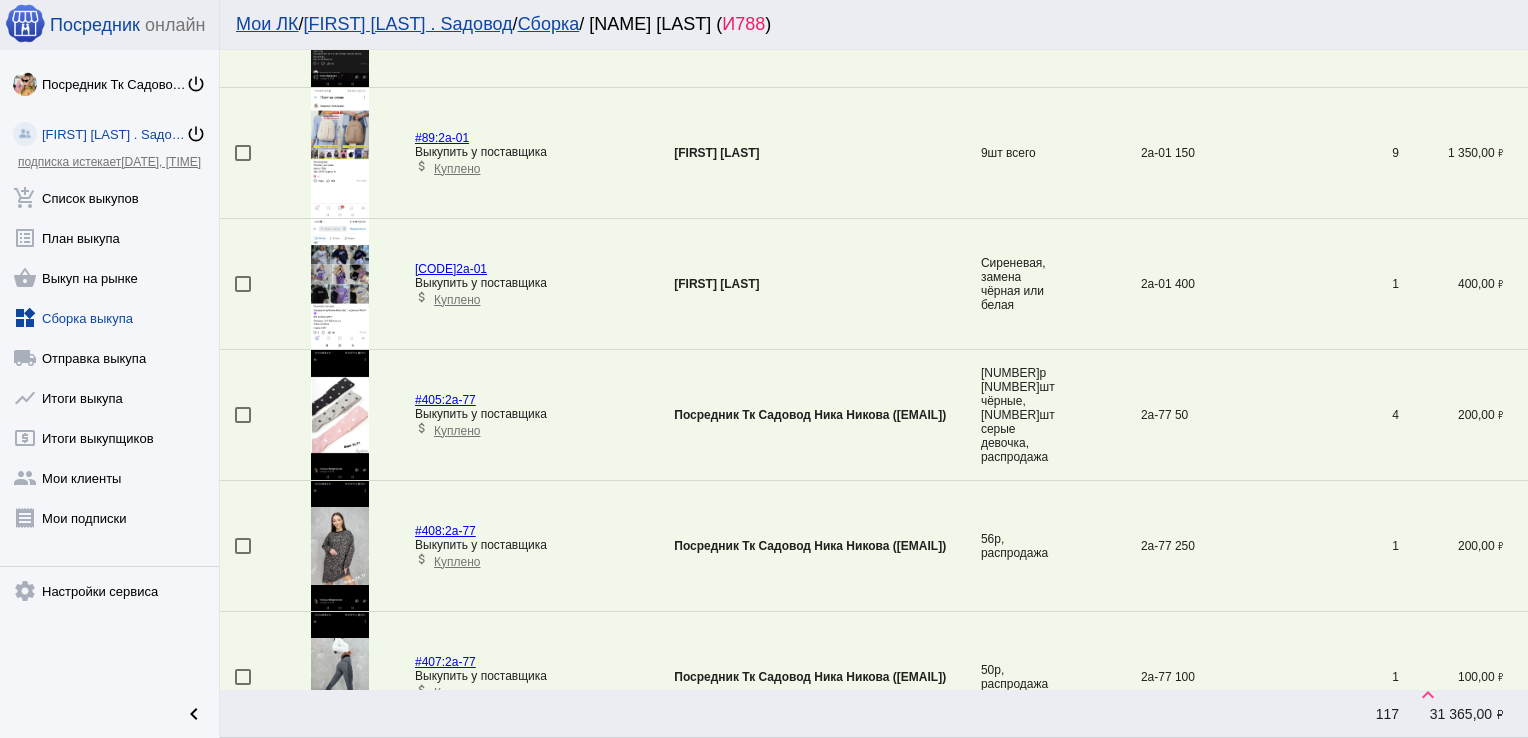 scroll, scrollTop: 1640, scrollLeft: 0, axis: vertical 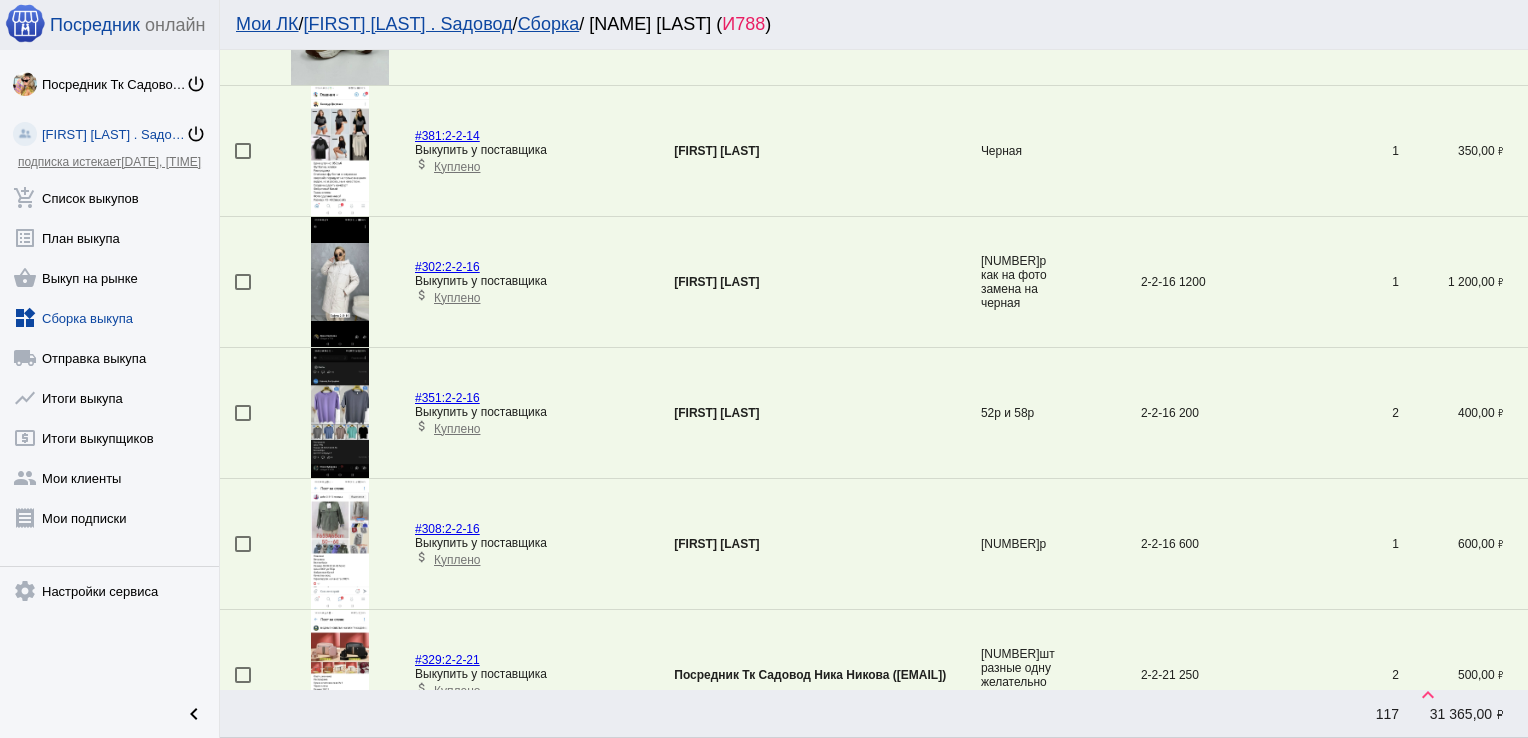 click at bounding box center (243, 413) 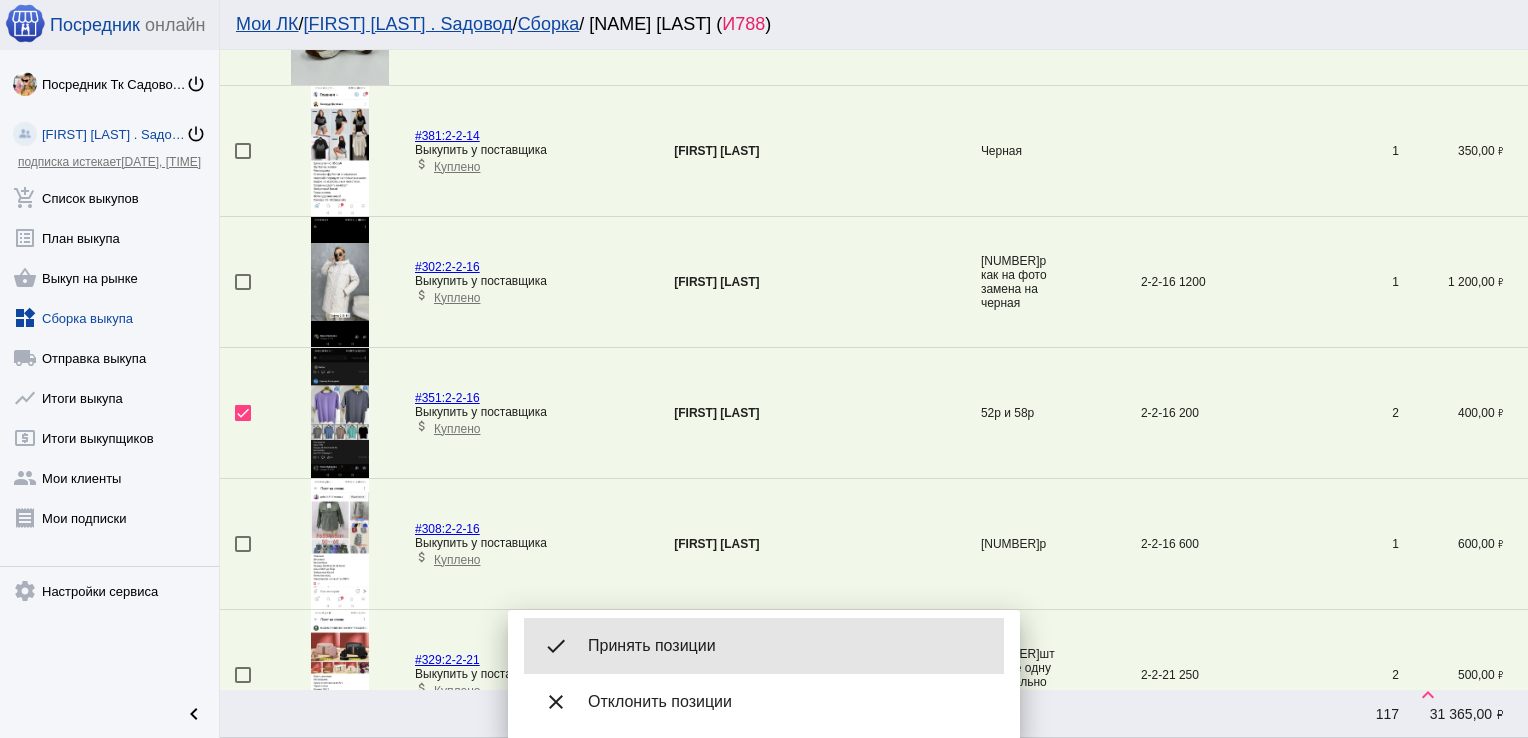 click on "Принять позиции" at bounding box center (788, 646) 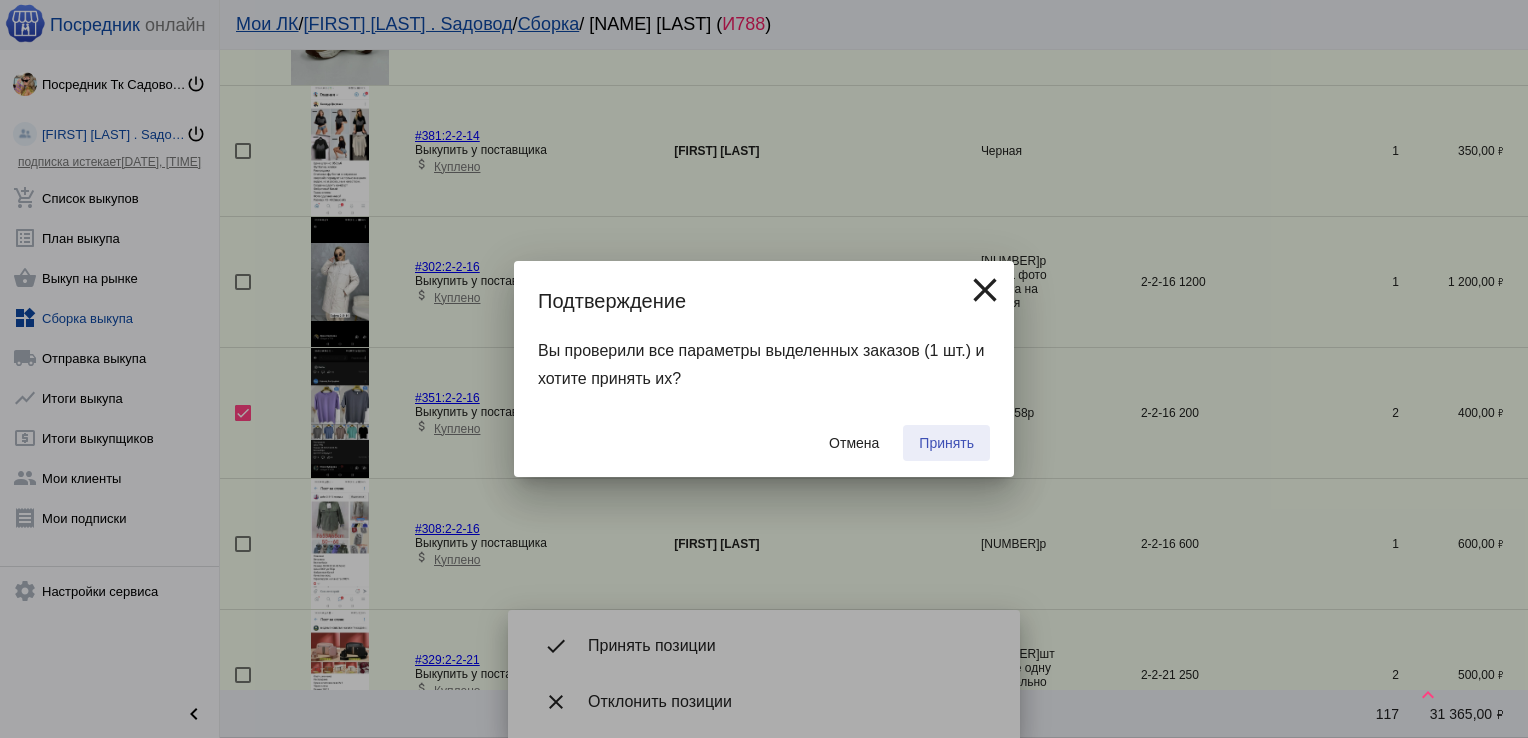 click on "Принять" at bounding box center (946, 443) 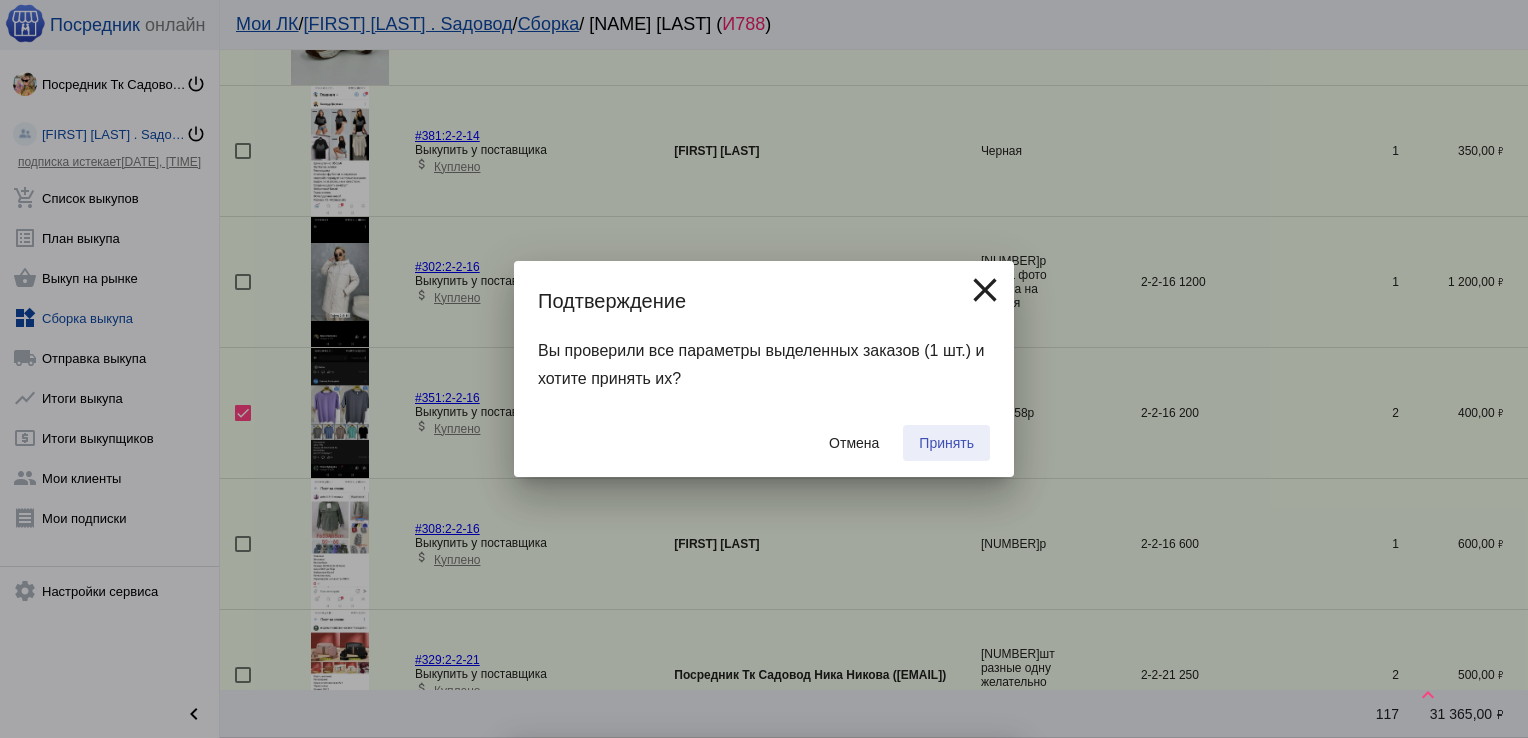 checkbox on "false" 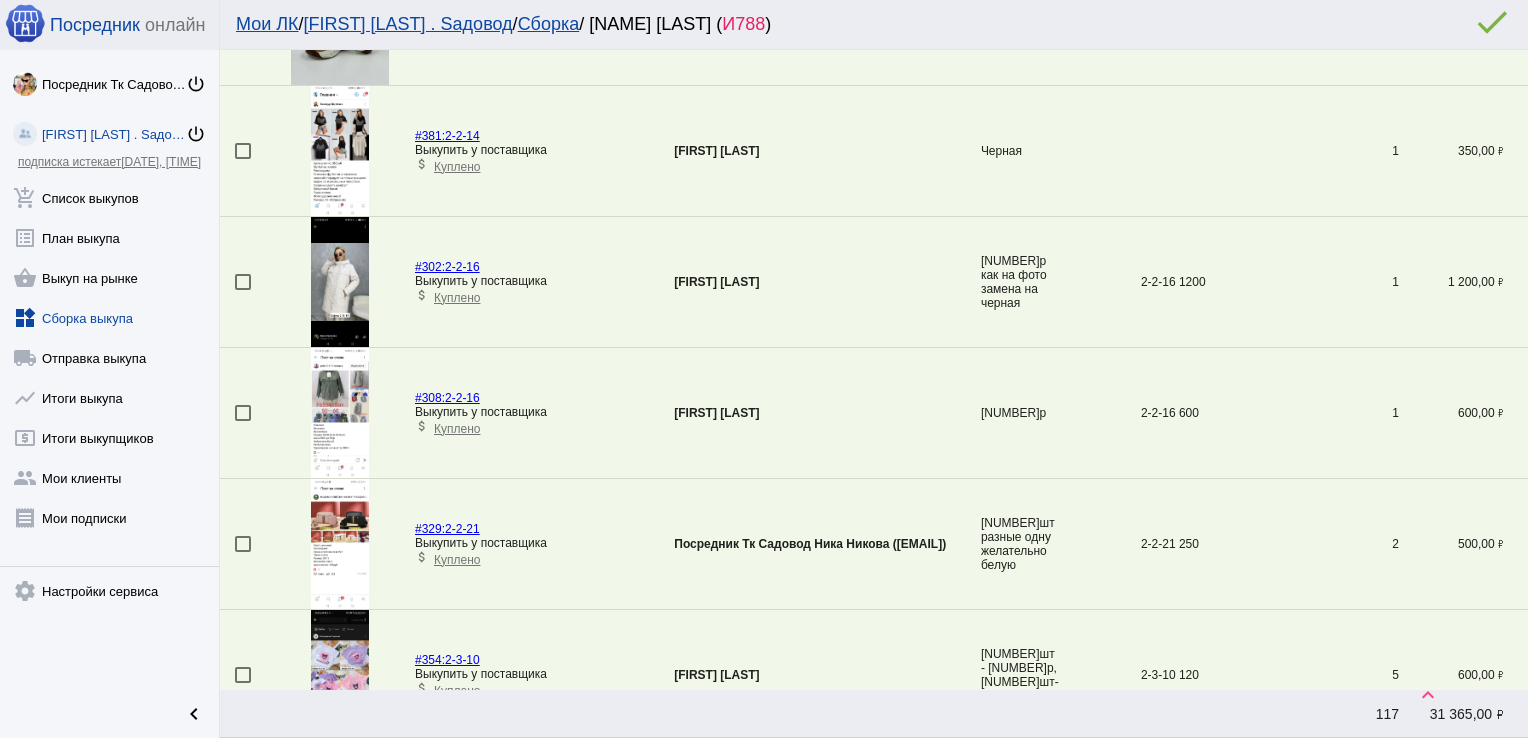 scroll, scrollTop: 724, scrollLeft: 0, axis: vertical 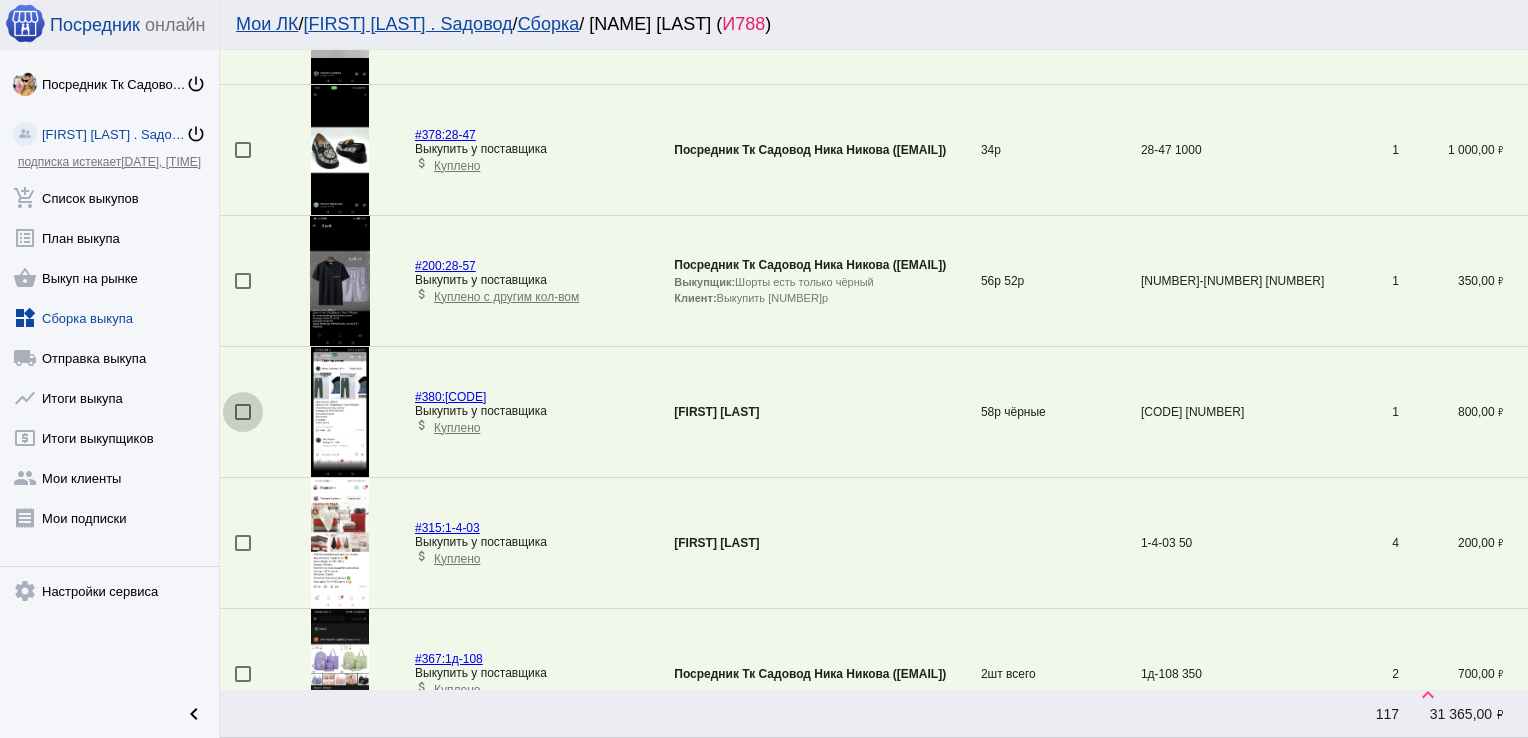 click at bounding box center [243, 412] 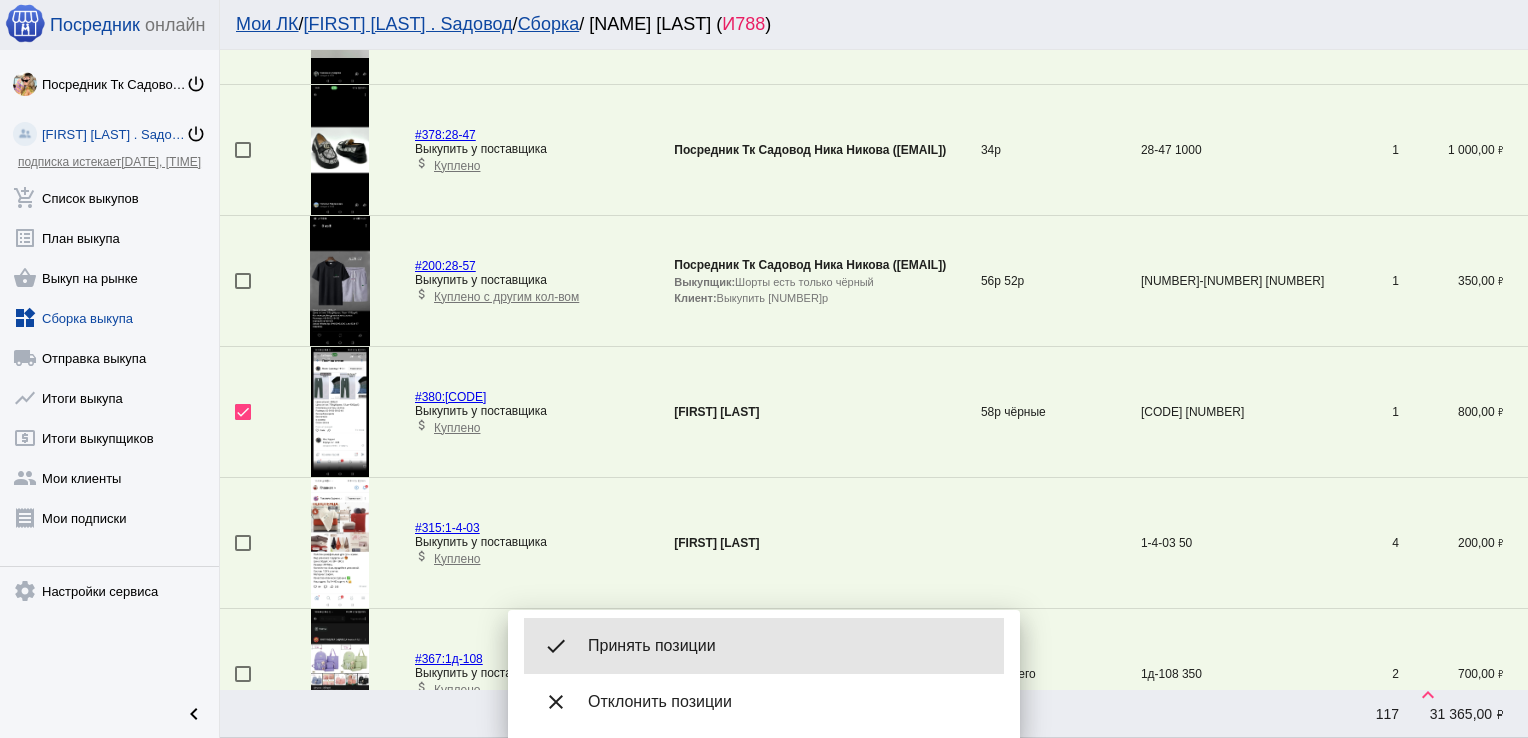 click on "done Принять позиции" at bounding box center (764, 646) 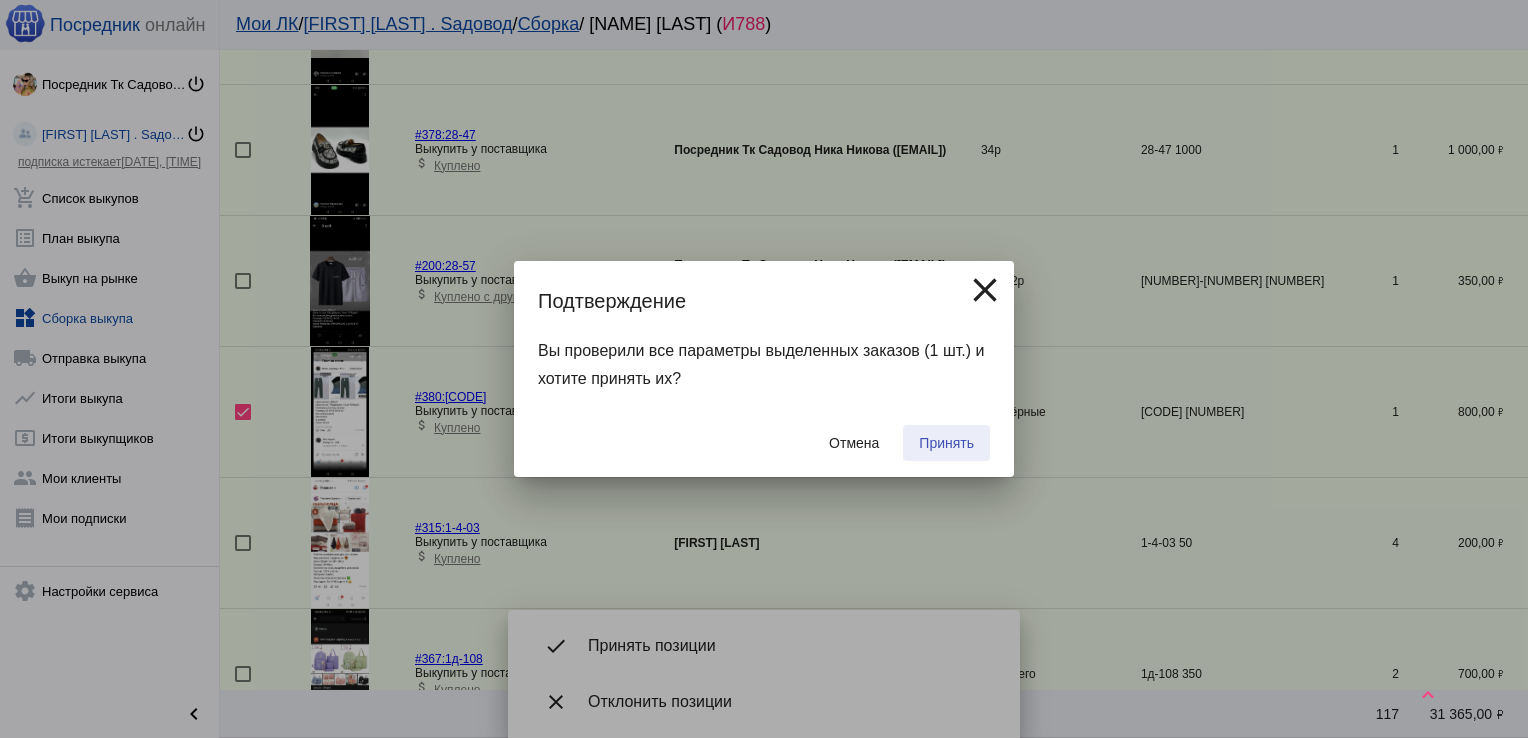 click on "Принять" at bounding box center [946, 443] 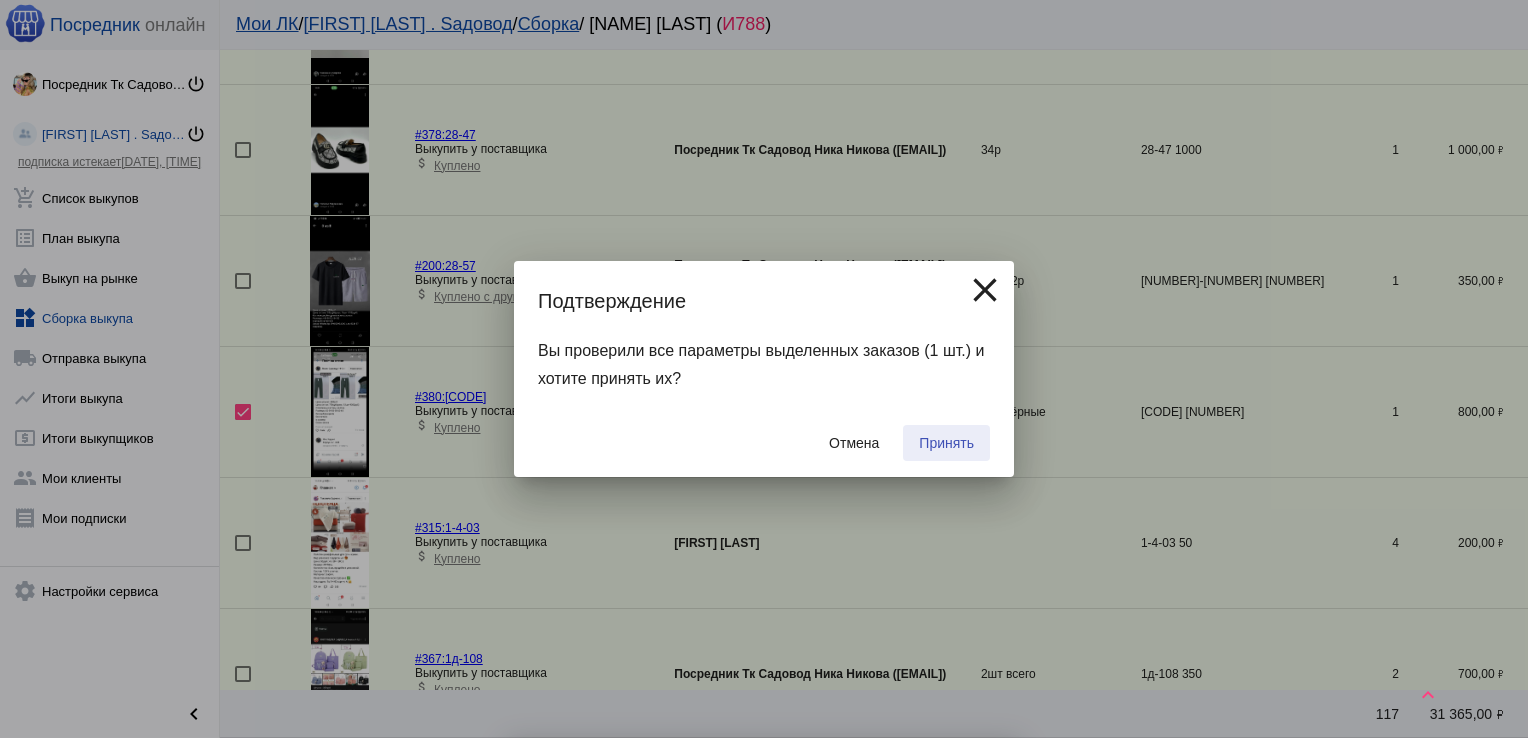 checkbox on "false" 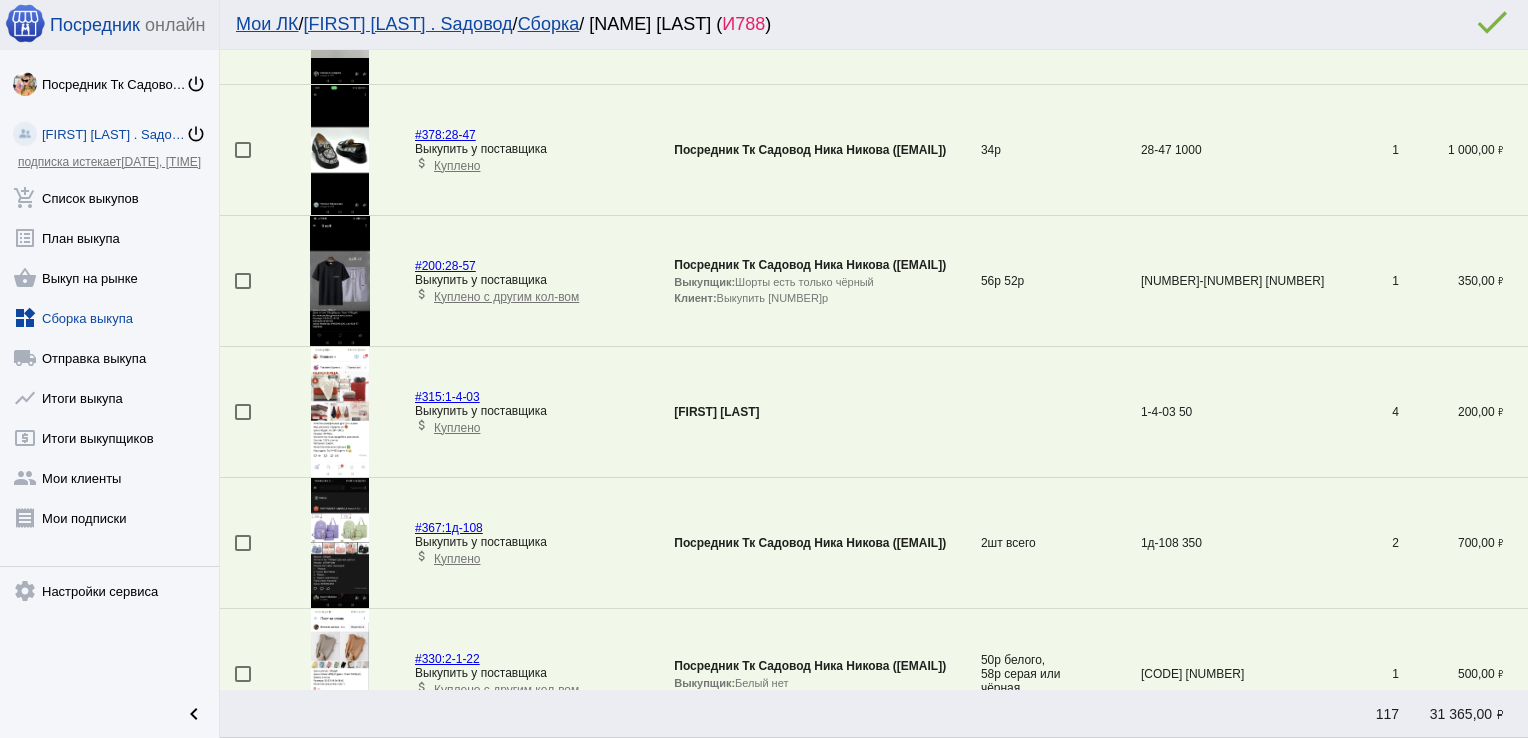 scroll, scrollTop: 0, scrollLeft: 0, axis: both 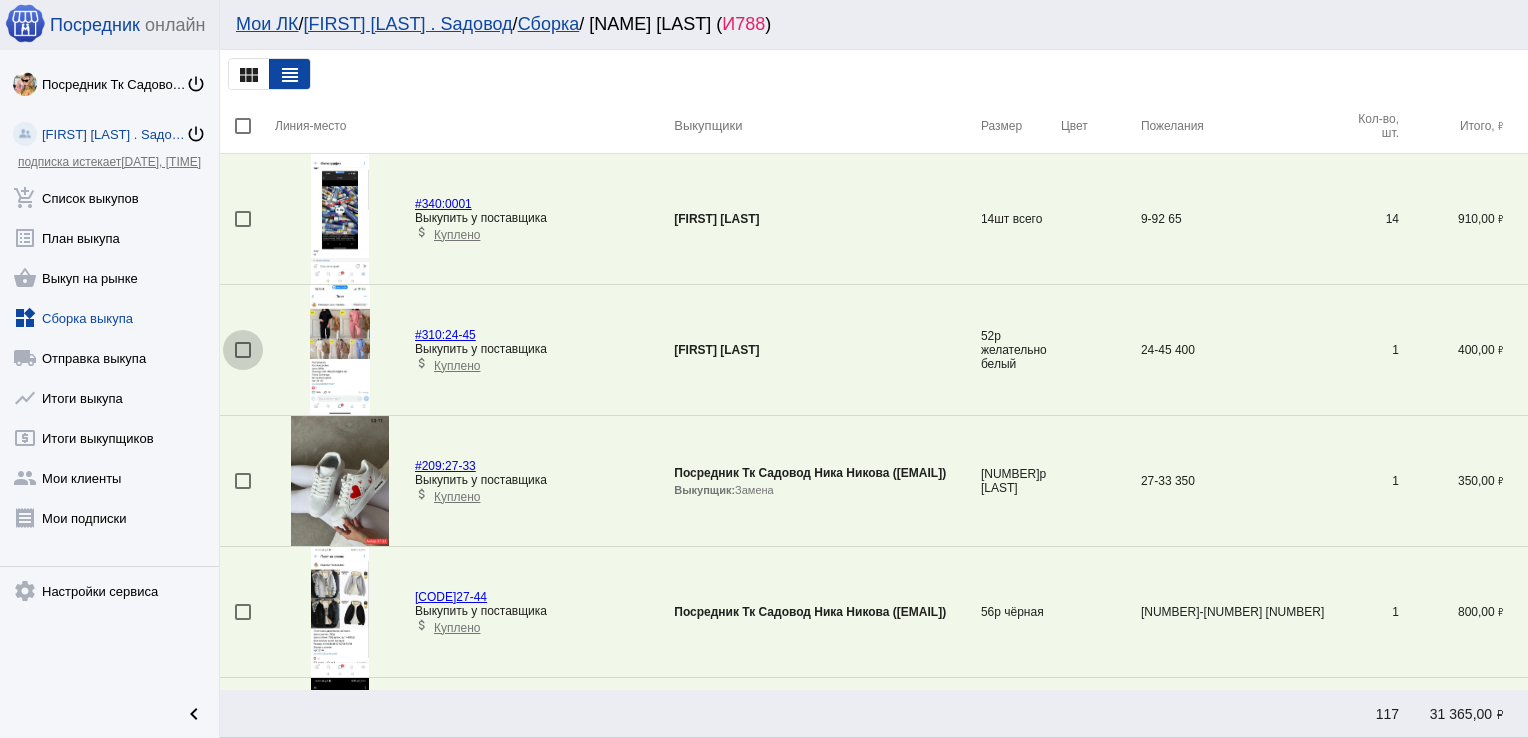 click at bounding box center (243, 350) 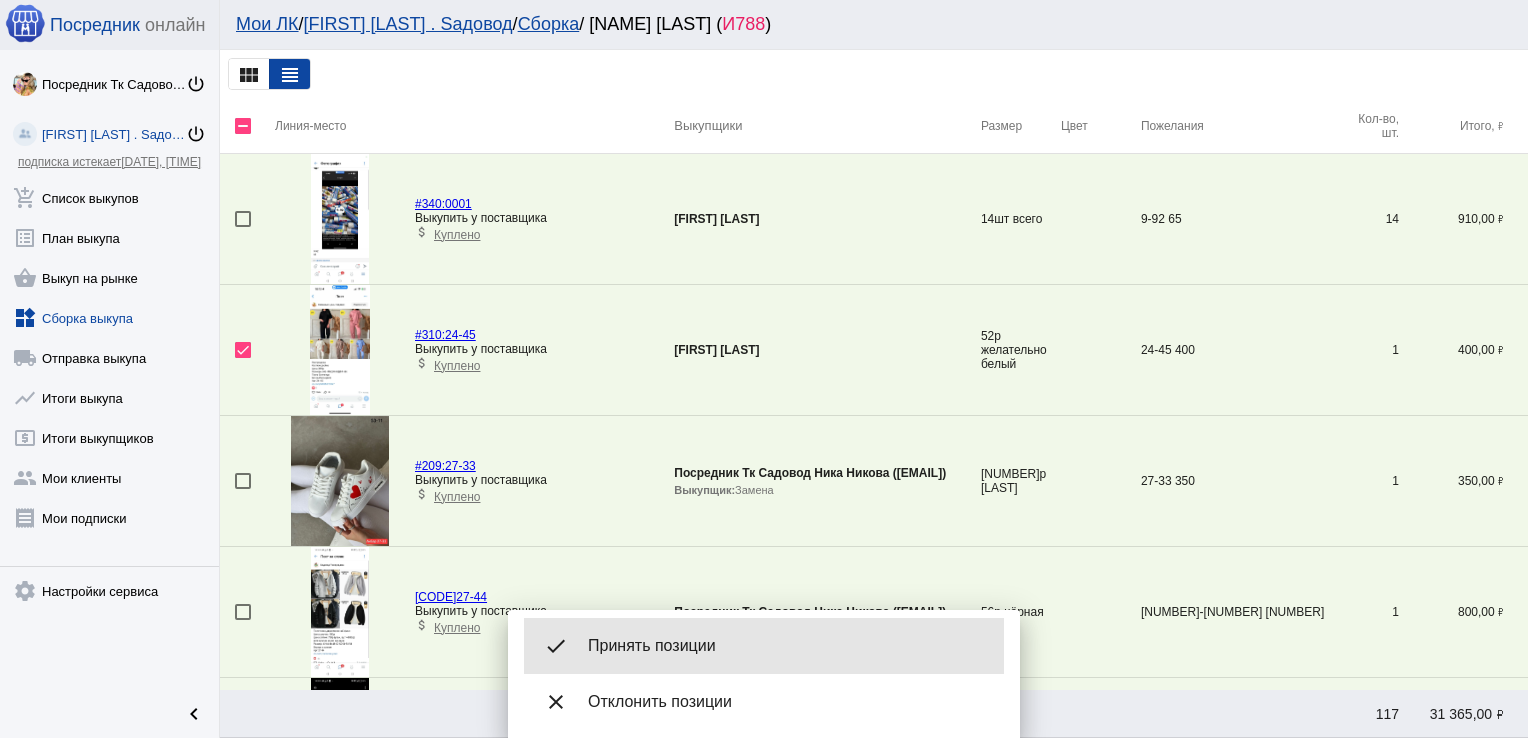 click on "Принять позиции" at bounding box center (788, 646) 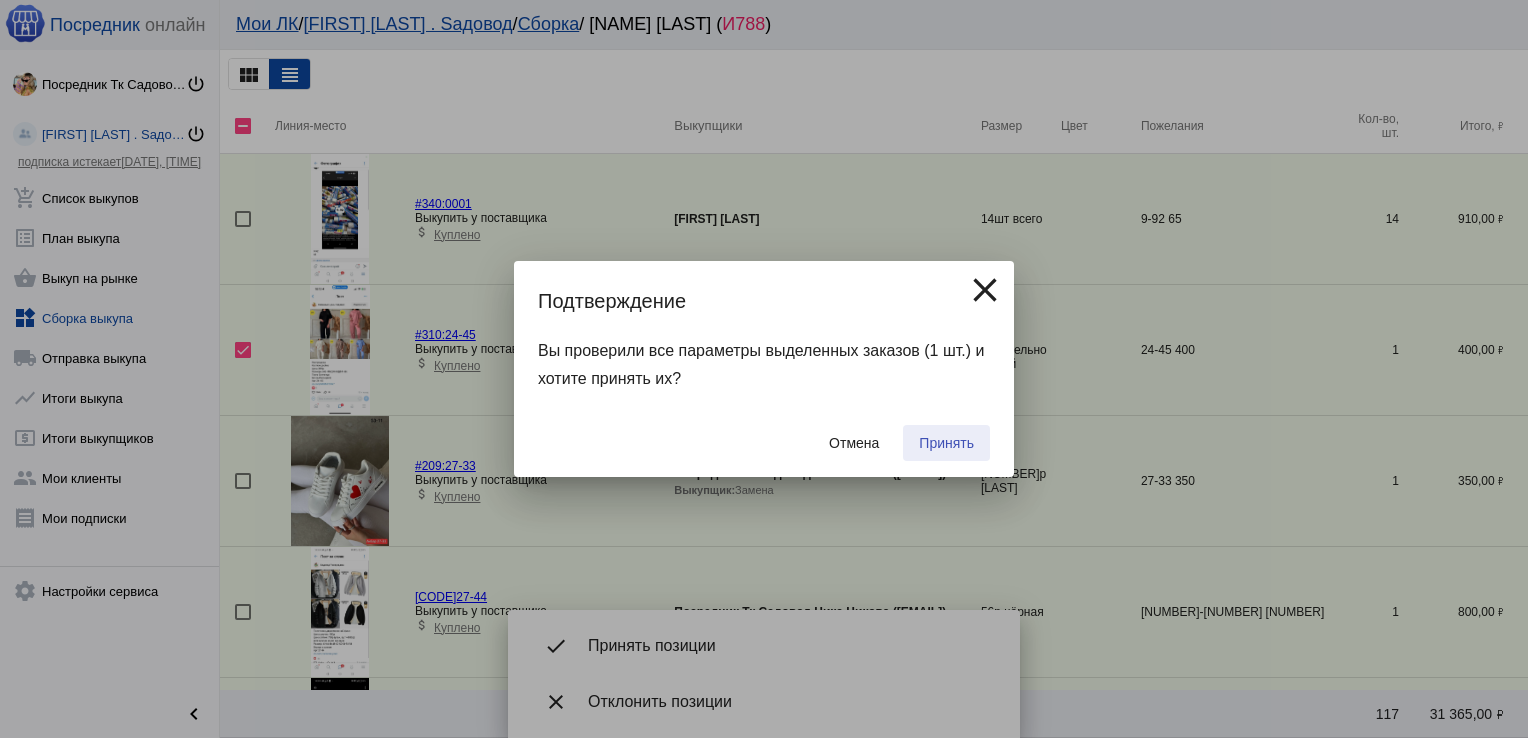click on "Принять" at bounding box center [946, 443] 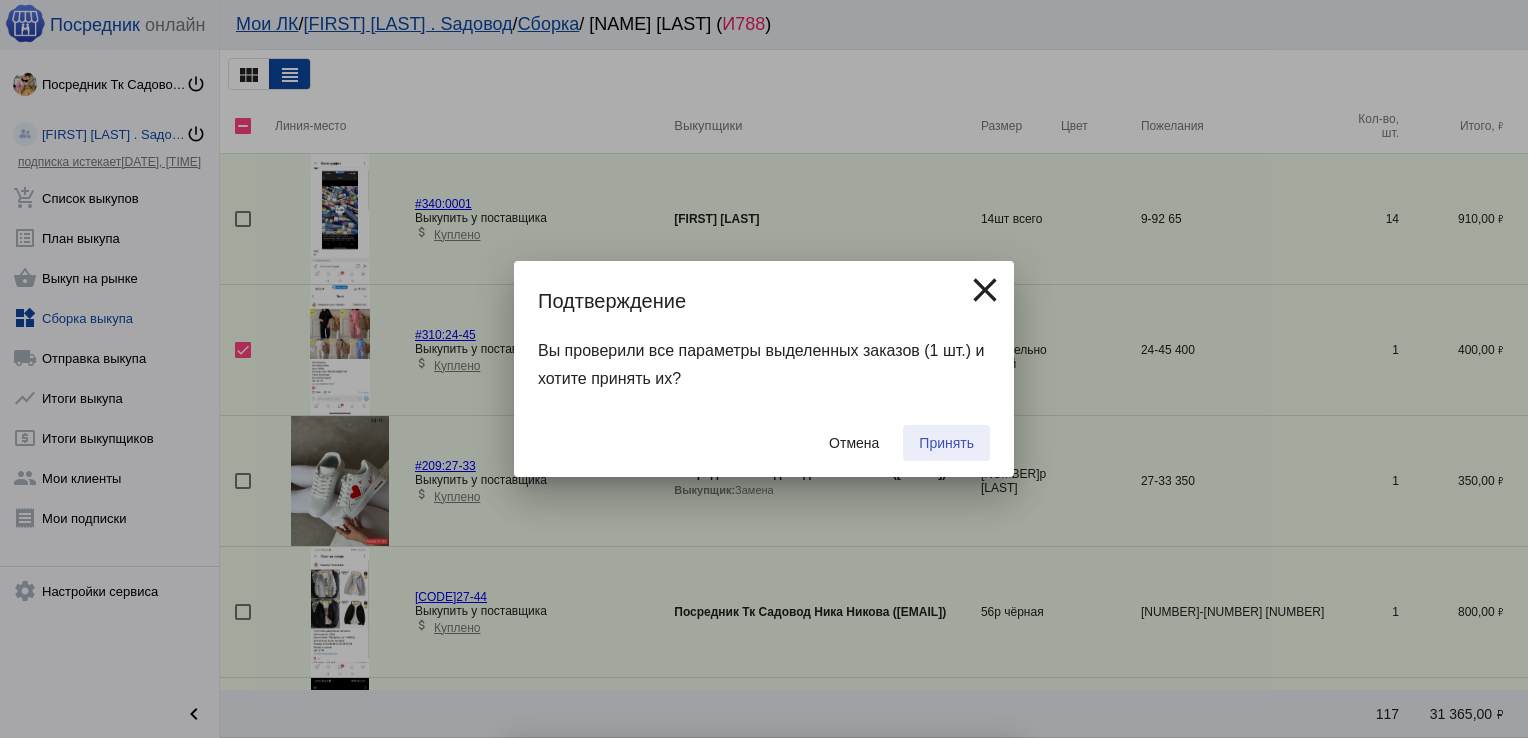 checkbox on "false" 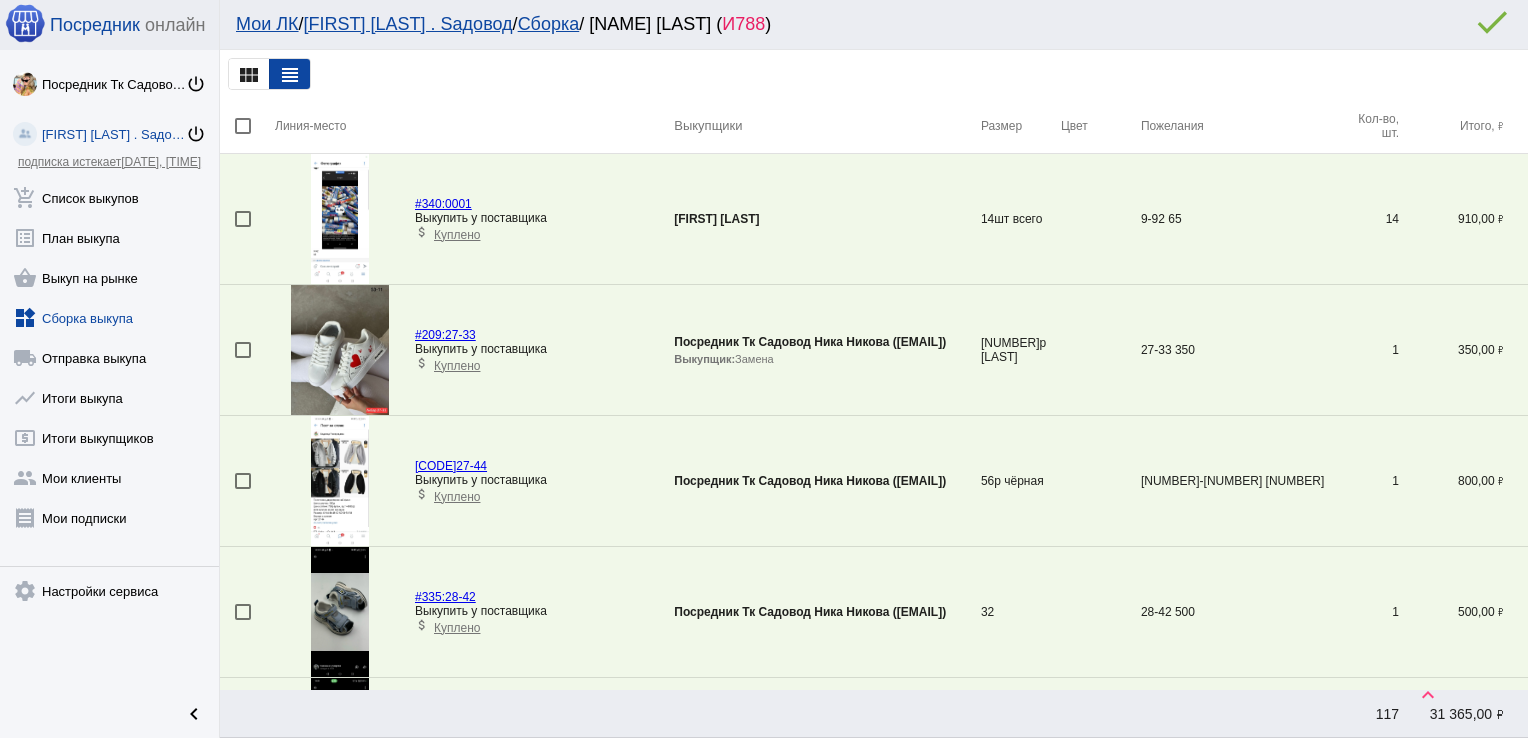 scroll, scrollTop: 1640, scrollLeft: 0, axis: vertical 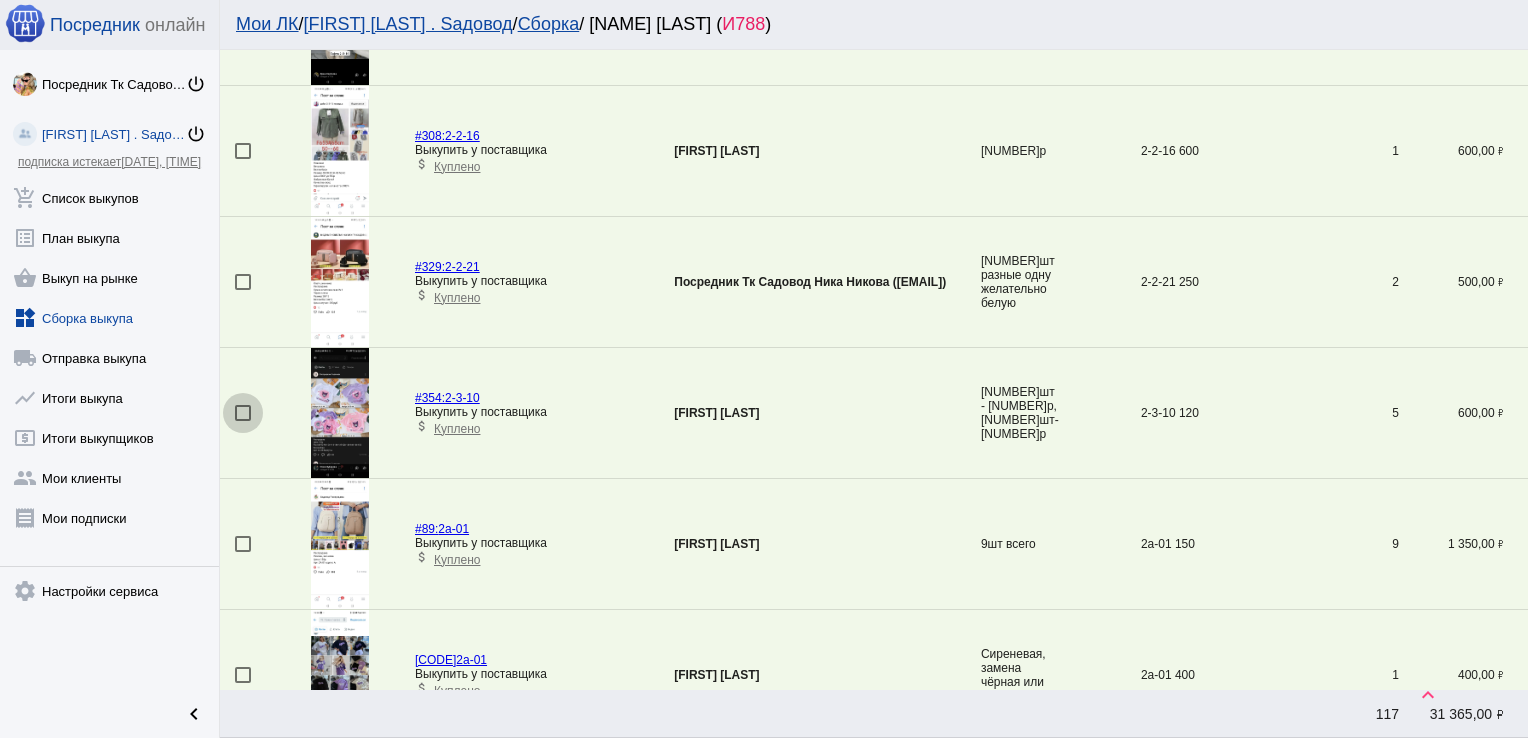 click at bounding box center (243, 413) 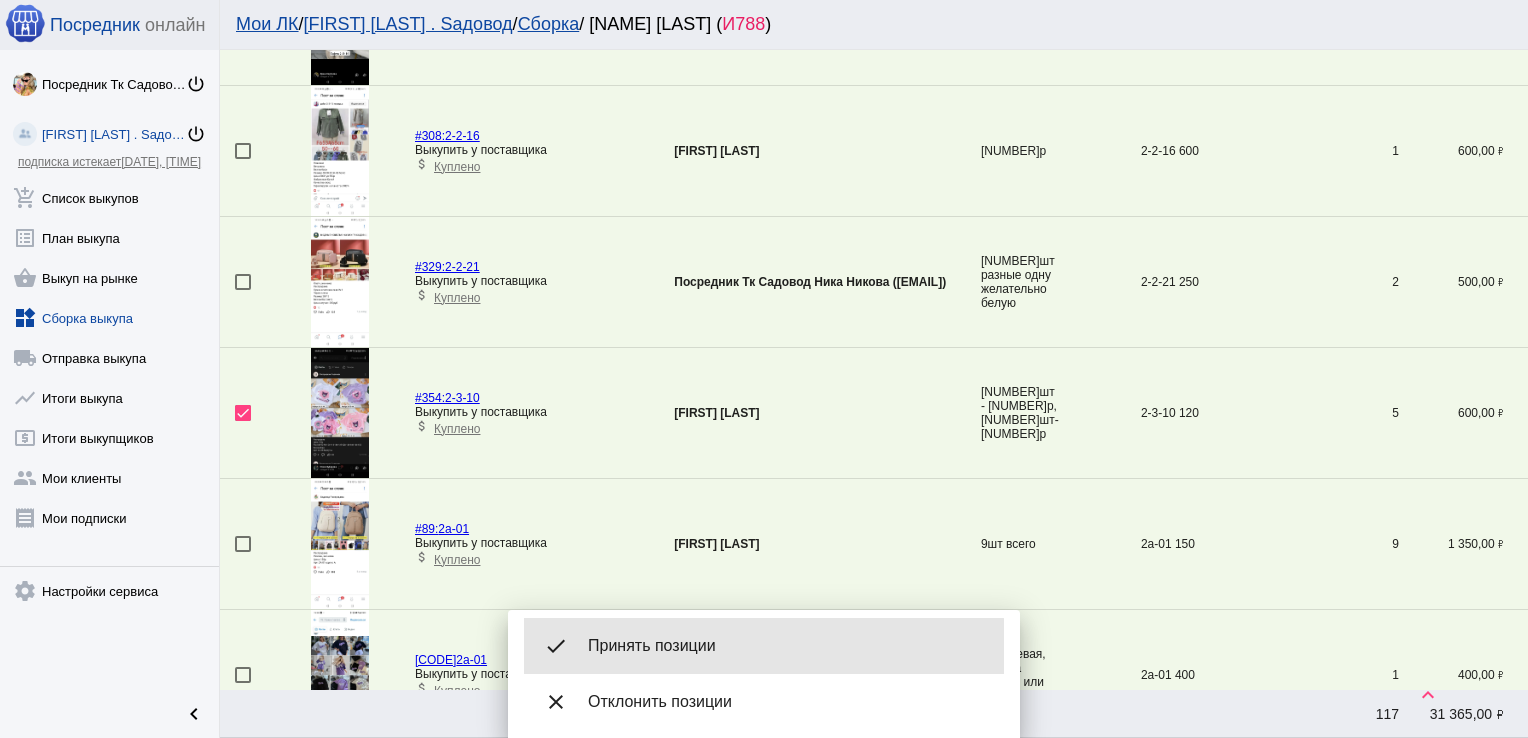 click on "done Принять позиции" at bounding box center [764, 646] 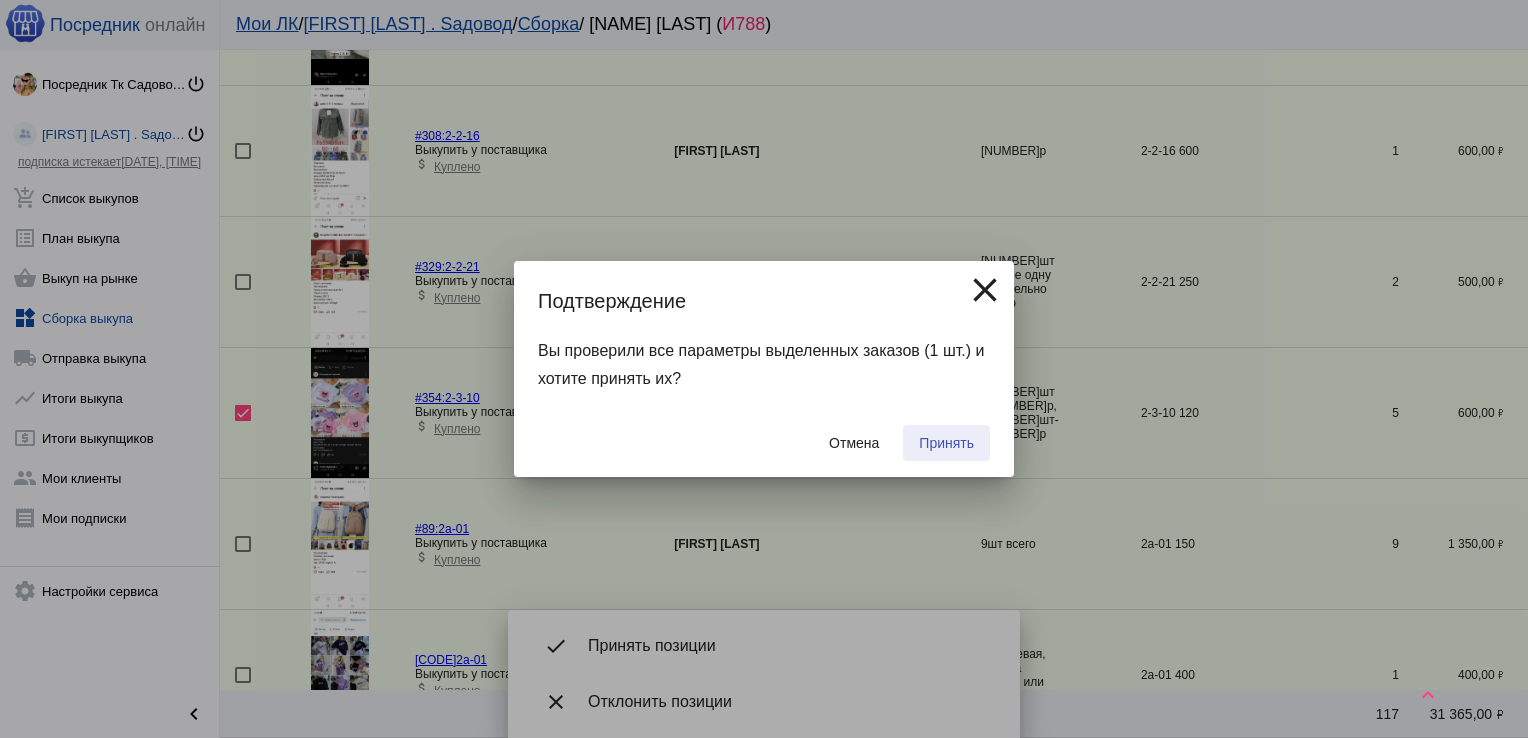 click on "Принять" at bounding box center [946, 443] 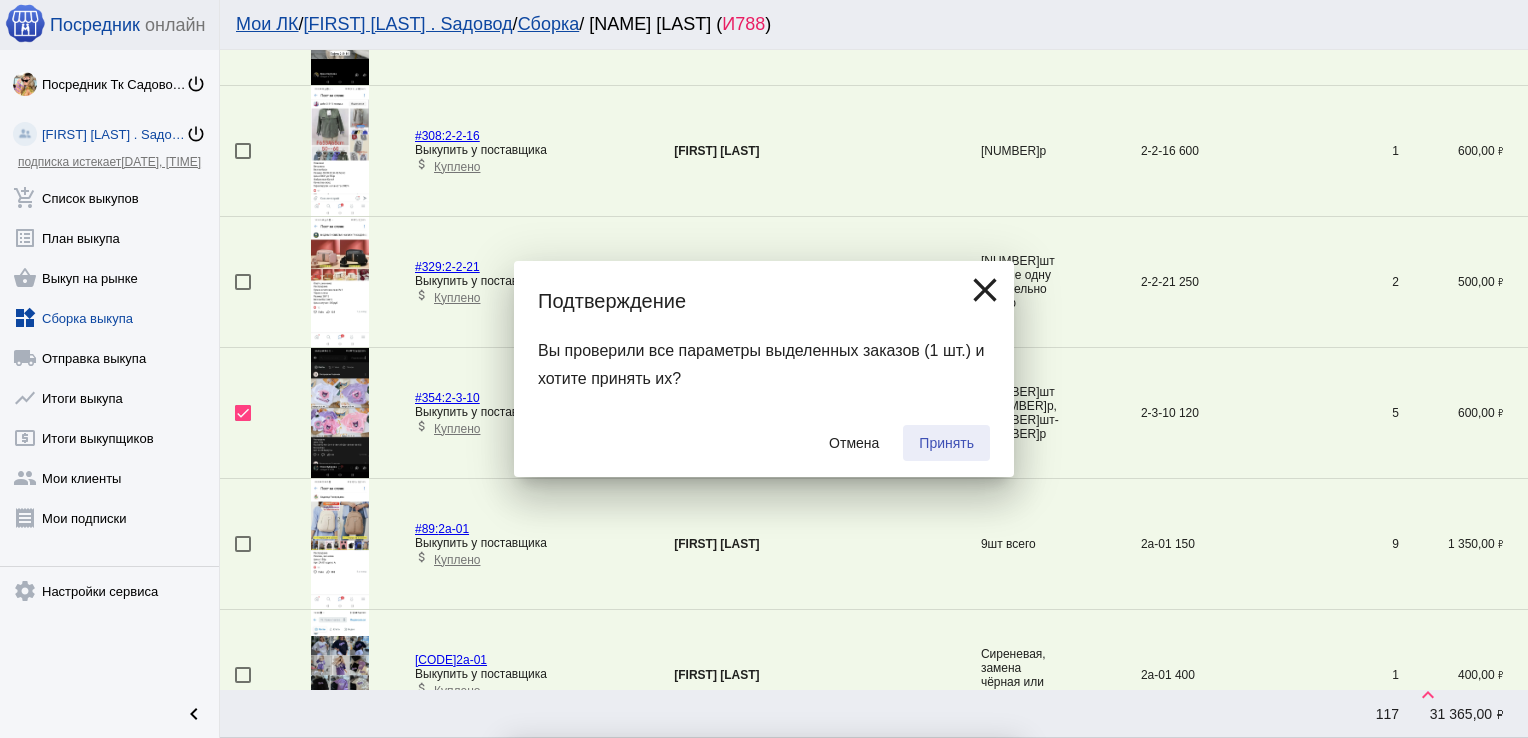 checkbox on "false" 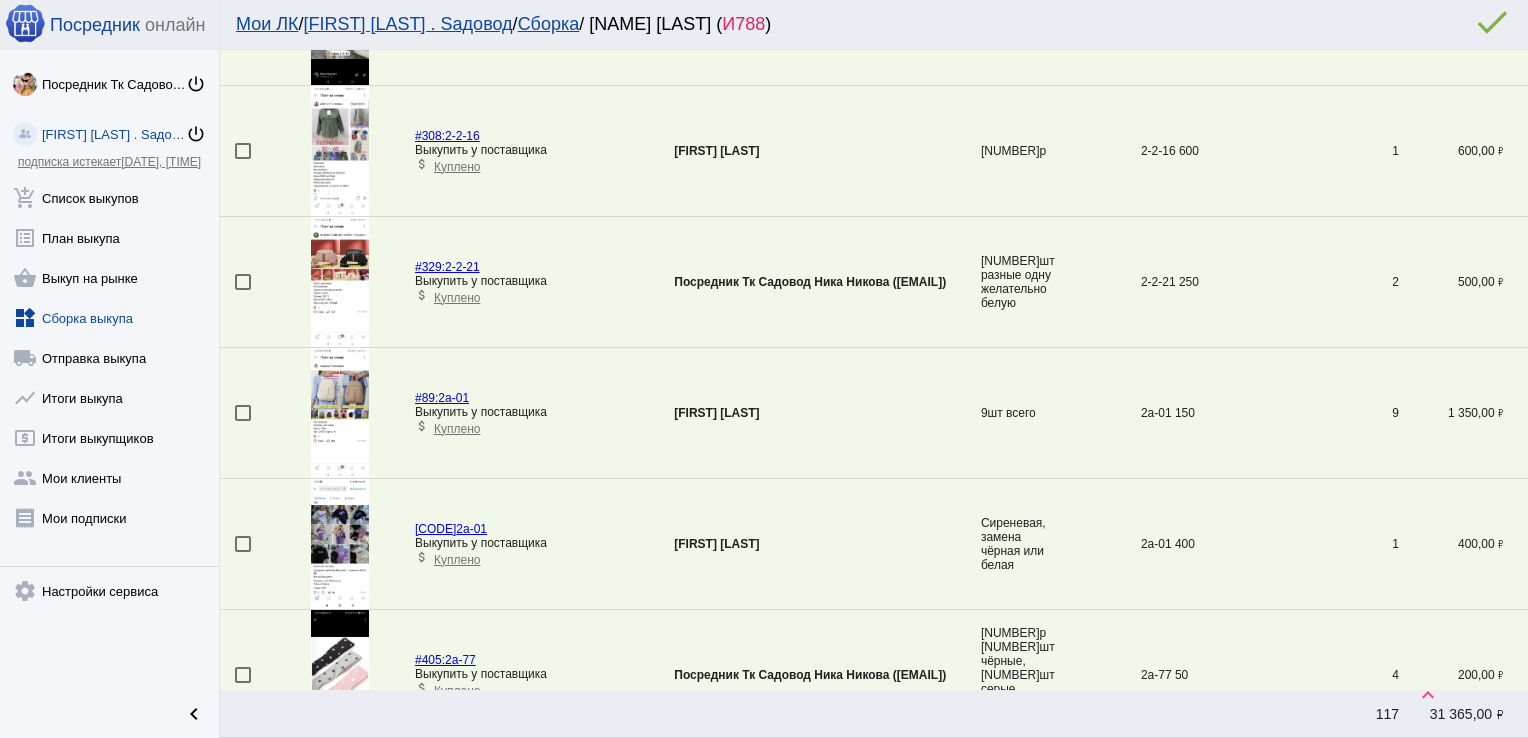 scroll, scrollTop: 3994, scrollLeft: 0, axis: vertical 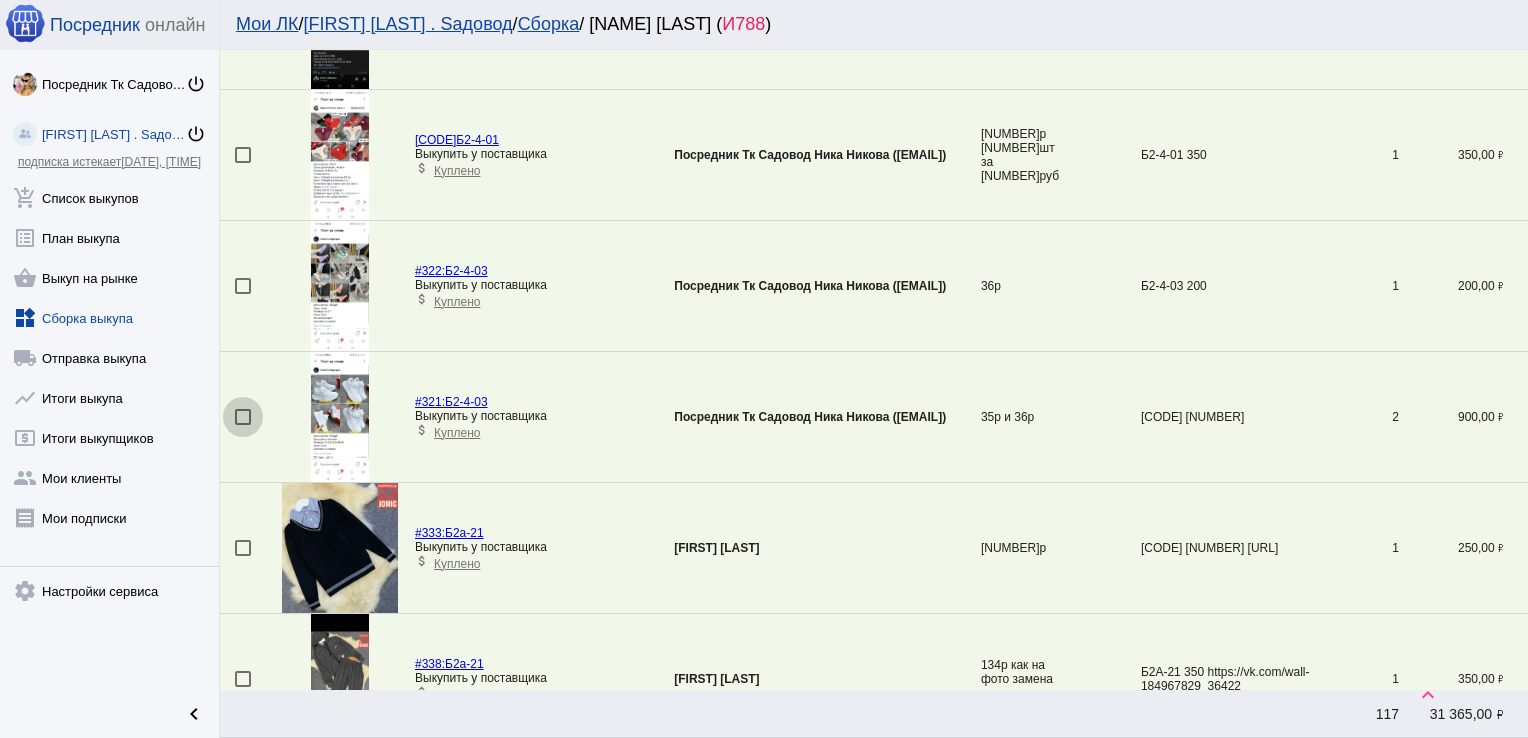 click at bounding box center (243, 417) 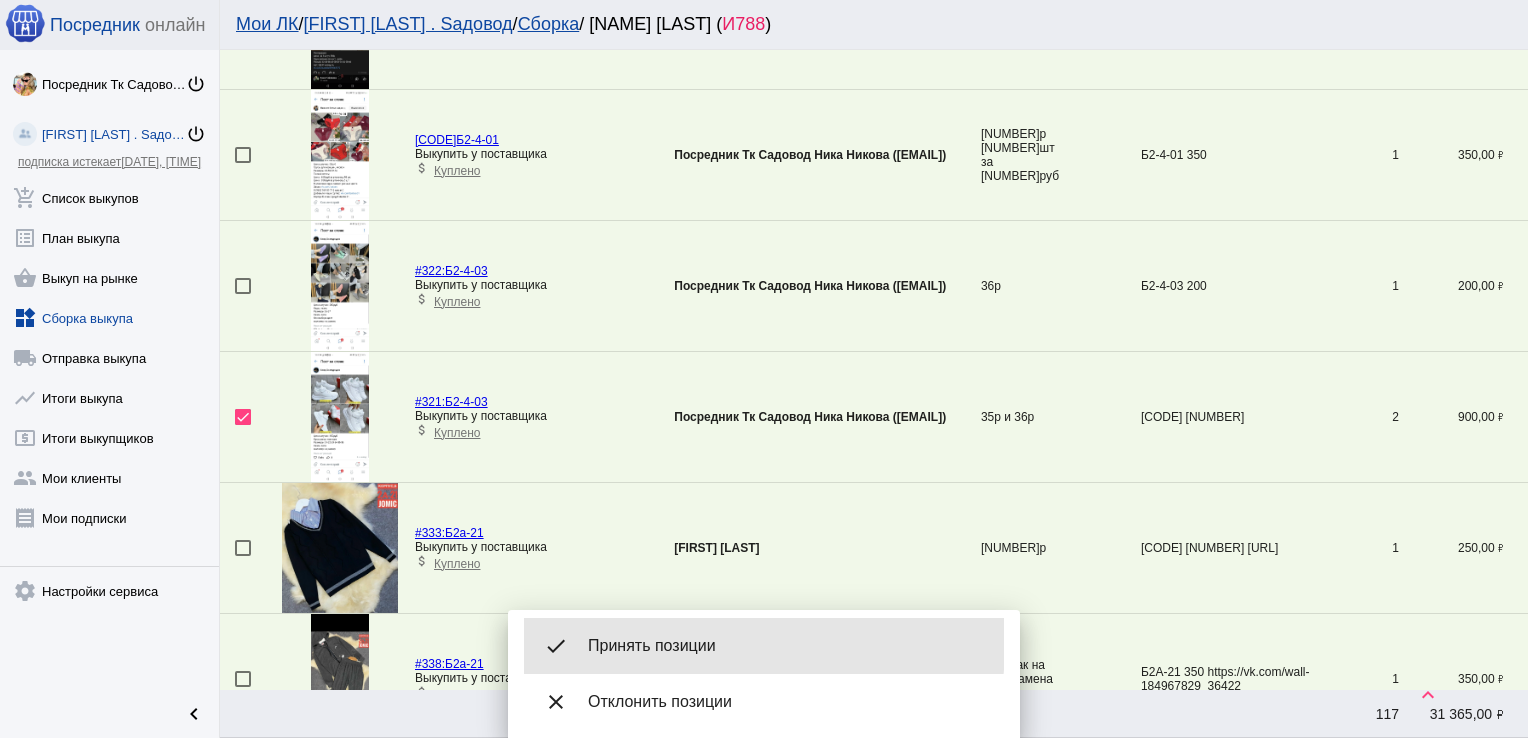 click on "Принять позиции" at bounding box center [788, 646] 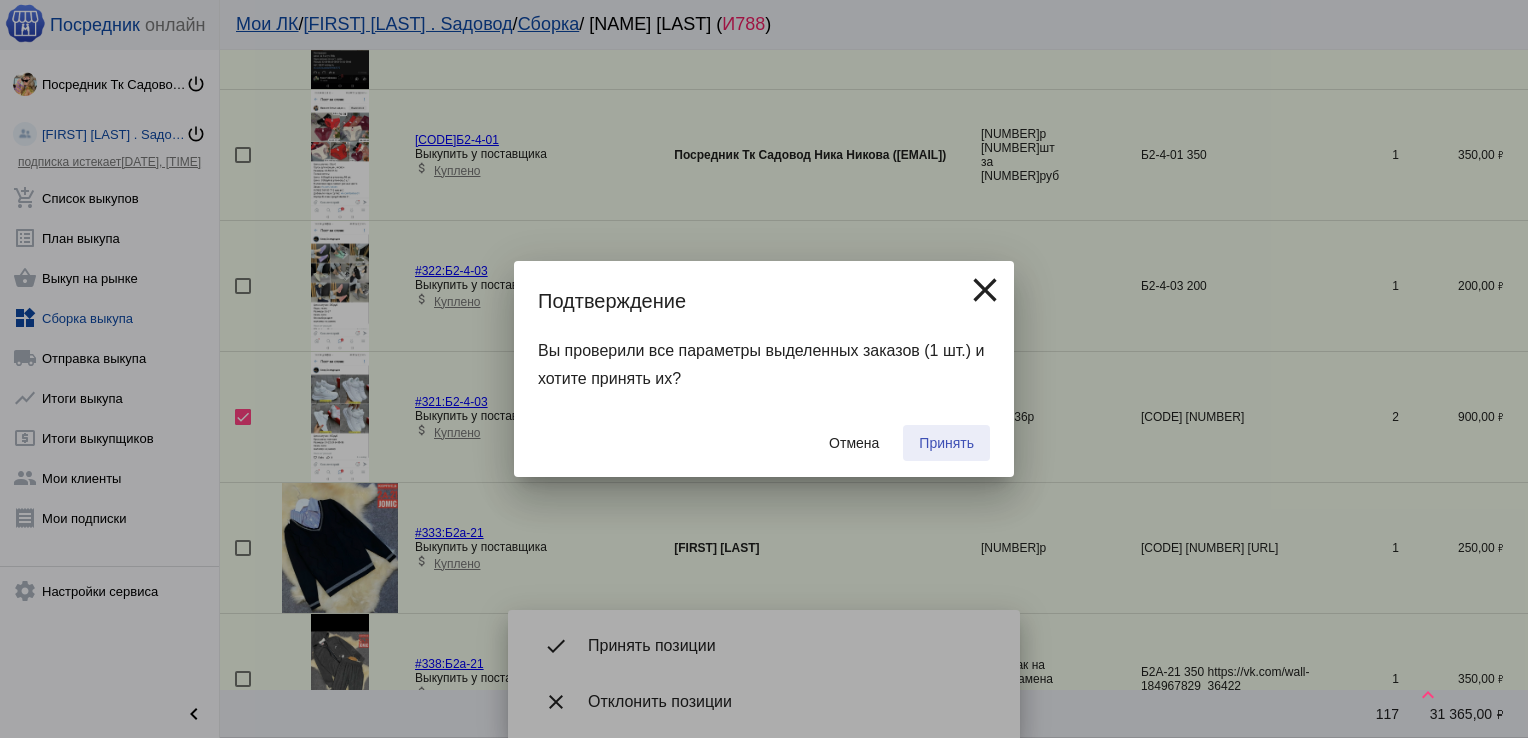 click on "Принять" at bounding box center [946, 443] 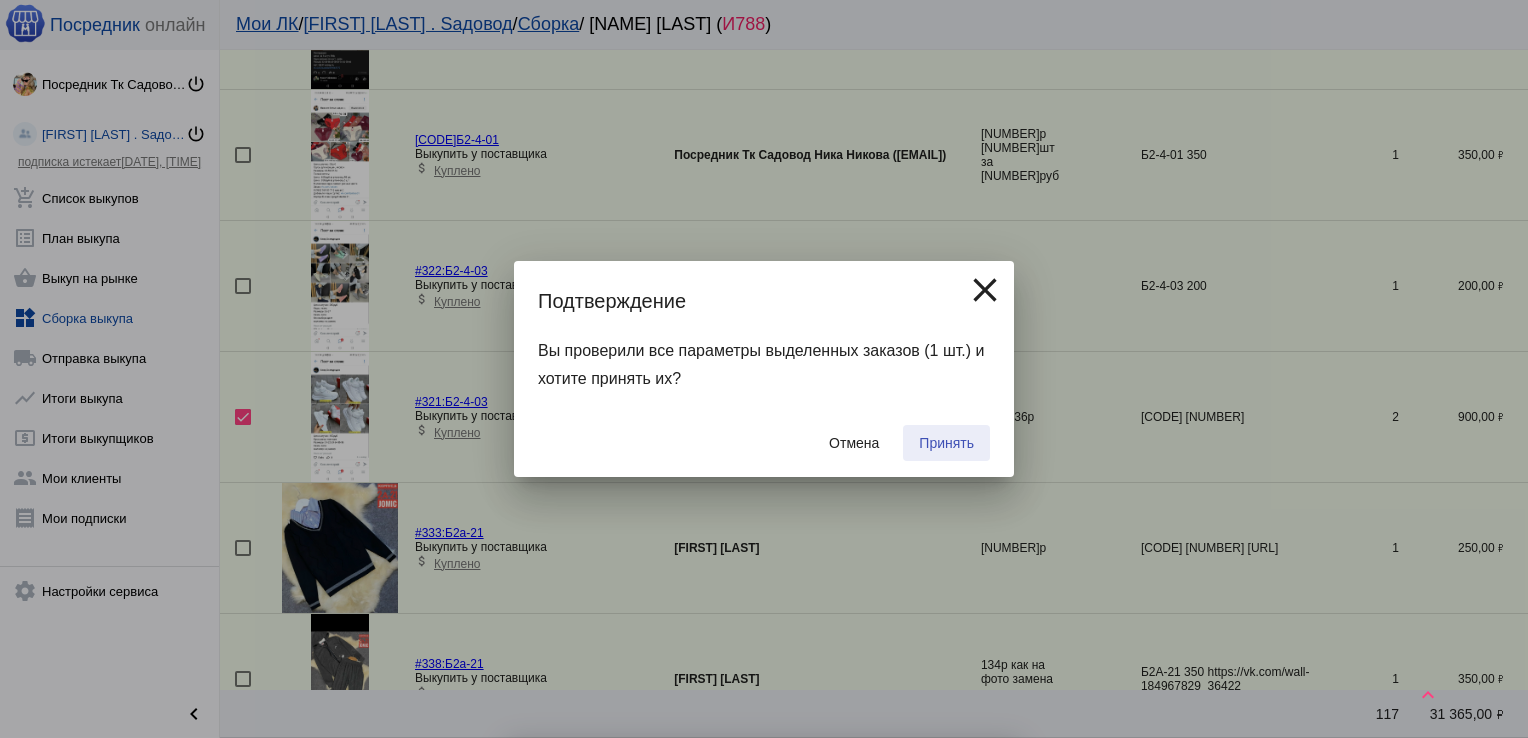 checkbox on "false" 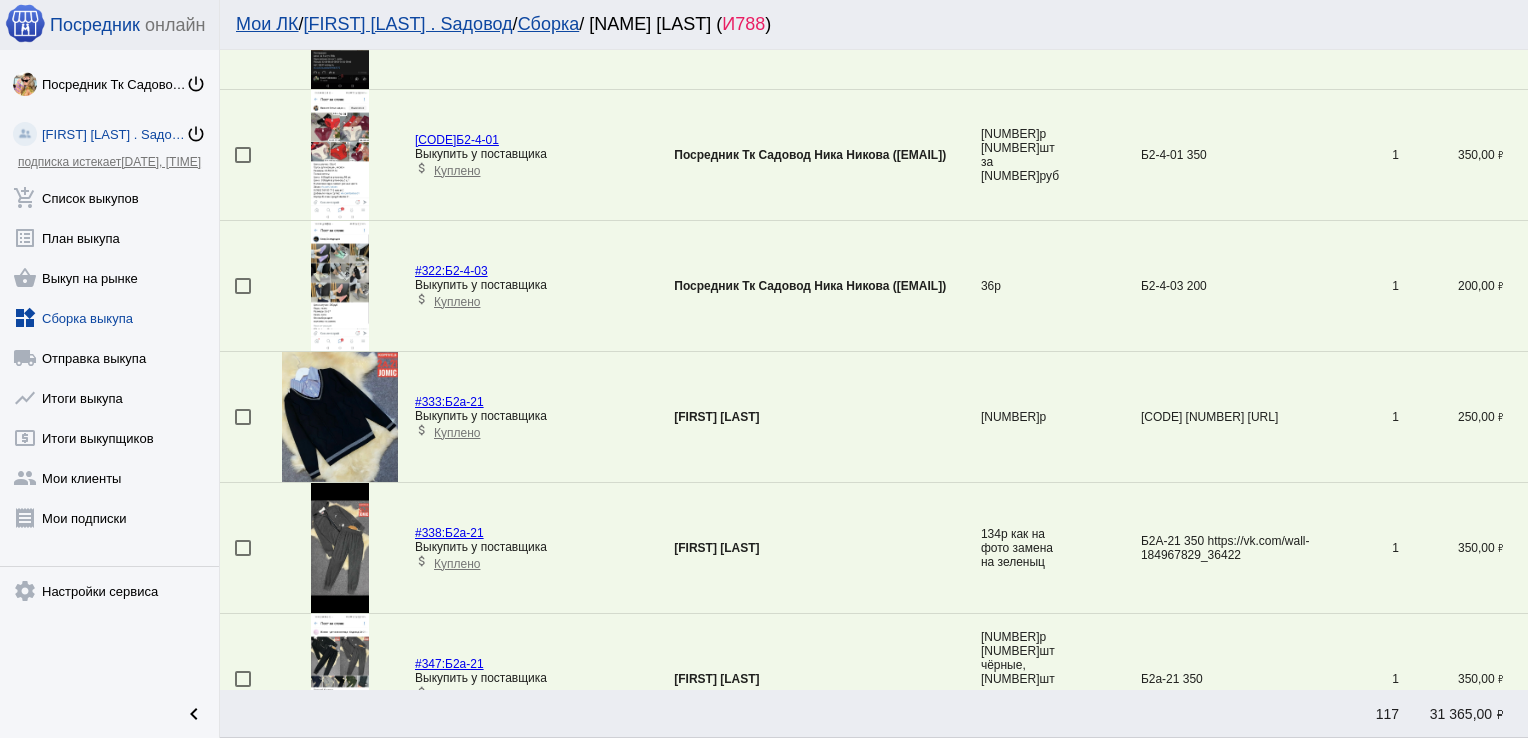 scroll, scrollTop: 70, scrollLeft: 0, axis: vertical 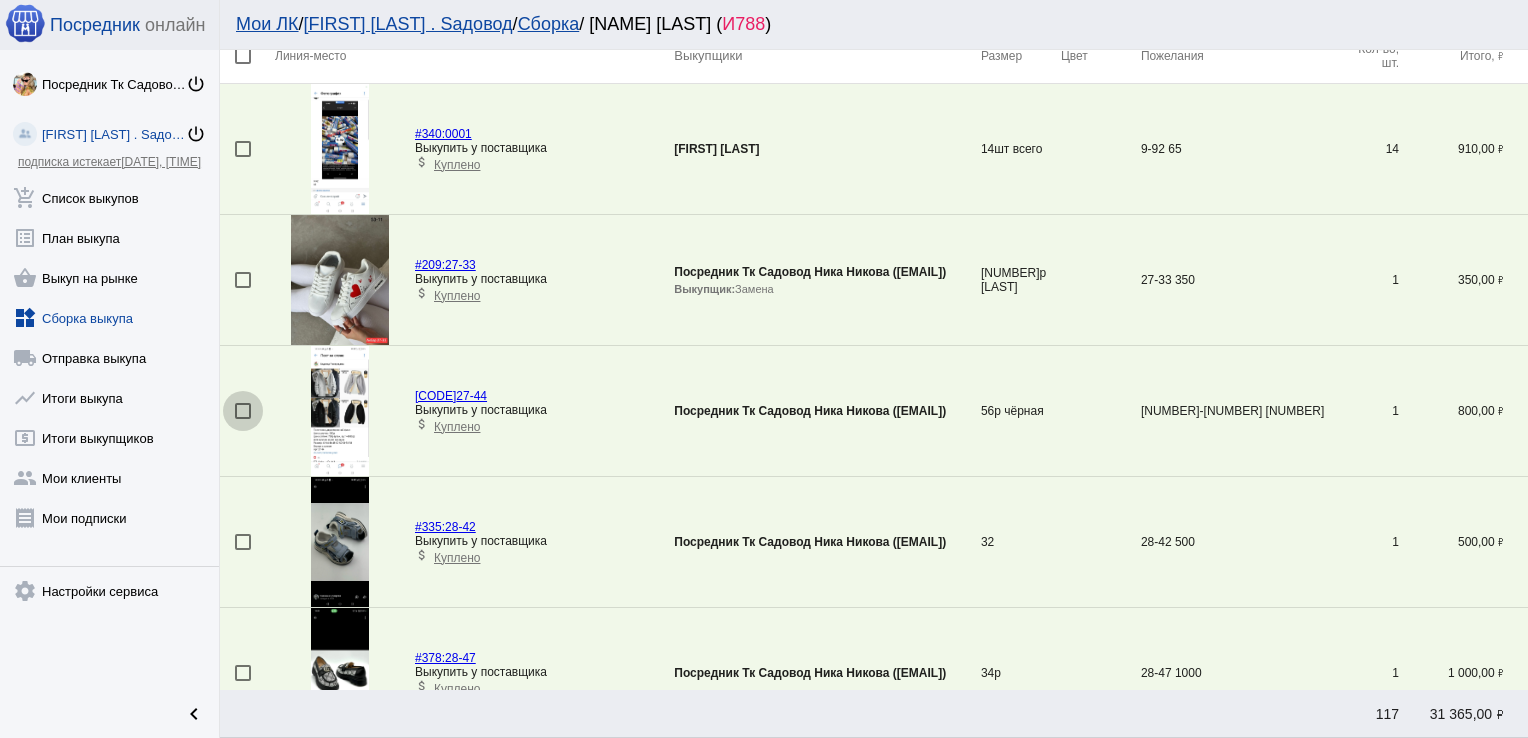 click at bounding box center (243, 411) 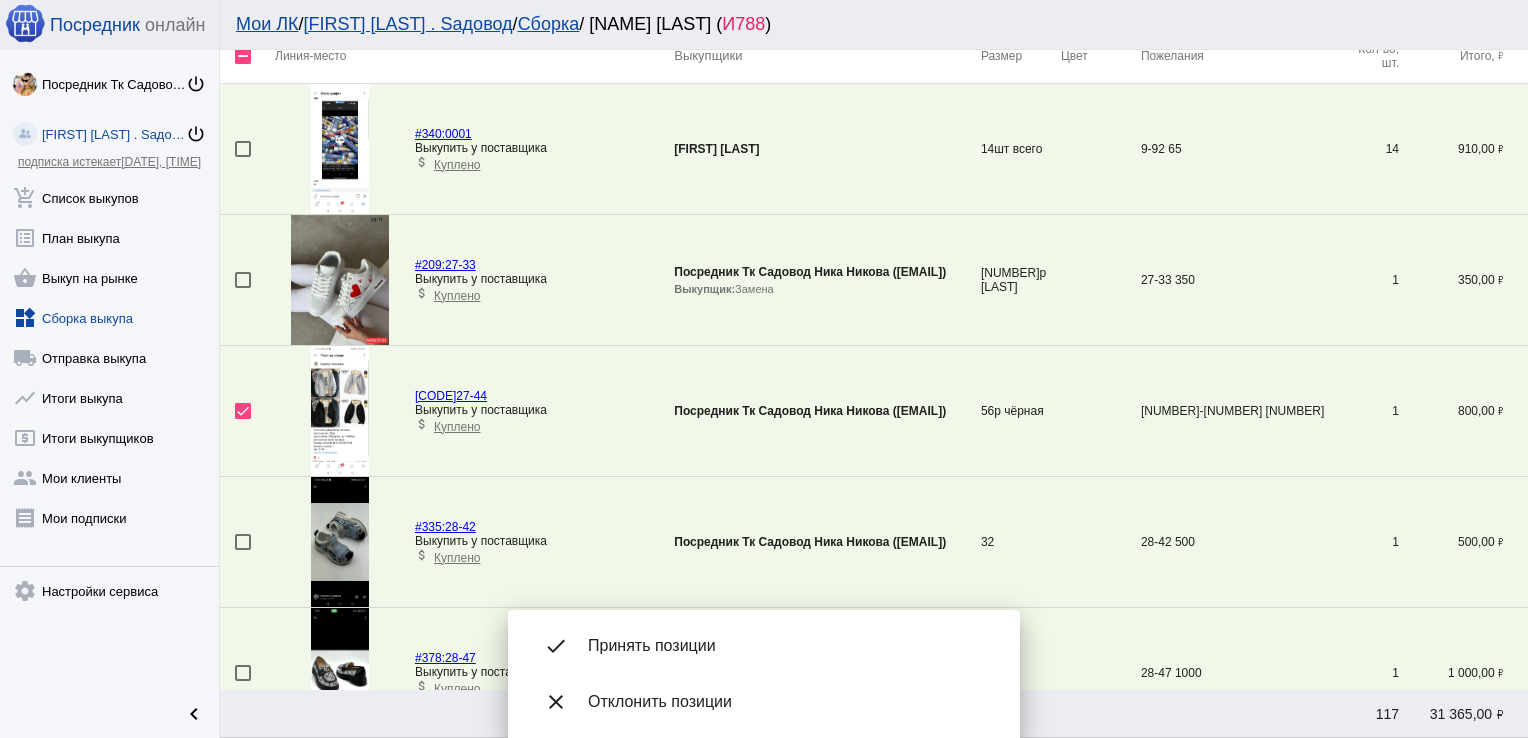 click on "Принять позиции" at bounding box center [788, 646] 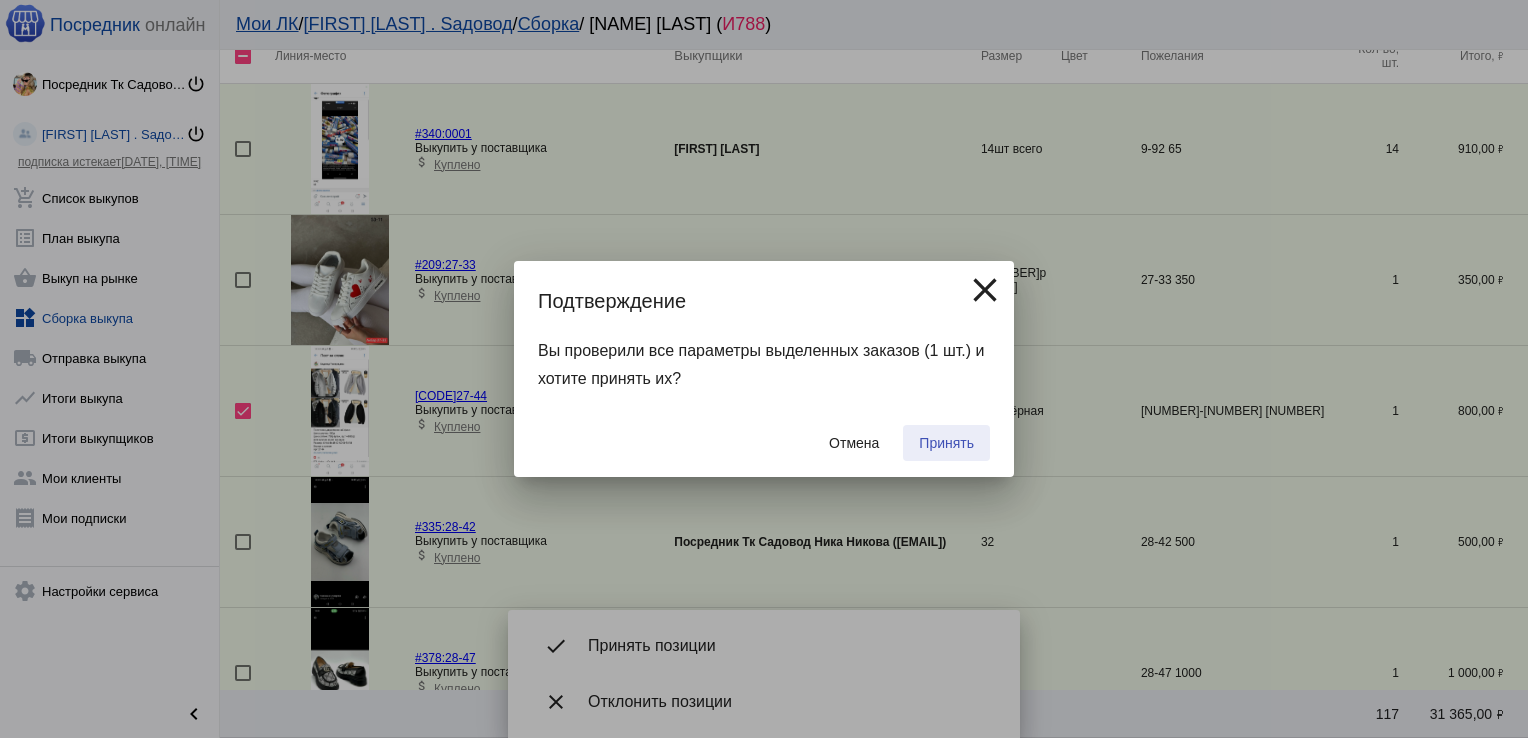 click on "Принять" at bounding box center (946, 443) 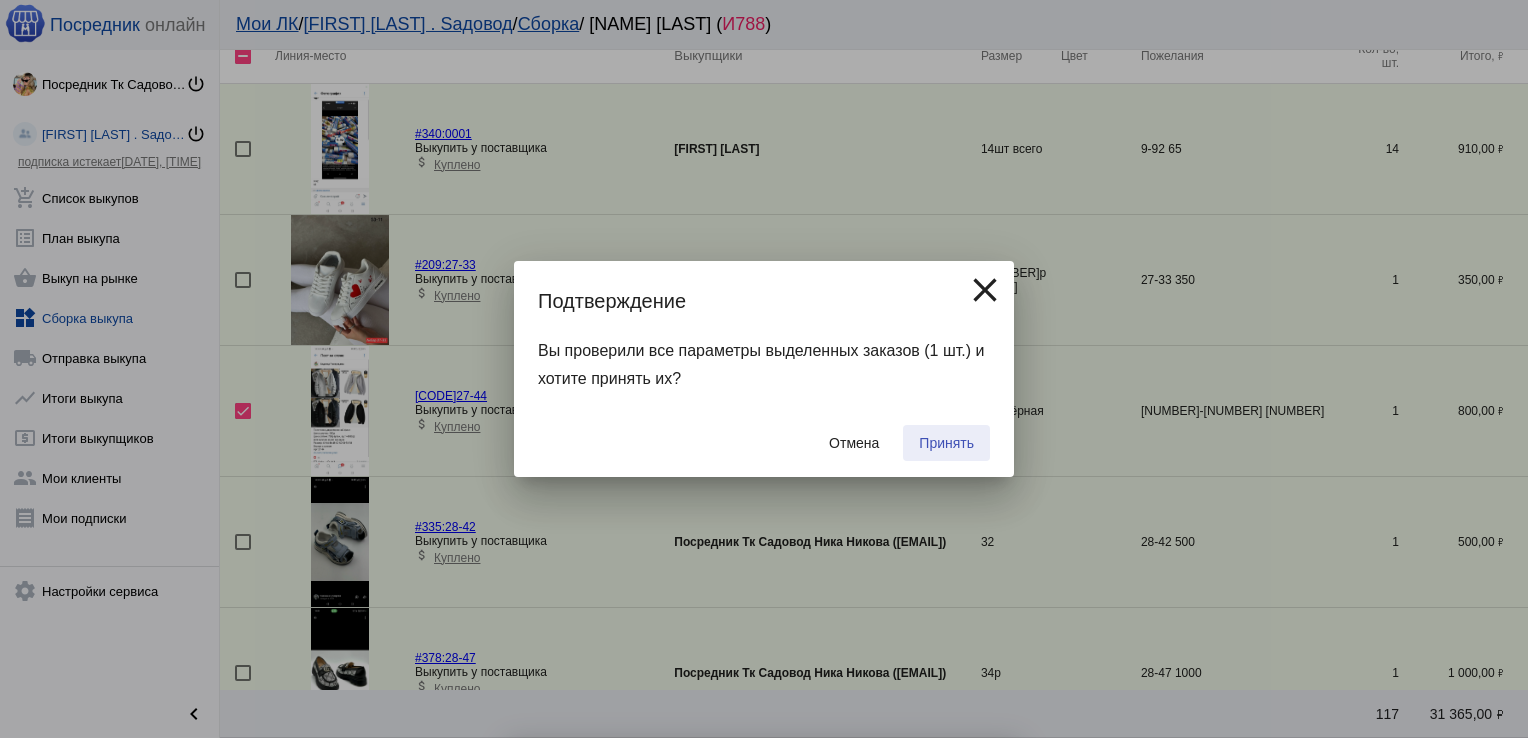 checkbox on "false" 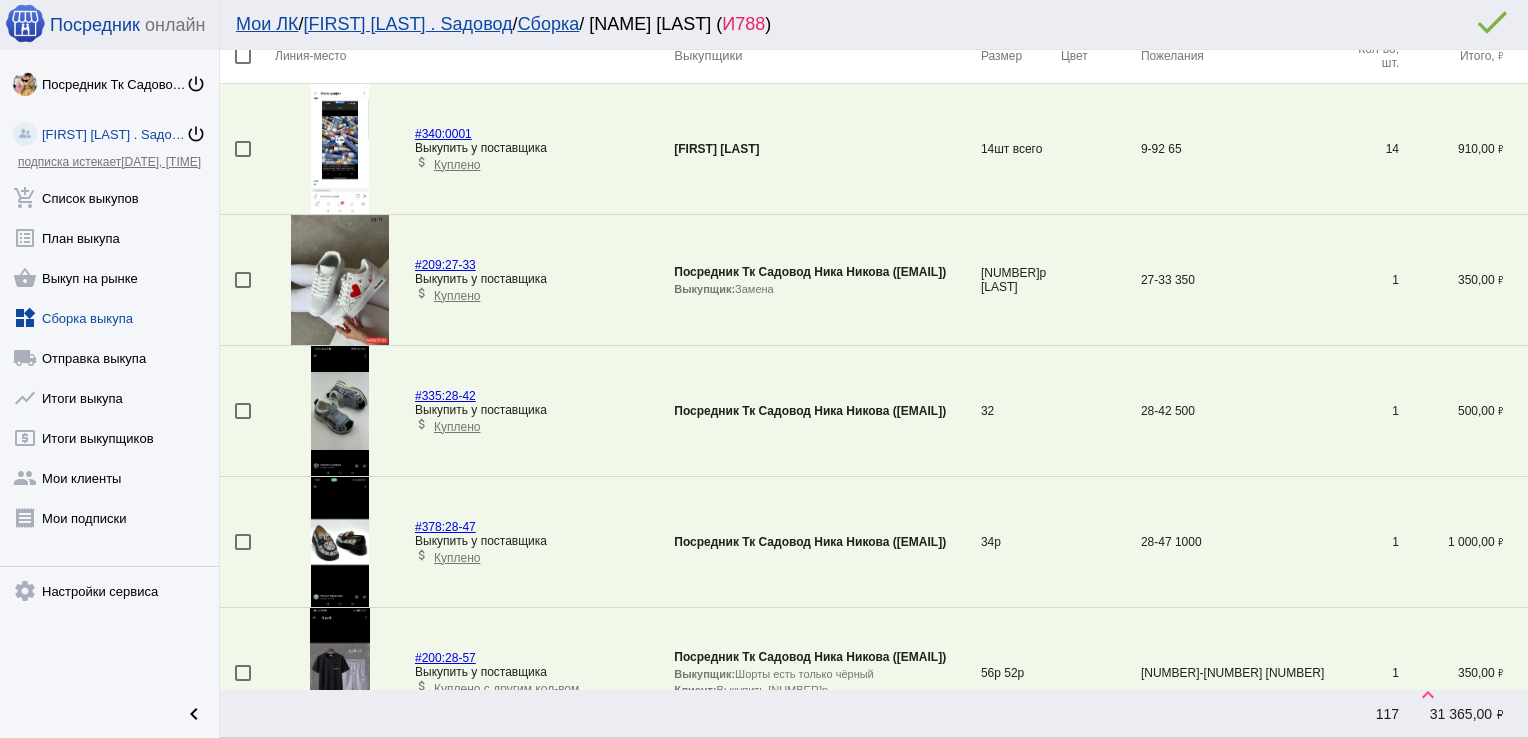 scroll, scrollTop: 463, scrollLeft: 0, axis: vertical 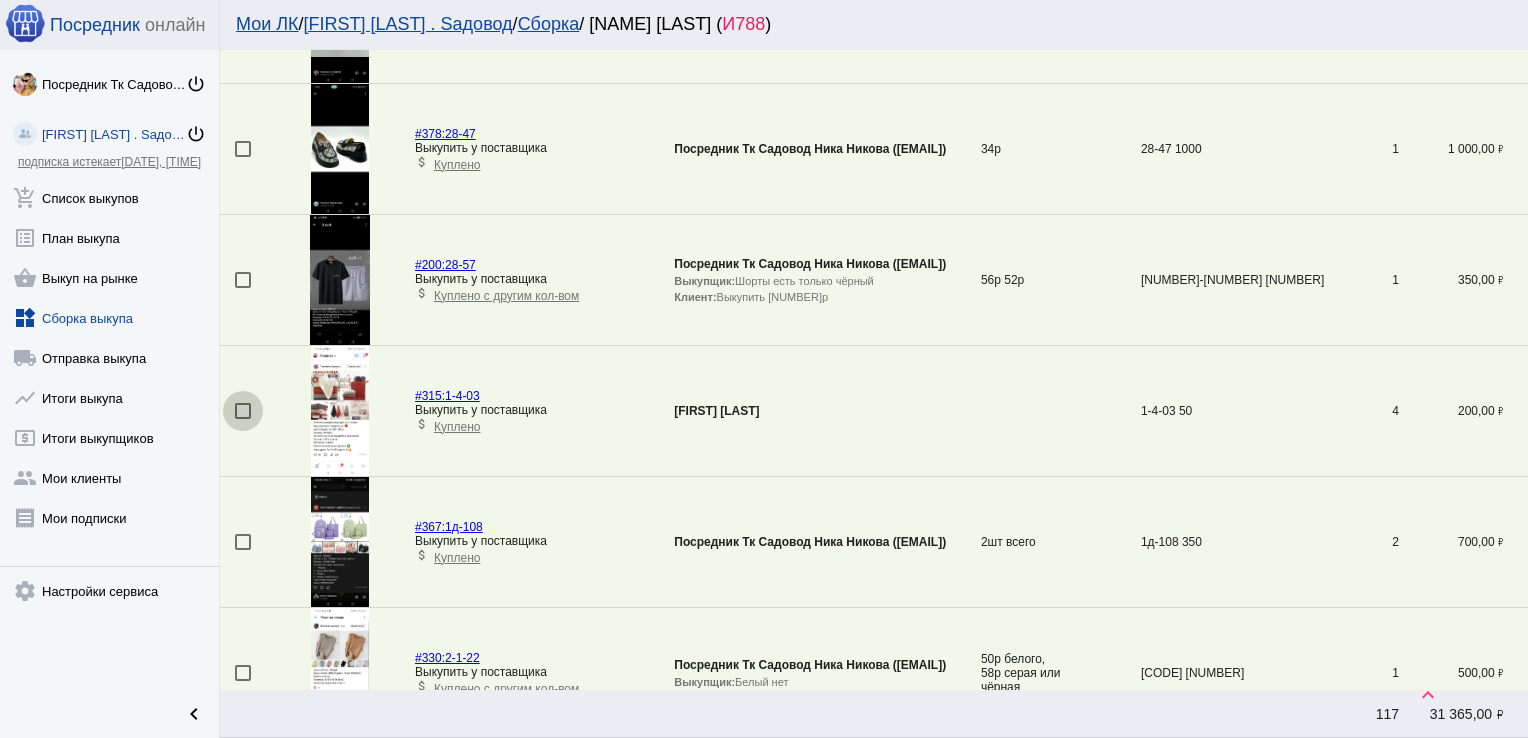 click at bounding box center [243, 411] 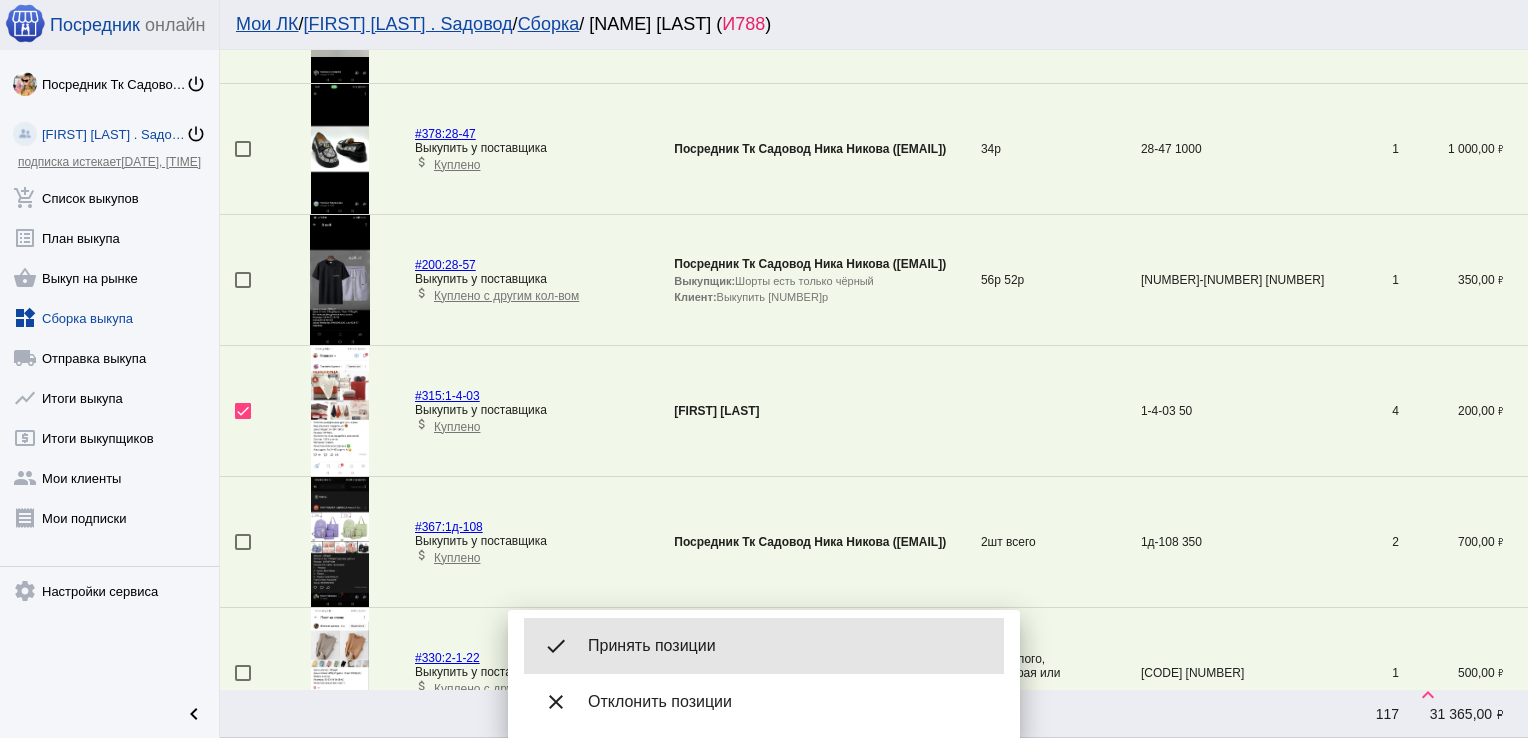 click on "done Принять позиции" at bounding box center [764, 646] 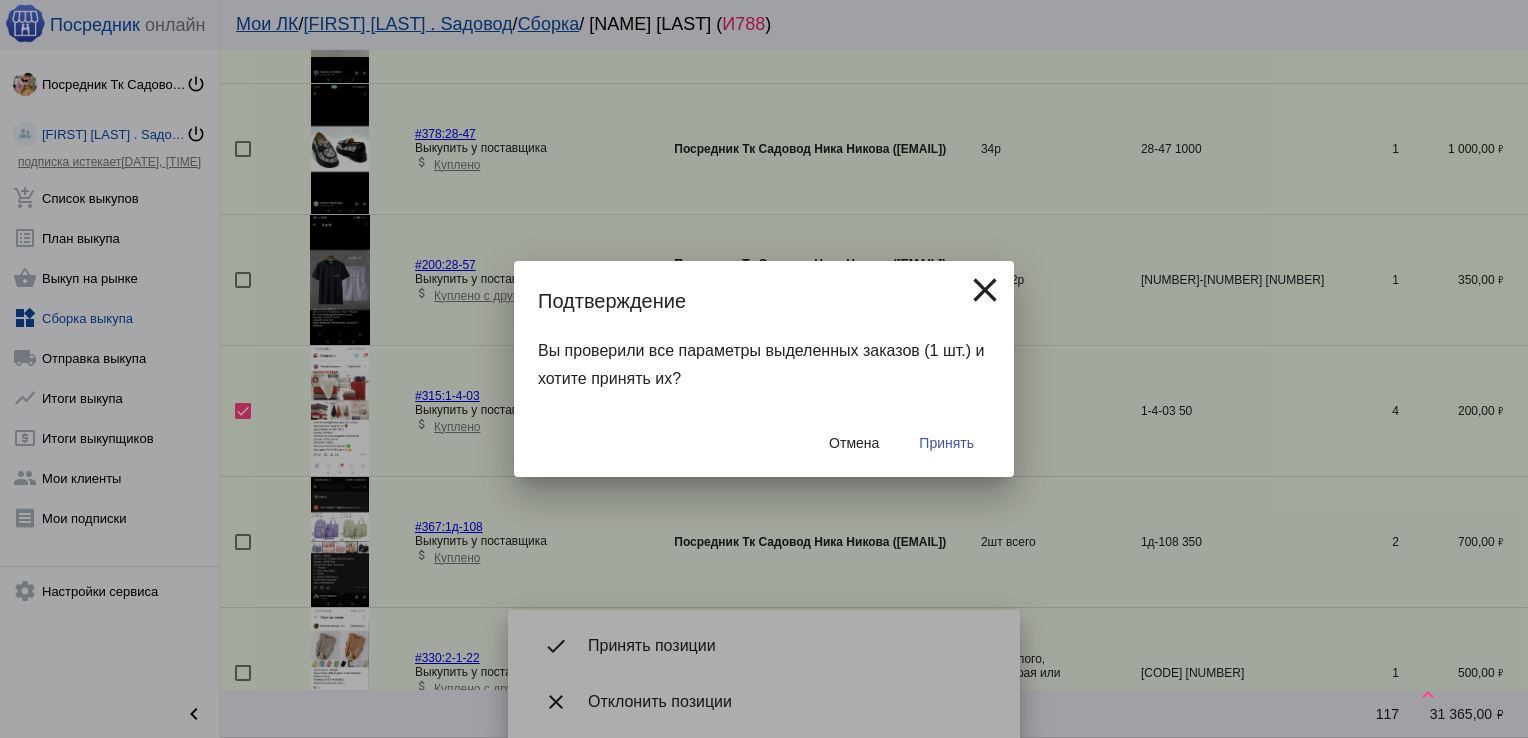 click on "Принять" at bounding box center [946, 443] 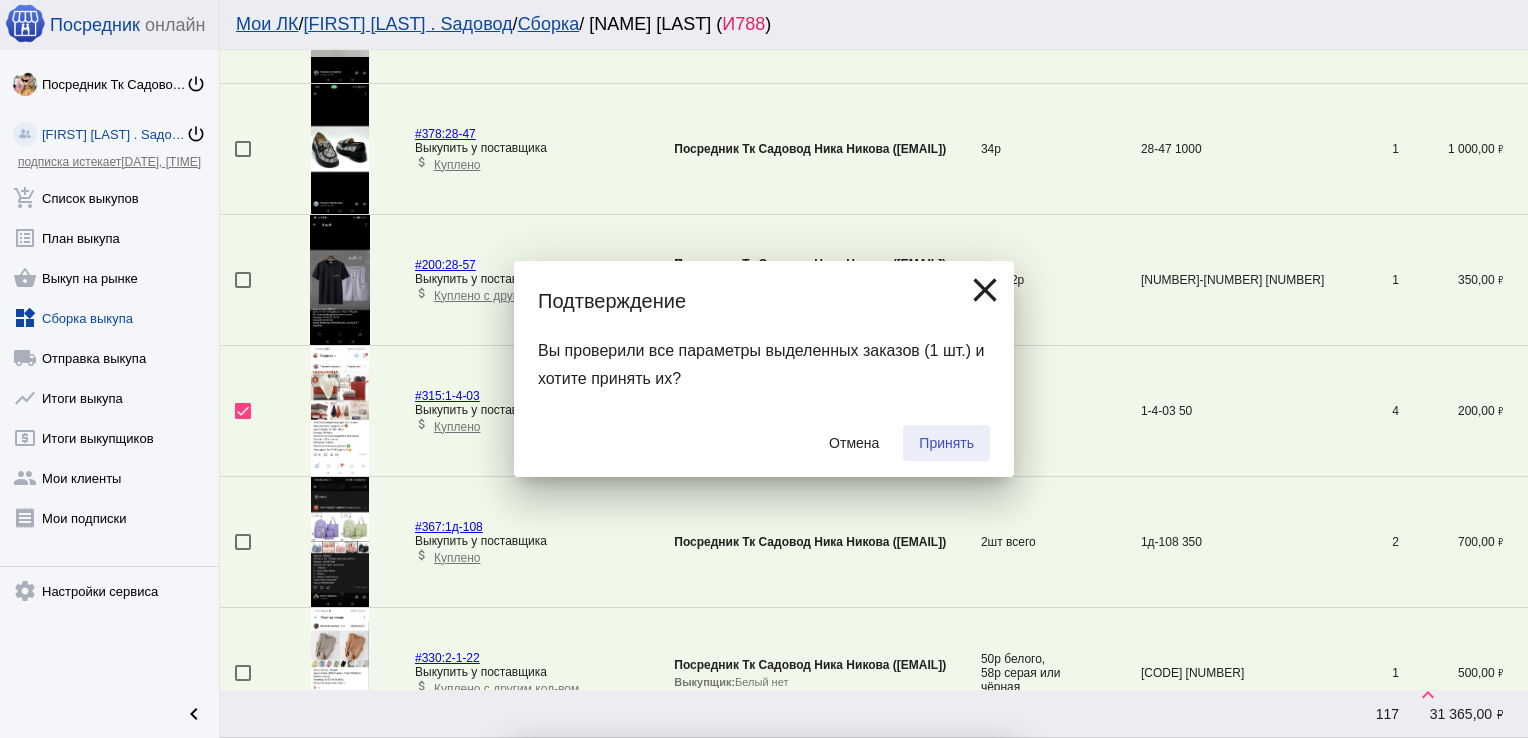 checkbox on "false" 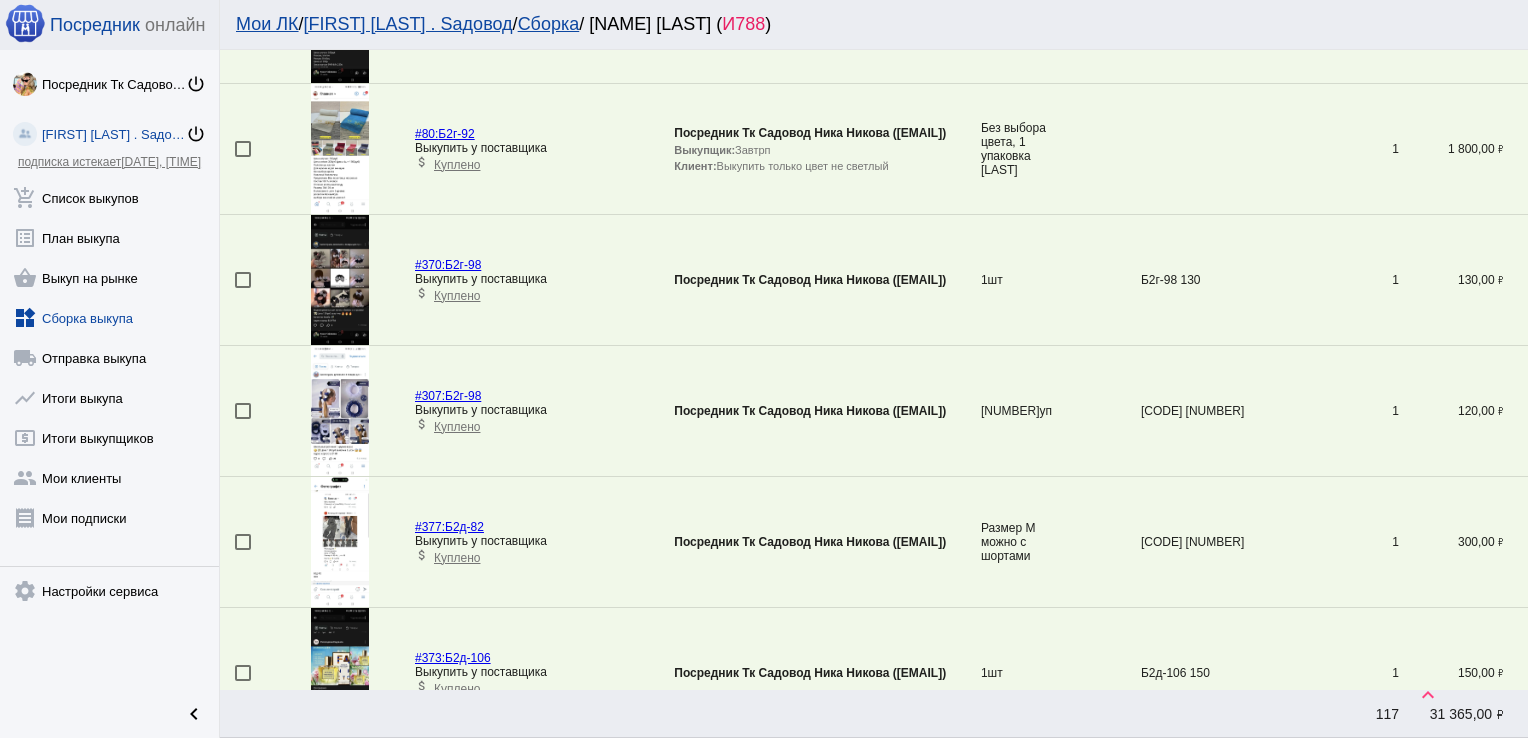 scroll, scrollTop: 6155, scrollLeft: 0, axis: vertical 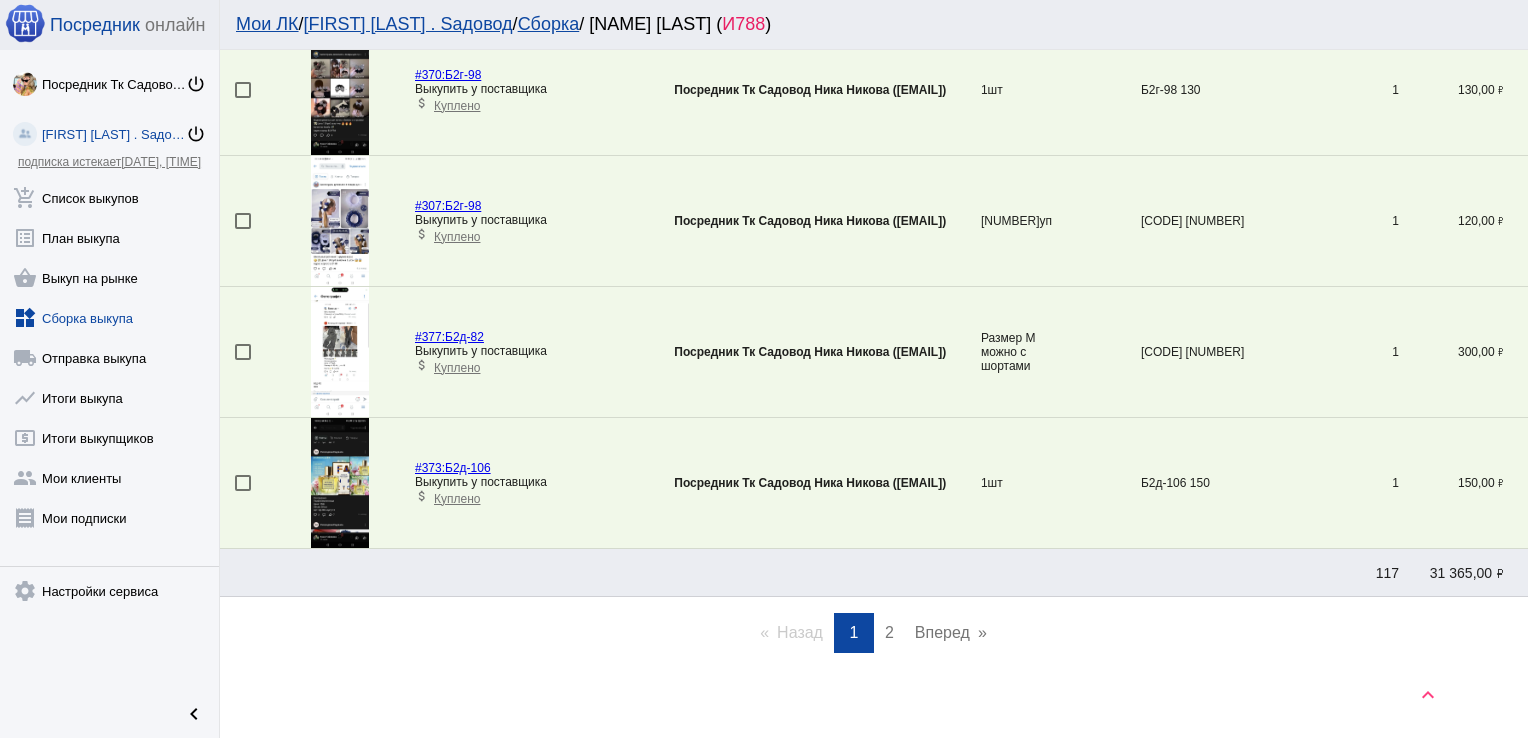 click on "2" at bounding box center (889, 632) 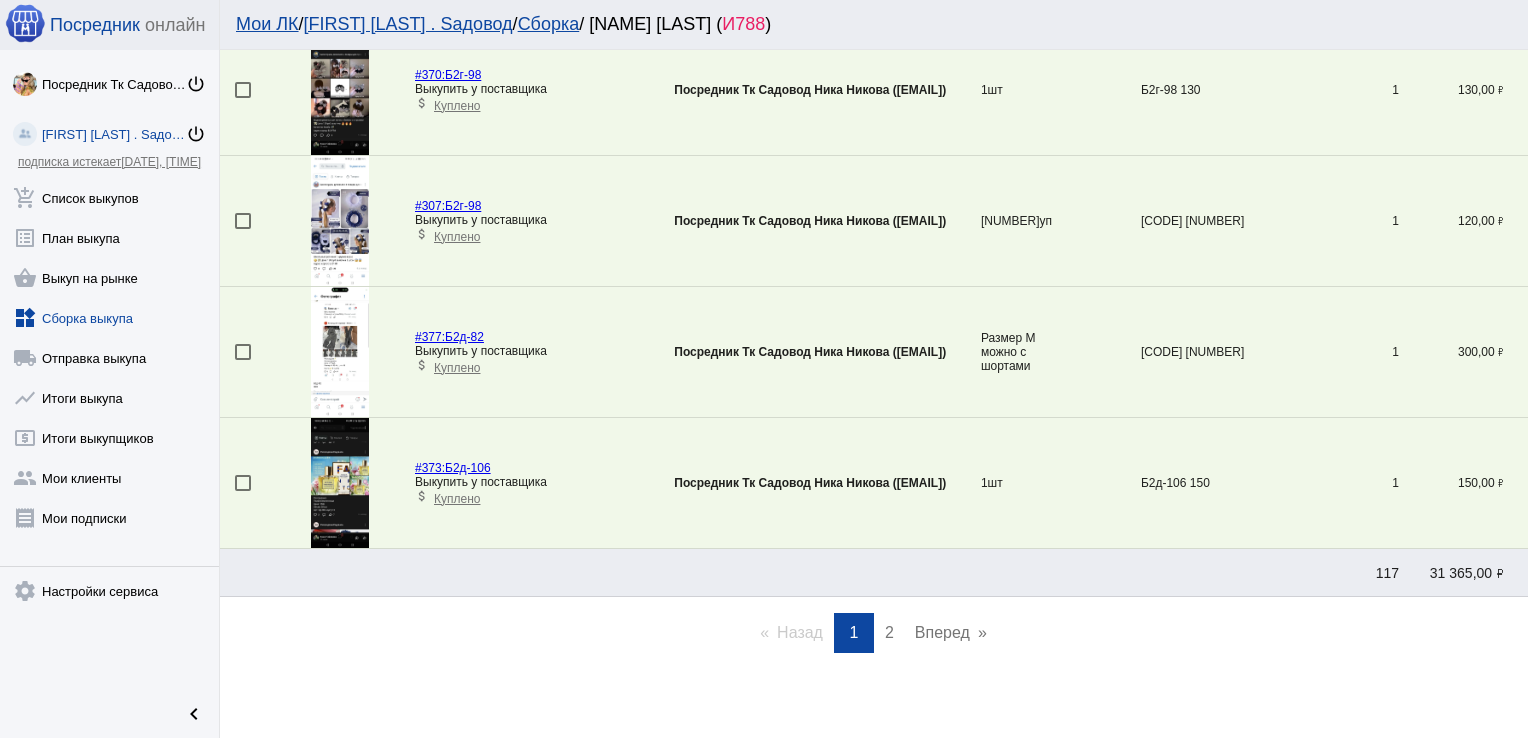 scroll, scrollTop: 0, scrollLeft: 0, axis: both 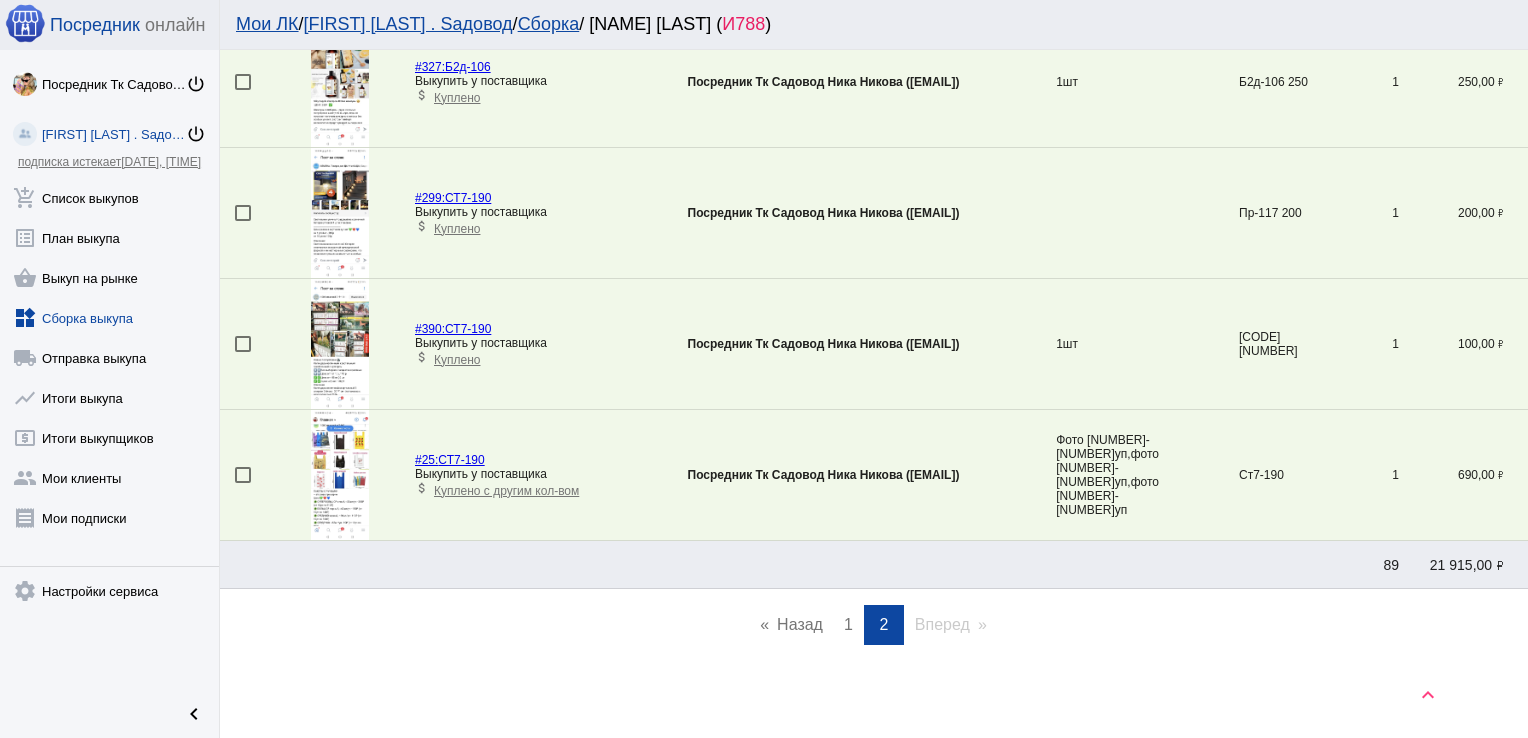 click on "1" at bounding box center (848, 624) 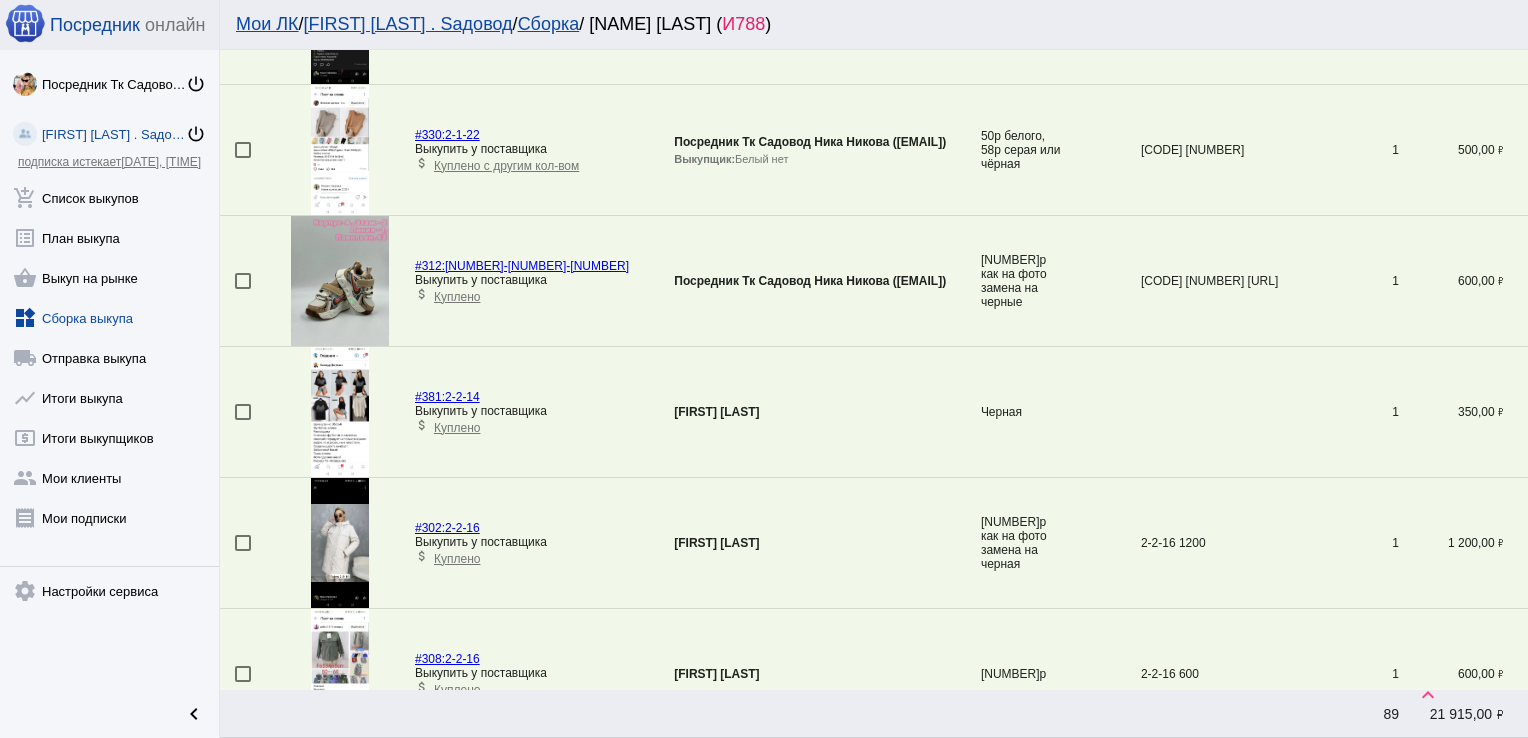 scroll, scrollTop: 4256, scrollLeft: 0, axis: vertical 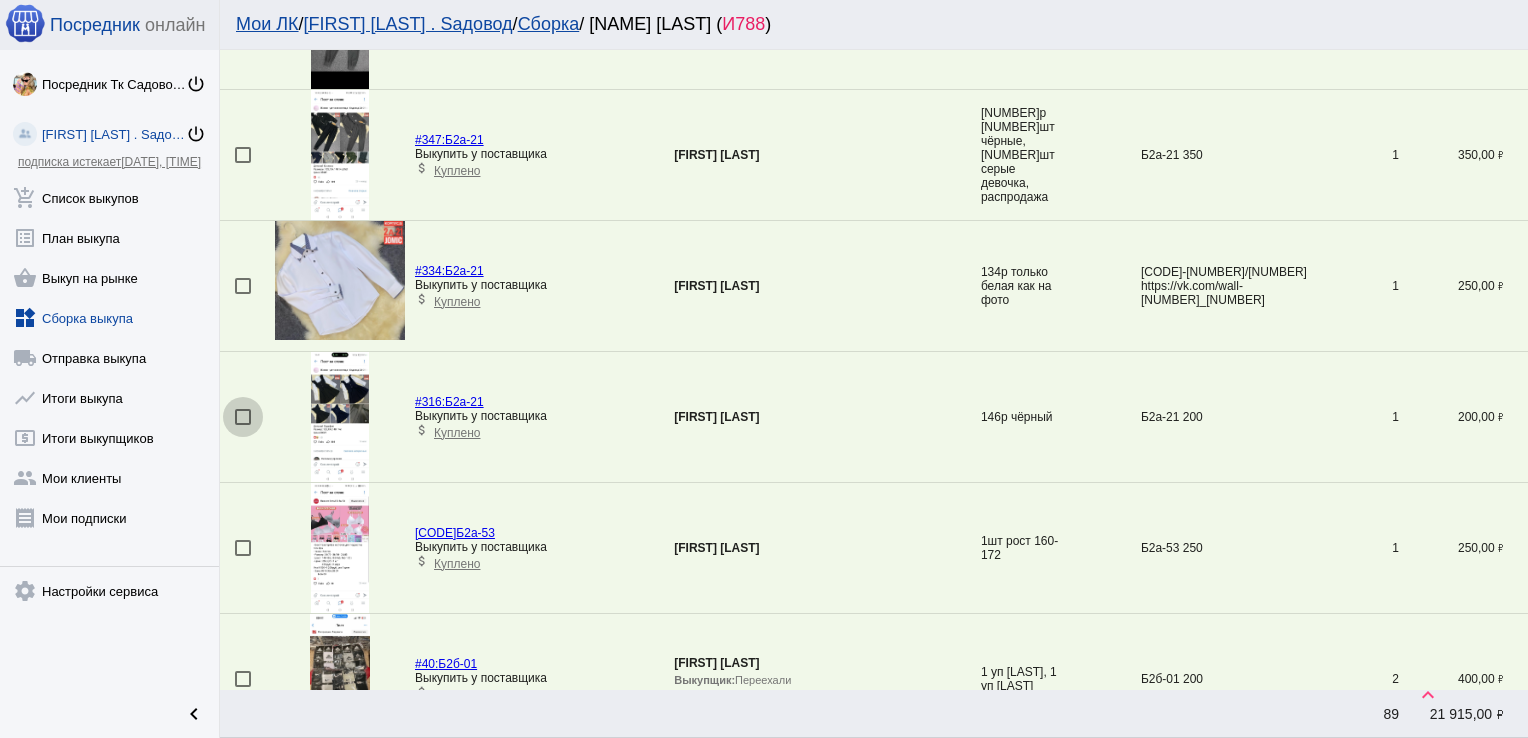 click at bounding box center (243, 417) 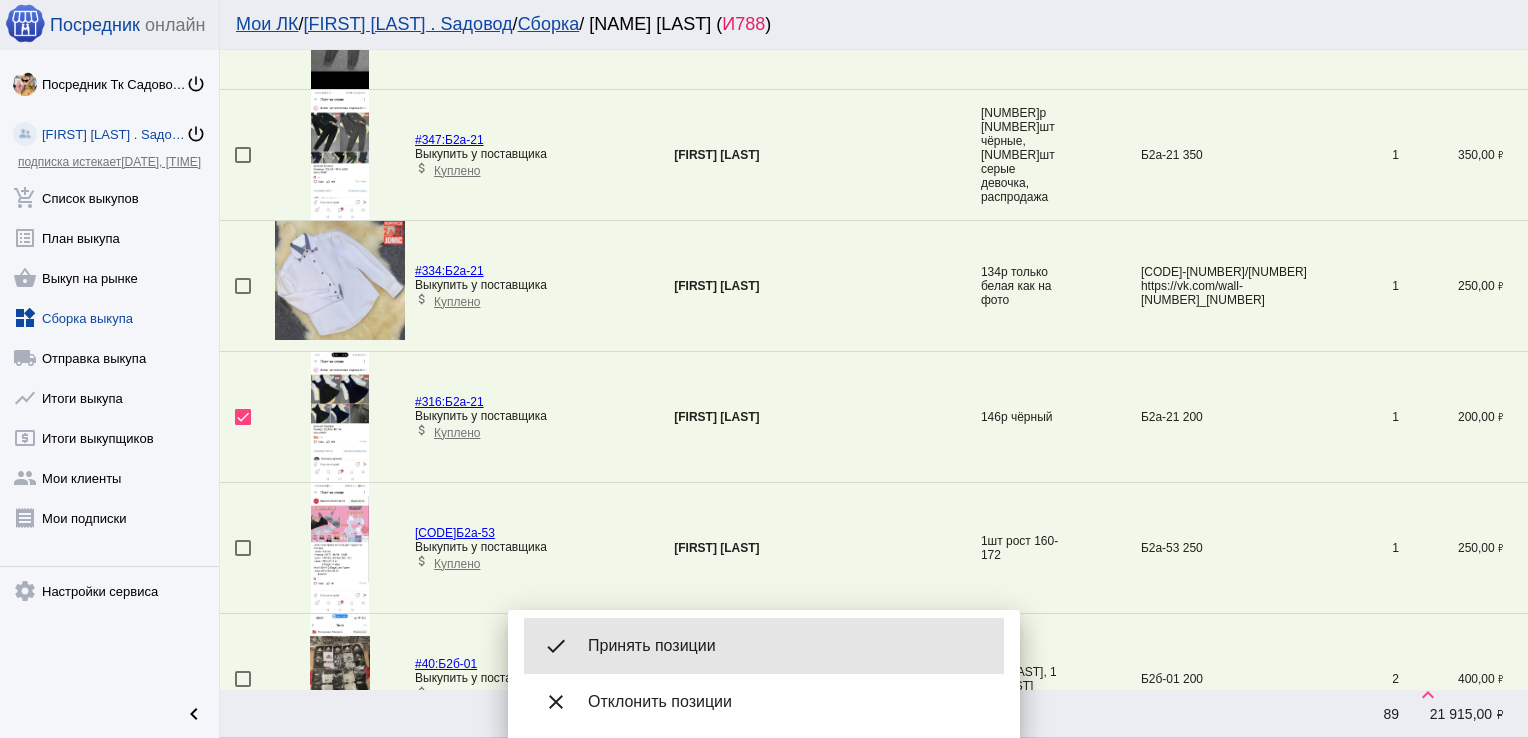 click on "Принять позиции" at bounding box center (788, 646) 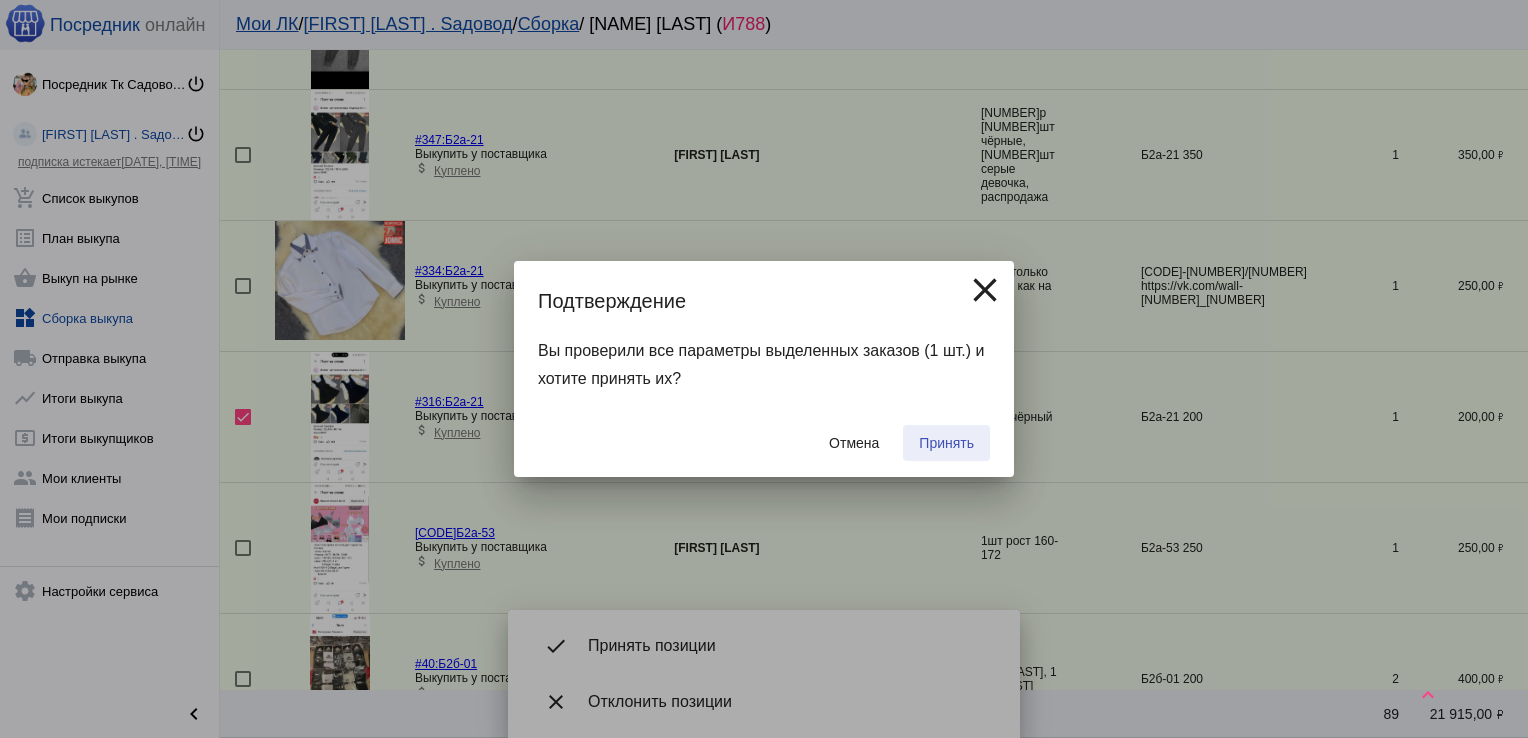 click on "Принять" at bounding box center (946, 443) 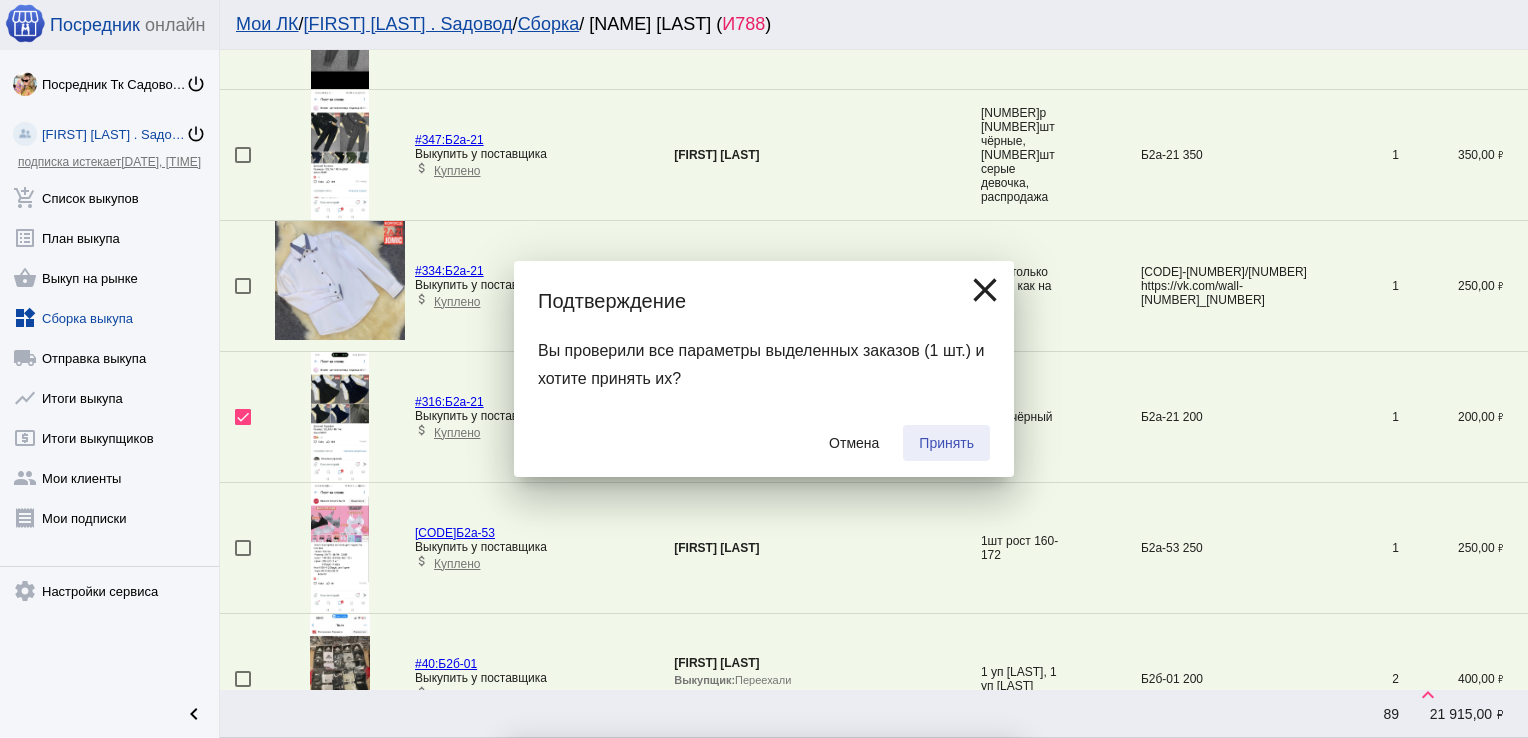 checkbox on "false" 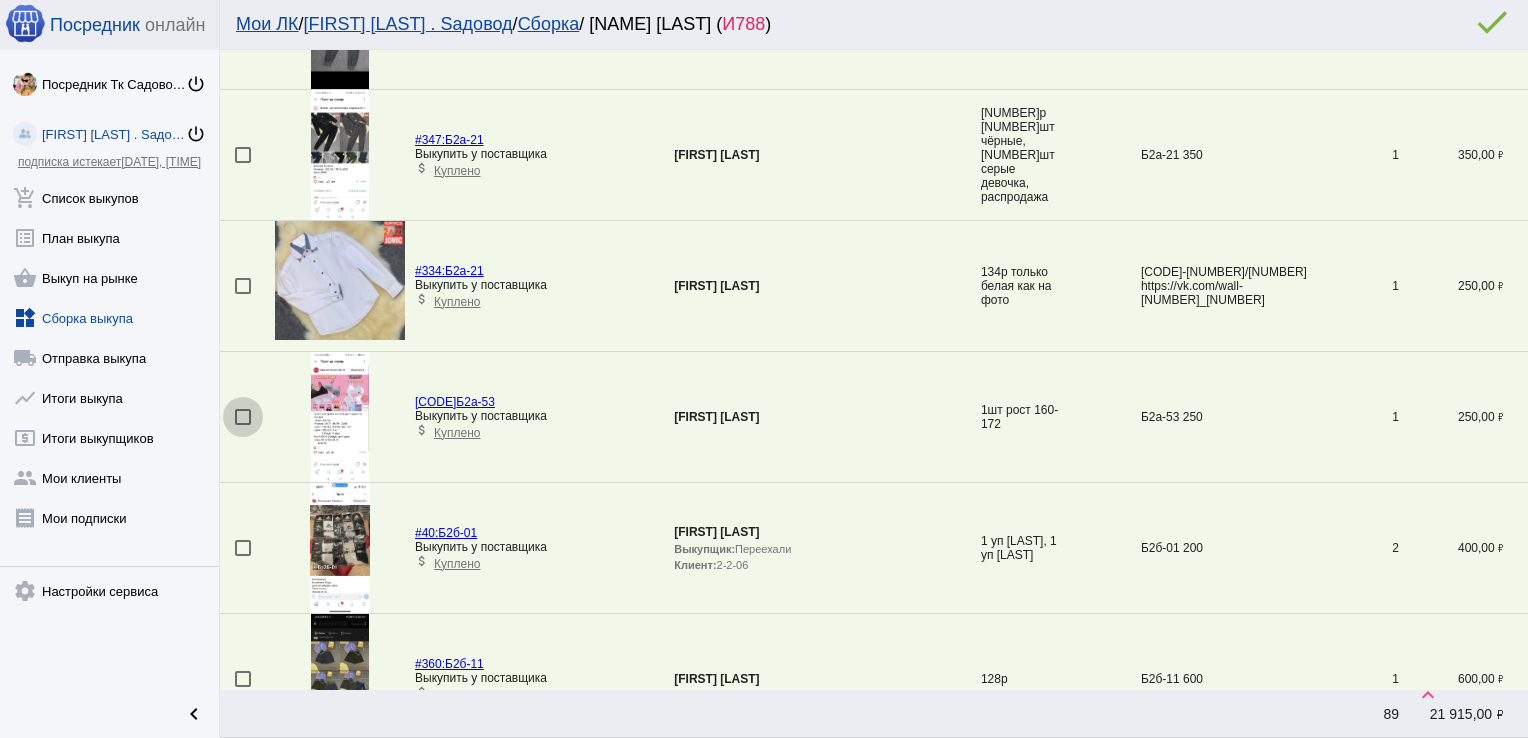 click at bounding box center (243, 417) 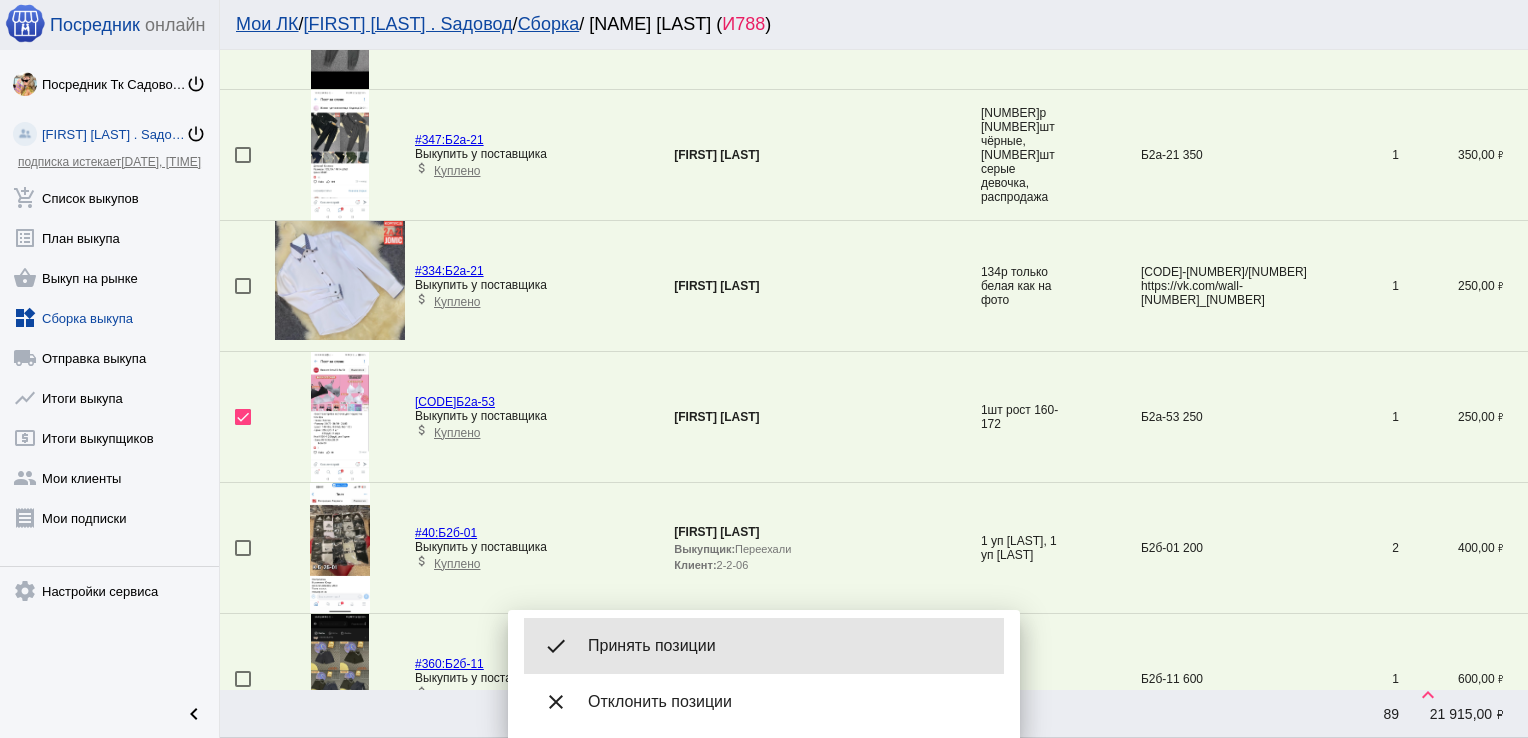 click on "Принять позиции" at bounding box center [788, 646] 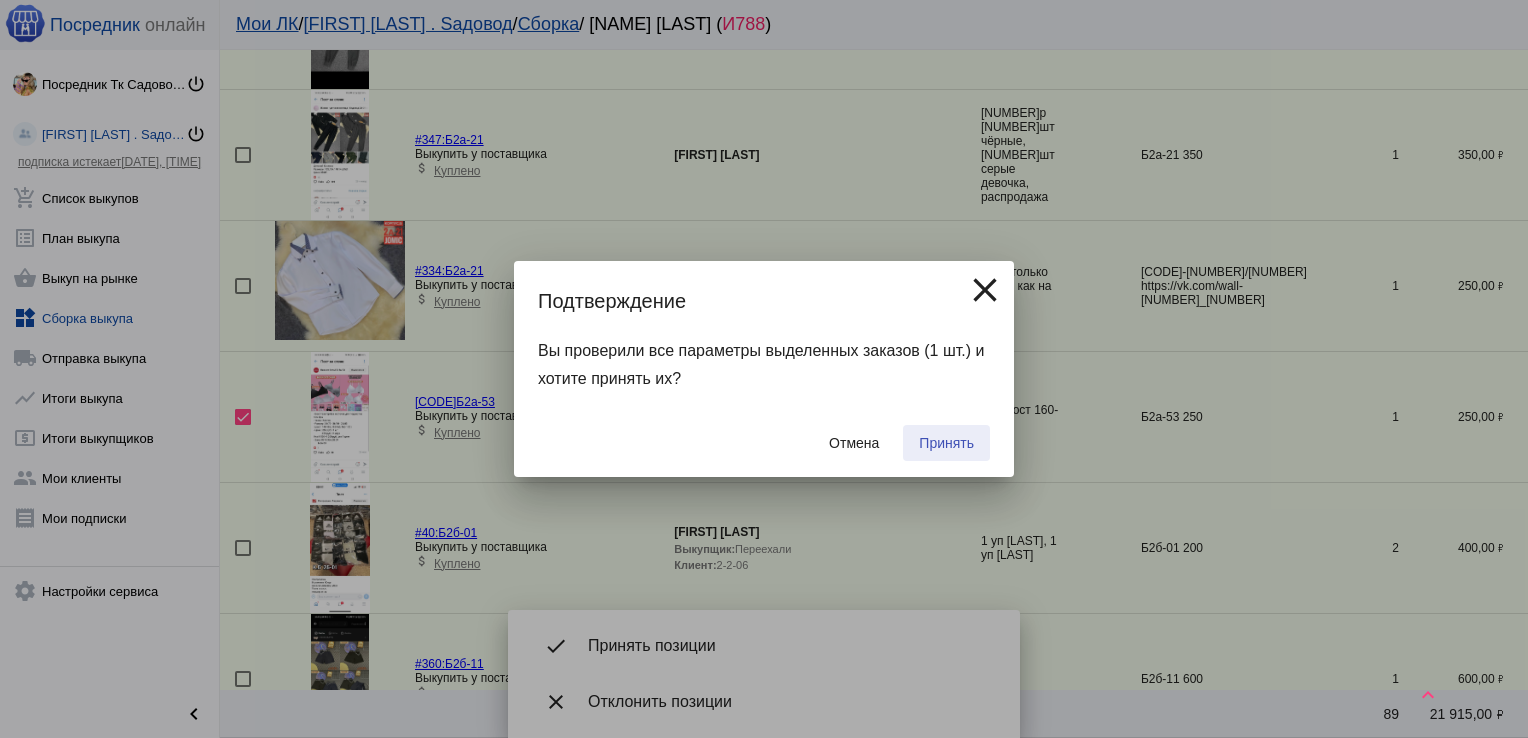 click on "Принять" at bounding box center [946, 443] 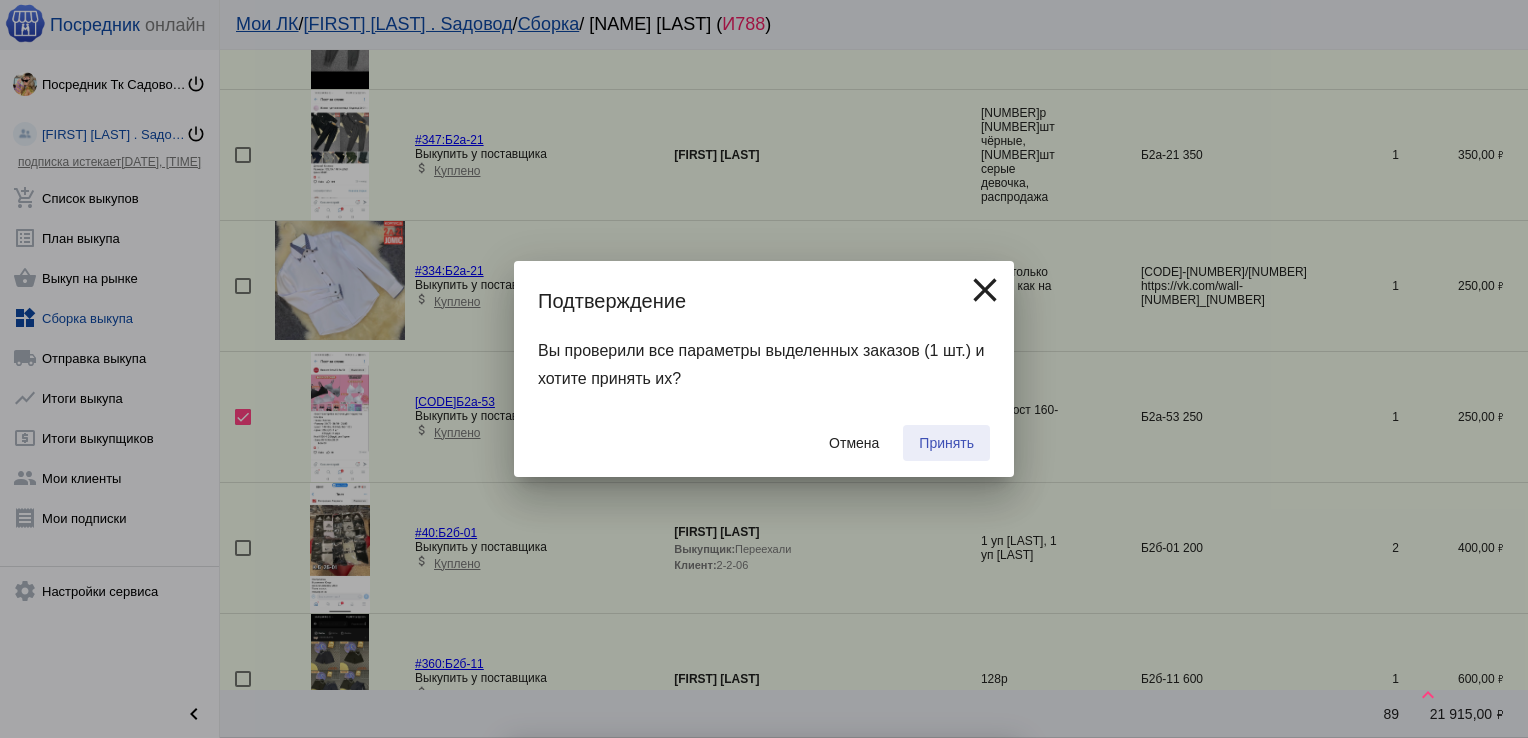 checkbox on "false" 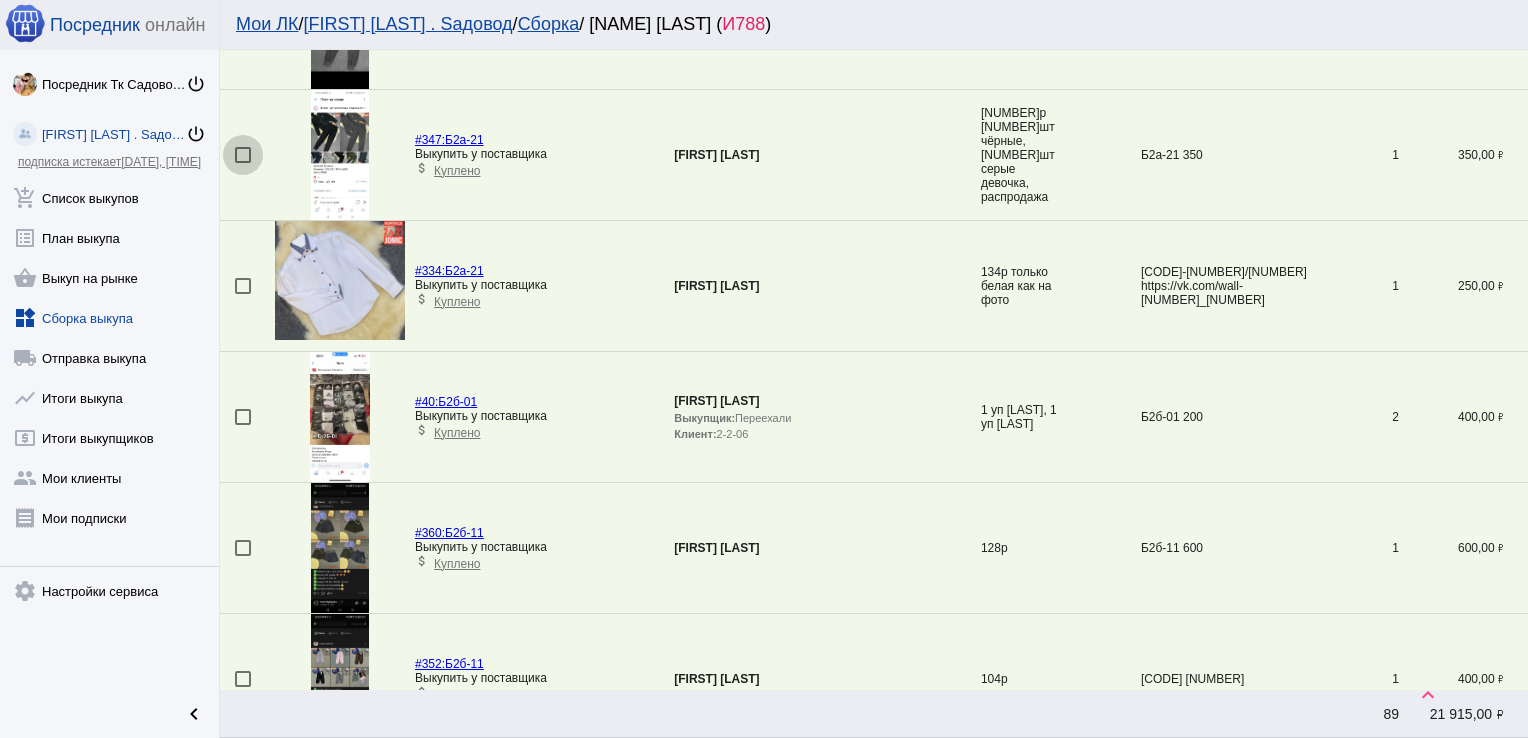 click at bounding box center (243, 155) 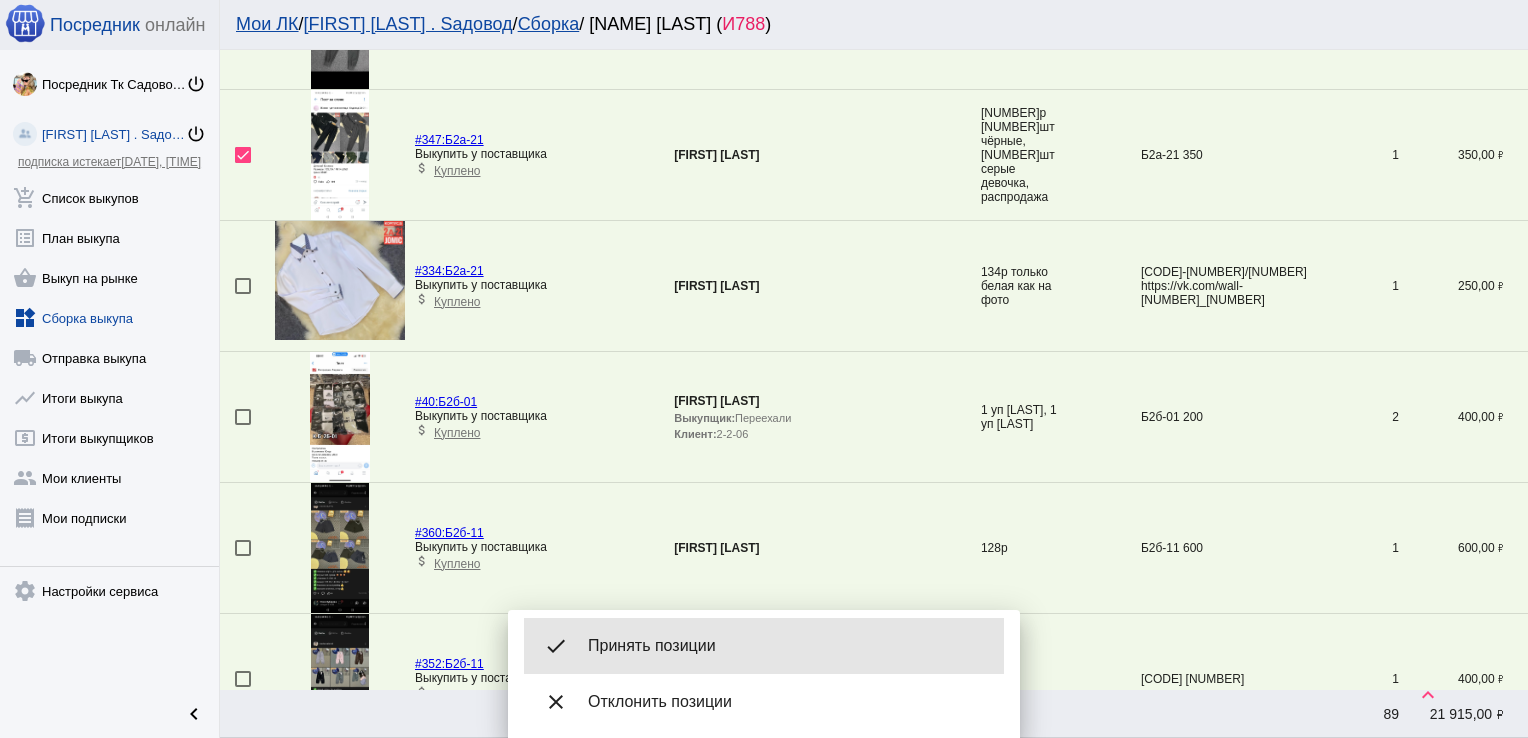 click on "Принять позиции" at bounding box center [788, 646] 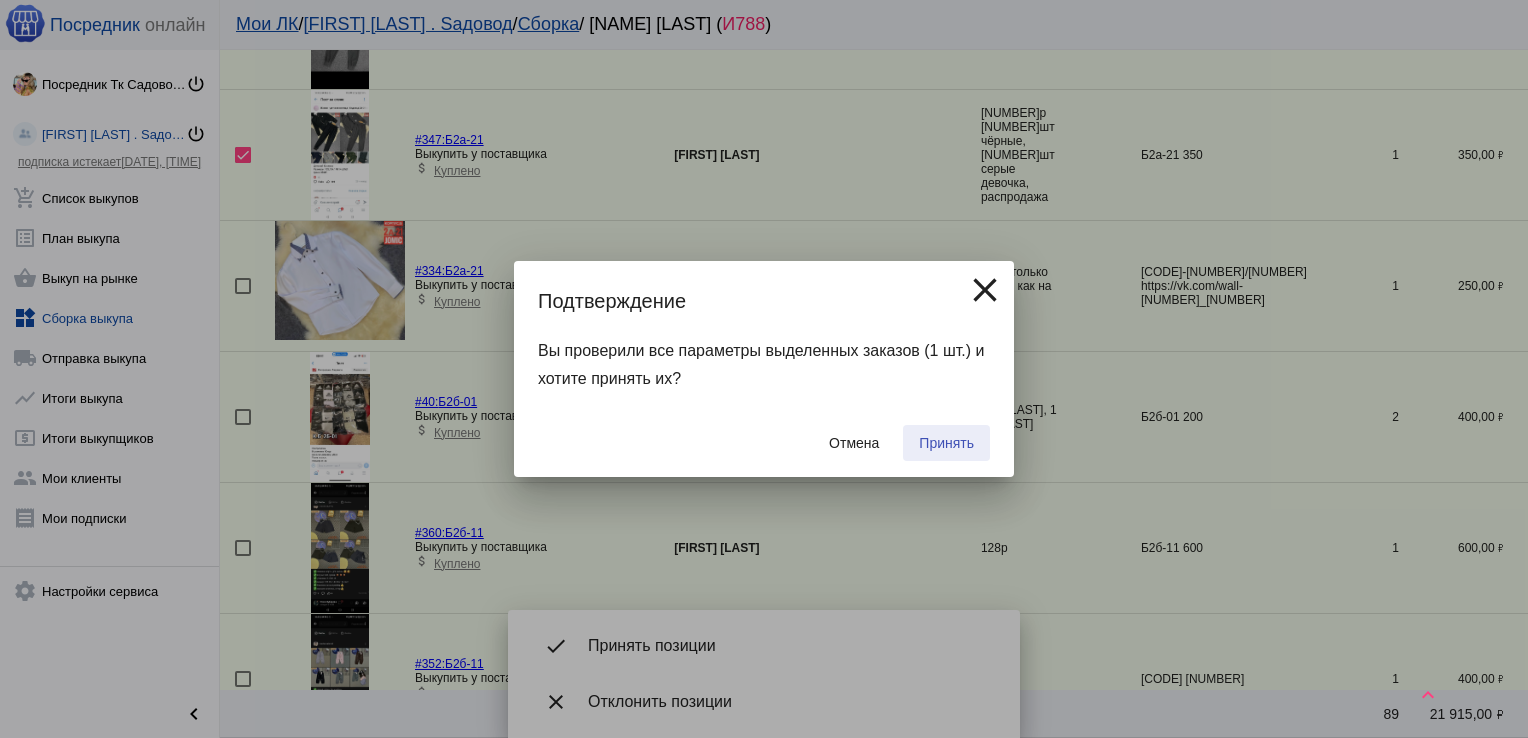 click on "Принять" at bounding box center [946, 443] 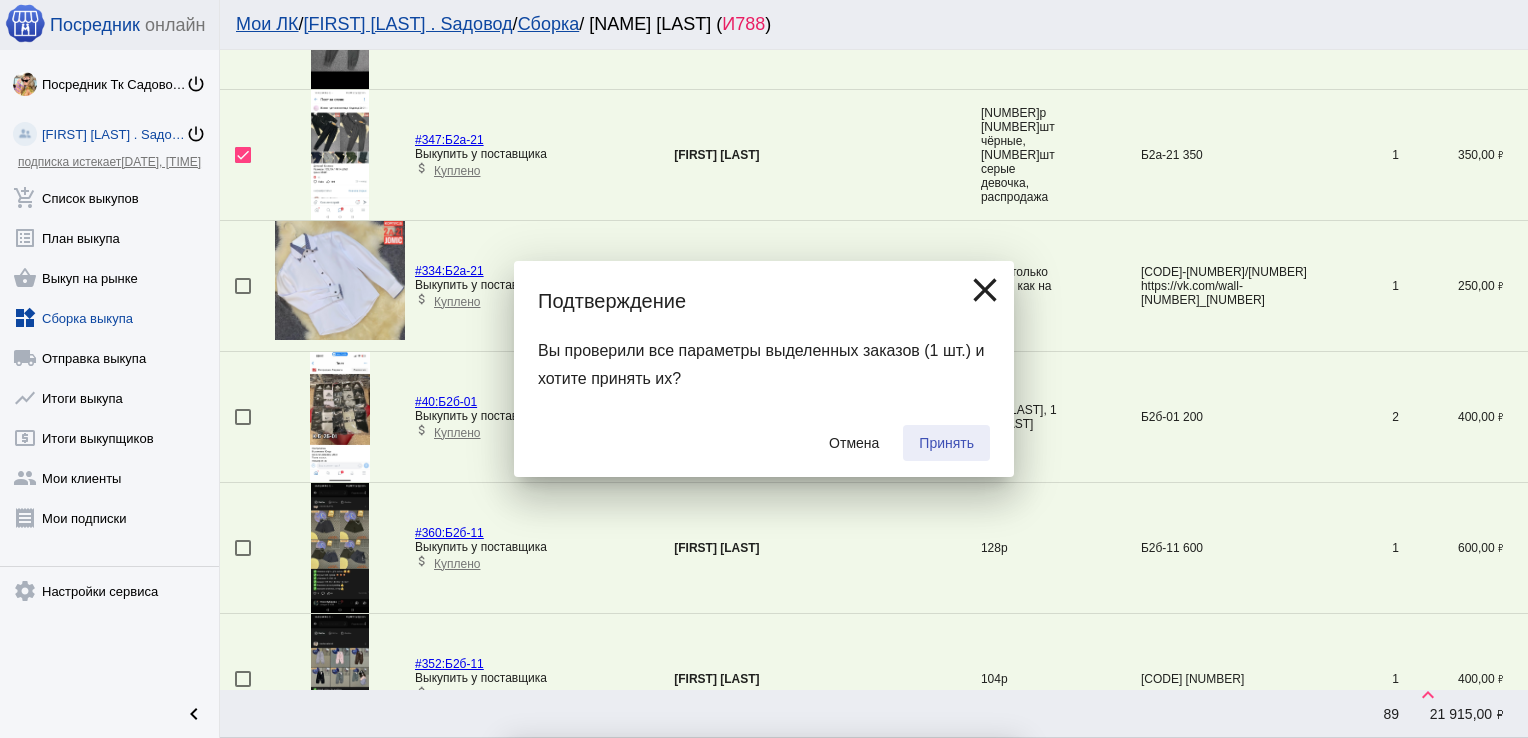 checkbox on "false" 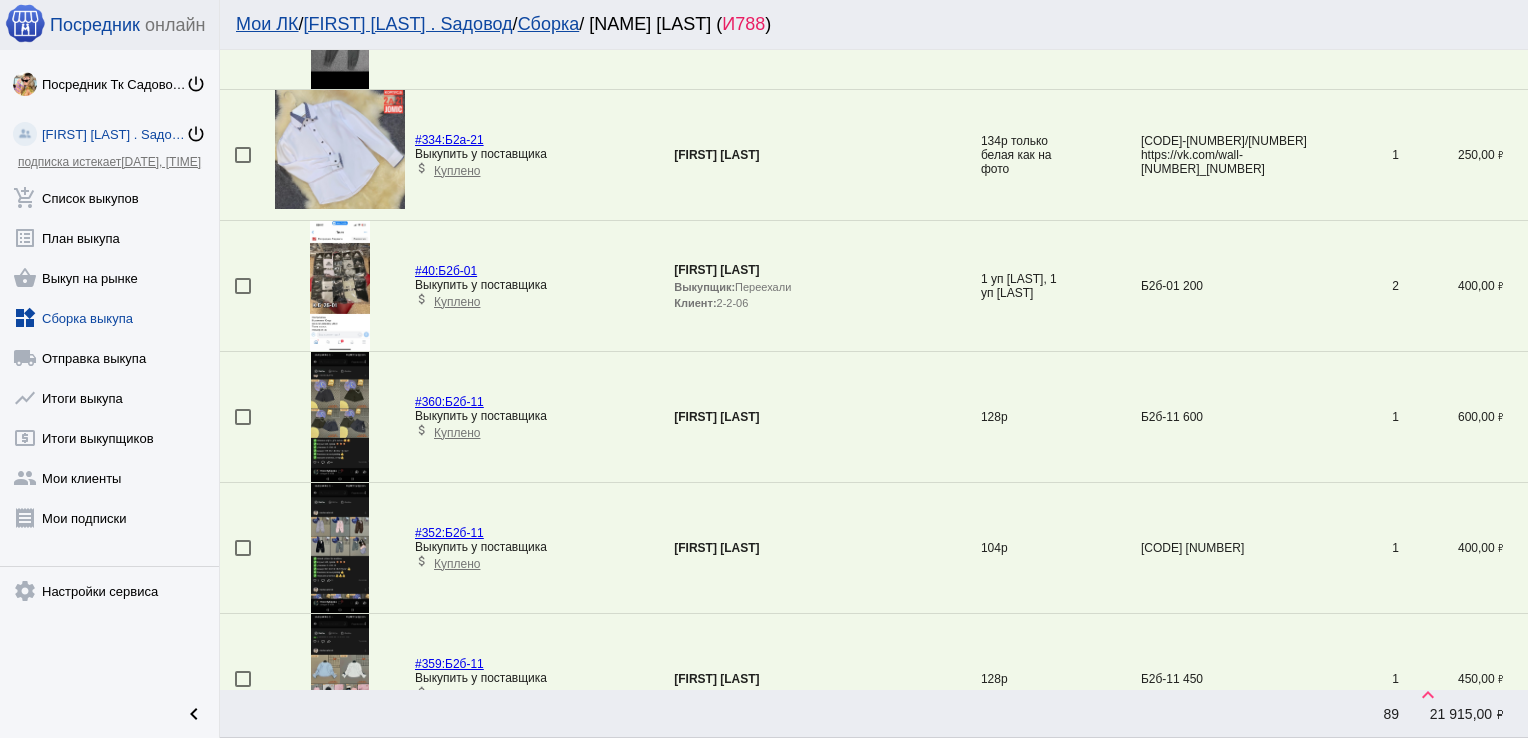 scroll, scrollTop: 3864, scrollLeft: 0, axis: vertical 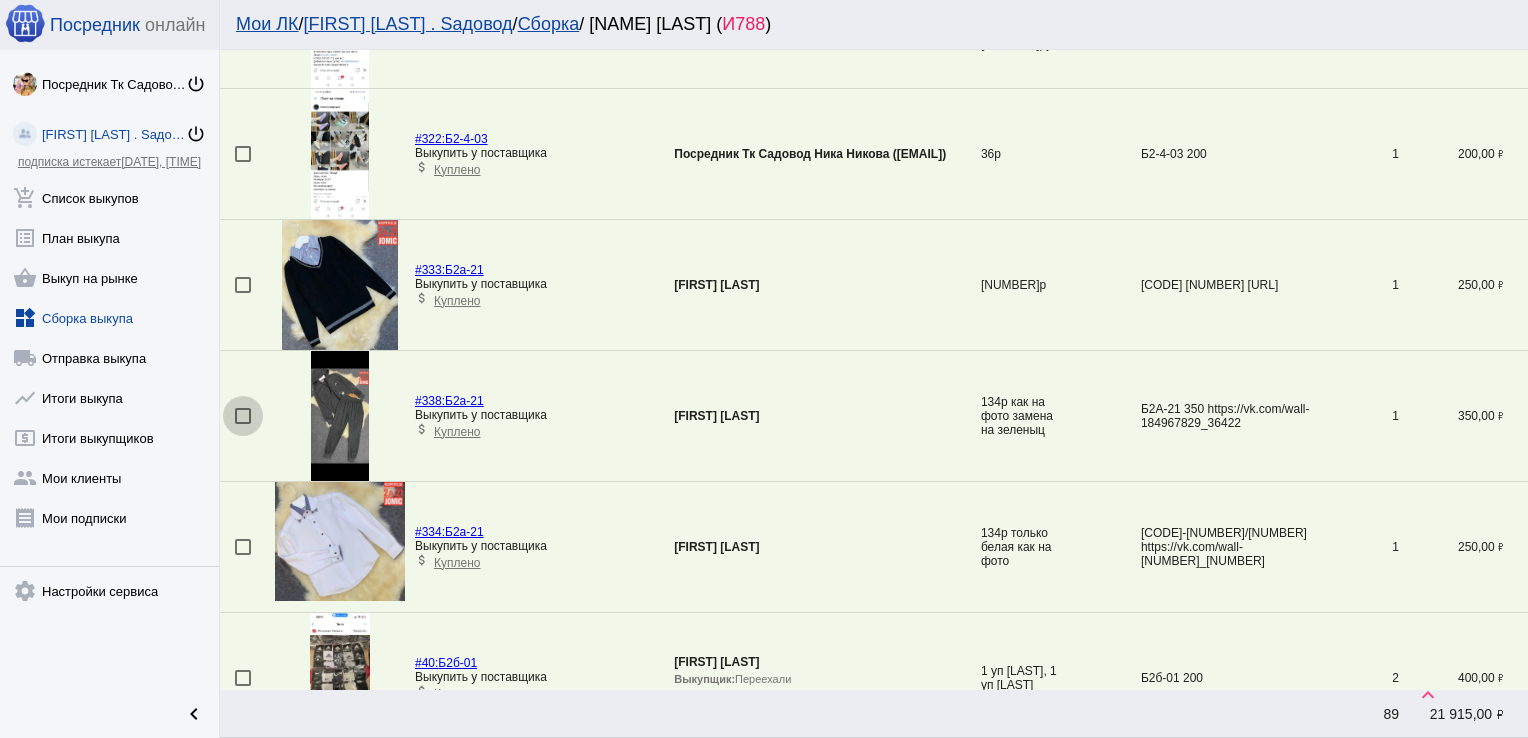click at bounding box center [243, 416] 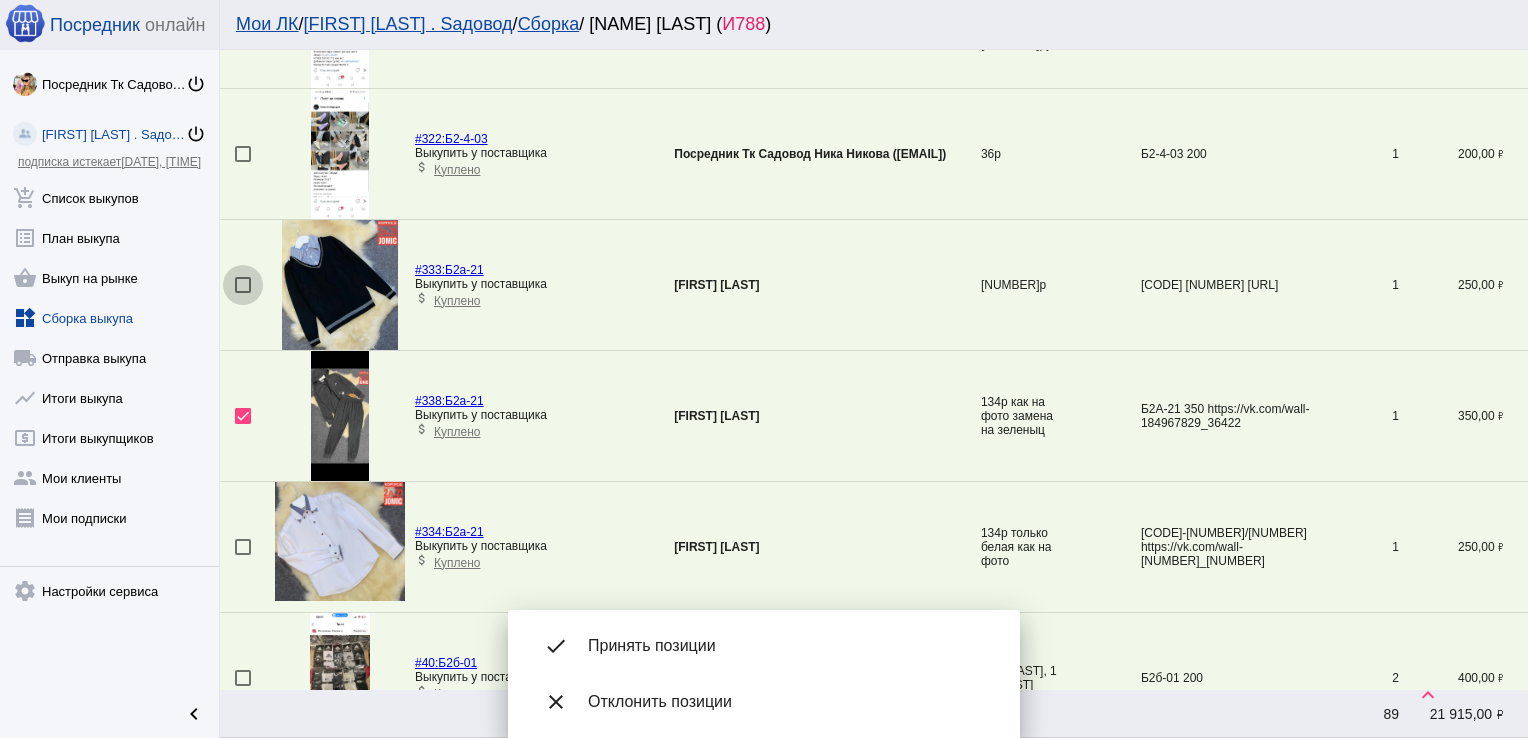 click at bounding box center (243, 285) 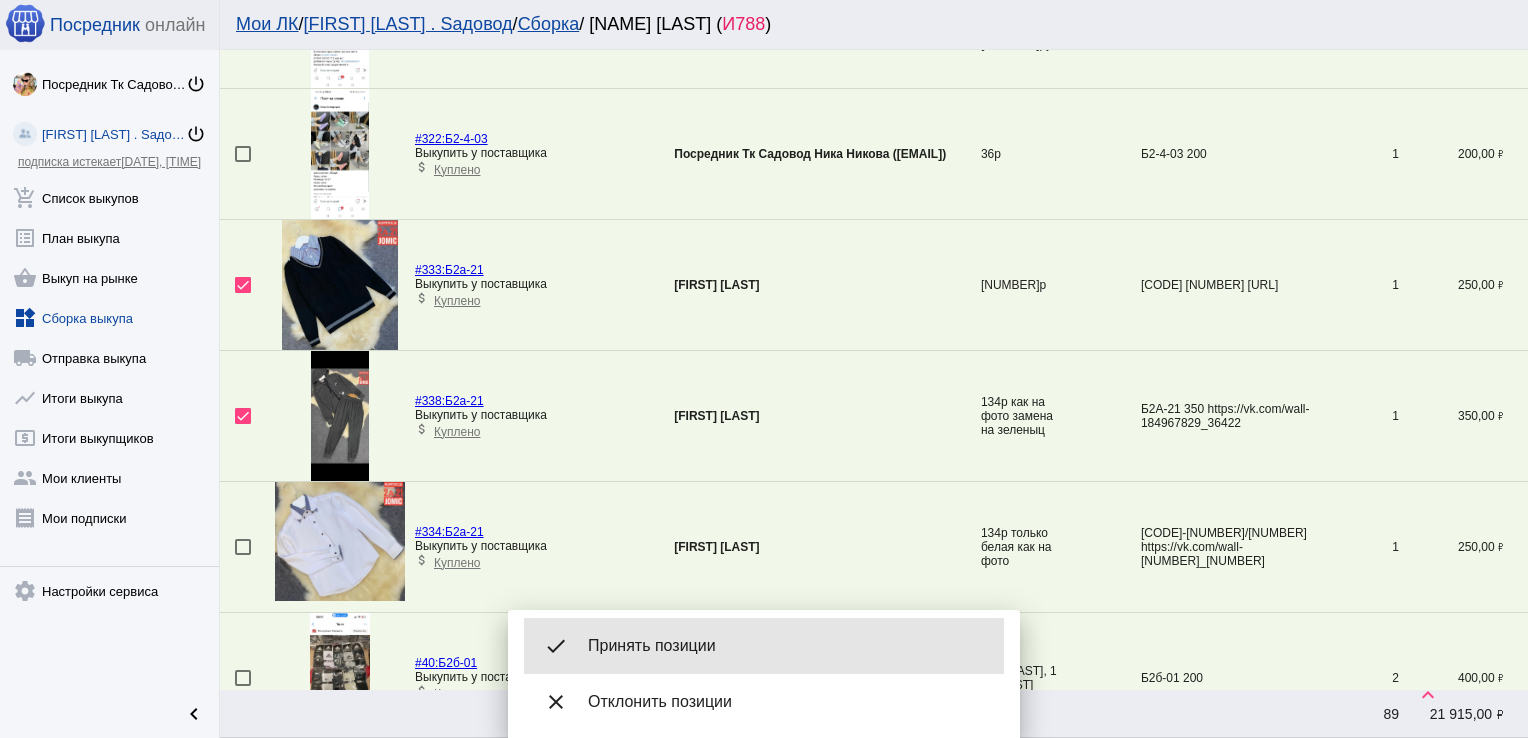 click on "Принять позиции" at bounding box center (788, 646) 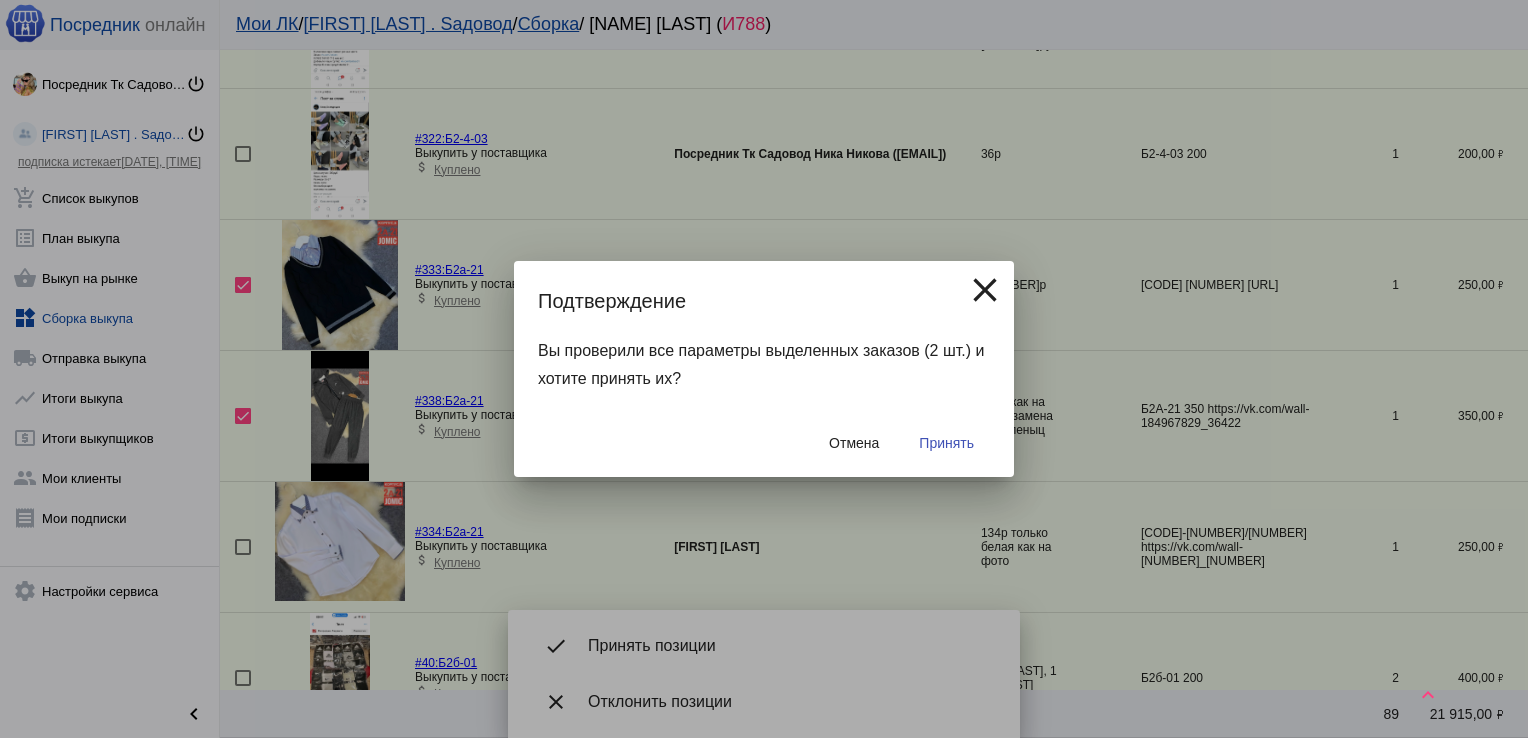 click on "Принять" at bounding box center (946, 443) 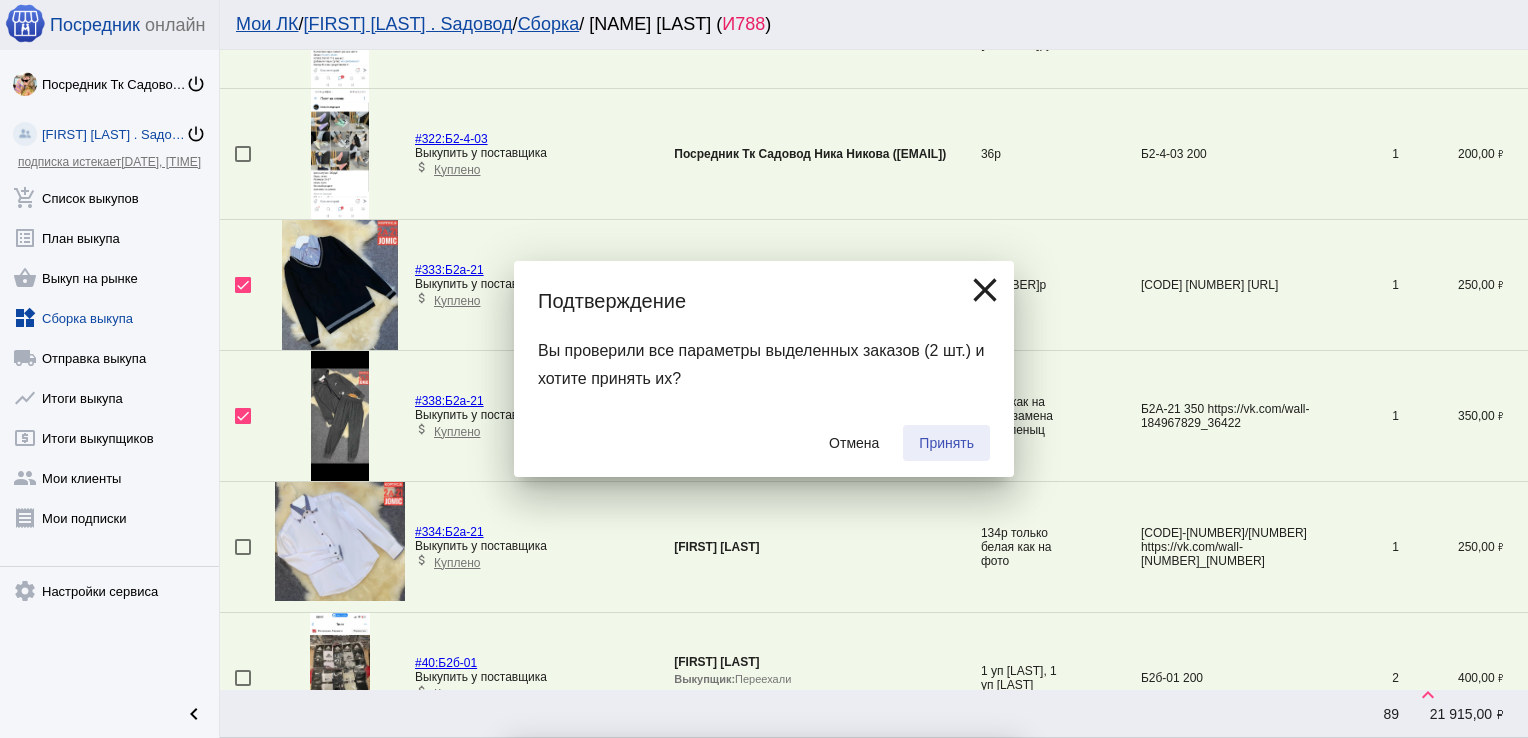 checkbox on "false" 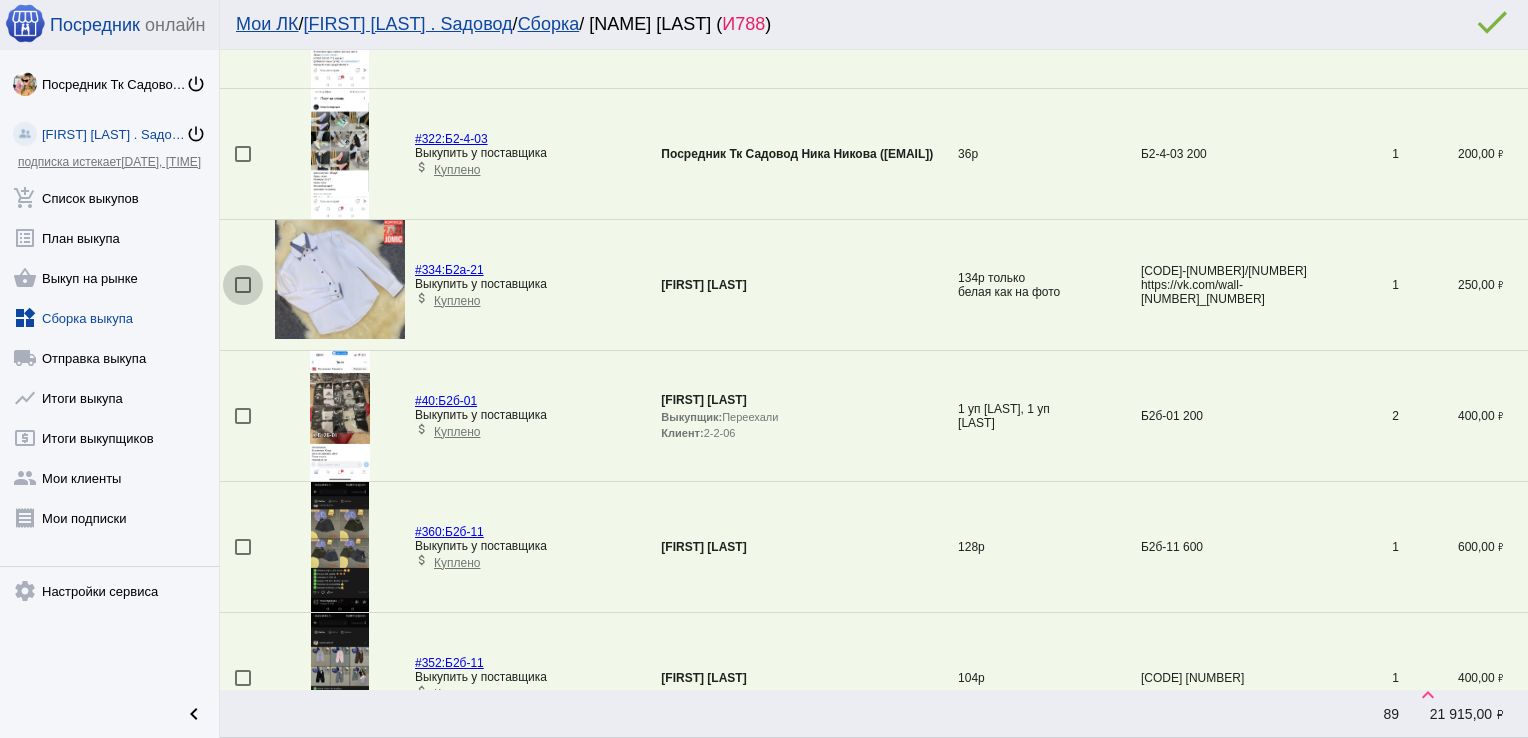 click at bounding box center [243, 285] 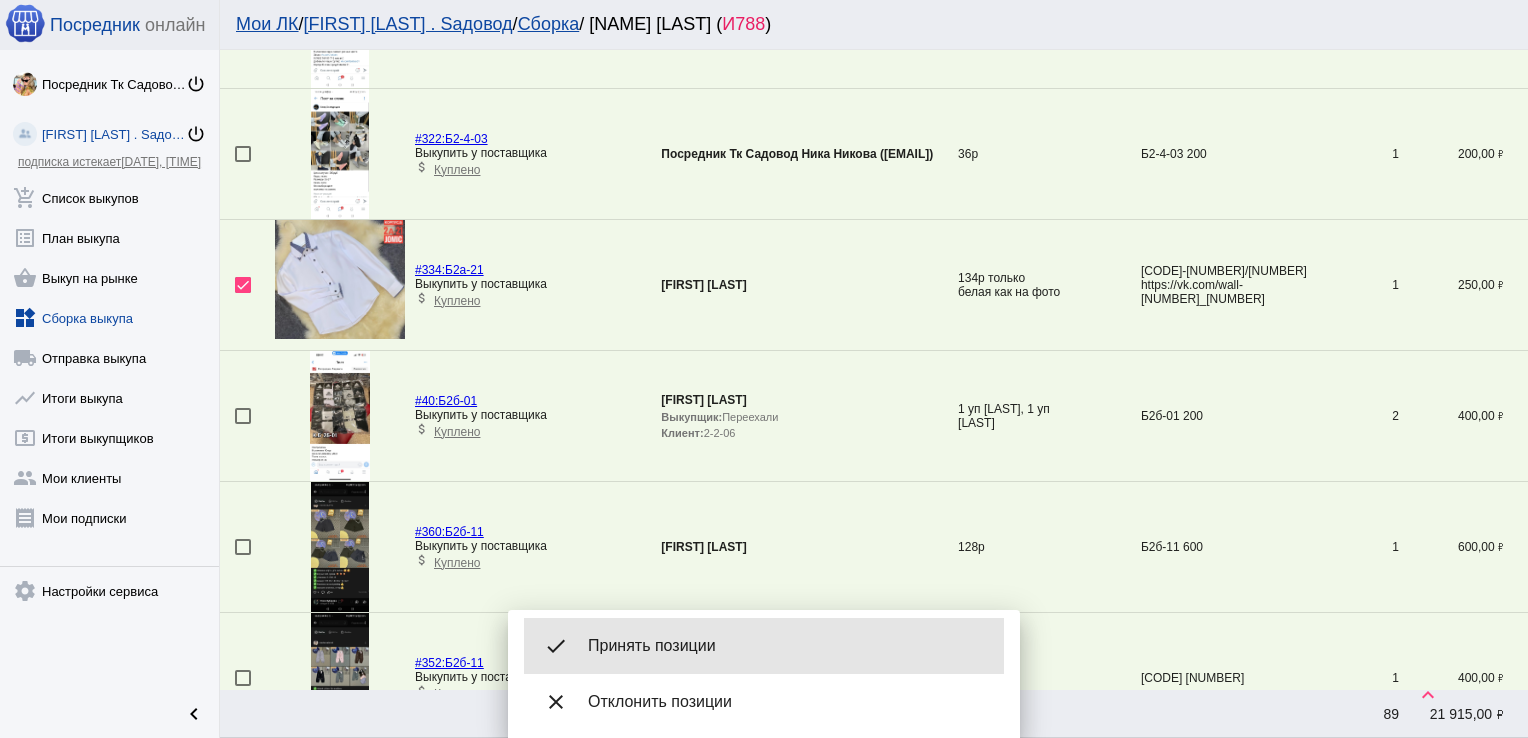 click on "Принять позиции" at bounding box center [788, 646] 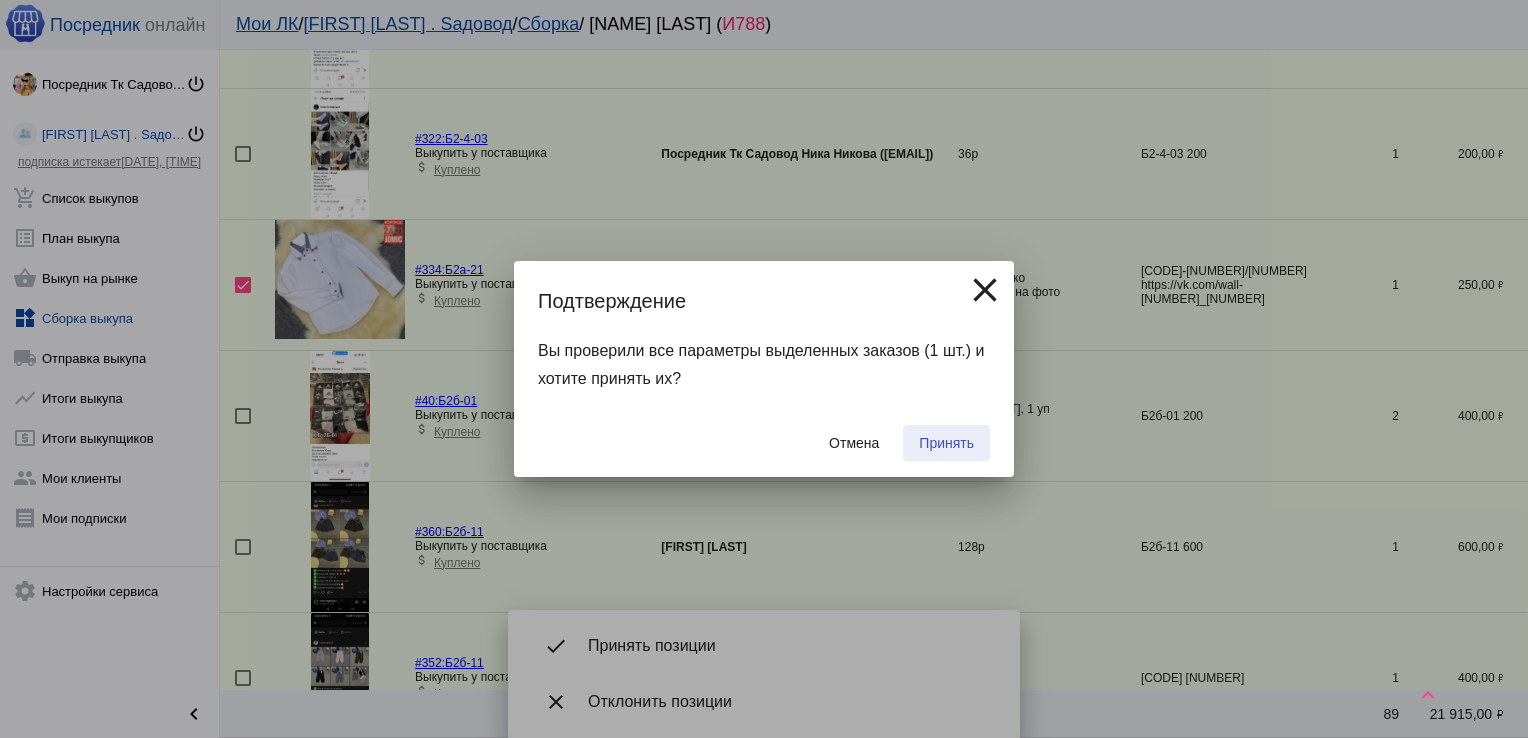 click on "Принять" at bounding box center (946, 443) 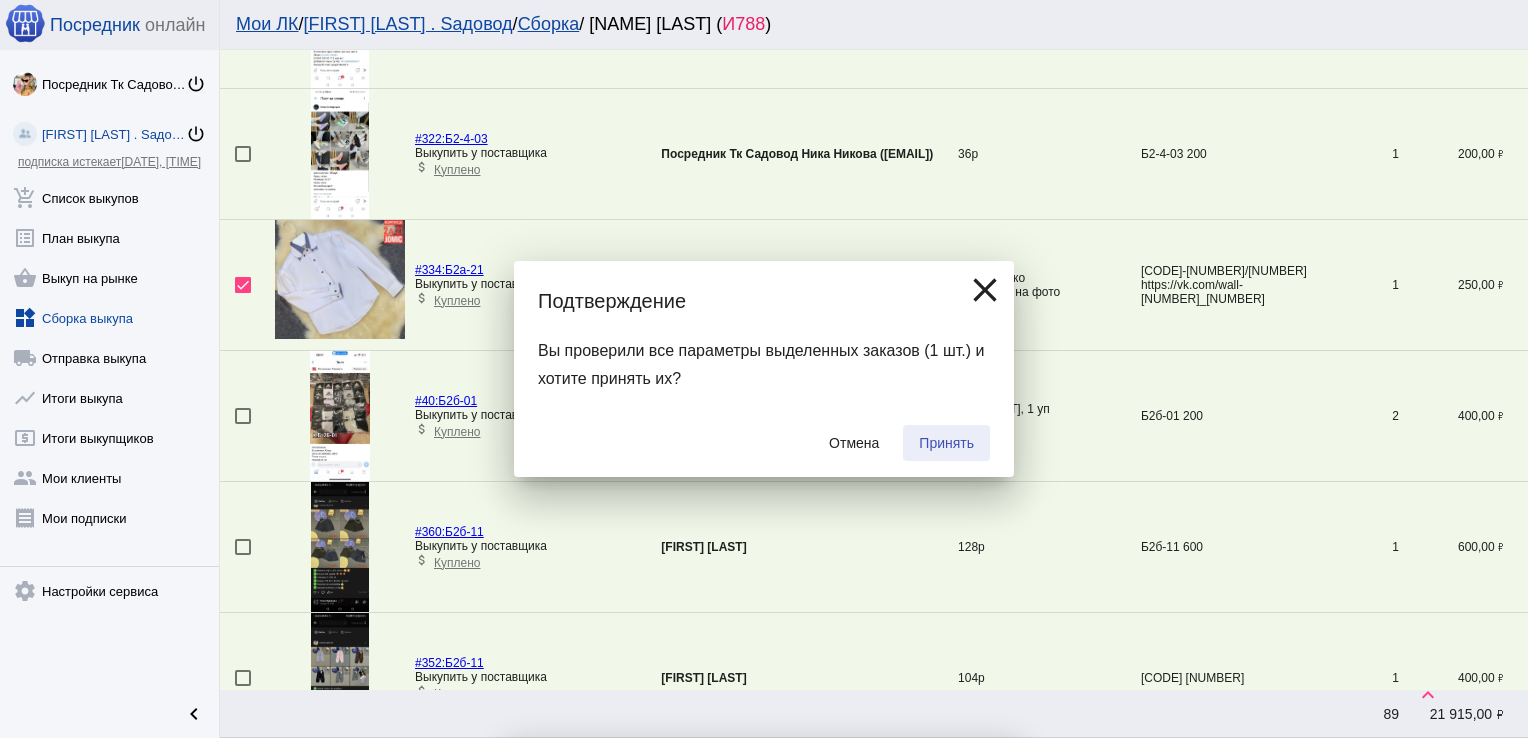 checkbox on "false" 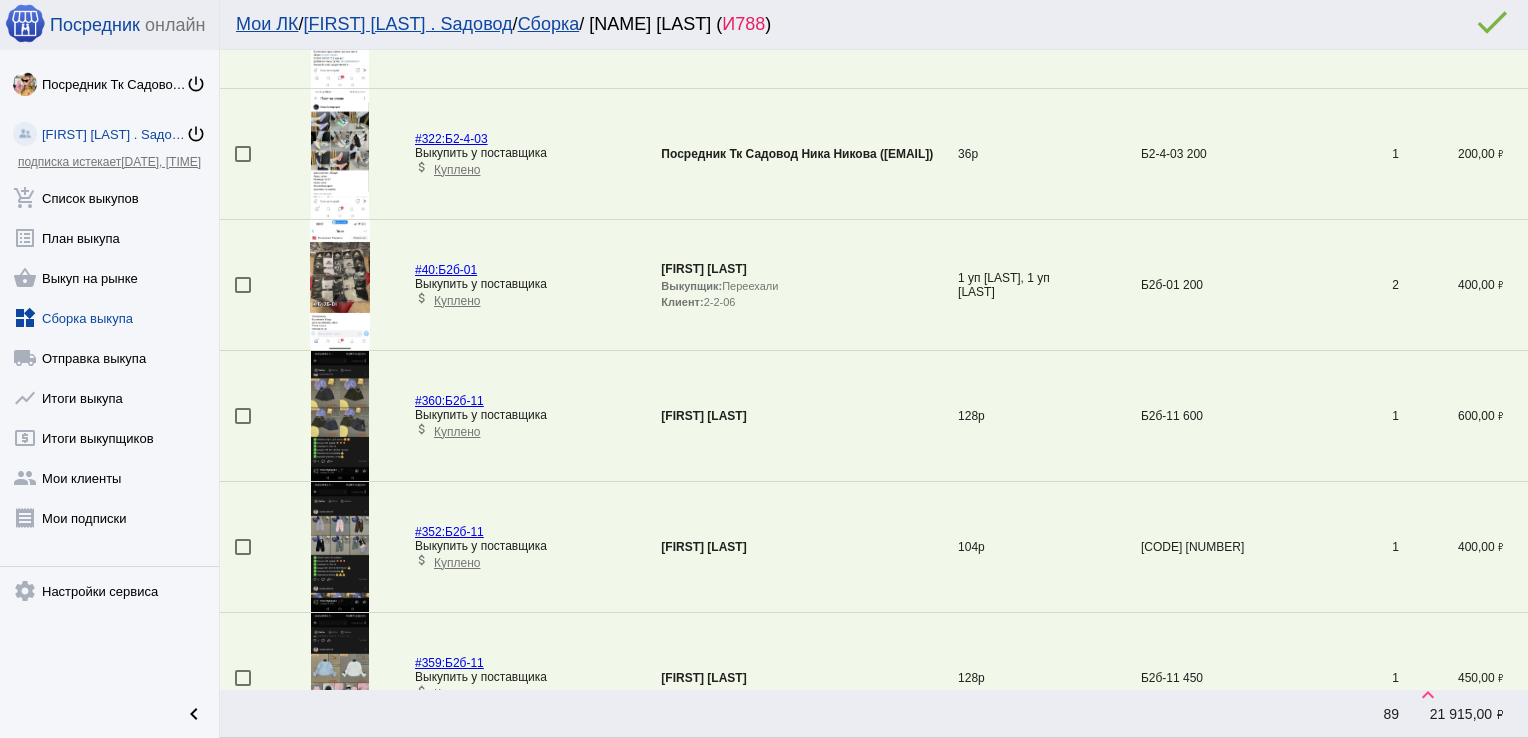 scroll, scrollTop: 4387, scrollLeft: 0, axis: vertical 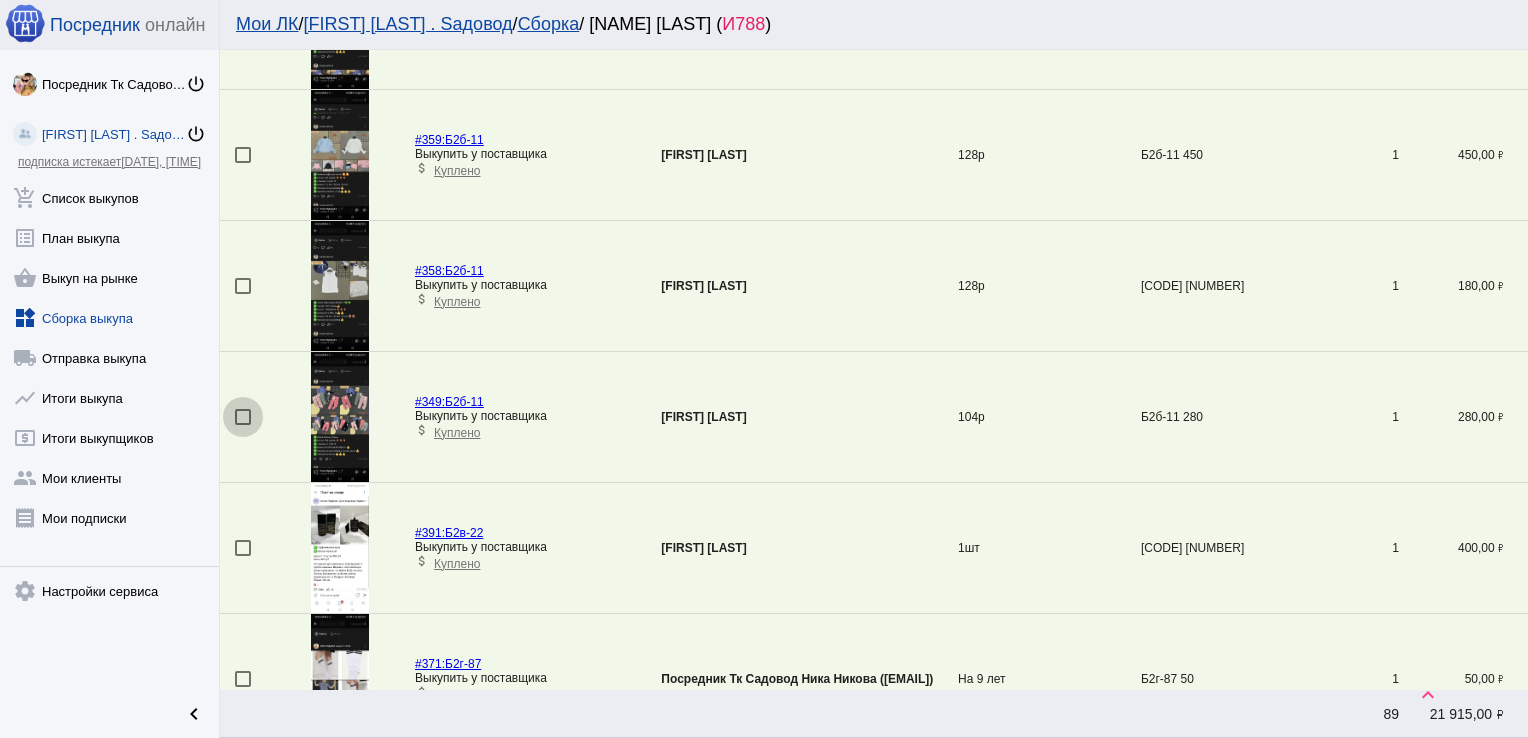click at bounding box center (243, 417) 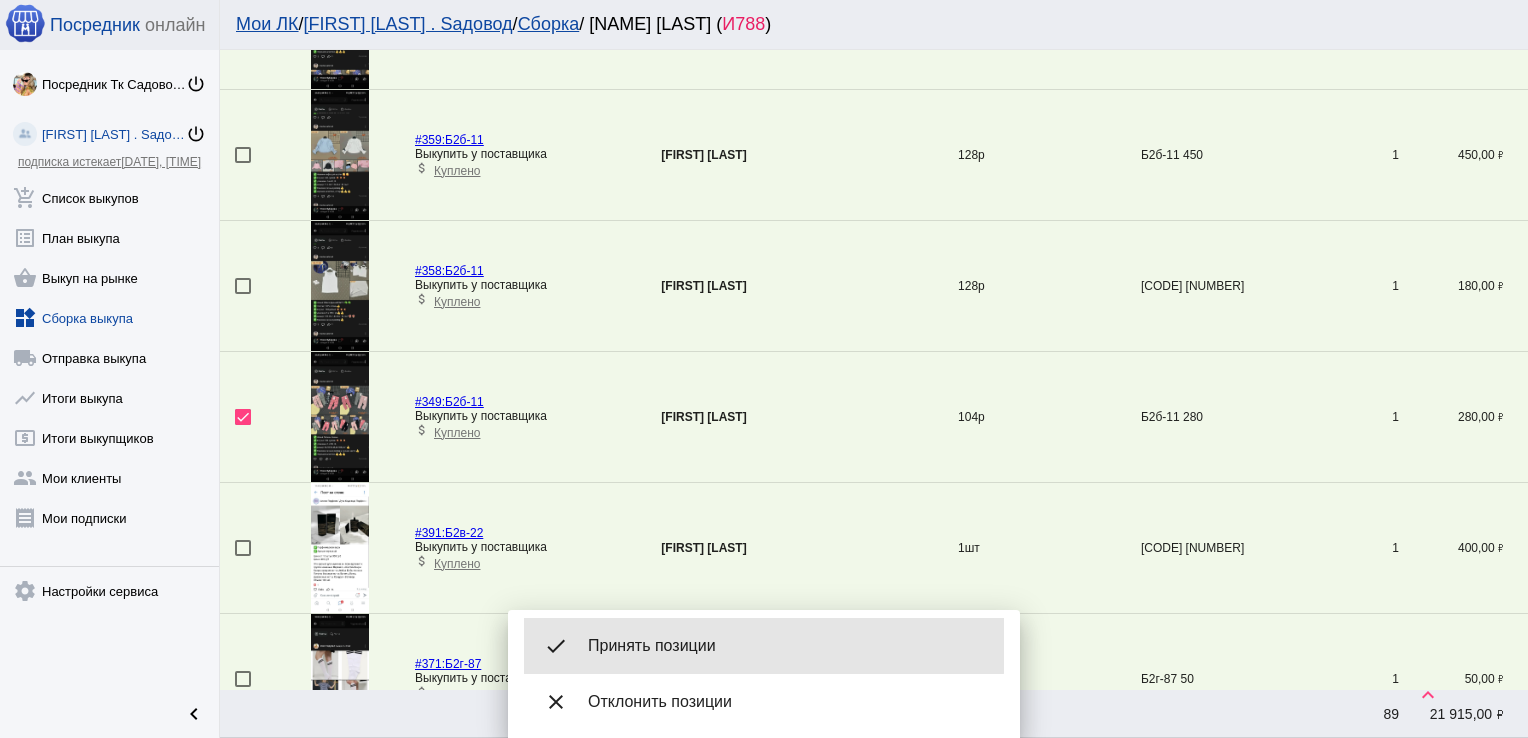 click on "done Принять позиции" at bounding box center (764, 646) 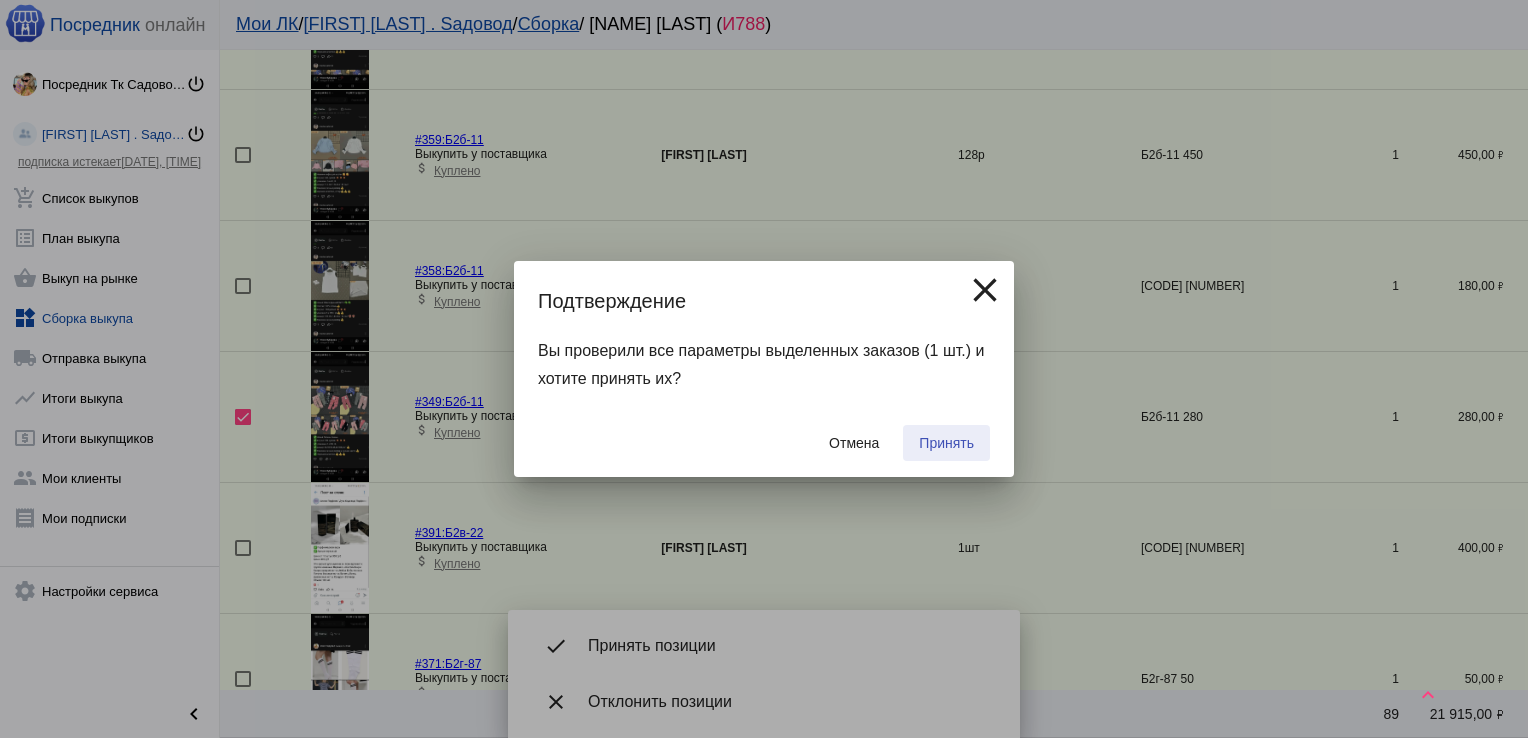 click on "Принять" at bounding box center [946, 443] 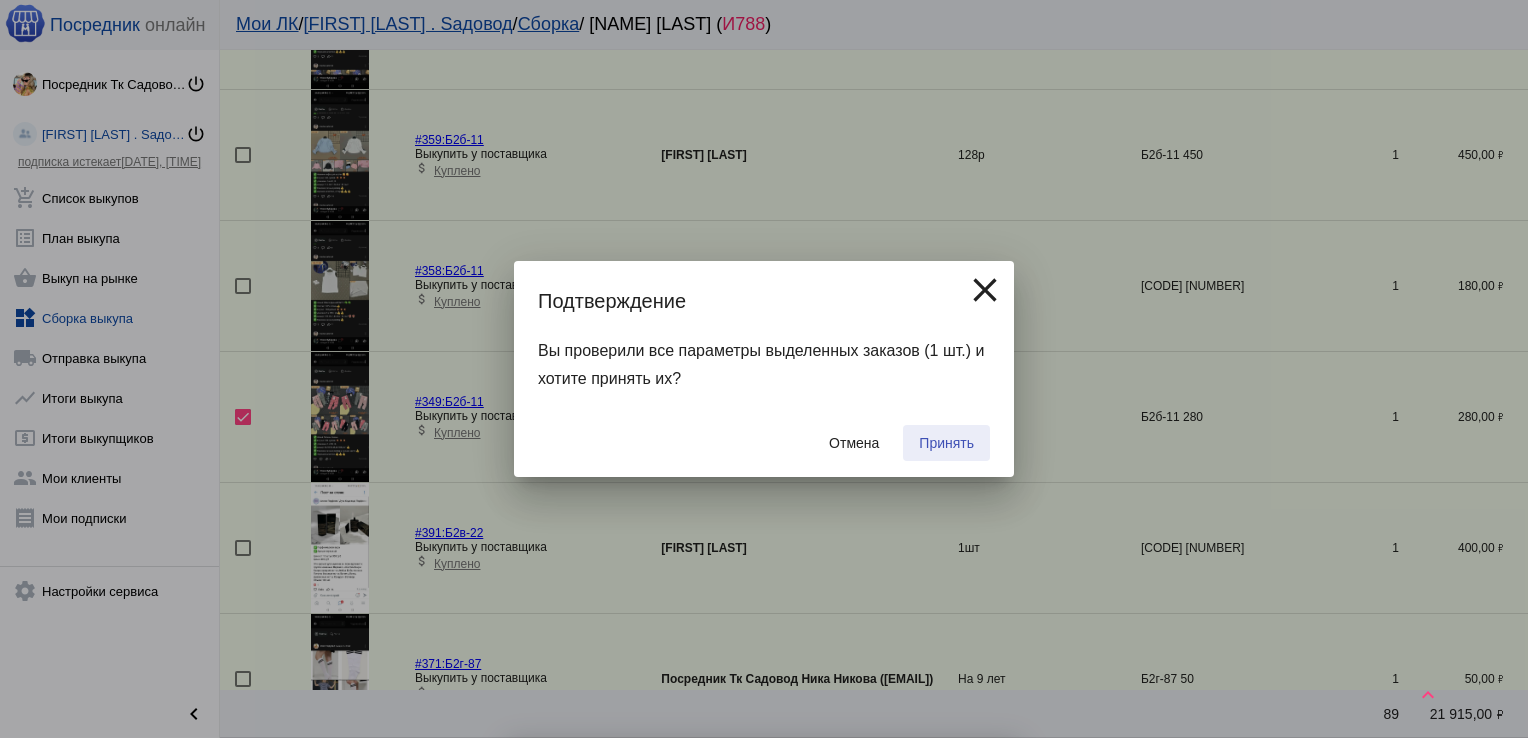 checkbox on "false" 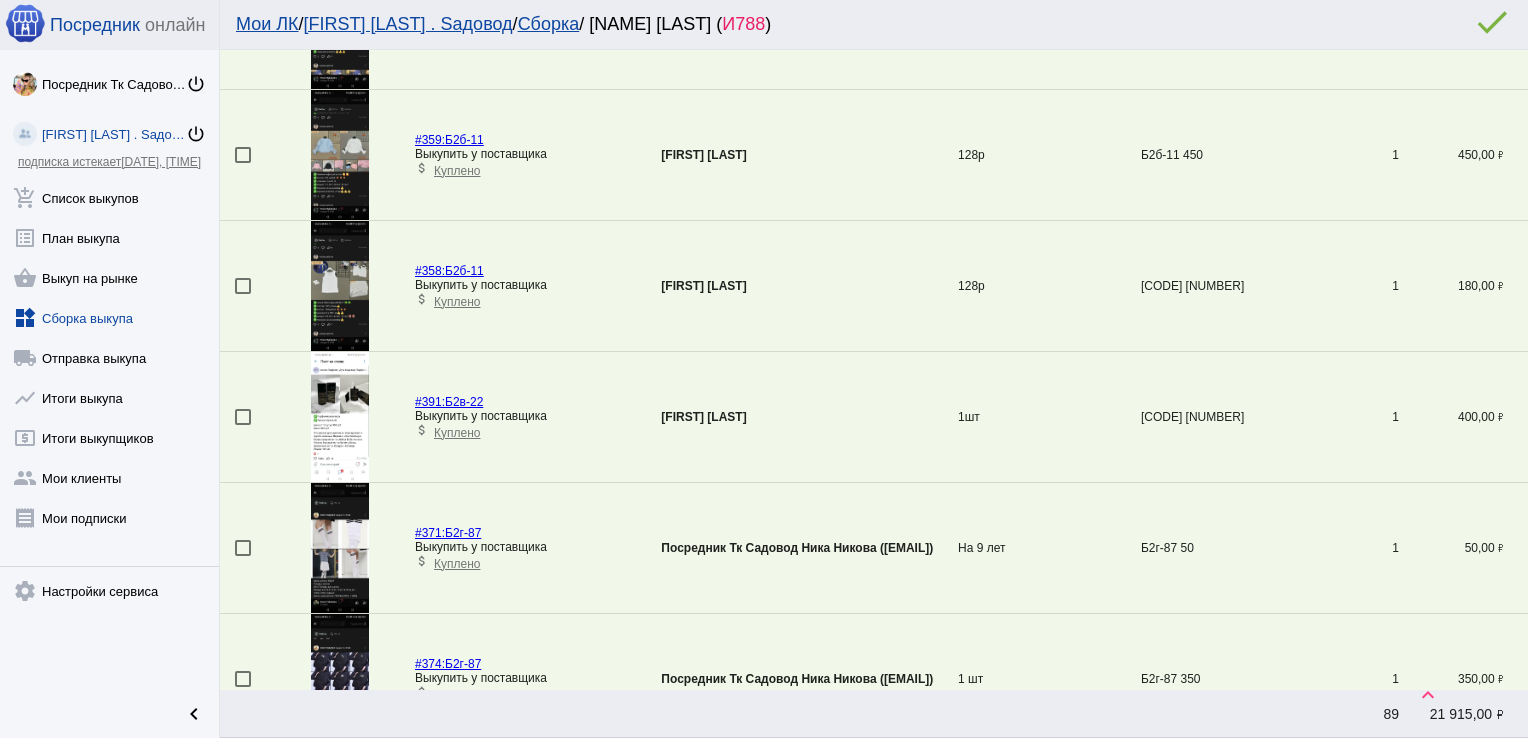 scroll, scrollTop: 3994, scrollLeft: 0, axis: vertical 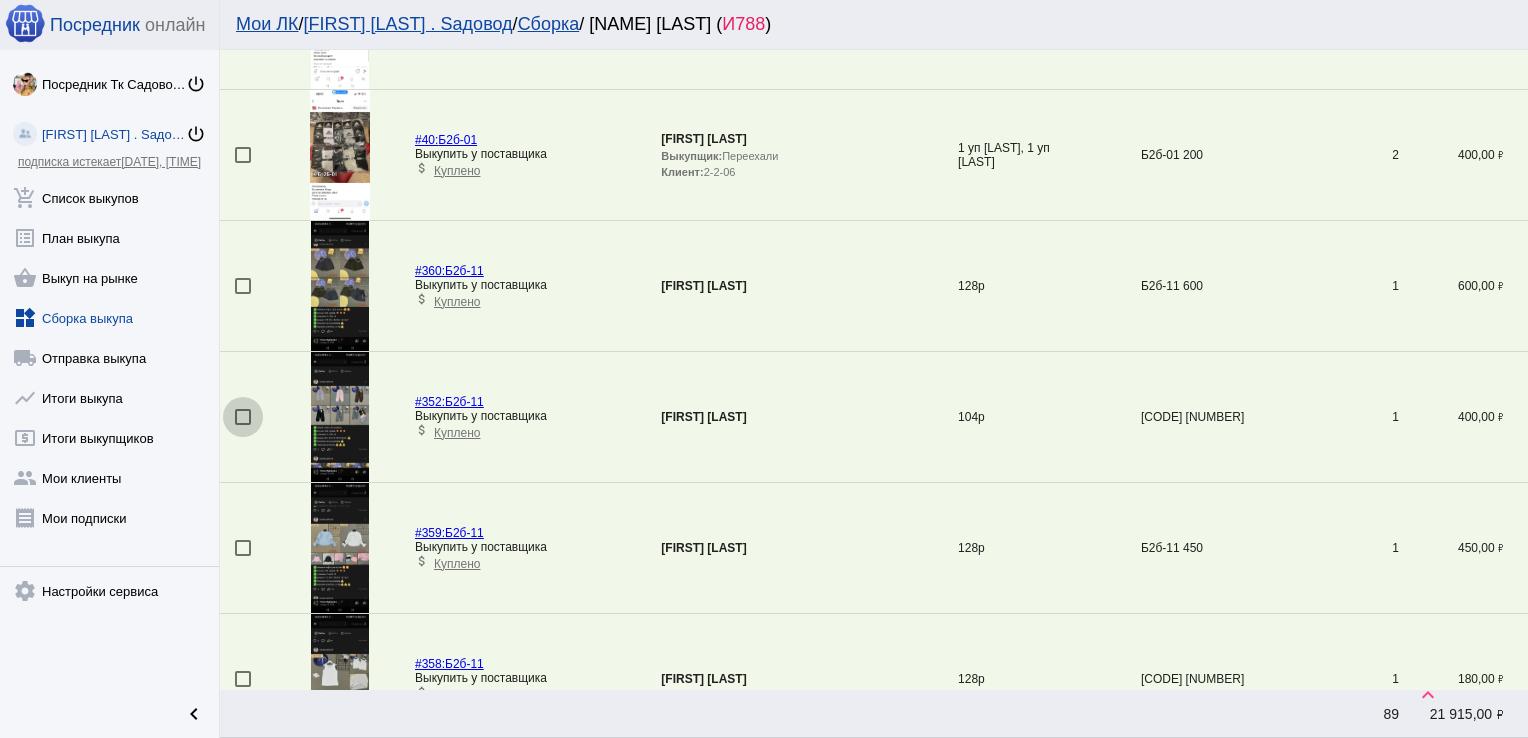 click at bounding box center [243, 417] 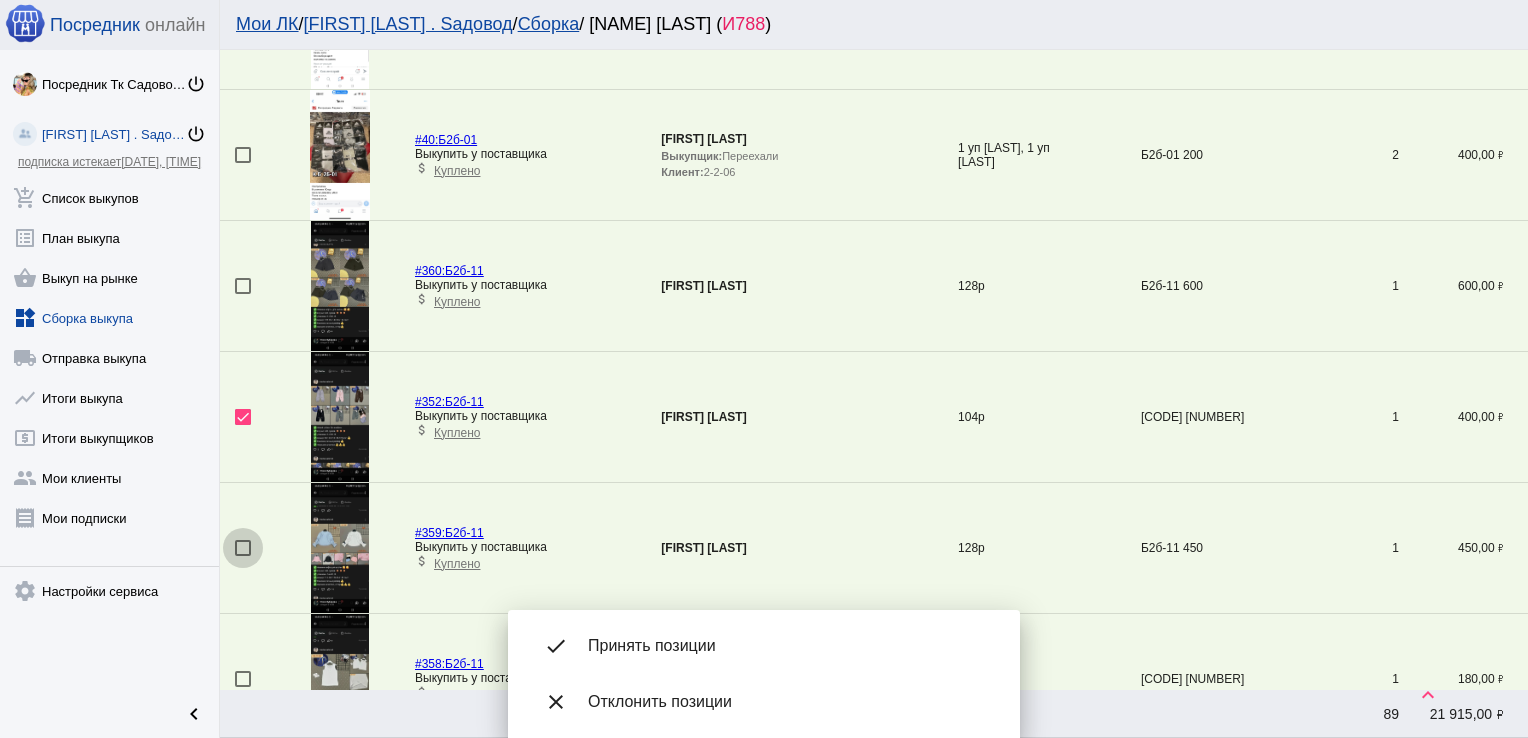 click at bounding box center [243, 548] 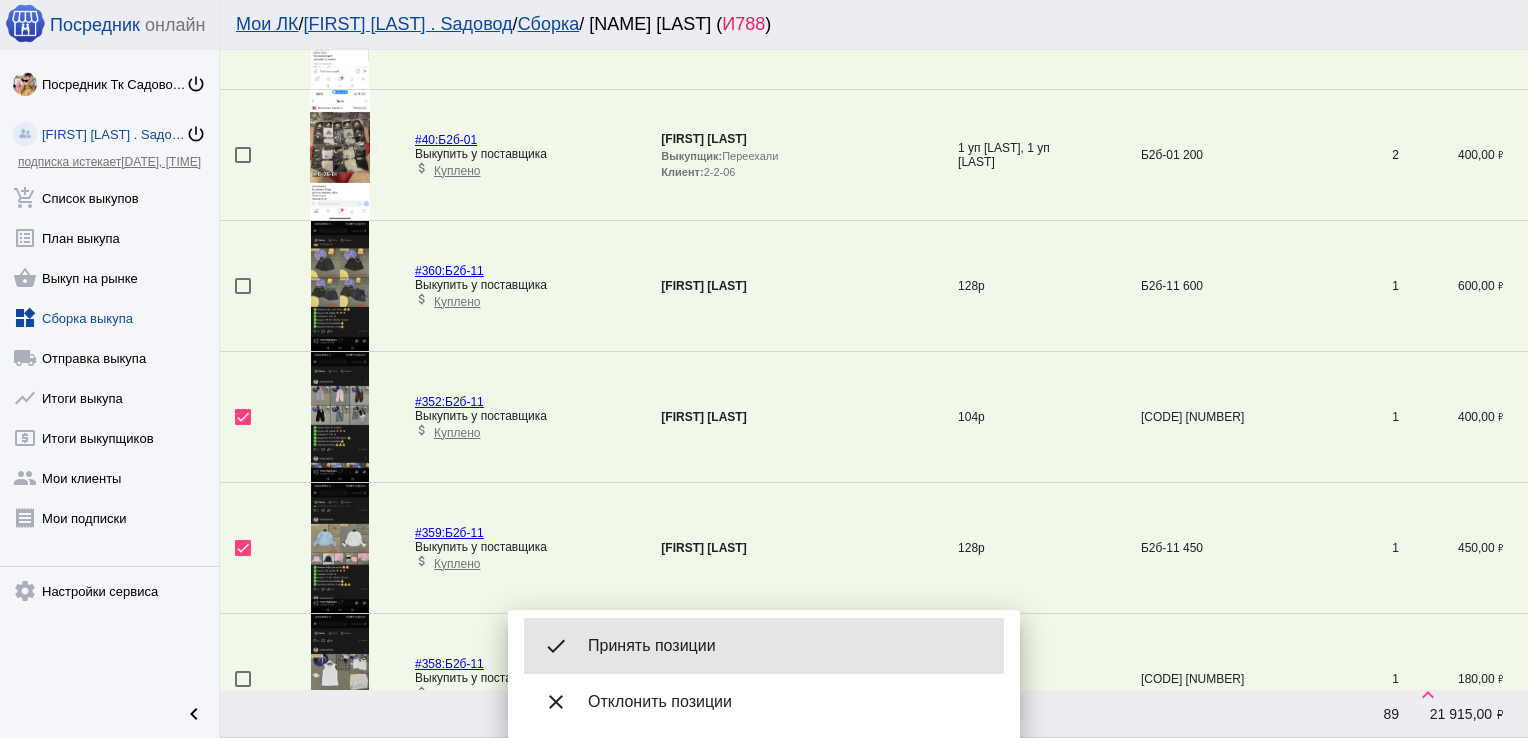 click on "Принять позиции" at bounding box center [788, 646] 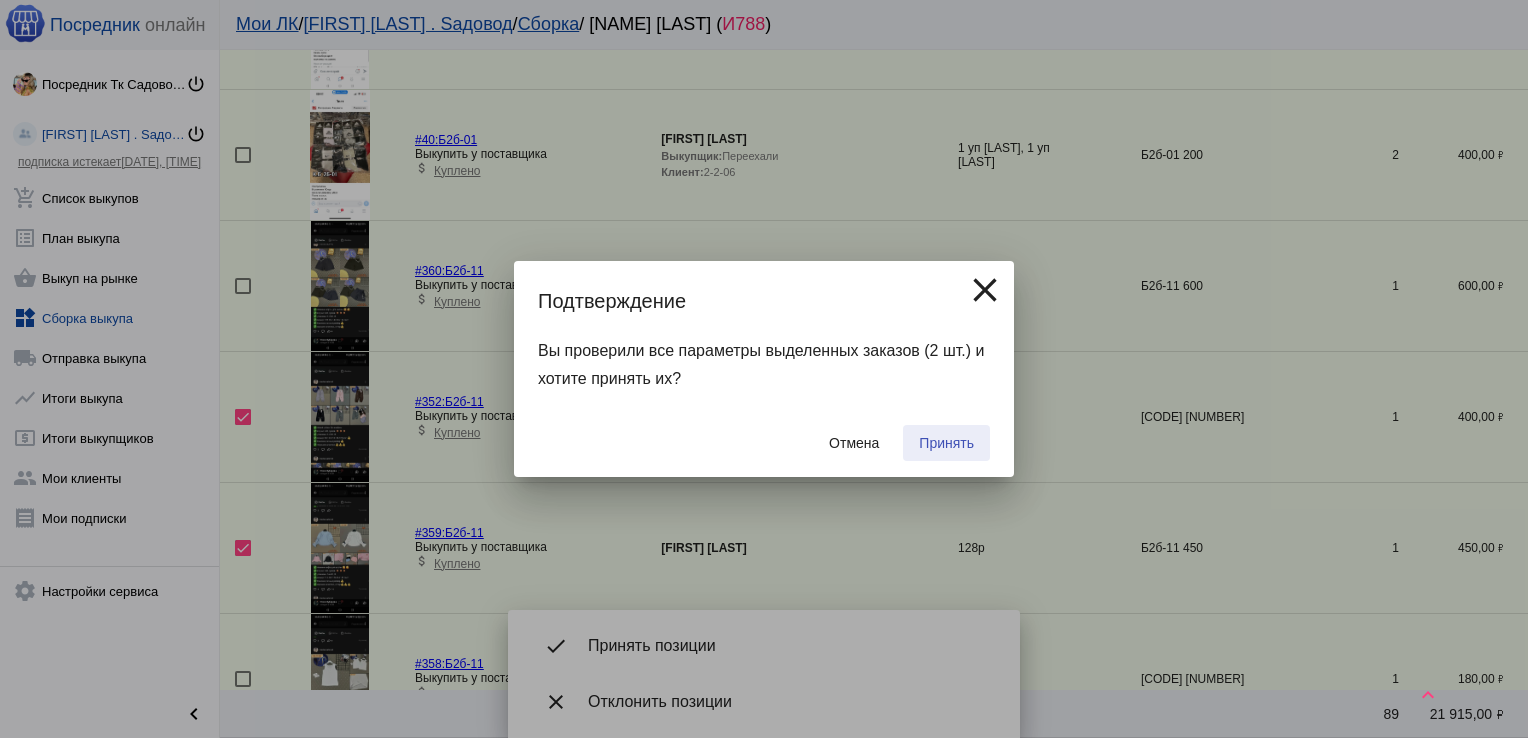 click on "Принять" at bounding box center [946, 443] 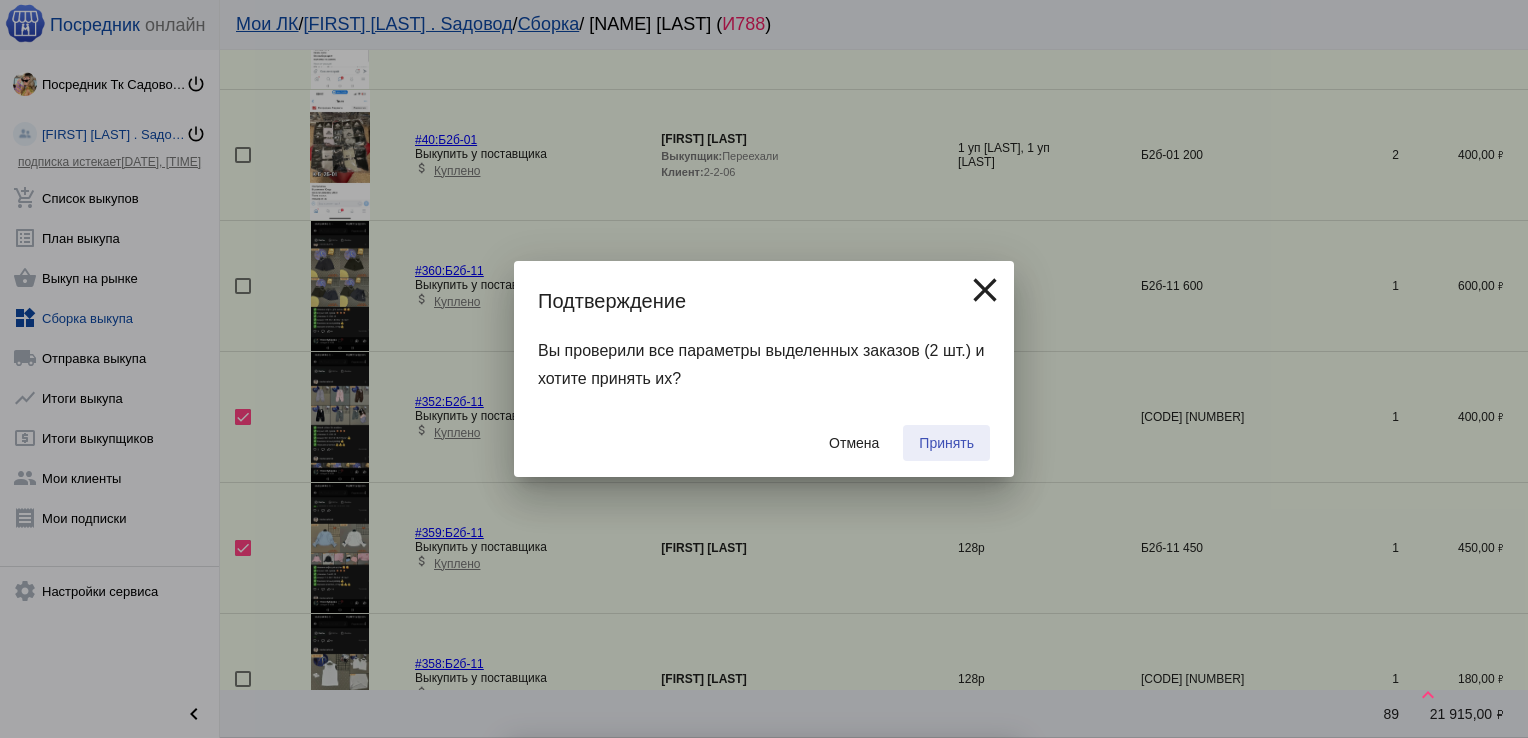 checkbox on "false" 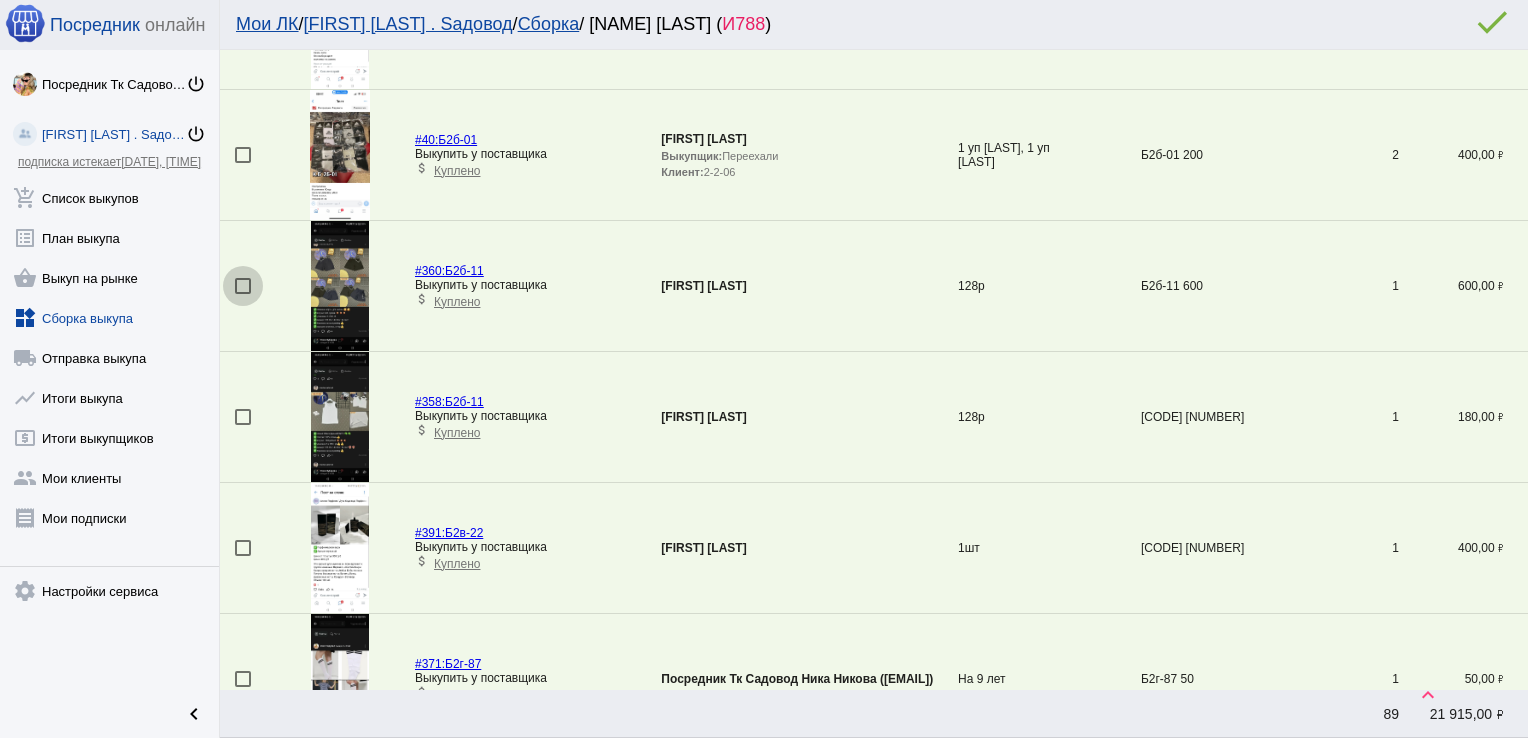 click at bounding box center [243, 286] 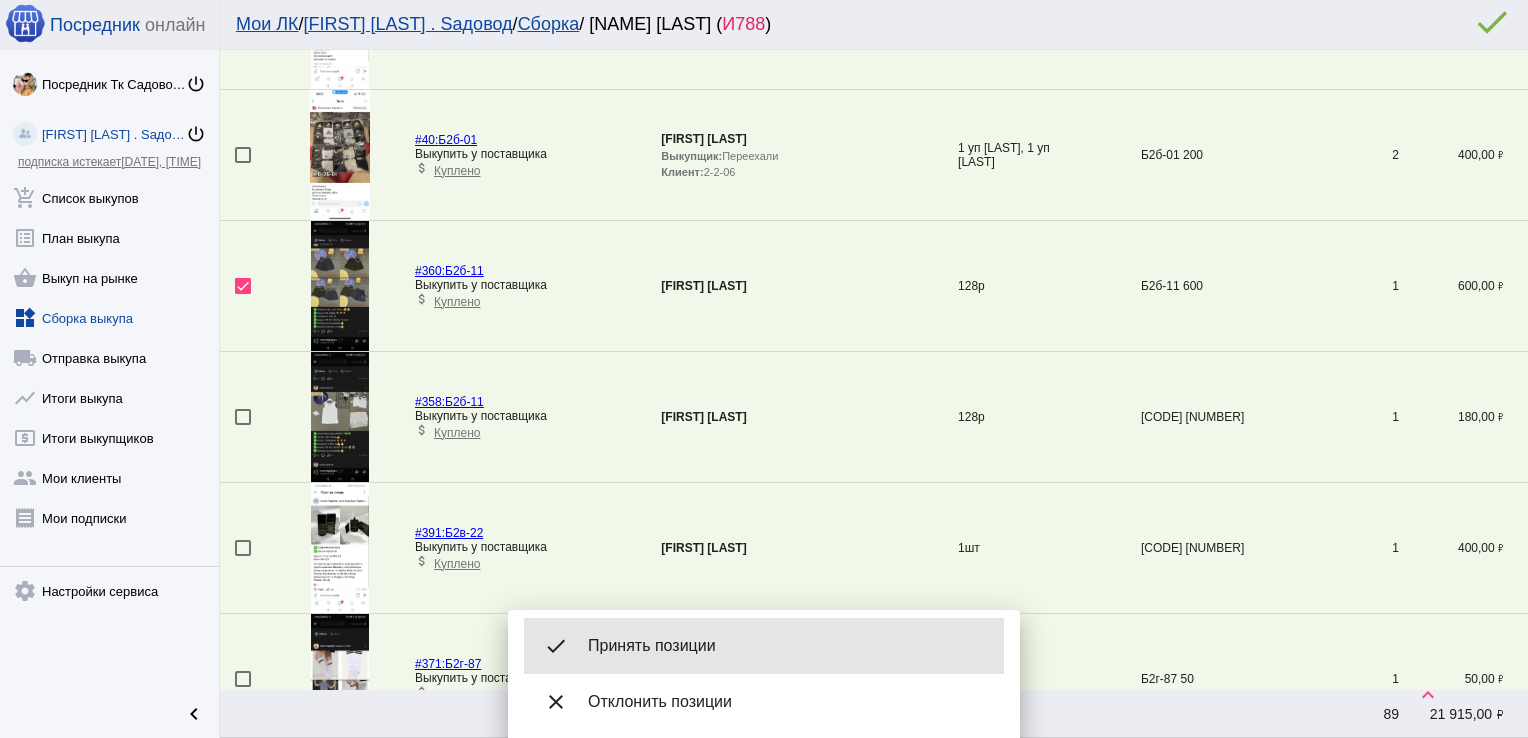 click on "Принять позиции" at bounding box center (788, 646) 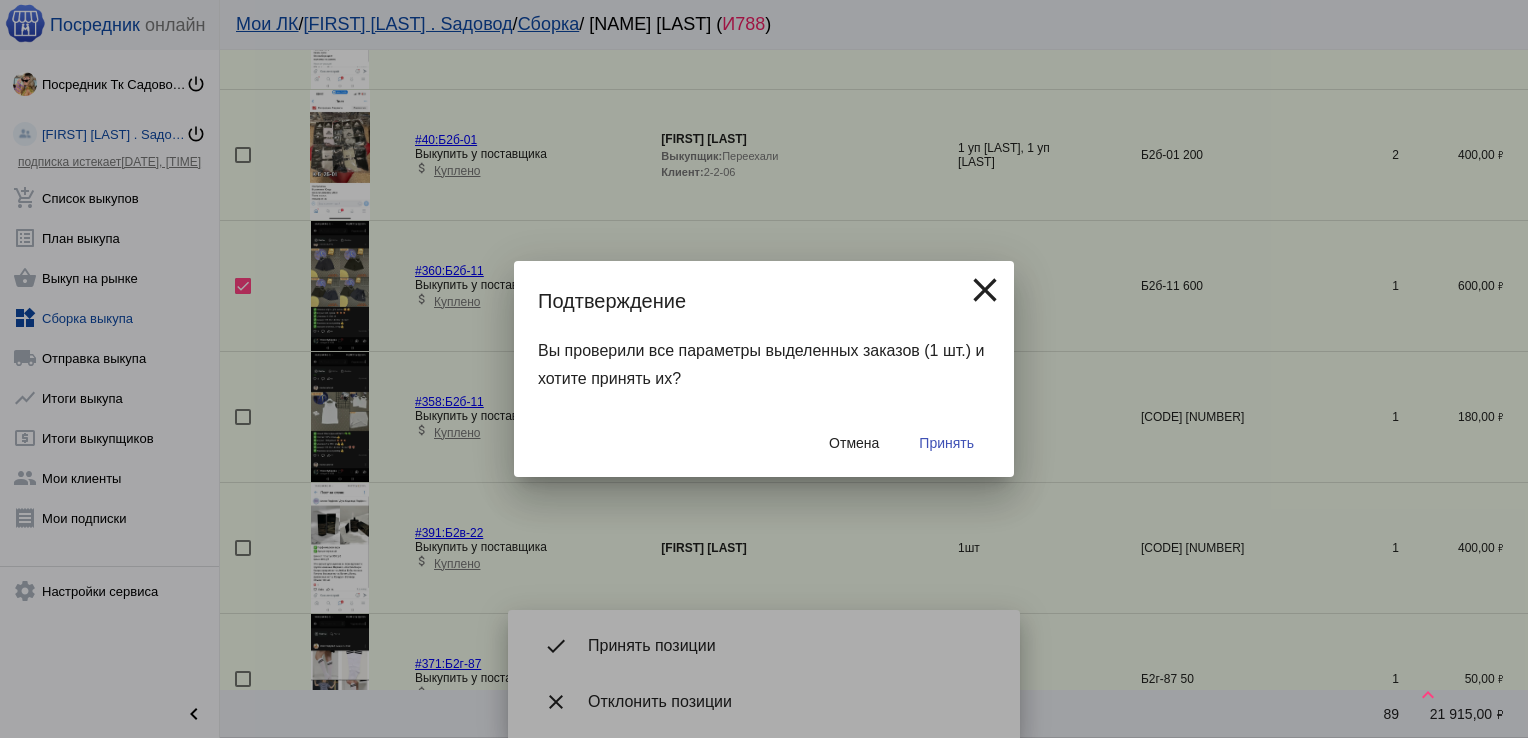 click on "Принять" at bounding box center (946, 443) 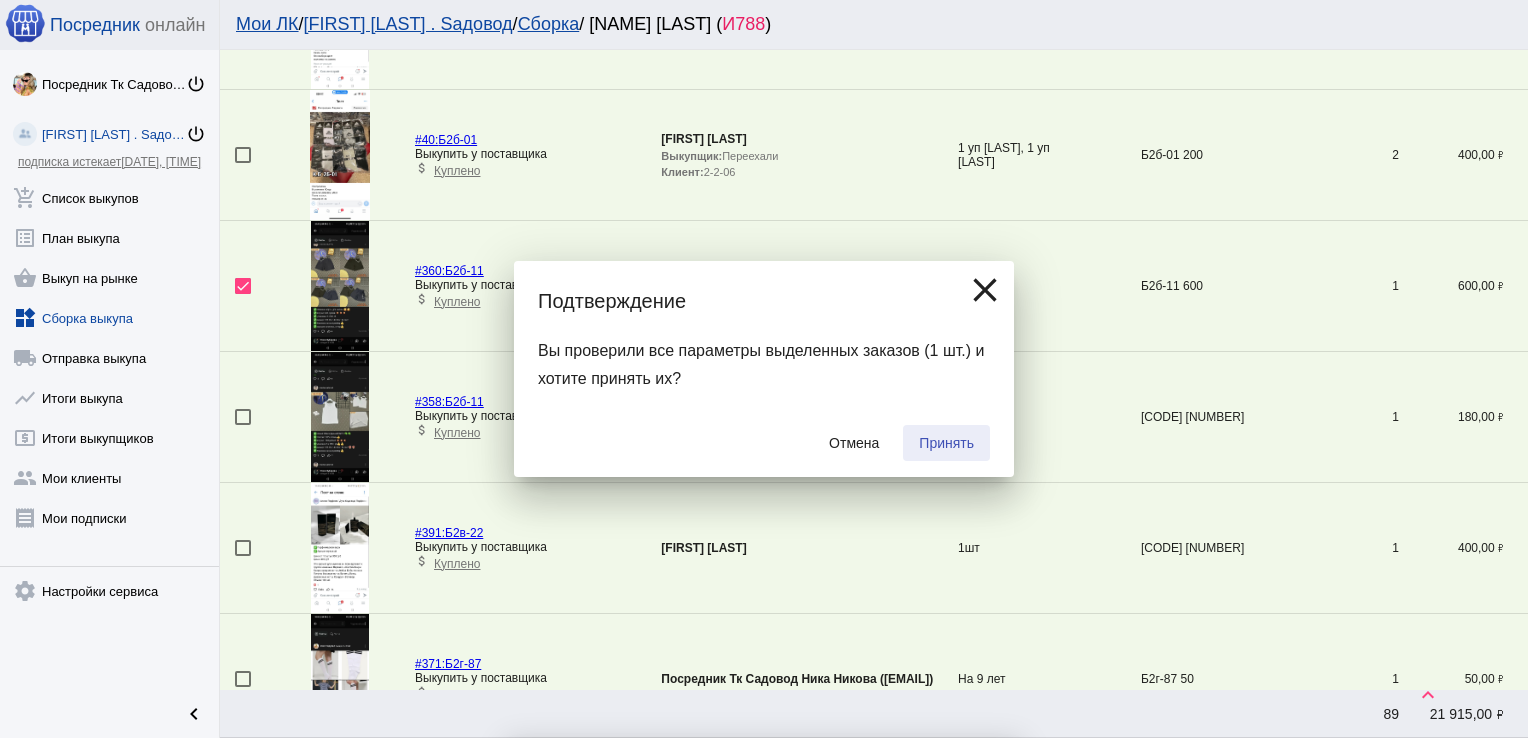 checkbox on "false" 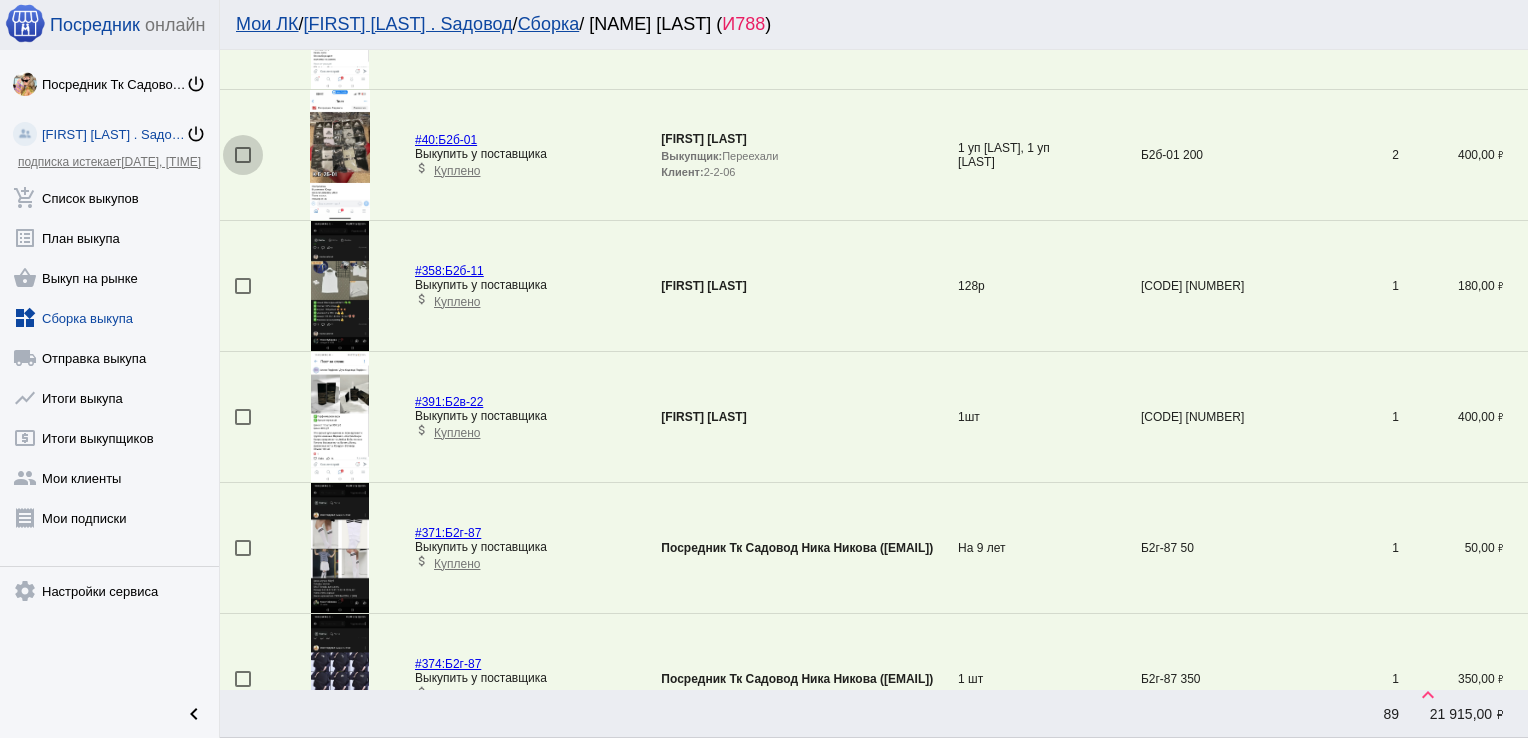 click at bounding box center [243, 155] 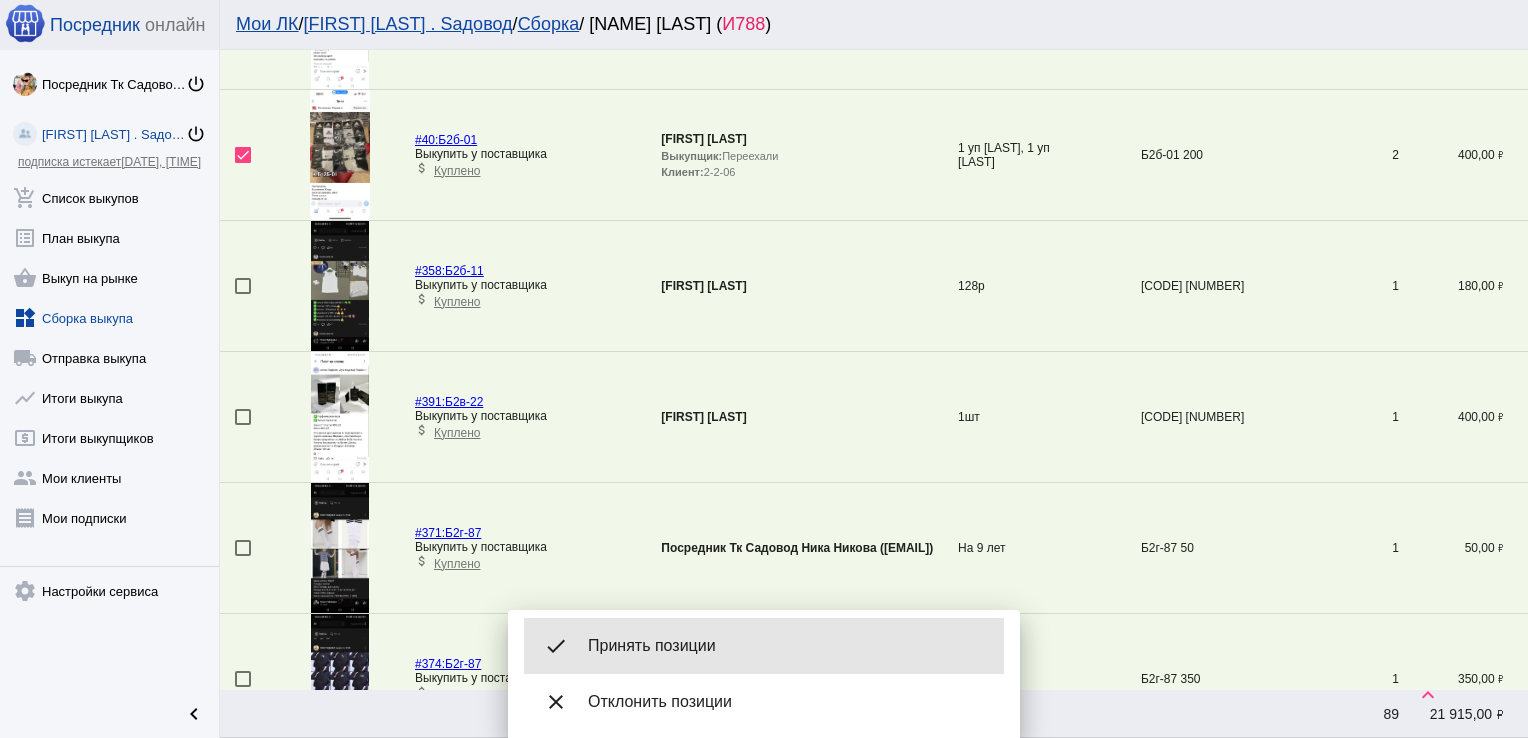 click on "done Принять позиции" at bounding box center [764, 646] 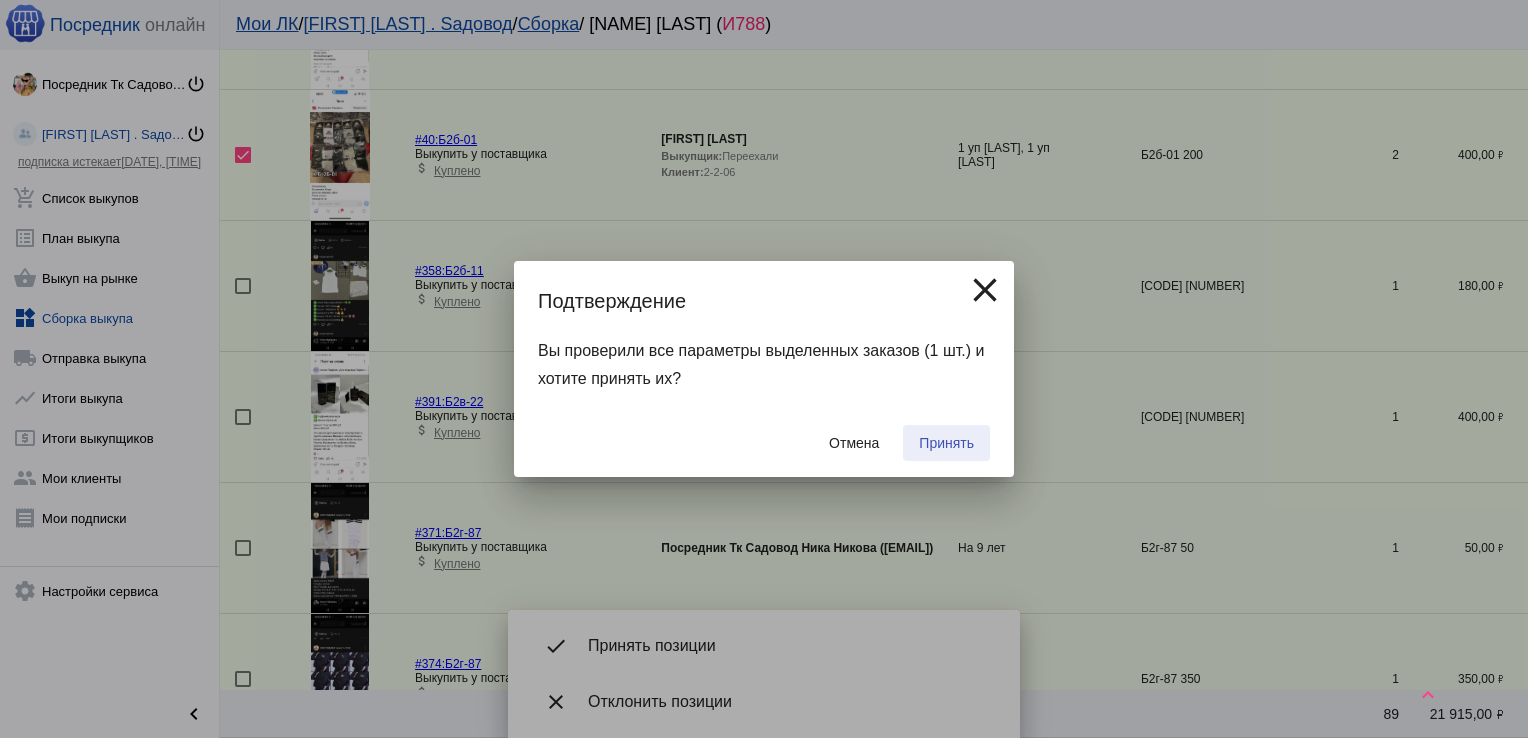 click on "Принять" at bounding box center [946, 443] 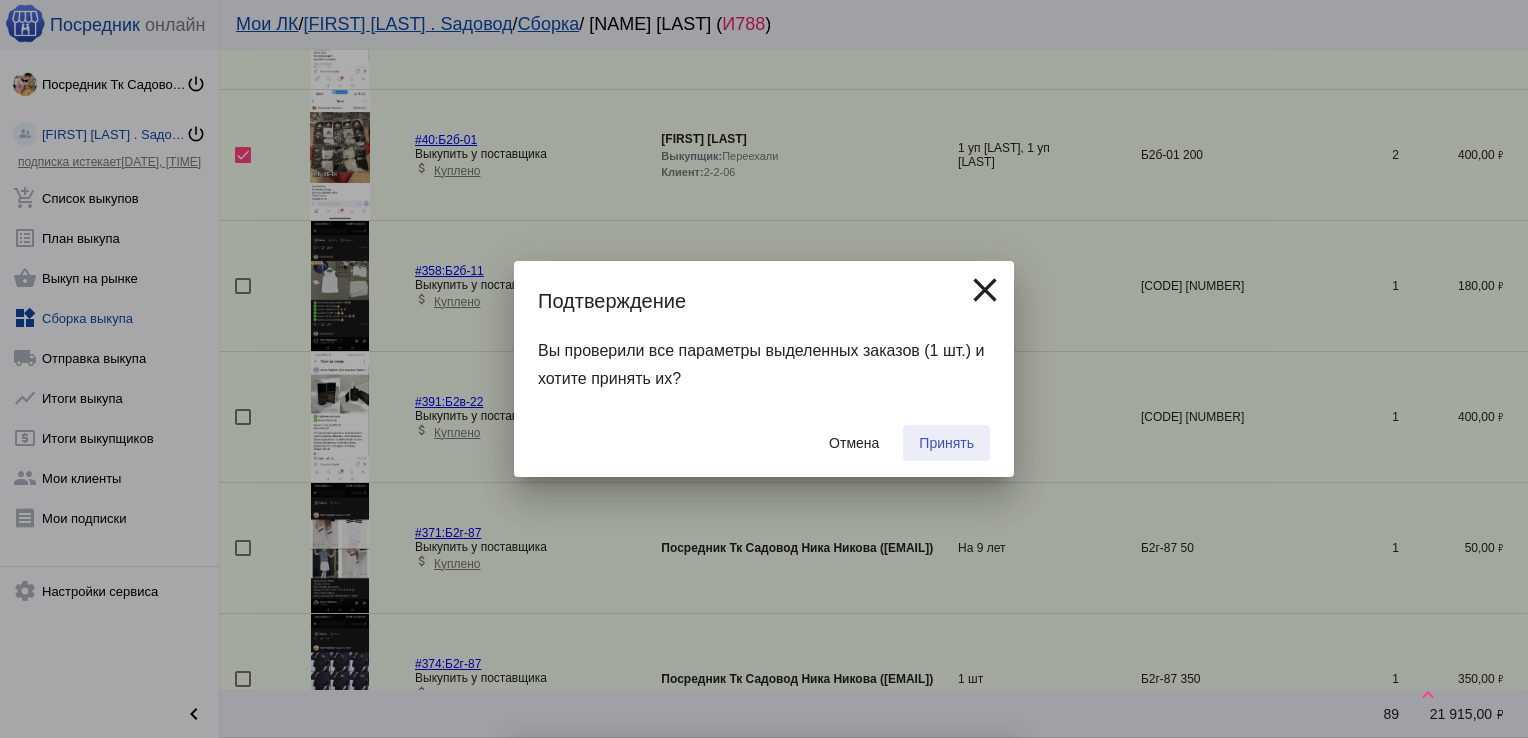 checkbox on "false" 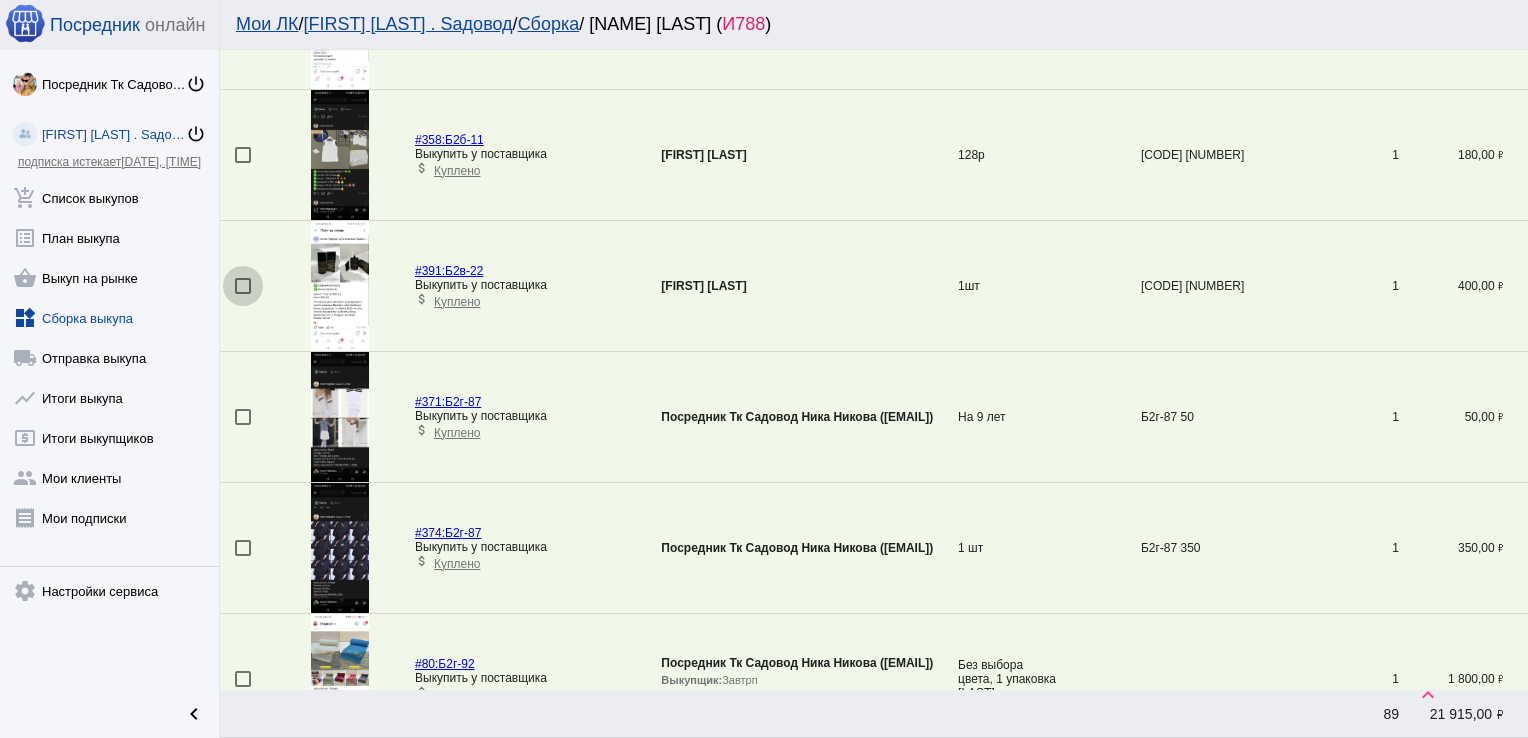 click at bounding box center (243, 286) 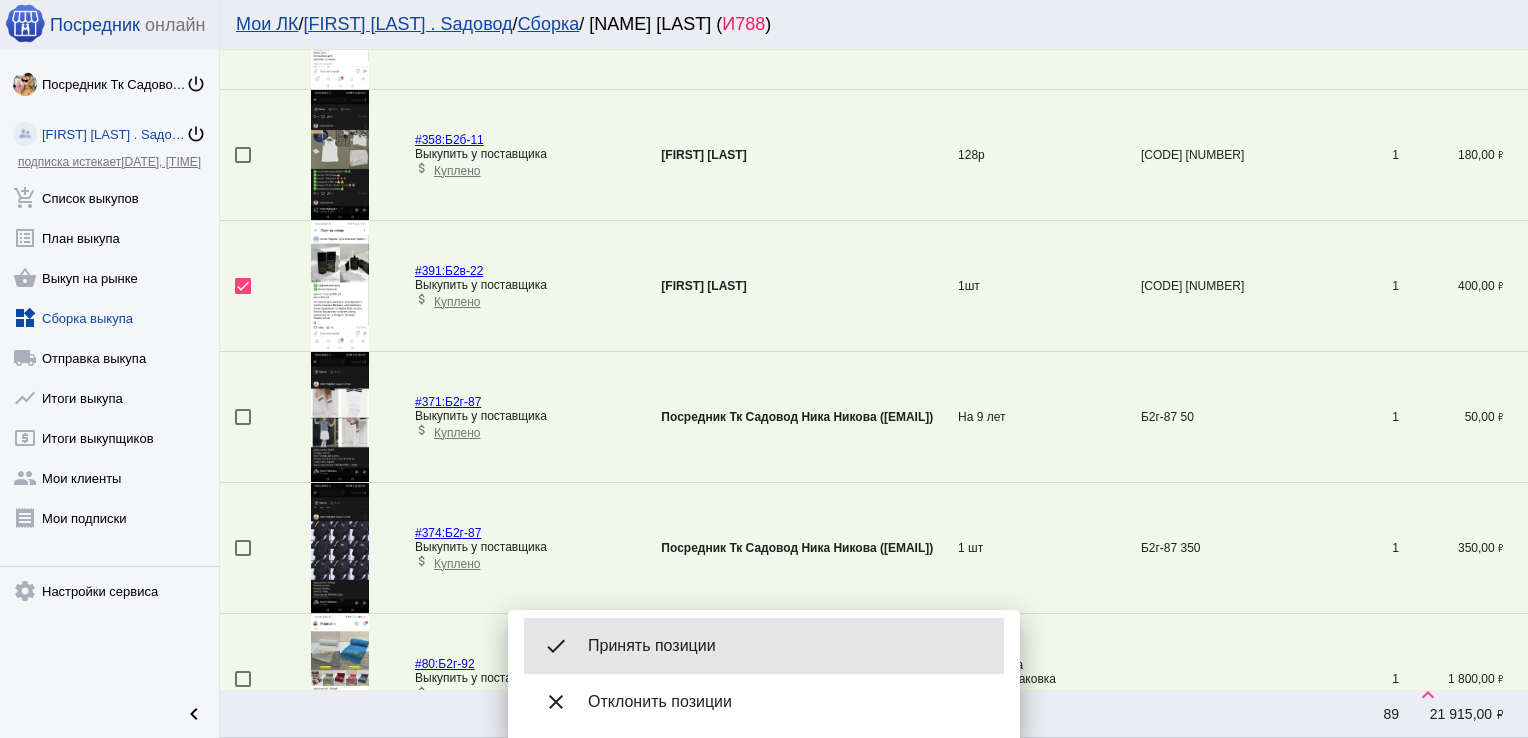 click on "Принять позиции" at bounding box center [788, 646] 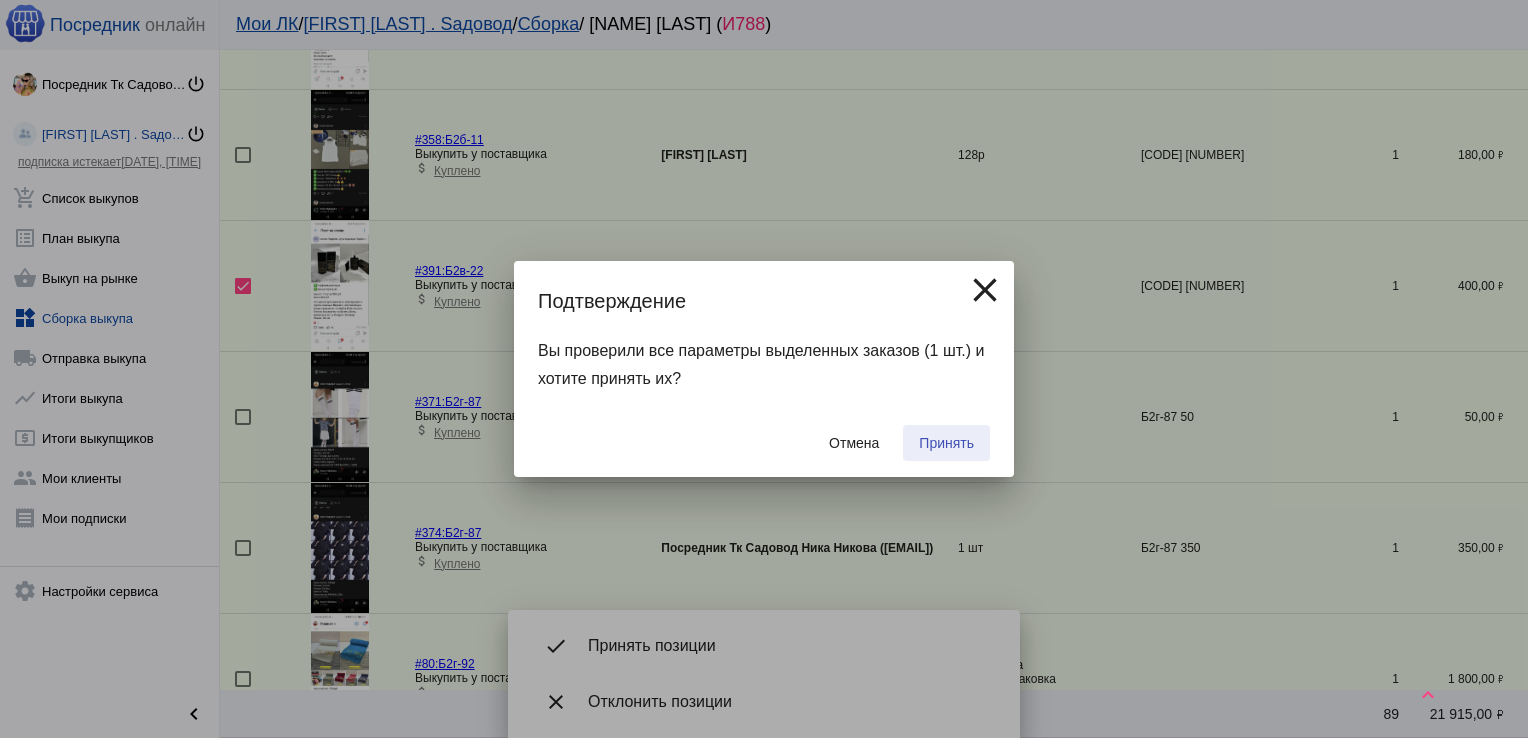 click on "Принять" at bounding box center (946, 443) 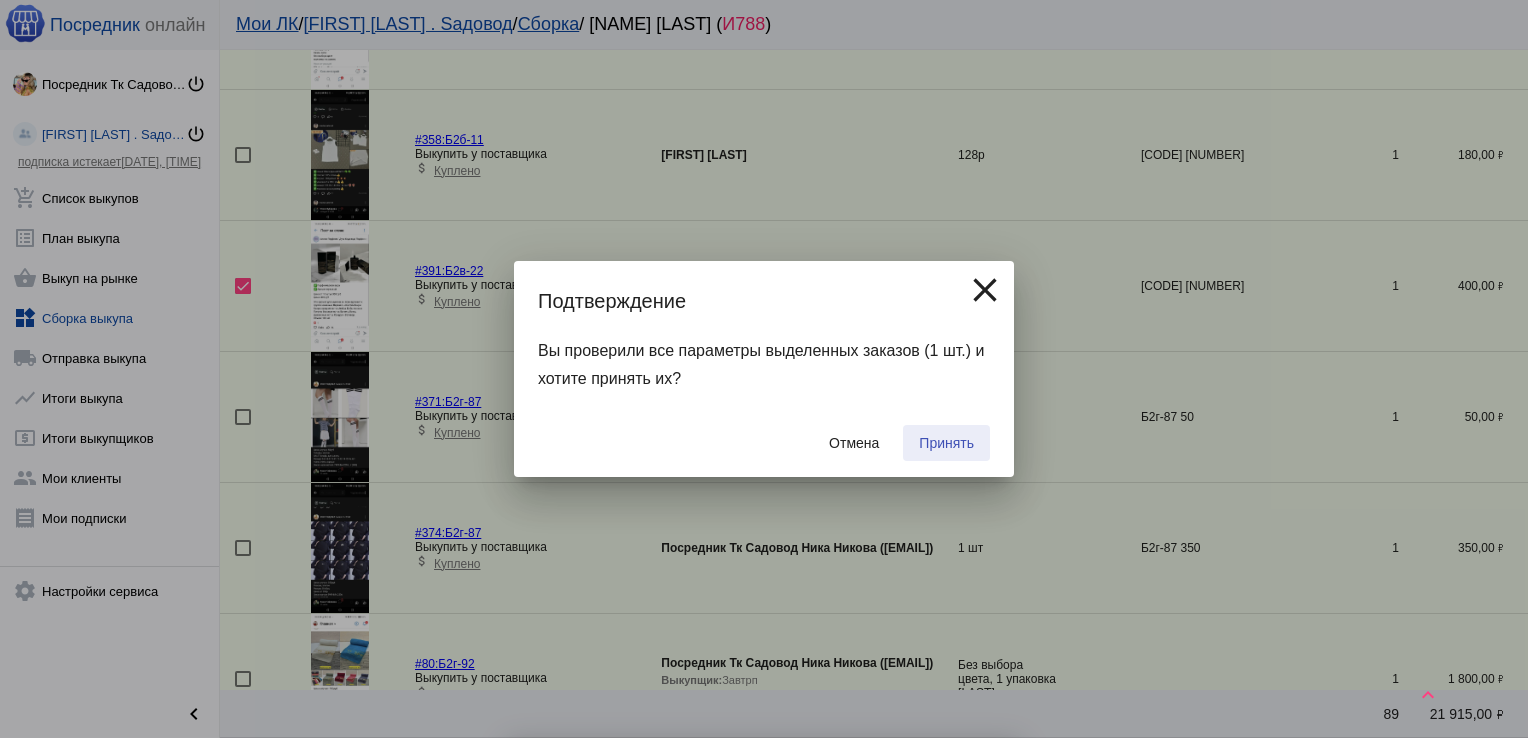 checkbox on "false" 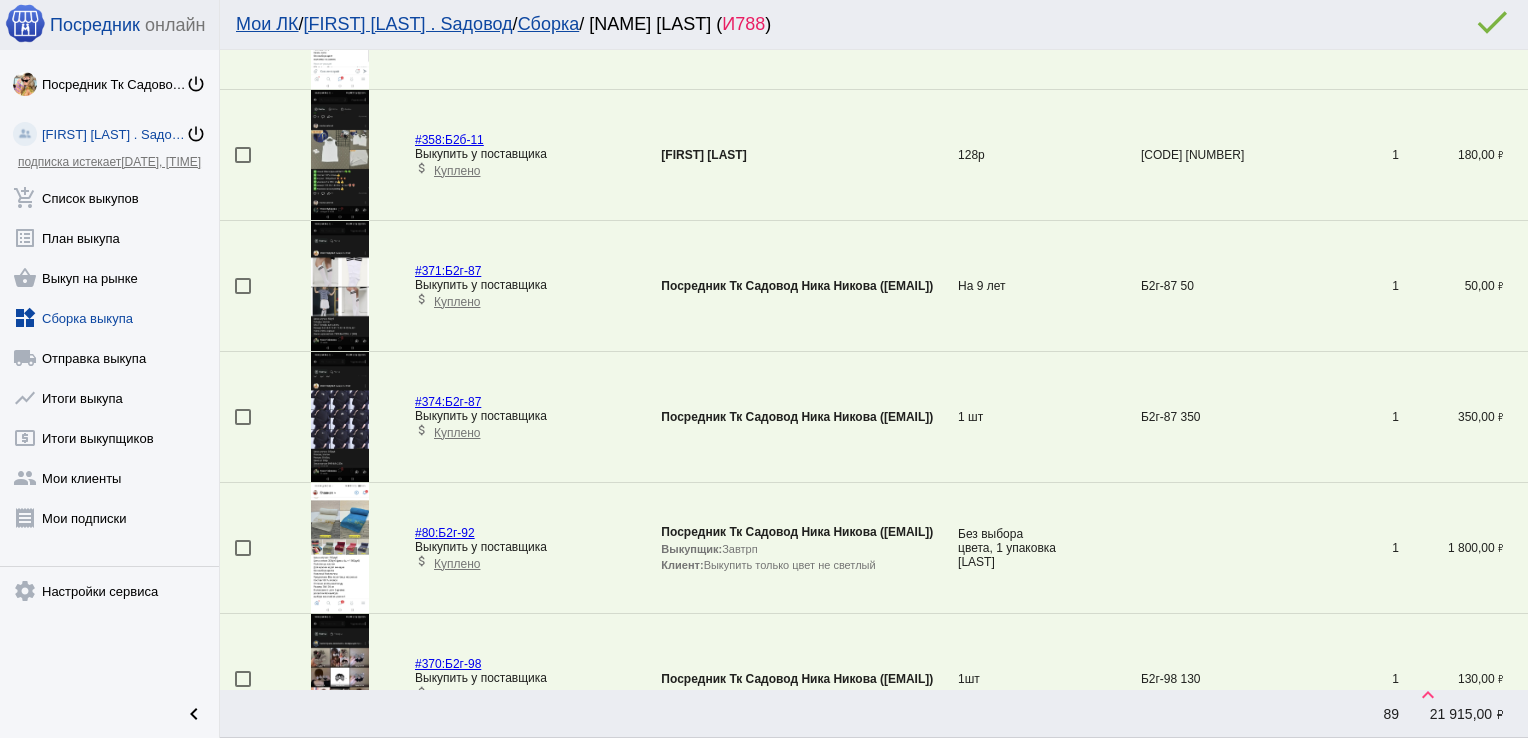 scroll, scrollTop: 5040, scrollLeft: 0, axis: vertical 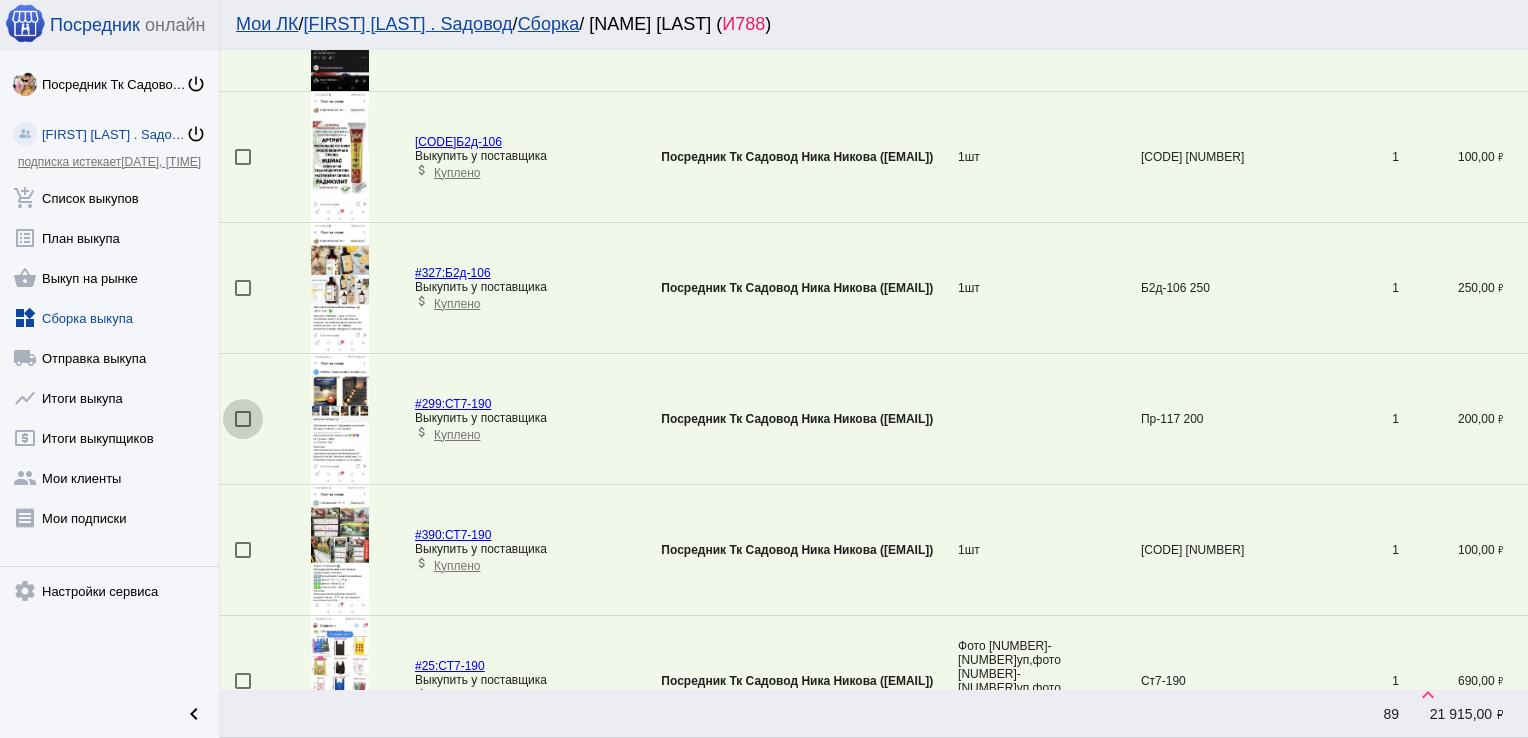 click at bounding box center (243, 419) 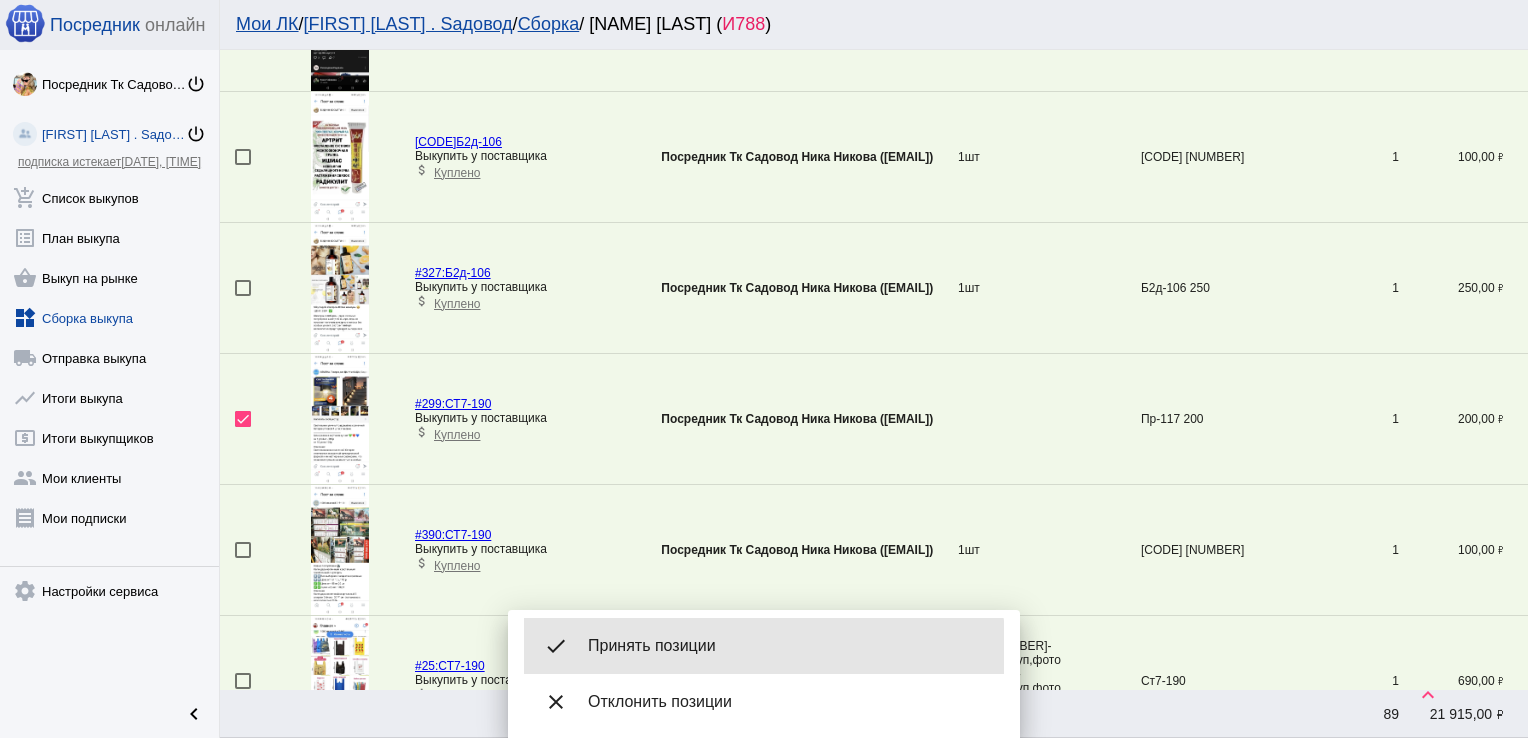 click on "done Принять позиции" at bounding box center [764, 646] 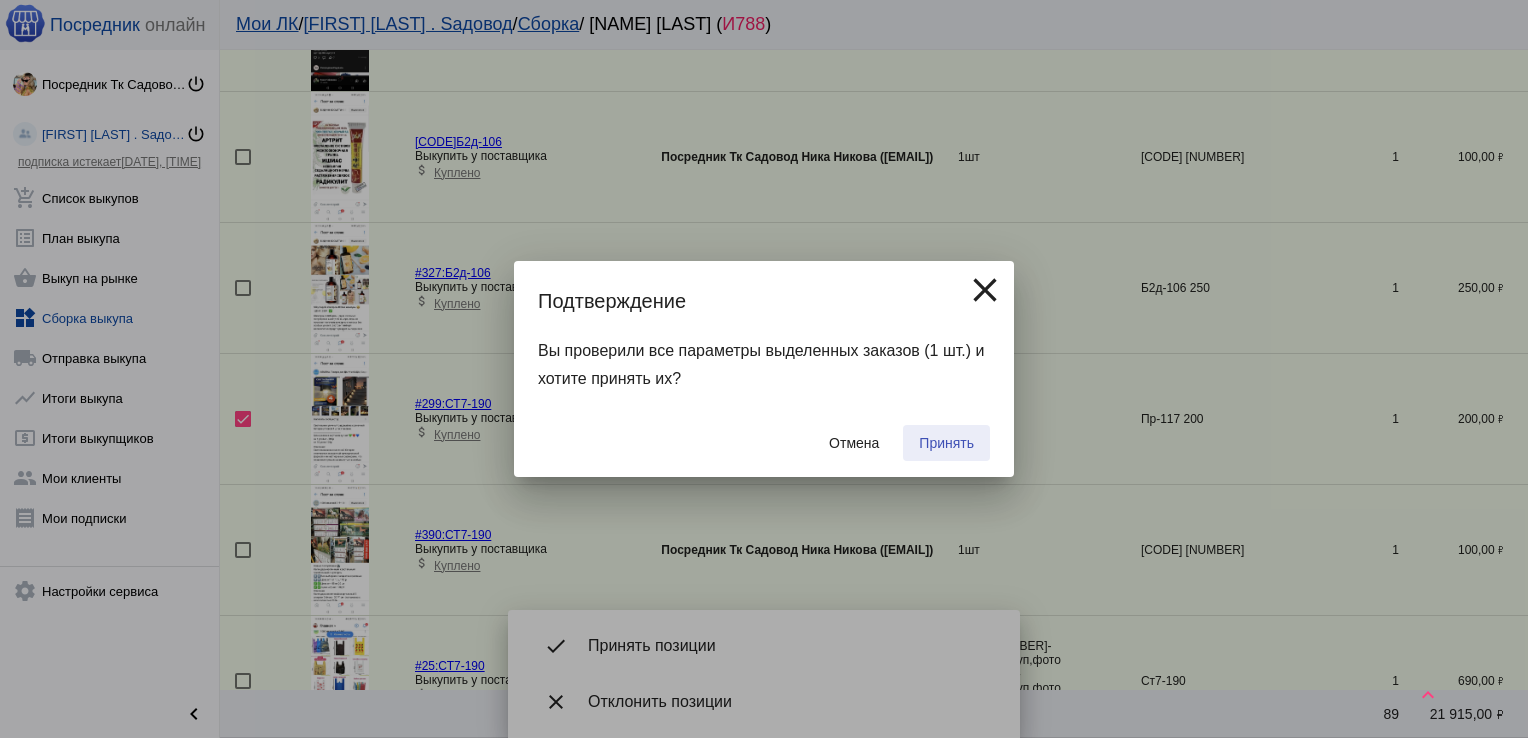 click on "Принять" at bounding box center (946, 443) 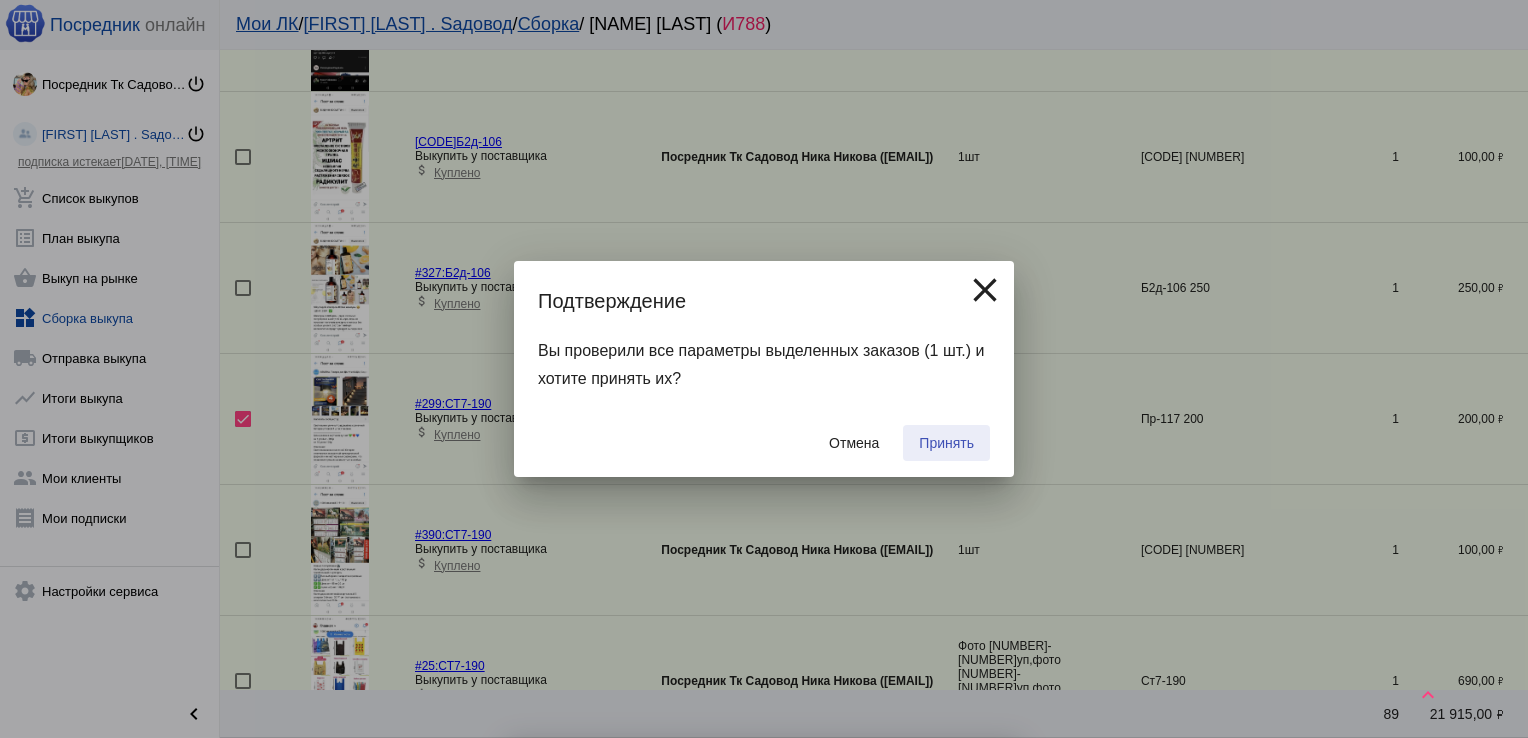 checkbox on "false" 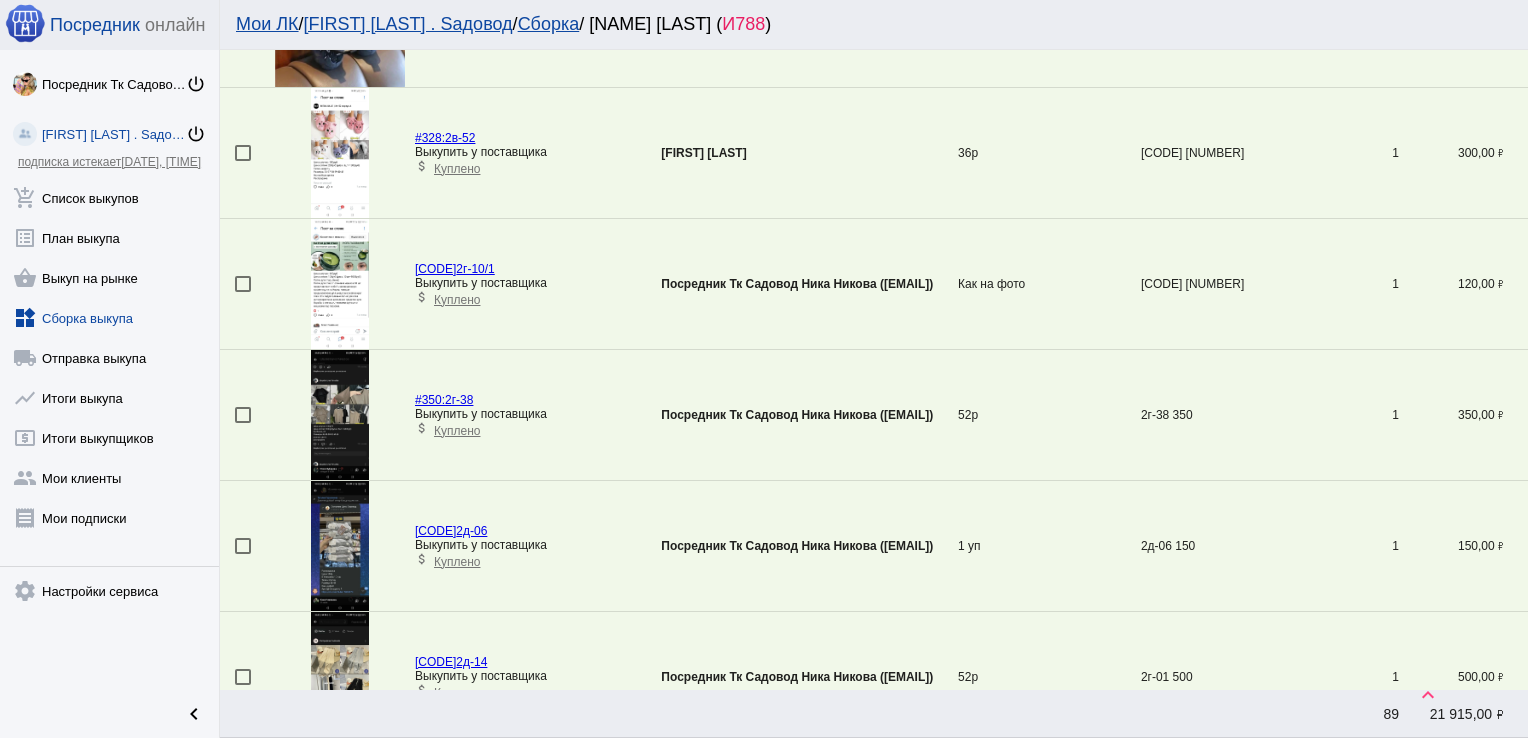 scroll, scrollTop: 3732, scrollLeft: 0, axis: vertical 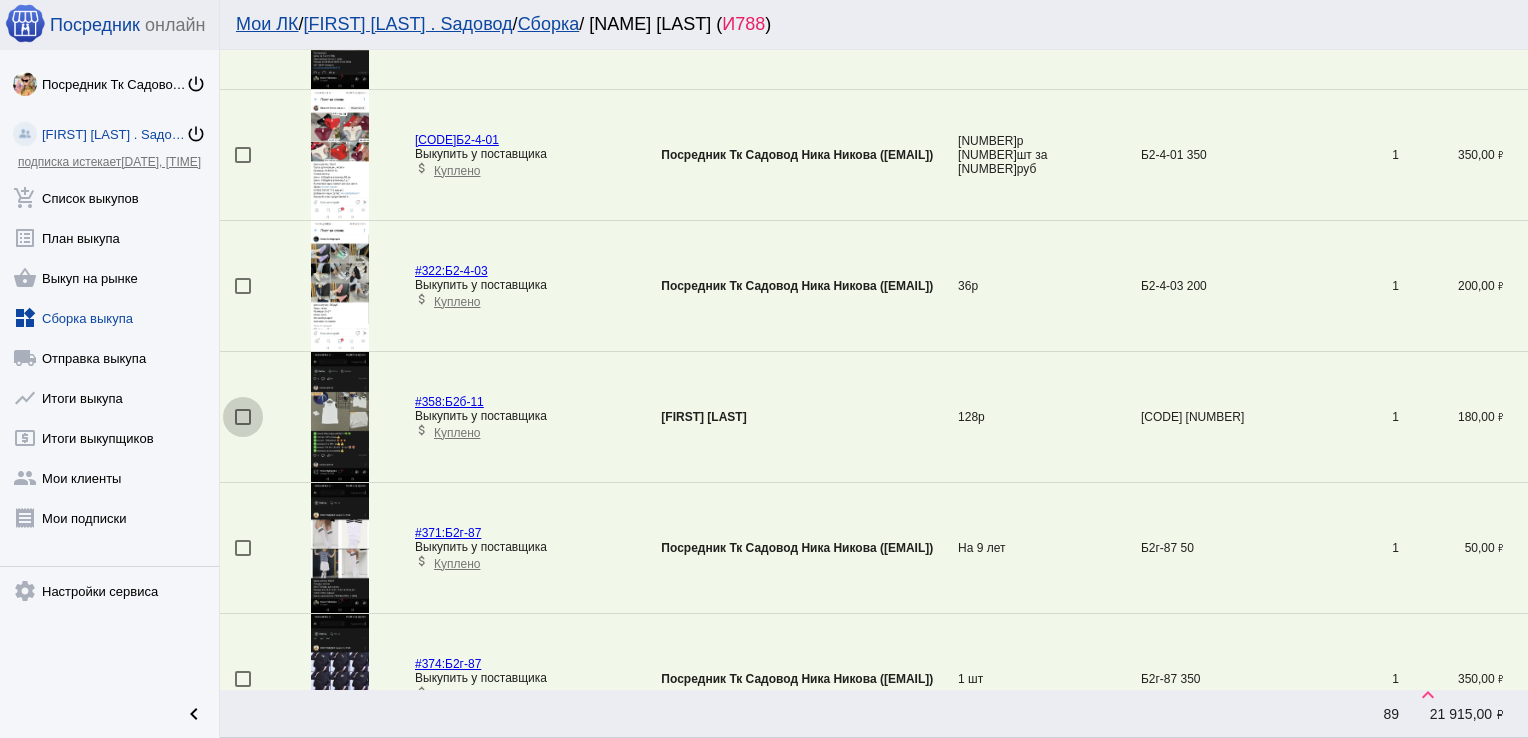 click at bounding box center (243, 417) 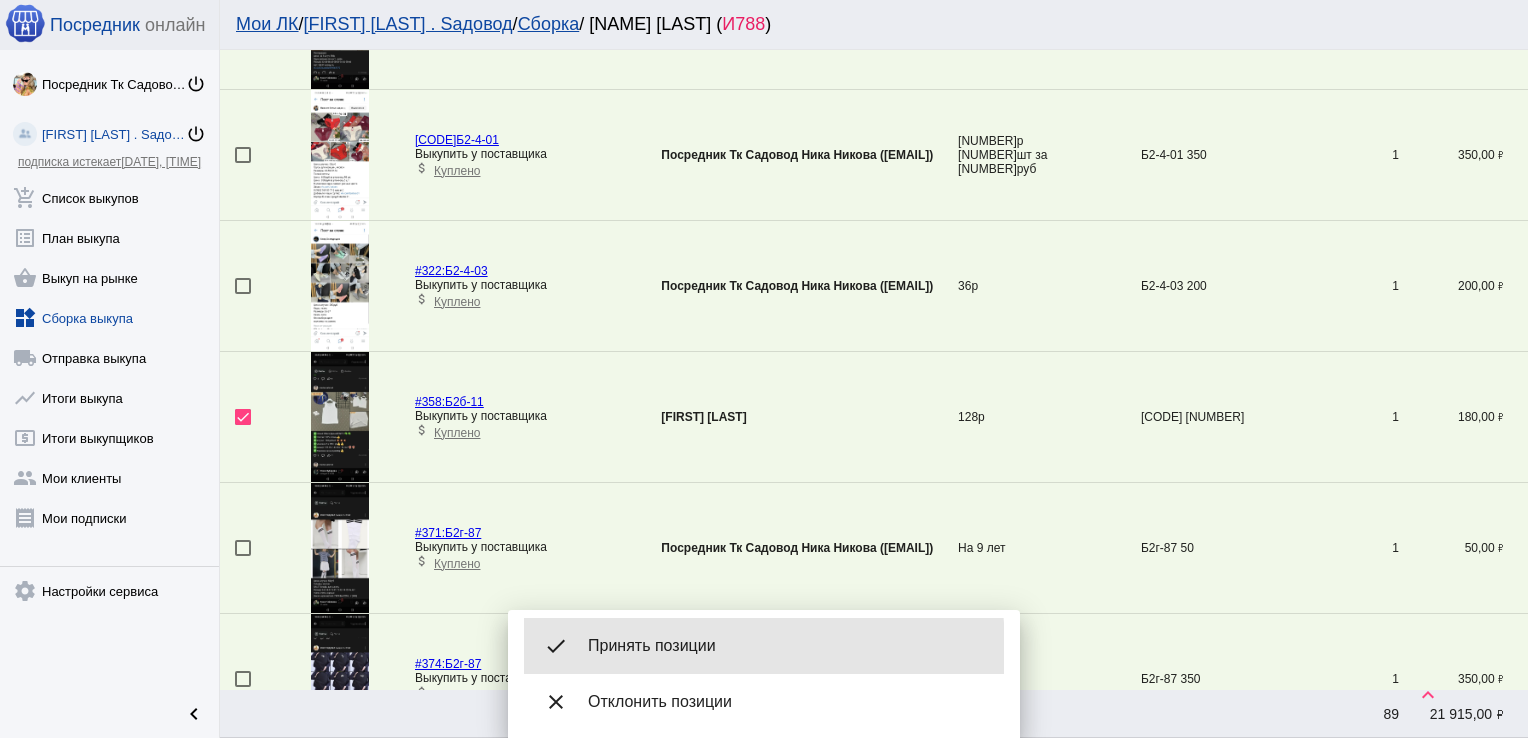 click on "Принять позиции" at bounding box center (788, 646) 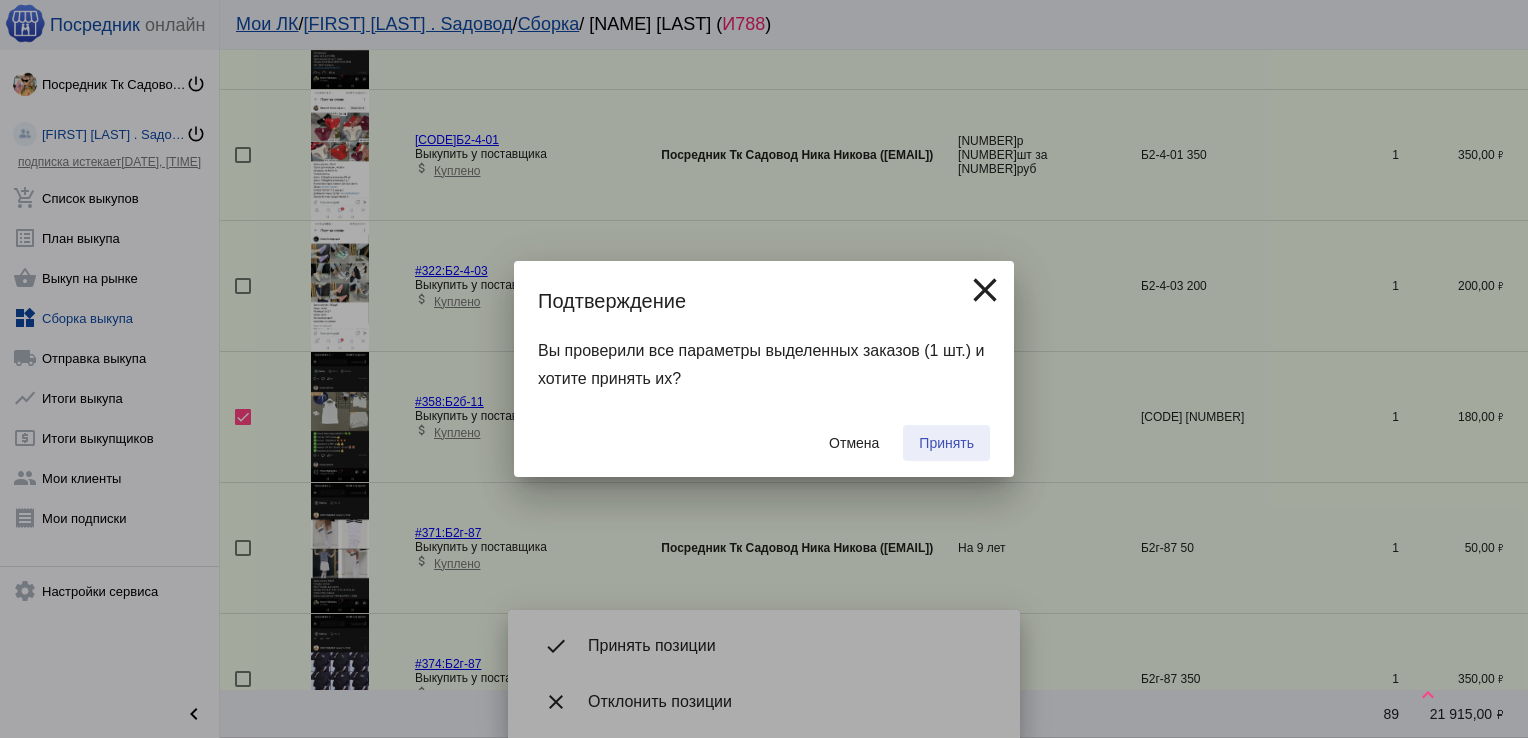 click on "Принять" at bounding box center [946, 443] 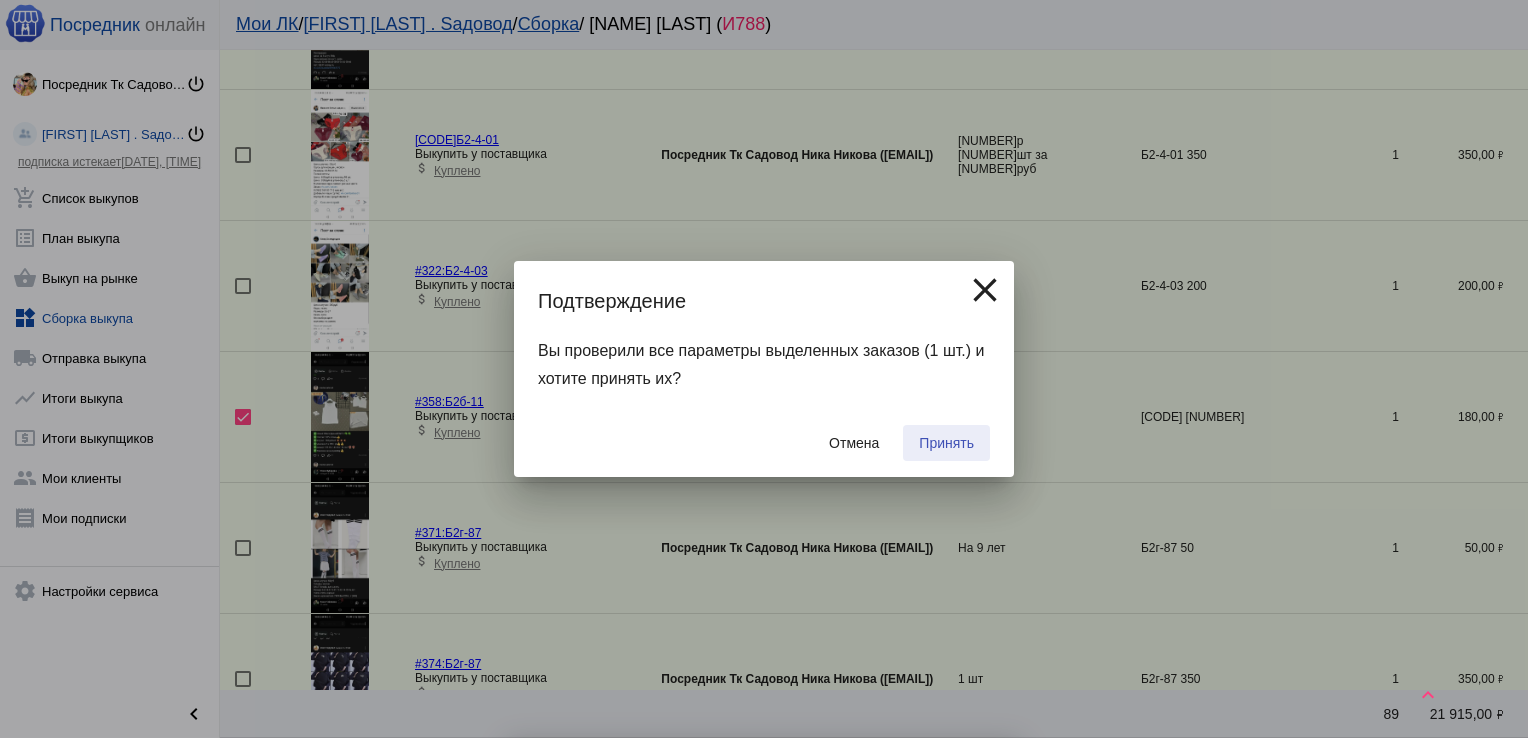 checkbox on "false" 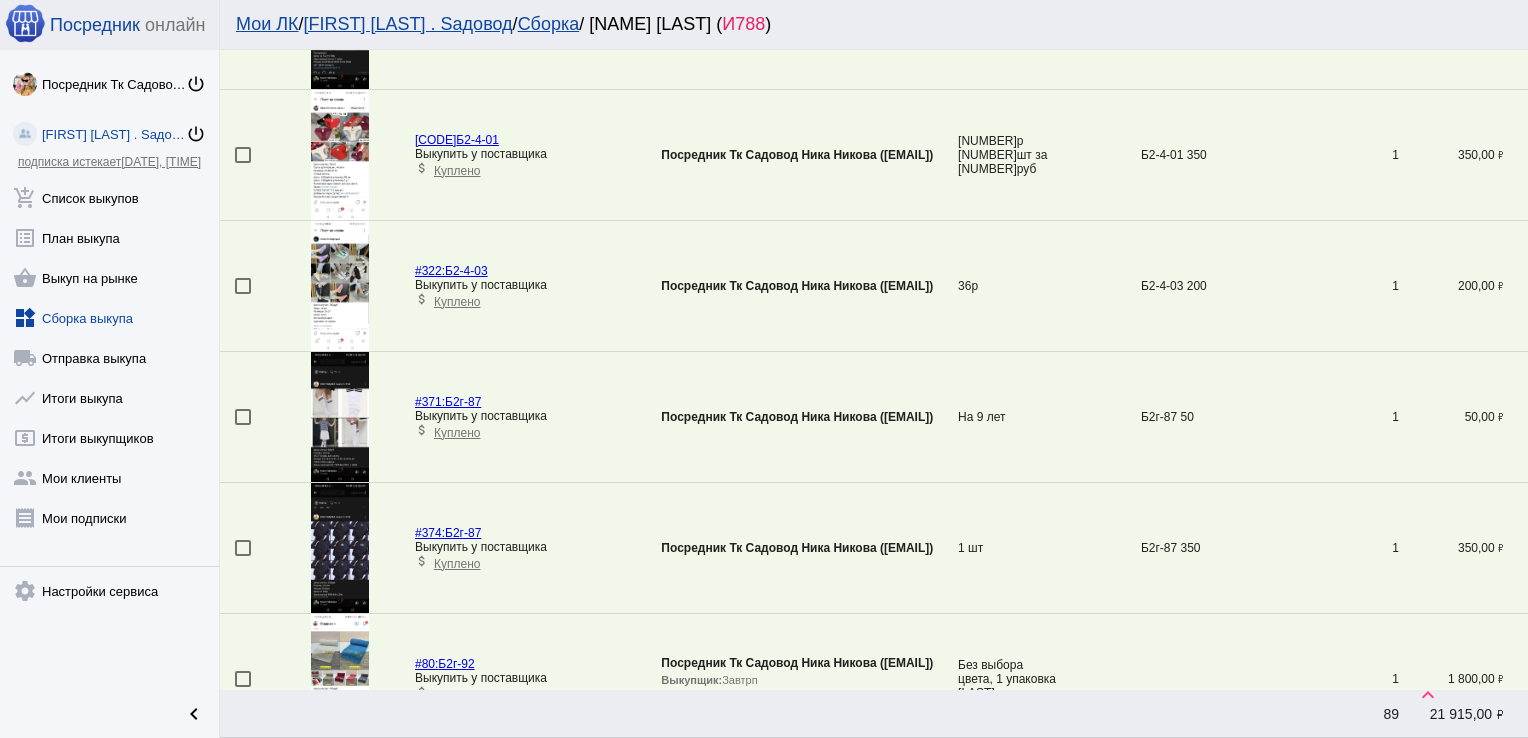 scroll, scrollTop: 4779, scrollLeft: 0, axis: vertical 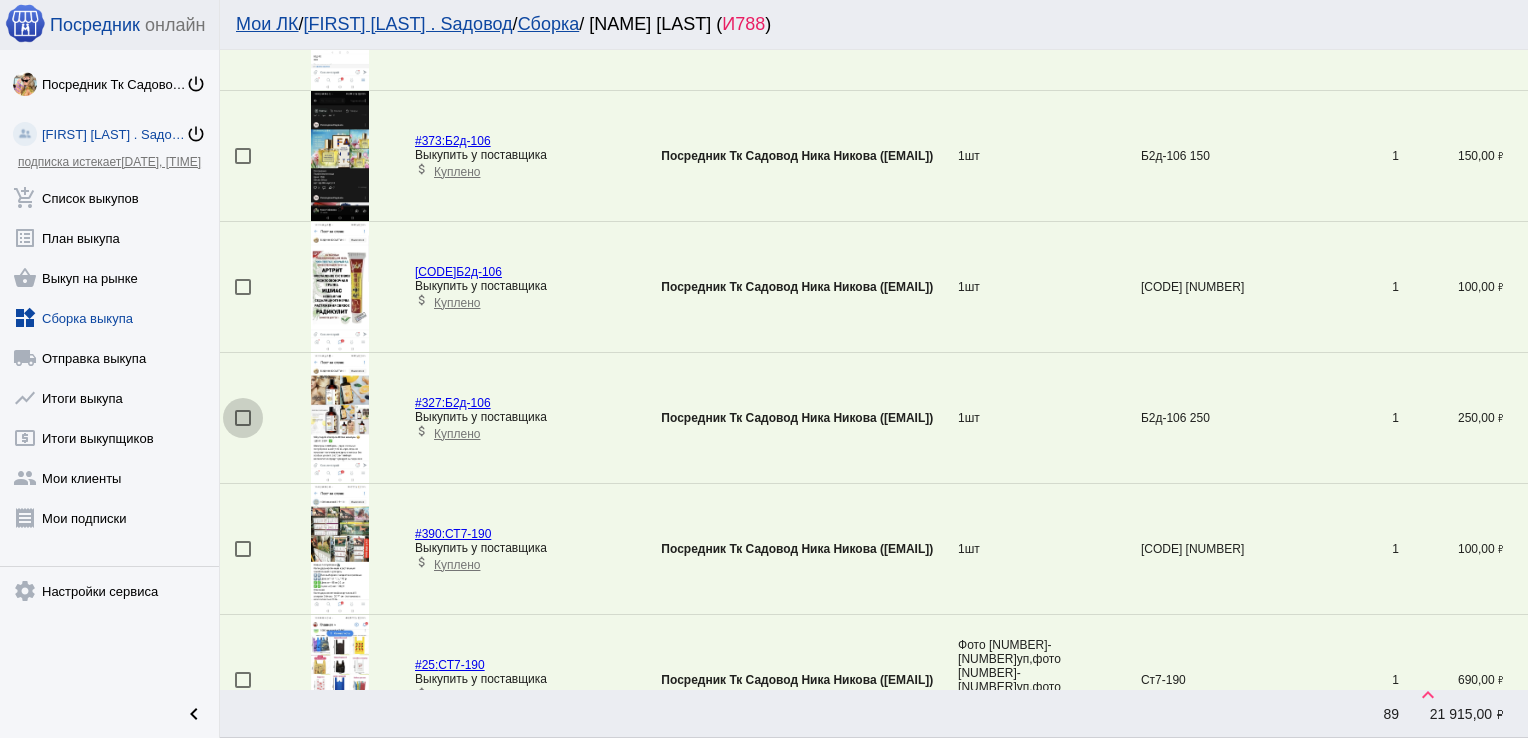 click at bounding box center [243, 418] 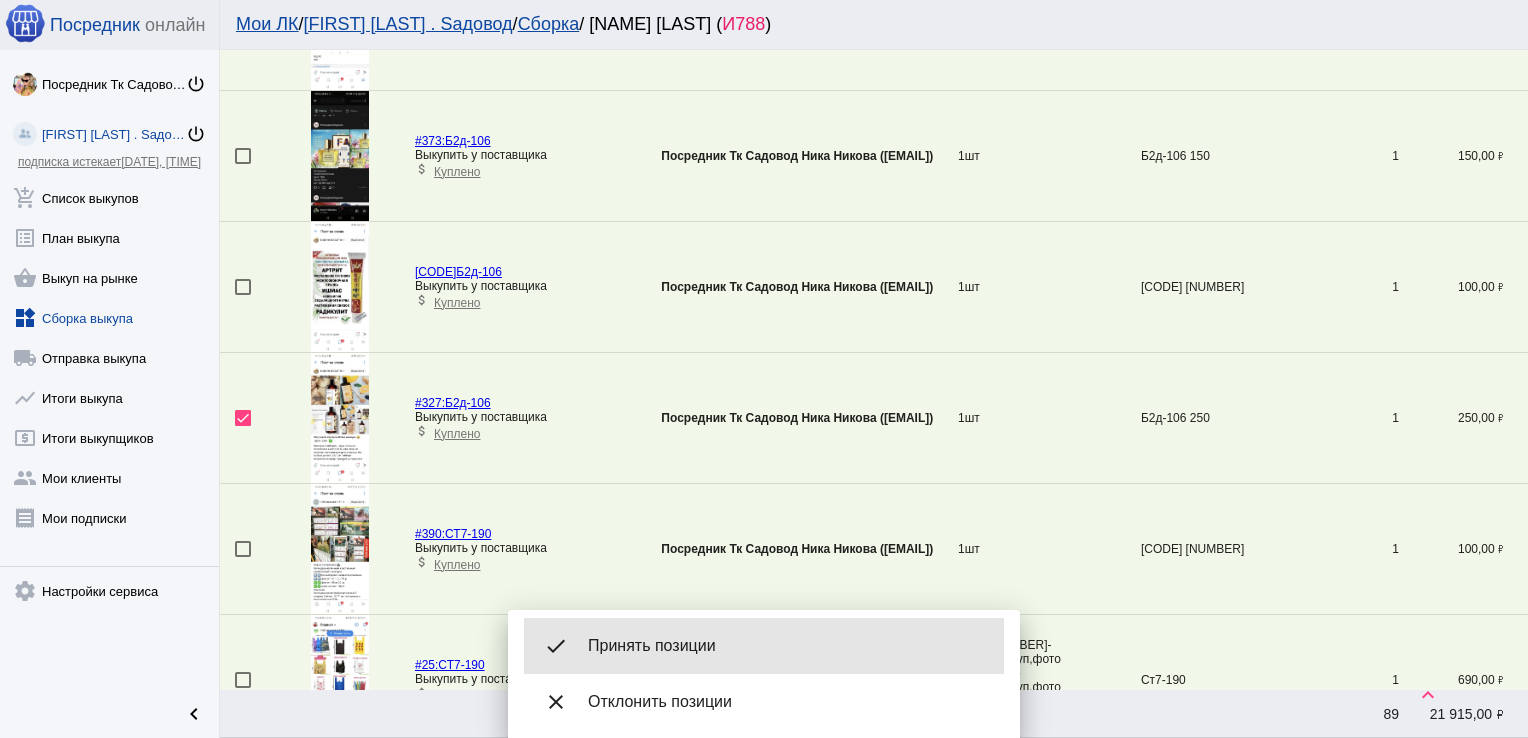 click on "done Принять позиции" at bounding box center [764, 646] 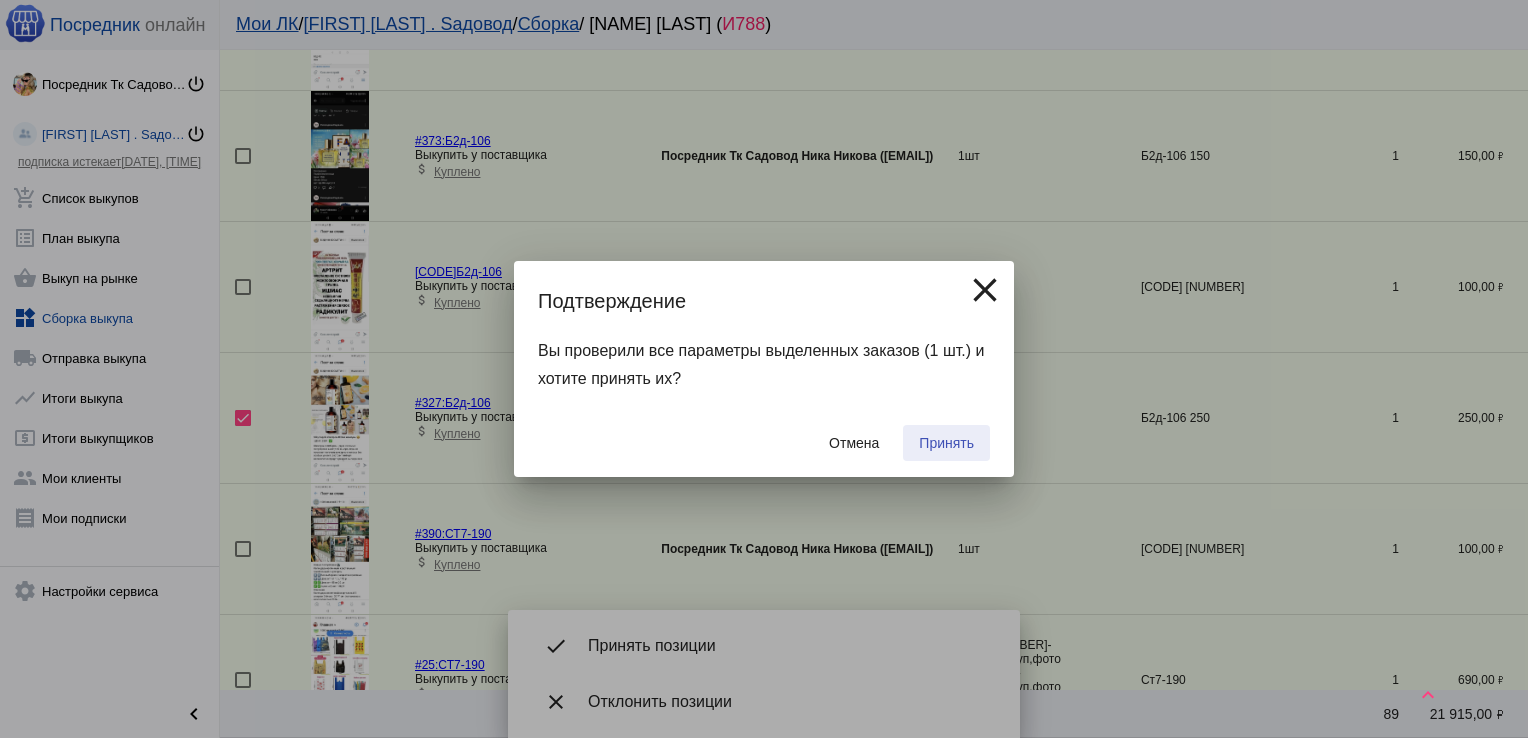 click on "Принять" at bounding box center (946, 443) 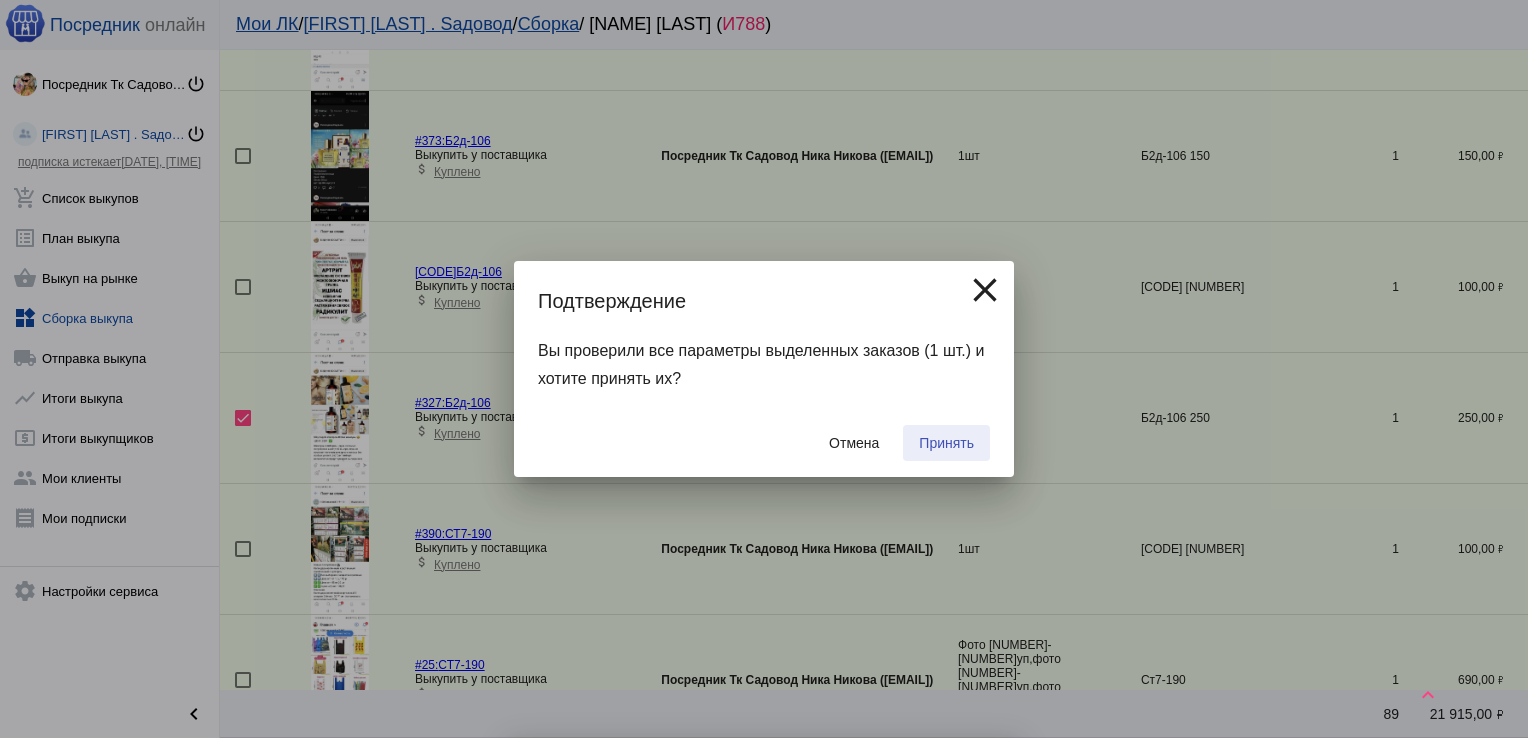 checkbox on "false" 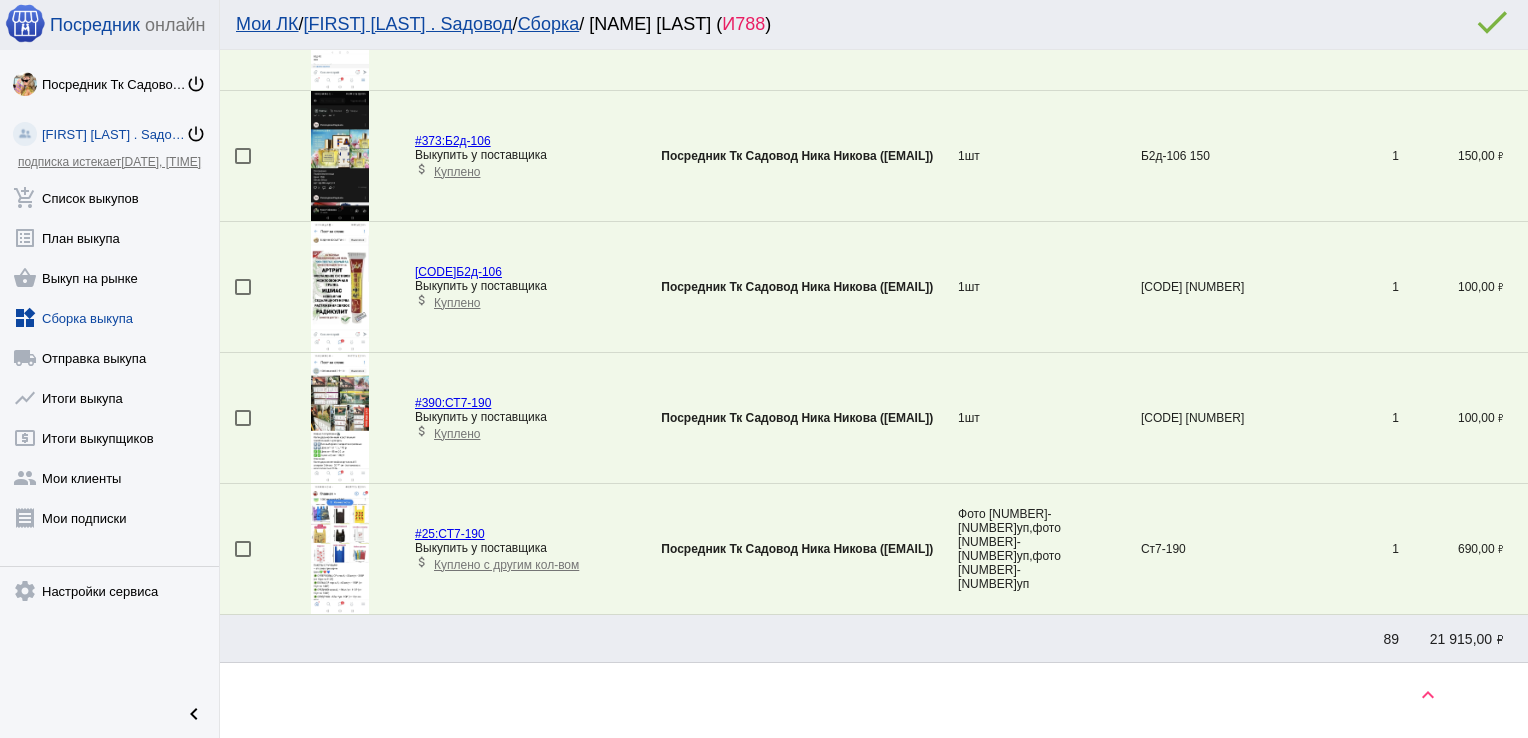 scroll, scrollTop: 2686, scrollLeft: 0, axis: vertical 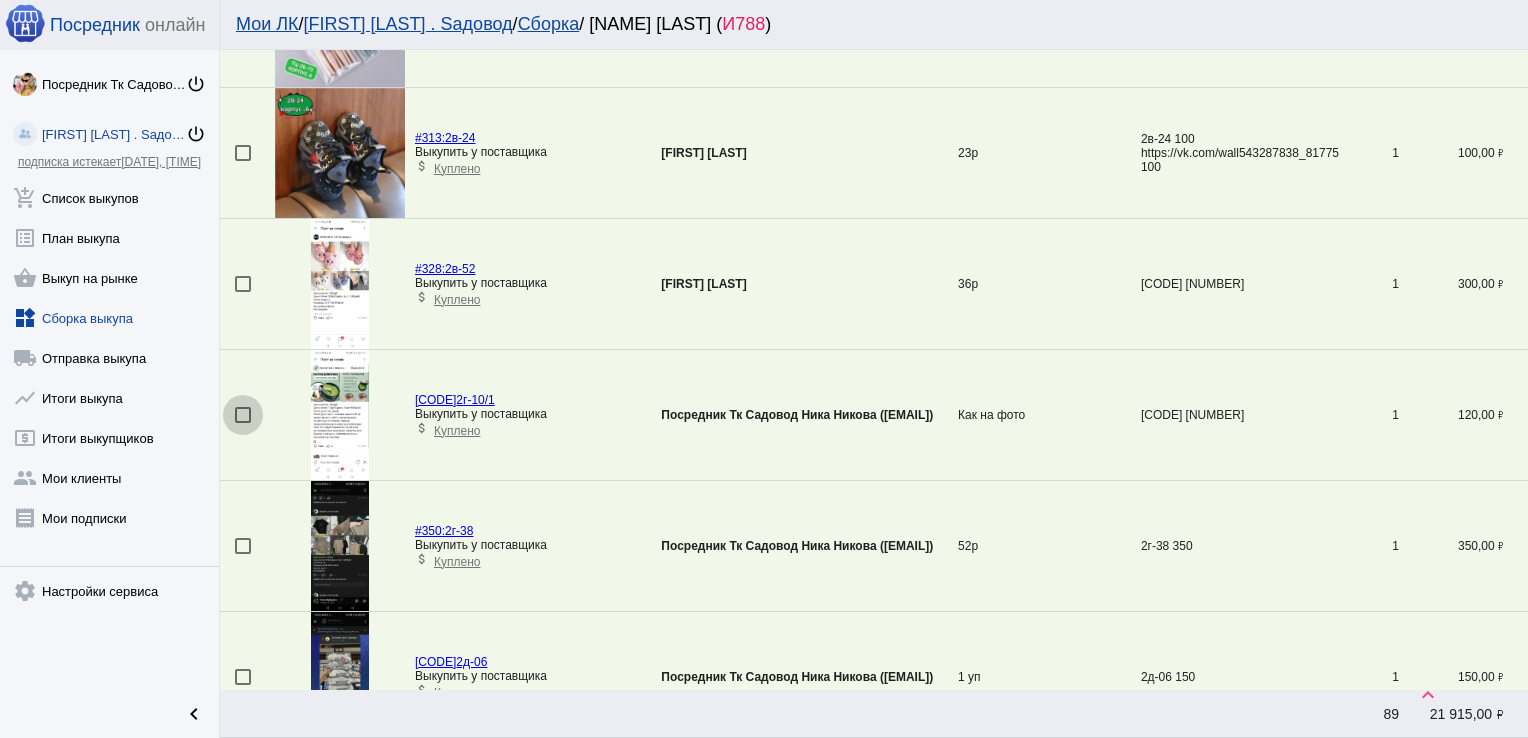 click at bounding box center (243, 415) 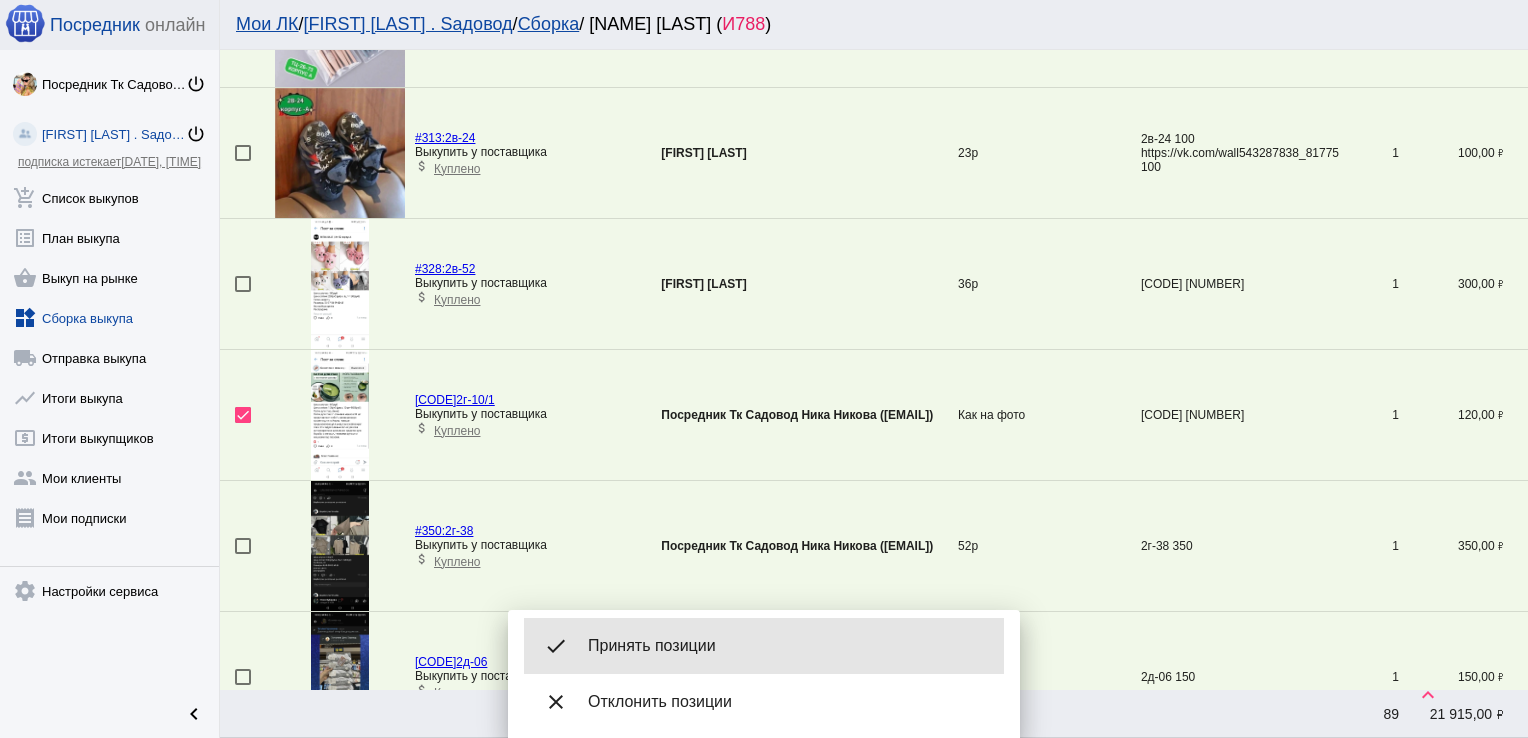 click on "Принять позиции" at bounding box center (788, 646) 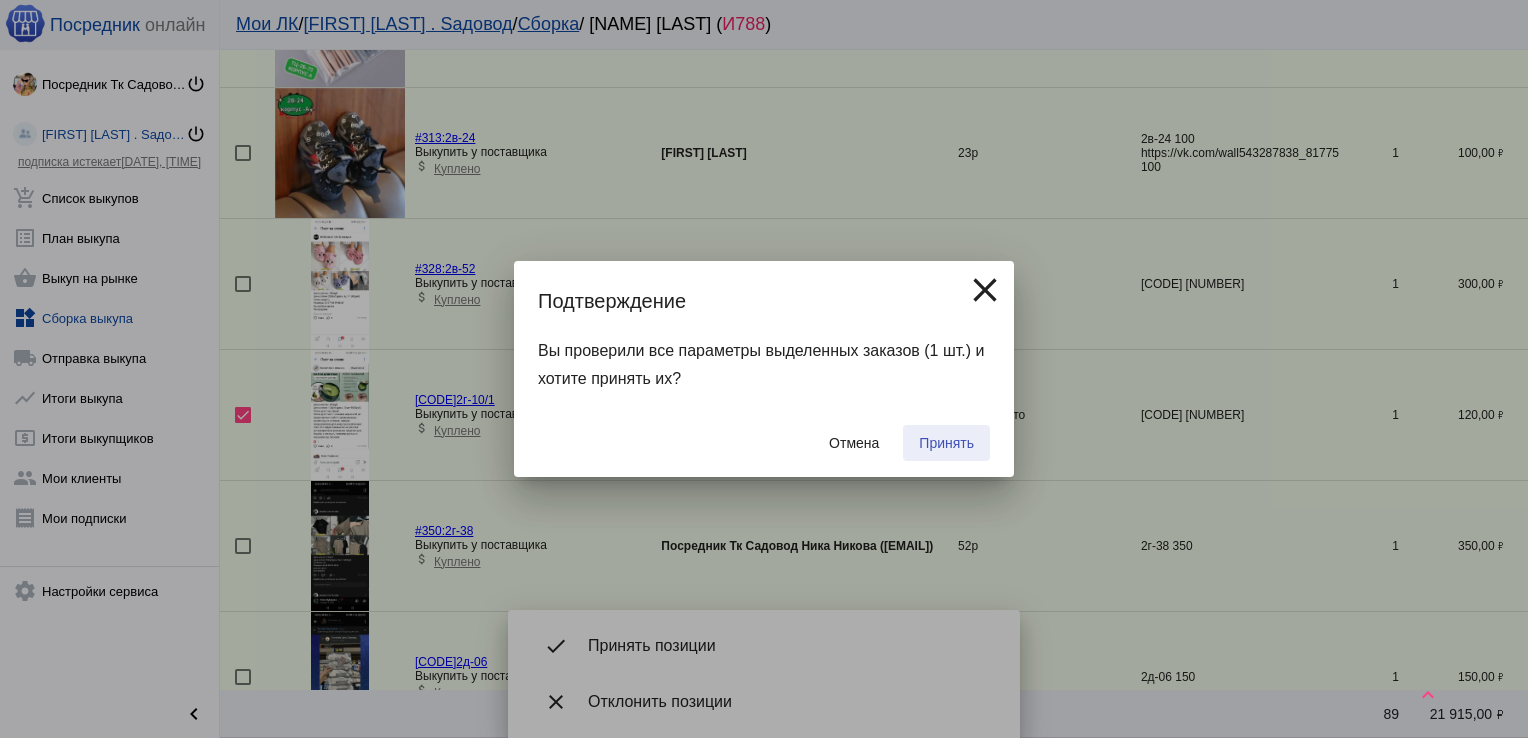 click on "Принять" at bounding box center (946, 443) 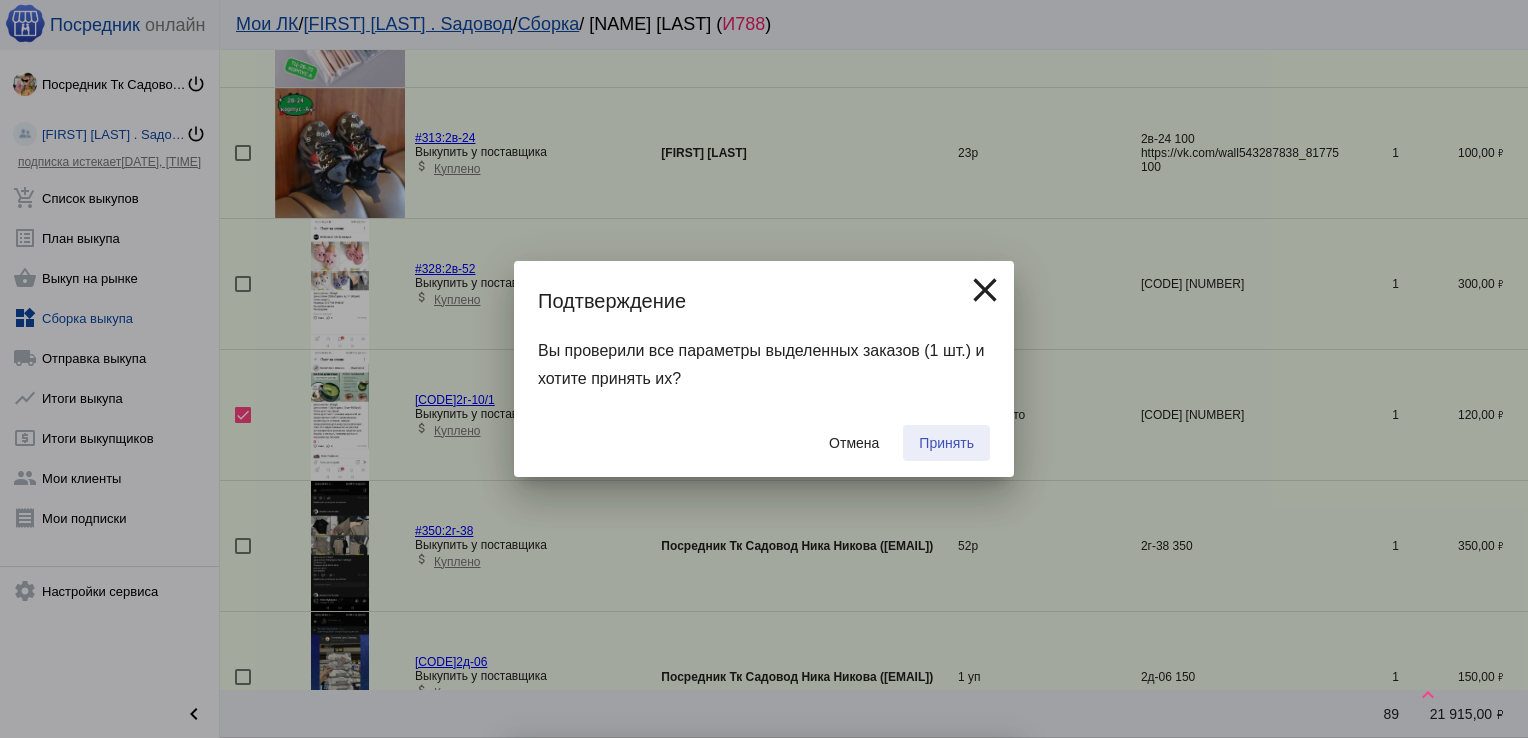 checkbox on "false" 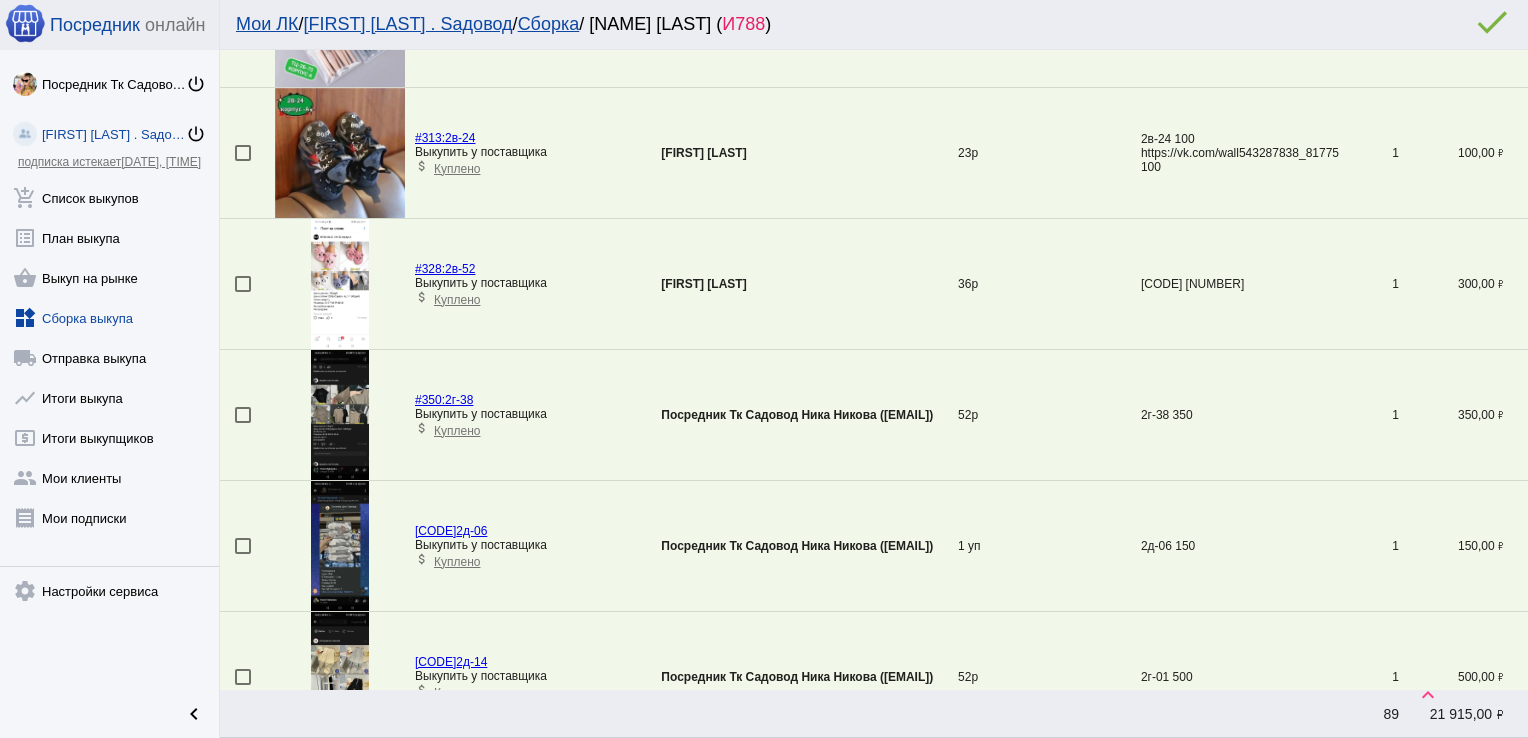 scroll, scrollTop: 4517, scrollLeft: 0, axis: vertical 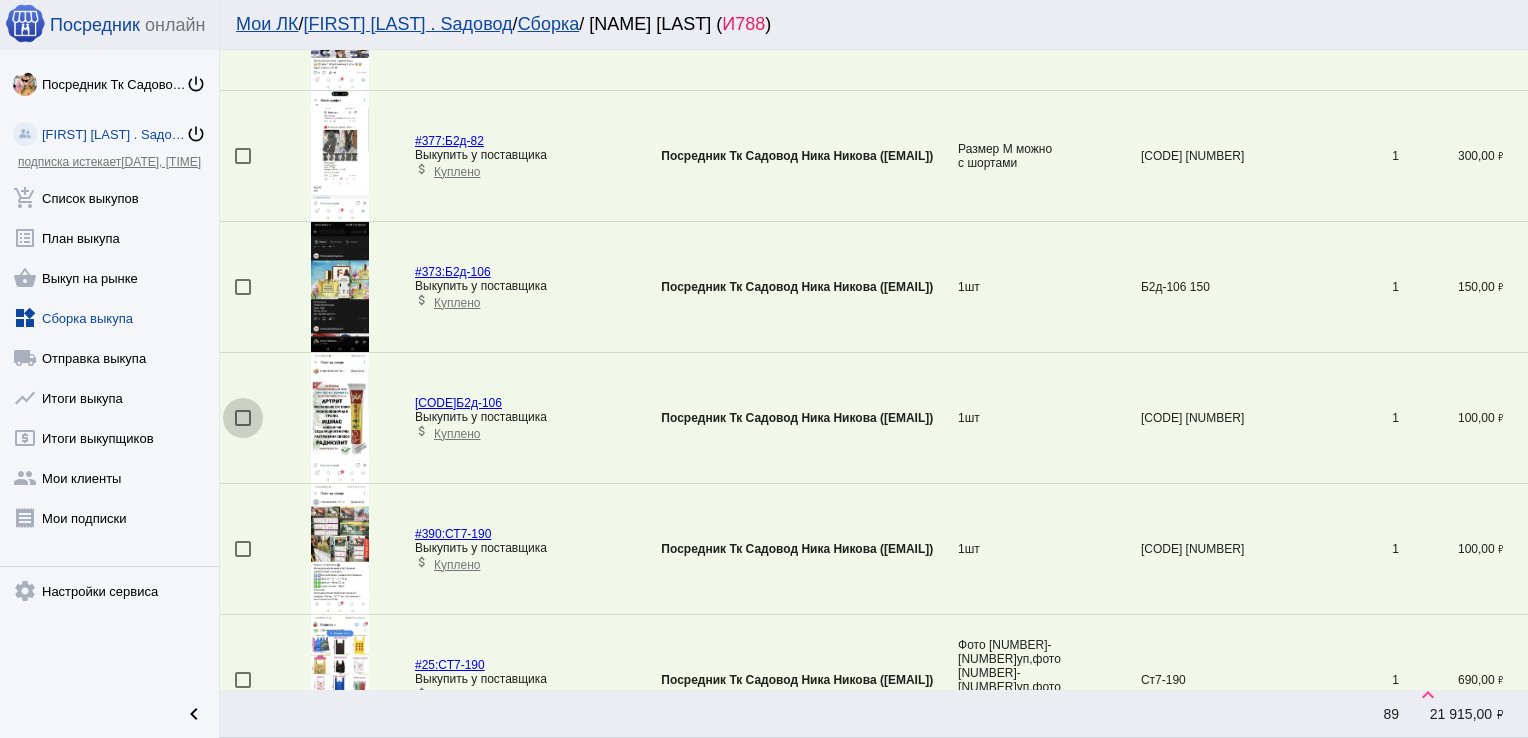 click at bounding box center [243, 418] 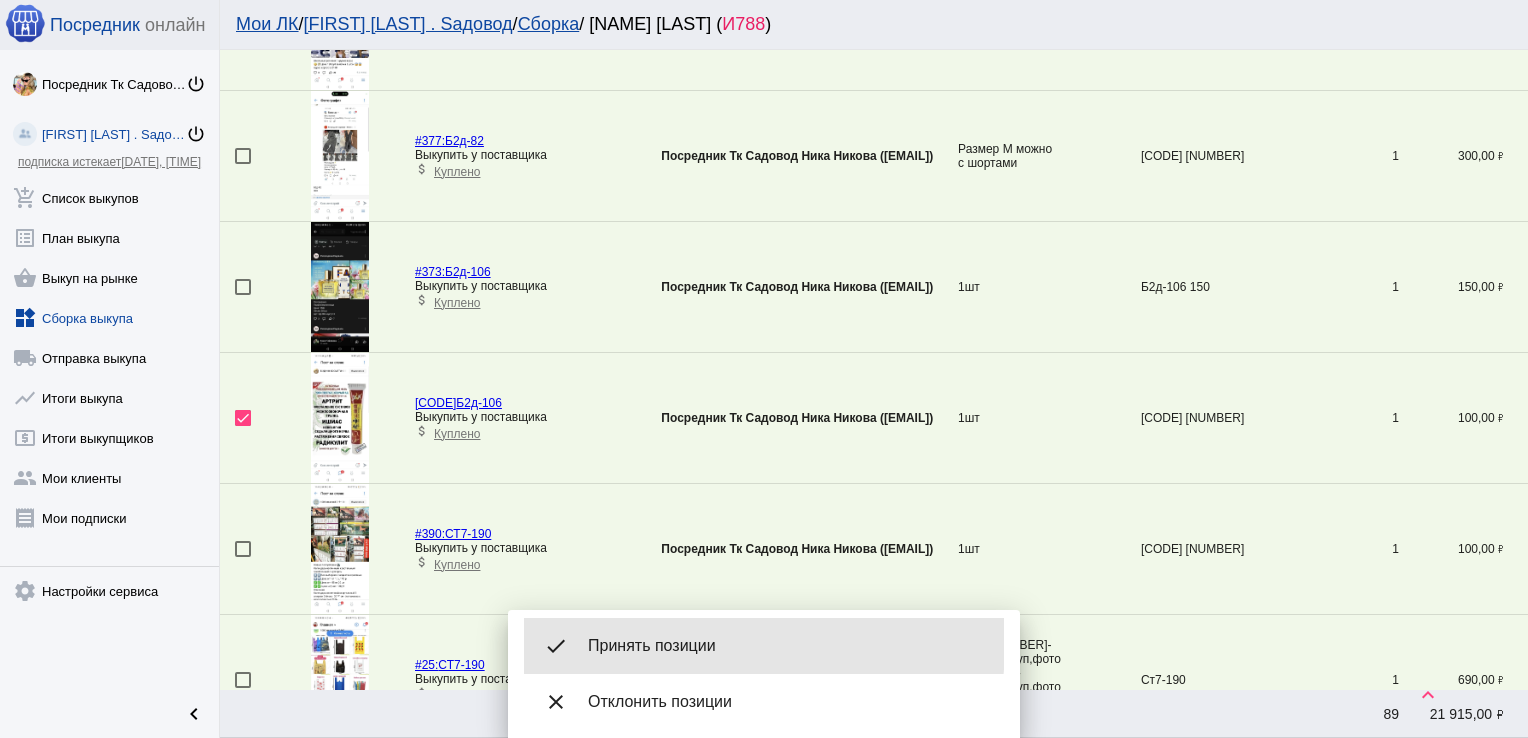 click on "Принять позиции" at bounding box center (788, 646) 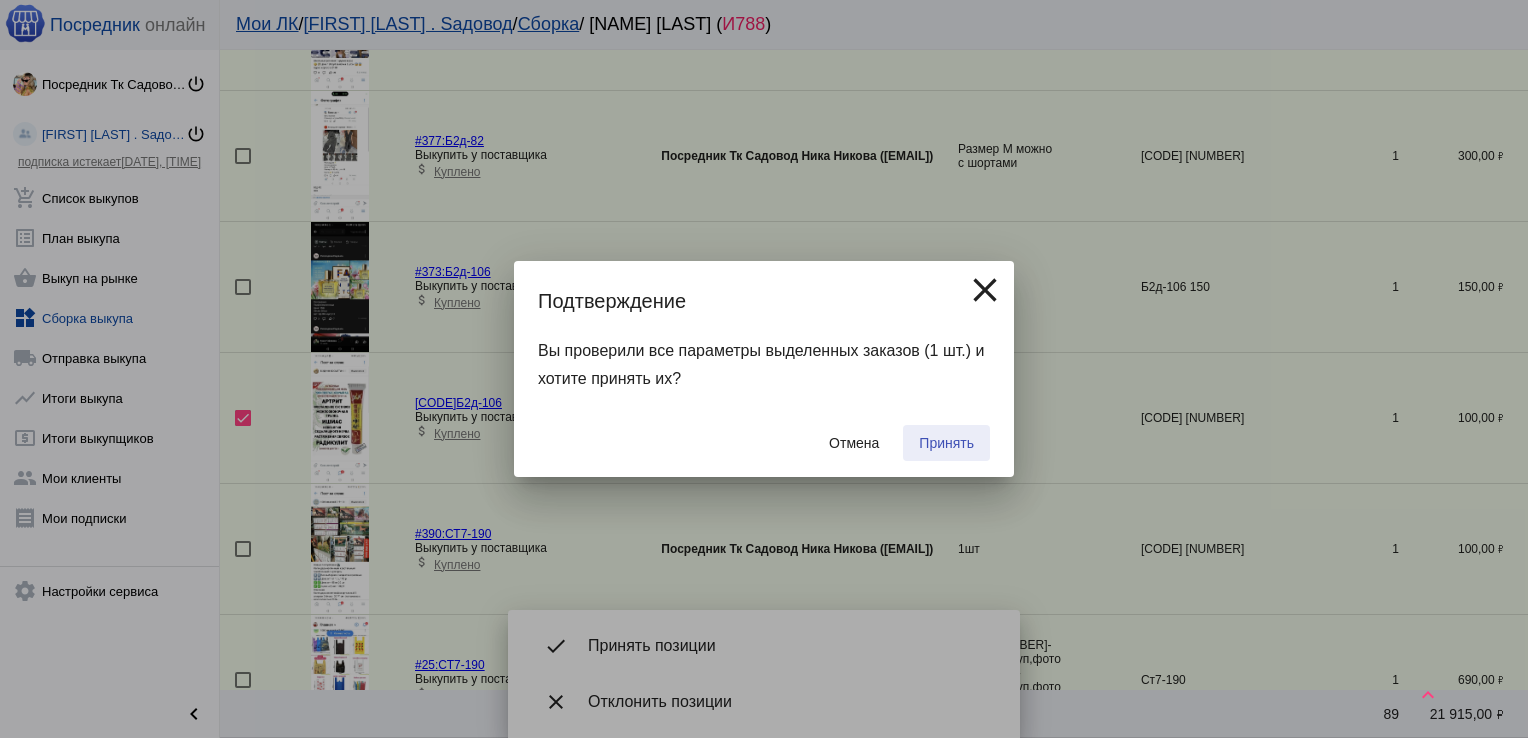 click on "Принять" at bounding box center [946, 443] 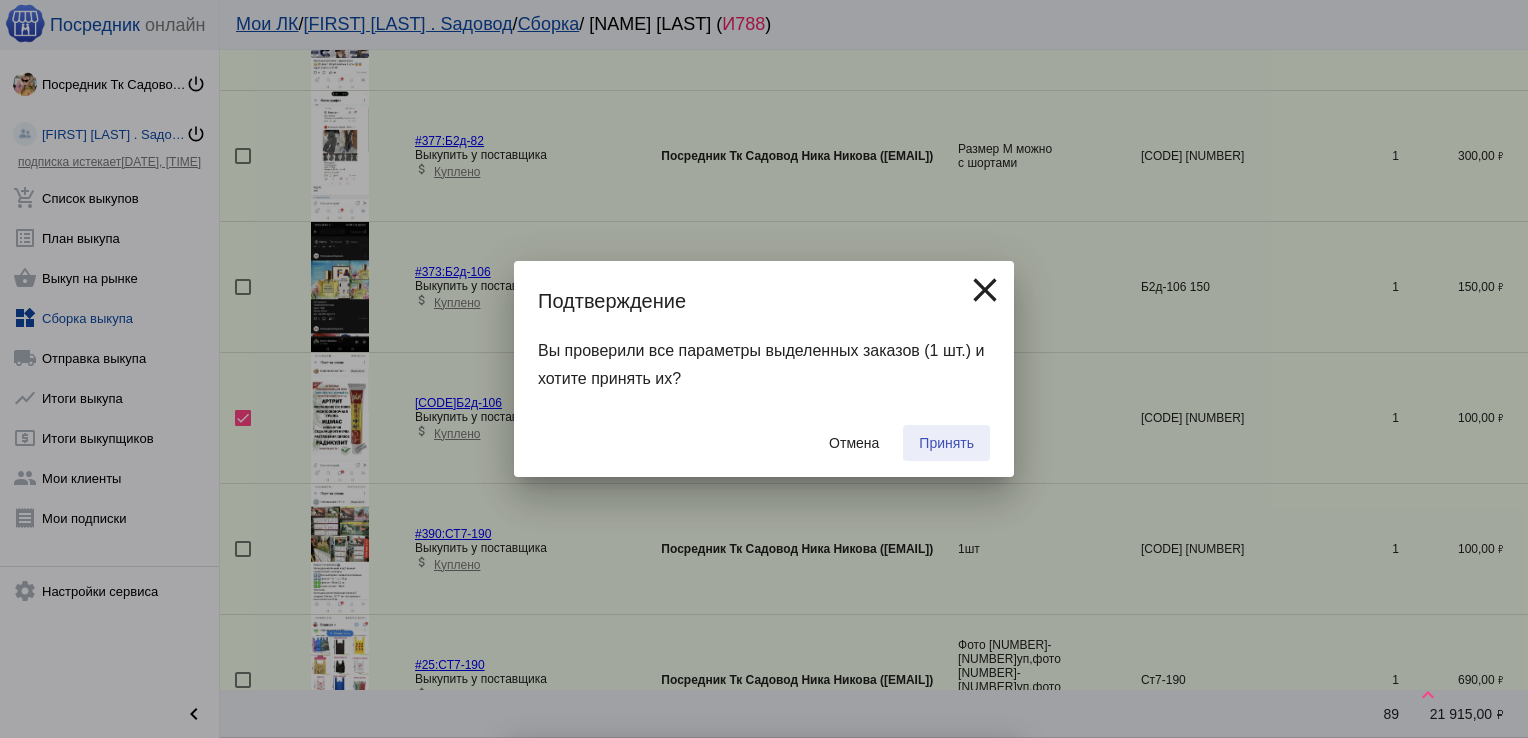 checkbox on "false" 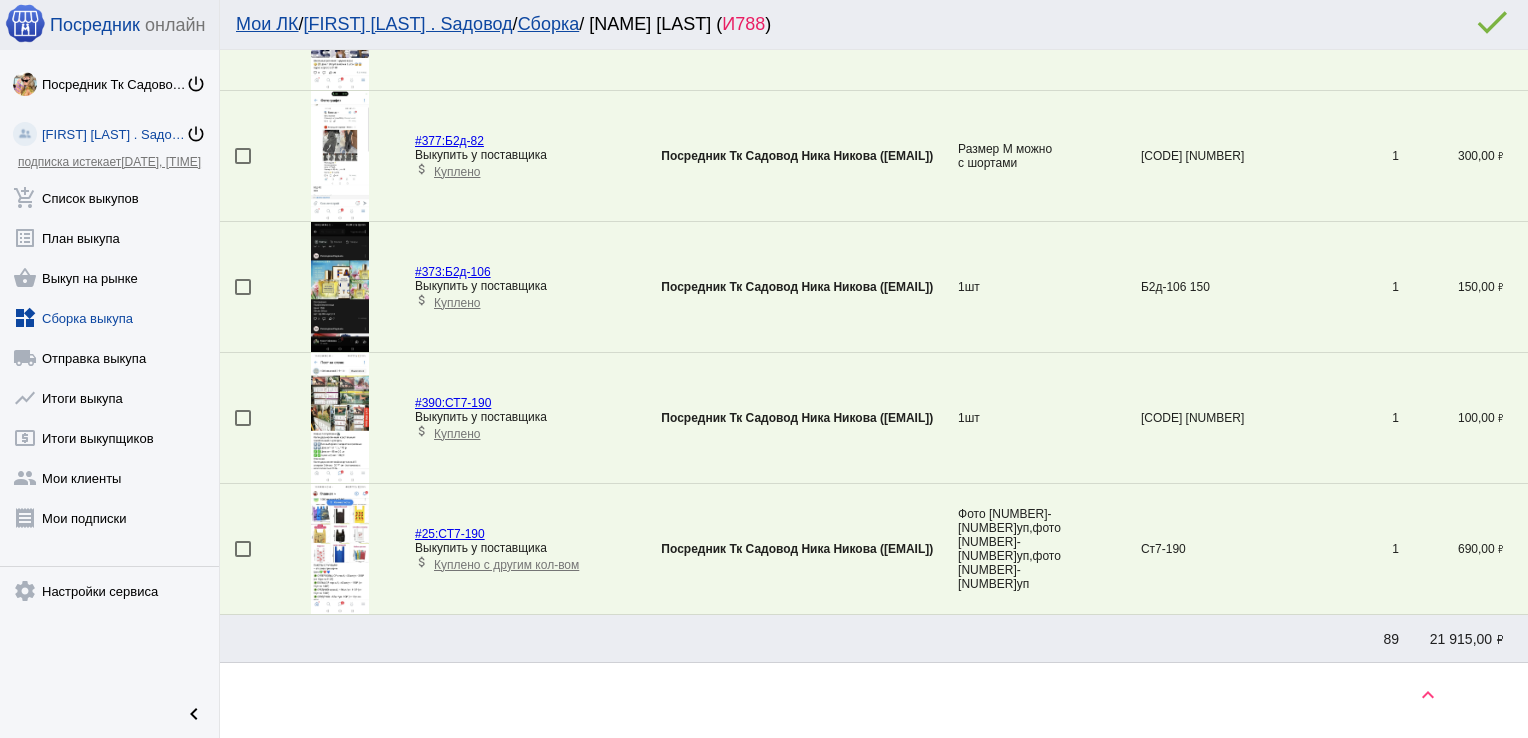 scroll, scrollTop: 2163, scrollLeft: 0, axis: vertical 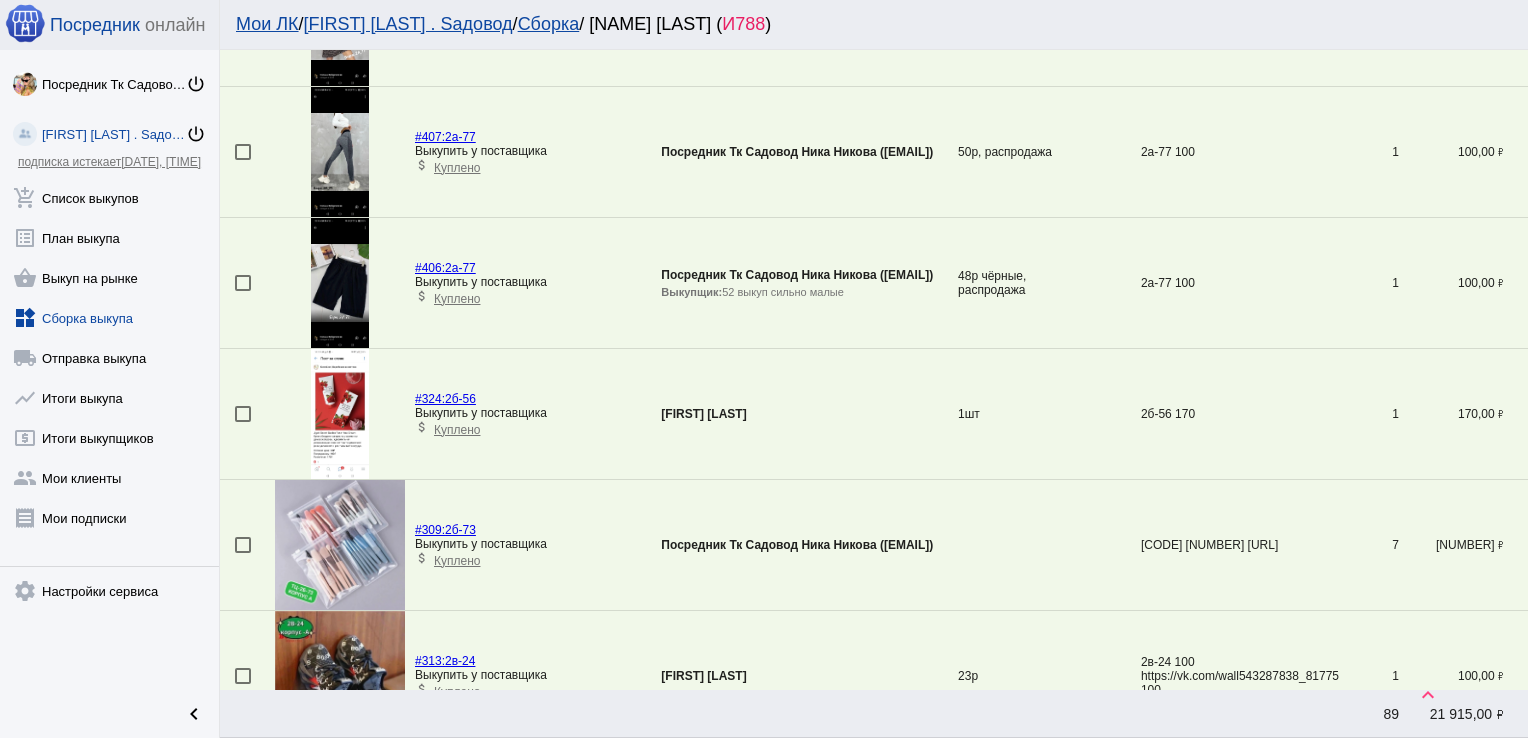 click at bounding box center [243, 414] 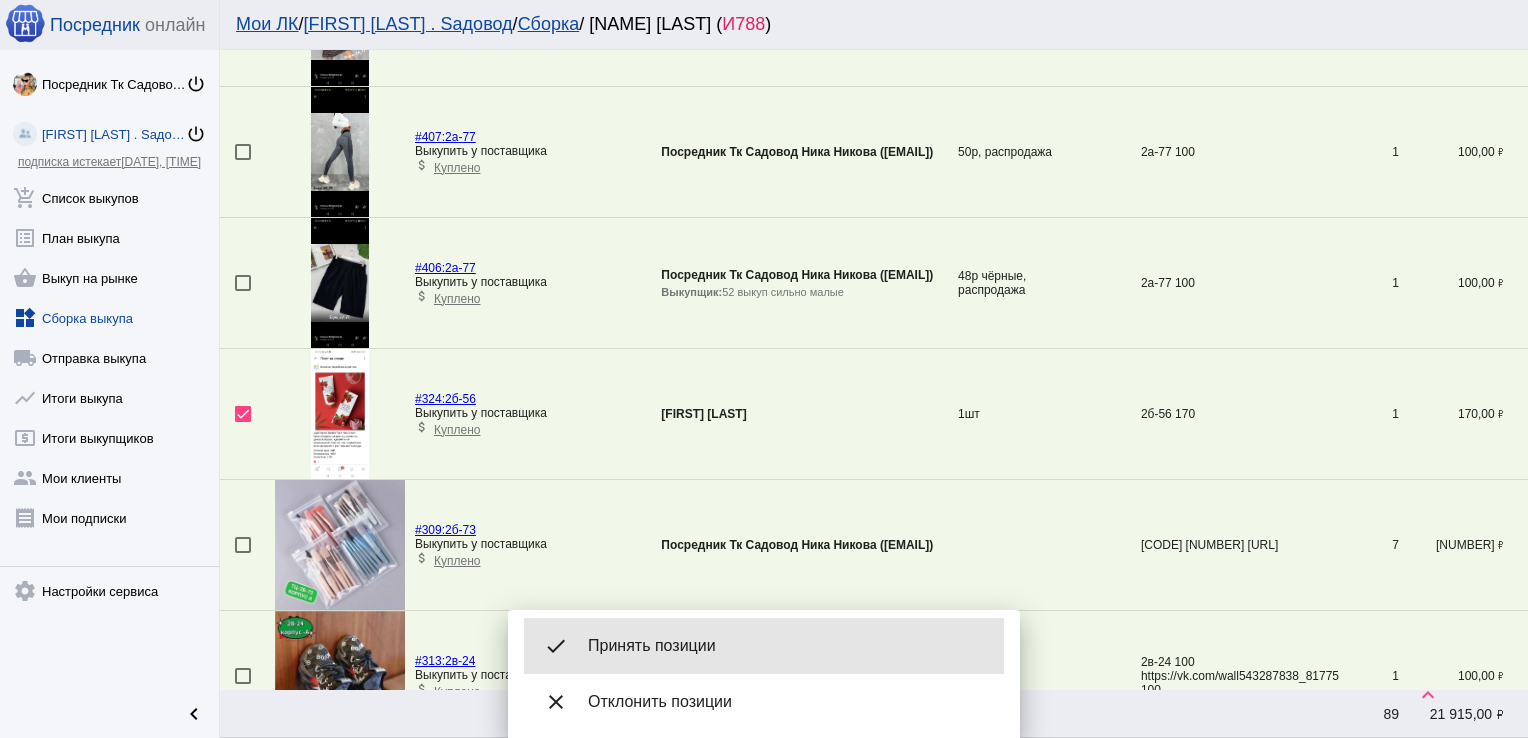 click on "Принять позиции" at bounding box center [788, 646] 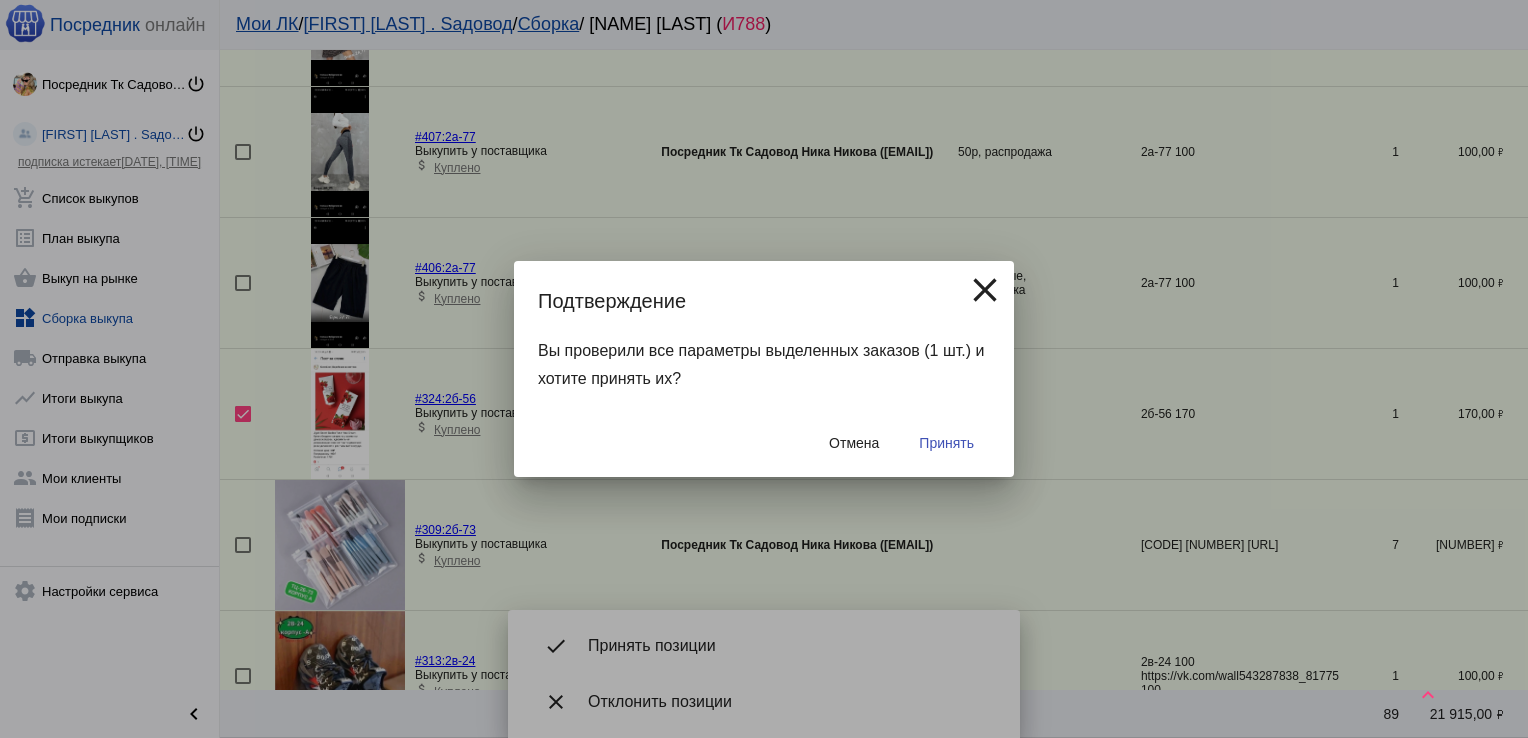 click on "Принять" at bounding box center (946, 443) 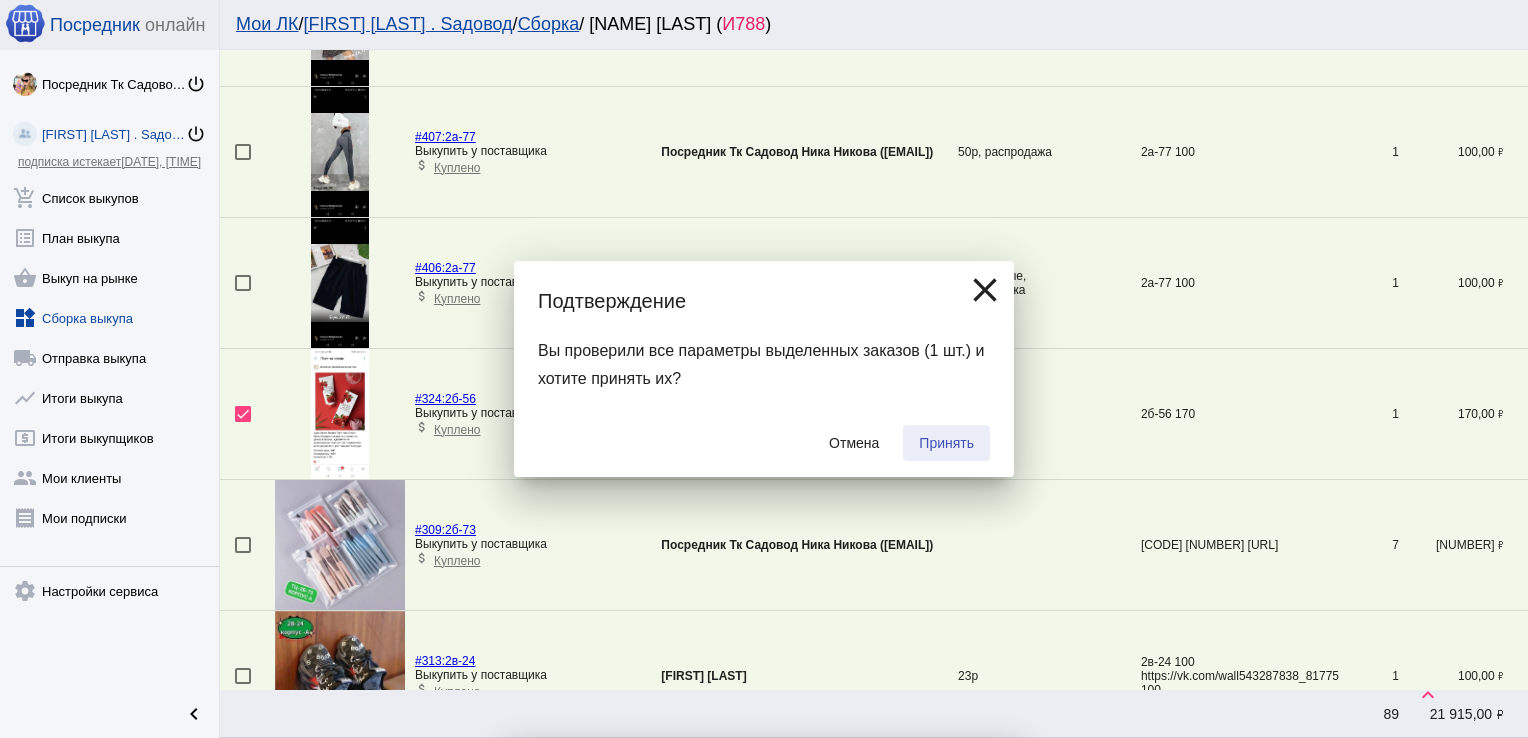 checkbox on "false" 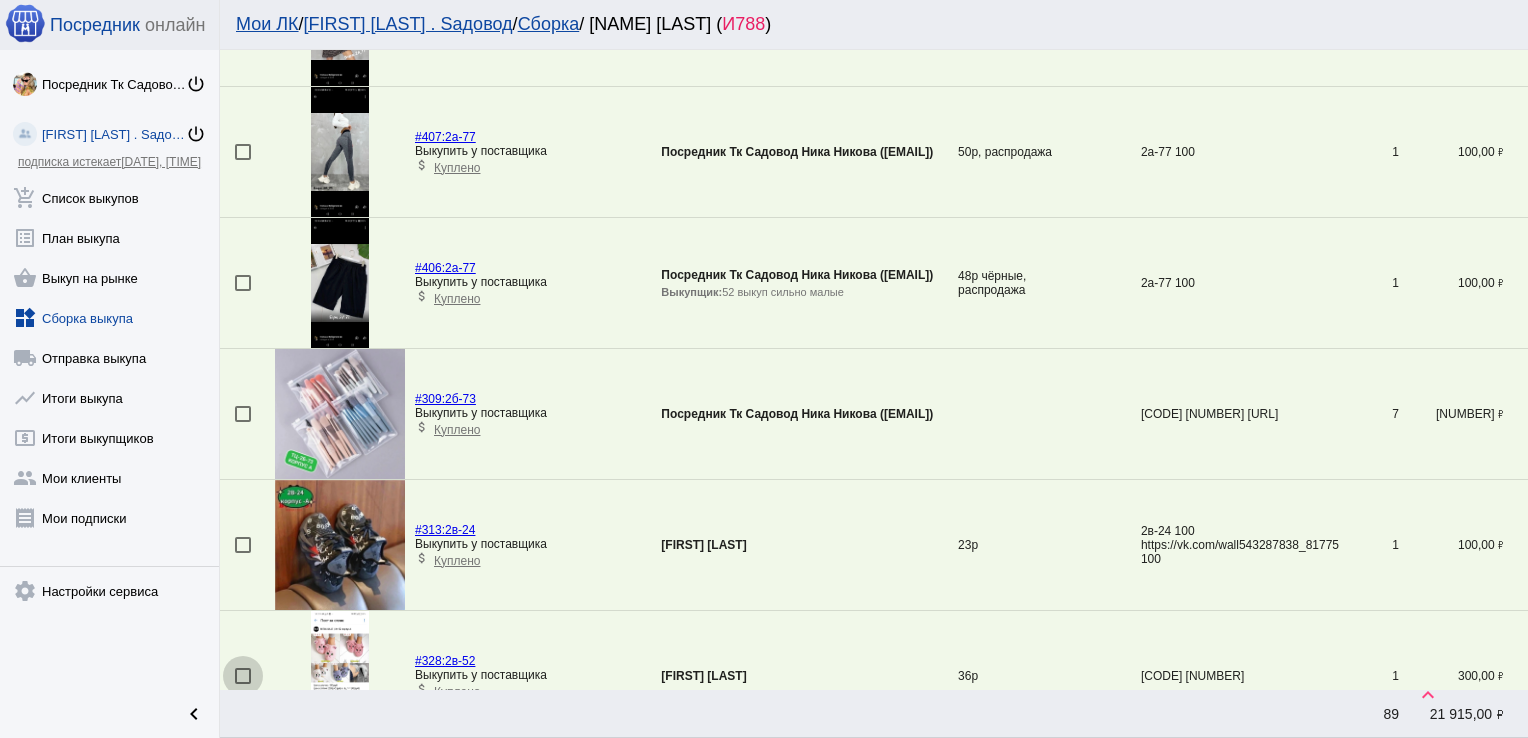 click at bounding box center (243, 676) 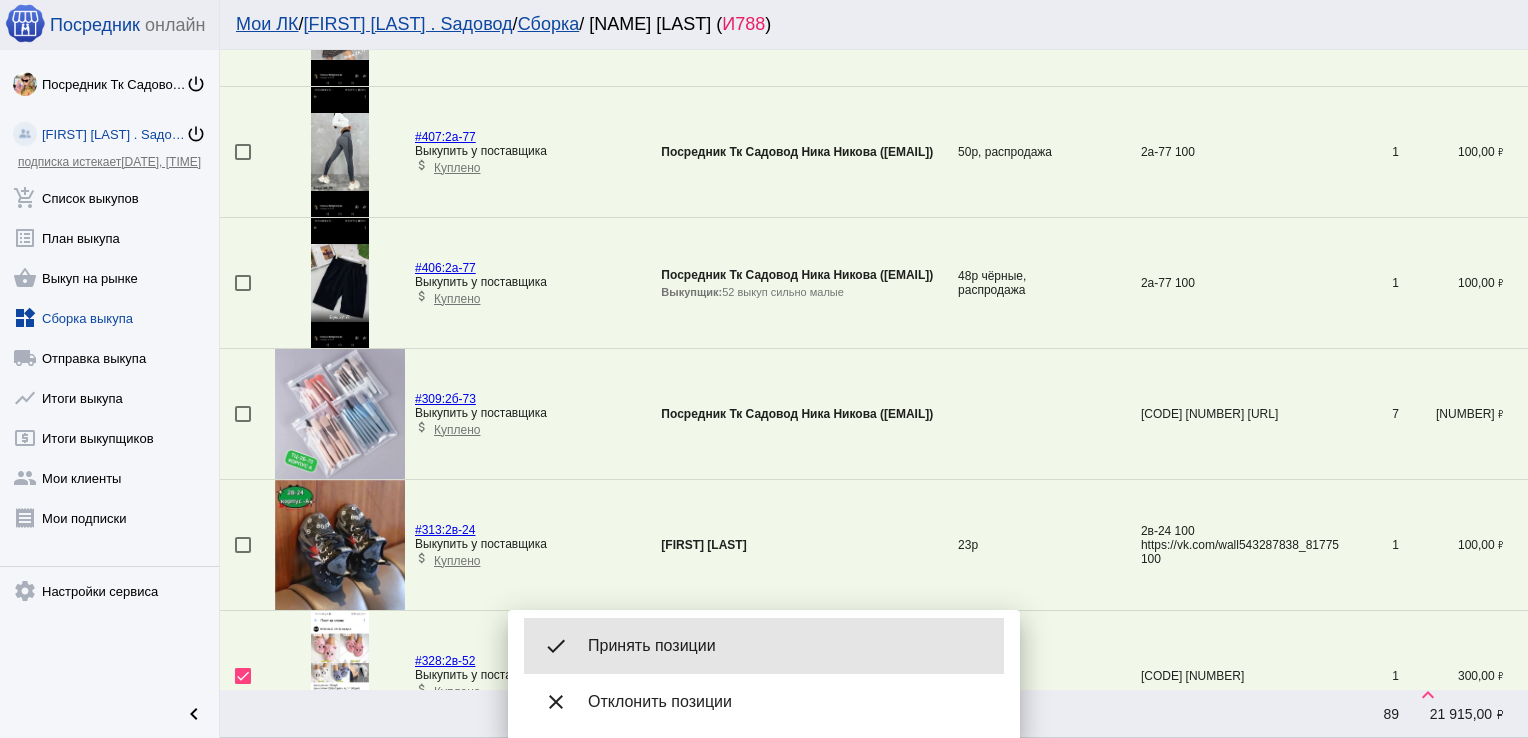 click on "Принять позиции" at bounding box center (788, 646) 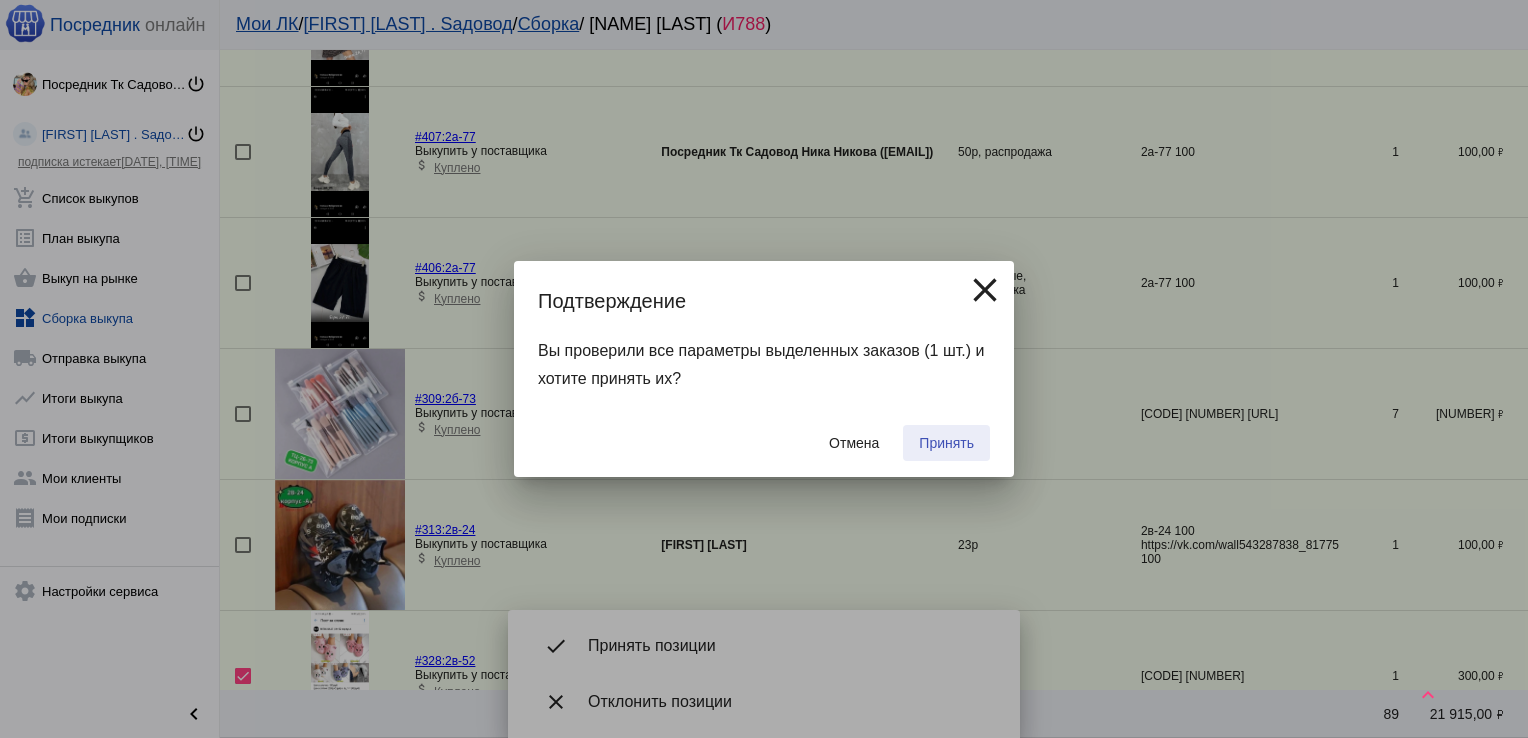 click on "Принять" at bounding box center [946, 443] 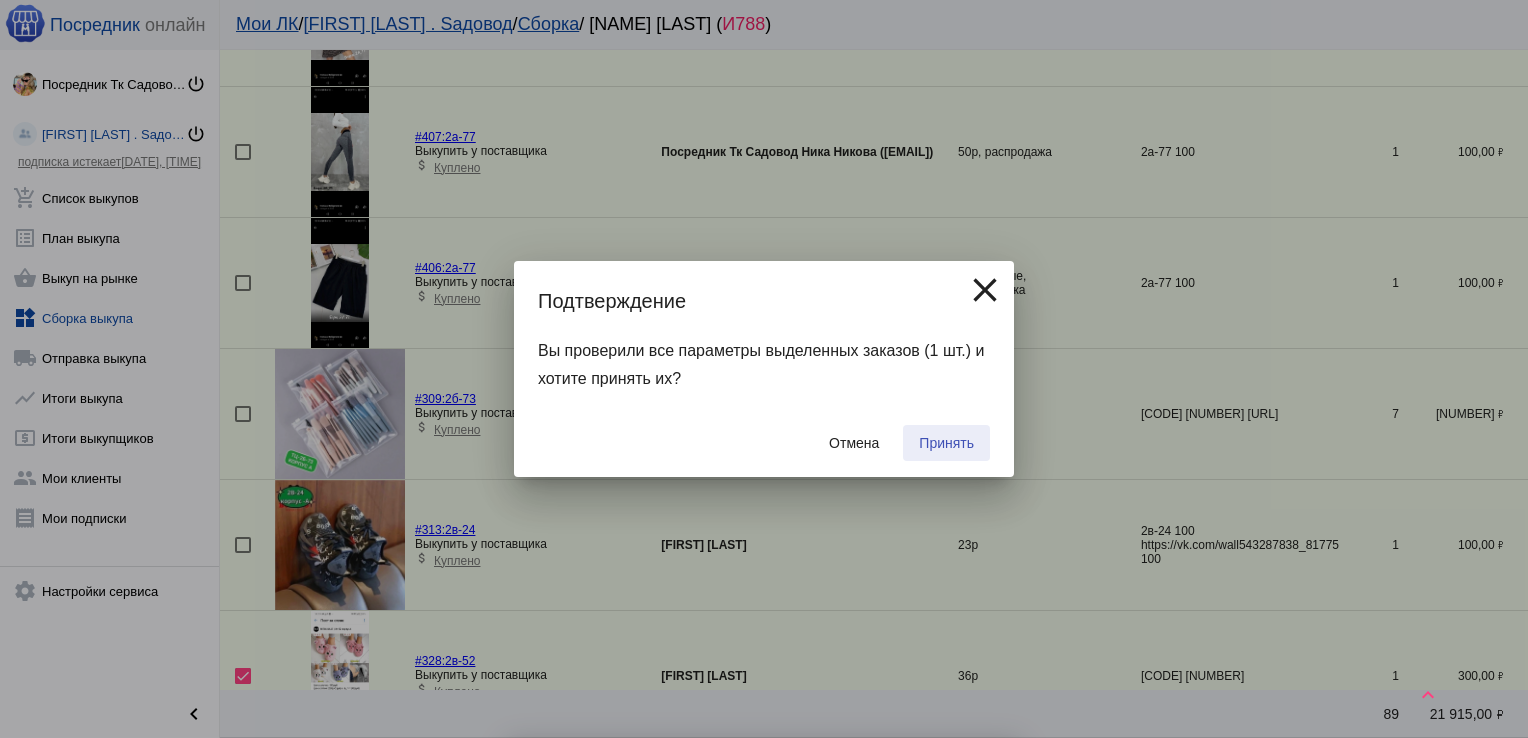 checkbox on "false" 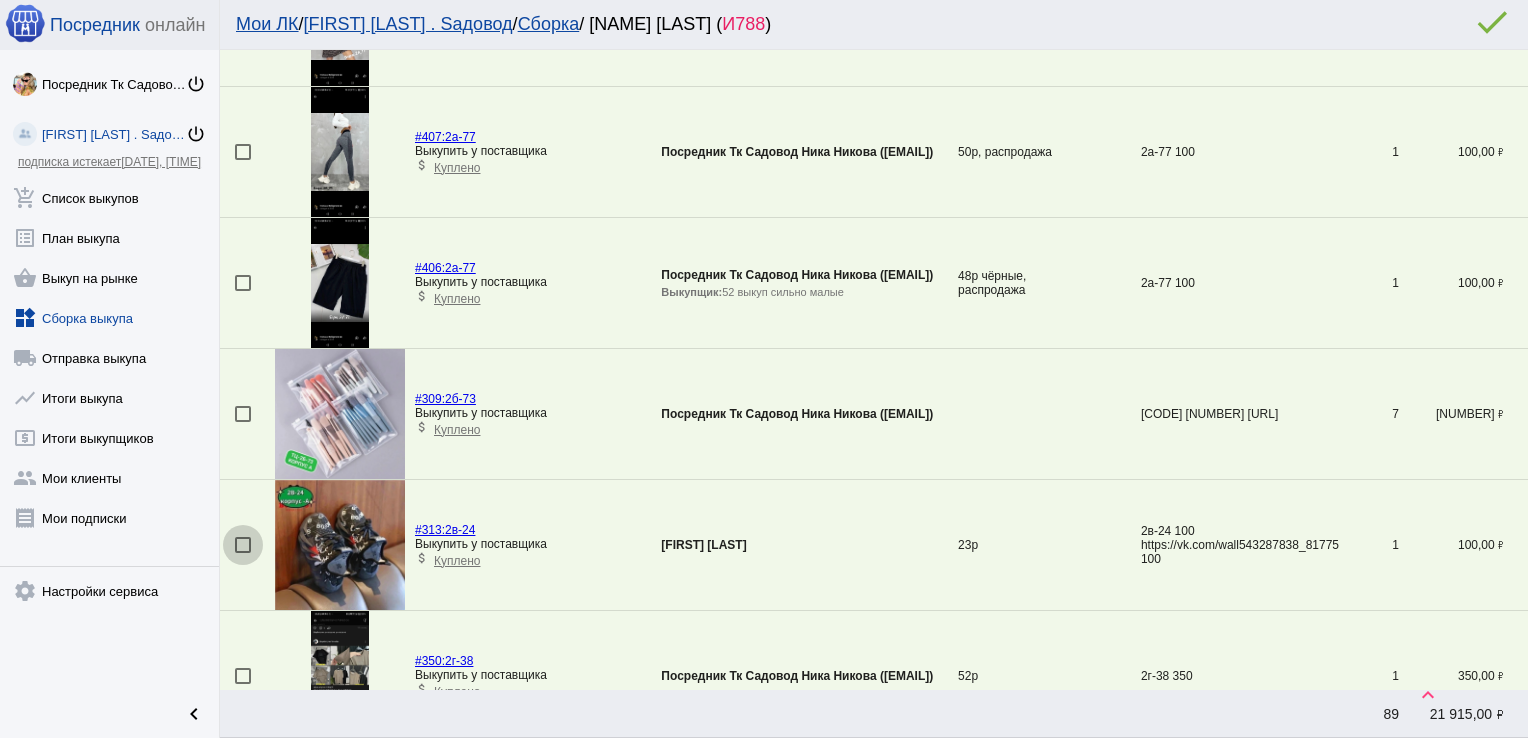 click at bounding box center [243, 545] 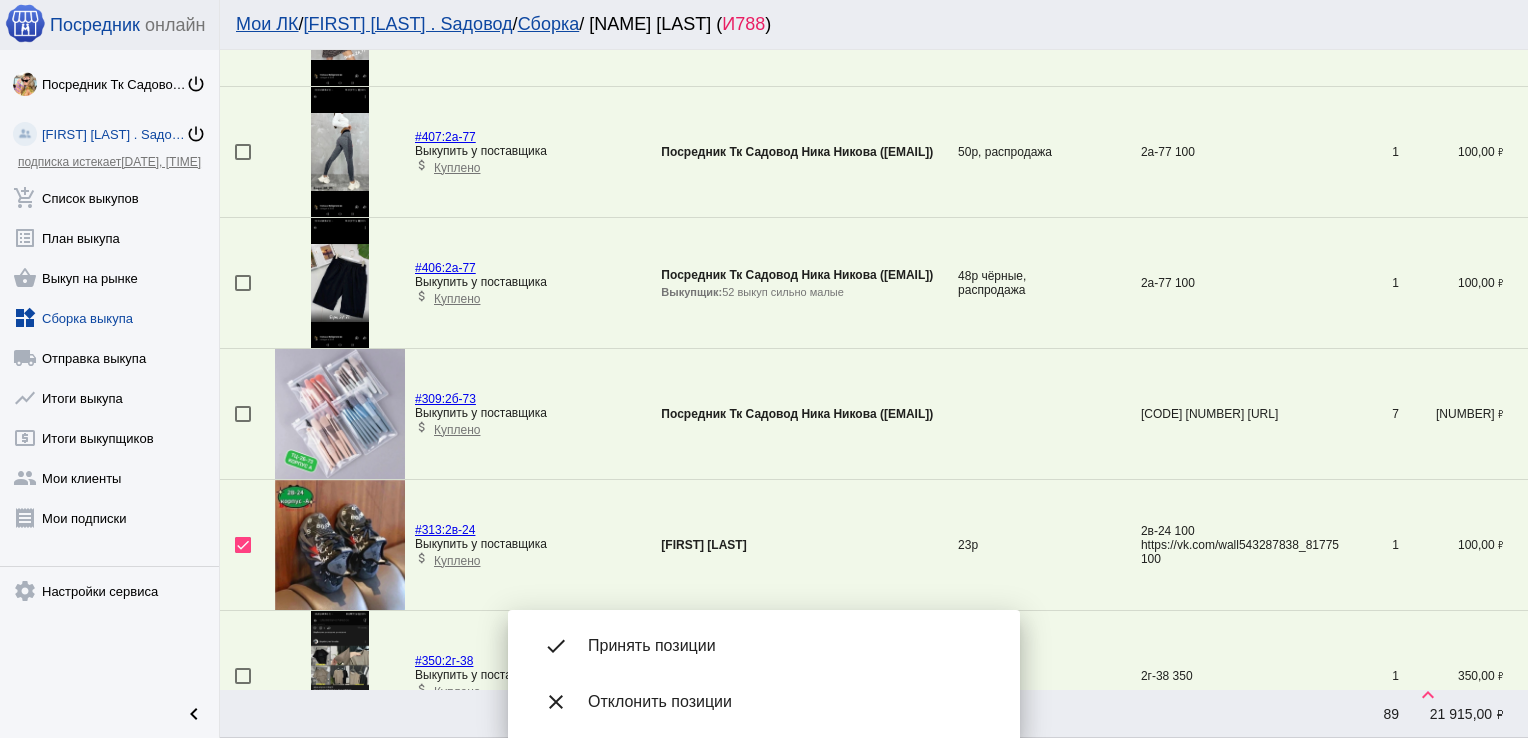 click on "Принять позиции" at bounding box center (788, 646) 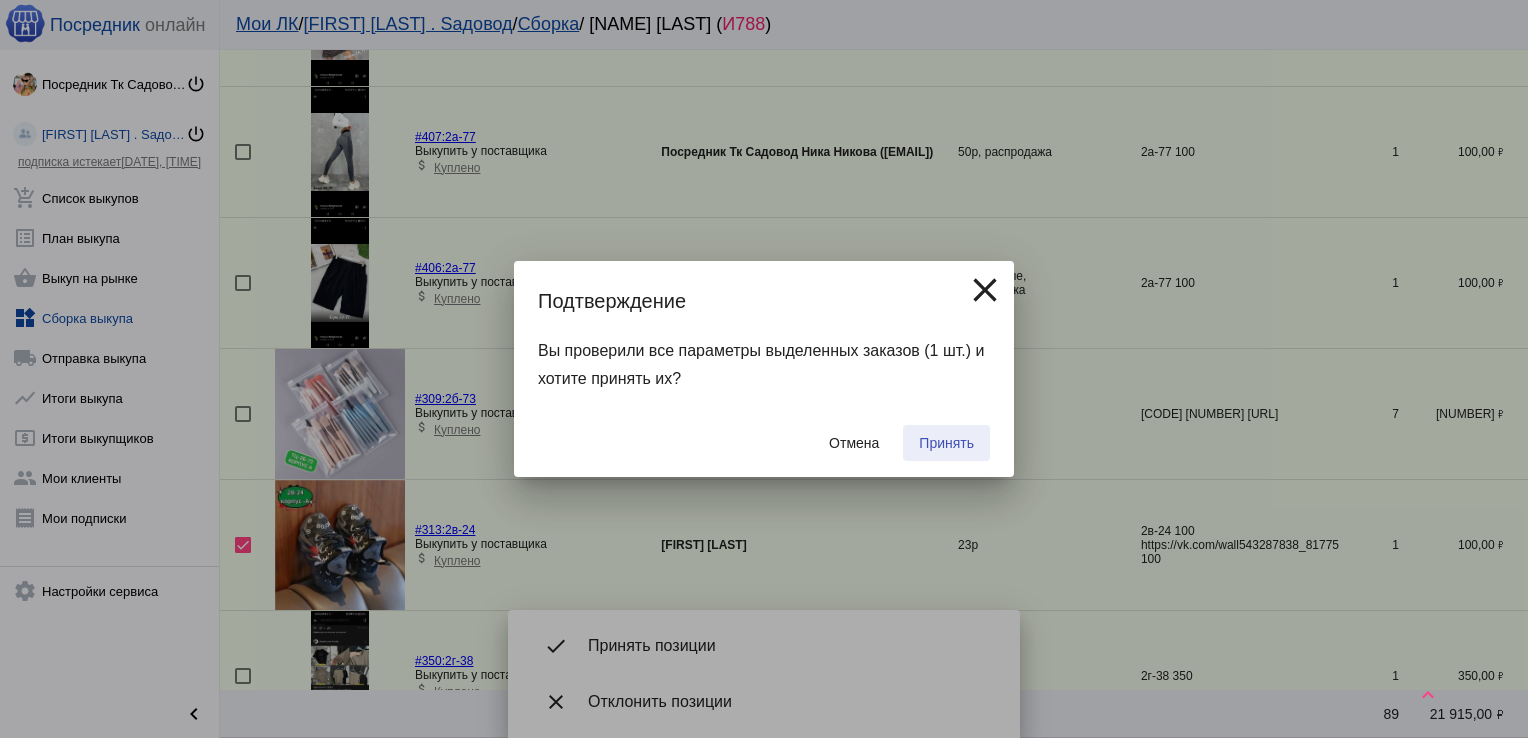 click on "Принять" at bounding box center (946, 443) 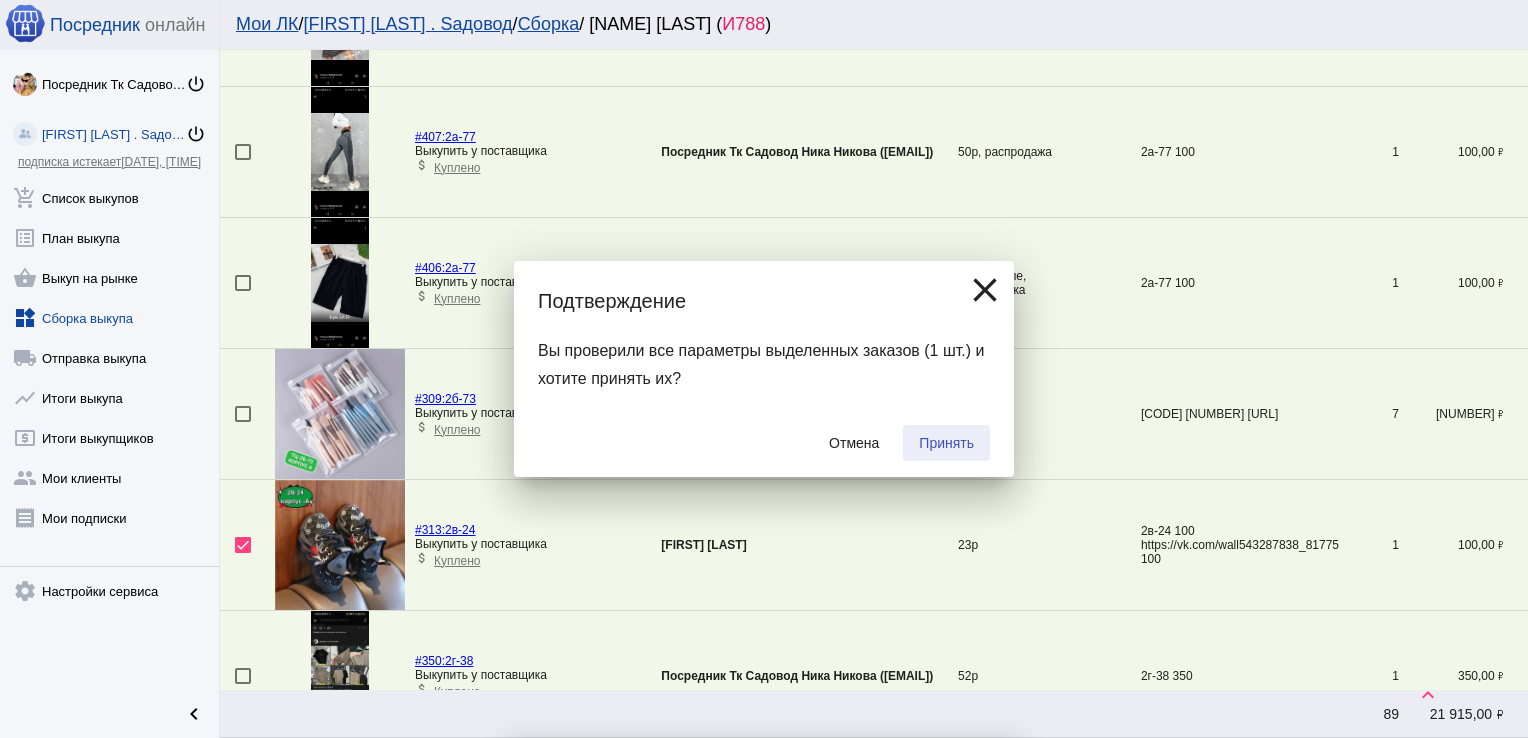 checkbox on "false" 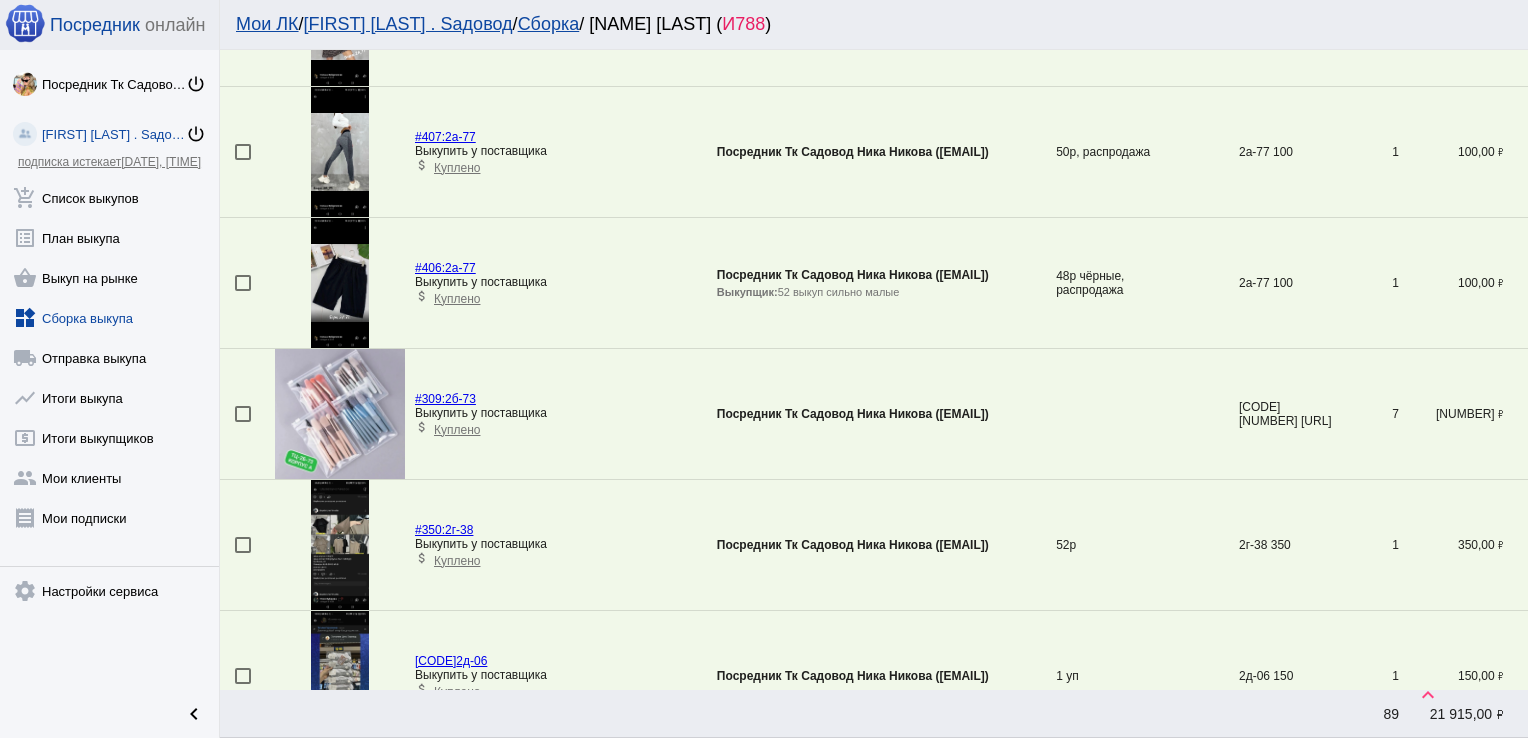 scroll, scrollTop: 2817, scrollLeft: 0, axis: vertical 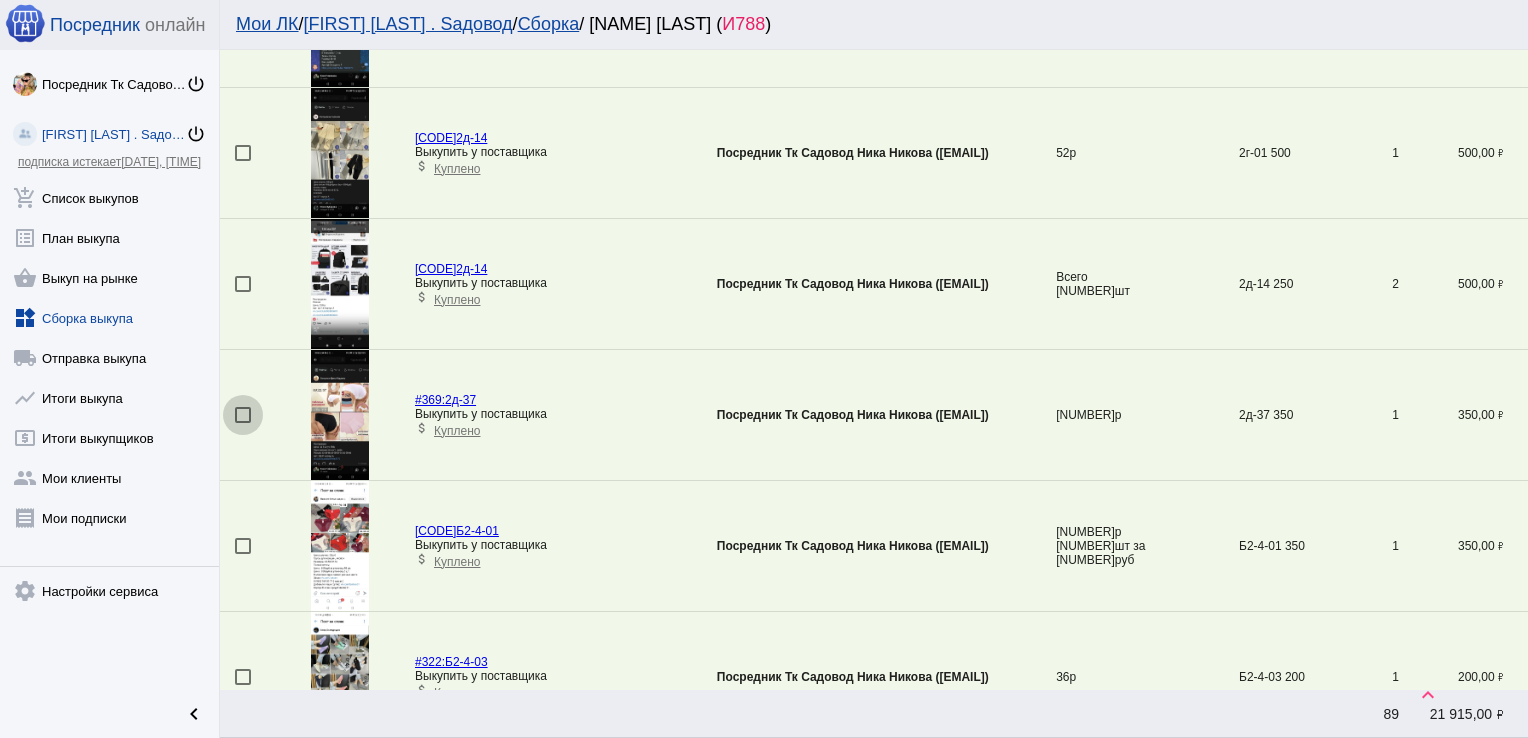 click at bounding box center [243, 415] 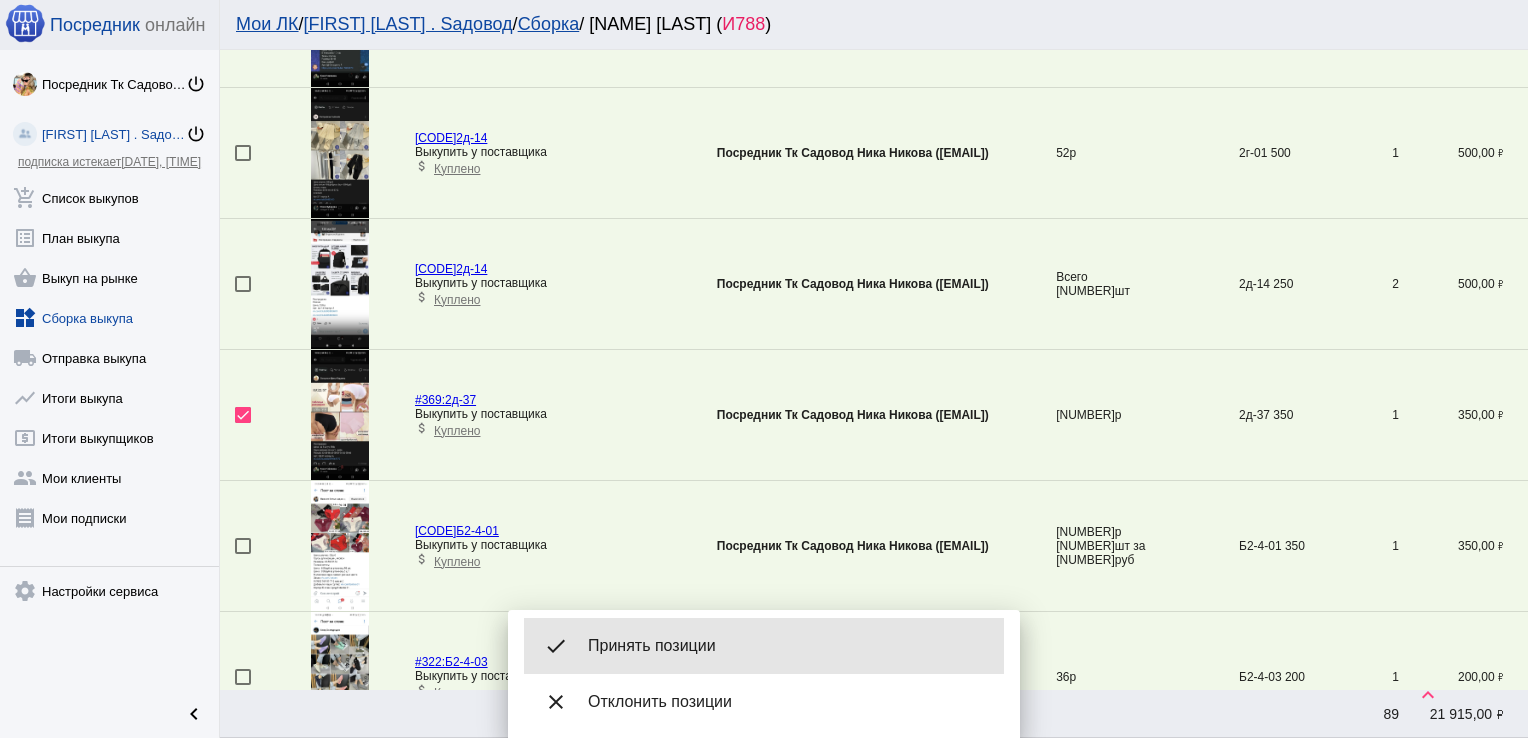 click on "Принять позиции" at bounding box center (788, 646) 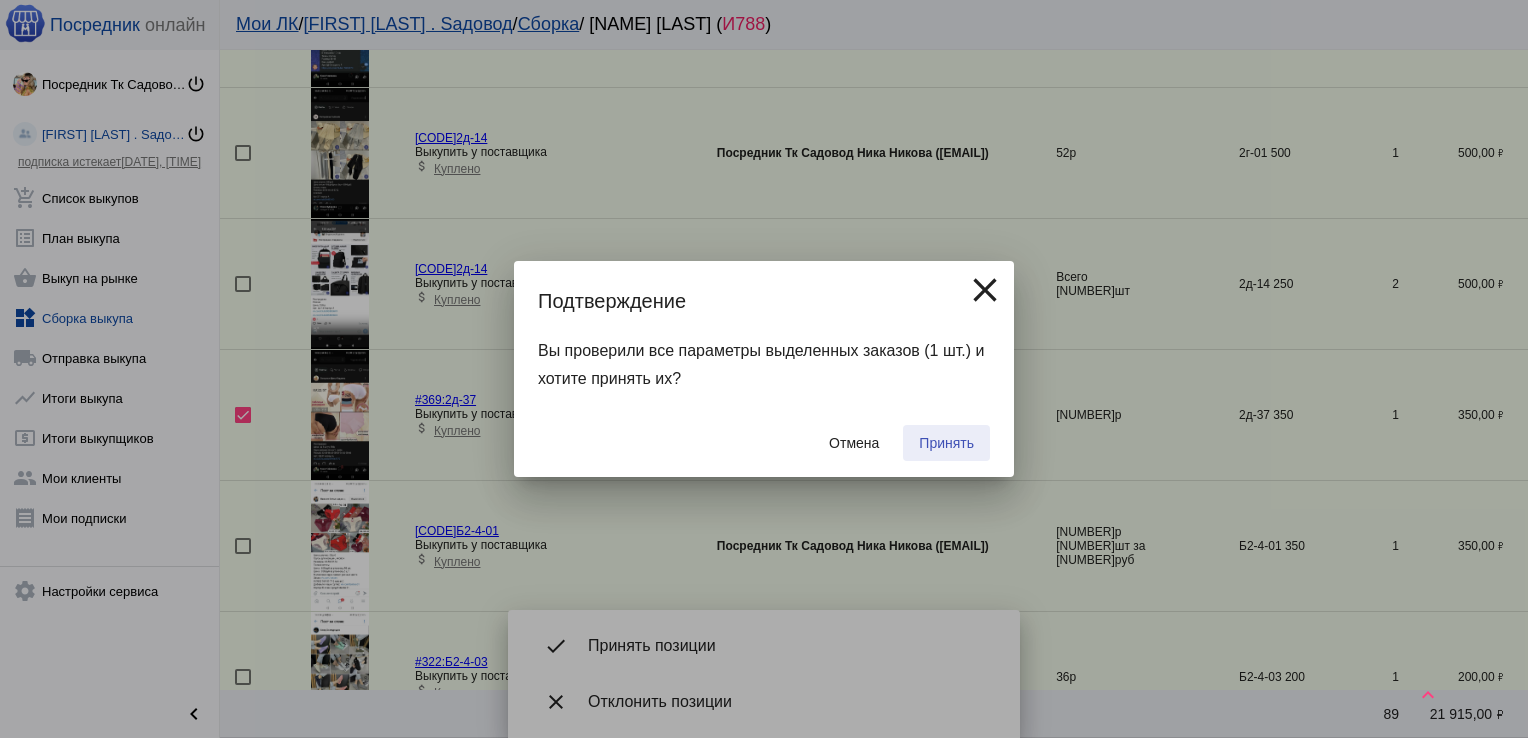 click on "Принять" at bounding box center (946, 443) 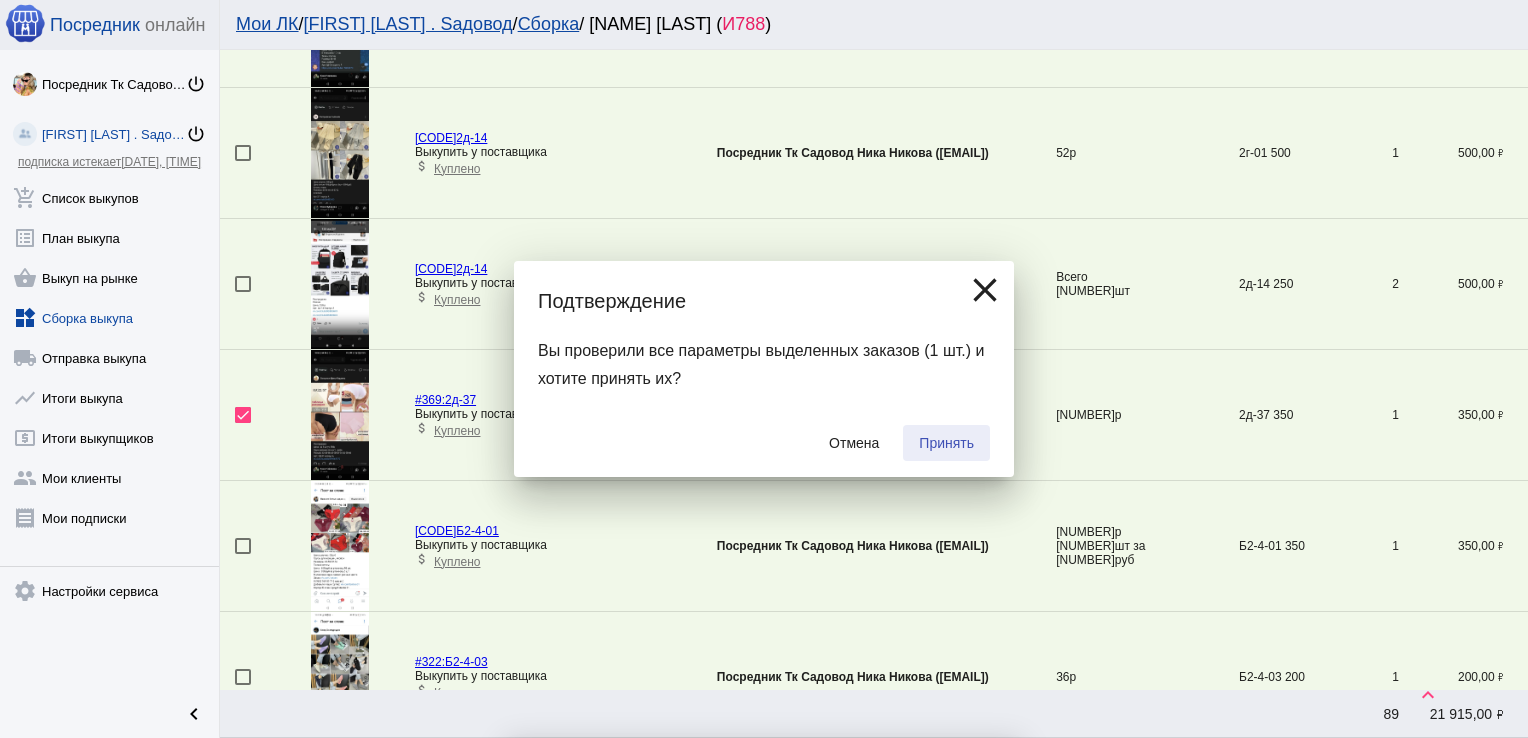 checkbox on "false" 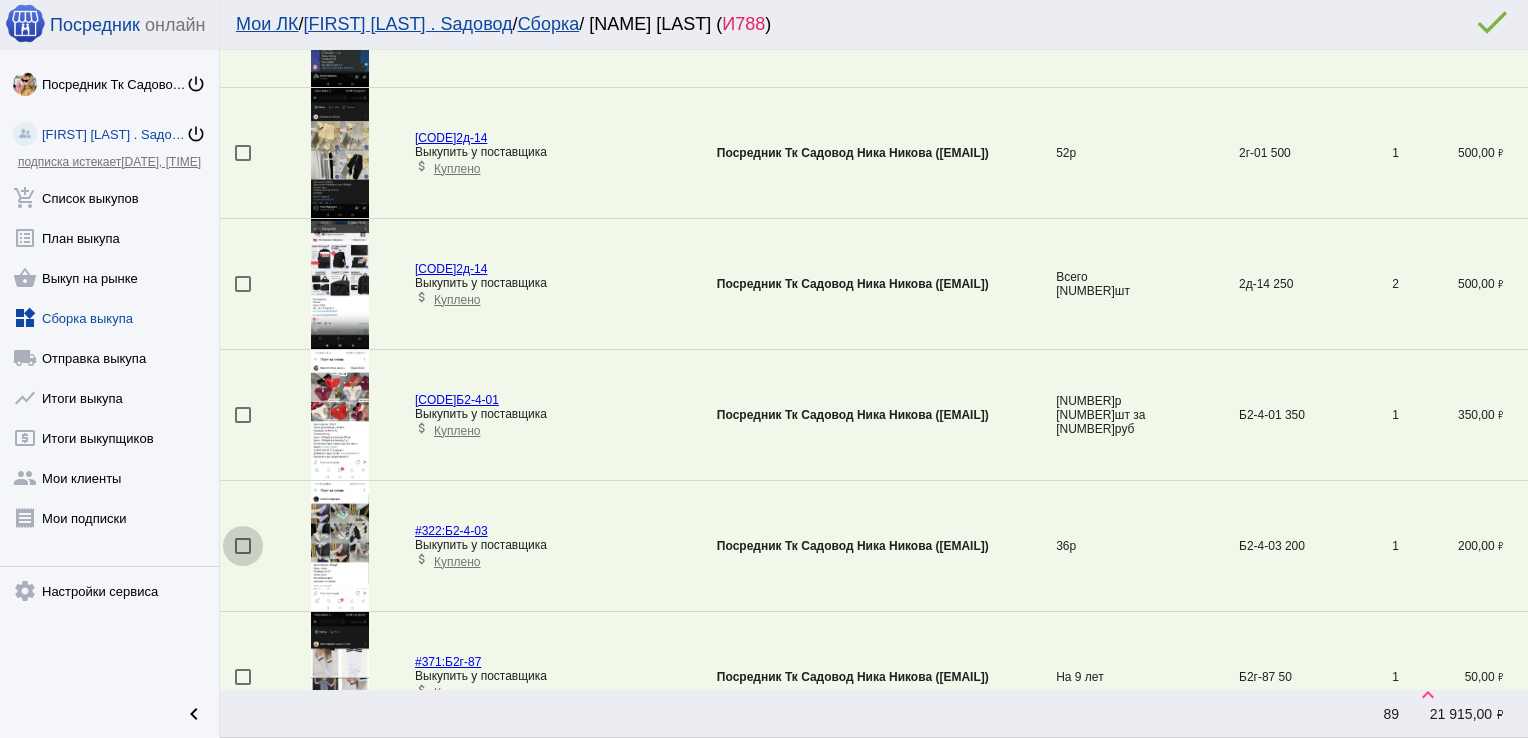 click at bounding box center (243, 546) 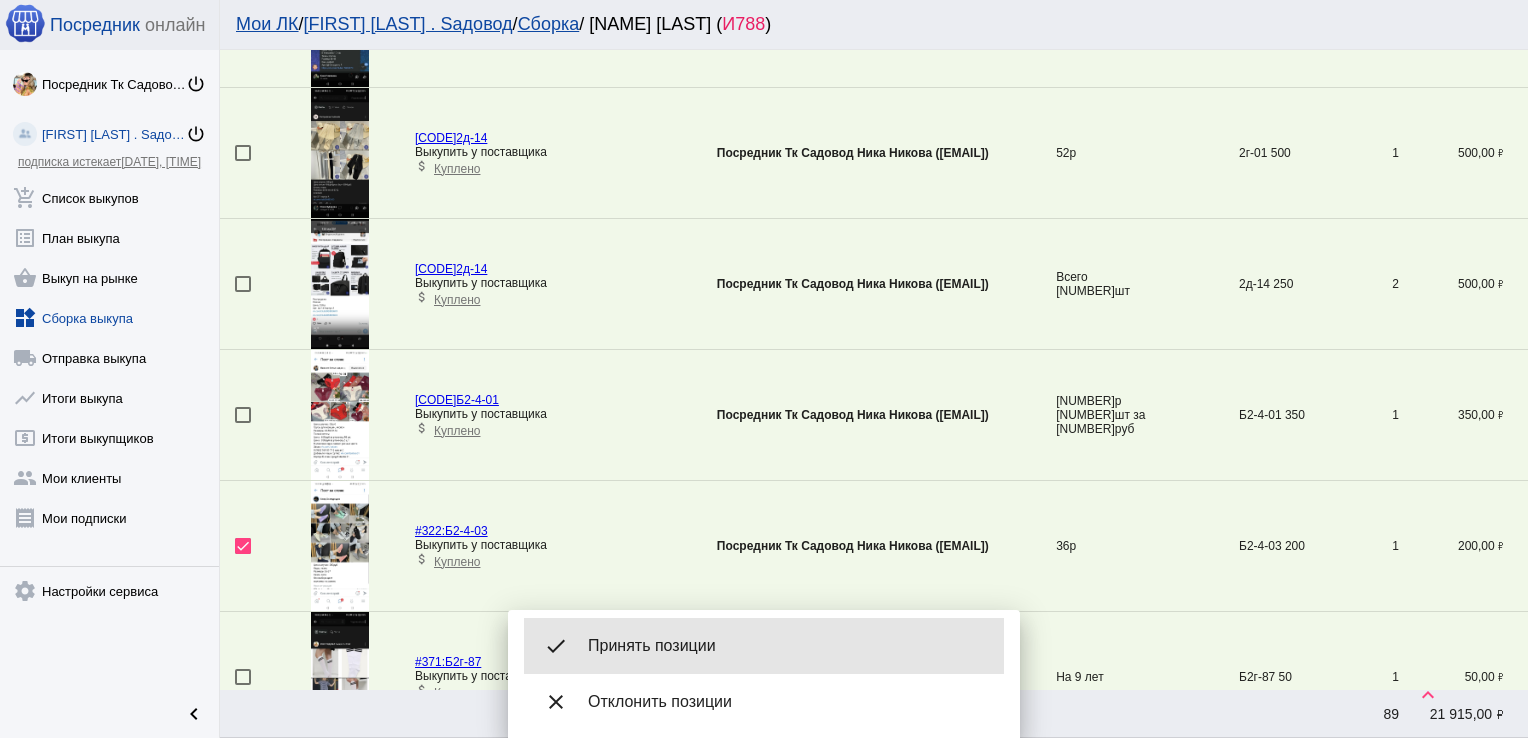 click on "Принять позиции" at bounding box center [788, 646] 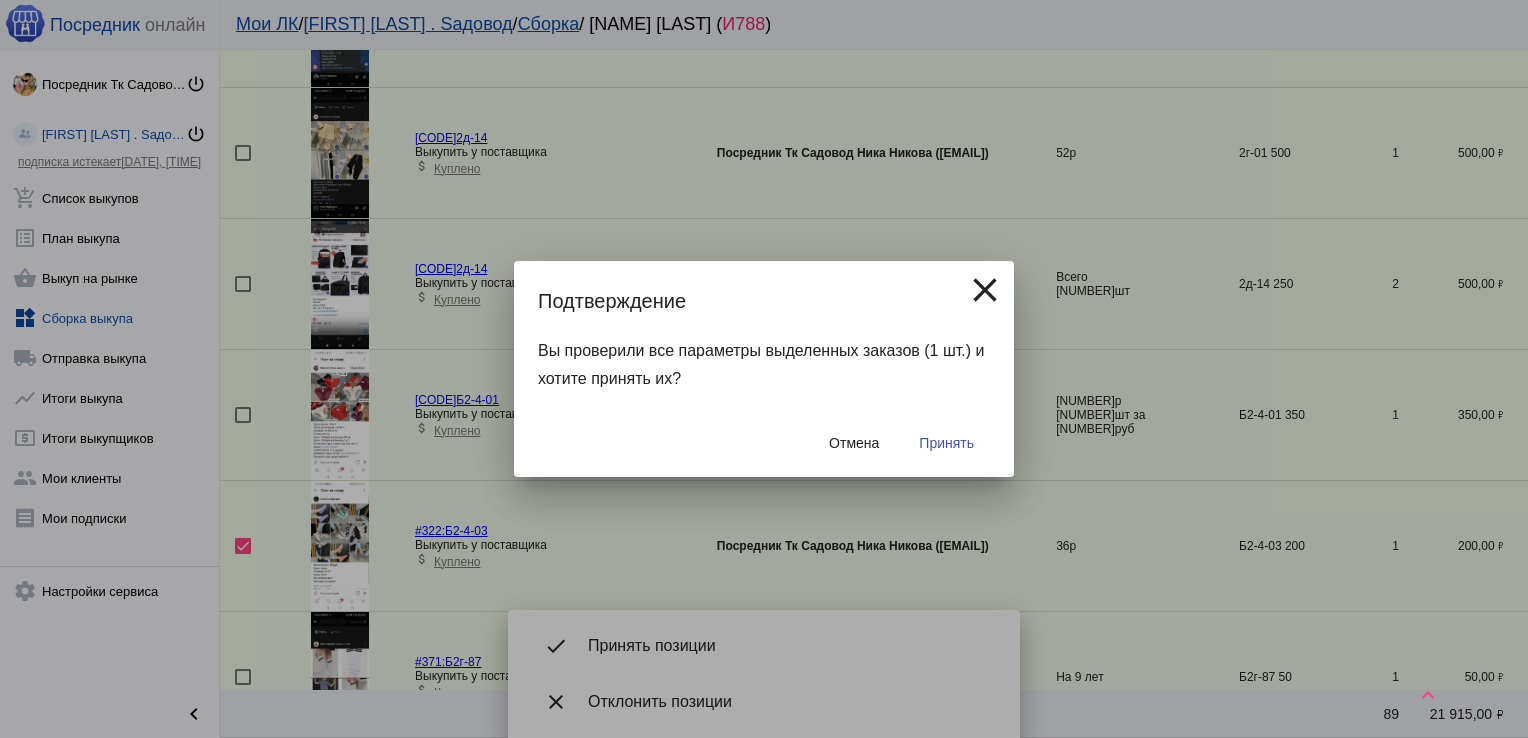 click on "Отмена Принять" at bounding box center [764, 443] 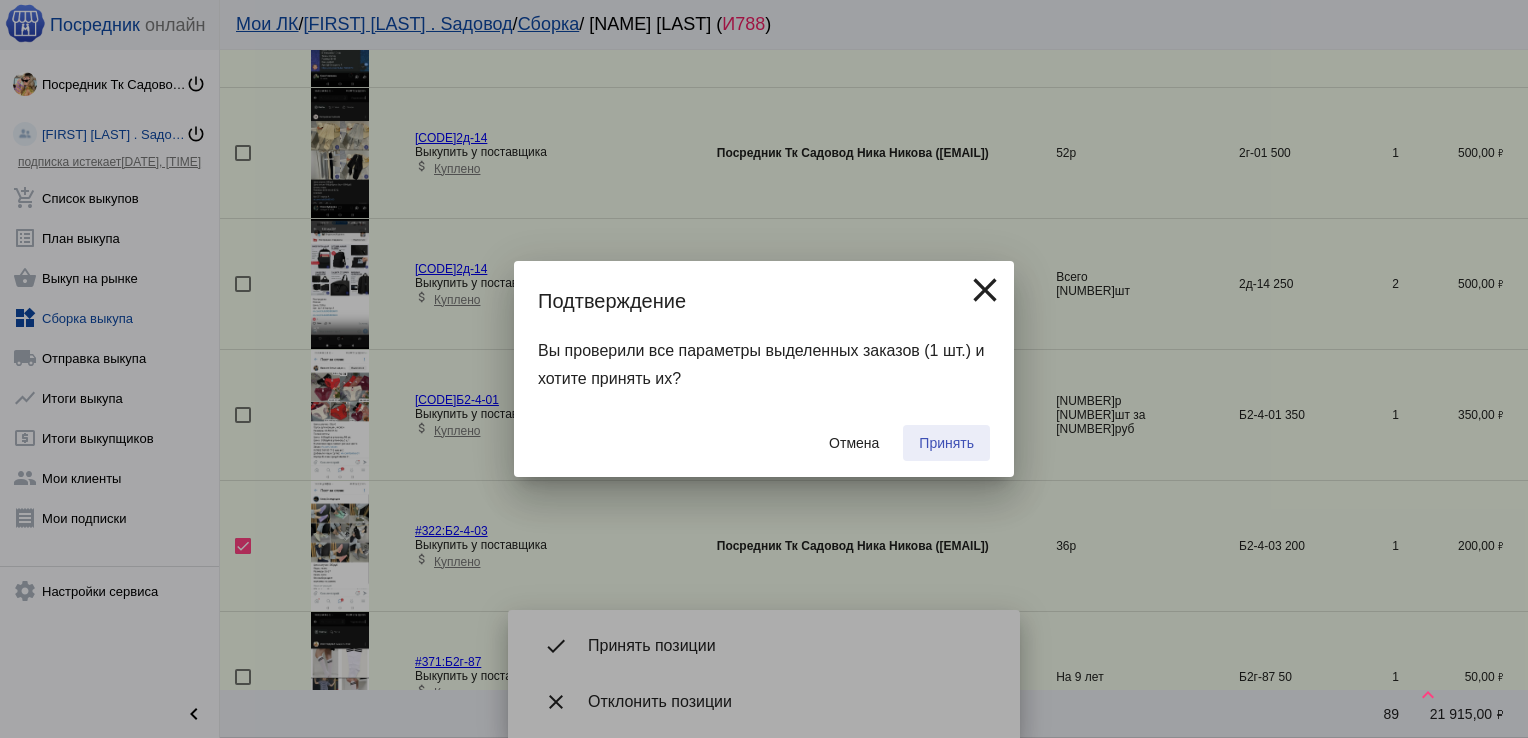 click on "Принять" at bounding box center (946, 443) 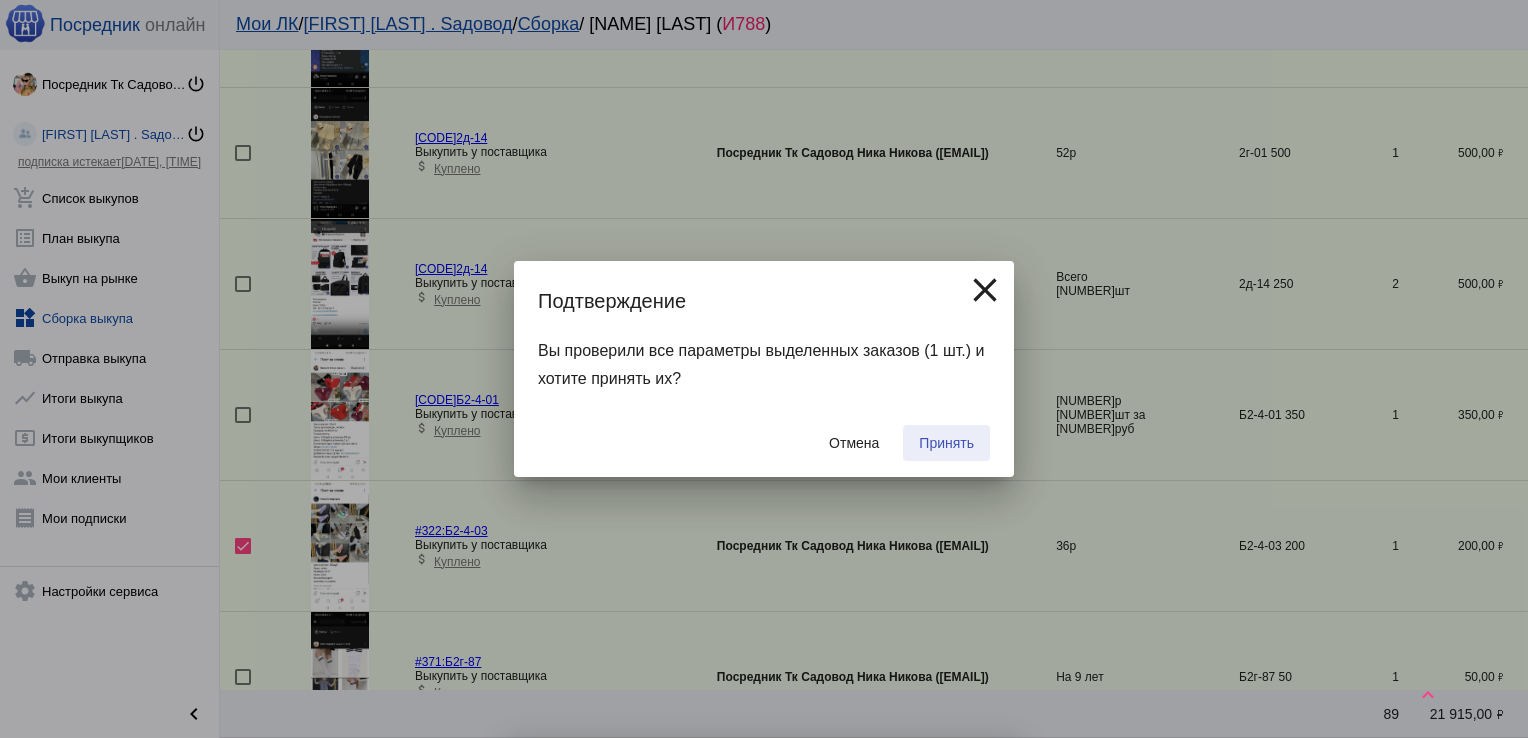 checkbox on "false" 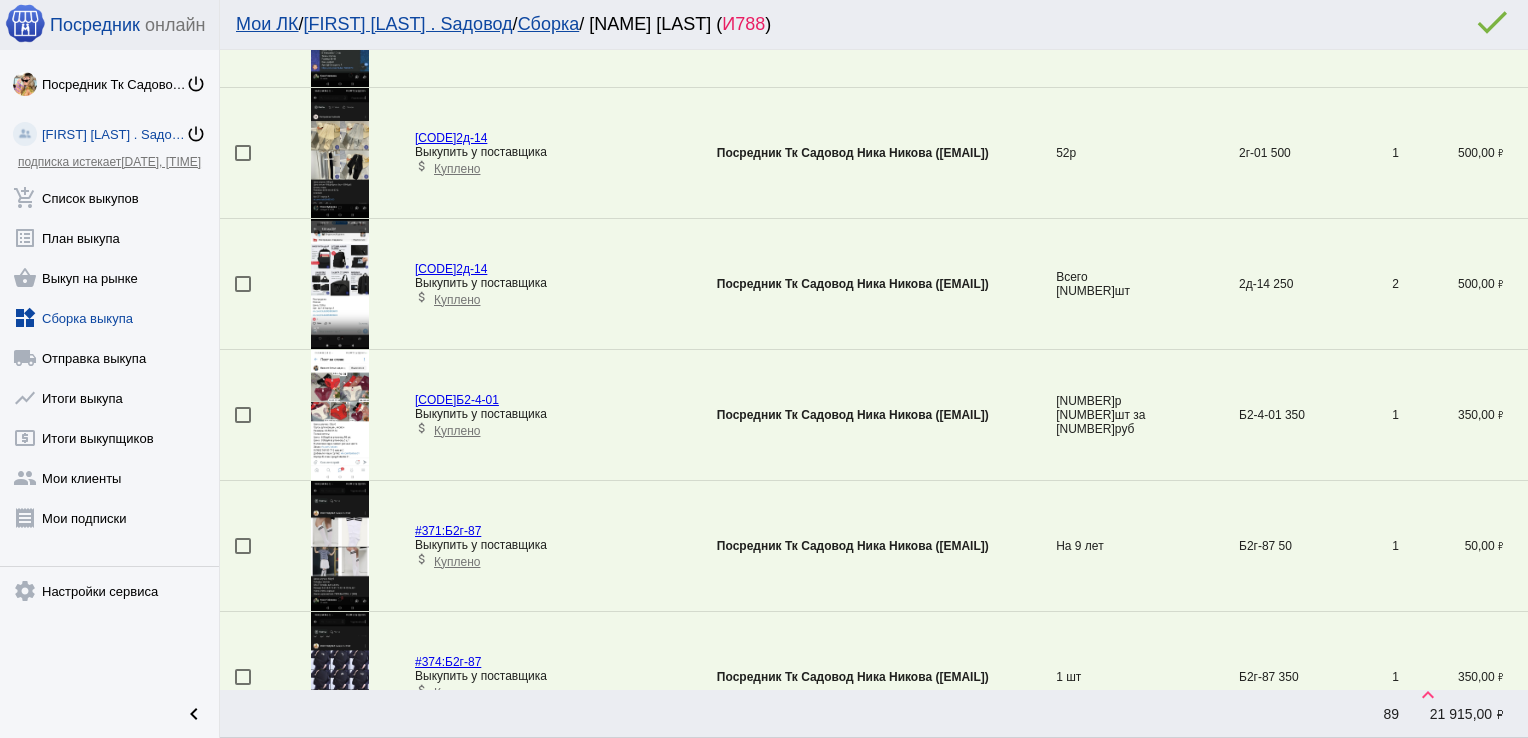 scroll, scrollTop: 1771, scrollLeft: 0, axis: vertical 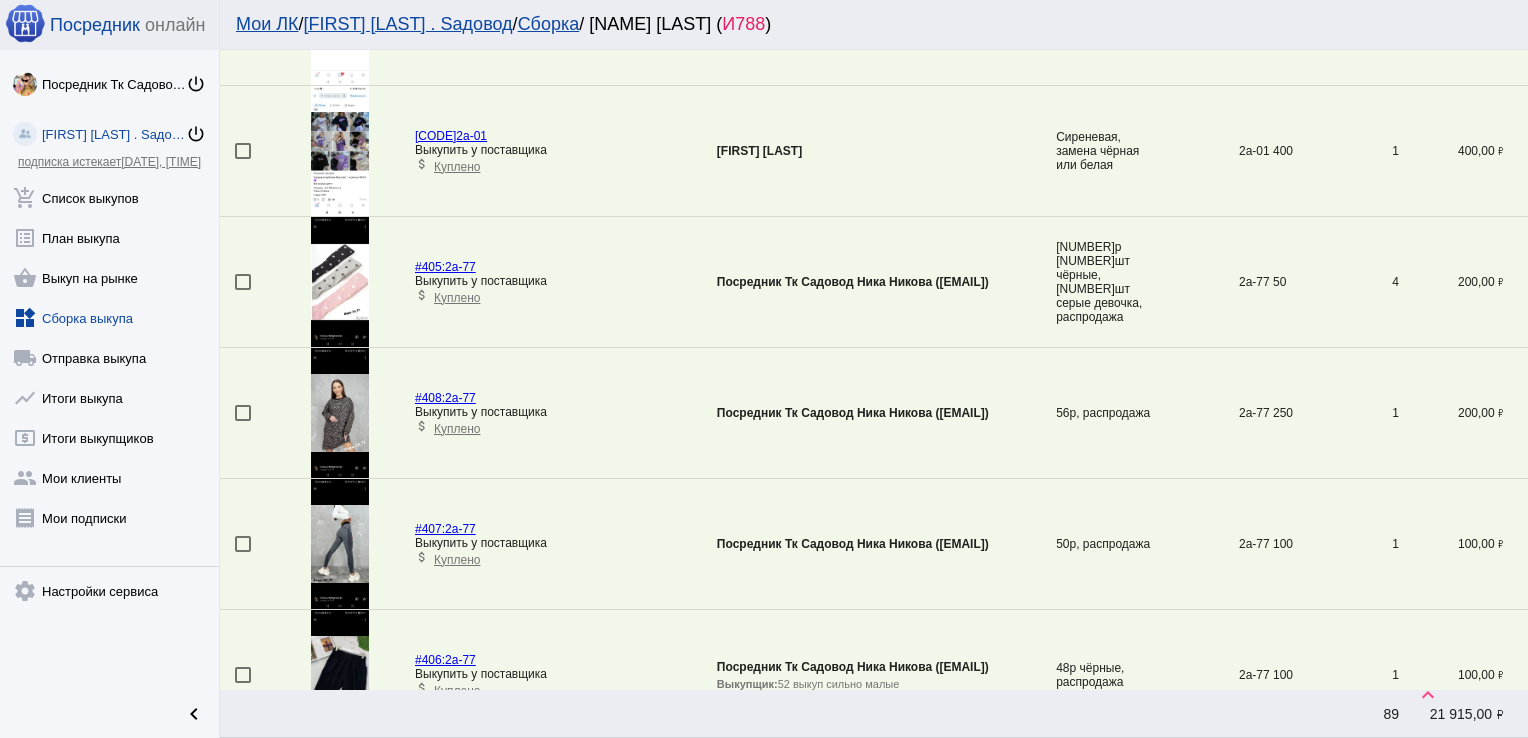 click at bounding box center [243, 413] 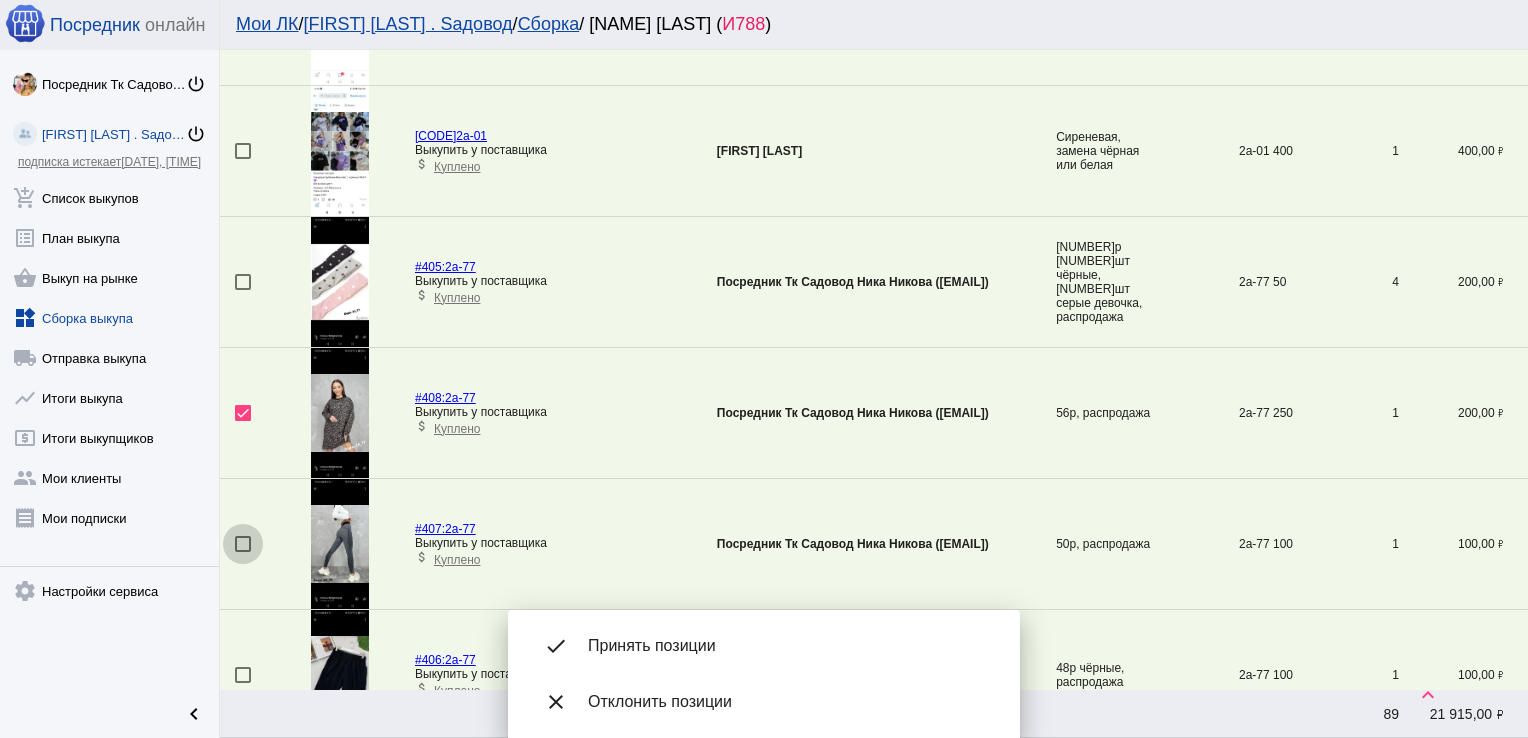 click at bounding box center [243, 544] 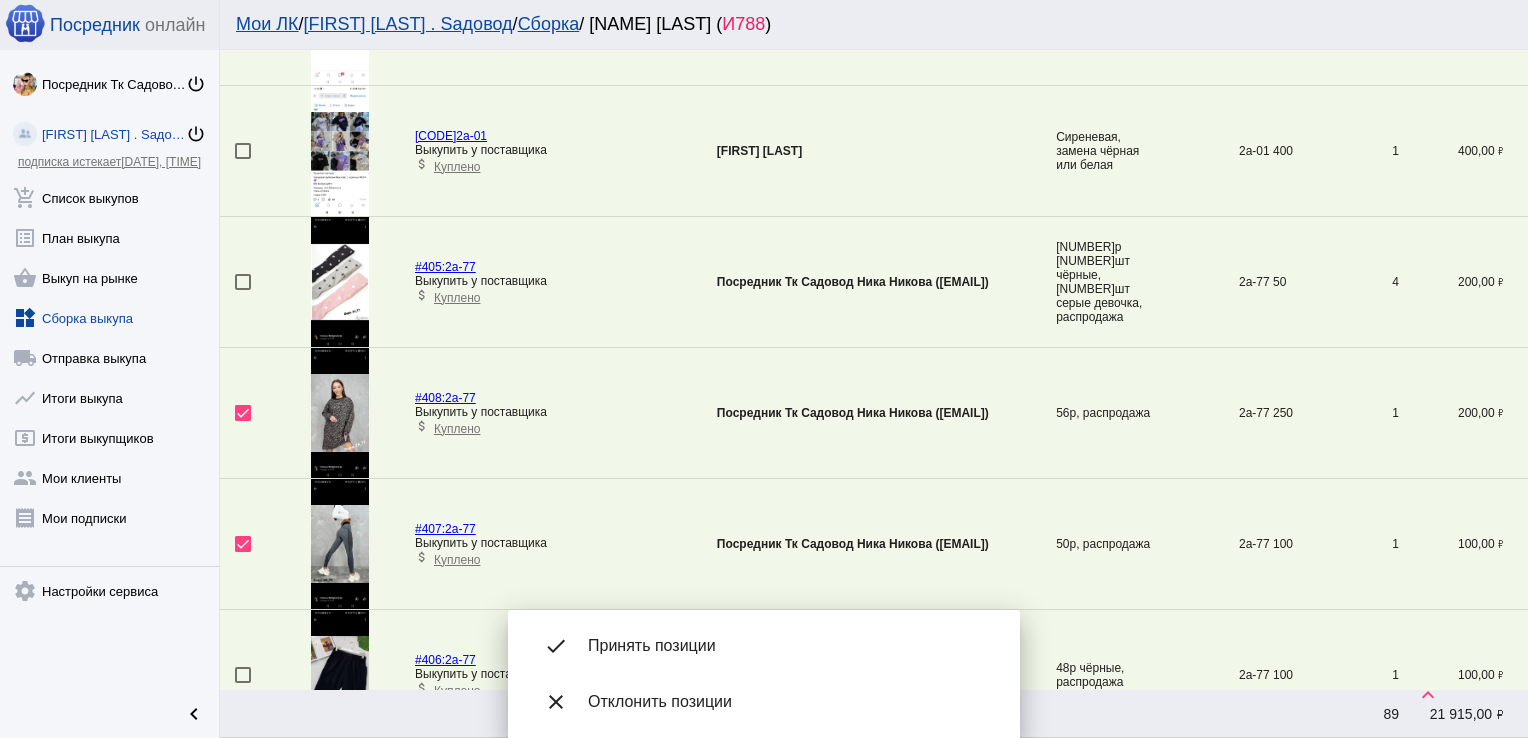 click on "done Принять позиции" at bounding box center (764, 646) 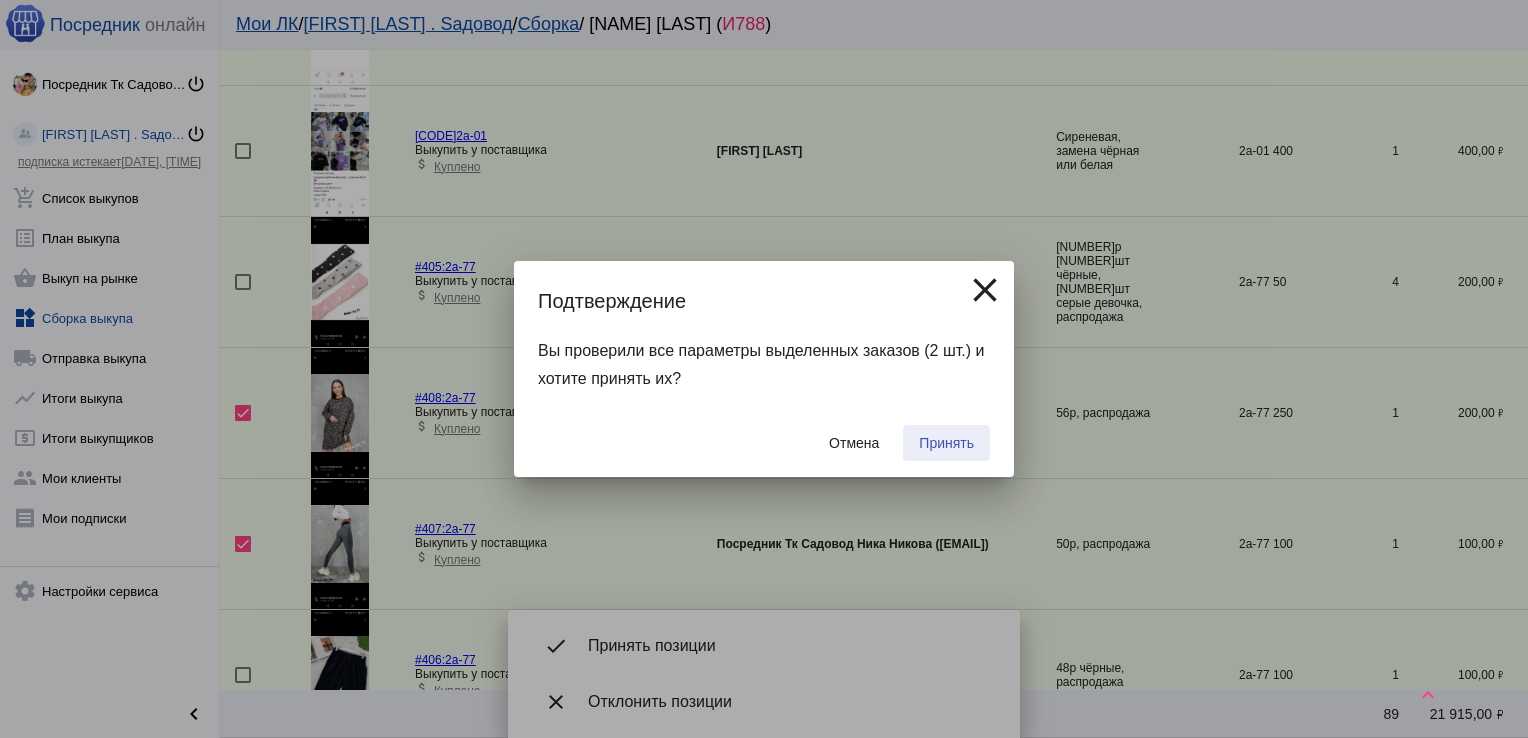 click on "Принять" at bounding box center [946, 443] 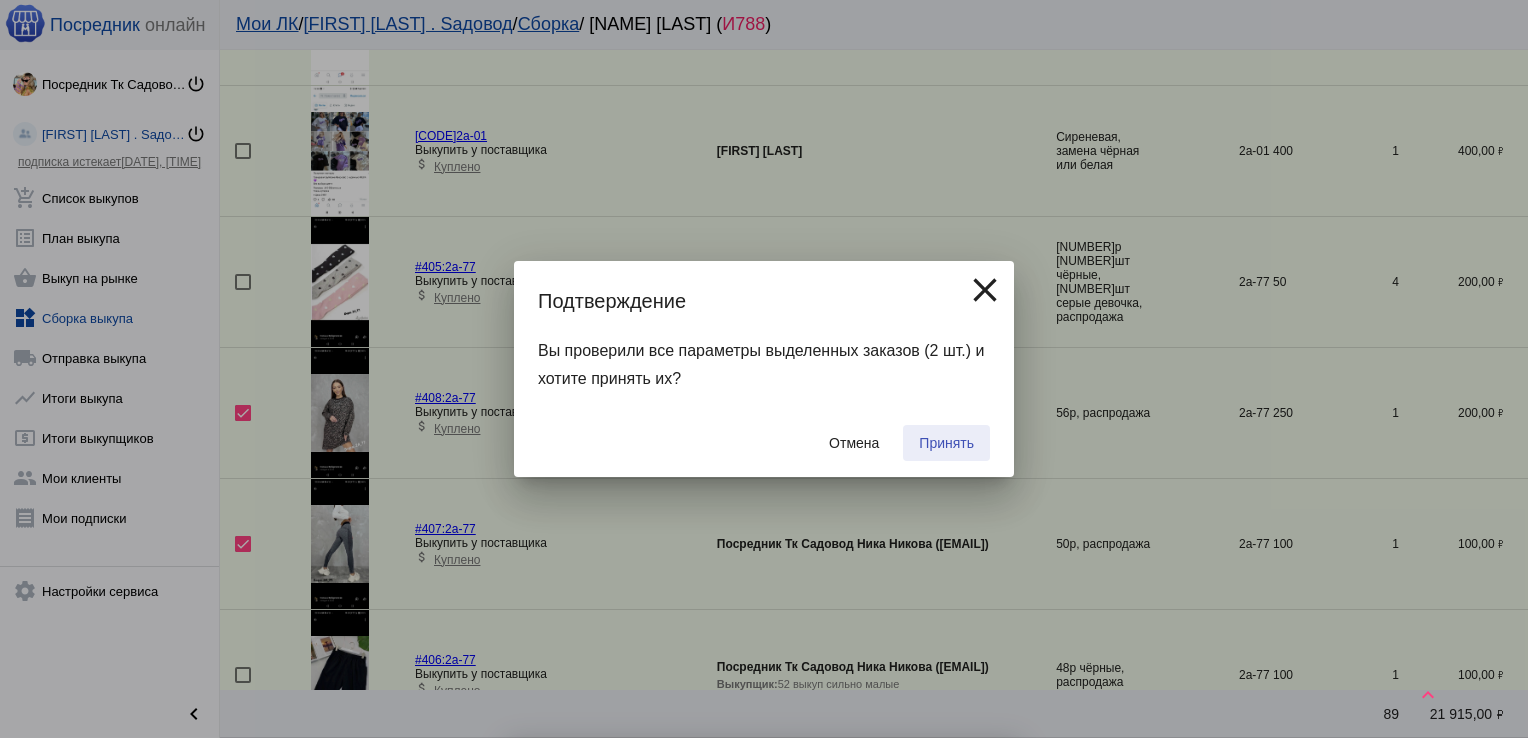checkbox on "false" 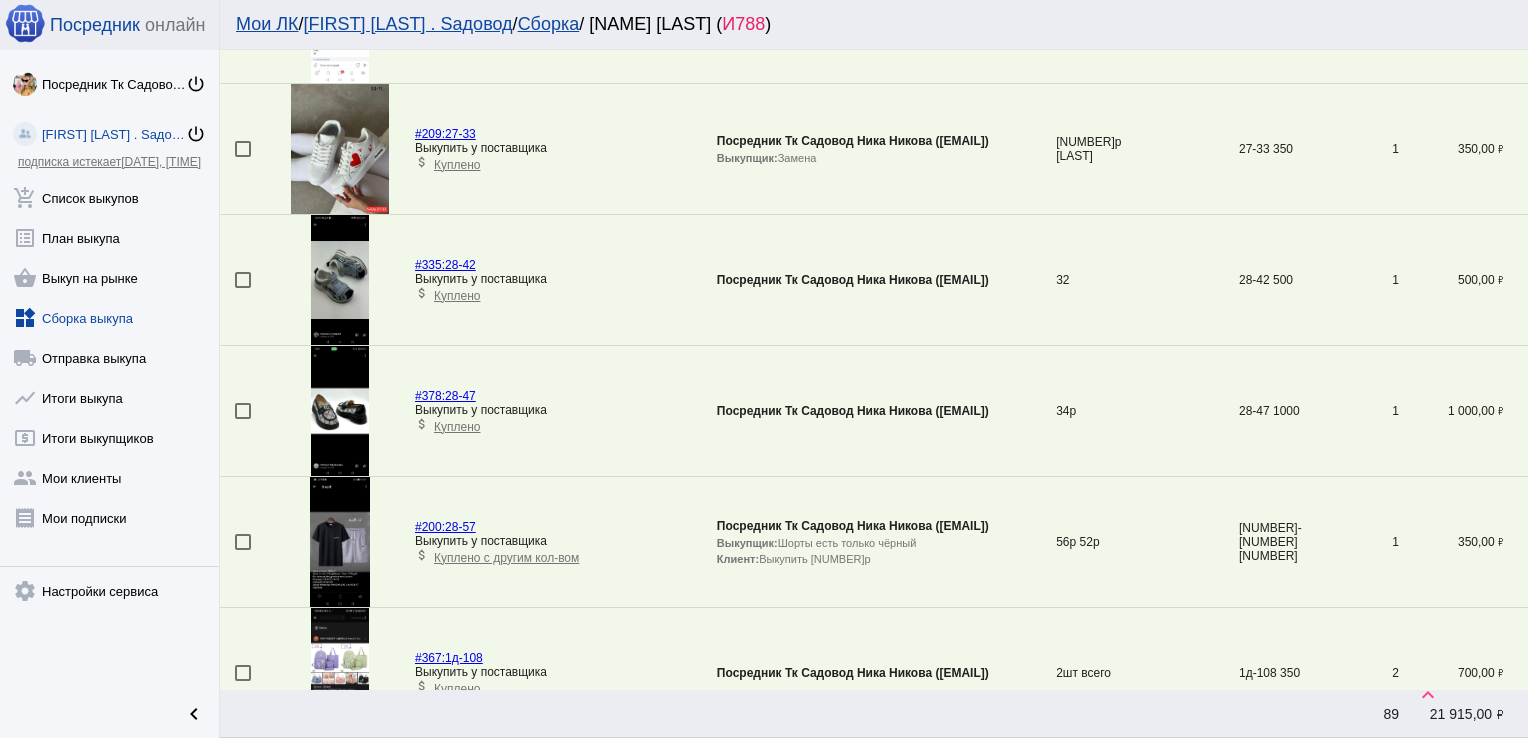 scroll, scrollTop: 2163, scrollLeft: 0, axis: vertical 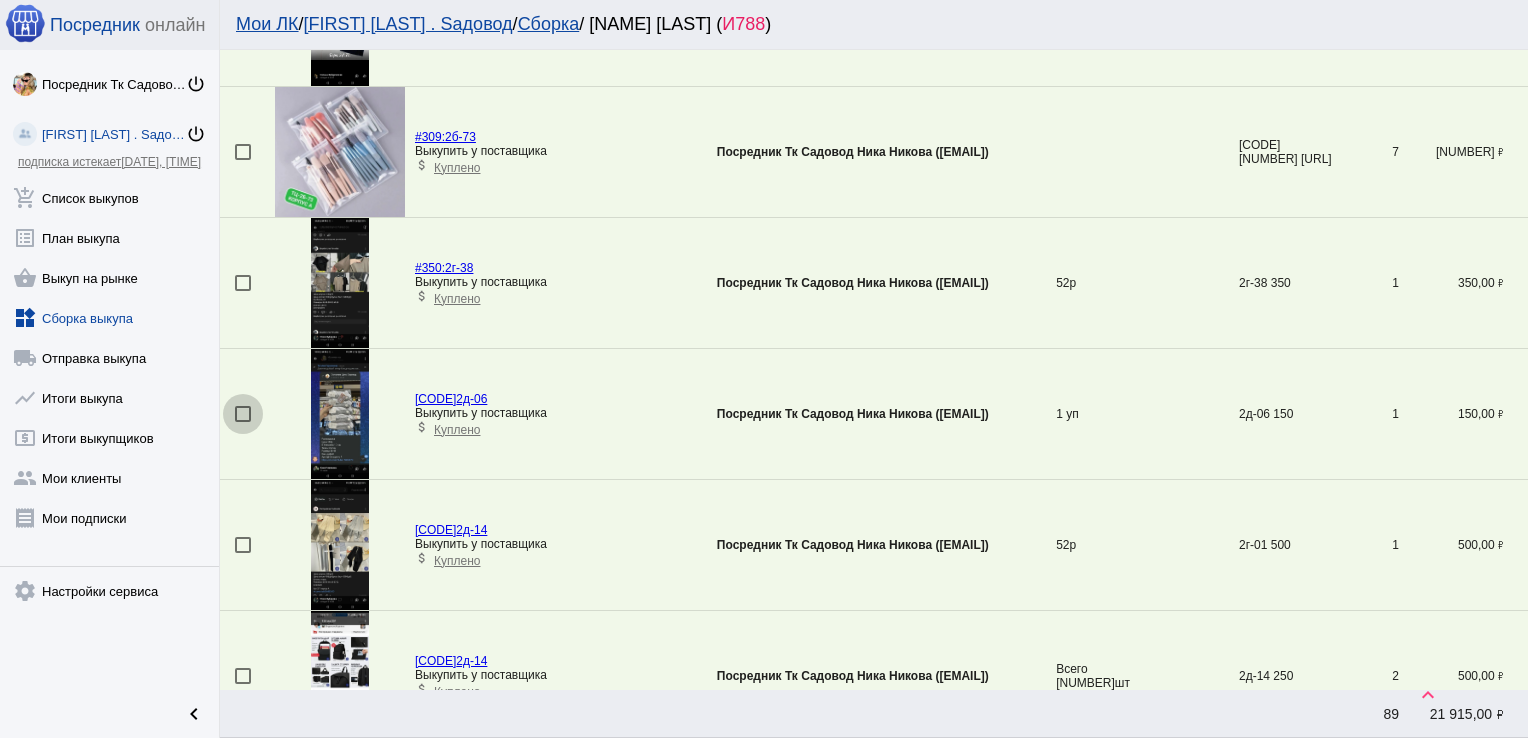 click at bounding box center [243, 414] 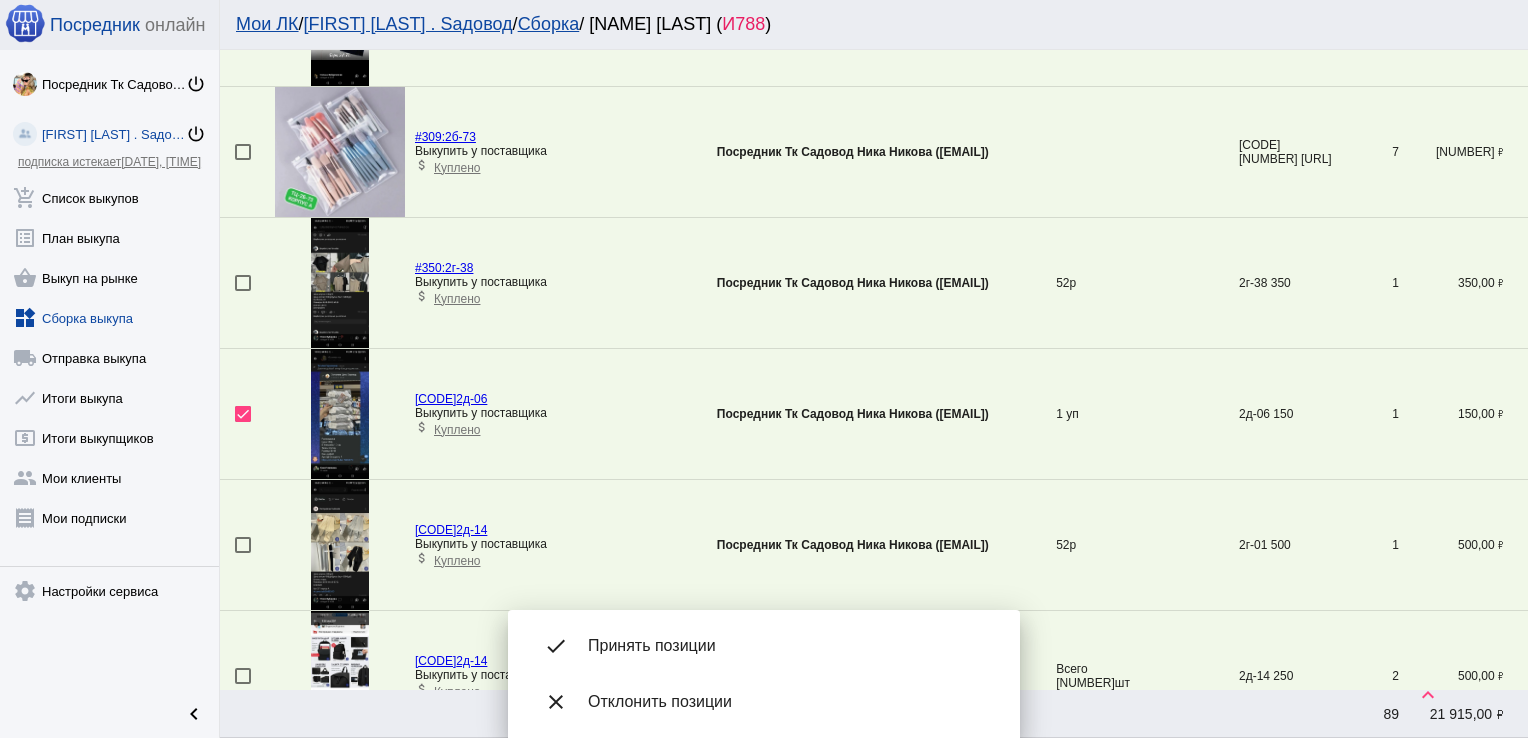 click on "Принять позиции" at bounding box center [788, 646] 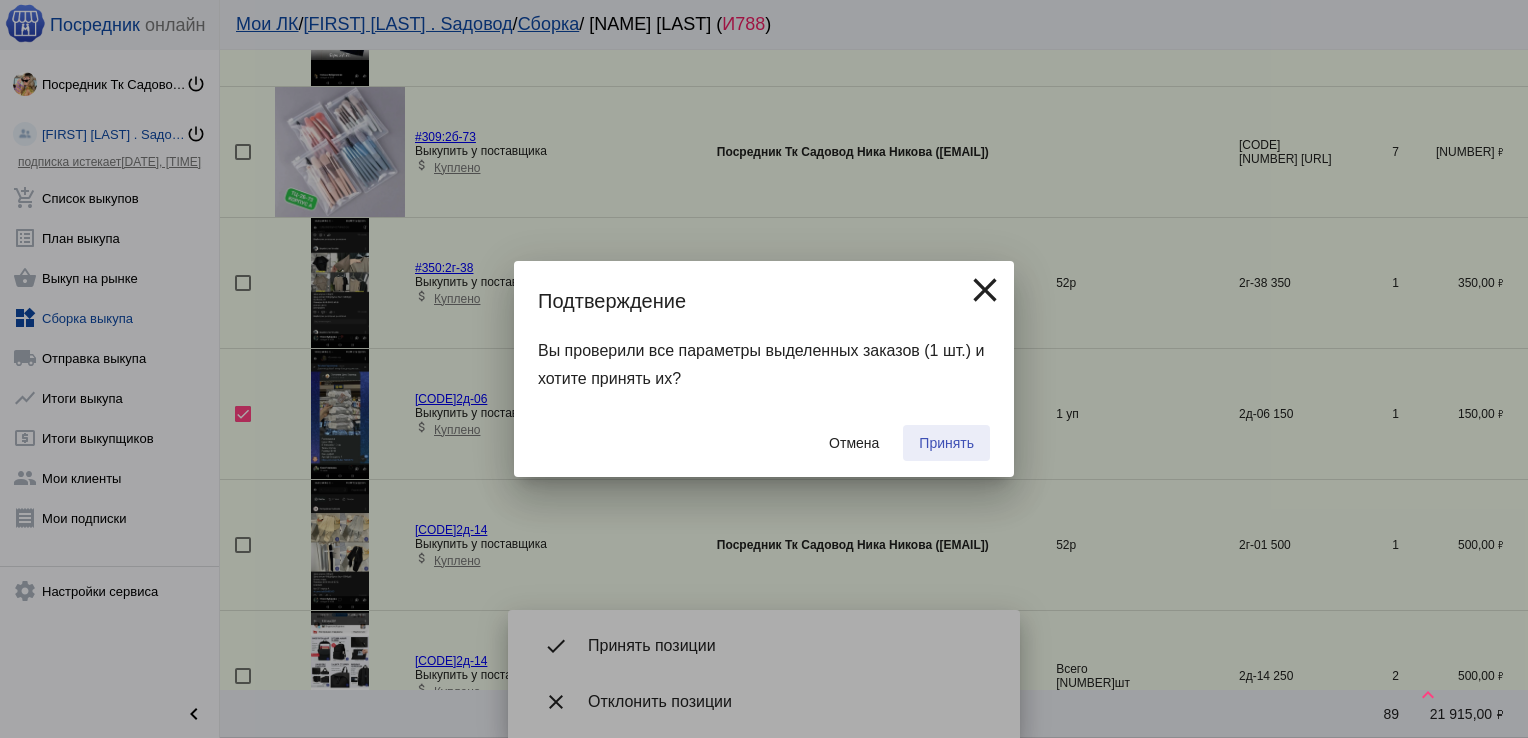 click on "Принять" at bounding box center (946, 443) 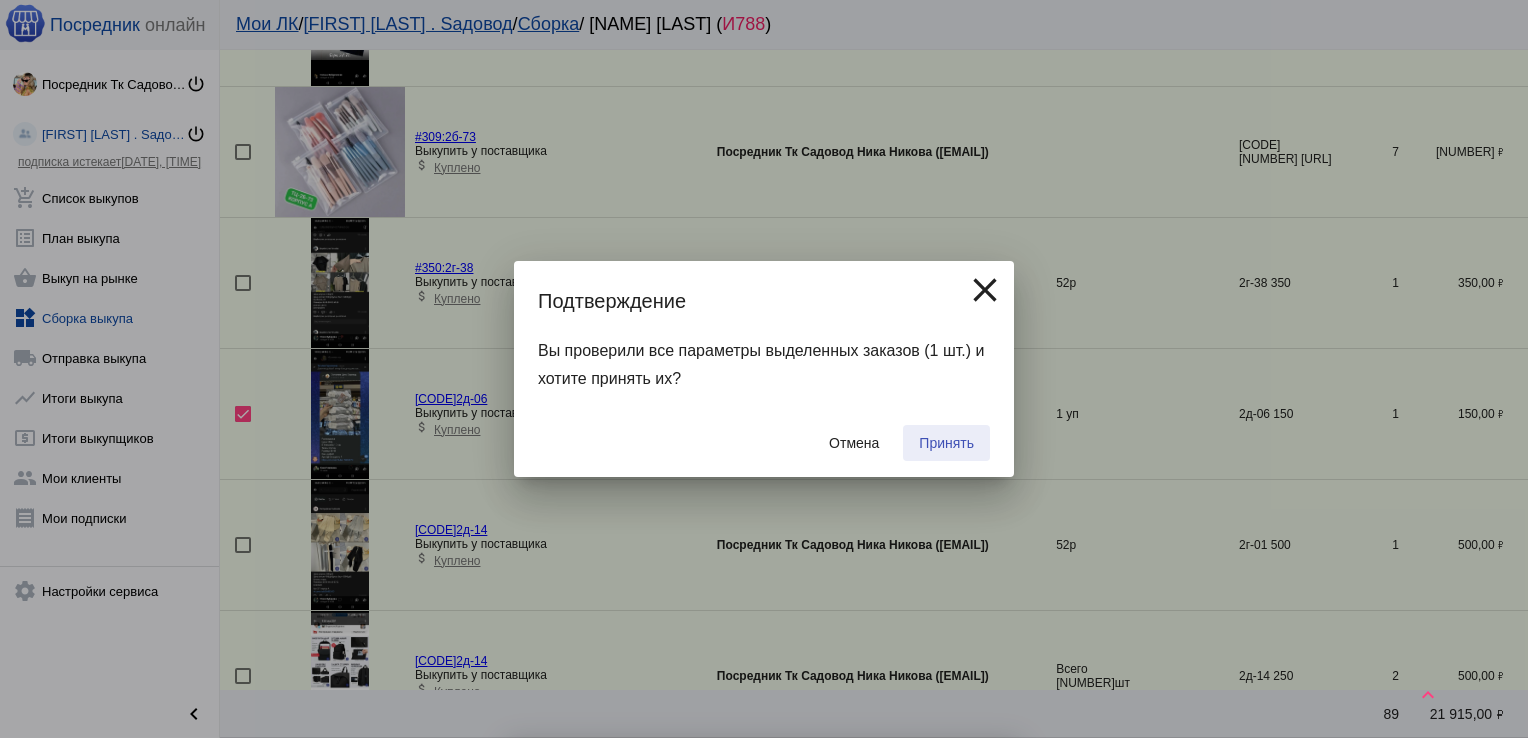 checkbox on "false" 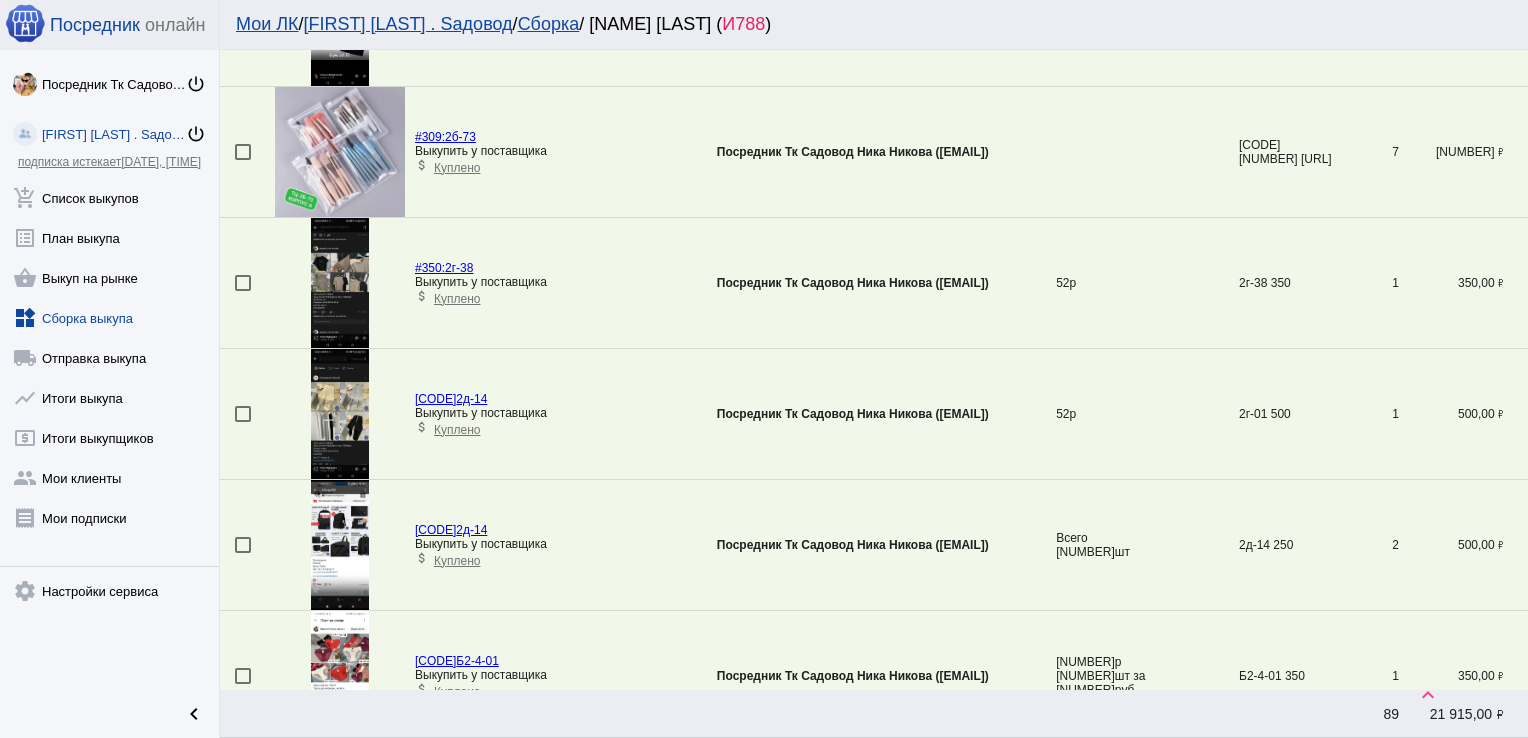 scroll, scrollTop: 593, scrollLeft: 0, axis: vertical 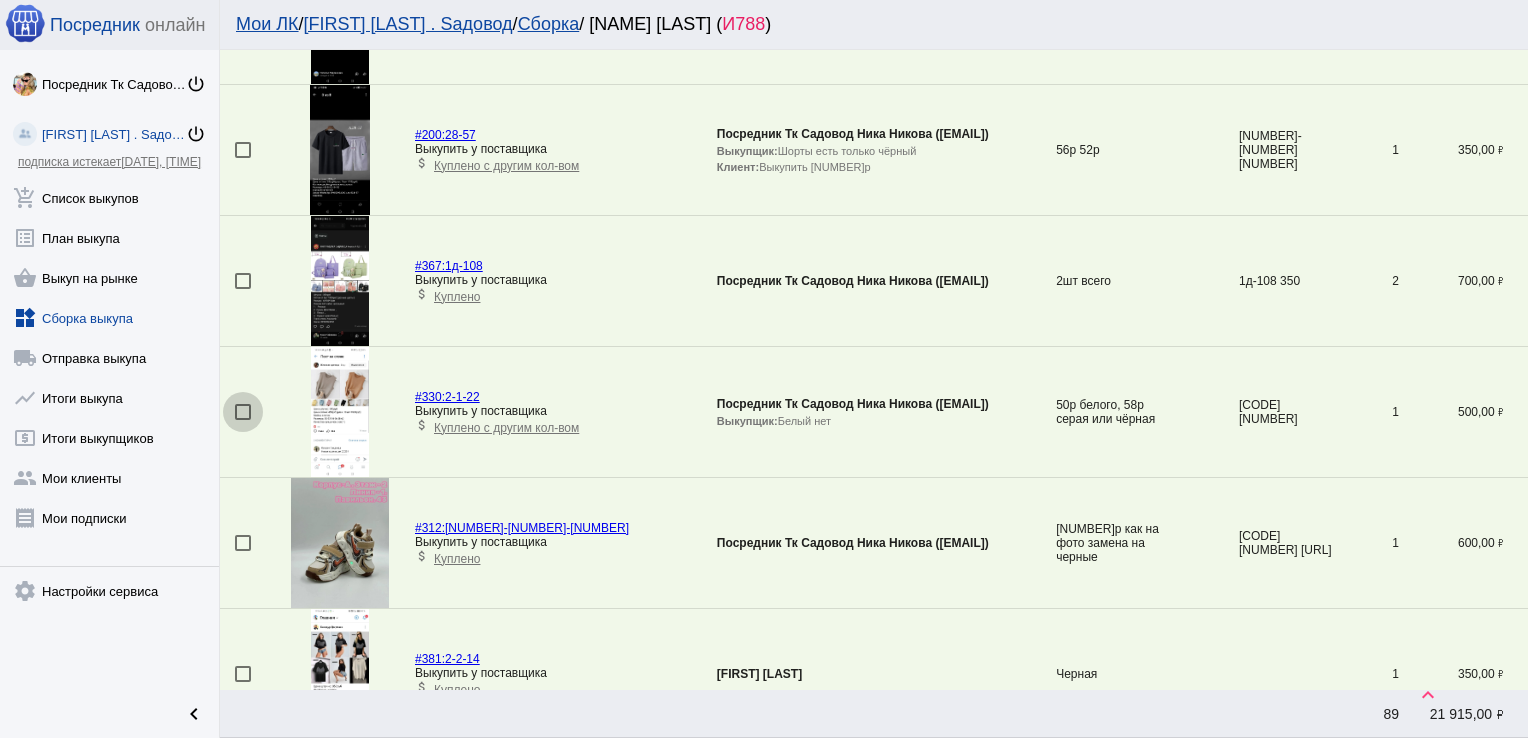 click at bounding box center (243, 412) 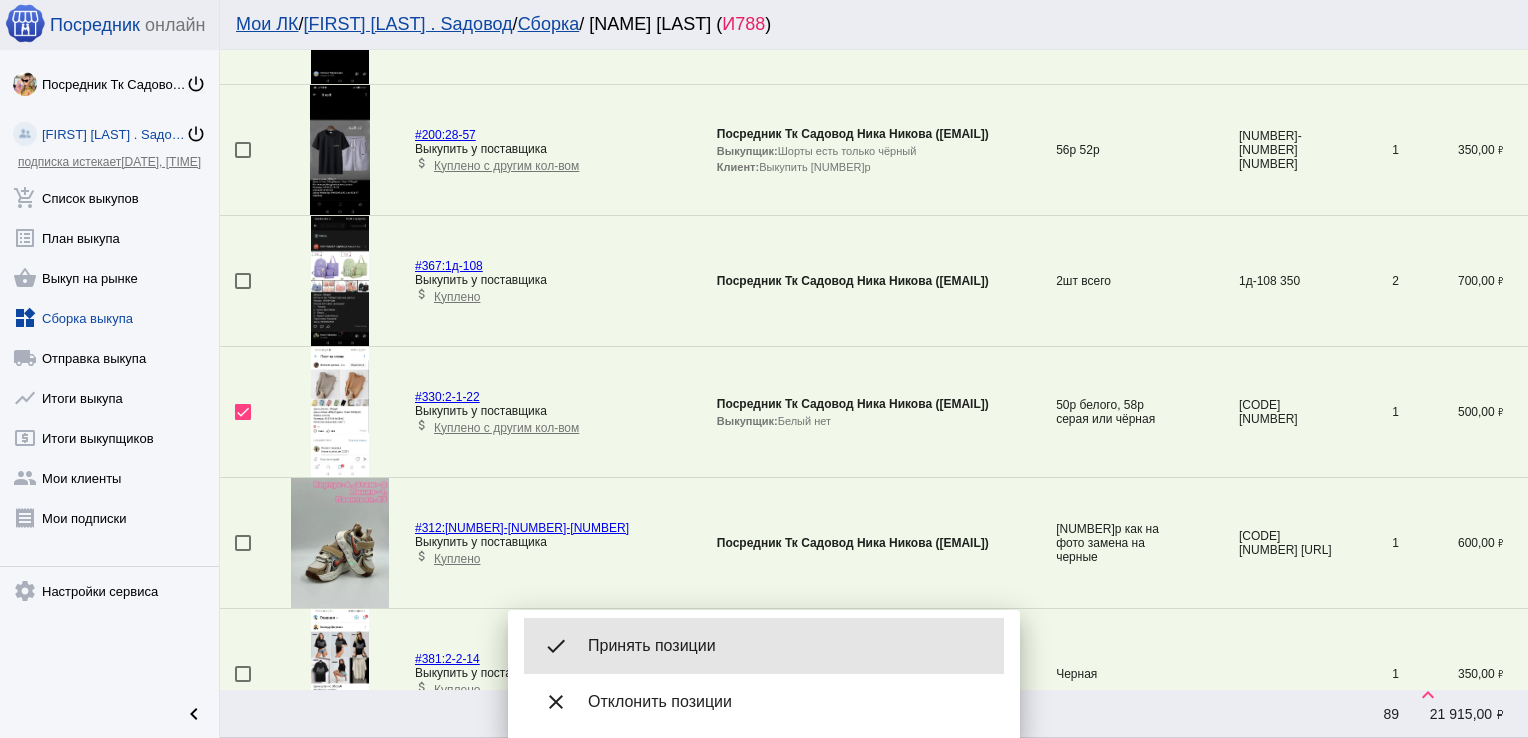 click on "done Принять позиции" at bounding box center [764, 646] 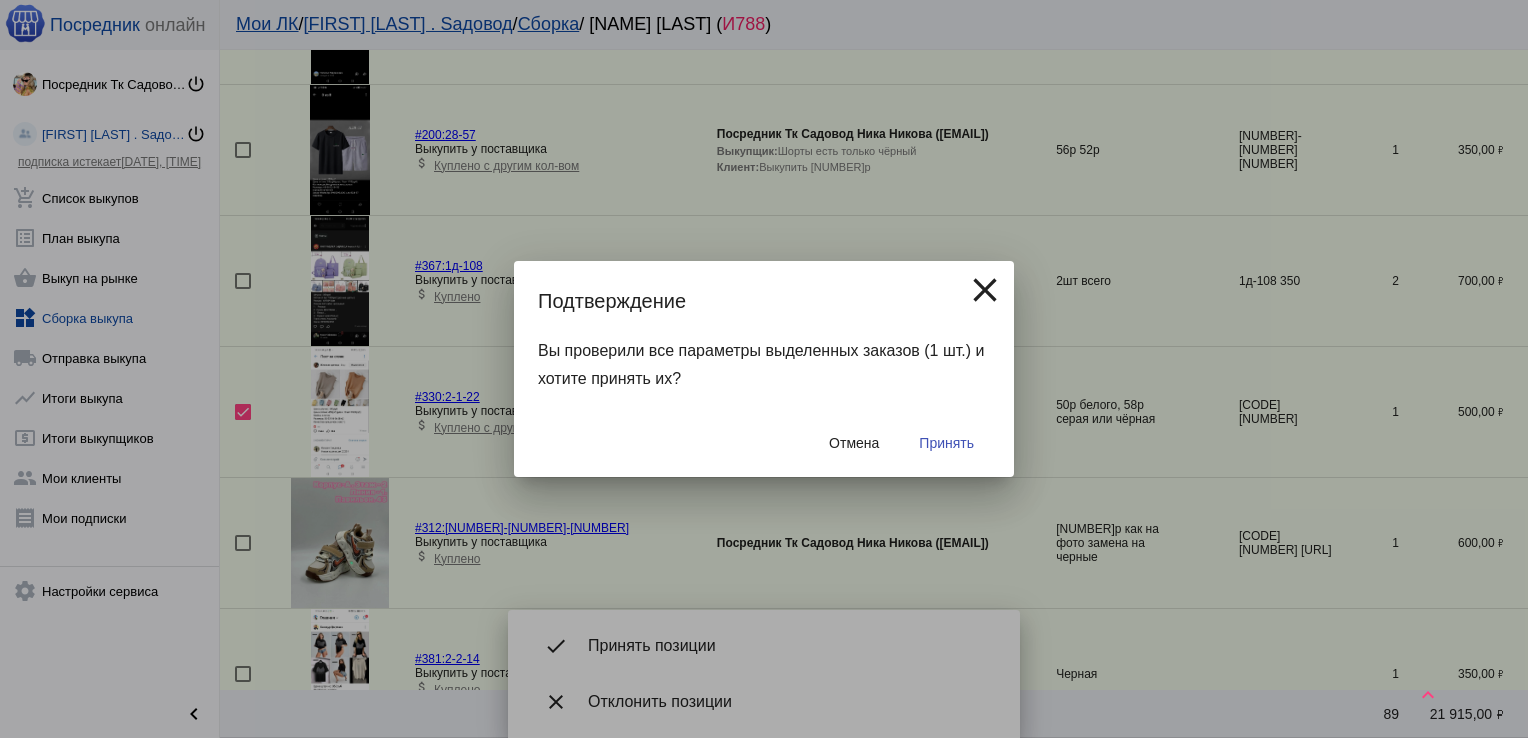 click on "Принять" at bounding box center (946, 443) 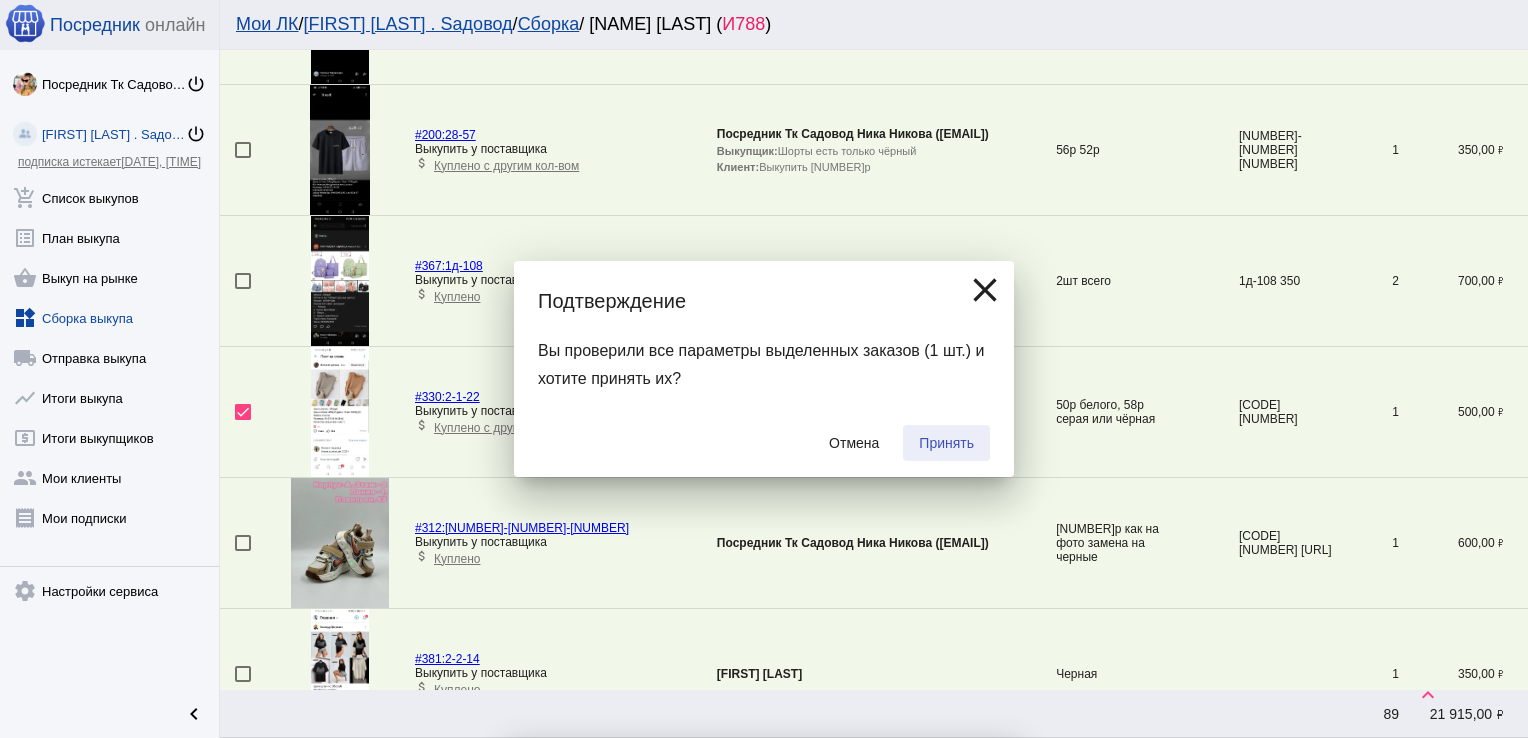 checkbox on "false" 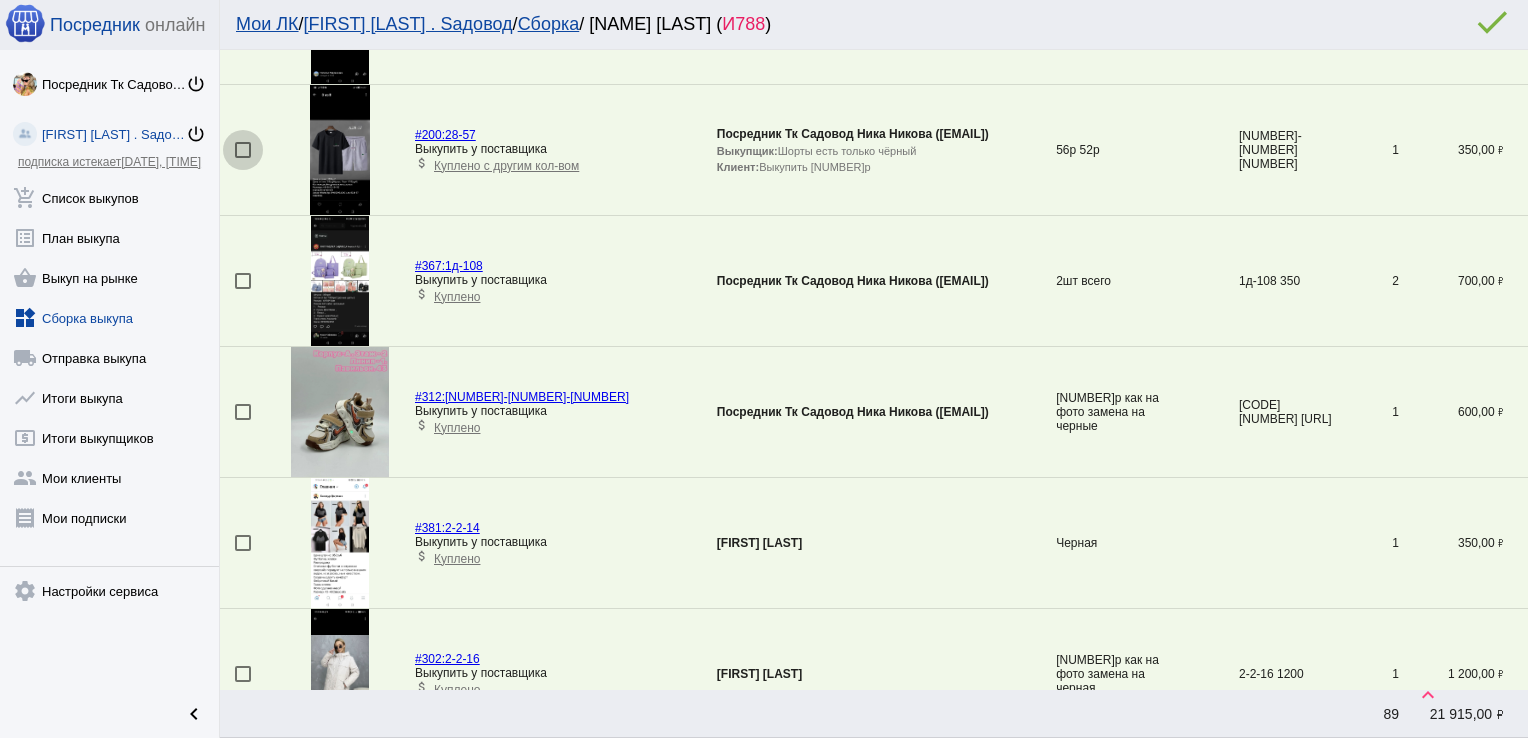 click at bounding box center [243, 150] 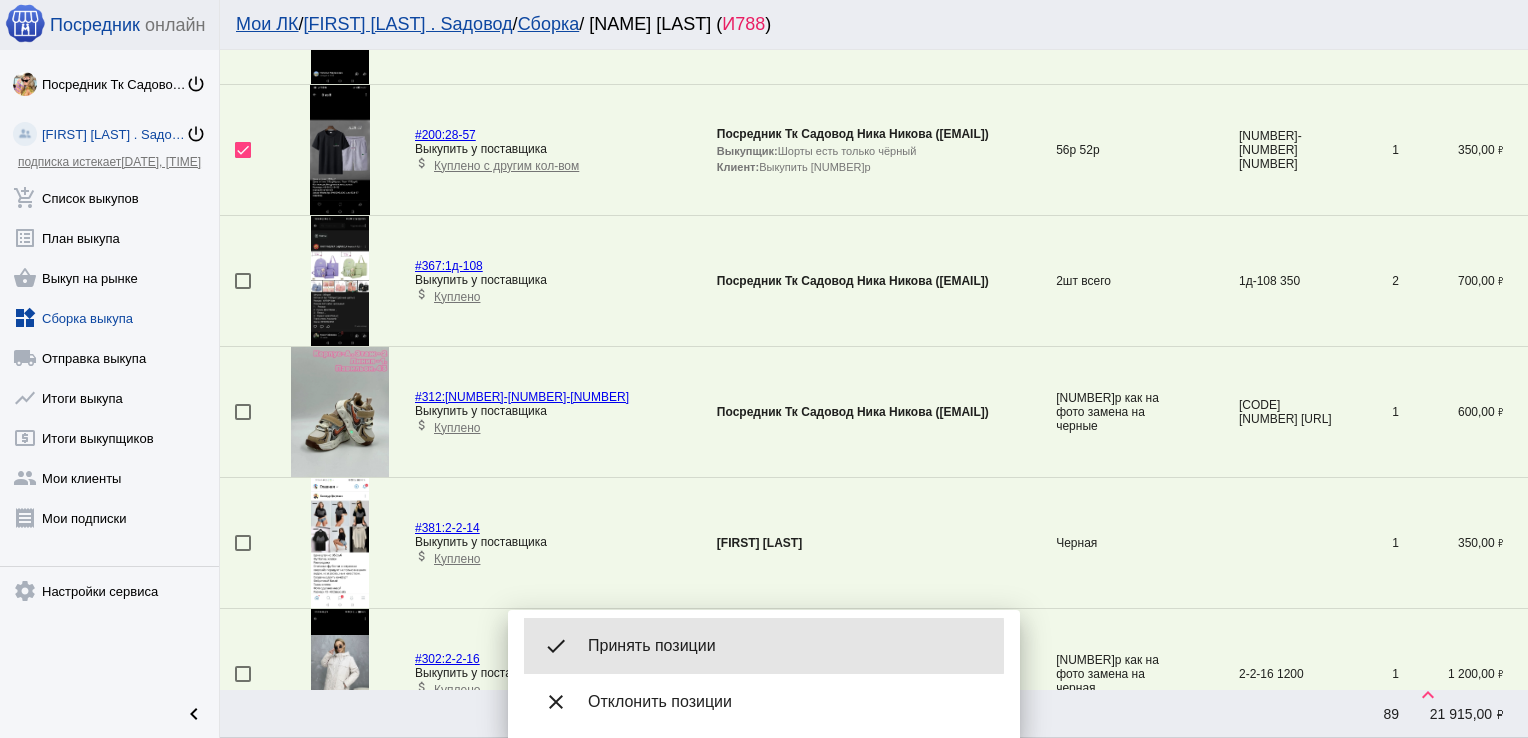 click on "Принять позиции" at bounding box center (788, 646) 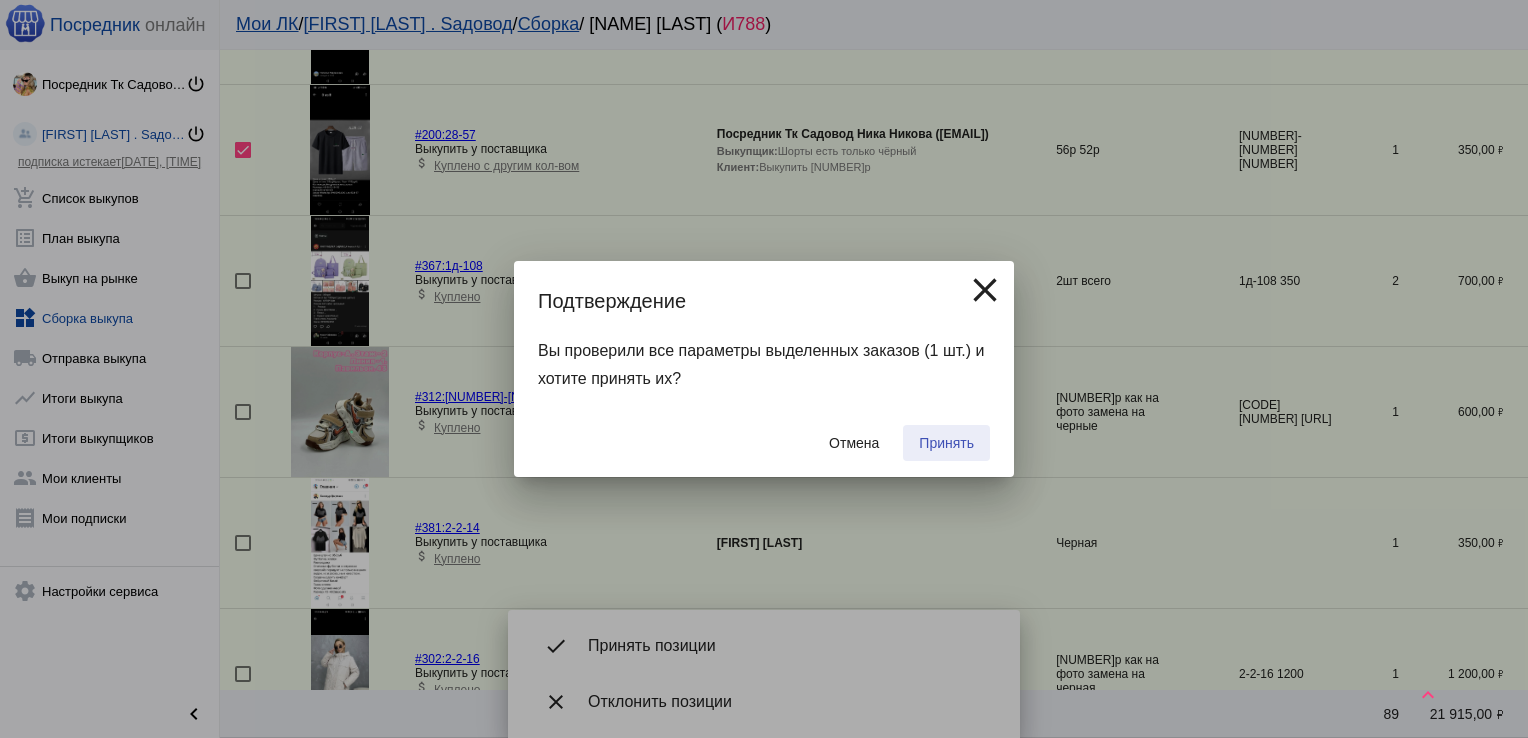 click on "Принять" at bounding box center (946, 443) 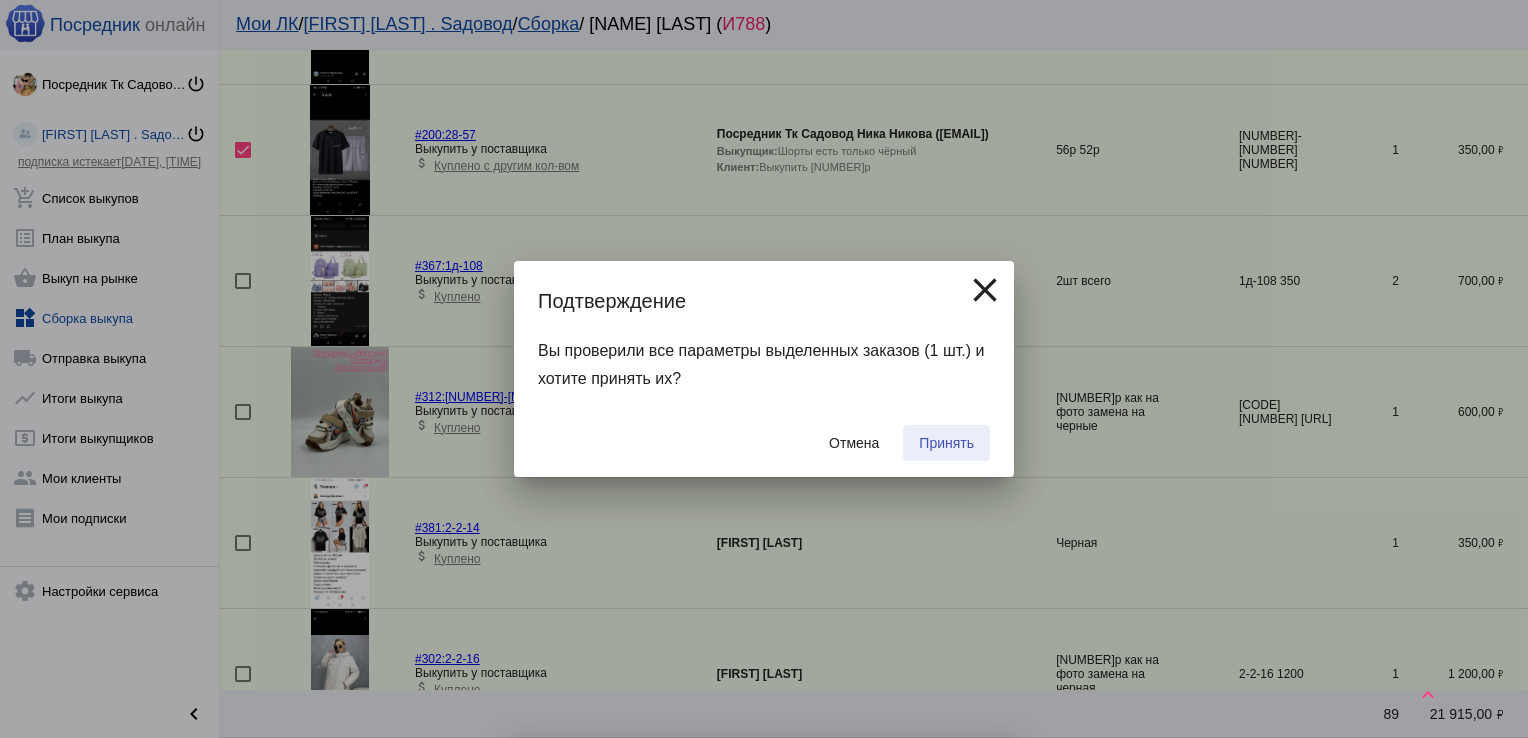 checkbox on "false" 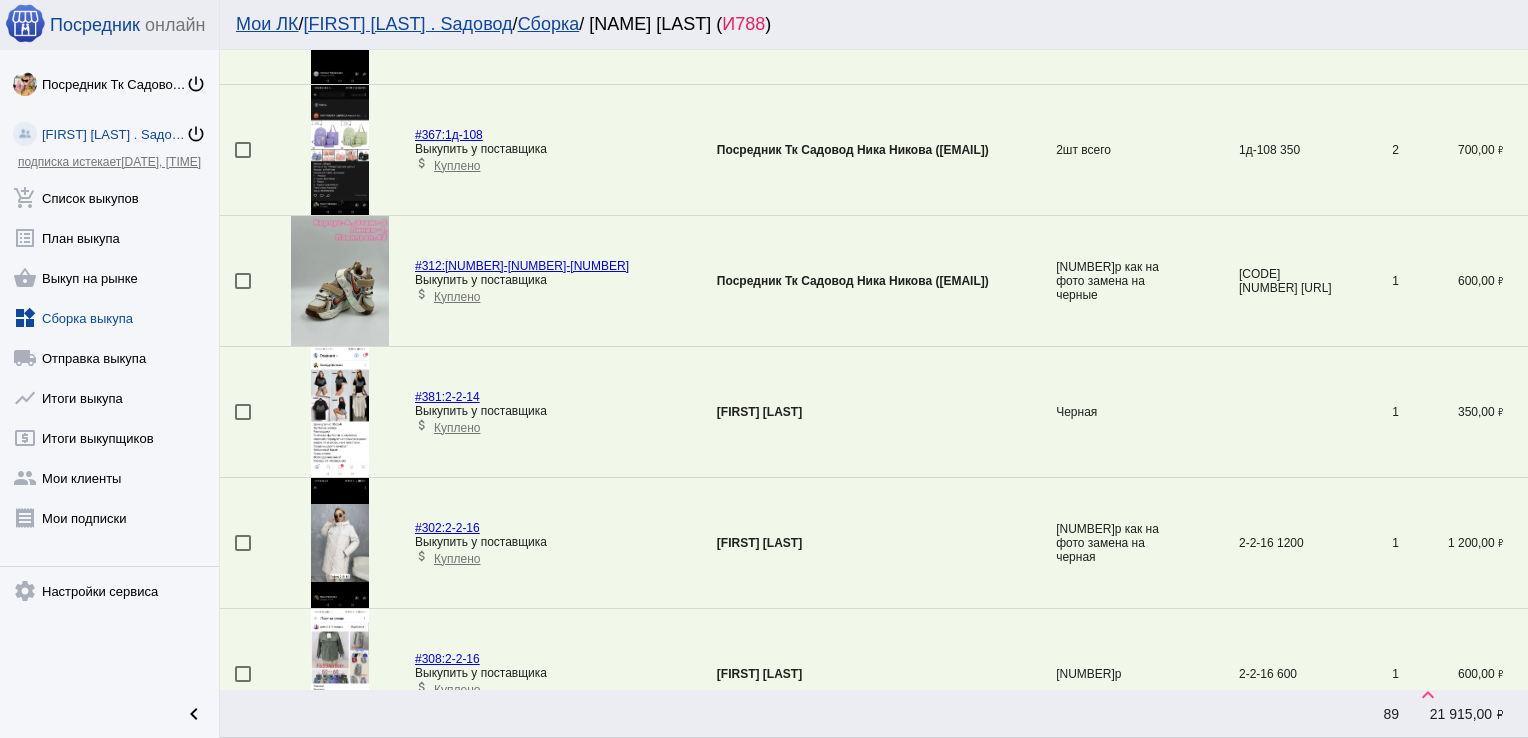 scroll, scrollTop: 2032, scrollLeft: 0, axis: vertical 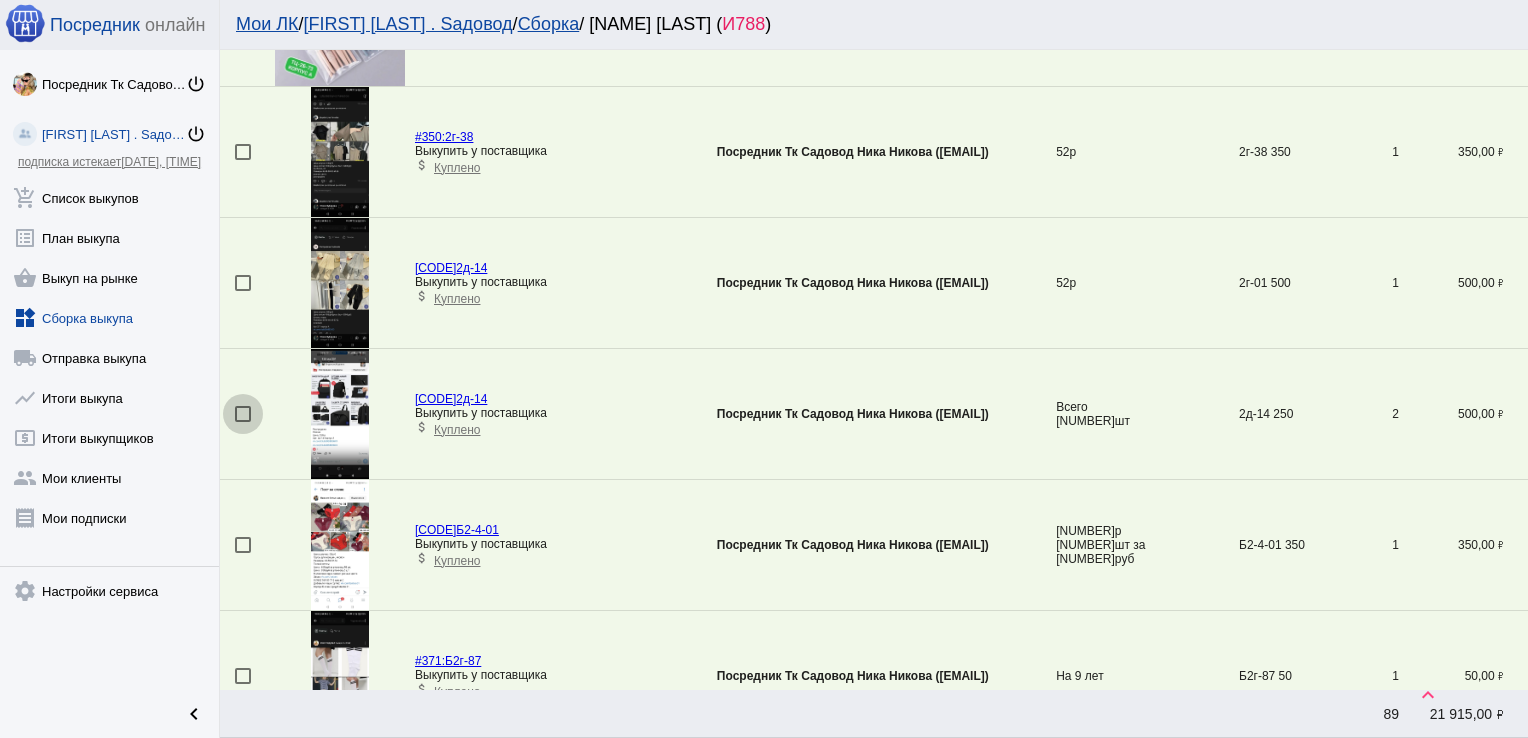 click at bounding box center [243, 414] 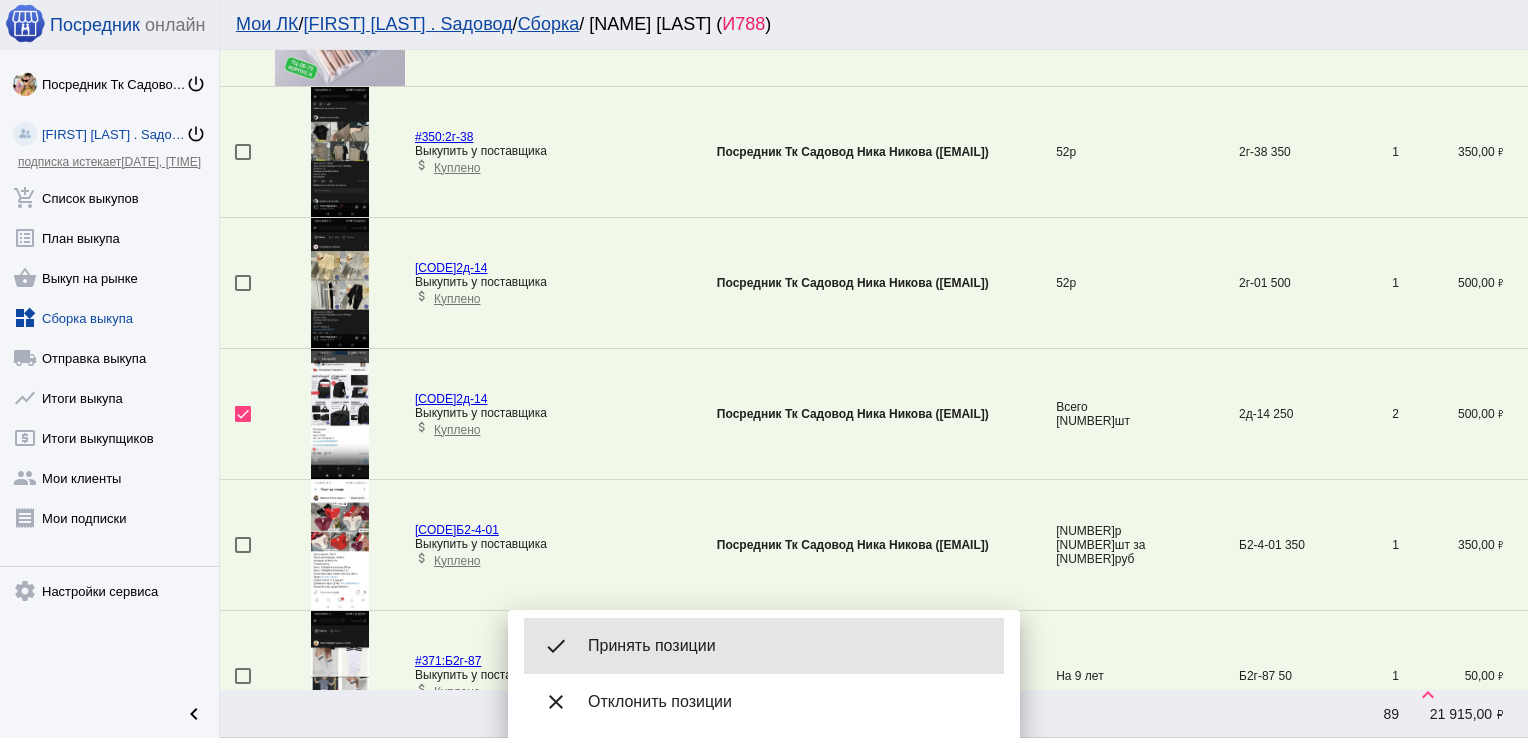 click on "Принять позиции" at bounding box center [788, 646] 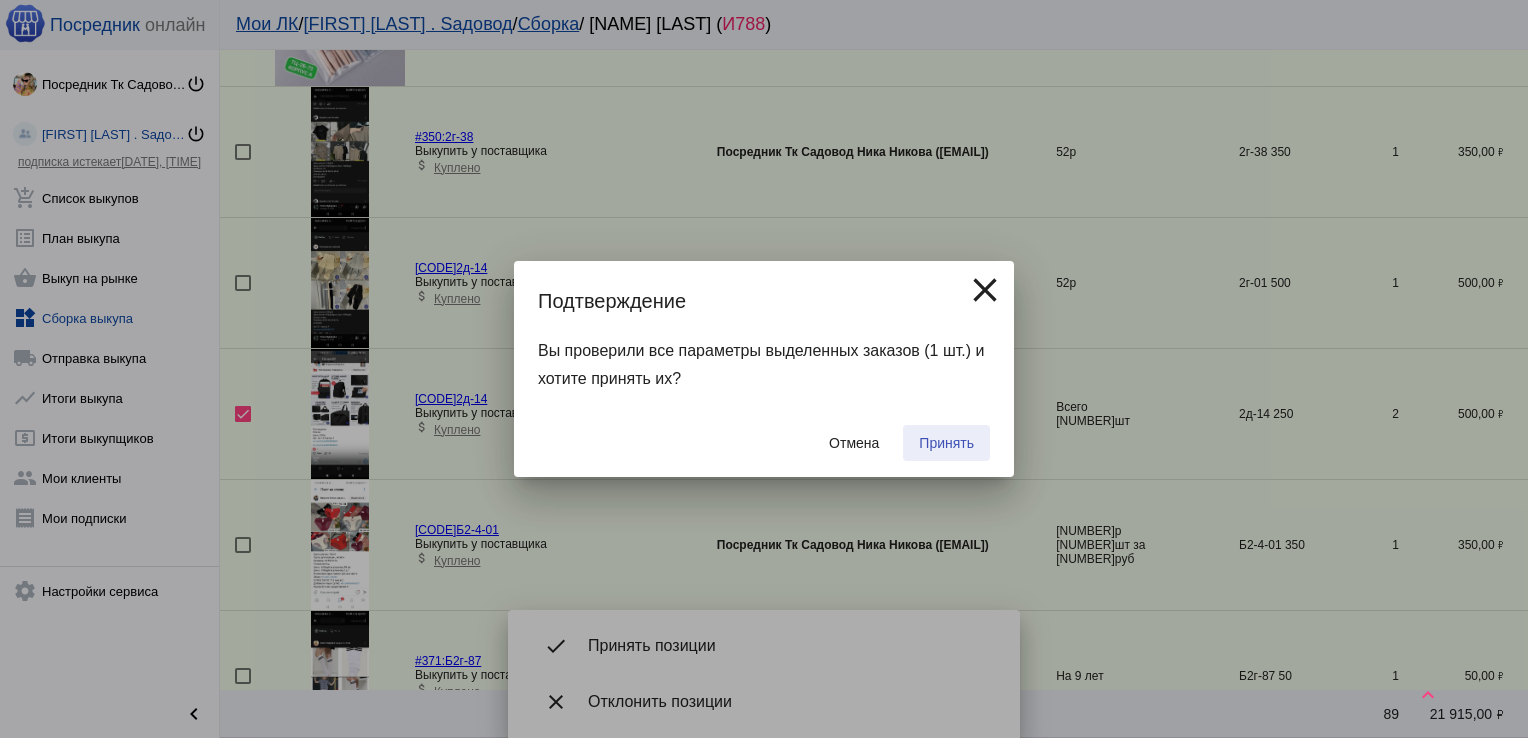 click on "Принять" at bounding box center (946, 443) 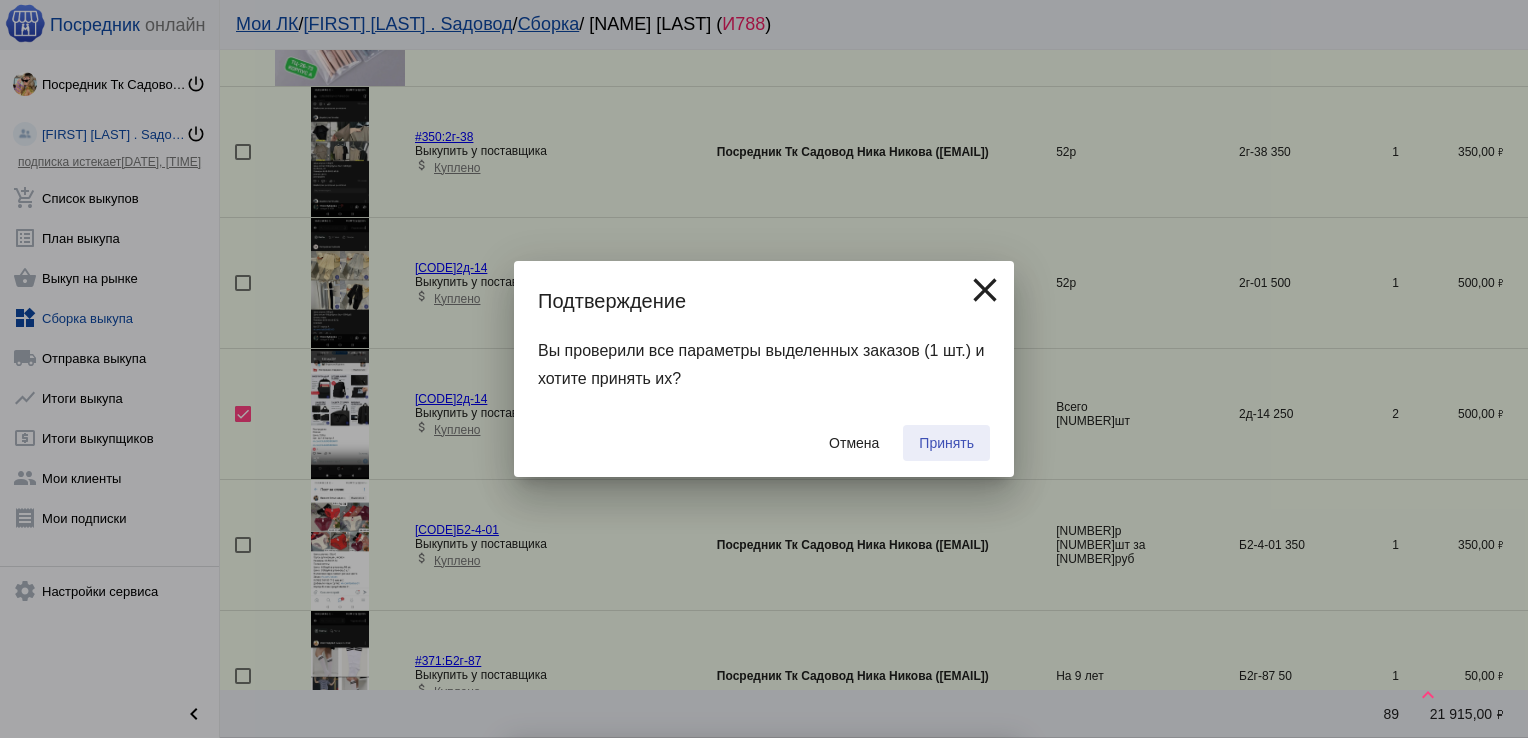 checkbox on "false" 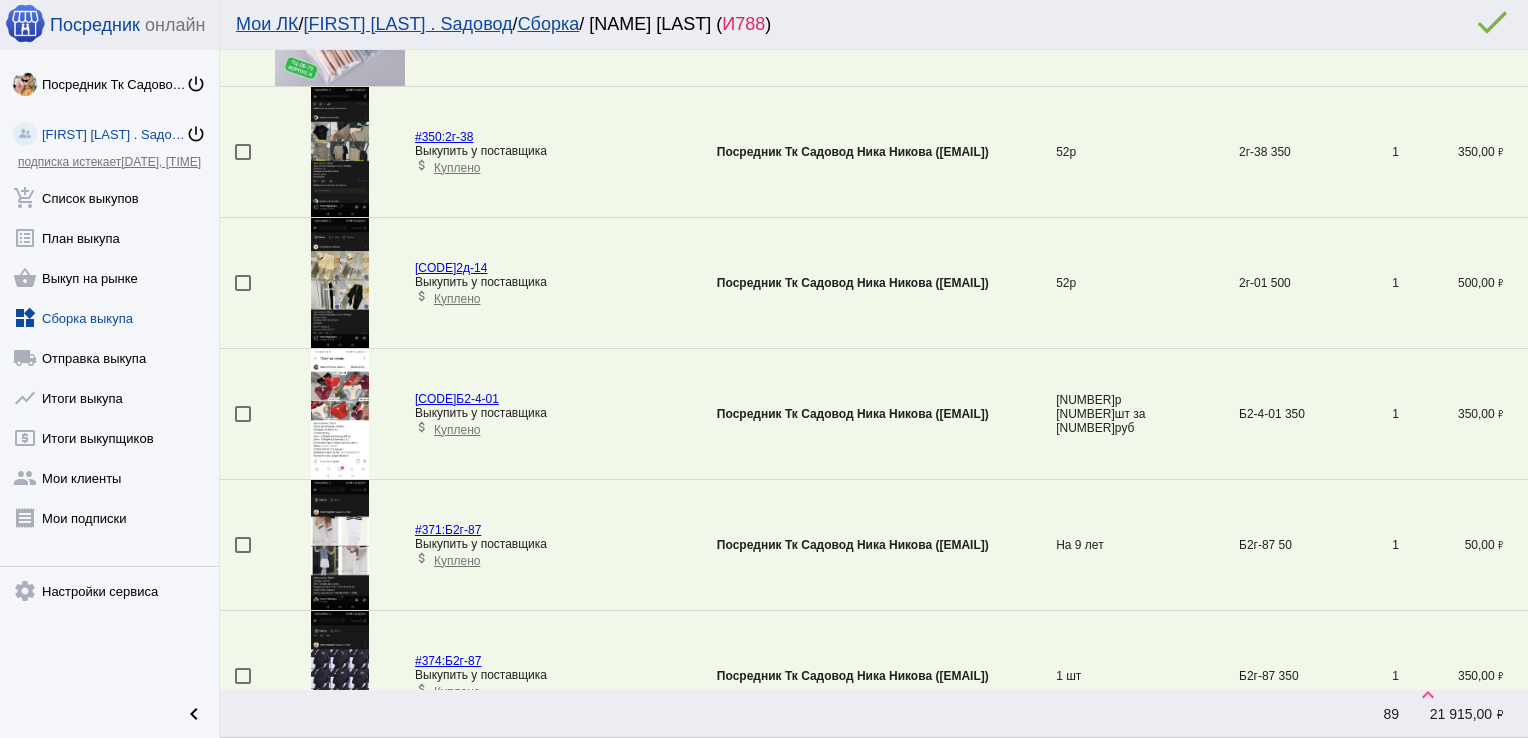 scroll, scrollTop: 2294, scrollLeft: 0, axis: vertical 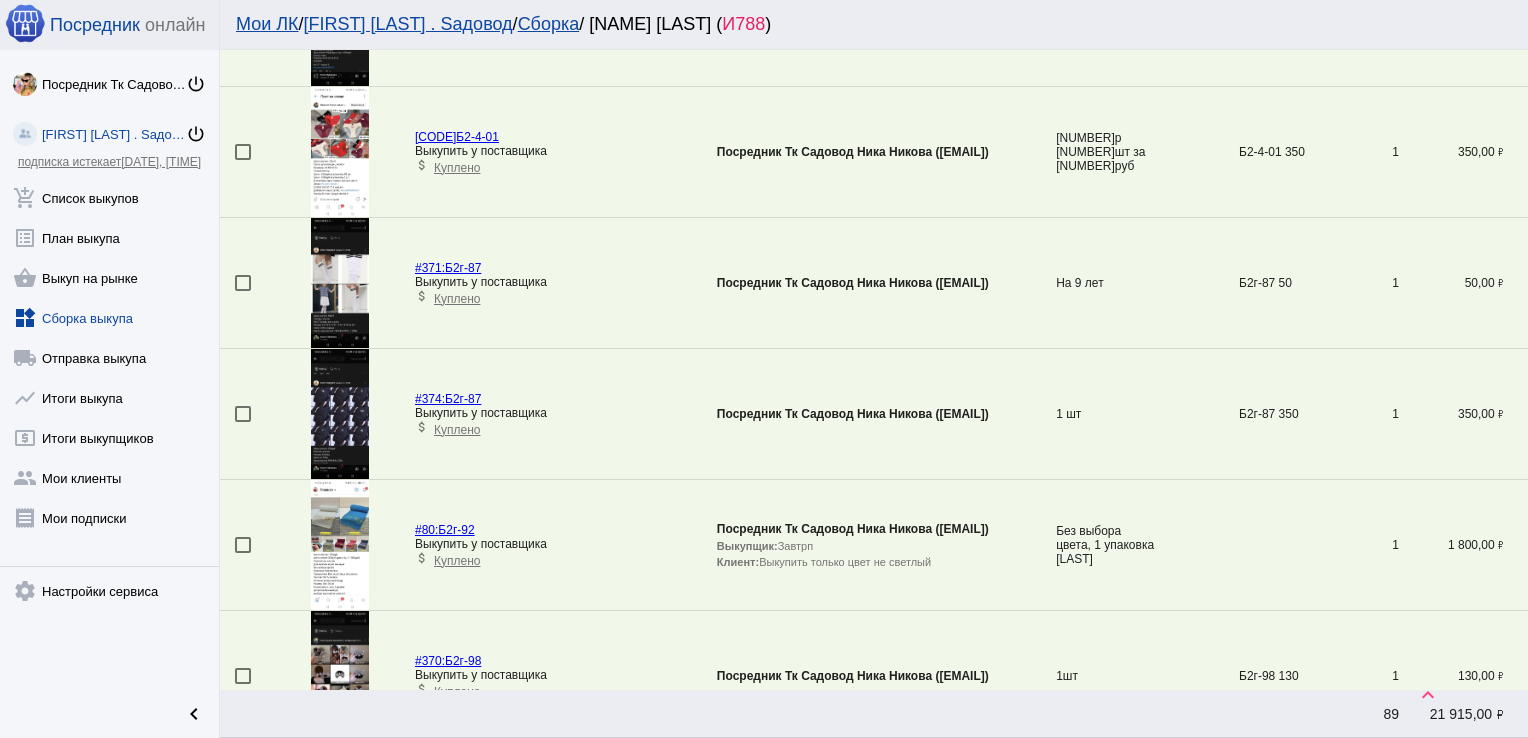 click at bounding box center [243, 414] 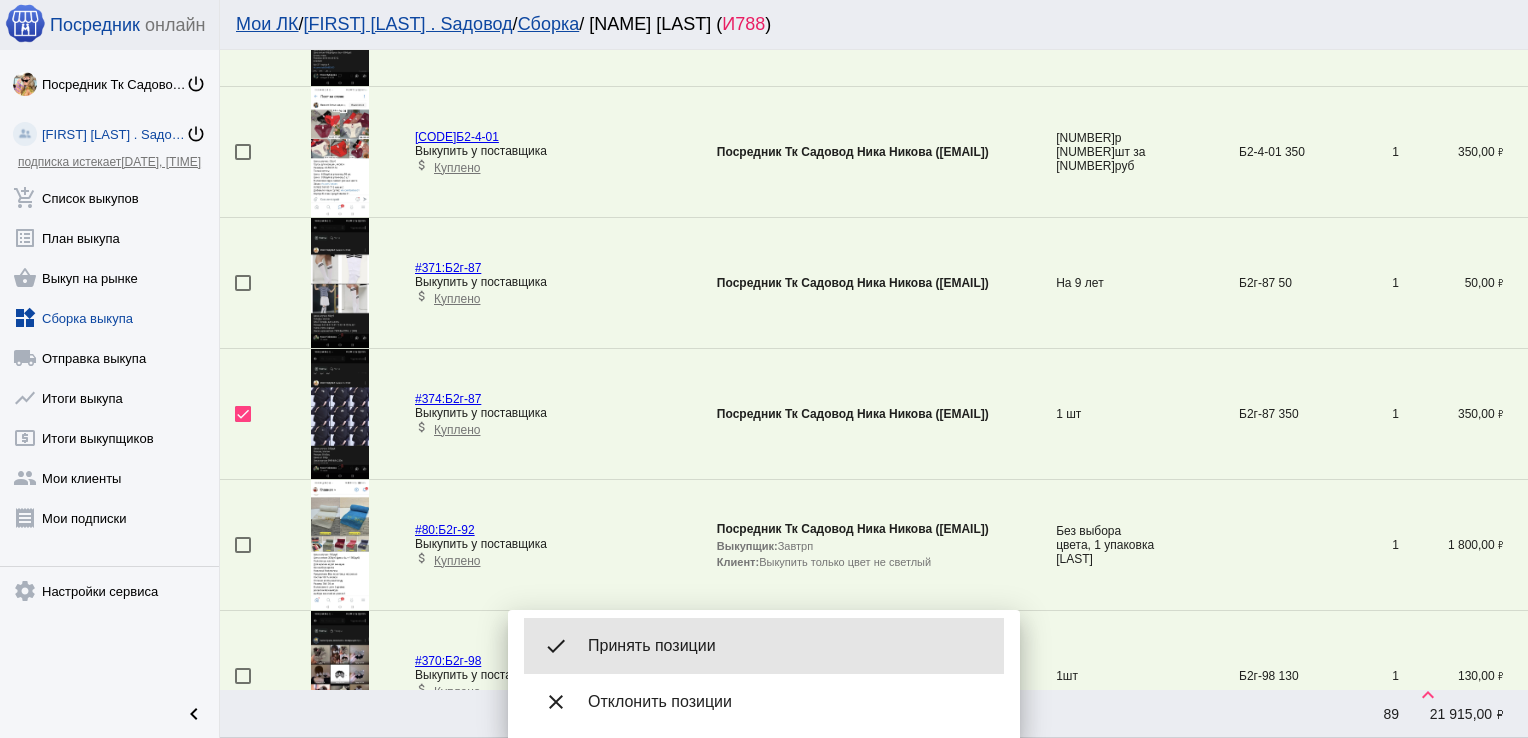 click on "Принять позиции" at bounding box center (788, 646) 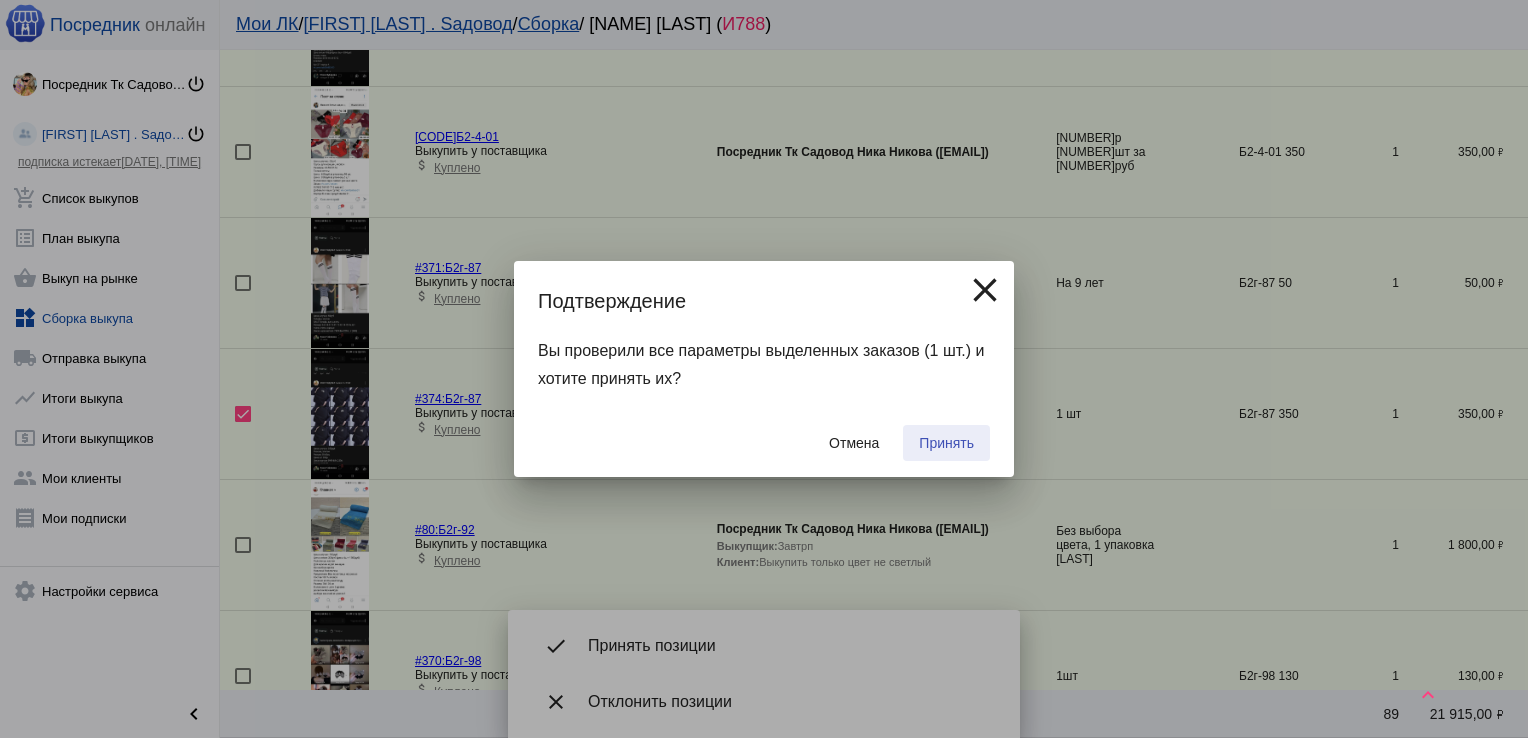 click on "Принять" at bounding box center (946, 443) 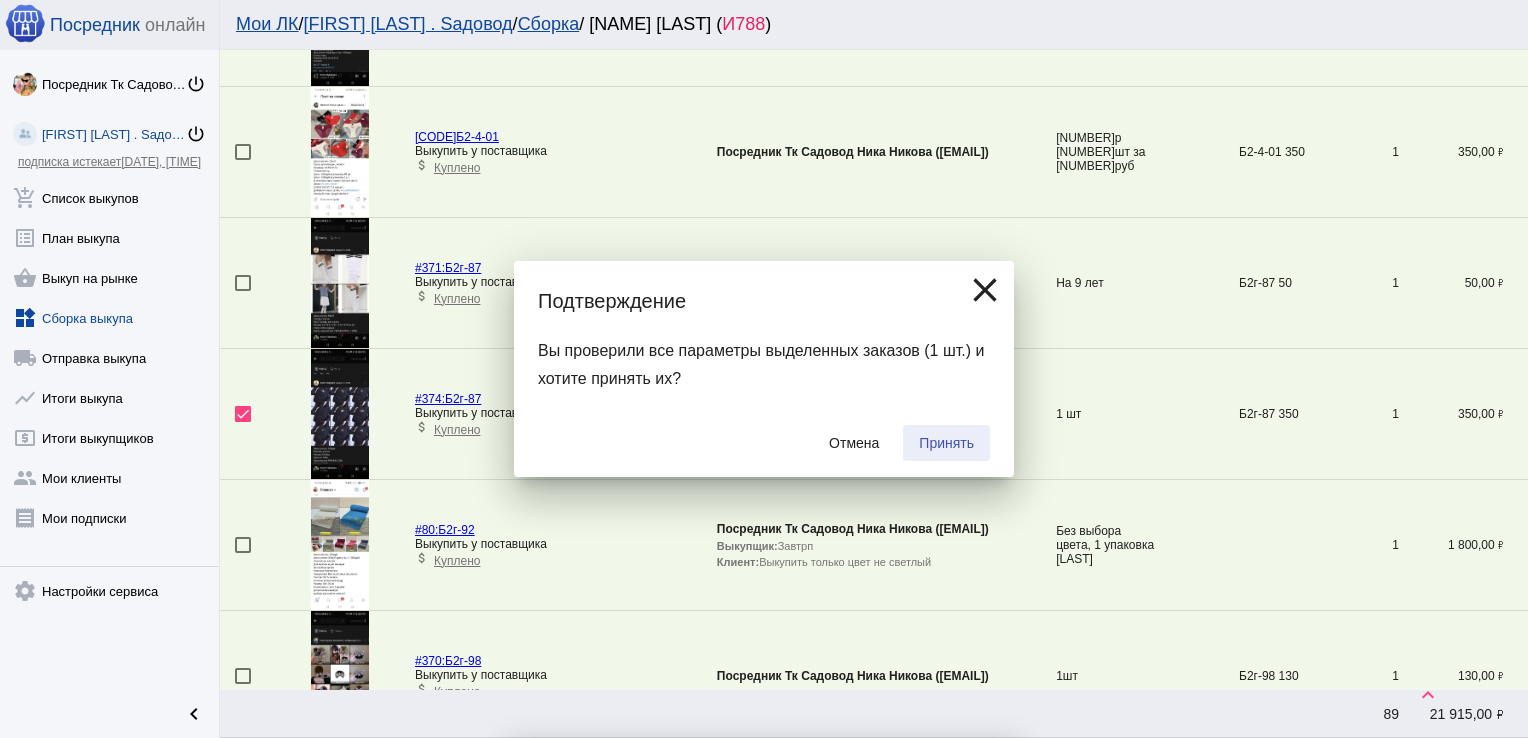 checkbox on "false" 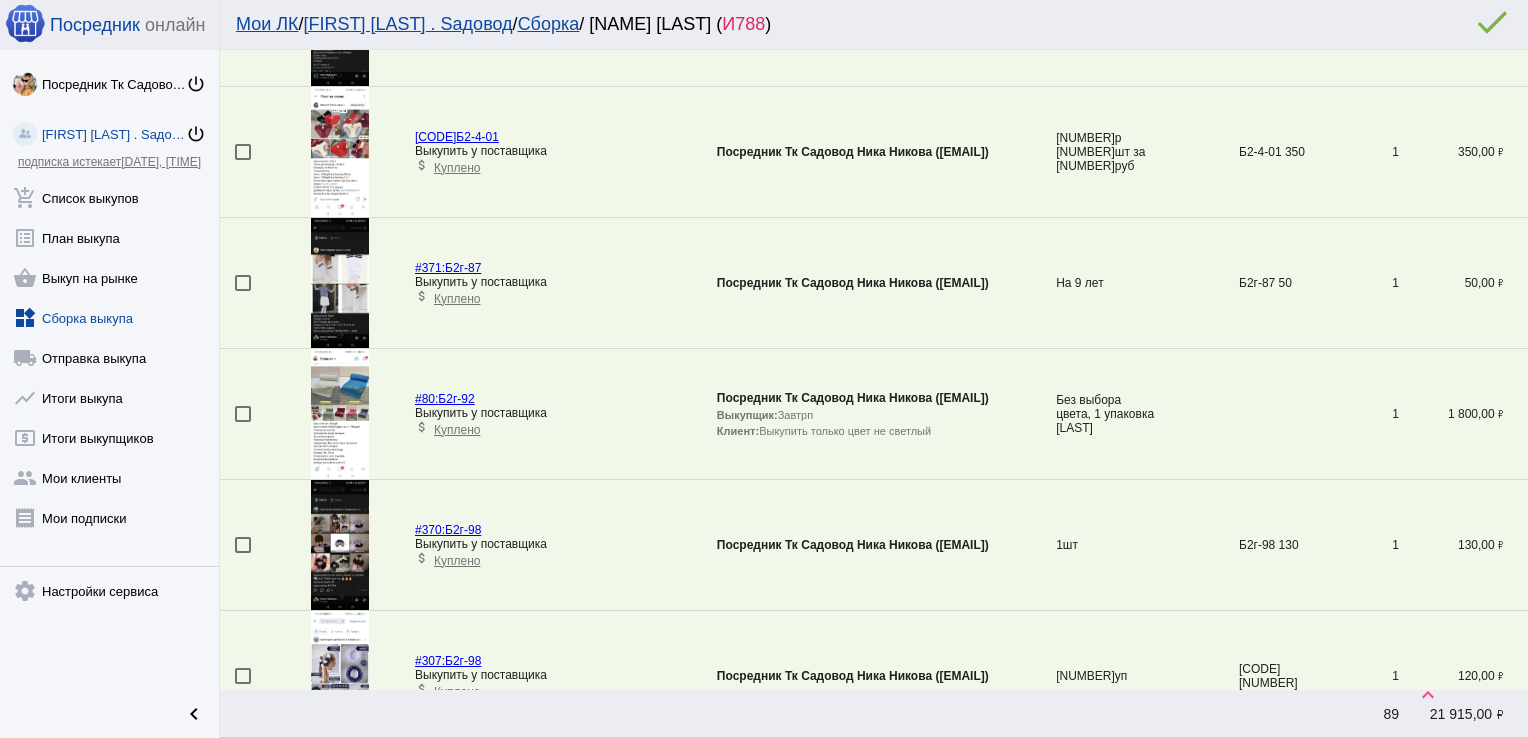 scroll, scrollTop: 332, scrollLeft: 0, axis: vertical 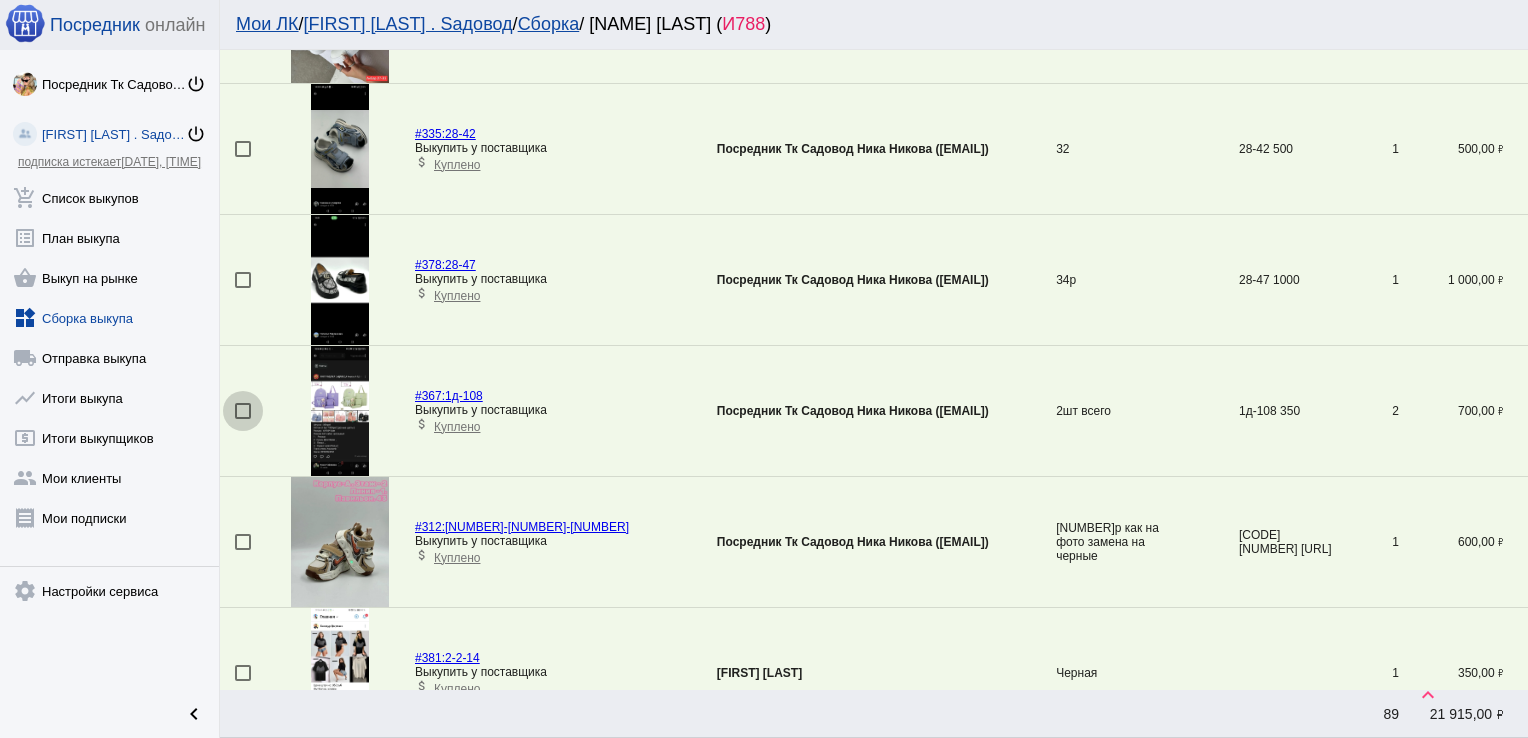 click at bounding box center (243, 411) 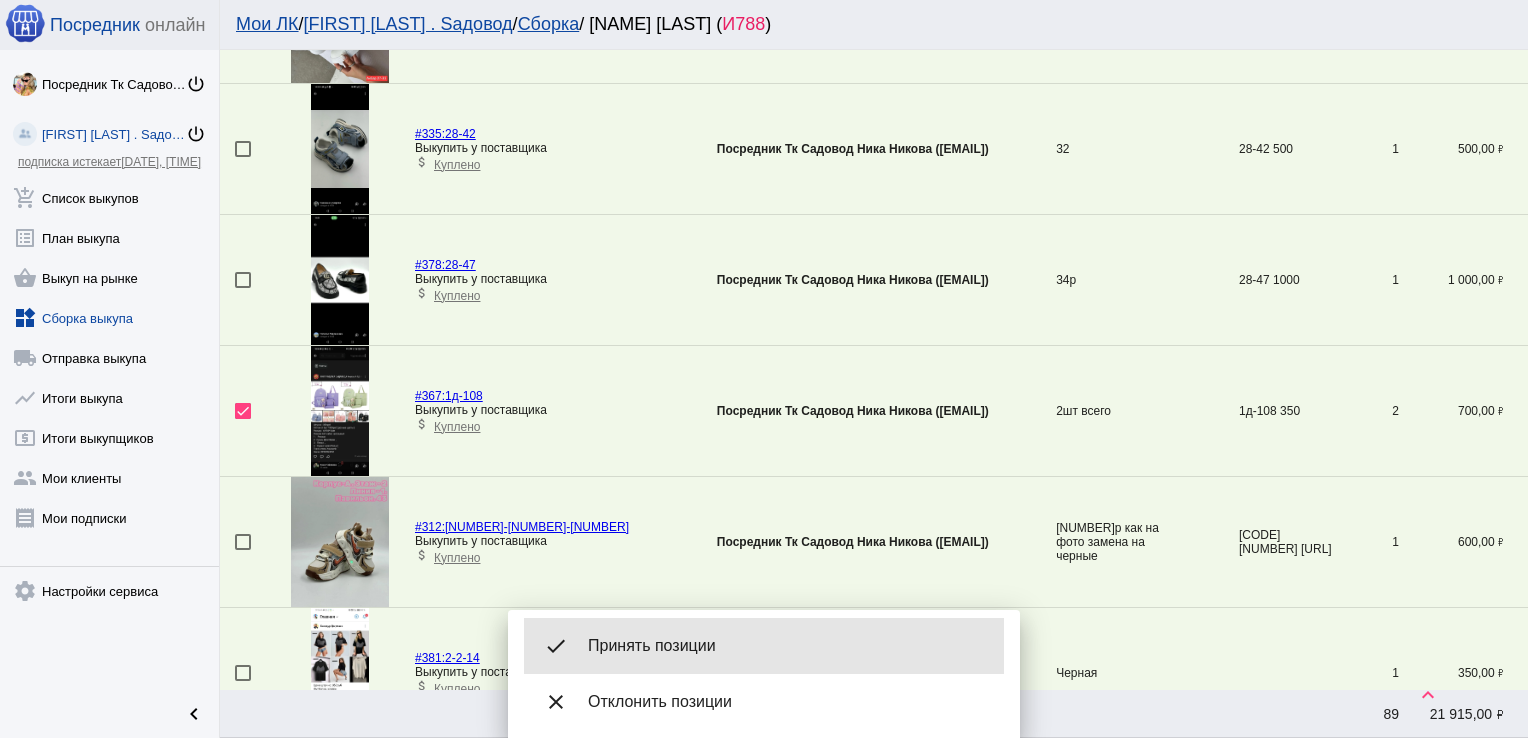 click on "done Принять позиции" at bounding box center [764, 646] 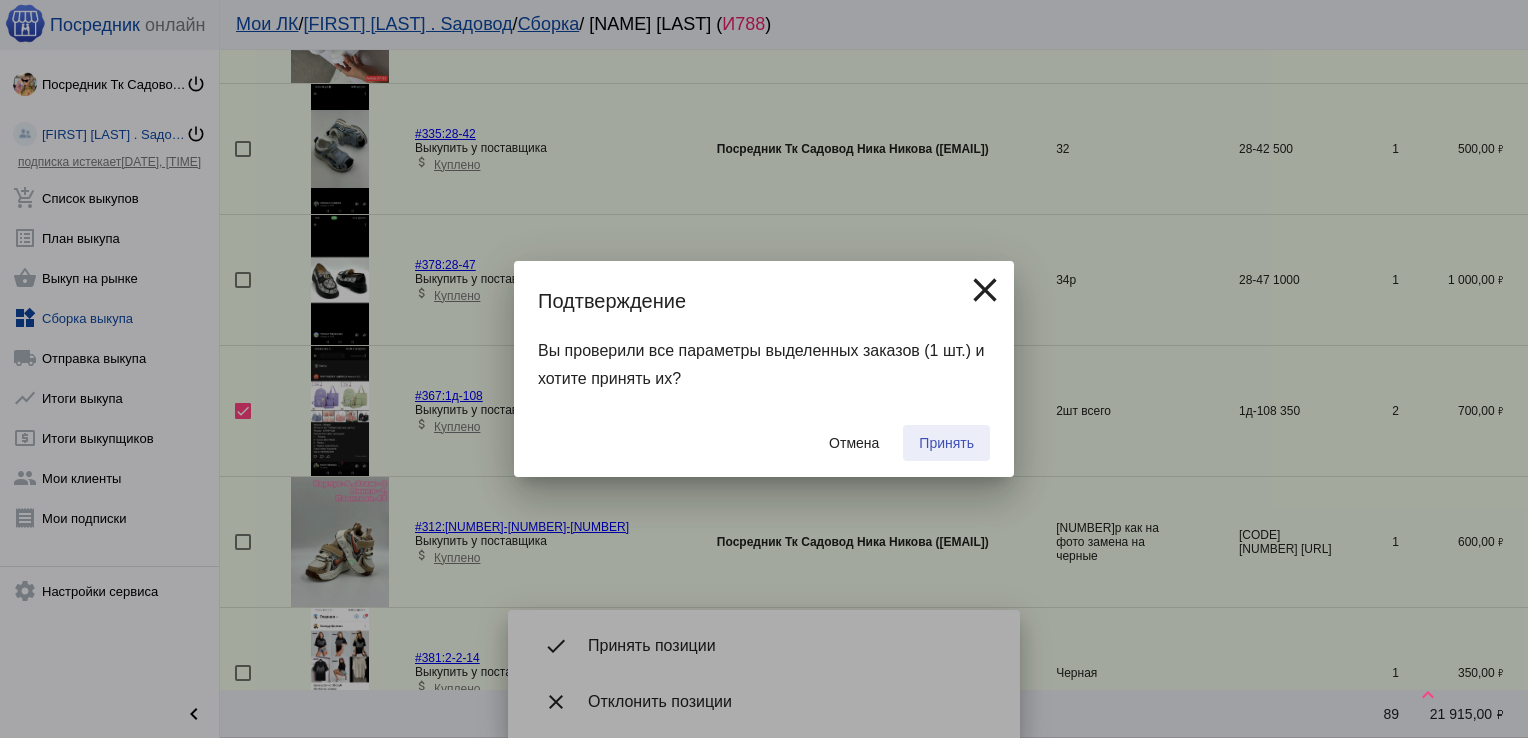 click on "Принять" at bounding box center [946, 443] 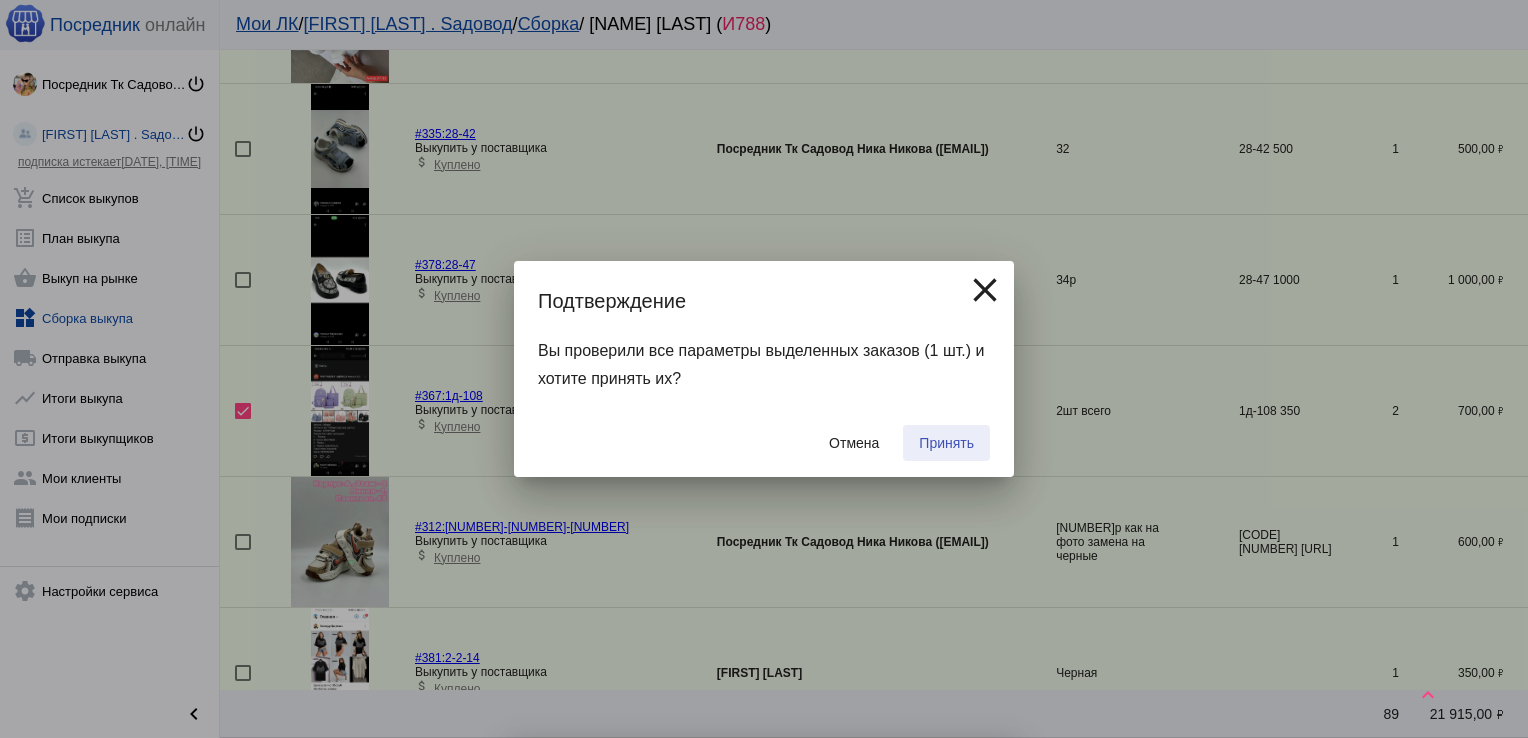 checkbox on "false" 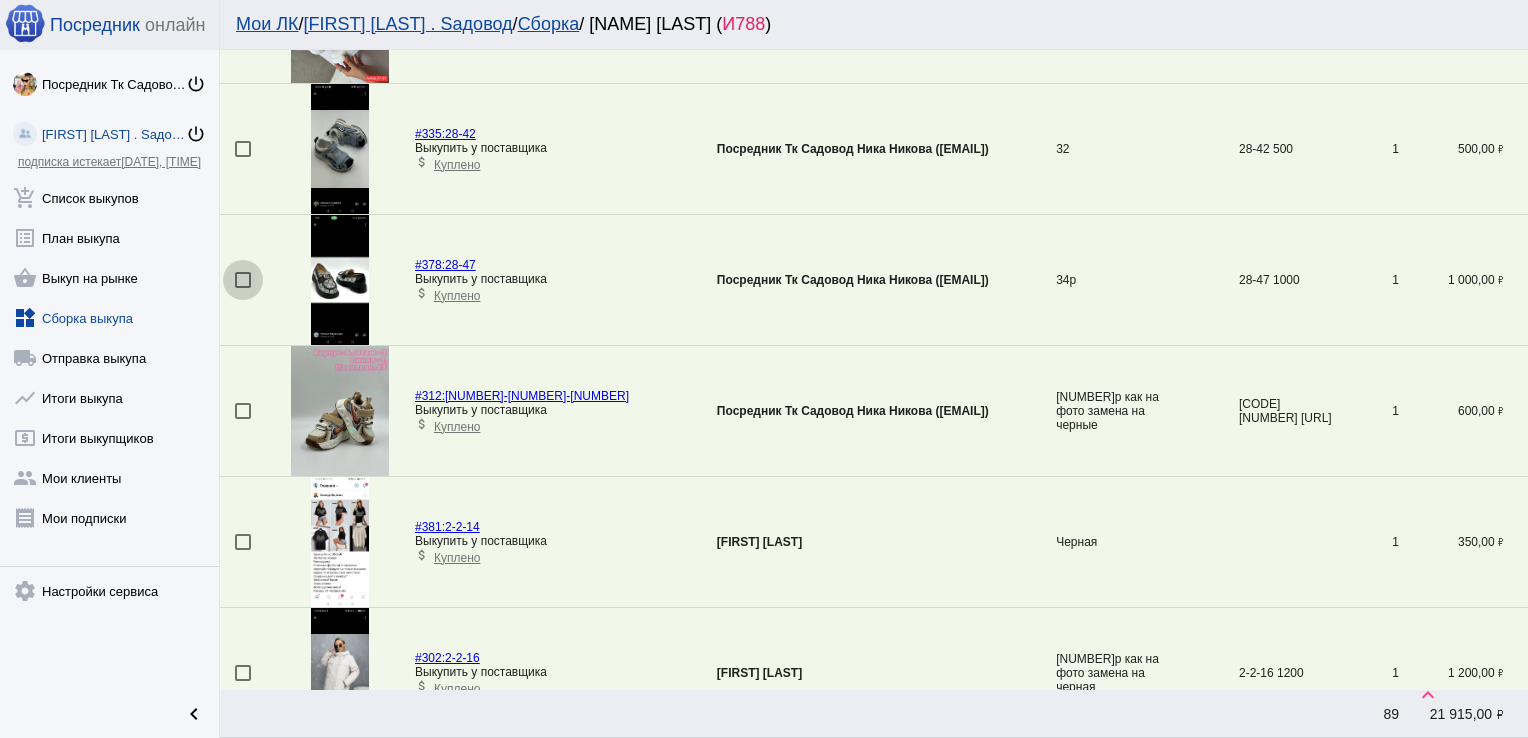 click at bounding box center [243, 280] 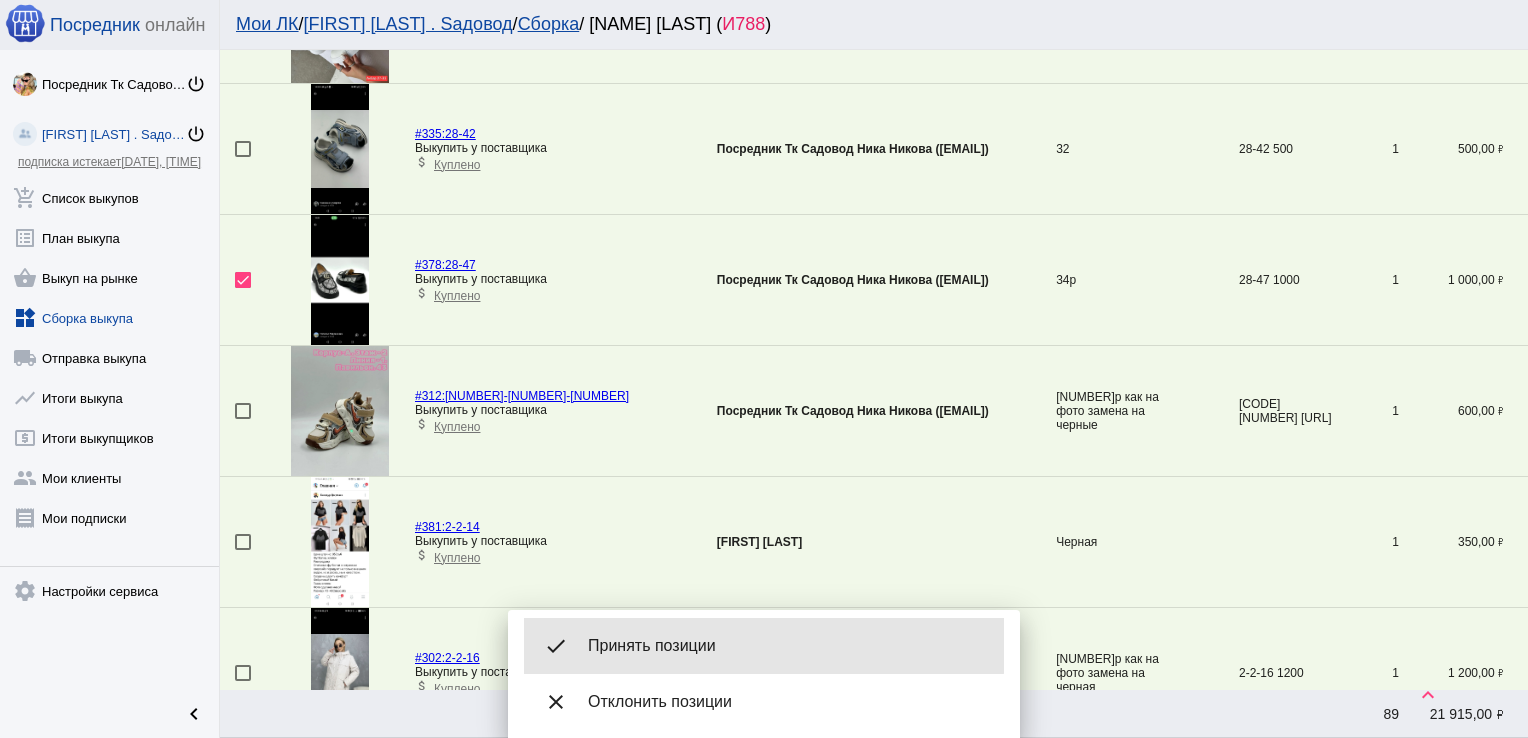 click on "done Принять позиции" at bounding box center (764, 646) 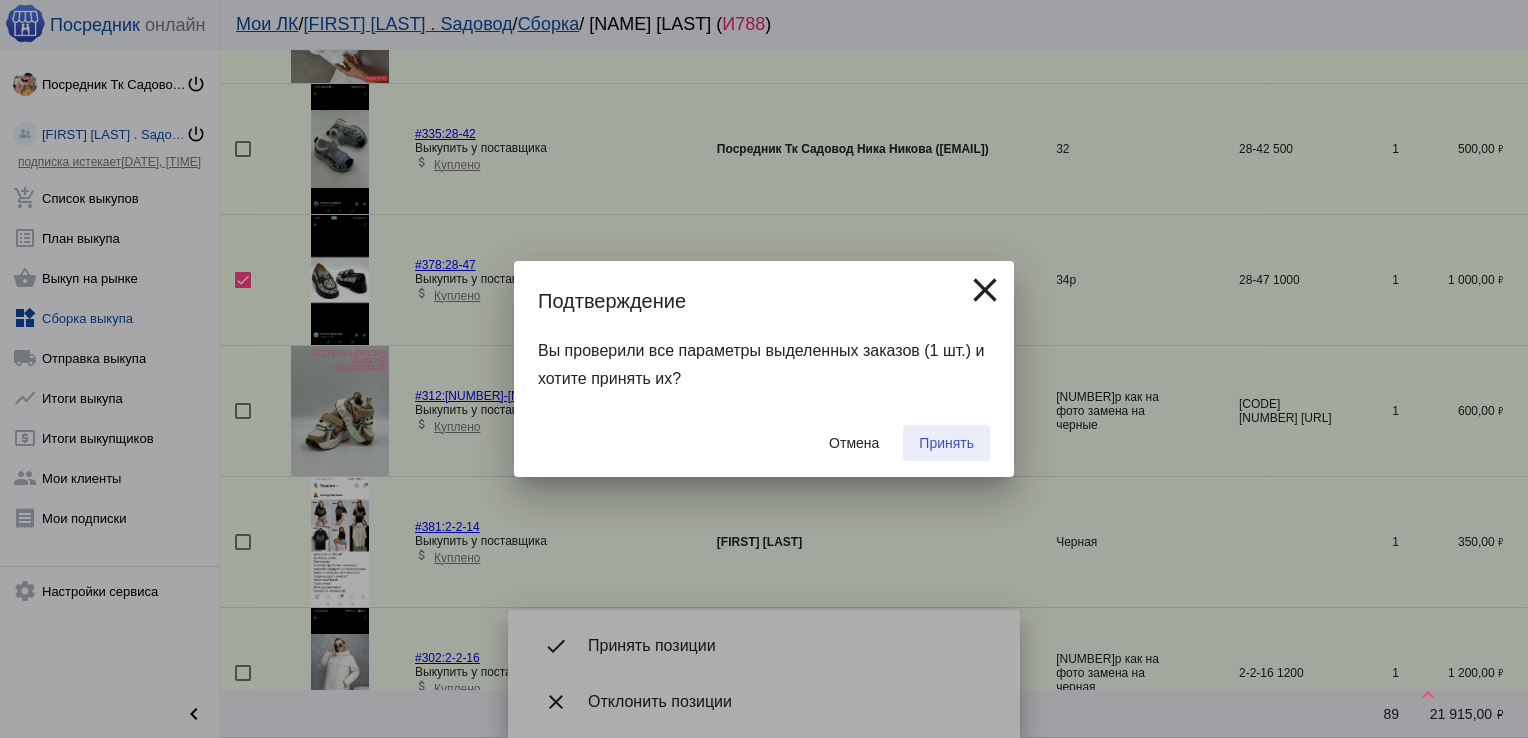 click on "Принять" at bounding box center [946, 443] 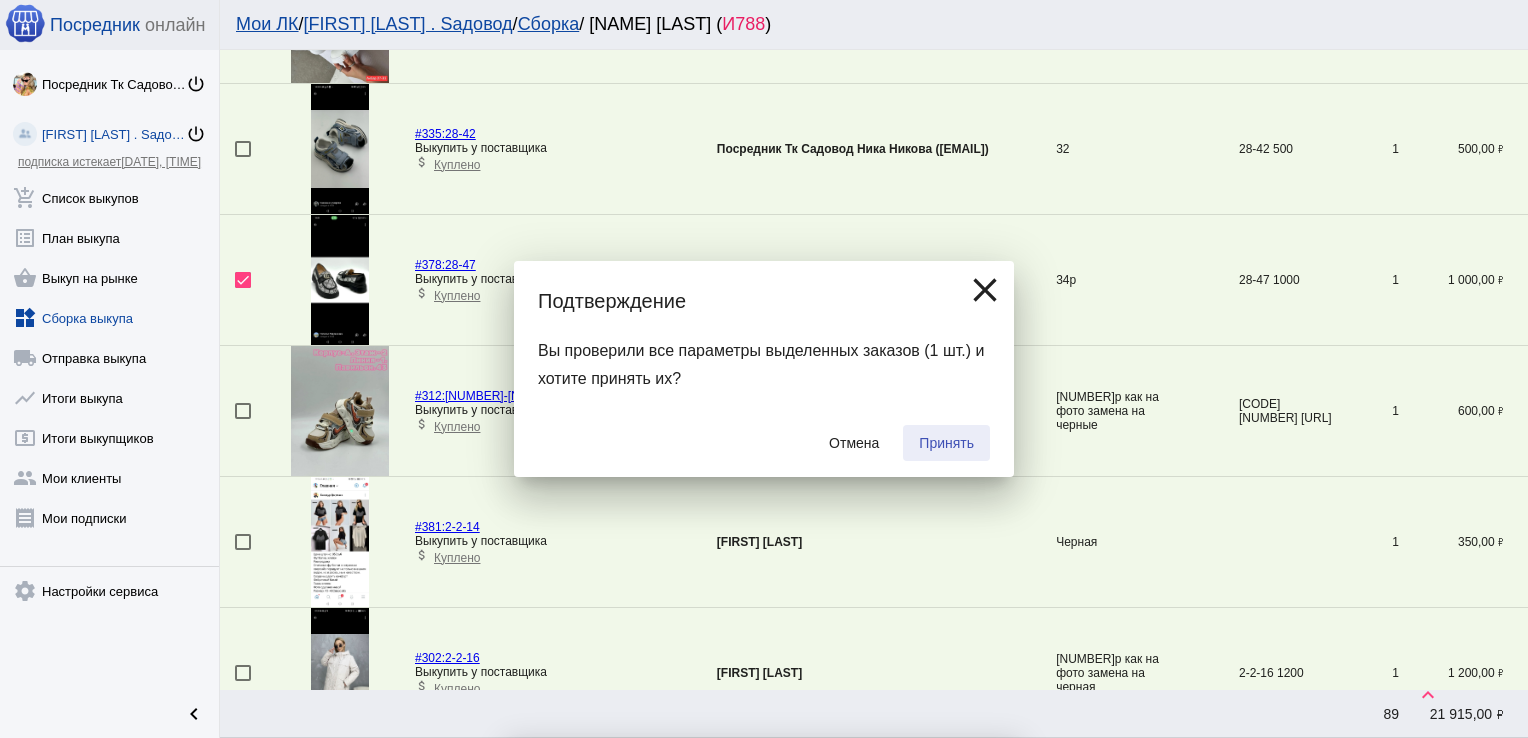 checkbox on "false" 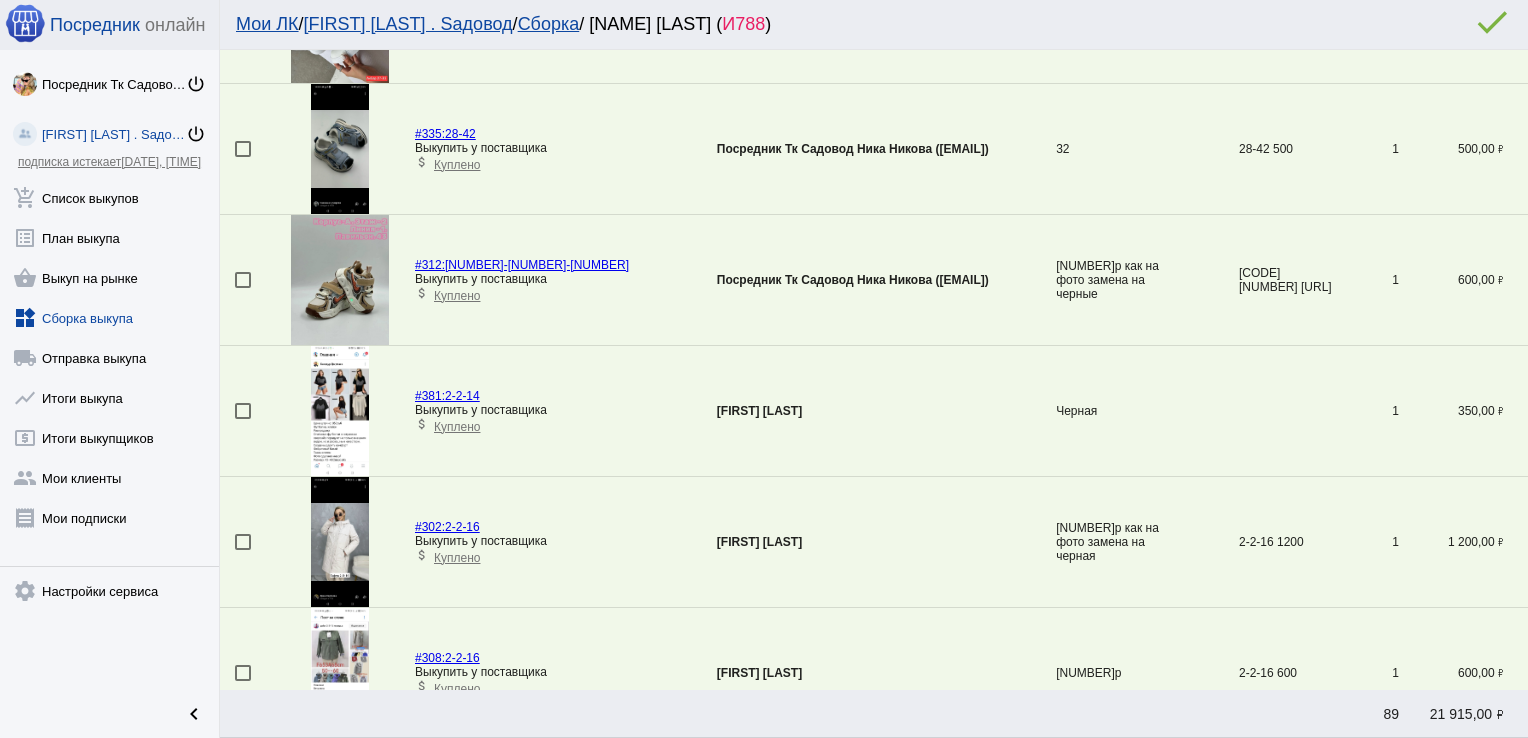 scroll, scrollTop: 0, scrollLeft: 0, axis: both 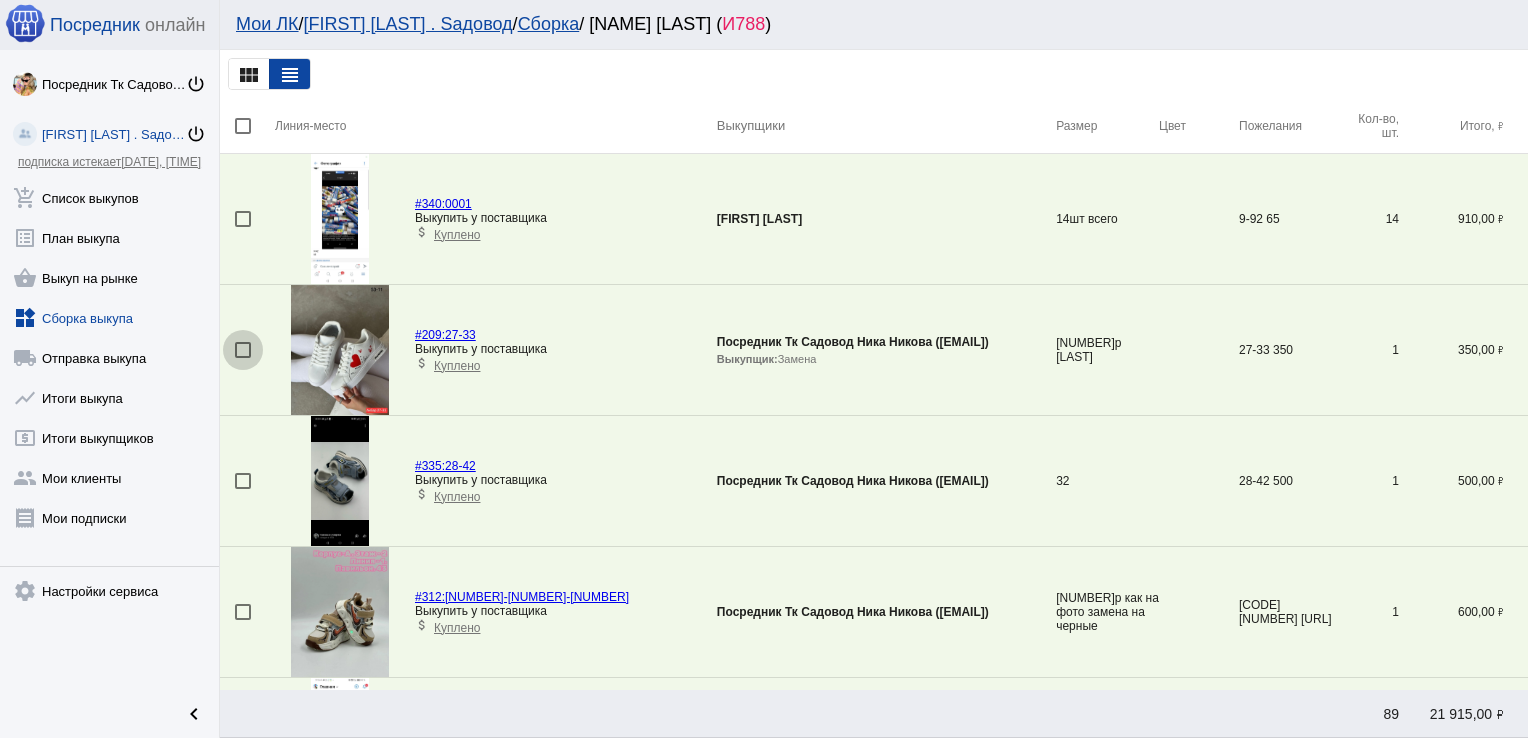 click at bounding box center (243, 350) 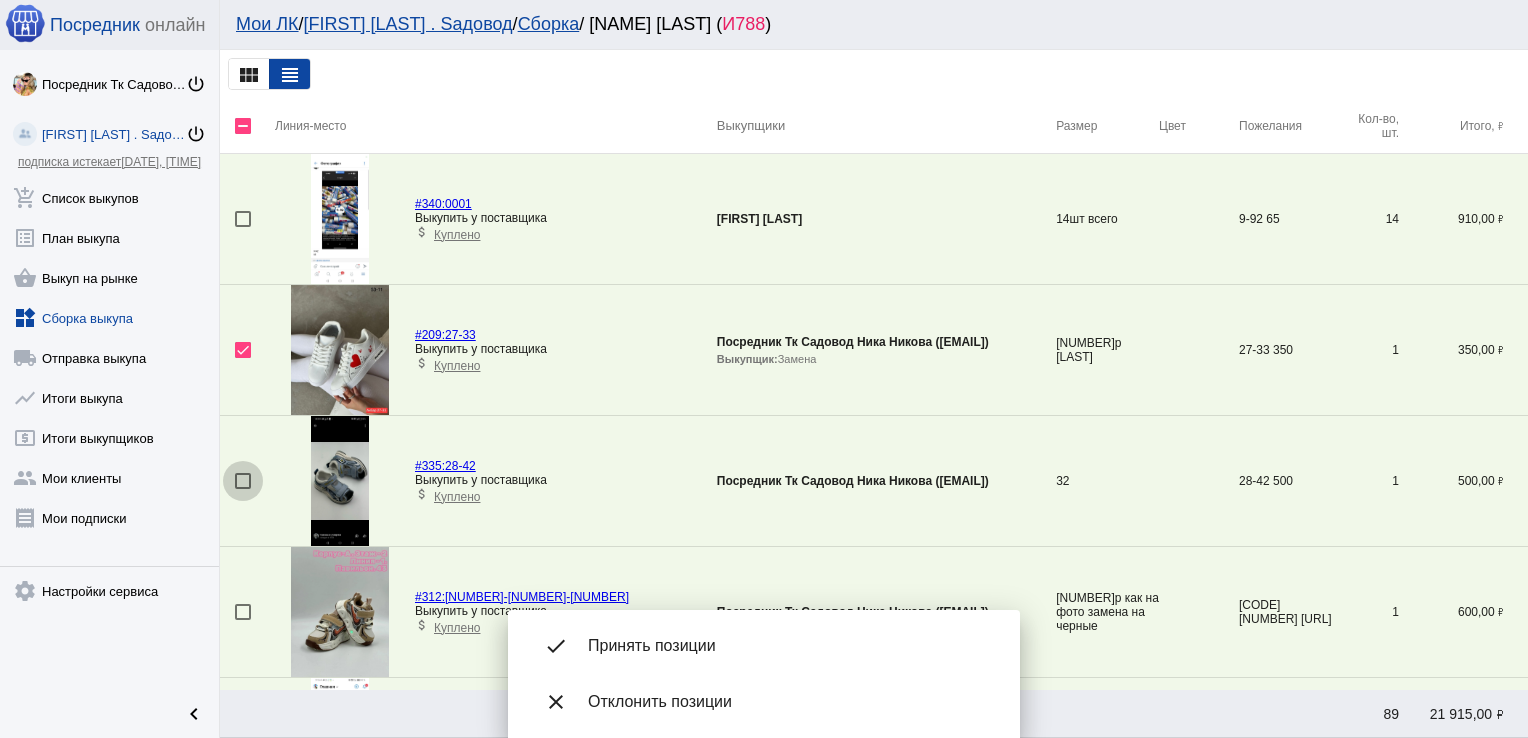 click at bounding box center [243, 481] 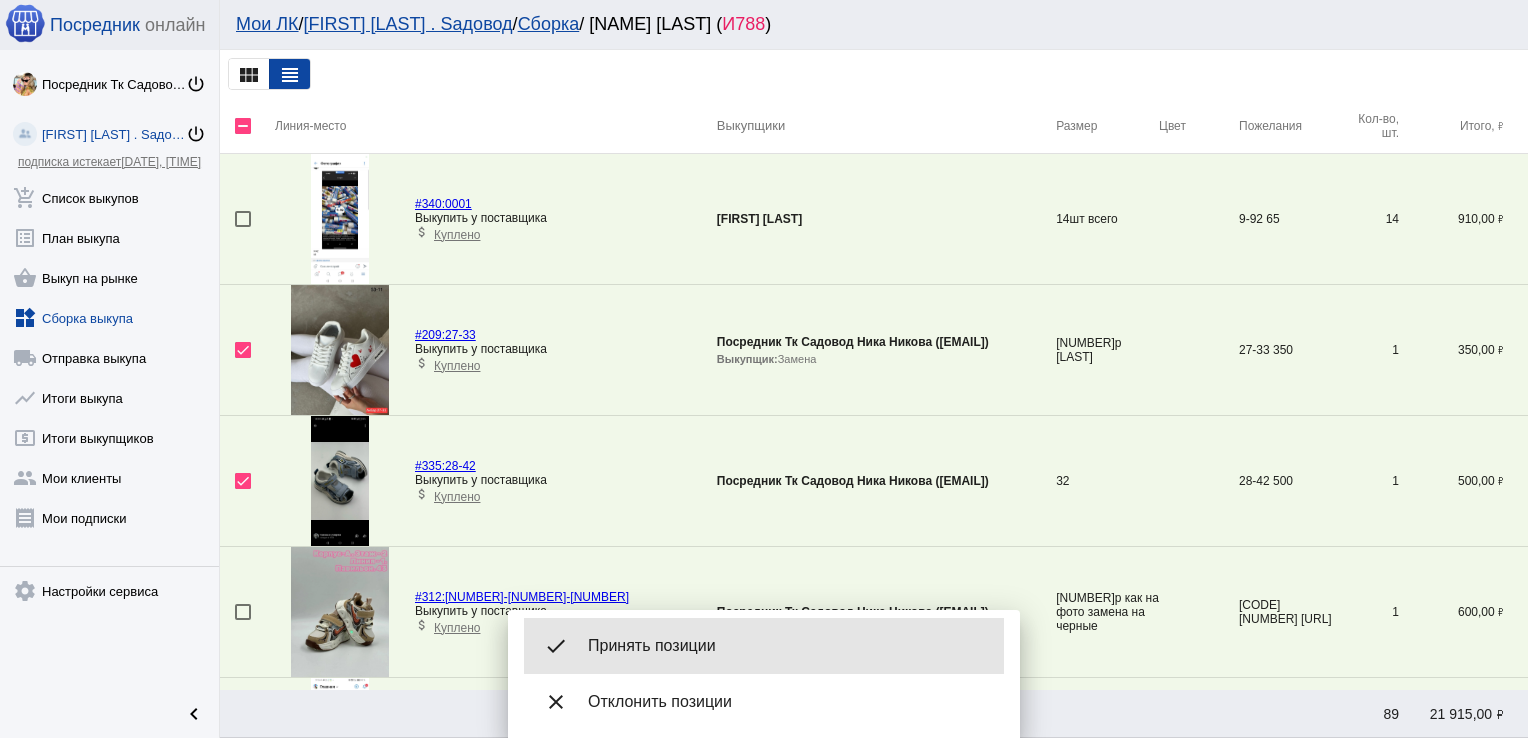 click on "Принять позиции" at bounding box center [788, 646] 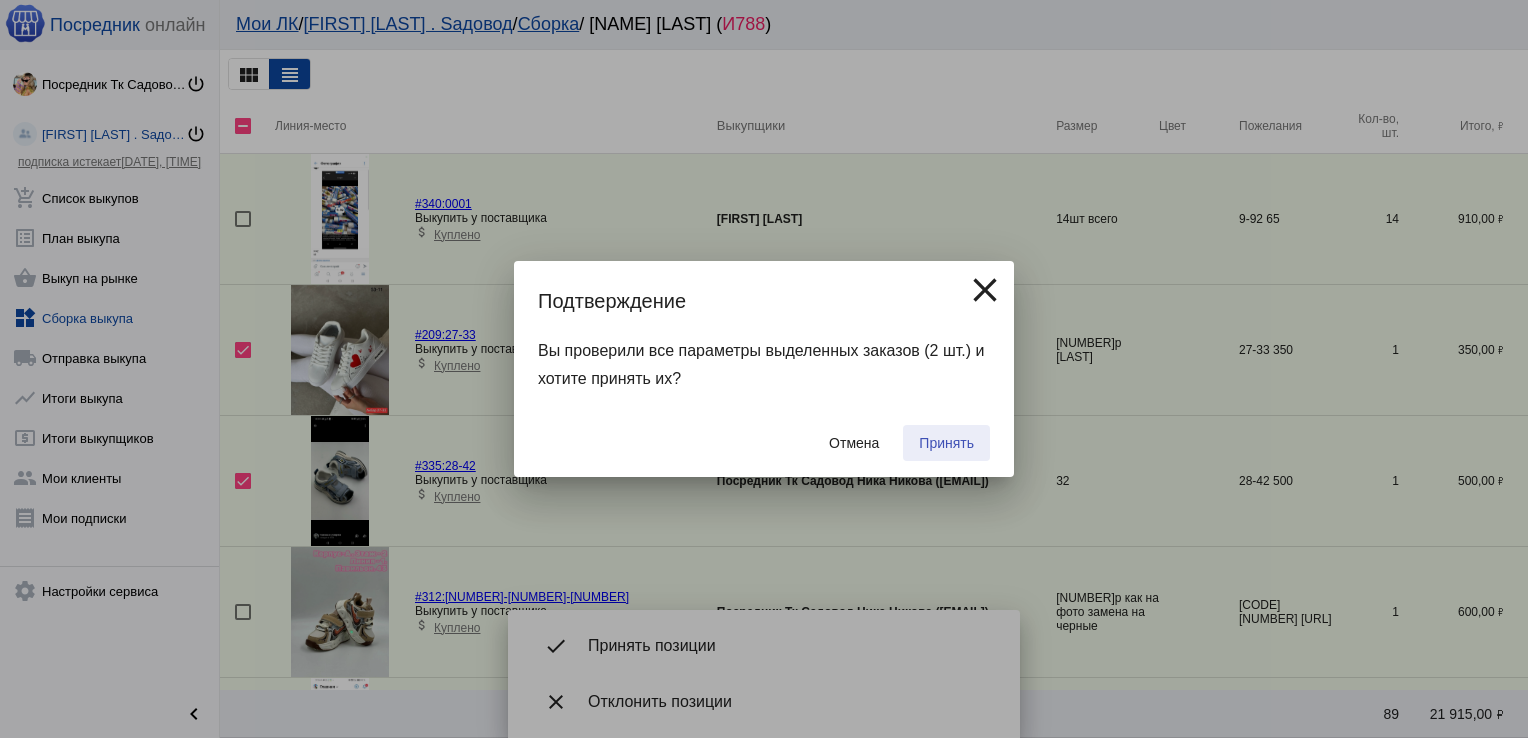 click on "Принять" at bounding box center (946, 443) 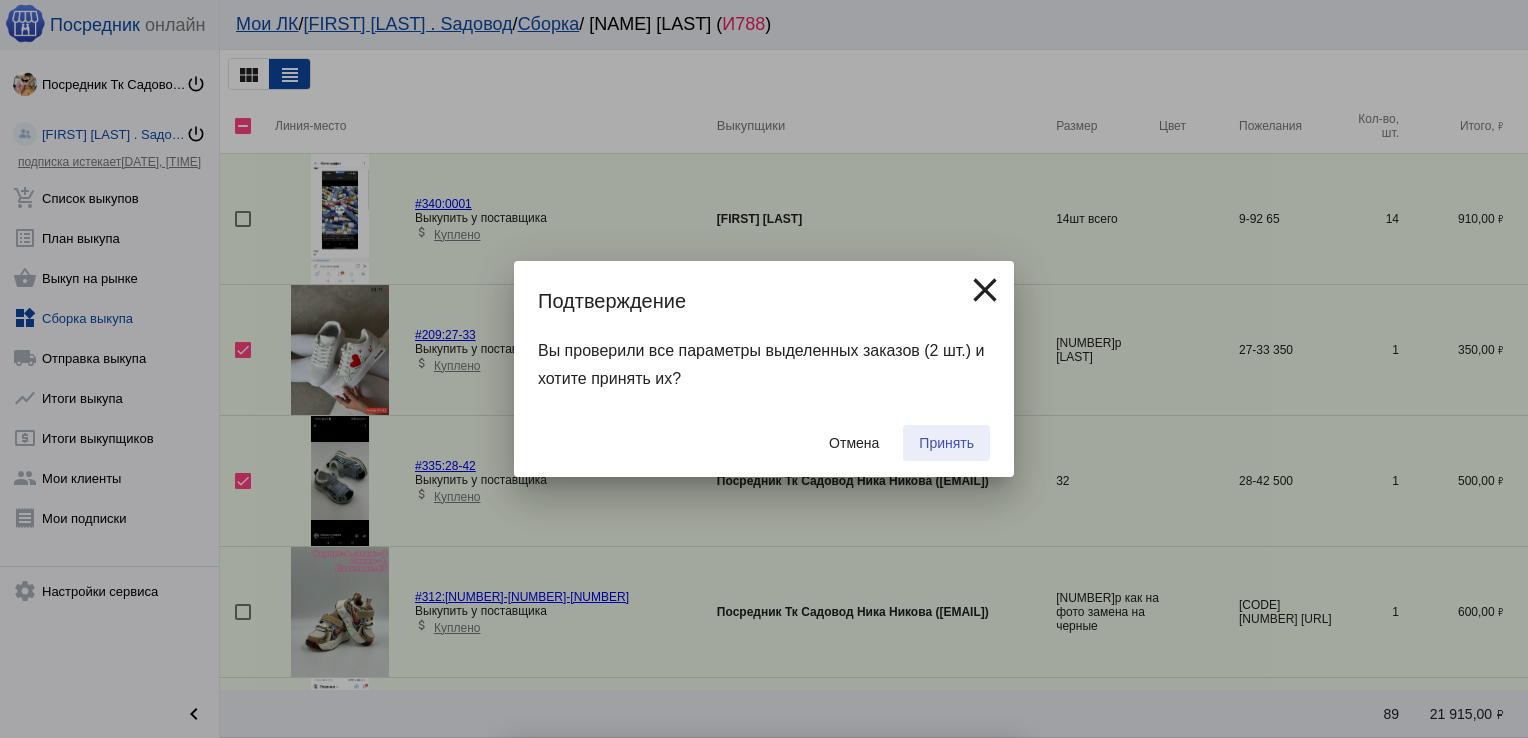 checkbox on "false" 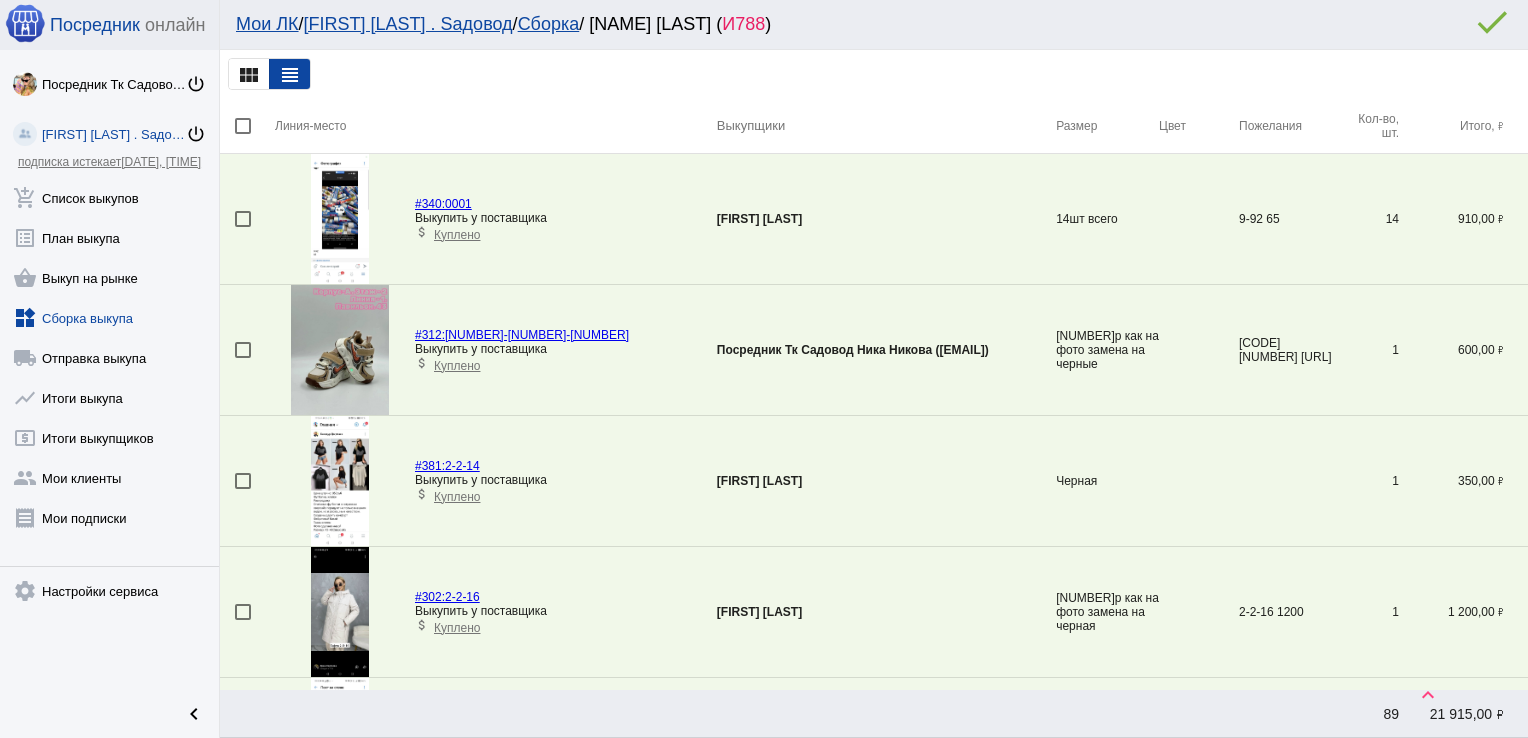 scroll, scrollTop: 1640, scrollLeft: 0, axis: vertical 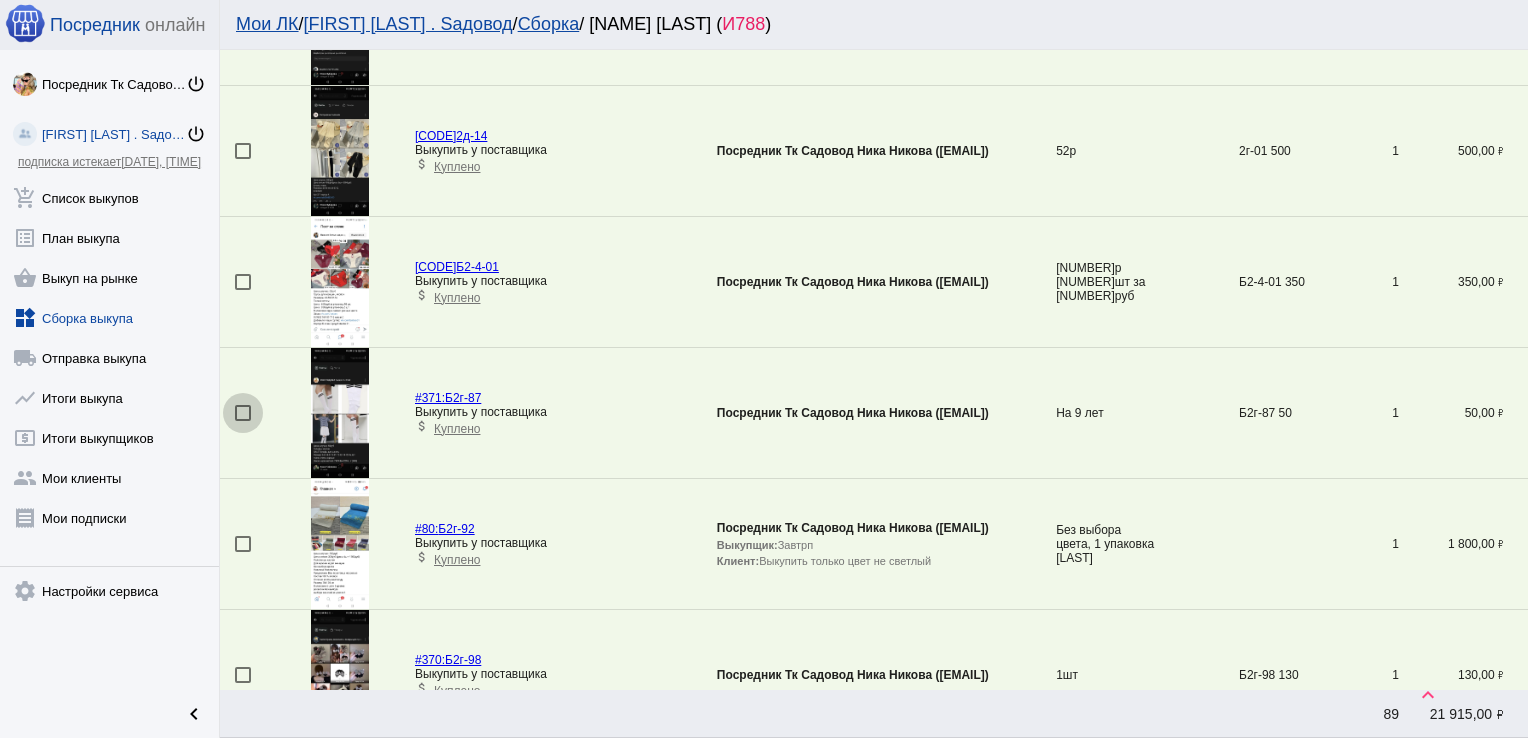 click at bounding box center (243, 413) 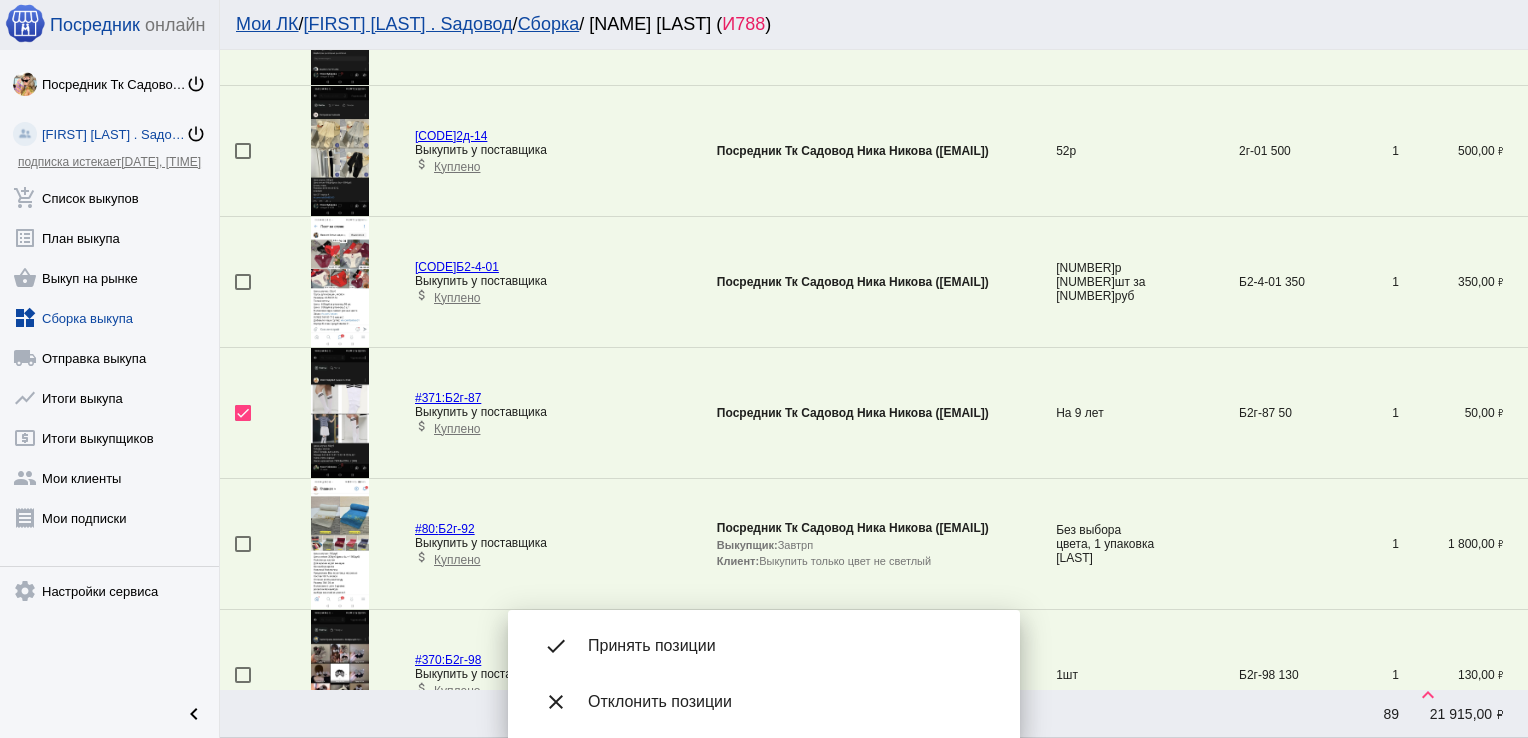 click on "Принять позиции" at bounding box center [788, 646] 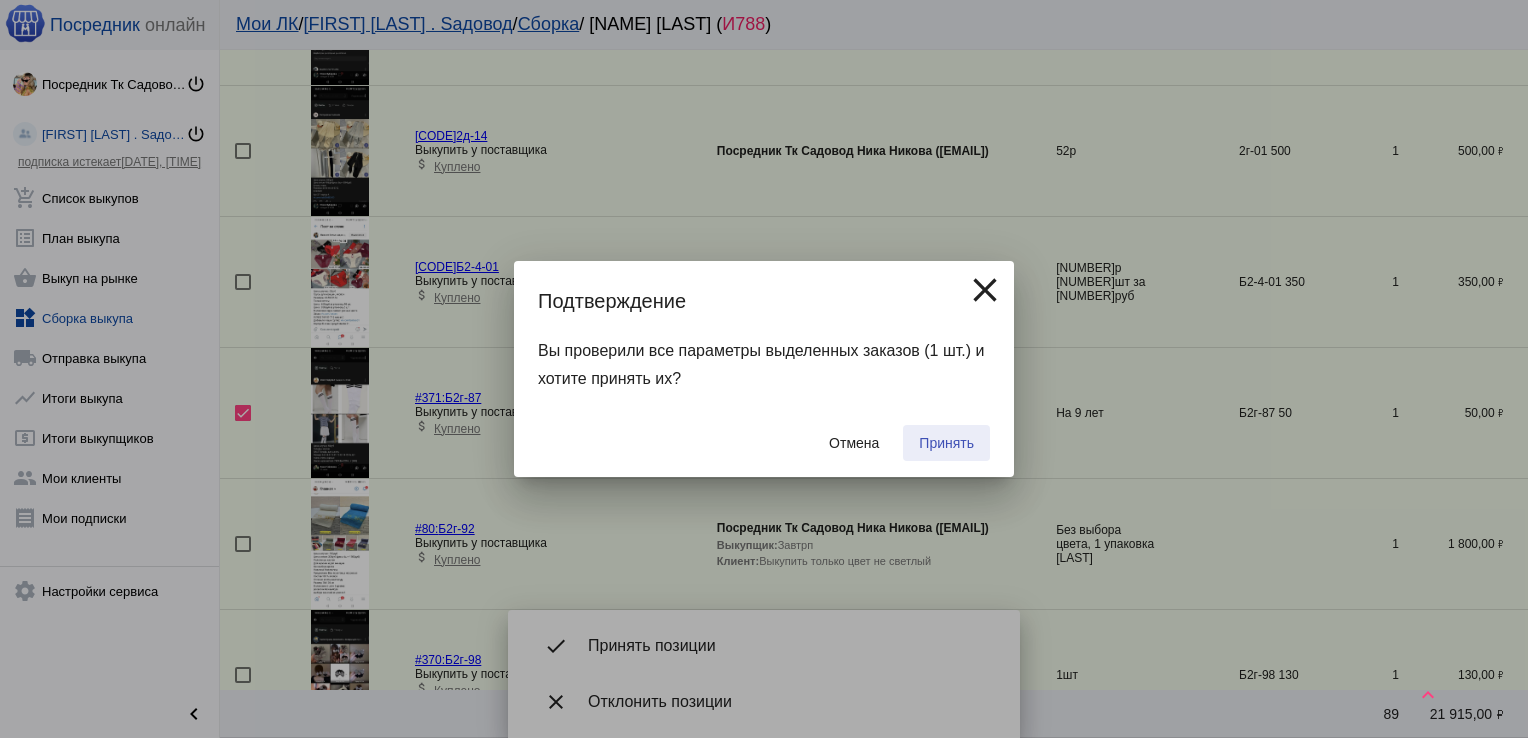 click on "Принять" at bounding box center [946, 443] 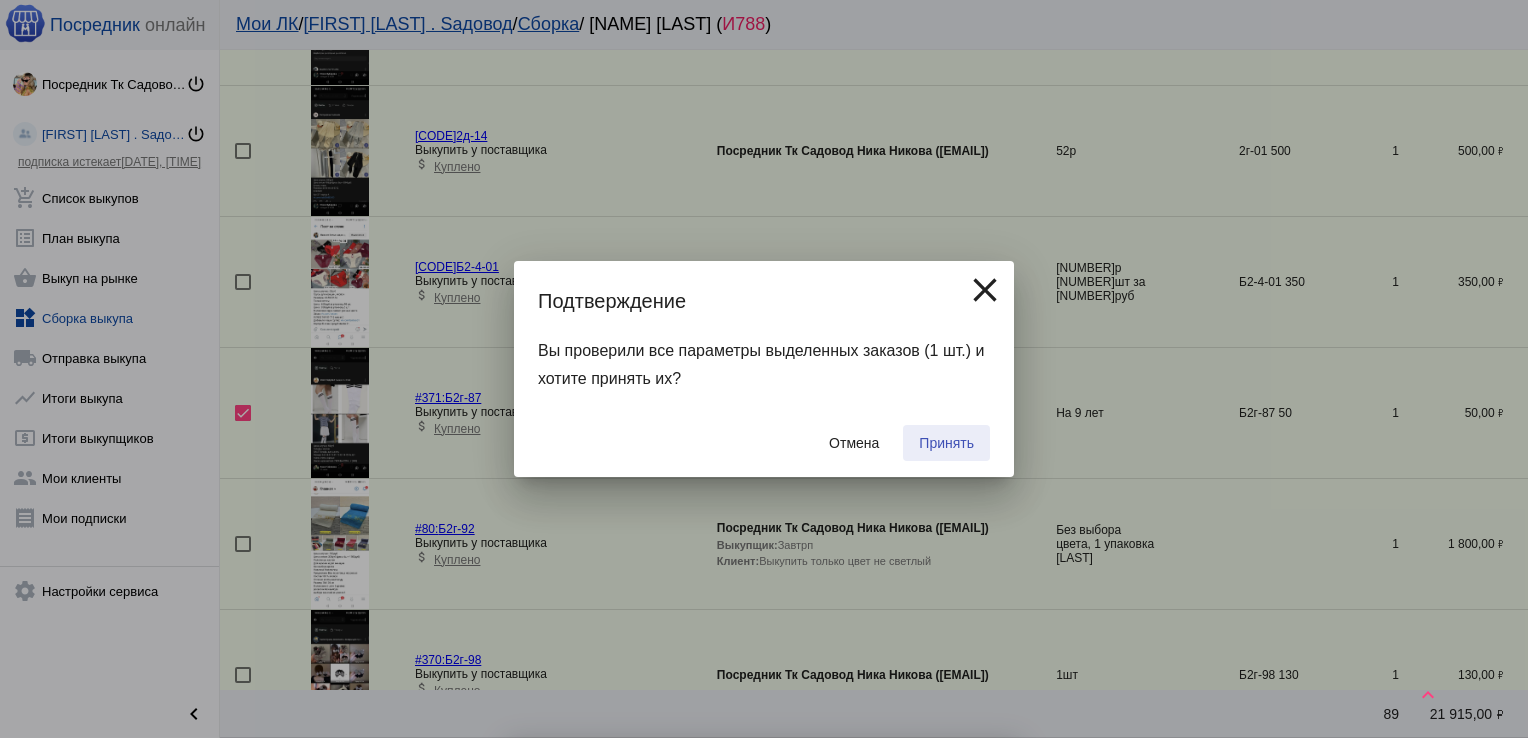 checkbox on "false" 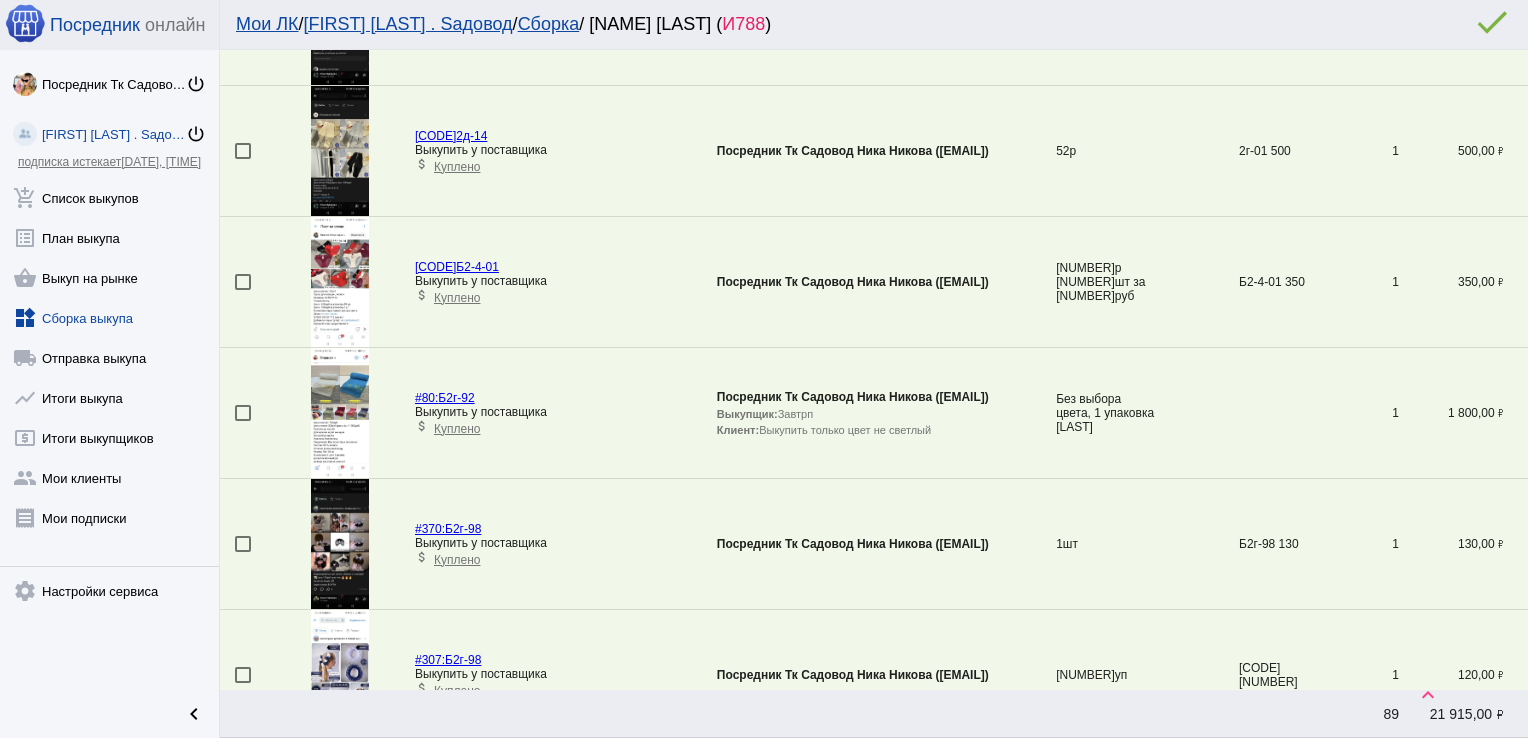 scroll, scrollTop: 463, scrollLeft: 0, axis: vertical 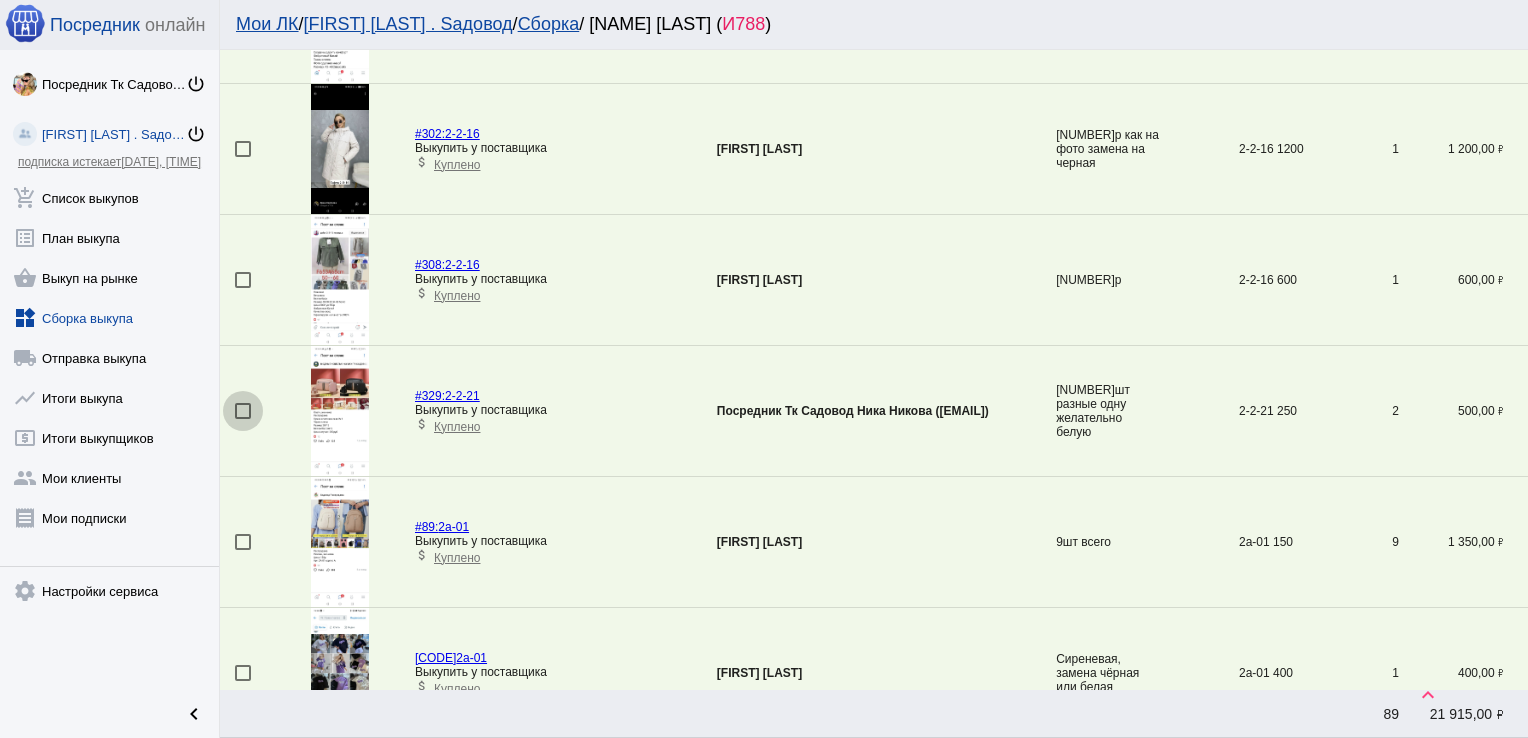 click at bounding box center (243, 411) 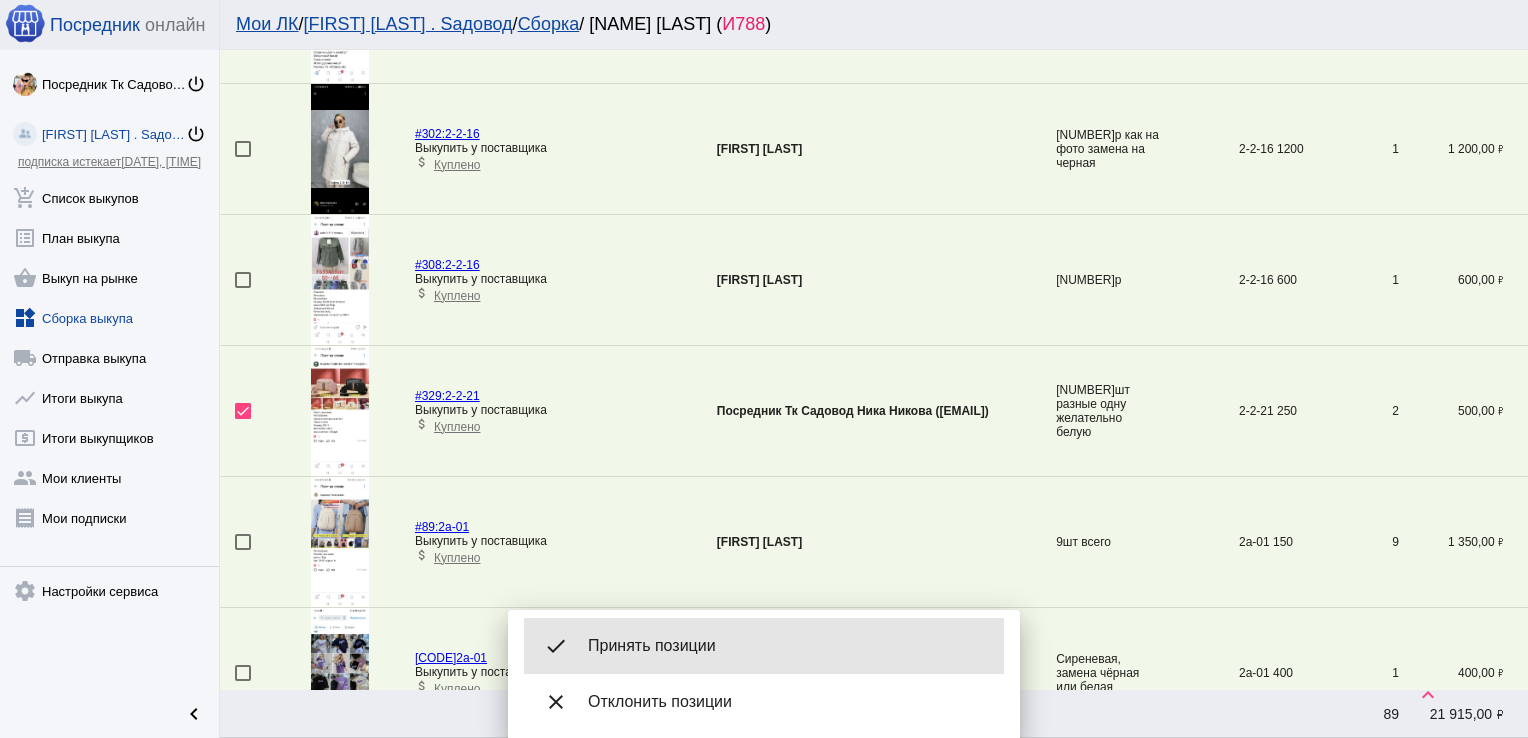 click on "Принять позиции" at bounding box center [788, 646] 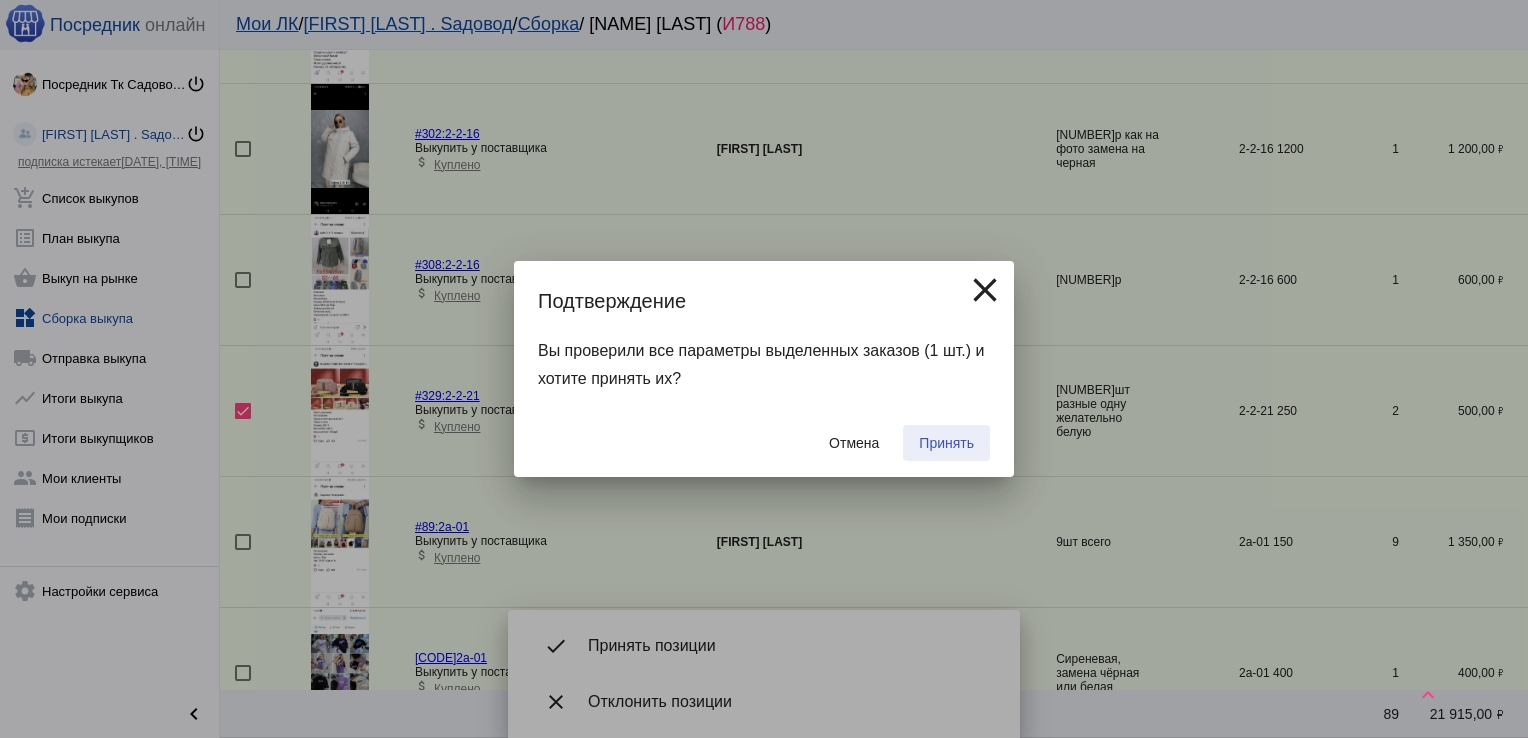 click on "Принять" at bounding box center (946, 443) 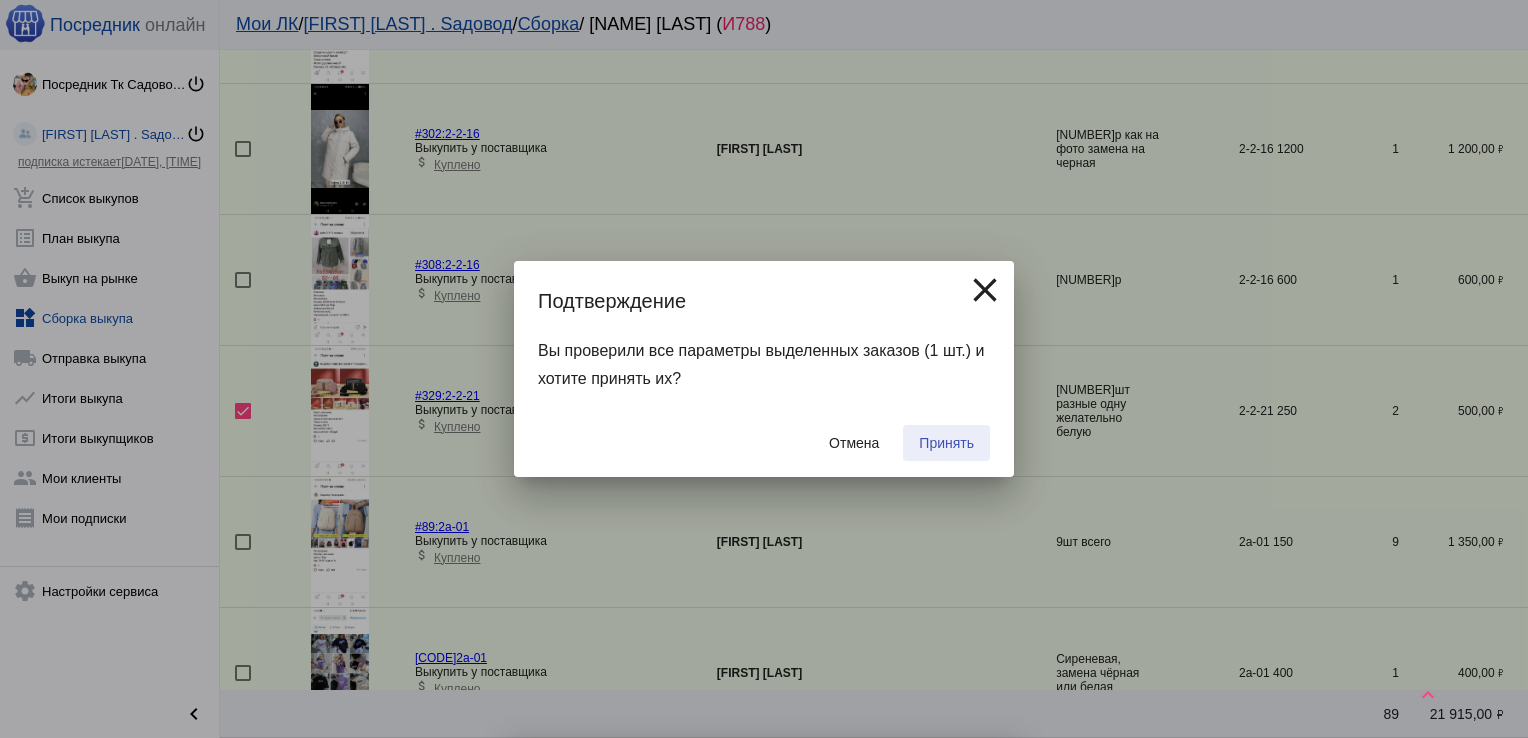 checkbox on "false" 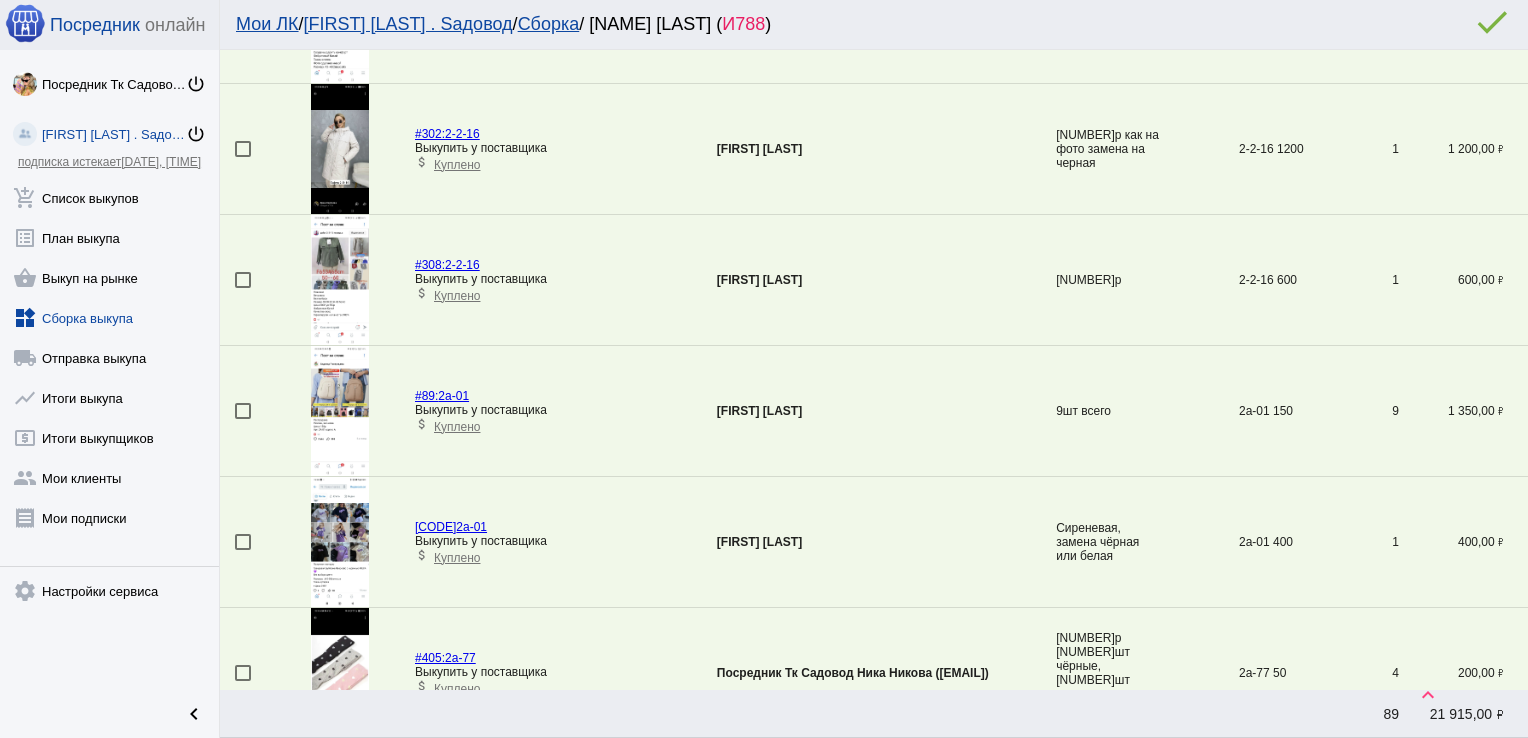 scroll, scrollTop: 1116, scrollLeft: 0, axis: vertical 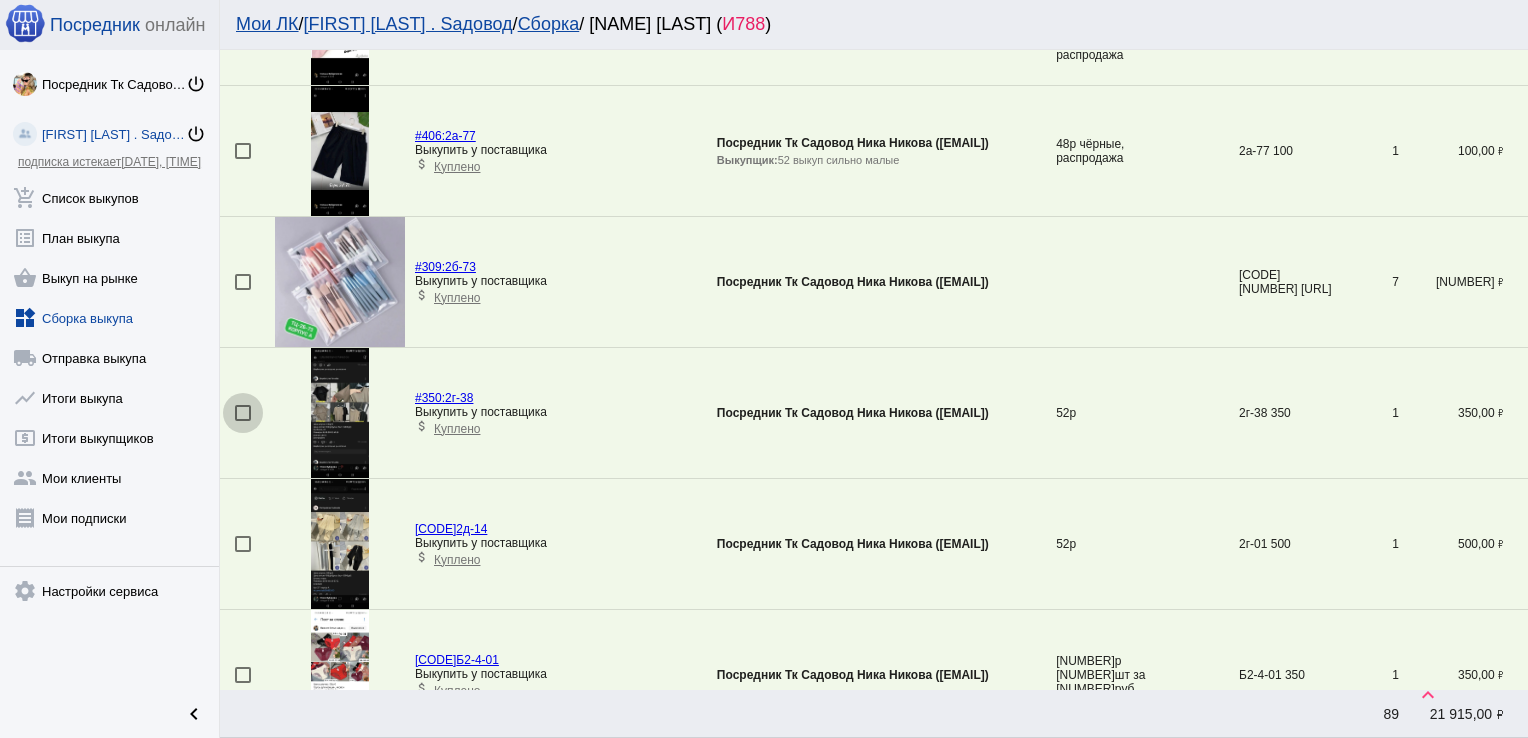 click at bounding box center (243, 413) 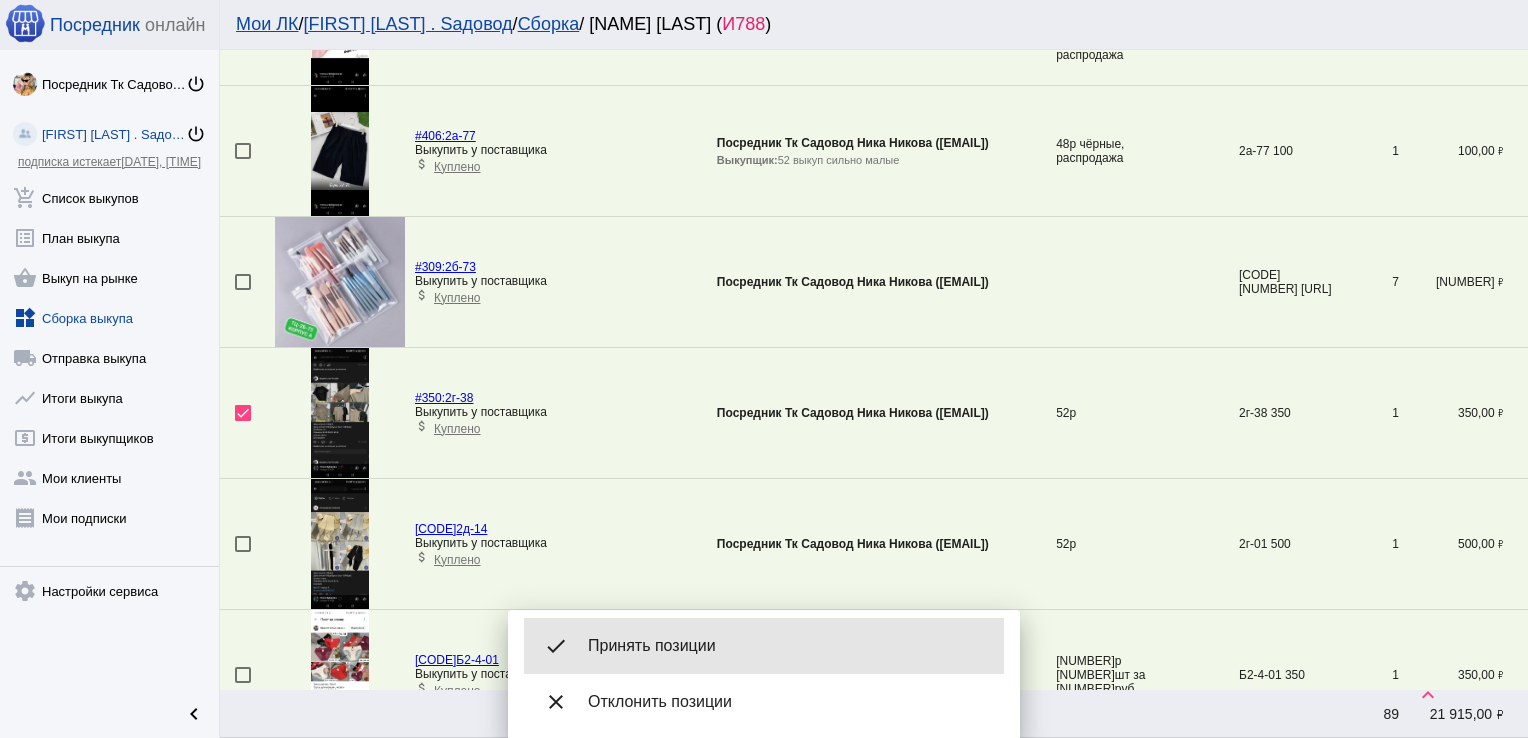 click on "Принять позиции" at bounding box center [788, 646] 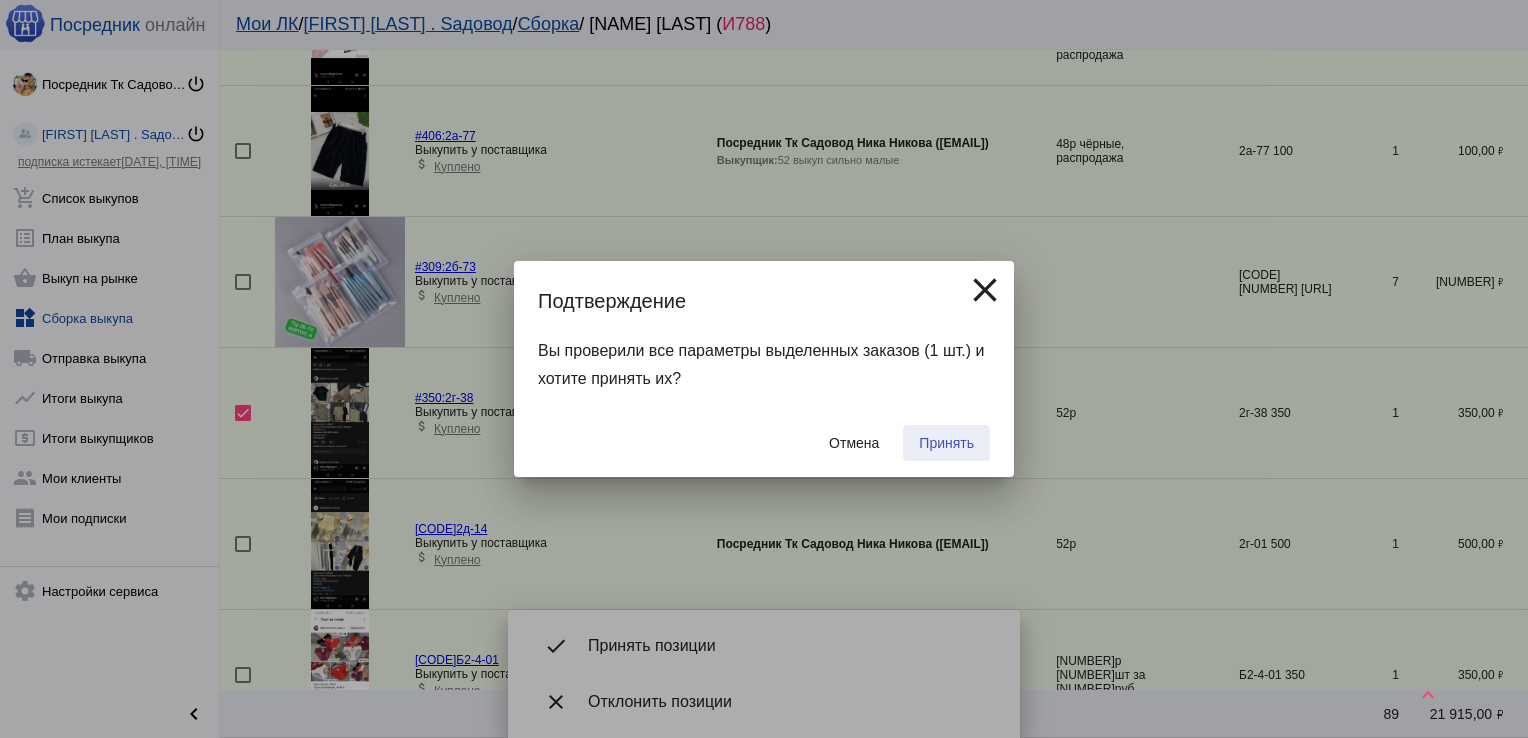 click on "Принять" at bounding box center [946, 443] 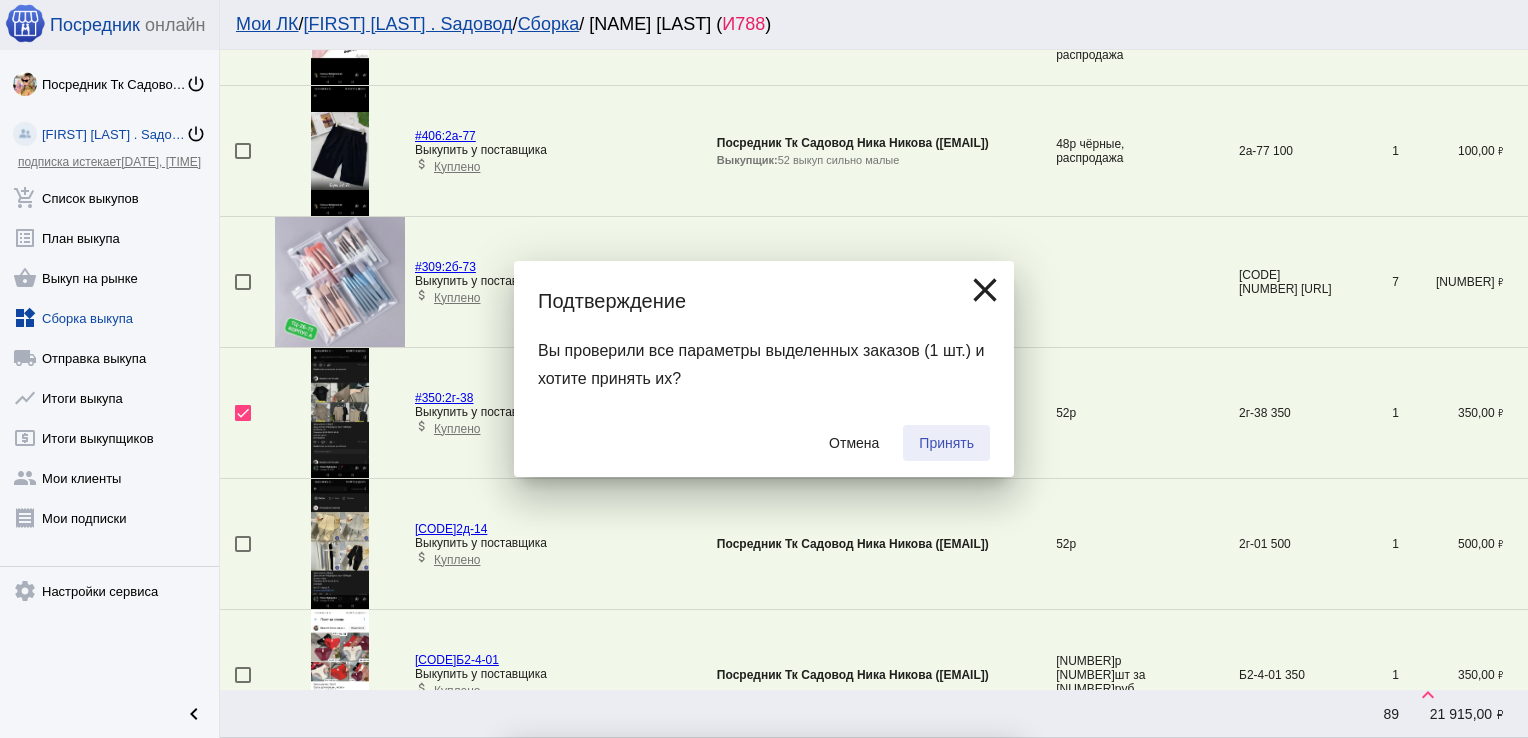 checkbox on "false" 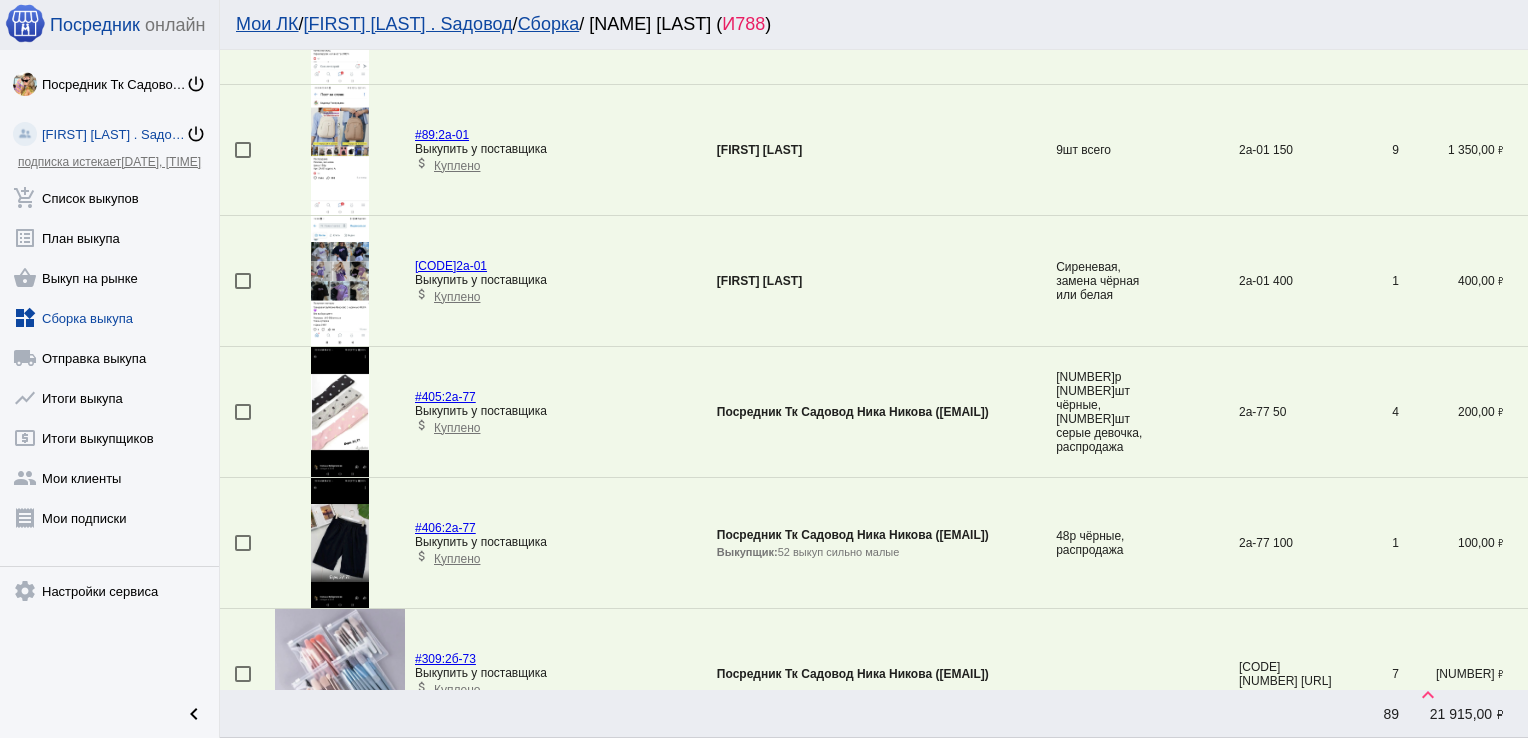 scroll, scrollTop: 1248, scrollLeft: 0, axis: vertical 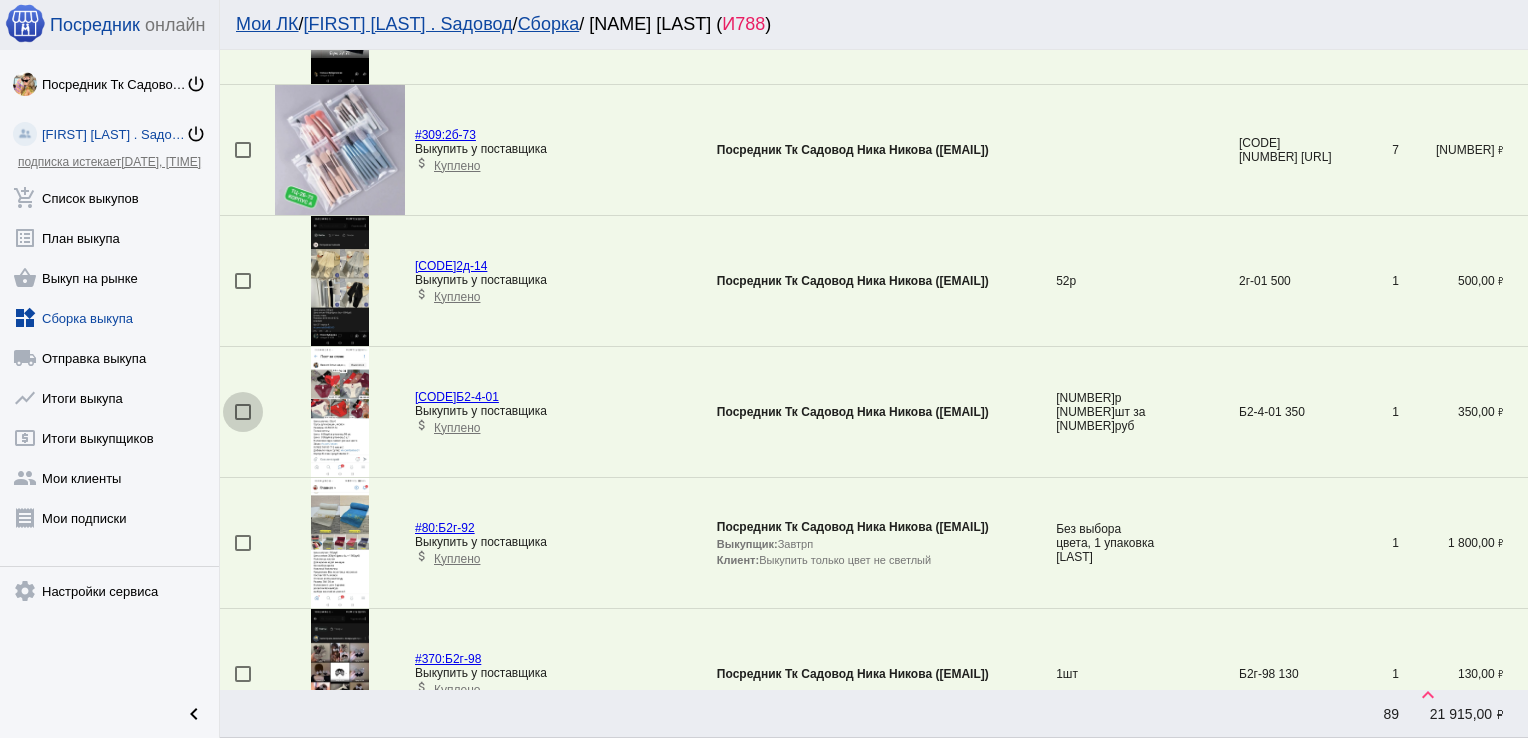click at bounding box center [243, 412] 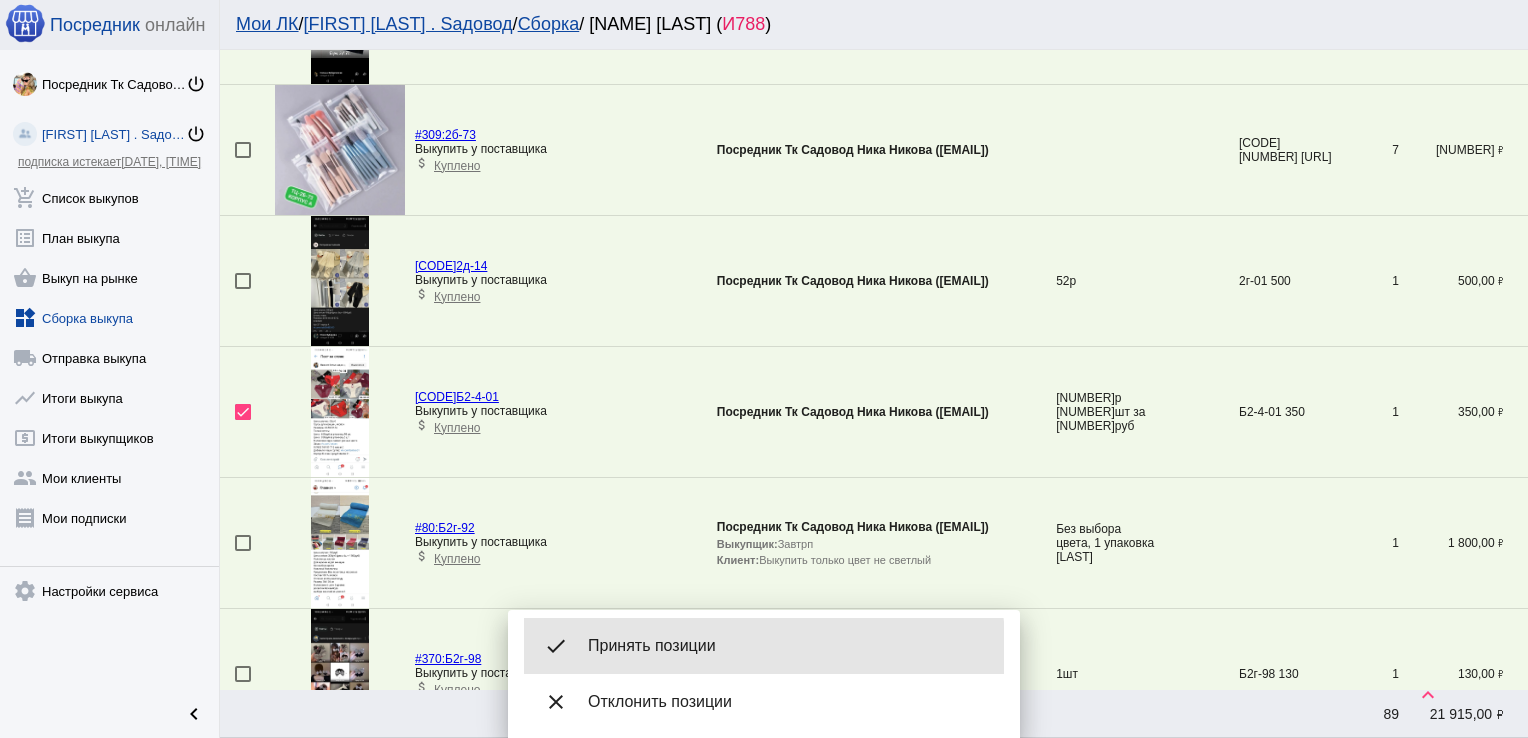 click on "done Принять позиции" at bounding box center [764, 646] 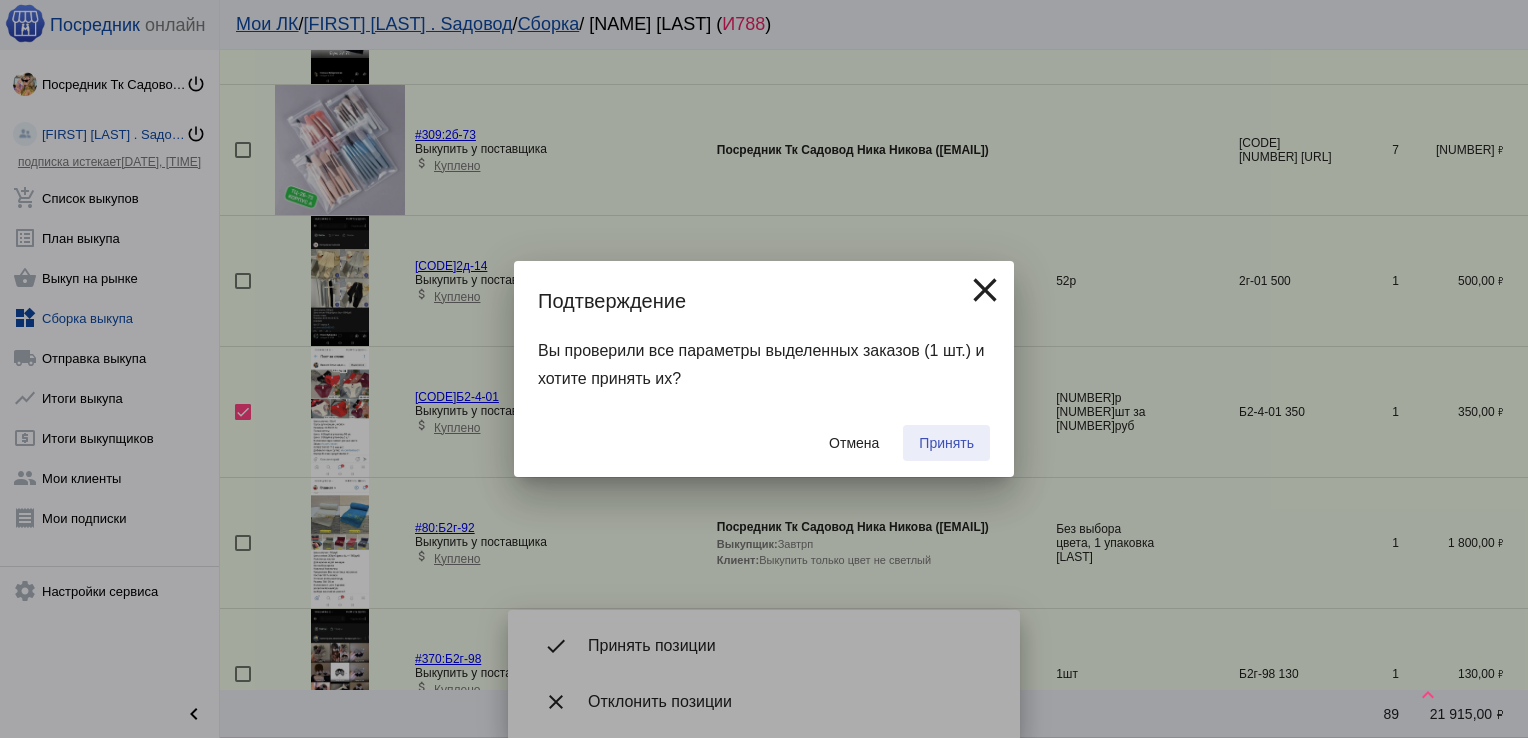 click on "Принять" at bounding box center [946, 443] 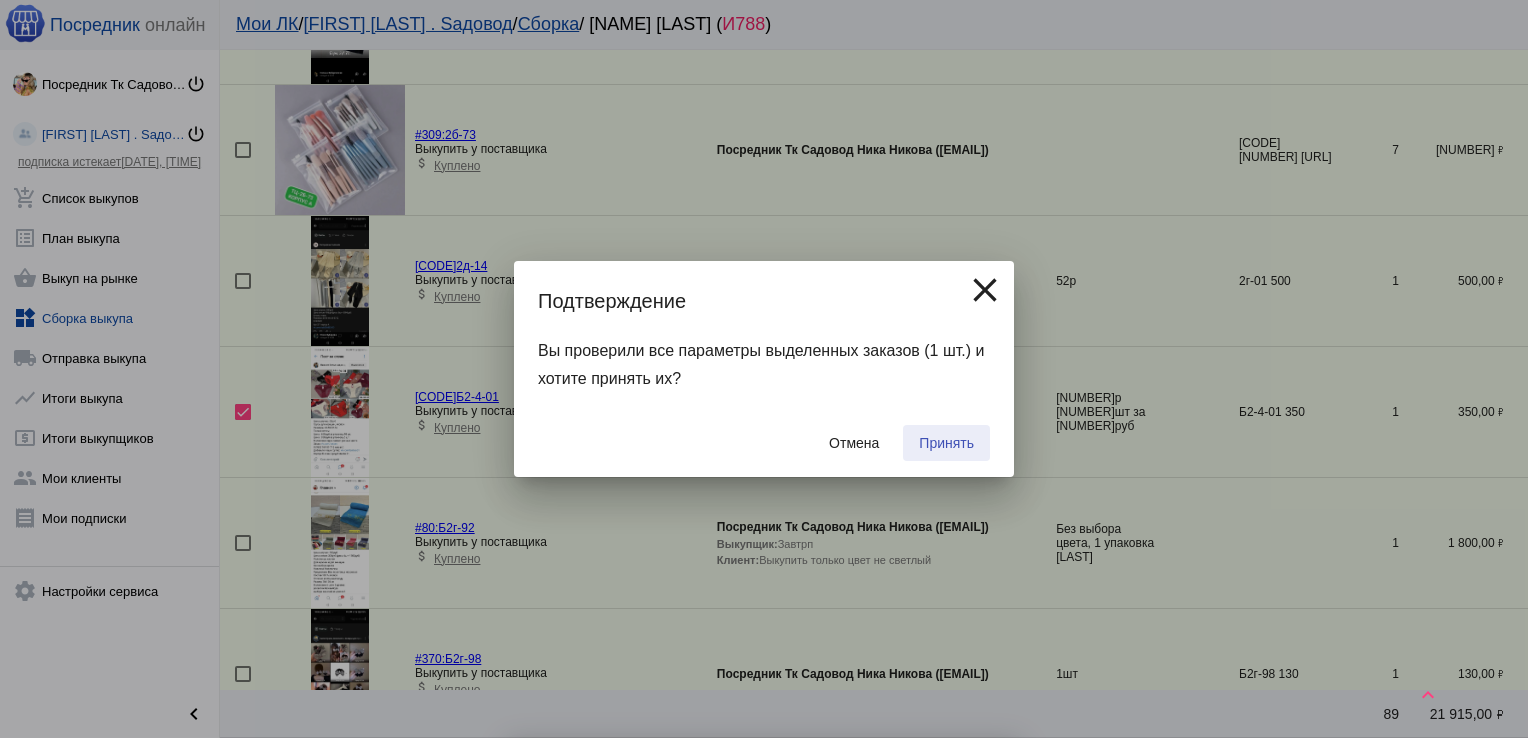 checkbox on "false" 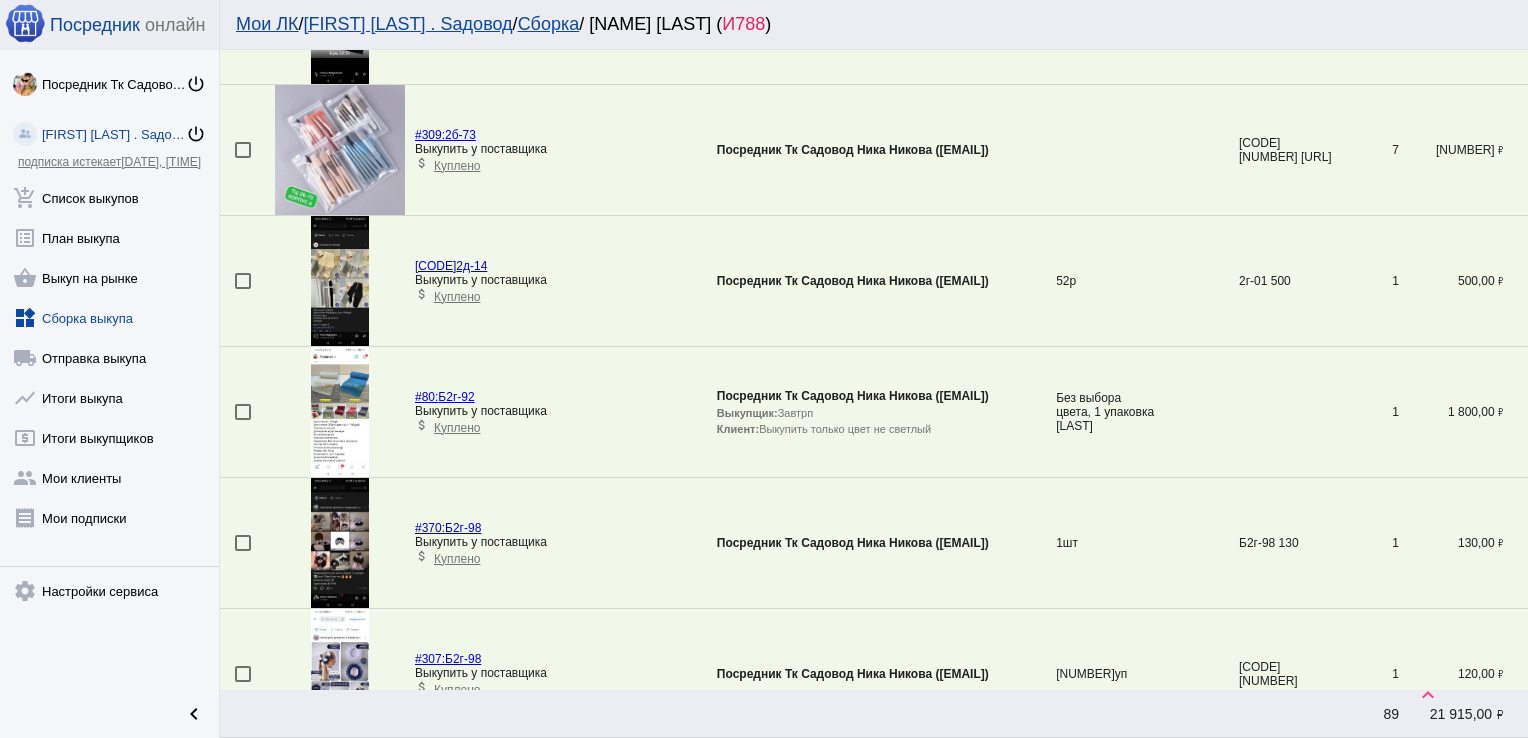 scroll, scrollTop: 1509, scrollLeft: 0, axis: vertical 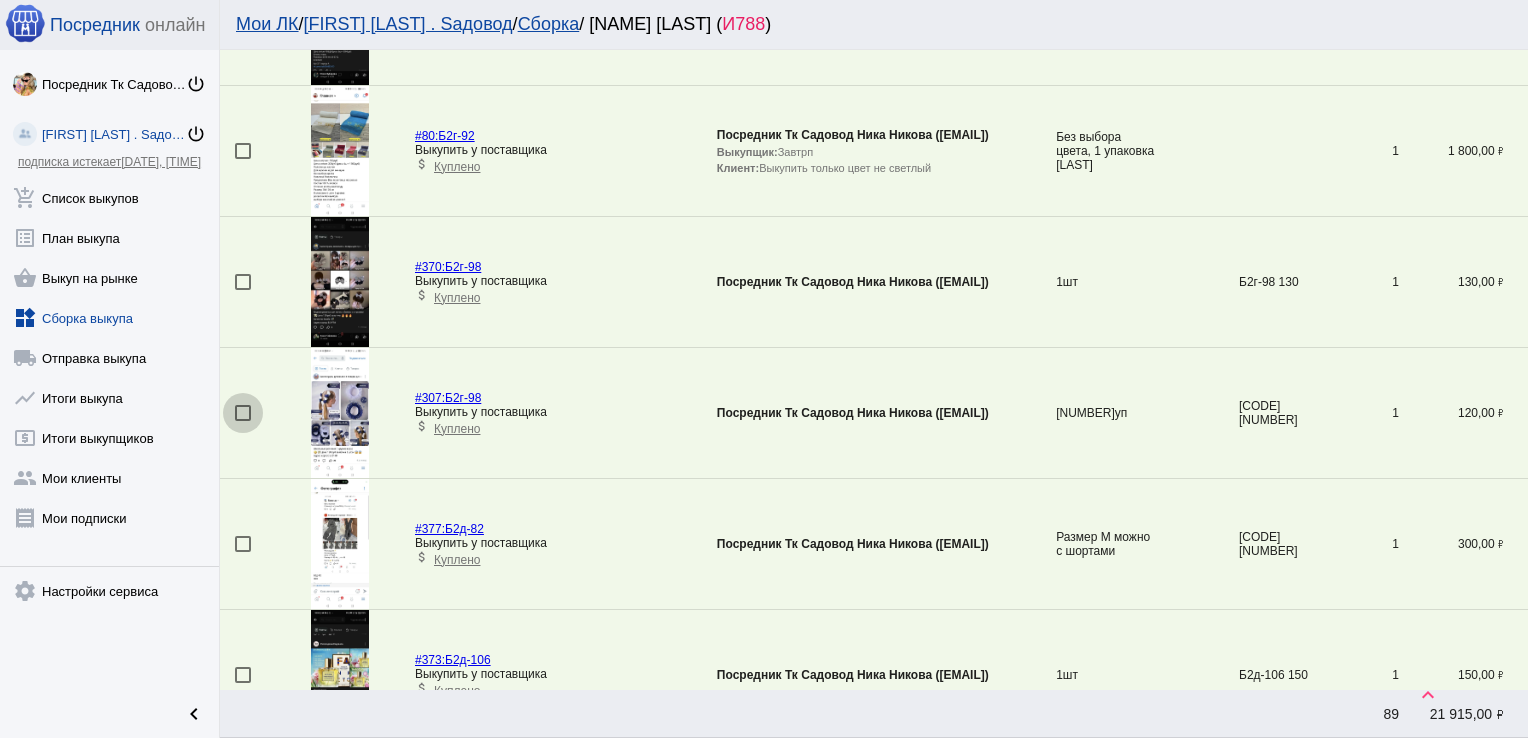 click at bounding box center [243, 413] 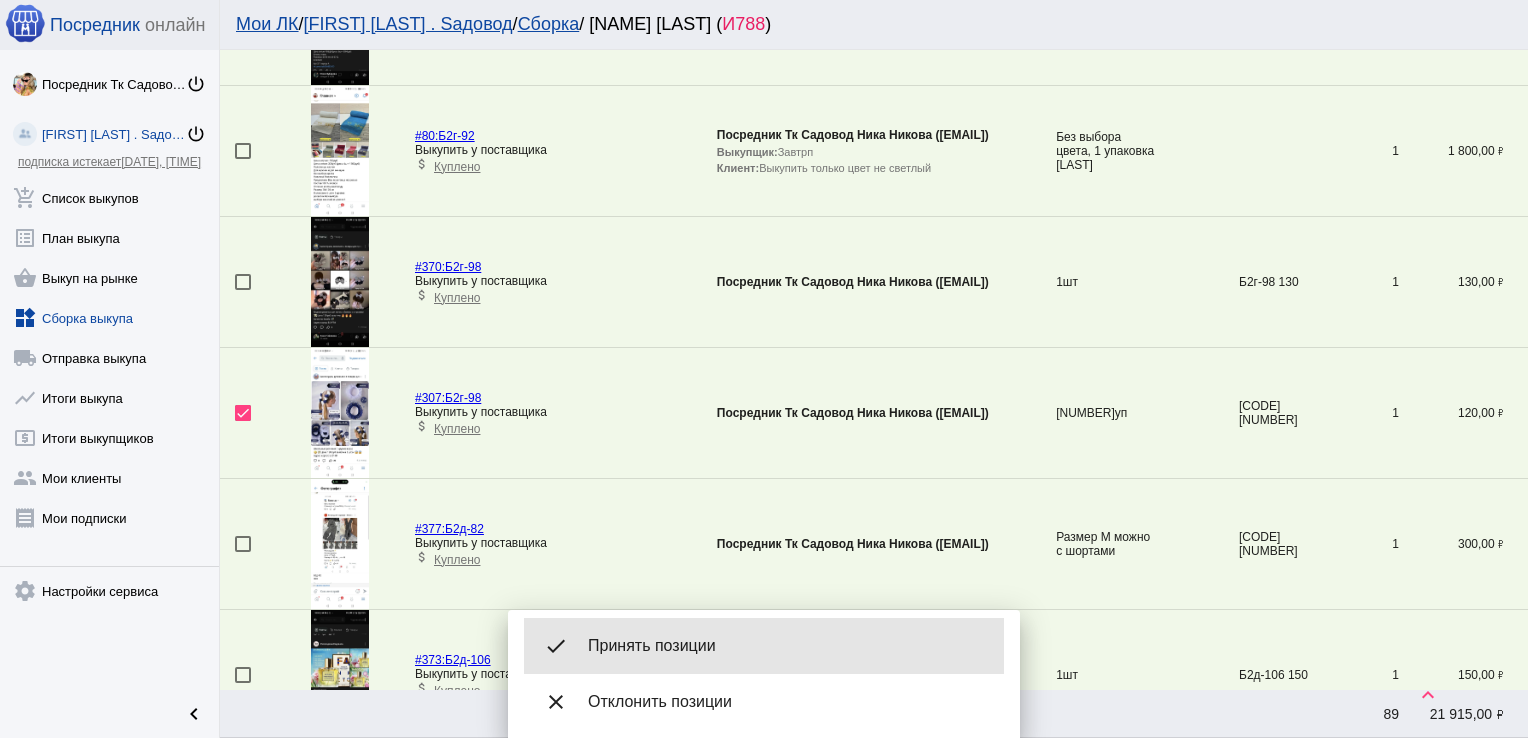 click on "Принять позиции" at bounding box center [788, 646] 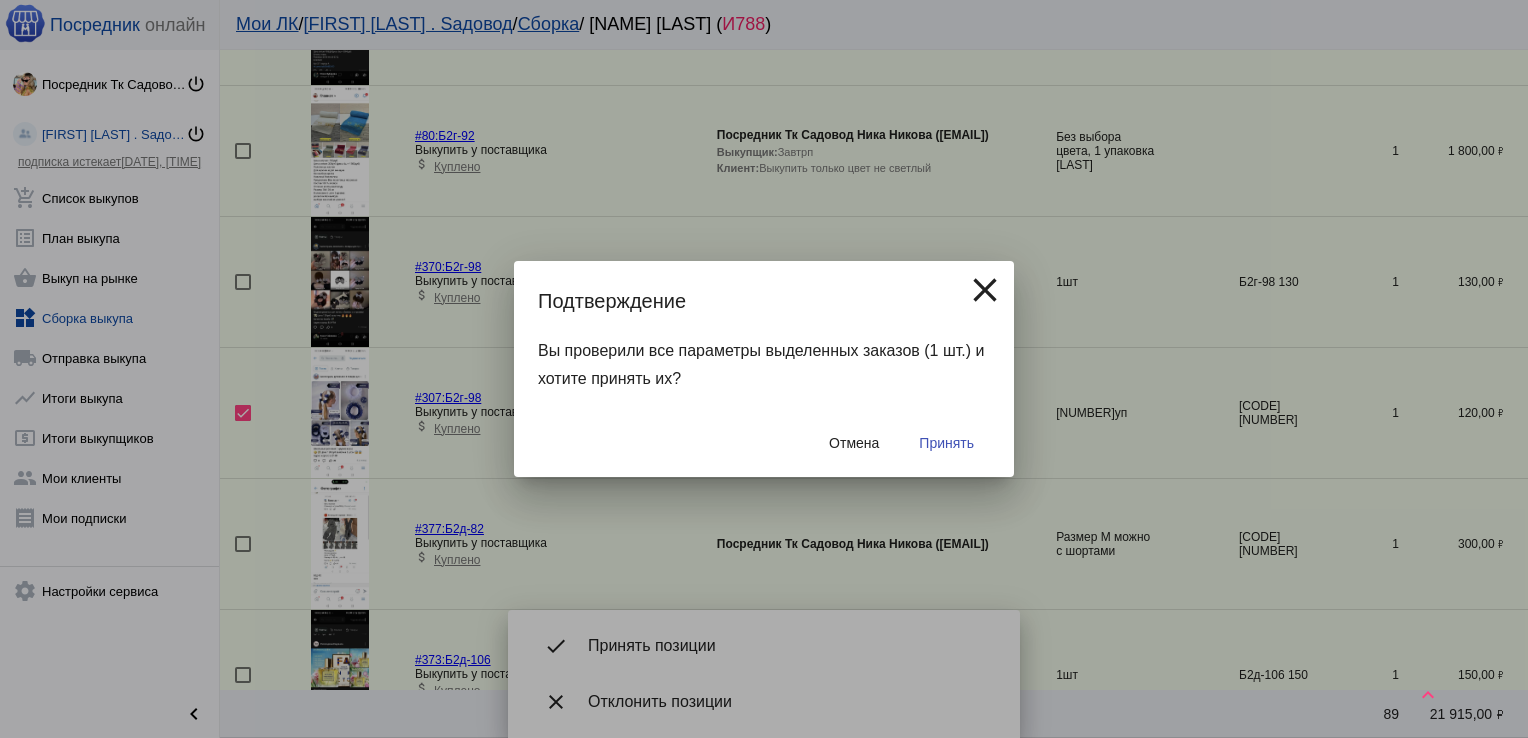 click on "Принять" at bounding box center (946, 443) 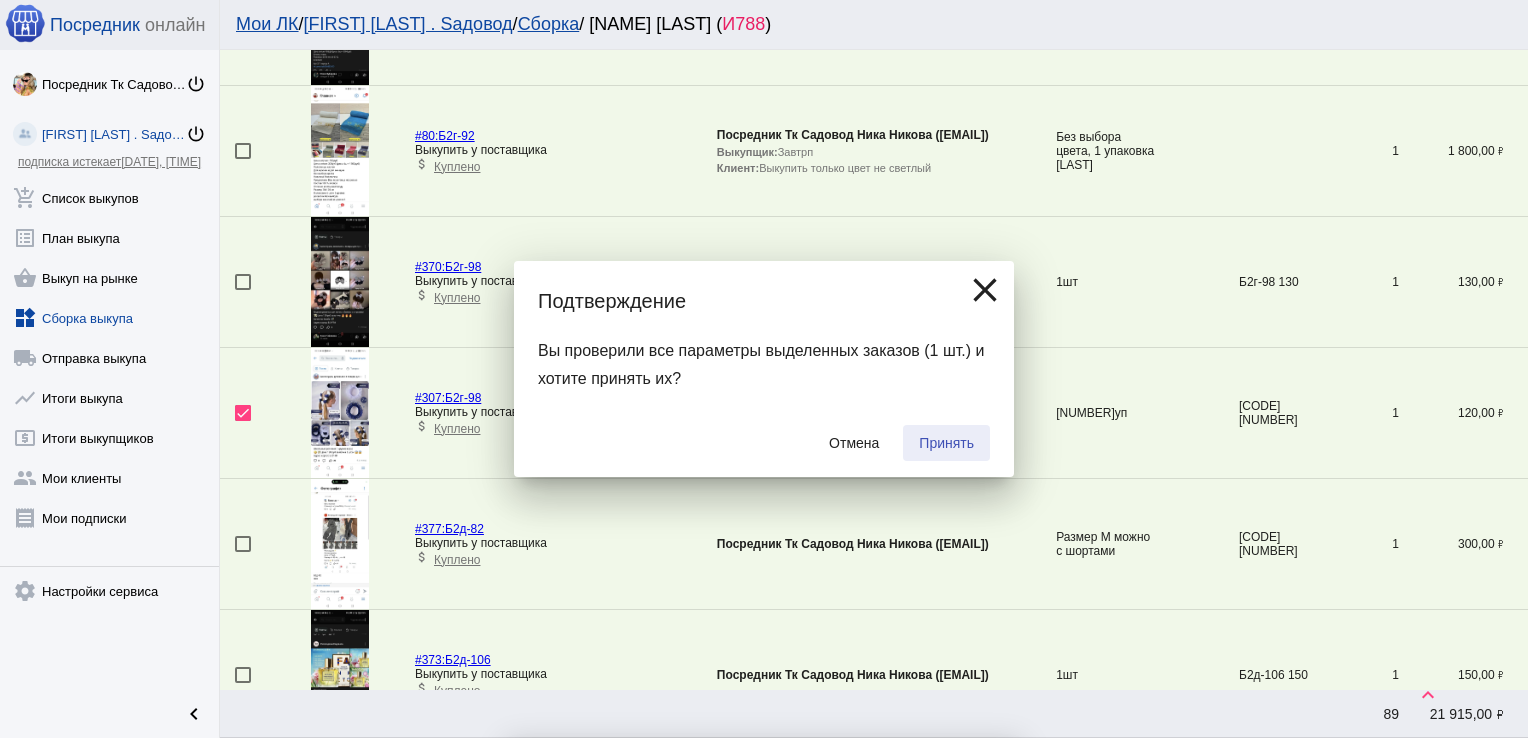 checkbox on "false" 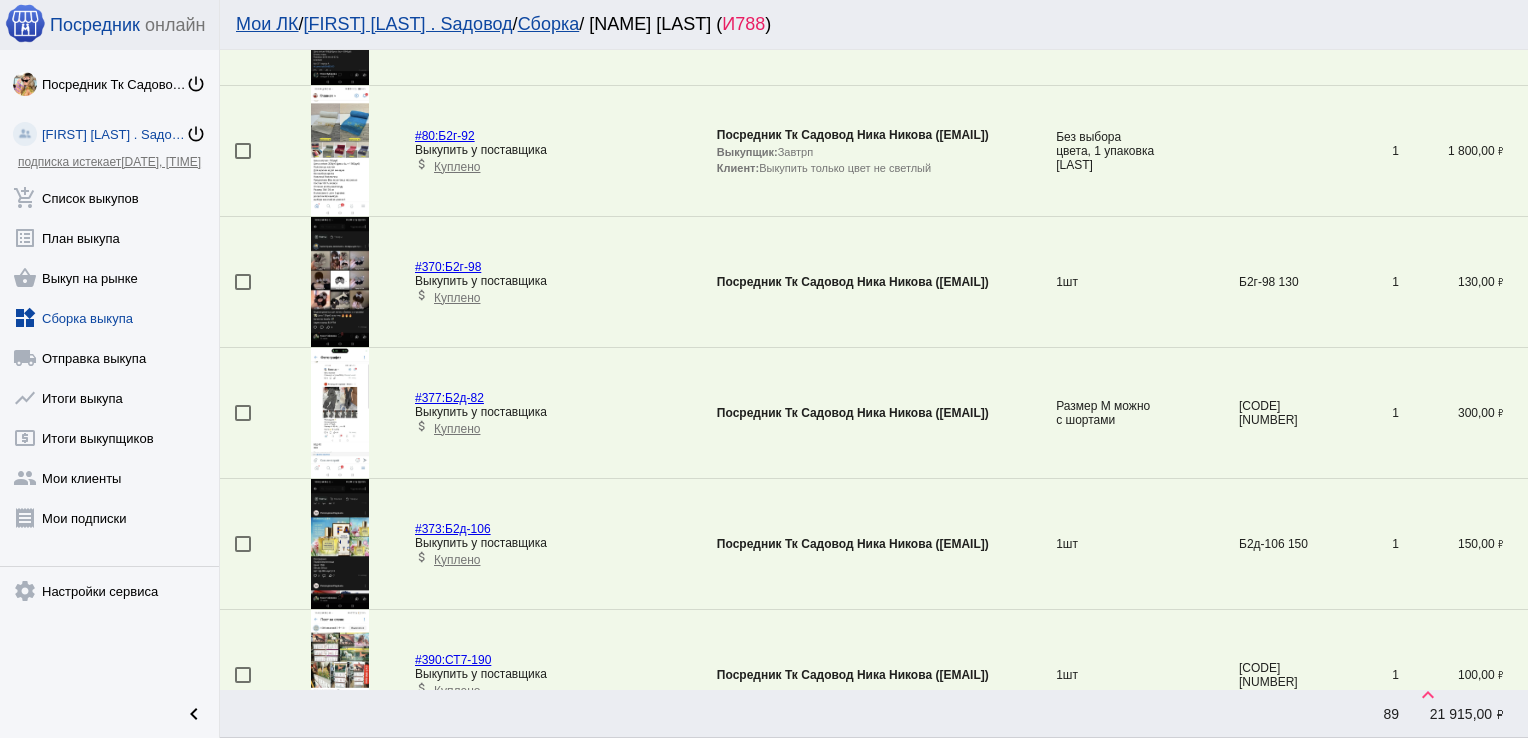 scroll, scrollTop: 986, scrollLeft: 0, axis: vertical 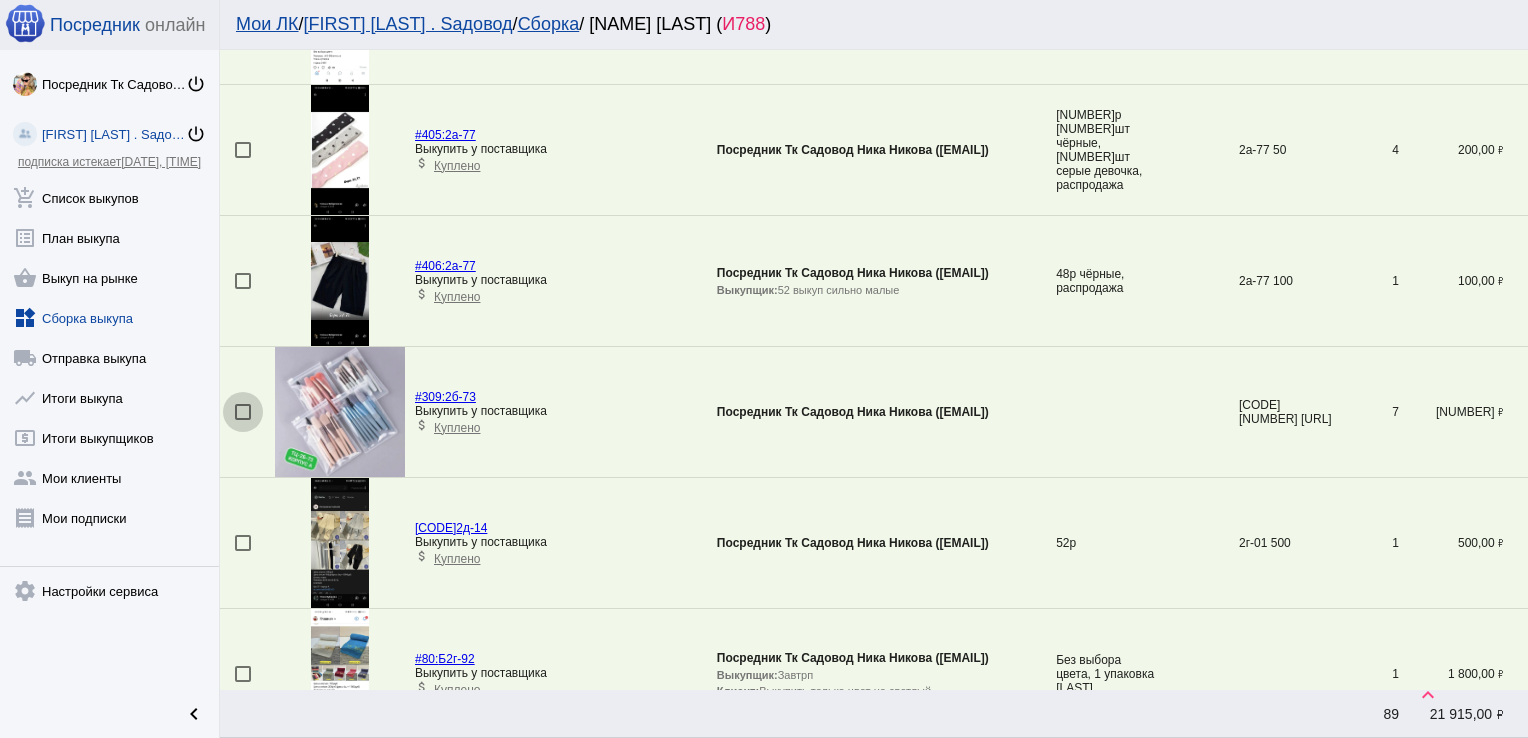 click at bounding box center (243, 412) 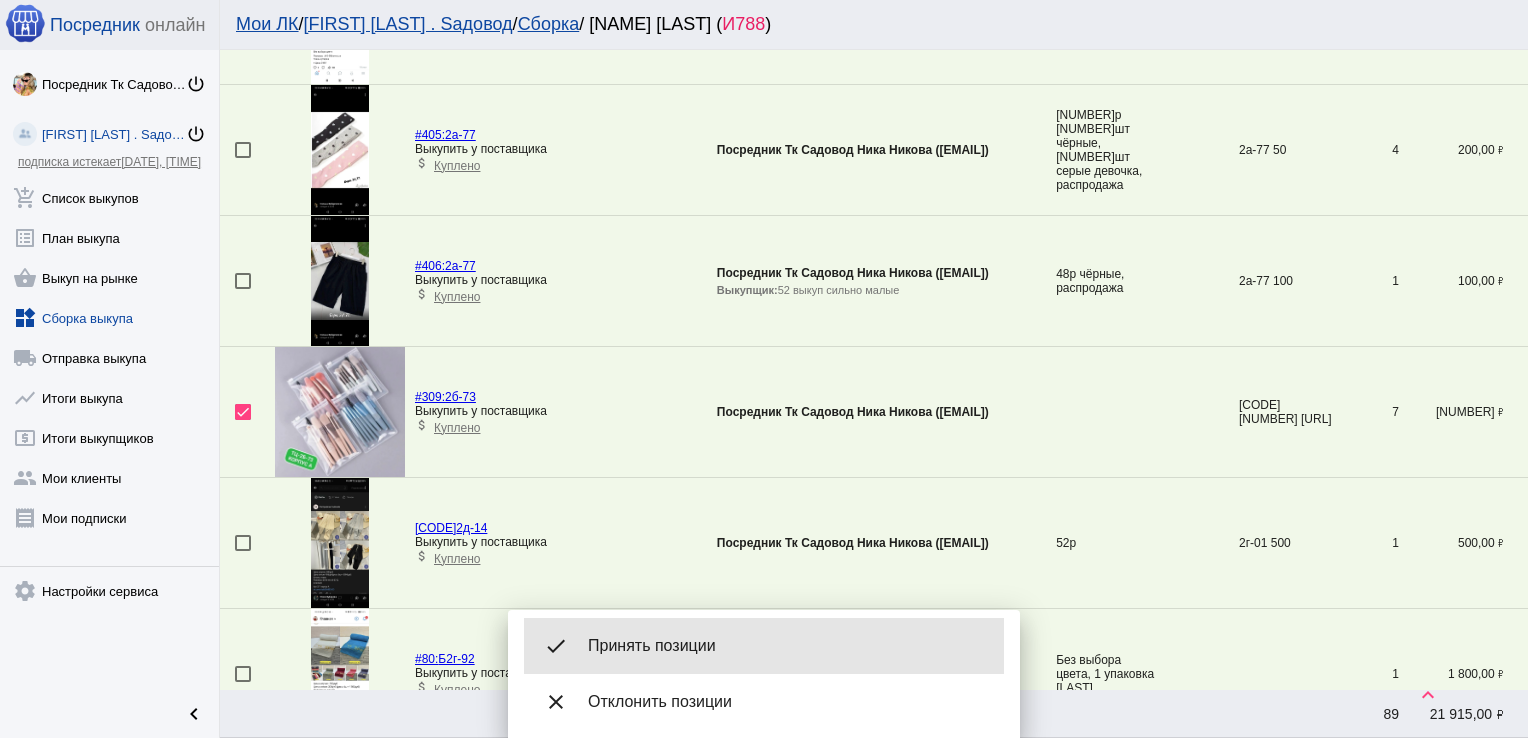 click on "Принять позиции" at bounding box center (788, 646) 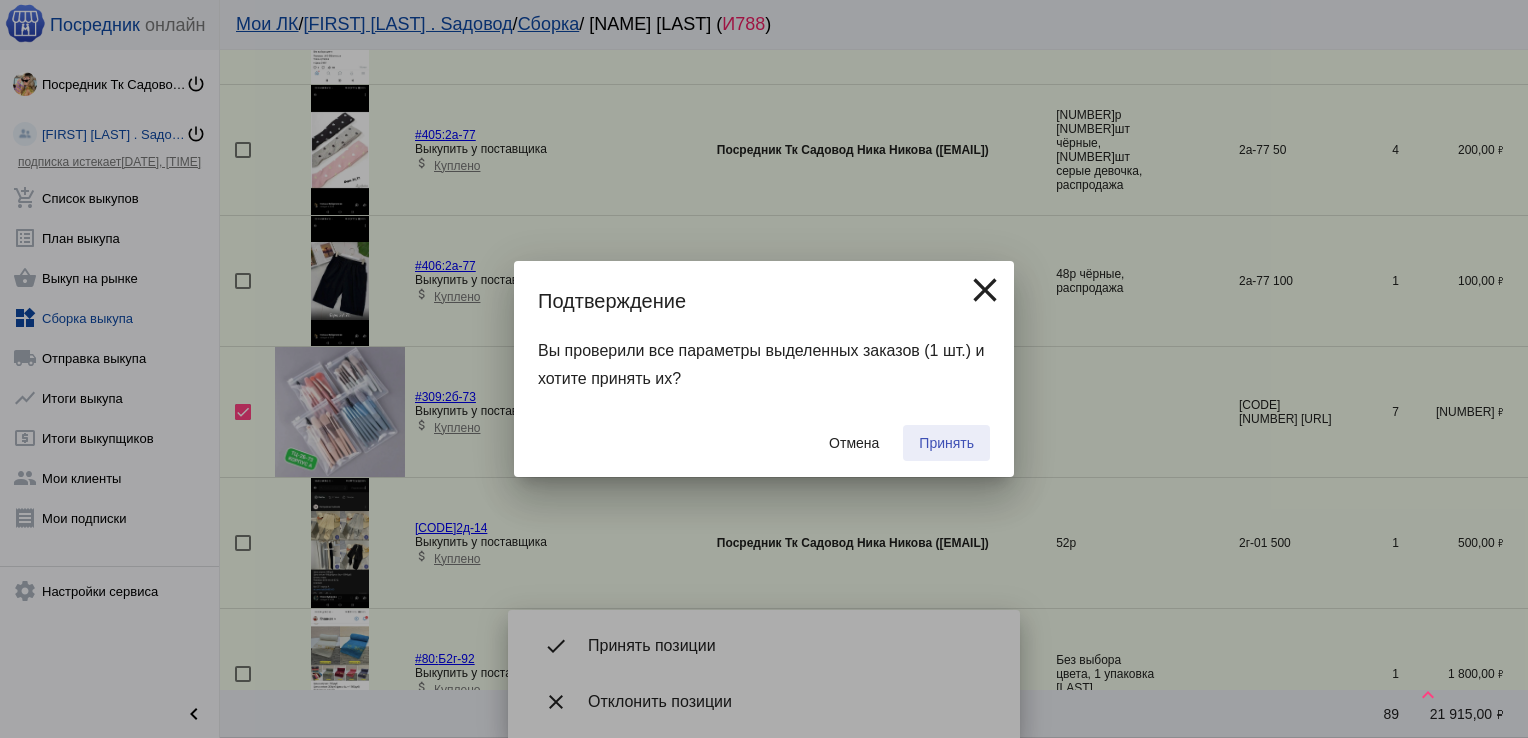 click on "Принять" at bounding box center (946, 443) 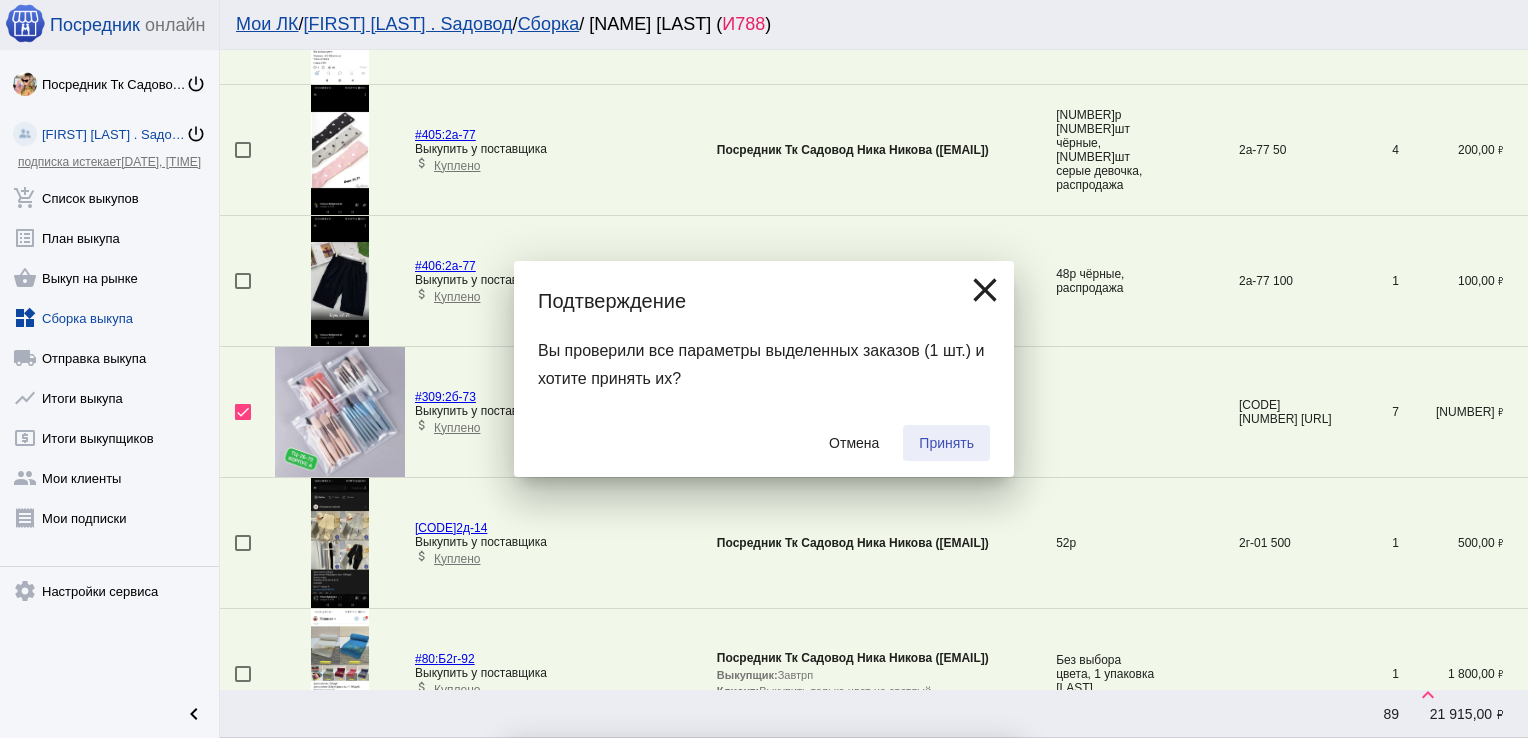 checkbox on "false" 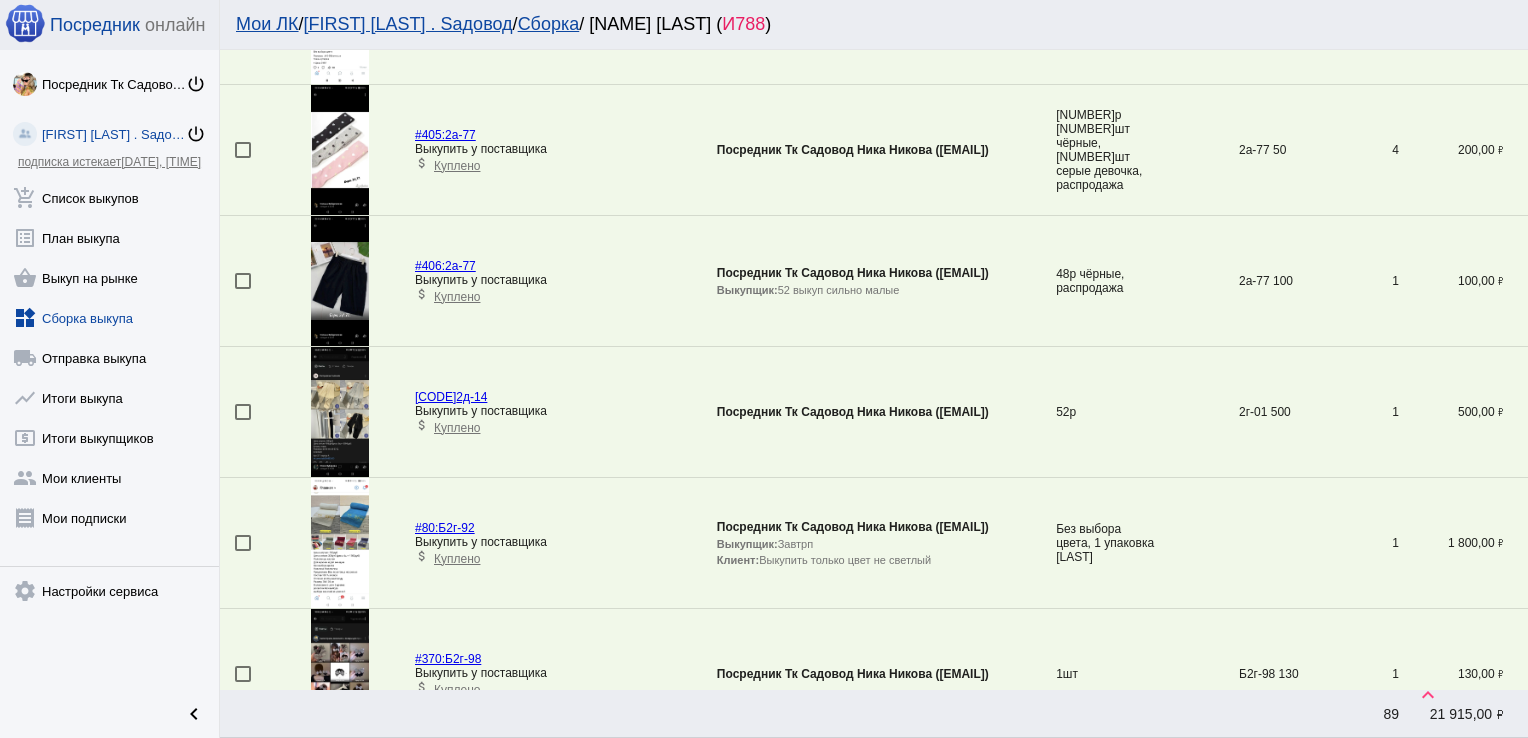 scroll, scrollTop: 1509, scrollLeft: 0, axis: vertical 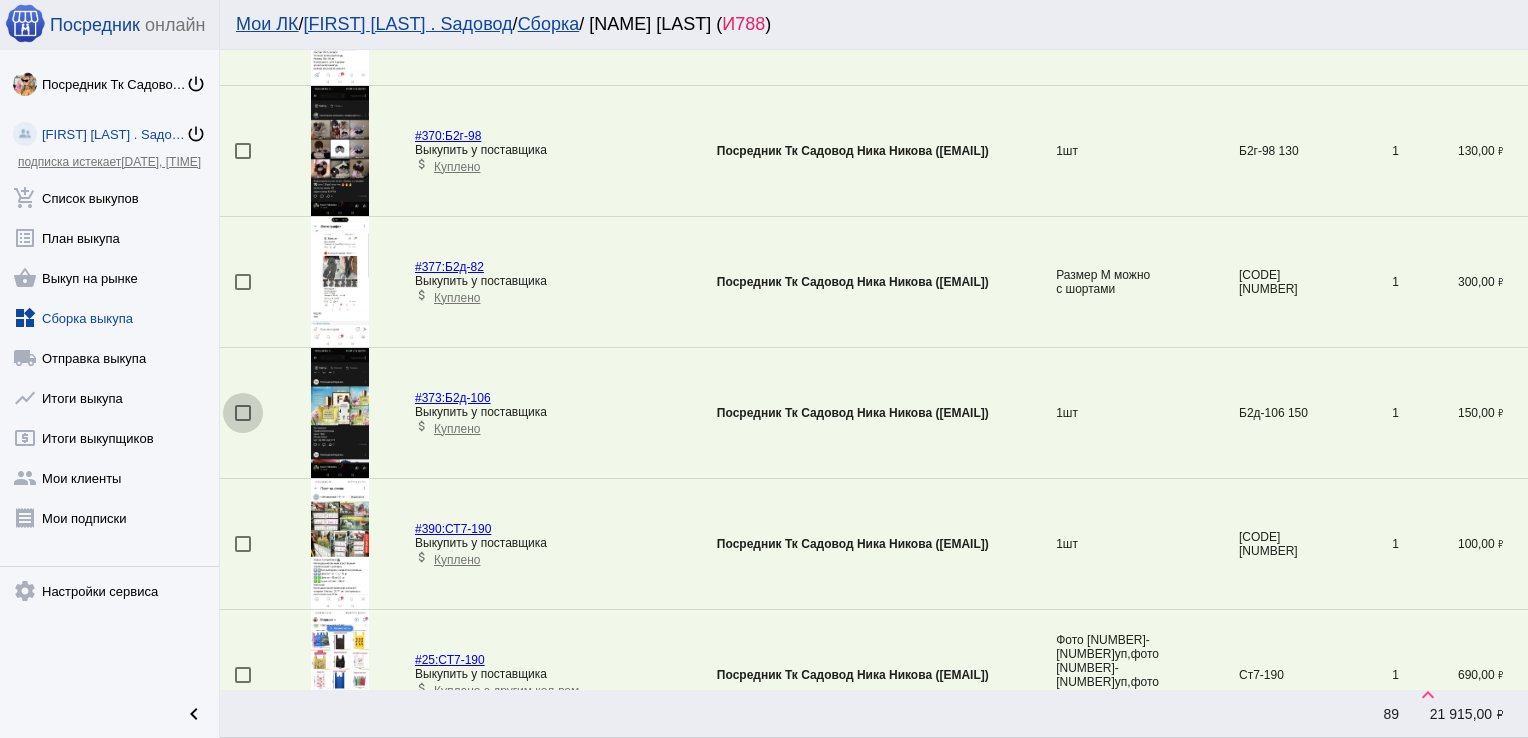 click at bounding box center [243, 413] 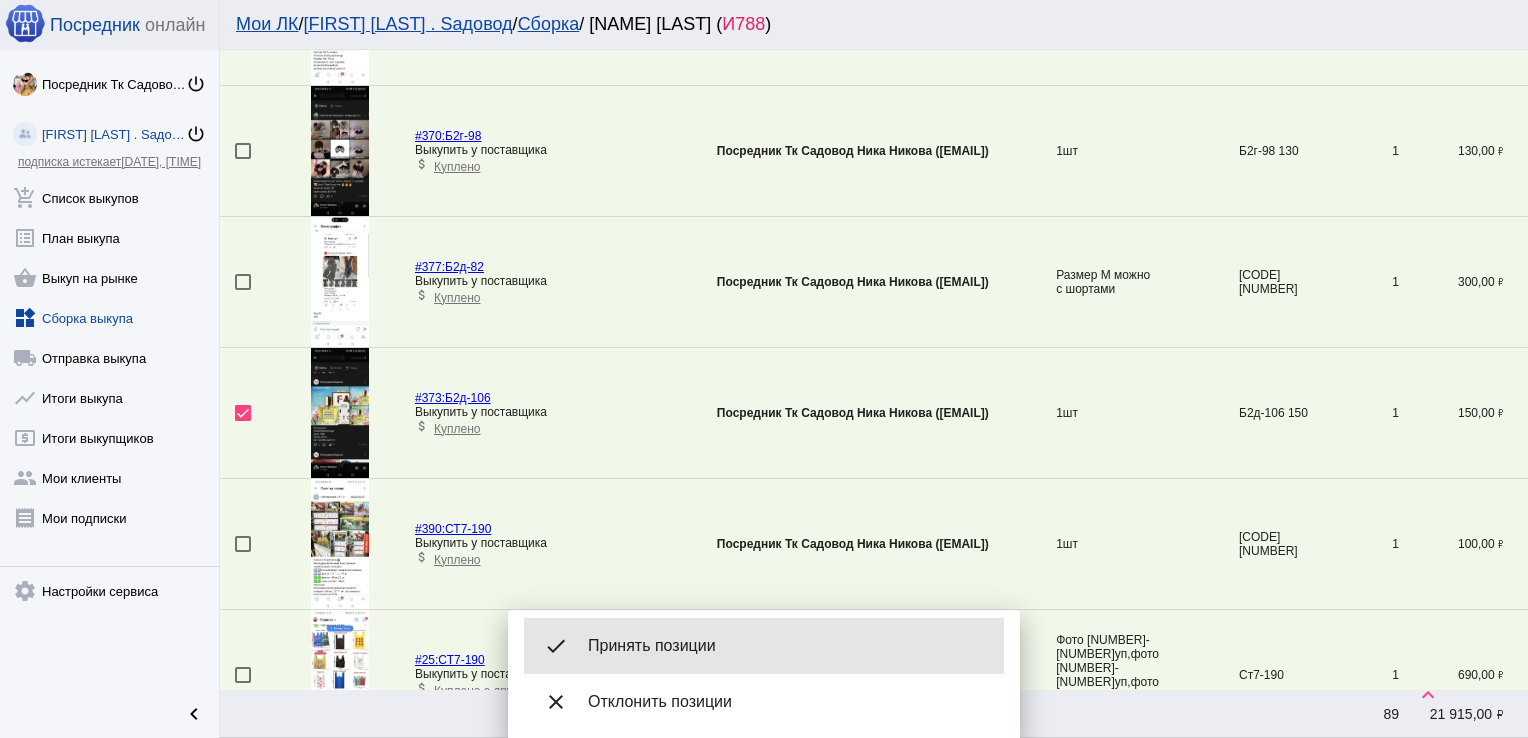 click on "Принять позиции" at bounding box center [788, 646] 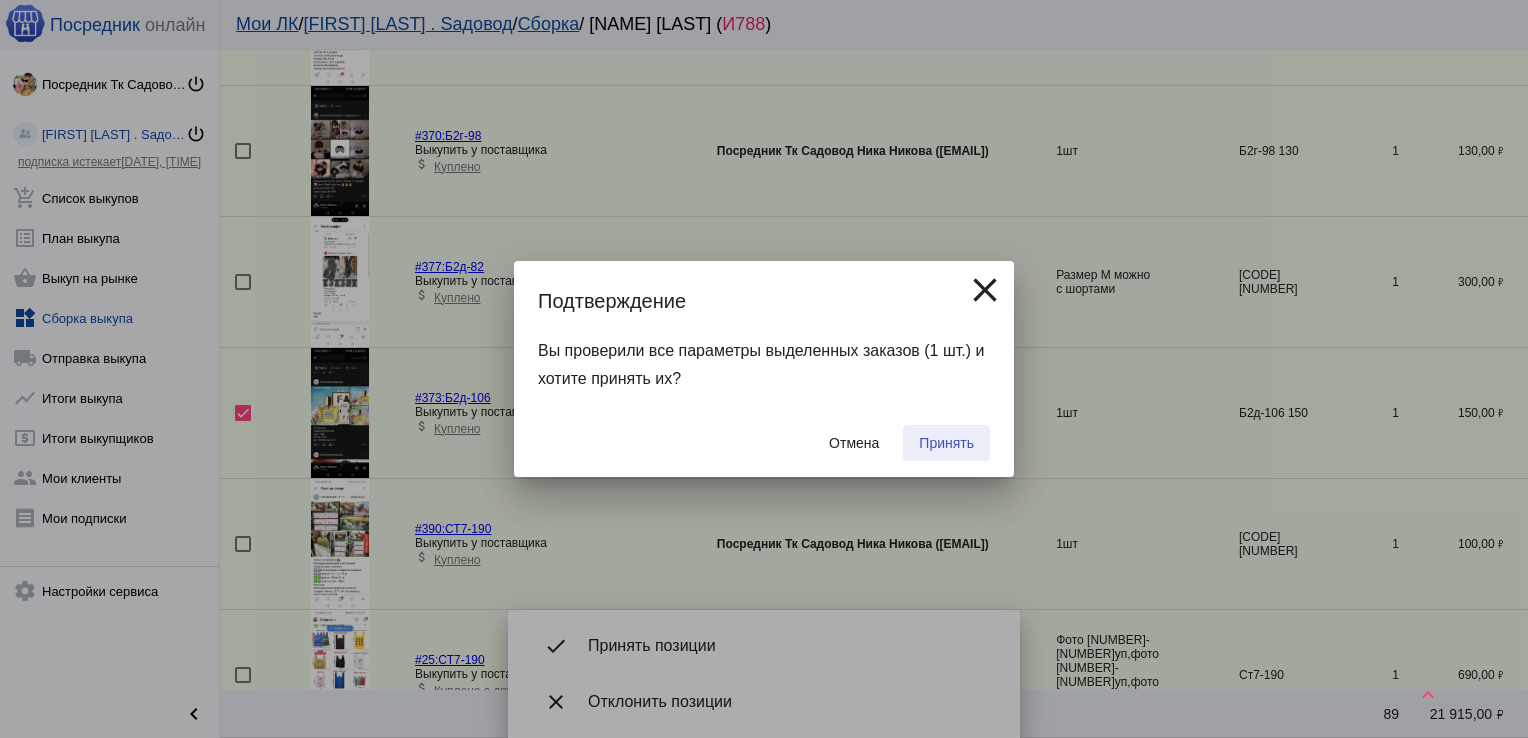 click on "Принять" at bounding box center [946, 443] 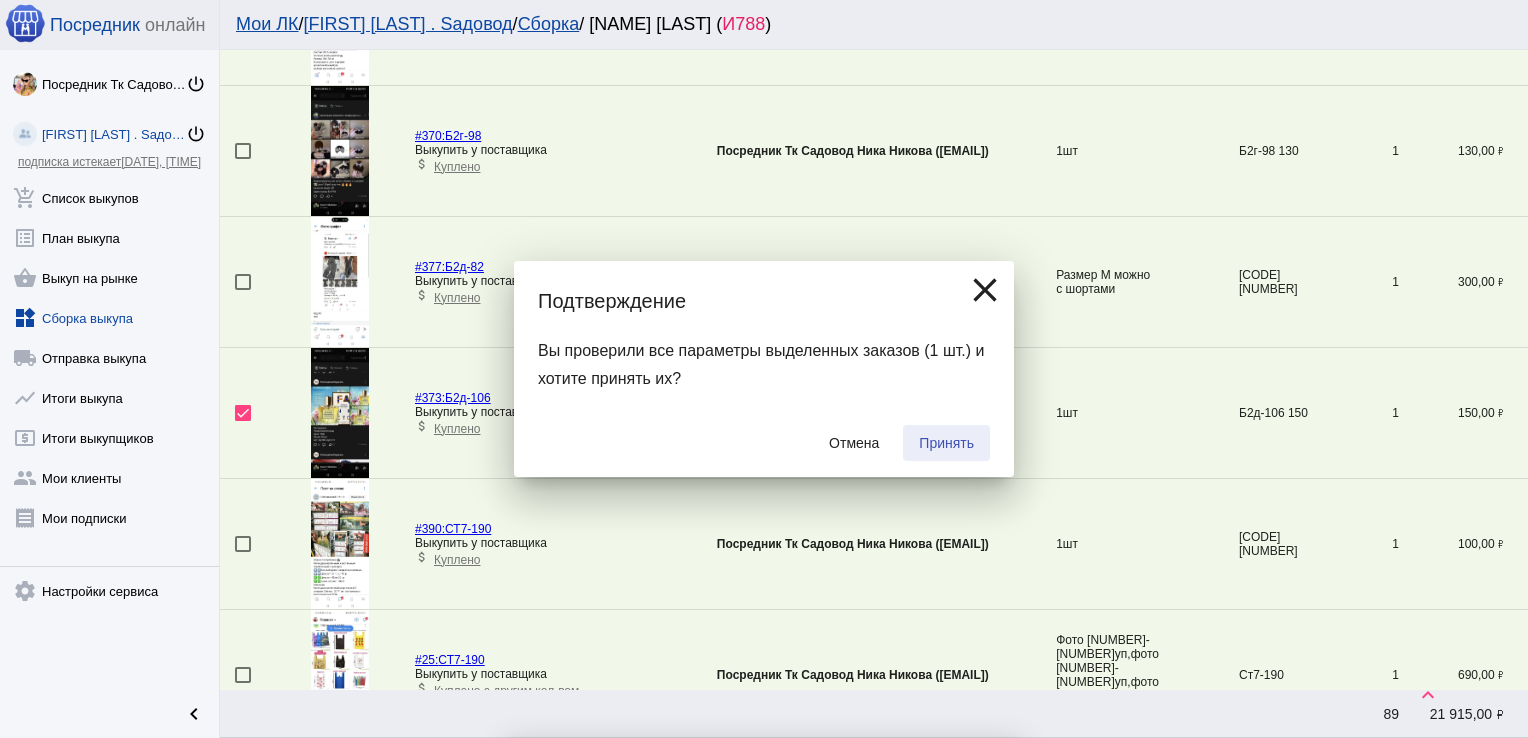 checkbox on "false" 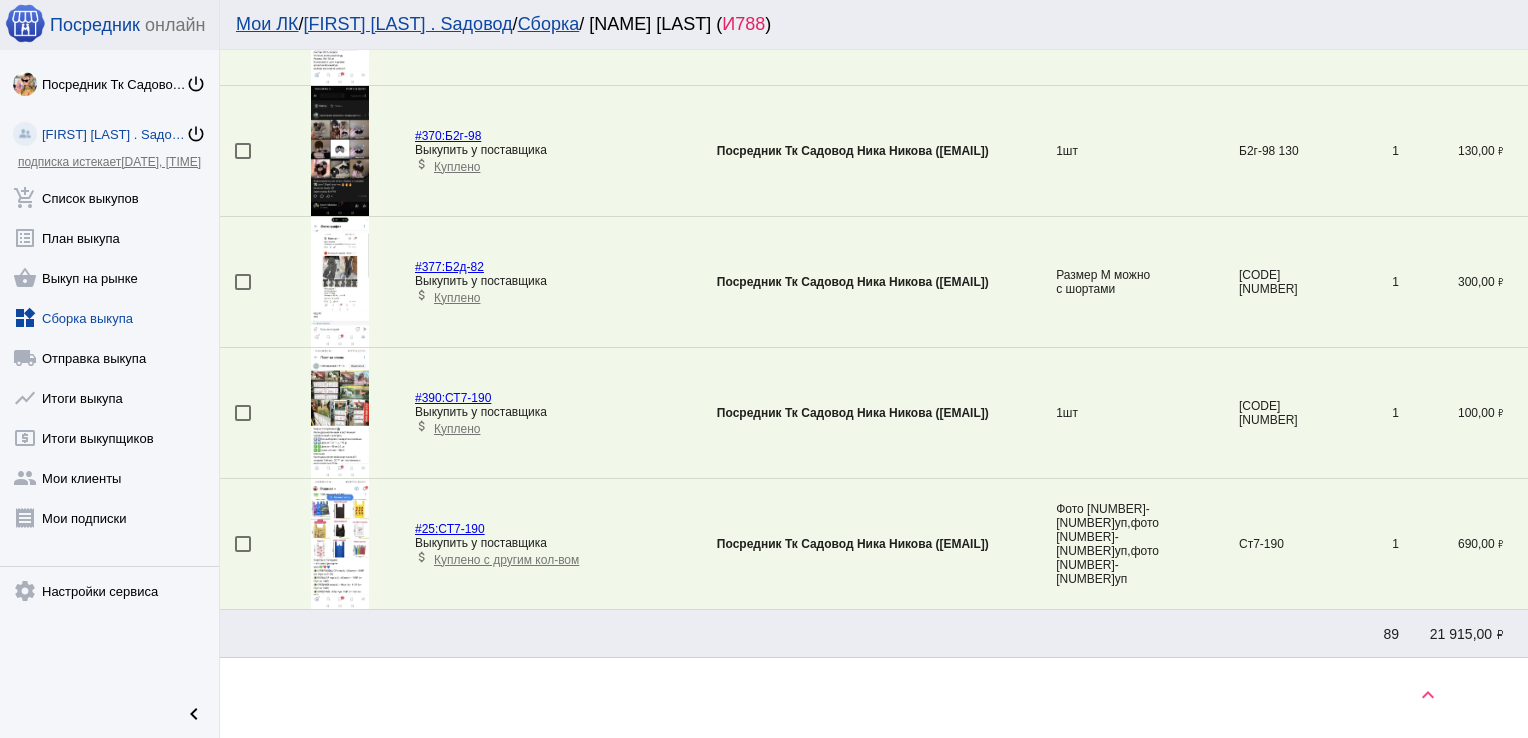 scroll, scrollTop: 724, scrollLeft: 0, axis: vertical 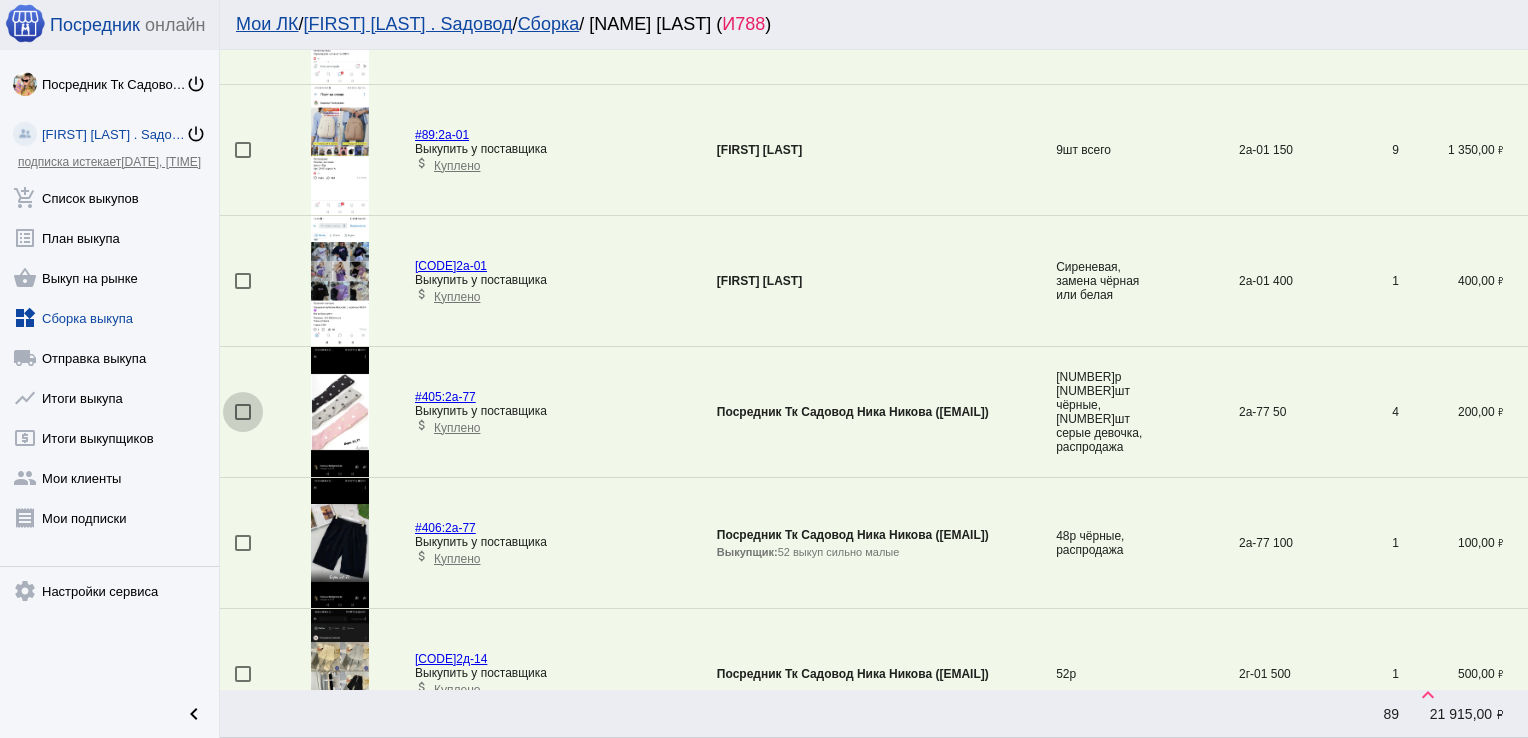 click at bounding box center (243, 412) 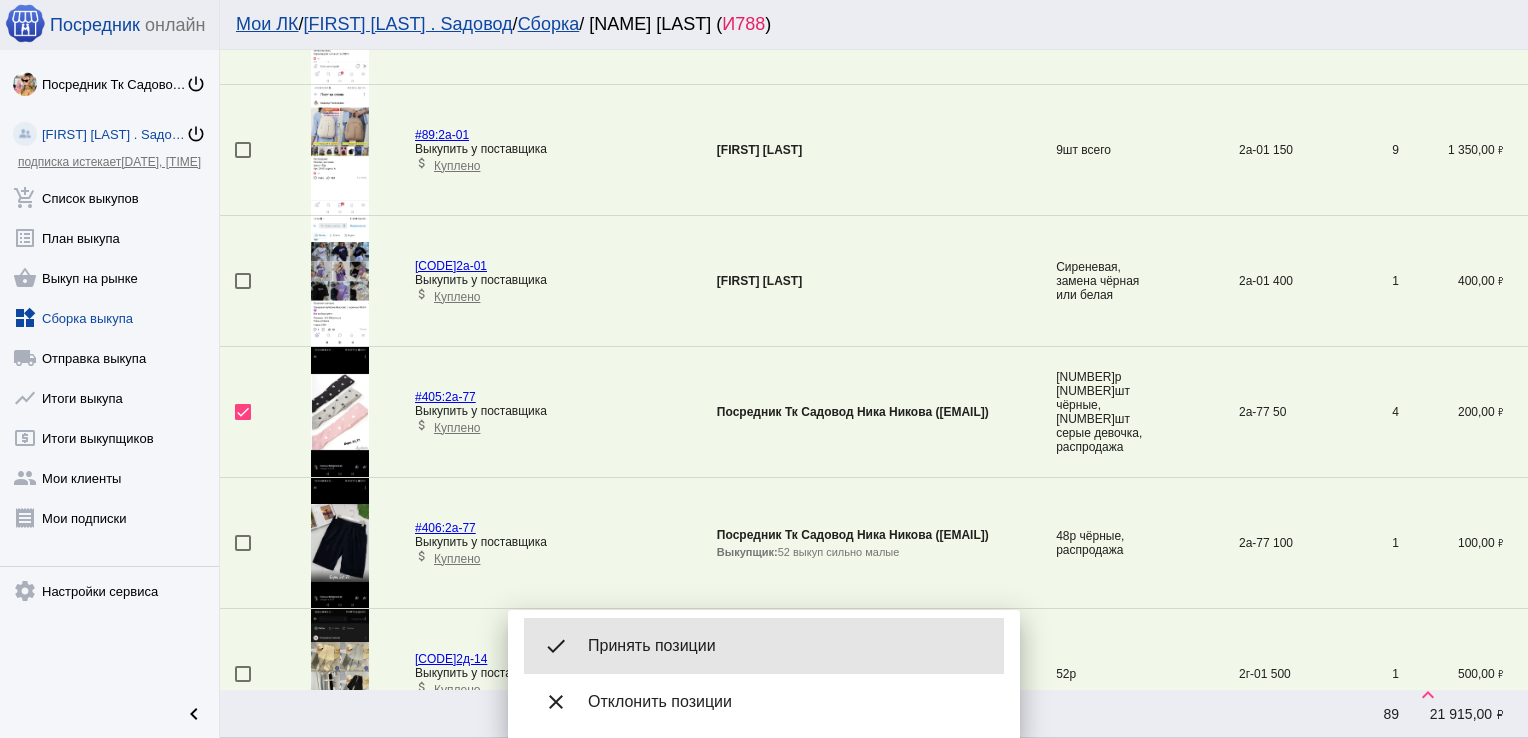 click on "Принять позиции" at bounding box center [788, 646] 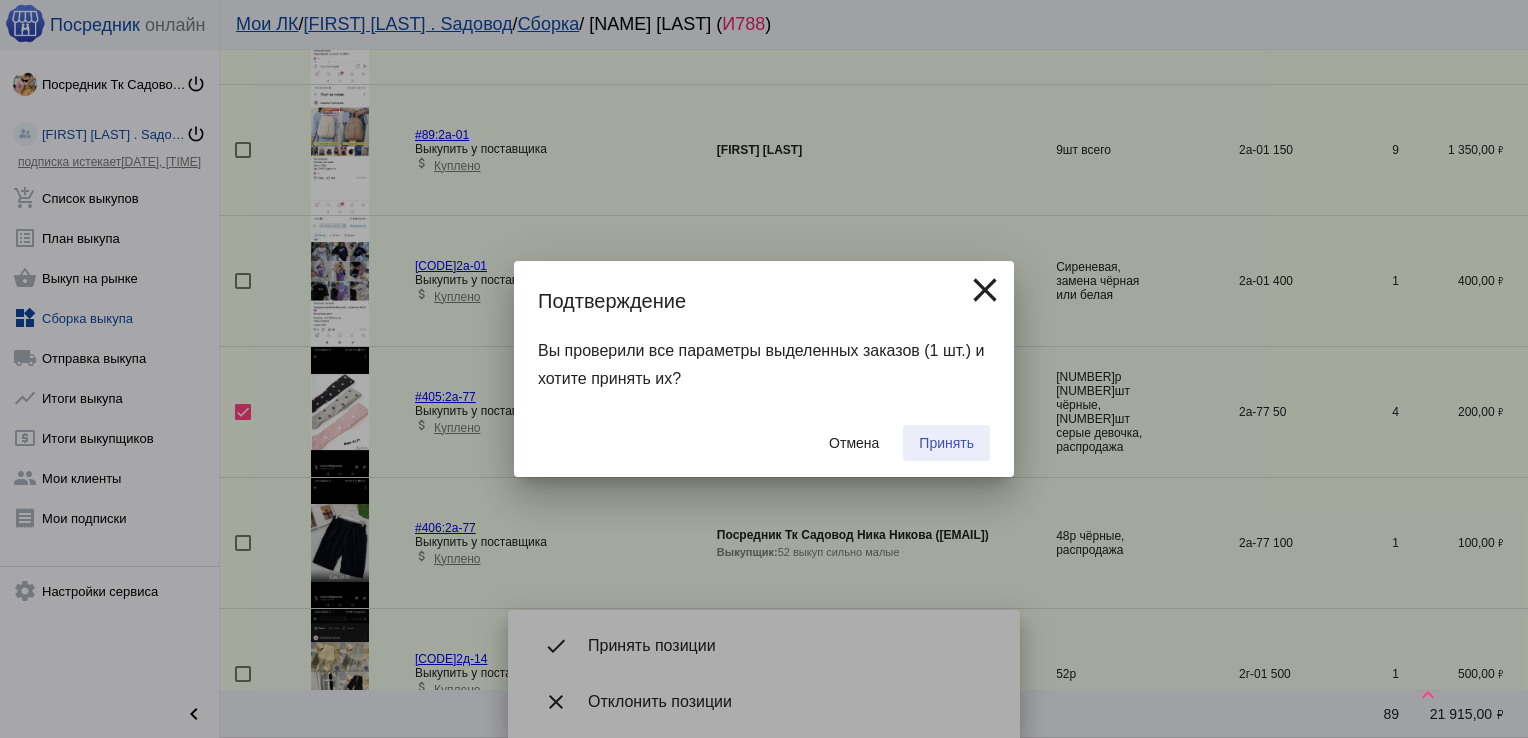 click on "Принять" at bounding box center [946, 443] 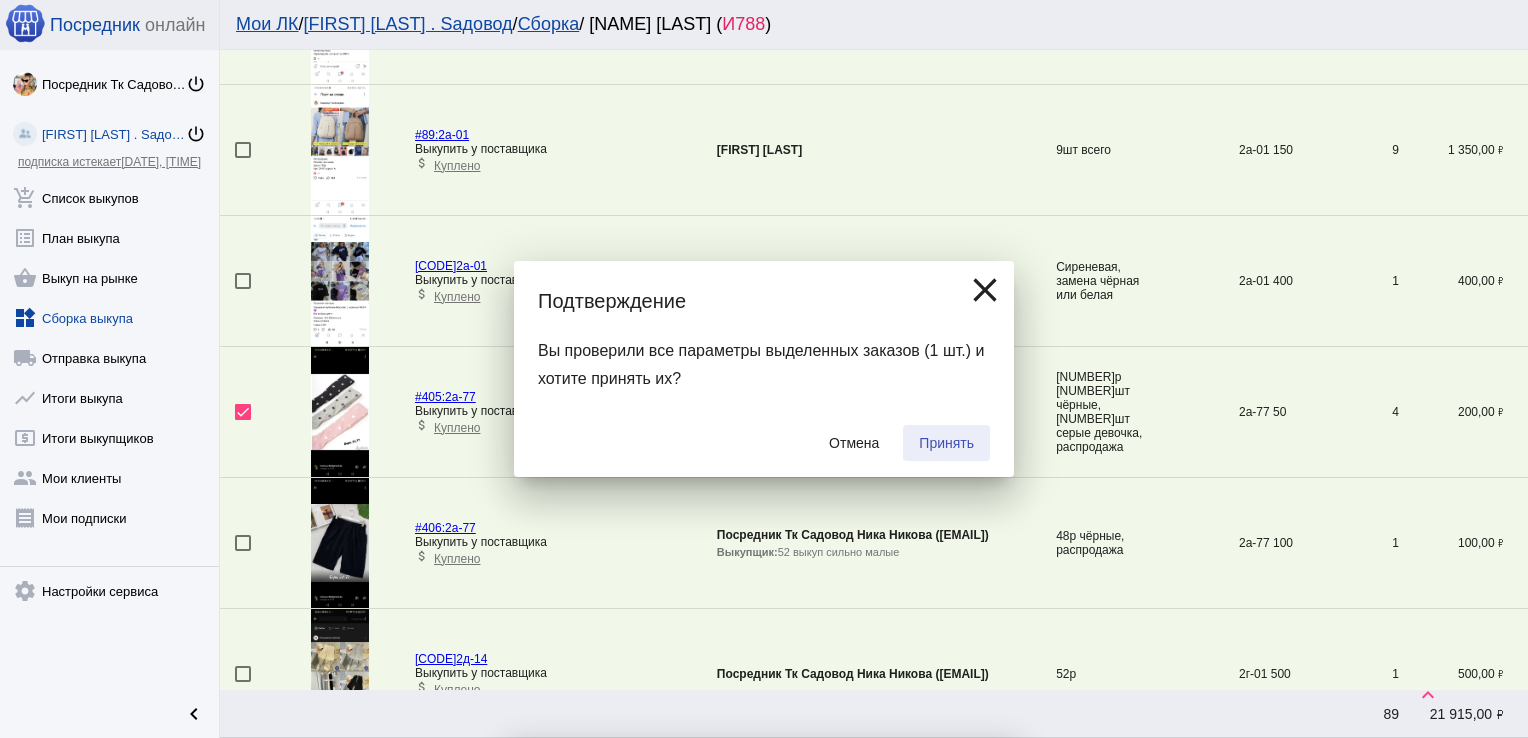 checkbox on "false" 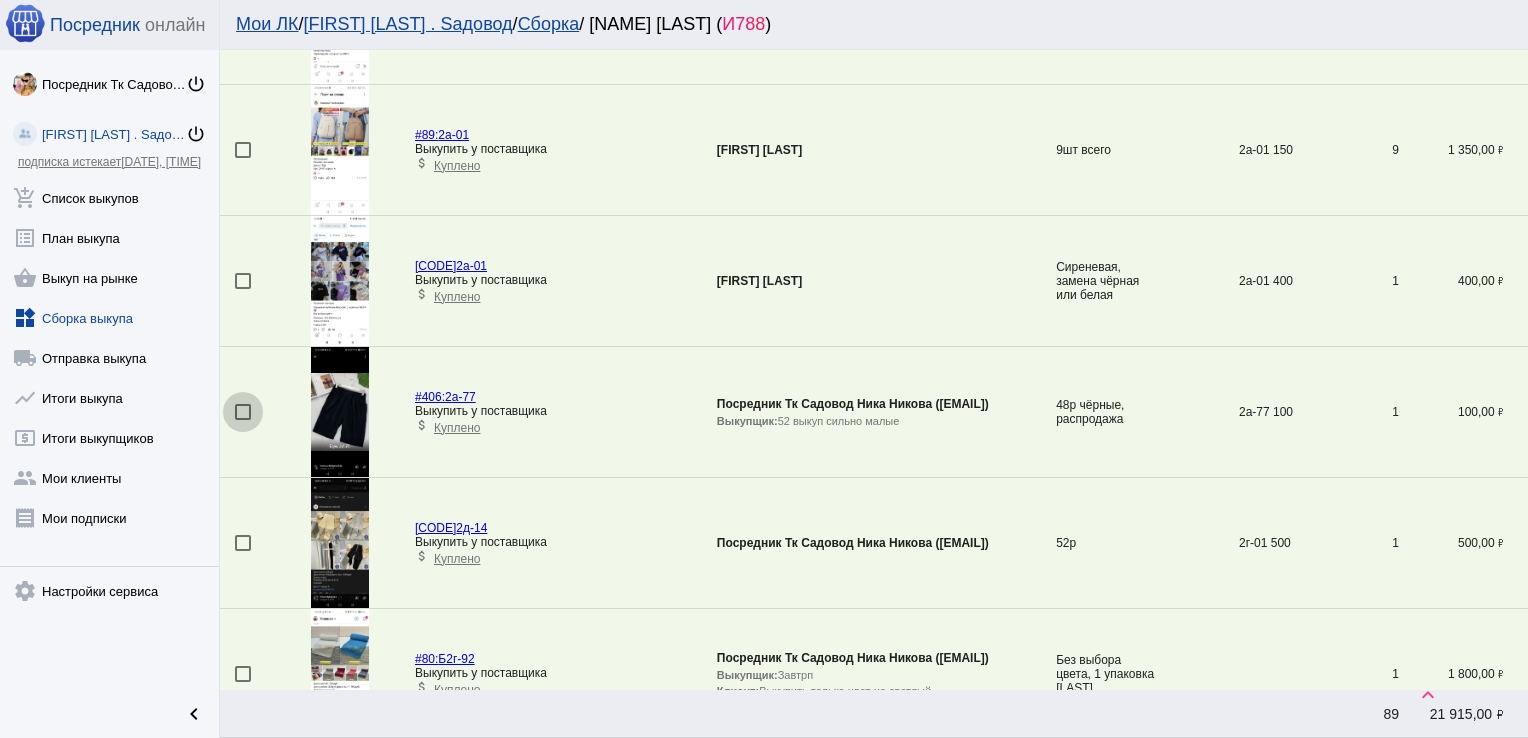 click at bounding box center [243, 412] 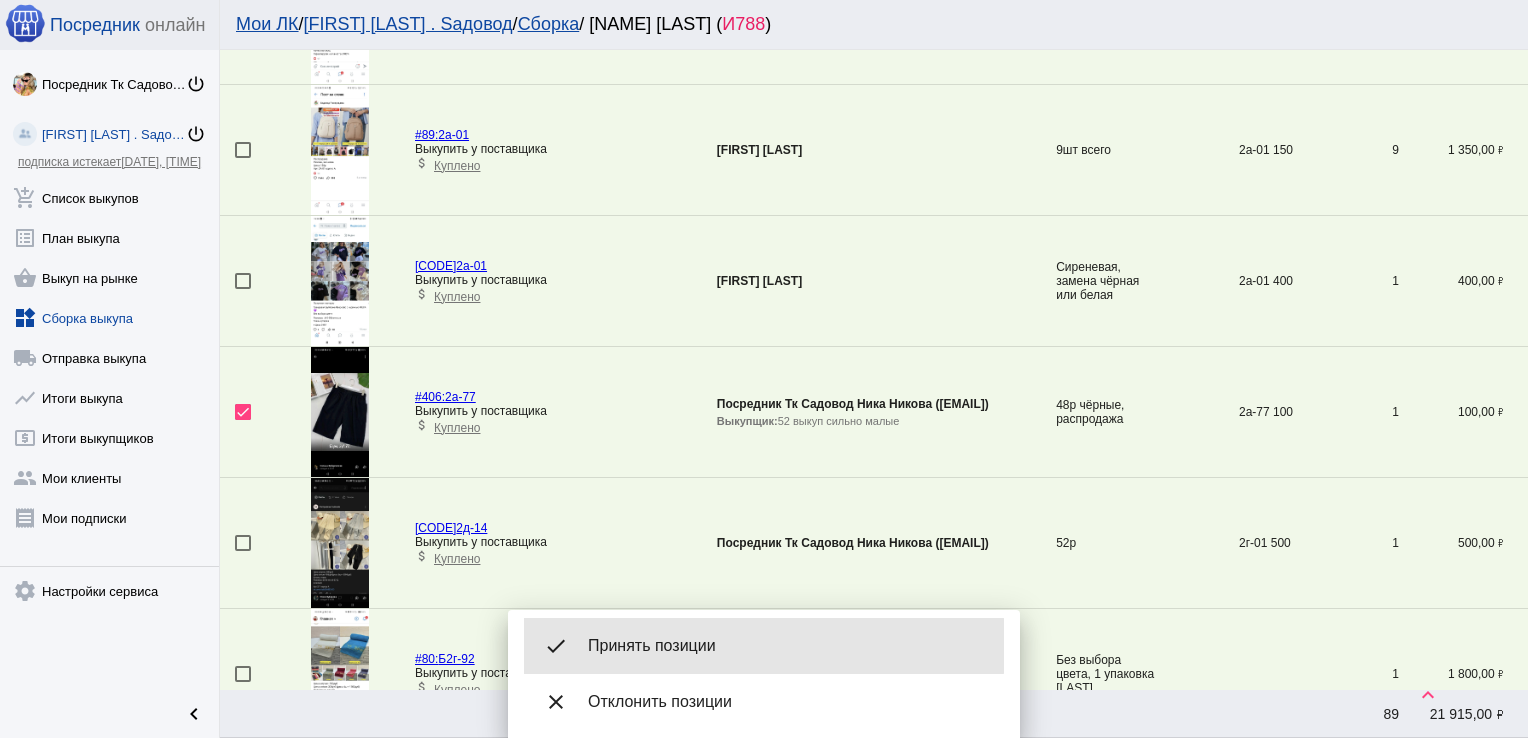 click on "Принять позиции" at bounding box center [788, 646] 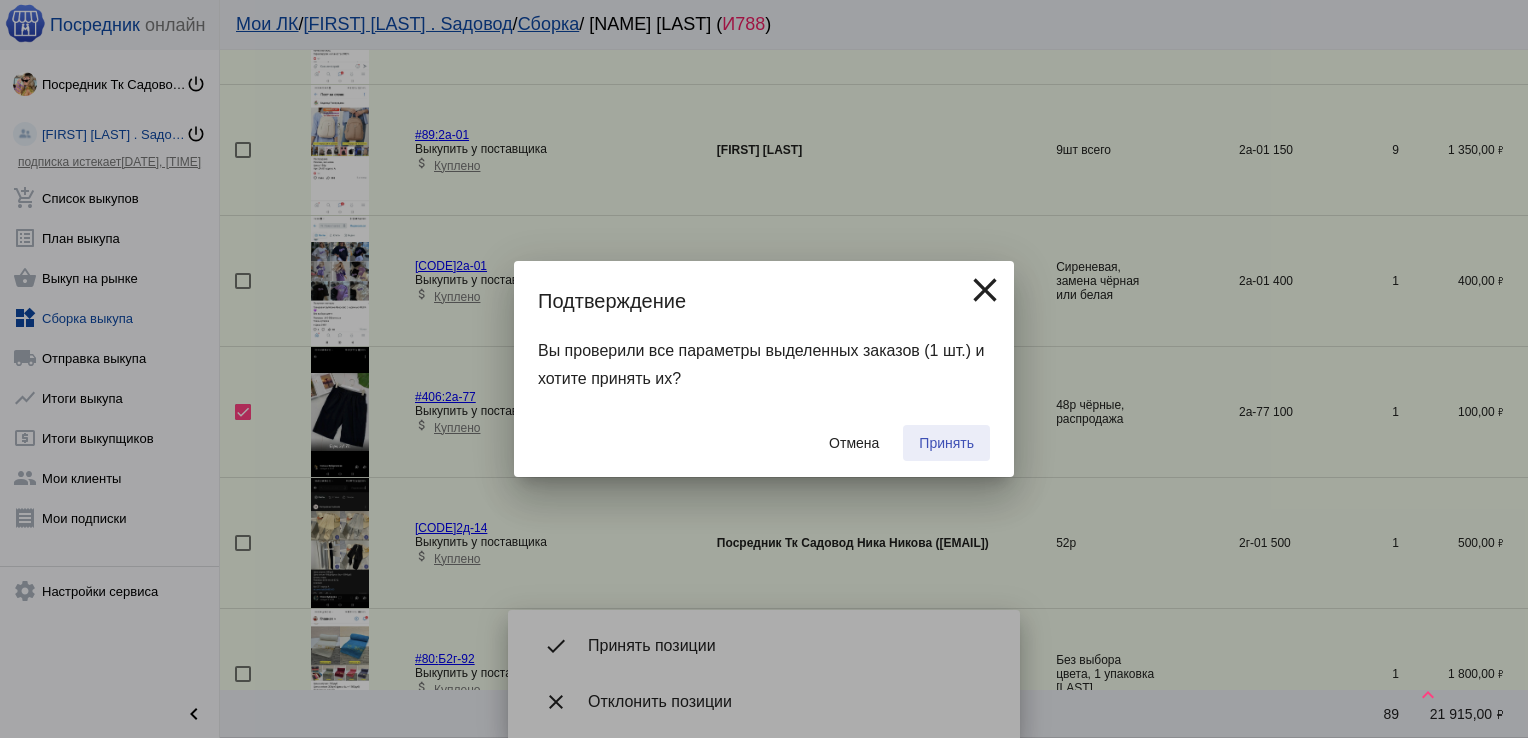 click on "Принять" at bounding box center [946, 443] 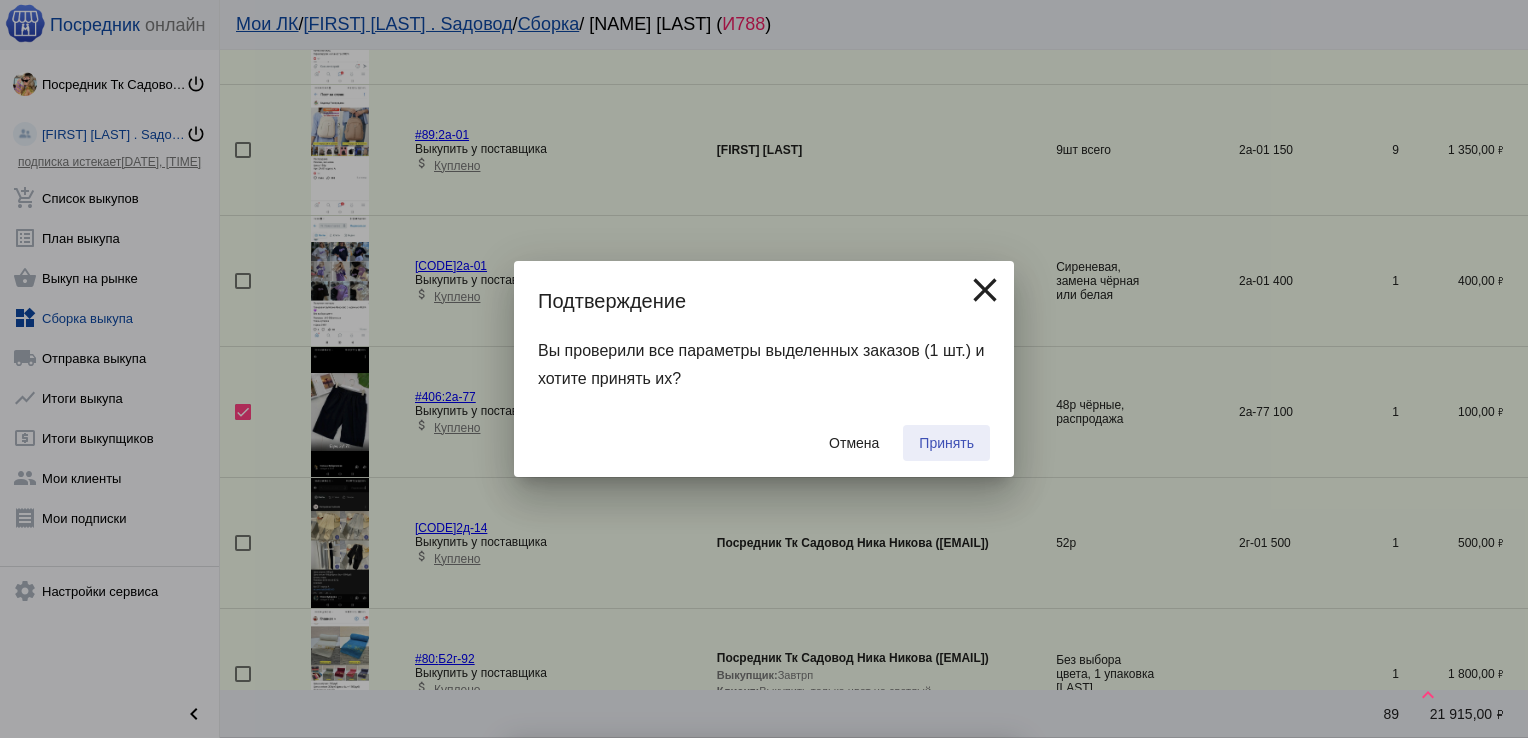 checkbox on "false" 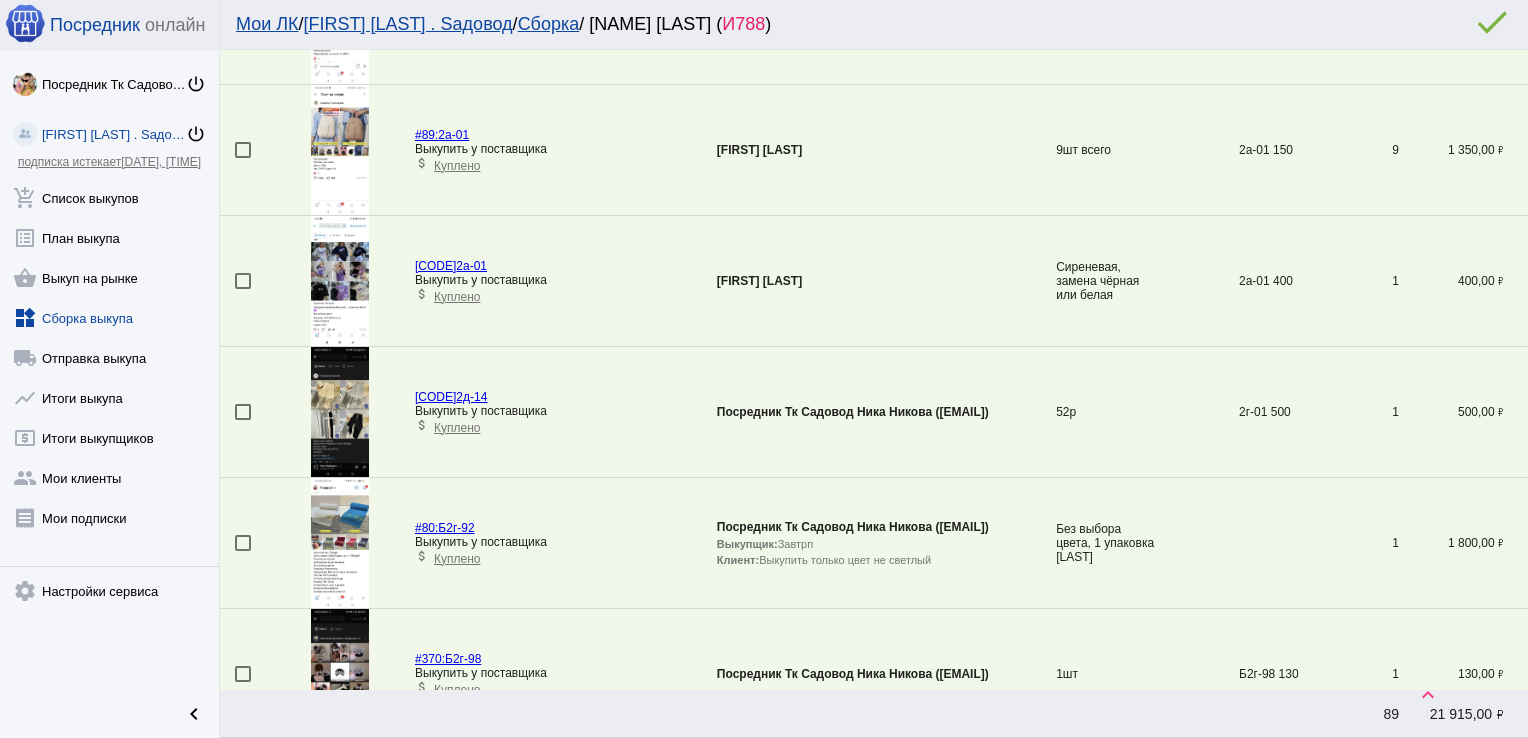 click at bounding box center (243, 412) 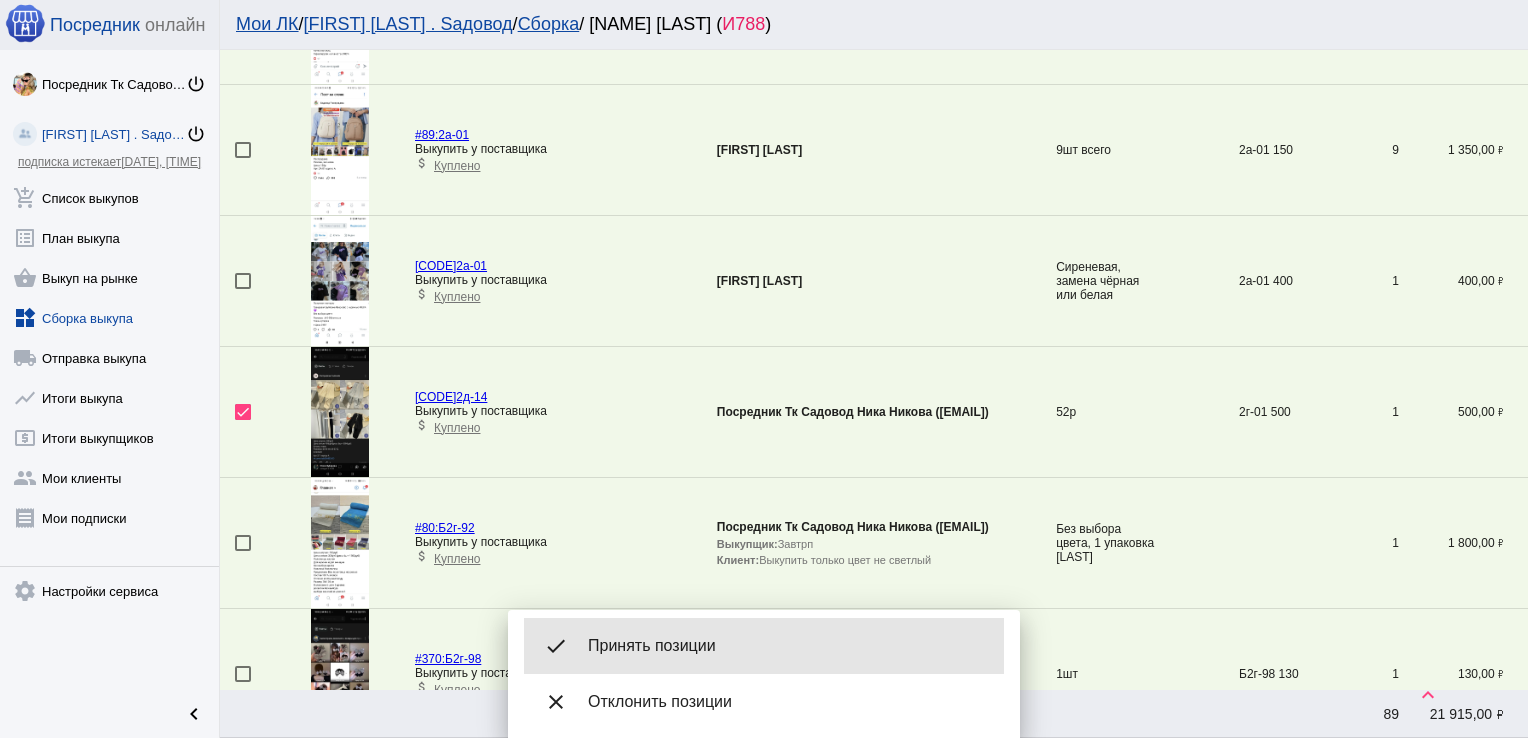 click on "Принять позиции" at bounding box center (788, 646) 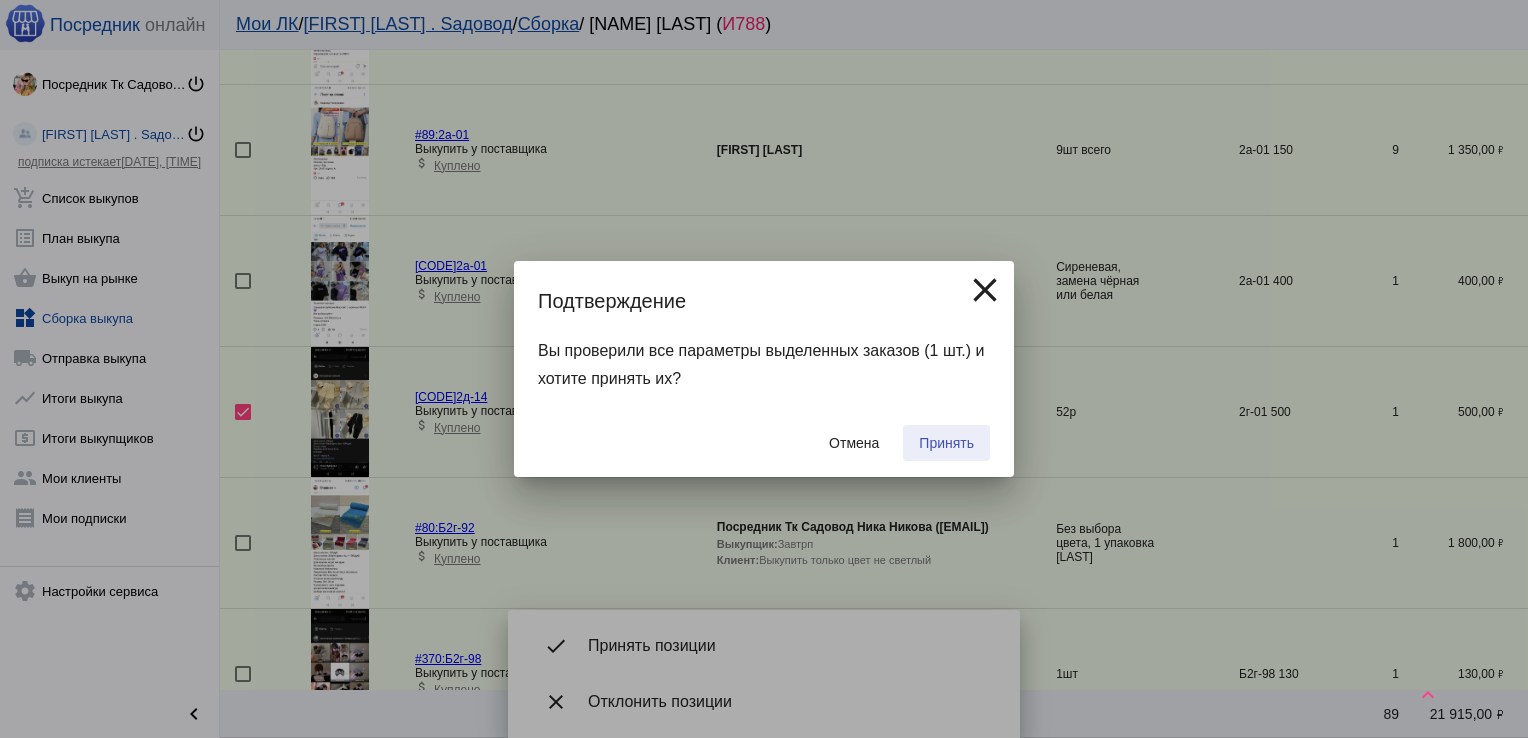 click on "Принять" at bounding box center [946, 443] 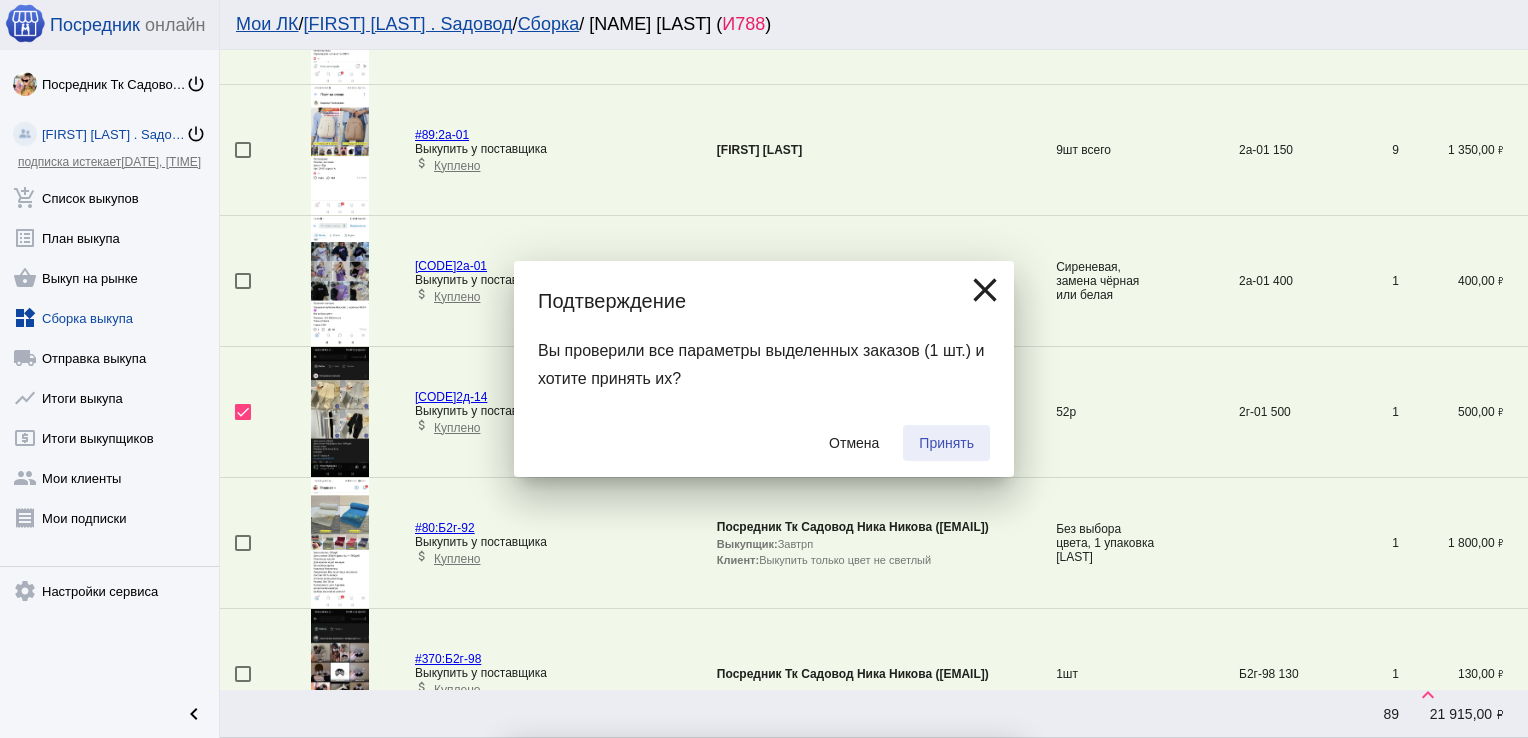 checkbox on "false" 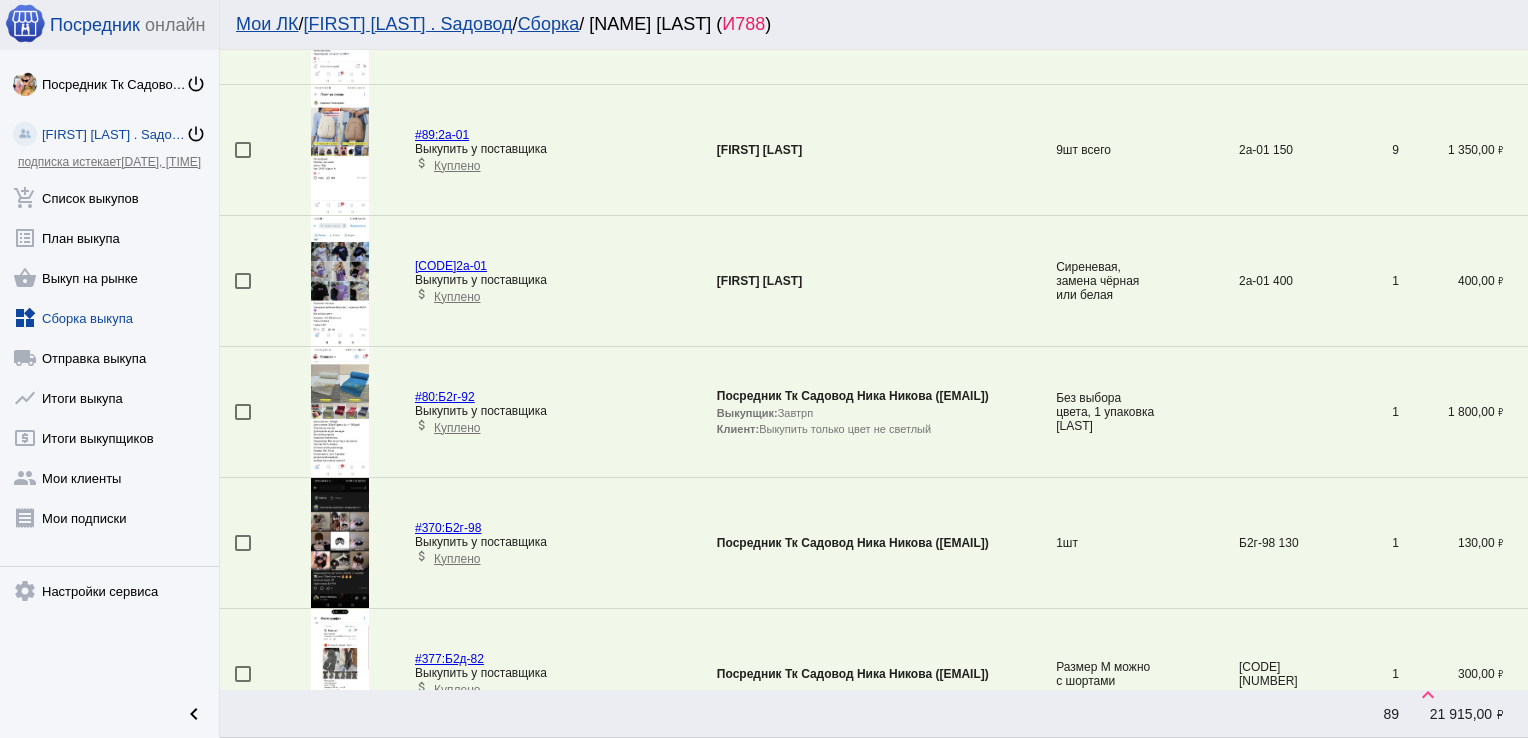 scroll, scrollTop: 332, scrollLeft: 0, axis: vertical 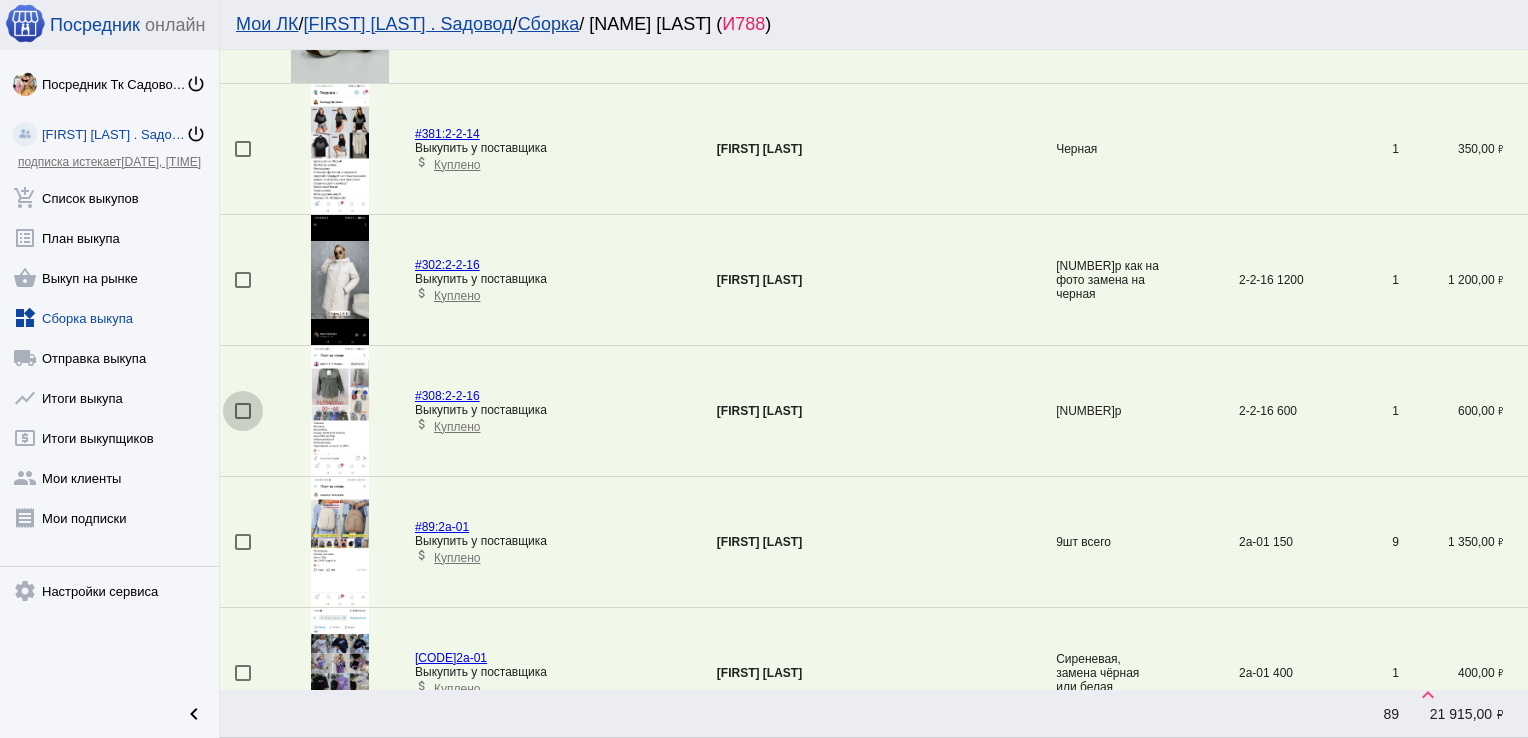 click at bounding box center [243, 411] 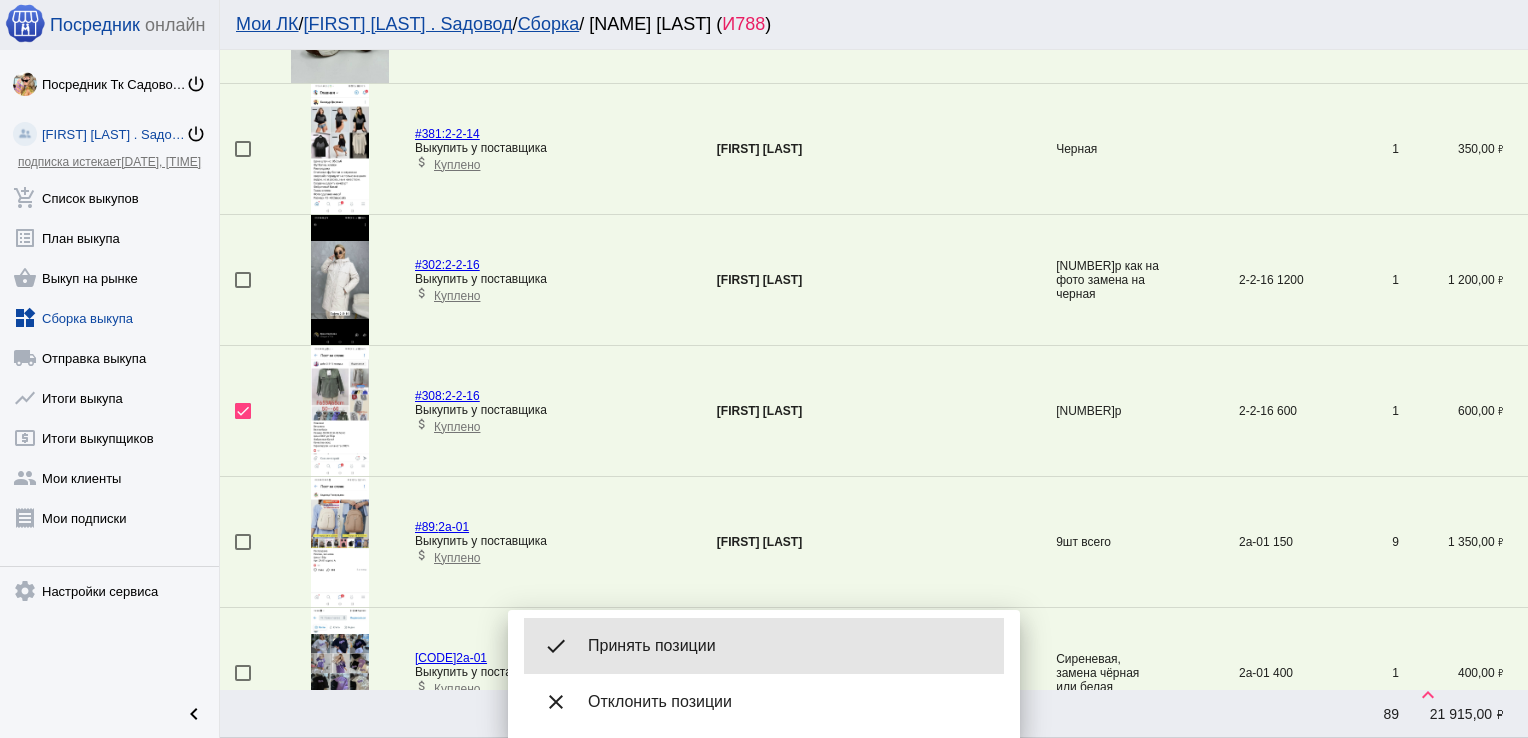 click on "Принять позиции" at bounding box center (788, 646) 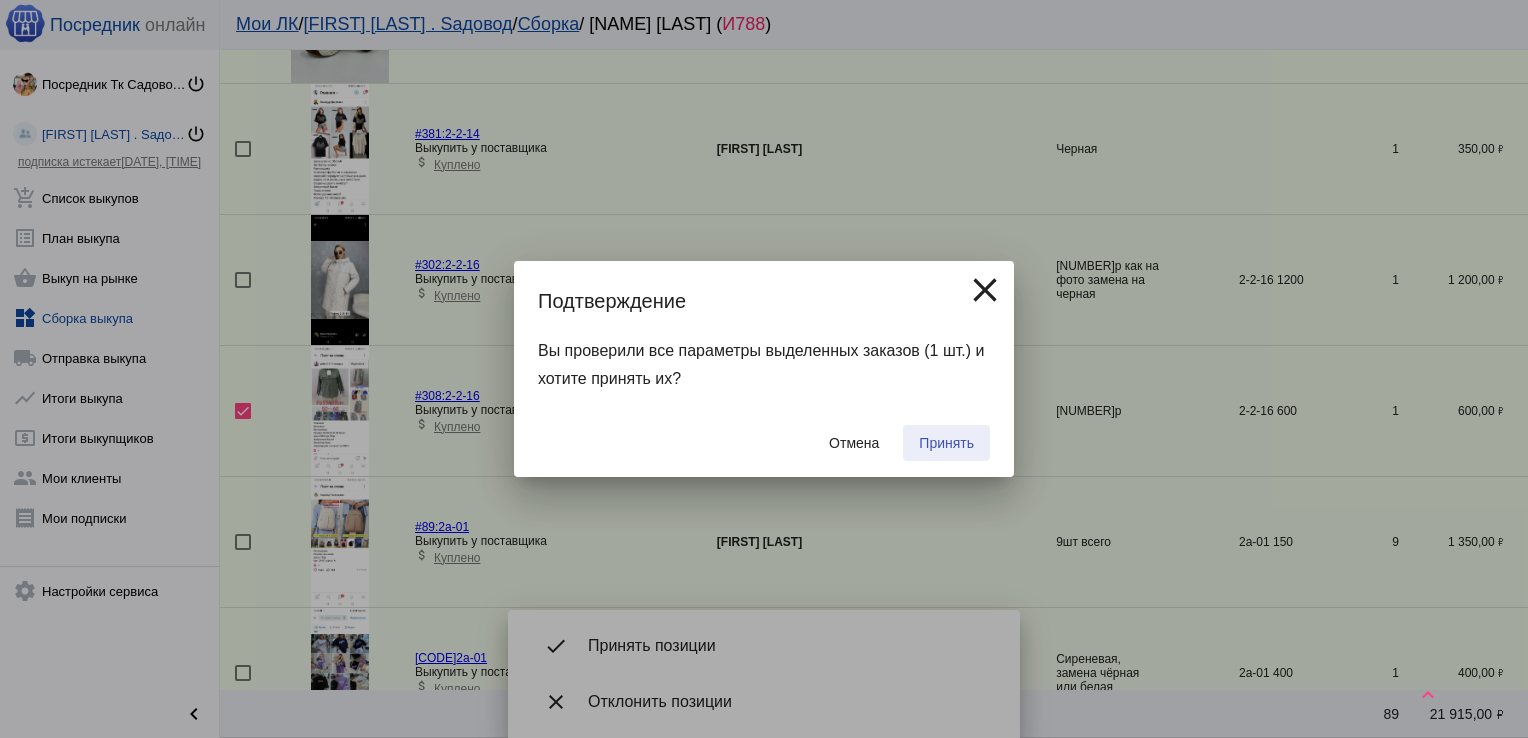 click on "Принять" at bounding box center (946, 443) 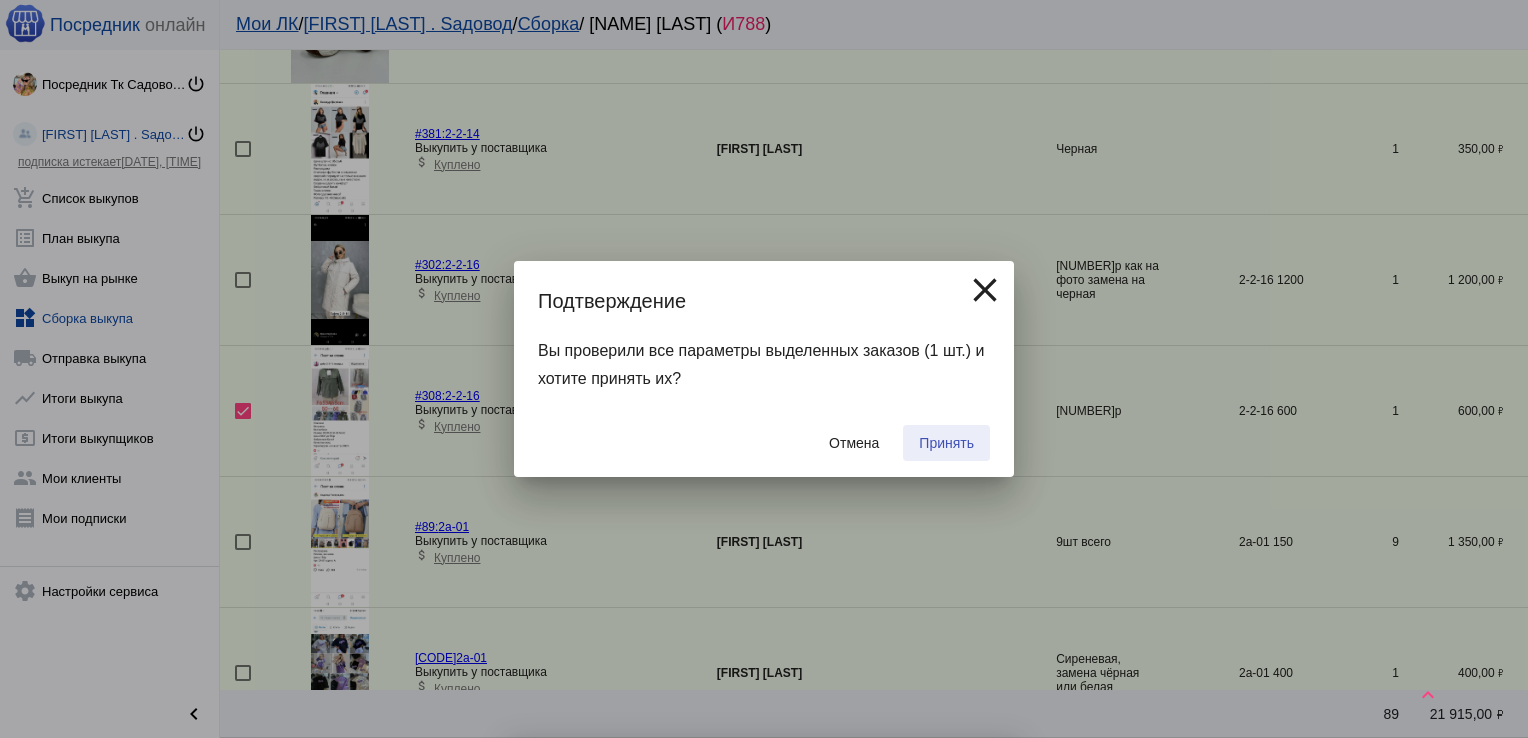 checkbox on "false" 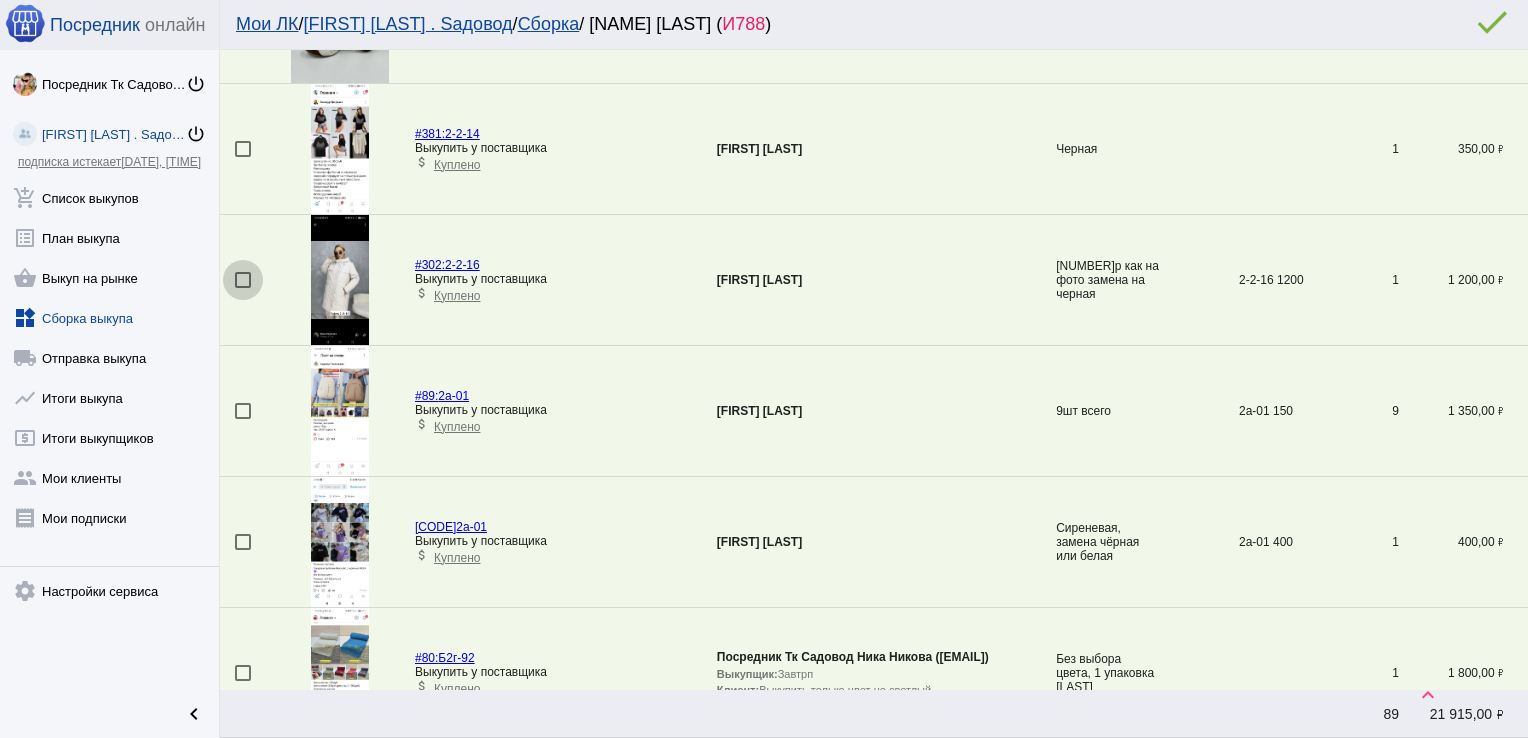 click at bounding box center [243, 280] 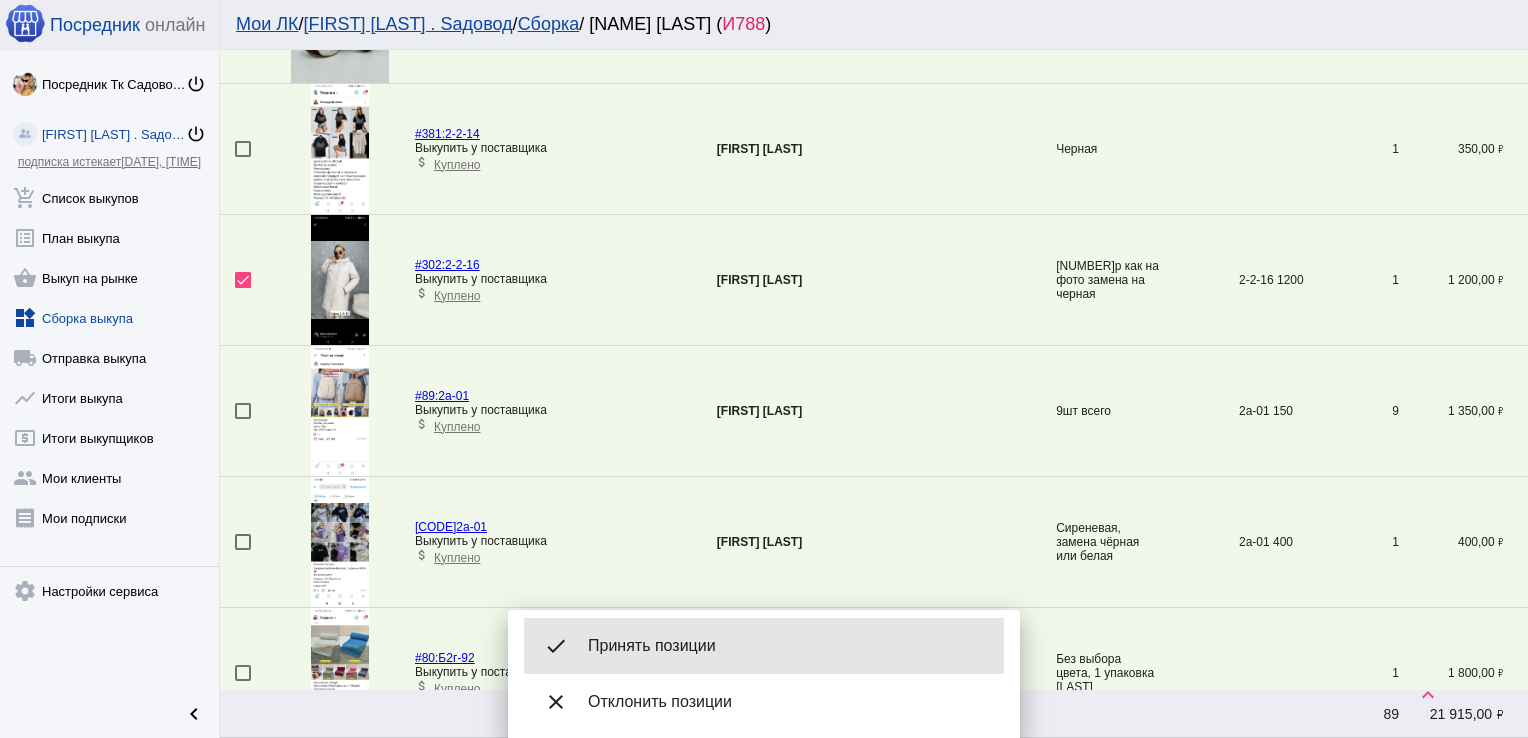 click on "Принять позиции" at bounding box center (788, 646) 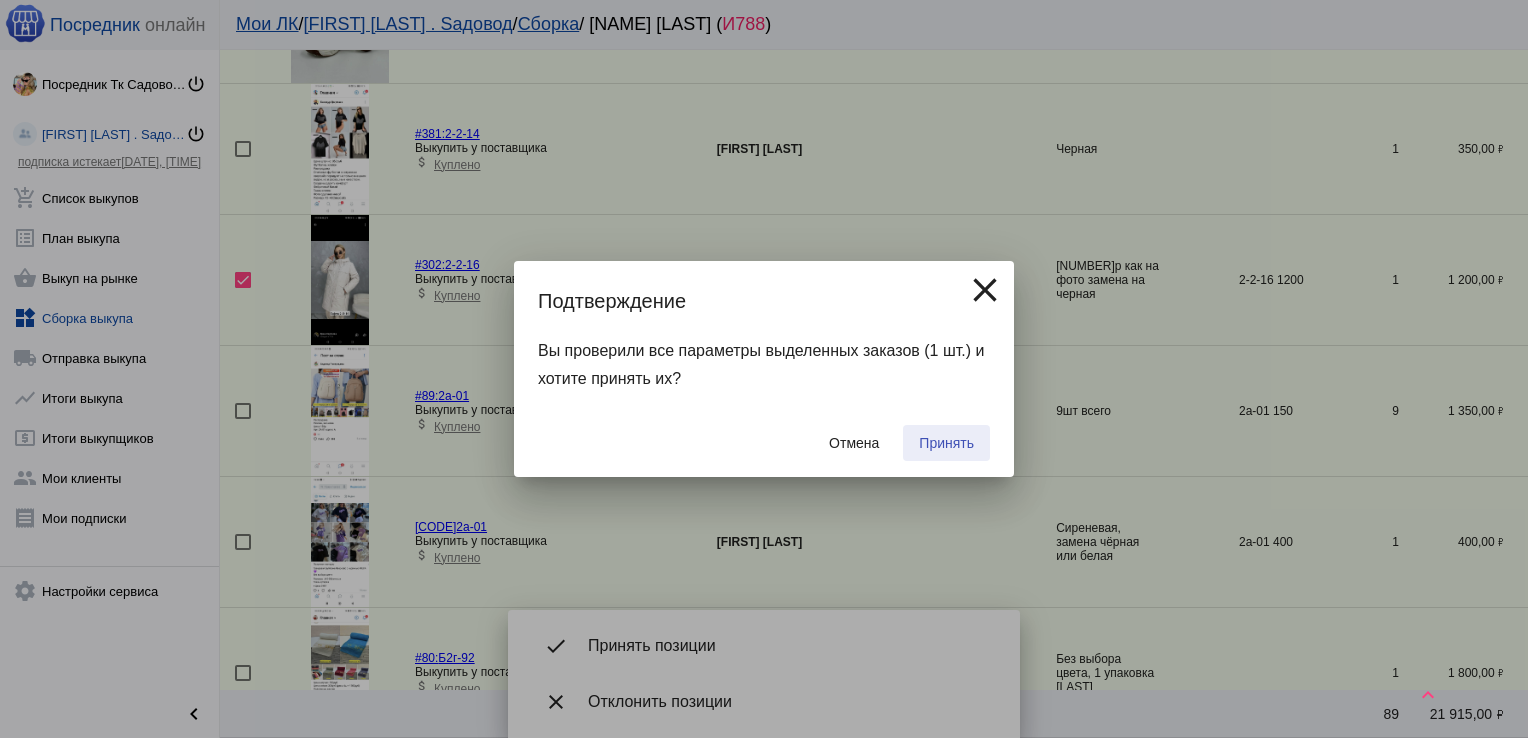 click on "Принять" at bounding box center [946, 443] 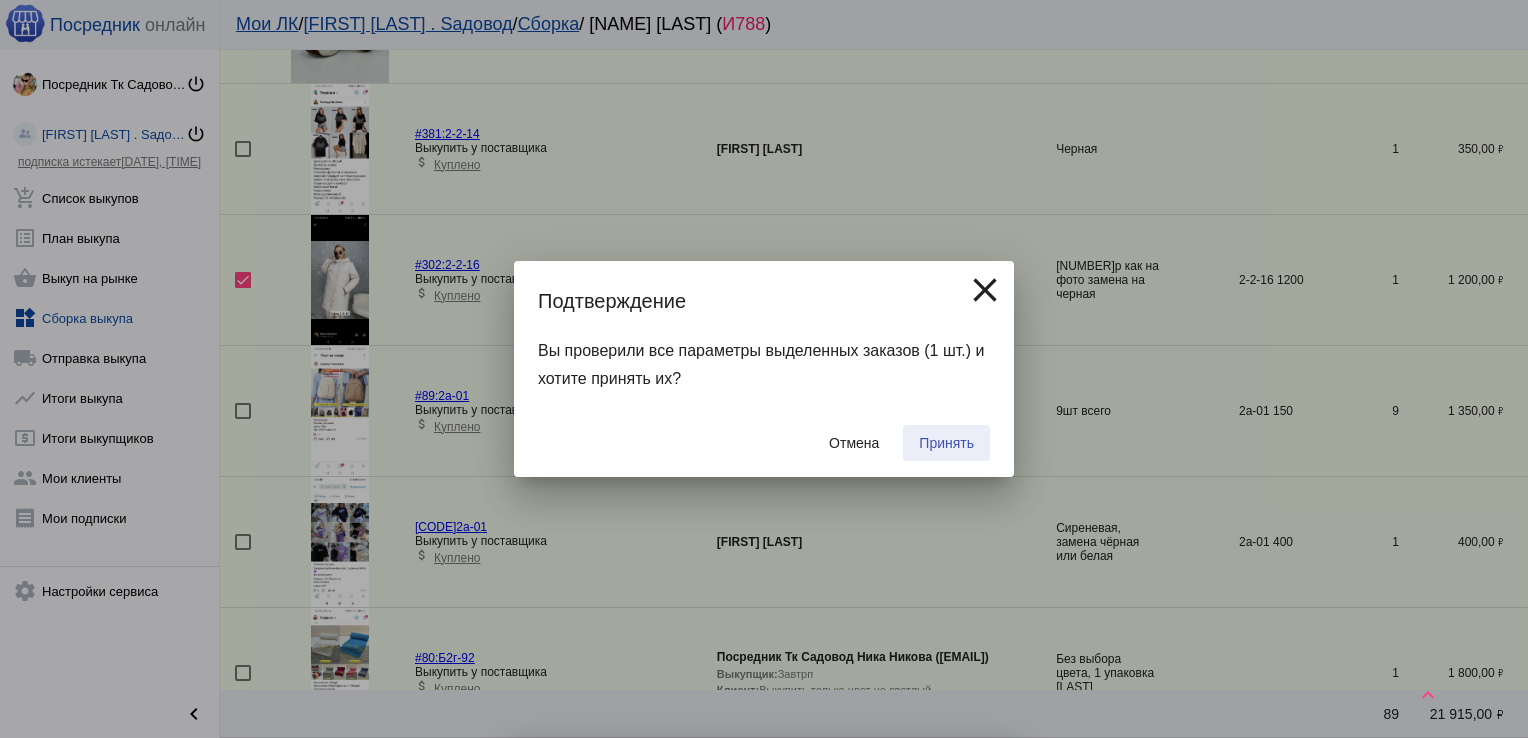 checkbox on "false" 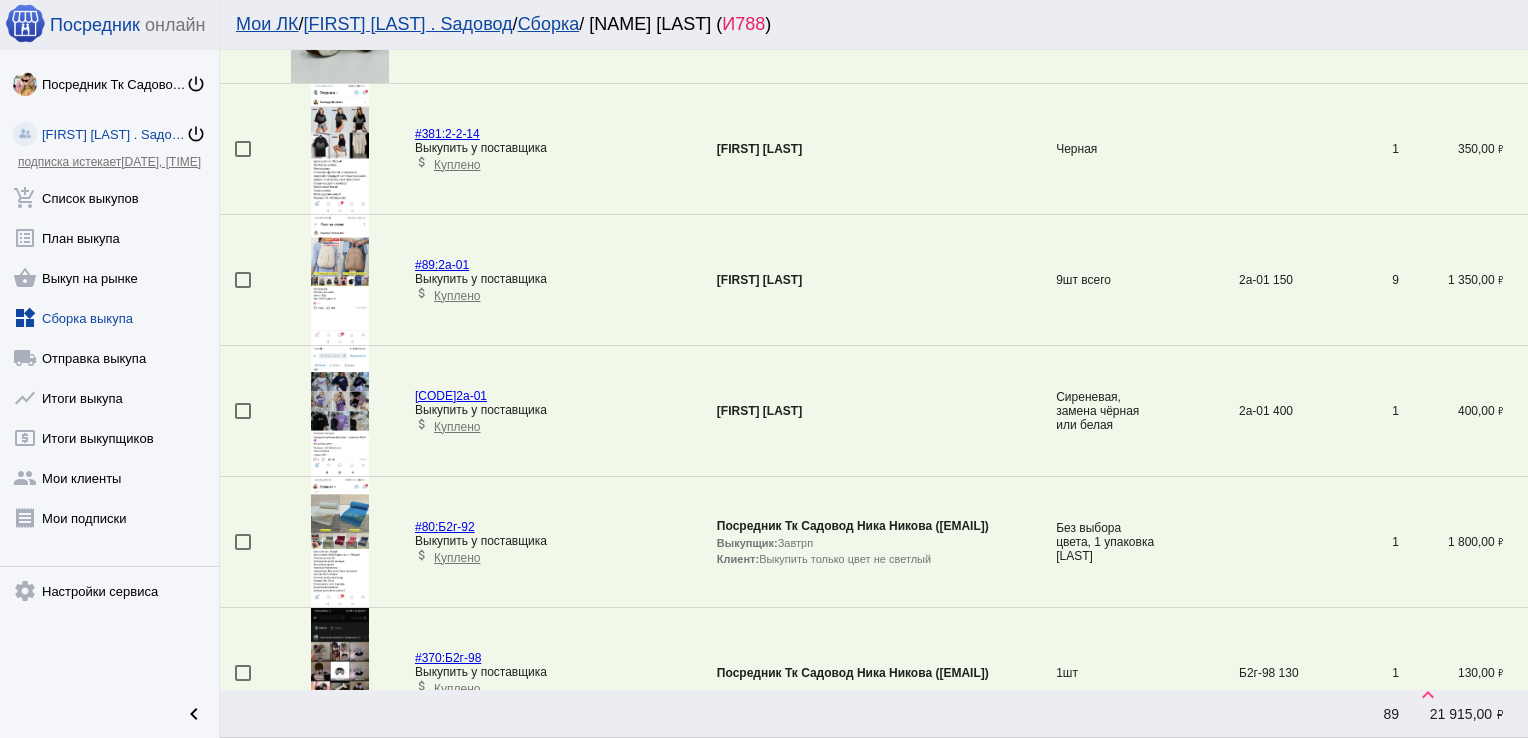click at bounding box center (243, 542) 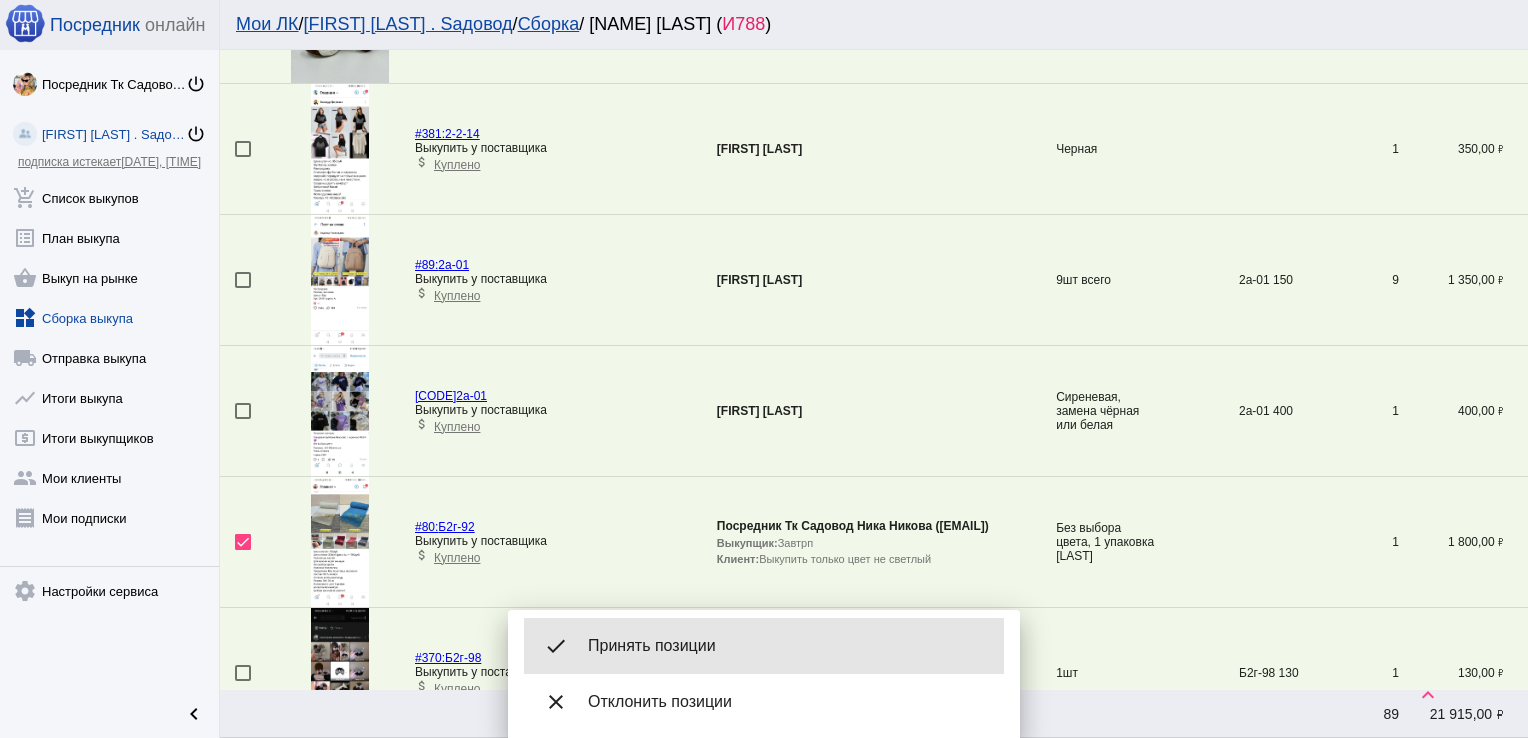 click on "Принять позиции" at bounding box center [788, 646] 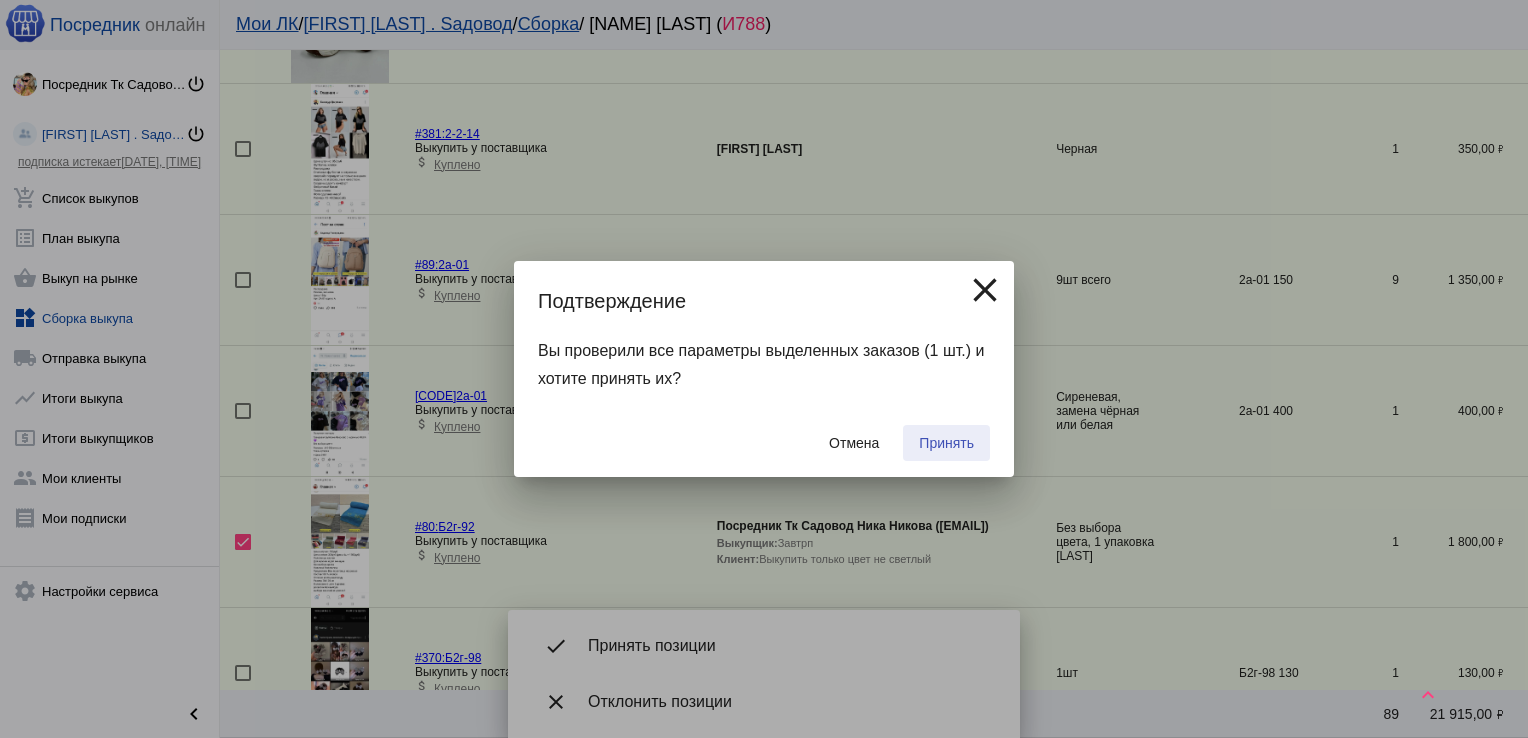 click on "Принять" at bounding box center (946, 443) 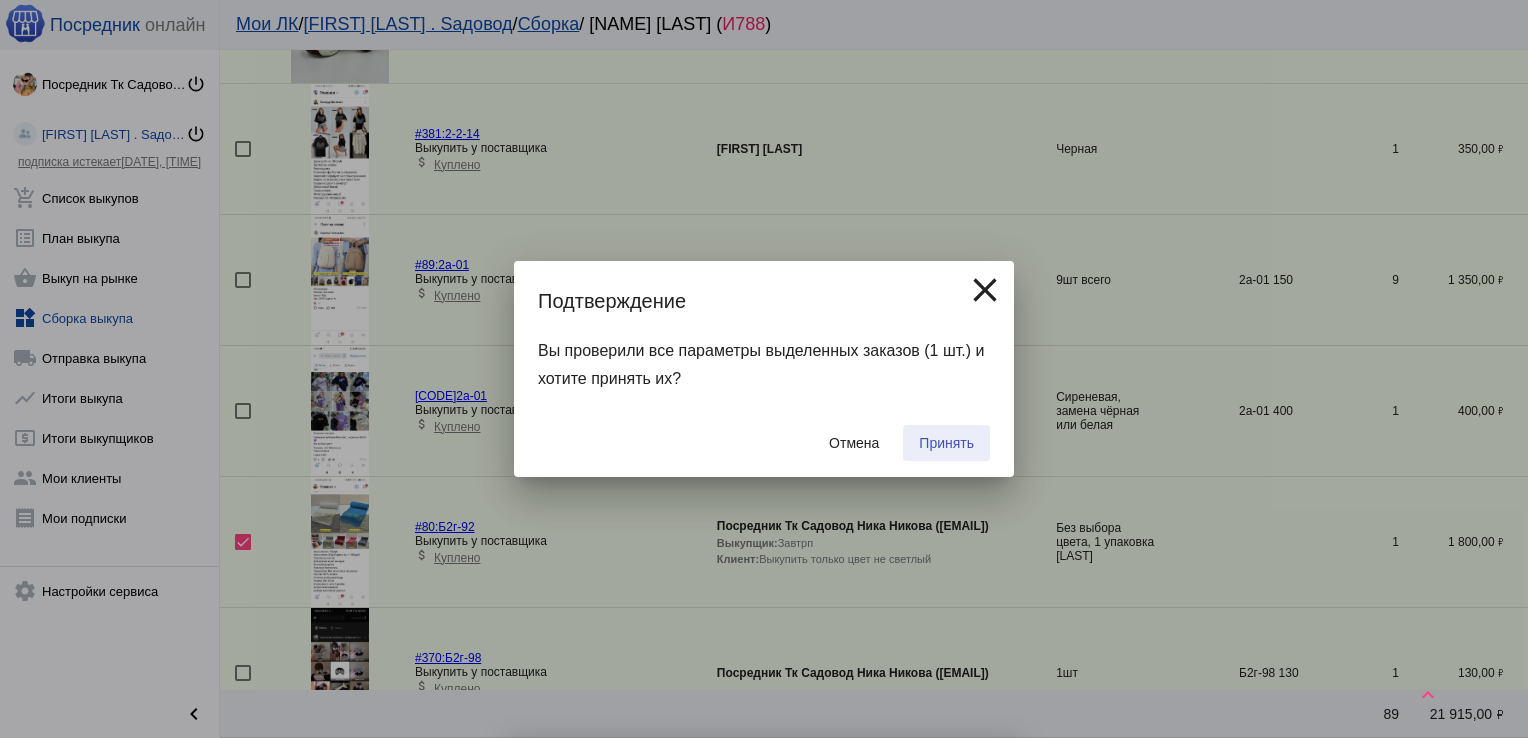 checkbox on "false" 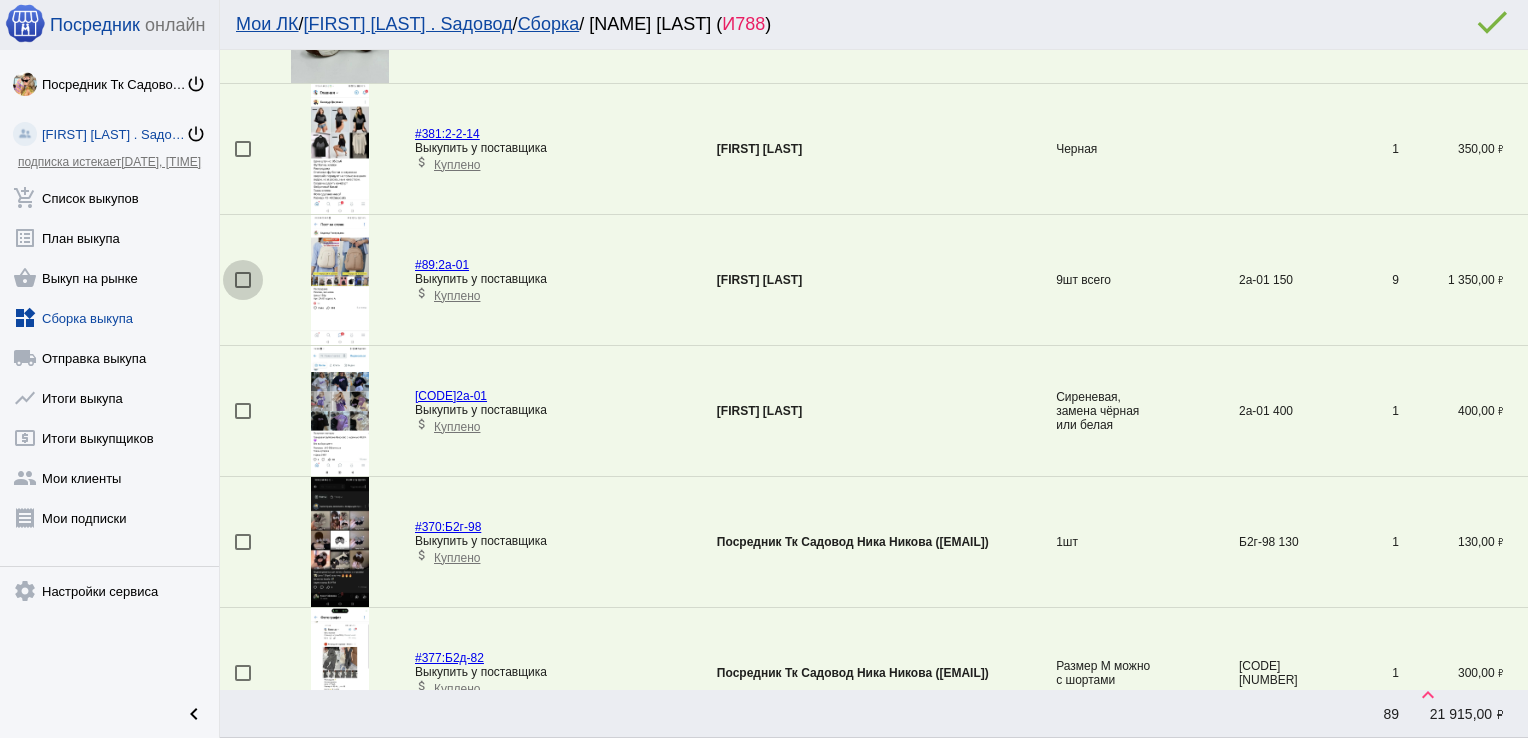 click at bounding box center (243, 280) 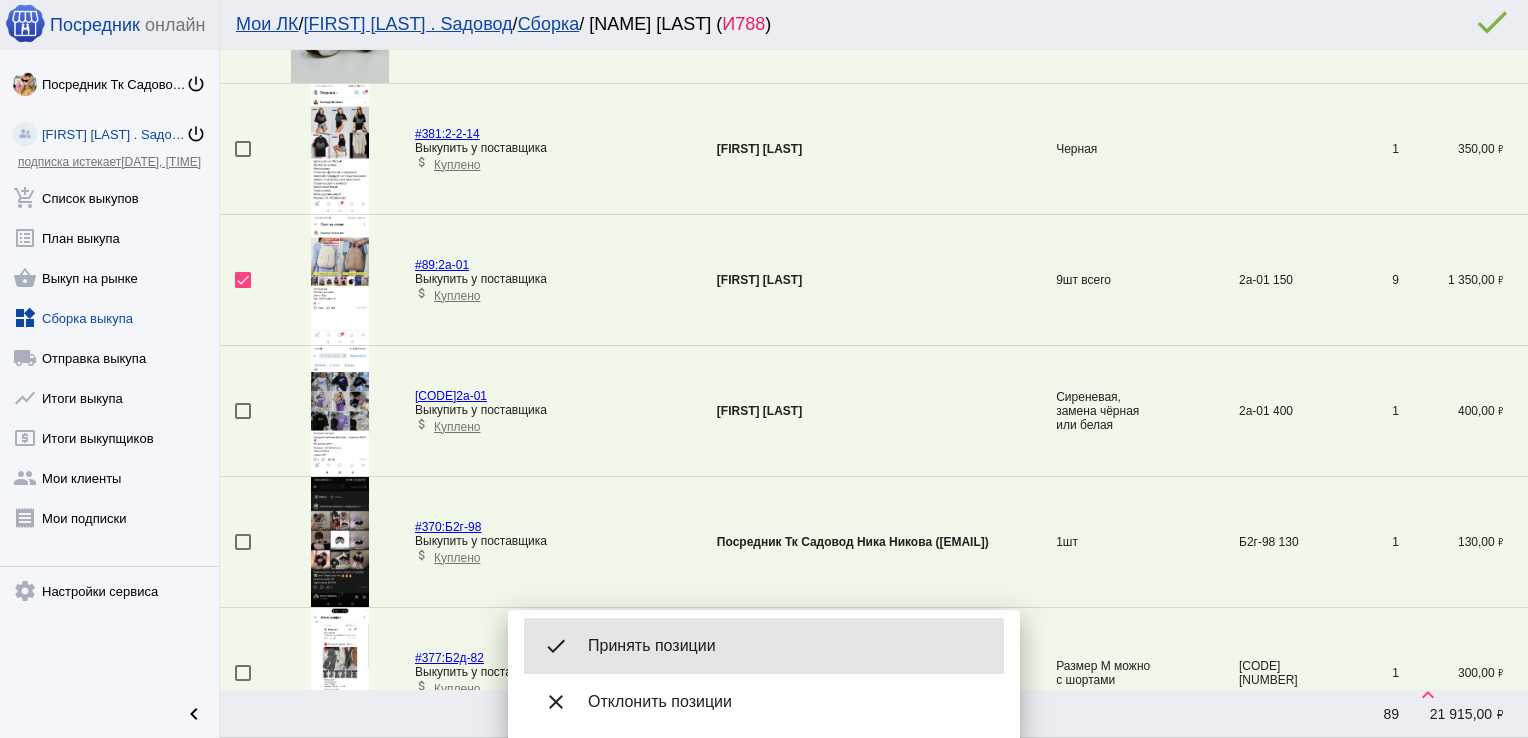 click on "Принять позиции" at bounding box center (788, 646) 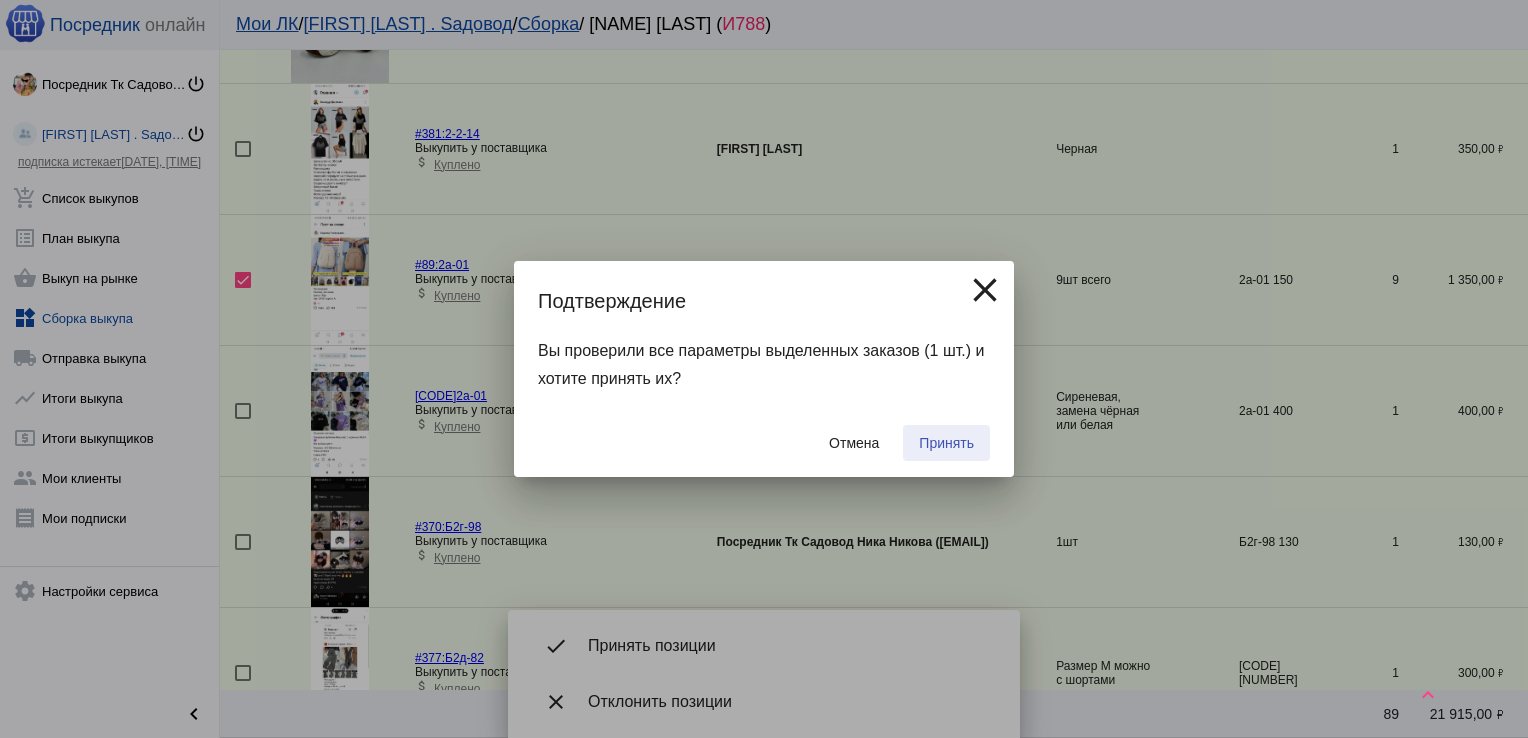 click on "Принять" at bounding box center [946, 443] 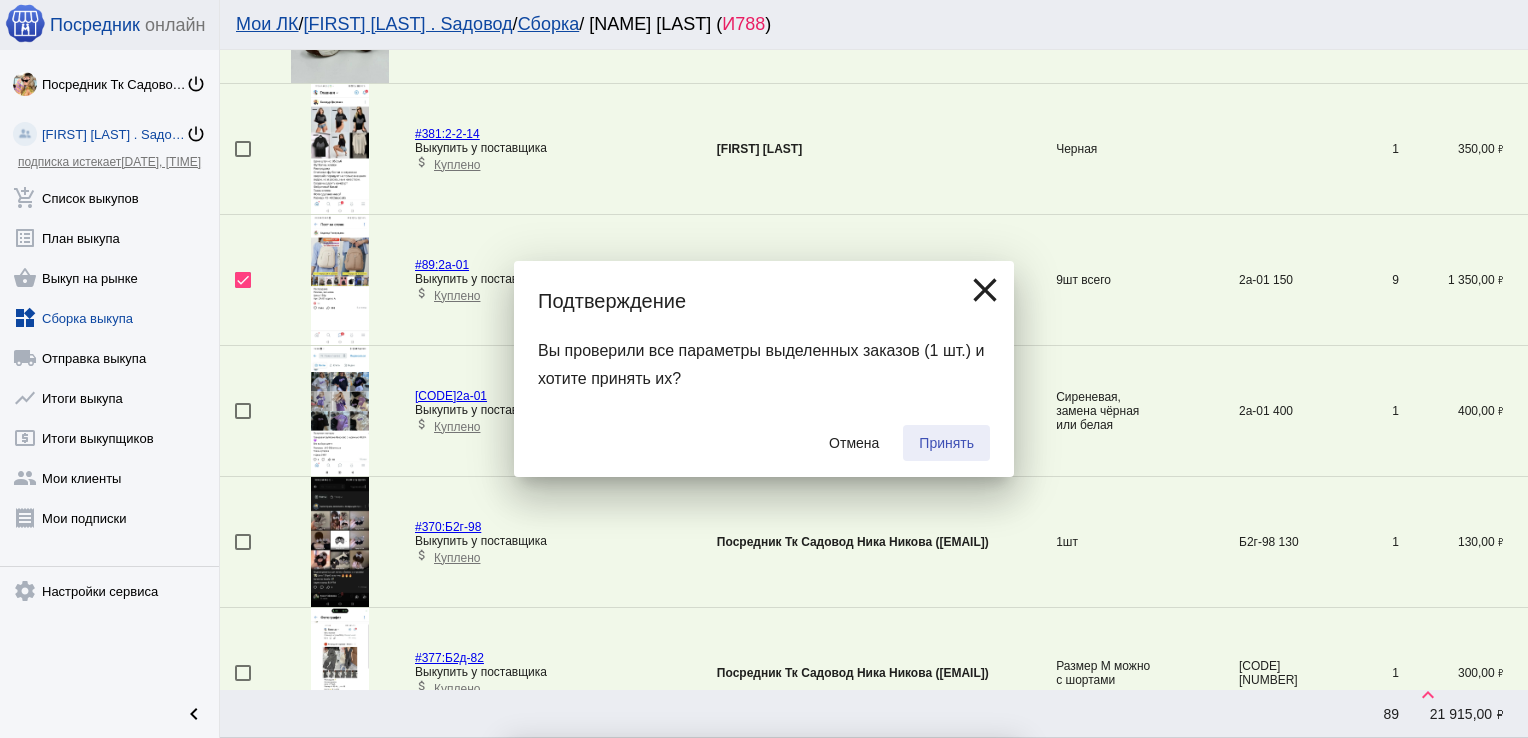 checkbox on "false" 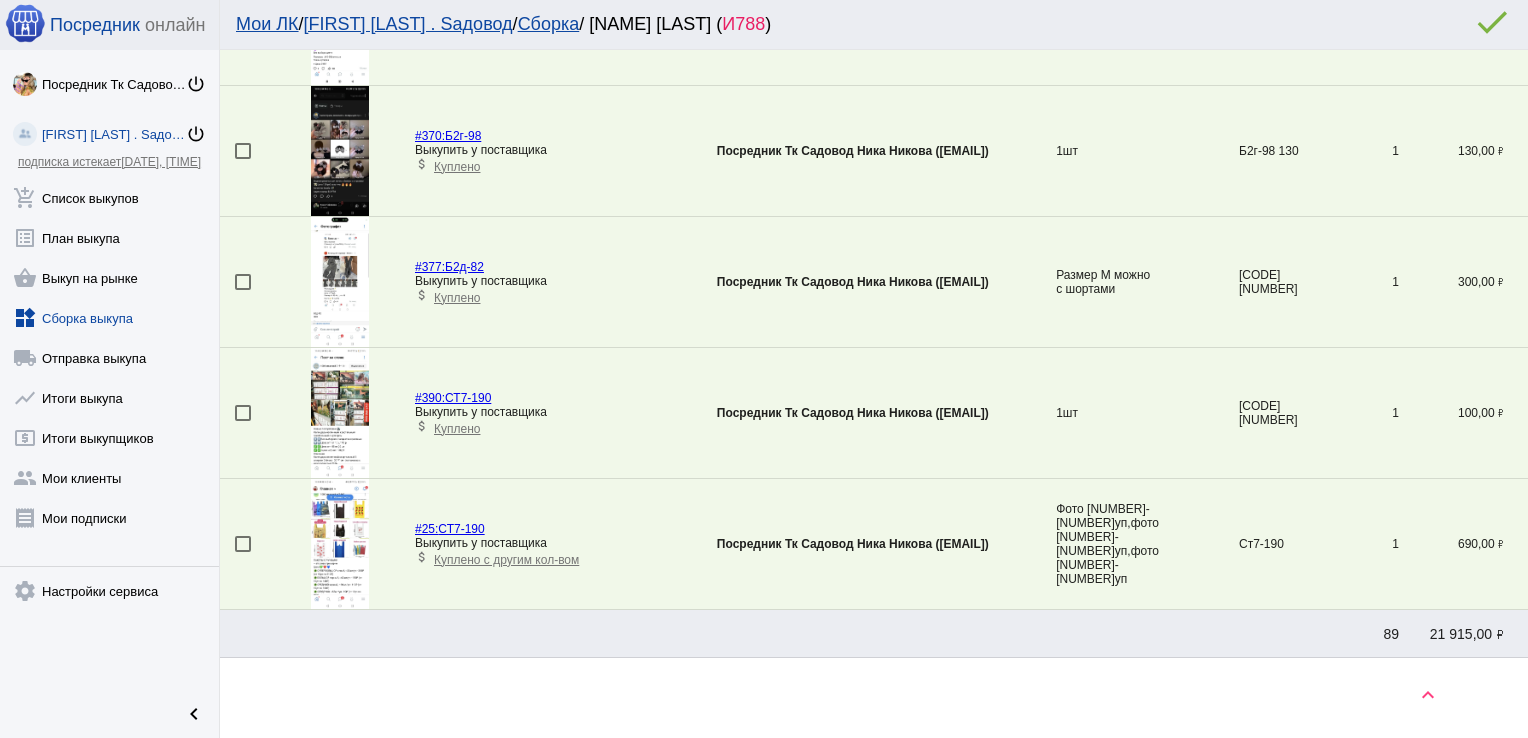 scroll, scrollTop: 616, scrollLeft: 0, axis: vertical 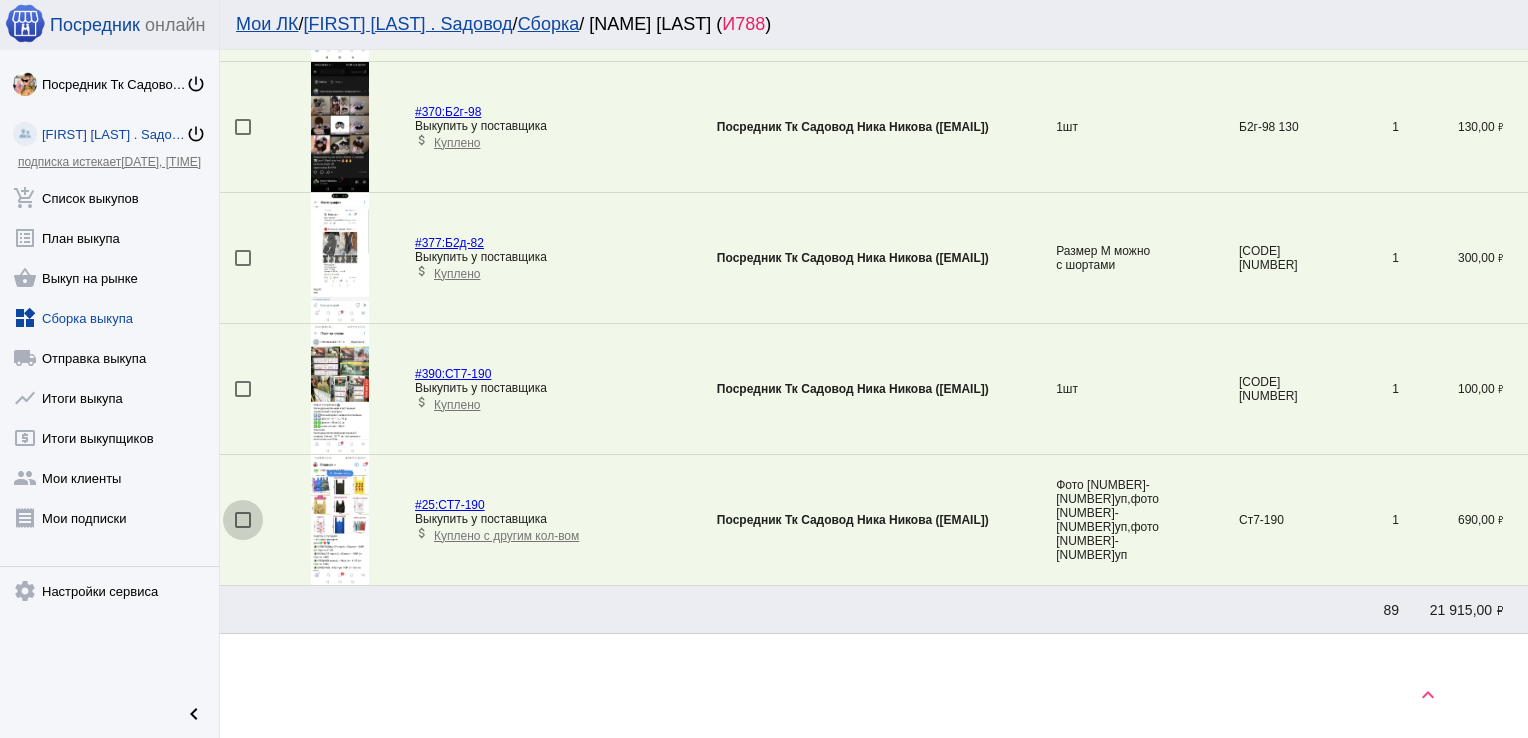 click at bounding box center (243, 520) 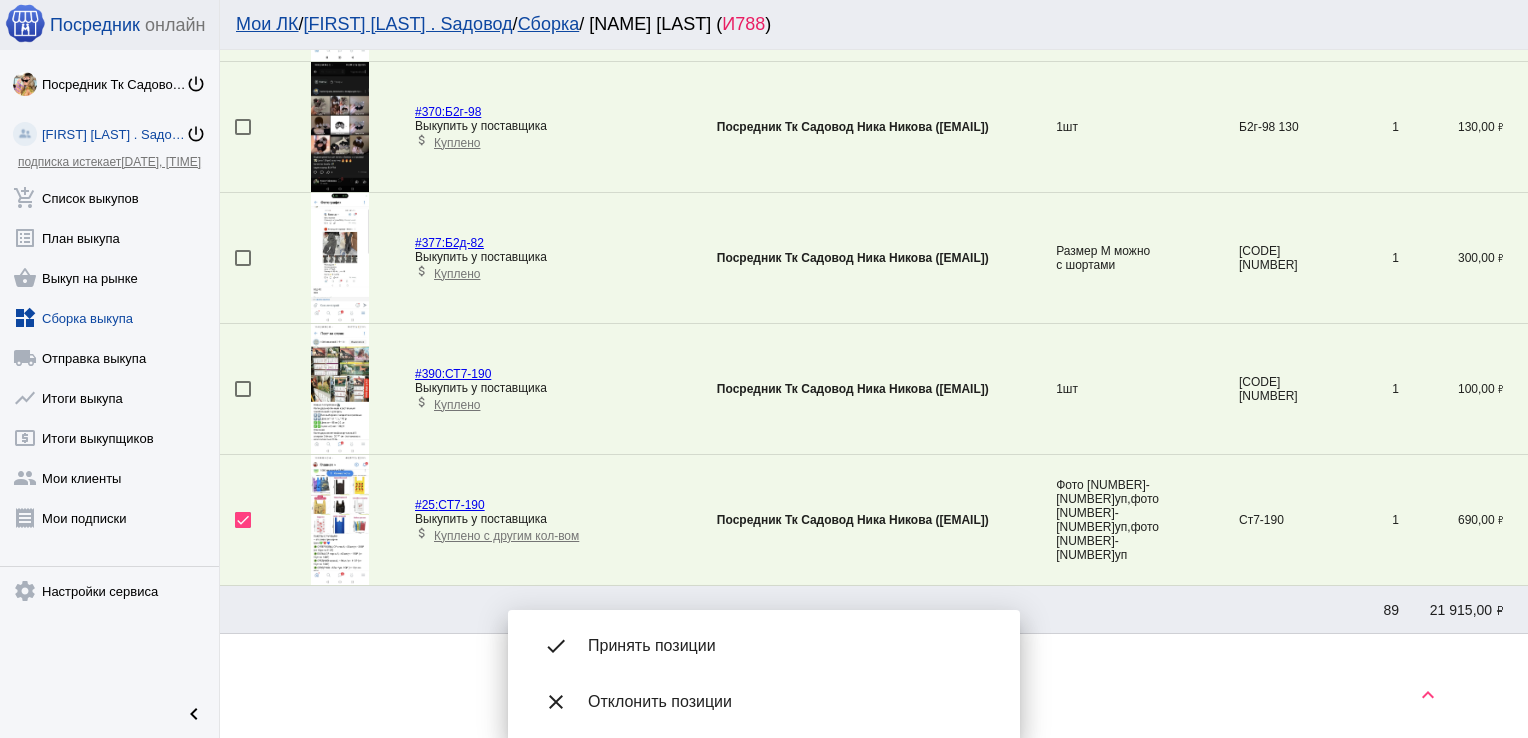 click on "Принять позиции" at bounding box center (788, 646) 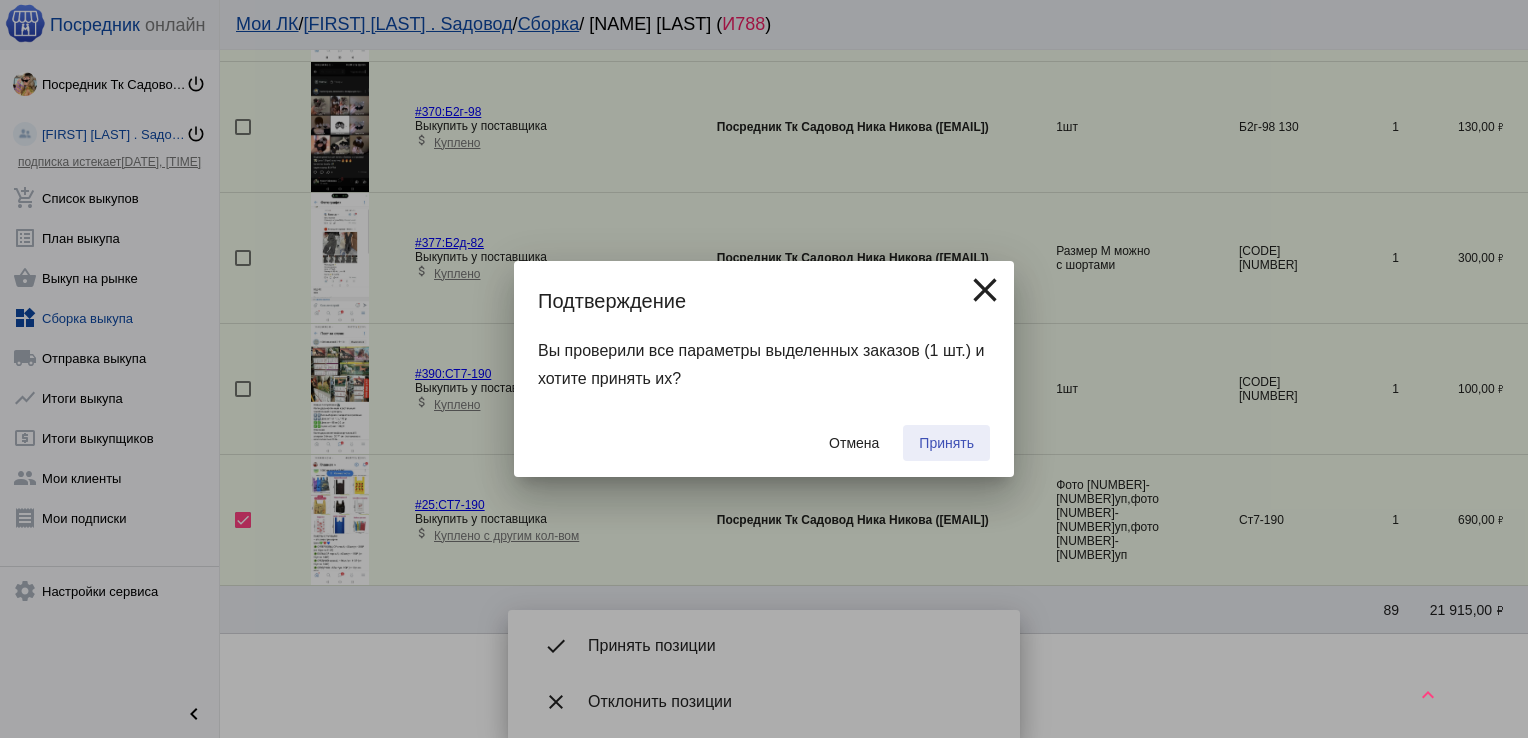 click on "Принять" at bounding box center (946, 443) 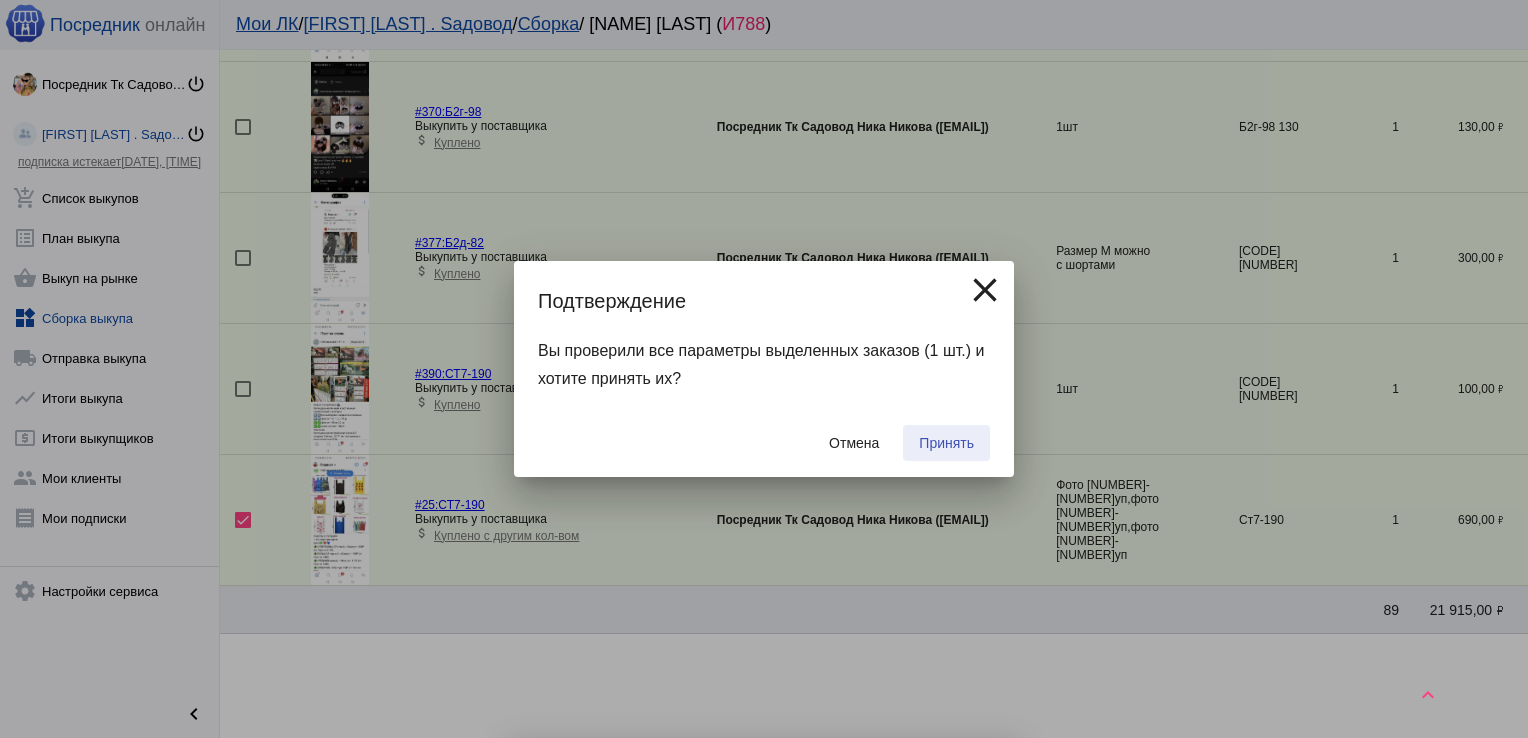 checkbox on "false" 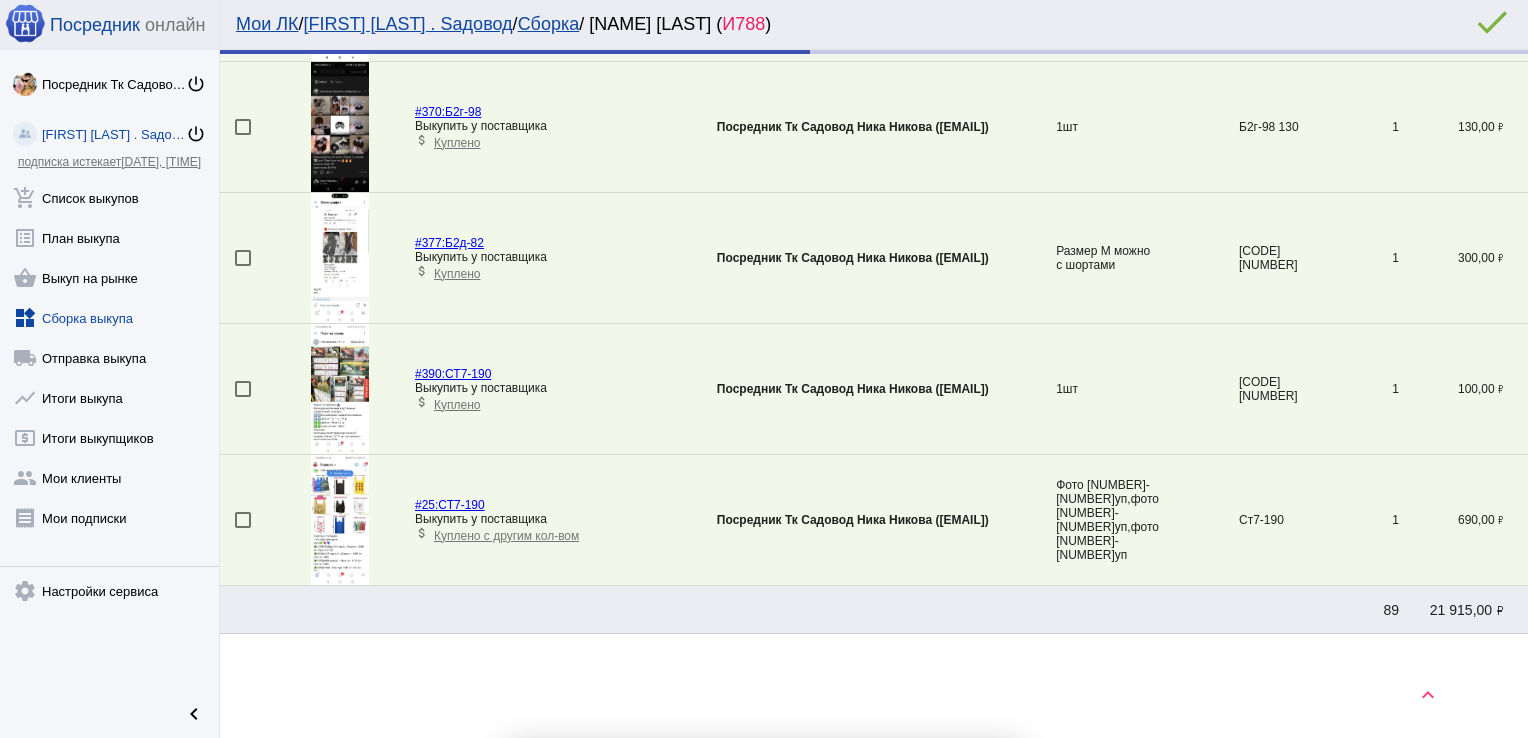 scroll, scrollTop: 530, scrollLeft: 0, axis: vertical 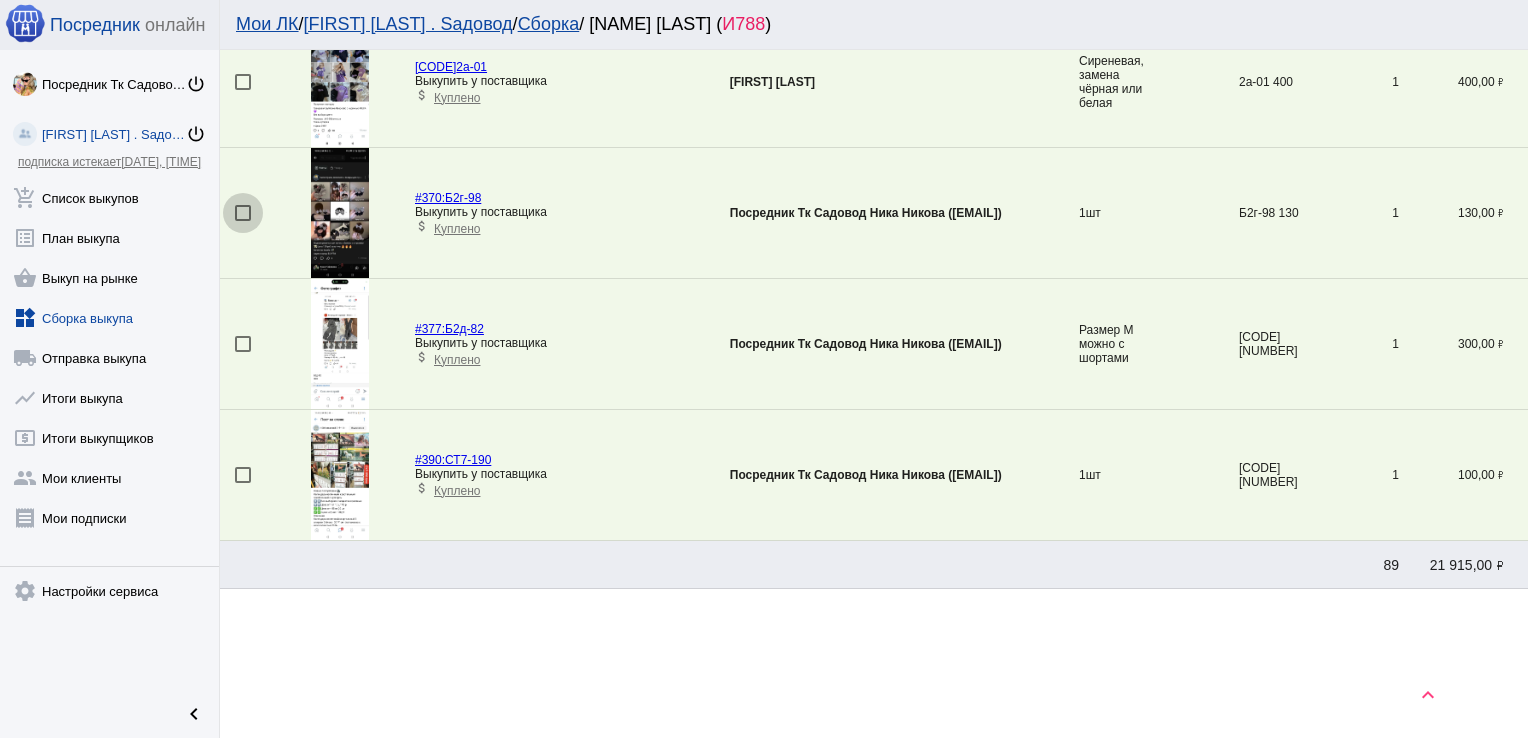 click at bounding box center [243, 213] 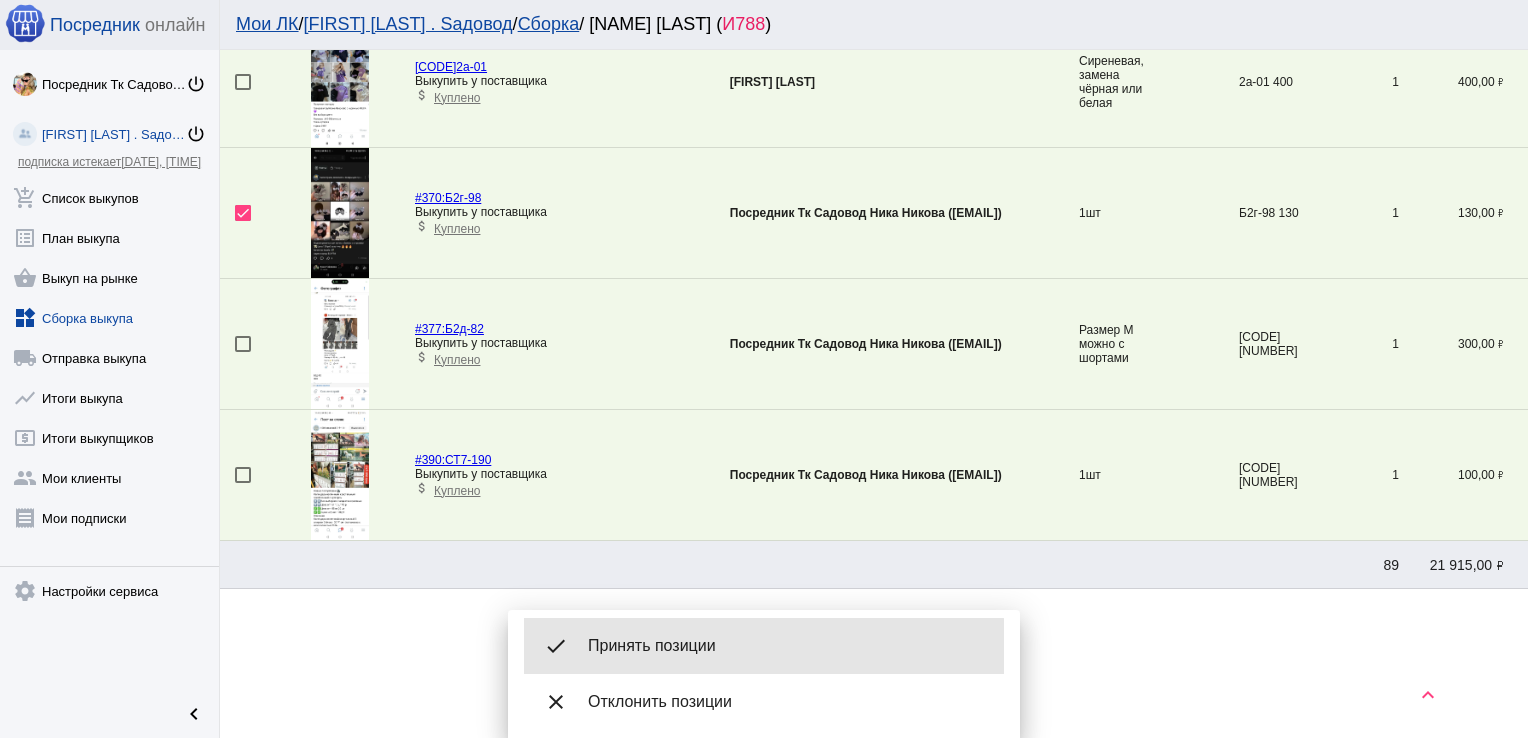 click on "Принять позиции" at bounding box center (788, 646) 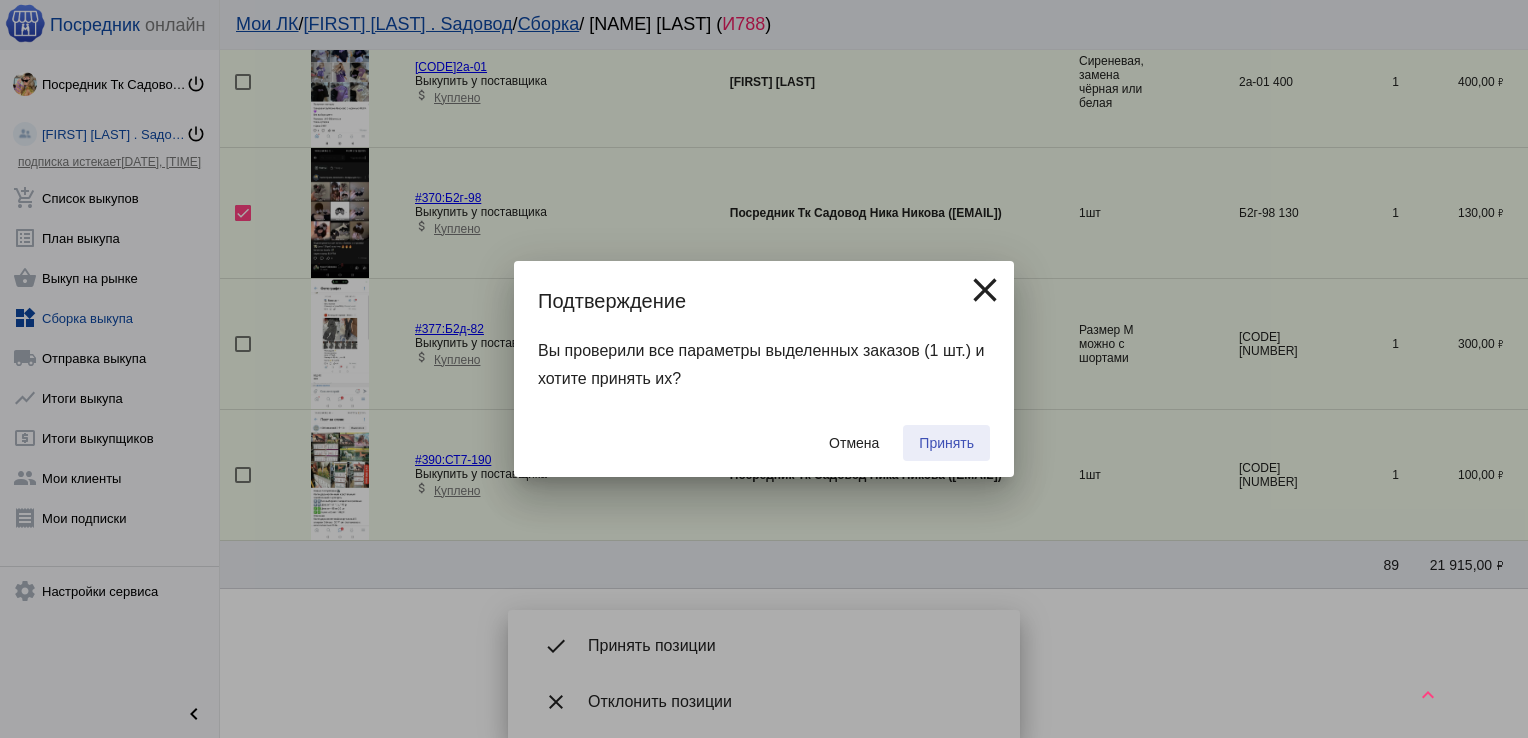 click on "Принять" at bounding box center (946, 443) 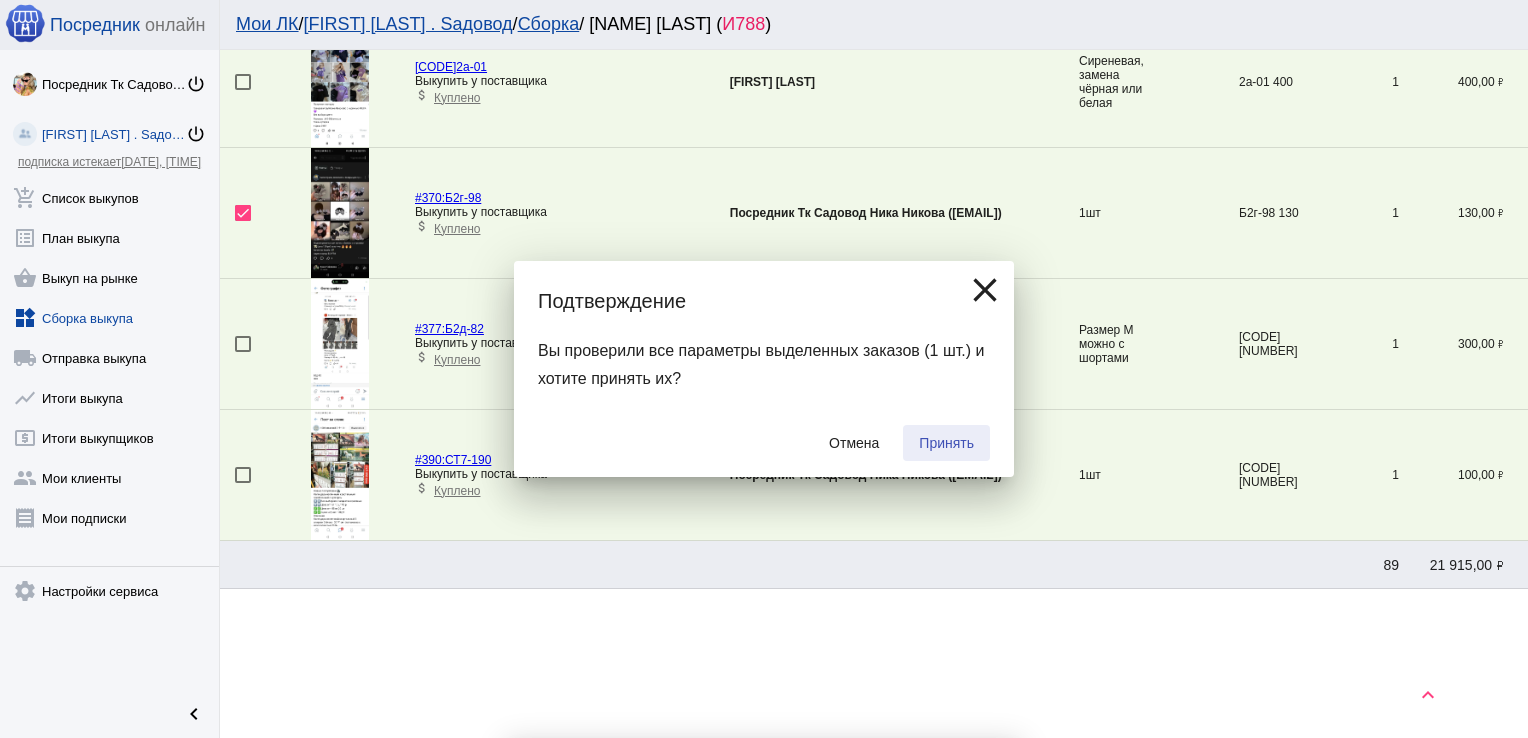 checkbox on "false" 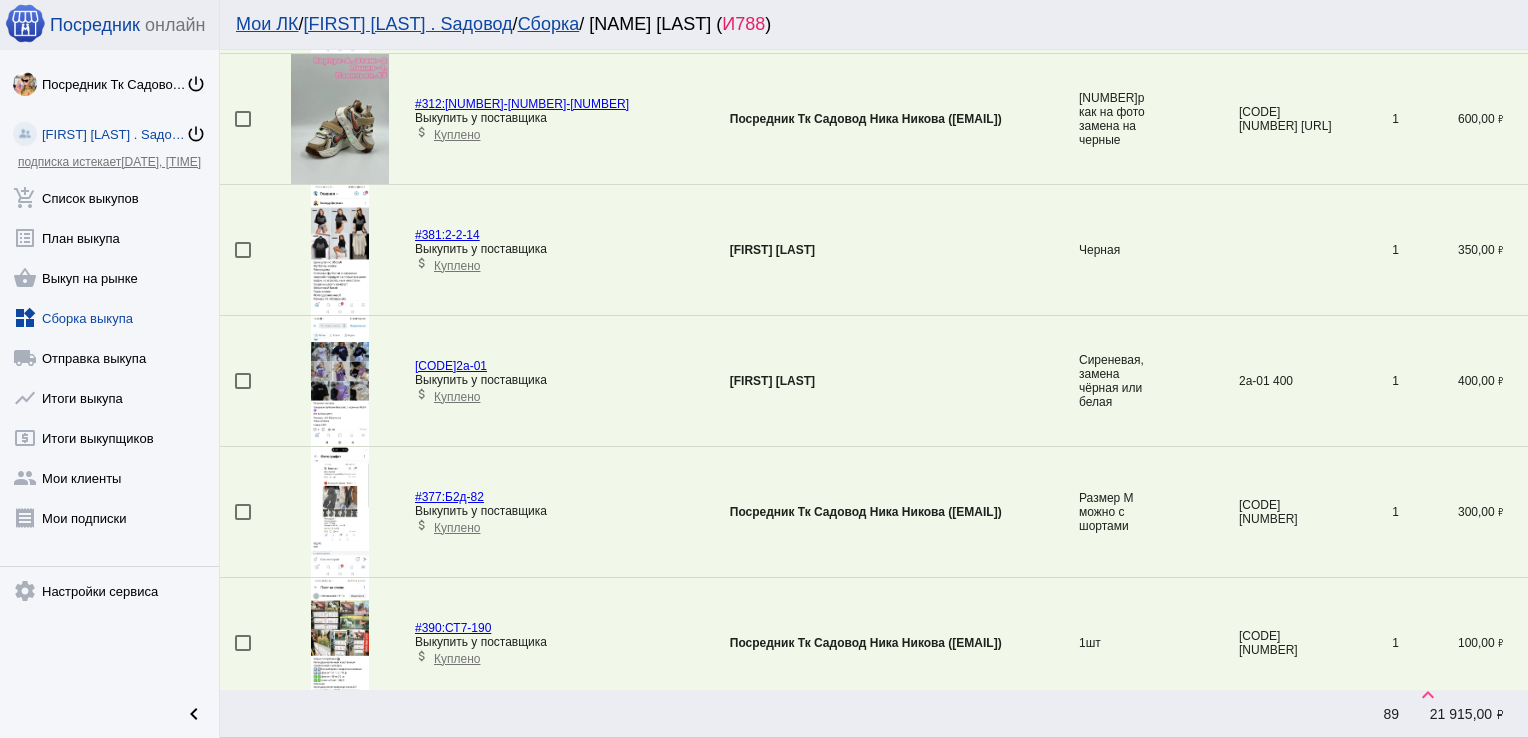 scroll, scrollTop: 232, scrollLeft: 0, axis: vertical 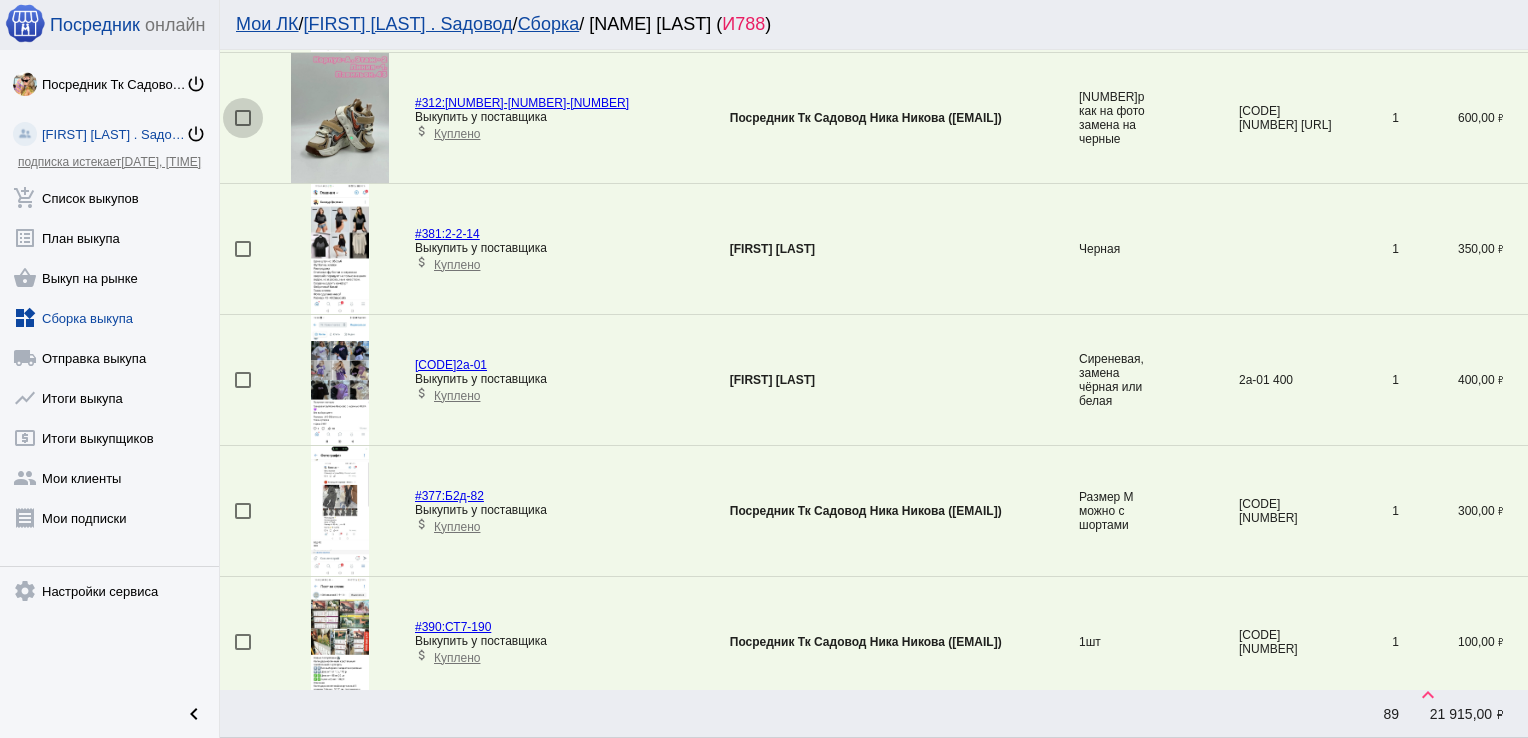 click at bounding box center [243, 118] 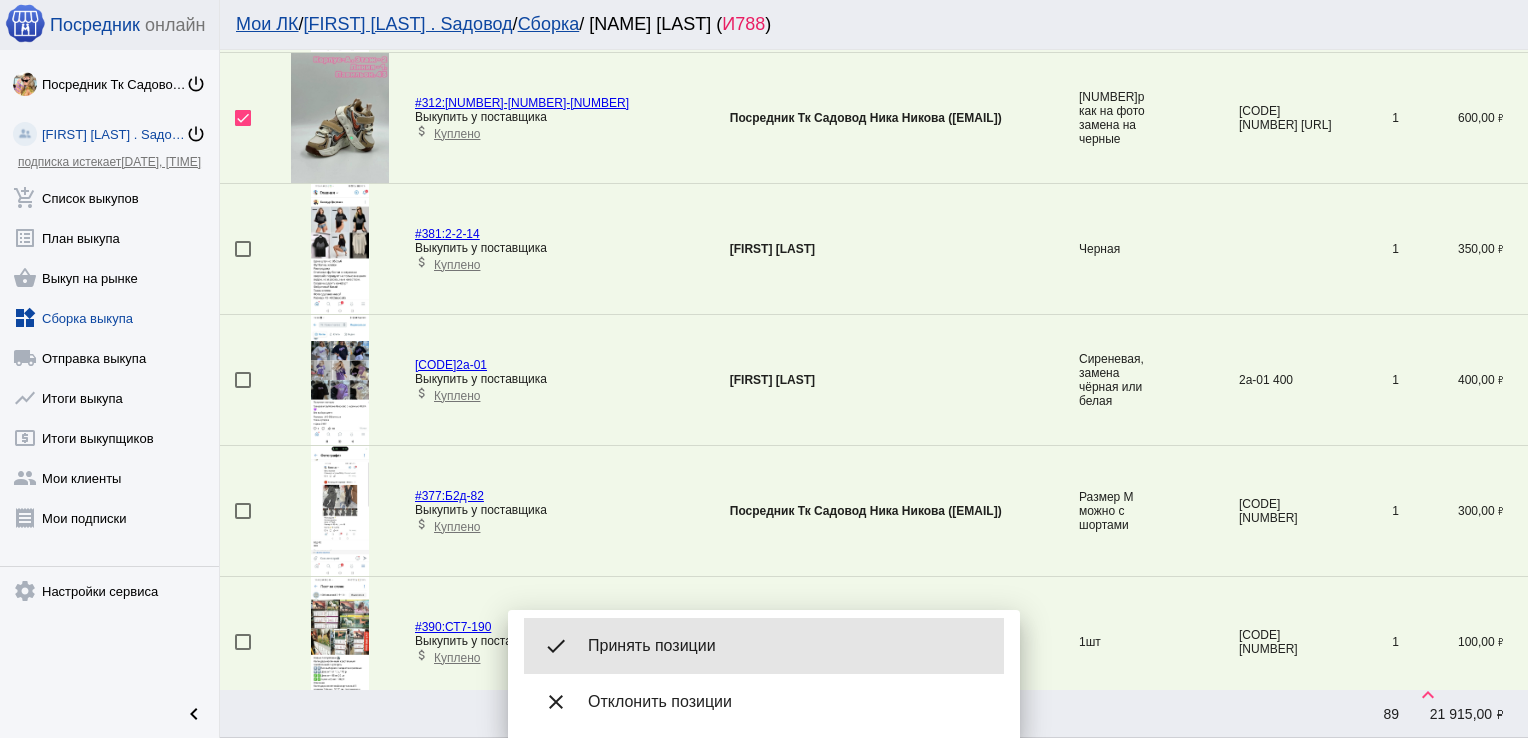 click on "done Принять позиции" at bounding box center [764, 646] 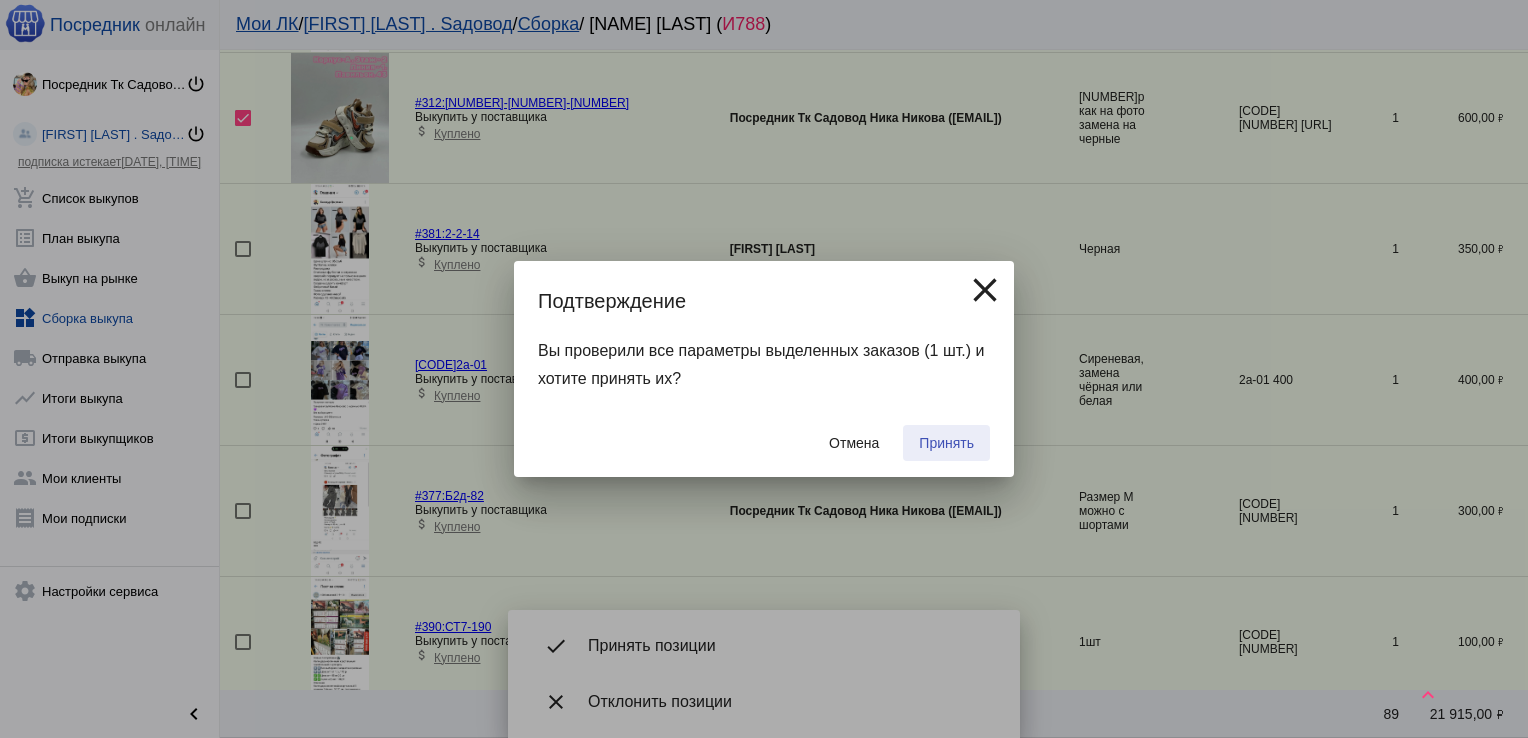 click on "Принять" at bounding box center (946, 443) 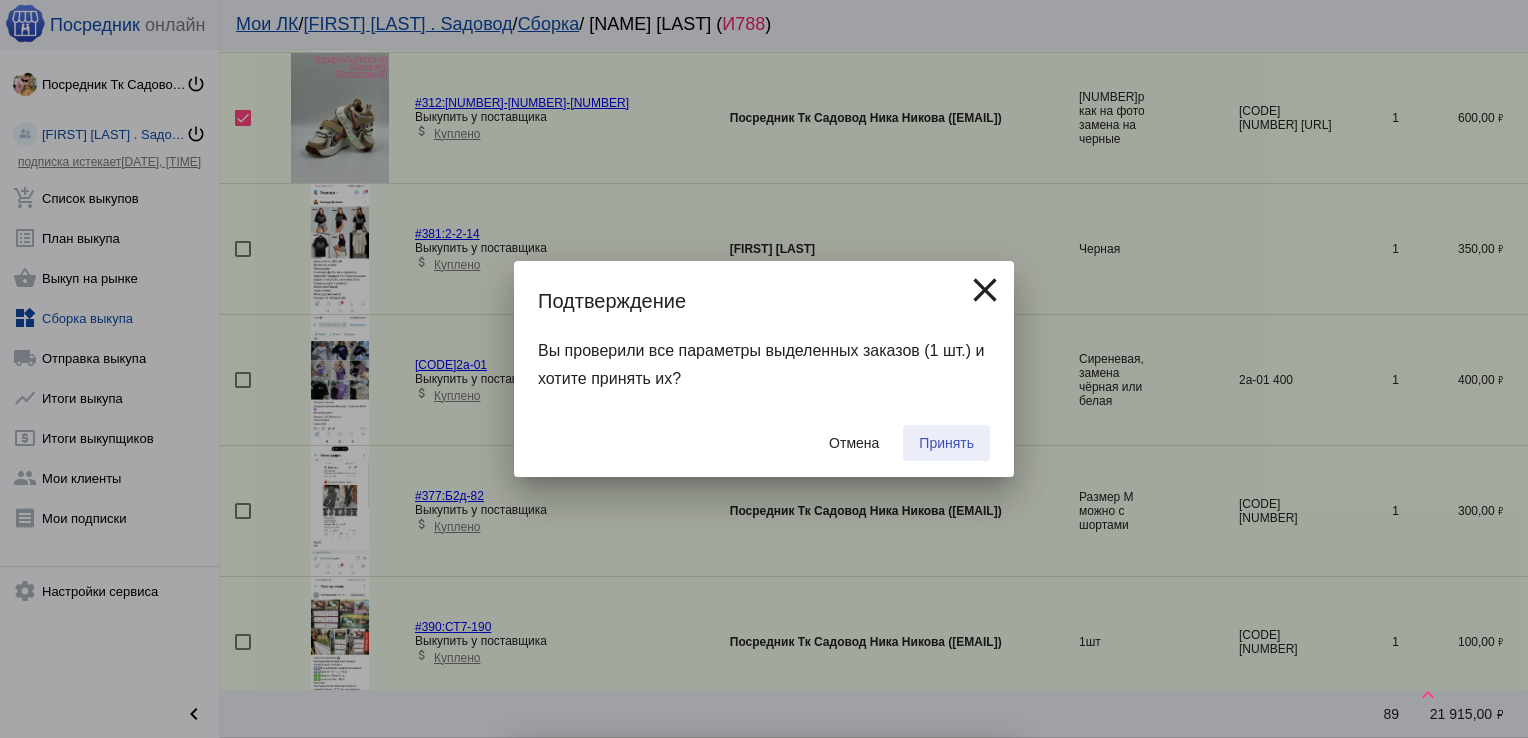 checkbox on "false" 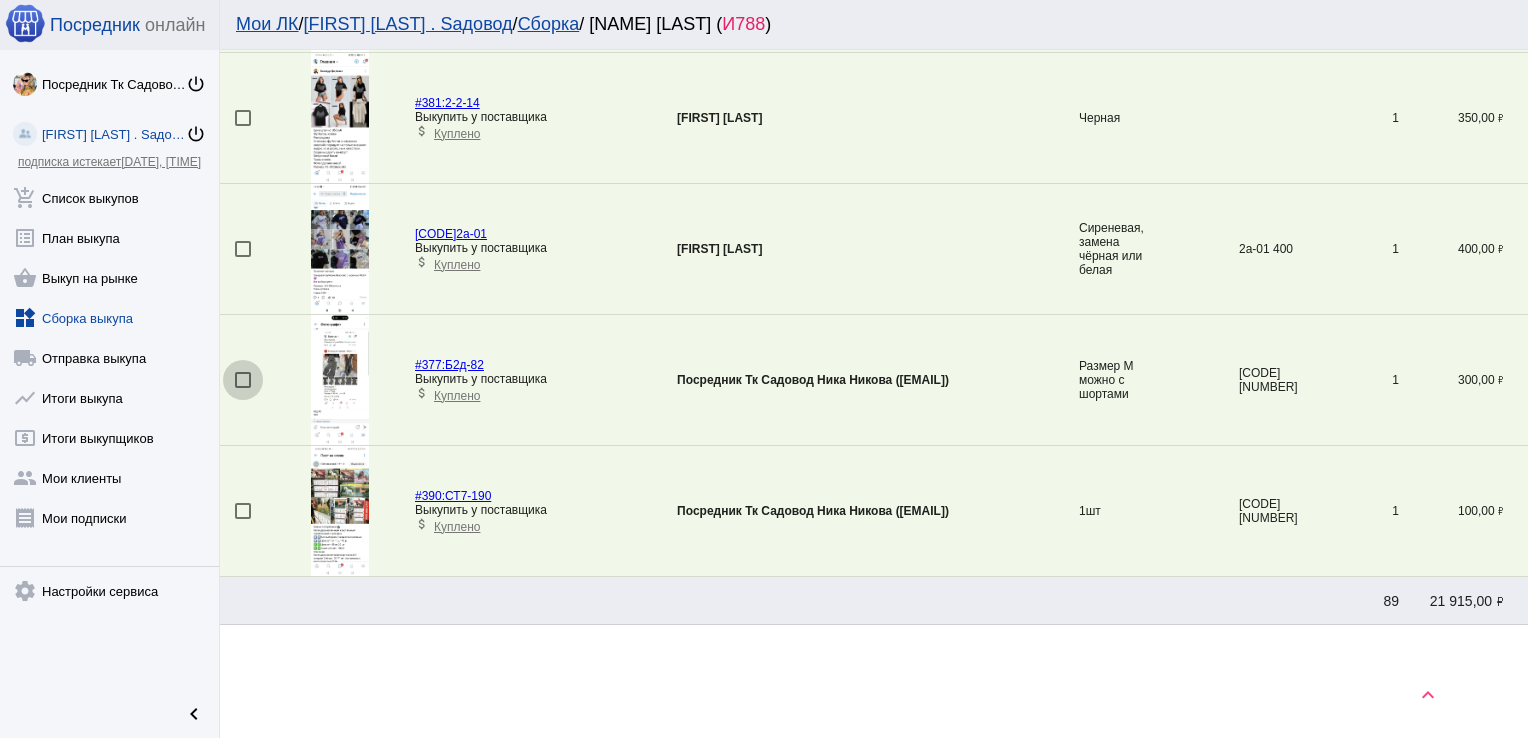 click at bounding box center [243, 380] 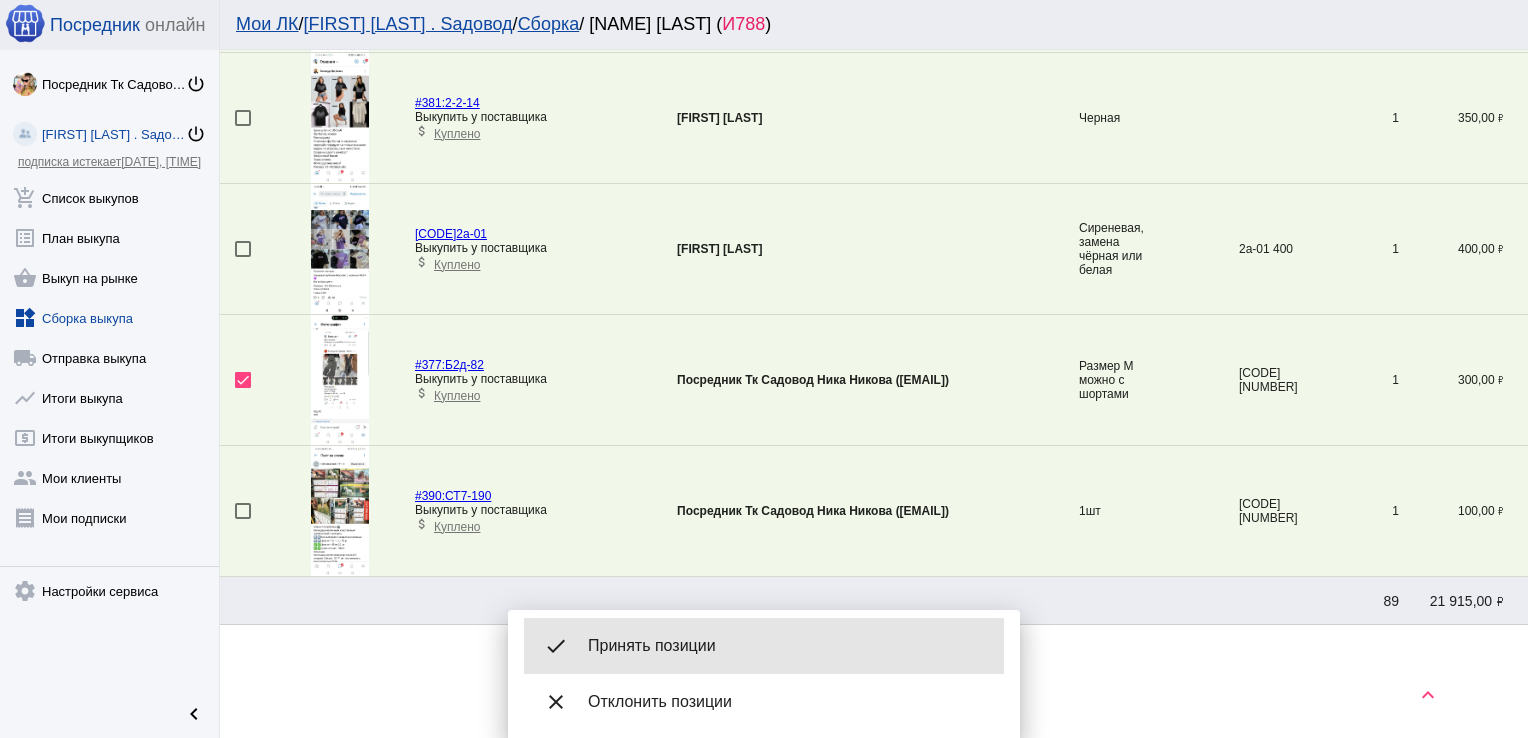 click on "Принять позиции" at bounding box center (788, 646) 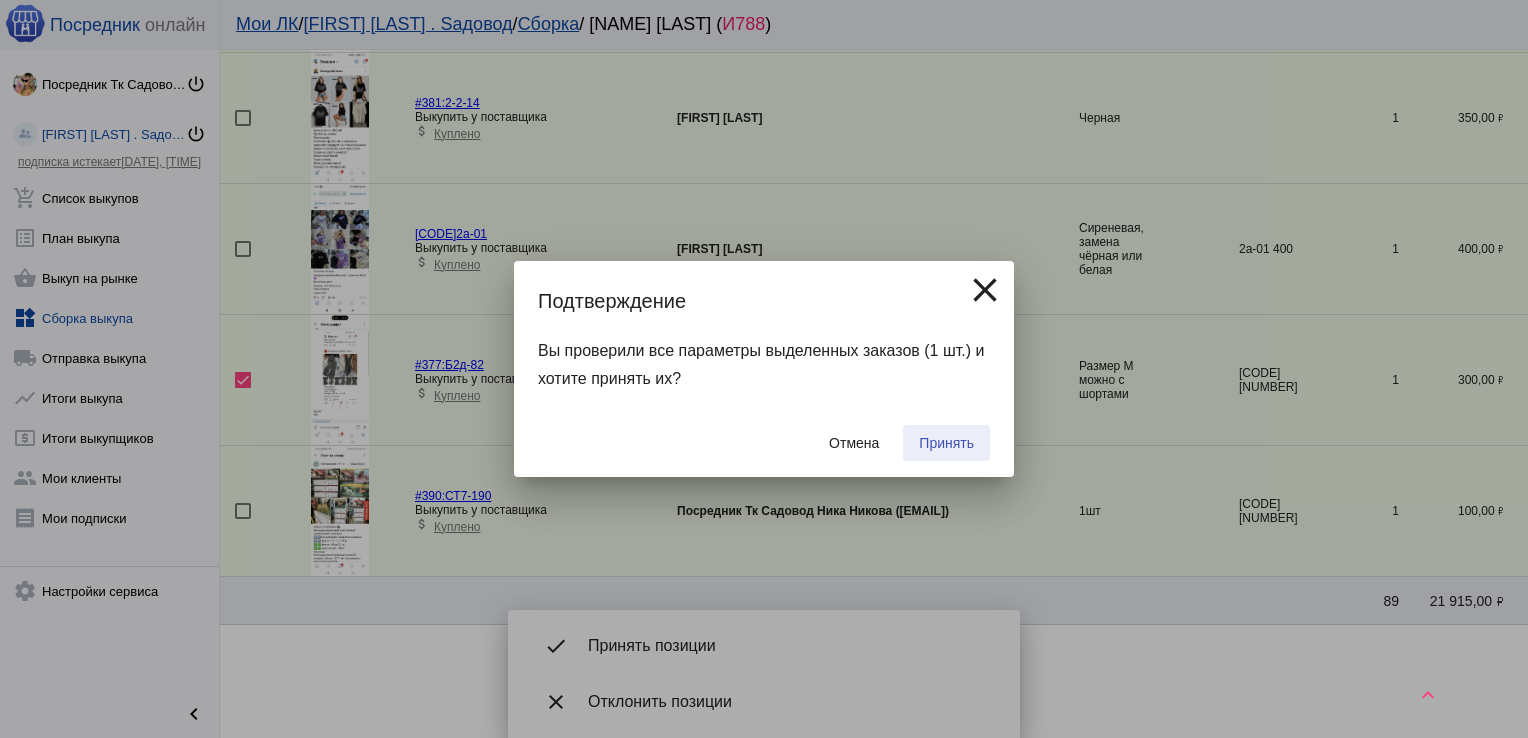 click on "Принять" at bounding box center (946, 443) 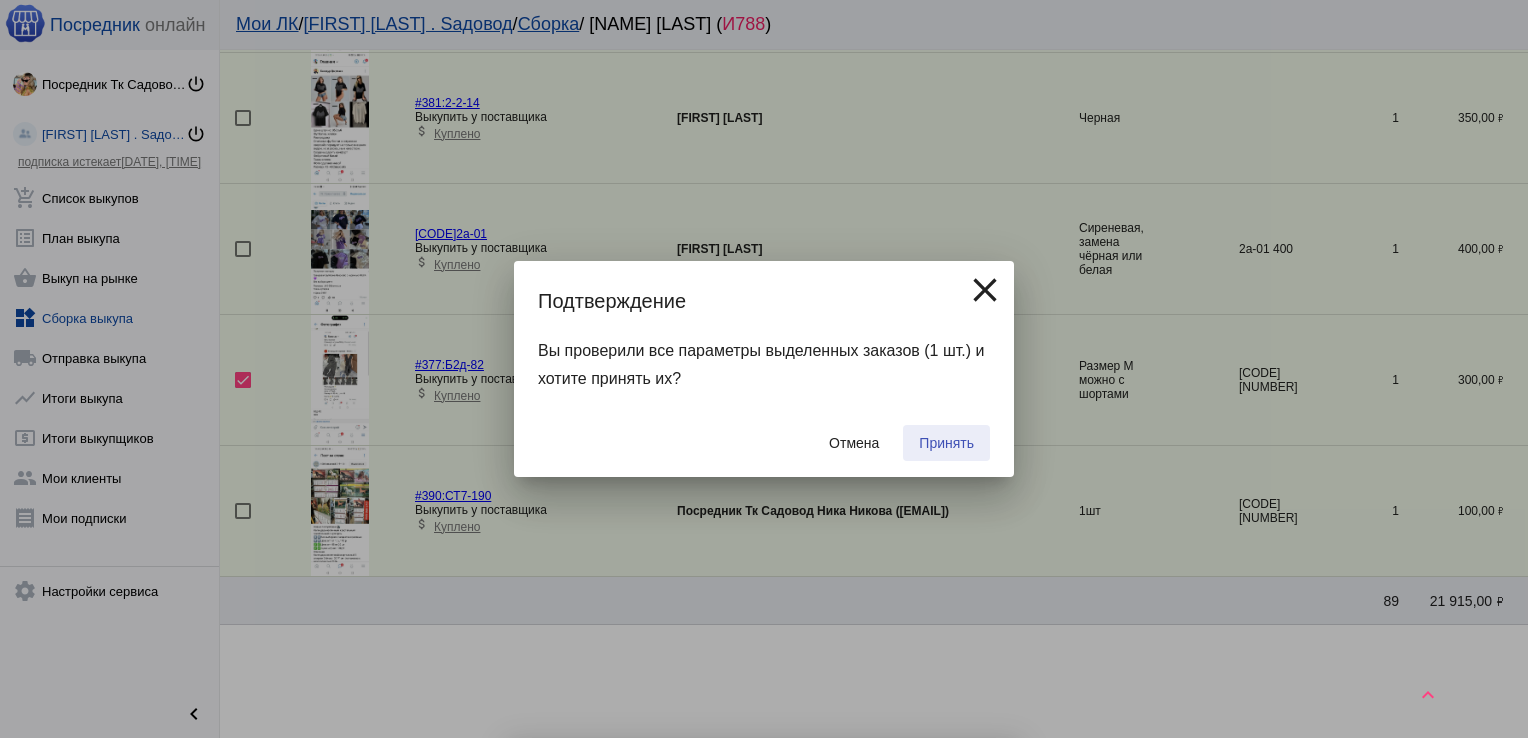 checkbox on "false" 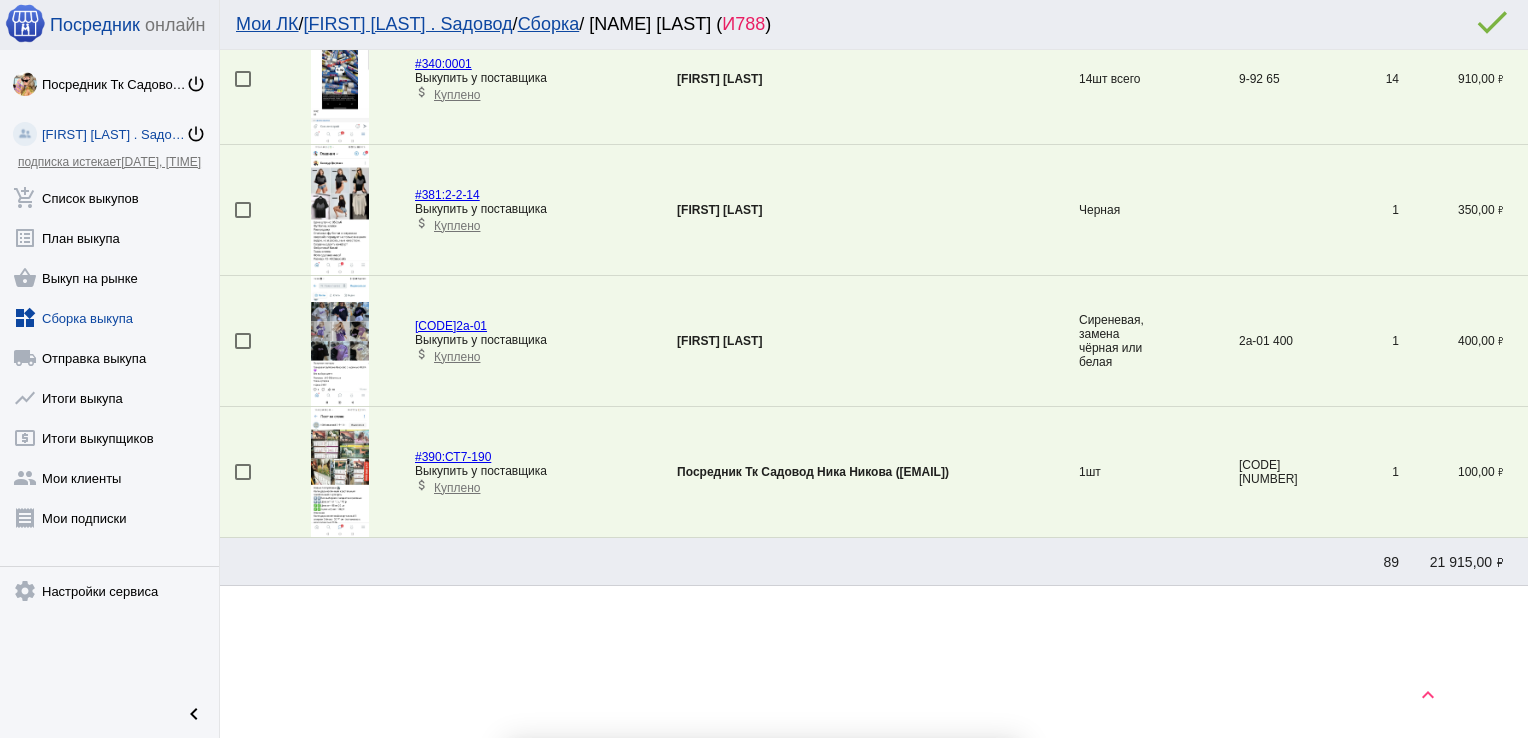 scroll, scrollTop: 138, scrollLeft: 0, axis: vertical 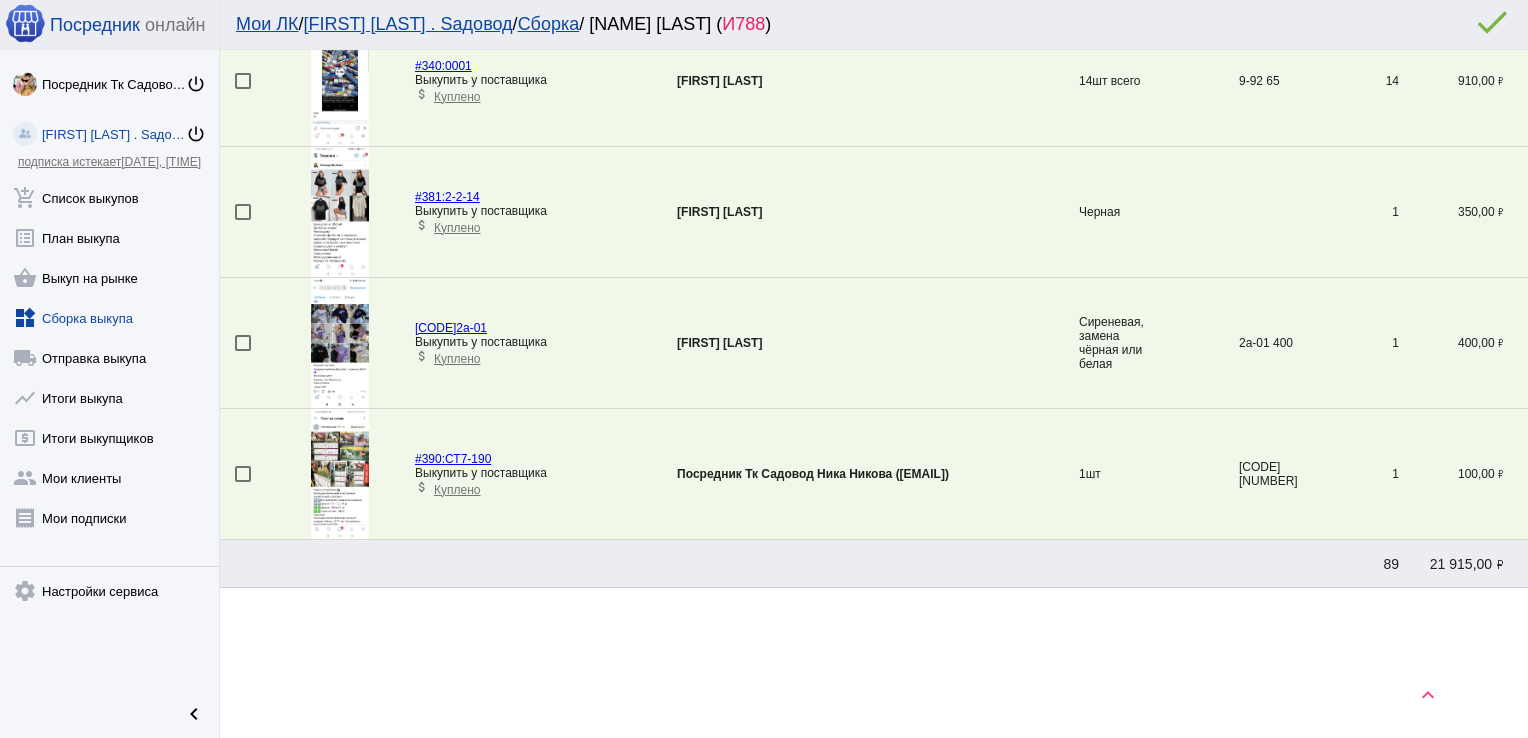 click at bounding box center (247, 474) 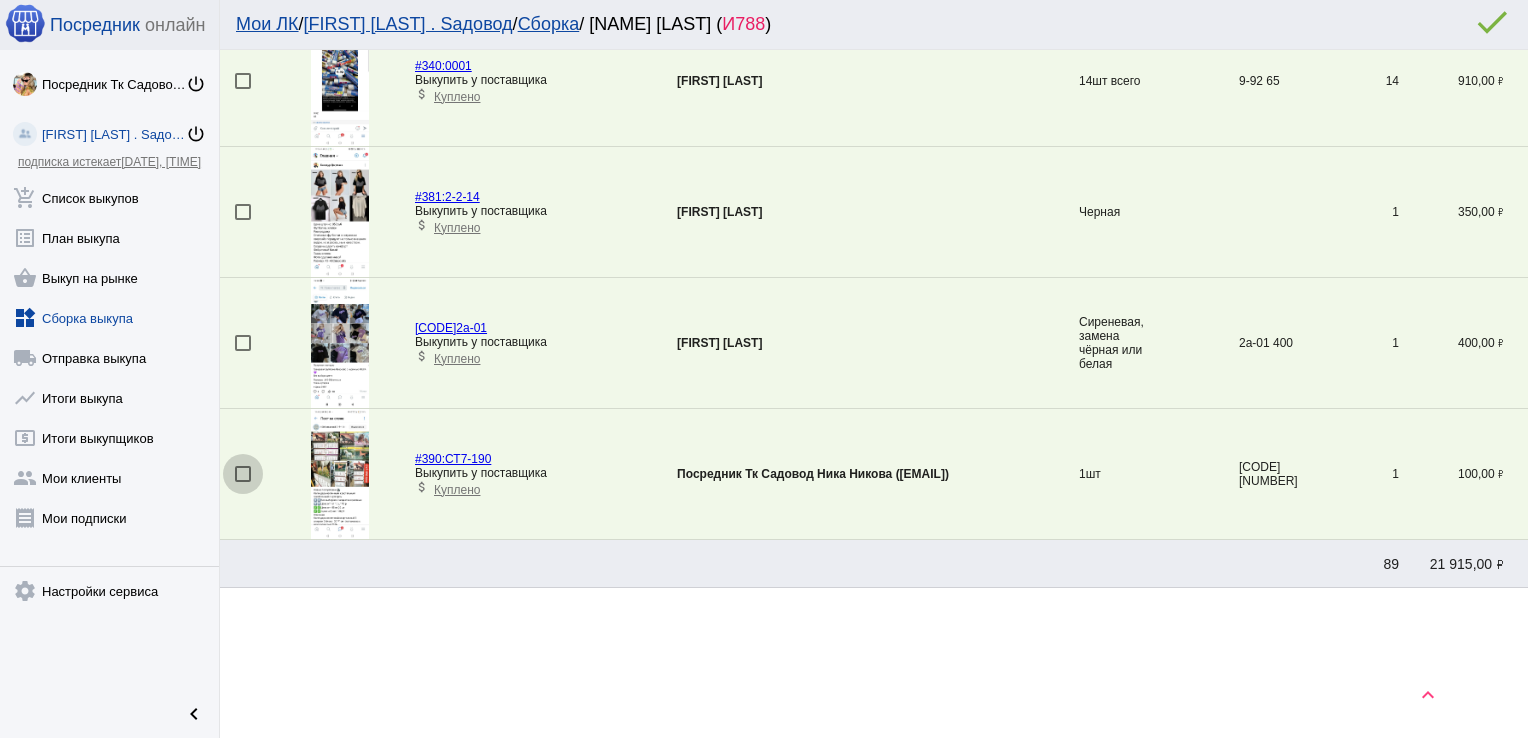 click at bounding box center [243, 474] 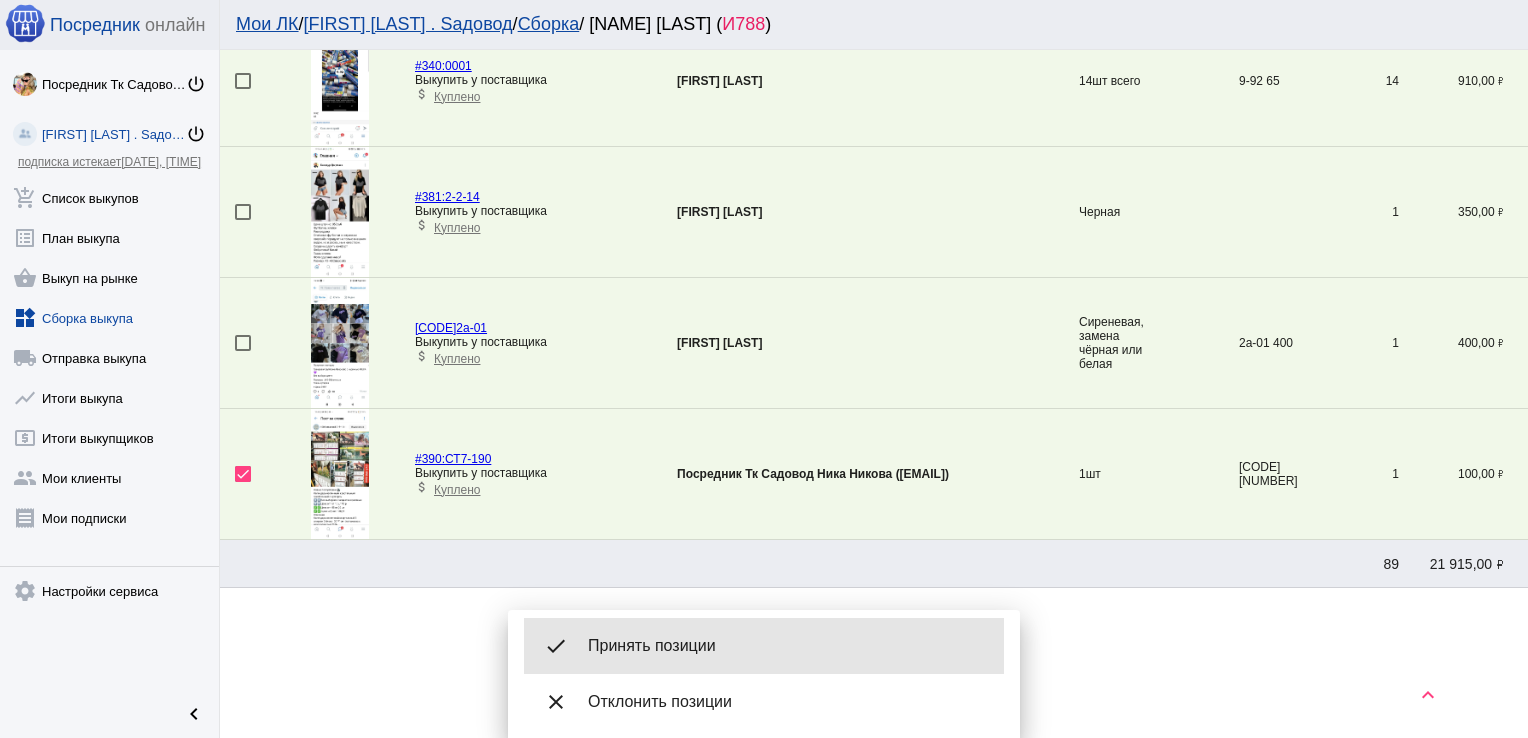 click on "done Принять позиции" at bounding box center (764, 646) 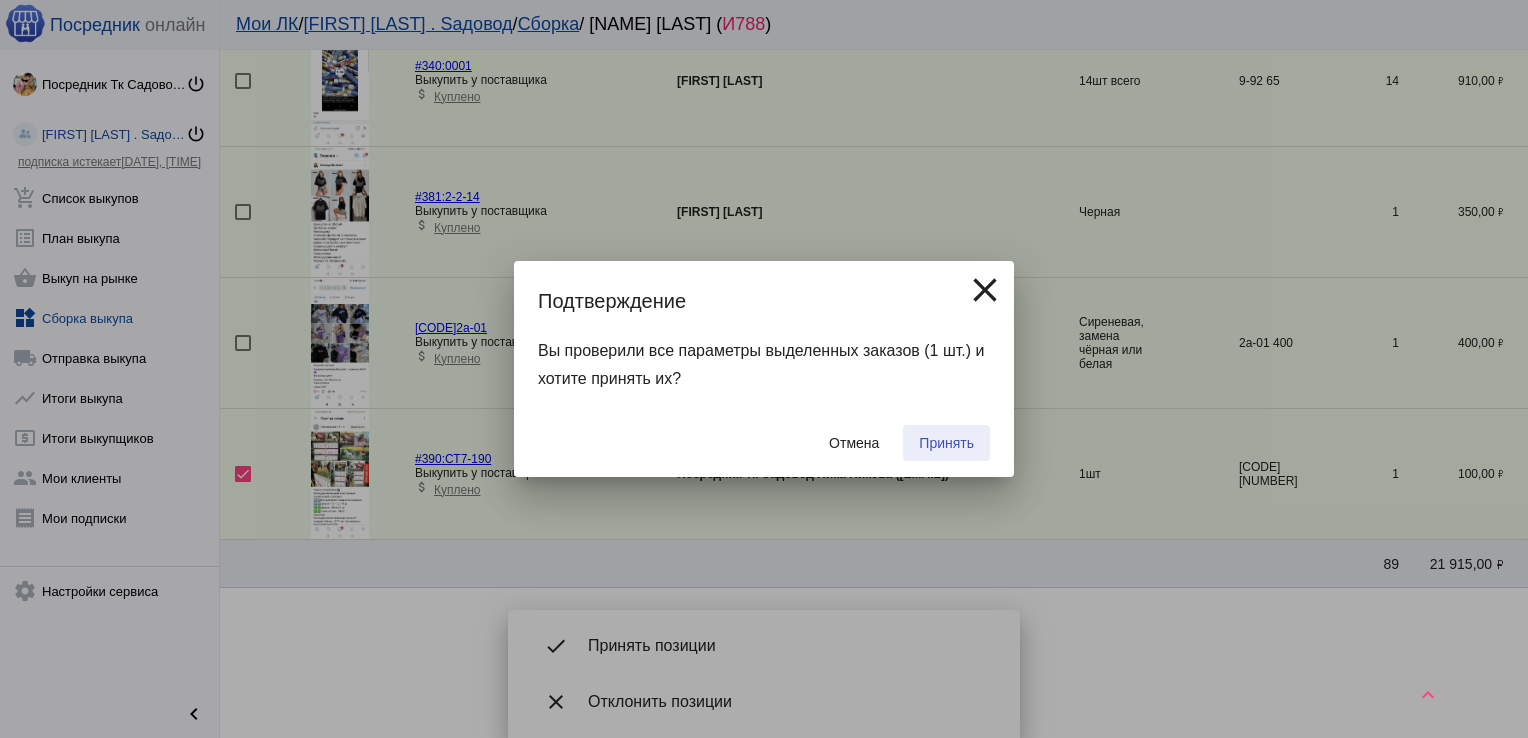 click on "Принять" at bounding box center [946, 443] 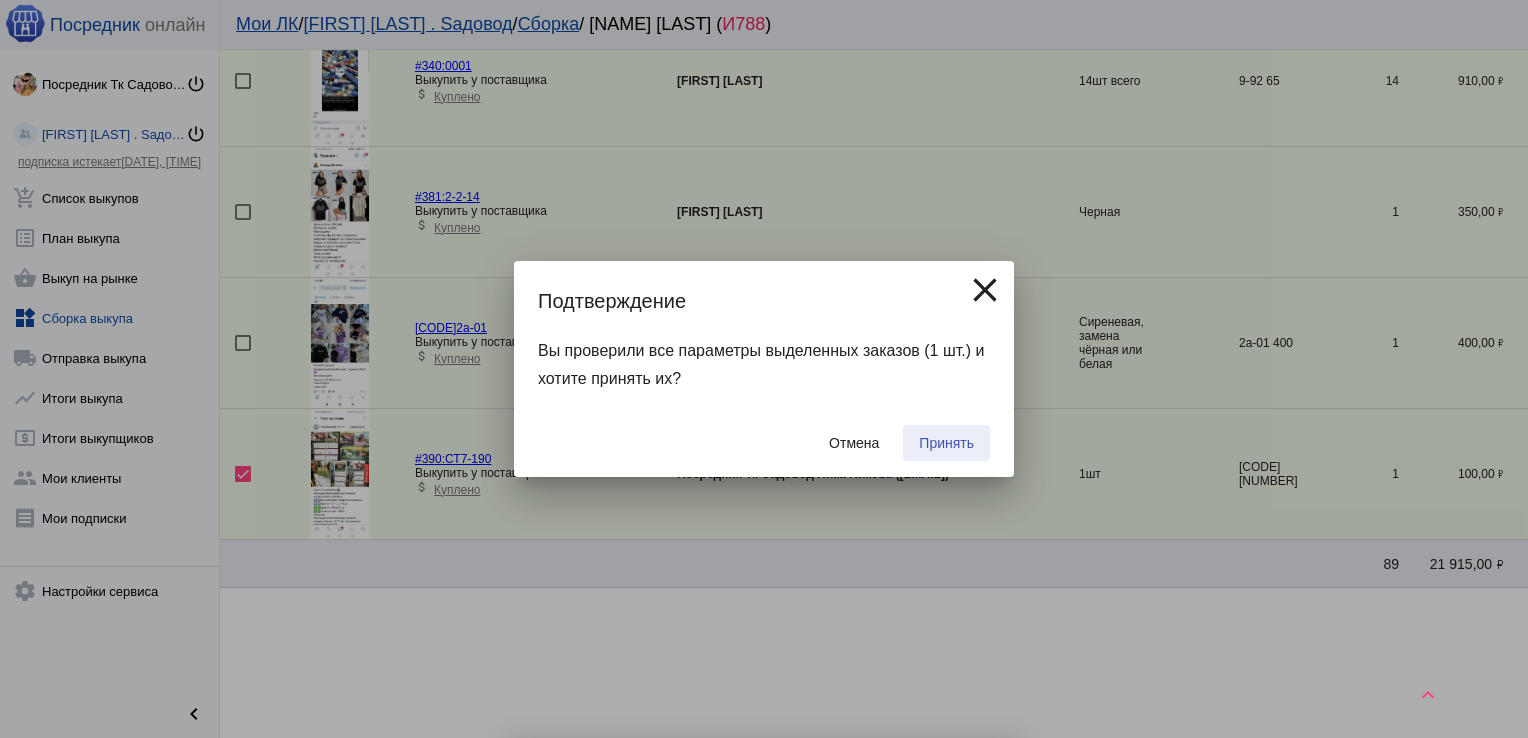 checkbox on "false" 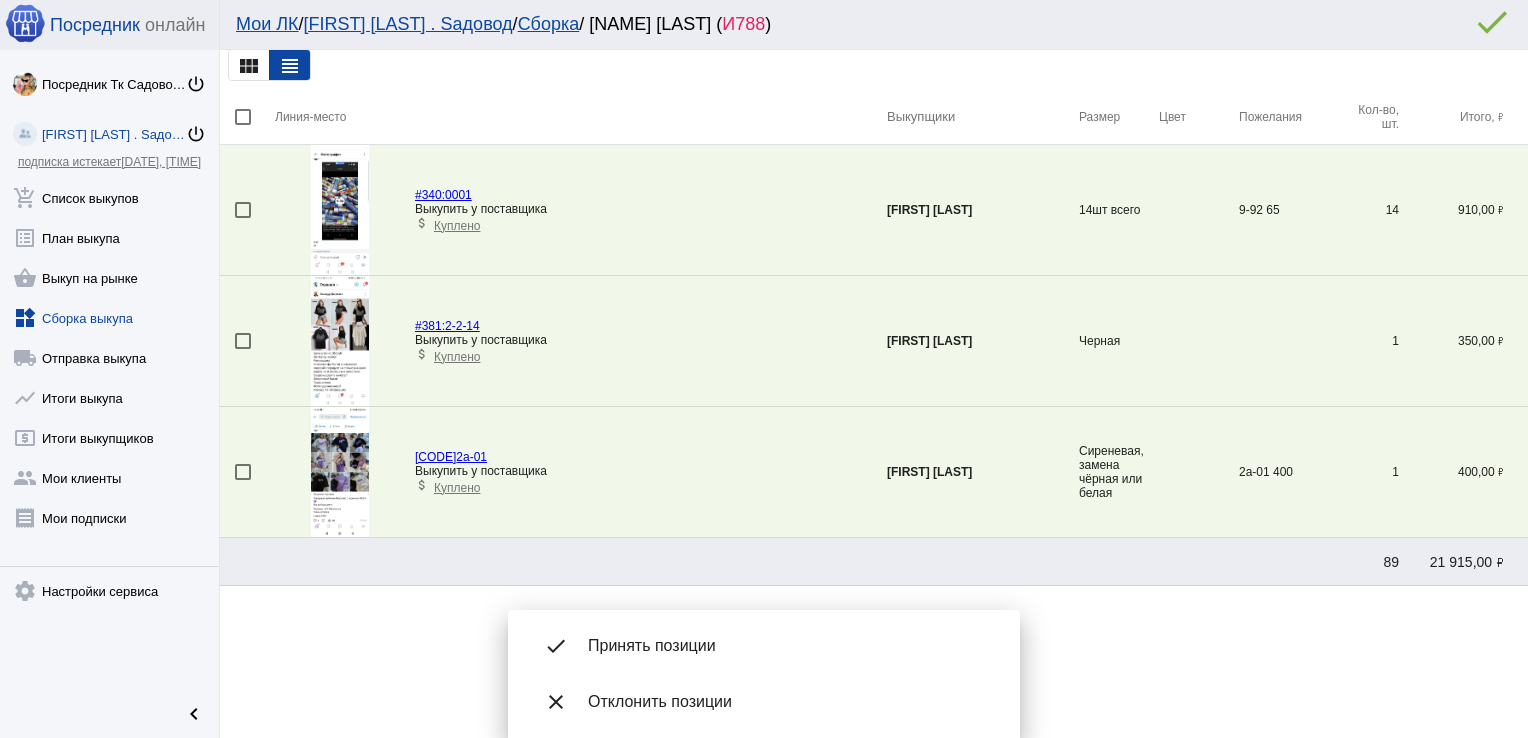 scroll, scrollTop: 7, scrollLeft: 0, axis: vertical 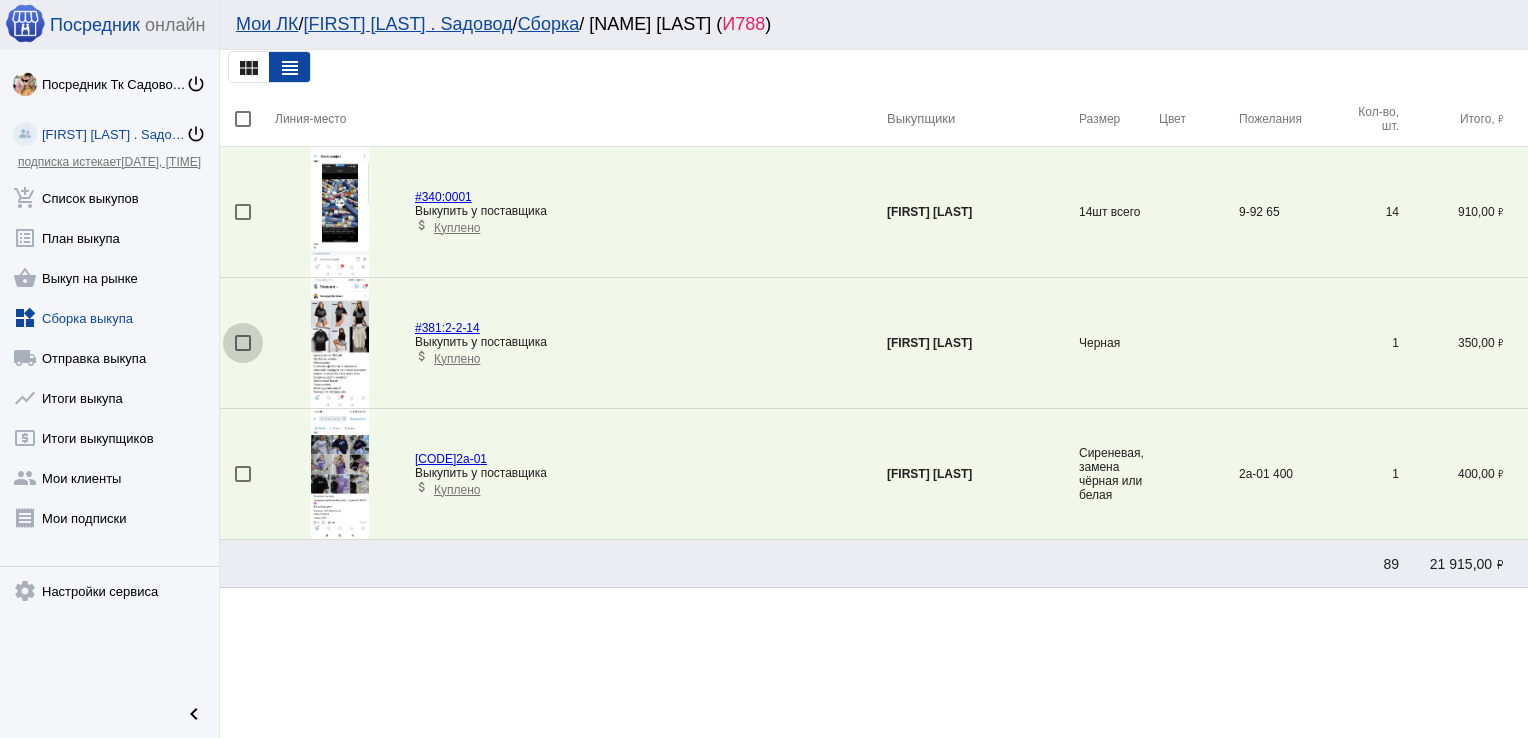 click at bounding box center [243, 343] 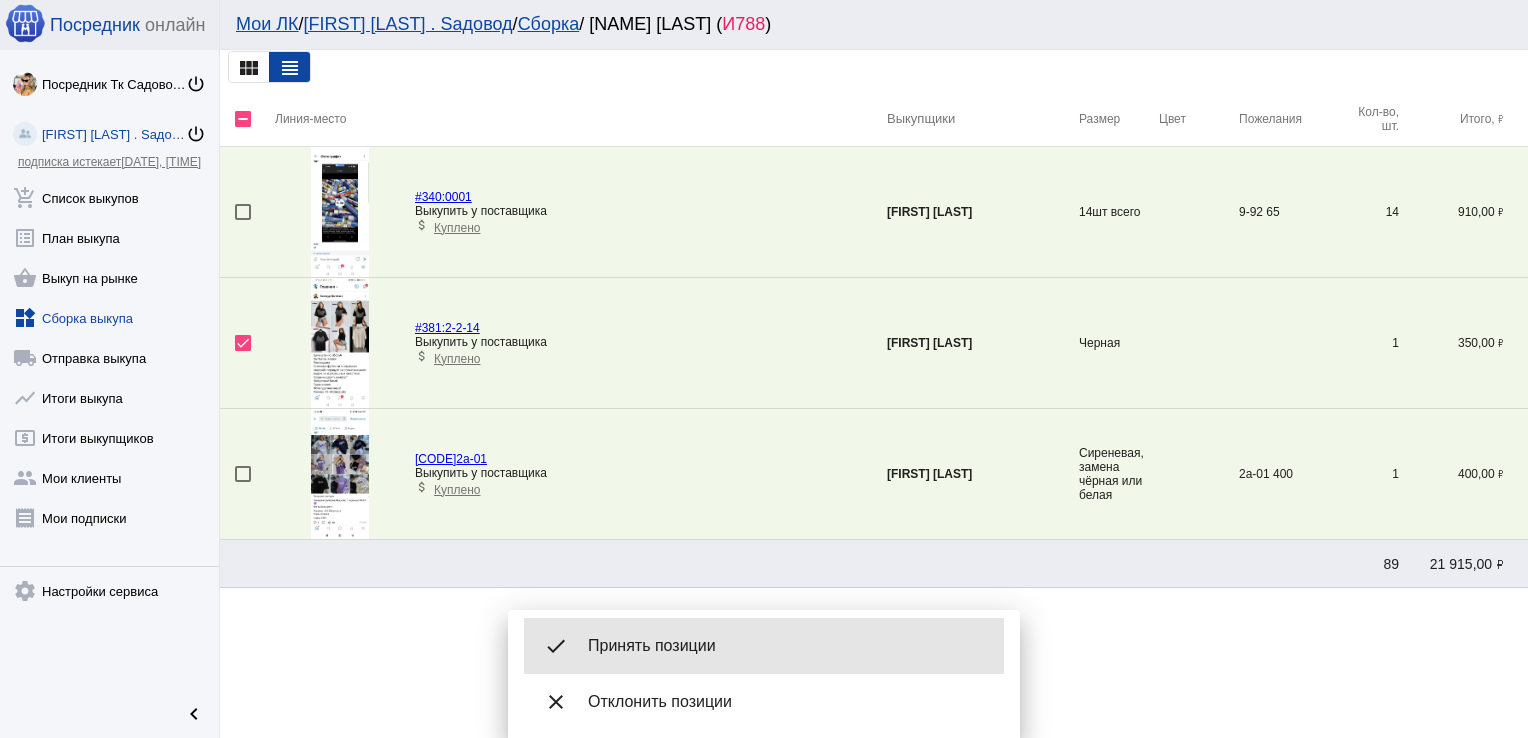 click on "done Принять позиции" at bounding box center (764, 646) 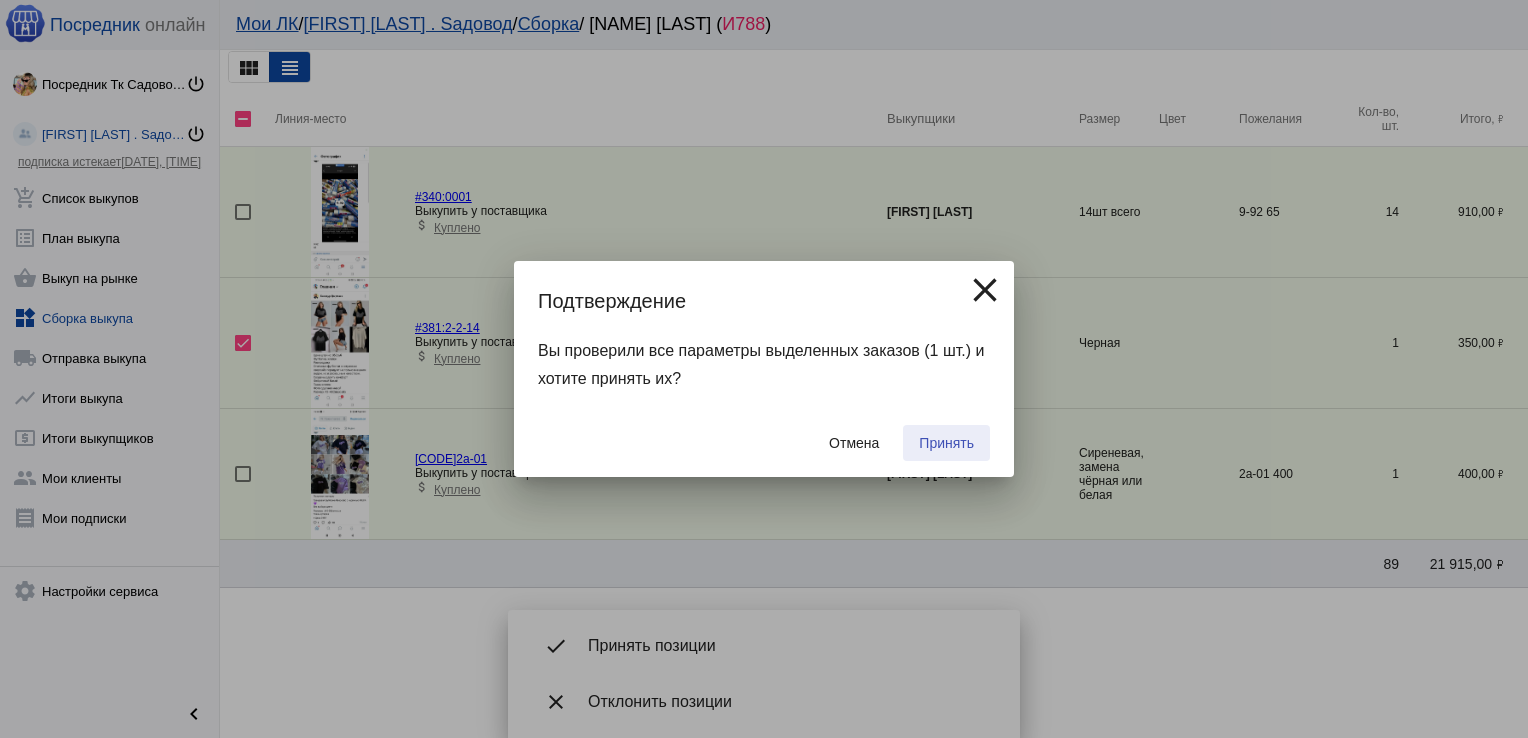 click on "Принять" at bounding box center [946, 443] 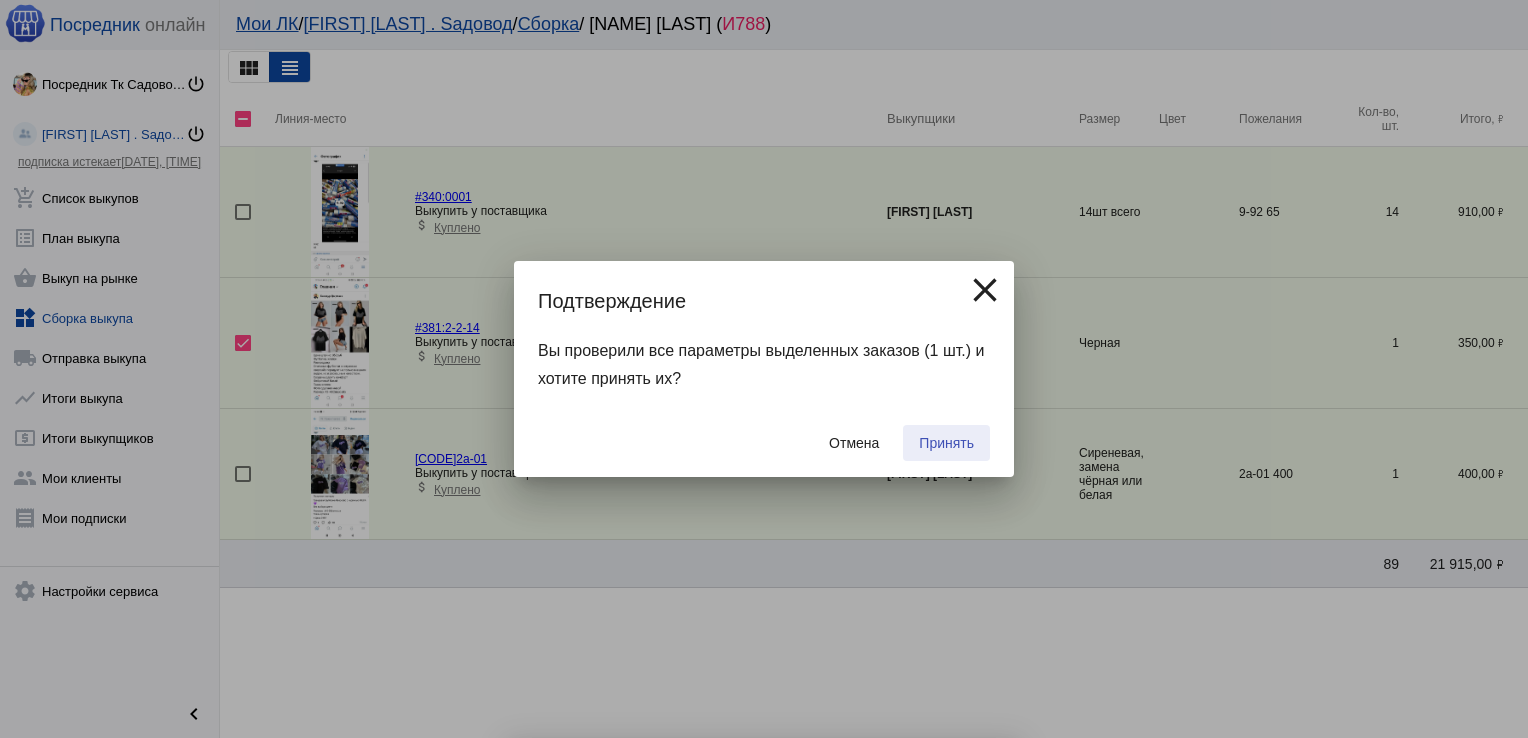 checkbox on "false" 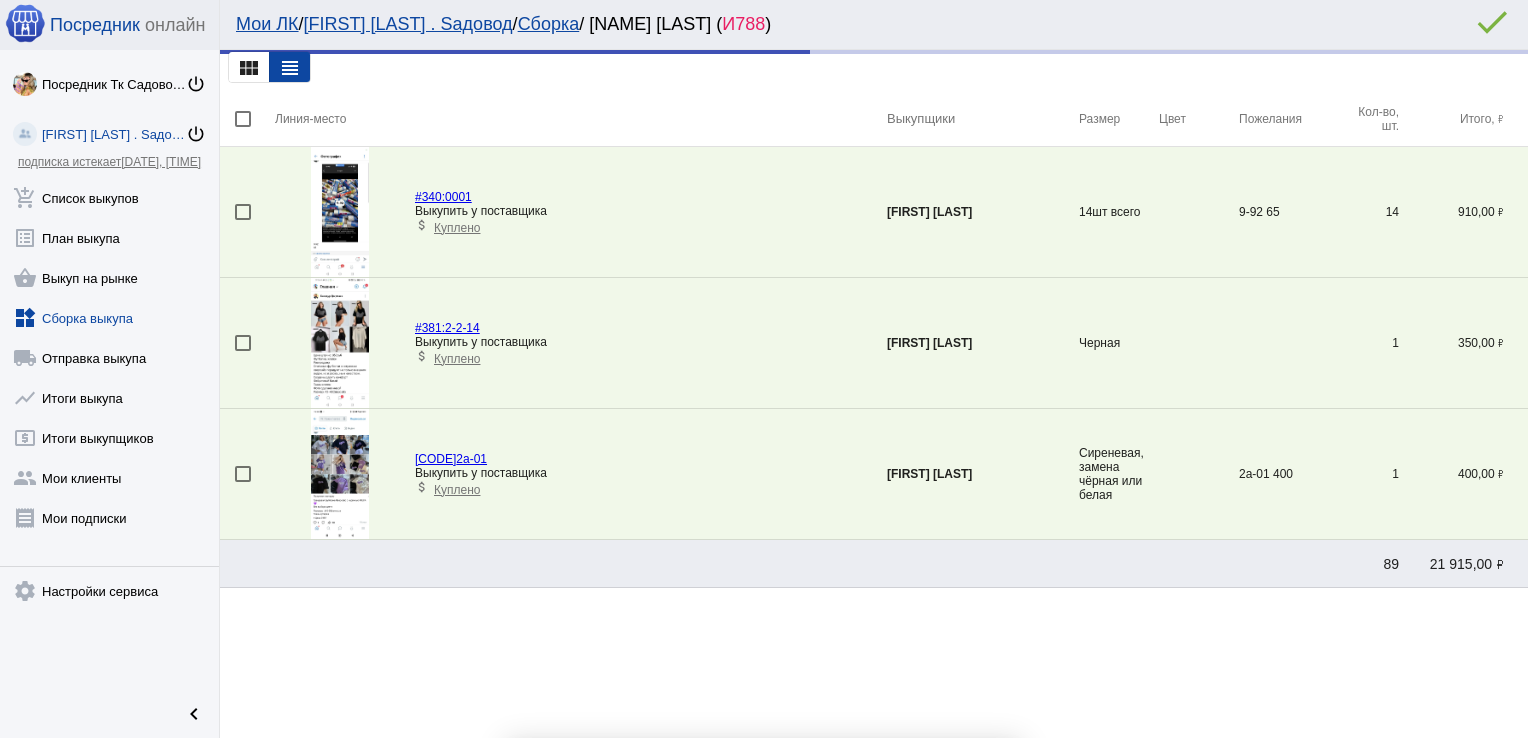 scroll, scrollTop: 0, scrollLeft: 0, axis: both 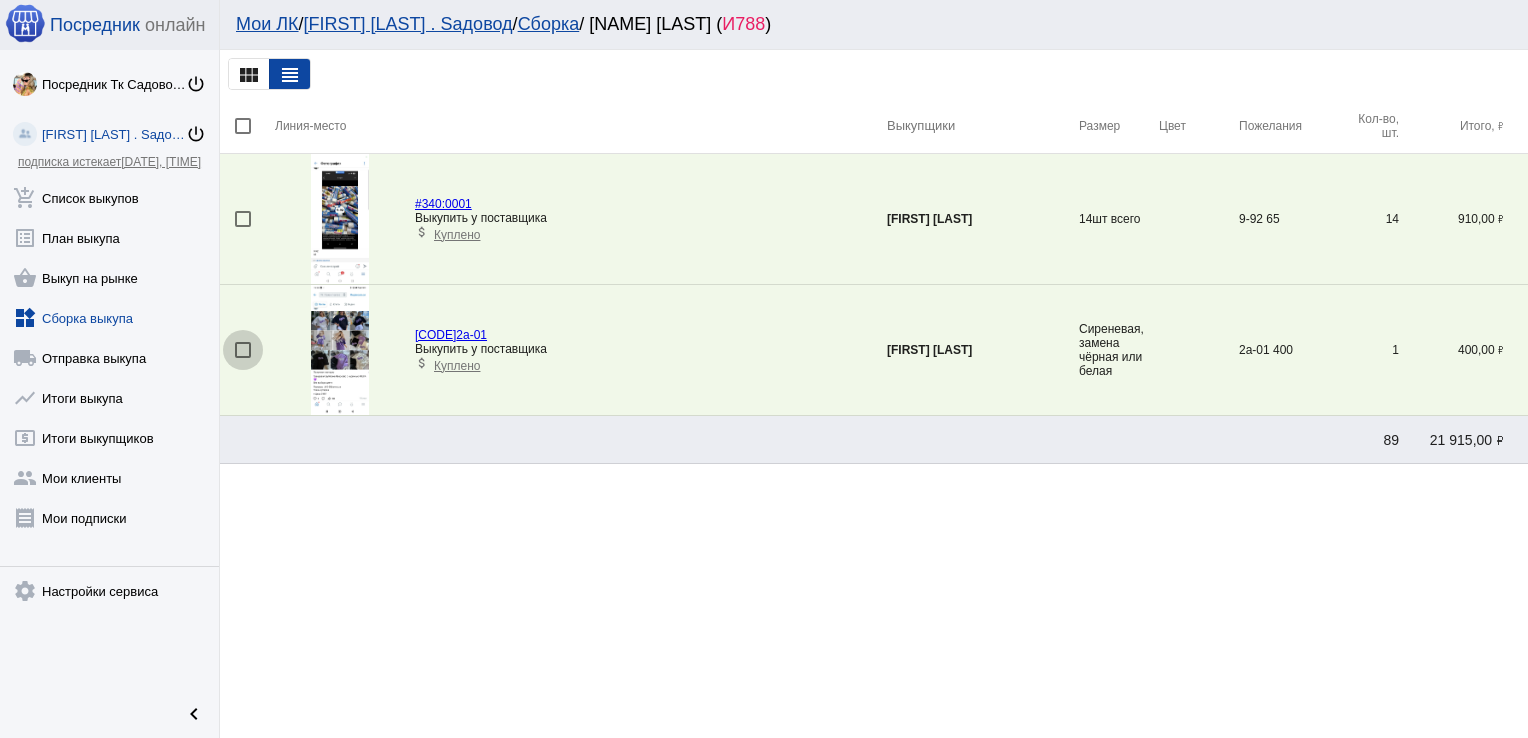 click at bounding box center (243, 350) 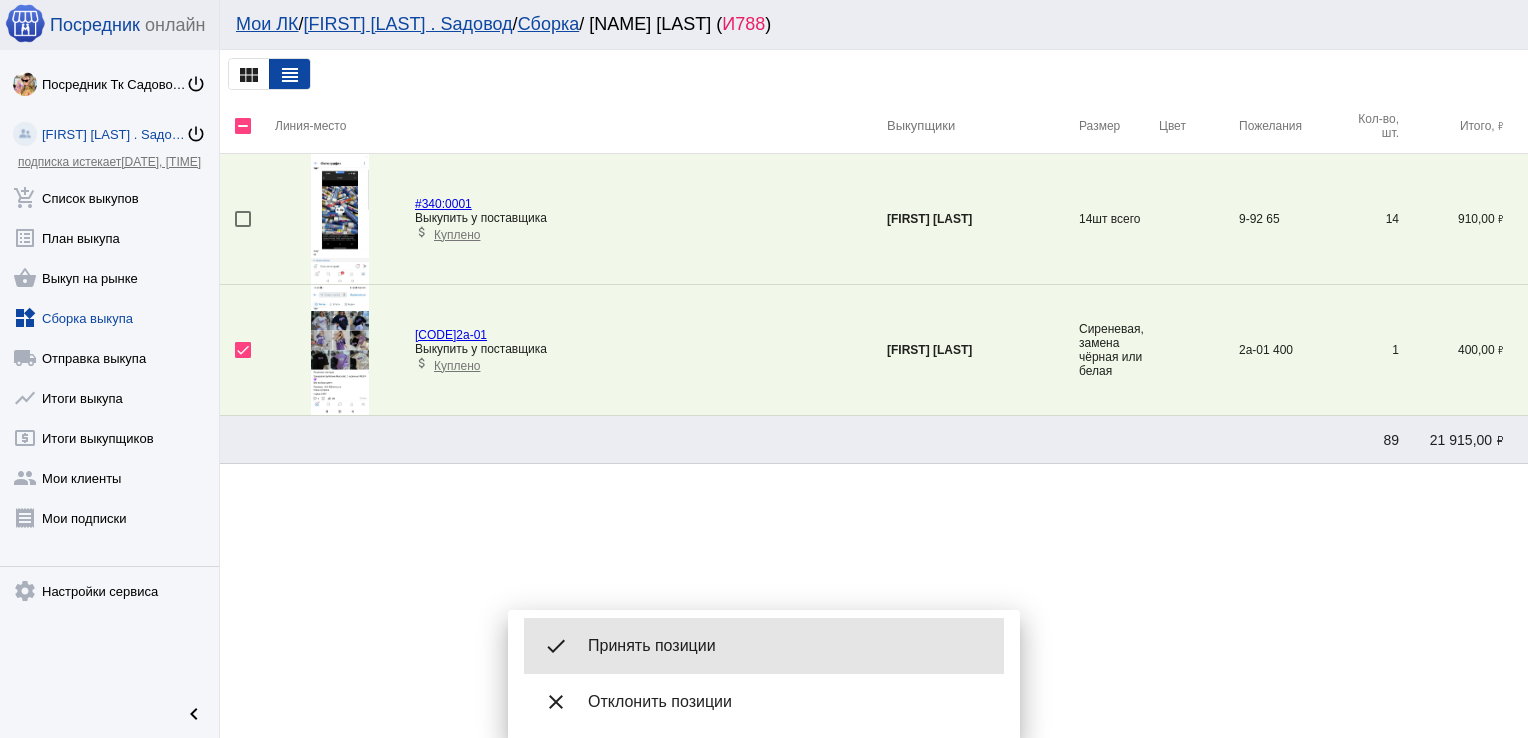 click on "done Принять позиции" at bounding box center (764, 646) 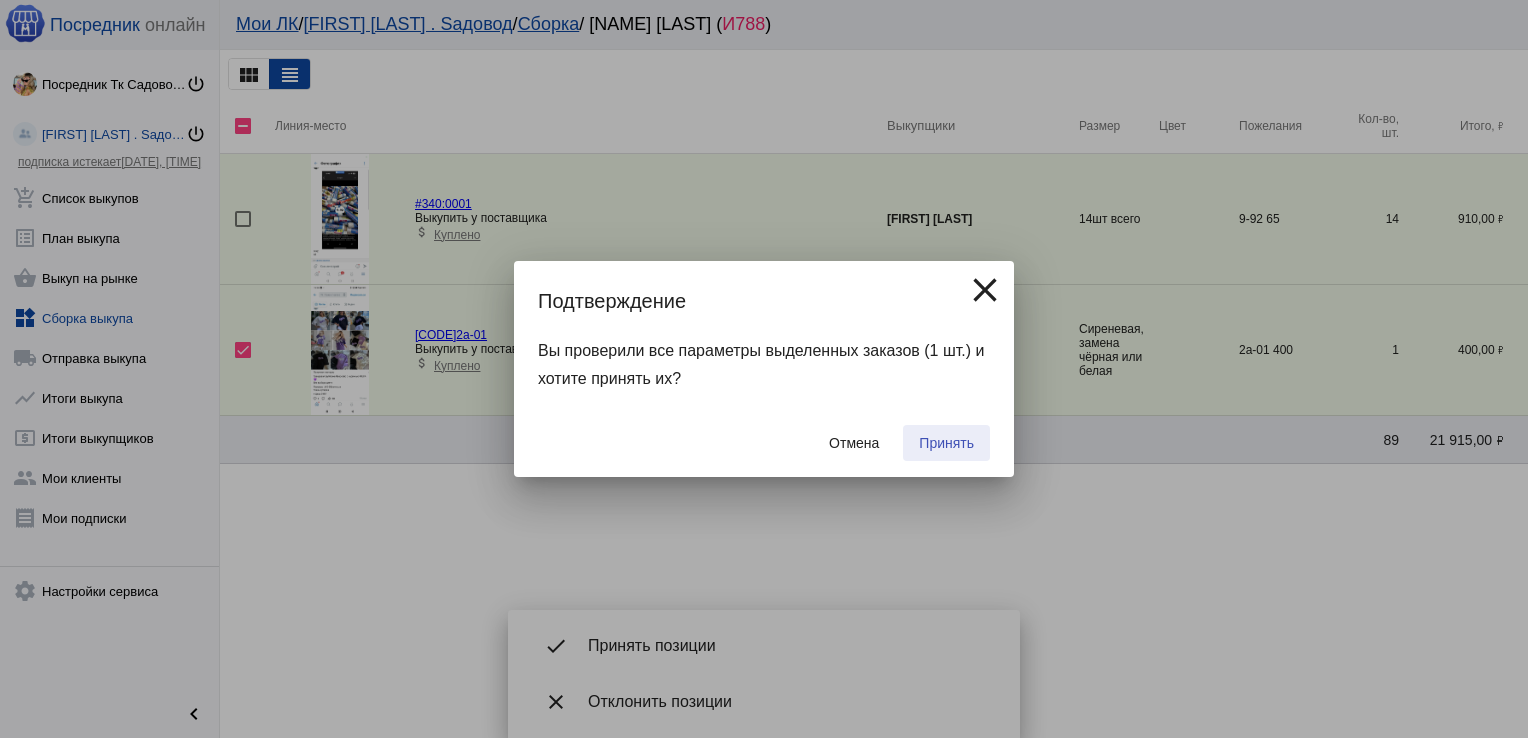 click on "Принять" at bounding box center [946, 443] 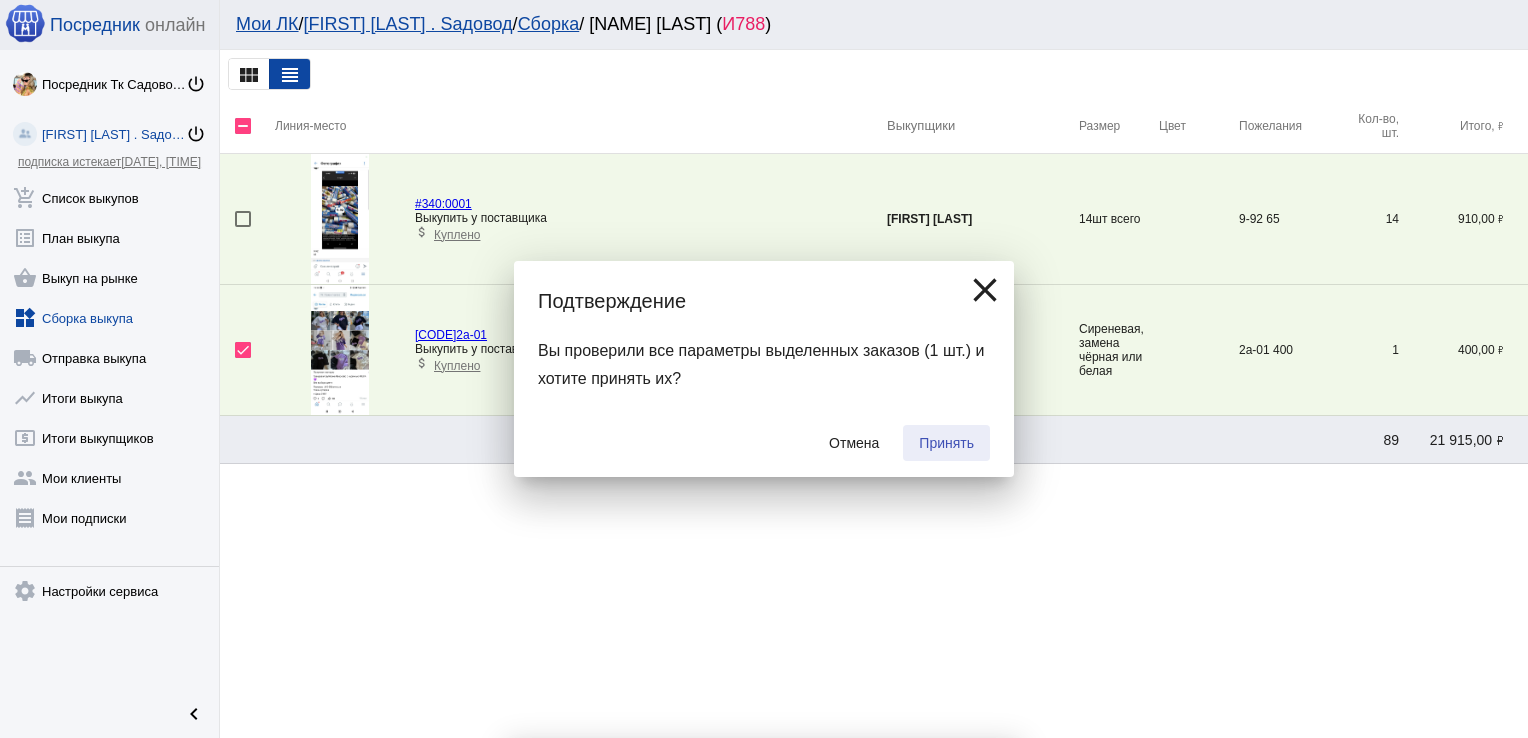 checkbox on "false" 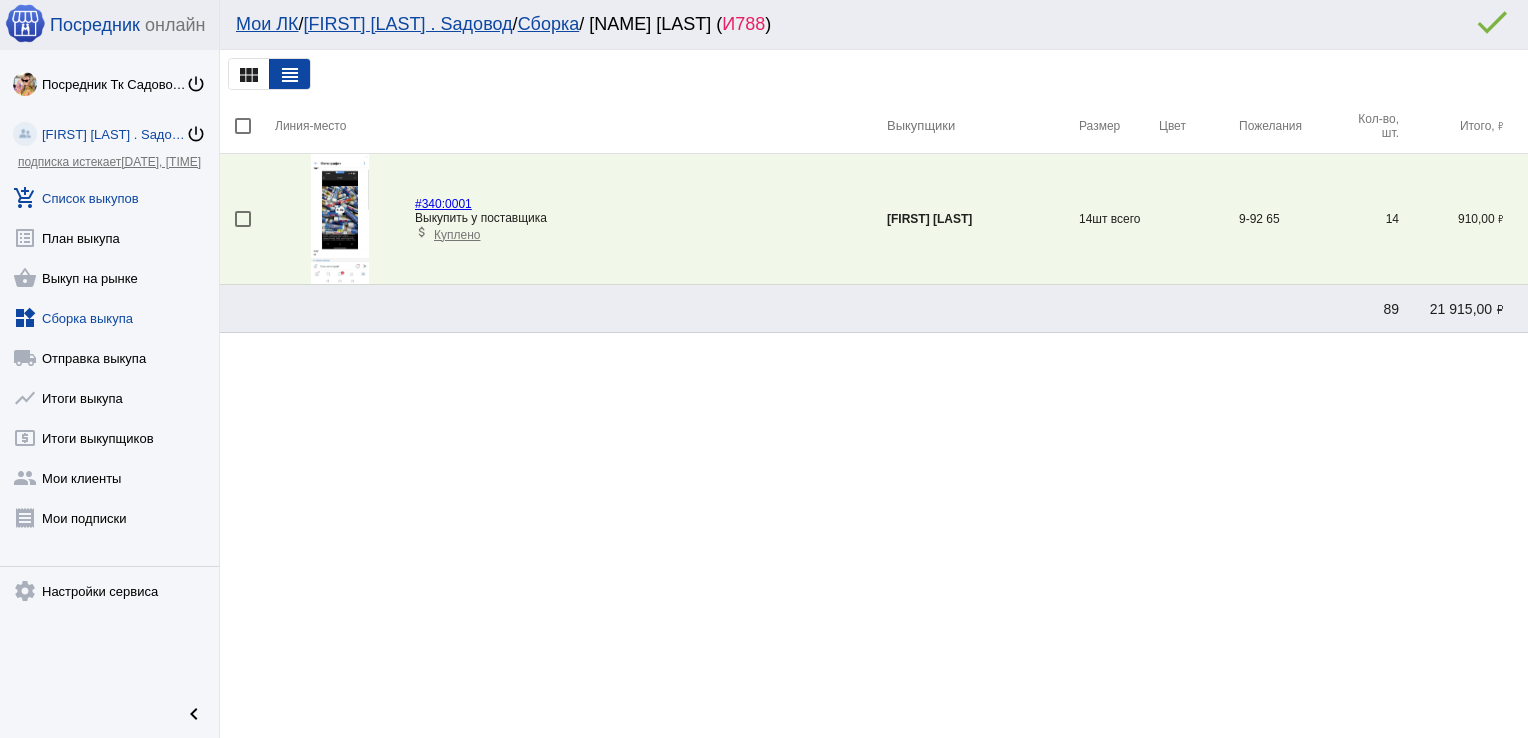click on "add_shopping_cart  Список выкупов" 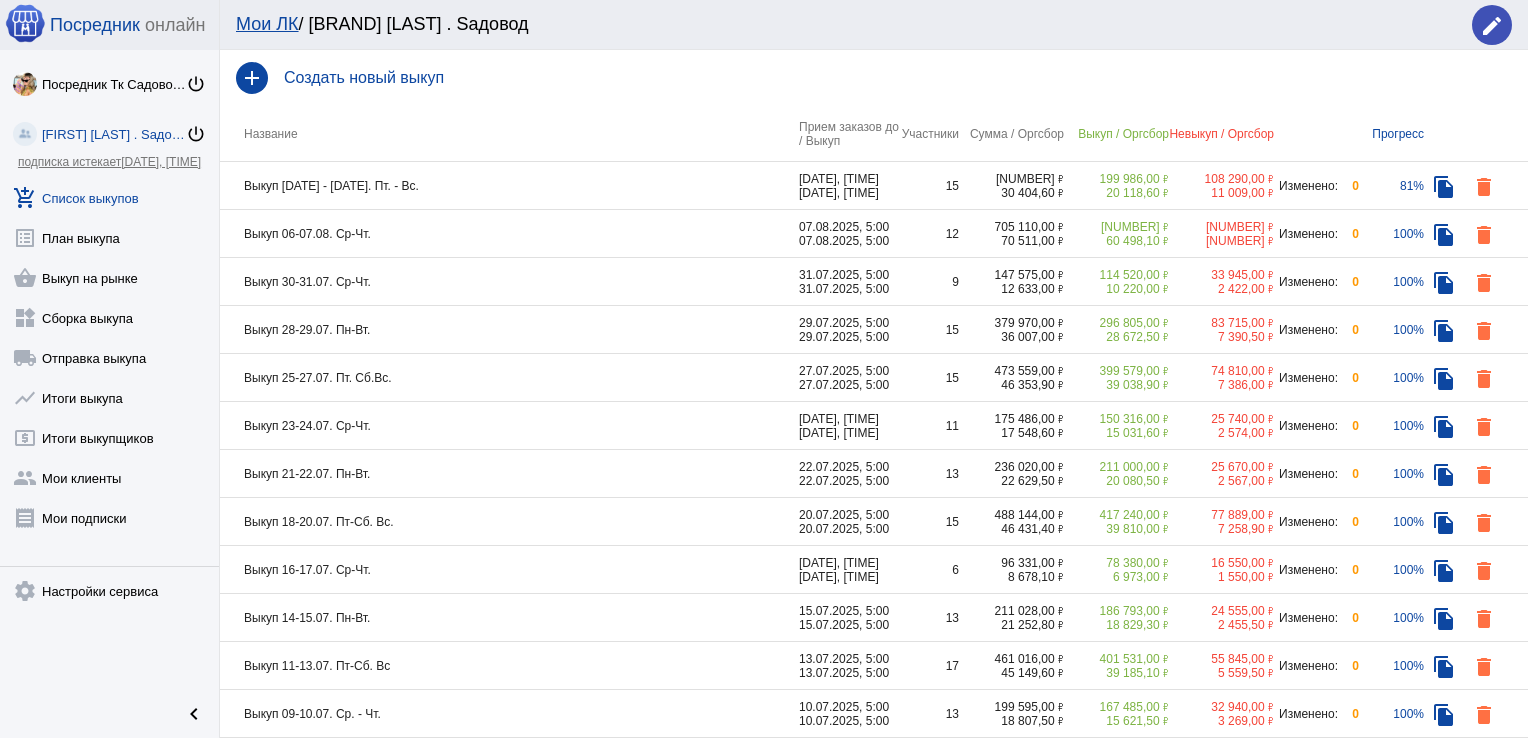 click on "Выкуп [DATE] - [DATE]. Пт. - Вс." 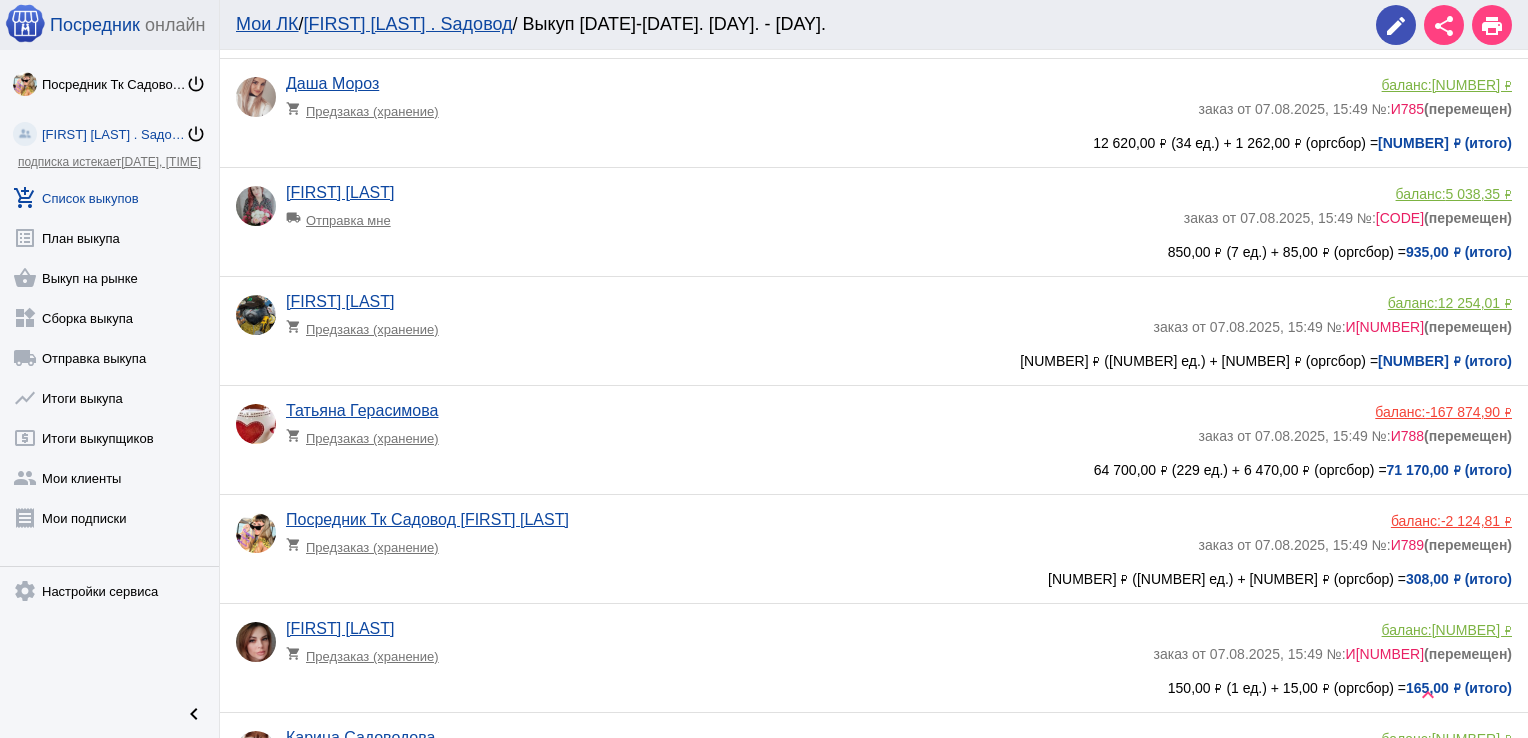 scroll, scrollTop: 973, scrollLeft: 0, axis: vertical 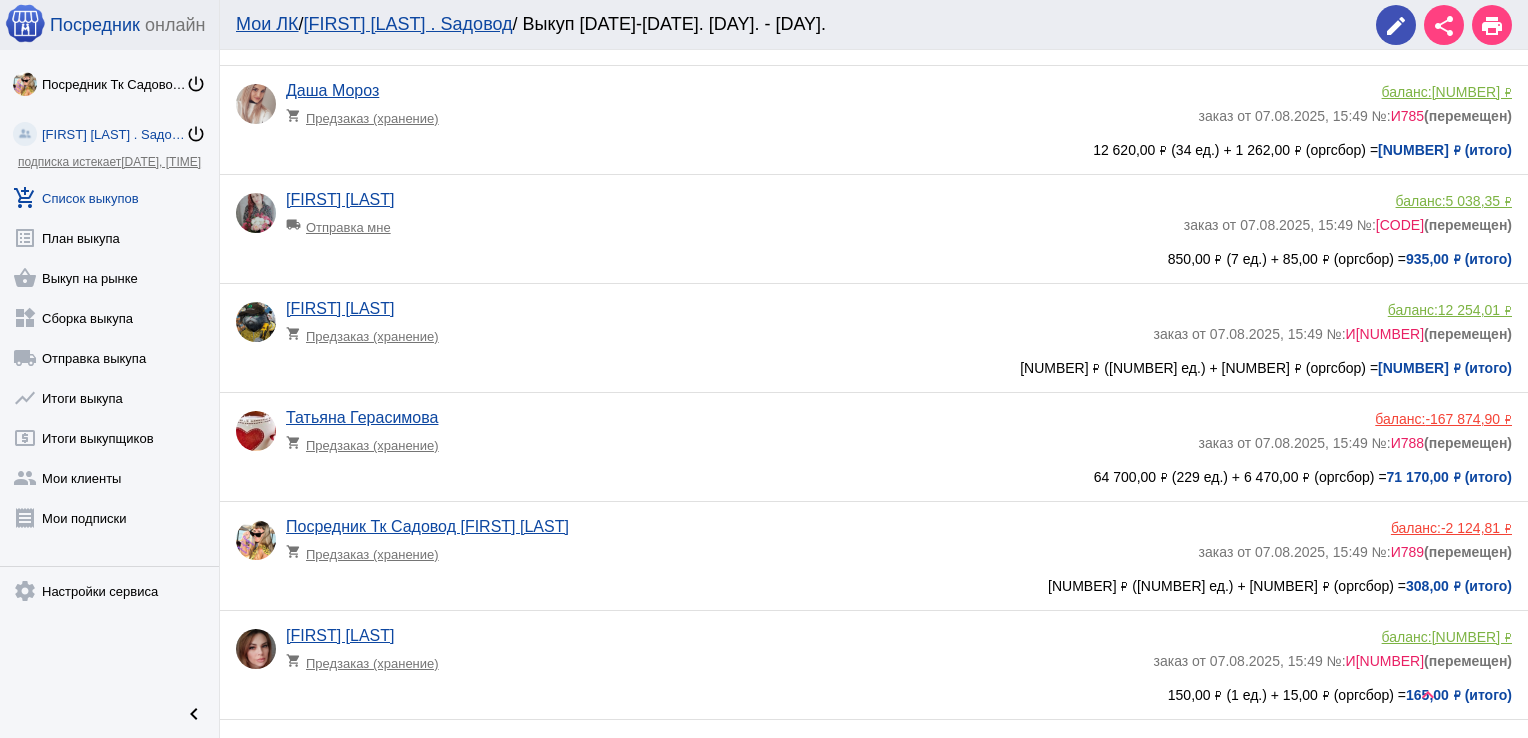 click on "shopping_cart  Предзаказ (хранение)" 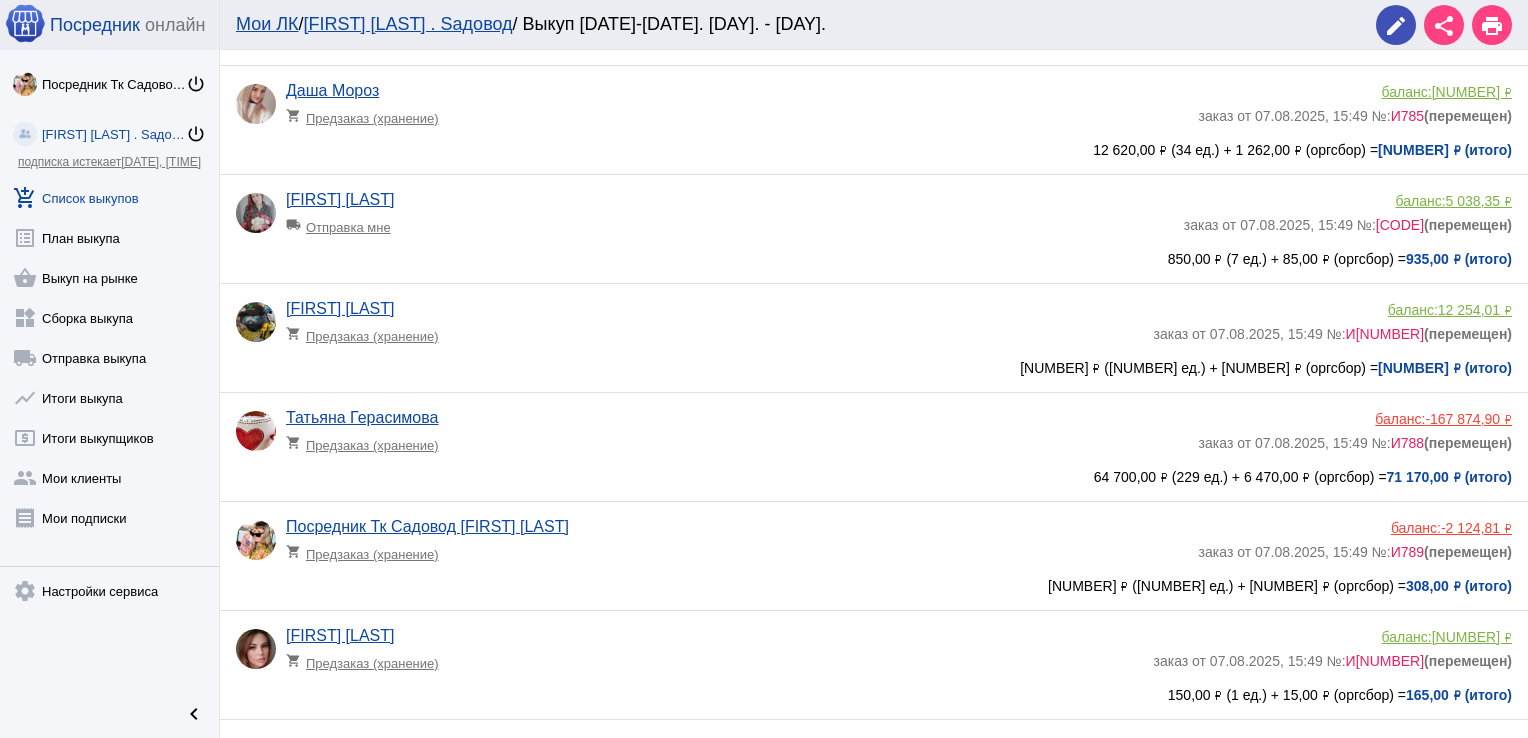 scroll, scrollTop: 0, scrollLeft: 0, axis: both 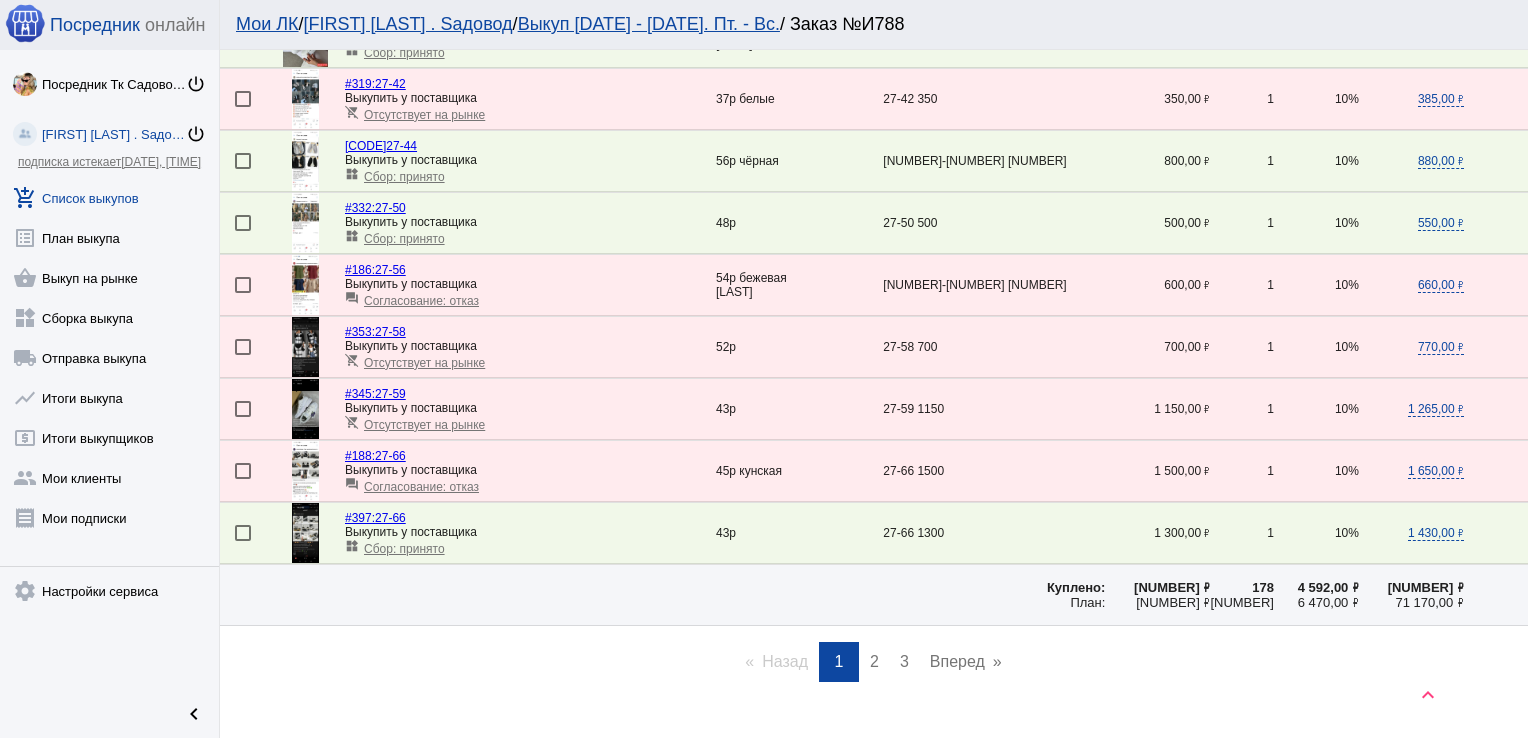 click on "page  2" at bounding box center (874, 662) 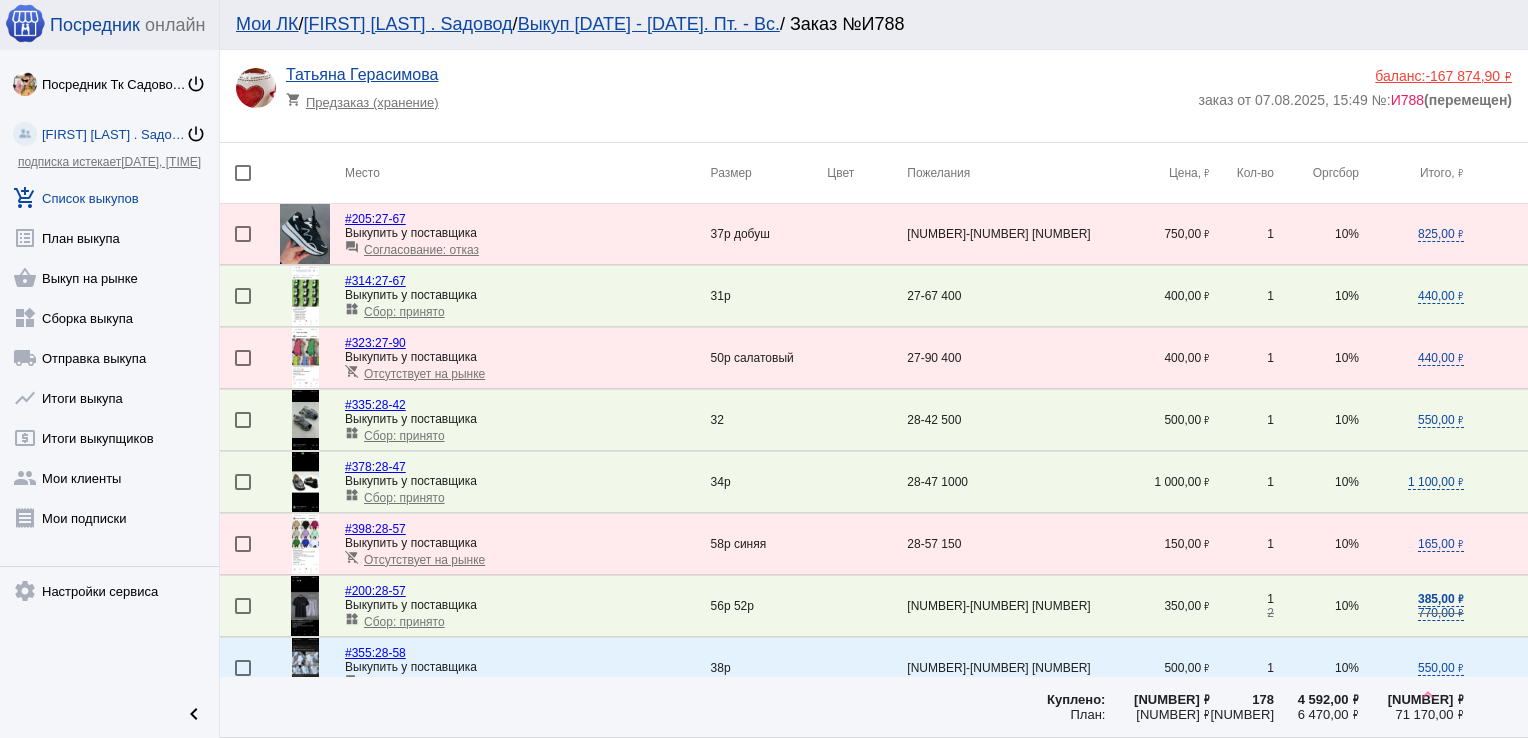 scroll, scrollTop: 379, scrollLeft: 0, axis: vertical 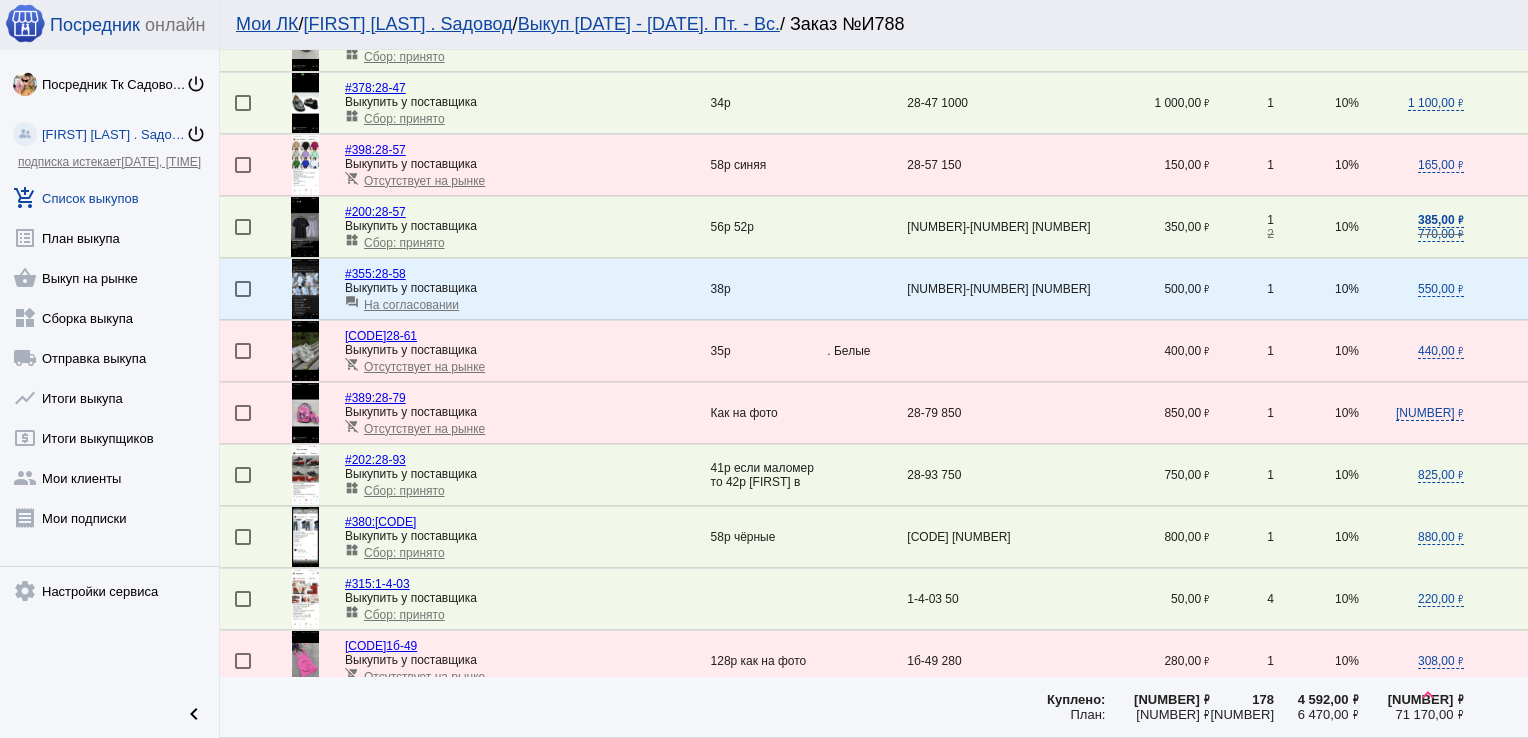 click 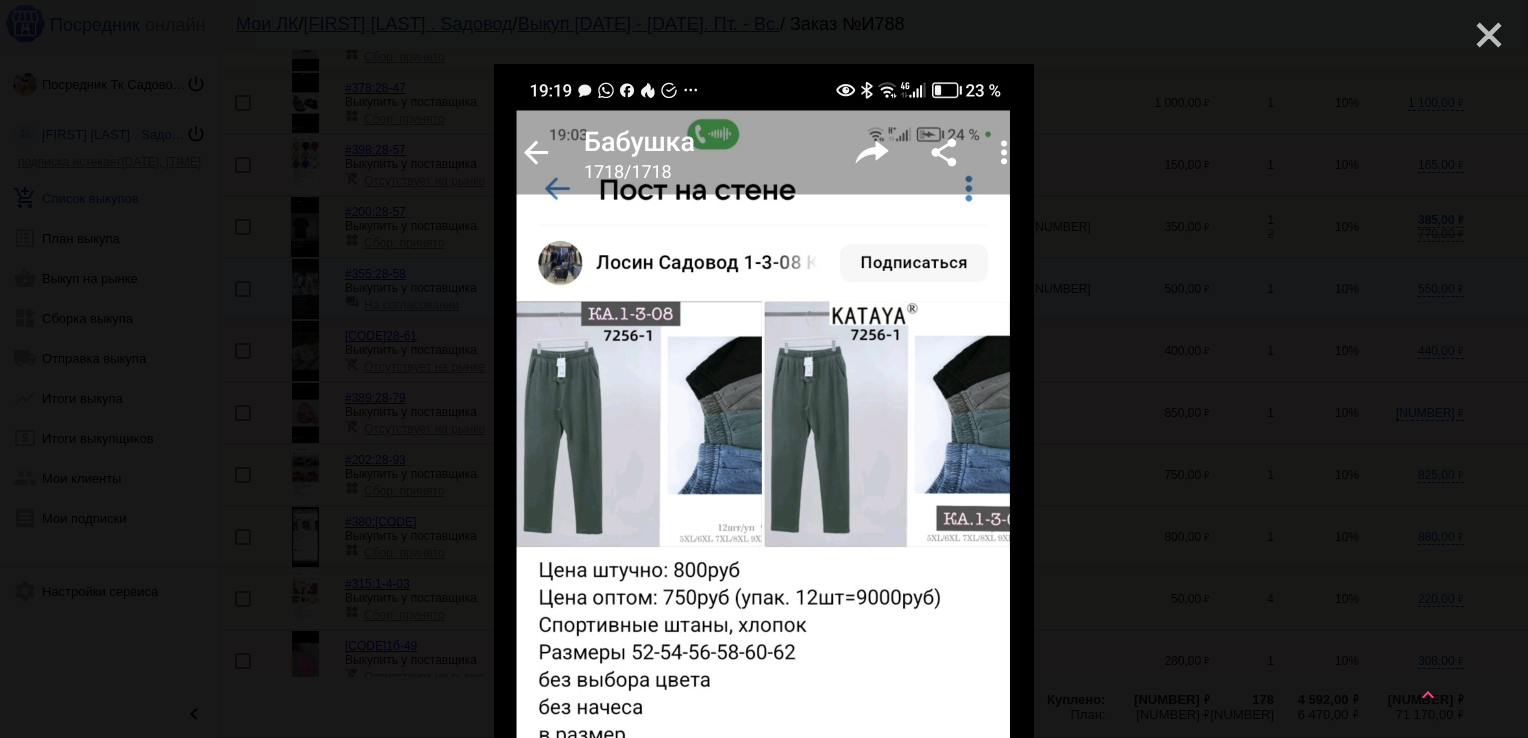 click on "close" 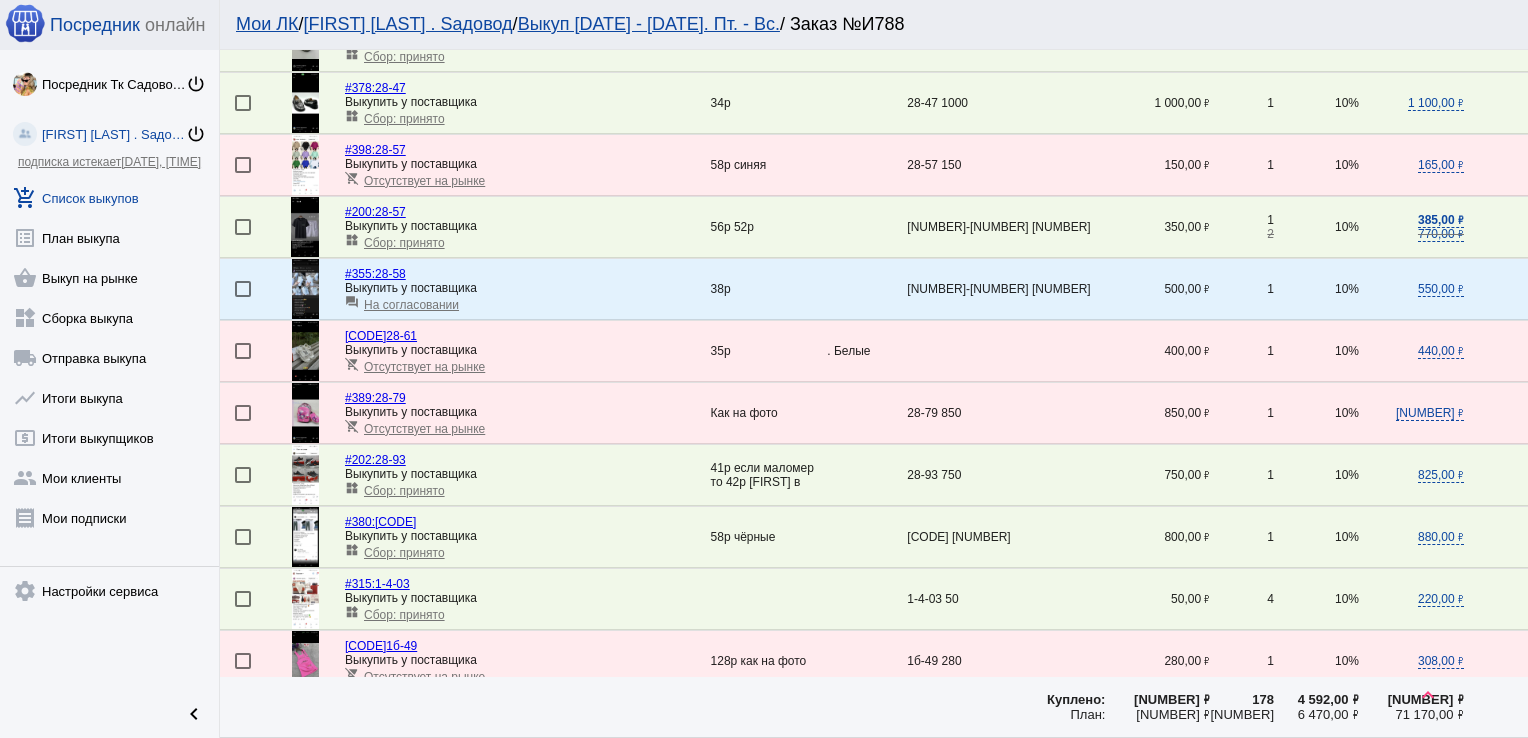 click 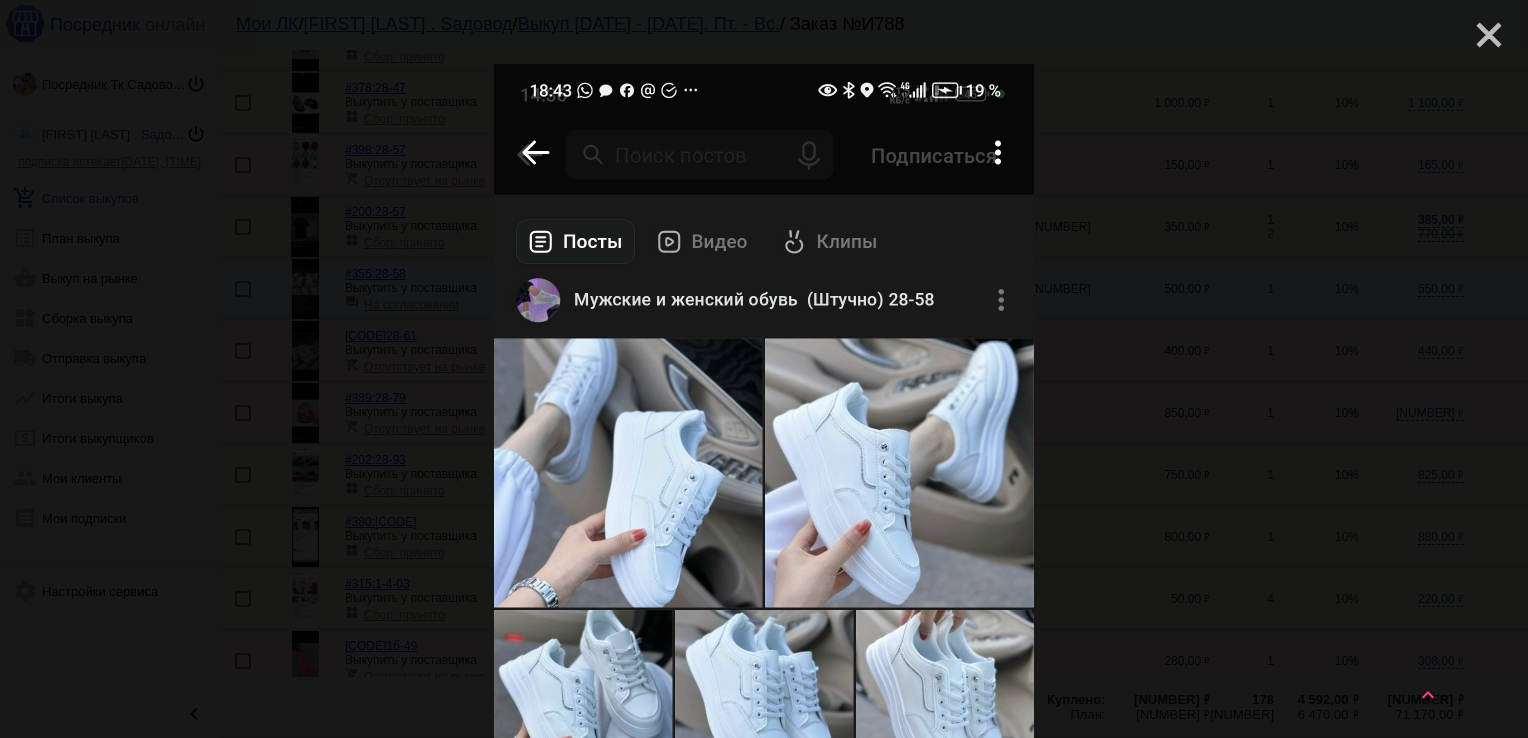 click on "close" 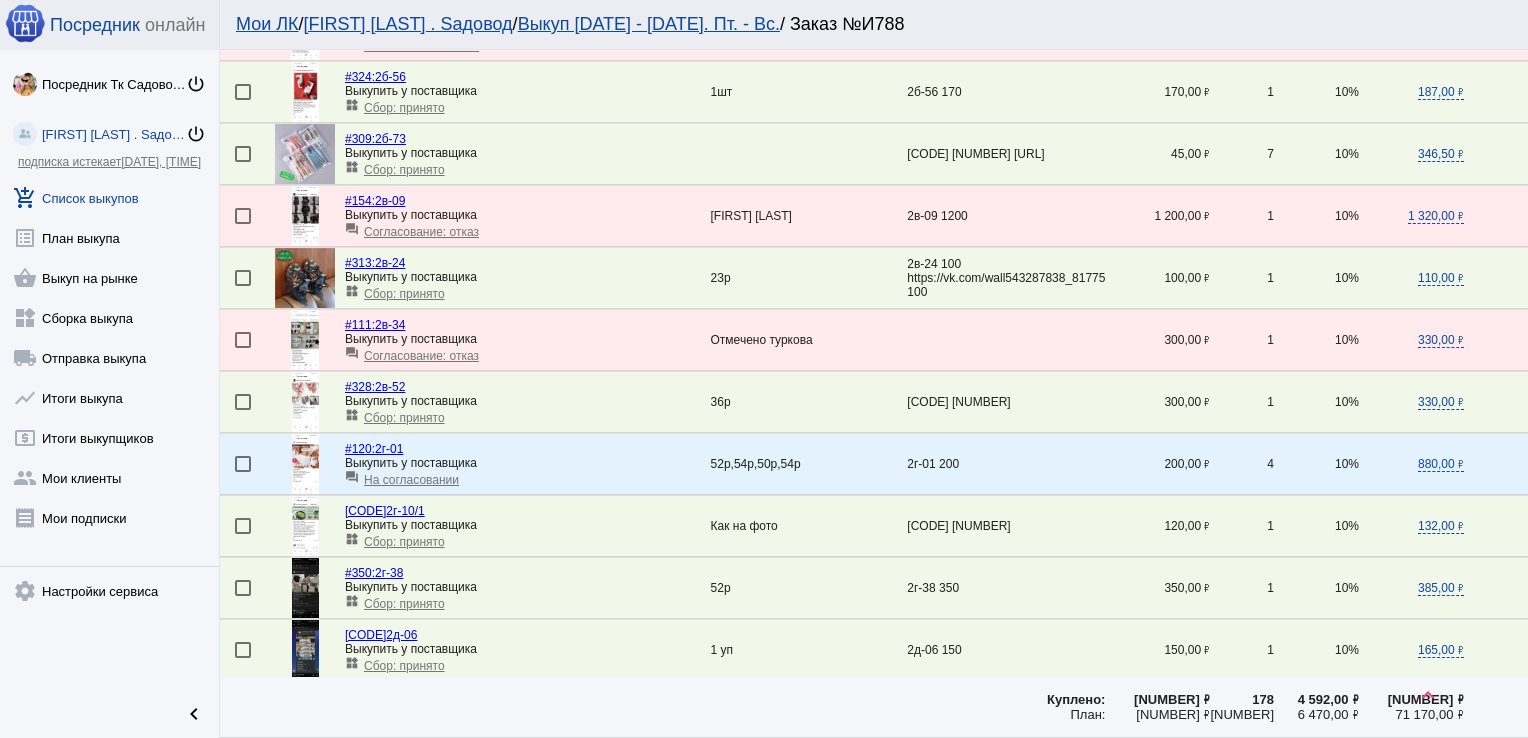 scroll, scrollTop: 2758, scrollLeft: 0, axis: vertical 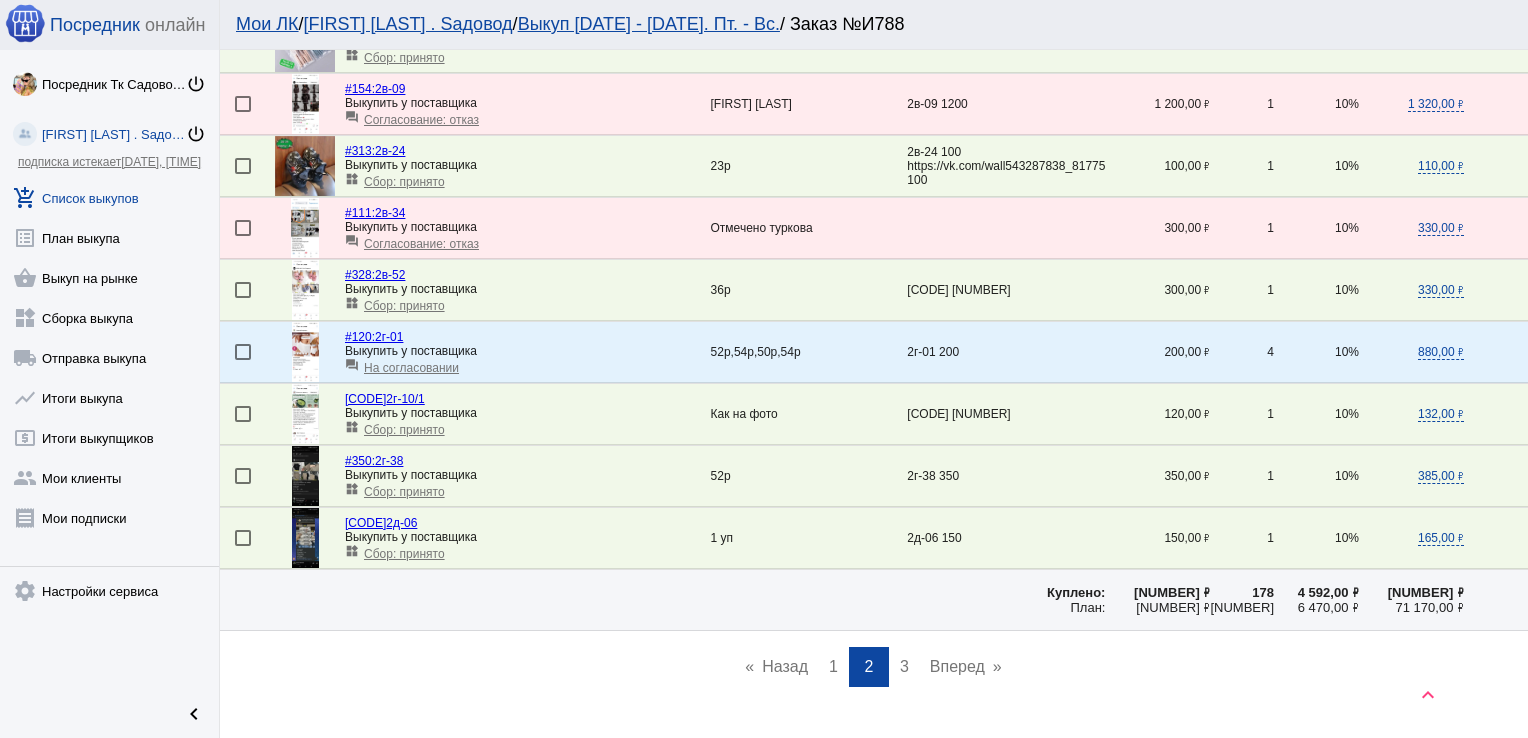 click on "3" at bounding box center (904, 666) 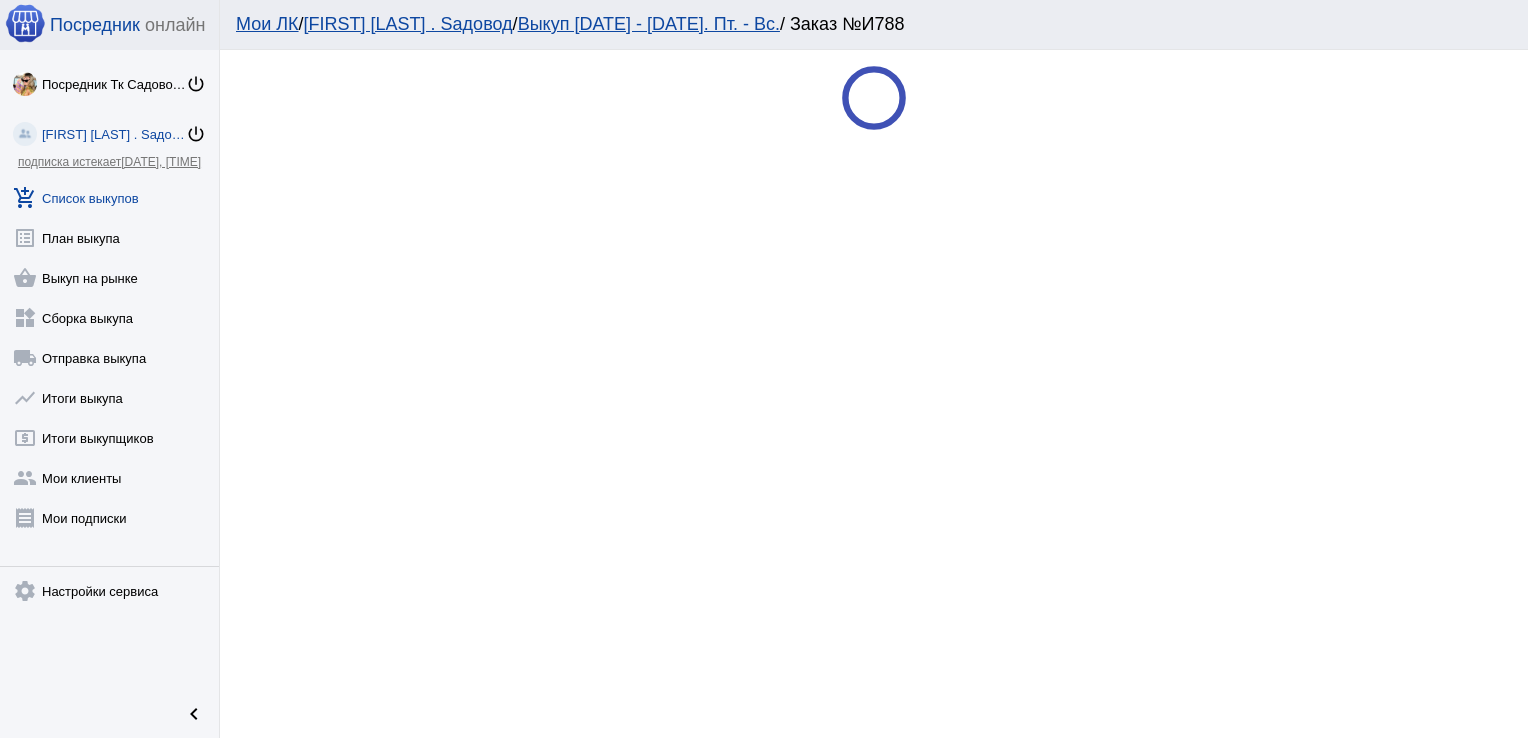 scroll, scrollTop: 0, scrollLeft: 0, axis: both 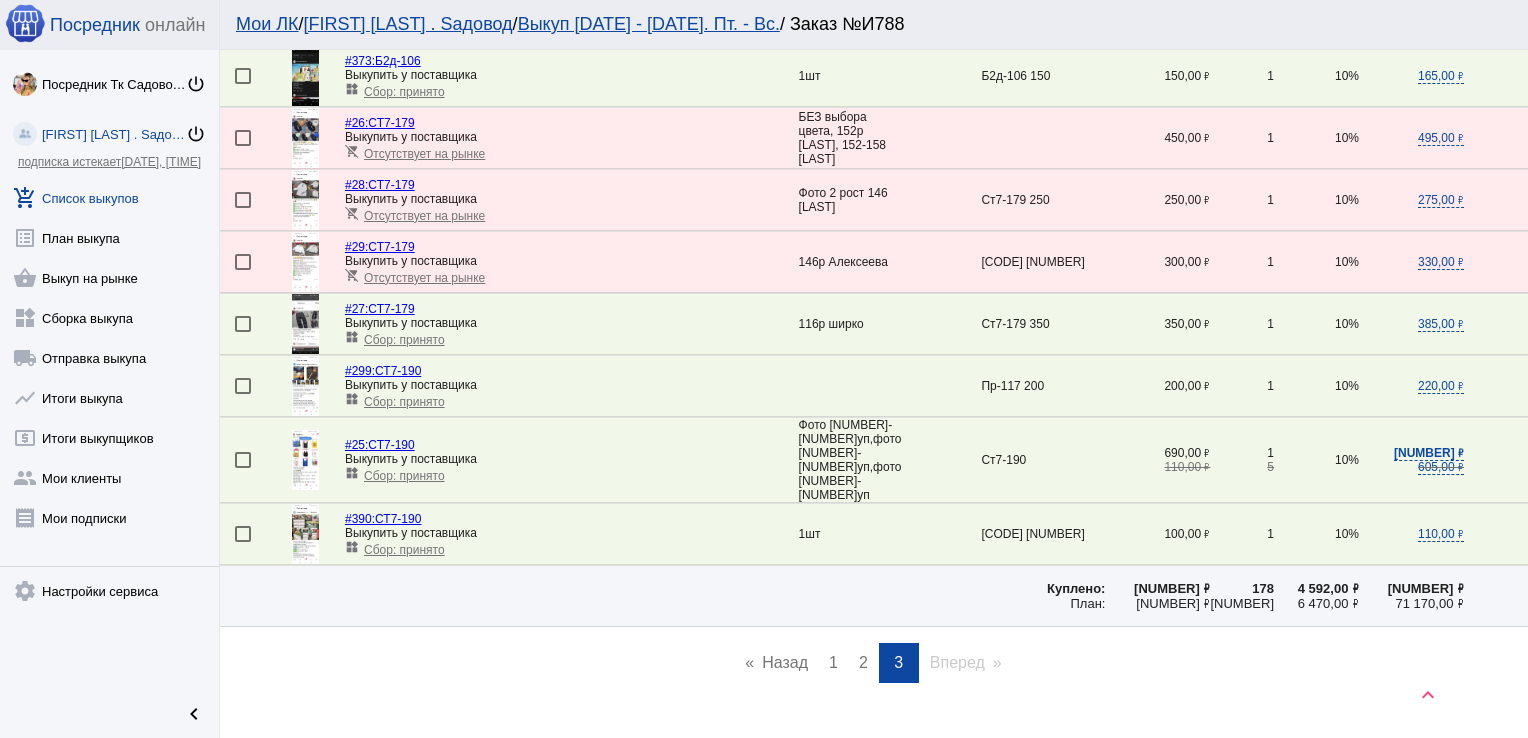 click on "1" at bounding box center [833, 662] 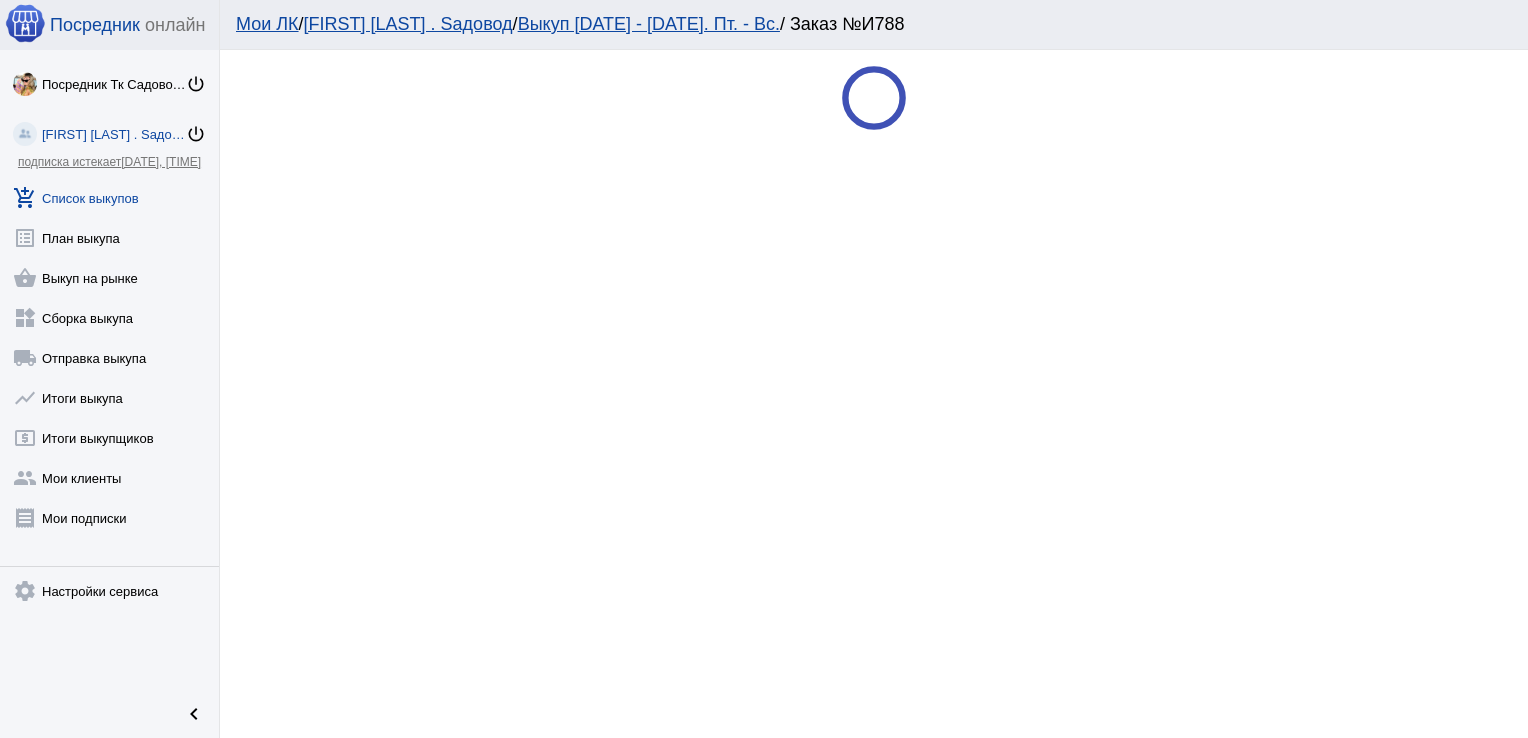 scroll, scrollTop: 0, scrollLeft: 0, axis: both 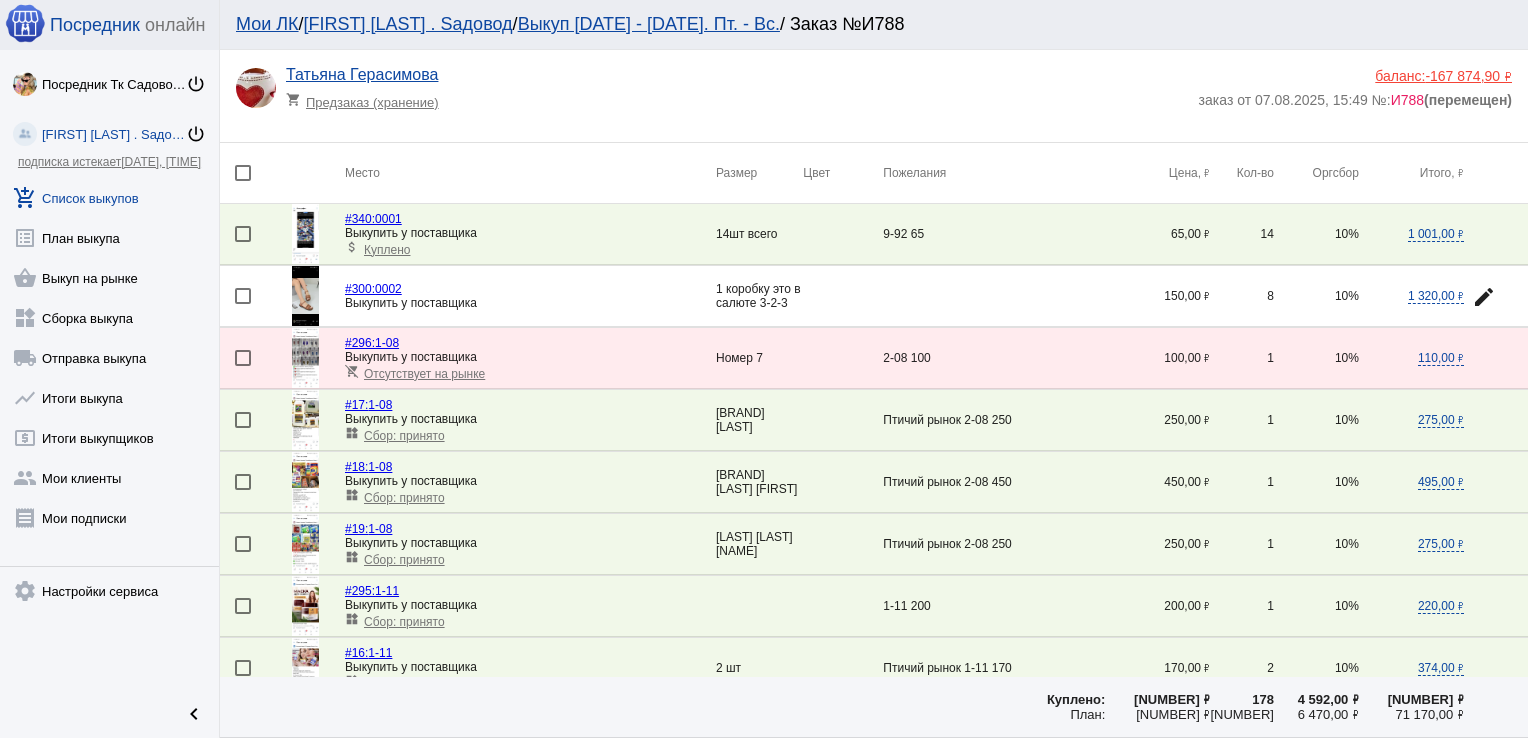 click on "add_shopping_cart  Список выкупов" 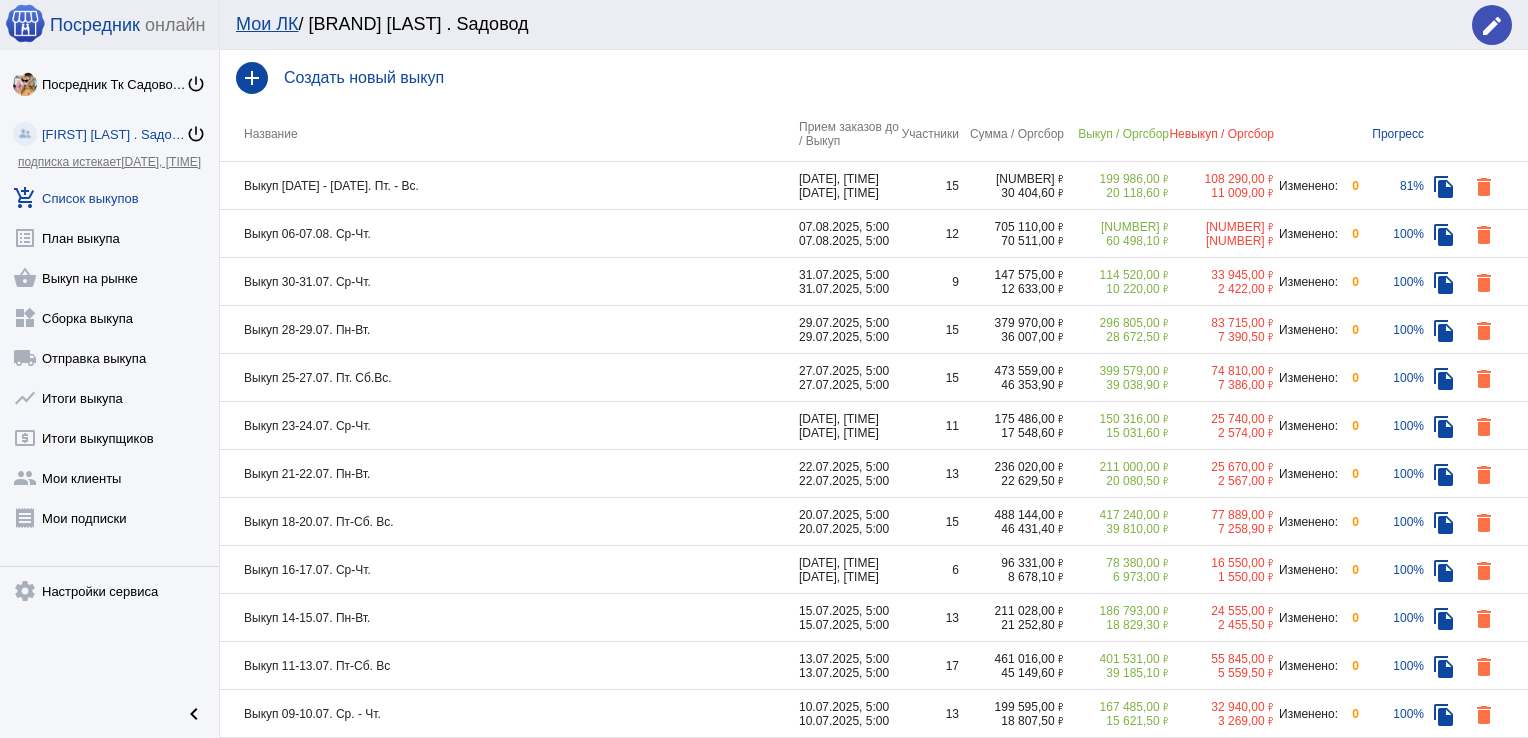 click on "Выкуп [DATE] - [DATE]. Пт. - Вс." 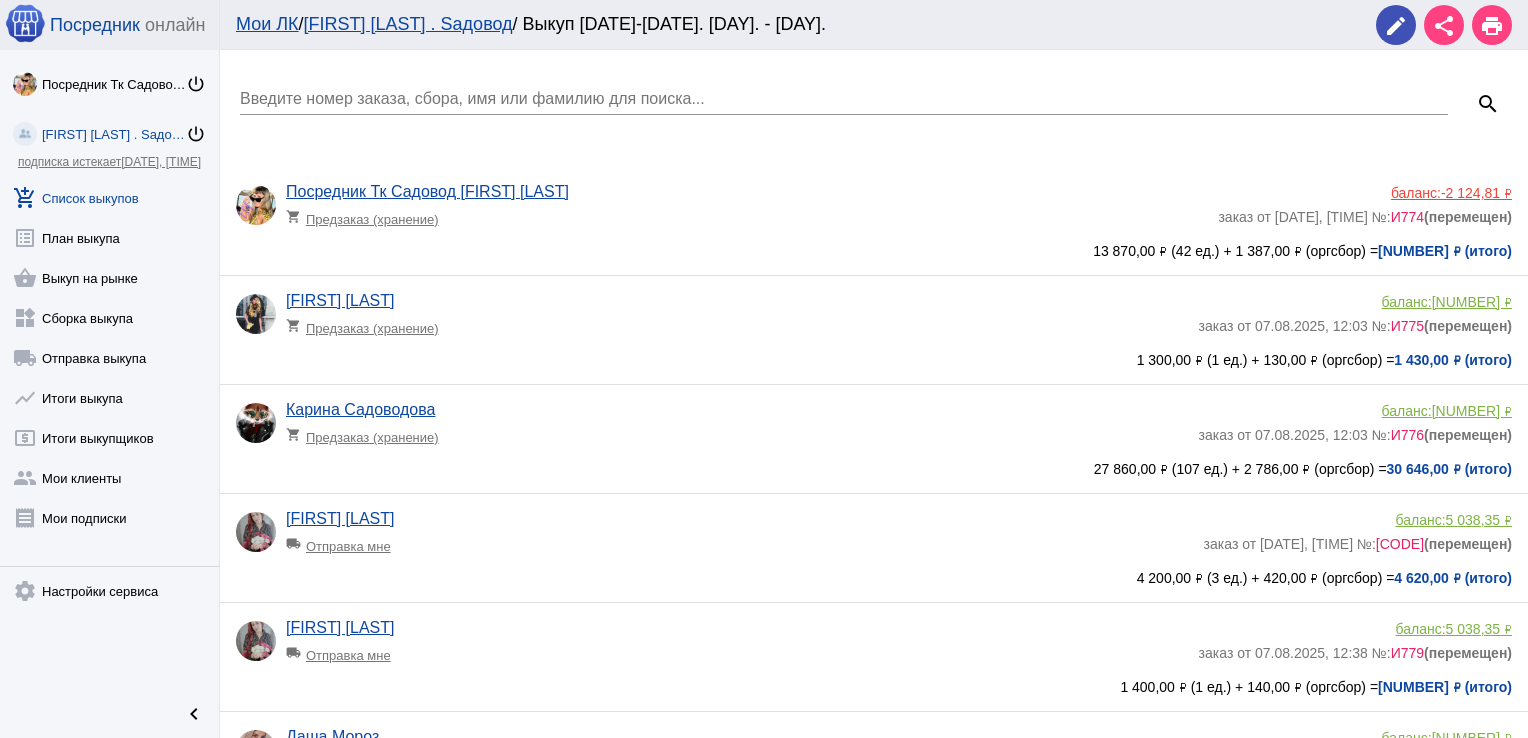 click on "shopping_cart  Предзаказ (хранение)" 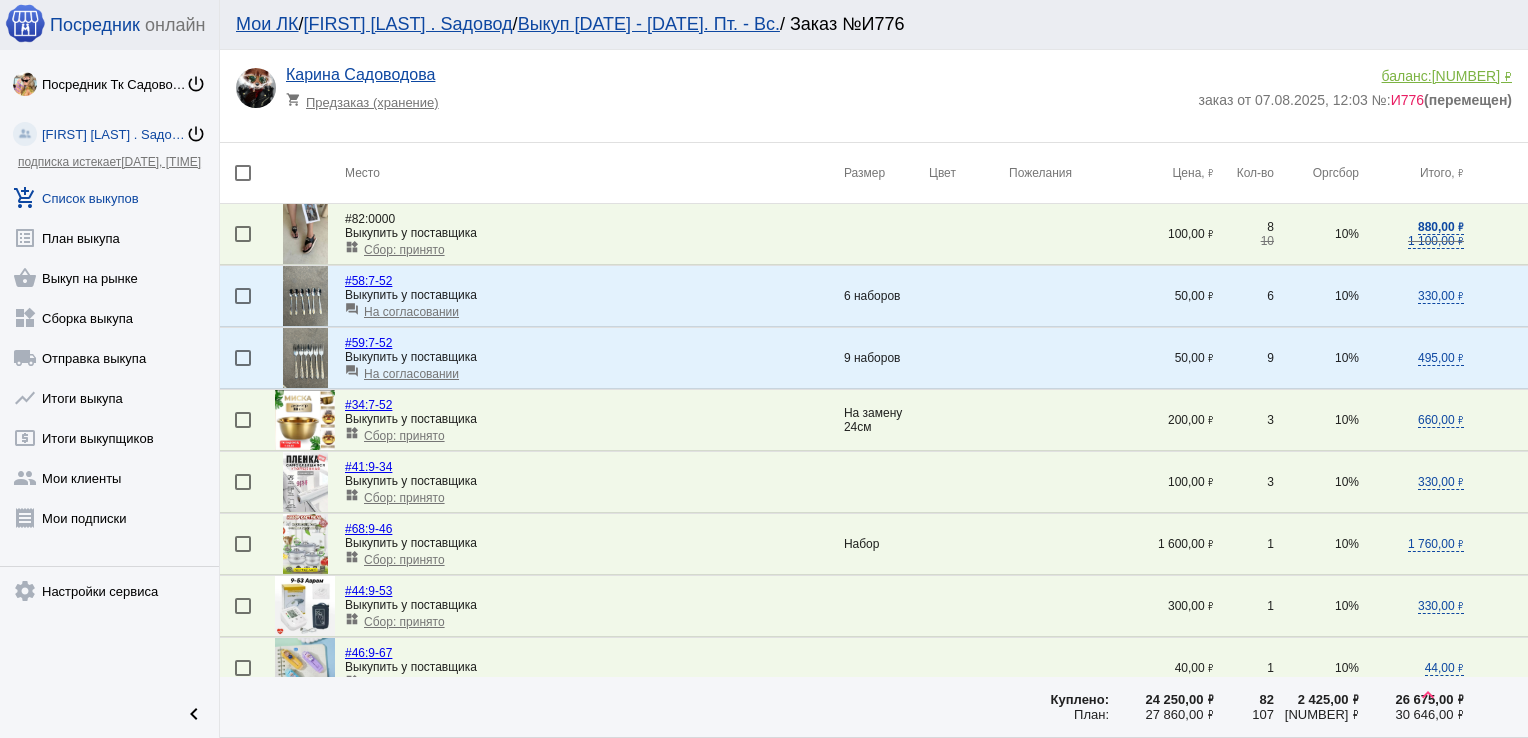 scroll, scrollTop: 0, scrollLeft: 0, axis: both 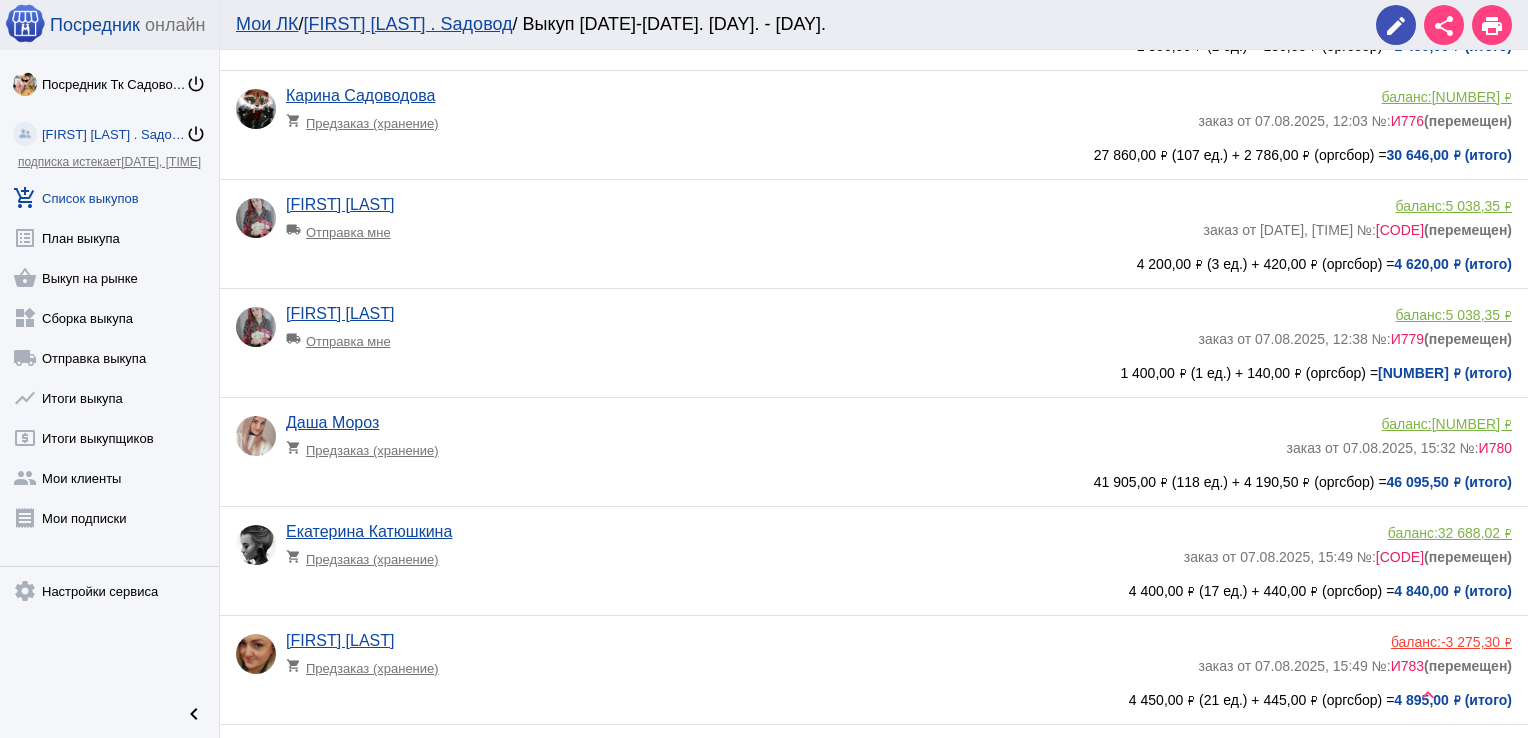 click on "shopping_cart  Предзаказ (хранение)" 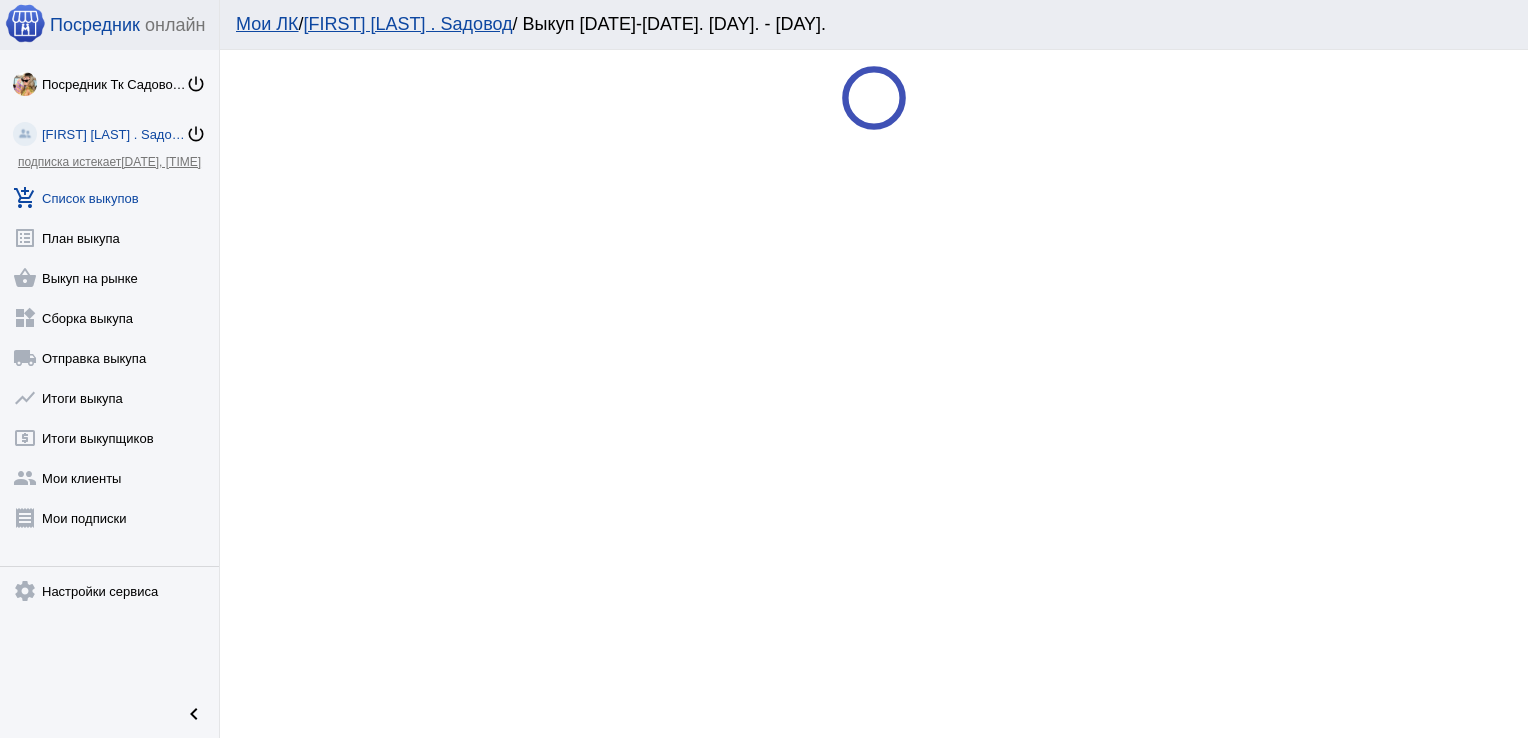 scroll, scrollTop: 0, scrollLeft: 0, axis: both 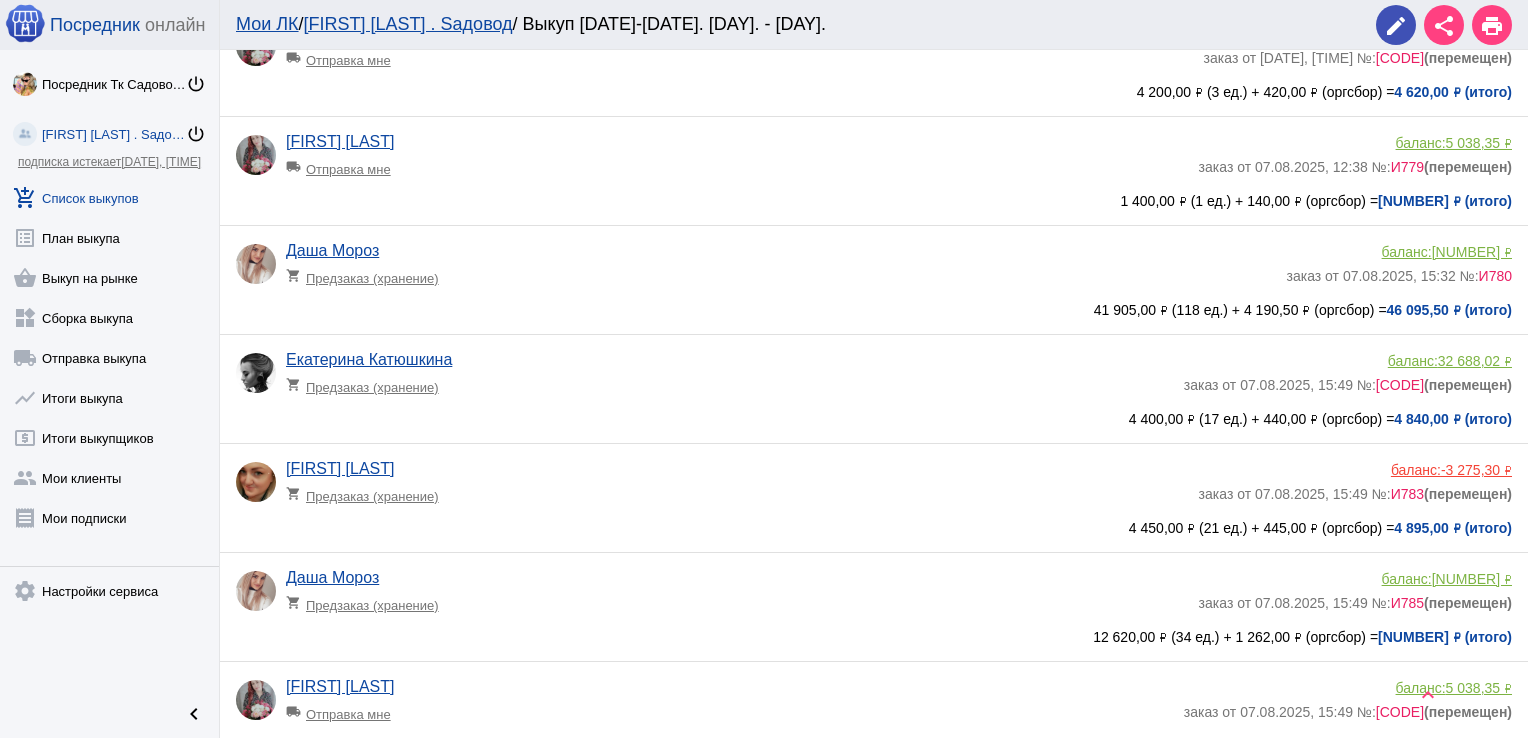 click on "[FIRST] [LAST] shopping_cart  Предзаказ (хранение)" 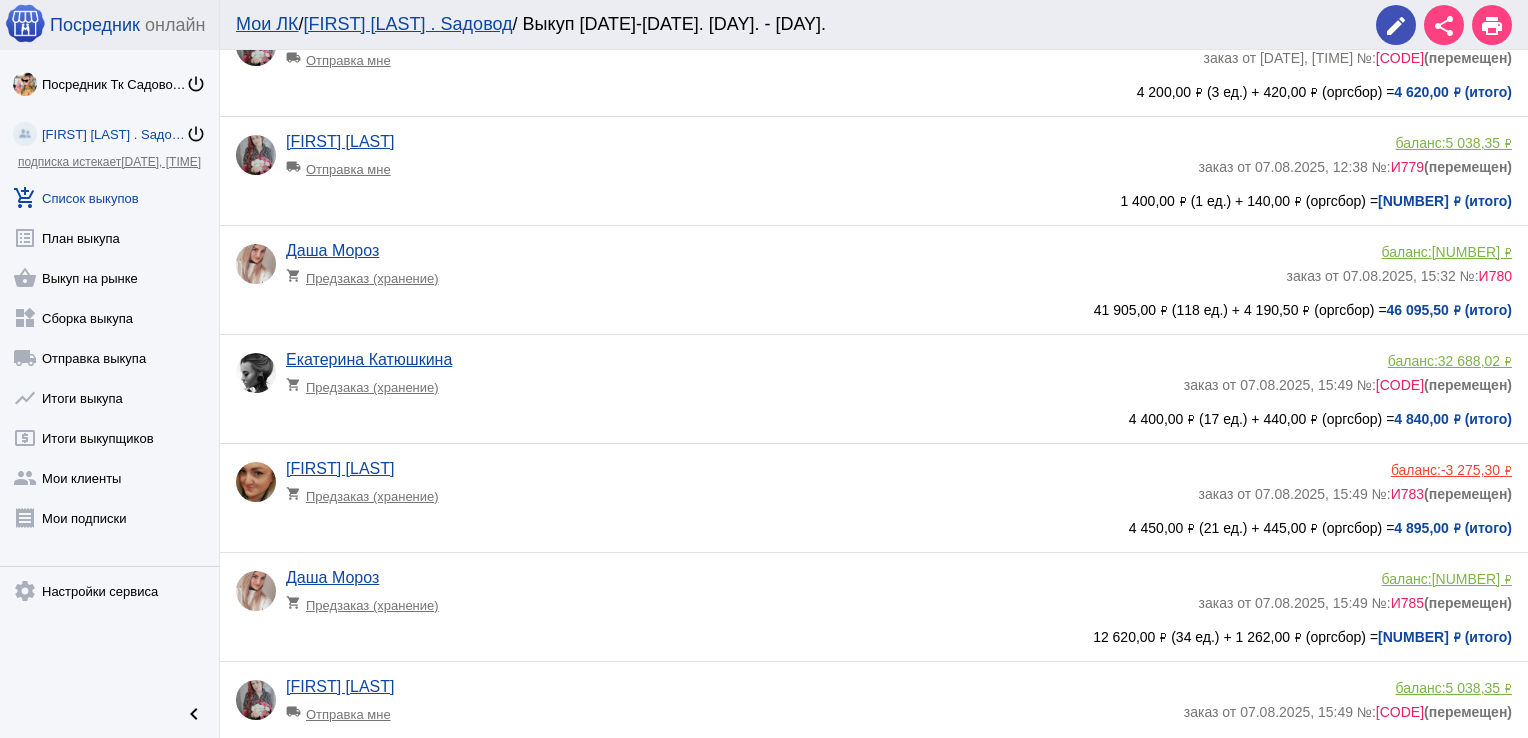 scroll, scrollTop: 0, scrollLeft: 0, axis: both 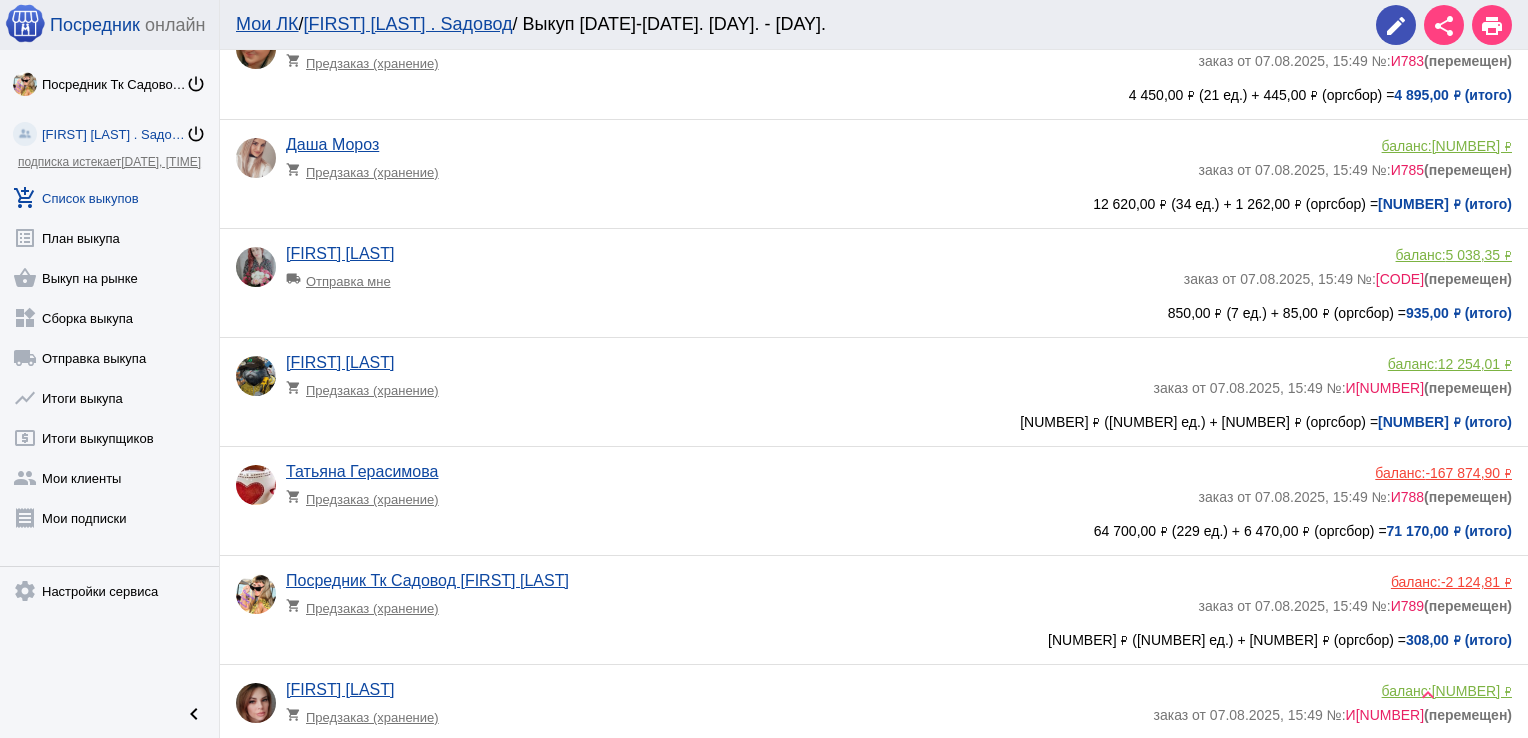 click on "[NAME] shopping_cart  Предзаказ (хранение)" 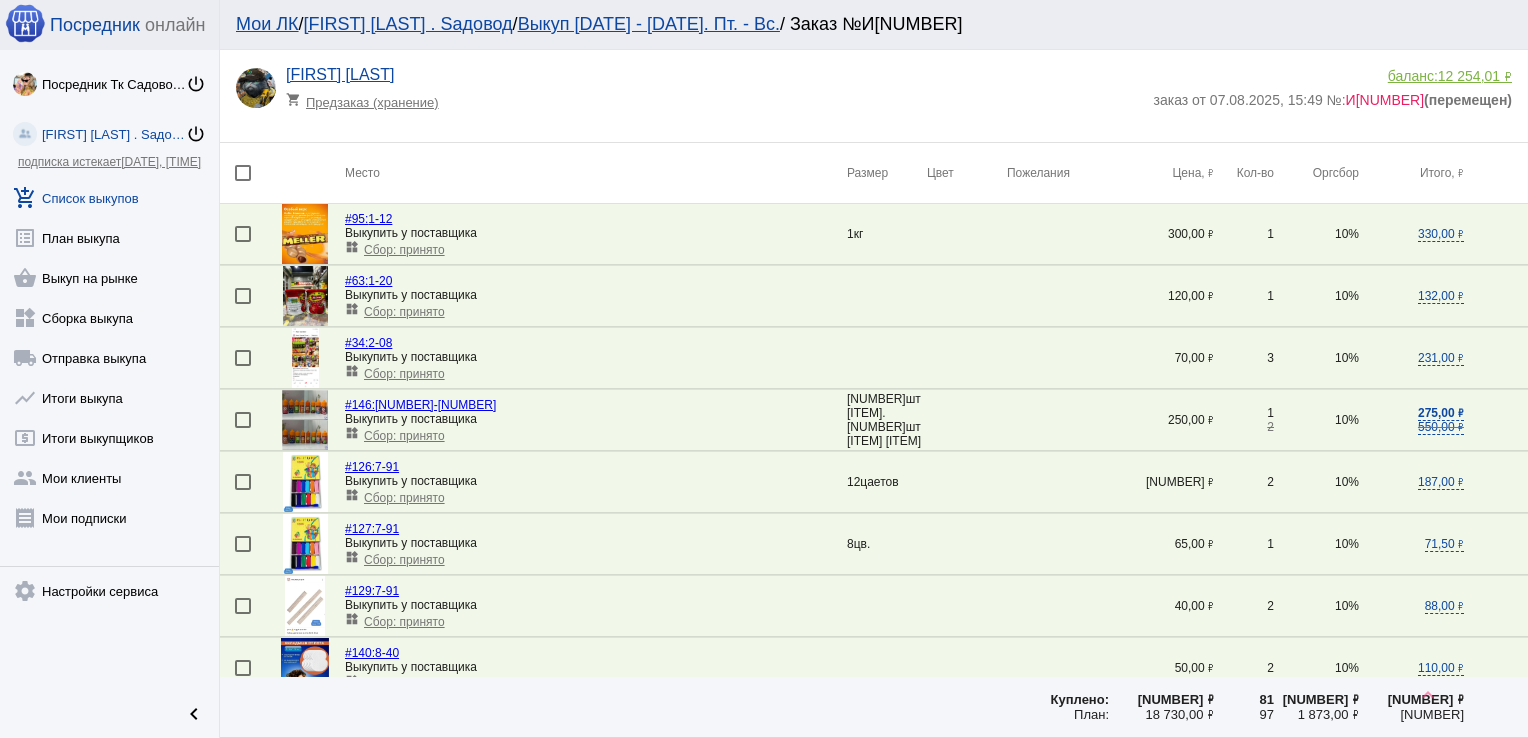 scroll, scrollTop: 687, scrollLeft: 0, axis: vertical 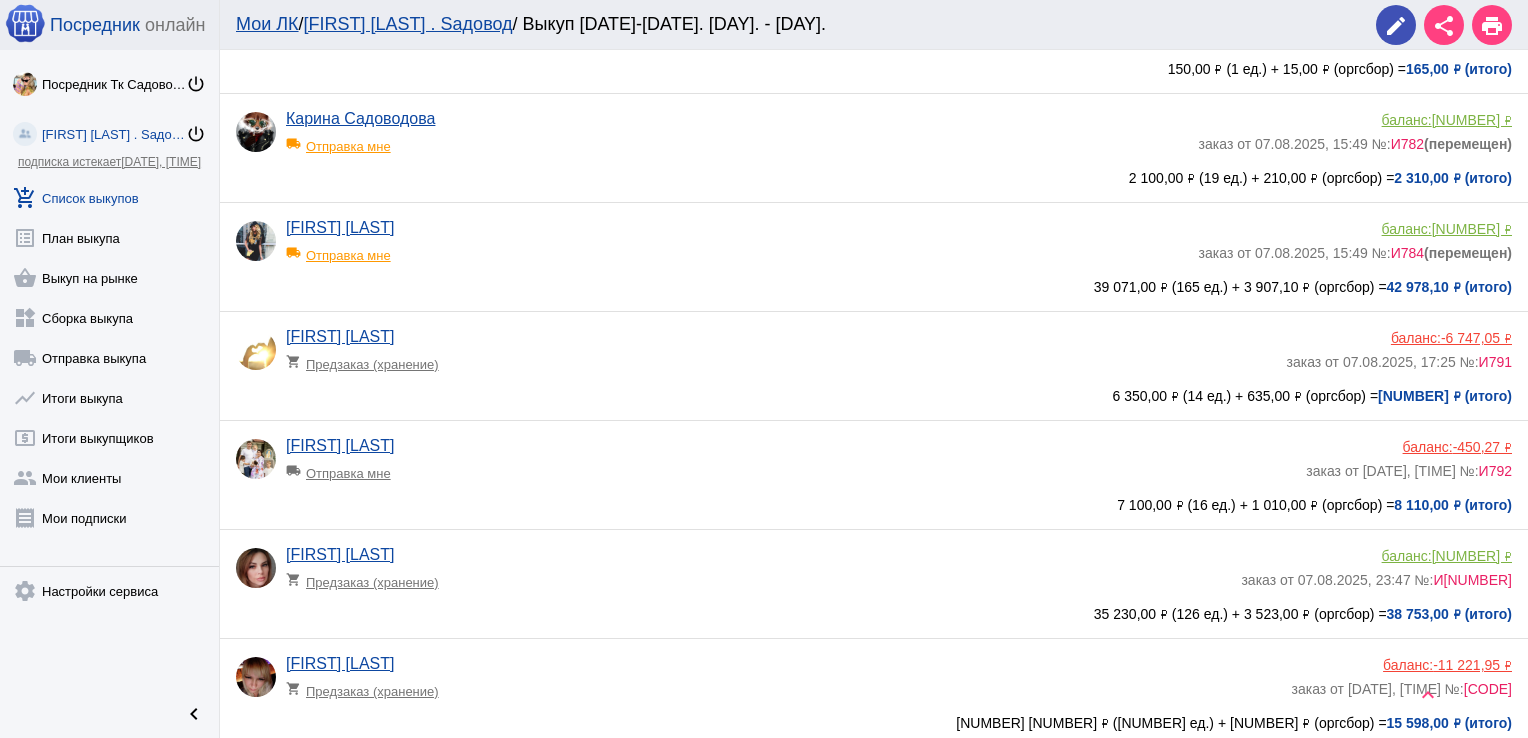 click on "[FIRST] [LAST] local_shipping Отправка мне" 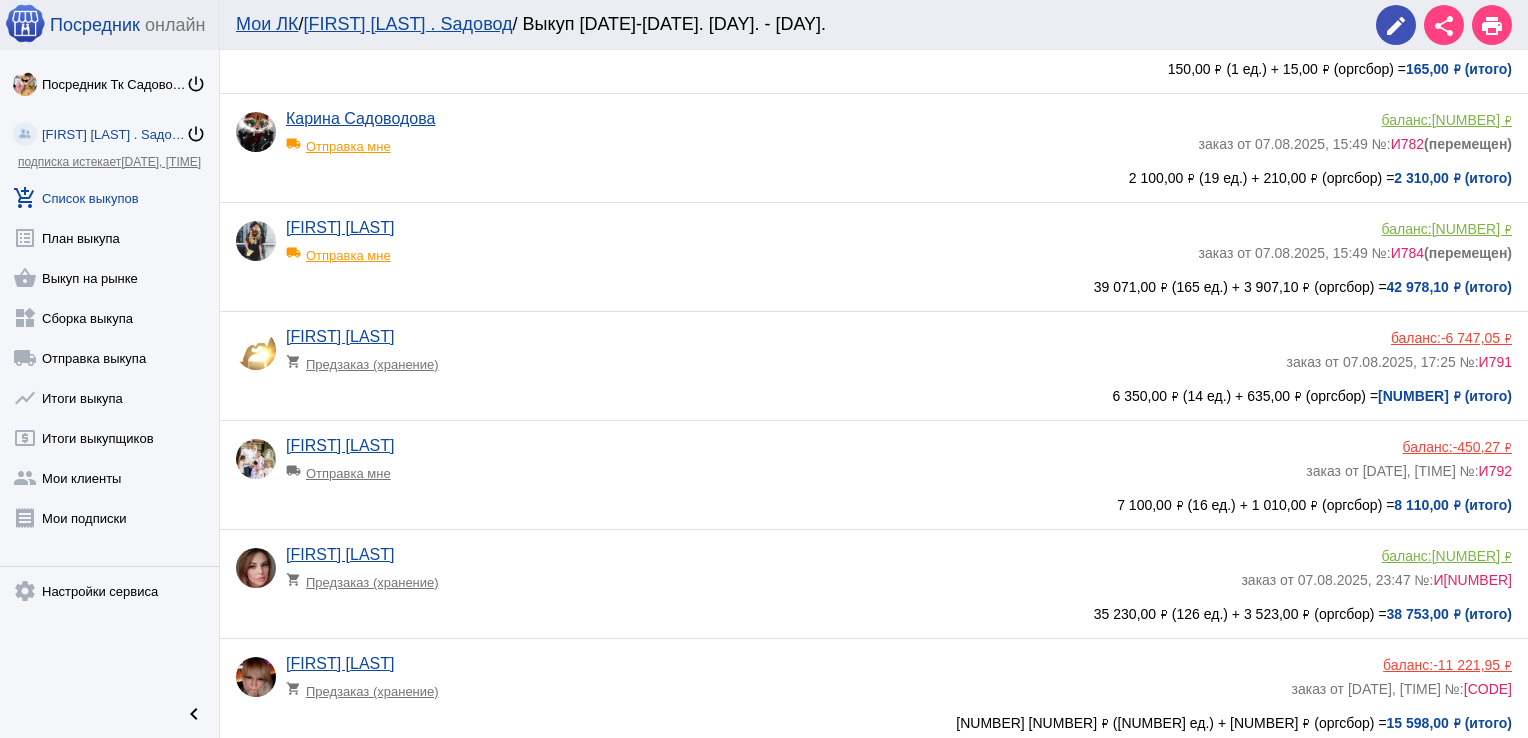 scroll, scrollTop: 0, scrollLeft: 0, axis: both 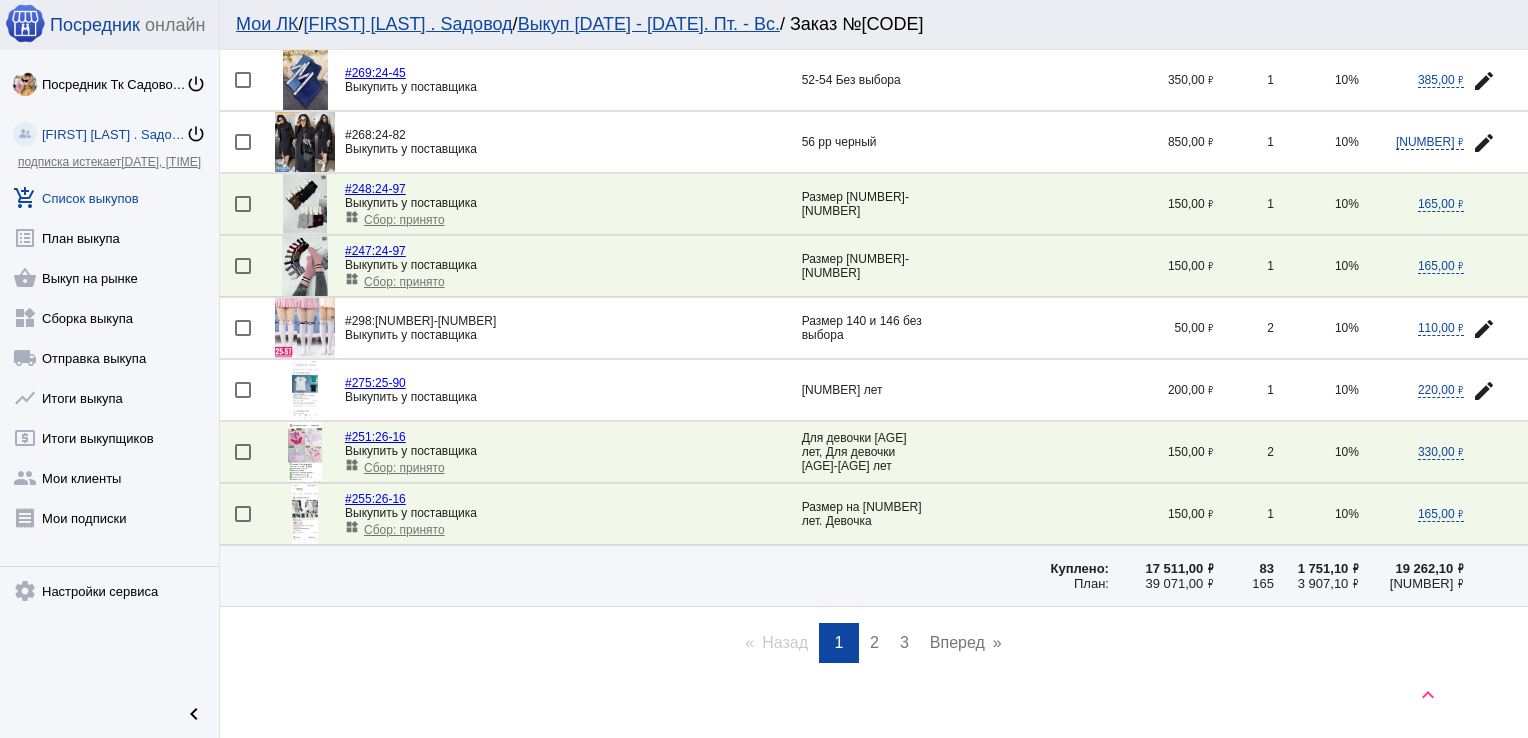 click on "page  2" at bounding box center (874, 643) 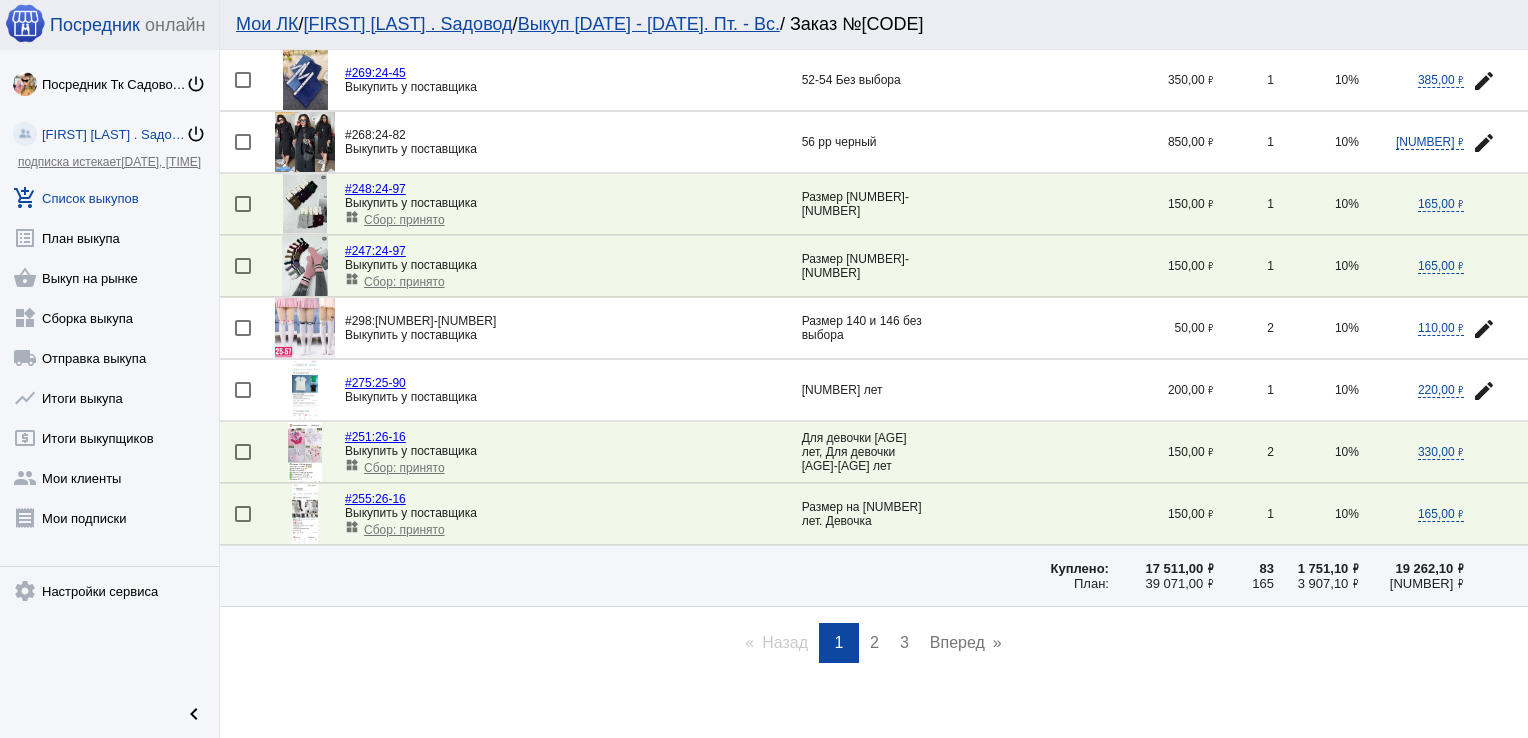 scroll, scrollTop: 0, scrollLeft: 0, axis: both 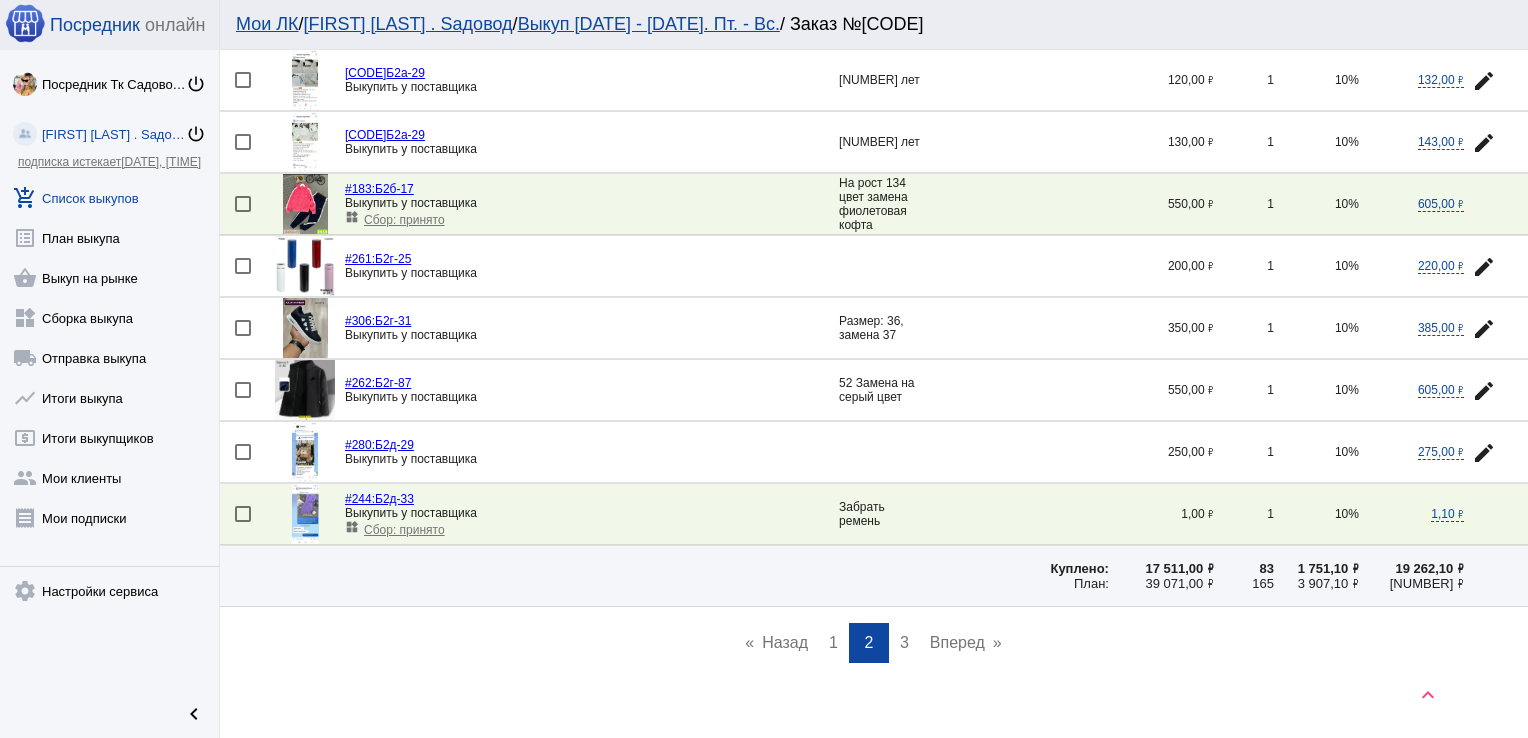 click on "page  3" at bounding box center [904, 643] 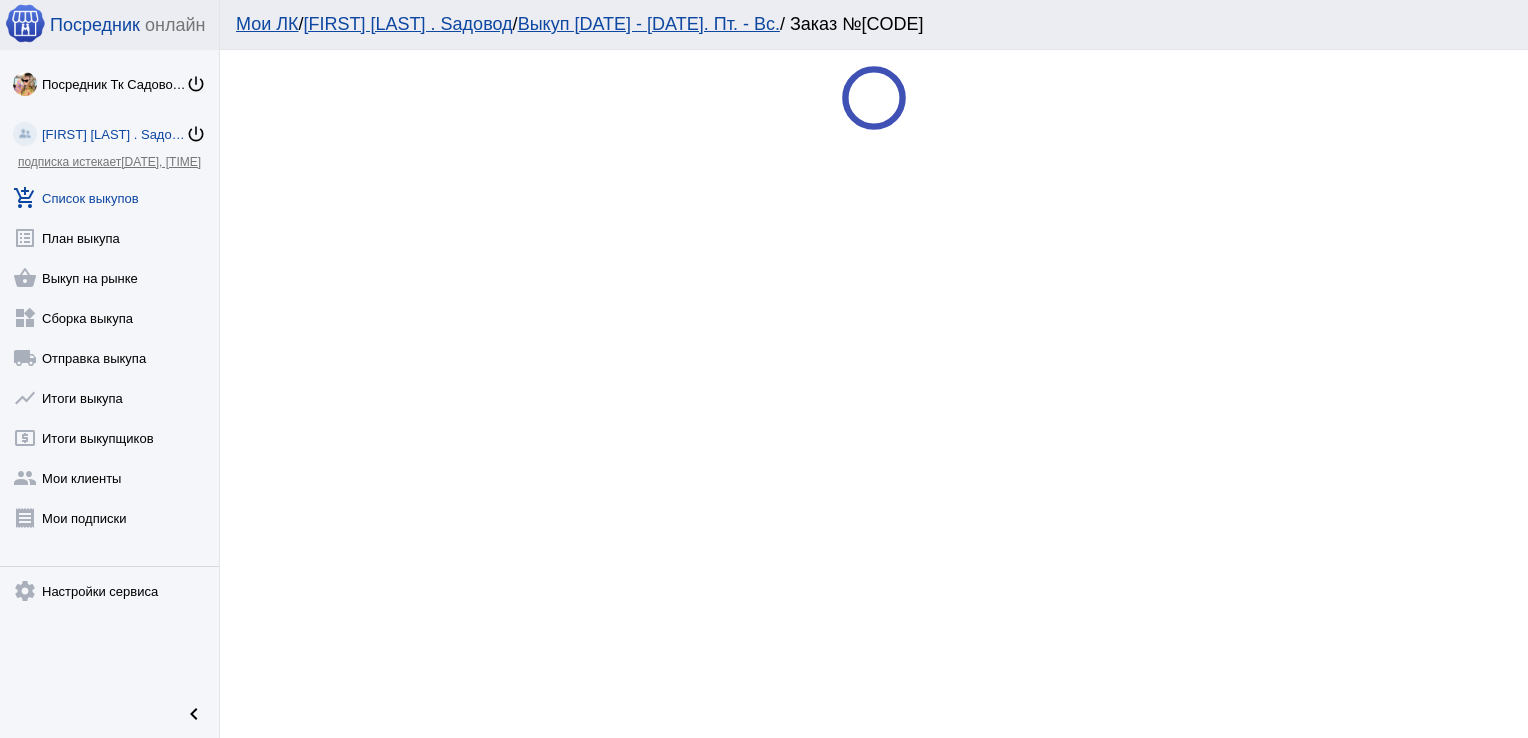 scroll, scrollTop: 0, scrollLeft: 0, axis: both 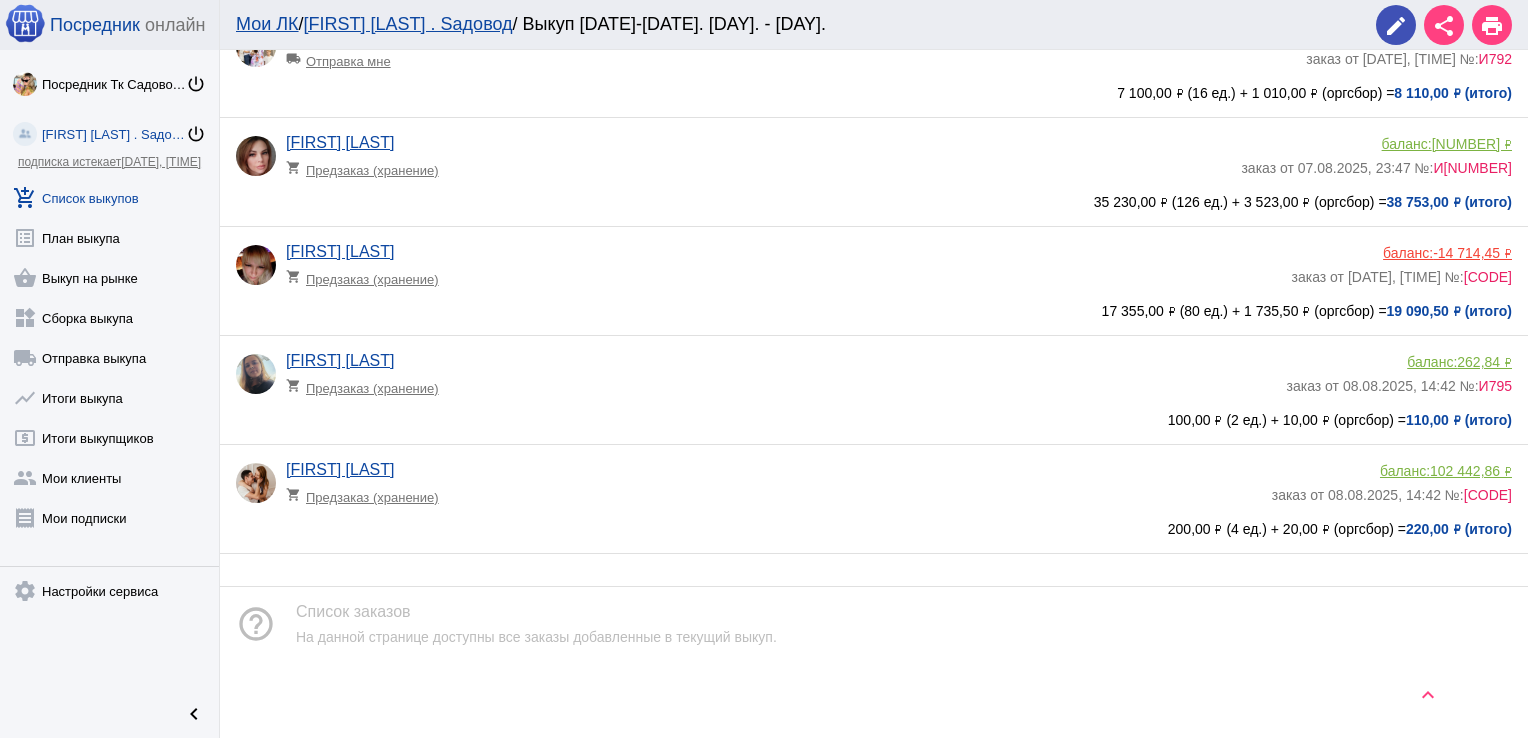 click on "shopping_cart  Предзаказ (хранение)" 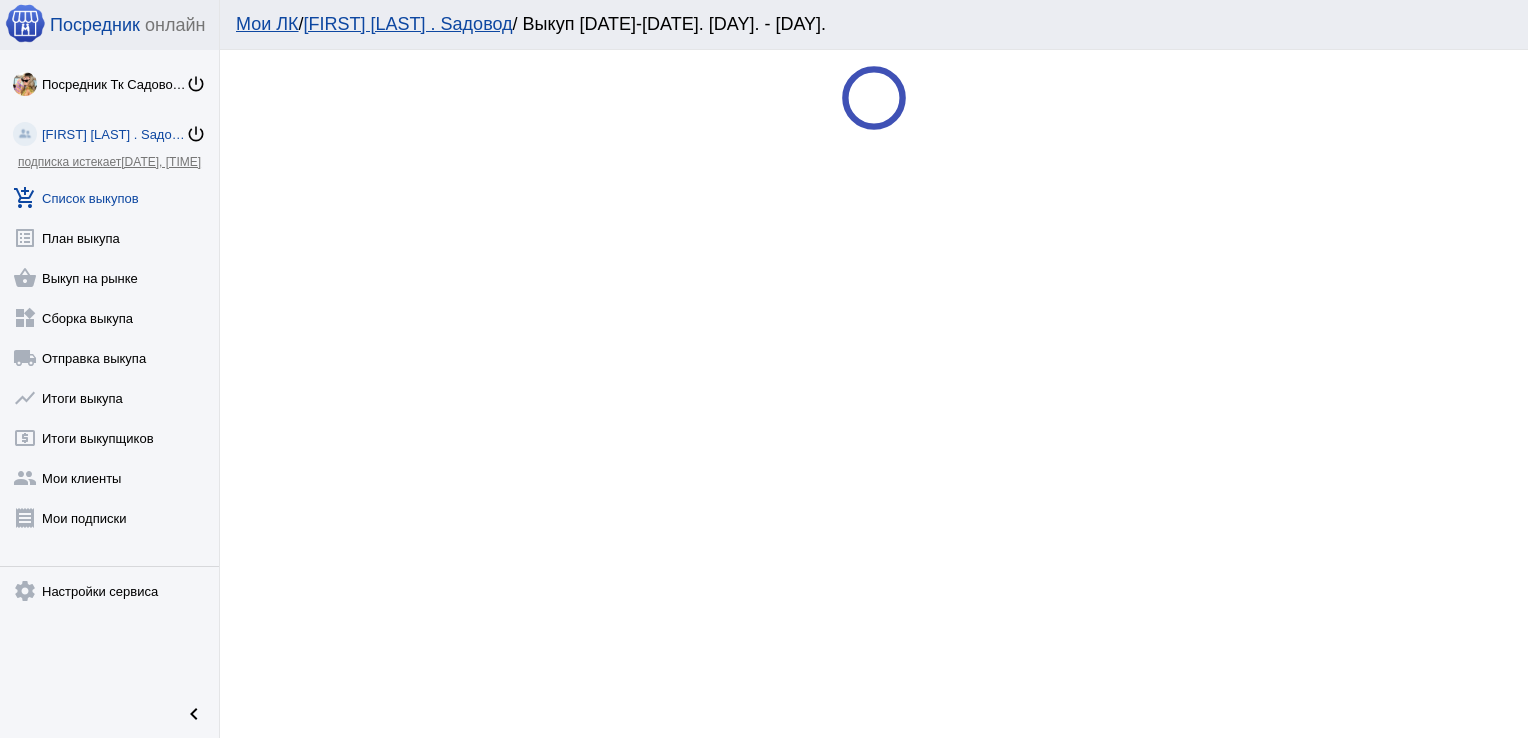 scroll, scrollTop: 0, scrollLeft: 0, axis: both 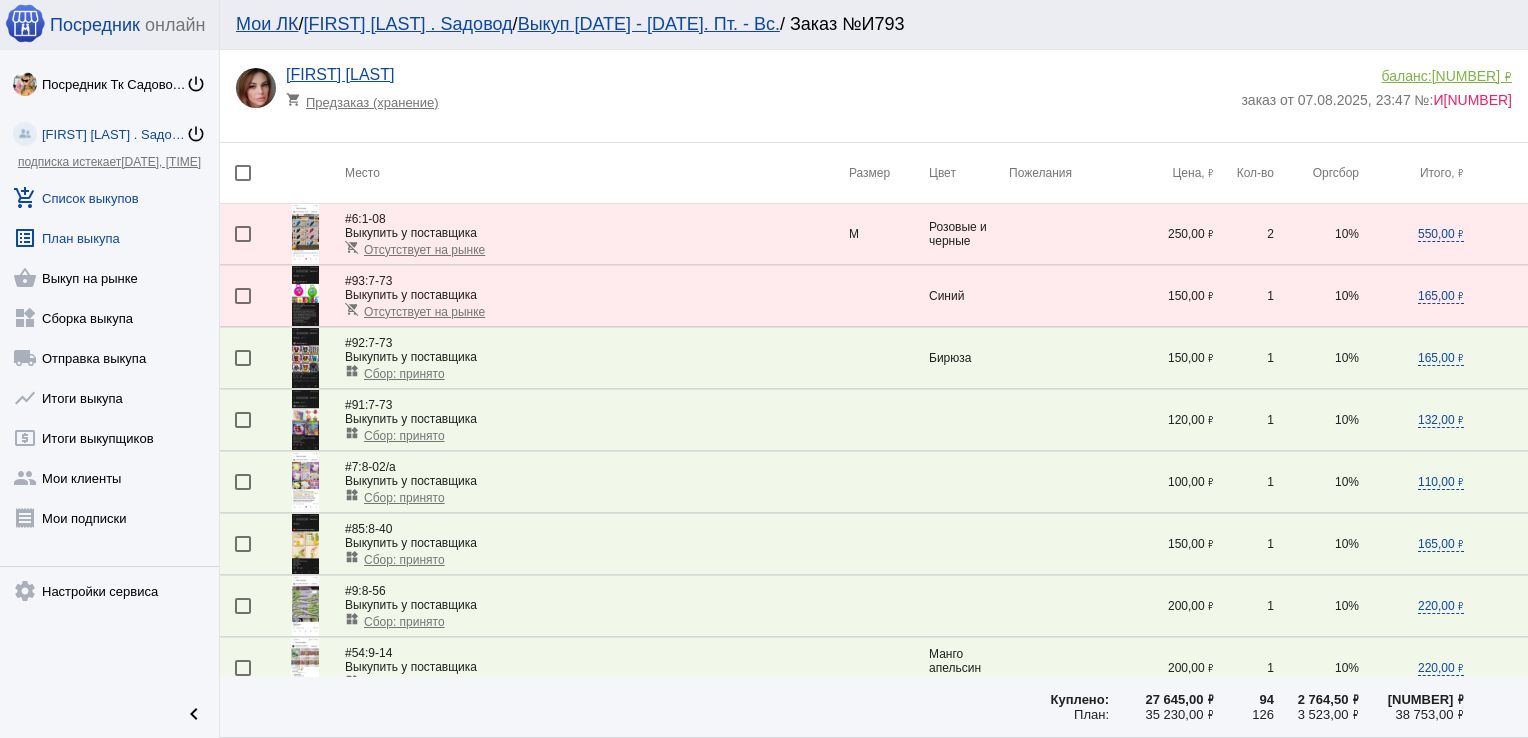 click on "list_alt  План выкупа" 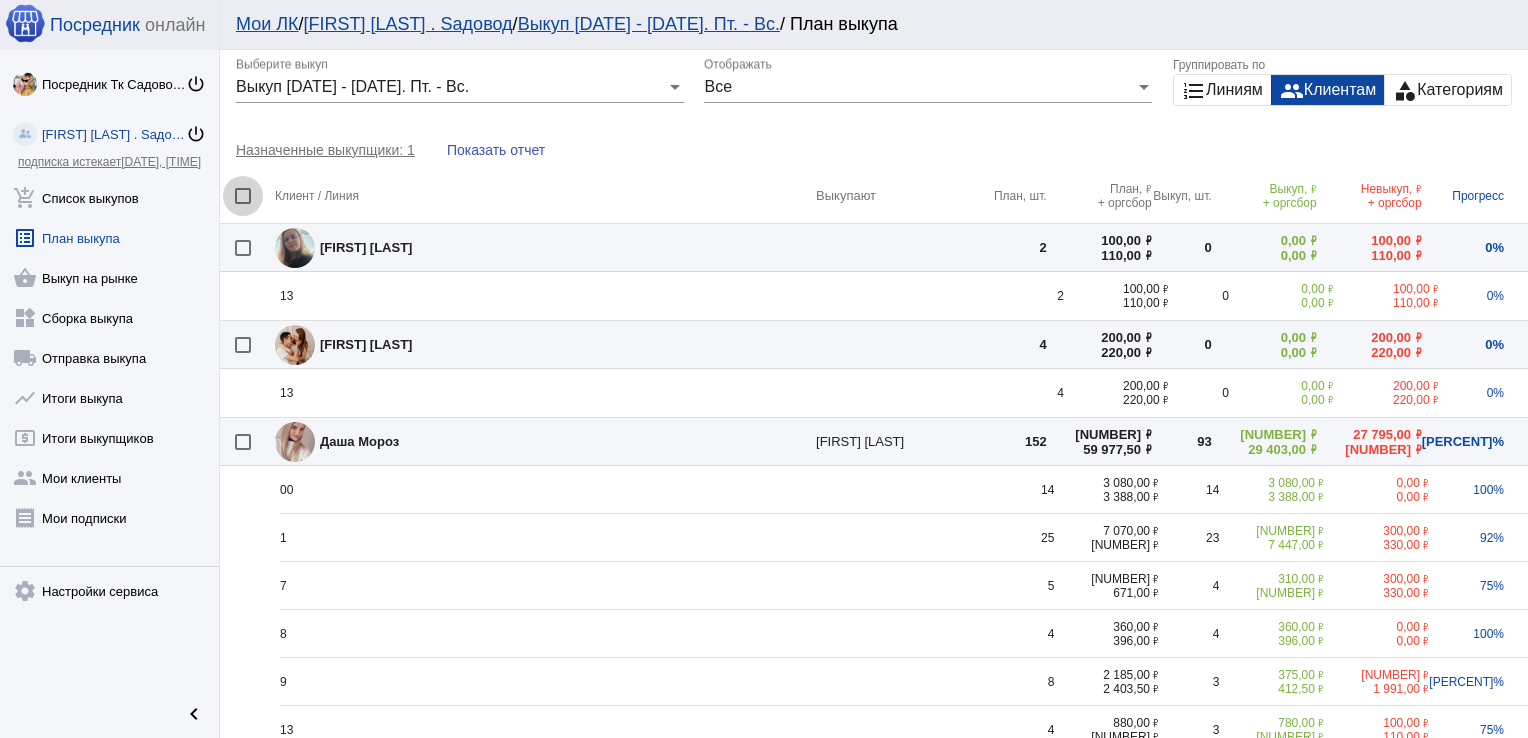 click at bounding box center [243, 196] 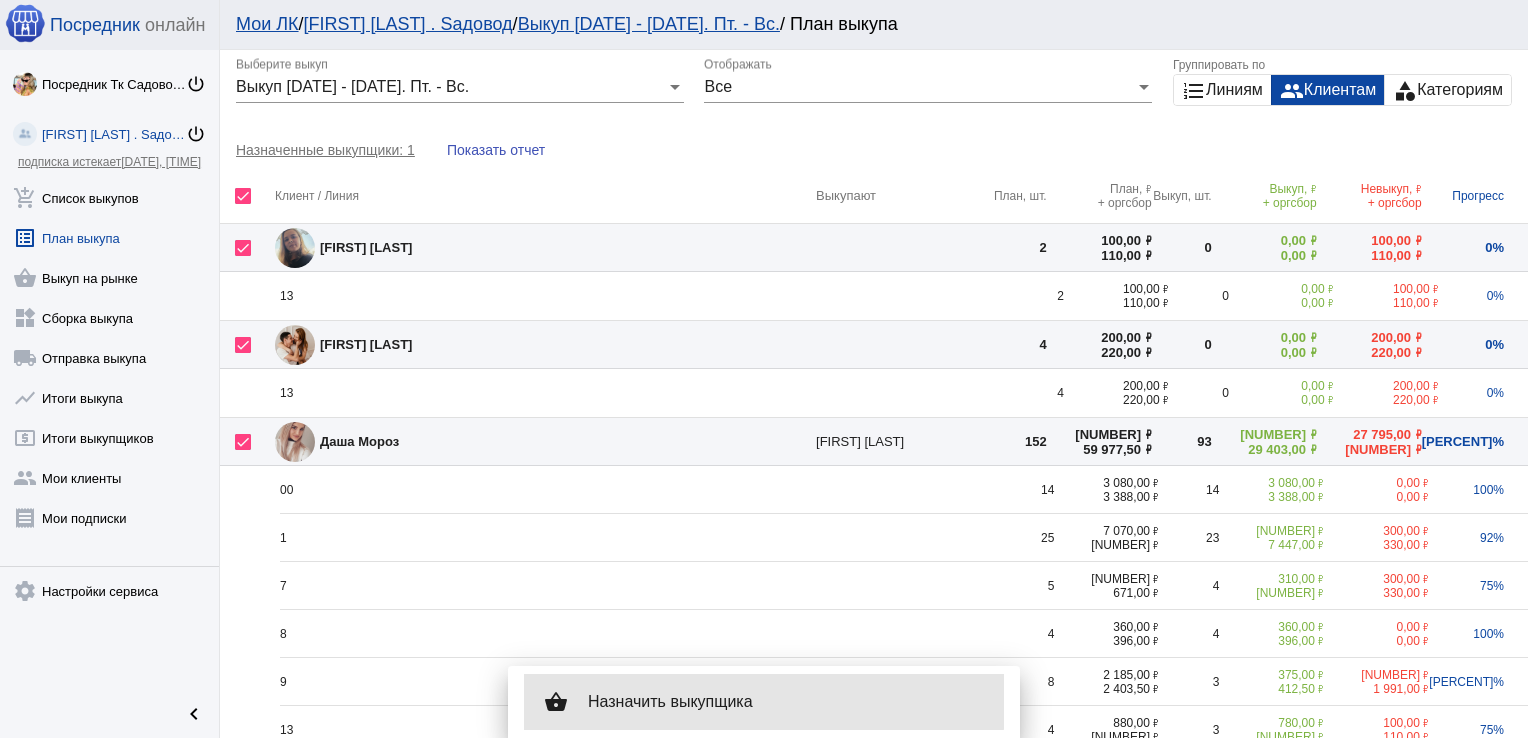 click on "Назначить выкупщика" at bounding box center (788, 702) 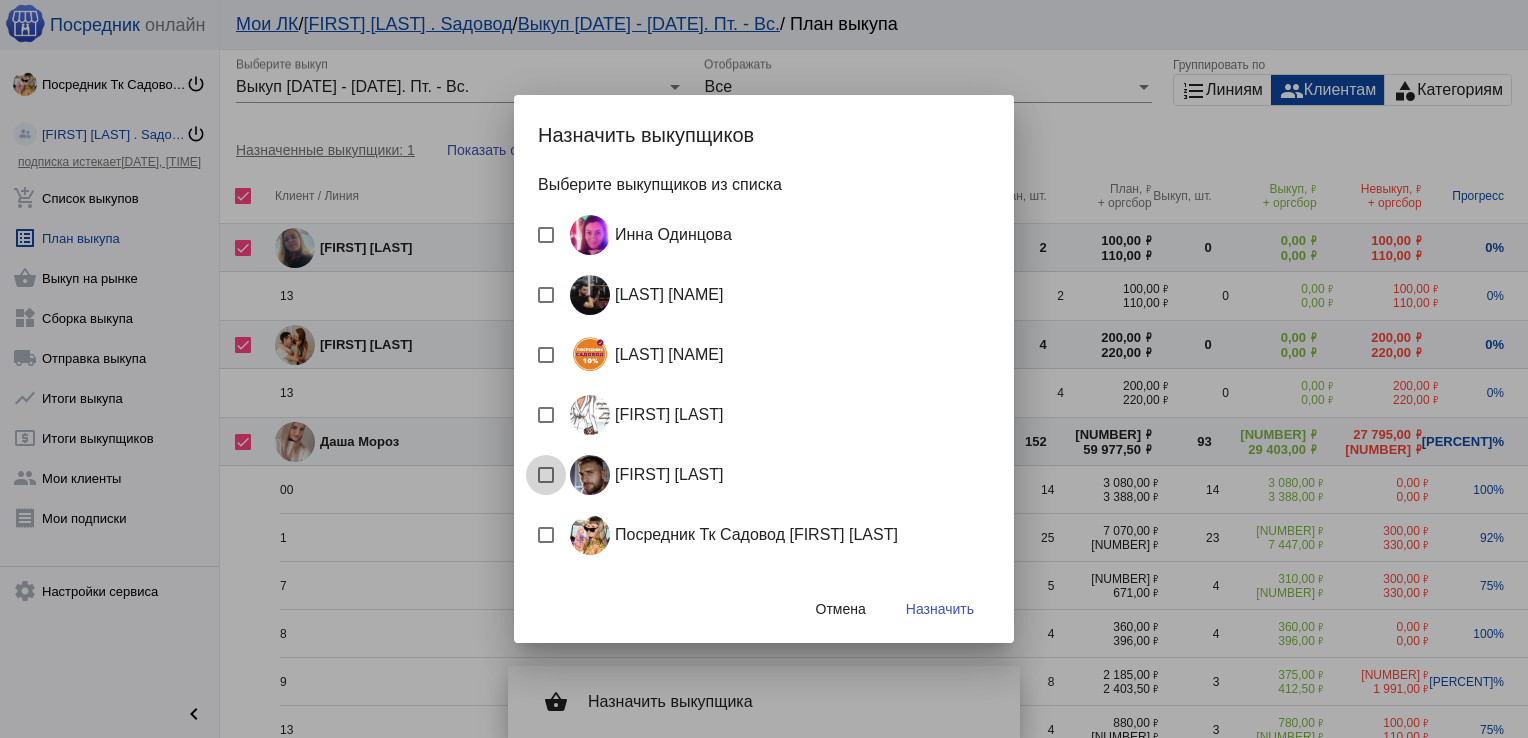 click on "[FIRST] [LAST]" at bounding box center (642, 475) 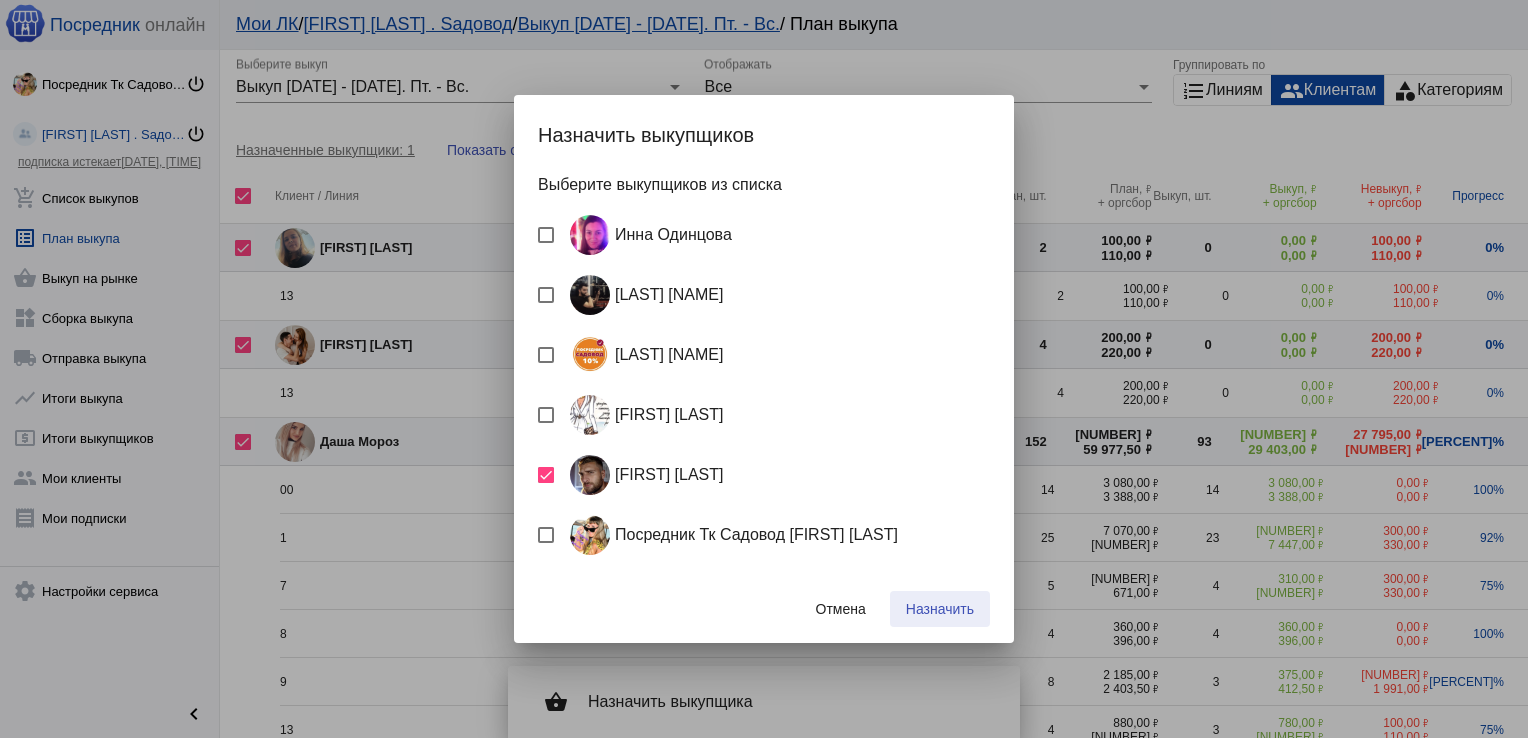 click on "Назначить" at bounding box center [940, 609] 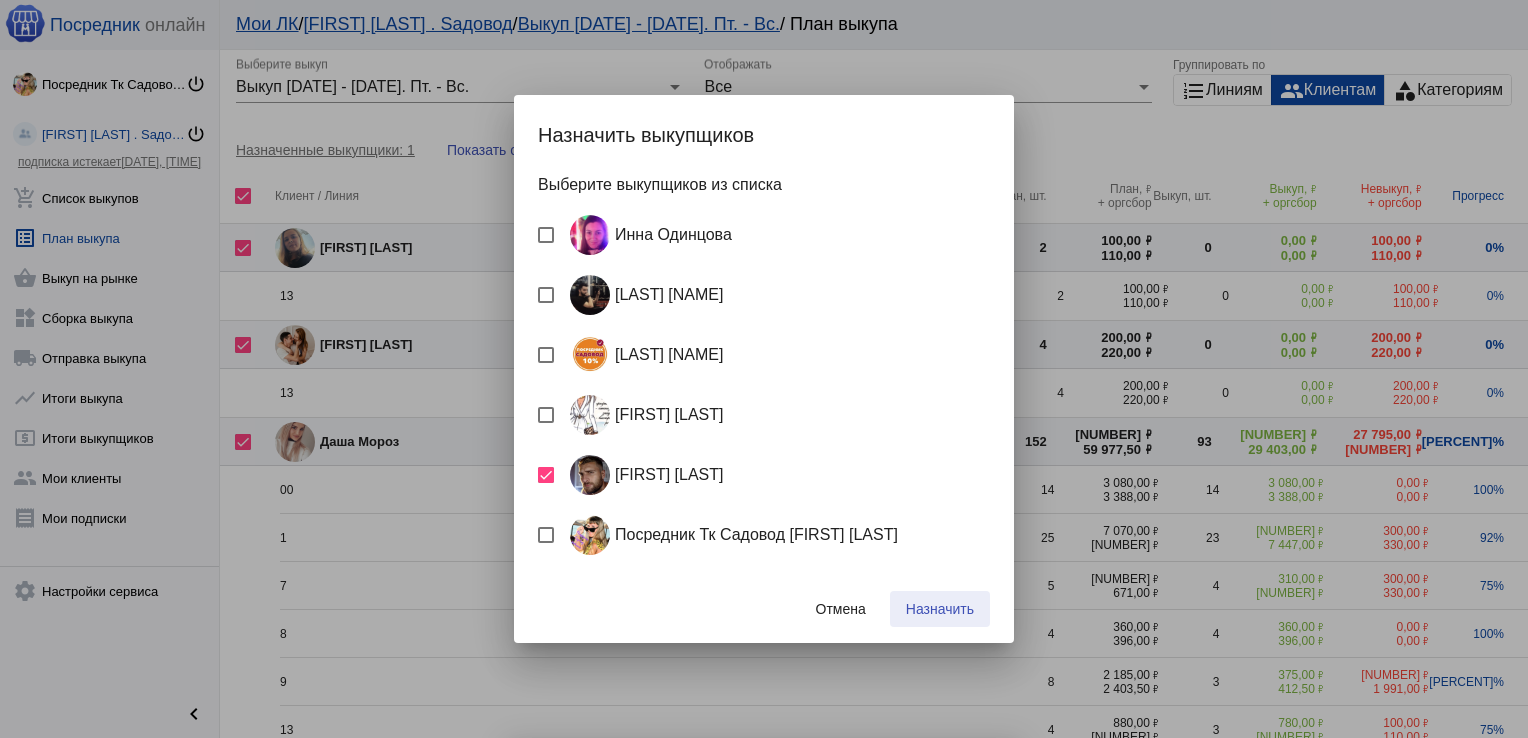 checkbox on "false" 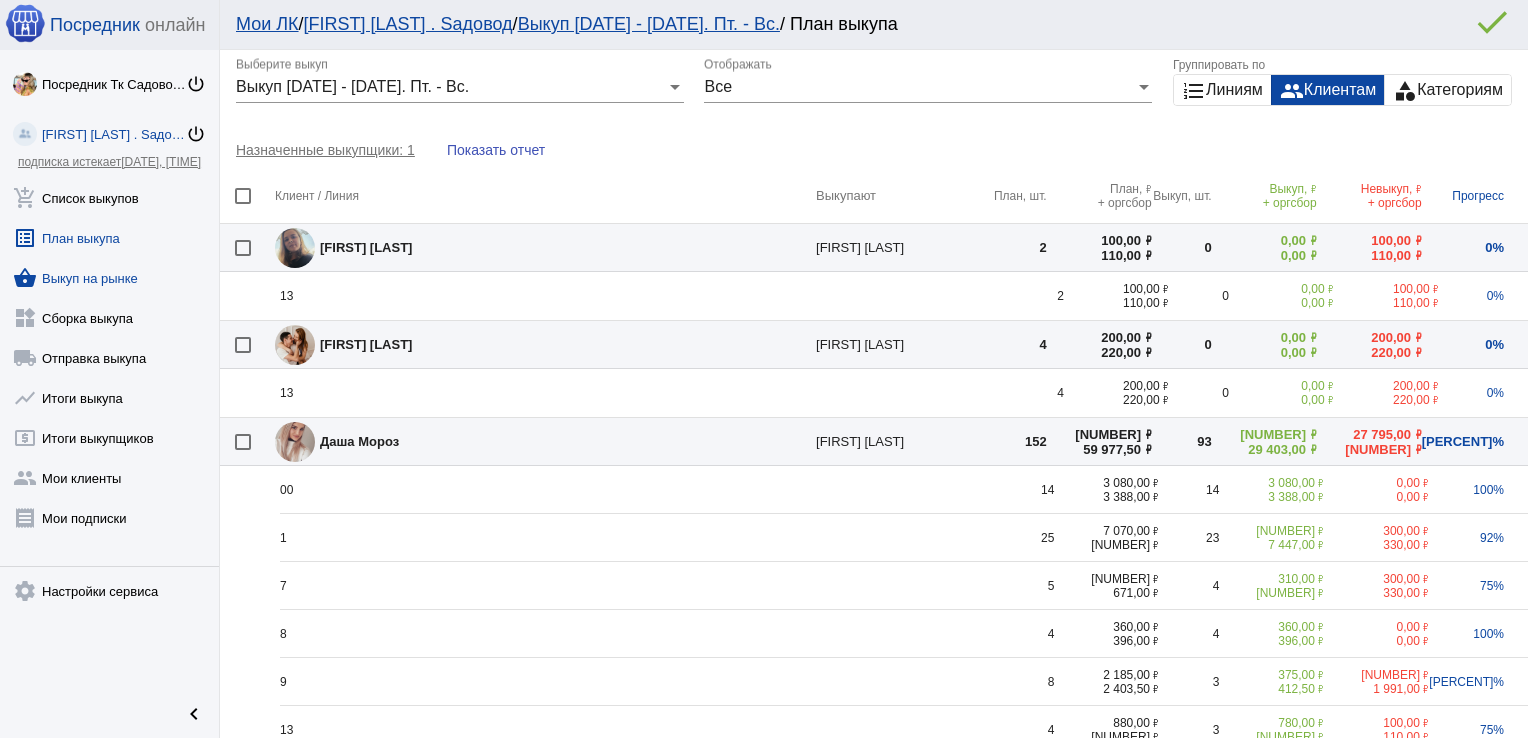 click on "shopping_basket" 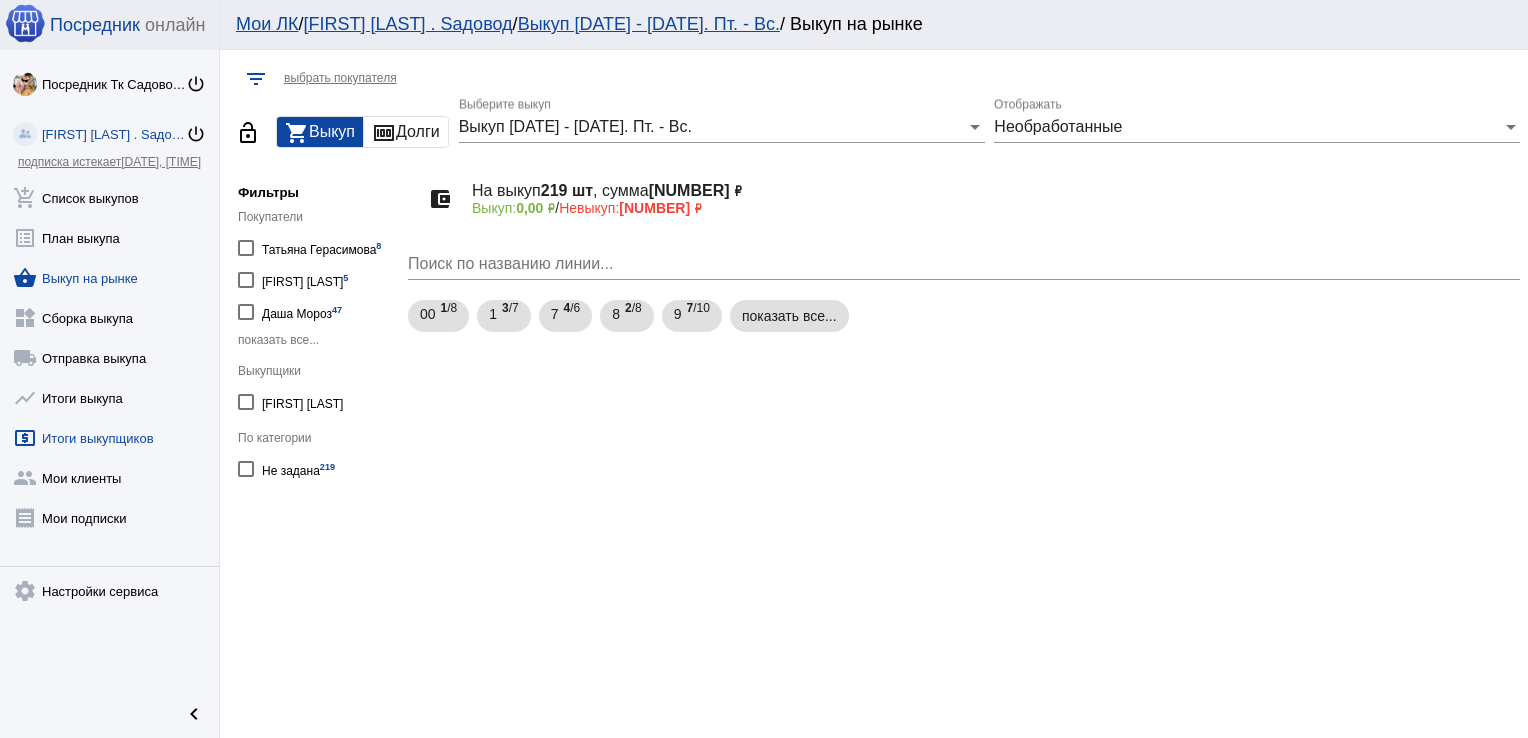 click on "local_atm  Итоги выкупщиков" 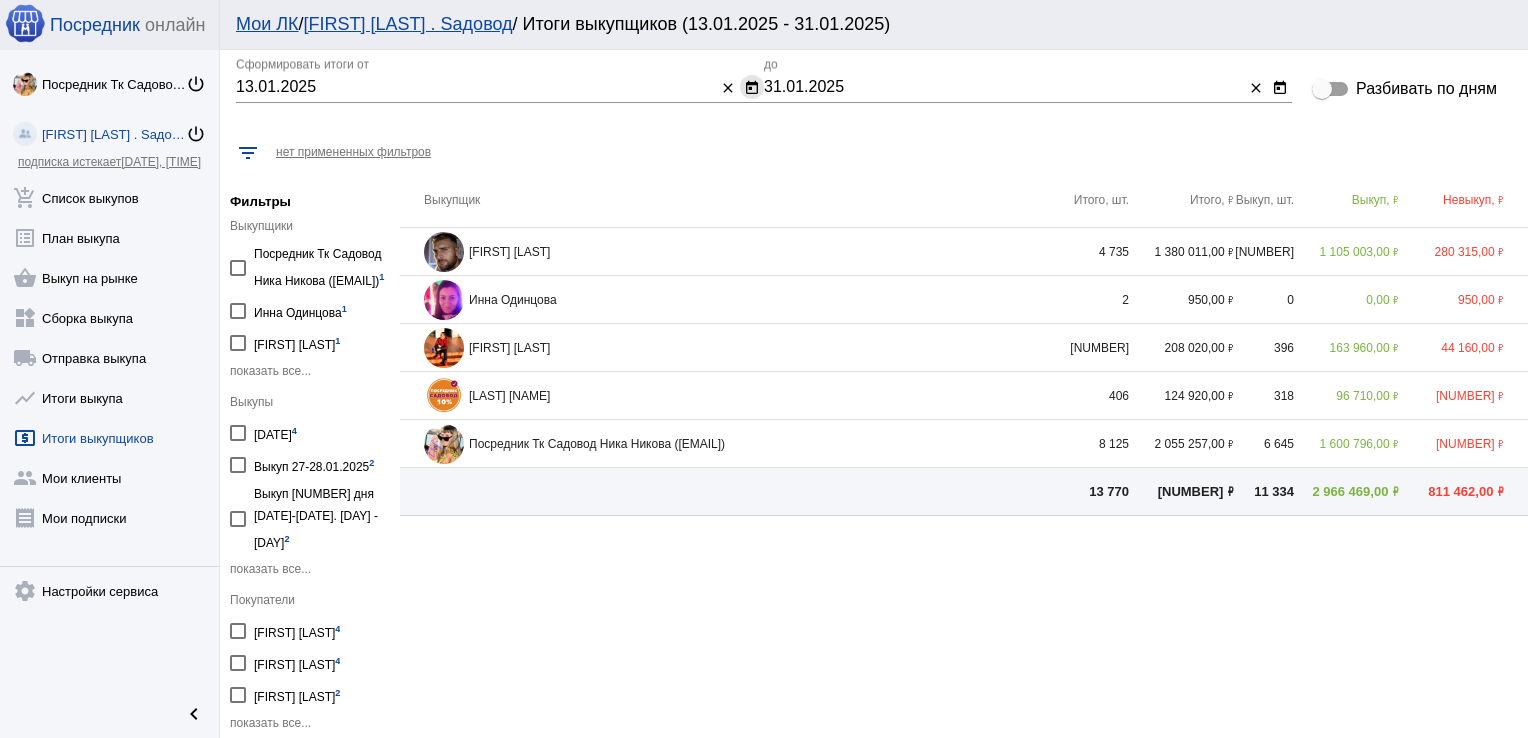 click on "today" 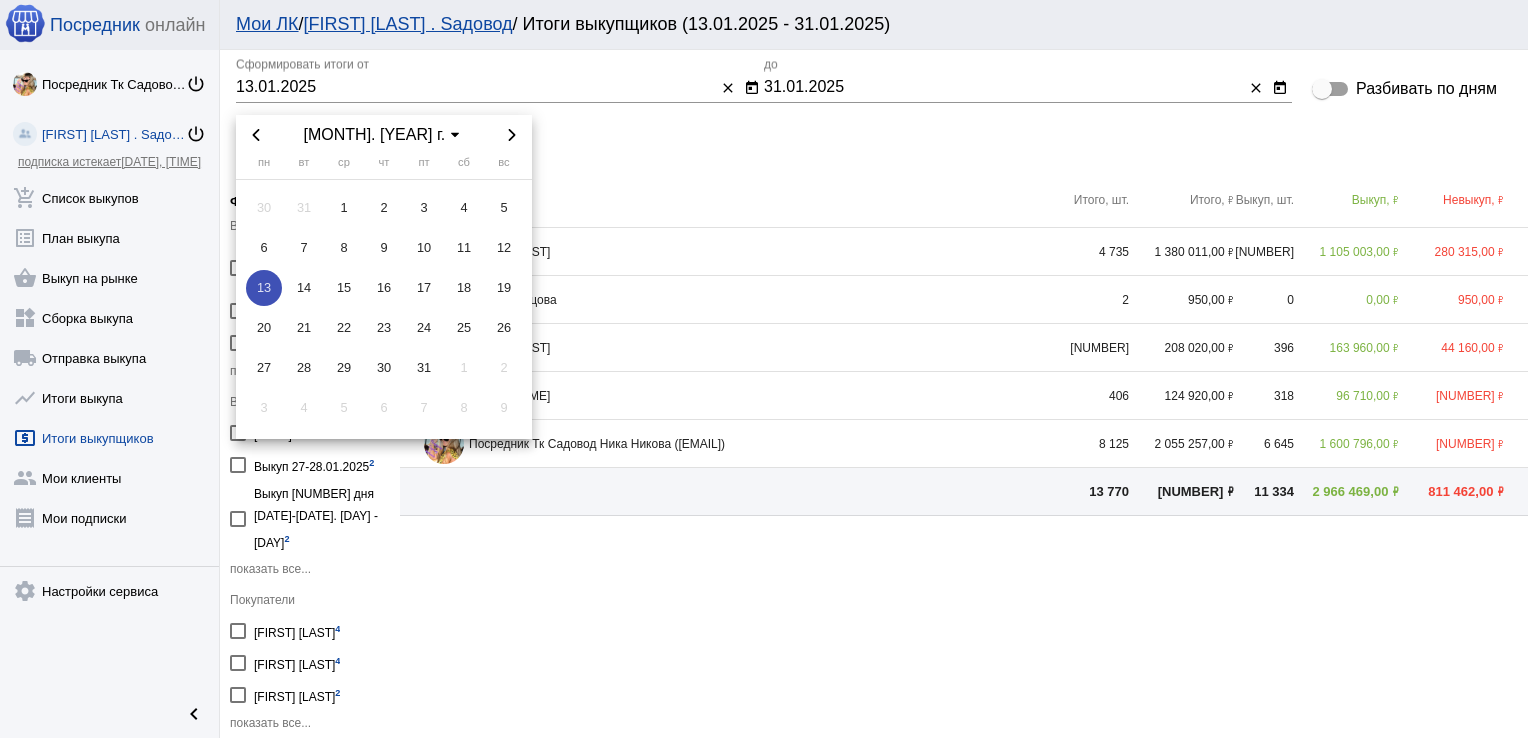 click 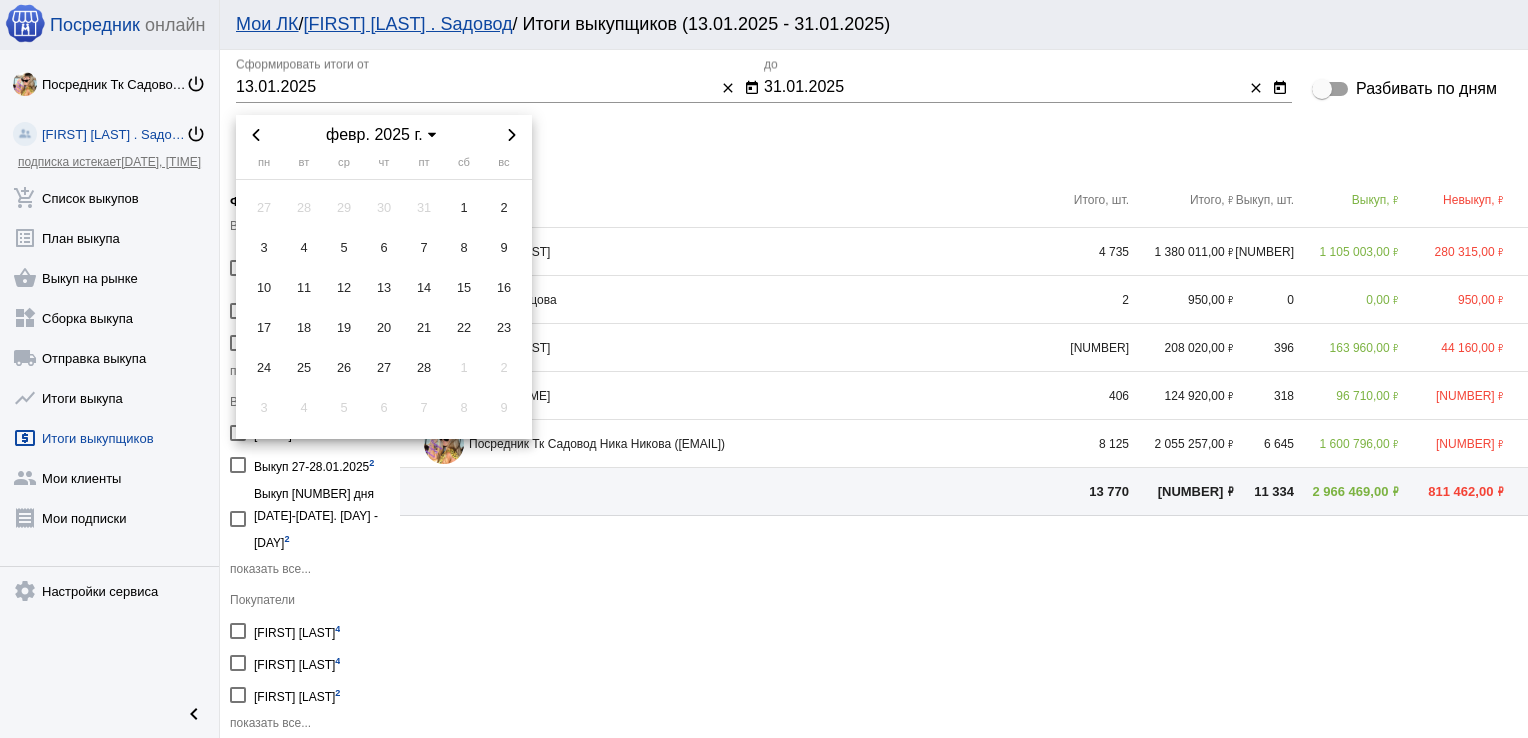 click 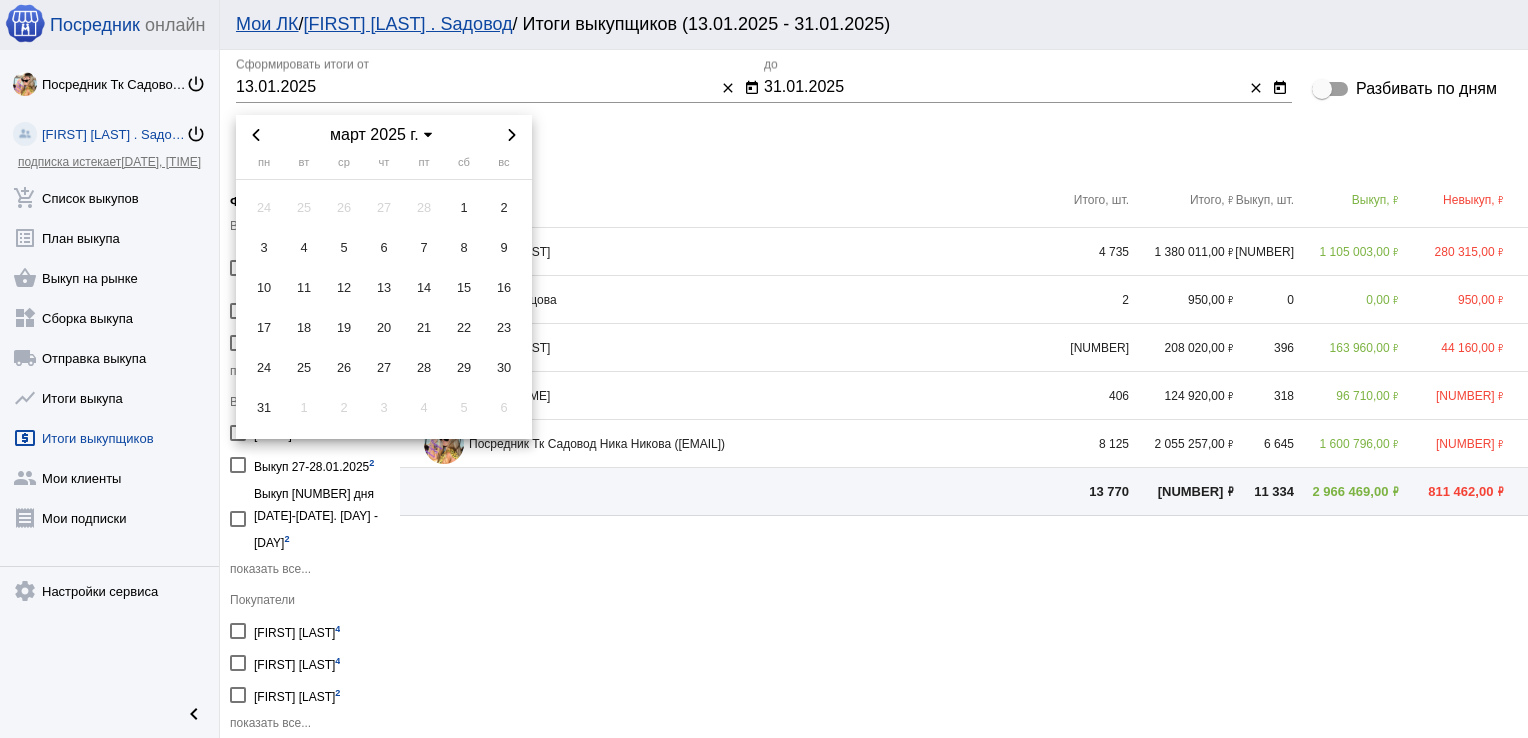 click 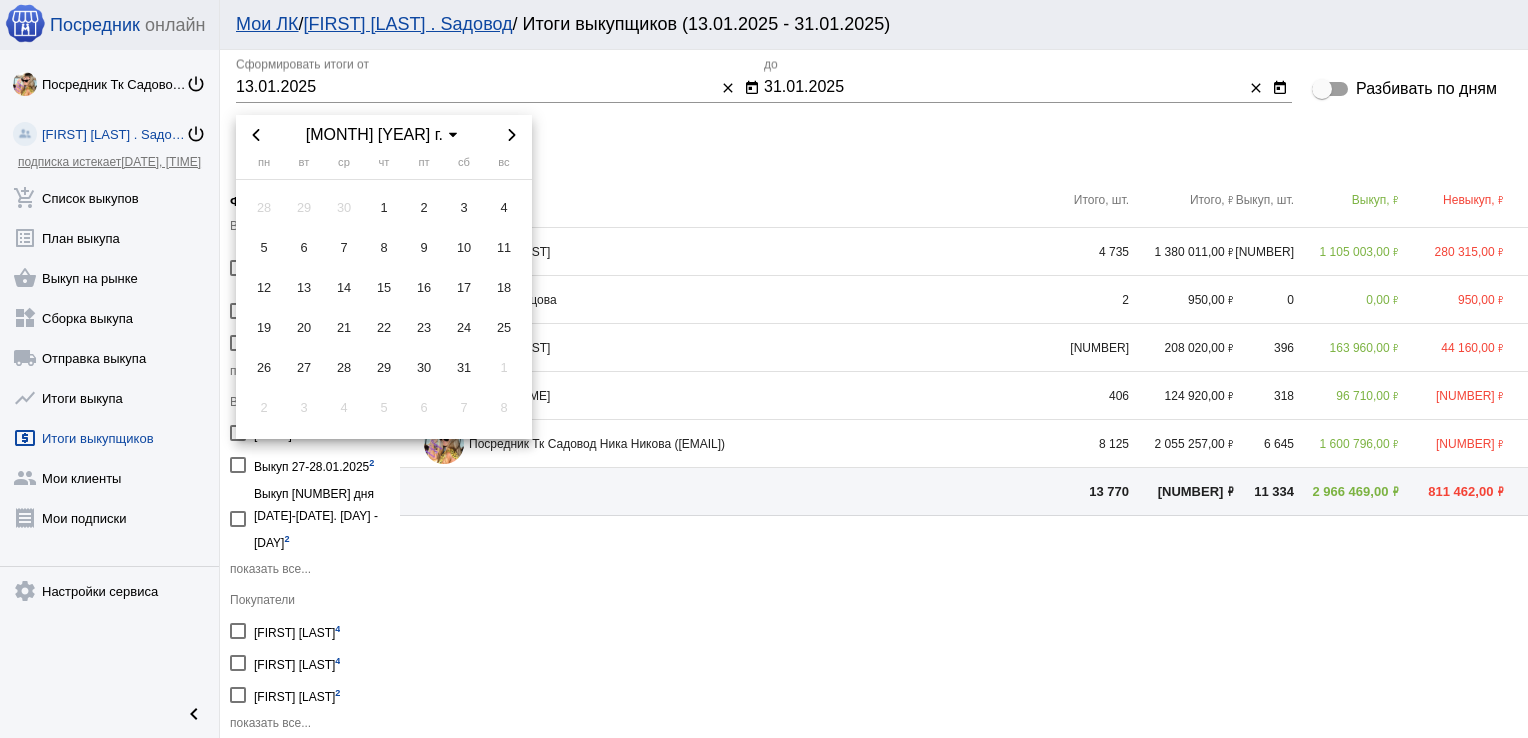 click 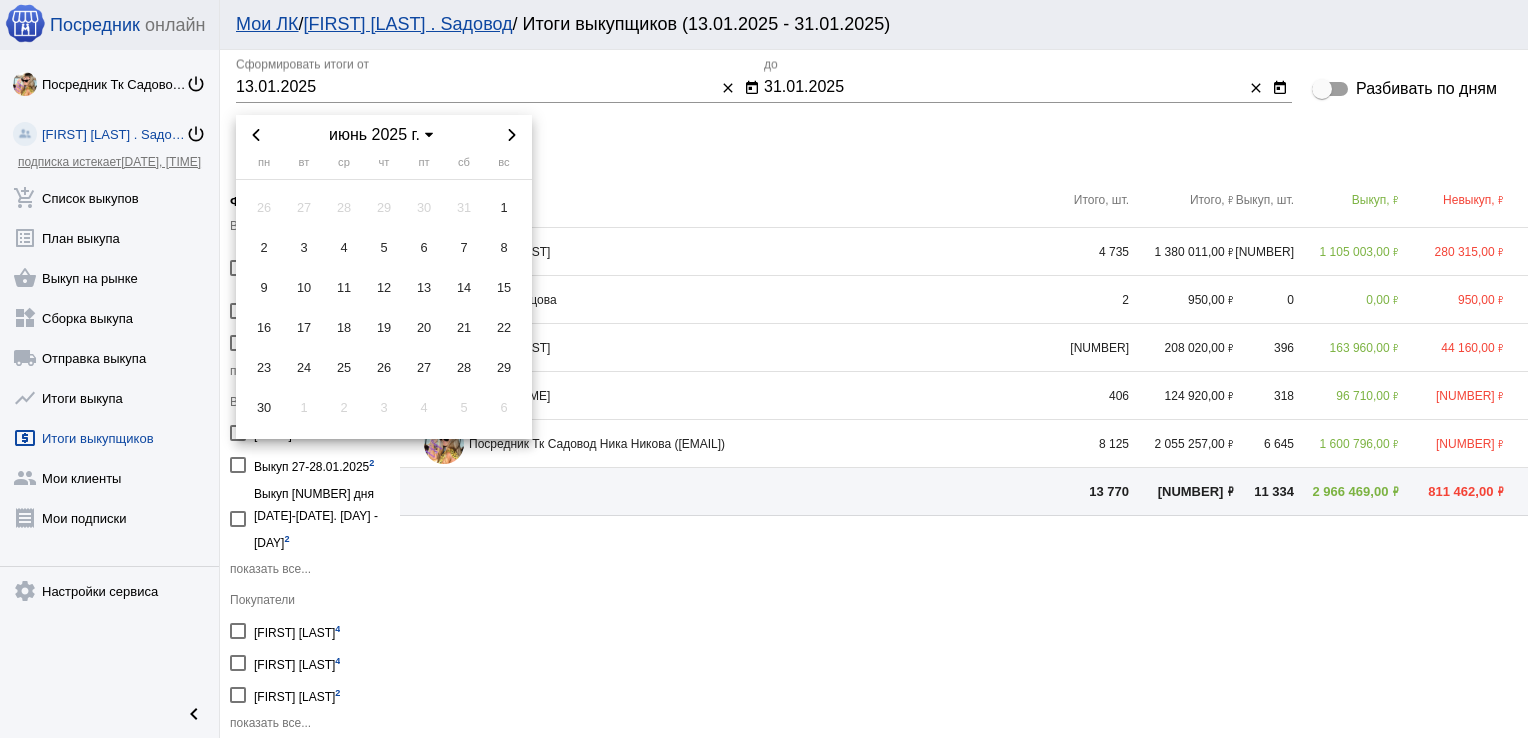 click 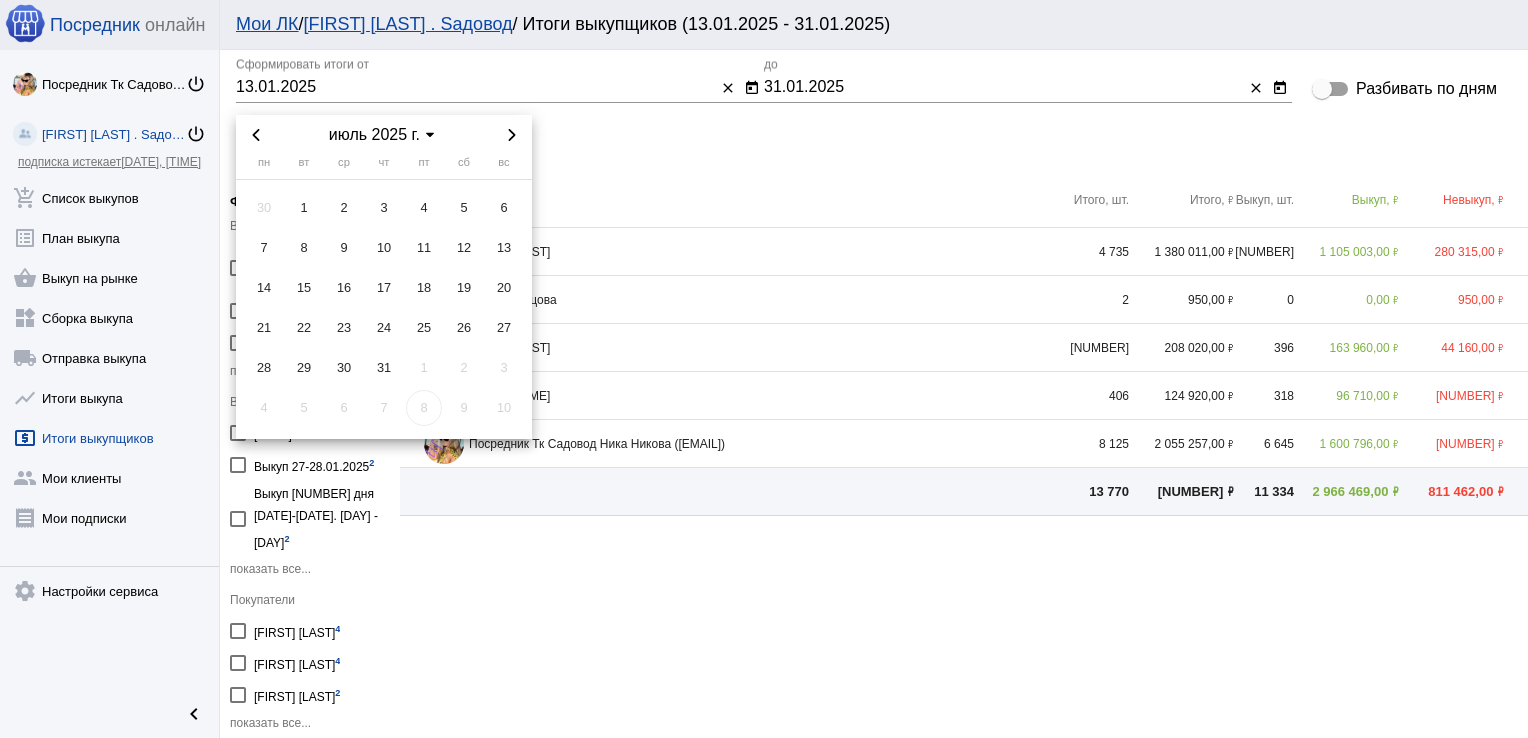 click 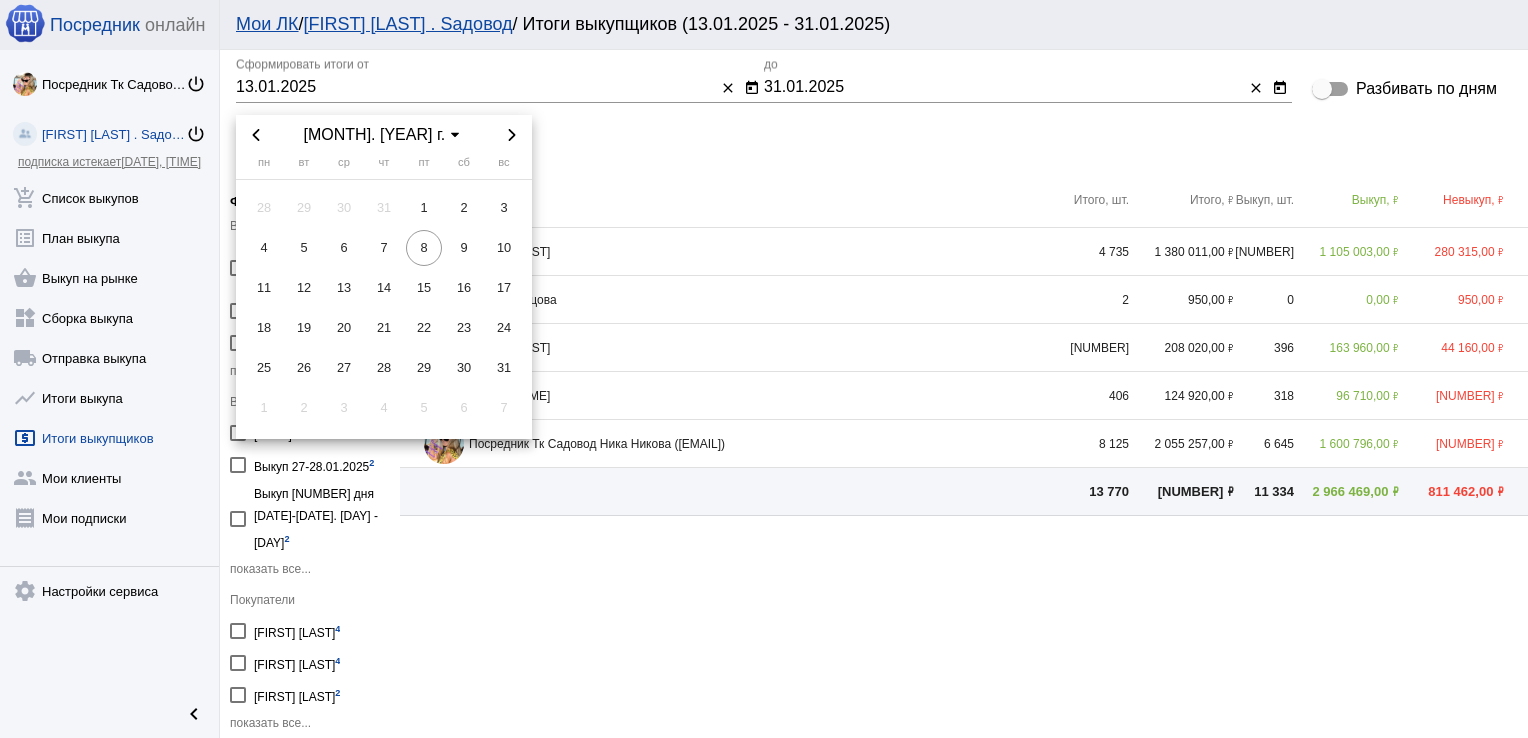click 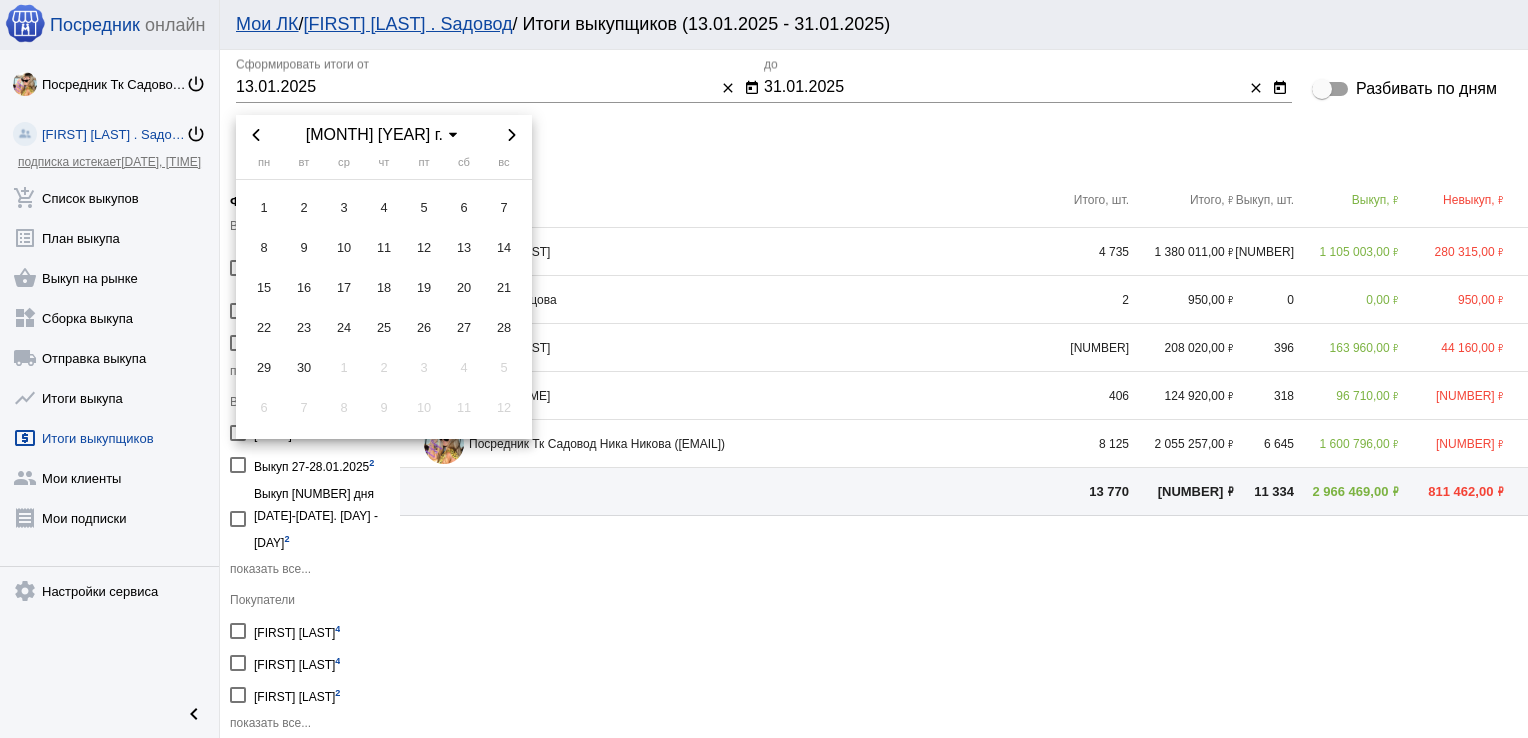 click at bounding box center [256, 135] 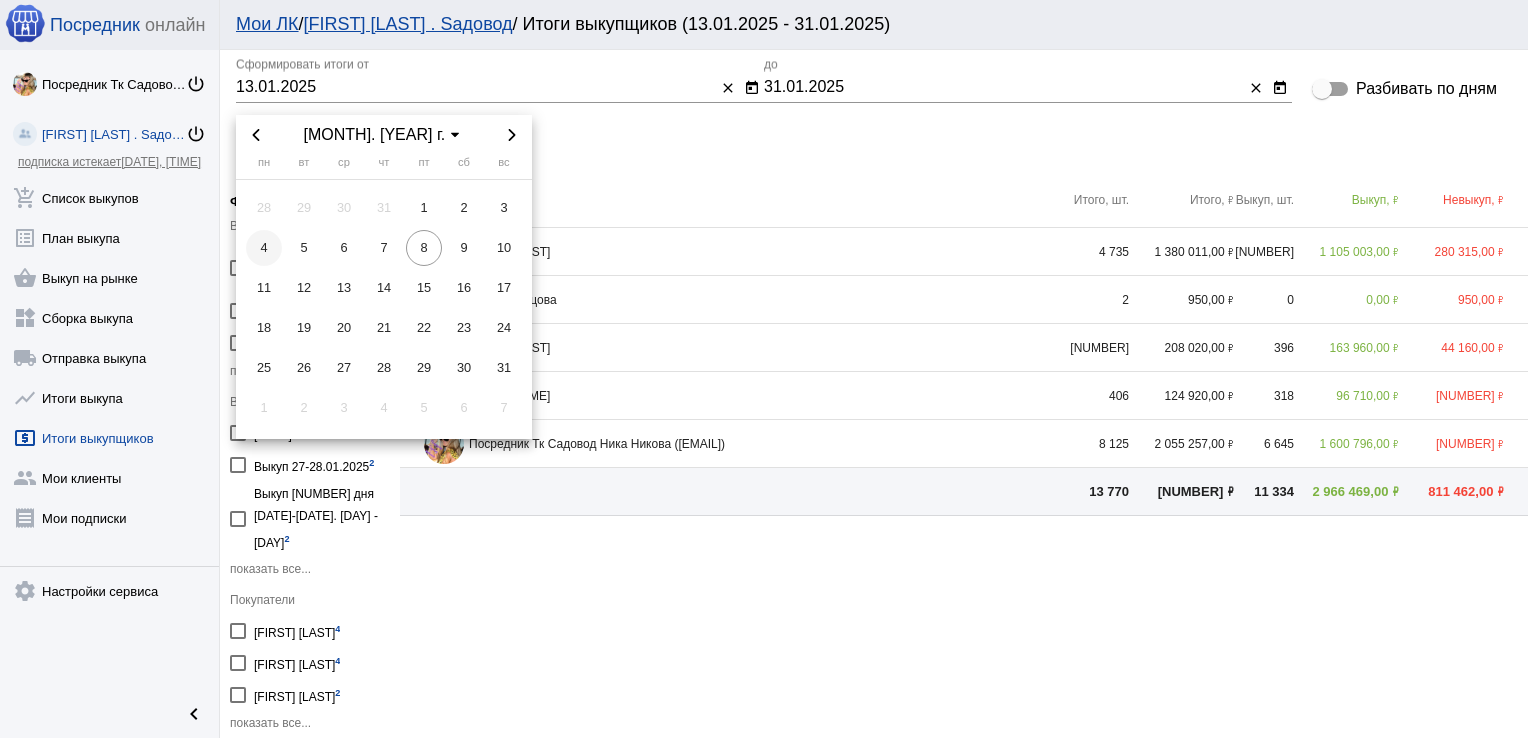 click on "4" at bounding box center [264, 248] 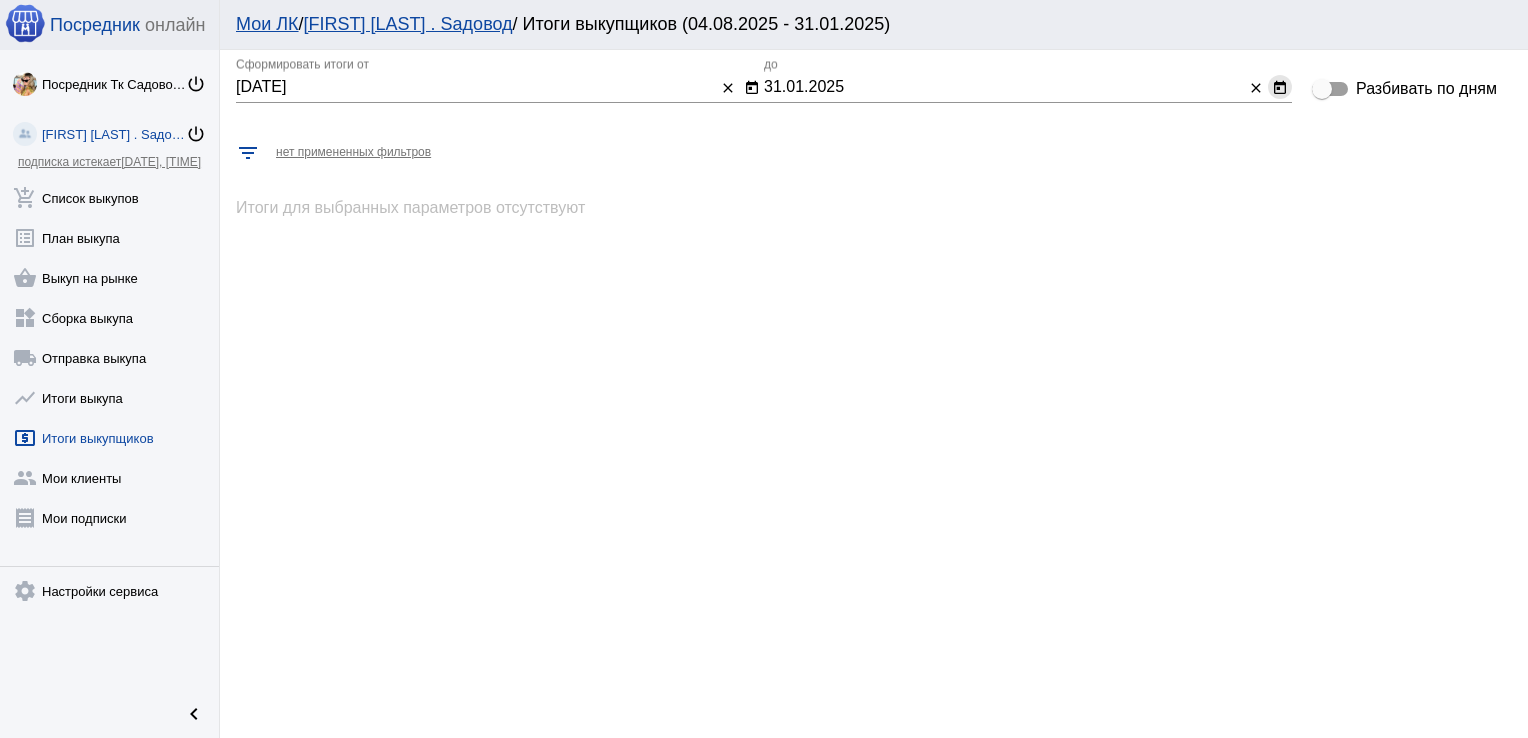 click on "today" 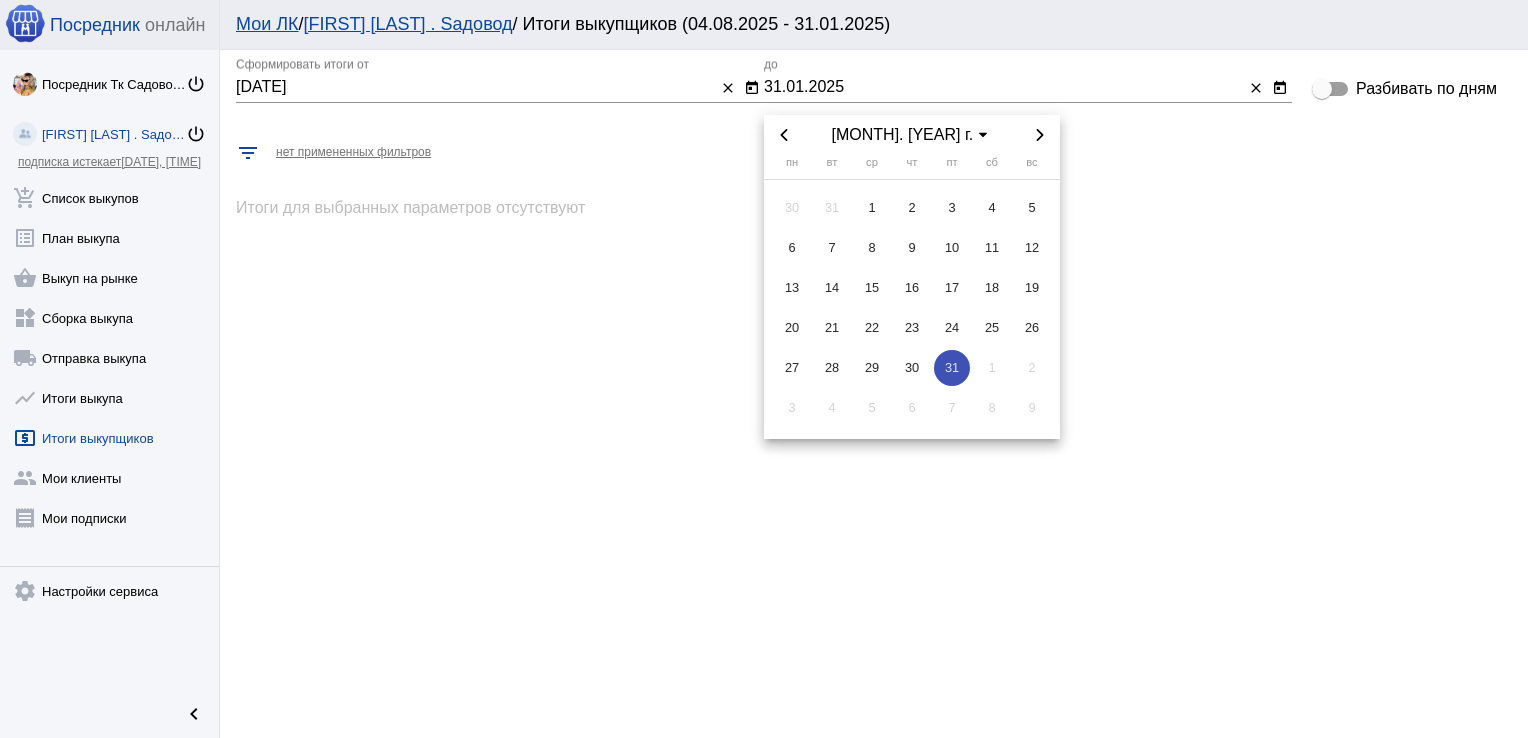click 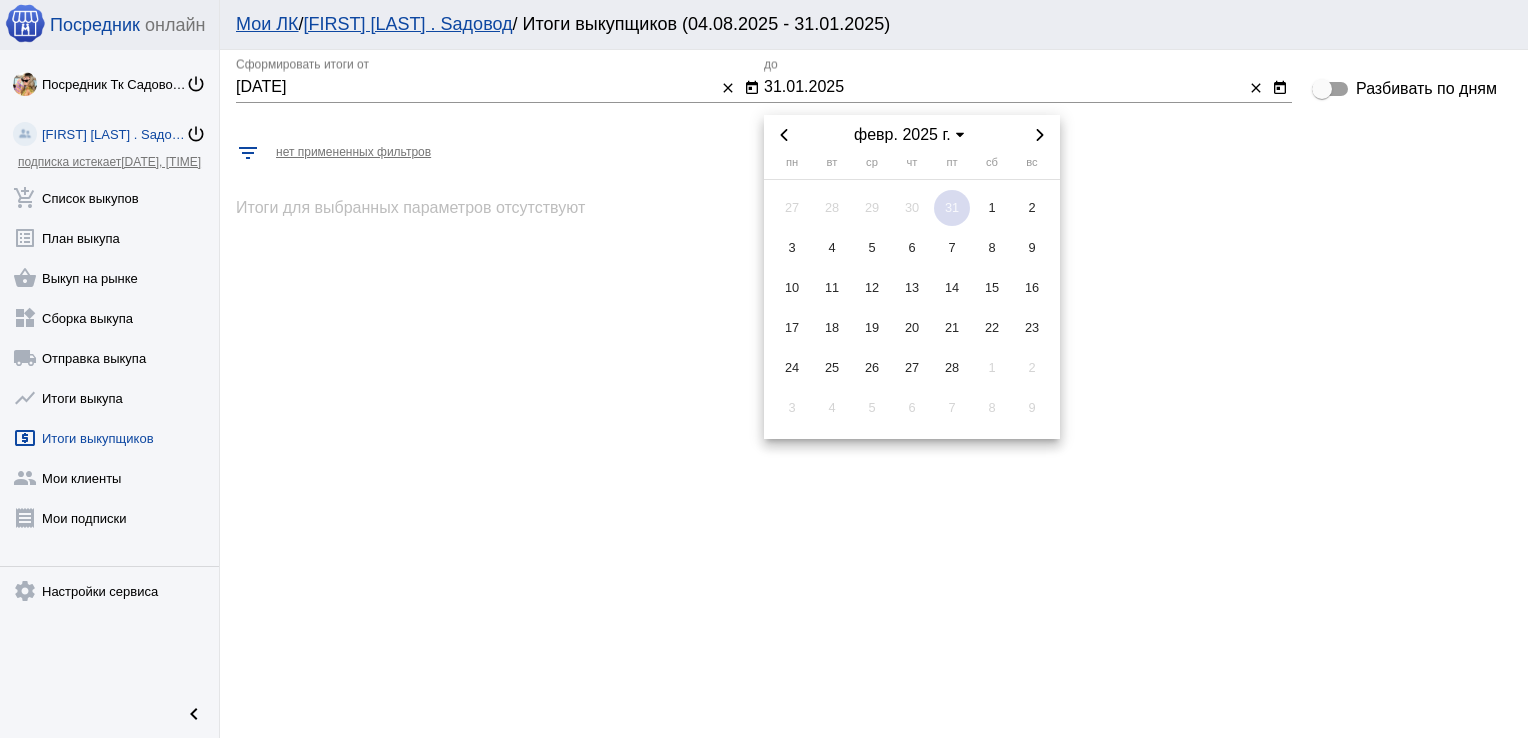 click 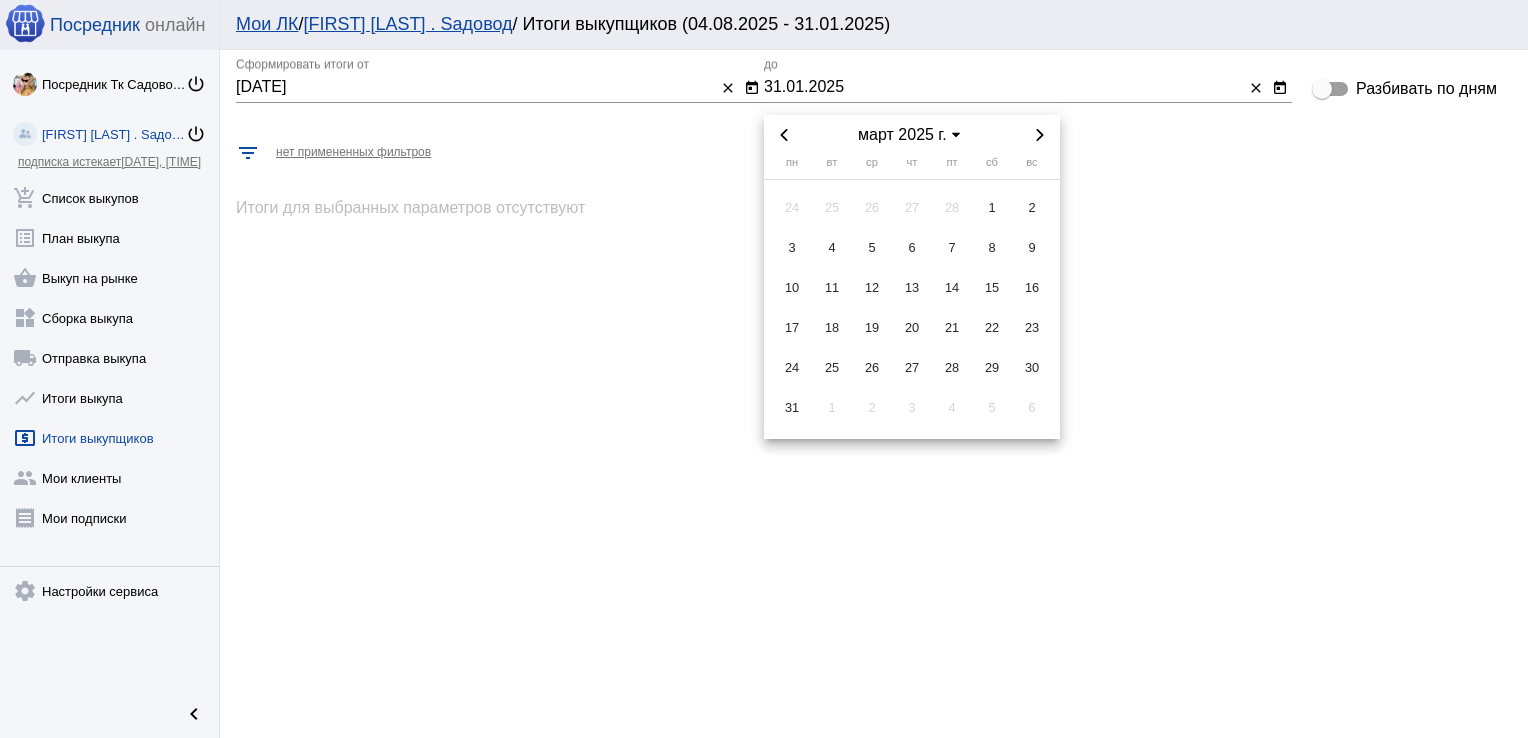 click 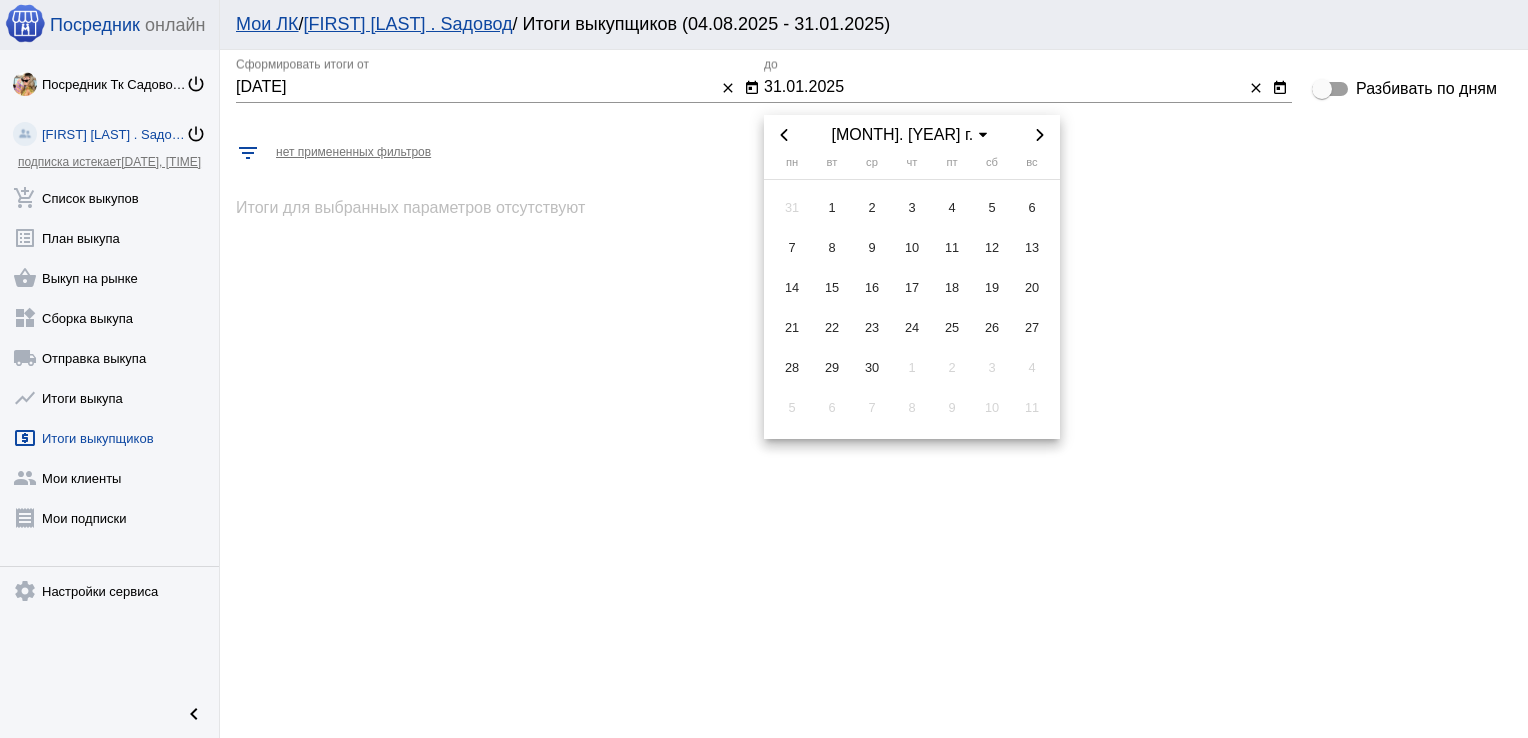 click 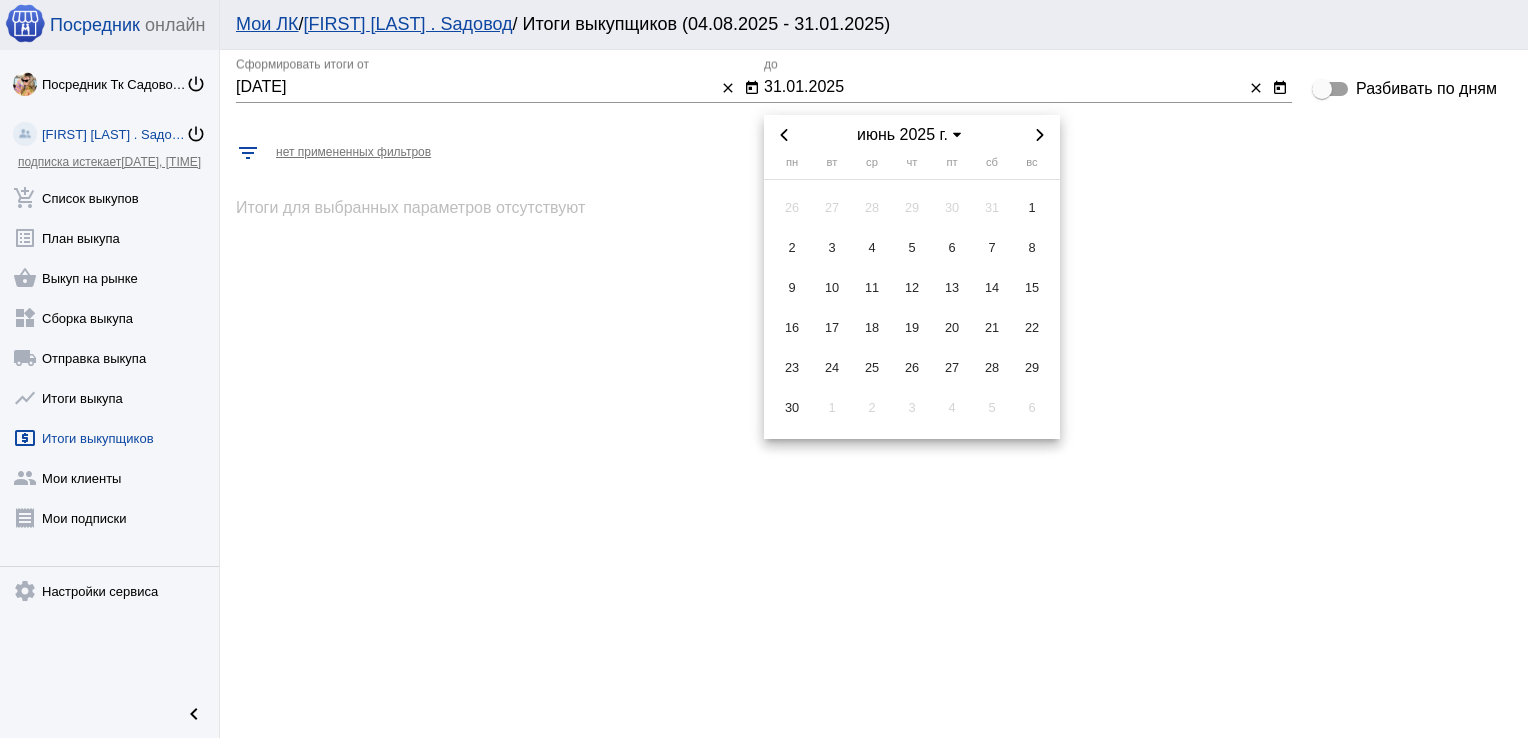 click 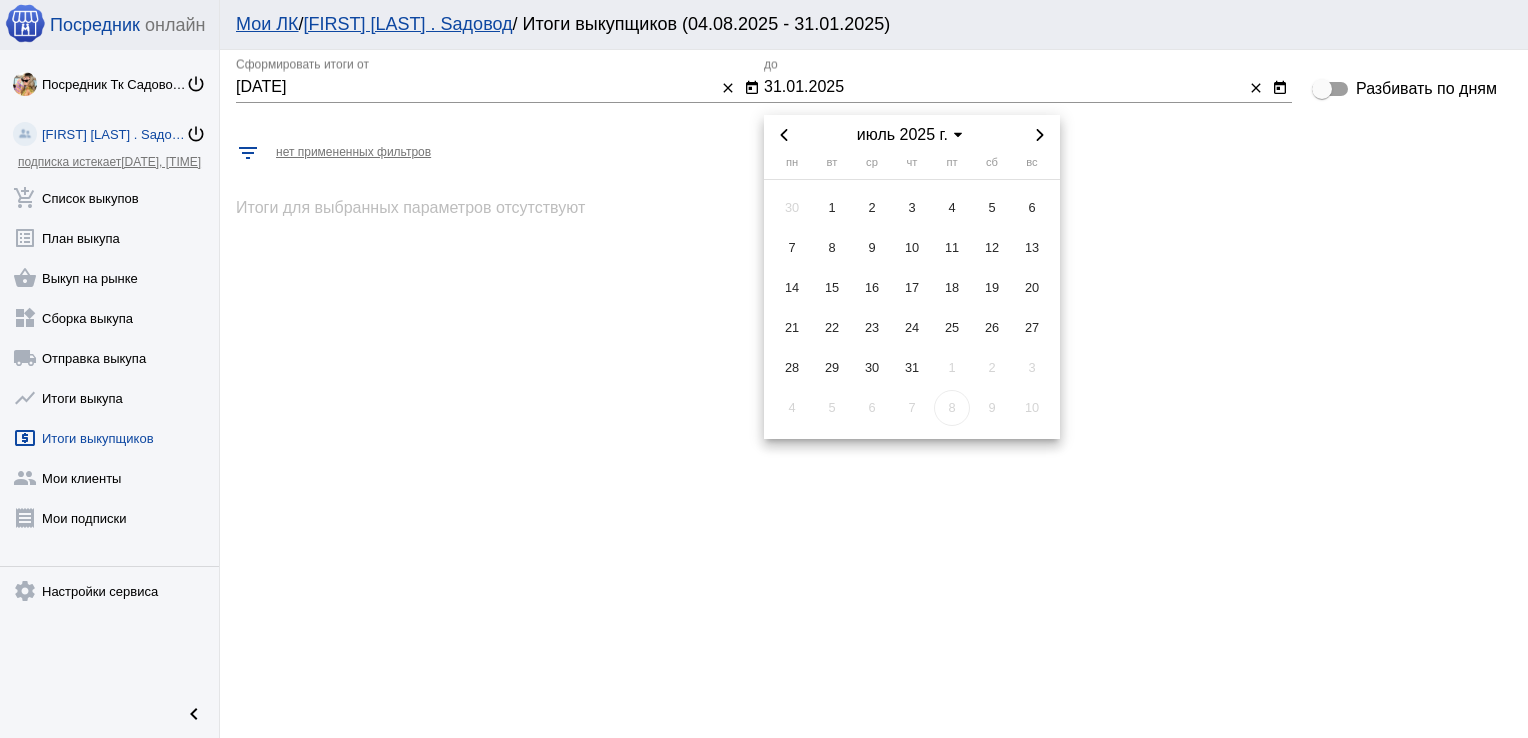 click 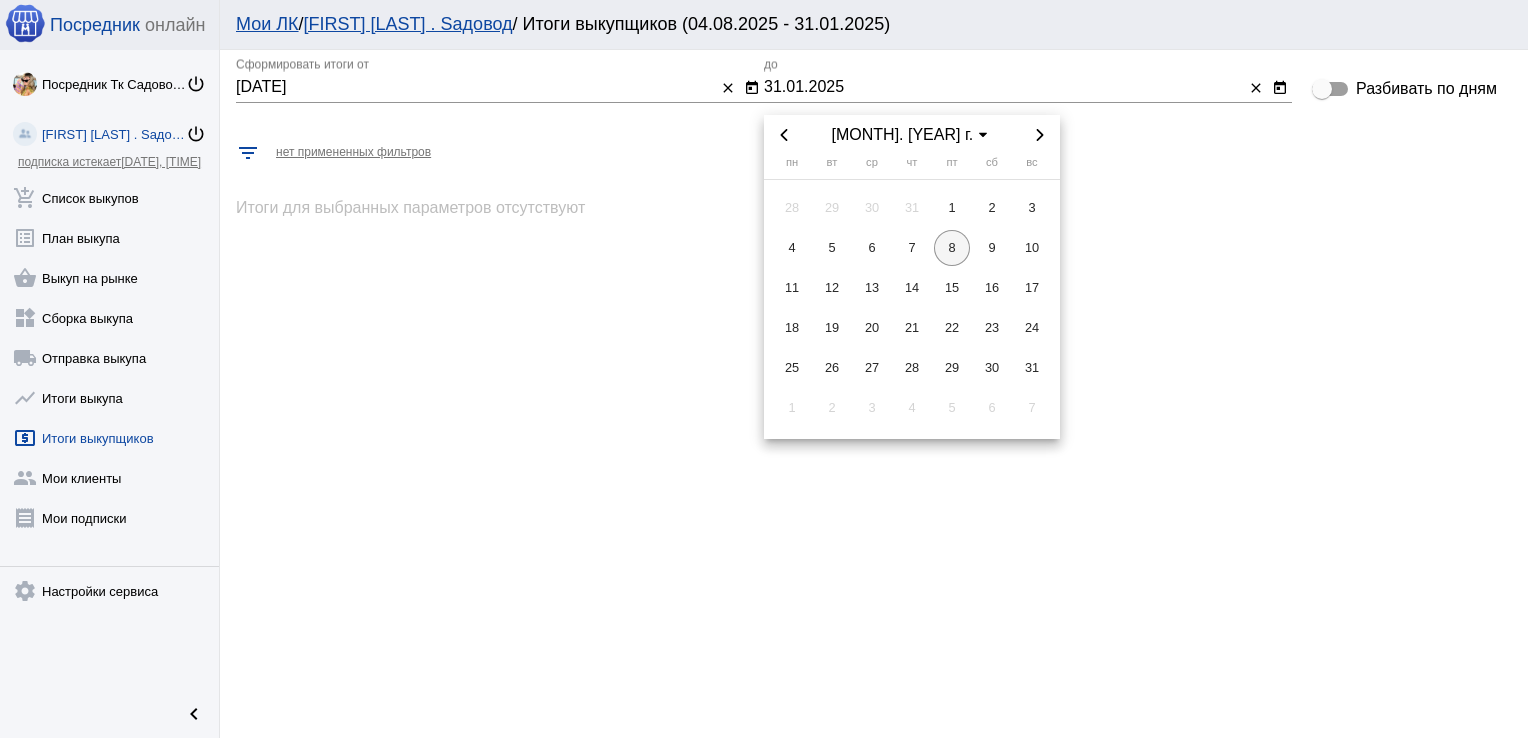 click on "8" at bounding box center (952, 248) 